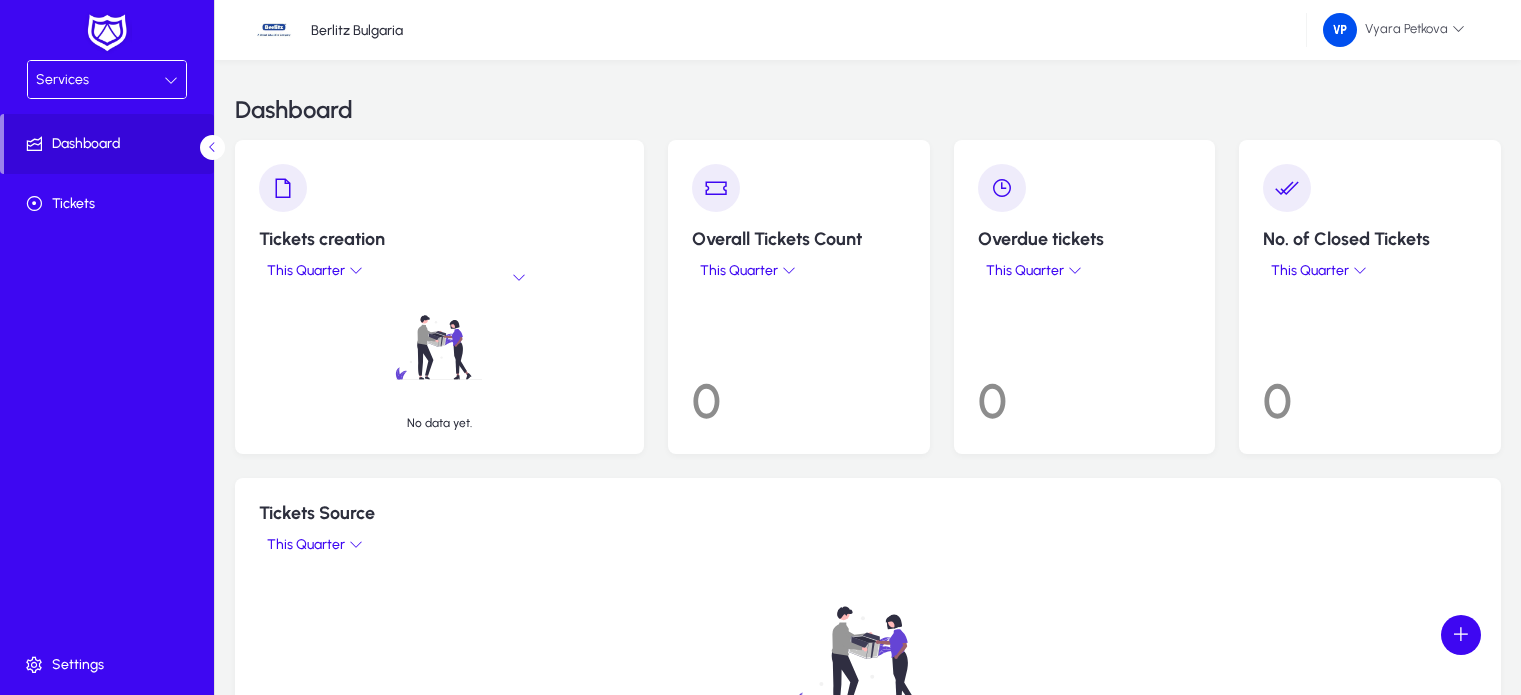 scroll, scrollTop: 0, scrollLeft: 0, axis: both 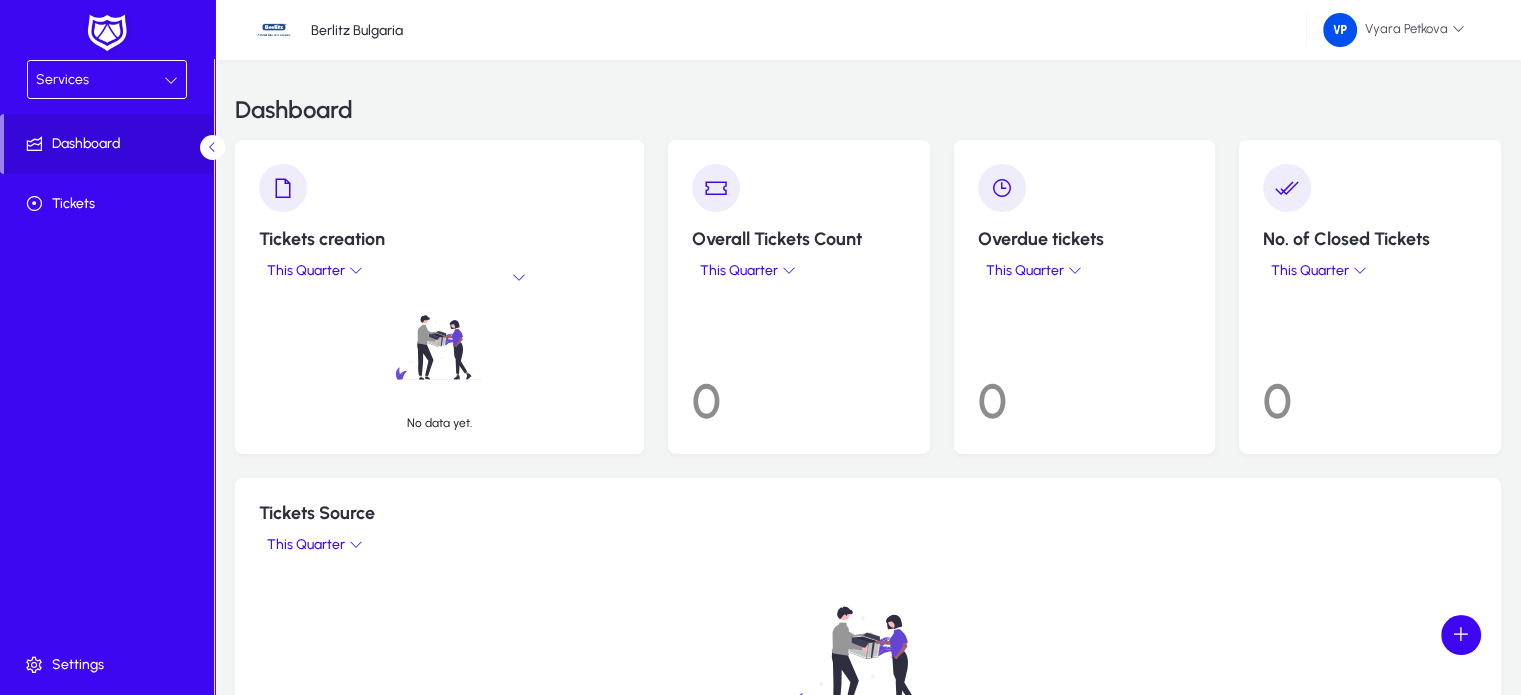 click at bounding box center (171, 80) 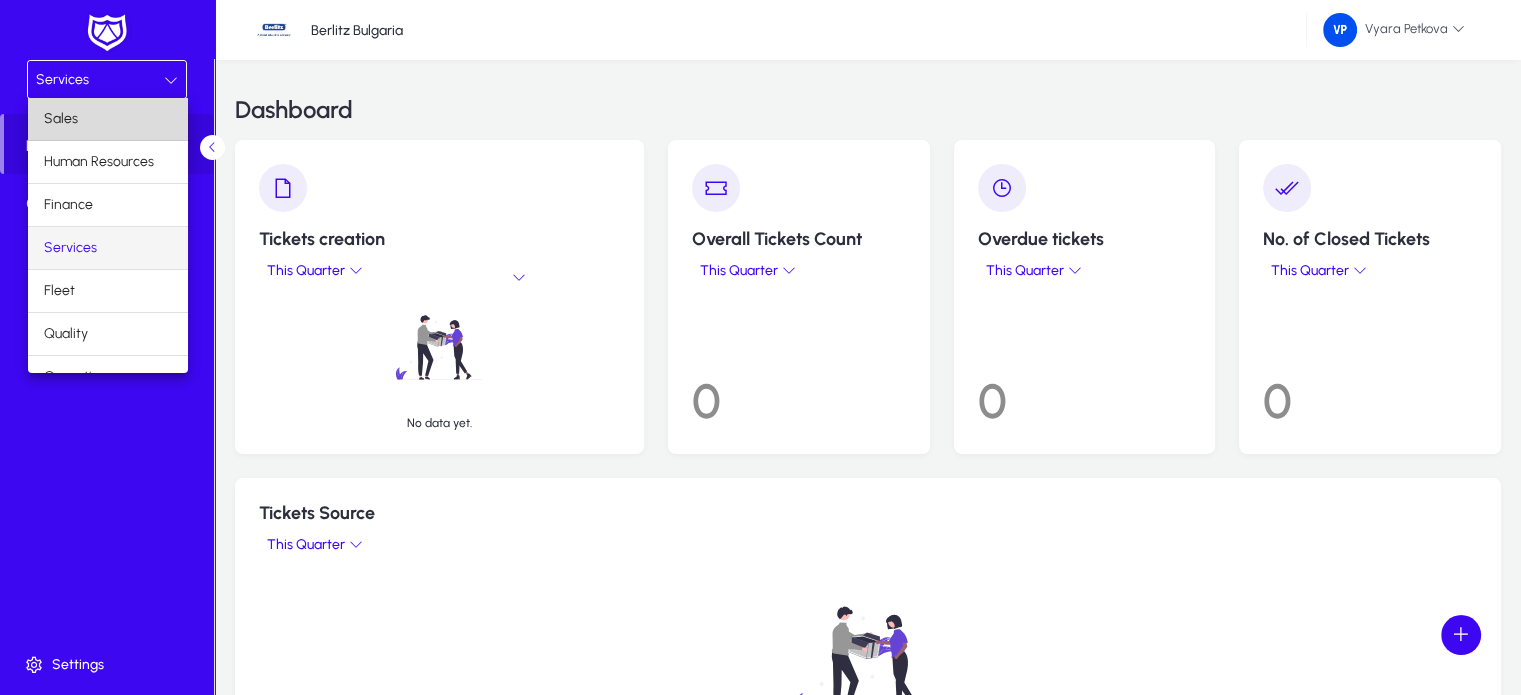 click on "Sales" at bounding box center [108, 119] 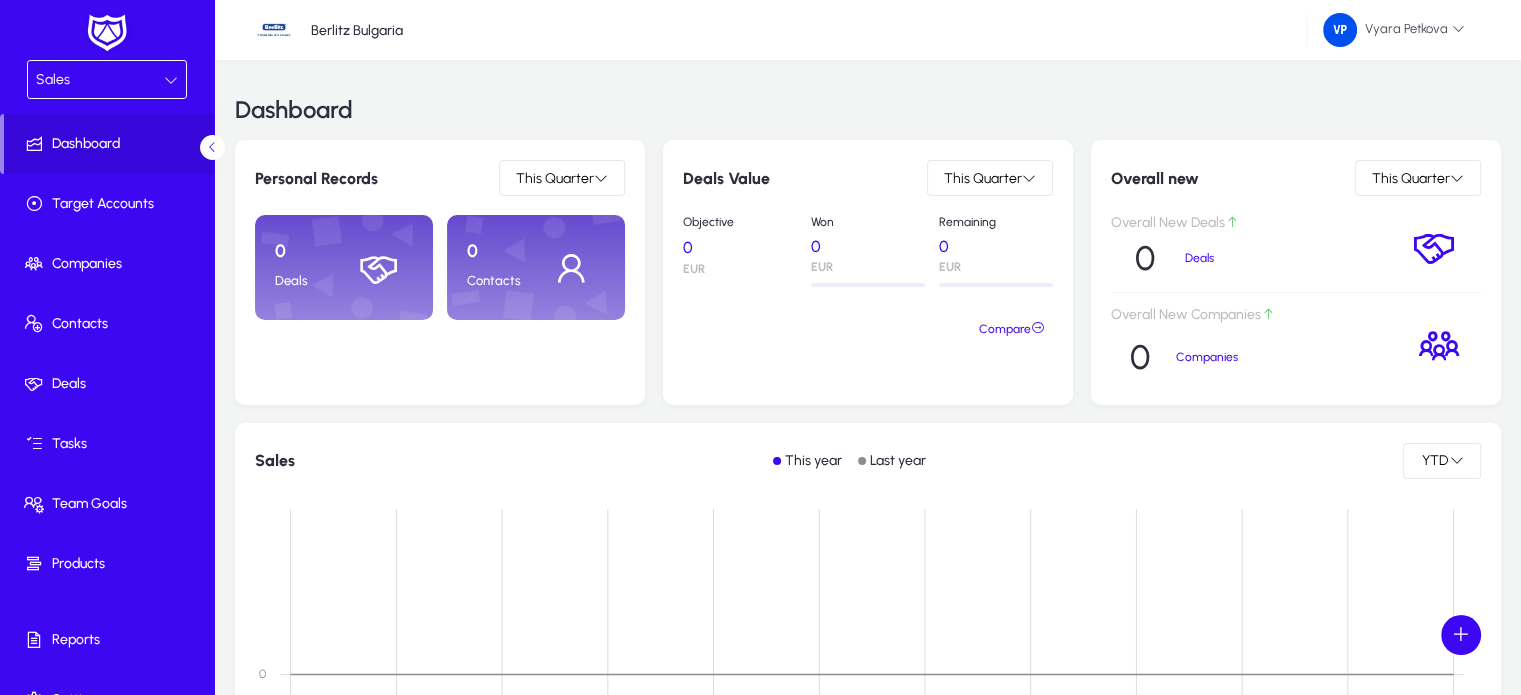 click on "Contacts" 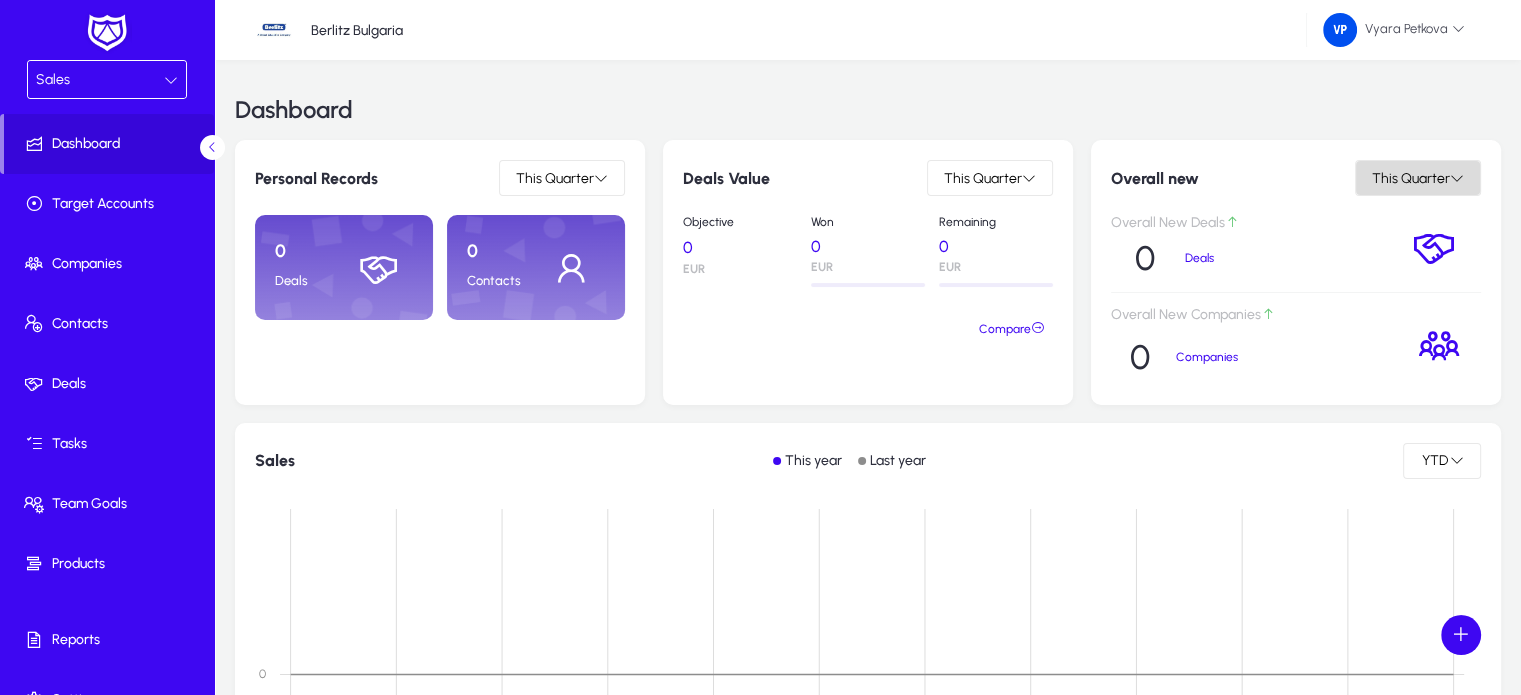 click 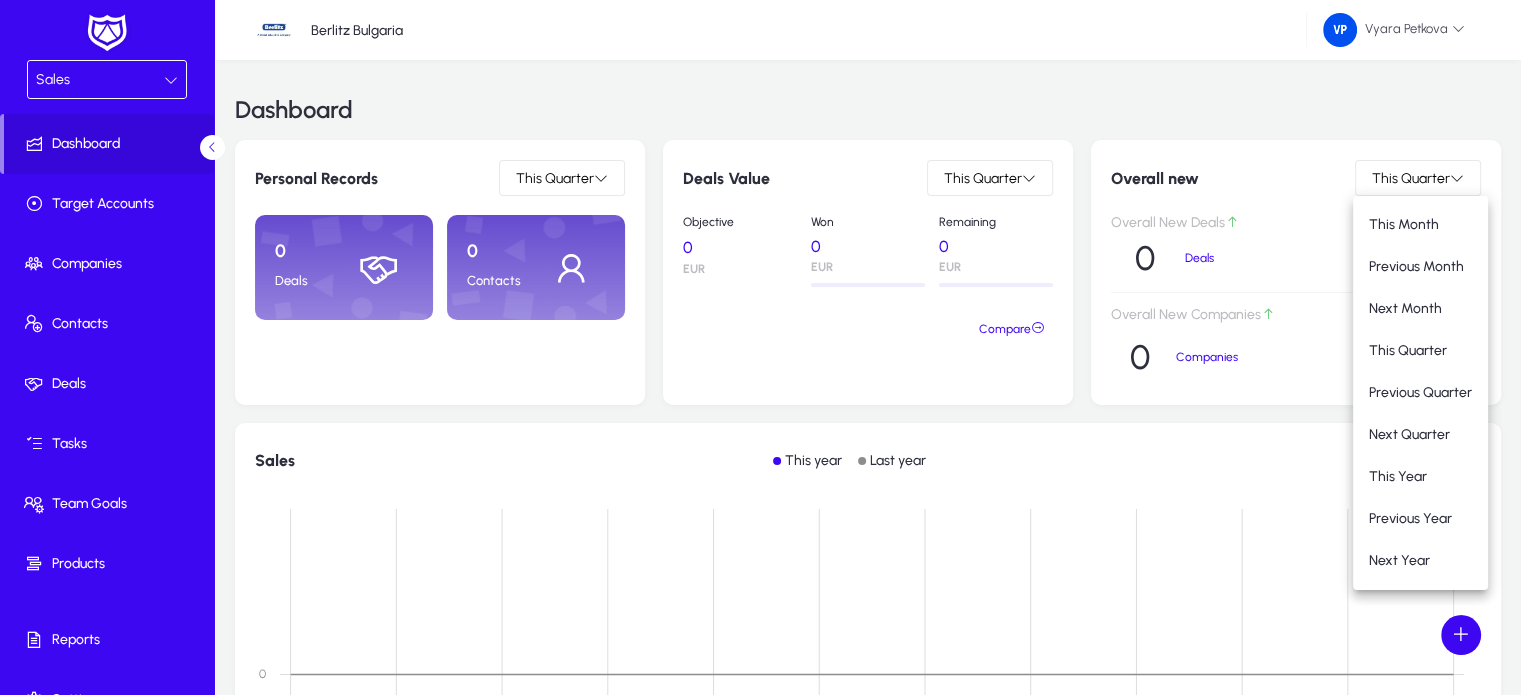 click at bounding box center (760, 347) 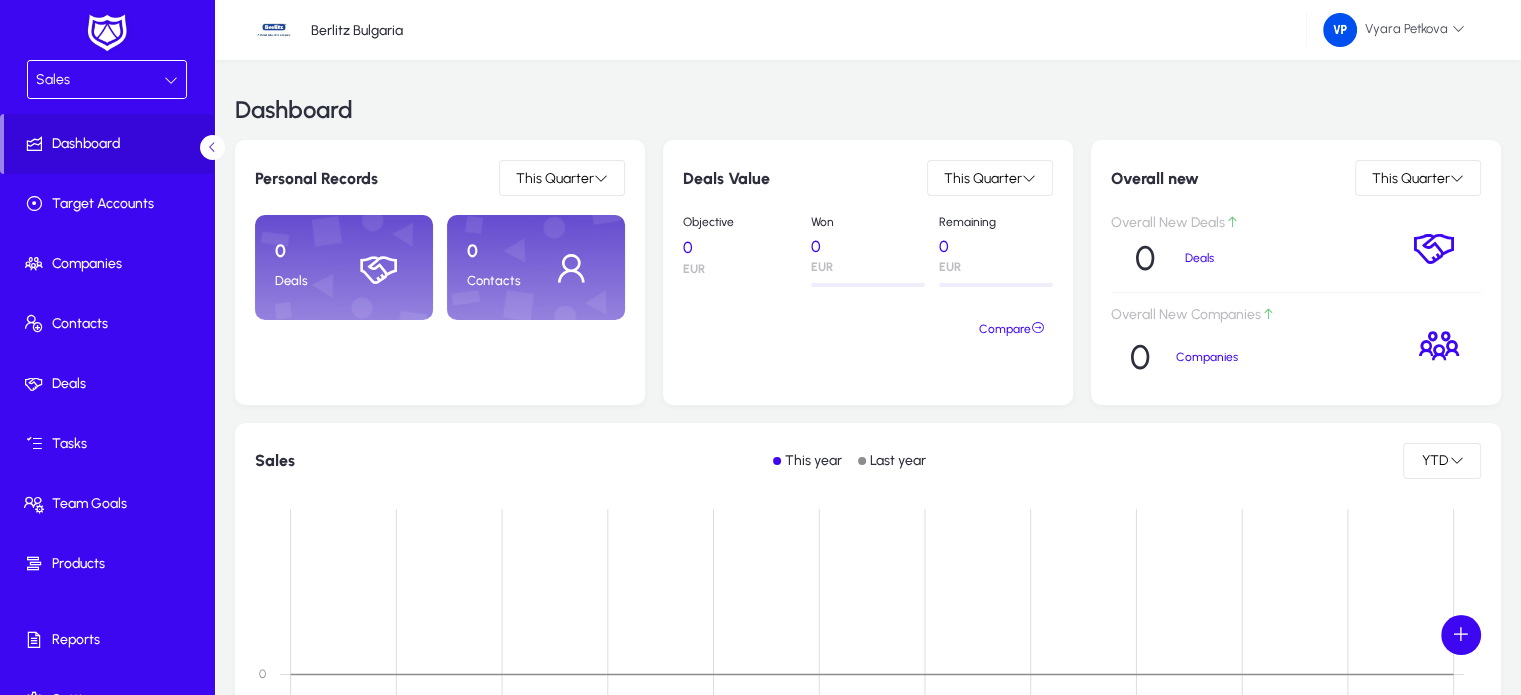 click 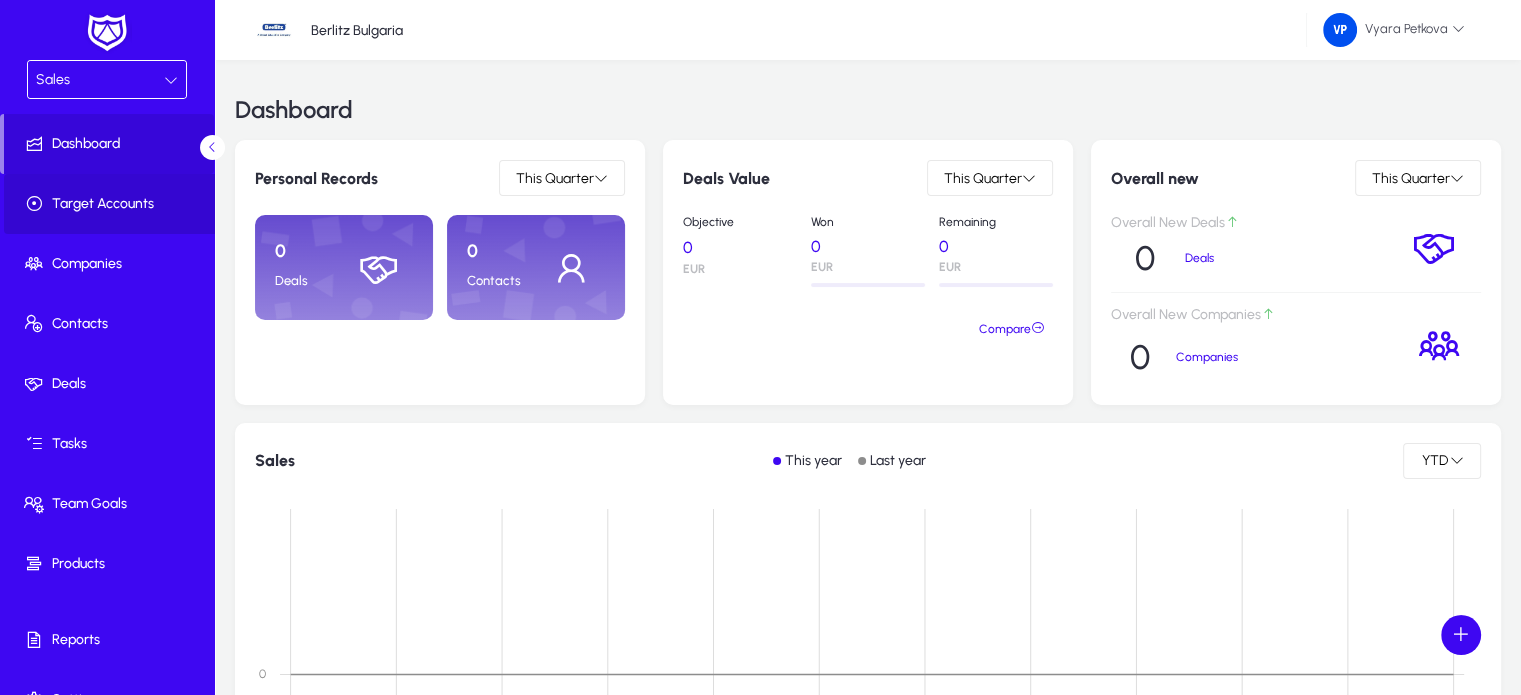 click on "Target Accounts" 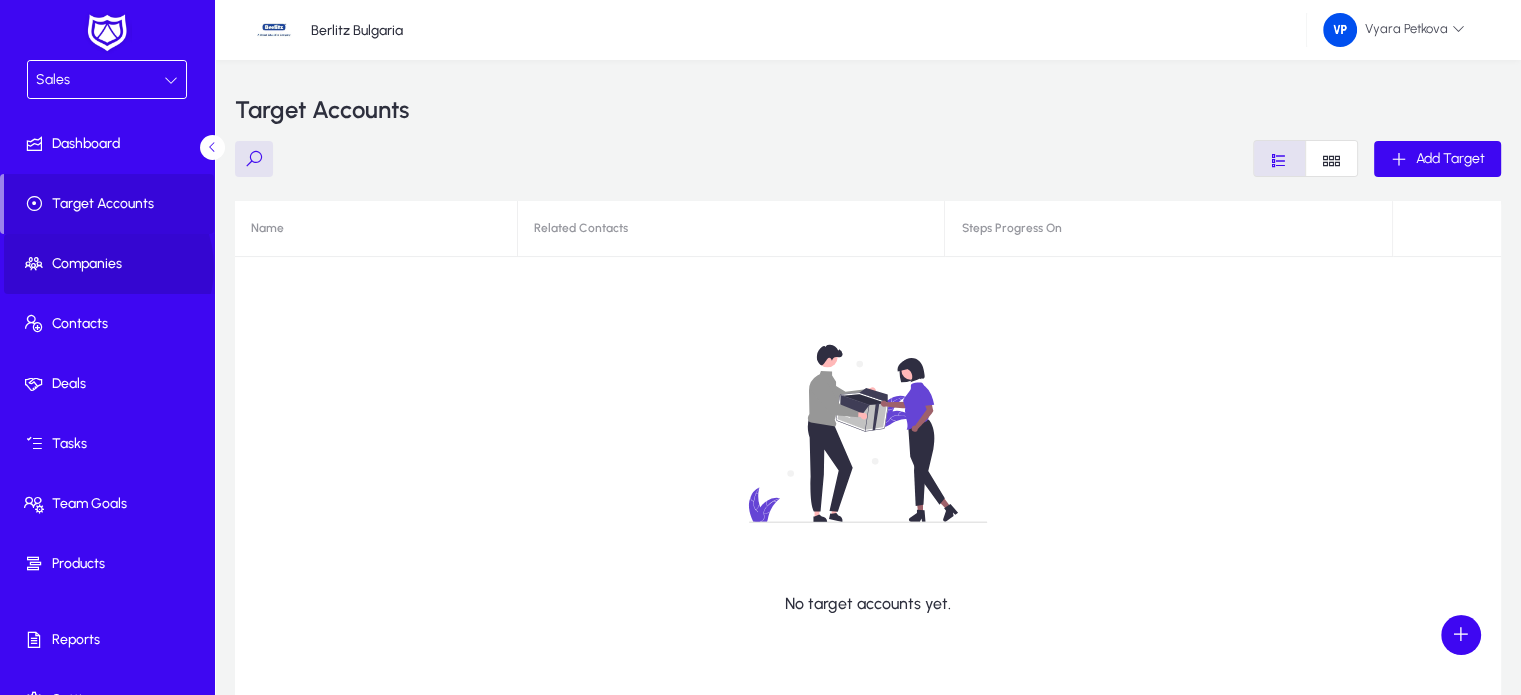 click on "Companies" 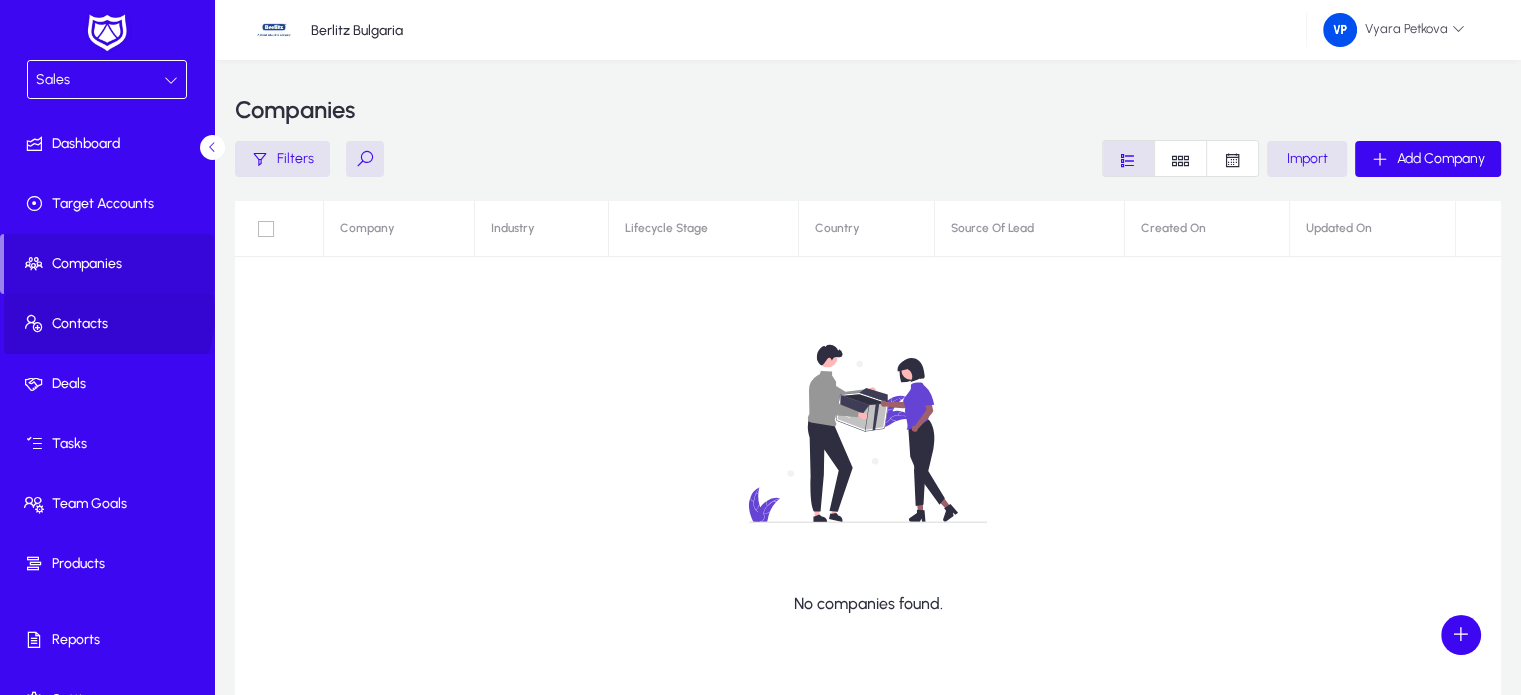 click on "Contacts" 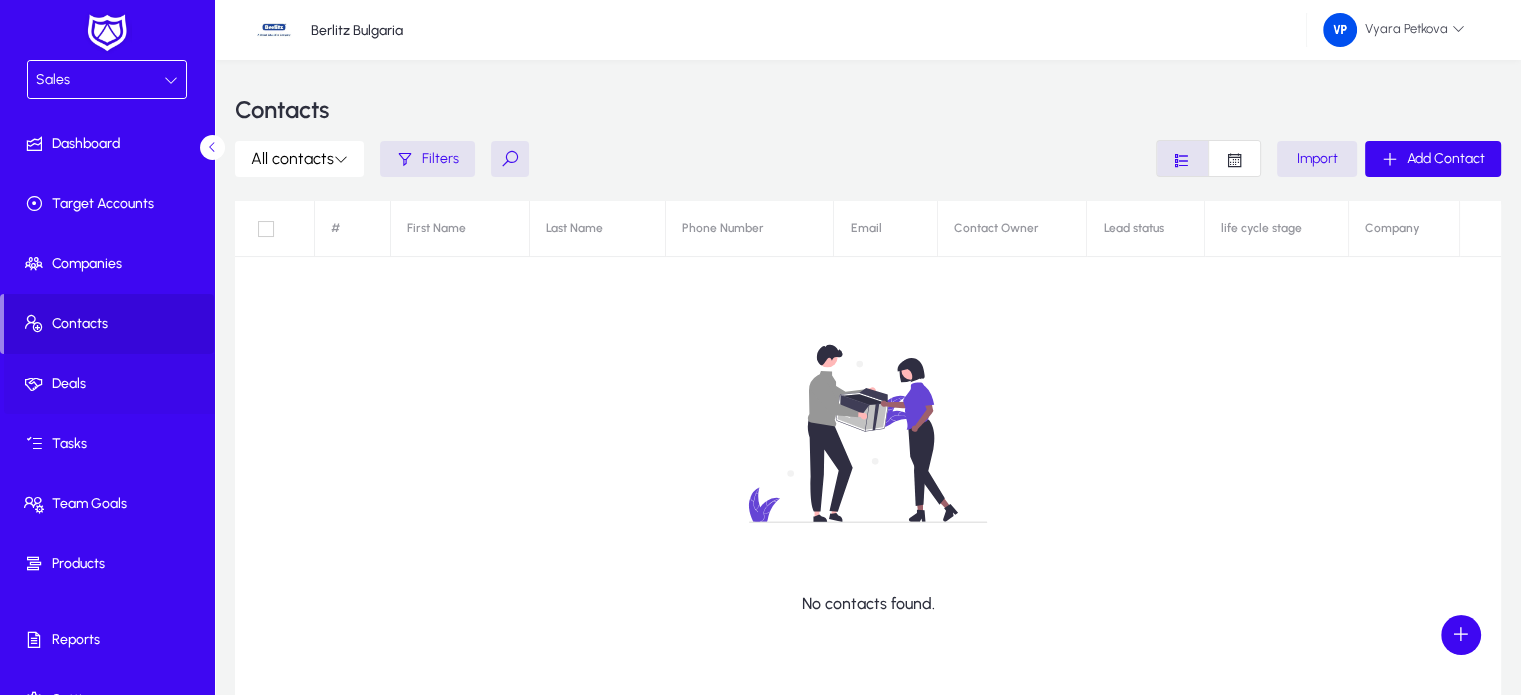 click on "Deals" 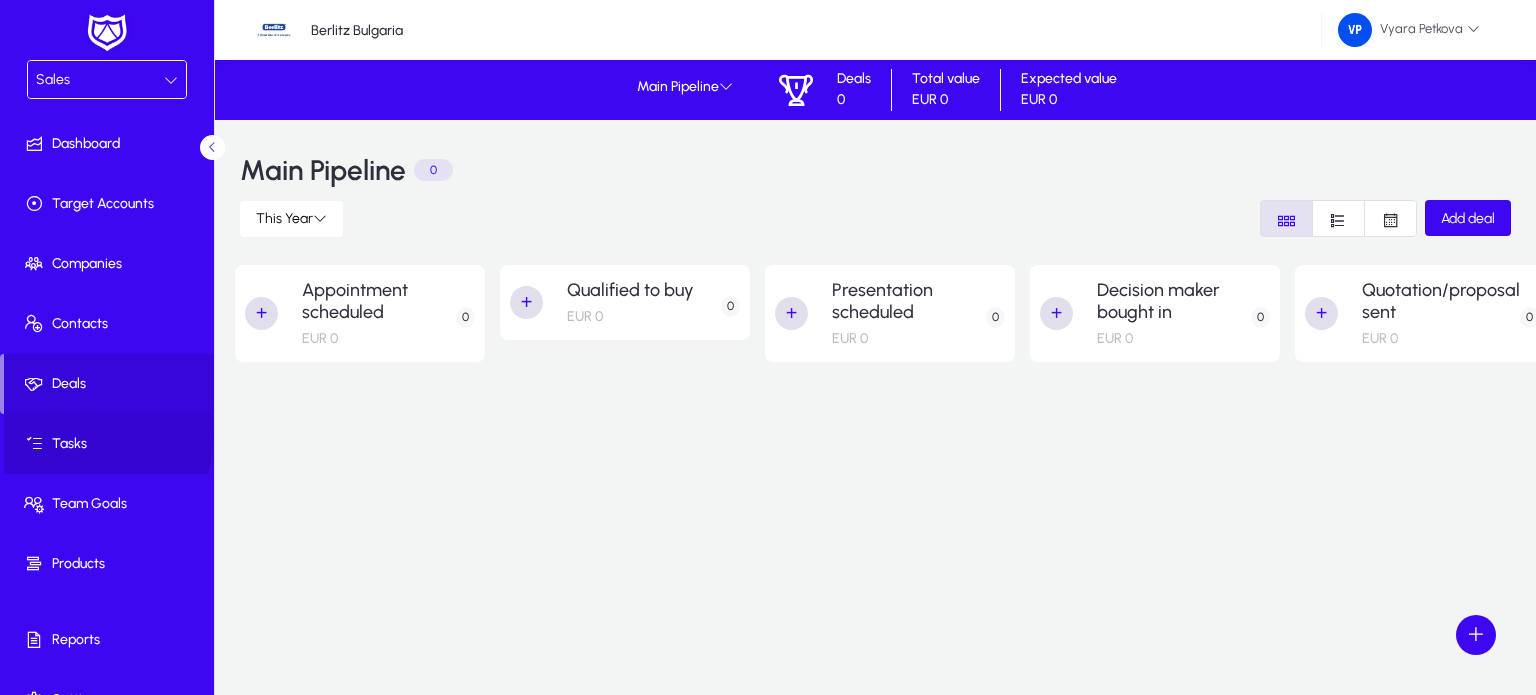 click on "Tasks" 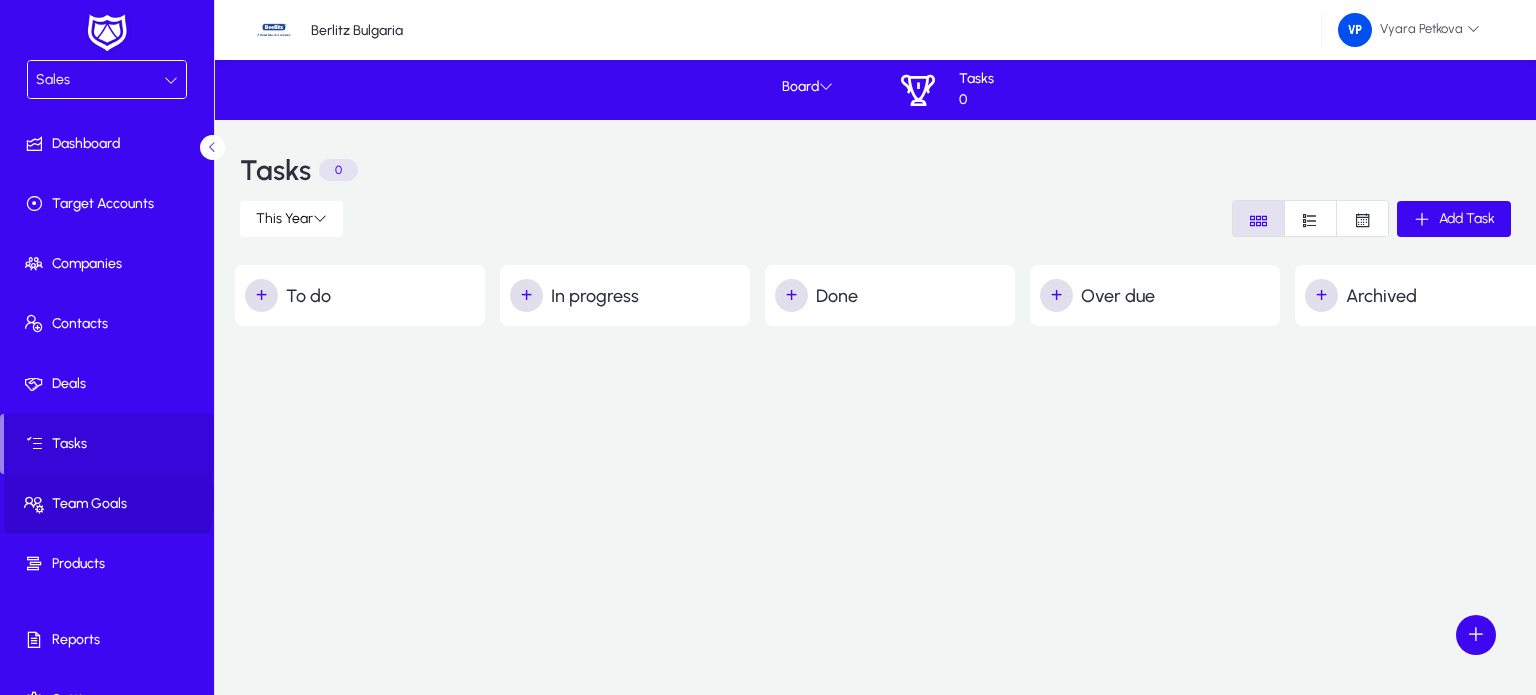 click on "Team Goals" 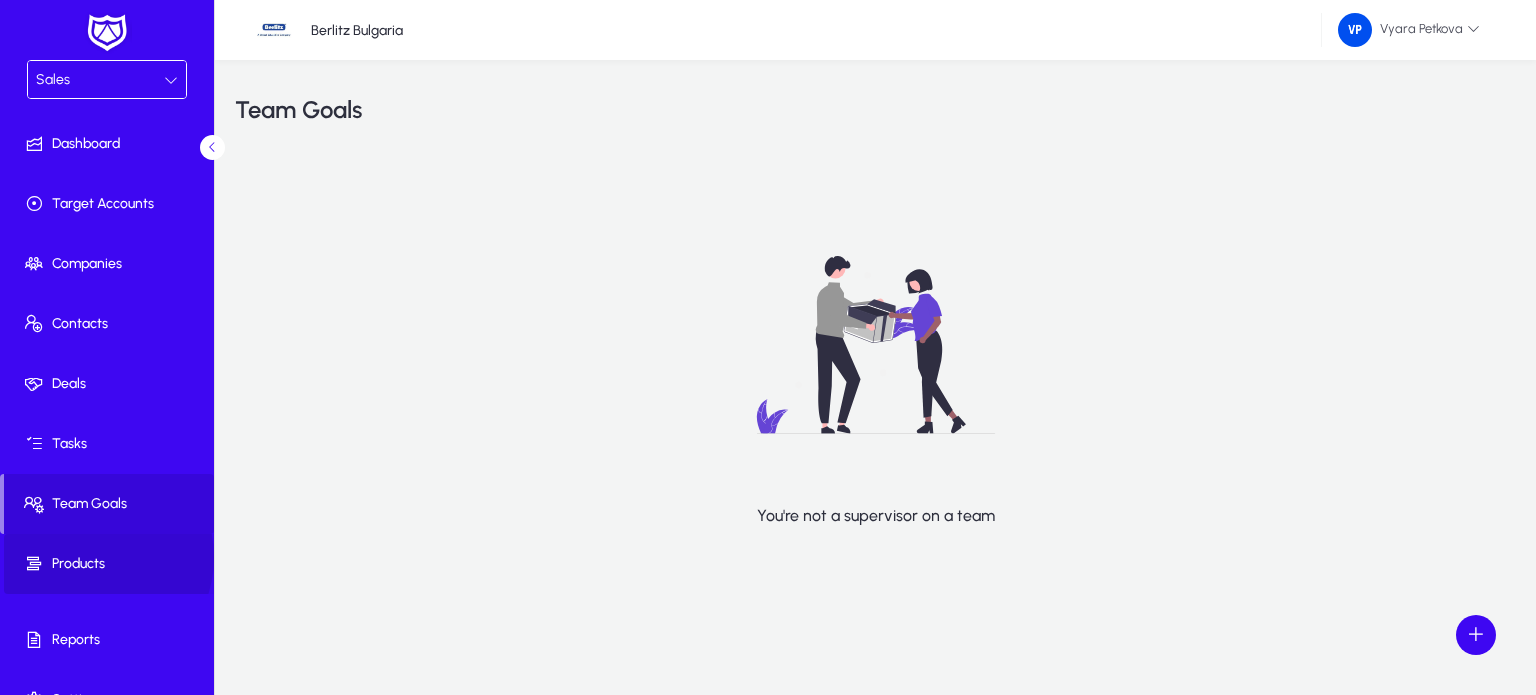 click on "Products" 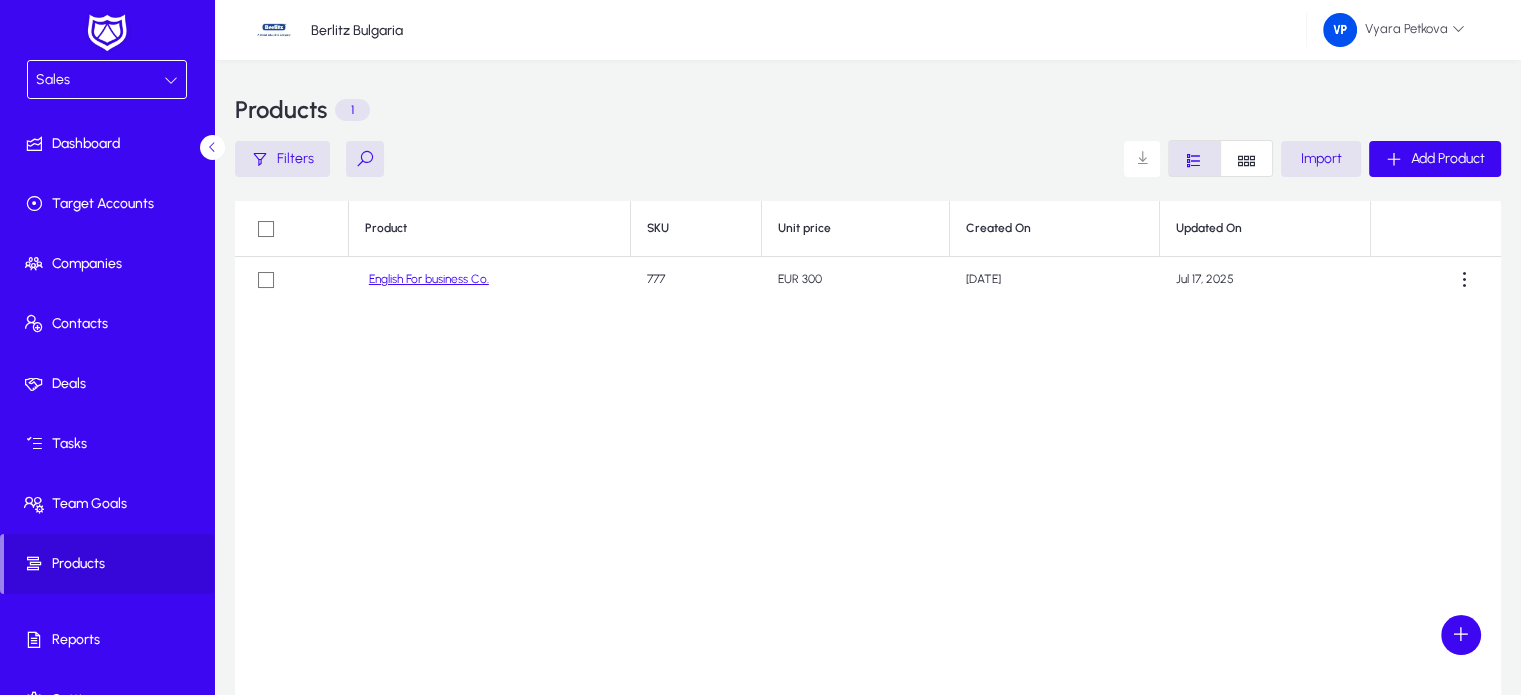 click on "English For business Co." 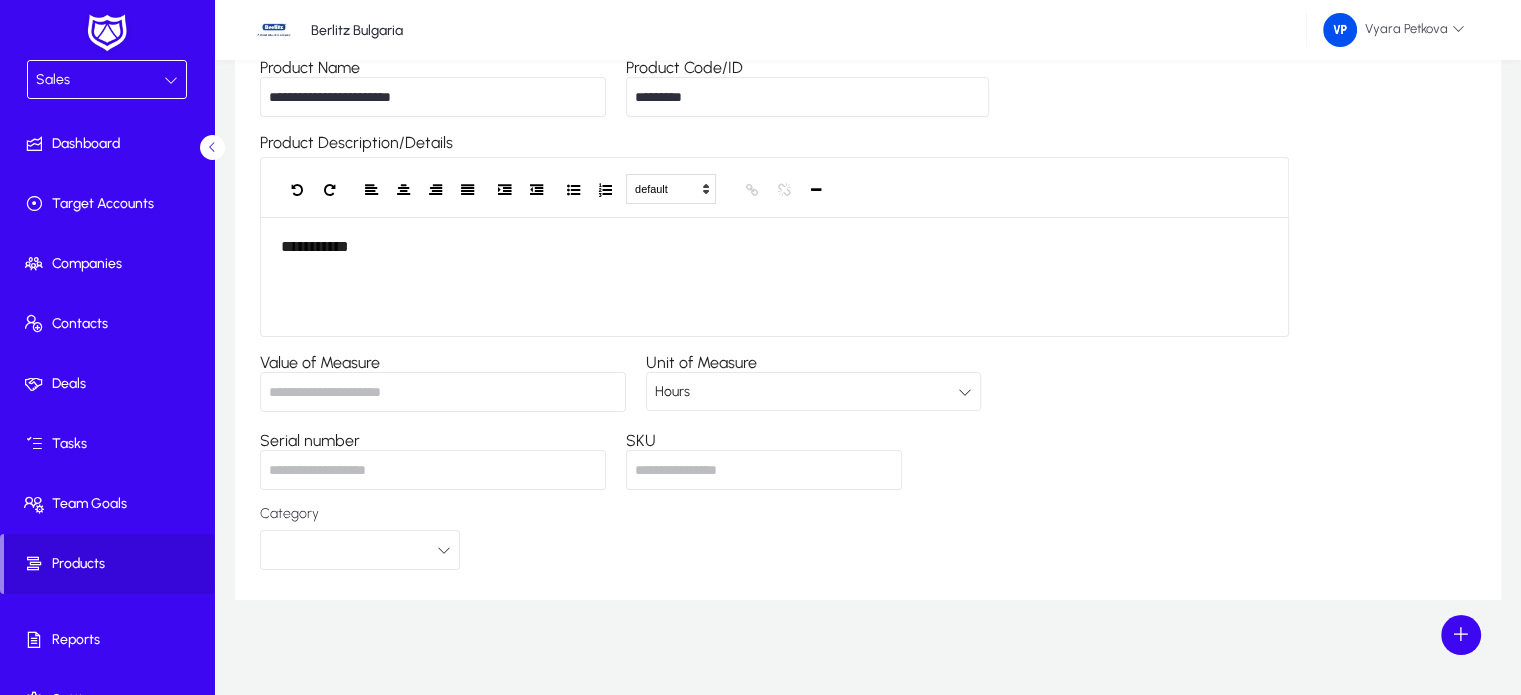 scroll, scrollTop: 281, scrollLeft: 0, axis: vertical 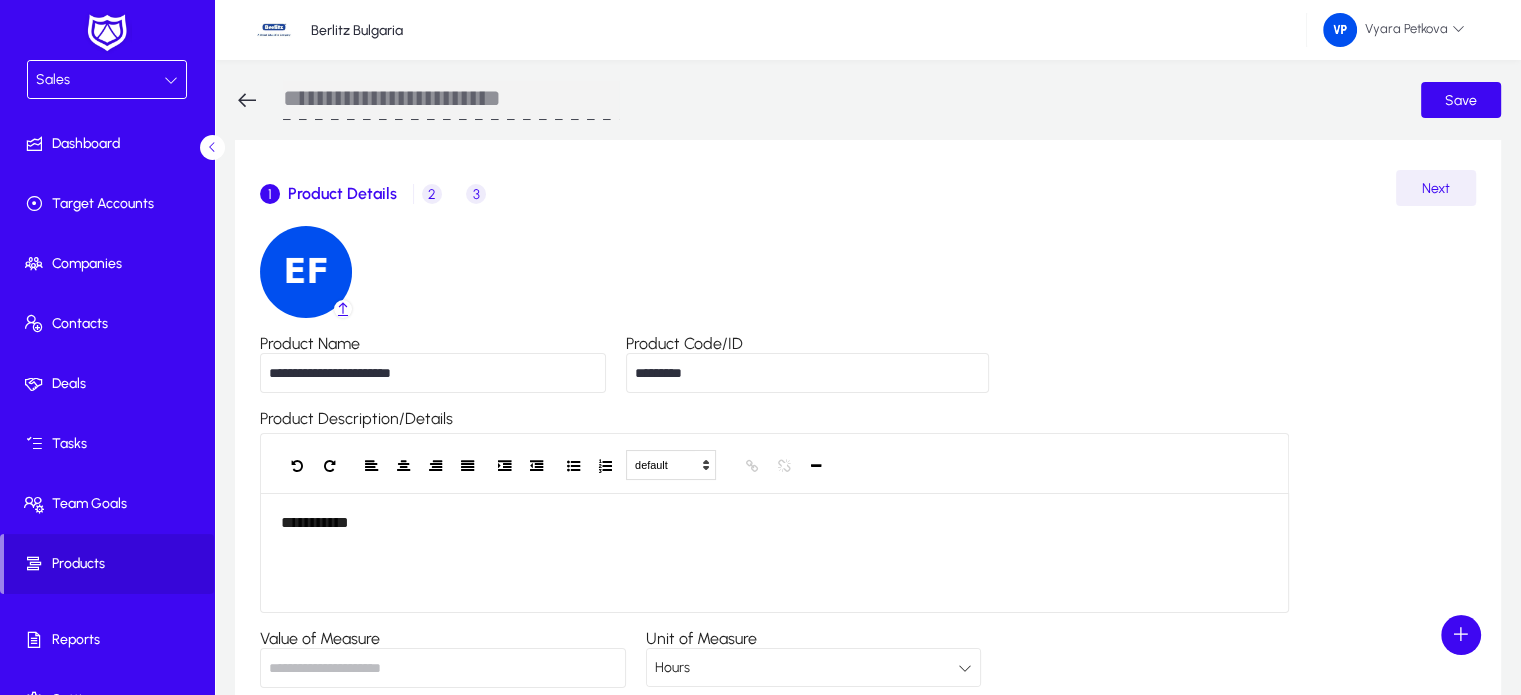 click on "Next" 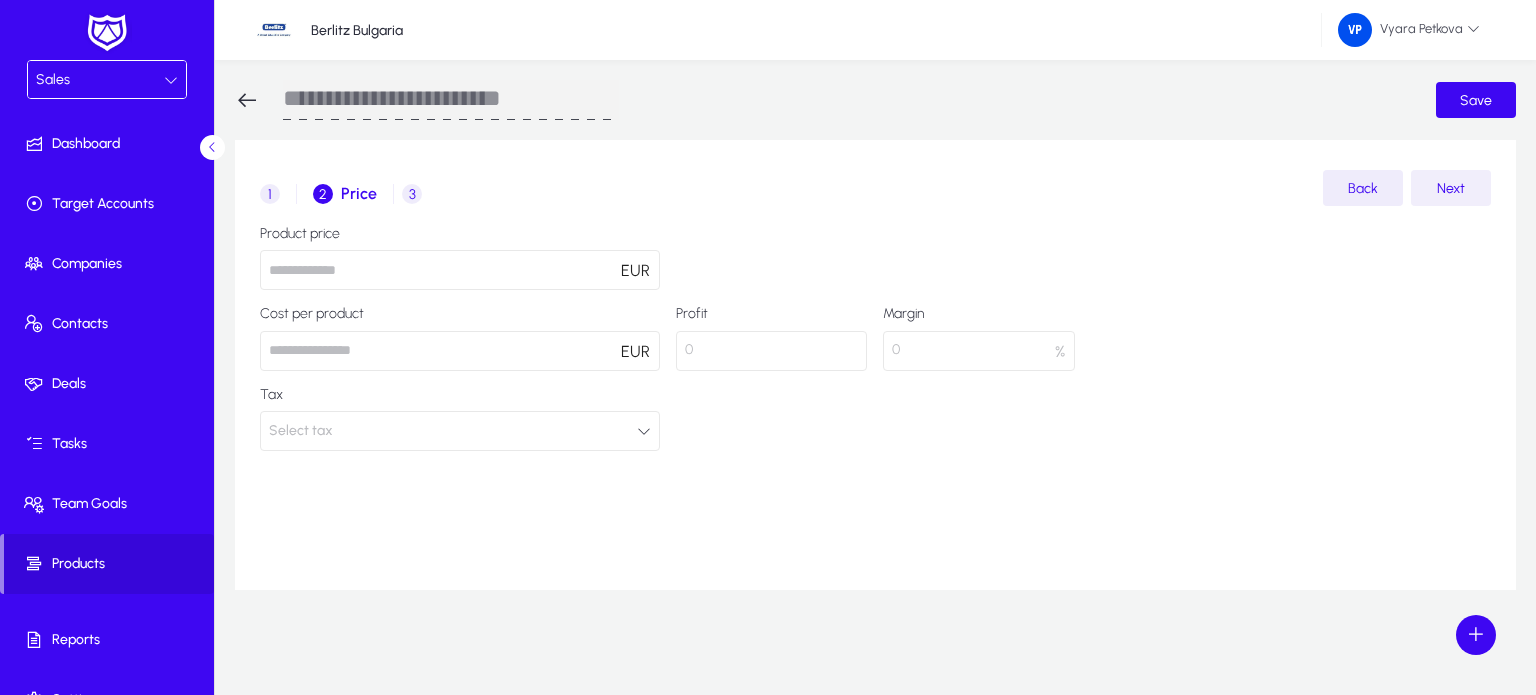 click 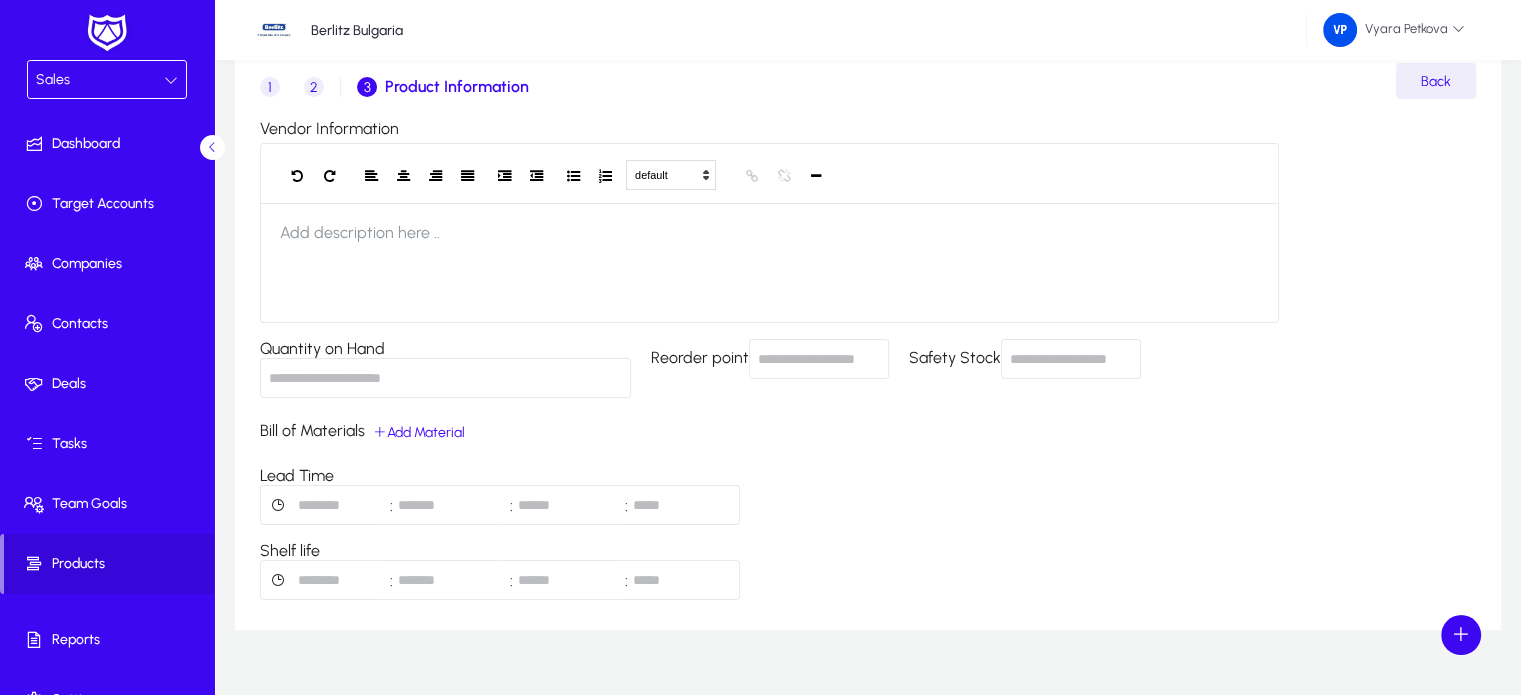scroll, scrollTop: 143, scrollLeft: 0, axis: vertical 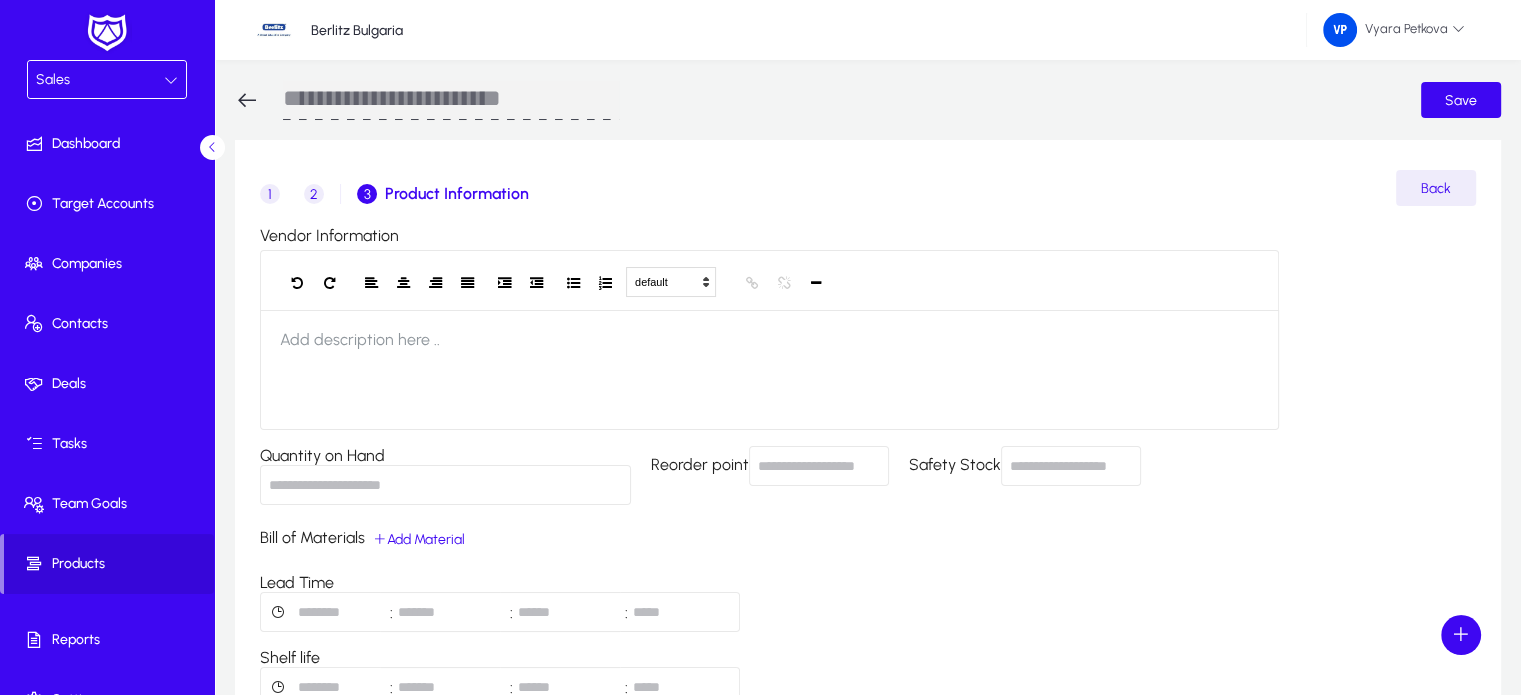 click on "1" at bounding box center (270, 194) 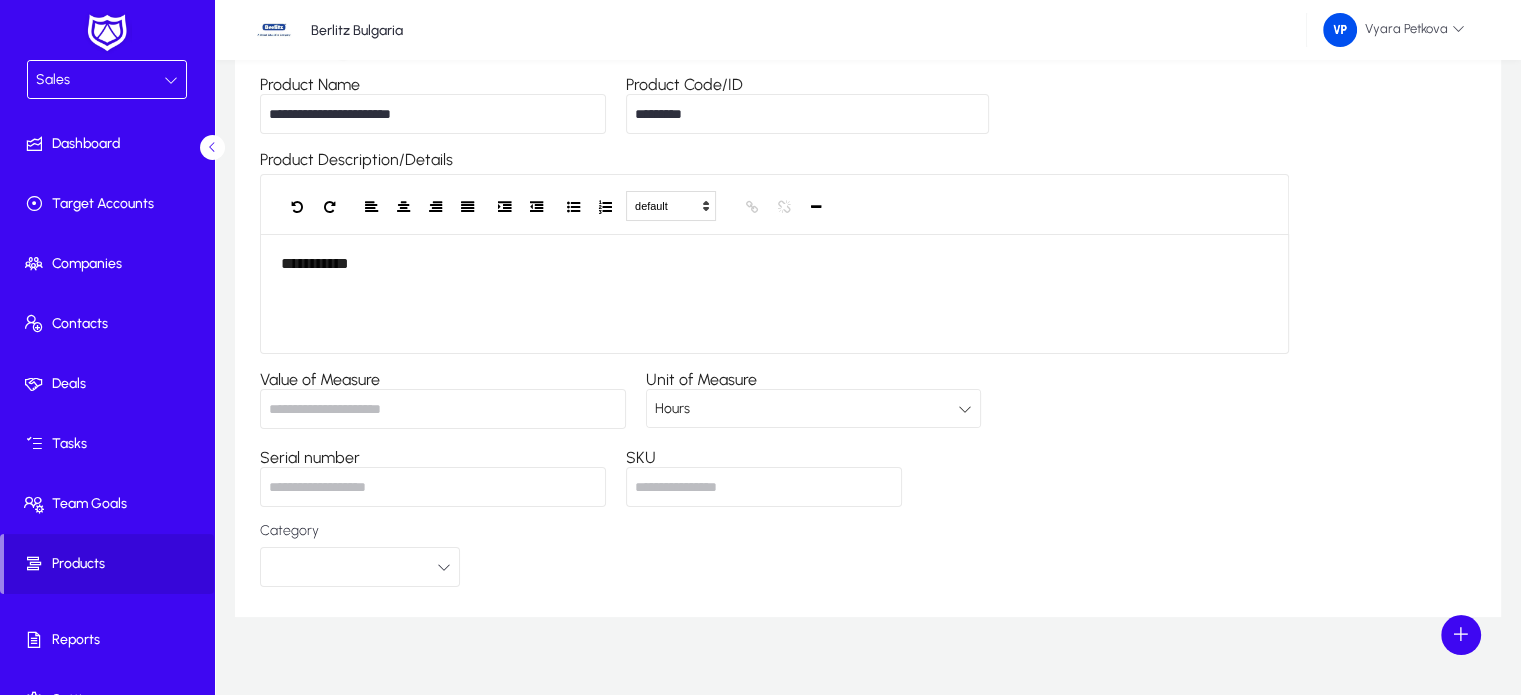 scroll, scrollTop: 281, scrollLeft: 0, axis: vertical 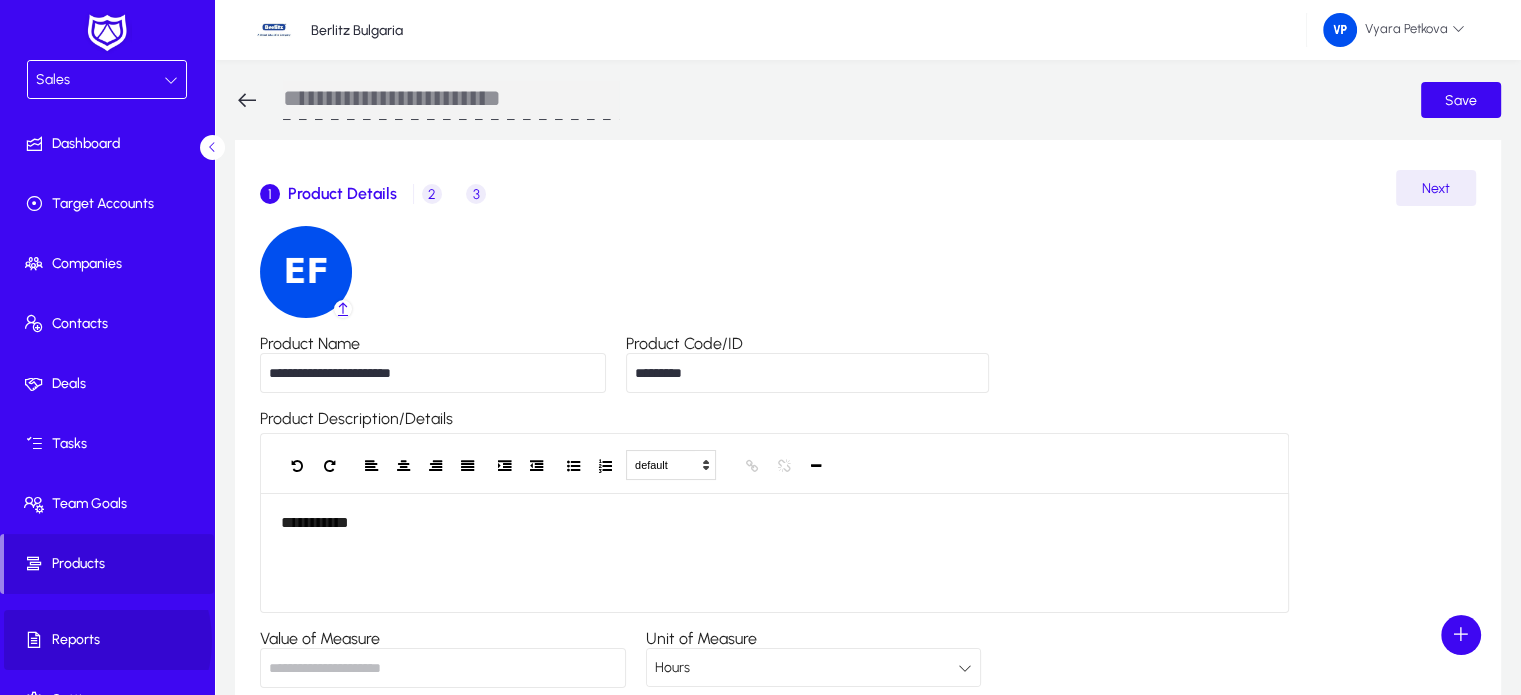 click on "Reports" 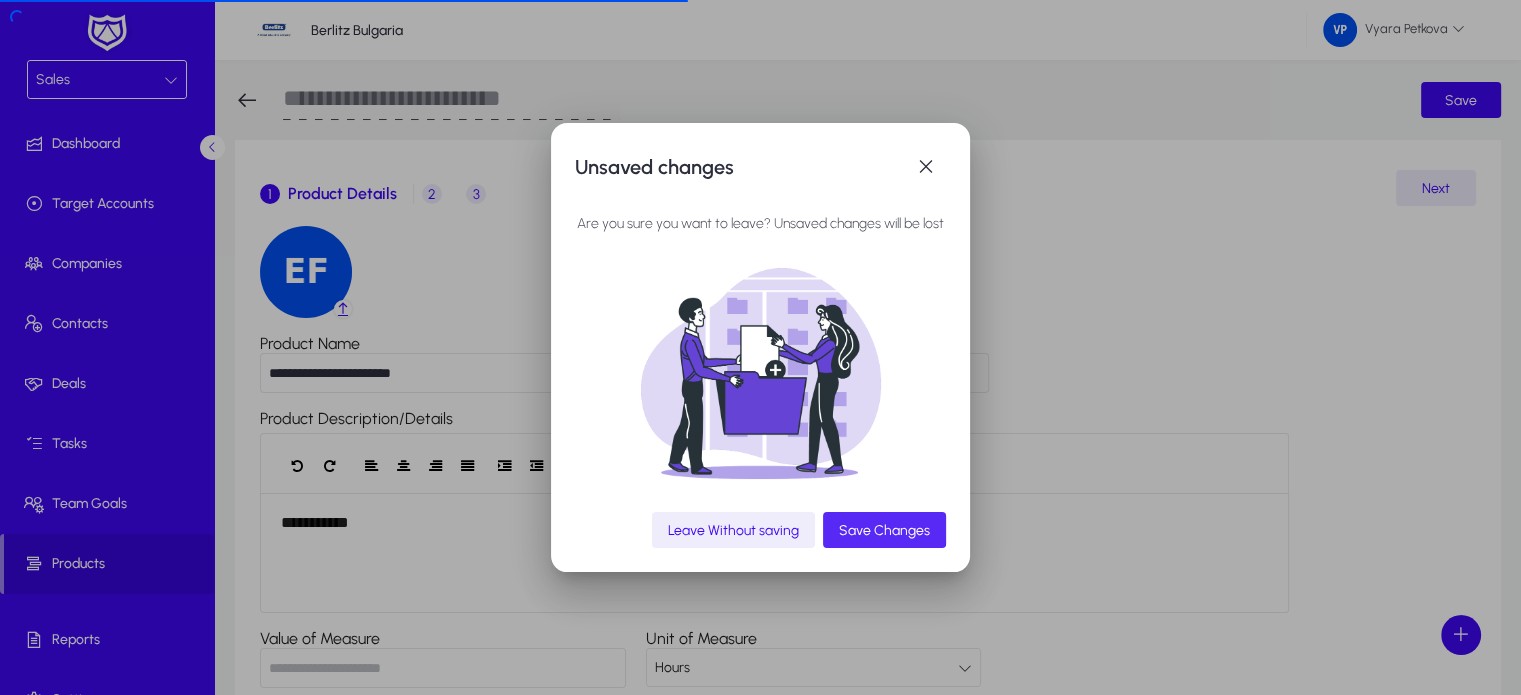 click on "Save Changes" 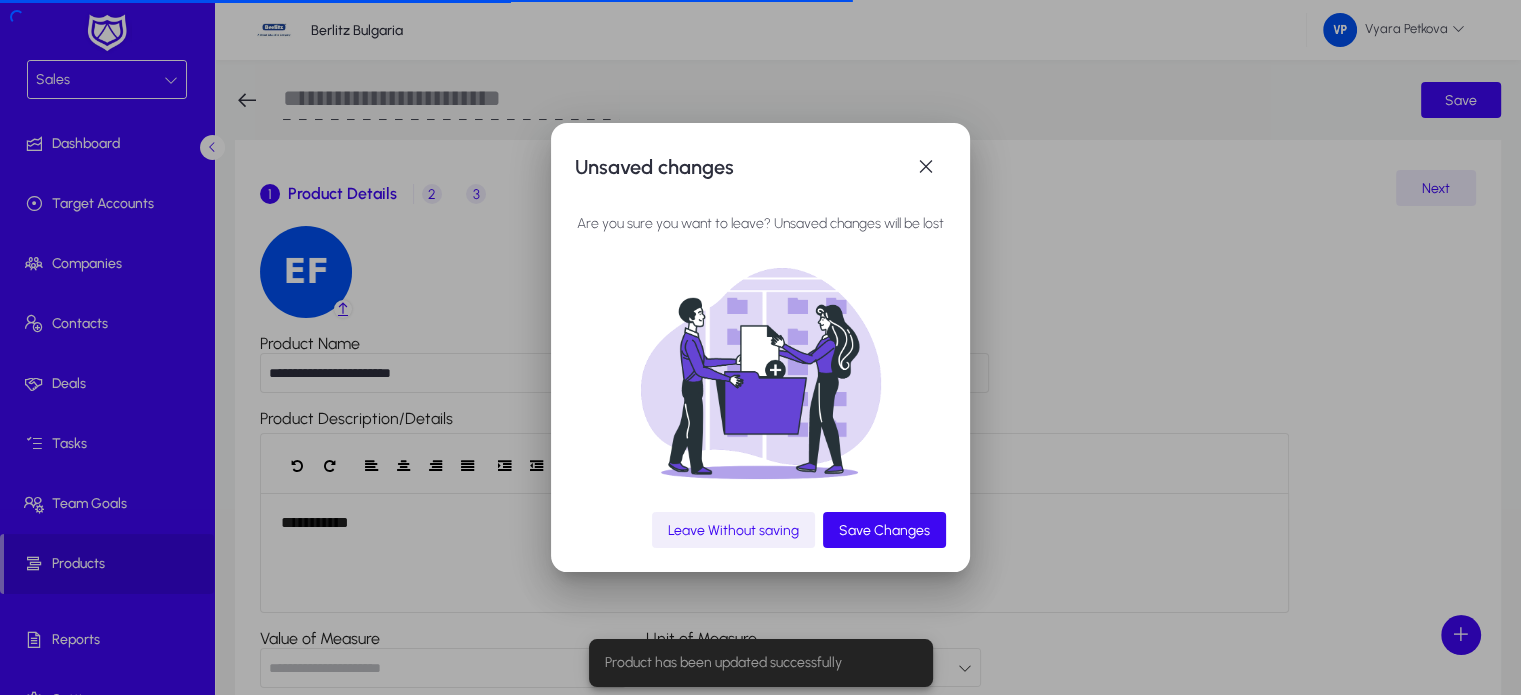 click on "Leave Without saving" 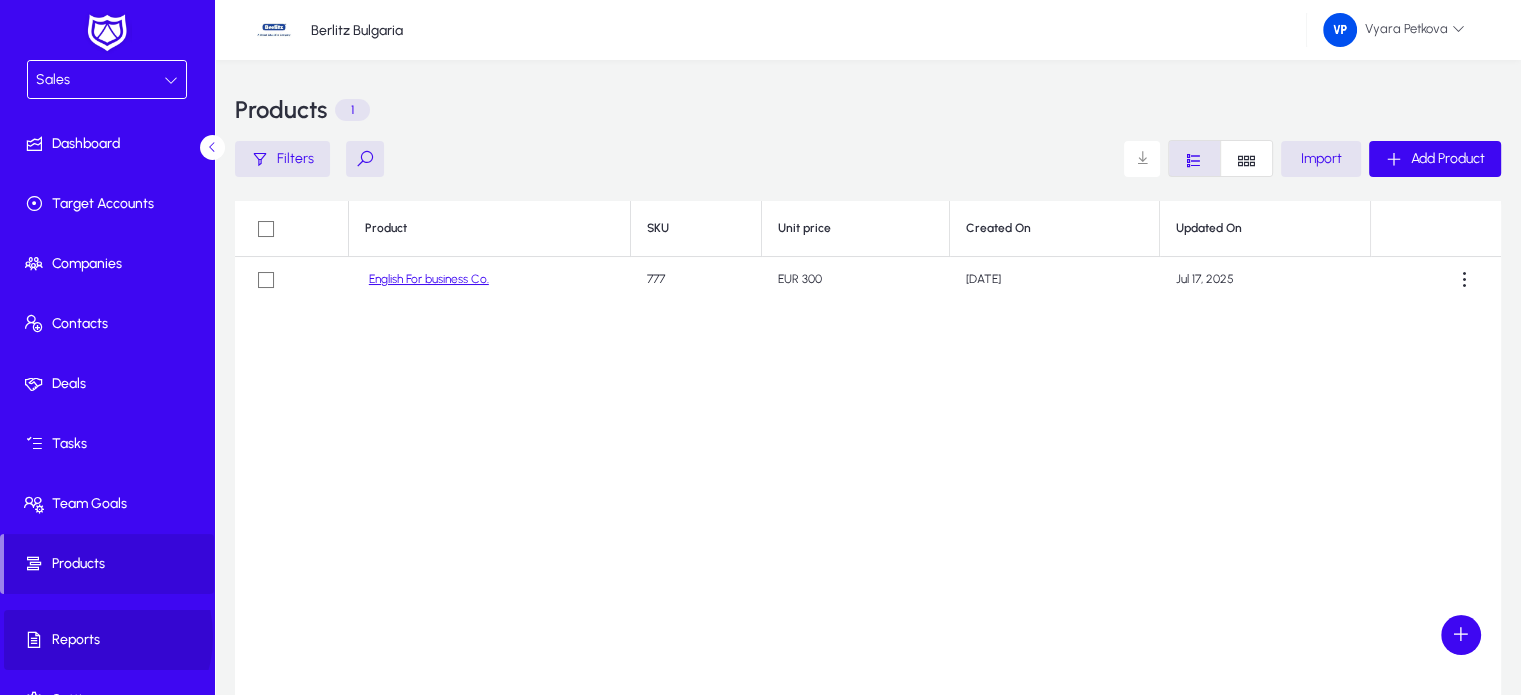 click on "Reports" 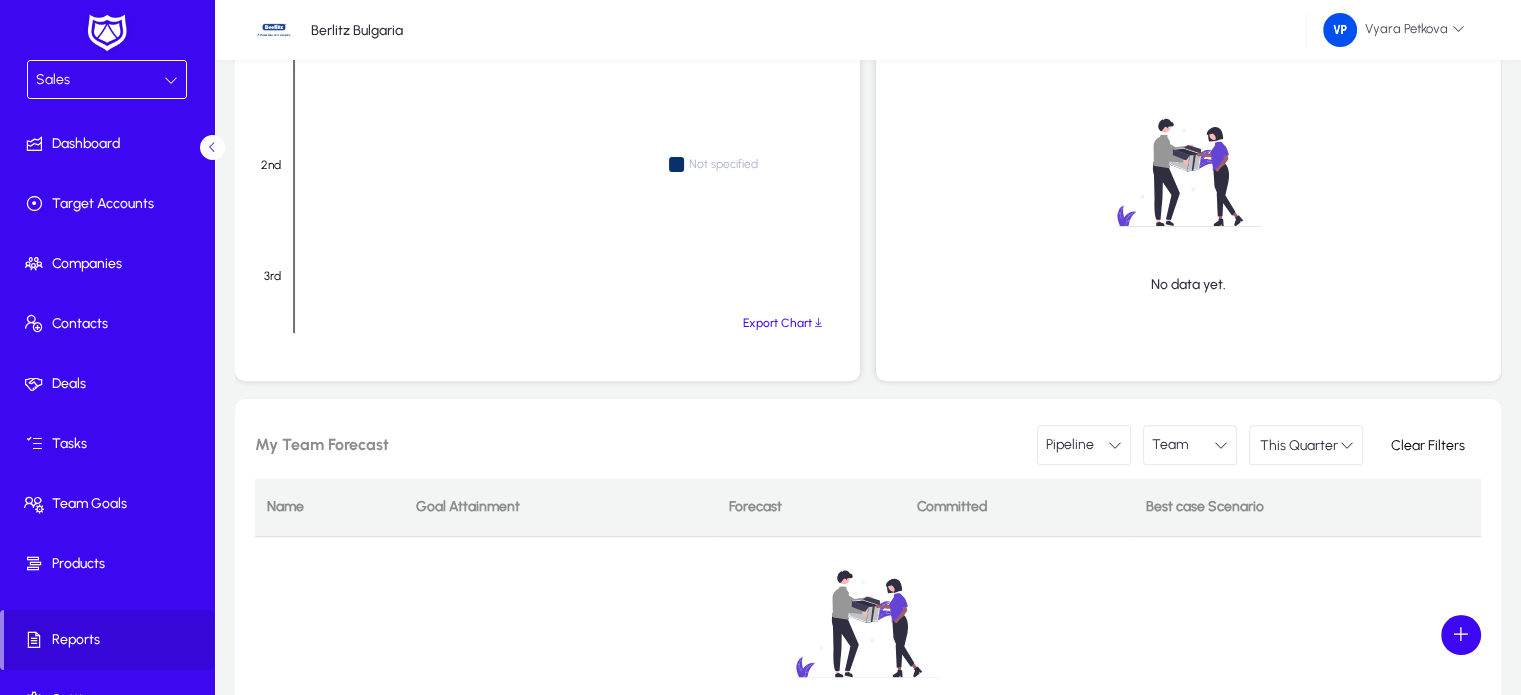 scroll, scrollTop: 801, scrollLeft: 0, axis: vertical 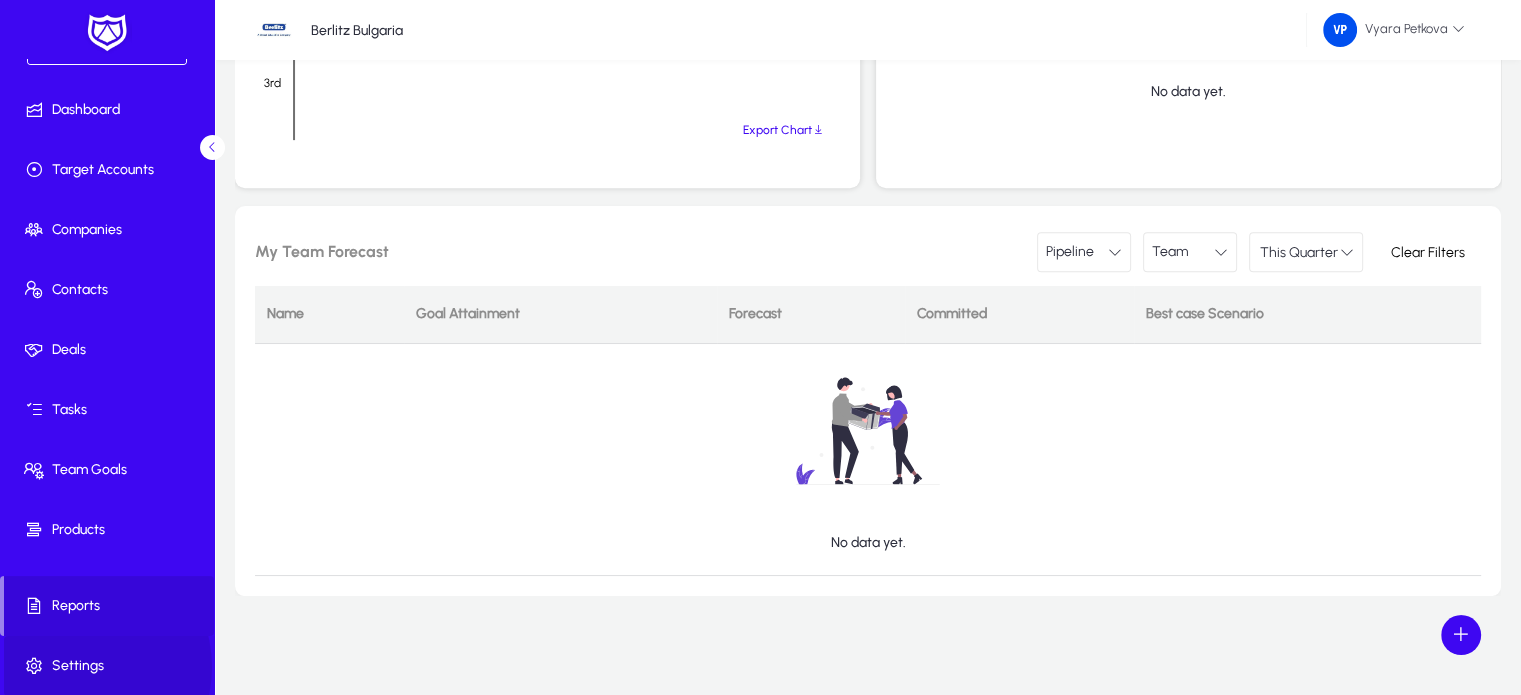 click on "Settings" 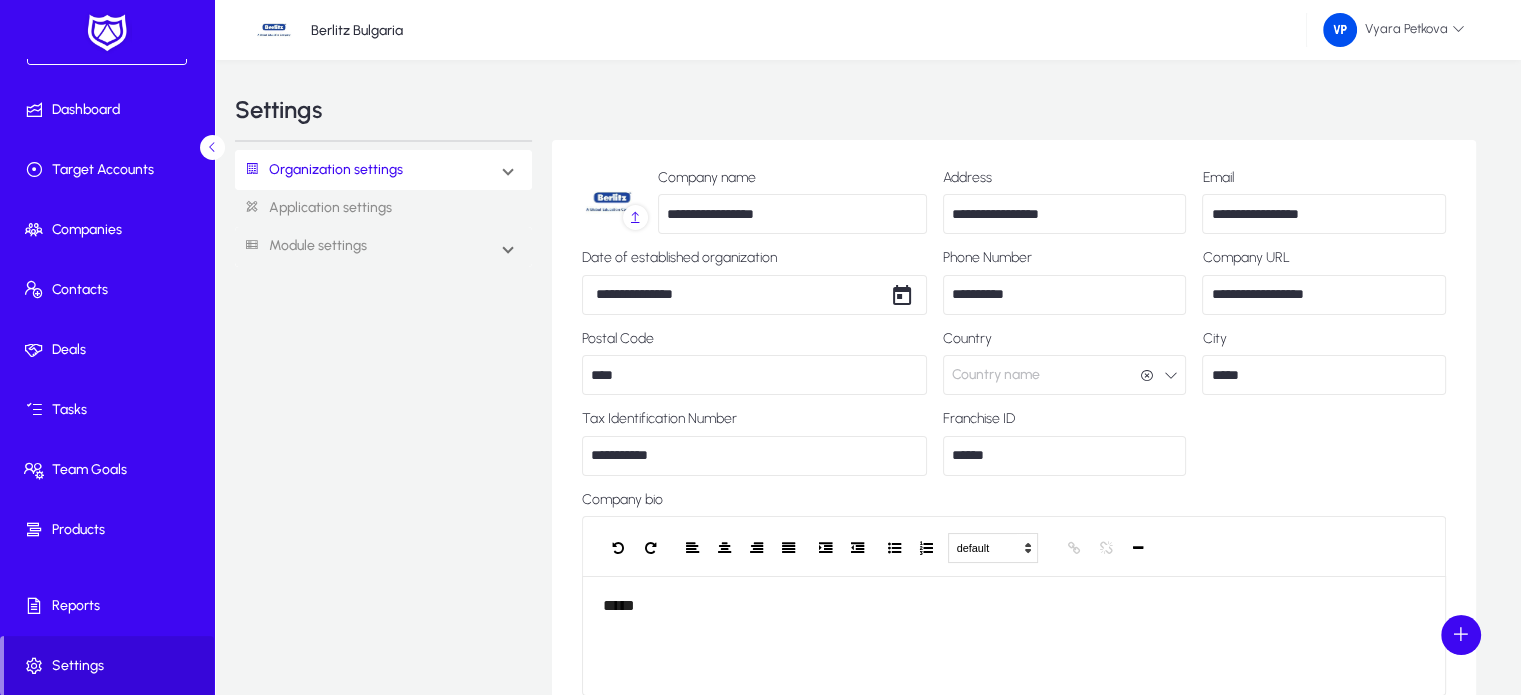 scroll, scrollTop: 608, scrollLeft: 0, axis: vertical 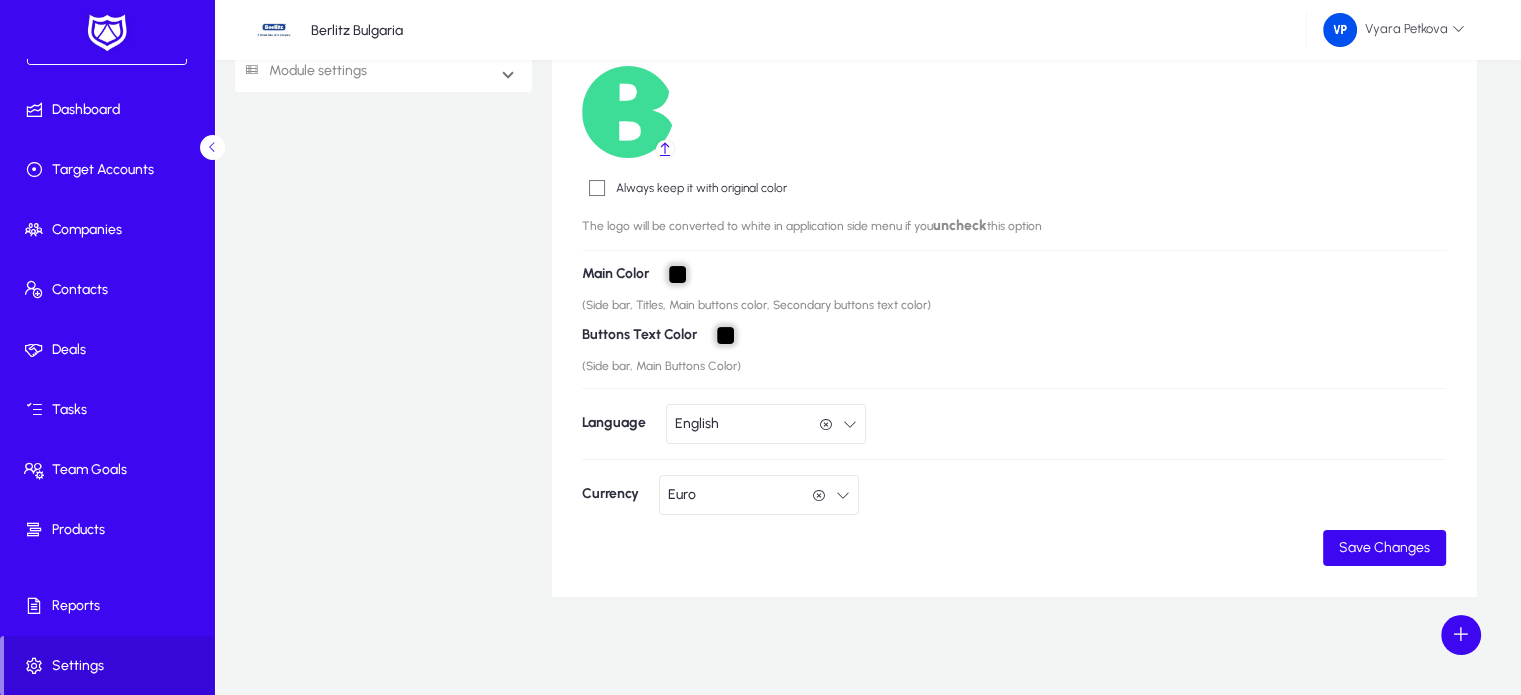 click on "Module settings" at bounding box center (301, 71) 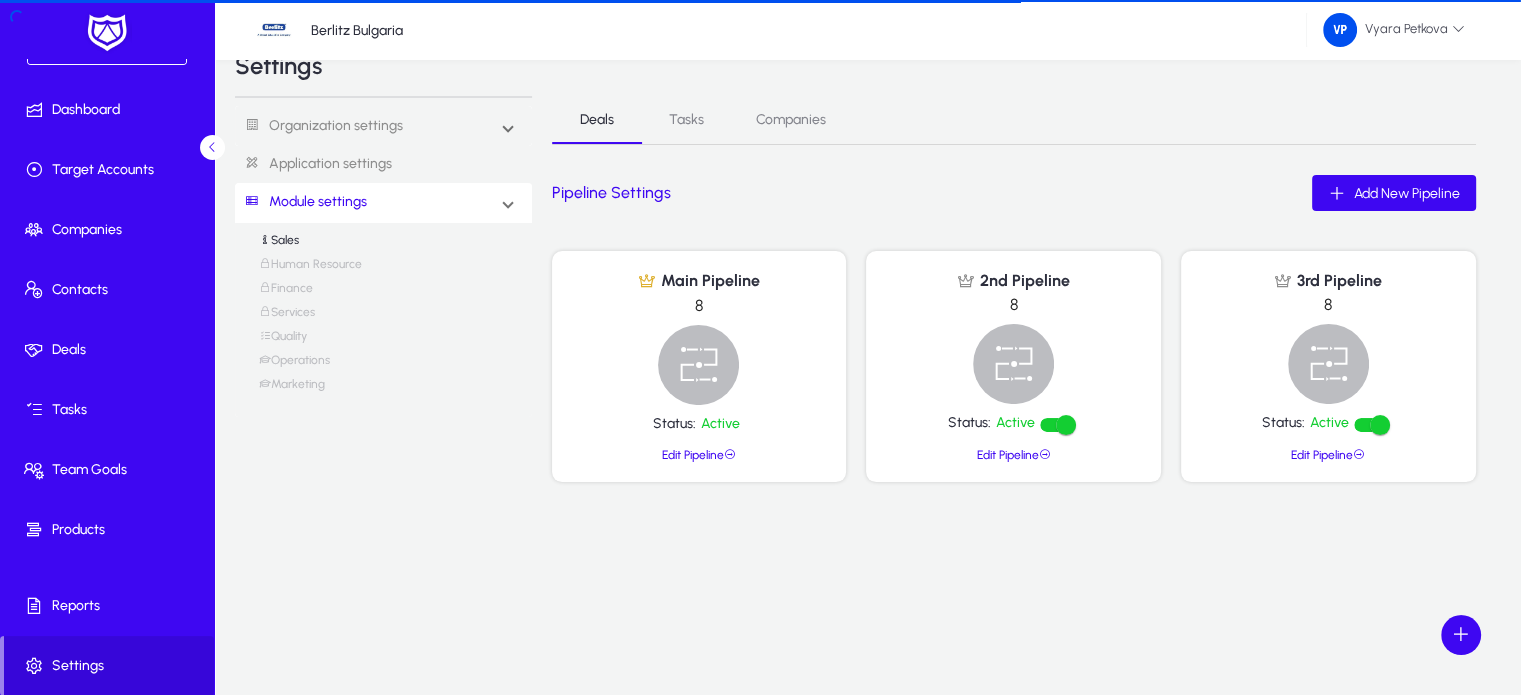 scroll, scrollTop: 44, scrollLeft: 0, axis: vertical 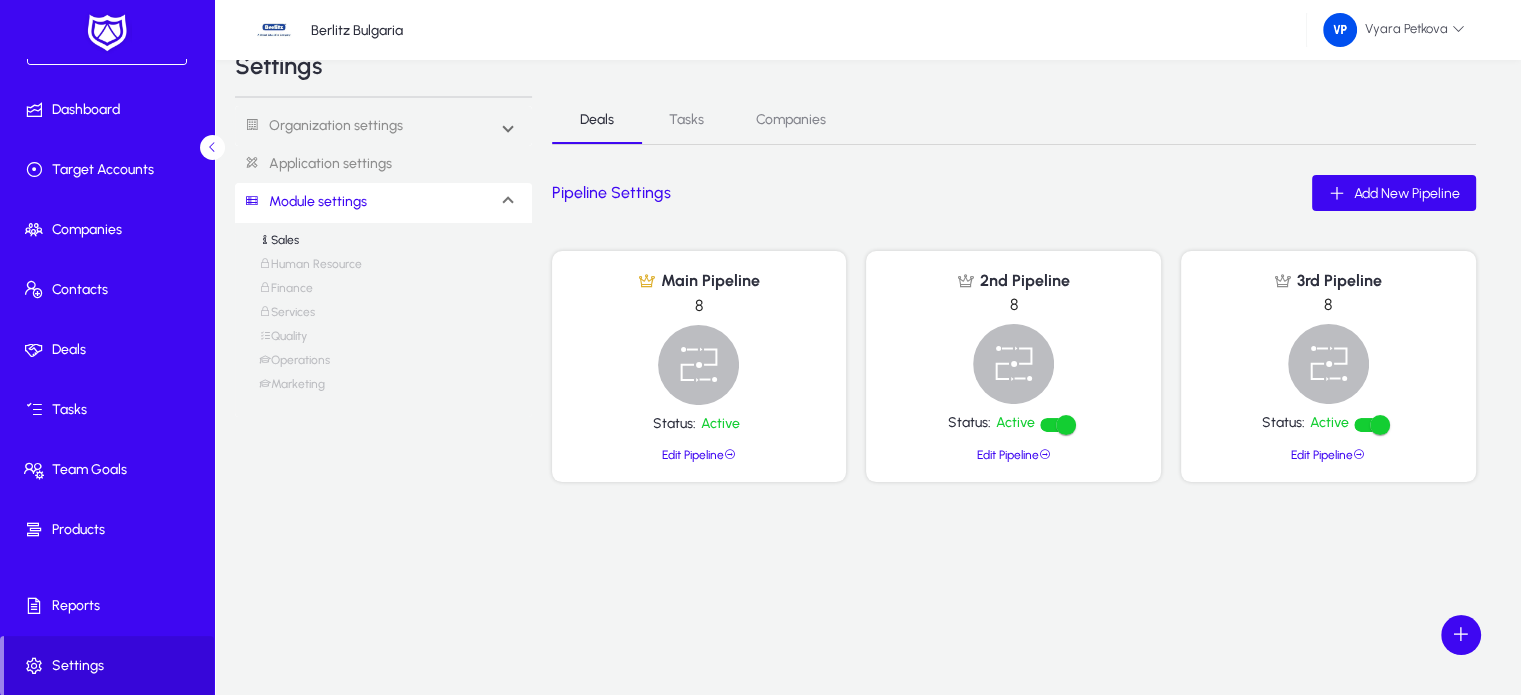 click on "Edit Pipeline" 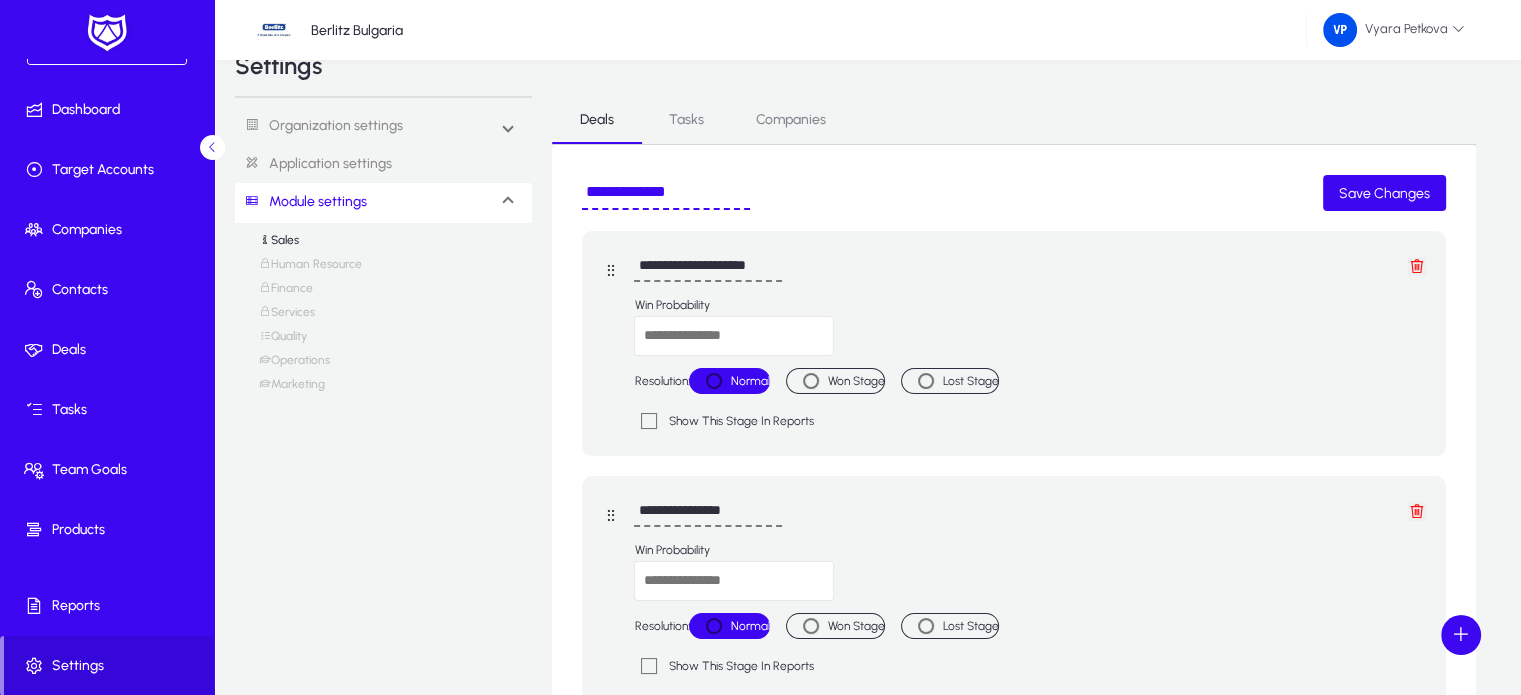 scroll, scrollTop: 652, scrollLeft: 0, axis: vertical 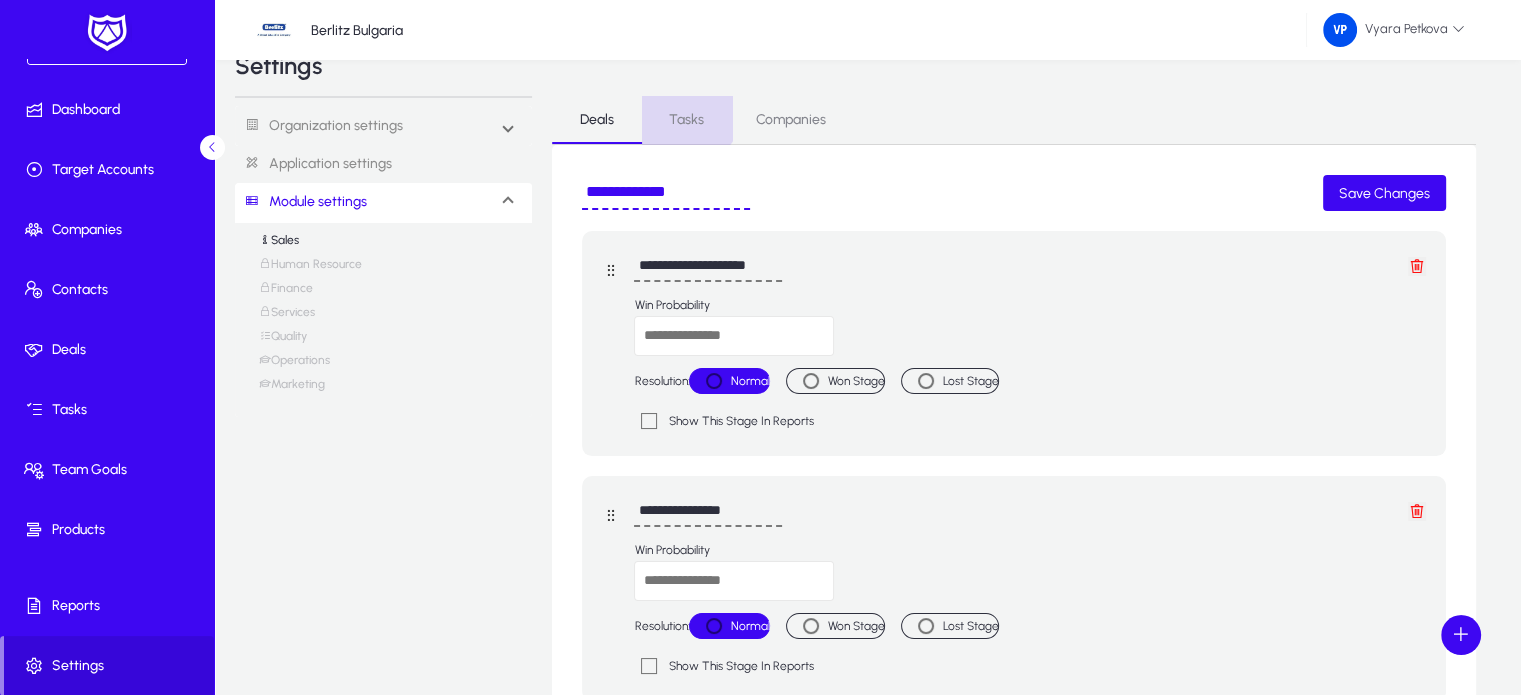 click on "Tasks" at bounding box center (686, 120) 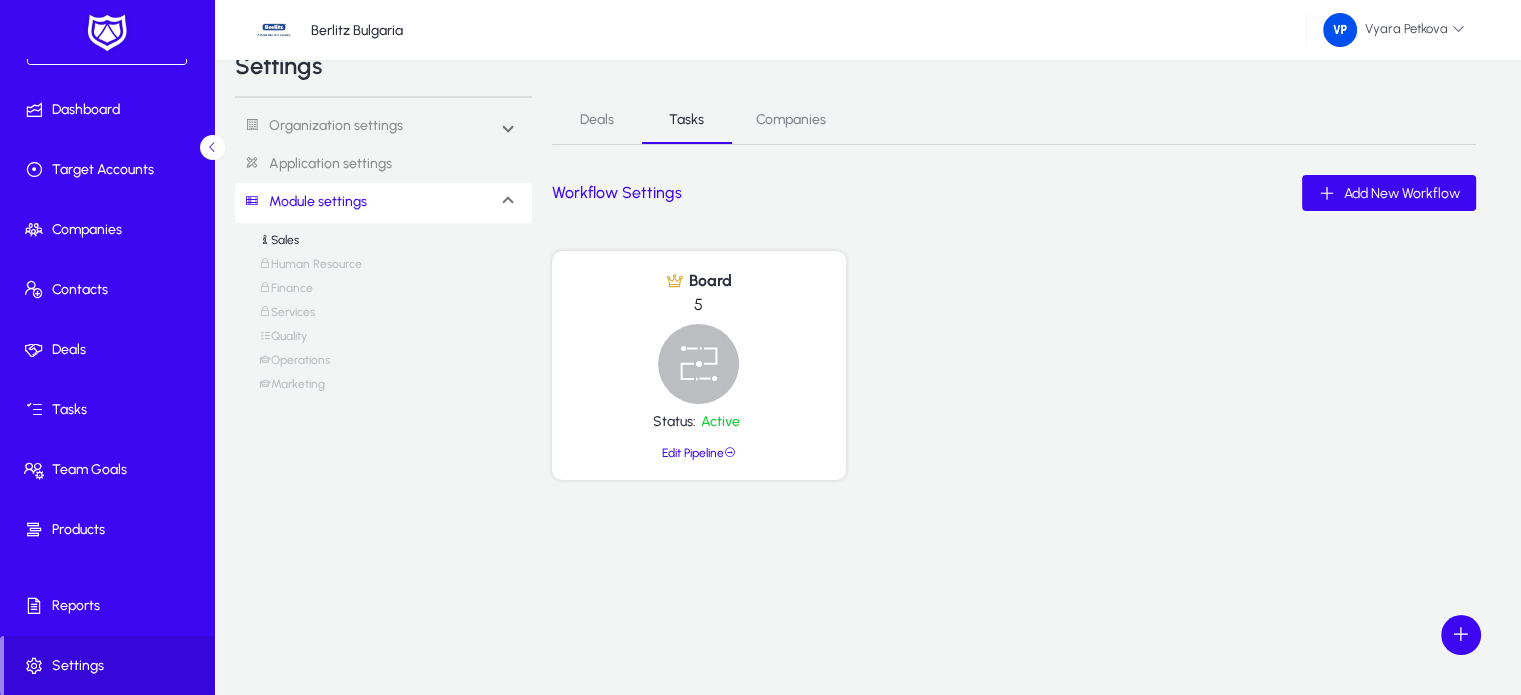 click on "Edit Pipeline" 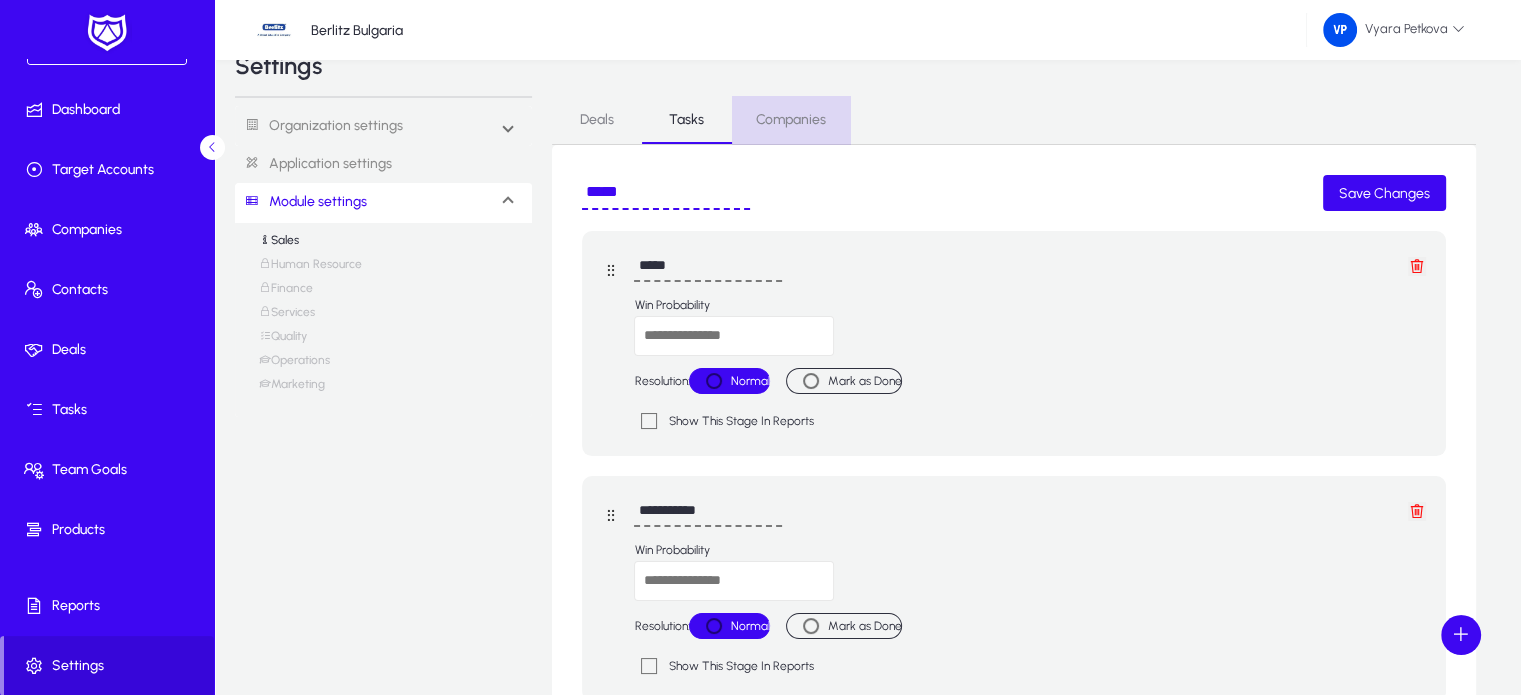 click on "Companies" at bounding box center (791, 120) 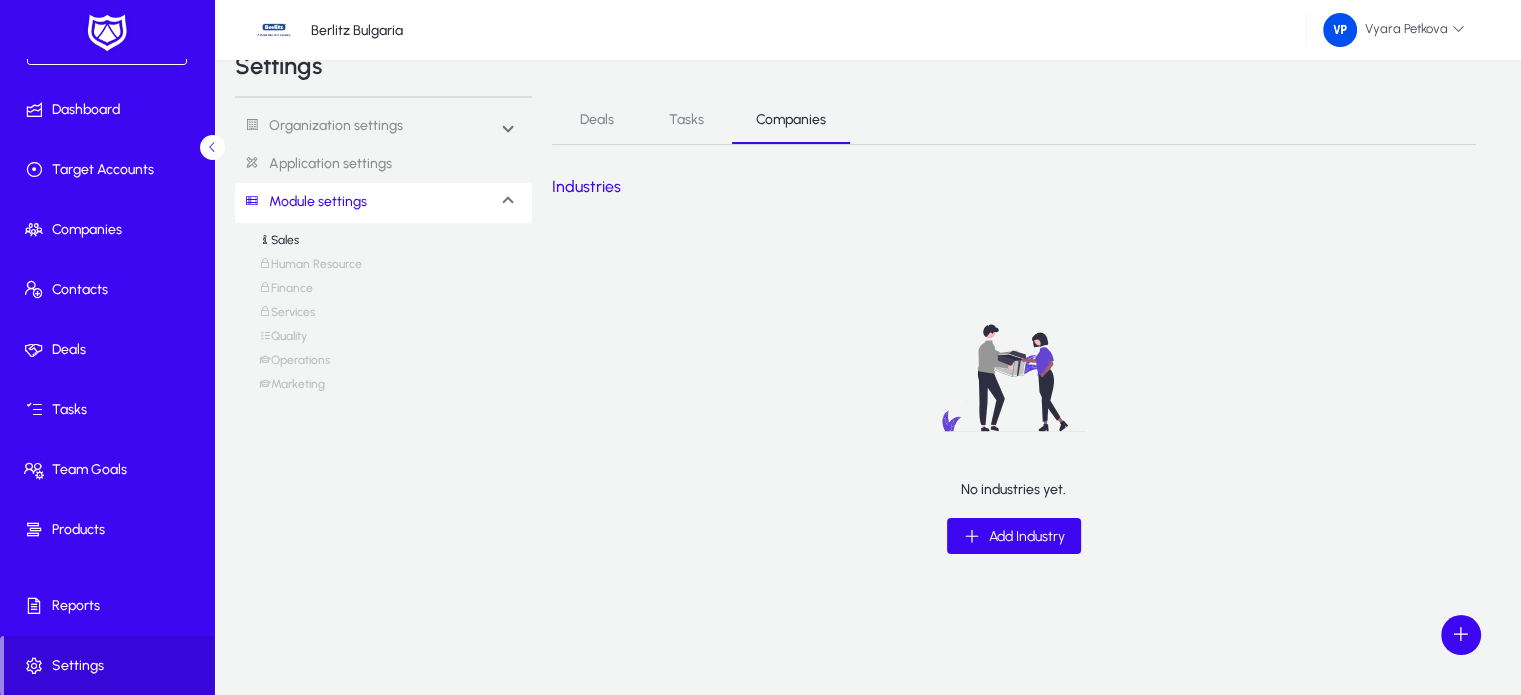 click on "Human Resource" at bounding box center (310, 269) 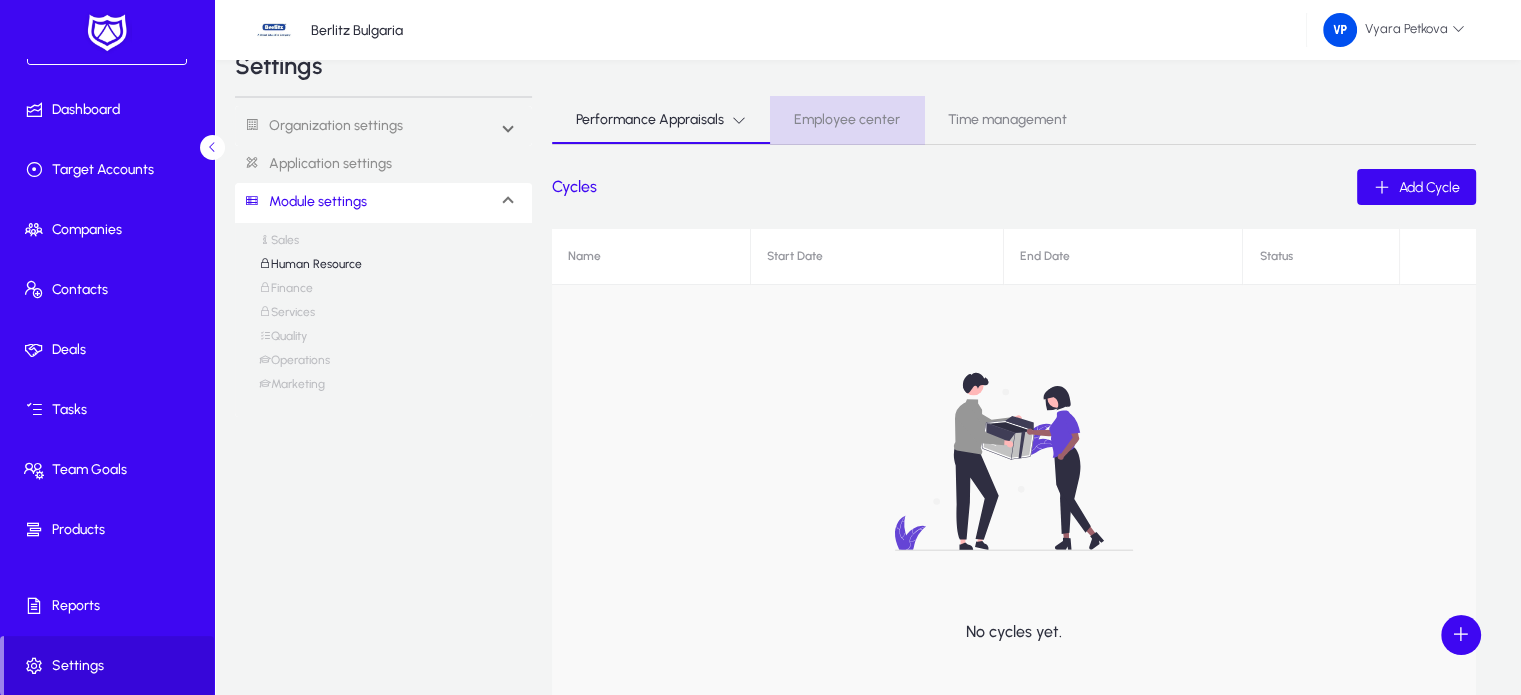 click on "Employee center" at bounding box center [847, 120] 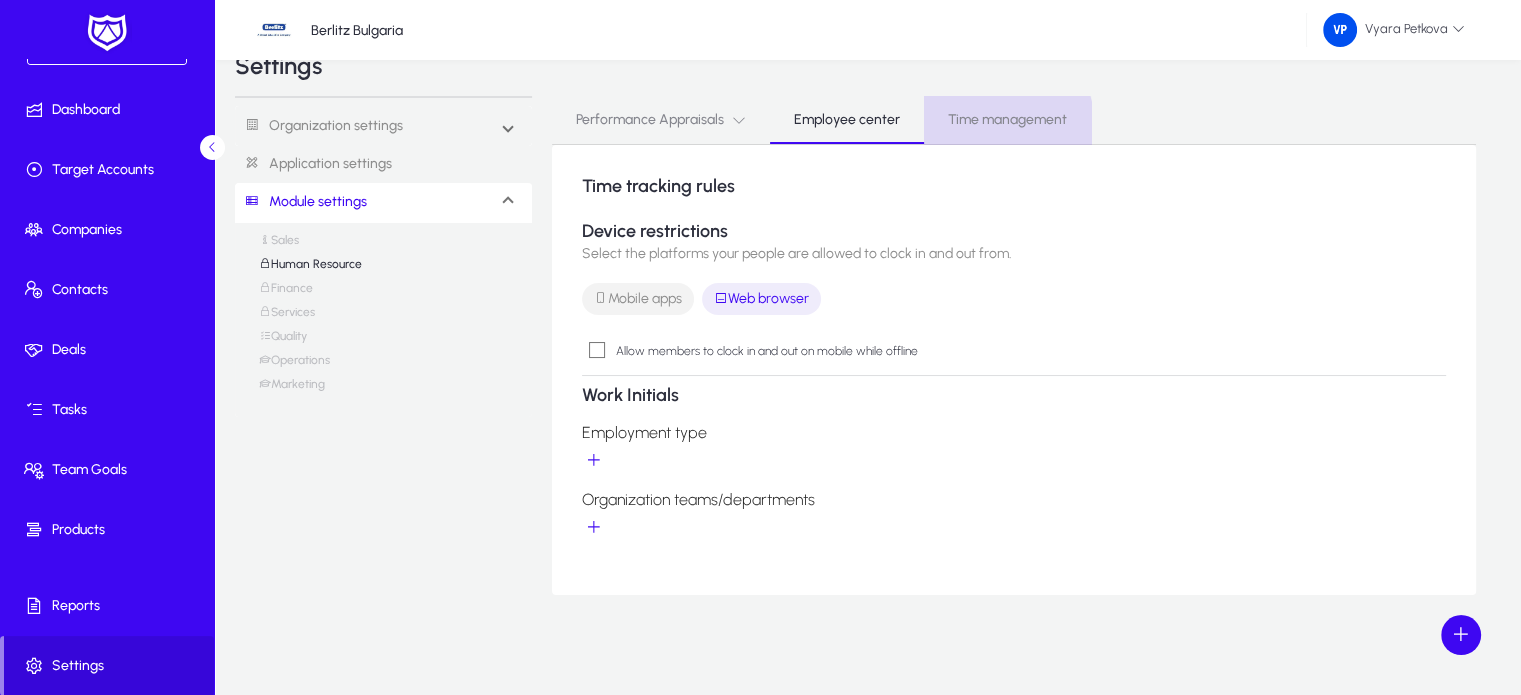 click on "Time management" at bounding box center [1007, 120] 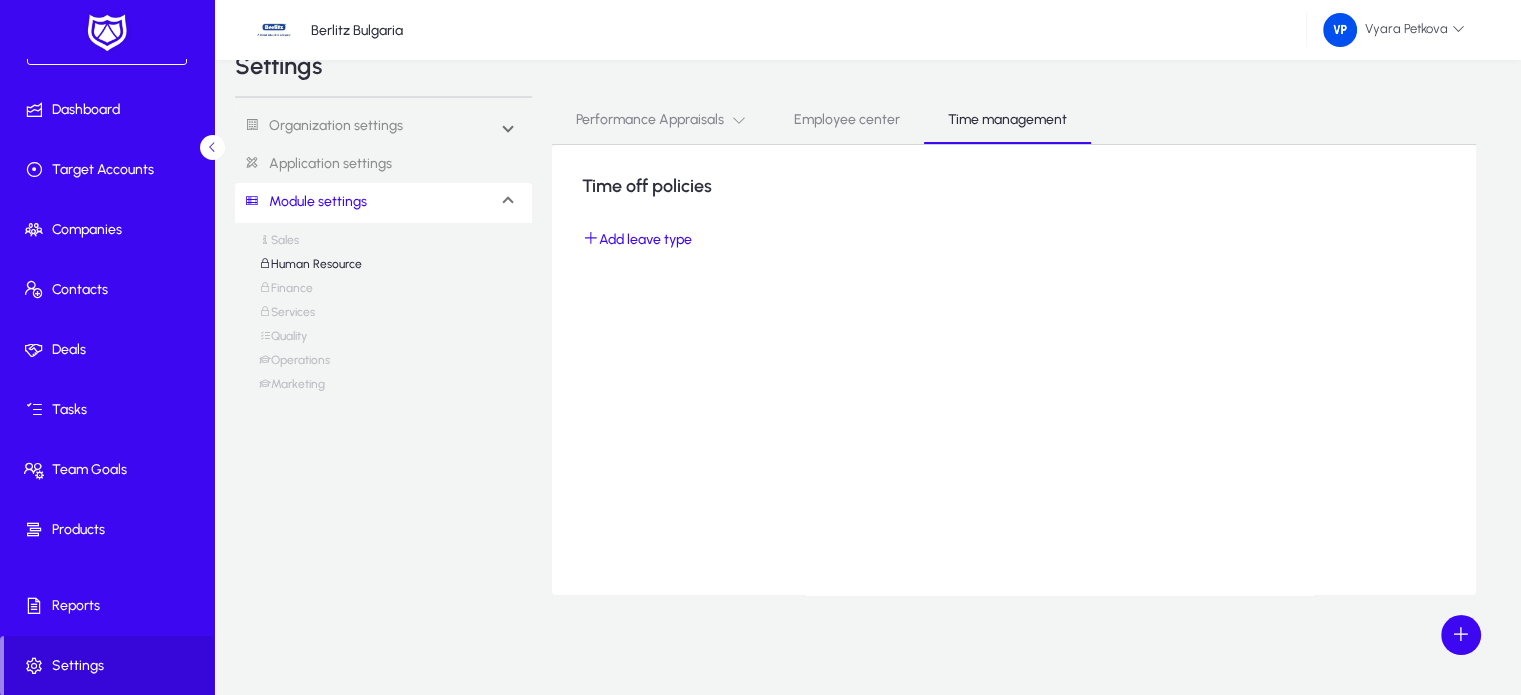 click on "Finance" at bounding box center [286, 293] 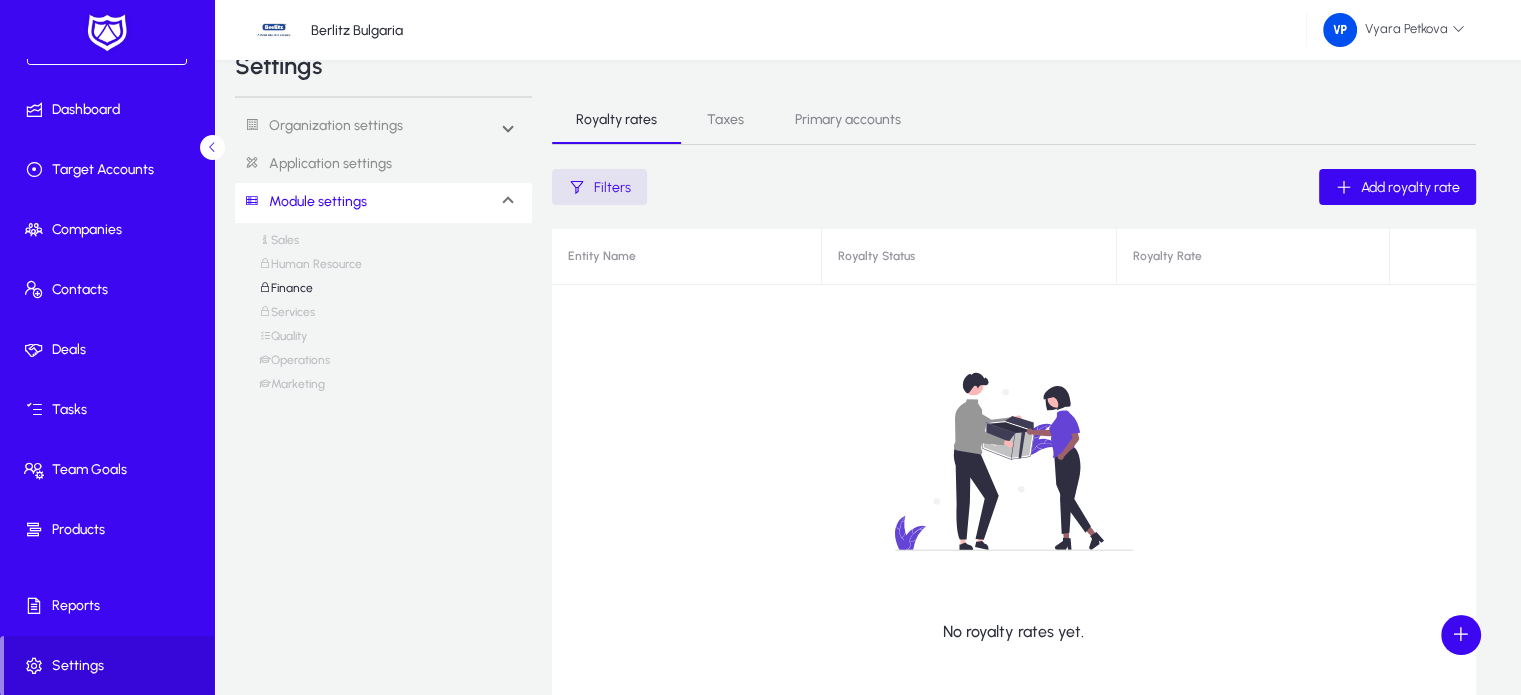 click on "Services" at bounding box center [287, 317] 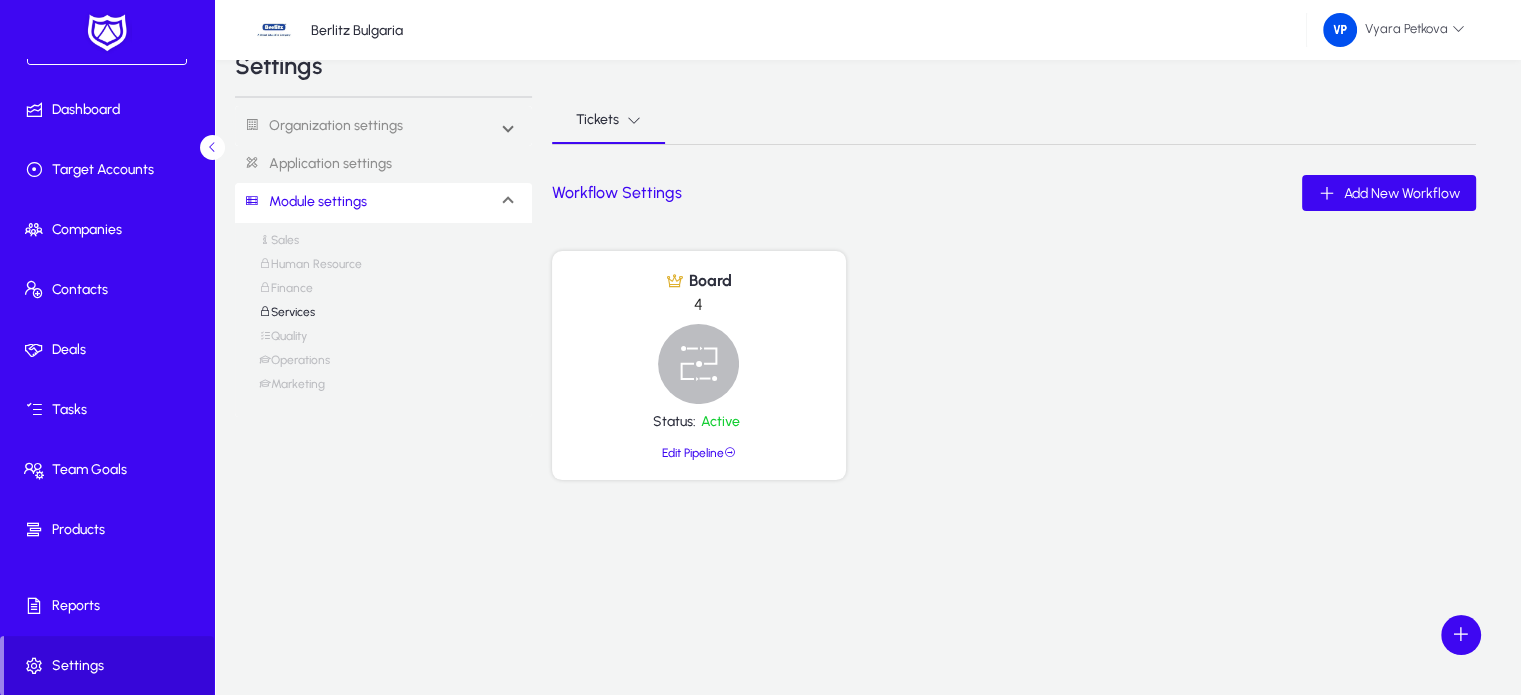 click on "Quality" at bounding box center [283, 341] 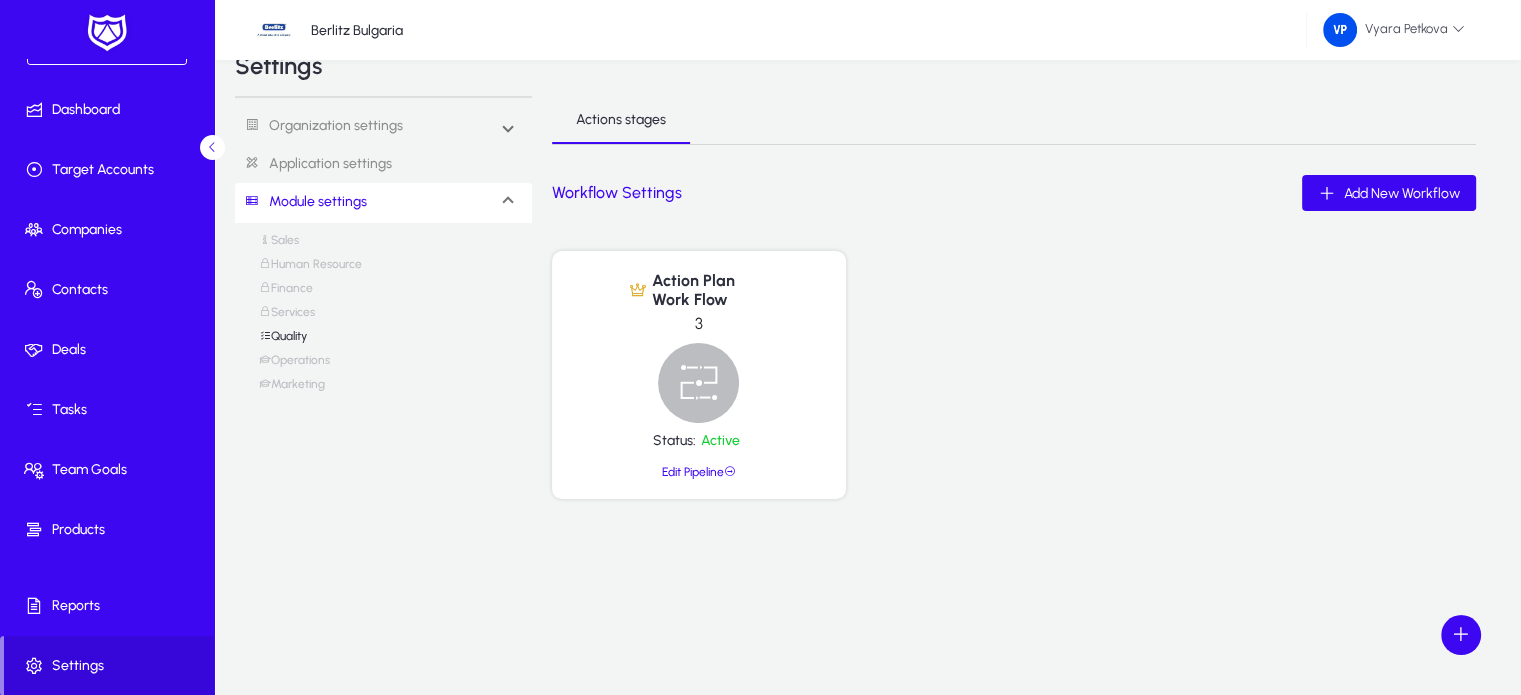 click on "Edit Pipeline" 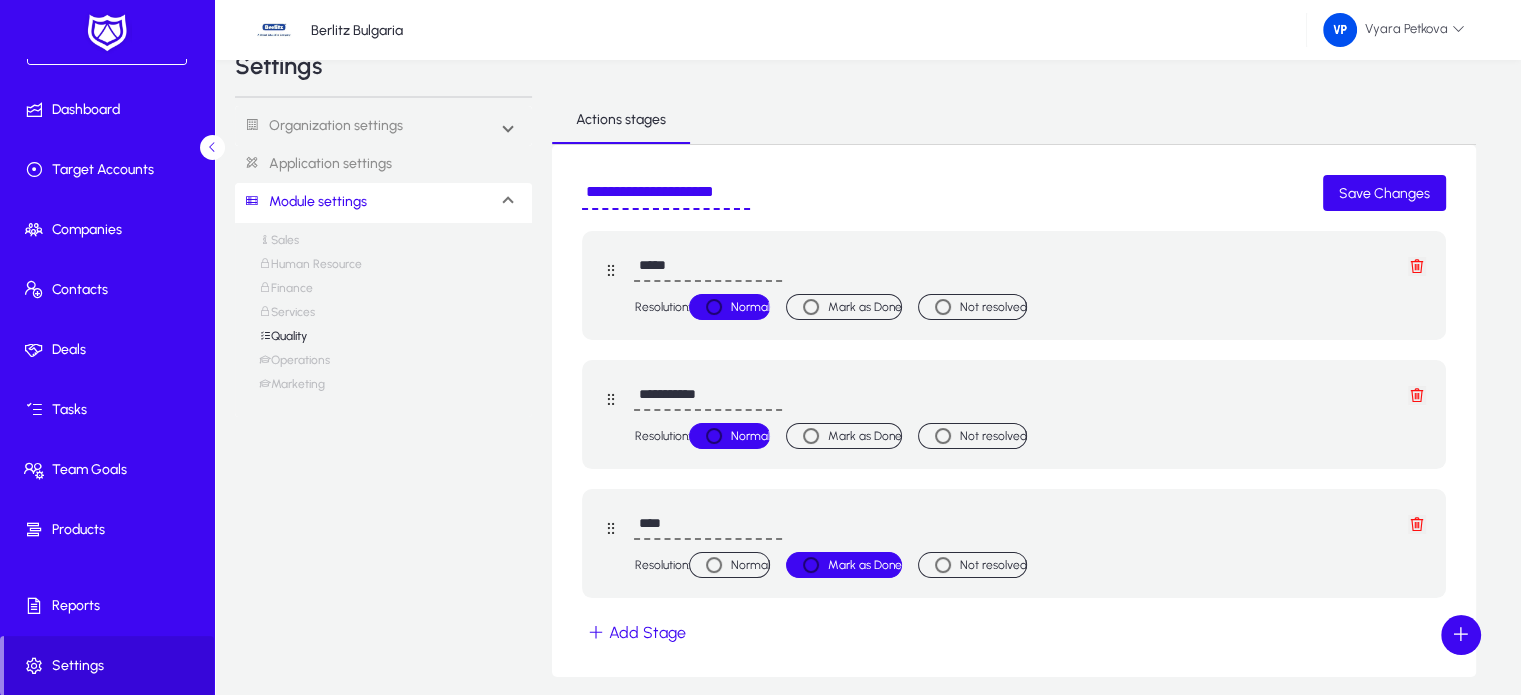 click on "Operations" at bounding box center (294, 365) 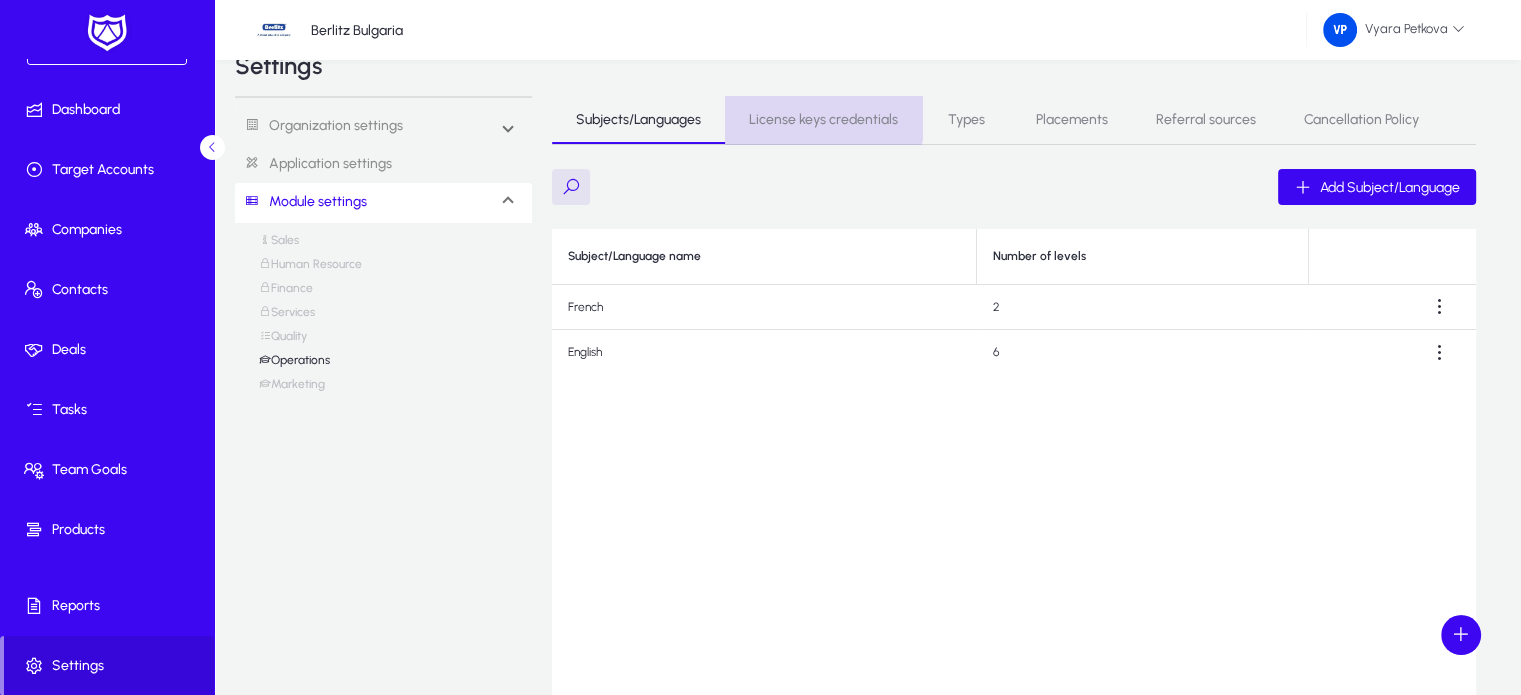 click on "License keys credentials" at bounding box center [823, 120] 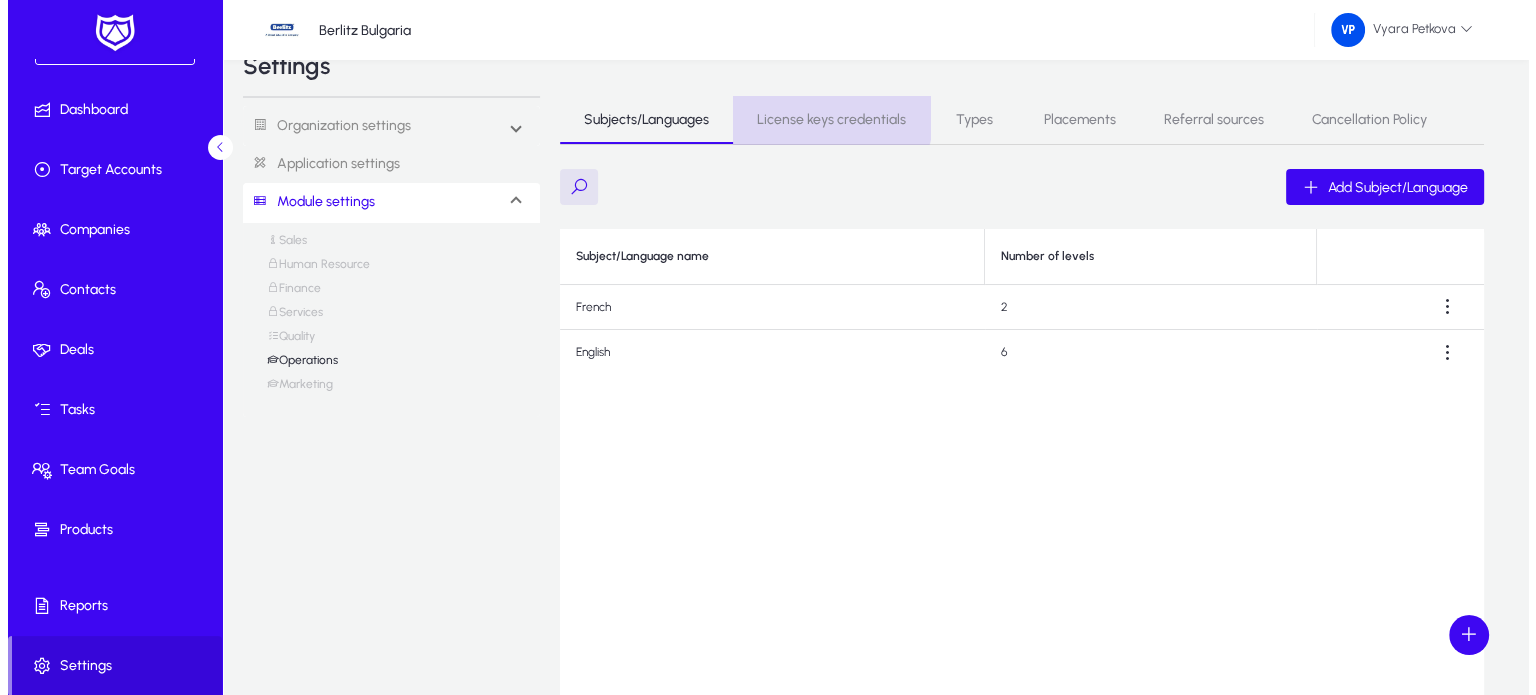 scroll, scrollTop: 0, scrollLeft: 0, axis: both 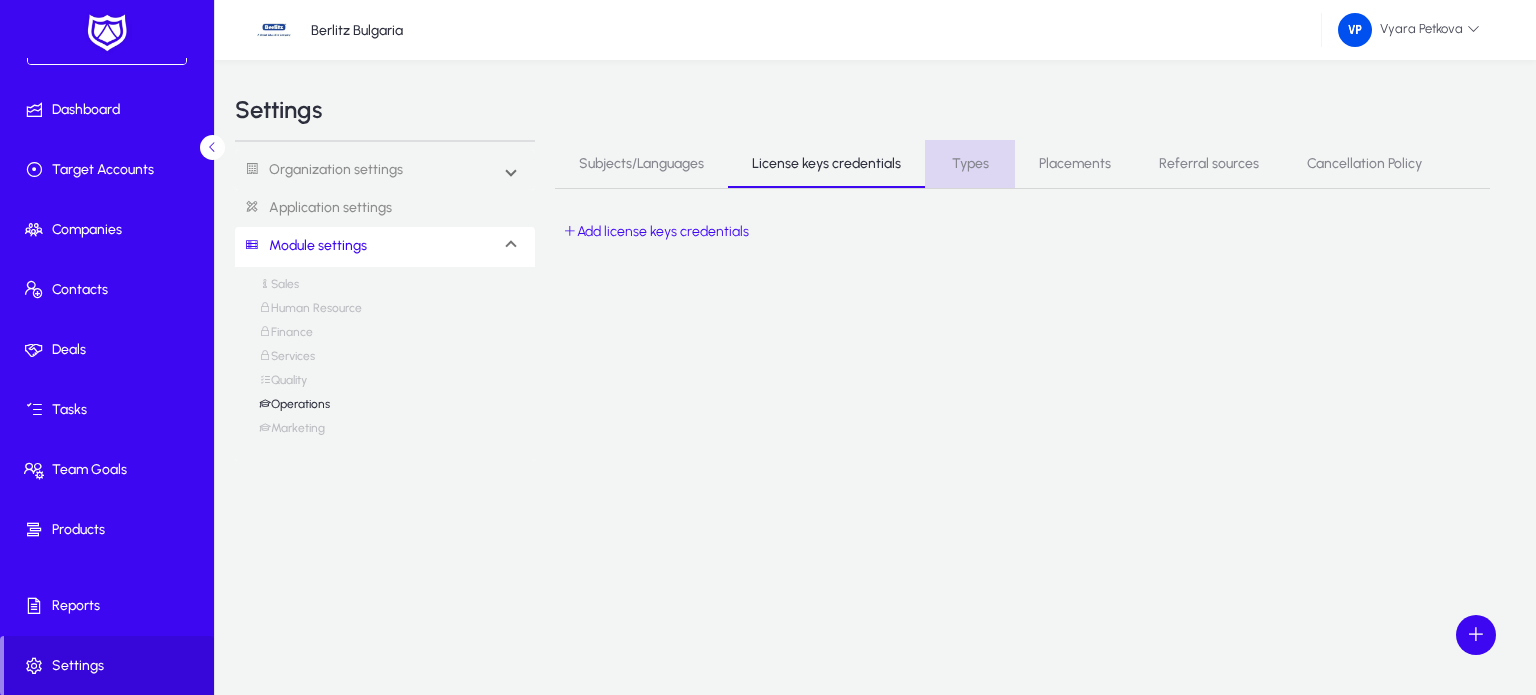 click on "Types" at bounding box center (970, 164) 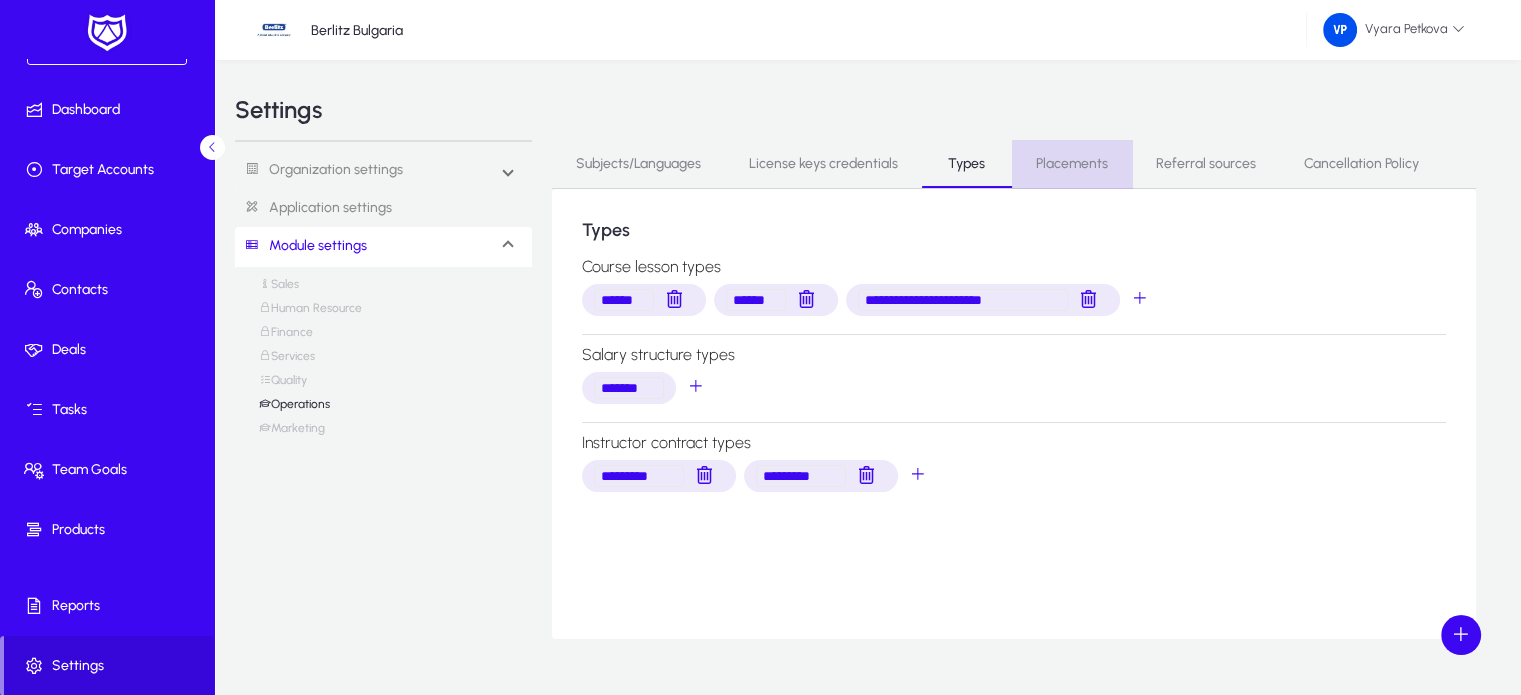 click on "Placements" at bounding box center [1072, 164] 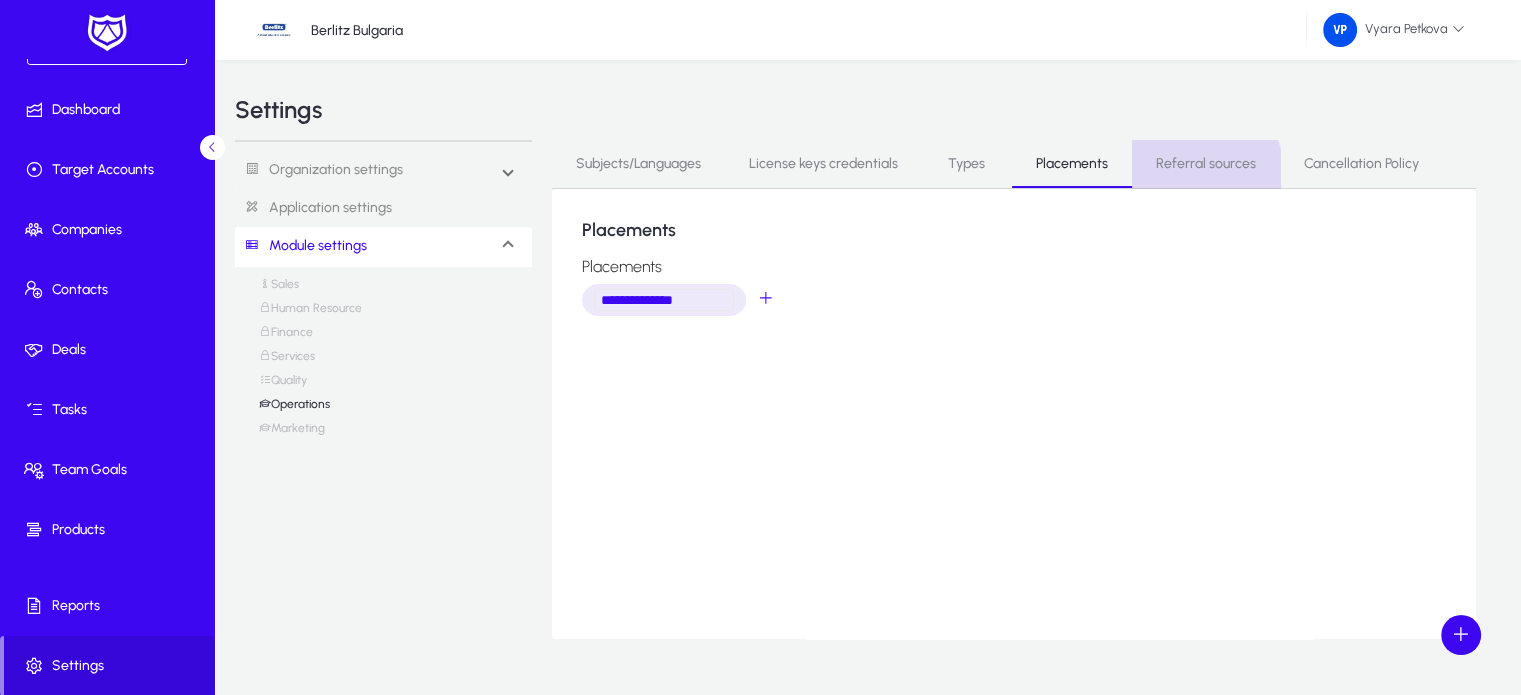 click on "Referral sources" at bounding box center (1206, 164) 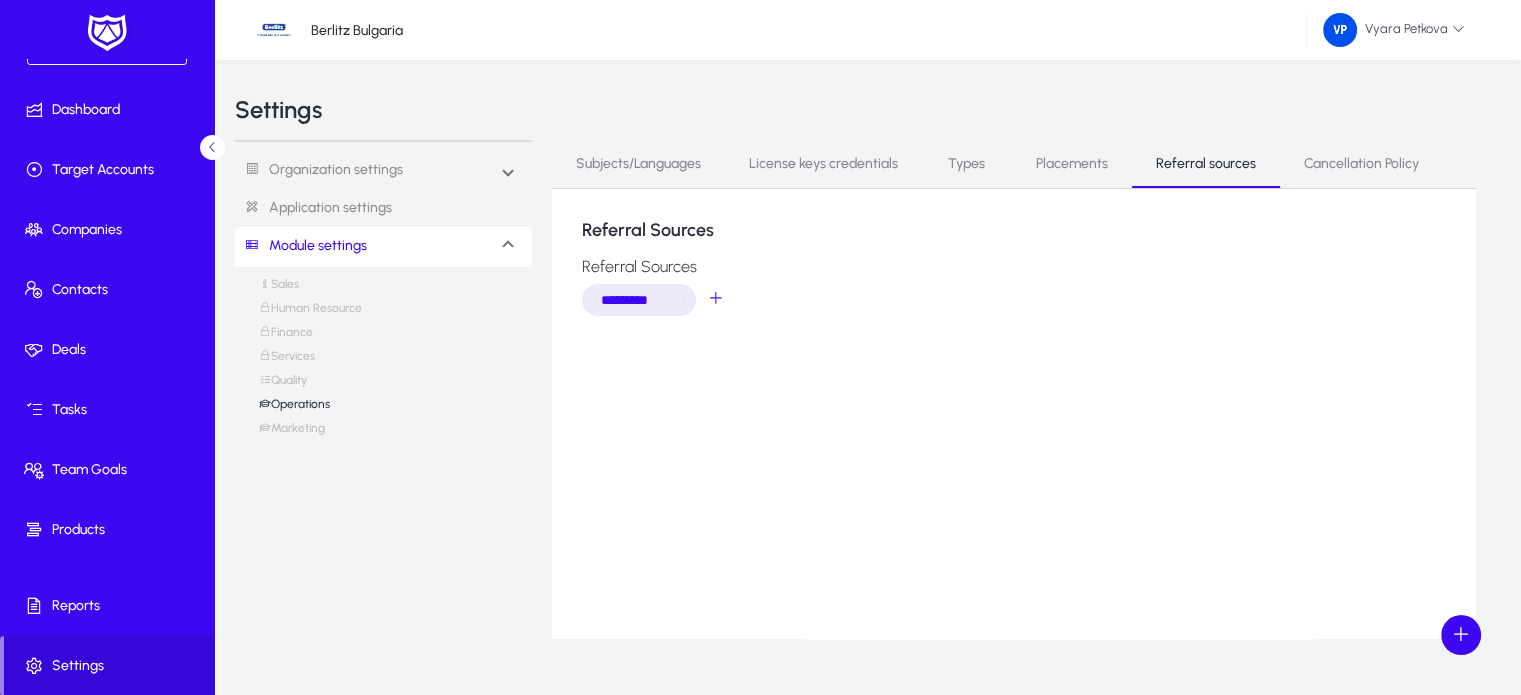 click on "Cancellation Policy" at bounding box center [1361, 164] 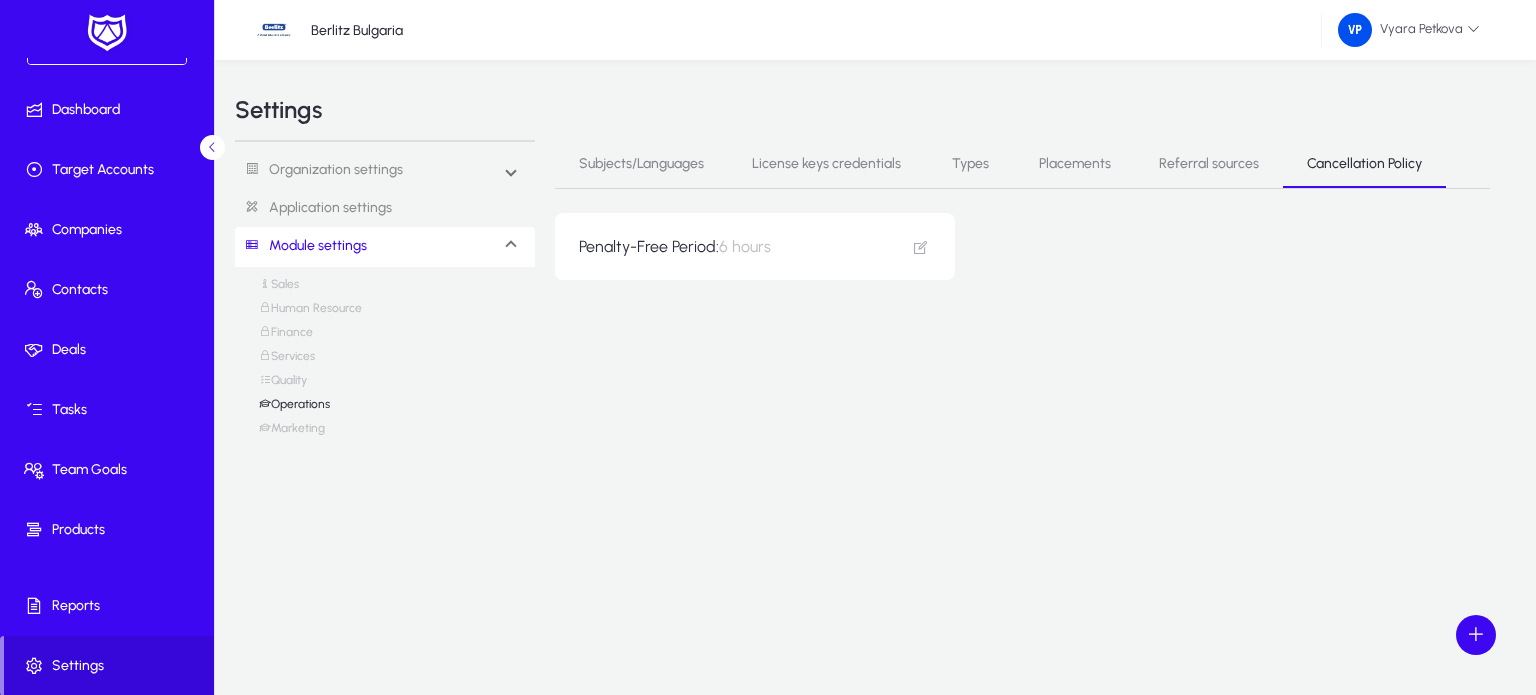 click on "Penalty-Free Period:" 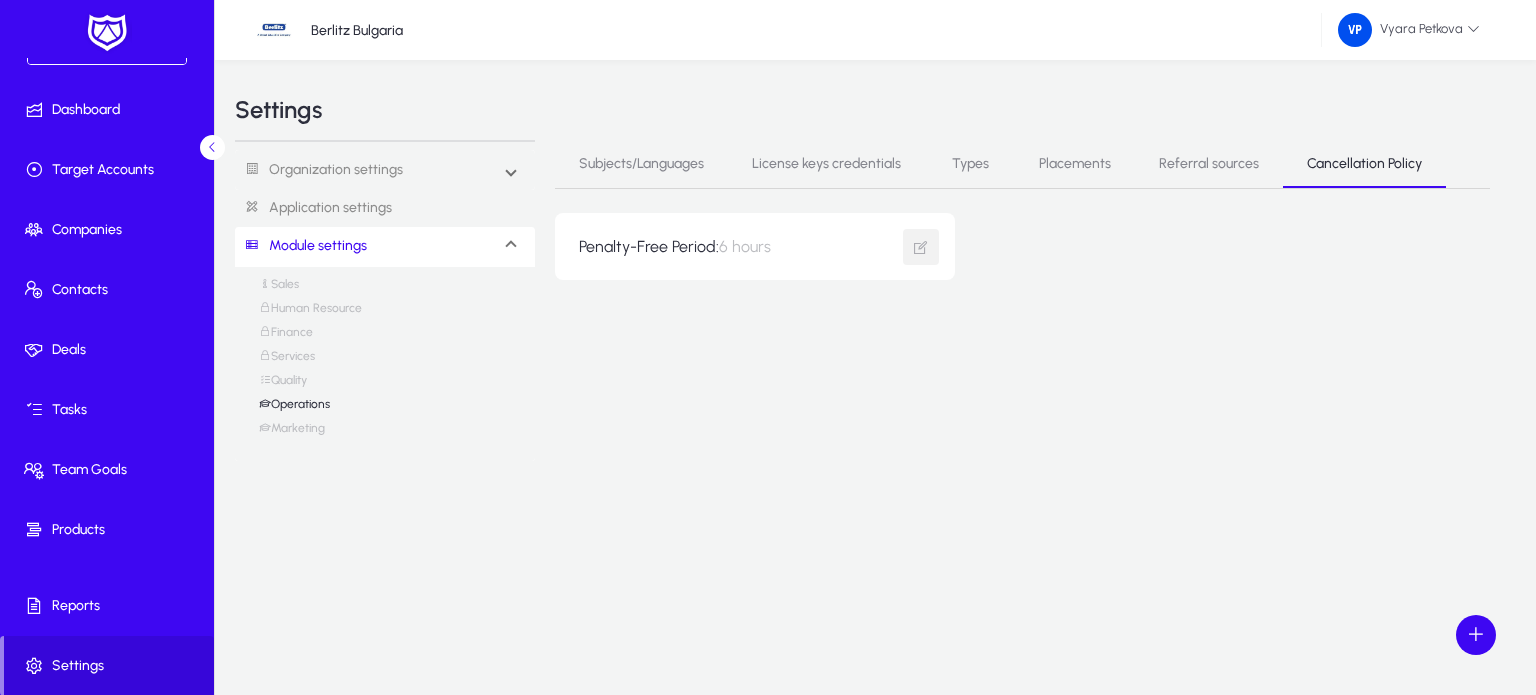 click 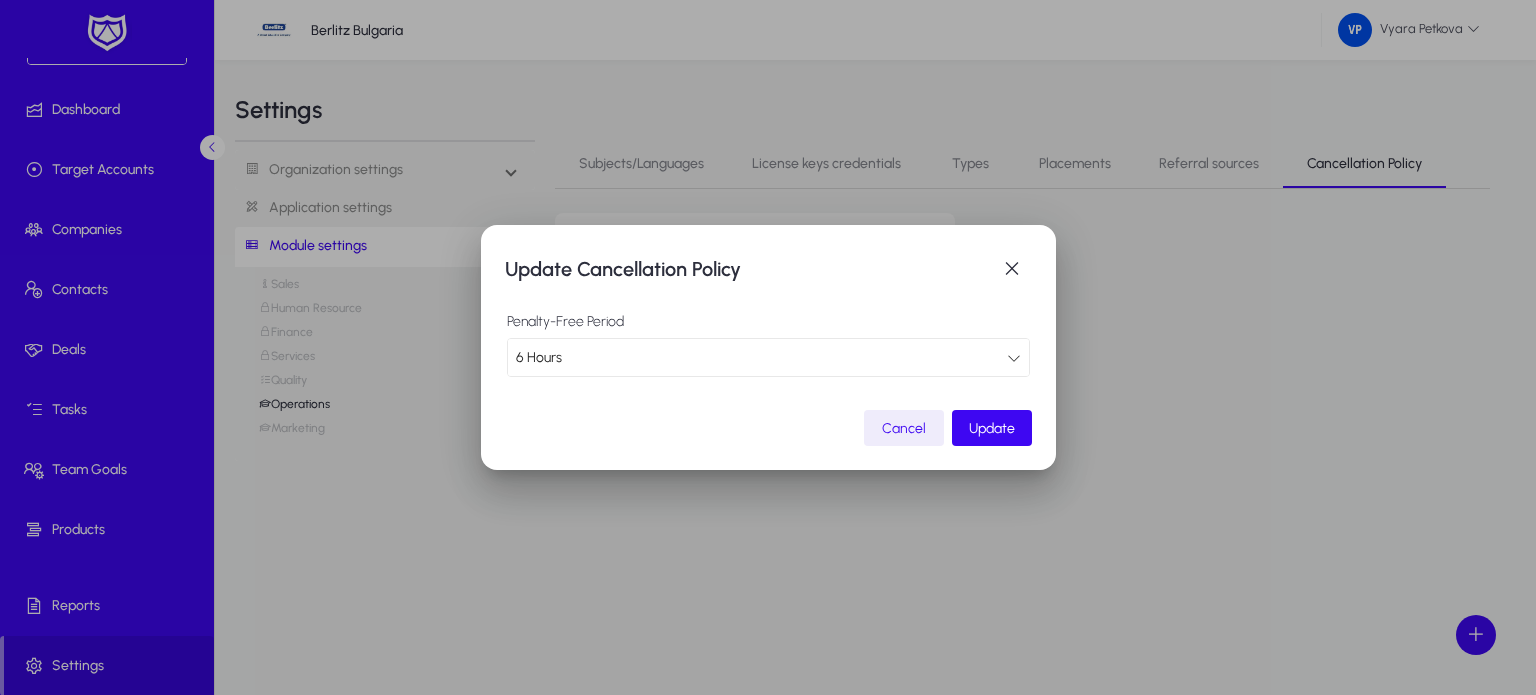 click at bounding box center (1014, 358) 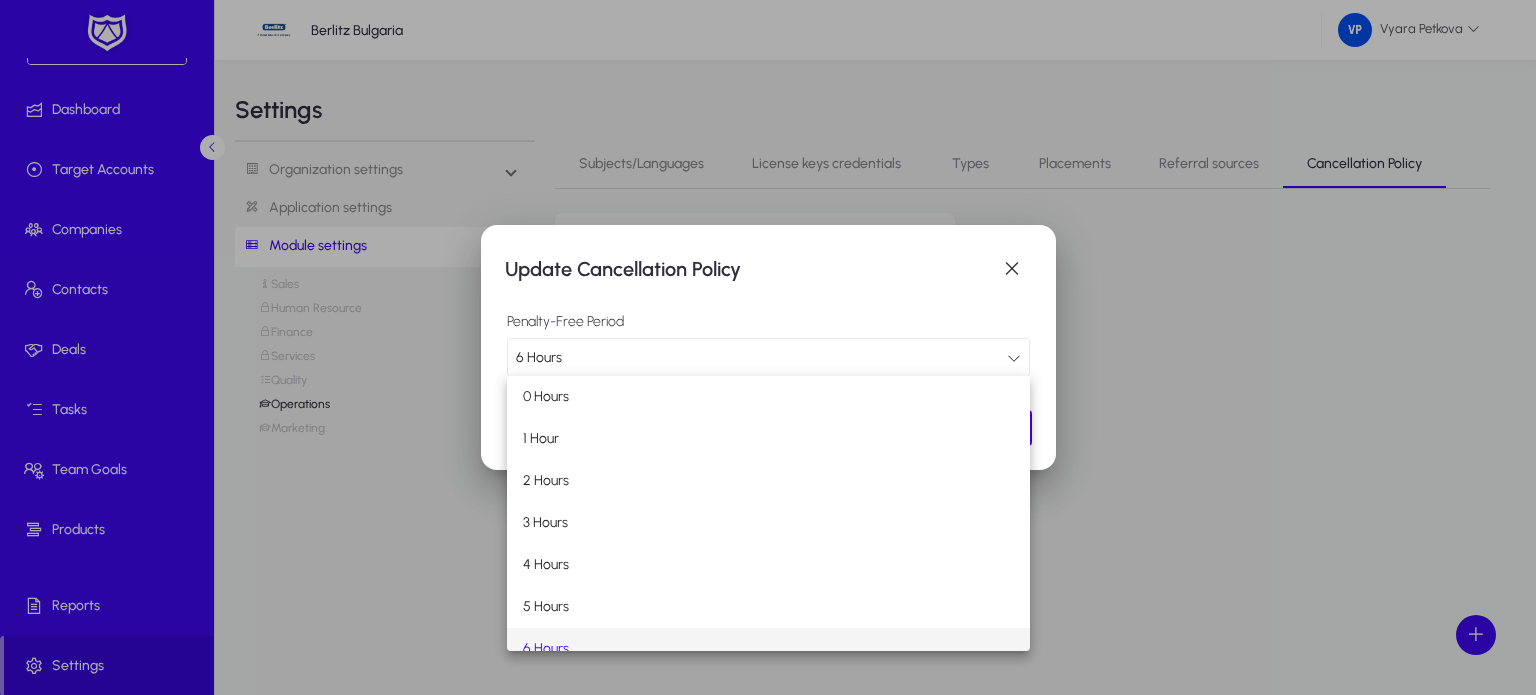 scroll, scrollTop: 19, scrollLeft: 0, axis: vertical 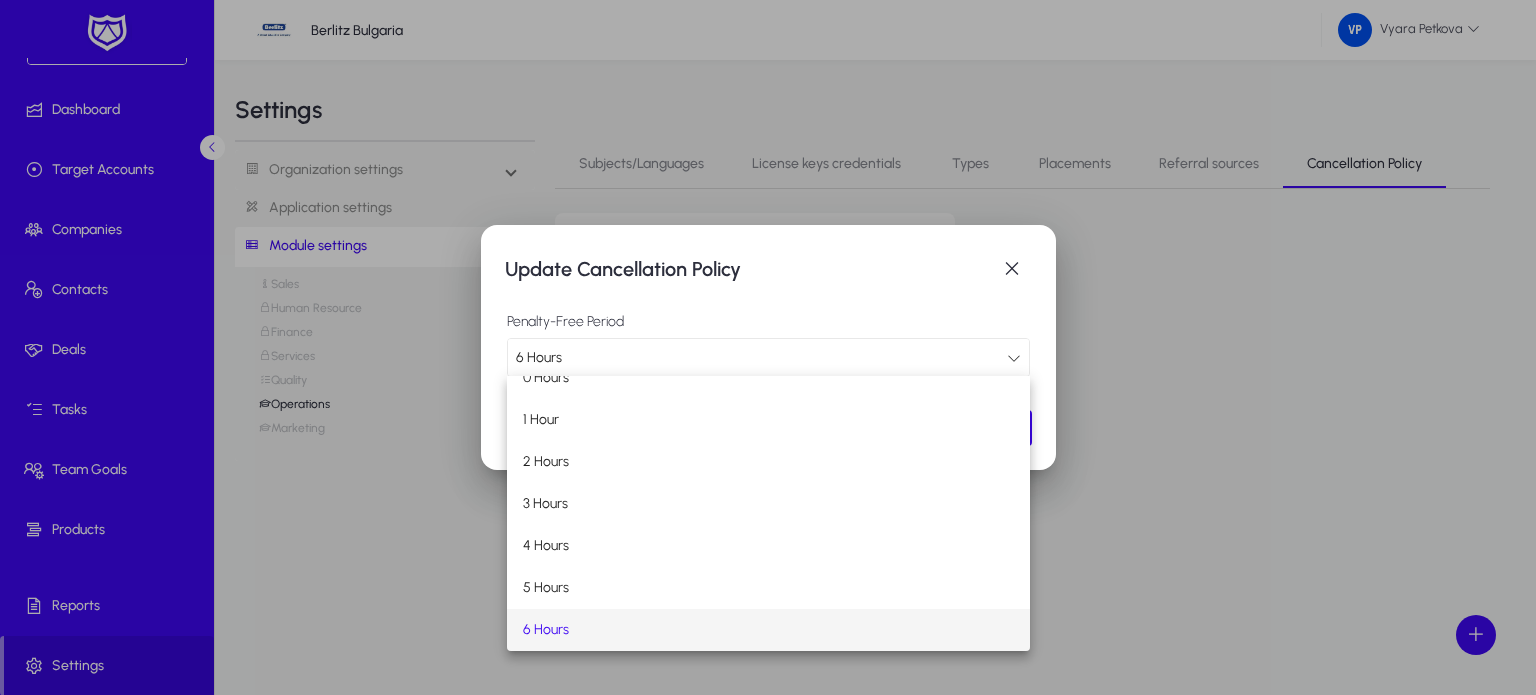 click at bounding box center (768, 347) 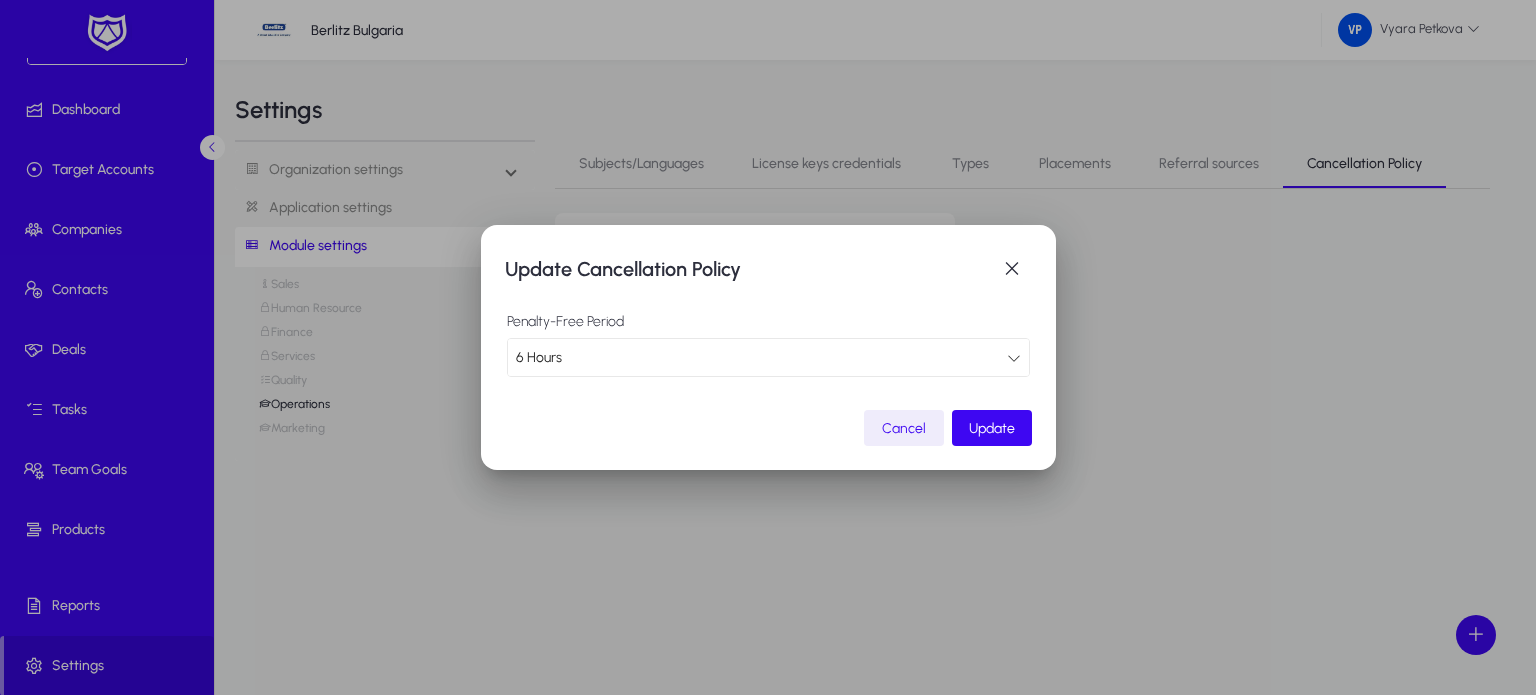 click at bounding box center [1014, 358] 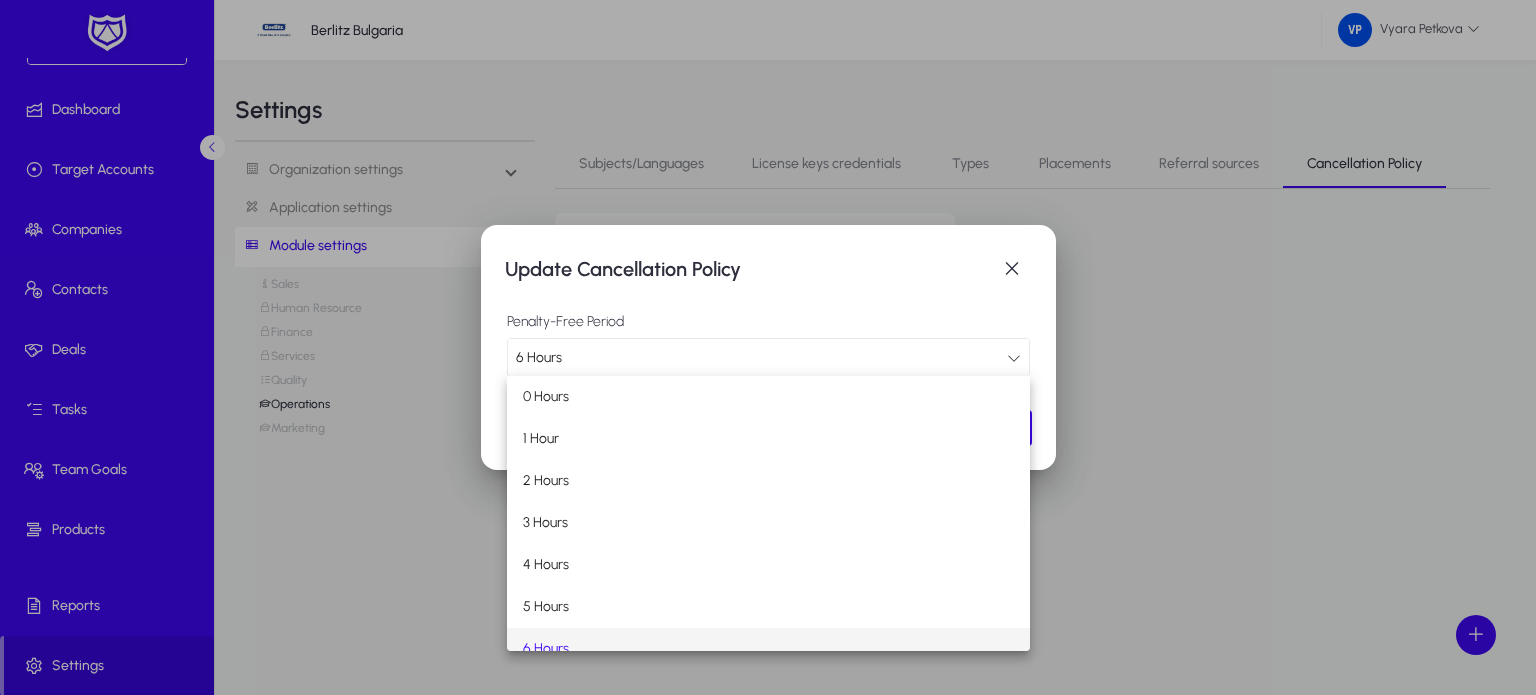 scroll, scrollTop: 19, scrollLeft: 0, axis: vertical 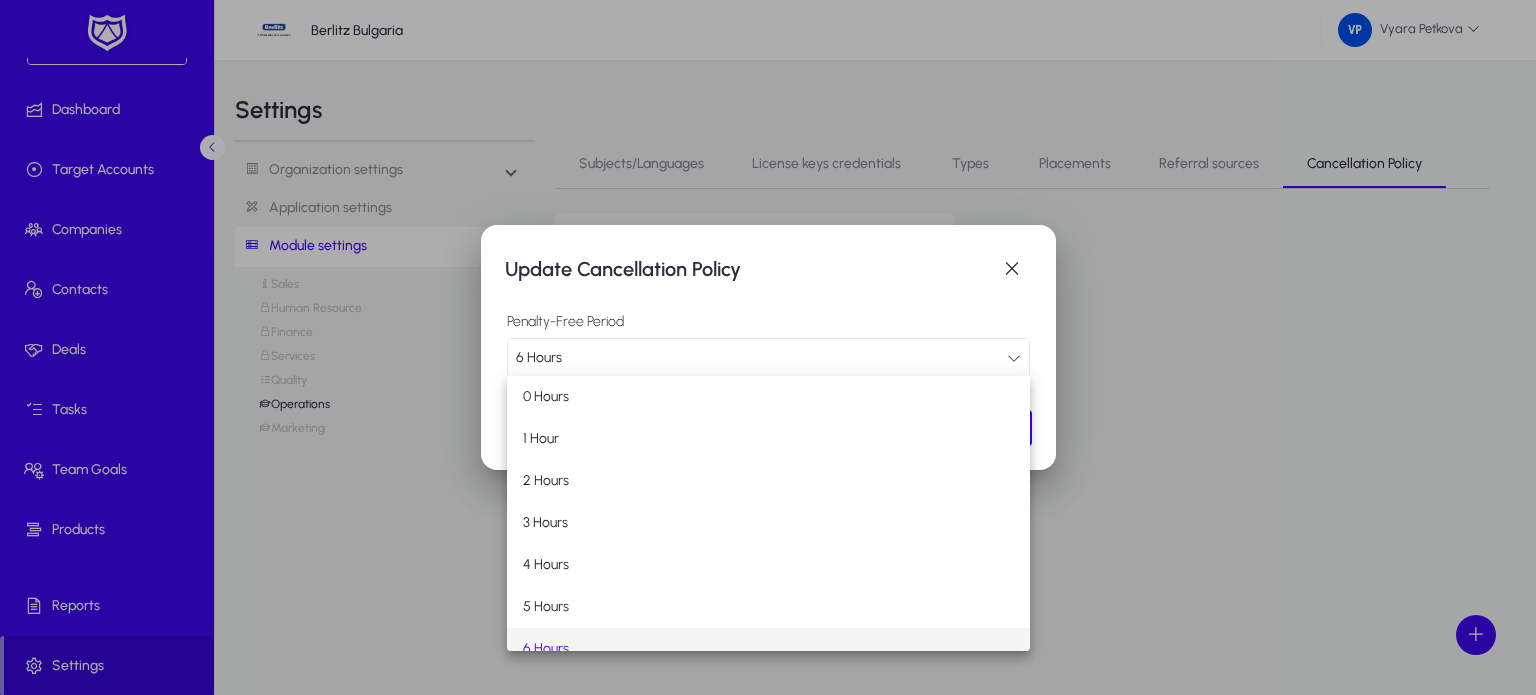 click at bounding box center (768, 347) 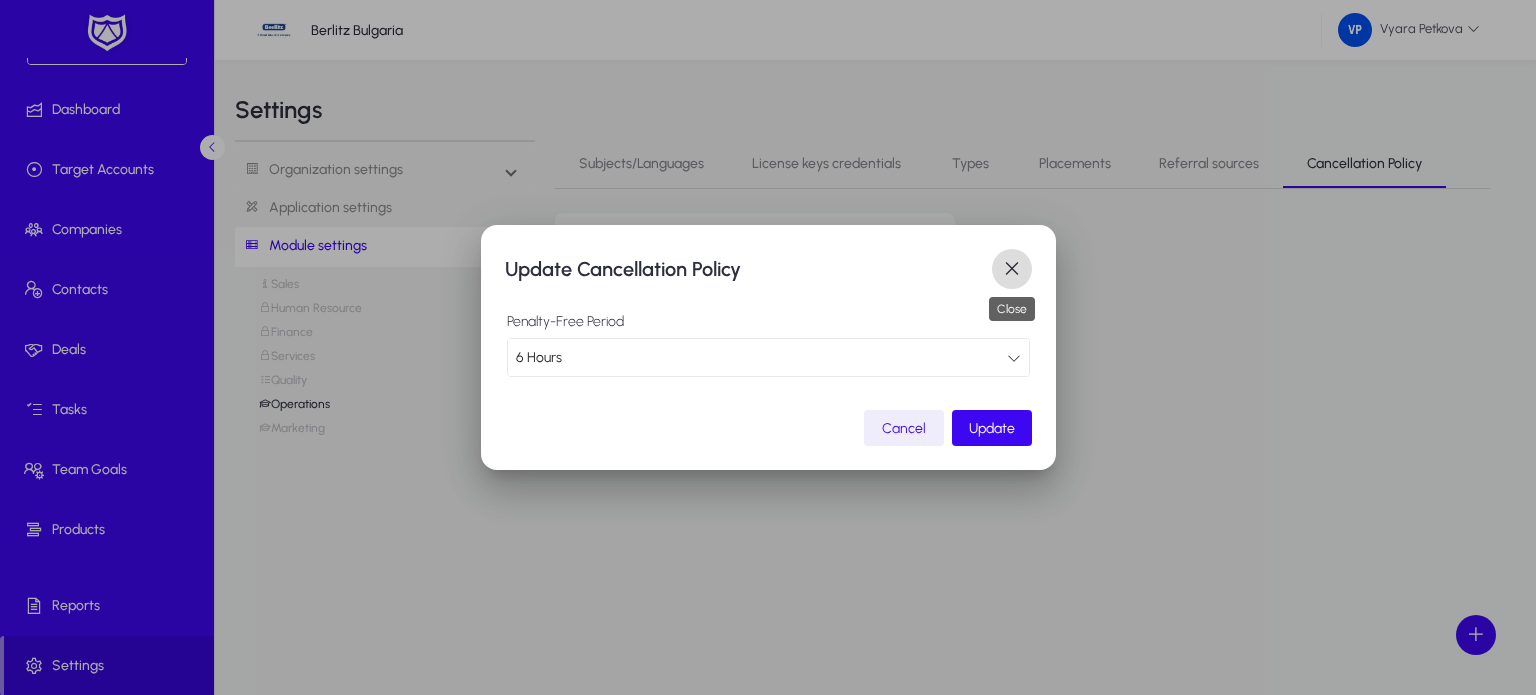 click at bounding box center [1012, 269] 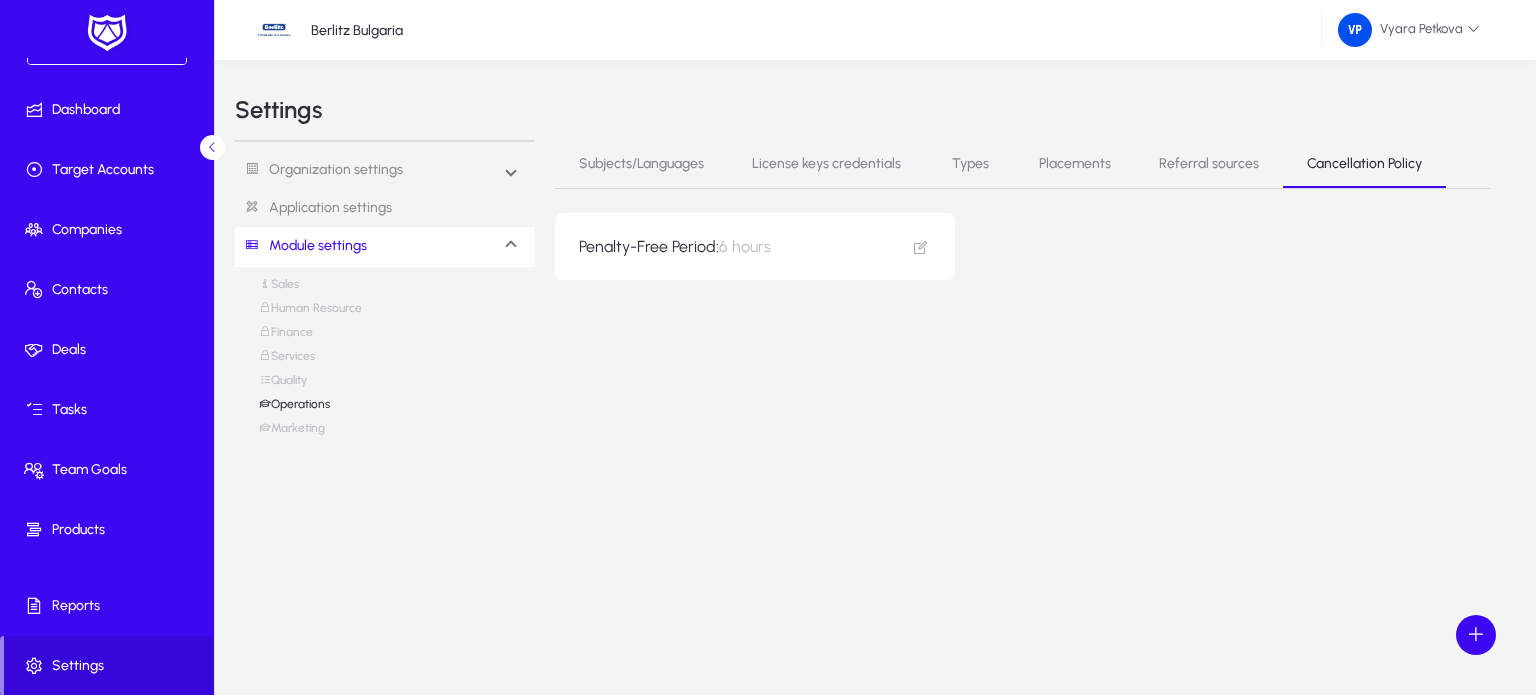 click on "Marketing" at bounding box center (292, 433) 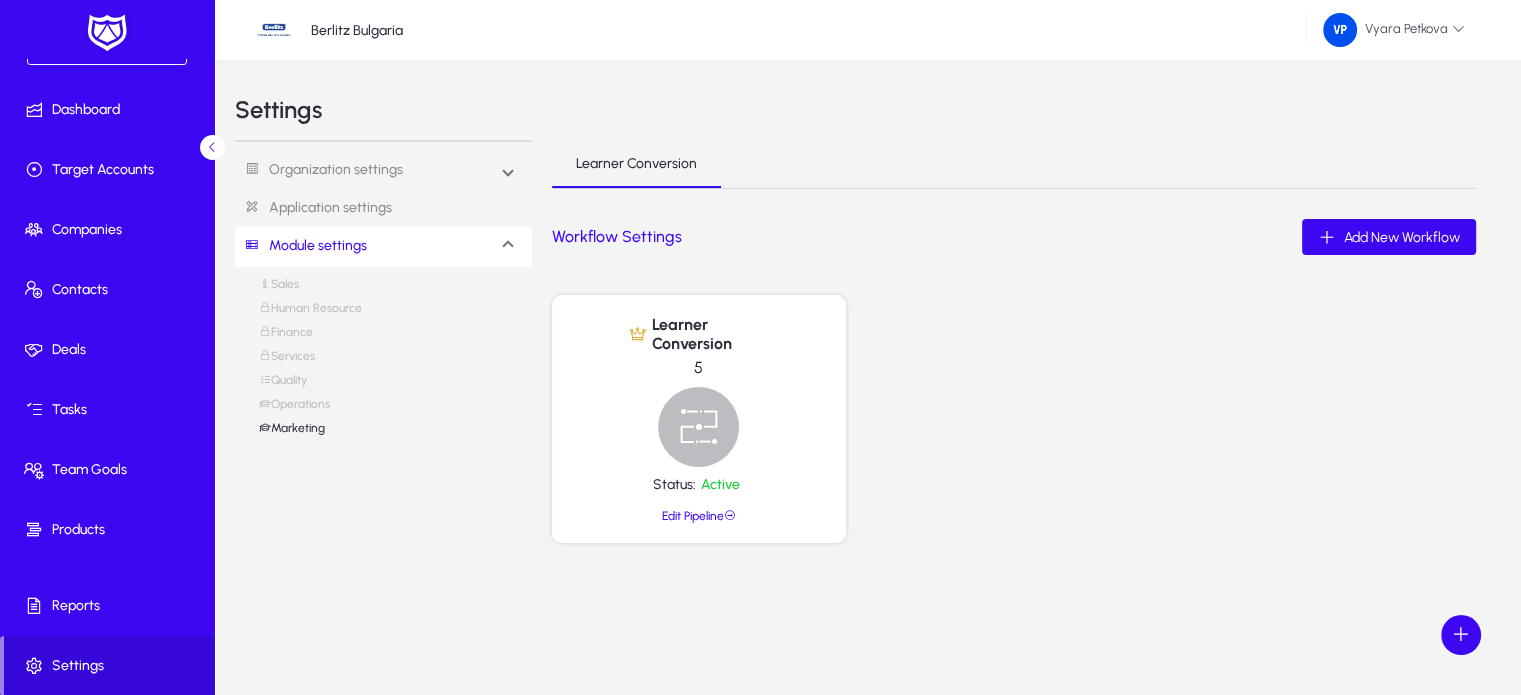 click on "Edit Pipeline" 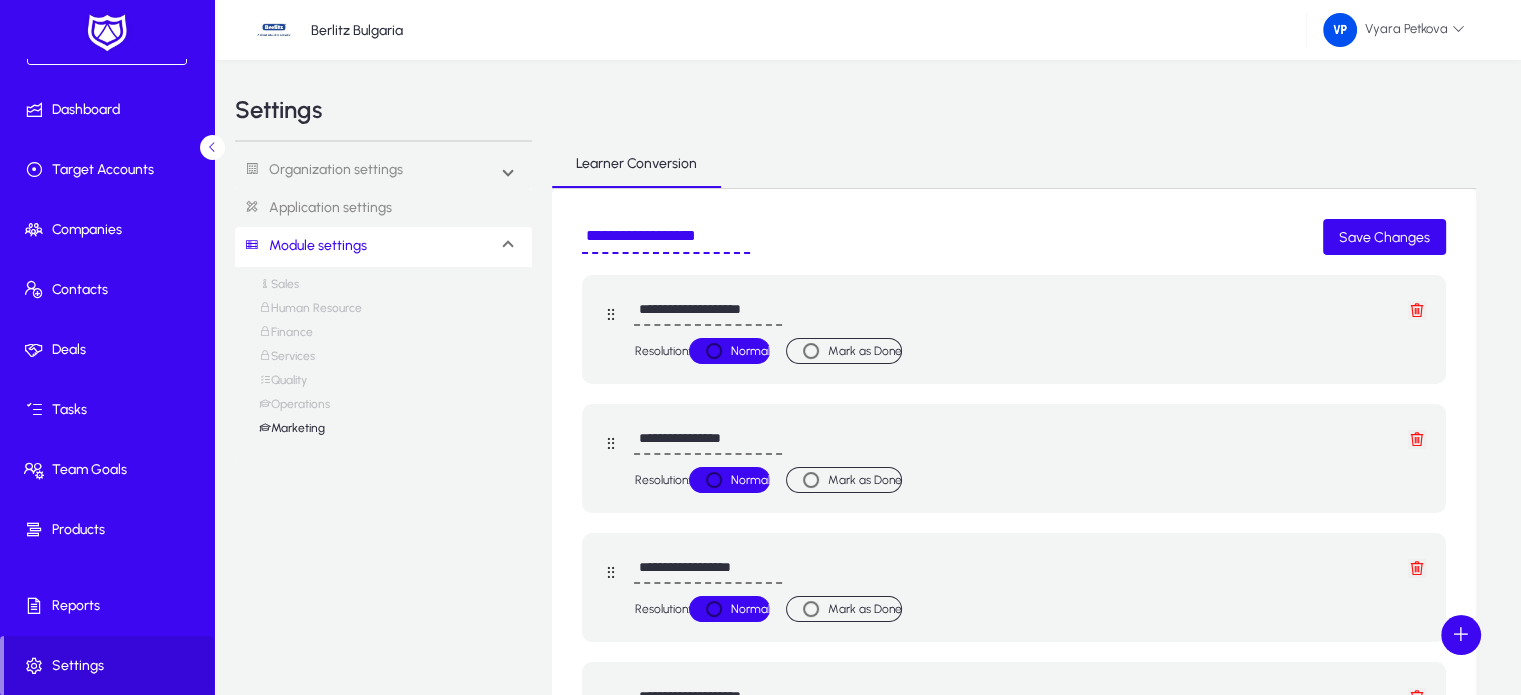 scroll, scrollTop: 379, scrollLeft: 0, axis: vertical 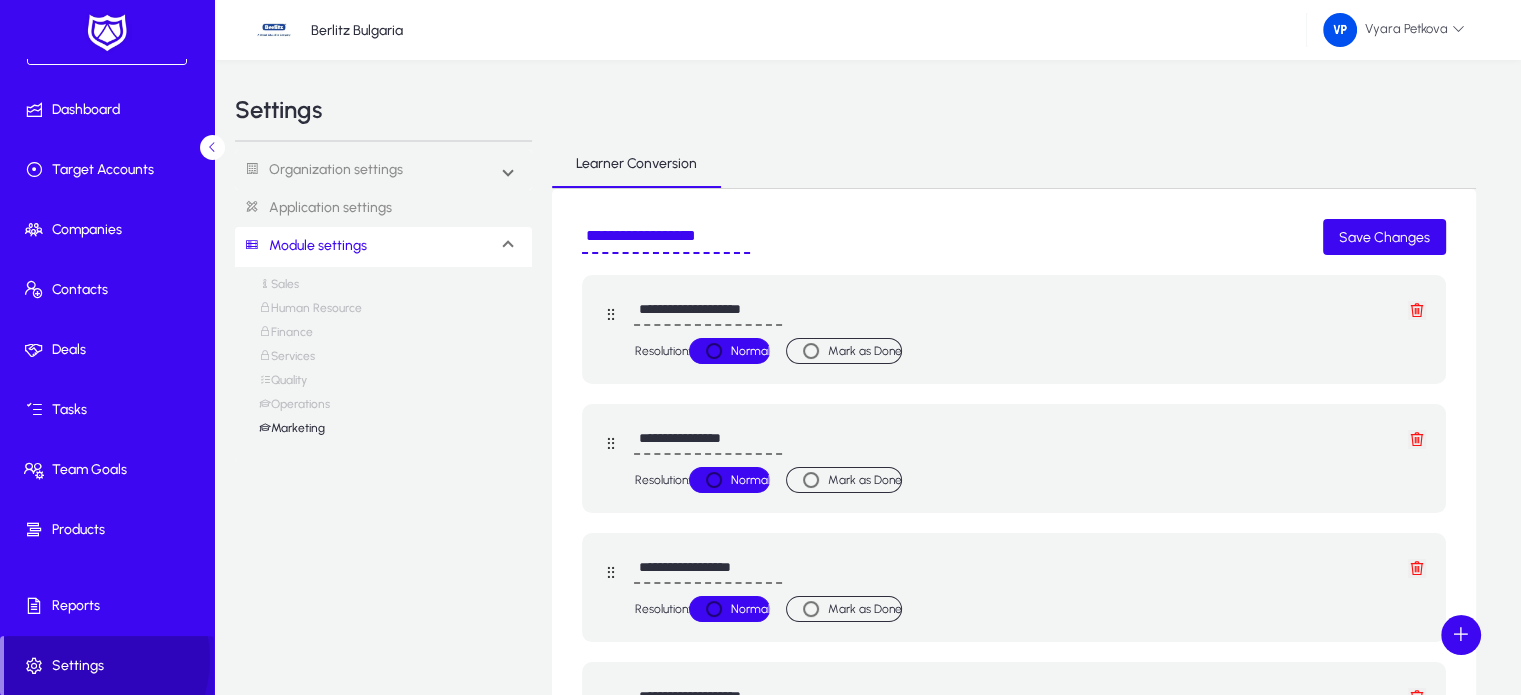 click on "Settings" 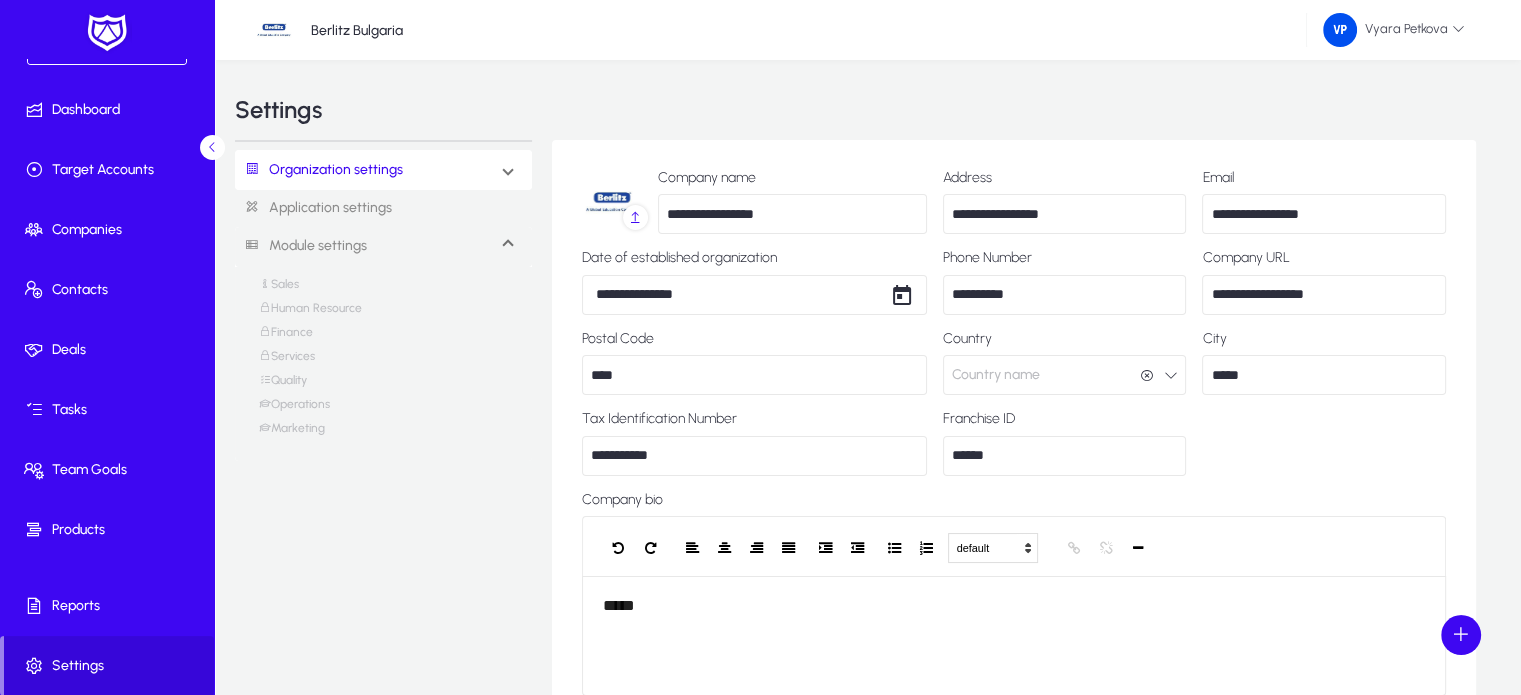 scroll, scrollTop: 0, scrollLeft: 0, axis: both 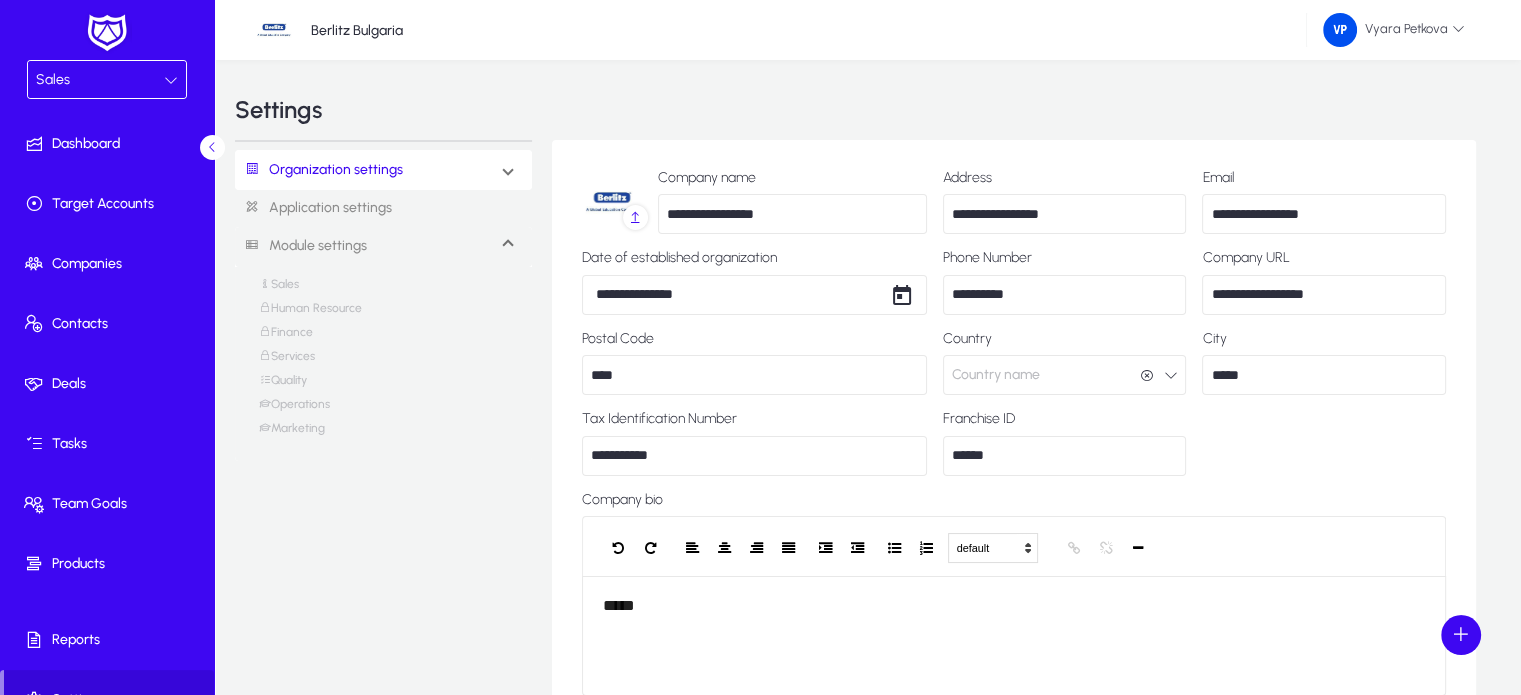 click at bounding box center (171, 80) 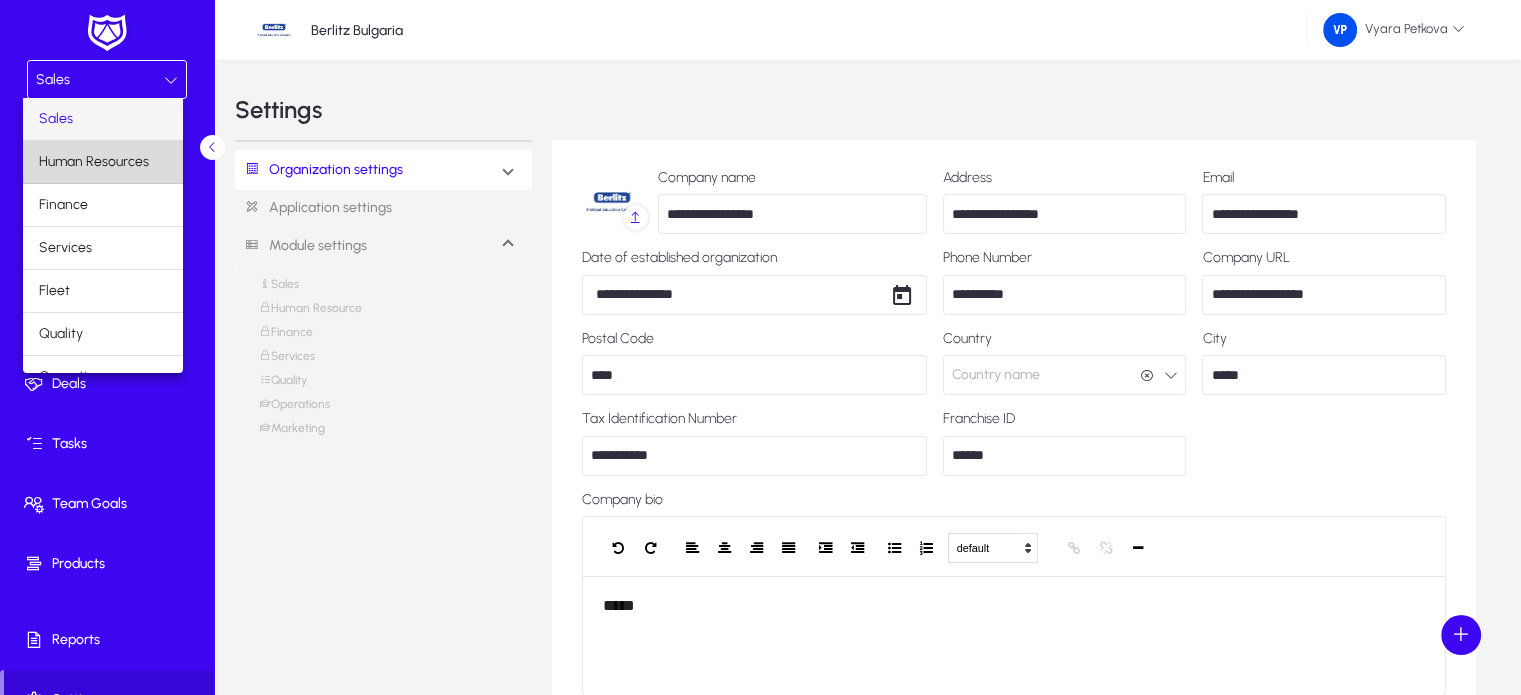click on "Human Resources" at bounding box center (94, 162) 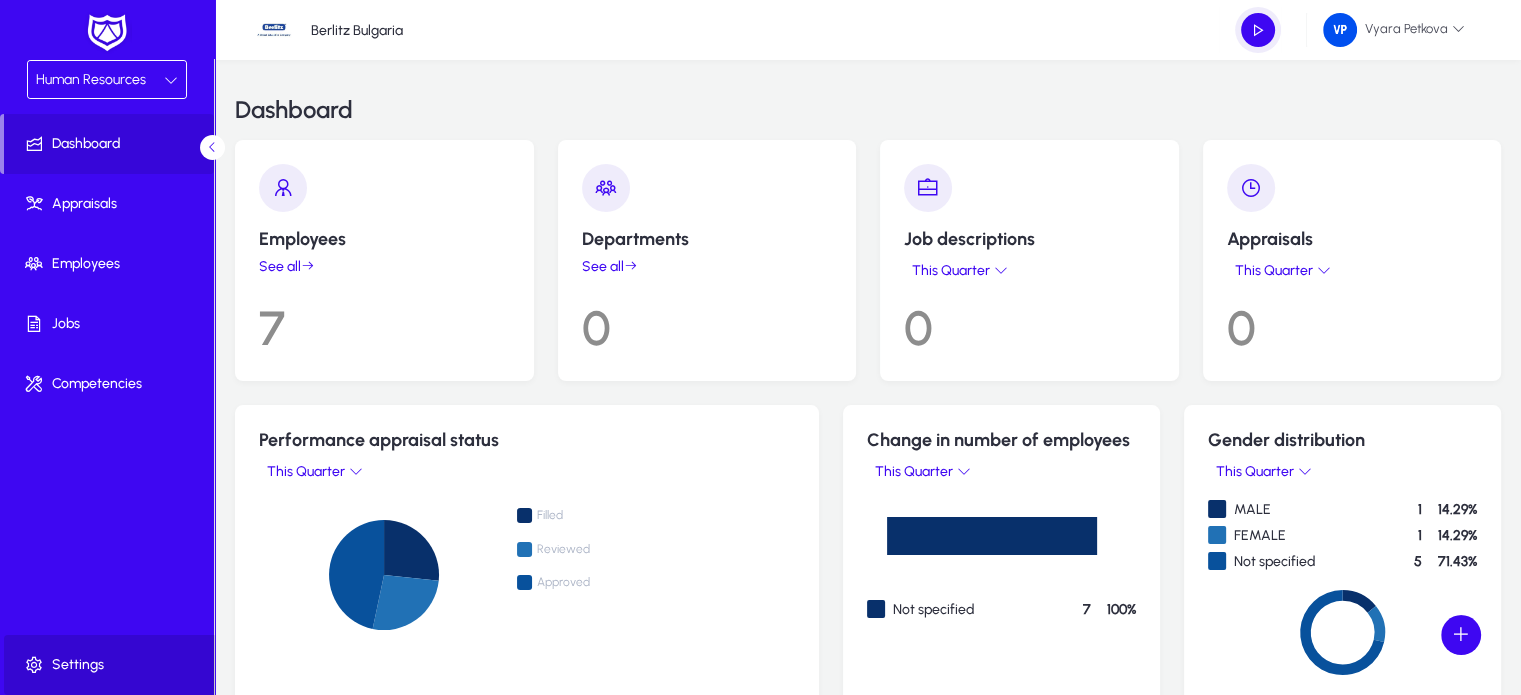 click on "Settings" 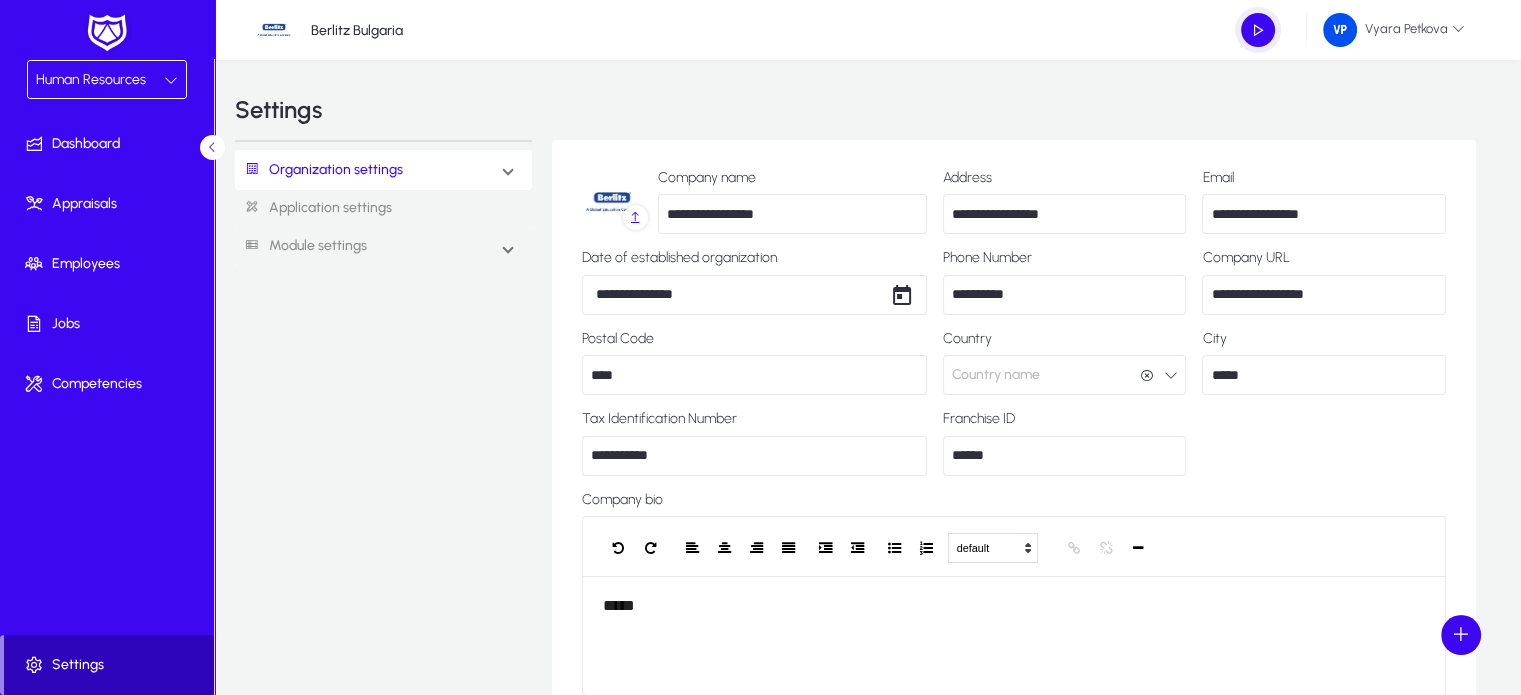click on "Settings" 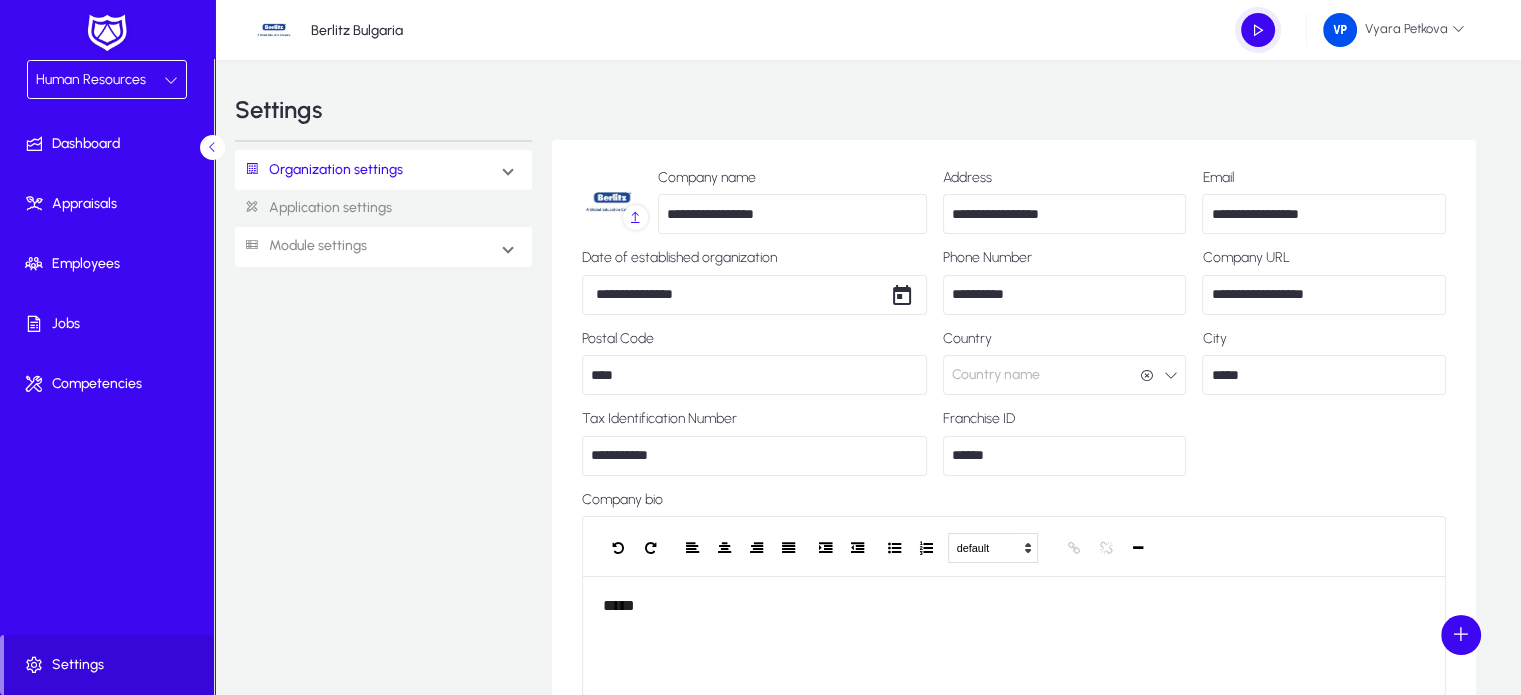 drag, startPoint x: 506, startPoint y: 253, endPoint x: 343, endPoint y: 247, distance: 163.1104 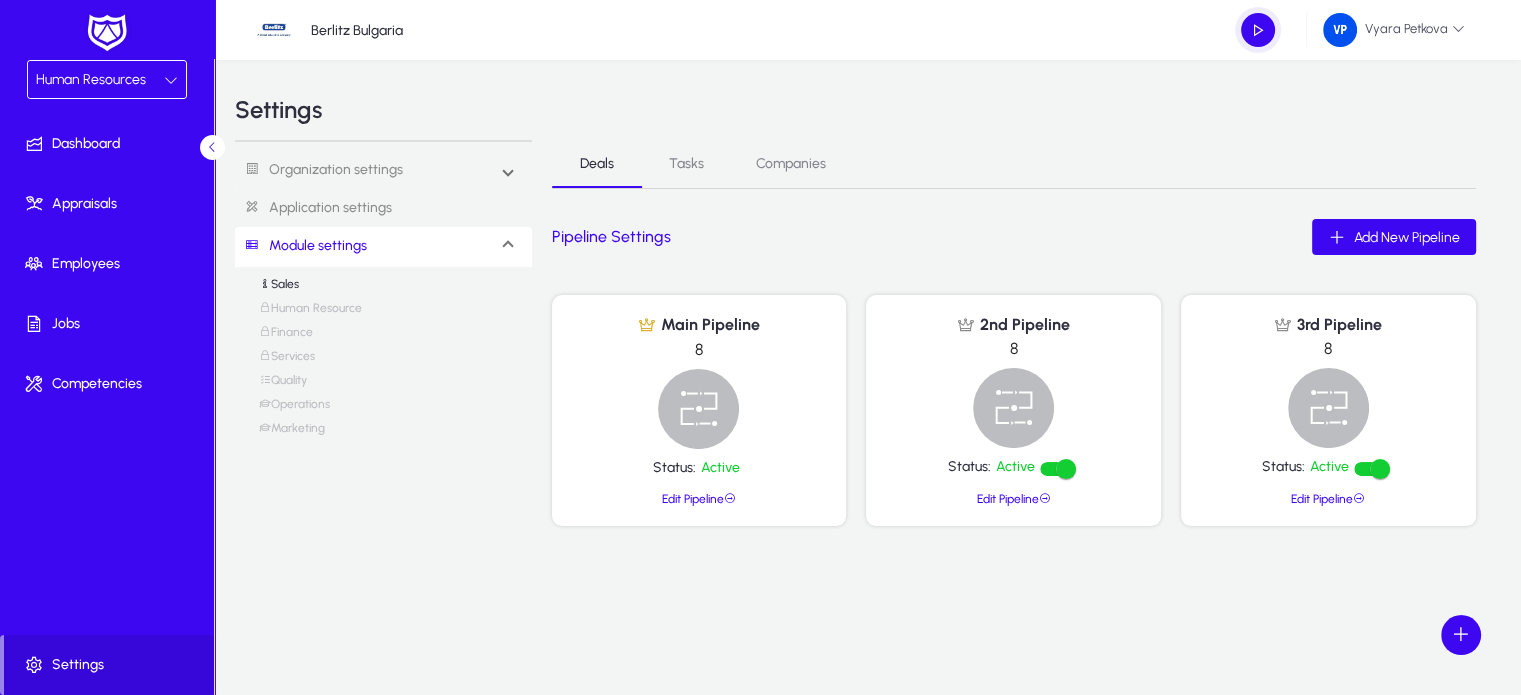 click on "Human Resource" at bounding box center (310, 313) 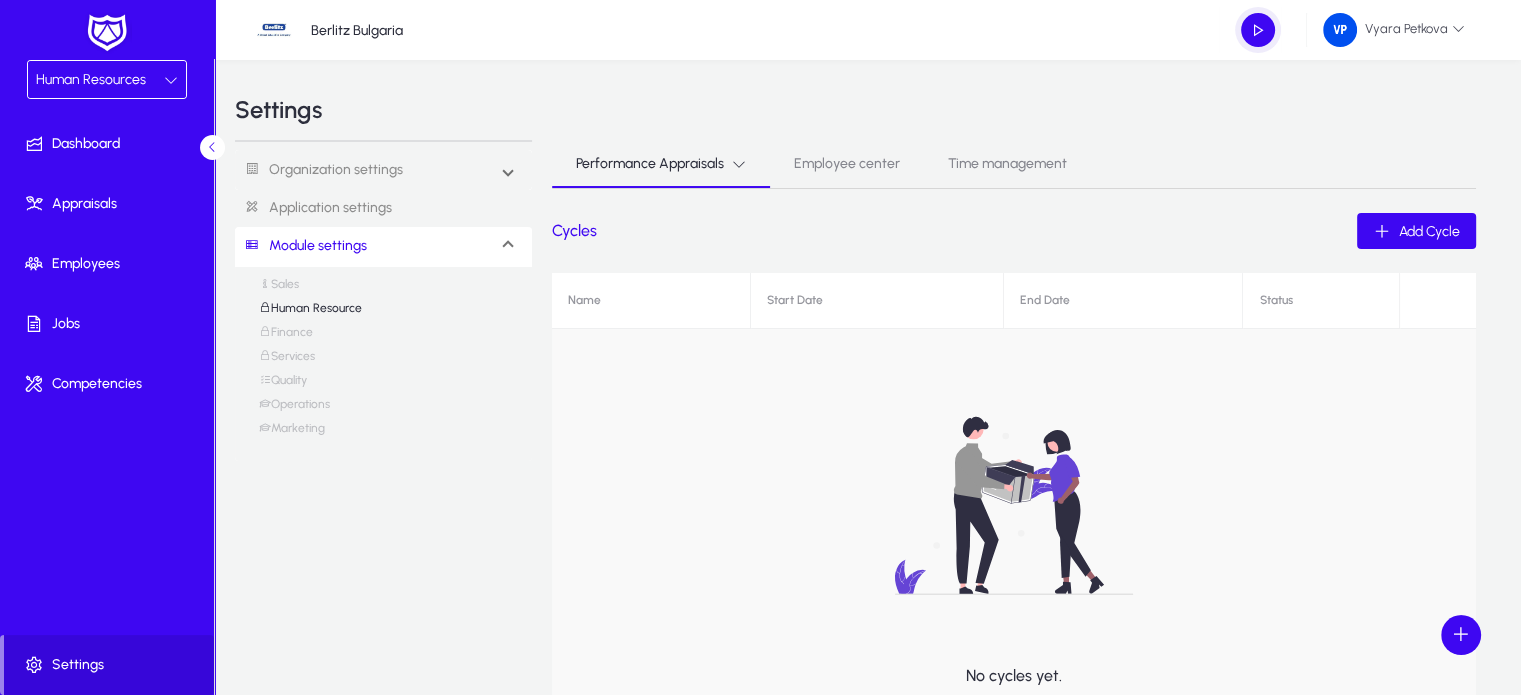 click on "Employee center" at bounding box center (847, 164) 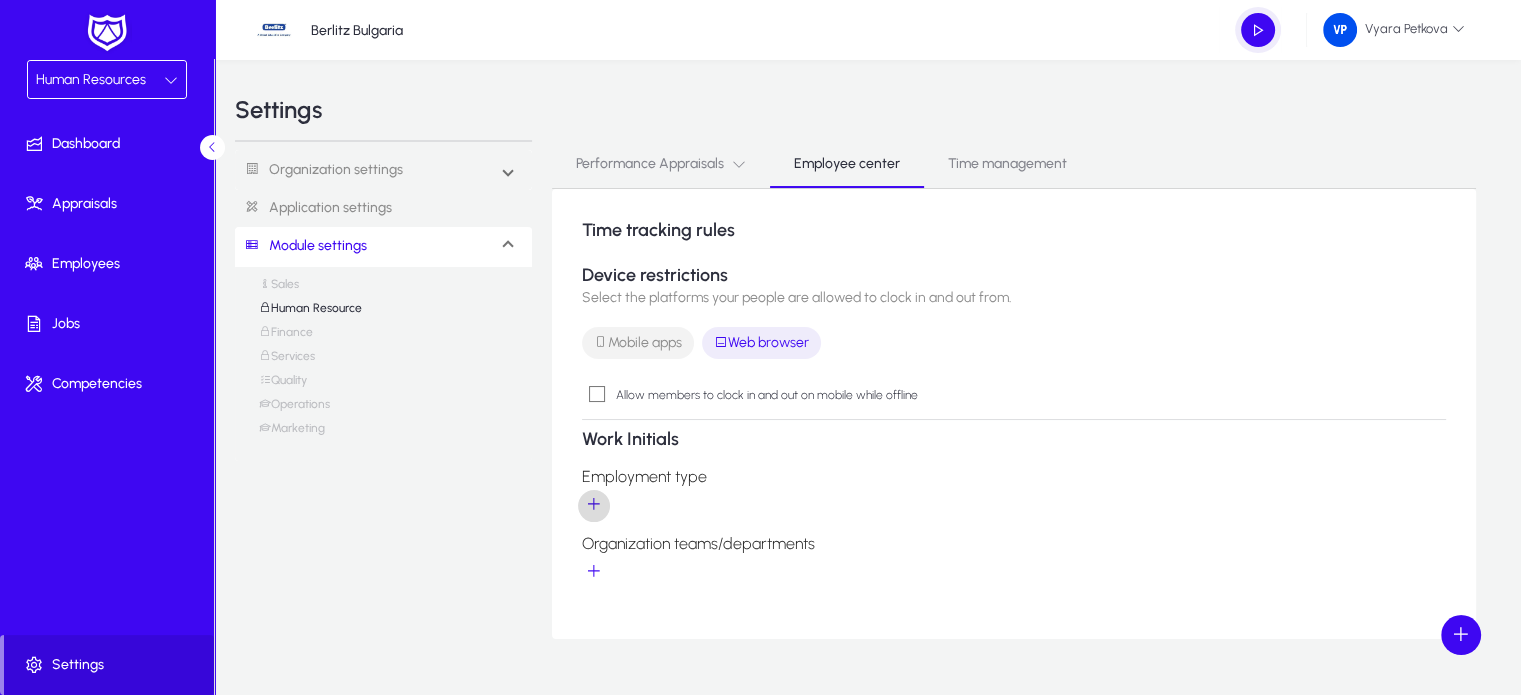 click at bounding box center [594, 506] 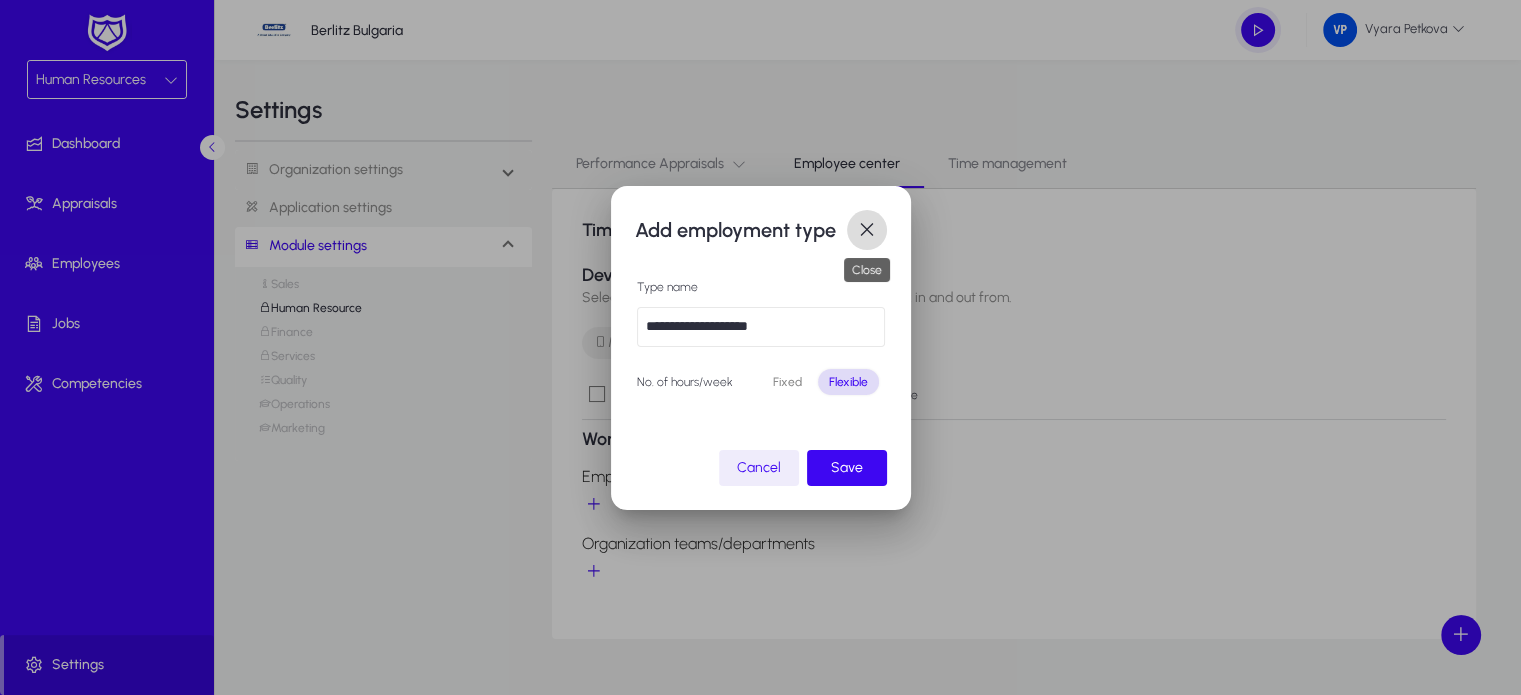 click at bounding box center [867, 230] 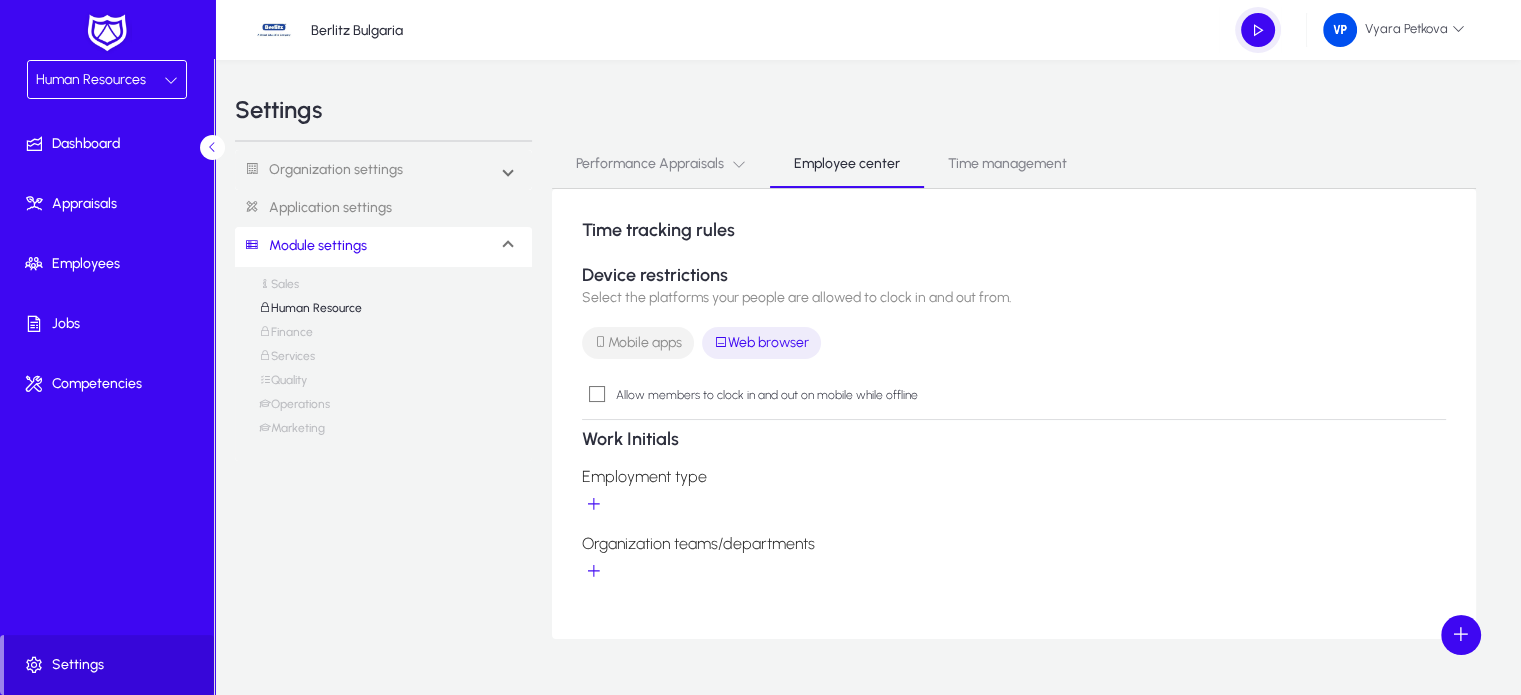 click on "Time management" at bounding box center (1007, 164) 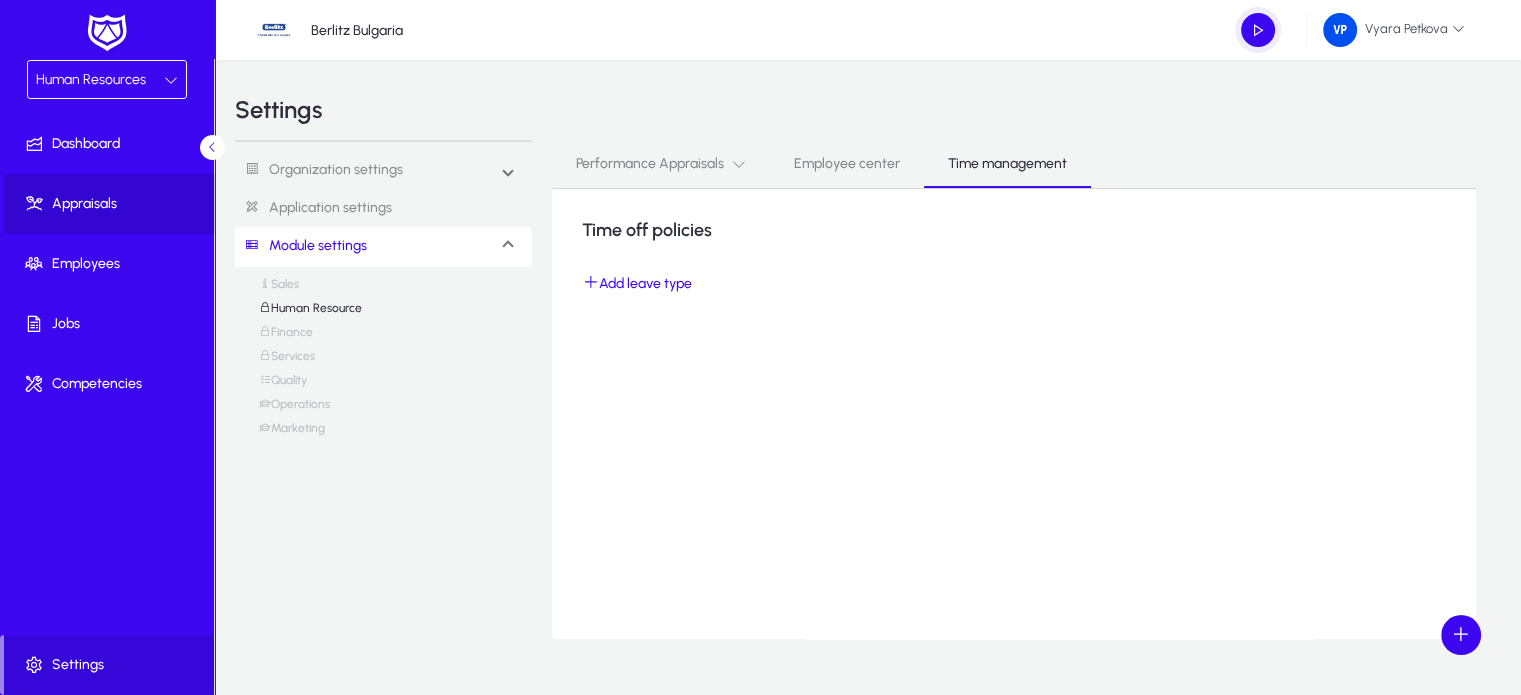 click on "Appraisals" 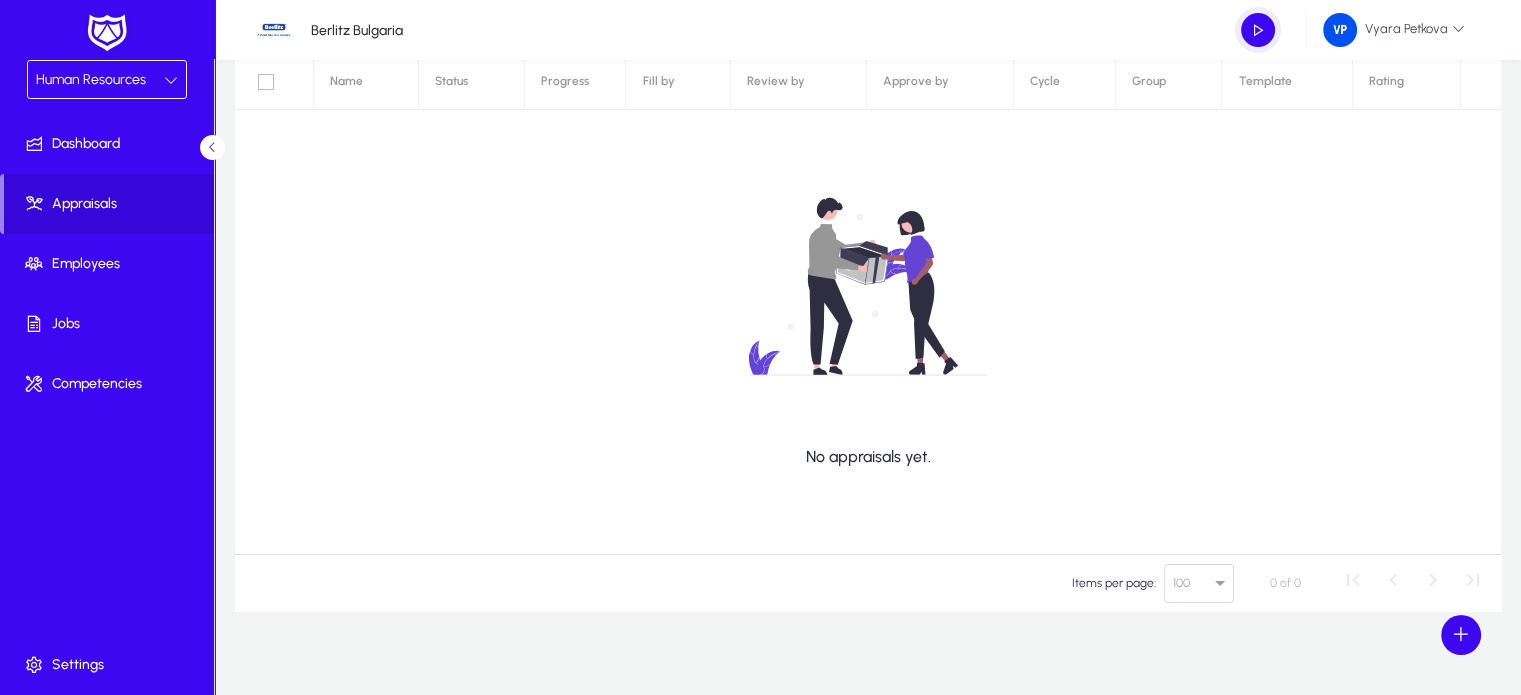 scroll, scrollTop: 235, scrollLeft: 0, axis: vertical 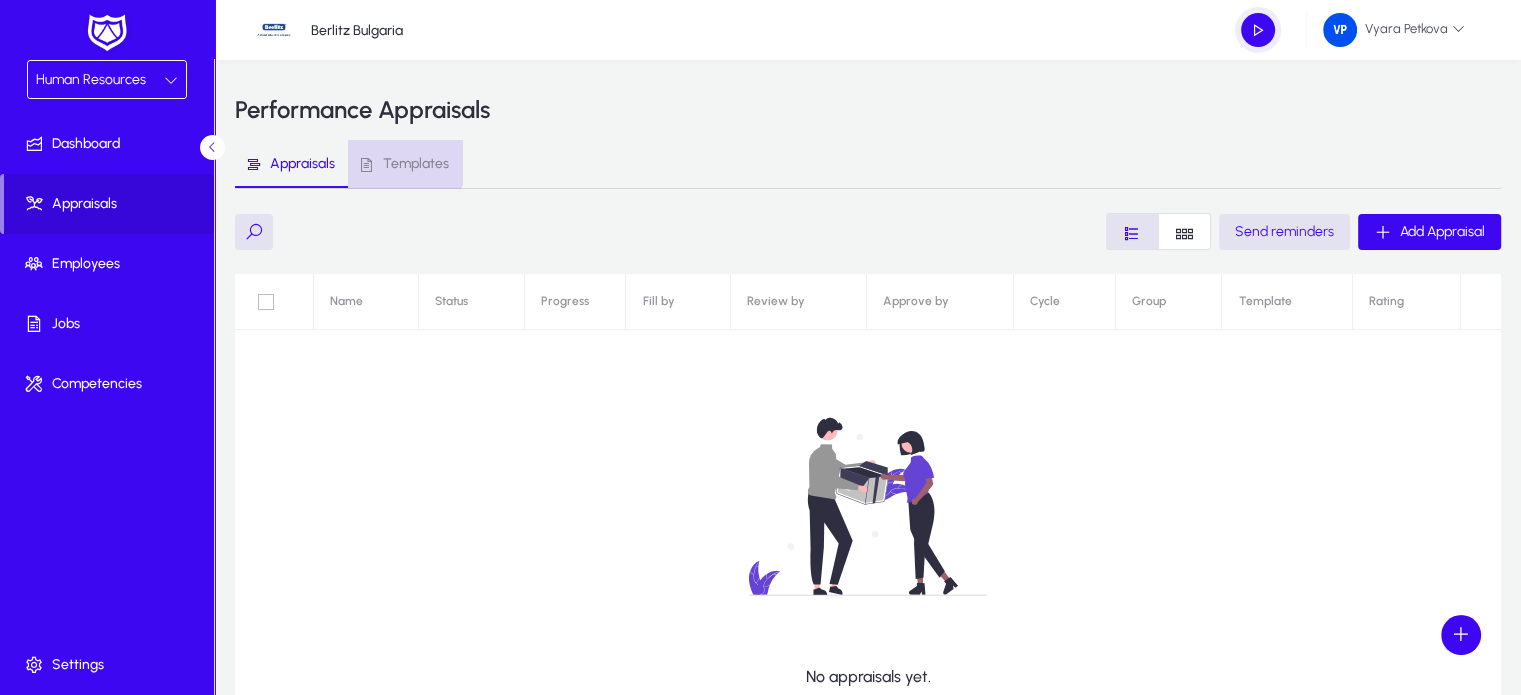 click on "Templates" at bounding box center (416, 164) 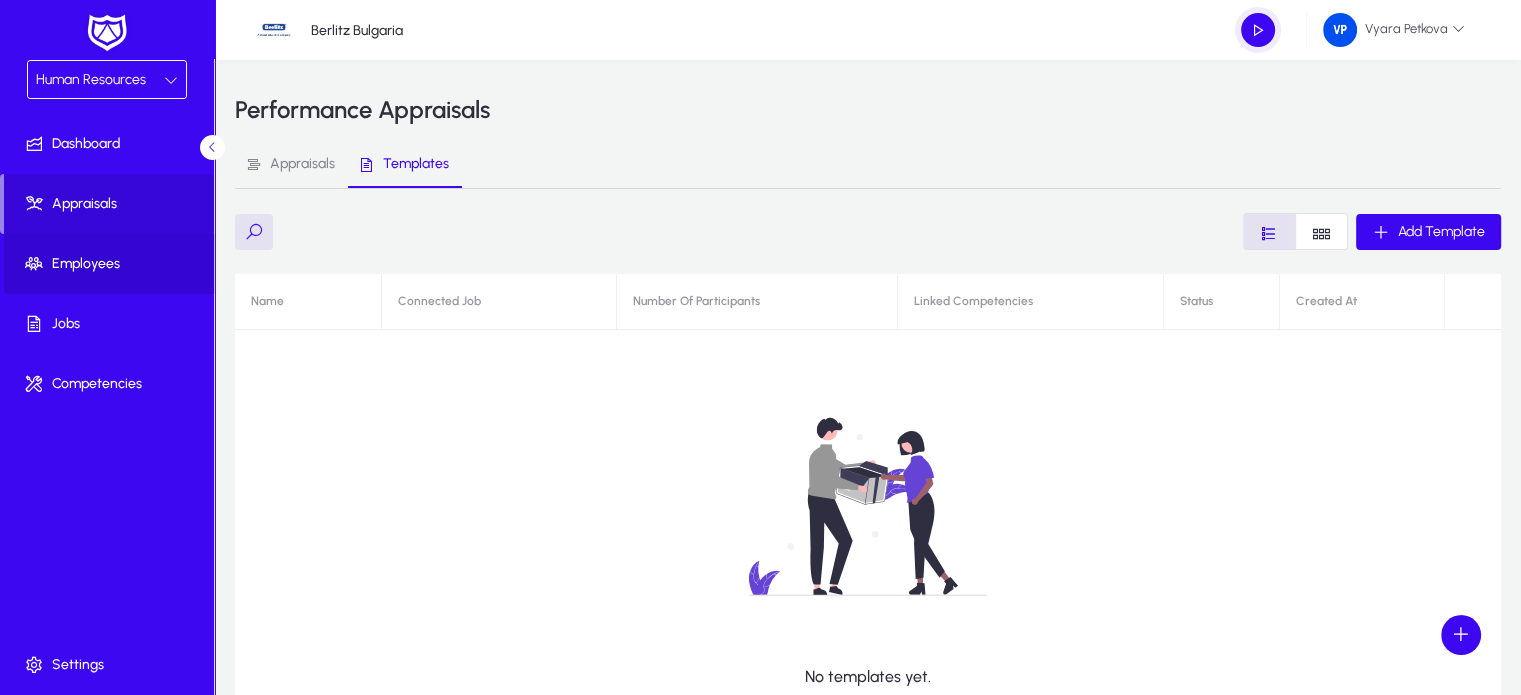 click on "Employees" 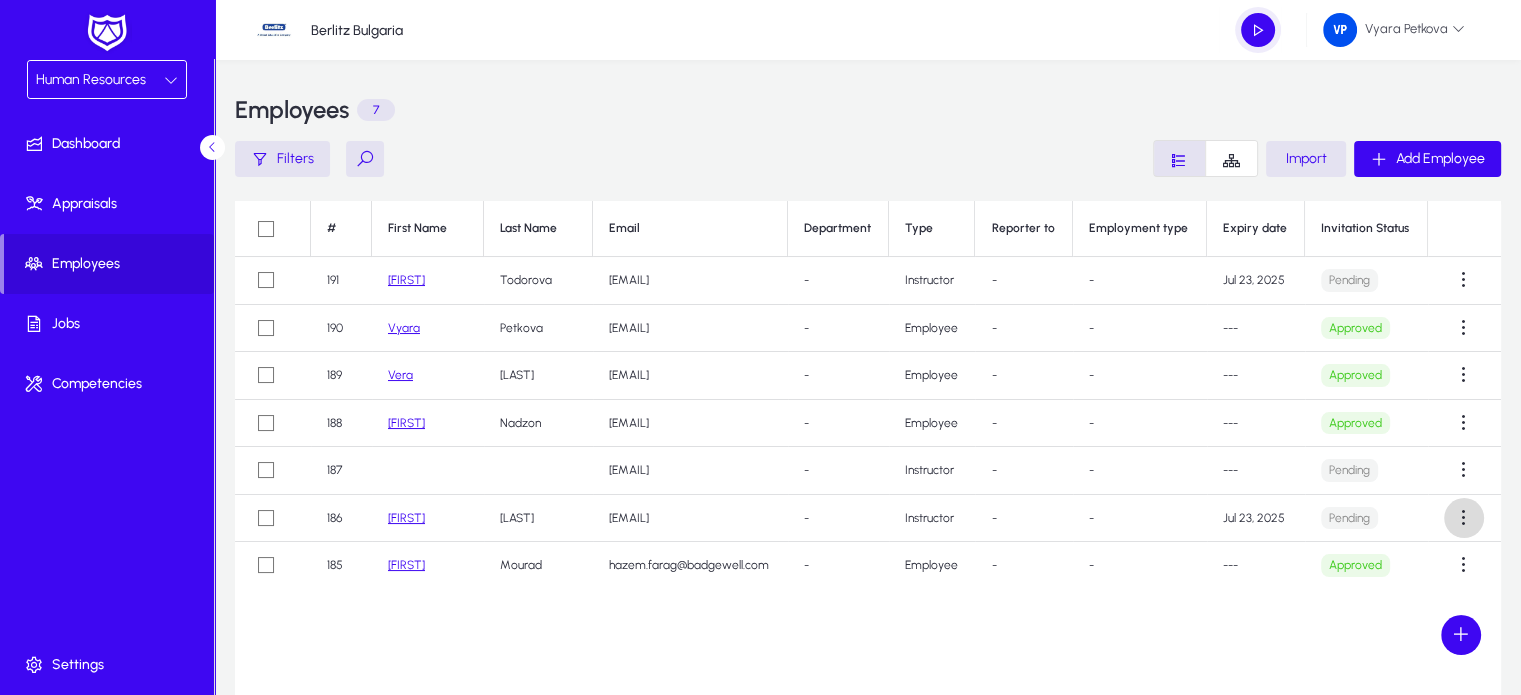 click 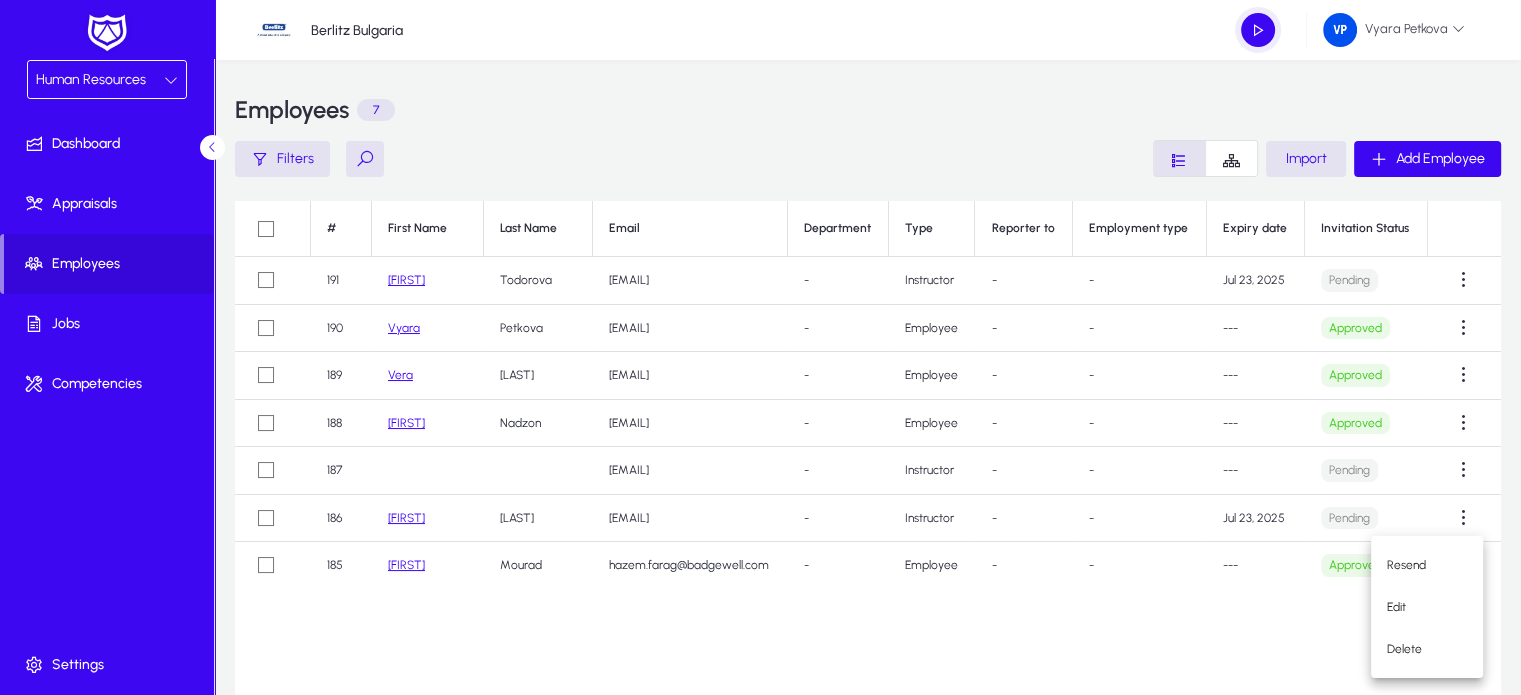 click at bounding box center [760, 347] 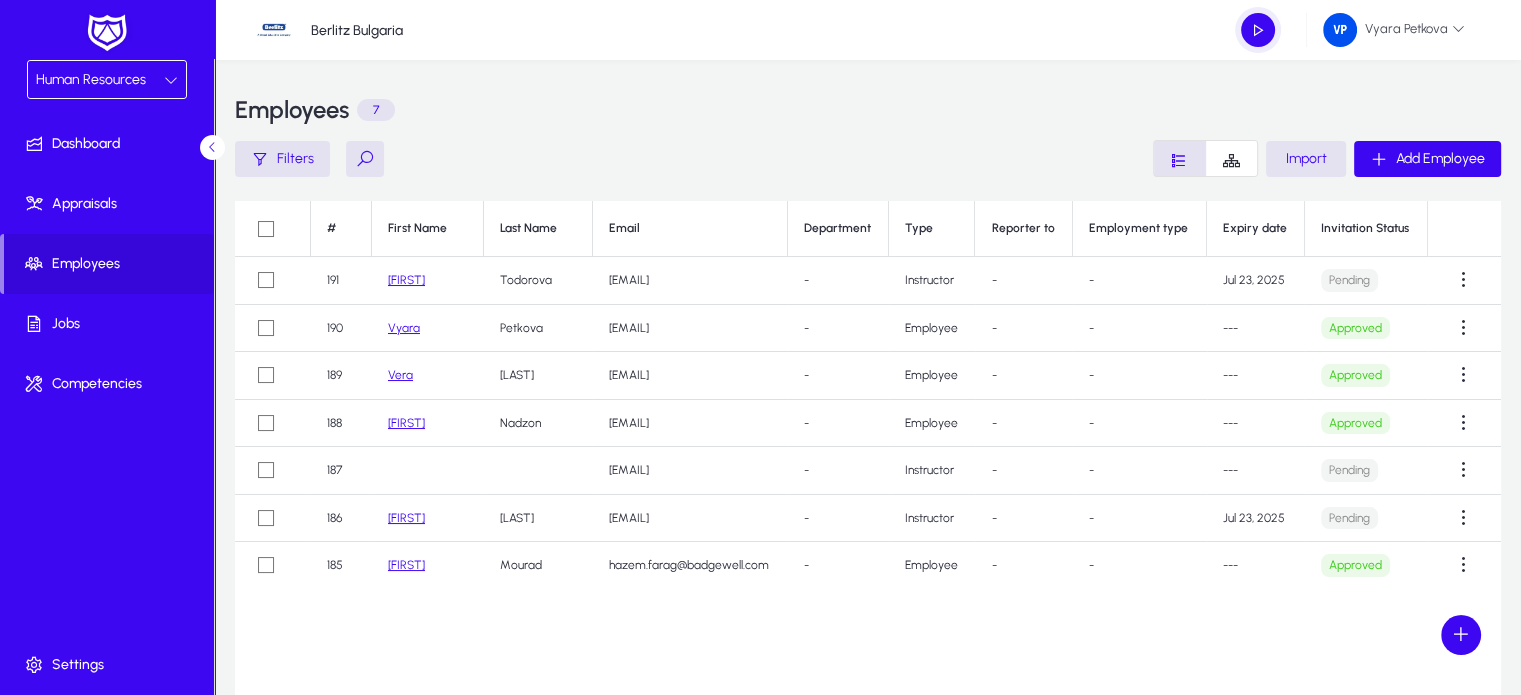 click on "Vyara" 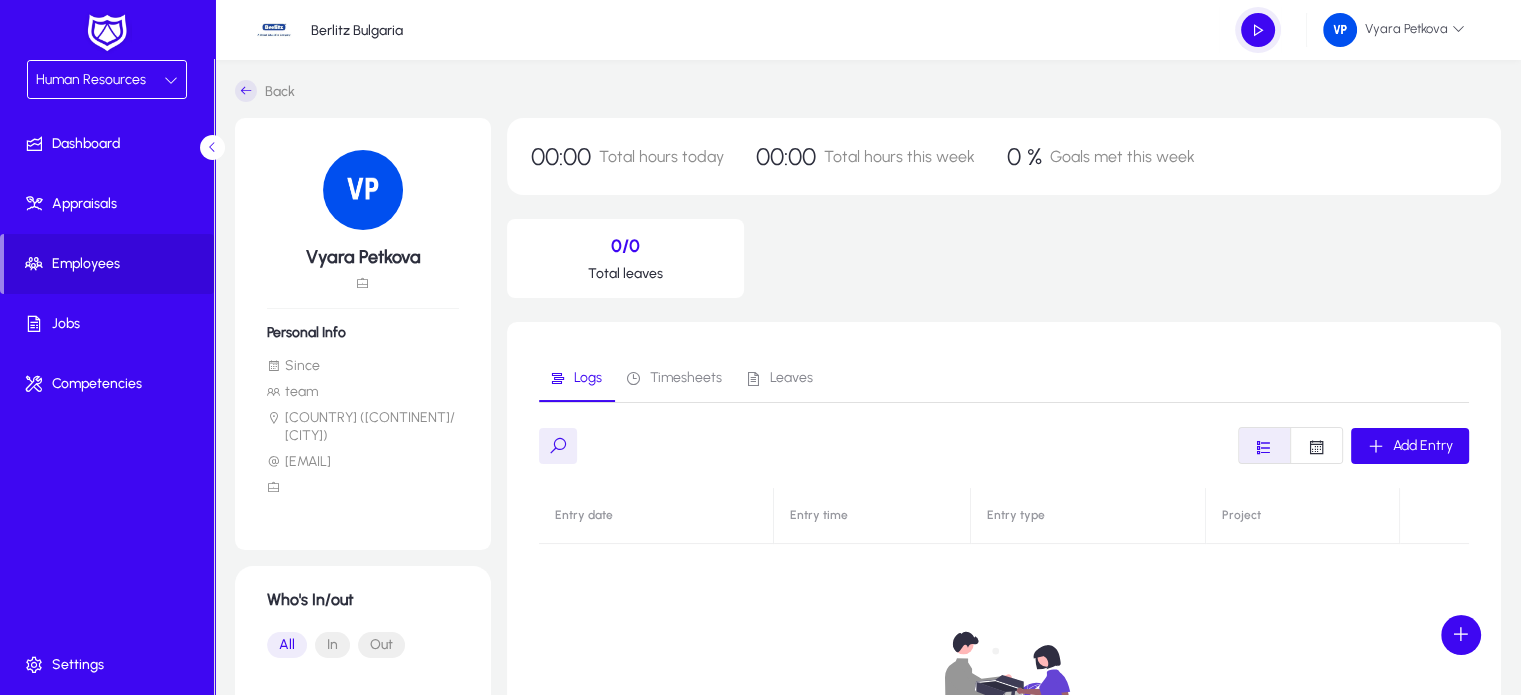 click on "Timesheets" at bounding box center [686, 378] 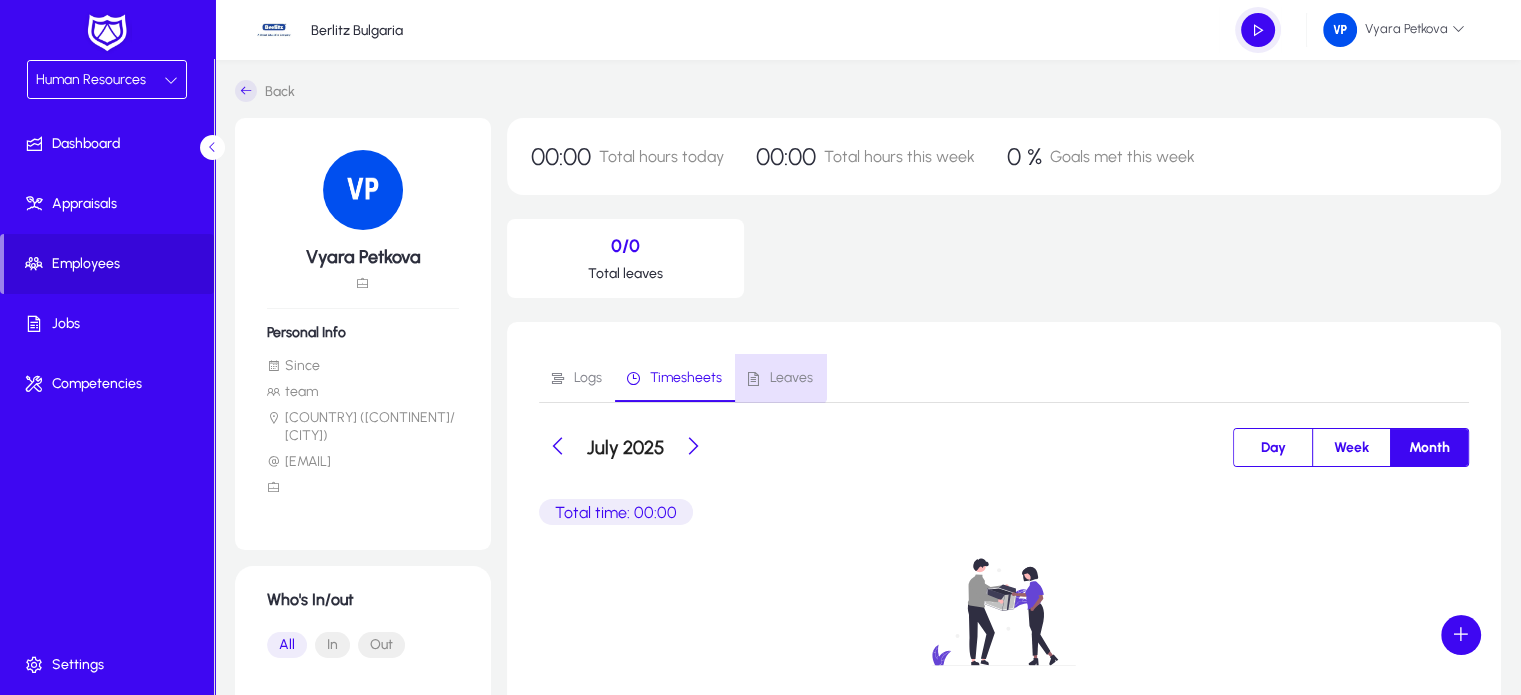 click on "Leaves" at bounding box center (791, 378) 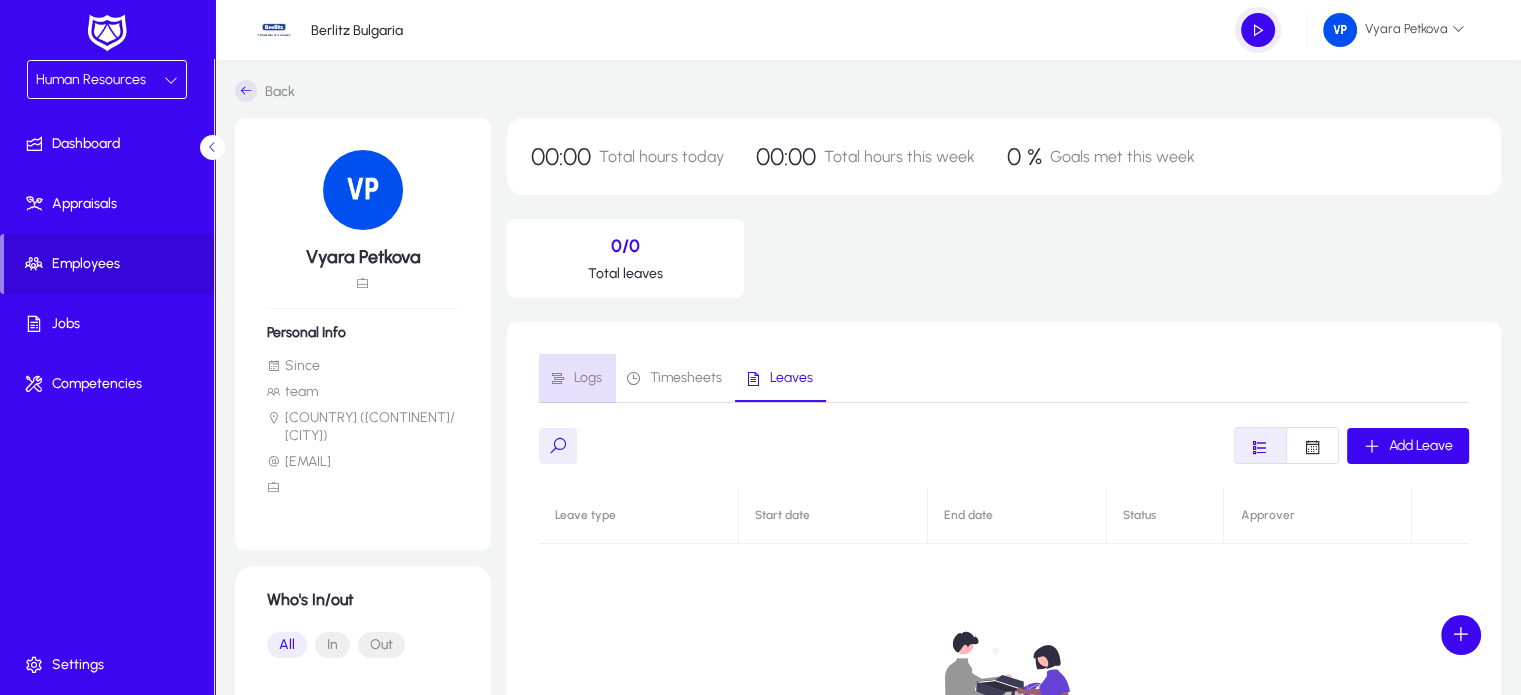 click on "Logs" at bounding box center (588, 378) 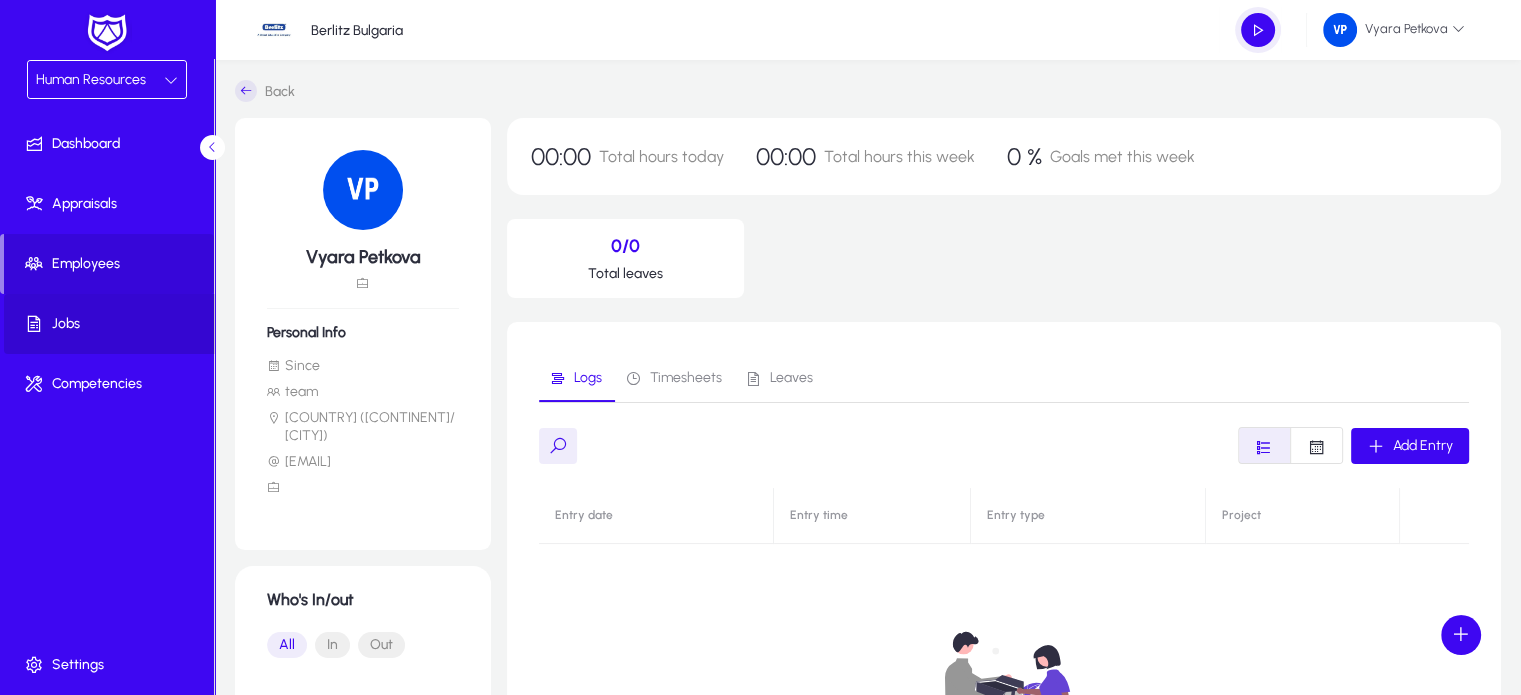 click on "Jobs" 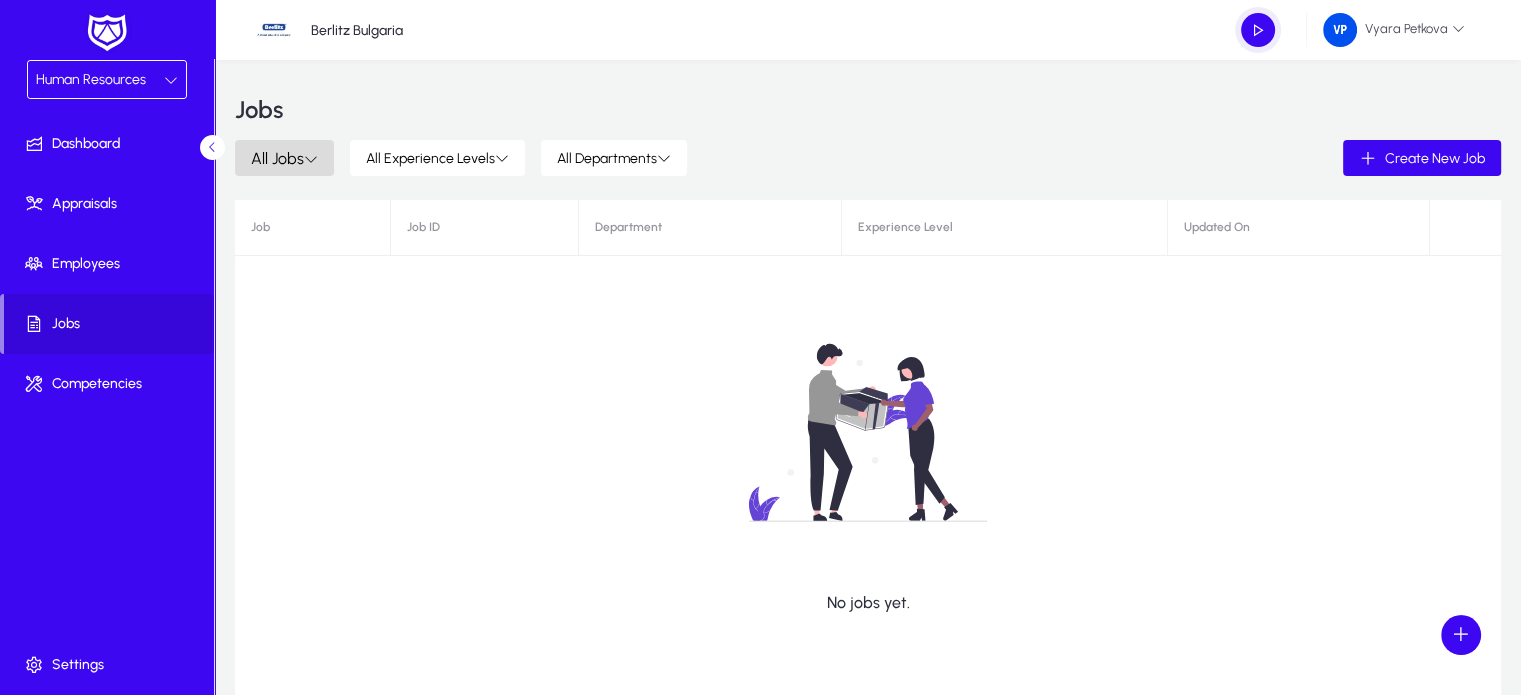 click 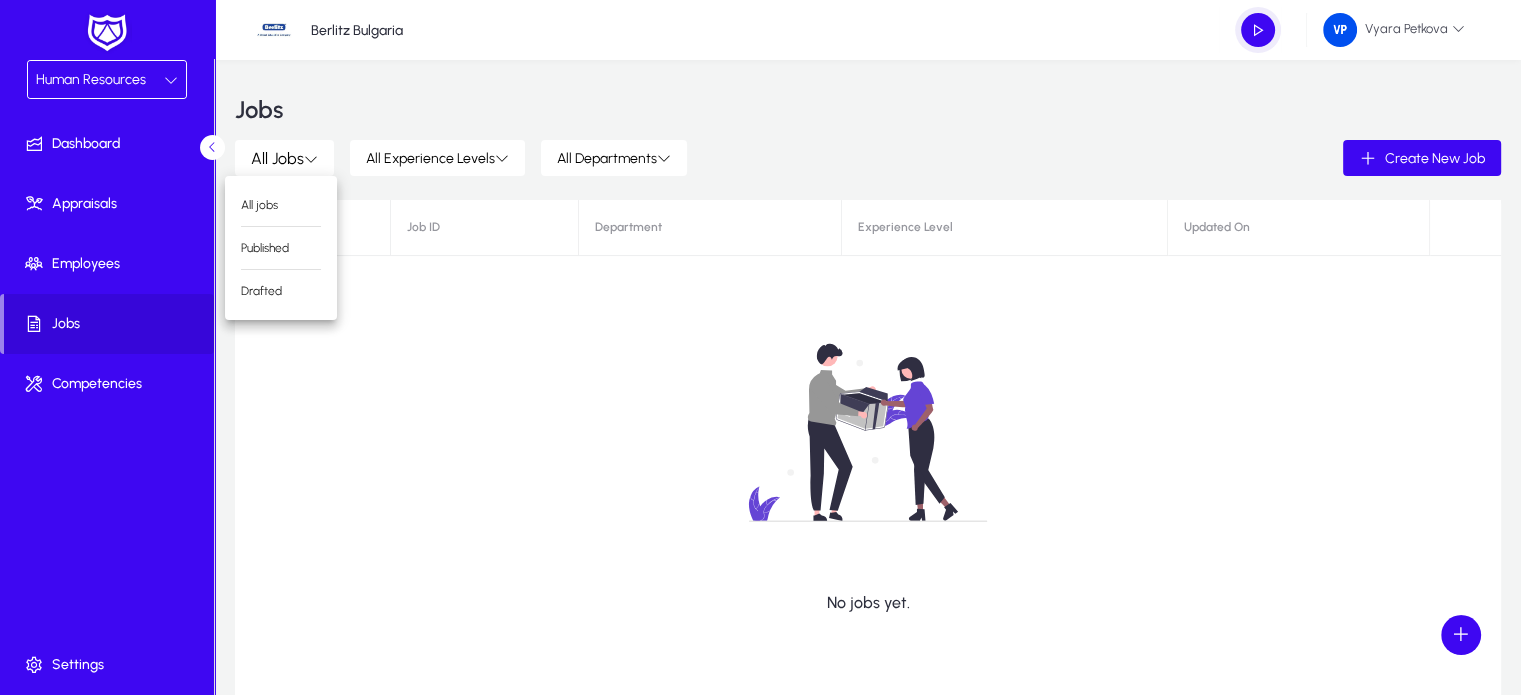 click at bounding box center (760, 347) 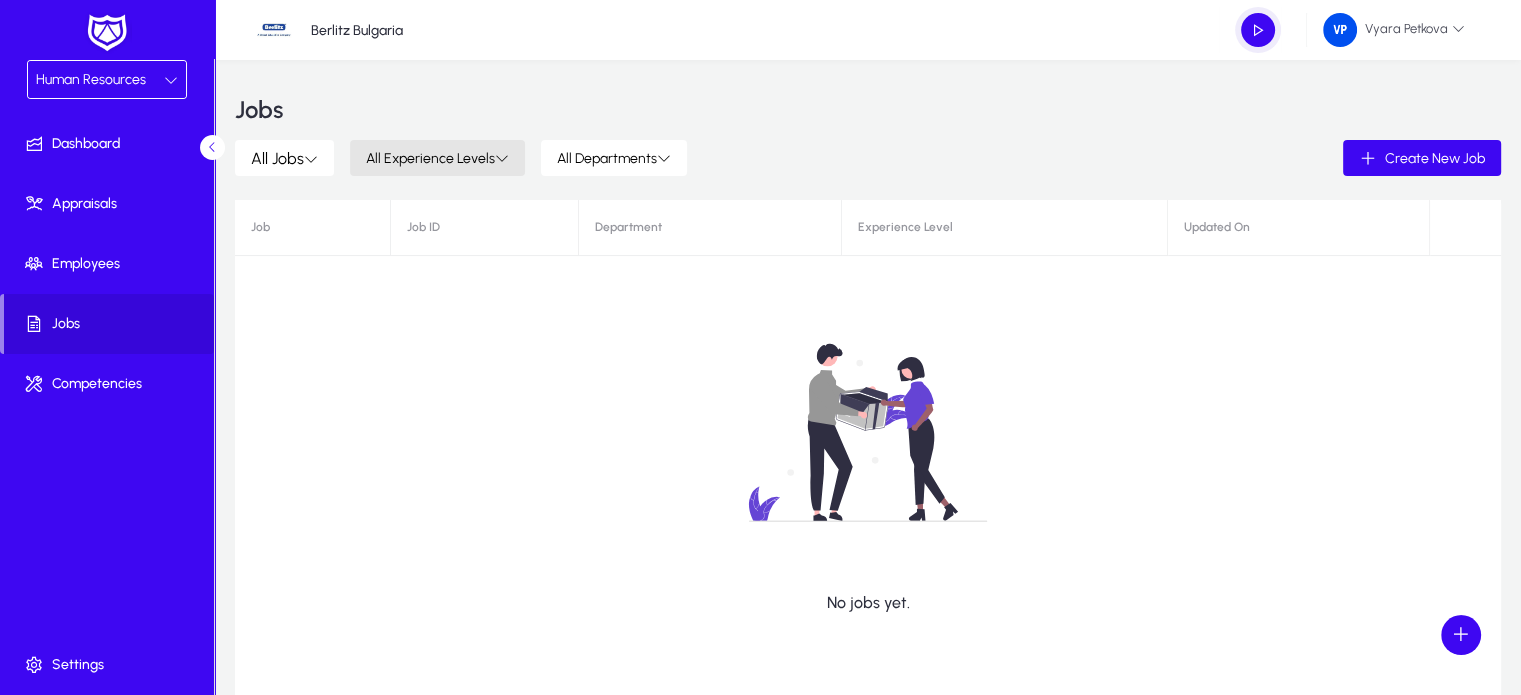 click 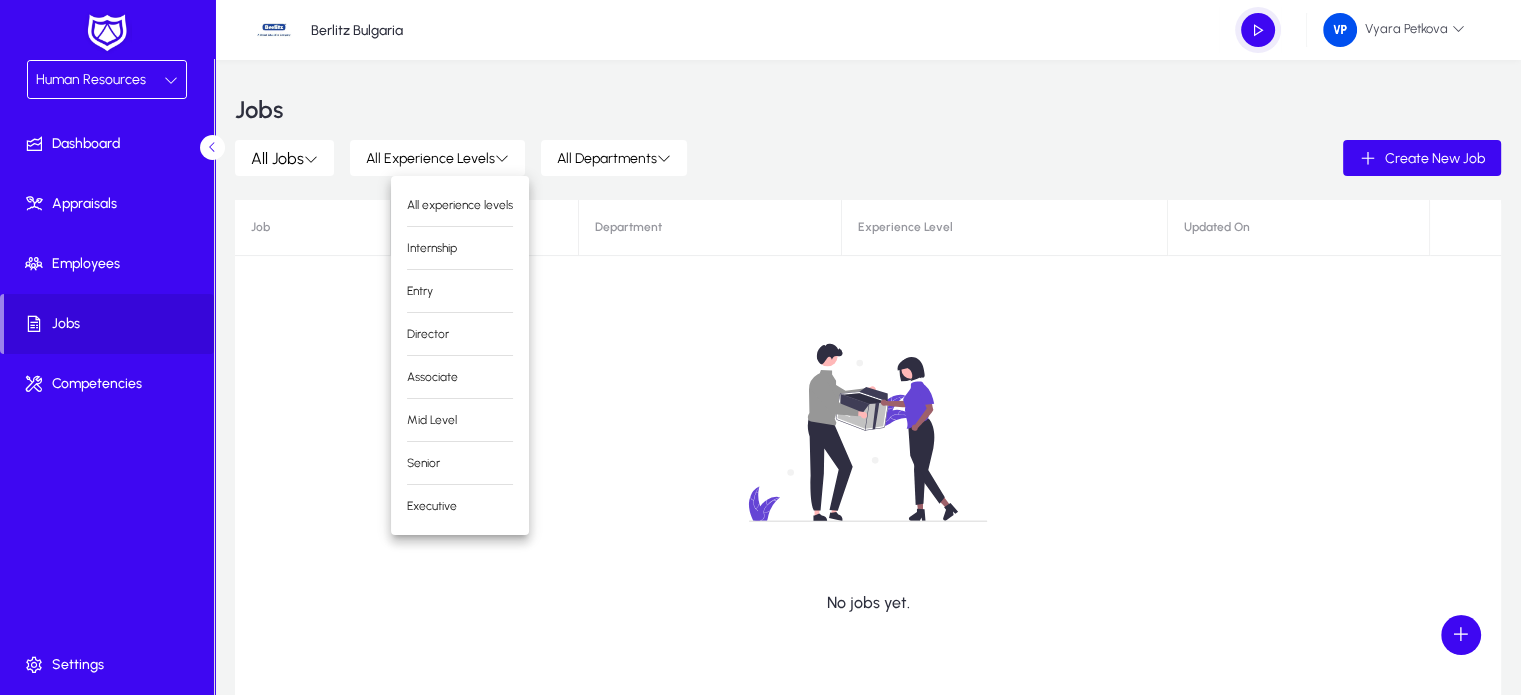 click at bounding box center (760, 347) 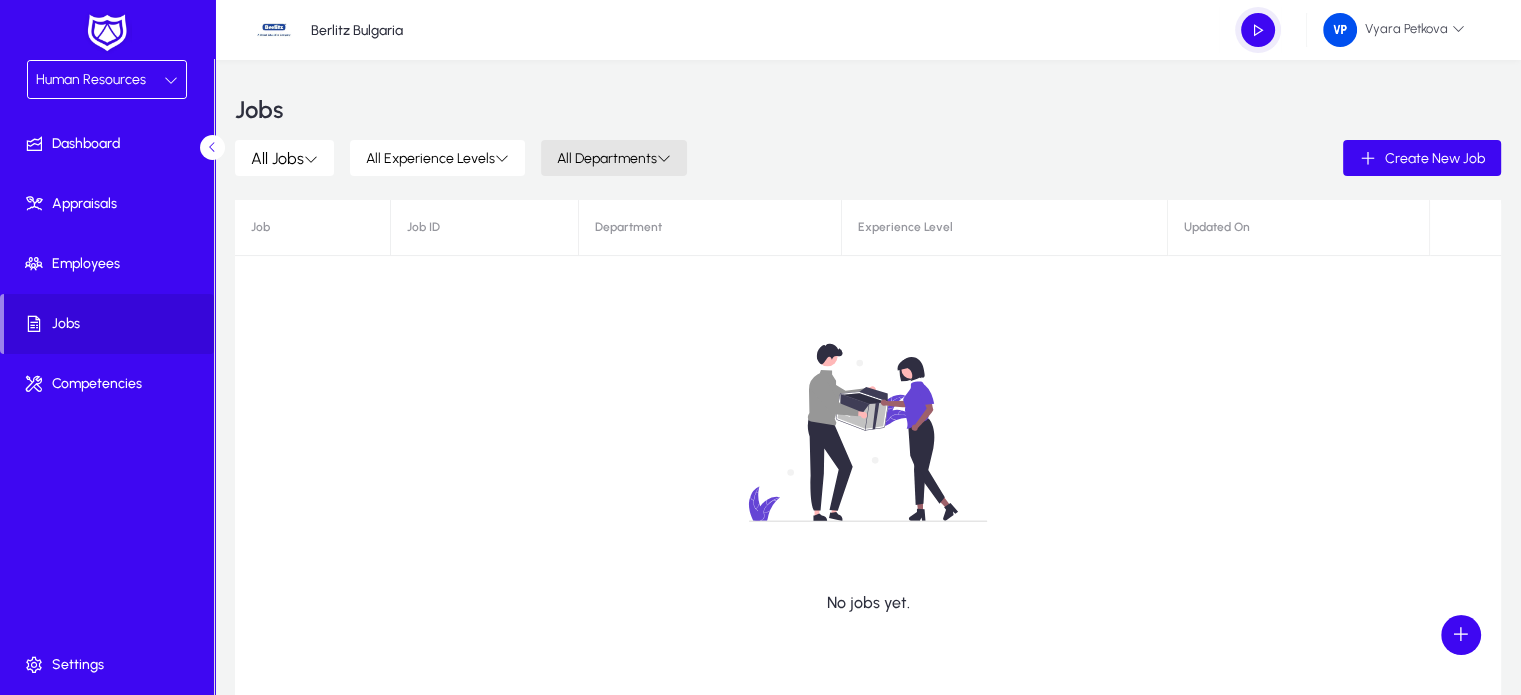 click 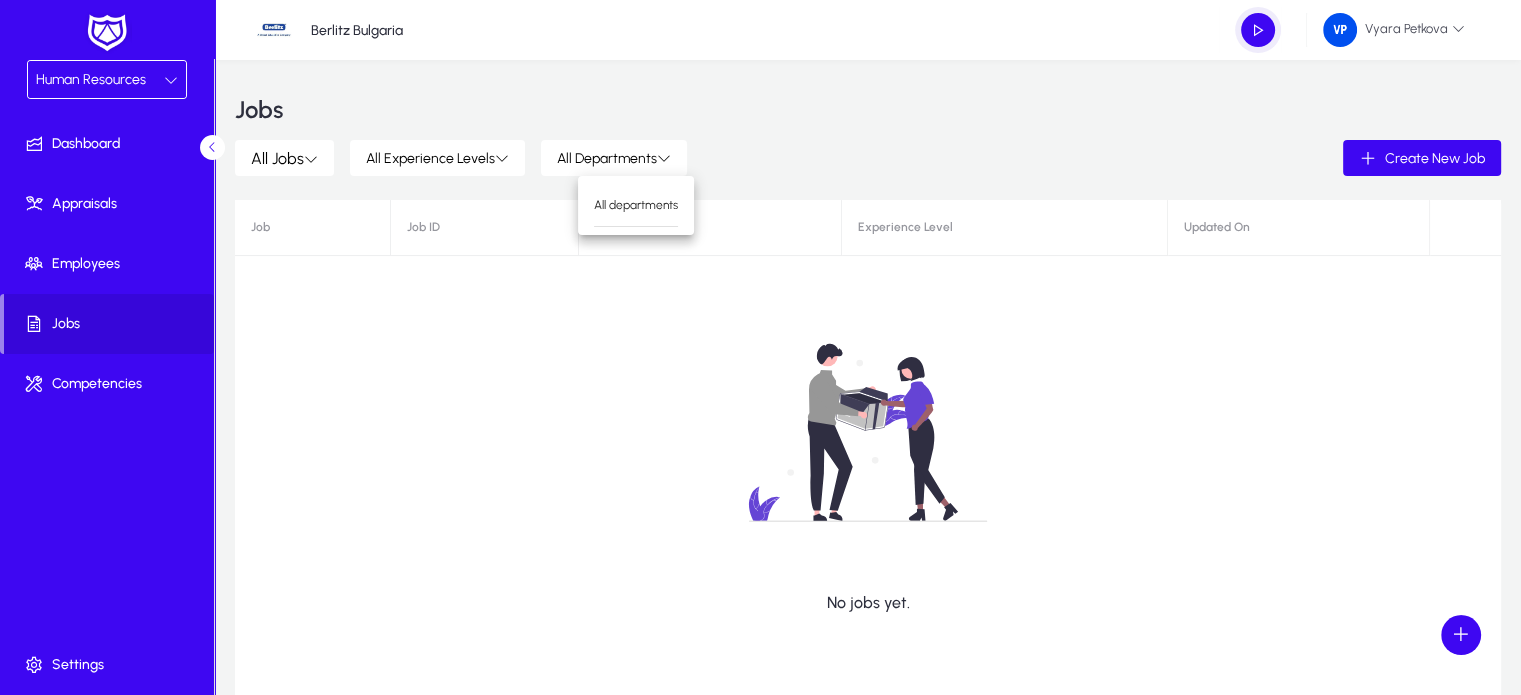 click at bounding box center (760, 347) 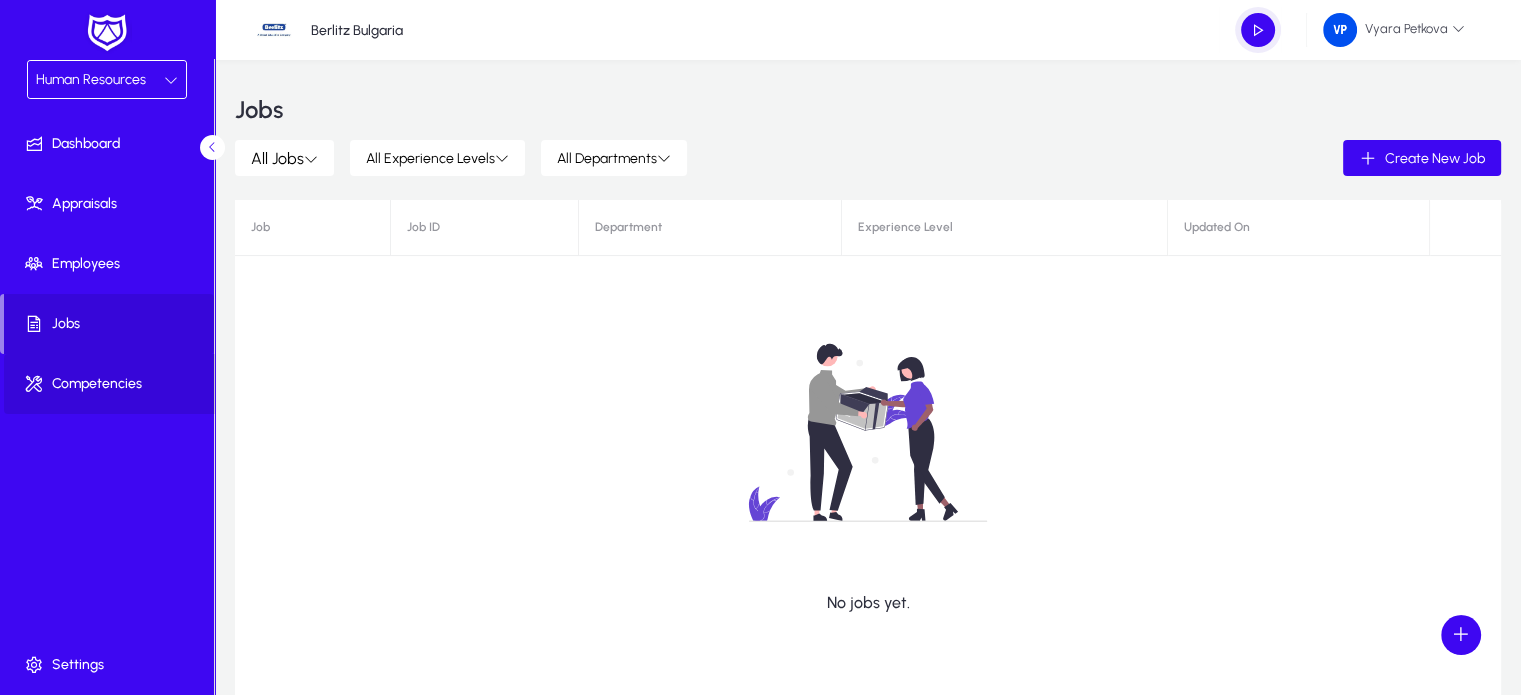click on "Competencies" 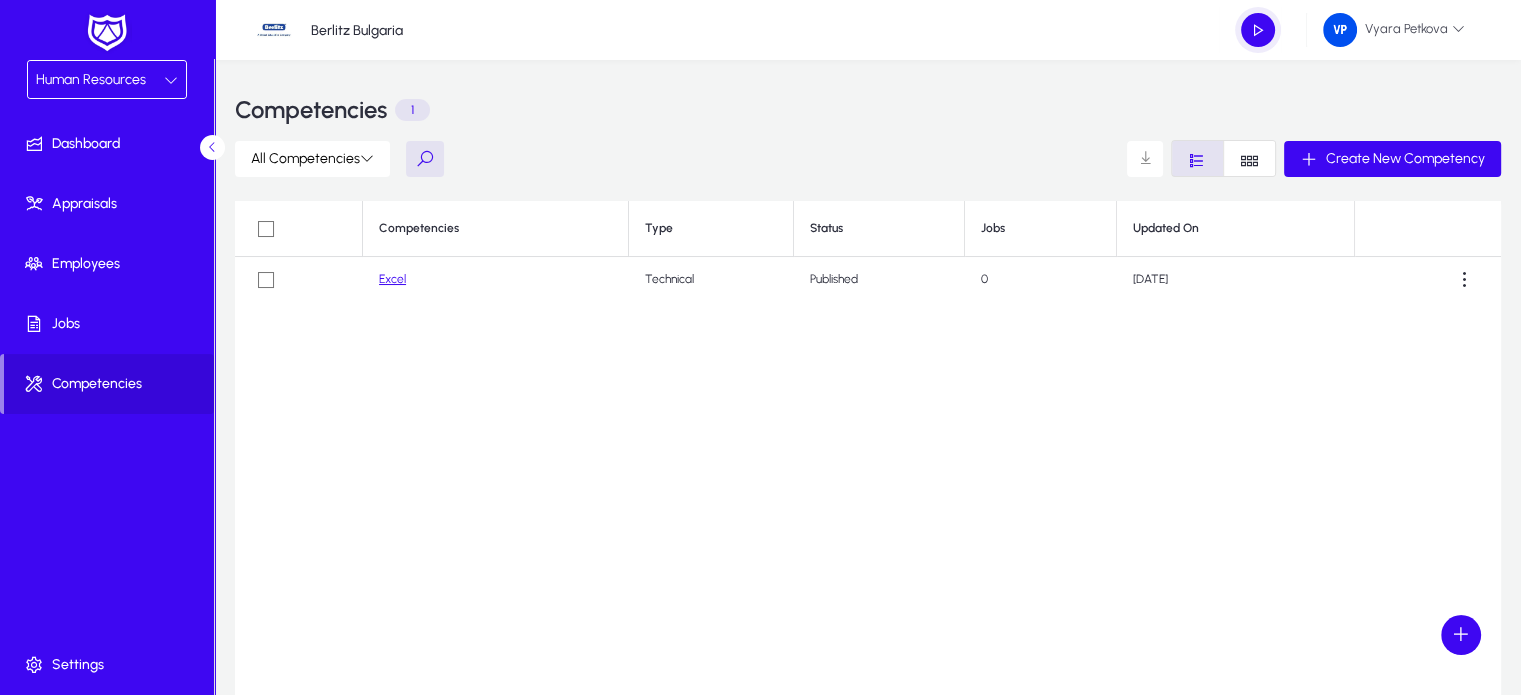 click at bounding box center (171, 80) 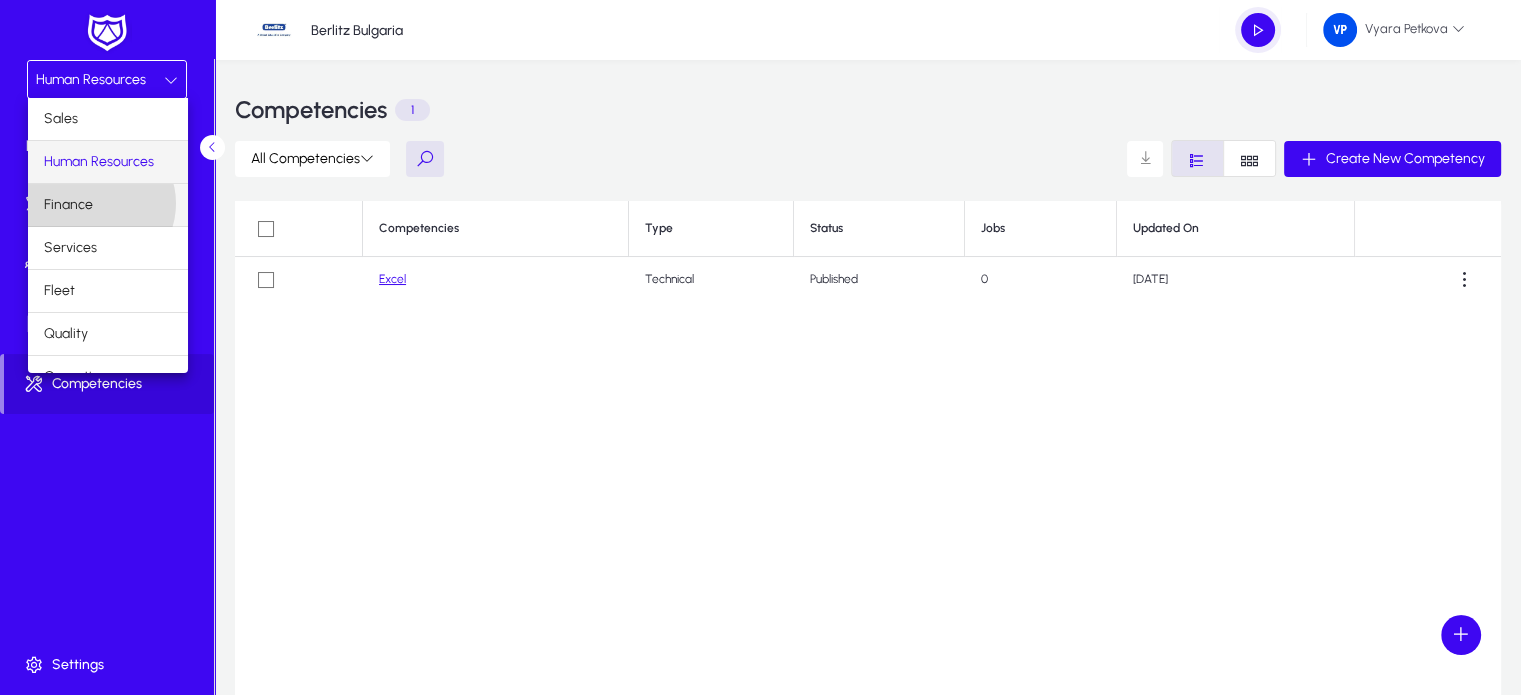click on "Finance" at bounding box center [108, 205] 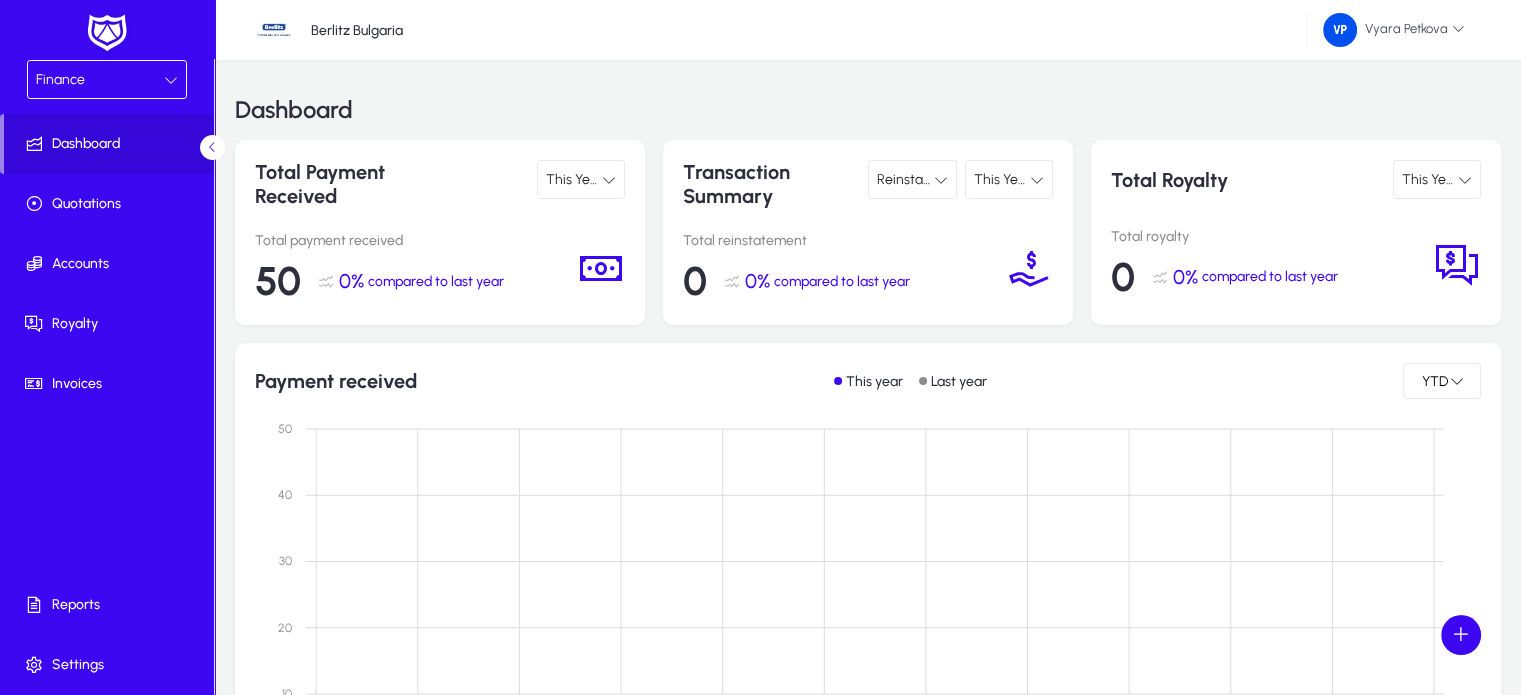 scroll, scrollTop: 608, scrollLeft: 0, axis: vertical 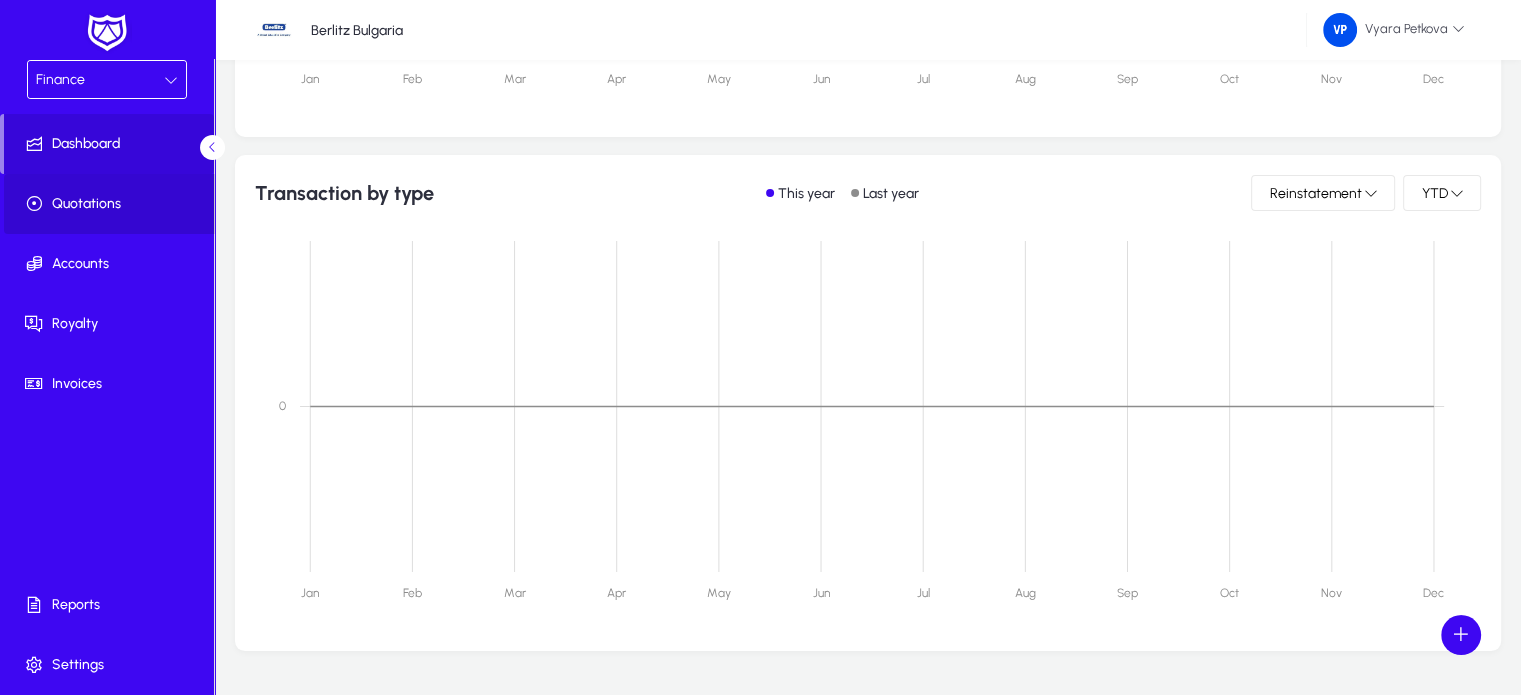 click on "Quotations" 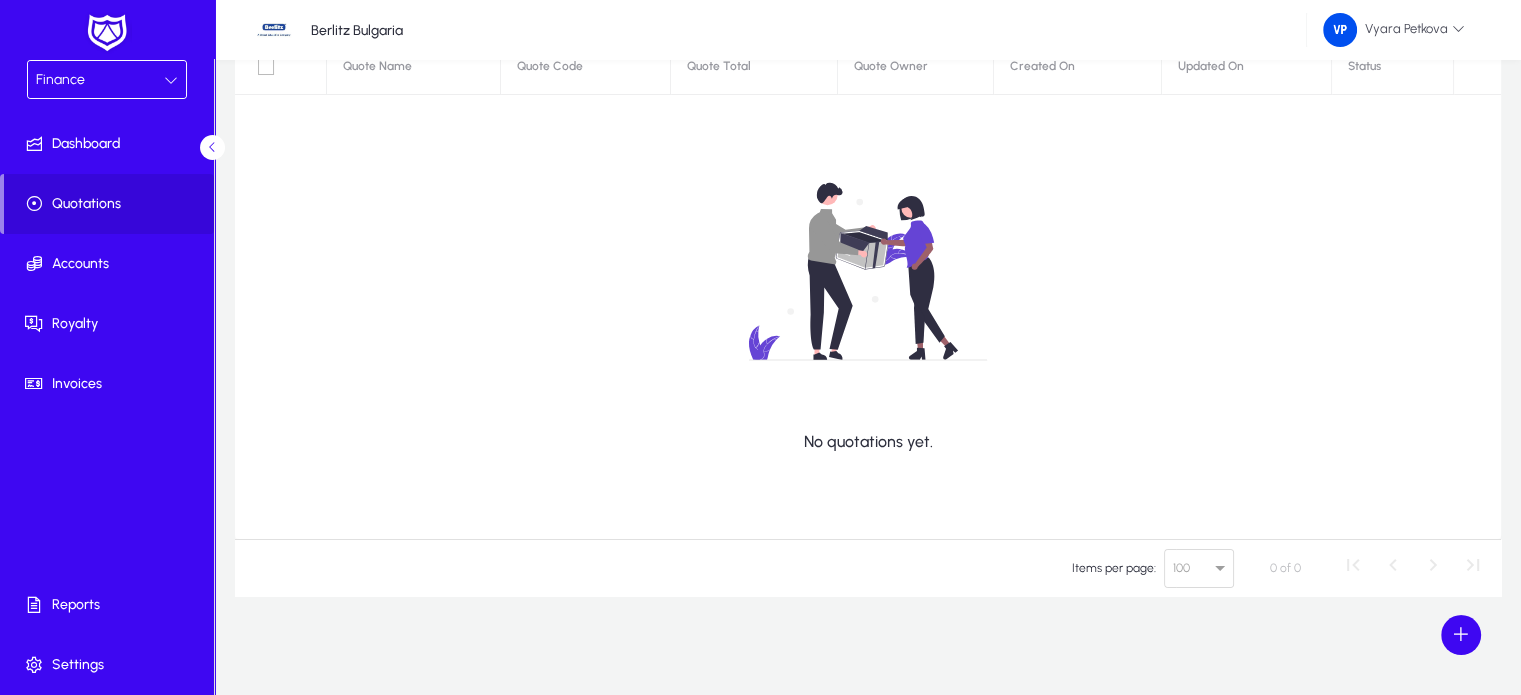 scroll, scrollTop: 28, scrollLeft: 0, axis: vertical 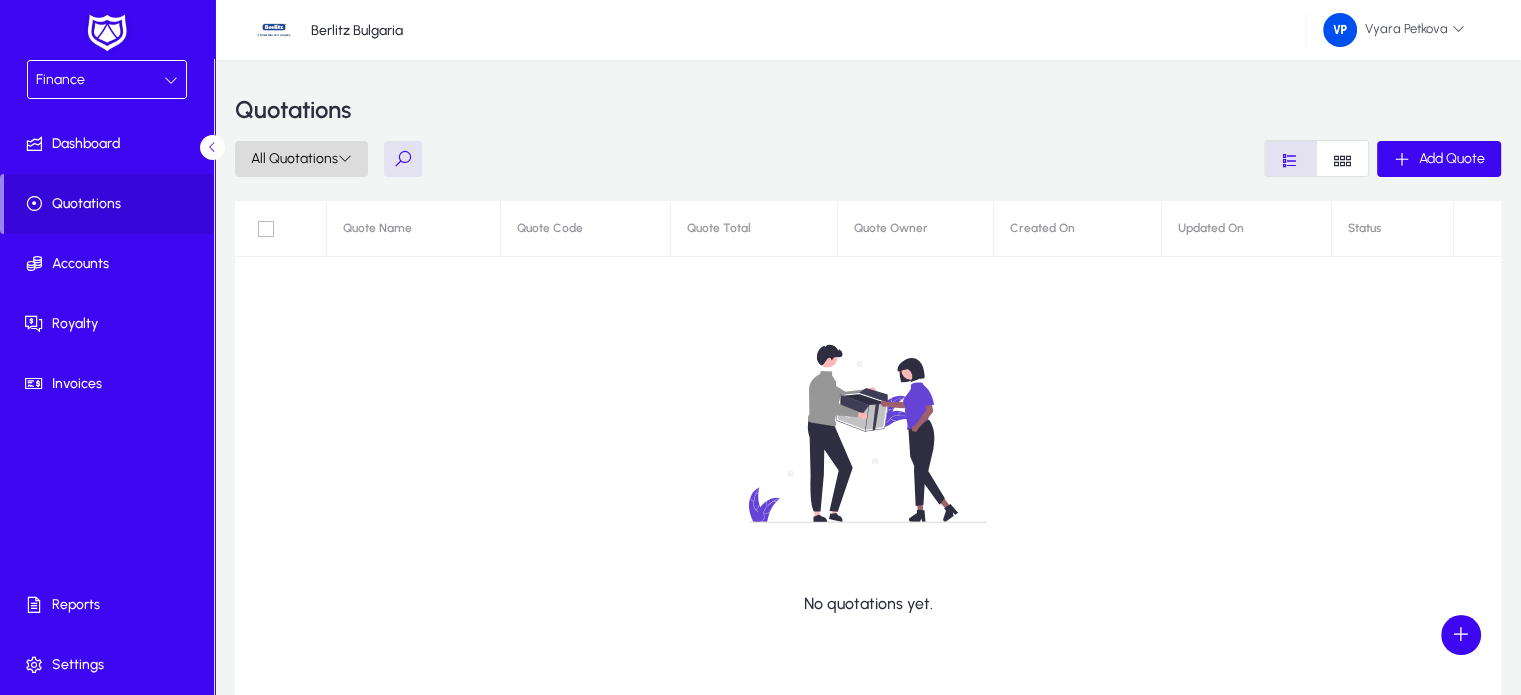 click 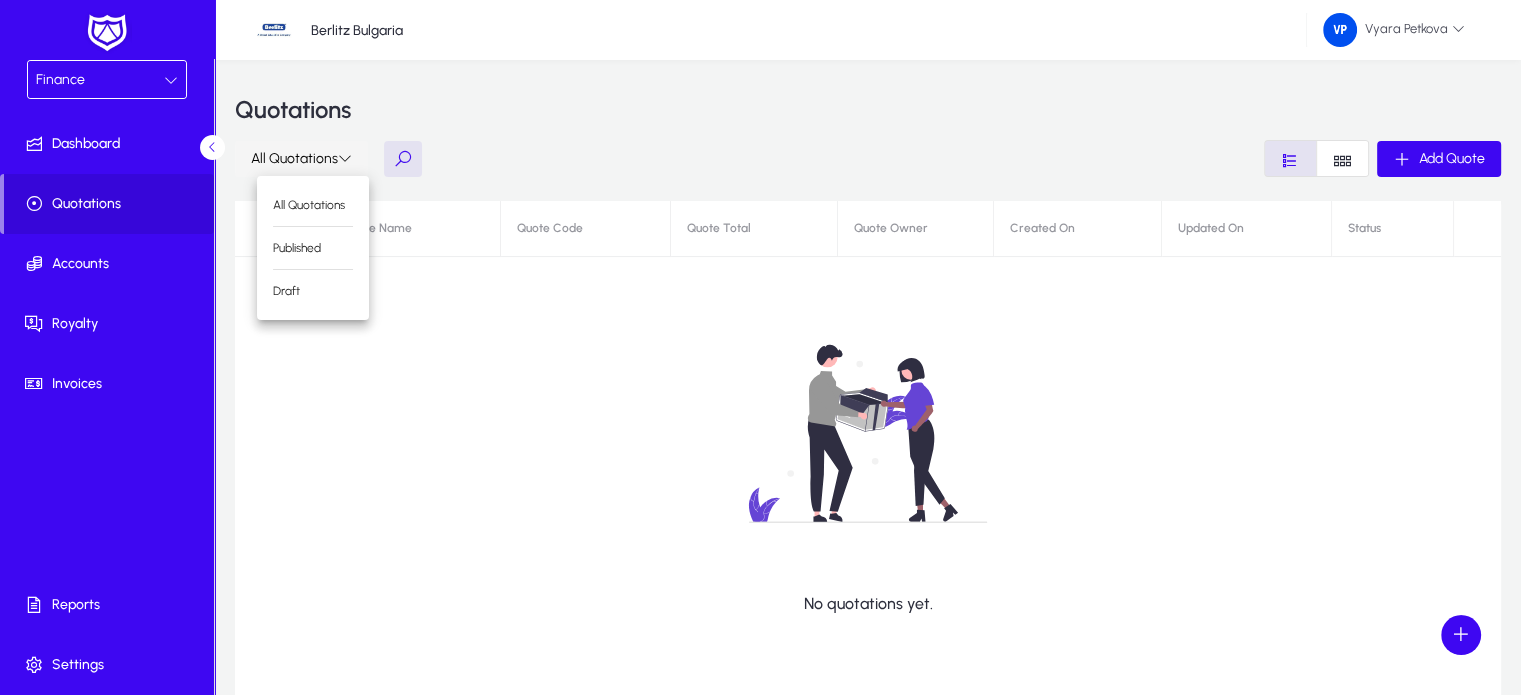 click at bounding box center (760, 347) 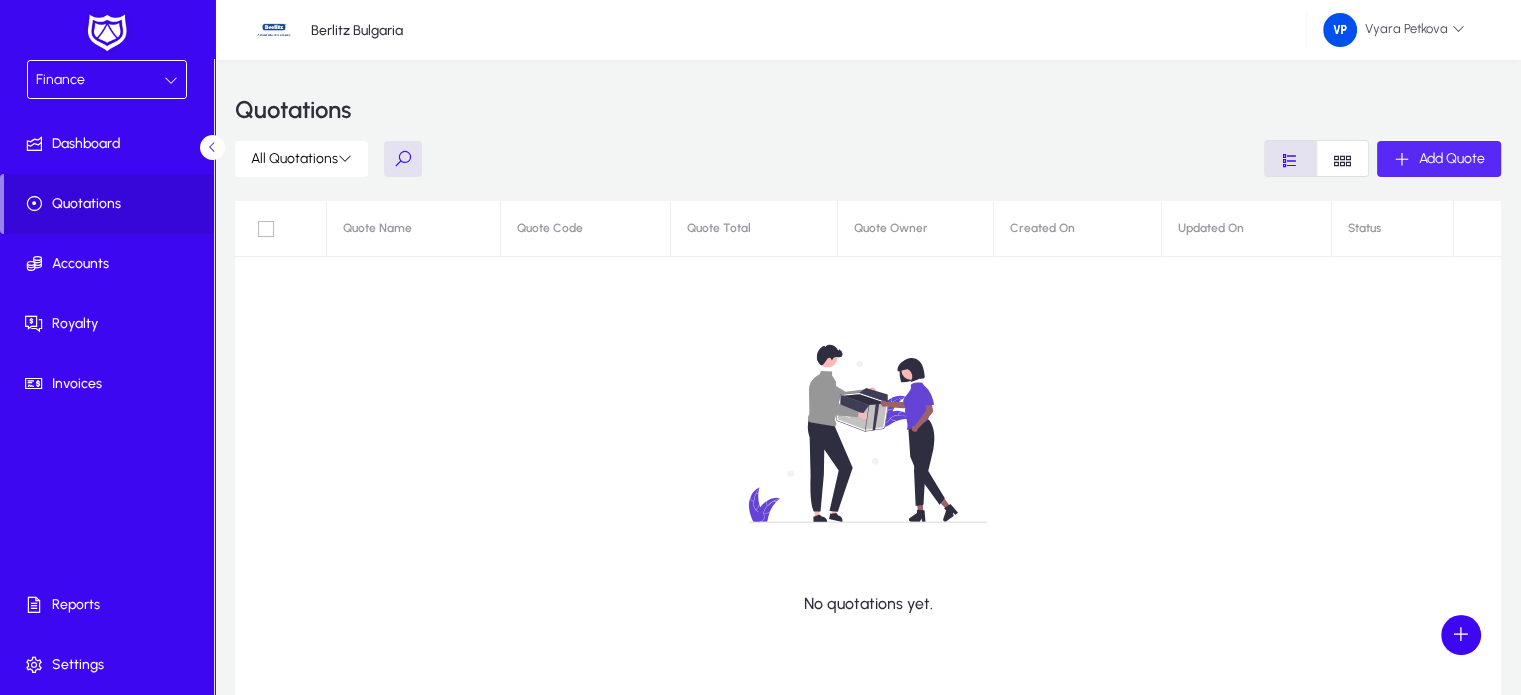 click on "Add Quote" 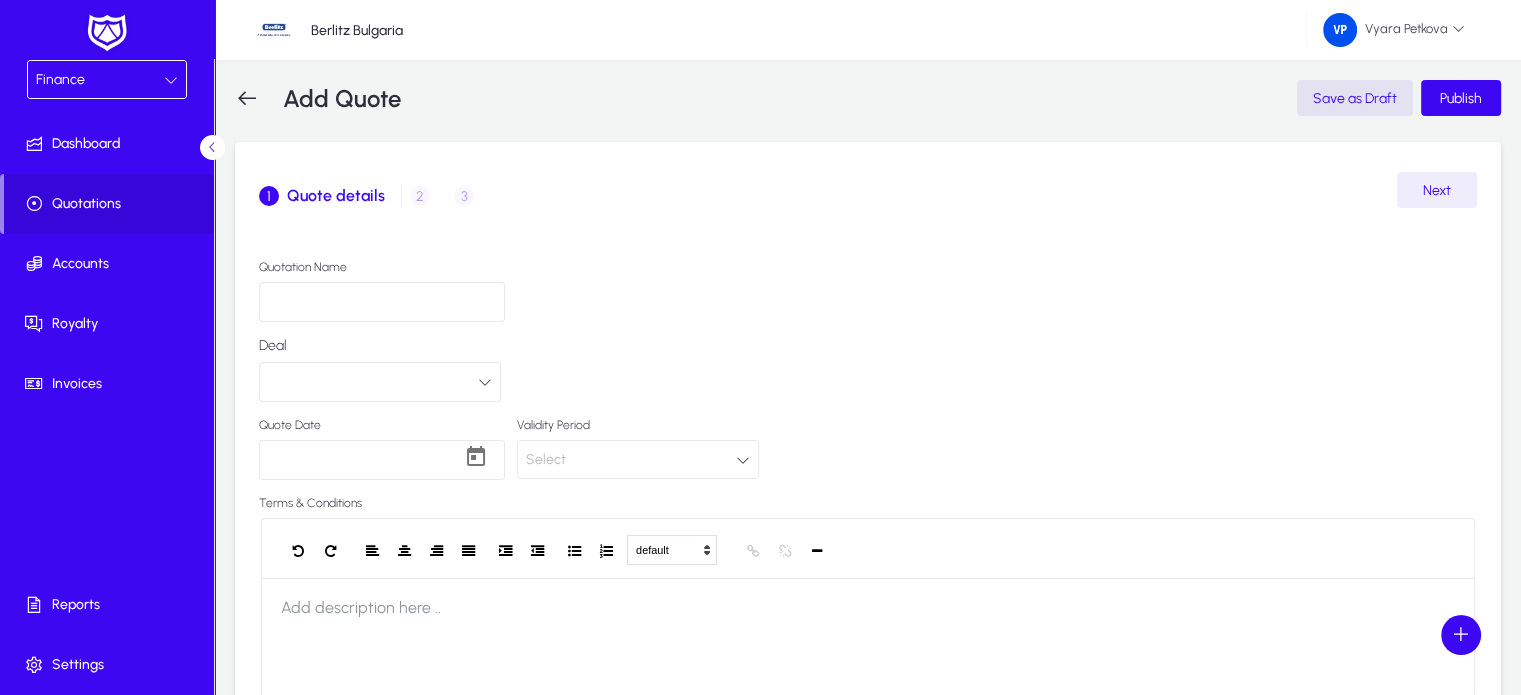 click at bounding box center (743, 460) 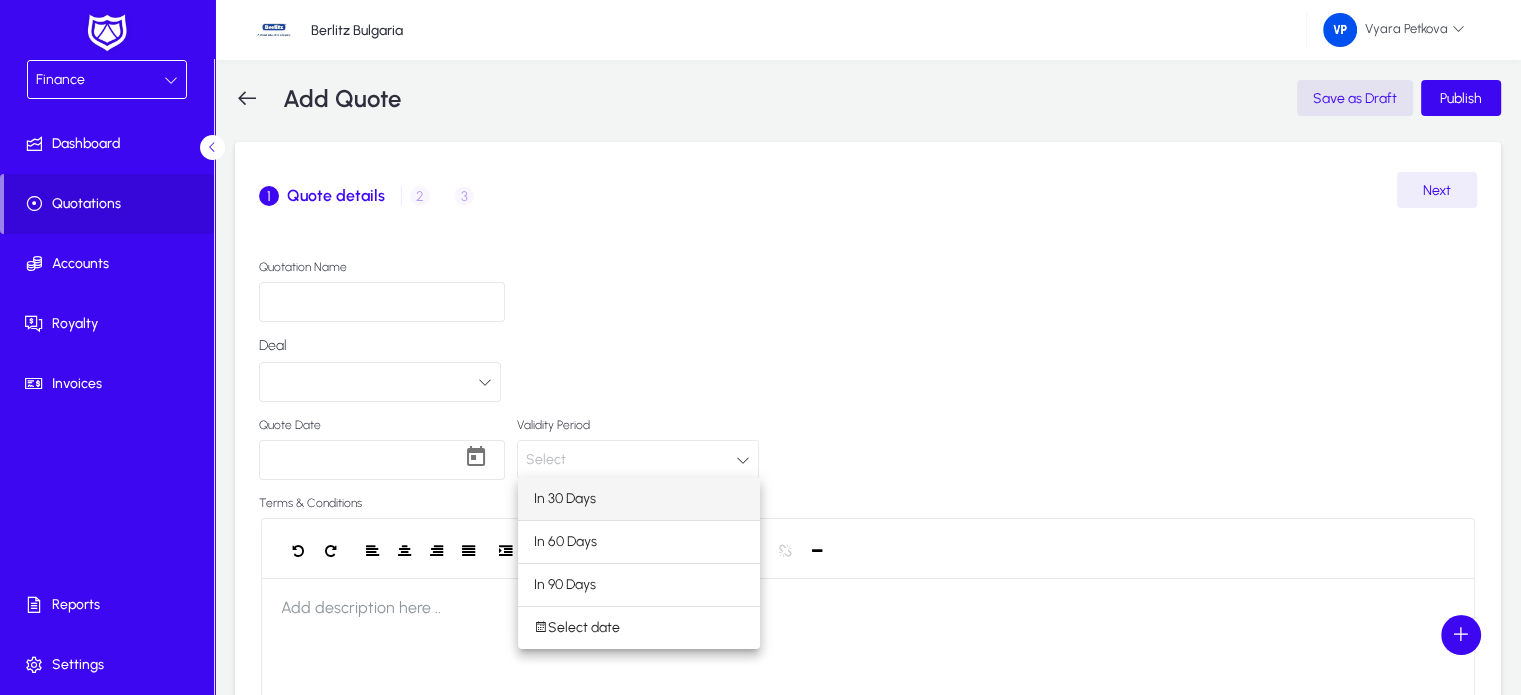 click at bounding box center (760, 347) 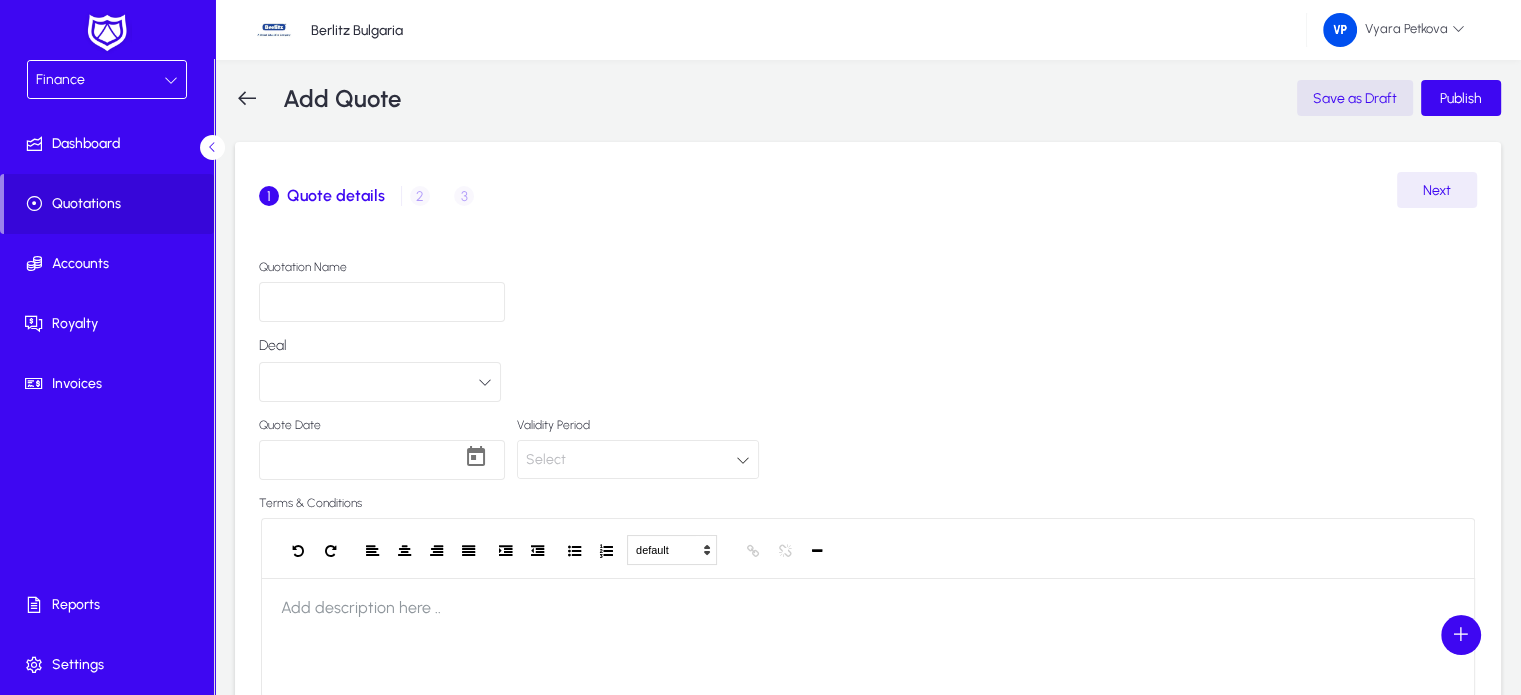 scroll, scrollTop: 135, scrollLeft: 0, axis: vertical 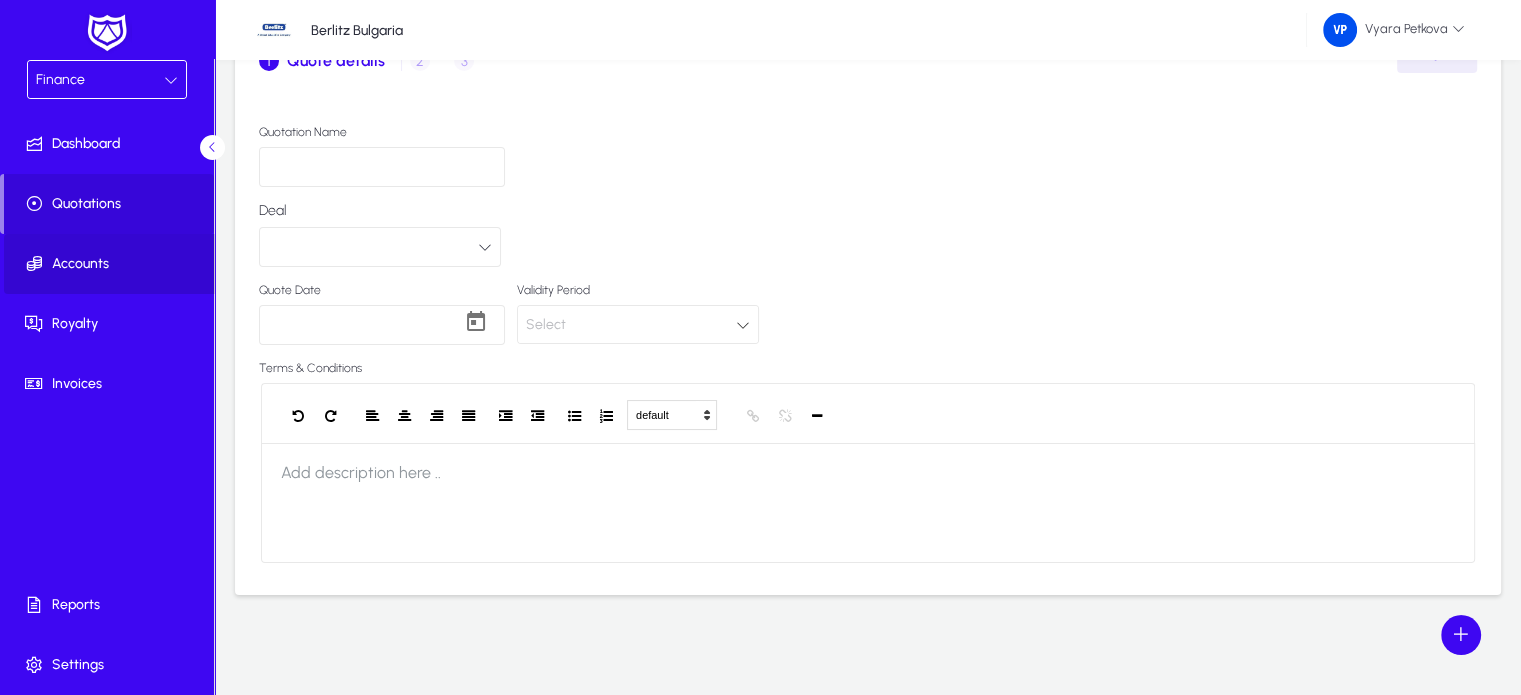 click on "Accounts" 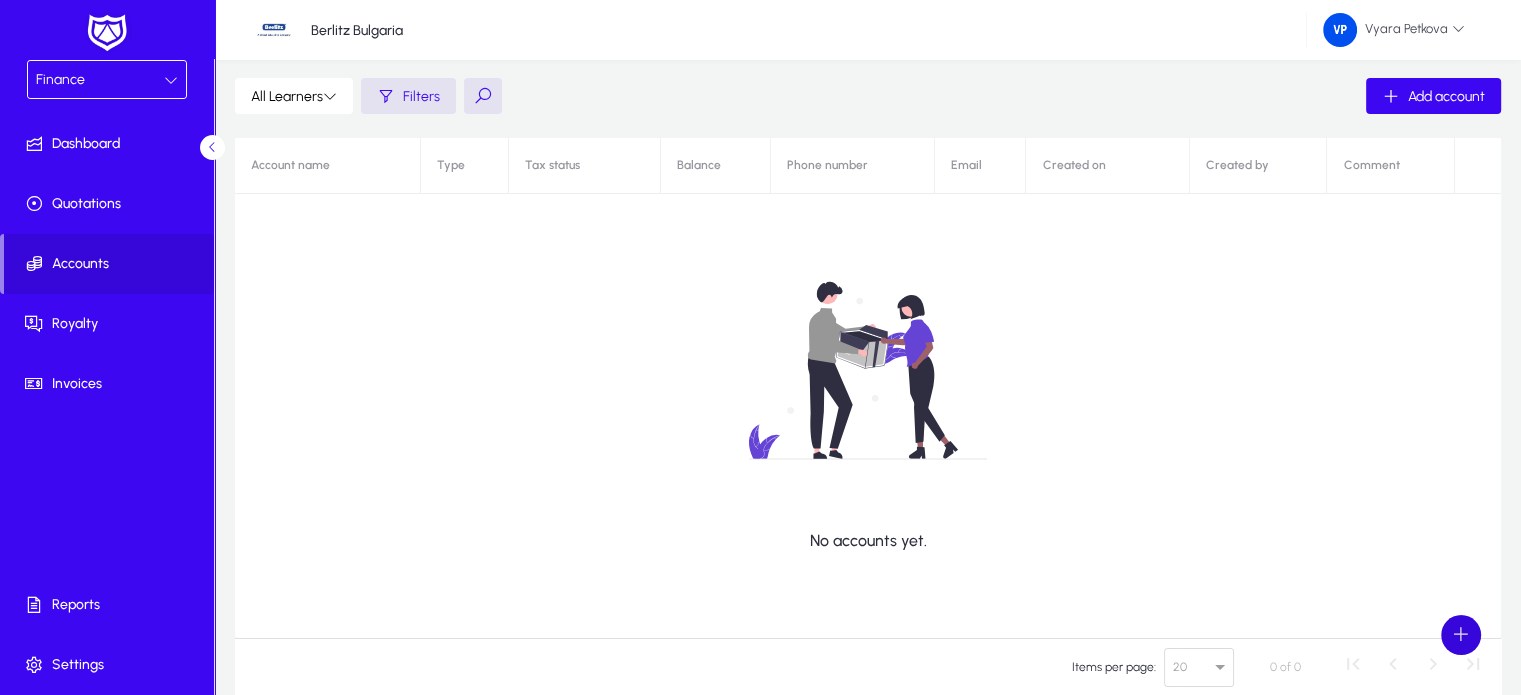 click 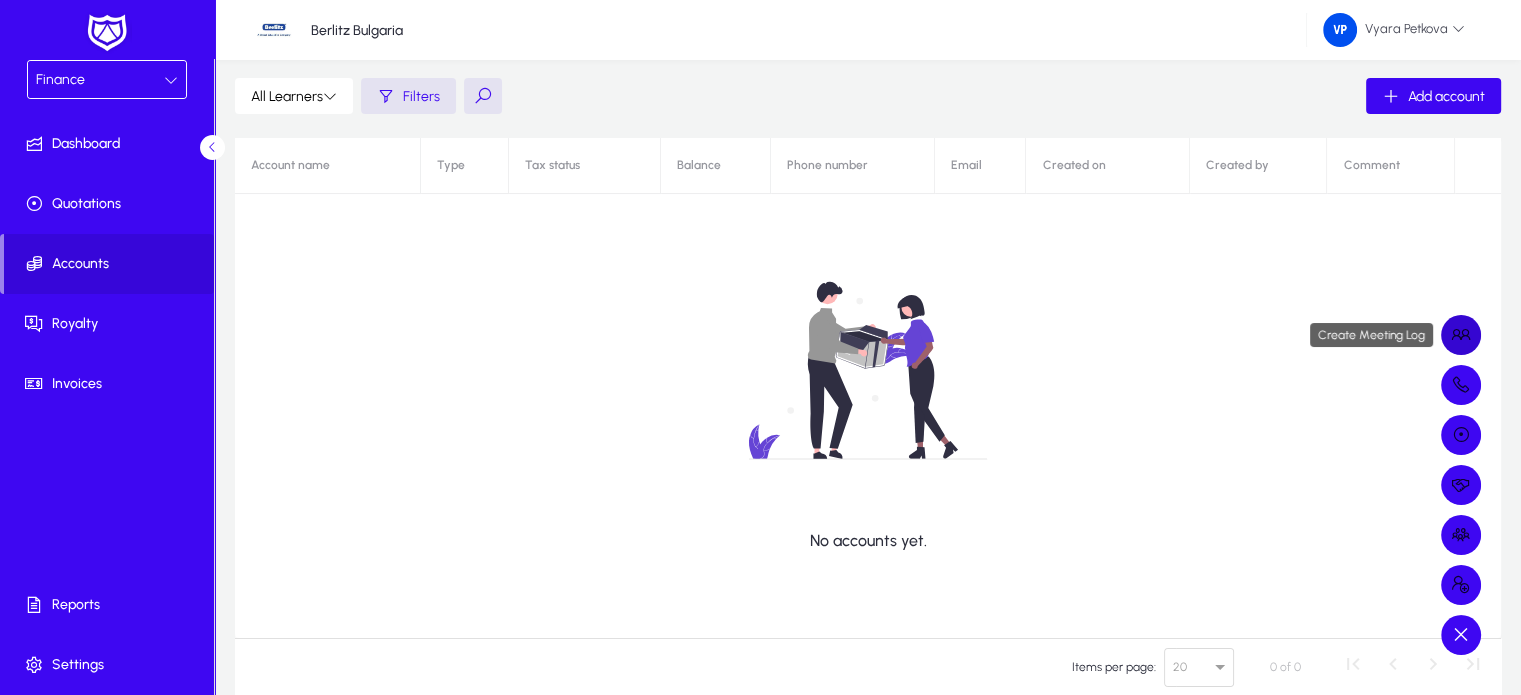 click at bounding box center (1461, 335) 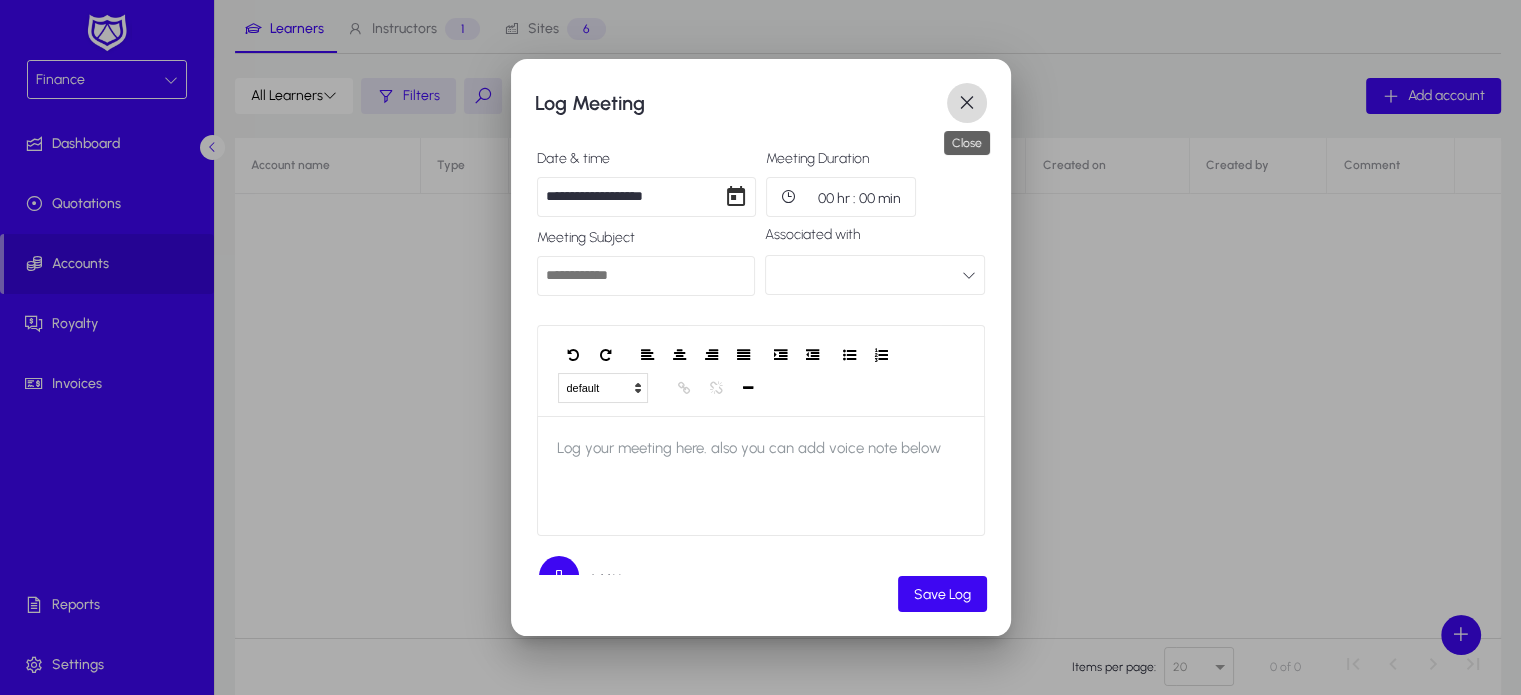 click at bounding box center (967, 103) 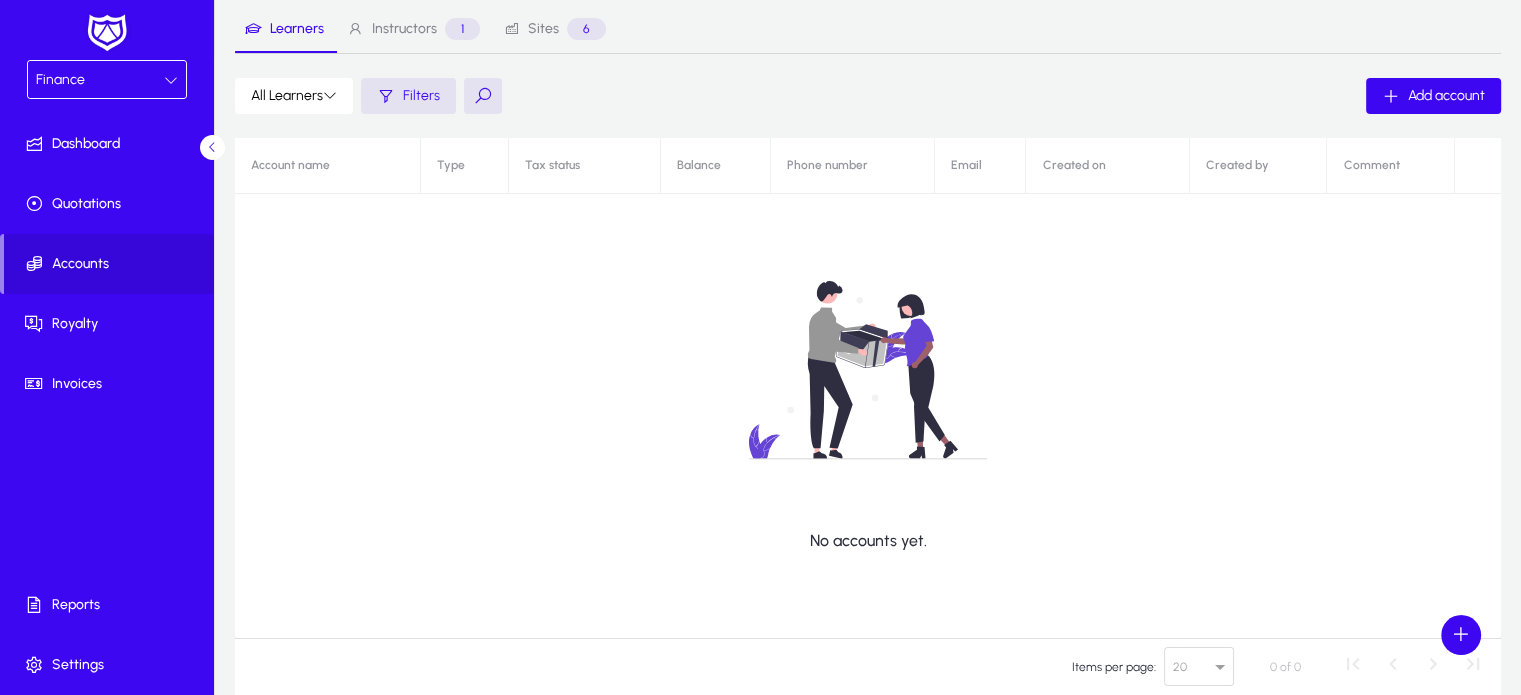 scroll, scrollTop: 135, scrollLeft: 0, axis: vertical 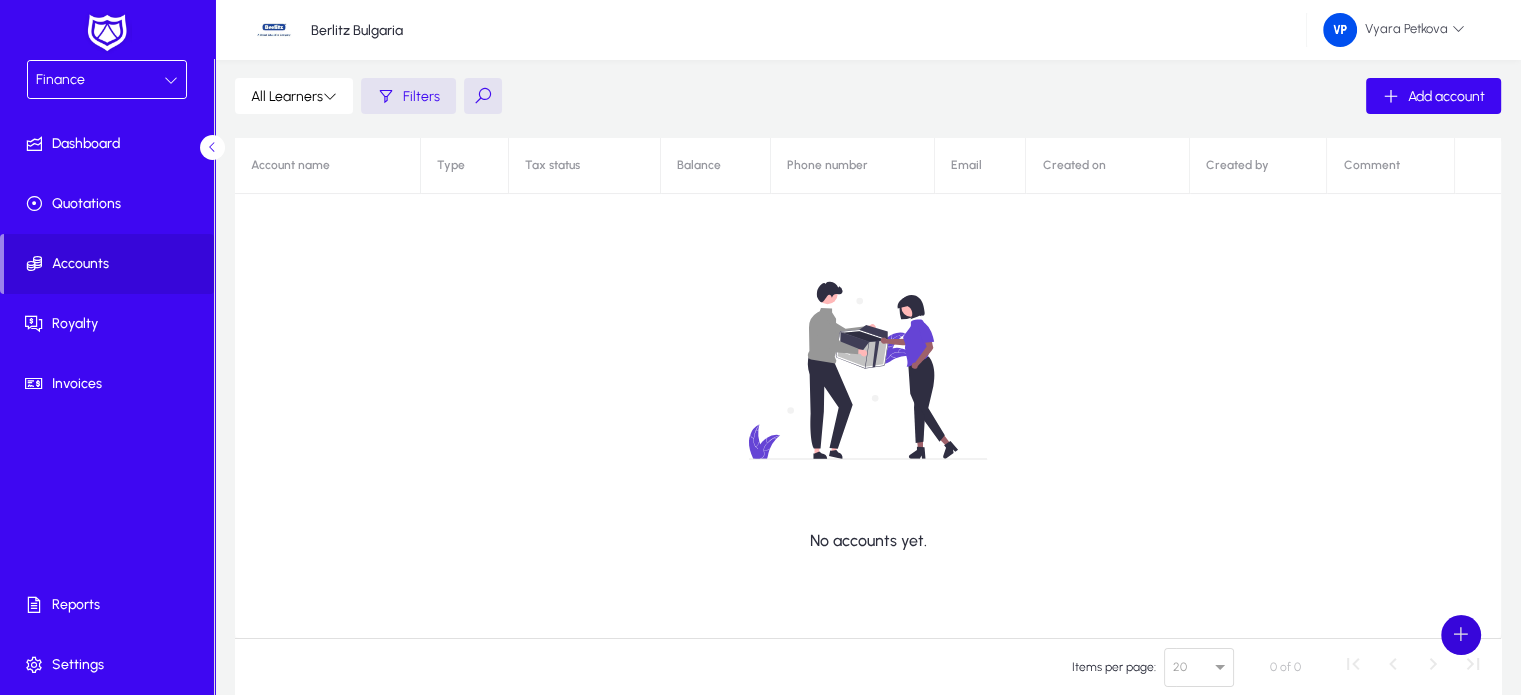 click 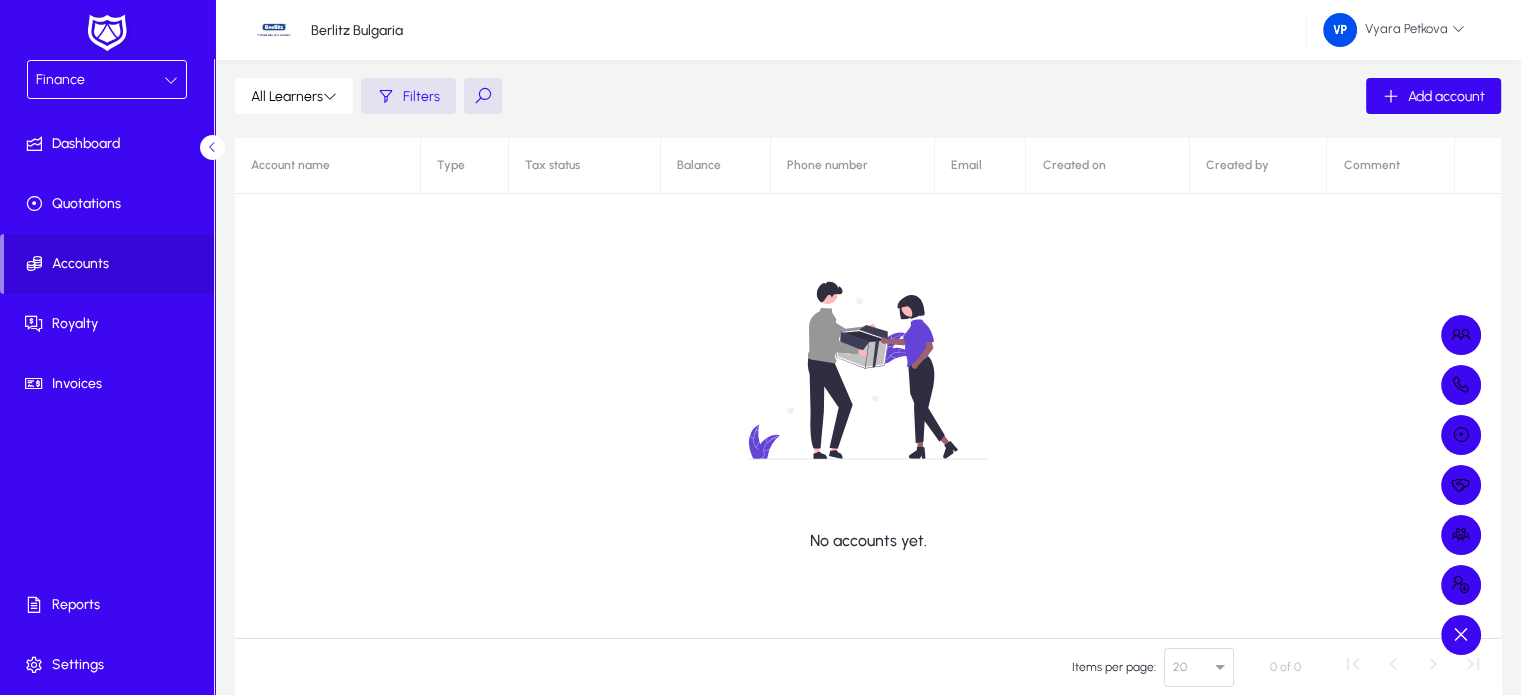 click at bounding box center [760, 347] 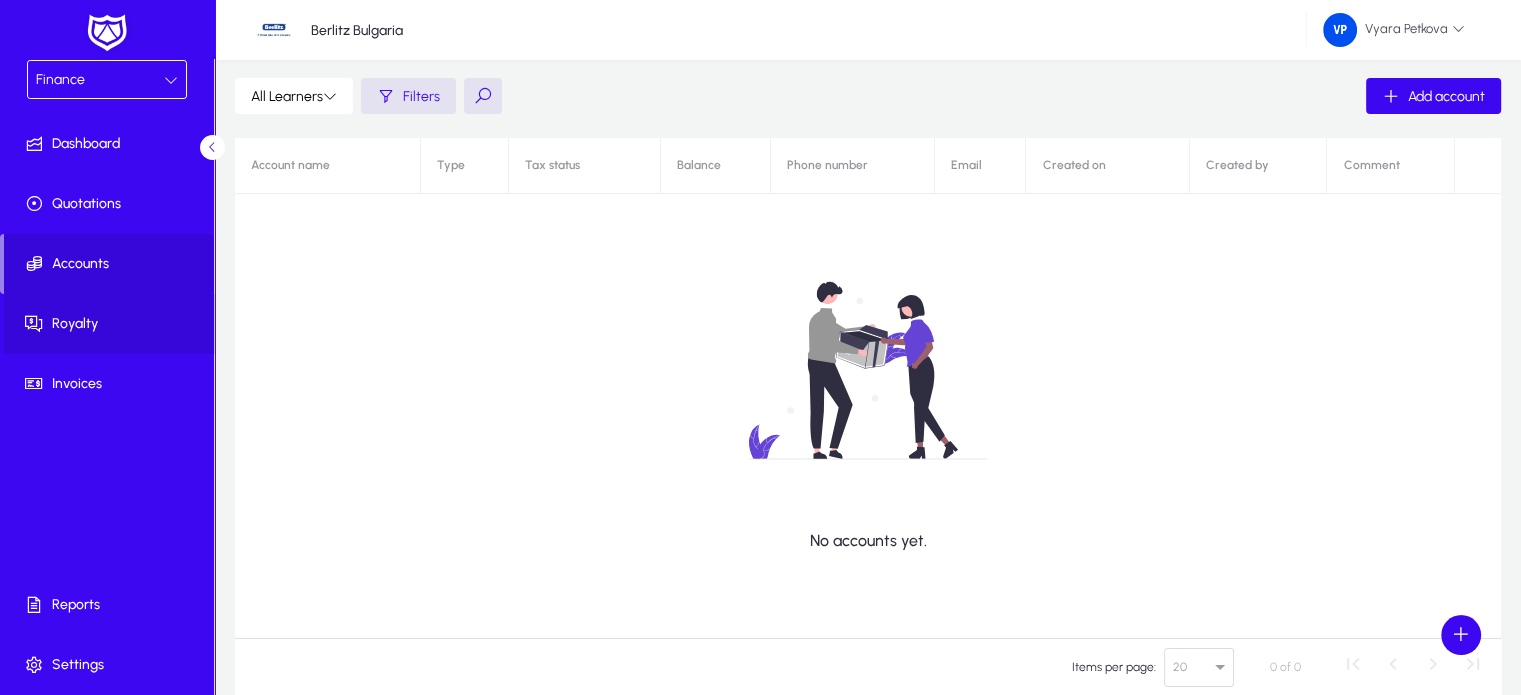 click on "Royalty" 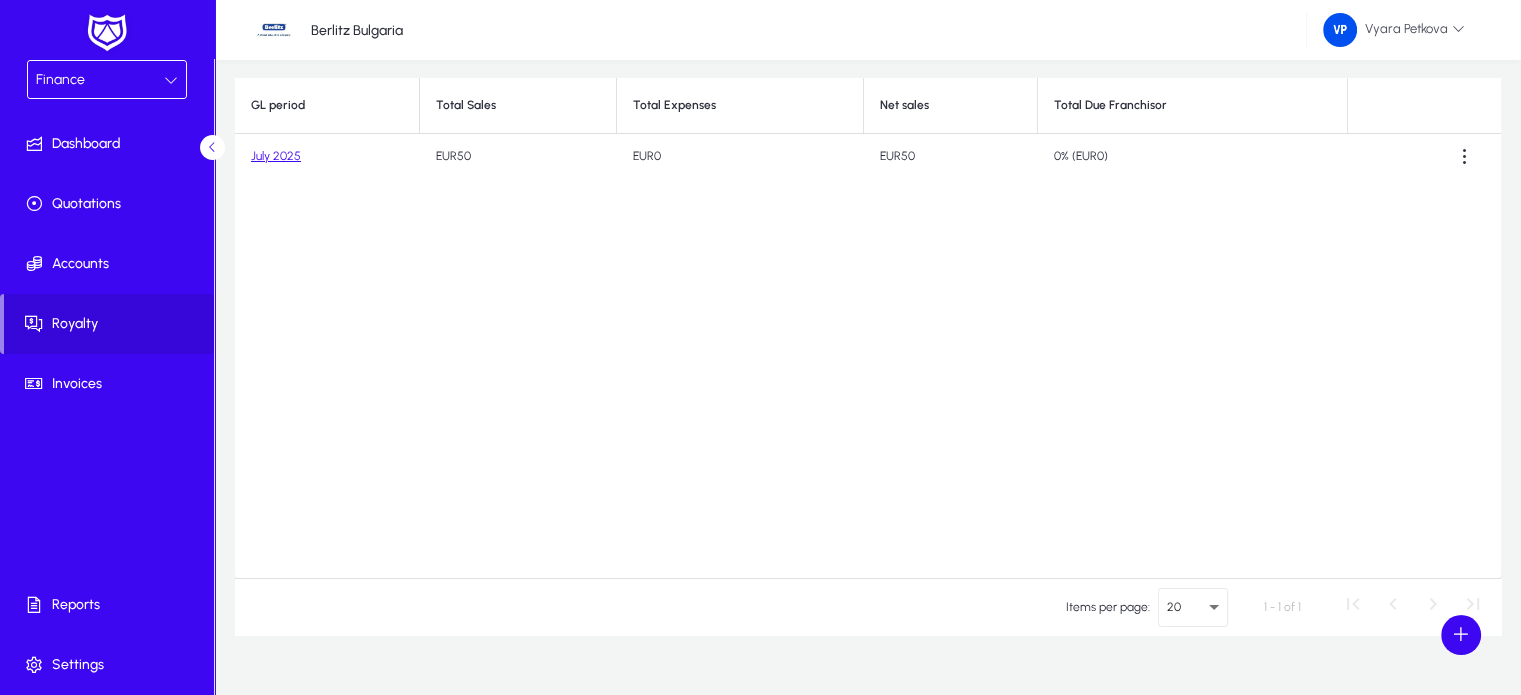 click on "July 2025" 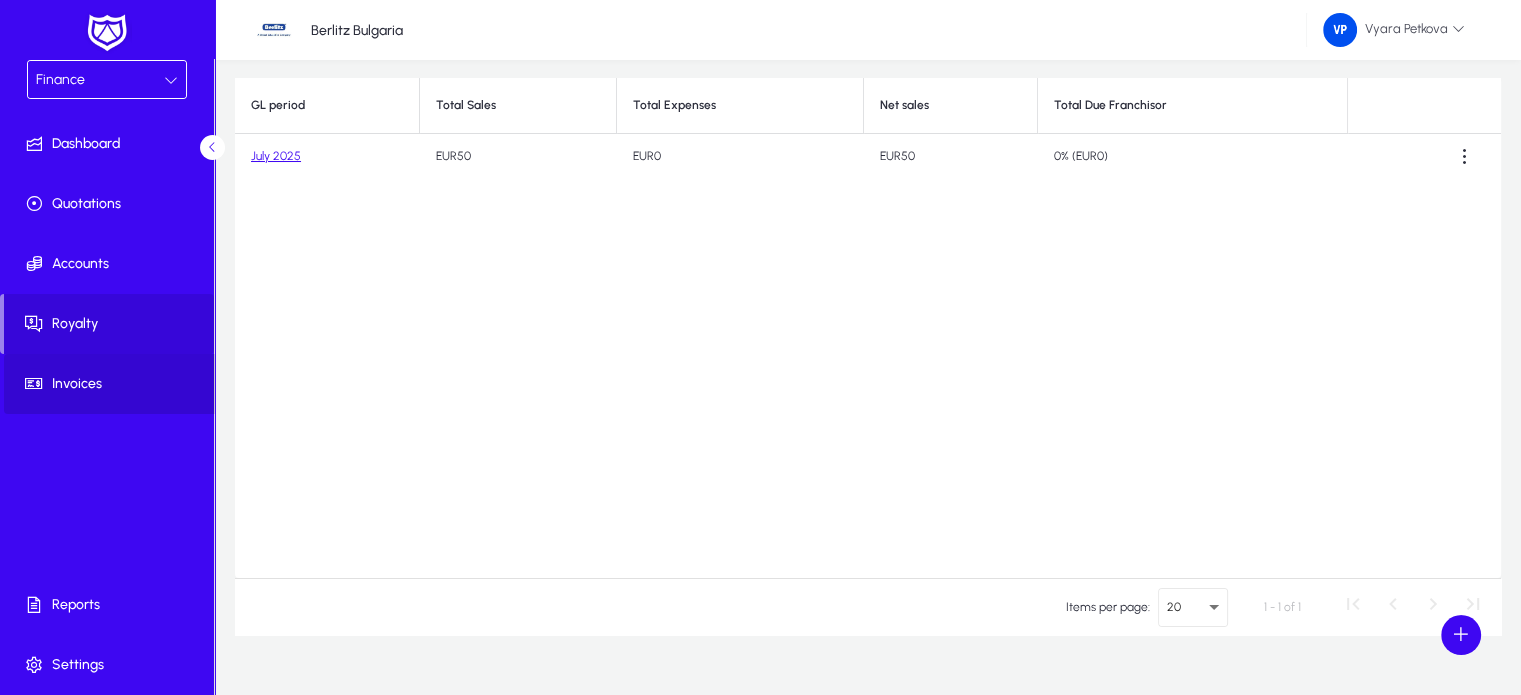 click on "Invoices" 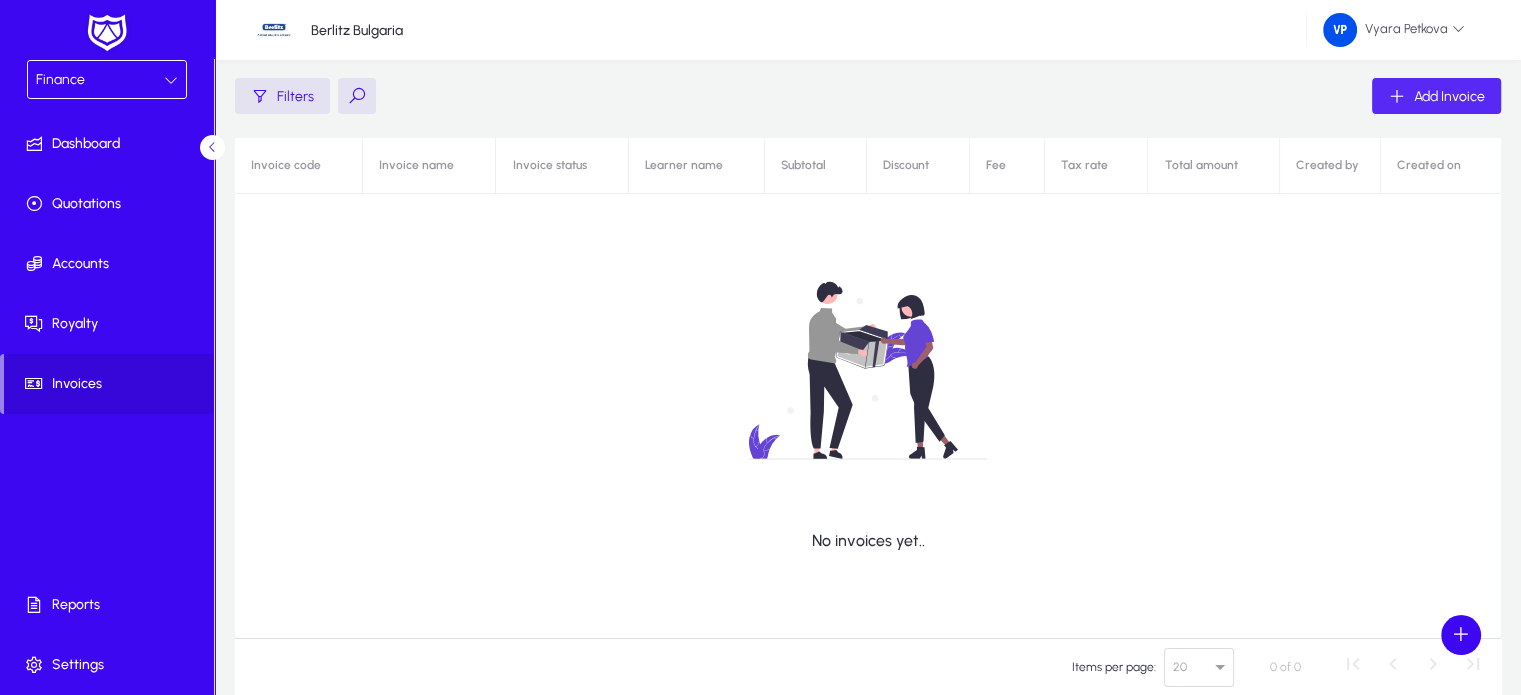 click on "Add Invoice" 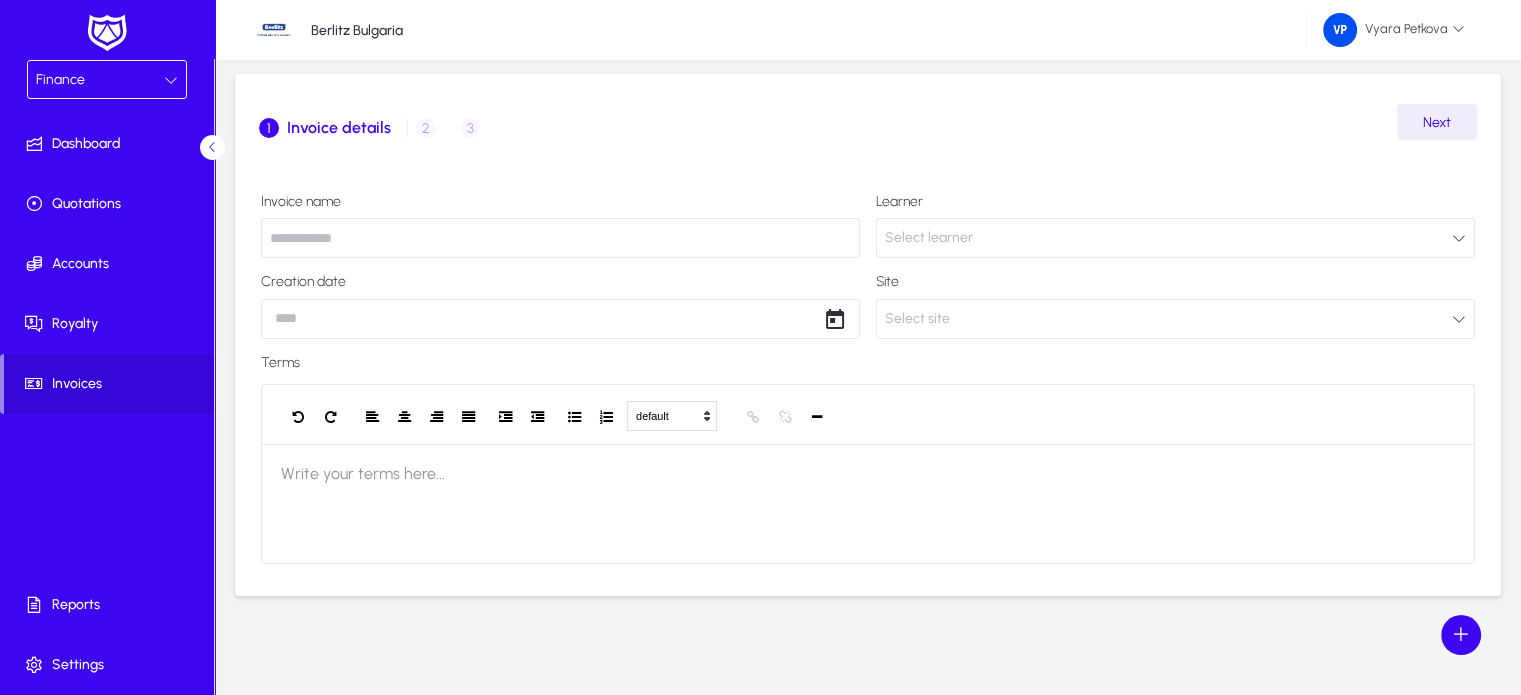 click at bounding box center (1459, 238) 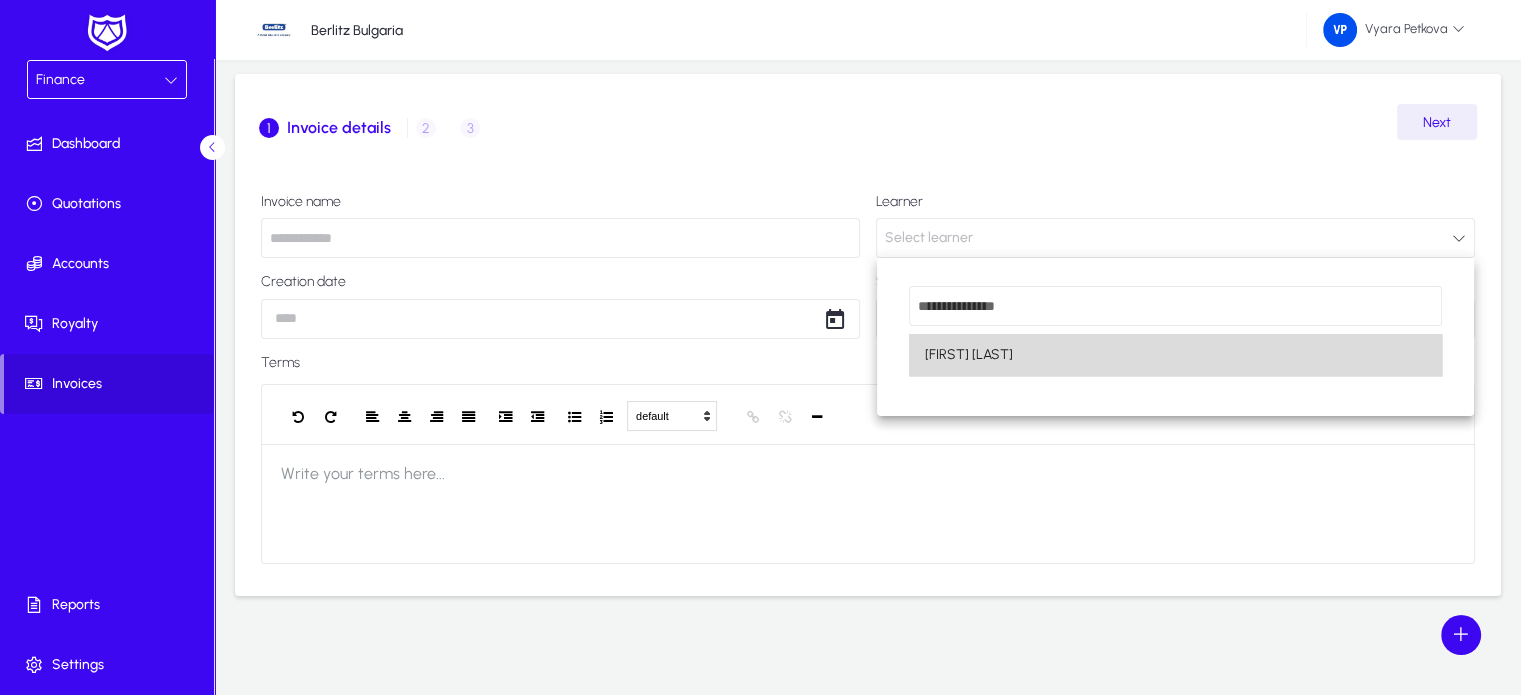 click on "[FIRST] [LAST]" at bounding box center (1175, 355) 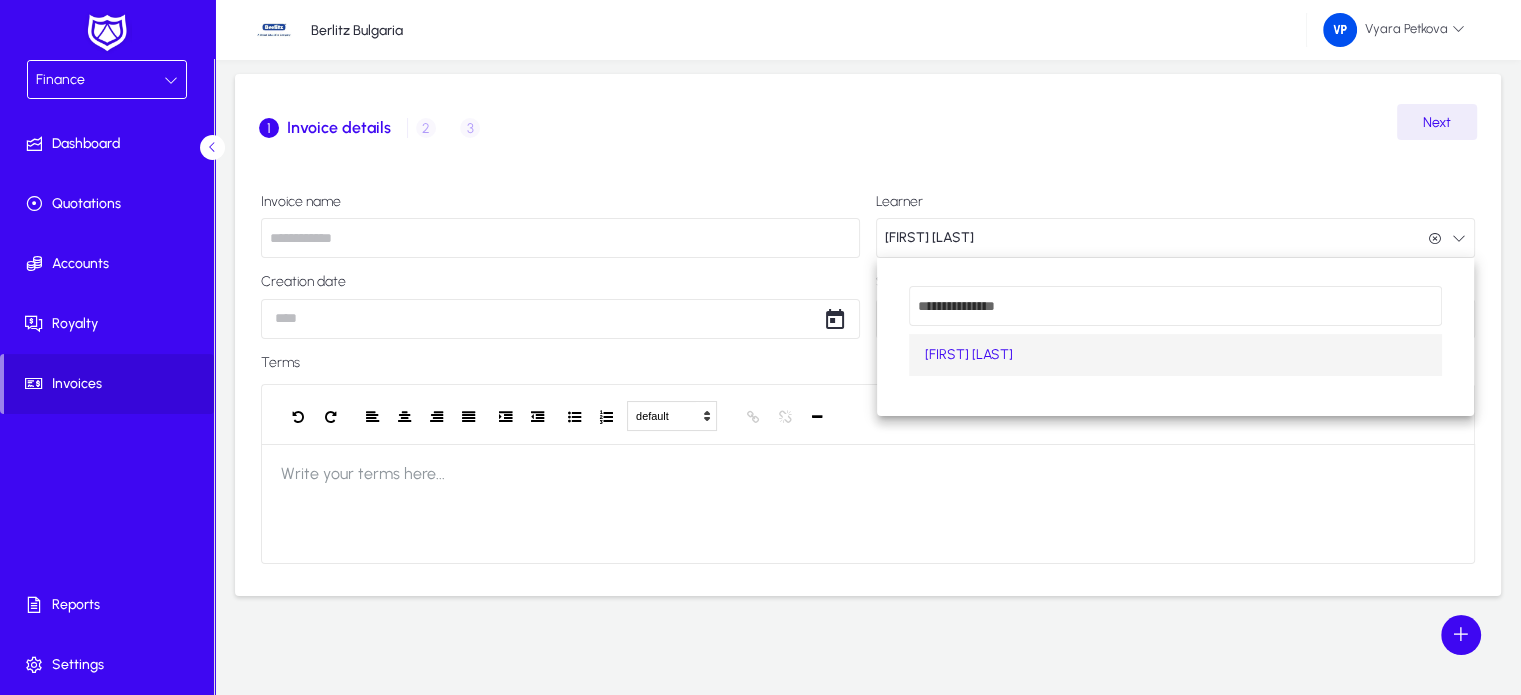 scroll, scrollTop: 0, scrollLeft: 0, axis: both 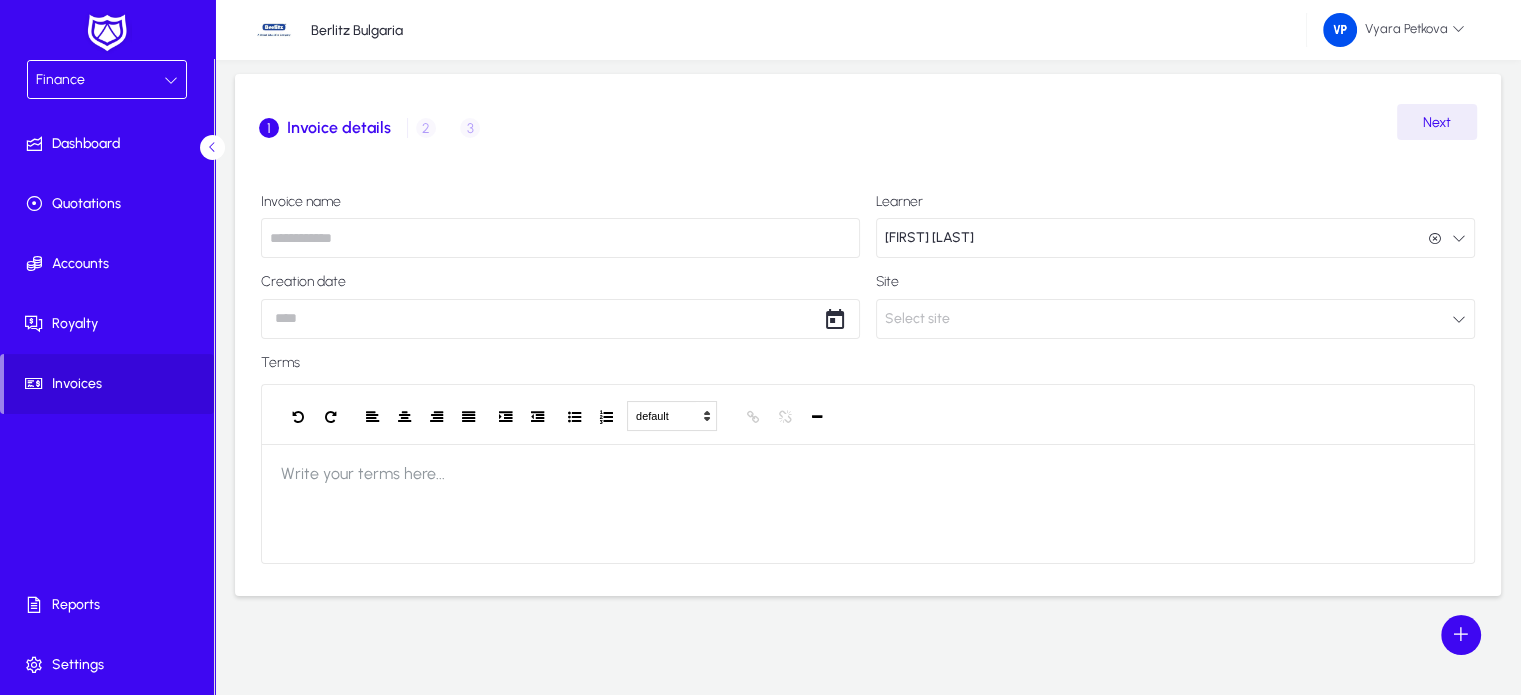 click at bounding box center [1459, 319] 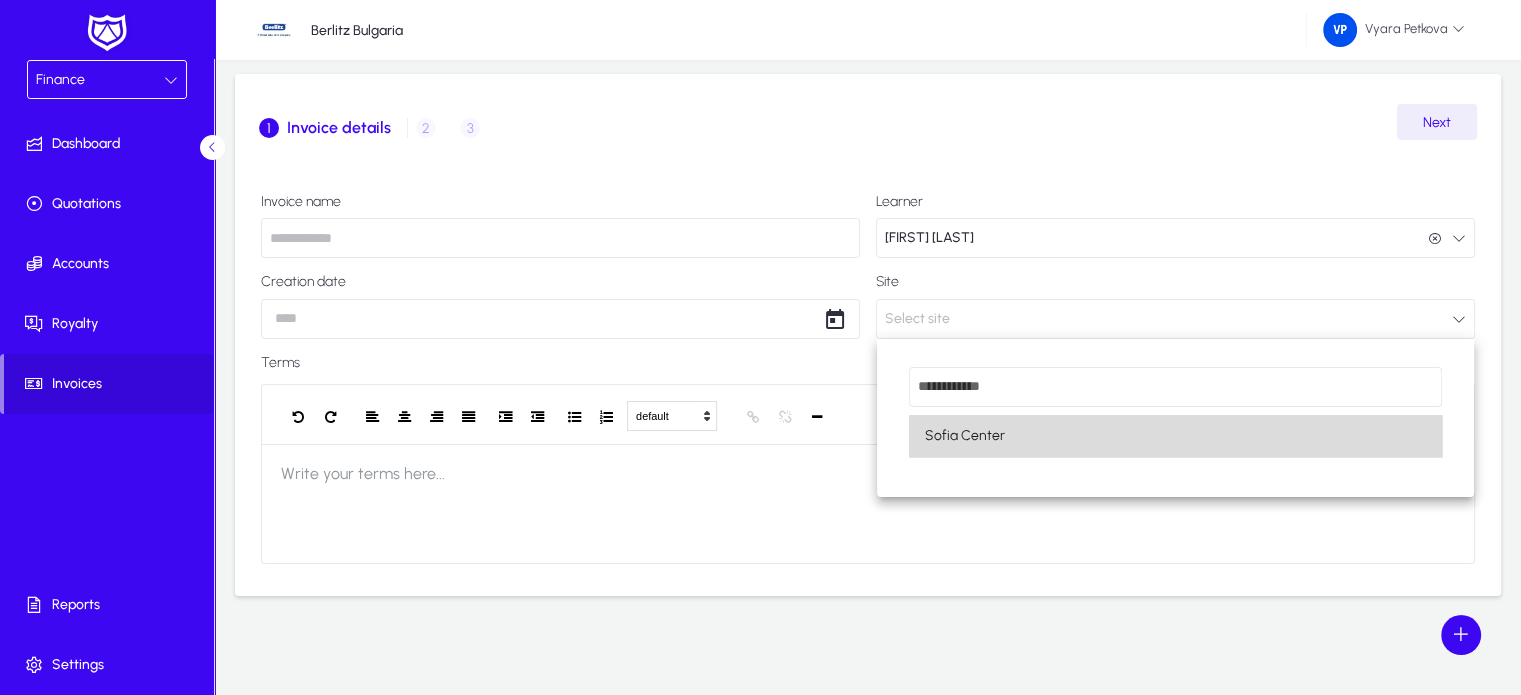 click on "Sofia Center" at bounding box center [1175, 436] 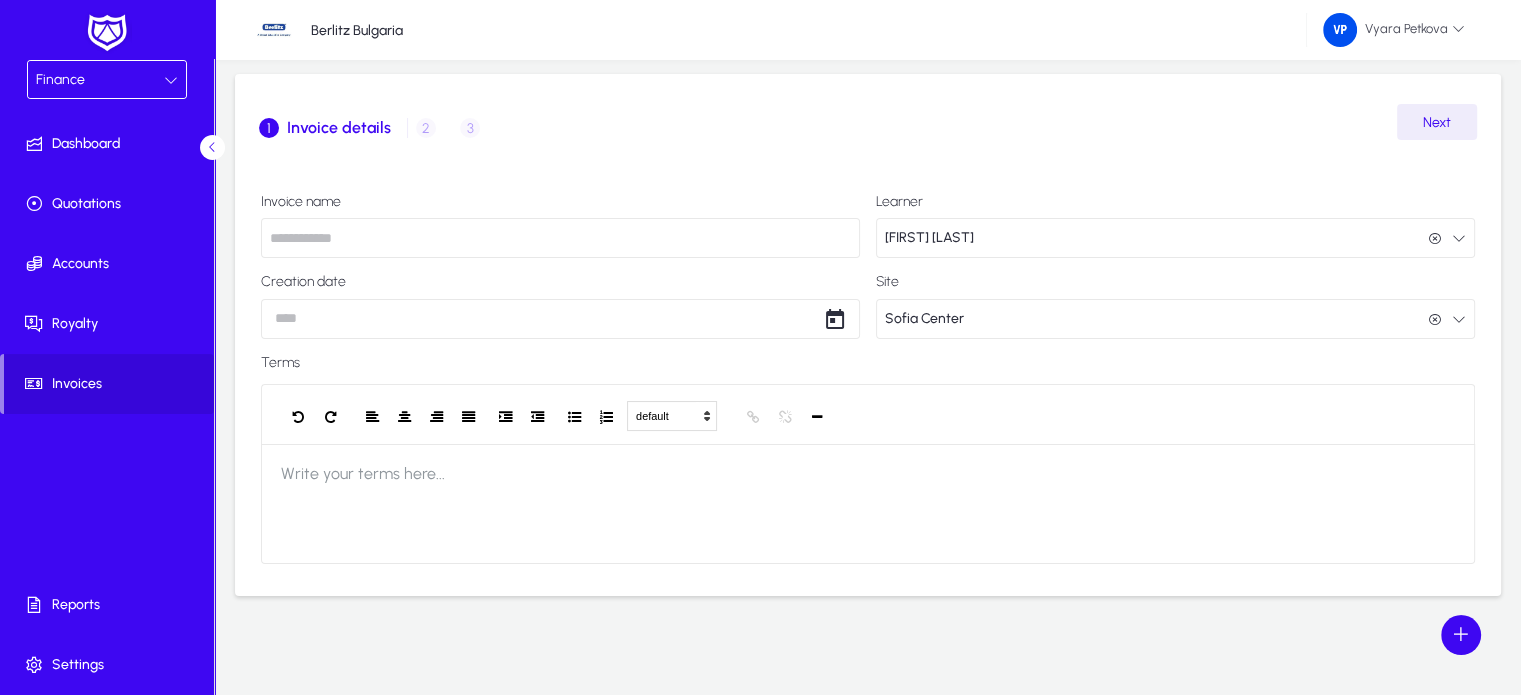 click at bounding box center [560, 238] 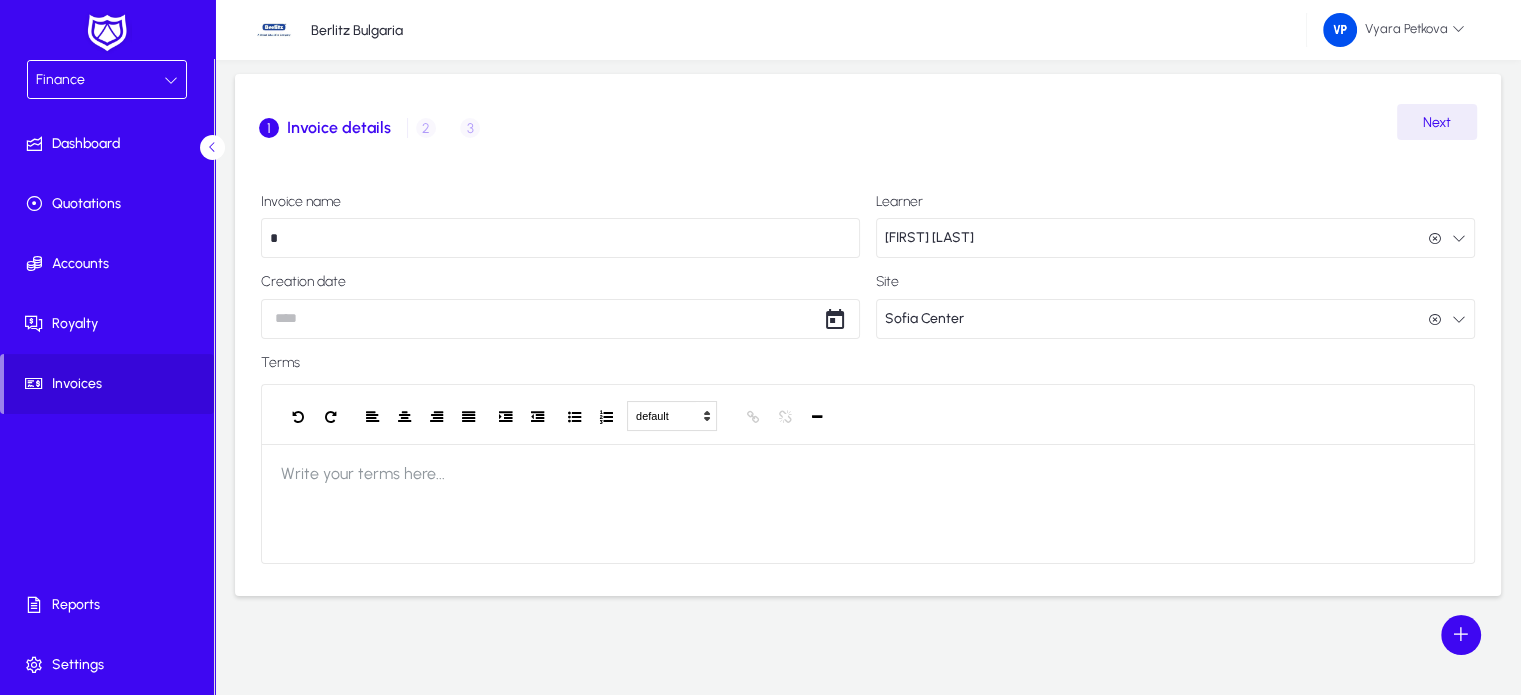 type on "*" 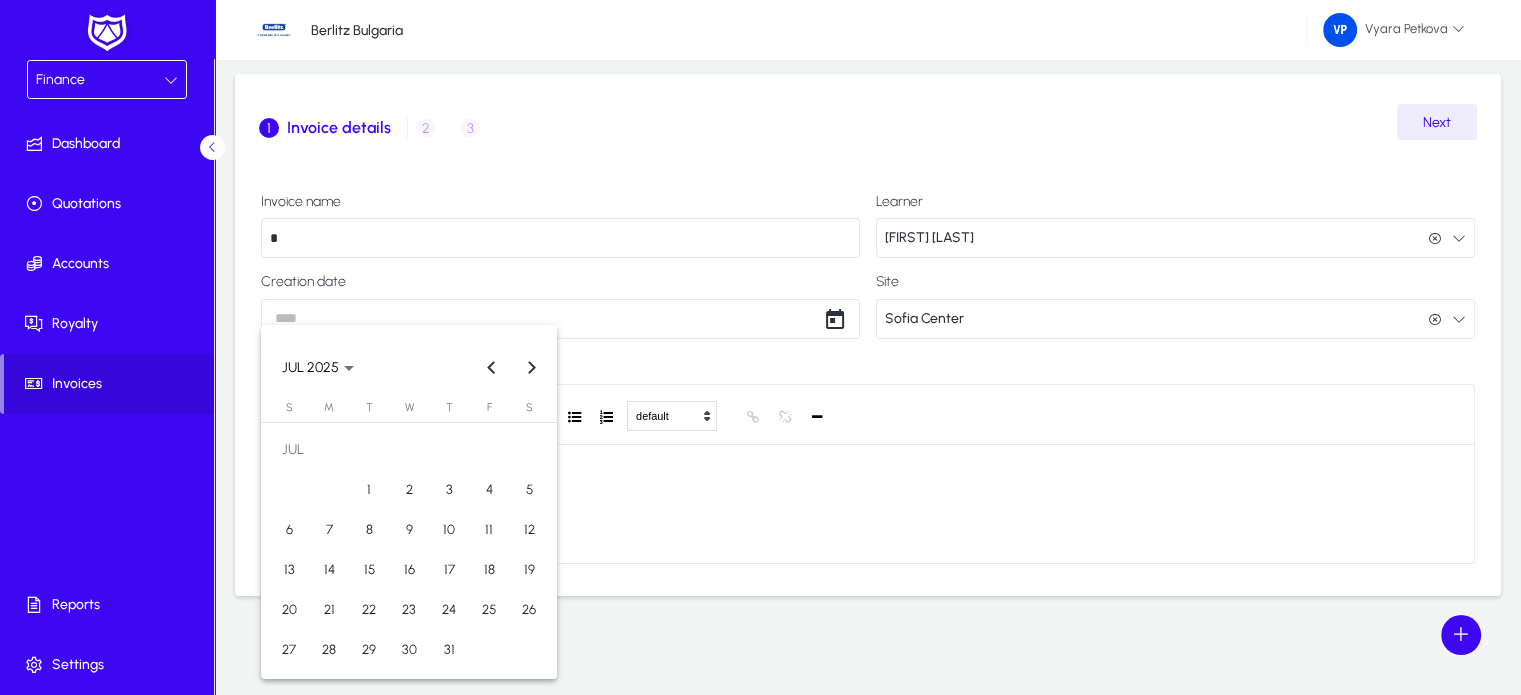 click on "Finance  Dashboard   Quotations   Accounts   Royalty   Invoices   Reports   Settings  Berlitz Bulgaria   Vyara Petkova  Add Invoice  Save as Draft  1  Invoice details  2  Product / Service details  3  Record payment  Invoice name  *  Learner   Petar Petrov  Petar Petrov     Creation date  Site   Sofia Center  Sofia Center     Terms default   Heading 1   Heading 2   Heading 3   Heading 4   Heading 5   Heading 6   Heading 7   Paragraph   Predefined   Standard   default  Times New Roman   Arial   Times New Roman   Calibri   Comic Sans MS  3   1   2   3   4   5   6   7  ******* ******* Write your terms here...  Next
Settings Logout Create Meeting Log Create Call Log Create Target Account Create Deal Create Company Create Contact JUL 2025 JUL 2025 Sunday S Monday M Tuesday T Wednesday W Thursday T Friday F Saturday S  JUL      1   2   3   4   5   6   7   8   9   10   11   12   13   14   15   16   17   18   19   20   21   22   23   24   25   26   27   28   29   30   31
Close calendar" at bounding box center [760, 279] 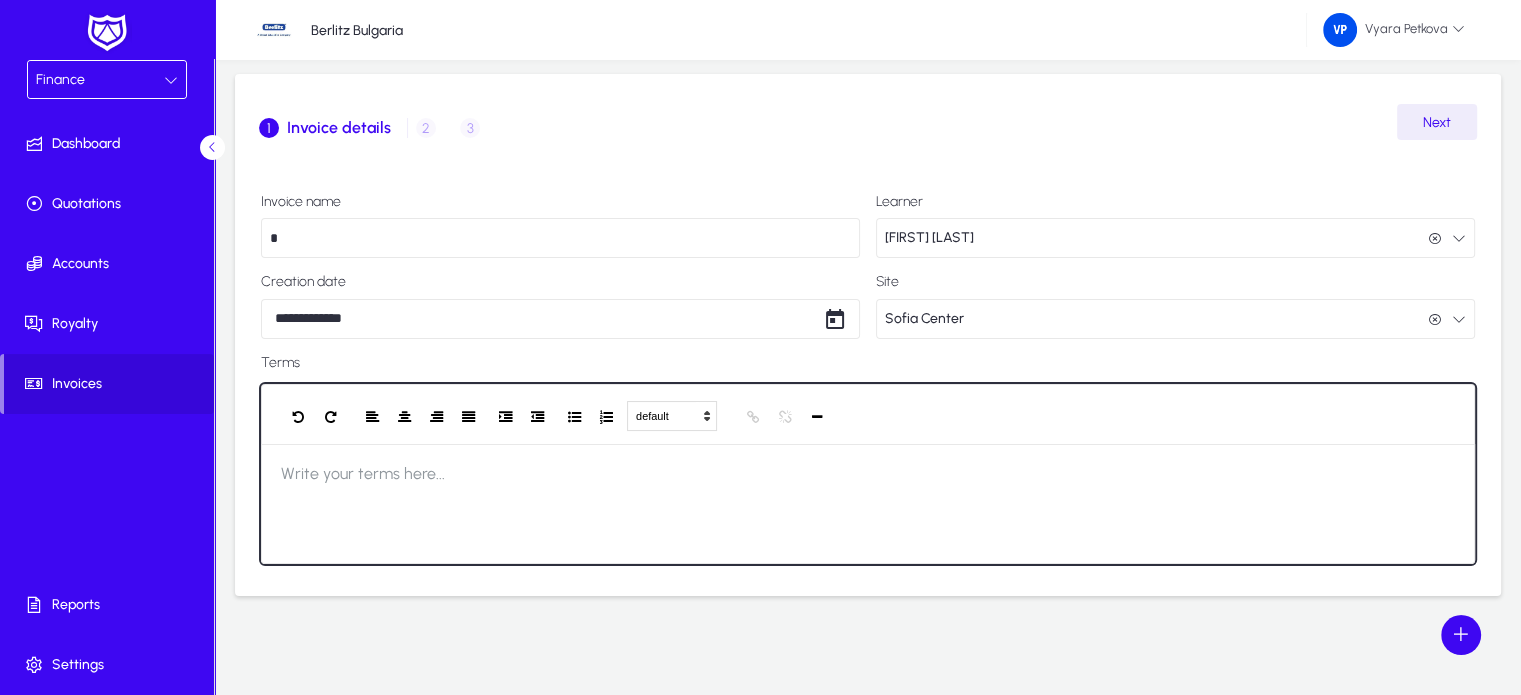 click at bounding box center [868, 504] 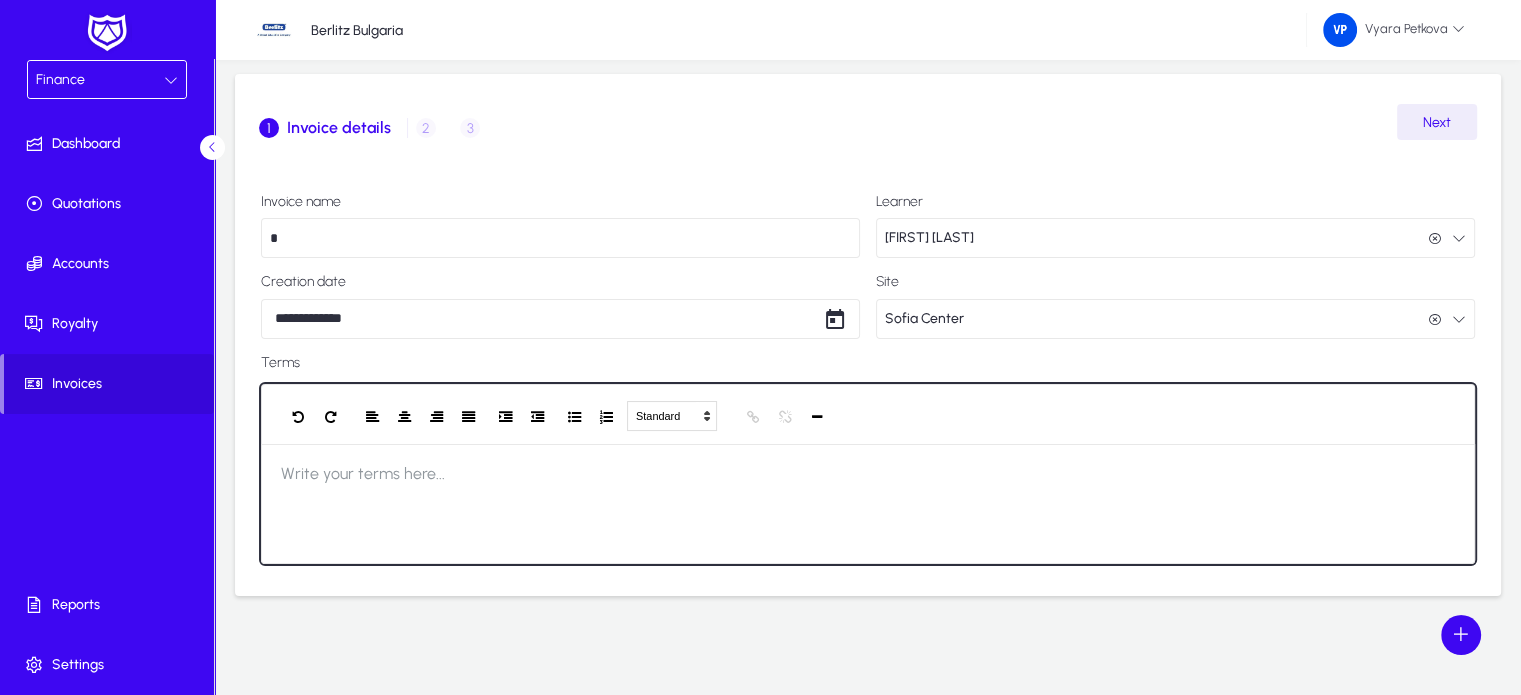 type 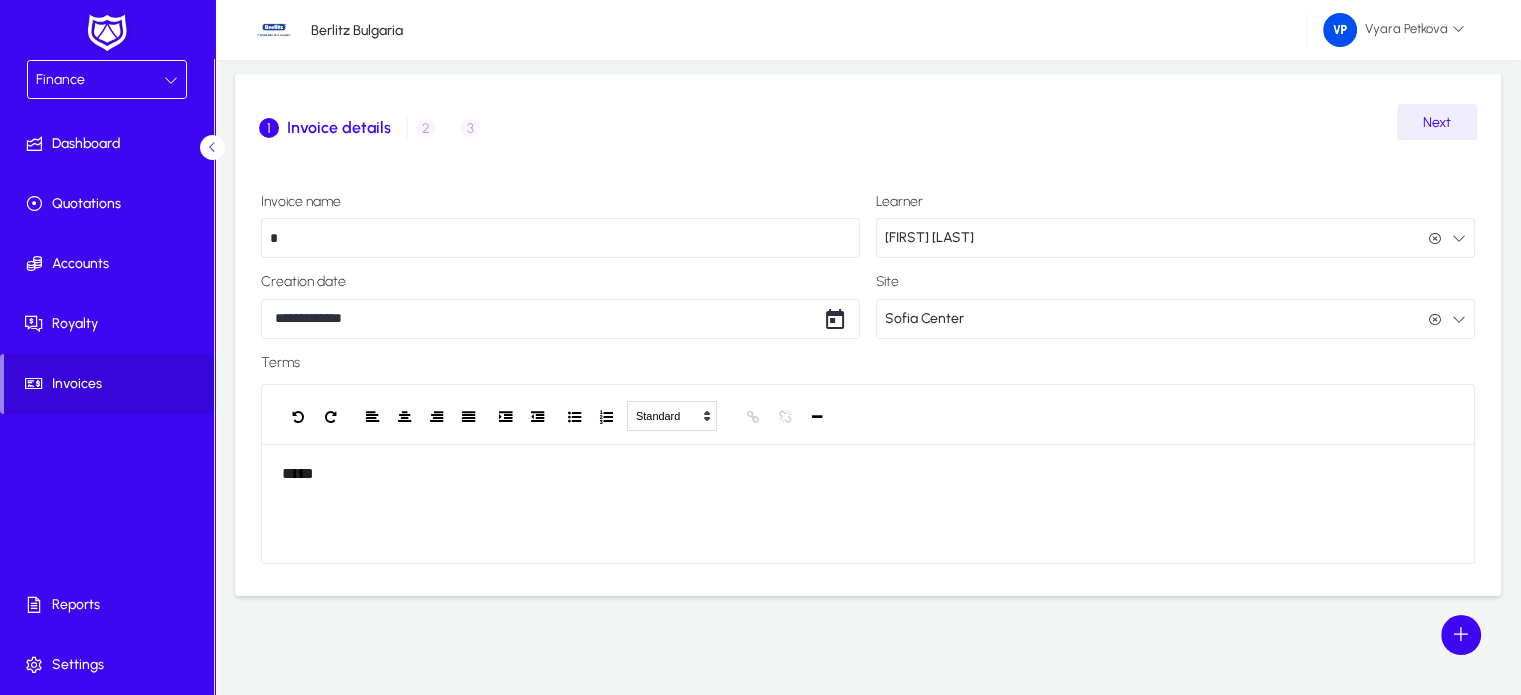 click on "**********" 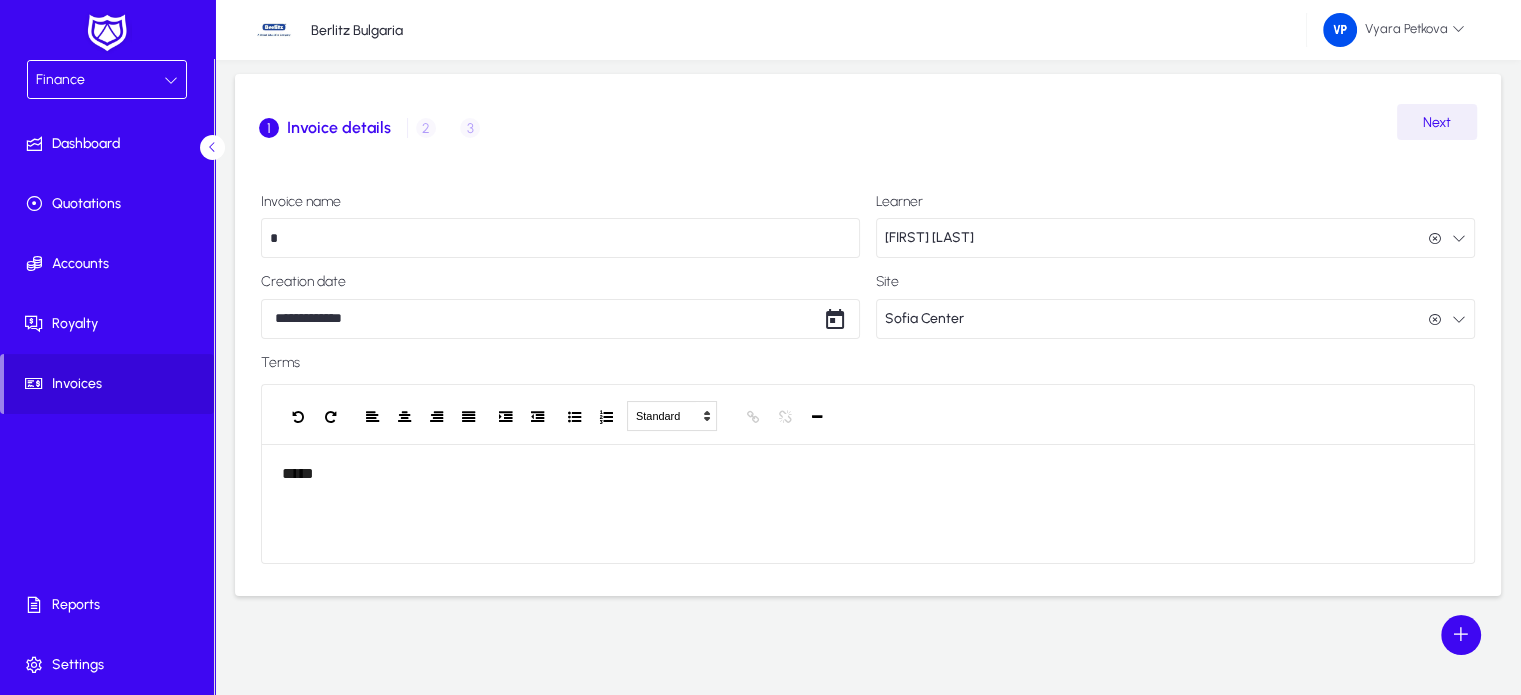 click on "Next" 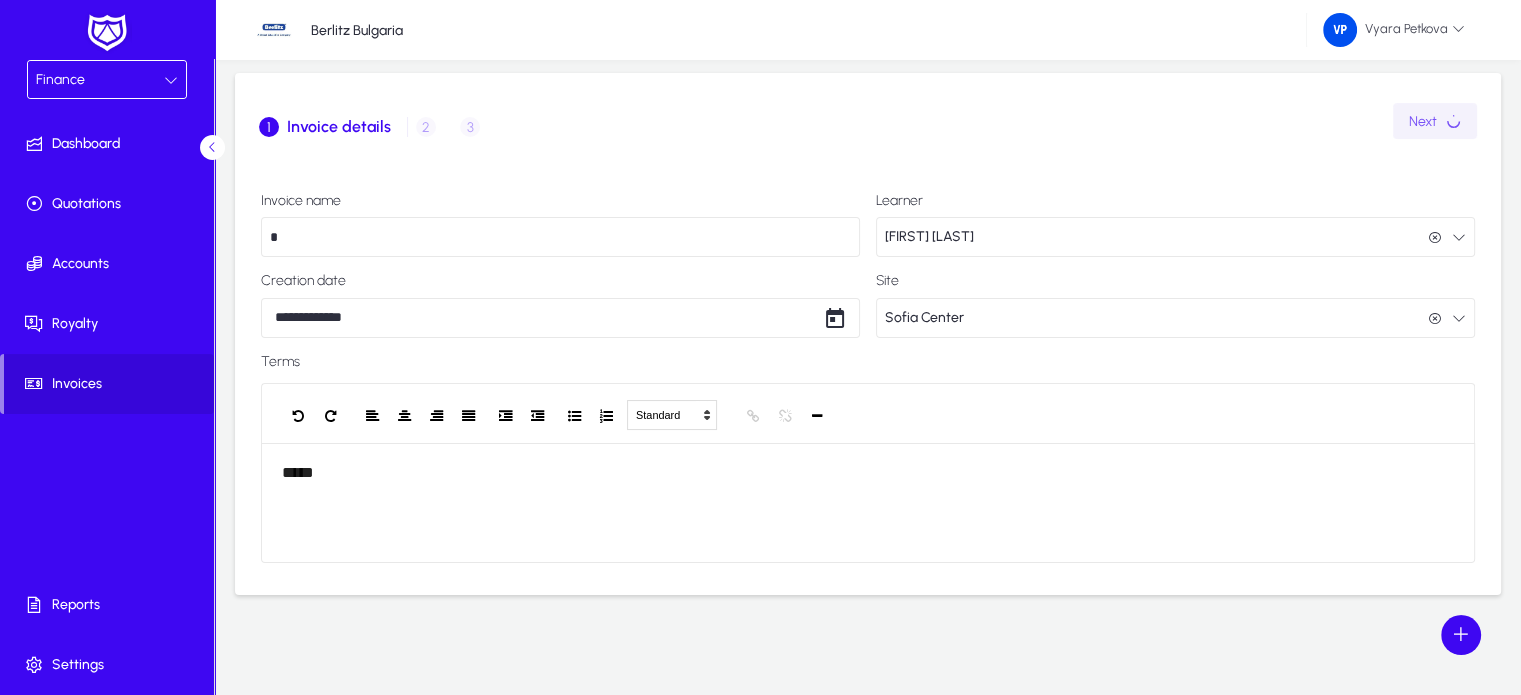 scroll, scrollTop: 62, scrollLeft: 0, axis: vertical 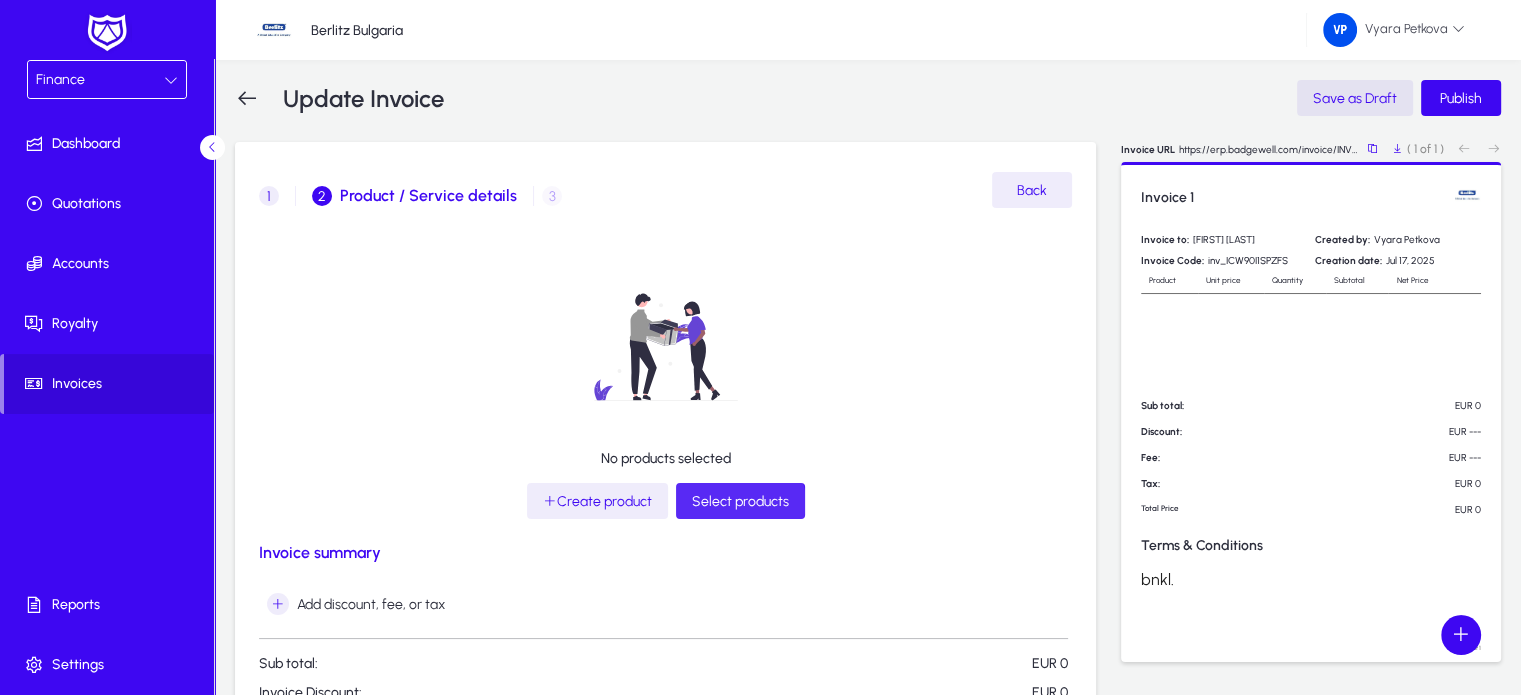 click on "Select products" at bounding box center (740, 501) 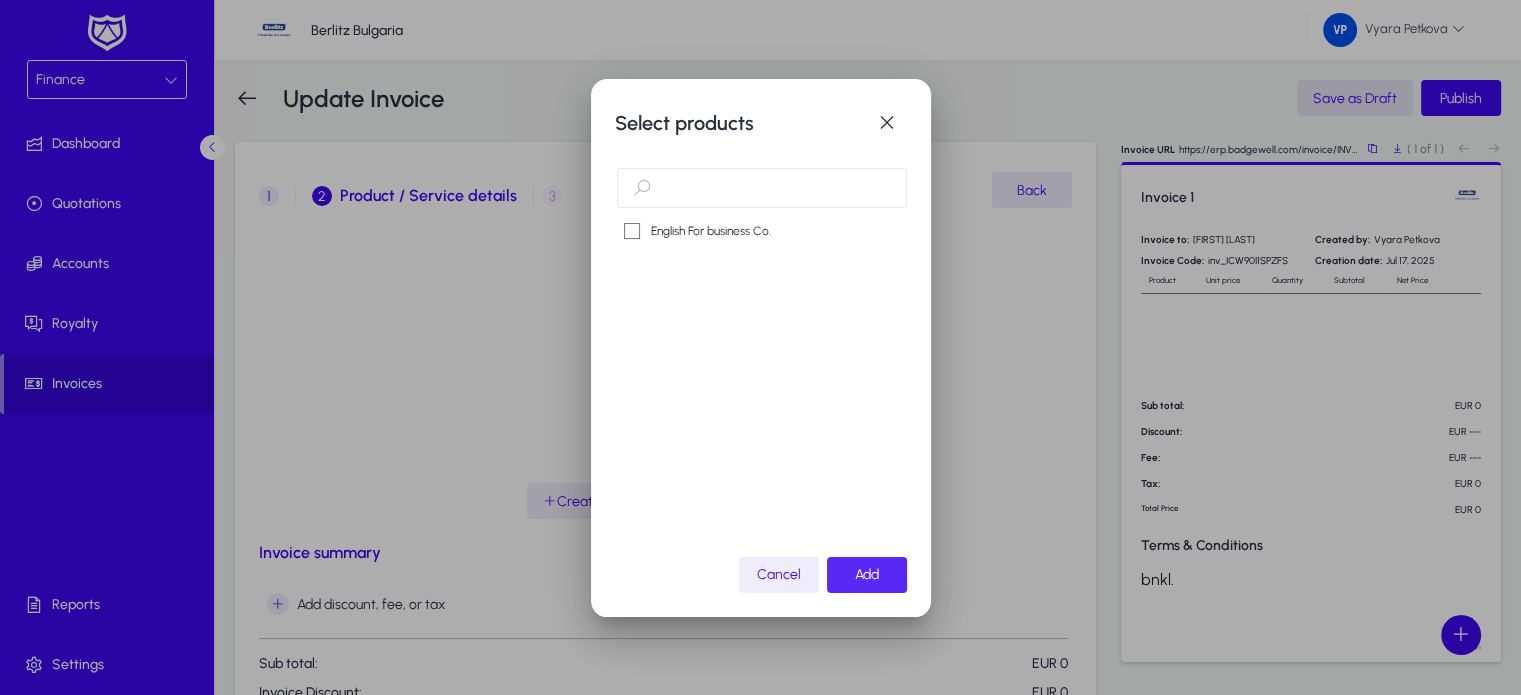 click on "Add" 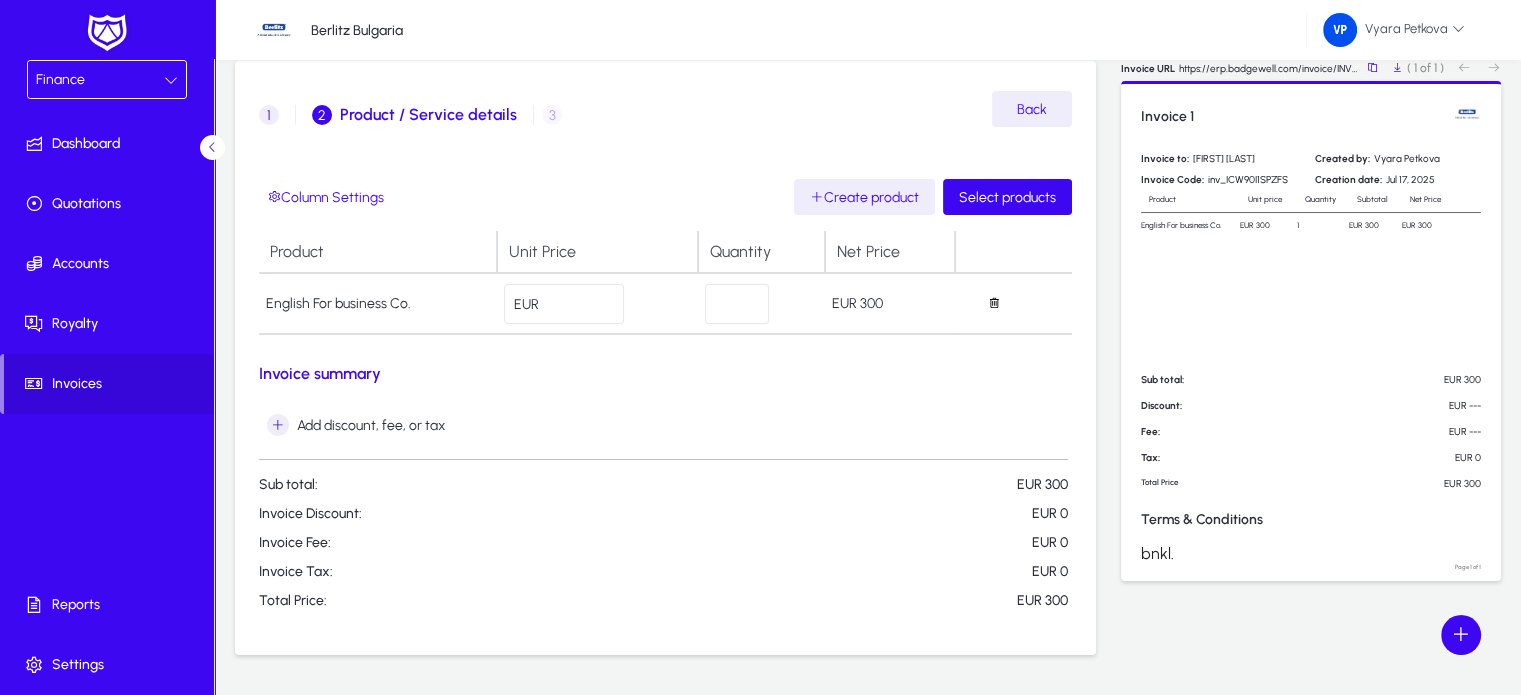 scroll, scrollTop: 139, scrollLeft: 0, axis: vertical 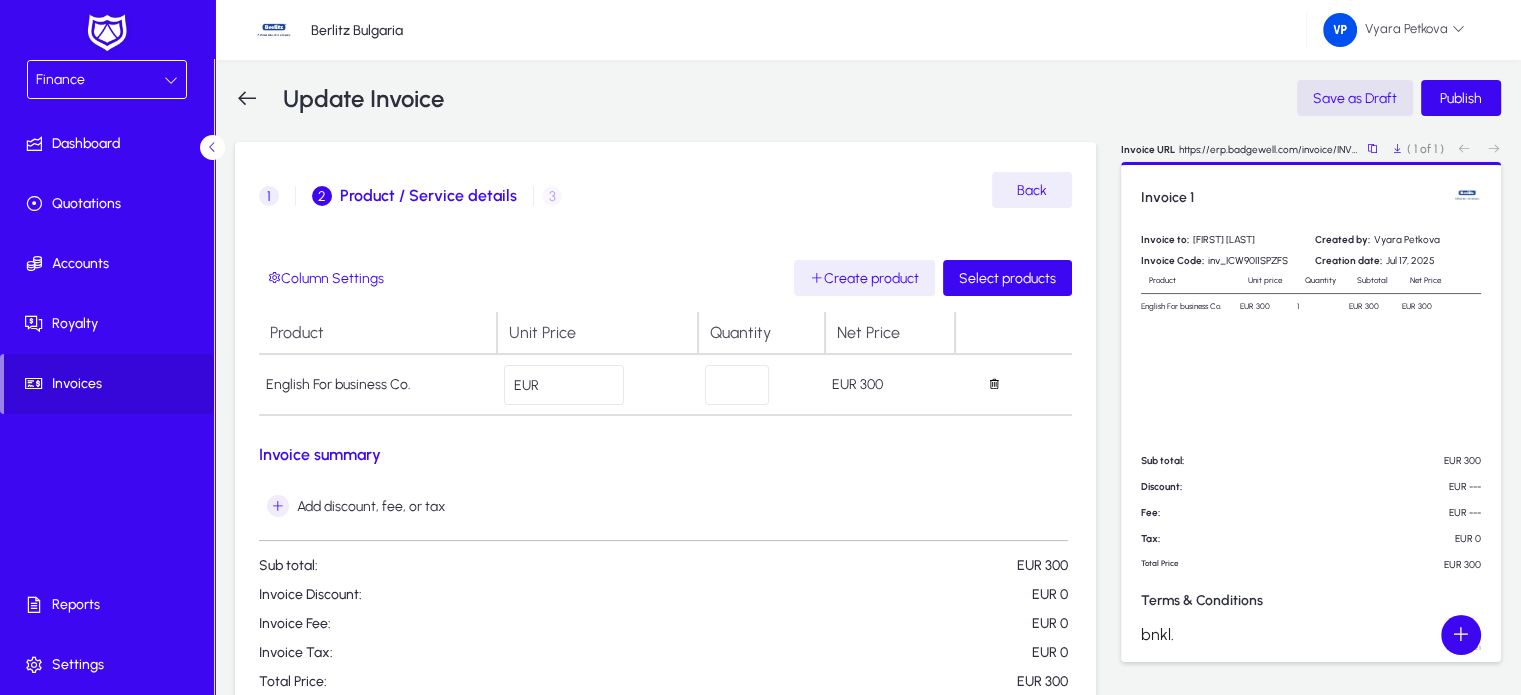click on "1  Invoice details  2  Product / Service details  3  Record payment" 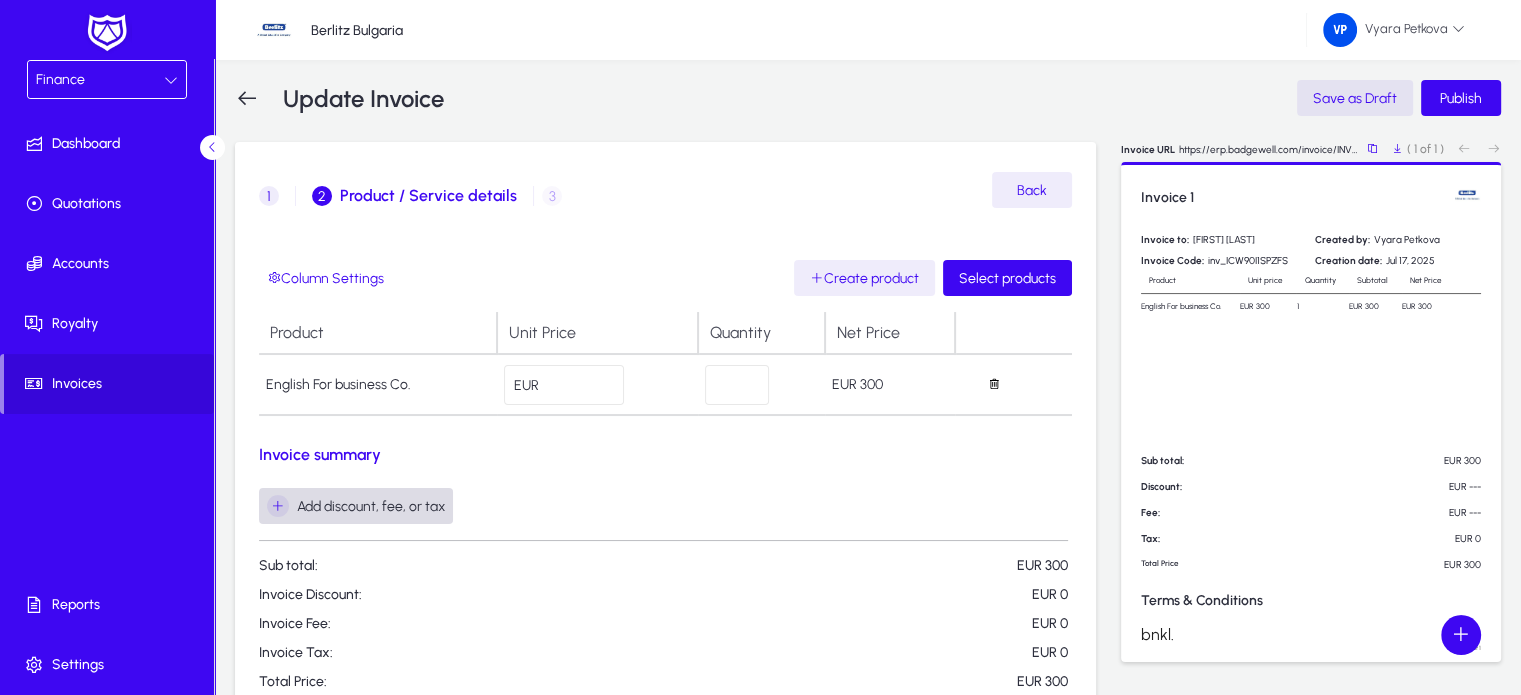 click at bounding box center (278, 506) 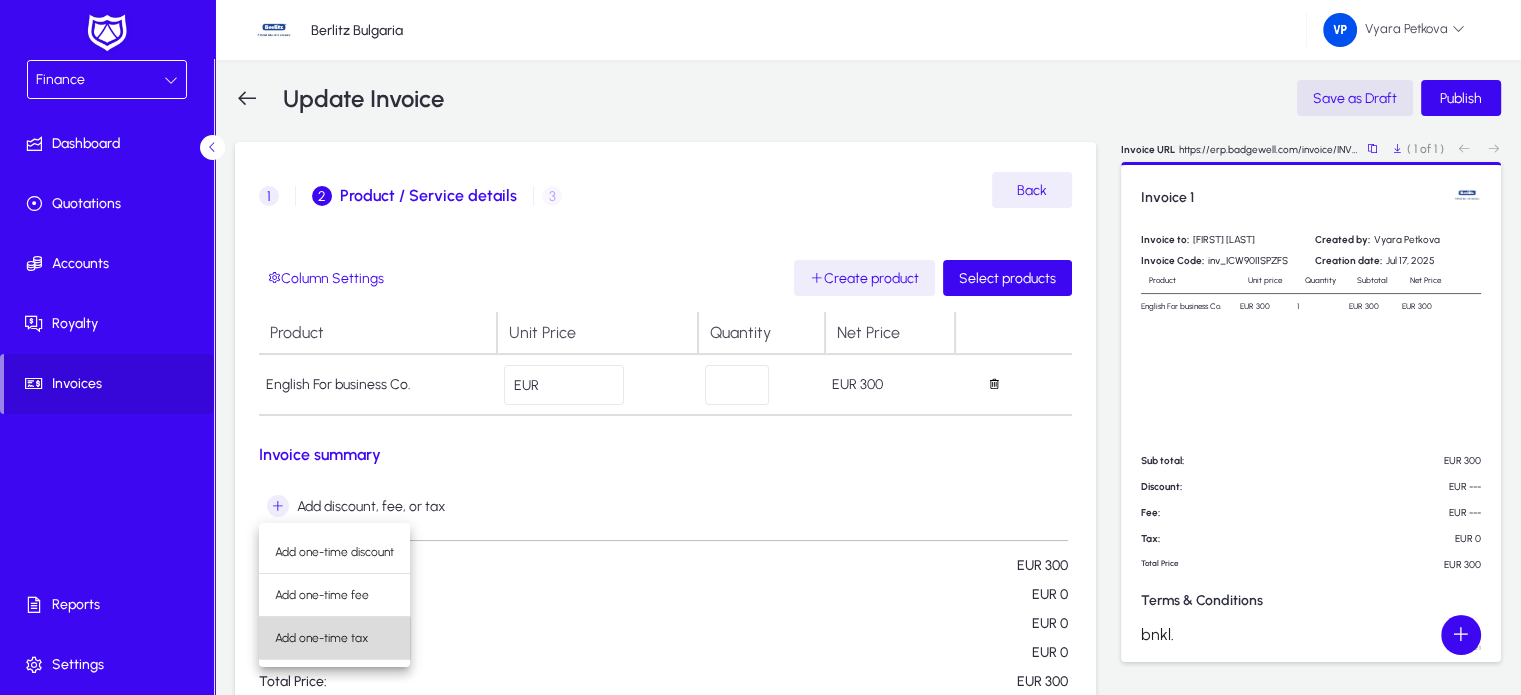 click on "Add one-time tax" at bounding box center [334, 638] 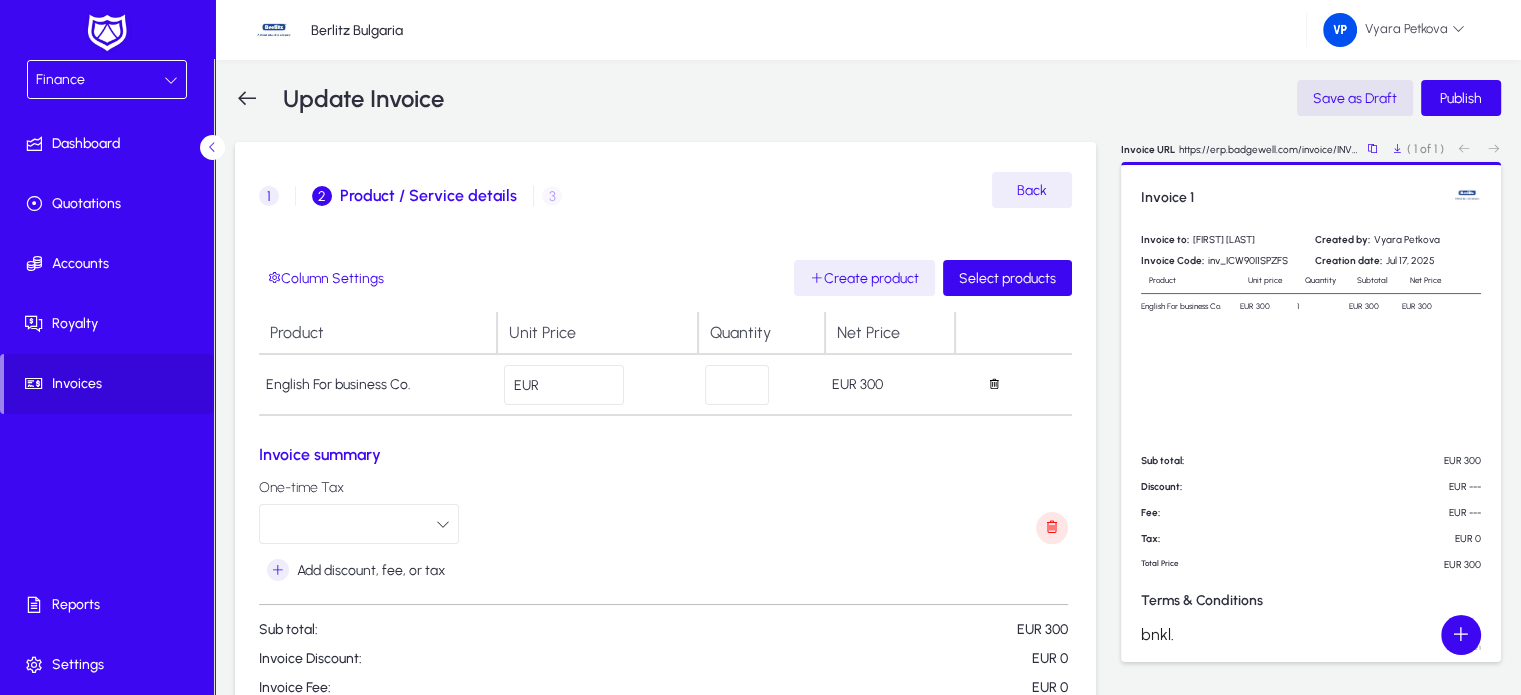 click at bounding box center [443, 524] 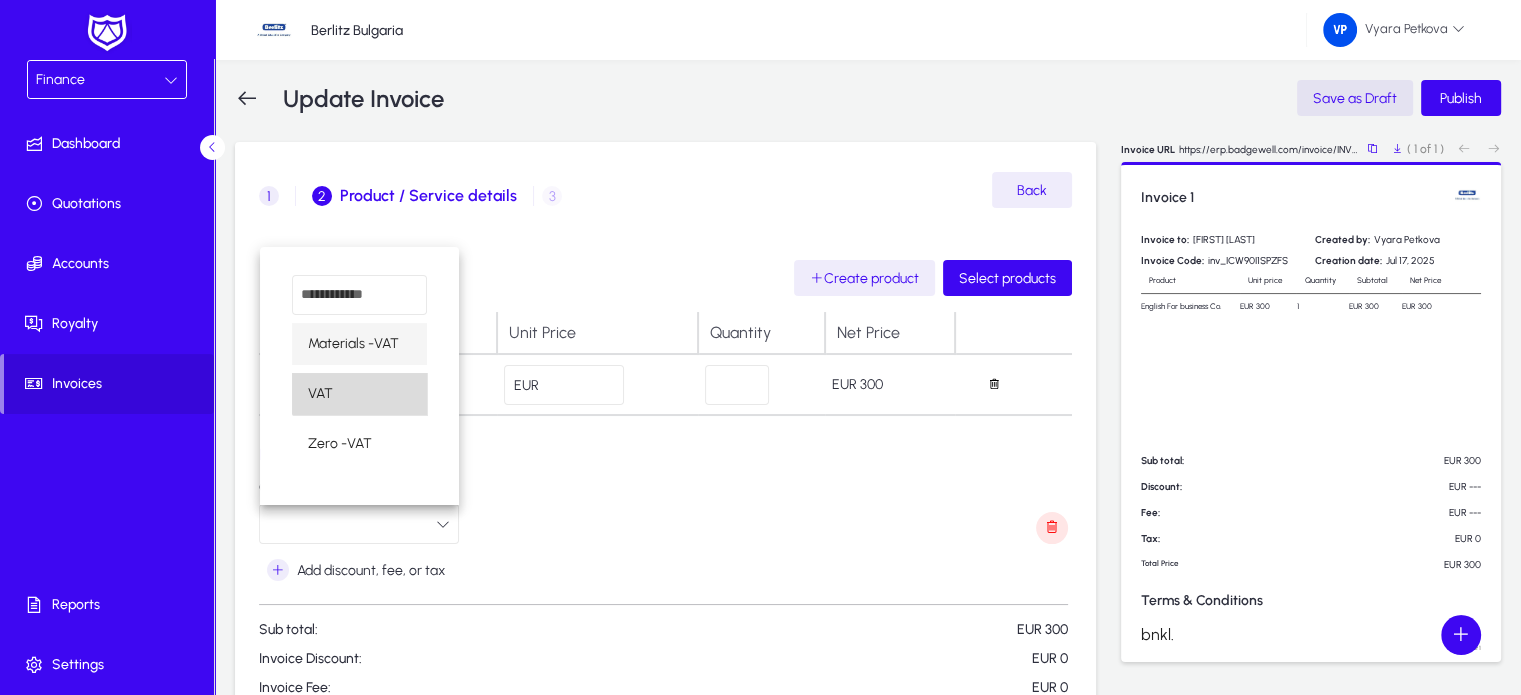 click on "VAT" at bounding box center (359, 394) 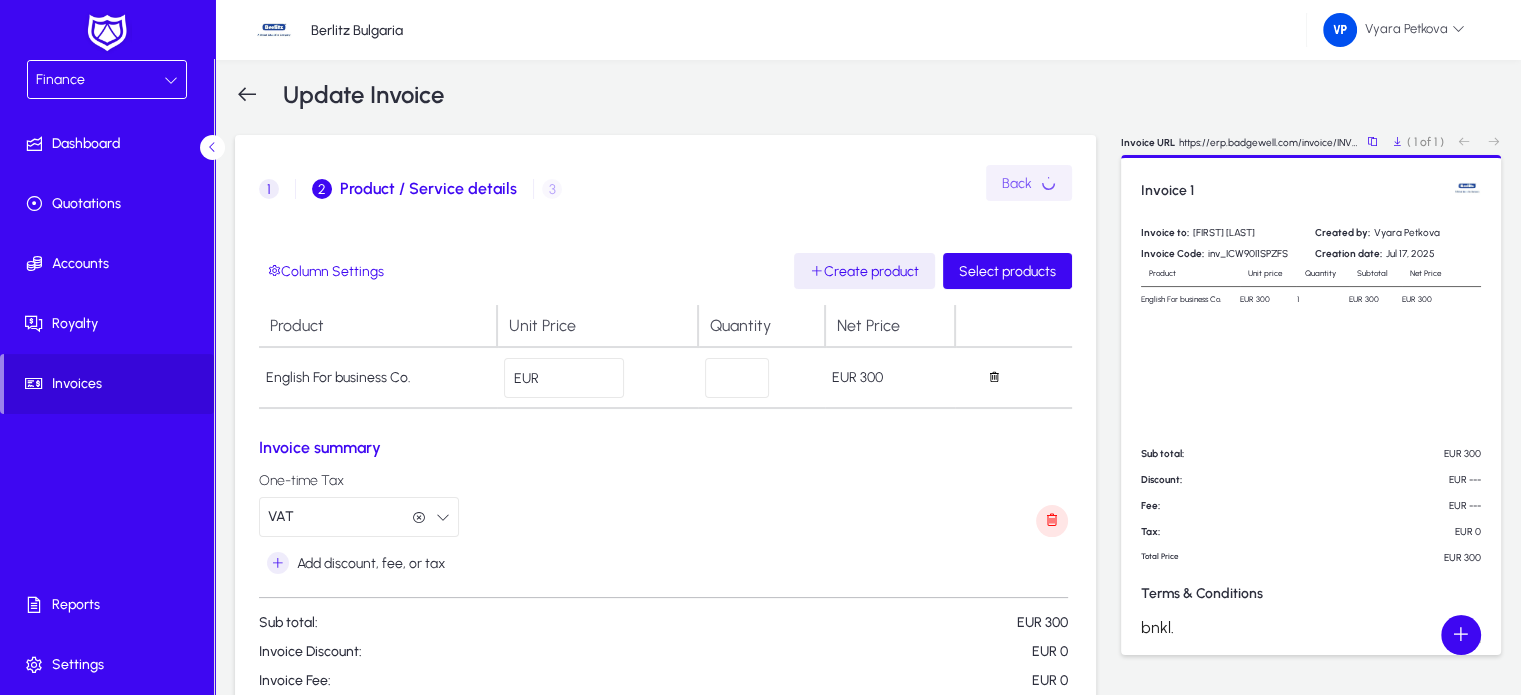 scroll, scrollTop: 0, scrollLeft: 0, axis: both 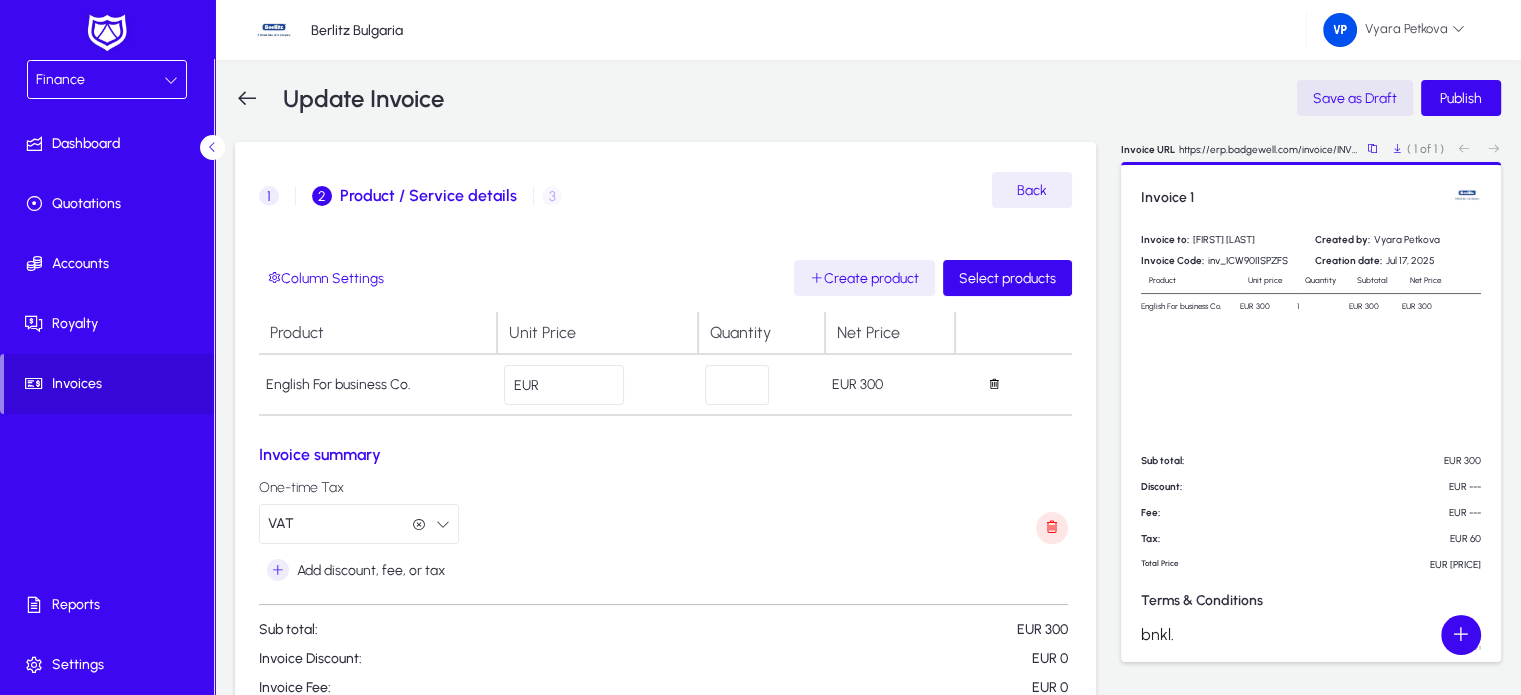 click on "Save as Draft" 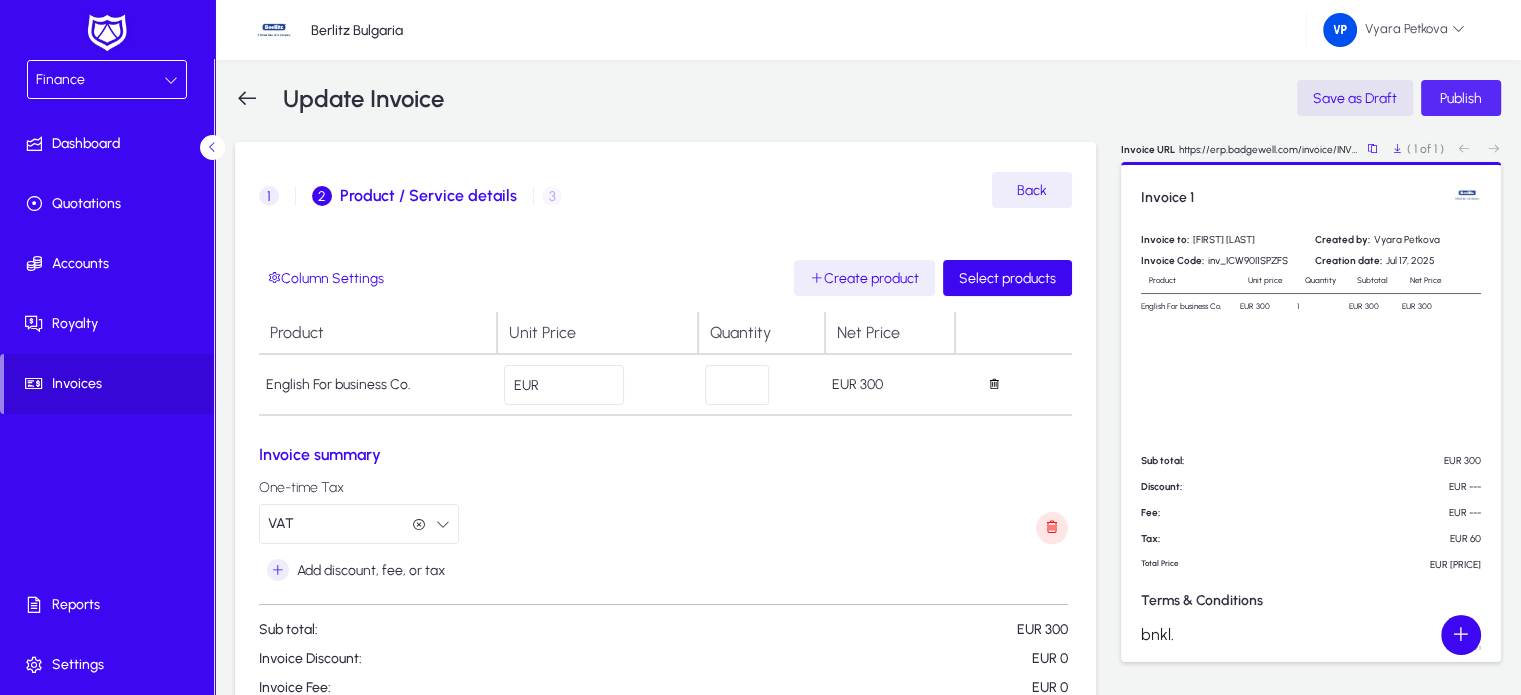 click on "Publish" 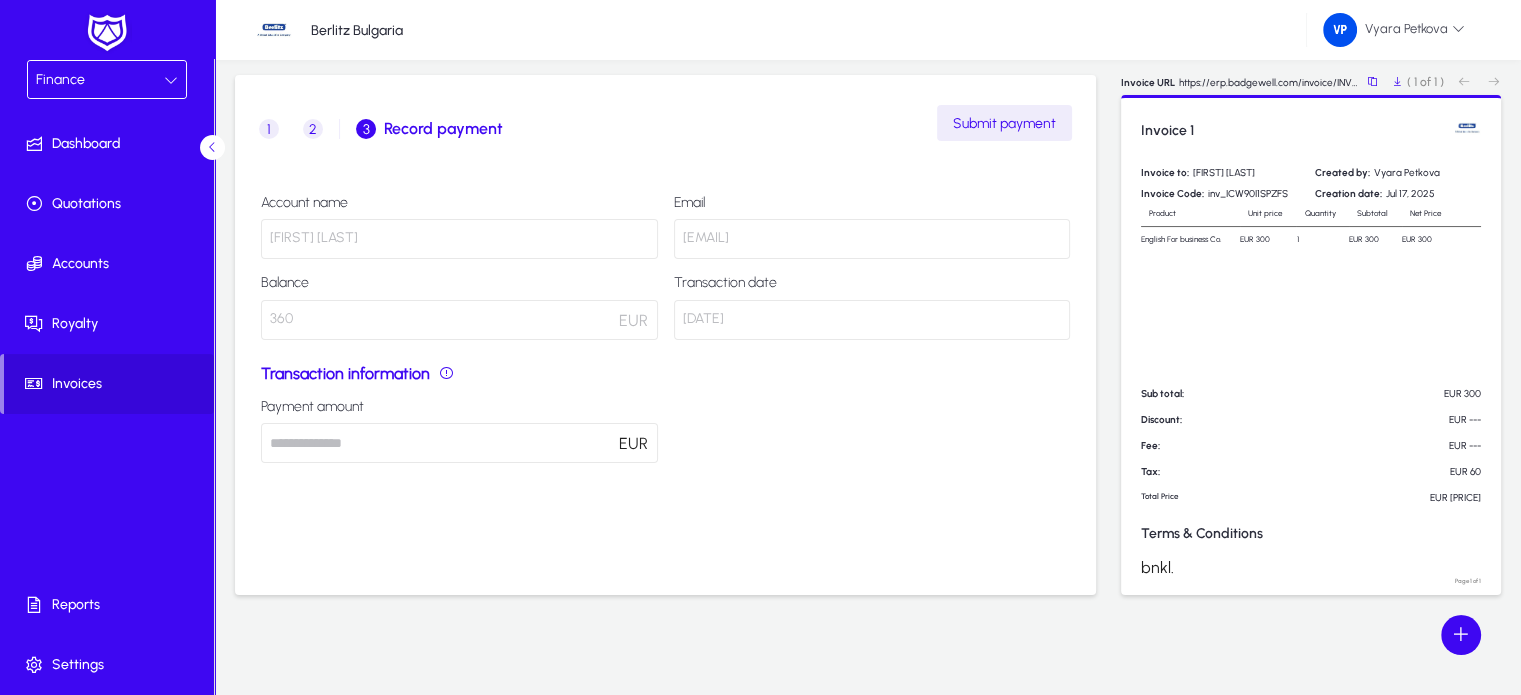 scroll, scrollTop: 0, scrollLeft: 0, axis: both 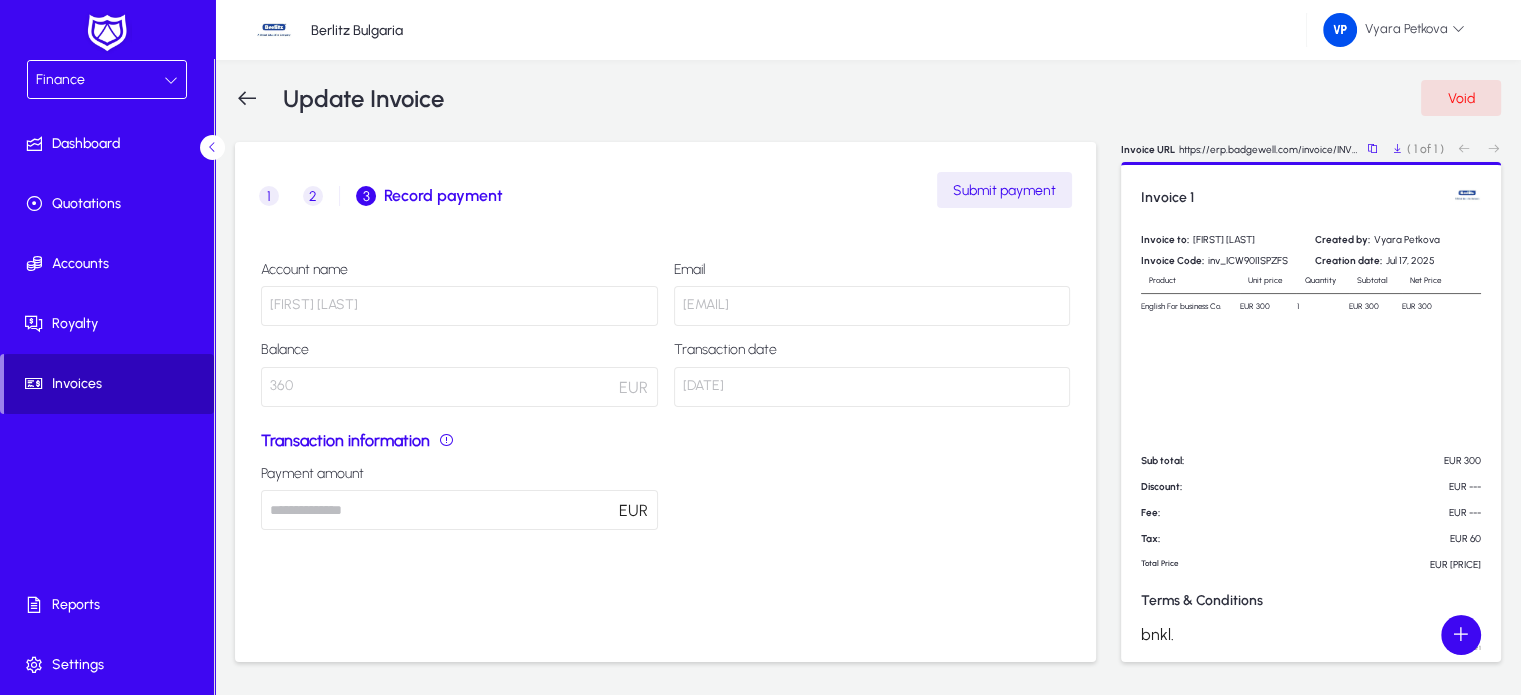 click on "Invoices" 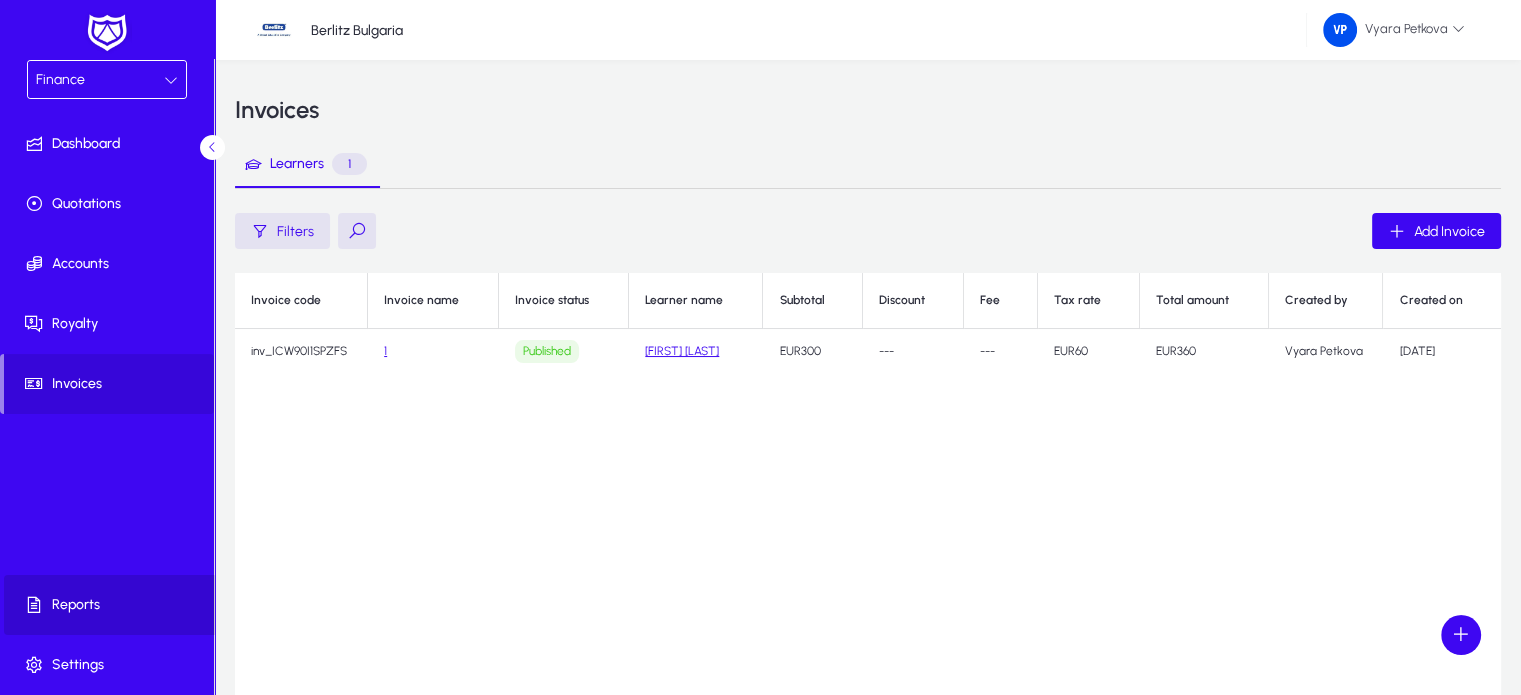 click on "Reports" 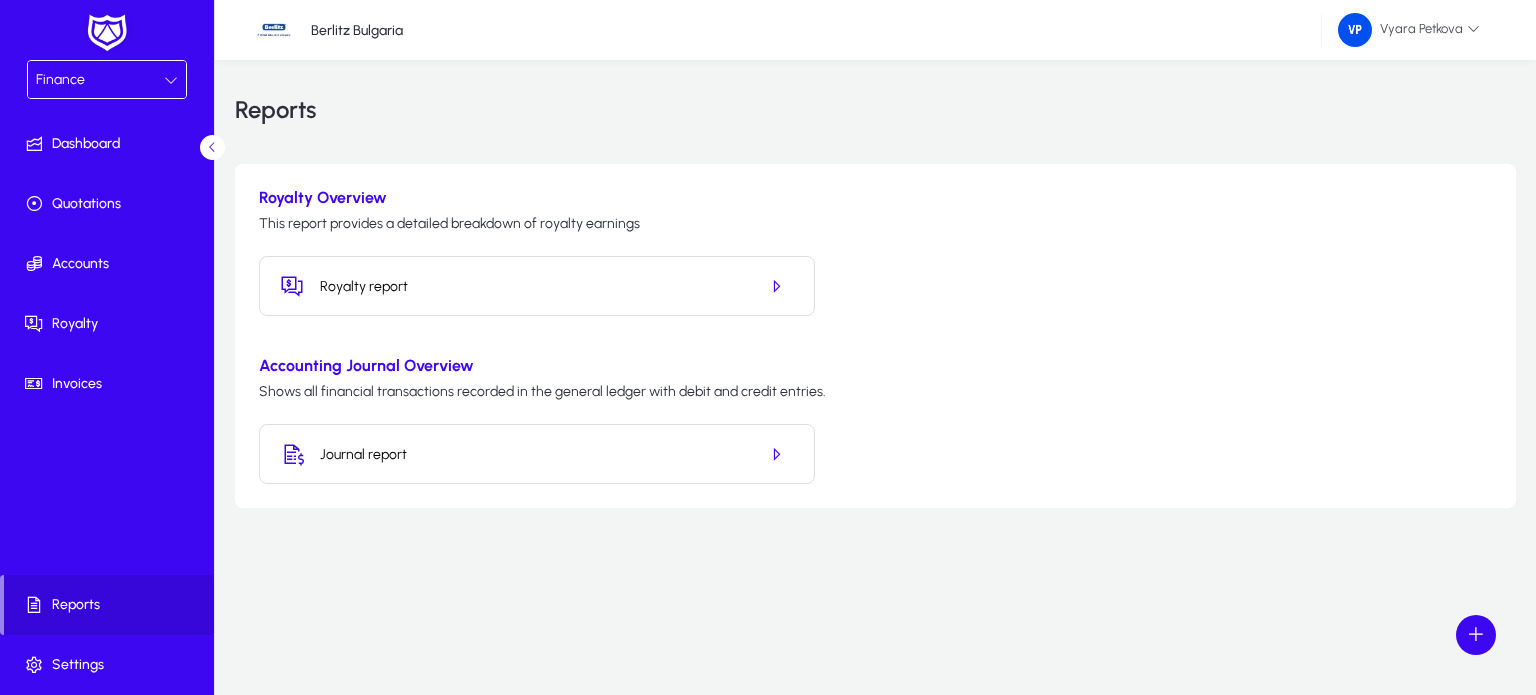 click on "Reports Royalty Overview This report provides a detailed breakdown of royalty earnings Royalty report Accounting Journal Overview Shows all financial transactions recorded in the general ledger with debit and credit entries. Journal report" 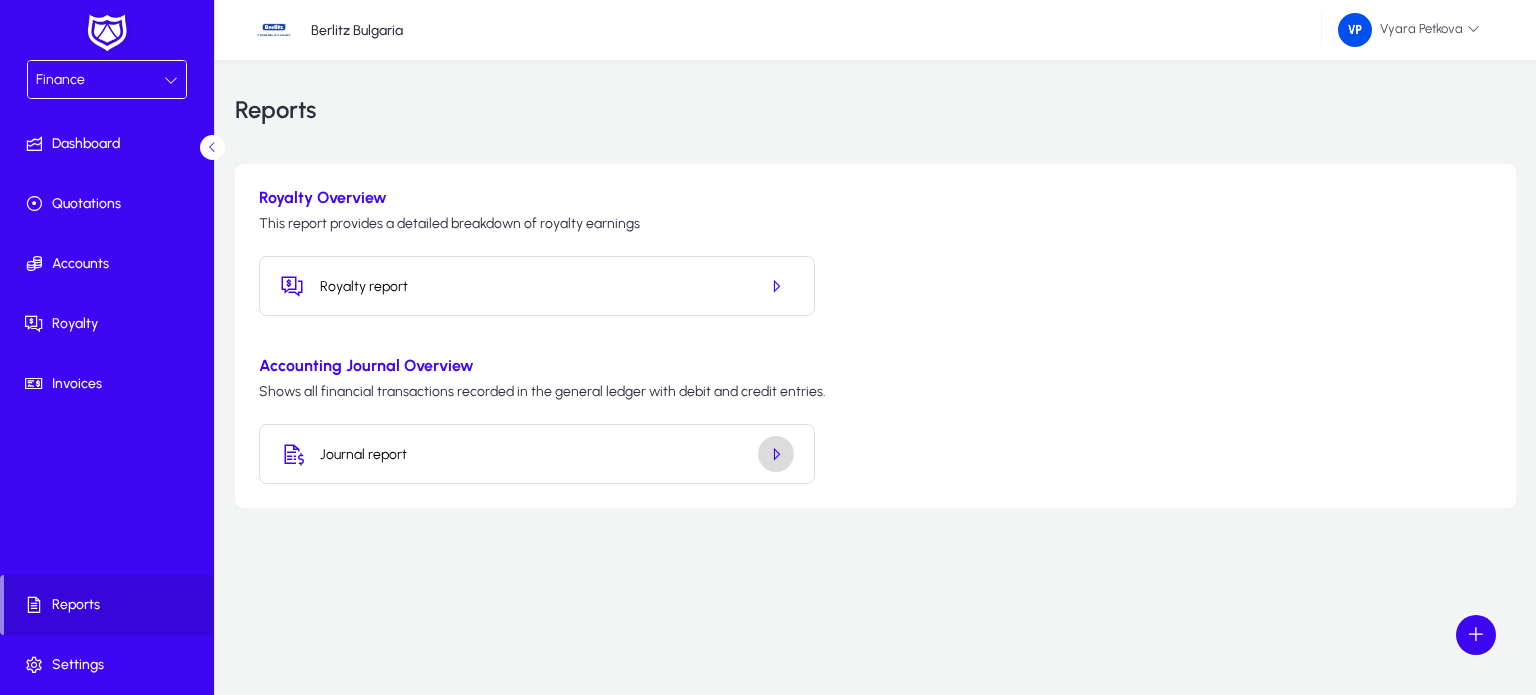 click 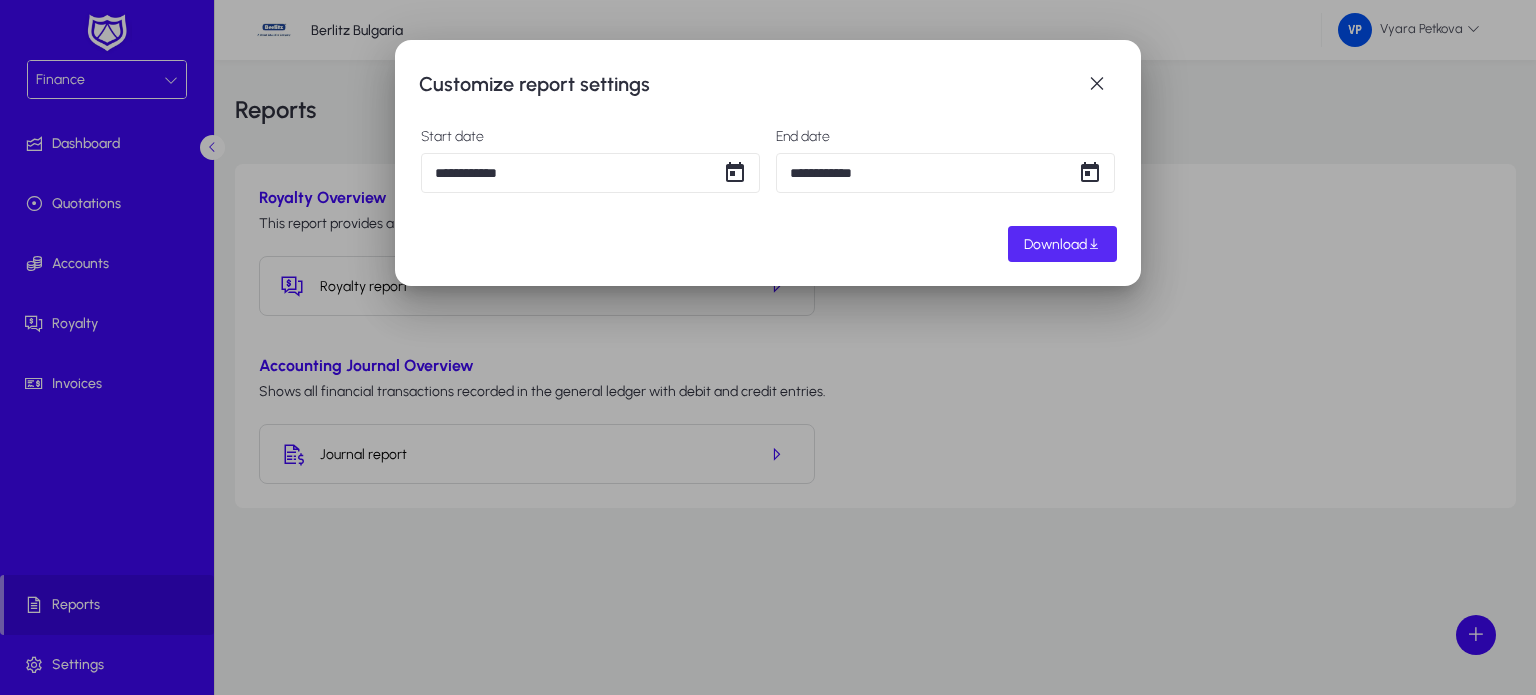 click on "Download" 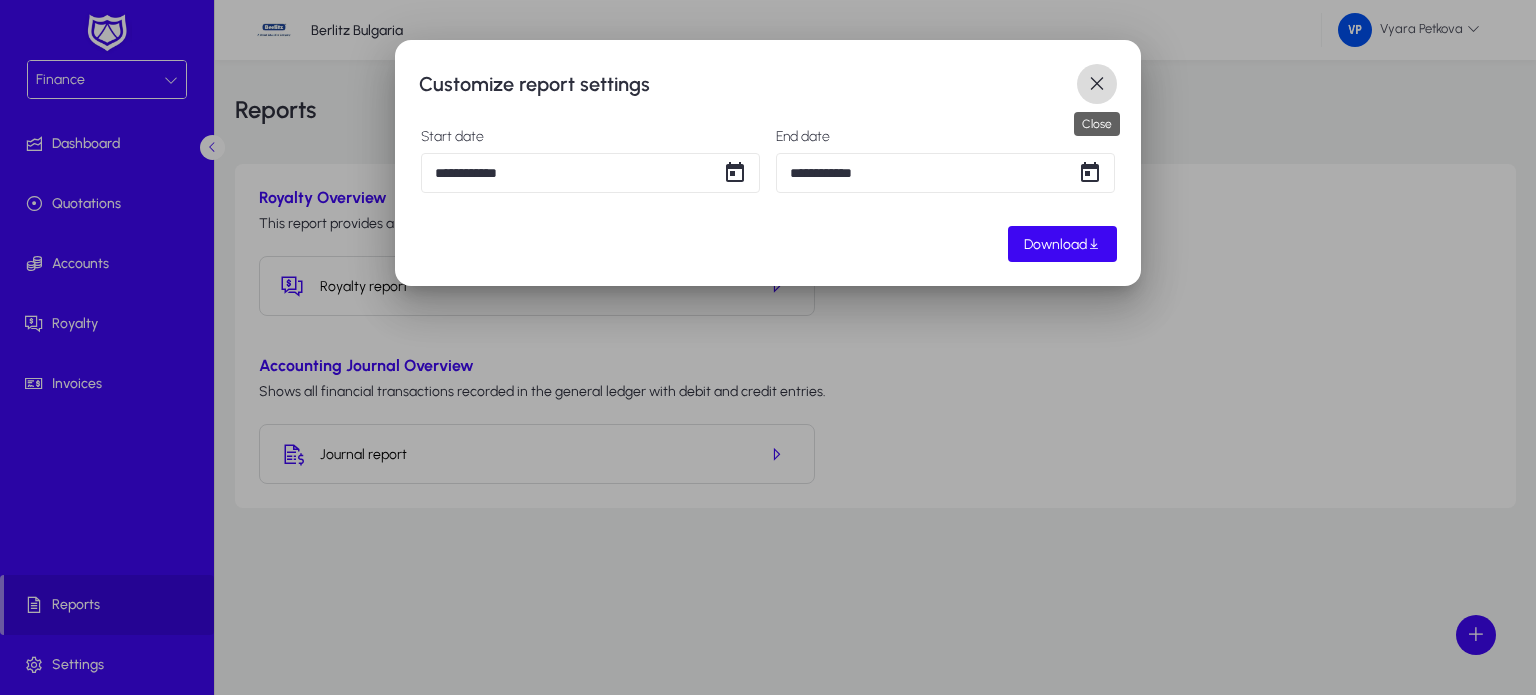 click at bounding box center [1097, 84] 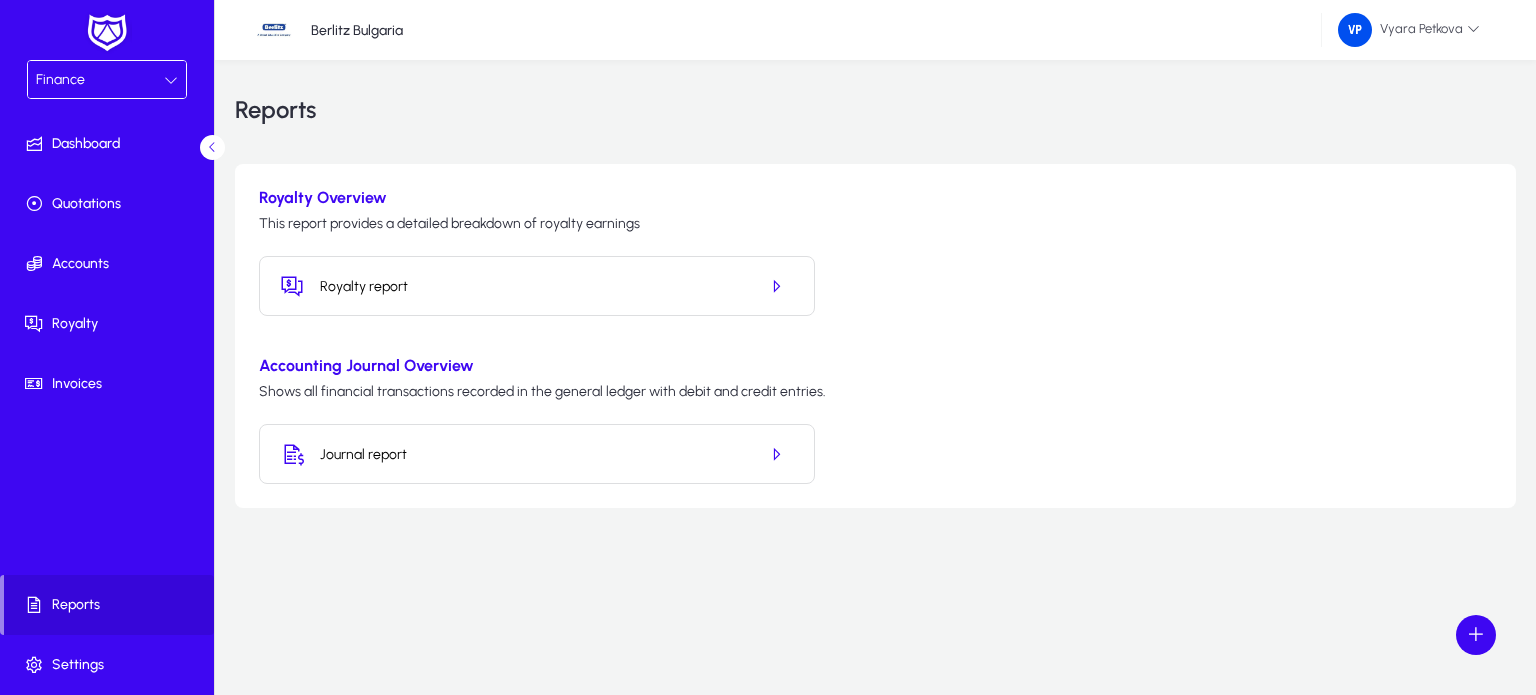 click at bounding box center (171, 80) 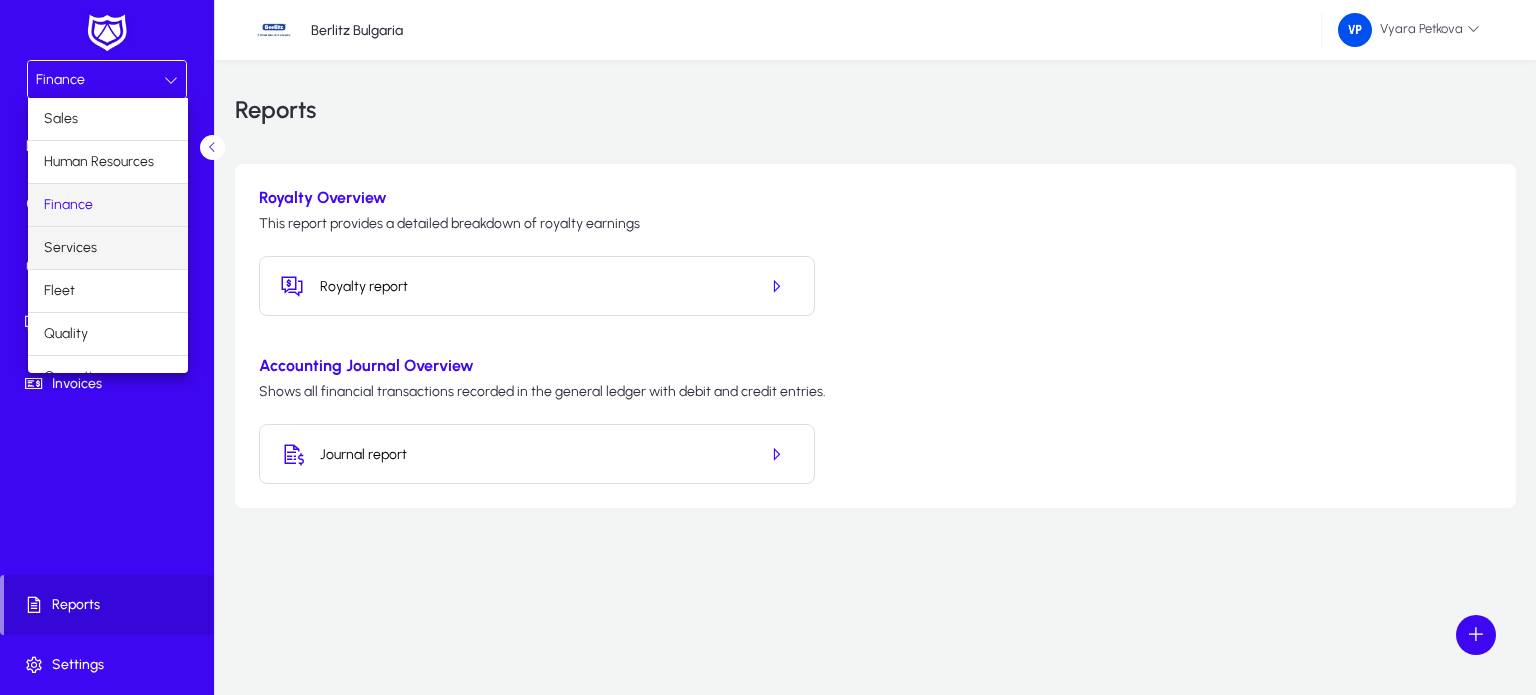 click on "Services" at bounding box center [108, 248] 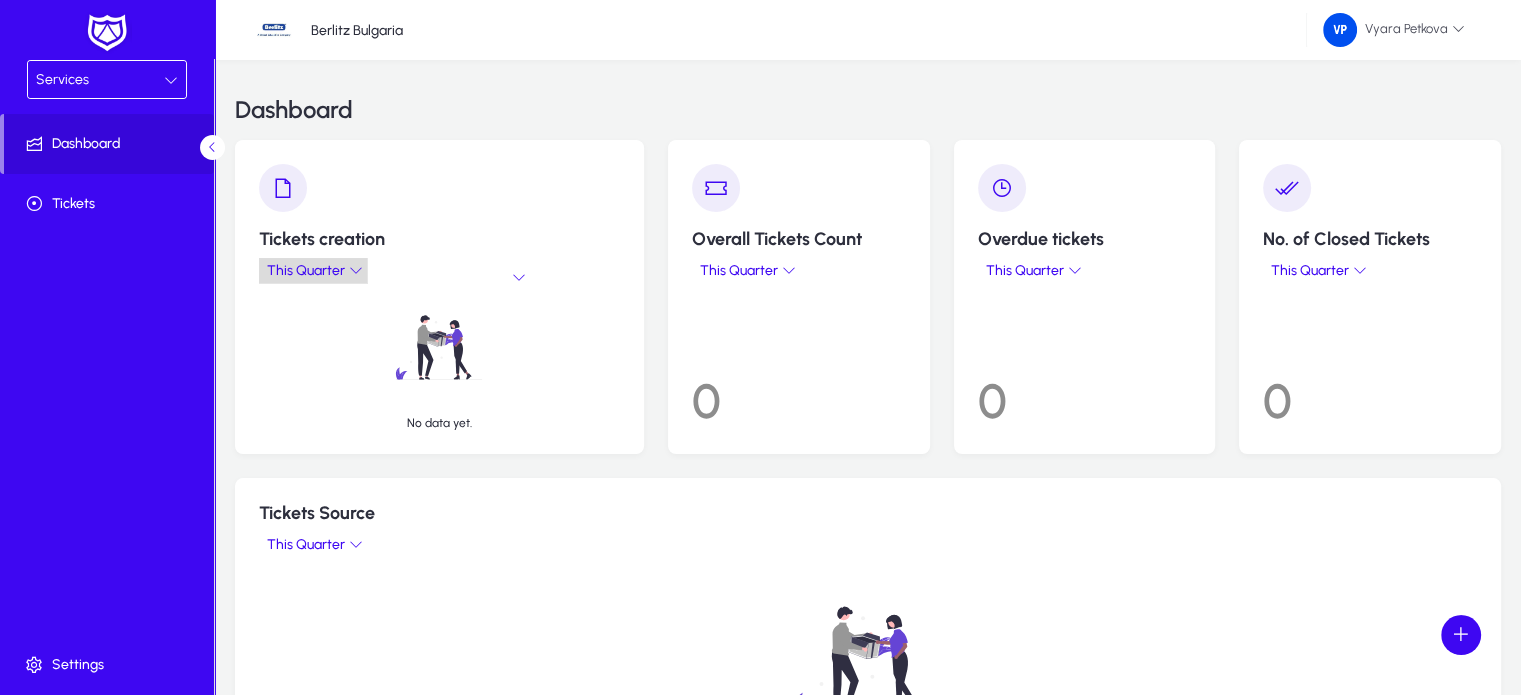 click 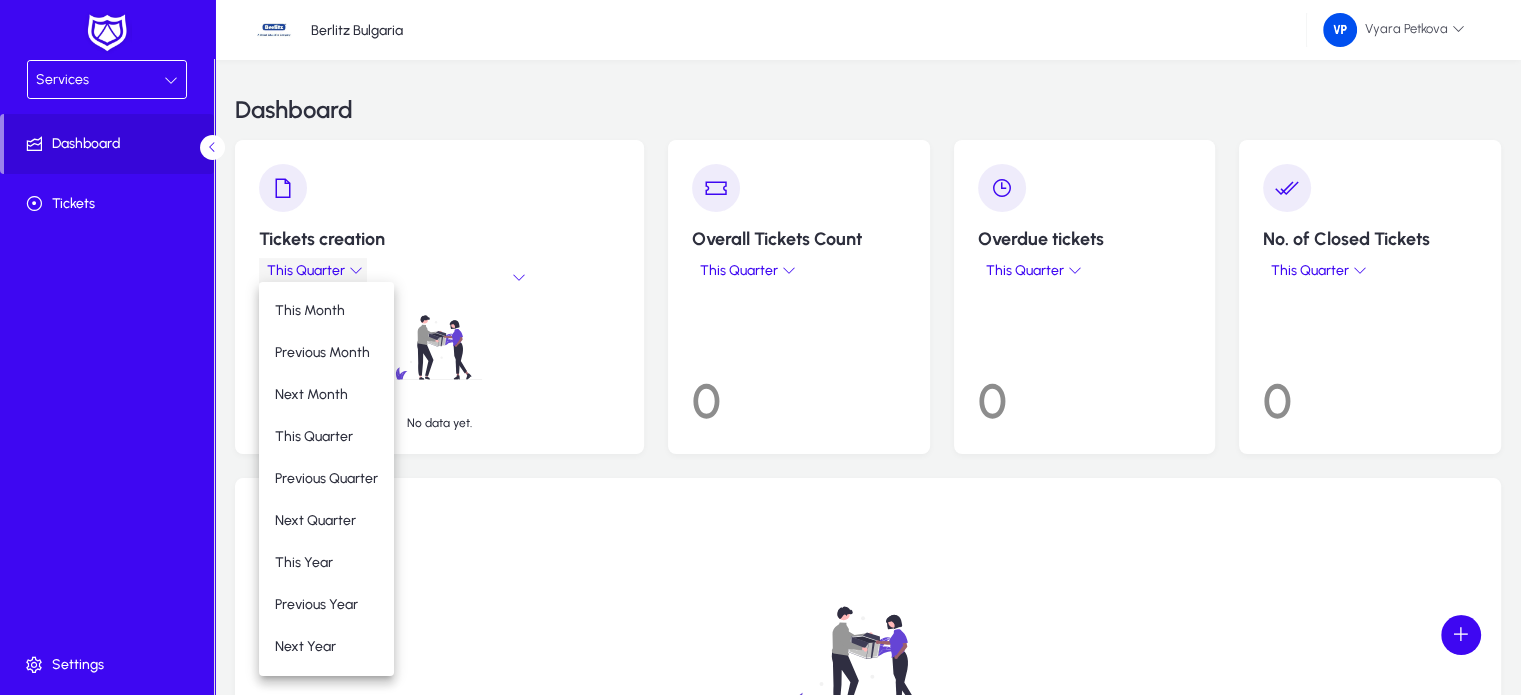 click at bounding box center (760, 347) 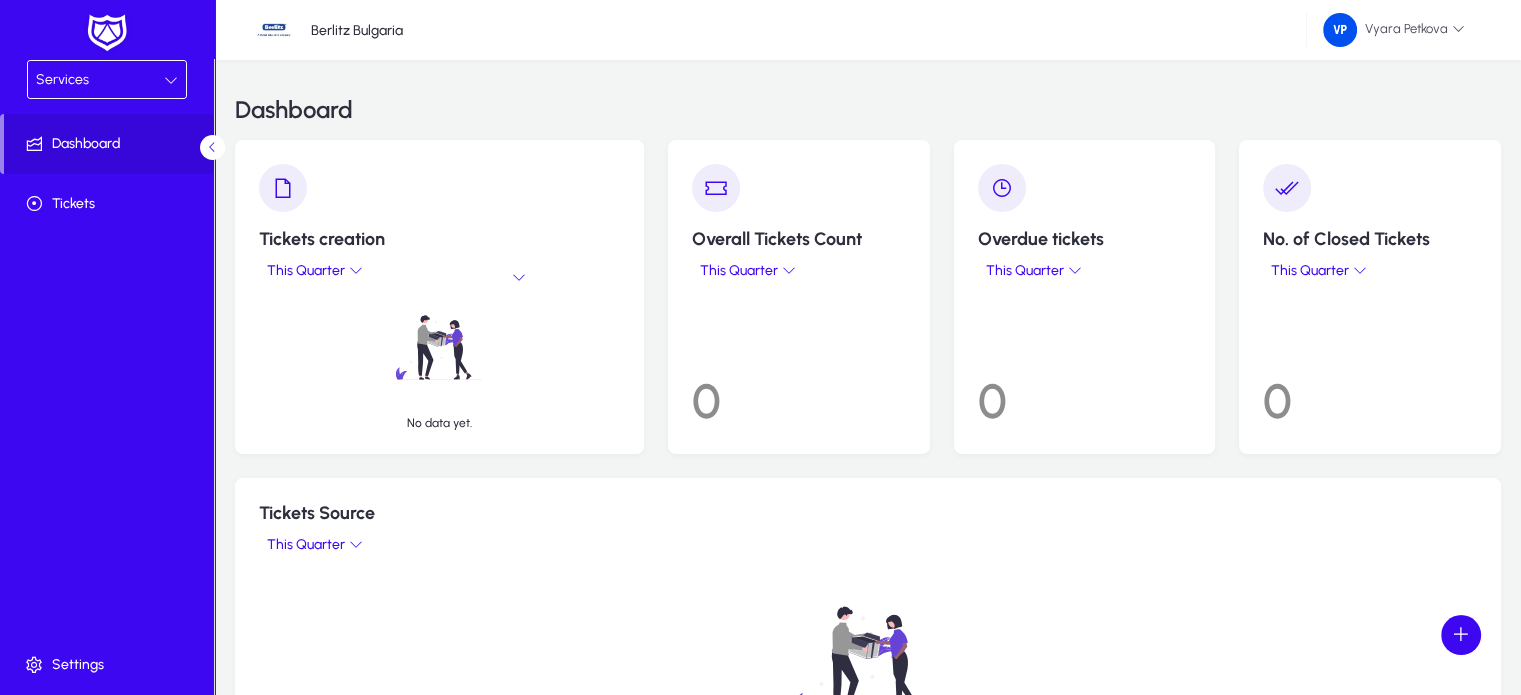 click at bounding box center (171, 80) 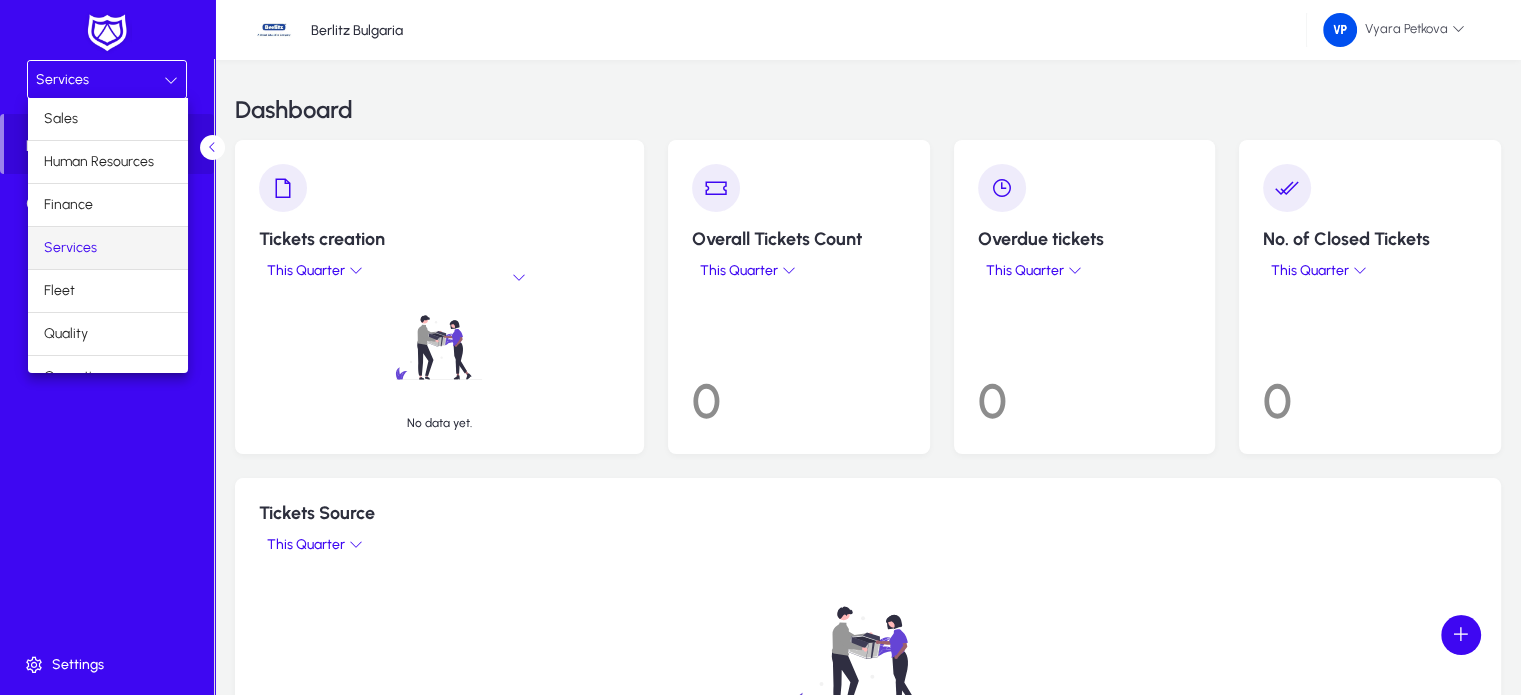 scroll, scrollTop: 40, scrollLeft: 0, axis: vertical 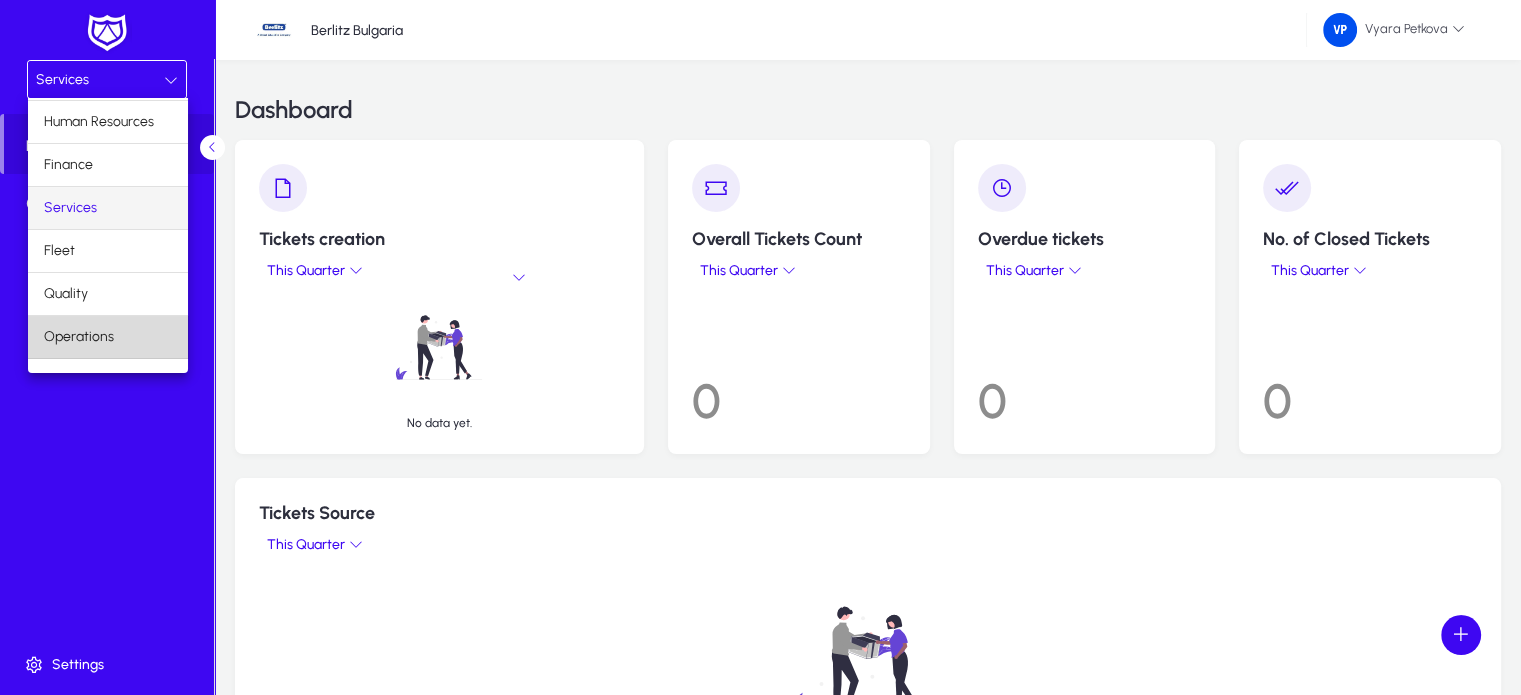 click on "Operations" at bounding box center [108, 337] 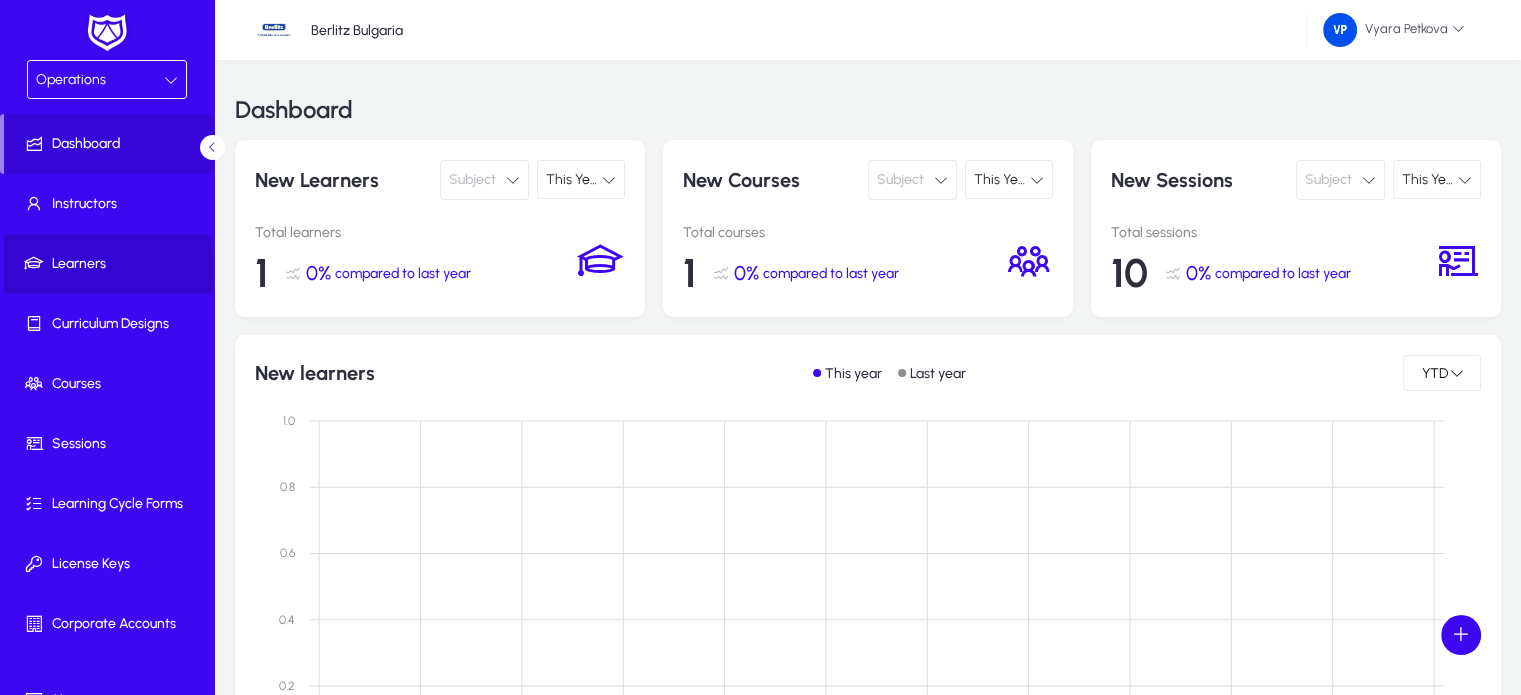 click on "Learners" 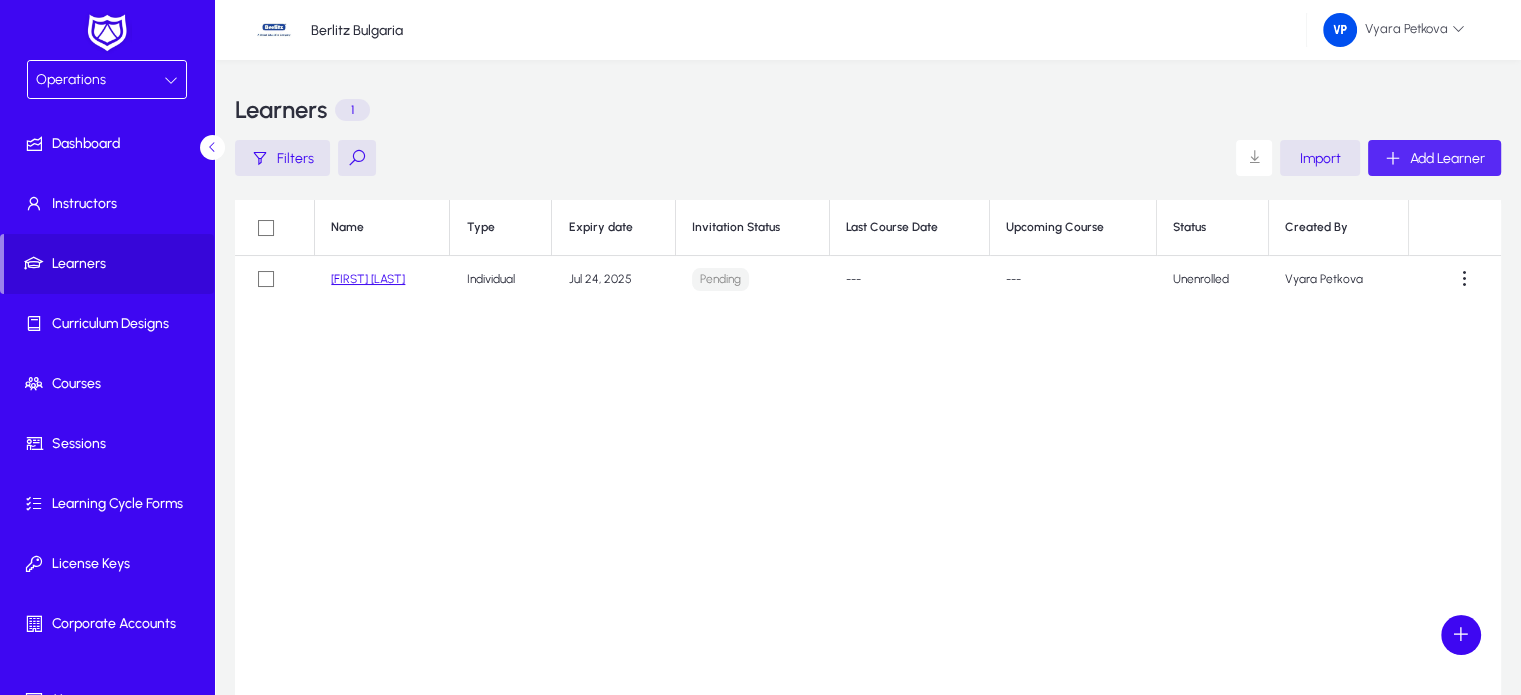 click on "Add Learner" 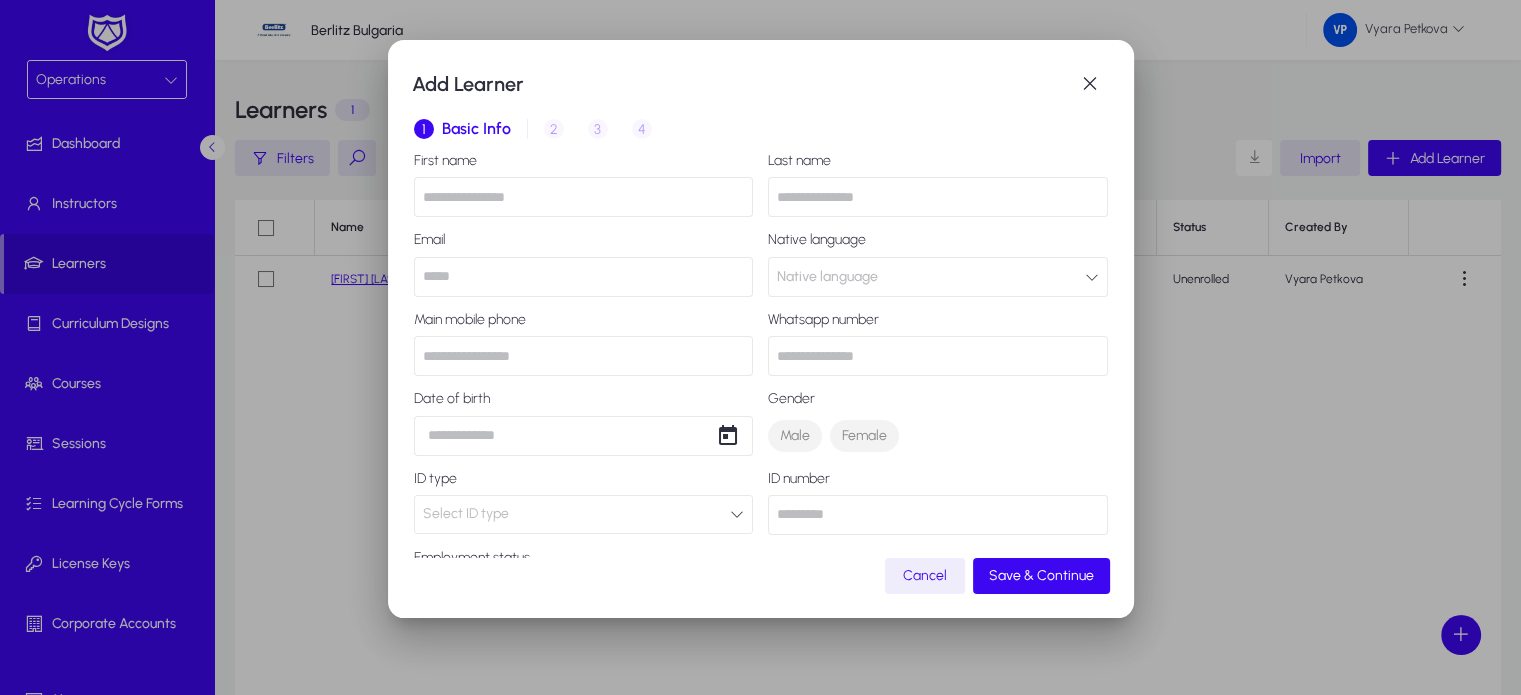 scroll, scrollTop: 395, scrollLeft: 0, axis: vertical 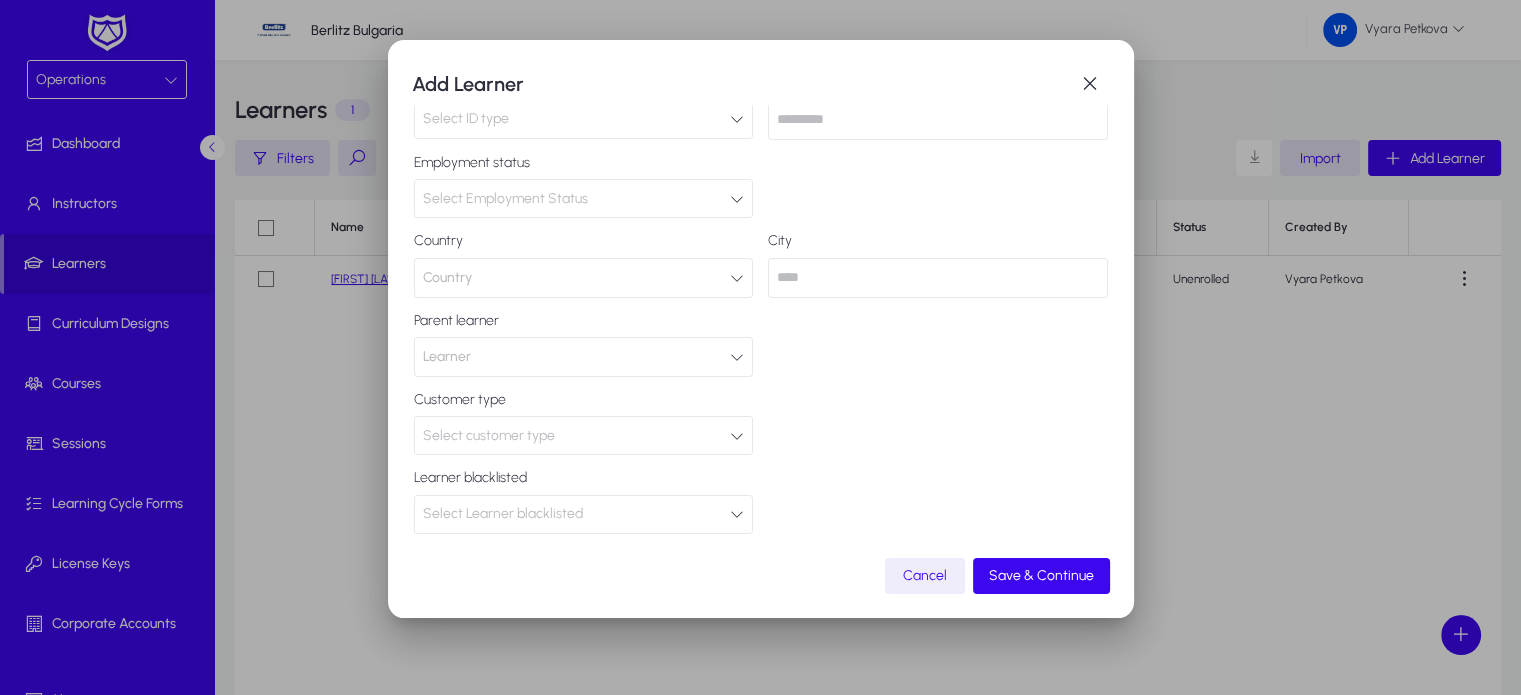 click at bounding box center [737, 436] 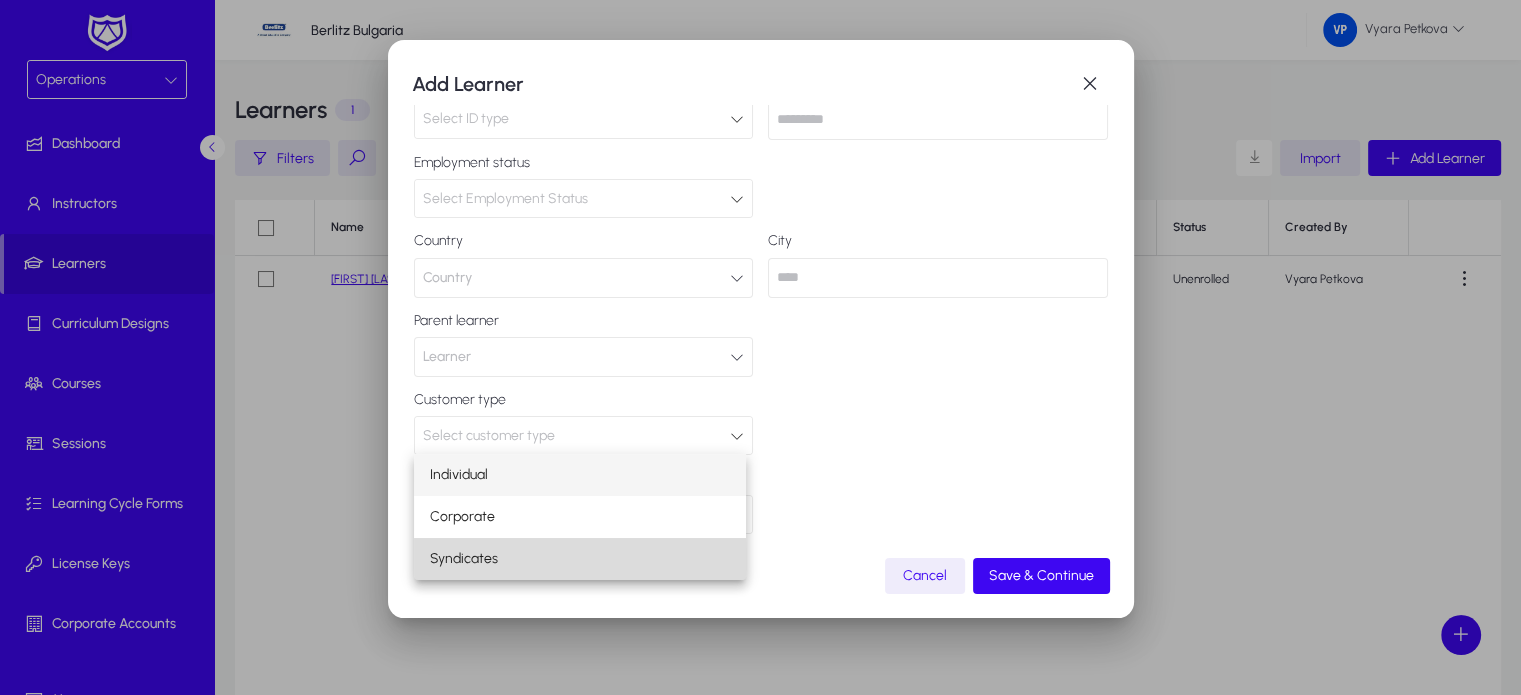 click on "Syndicates" at bounding box center [580, 559] 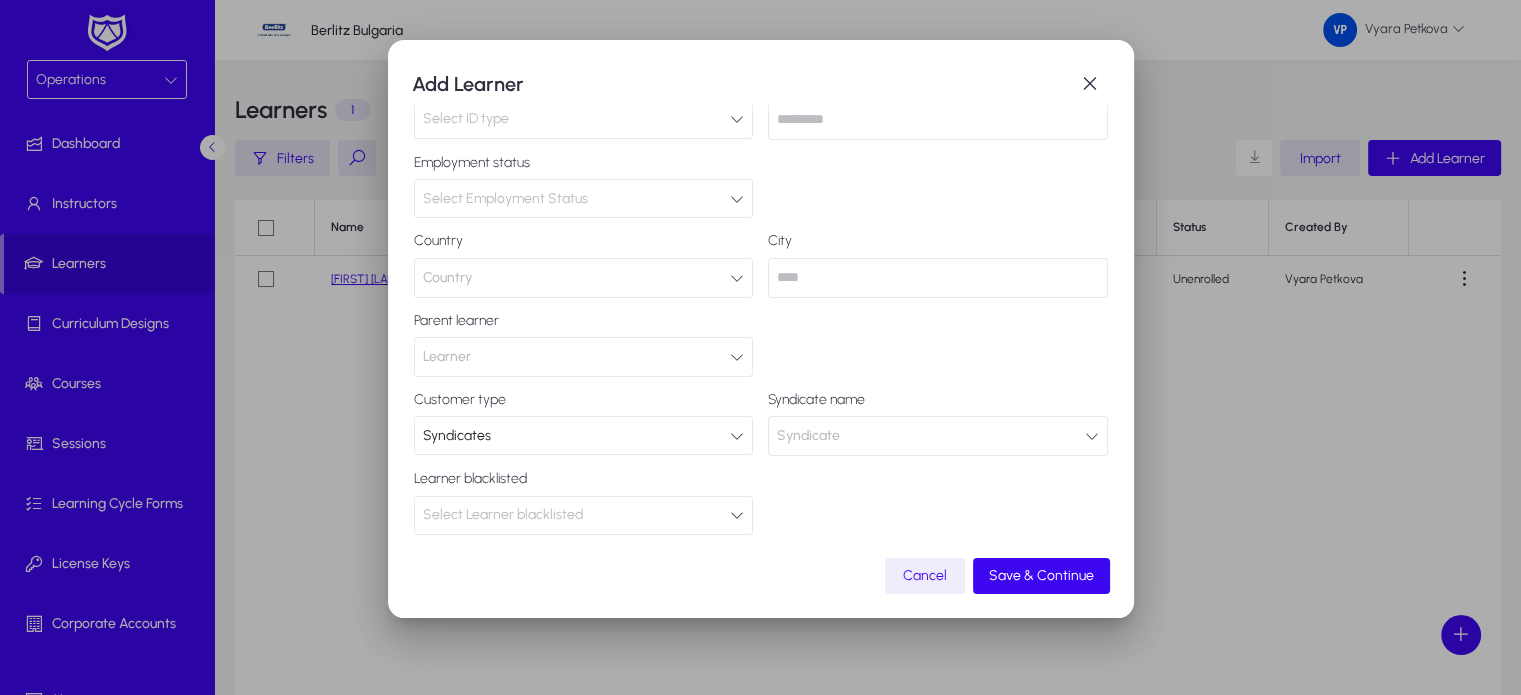 scroll, scrollTop: 0, scrollLeft: 0, axis: both 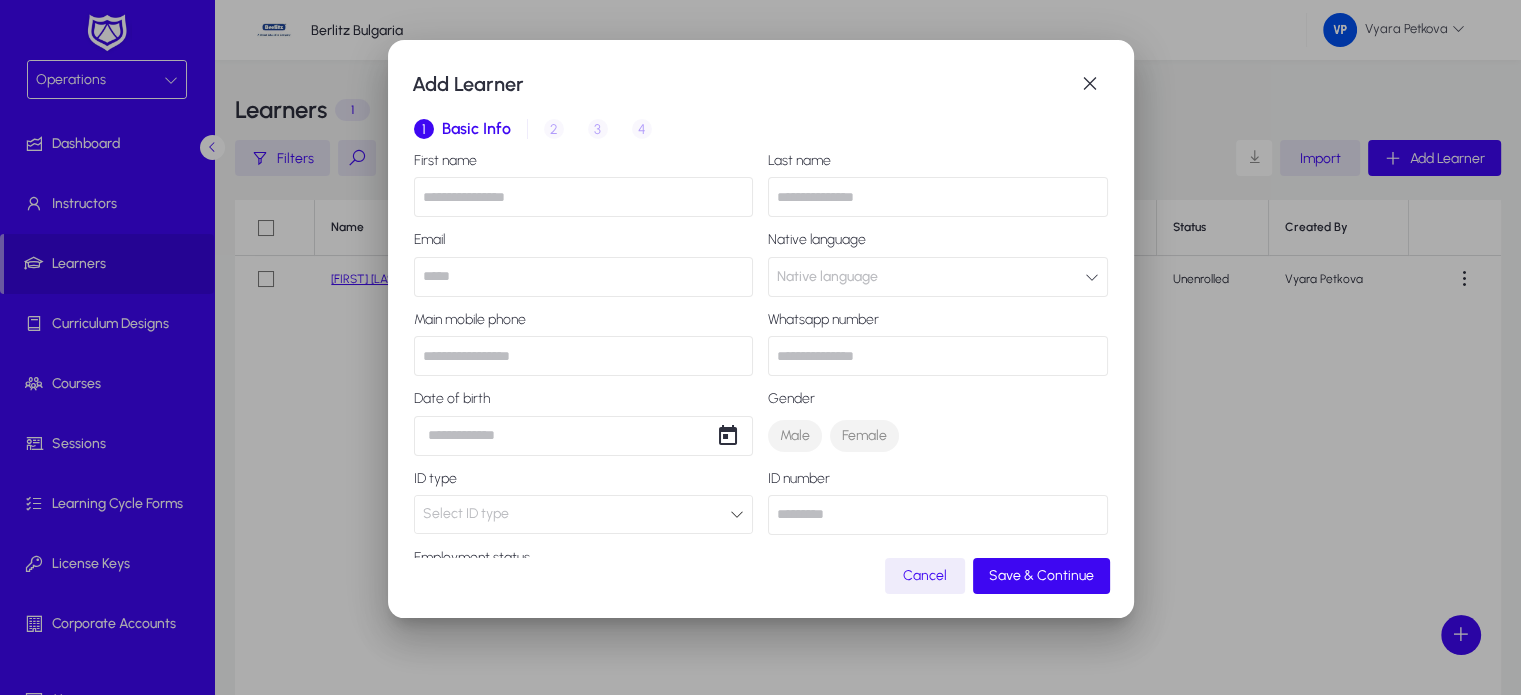click at bounding box center (584, 197) 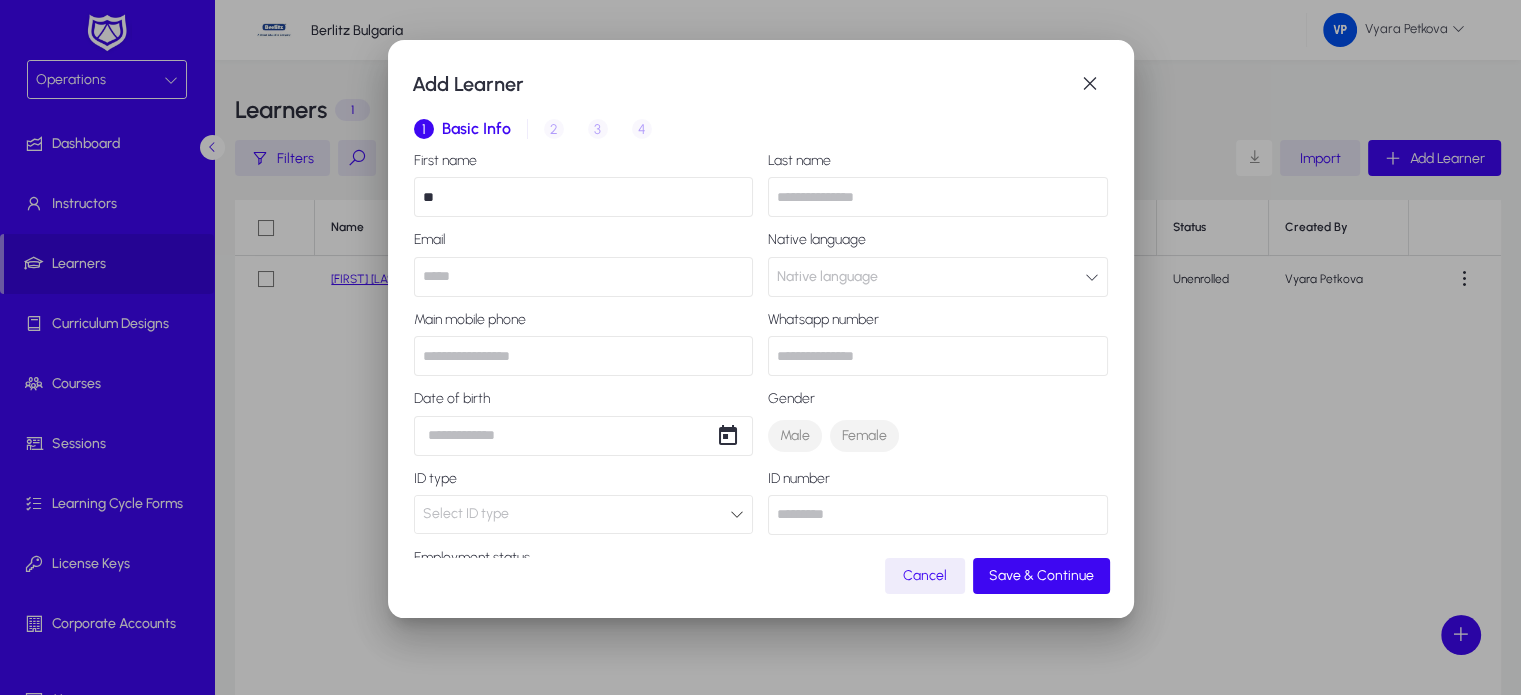 type on "*" 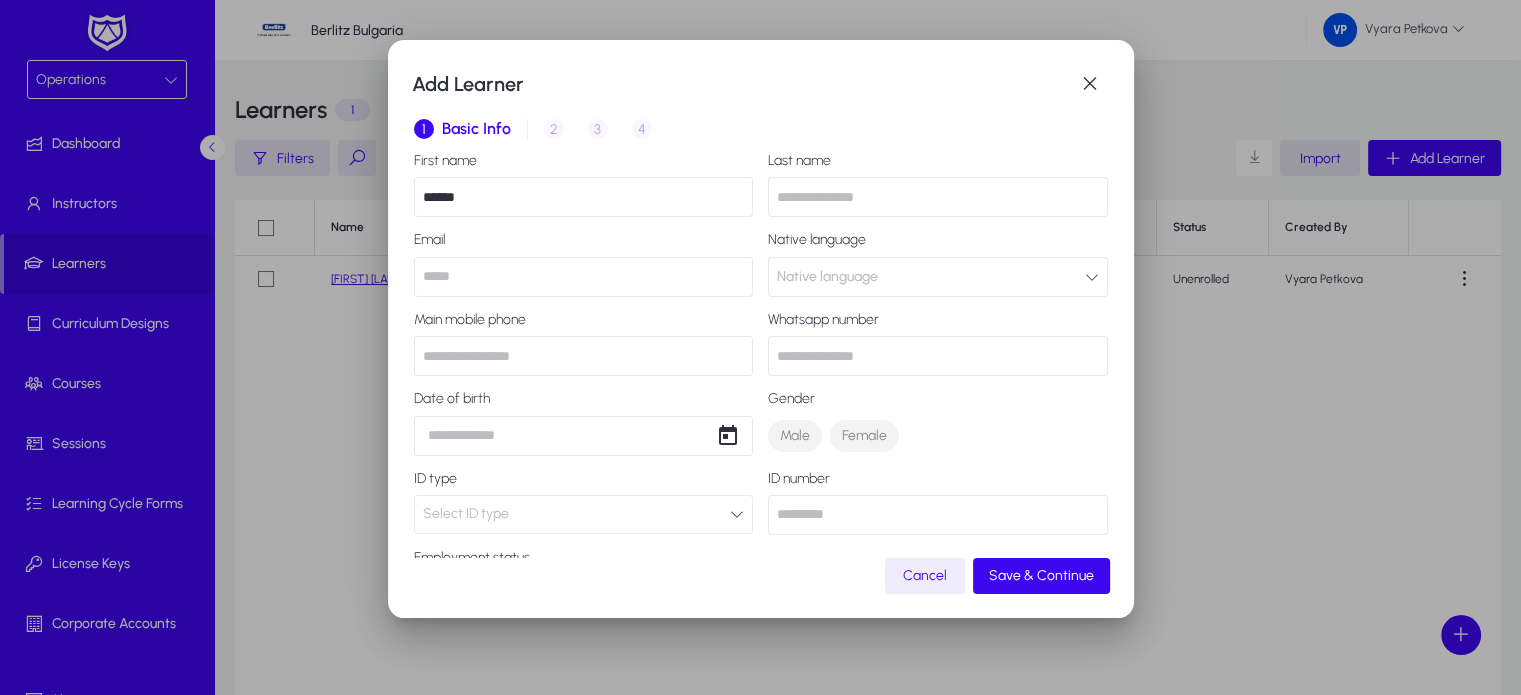 type on "******" 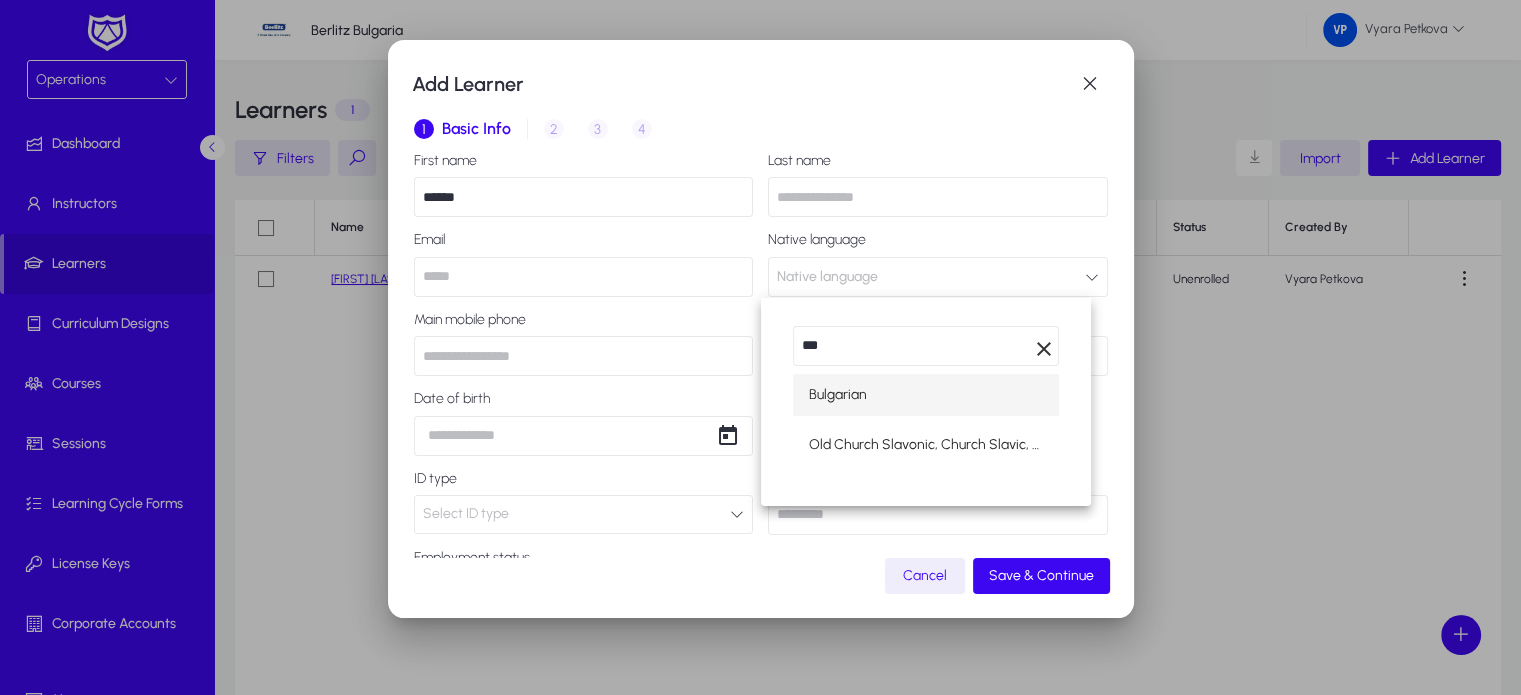 type on "***" 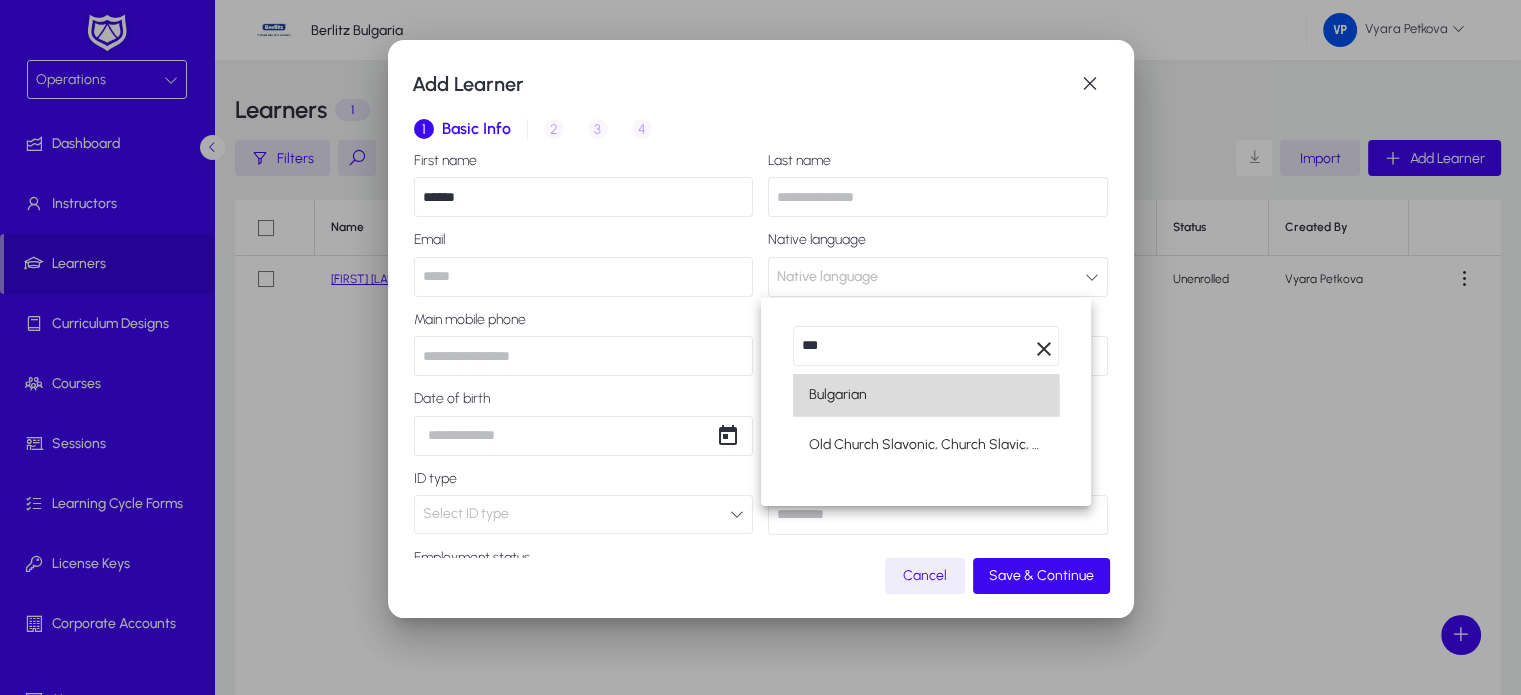 click on "Bulgarian" at bounding box center [838, 395] 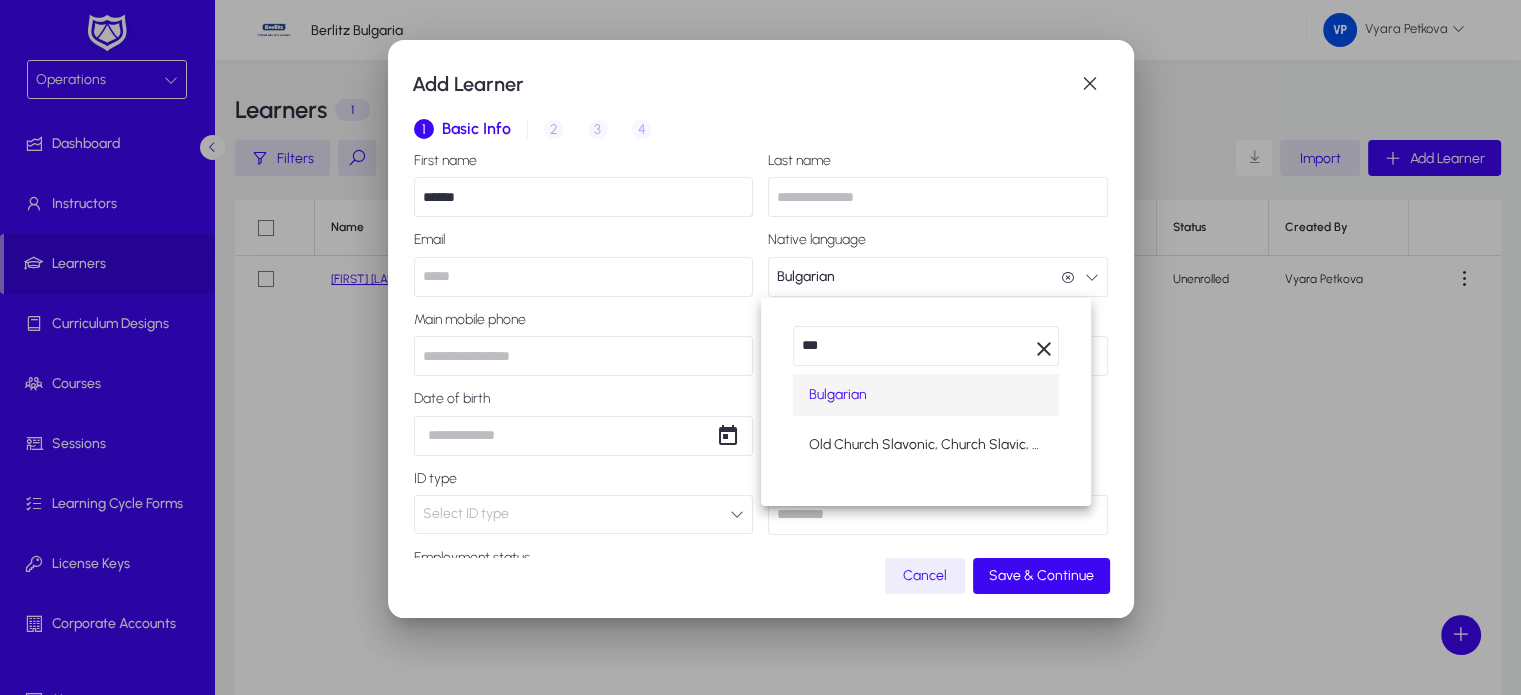 scroll, scrollTop: 0, scrollLeft: 0, axis: both 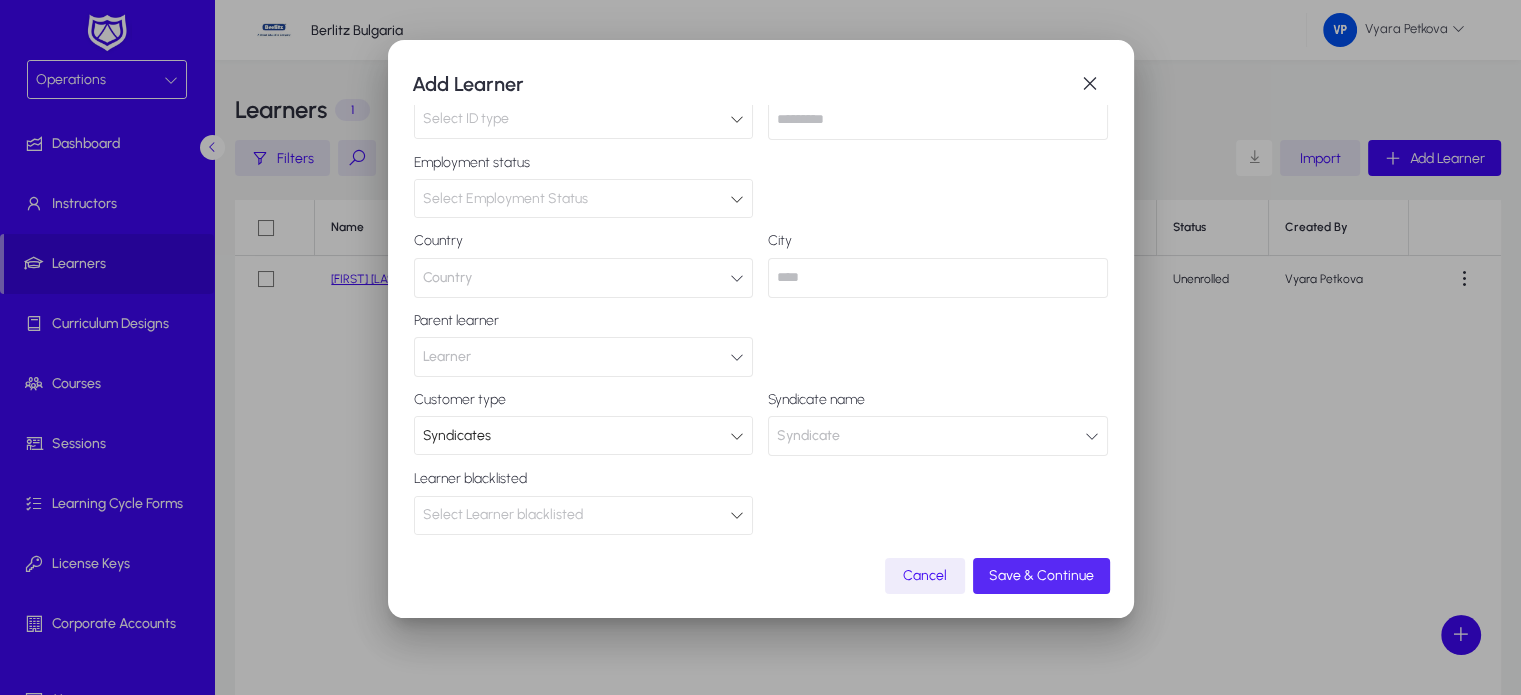 click on "Save & Continue" 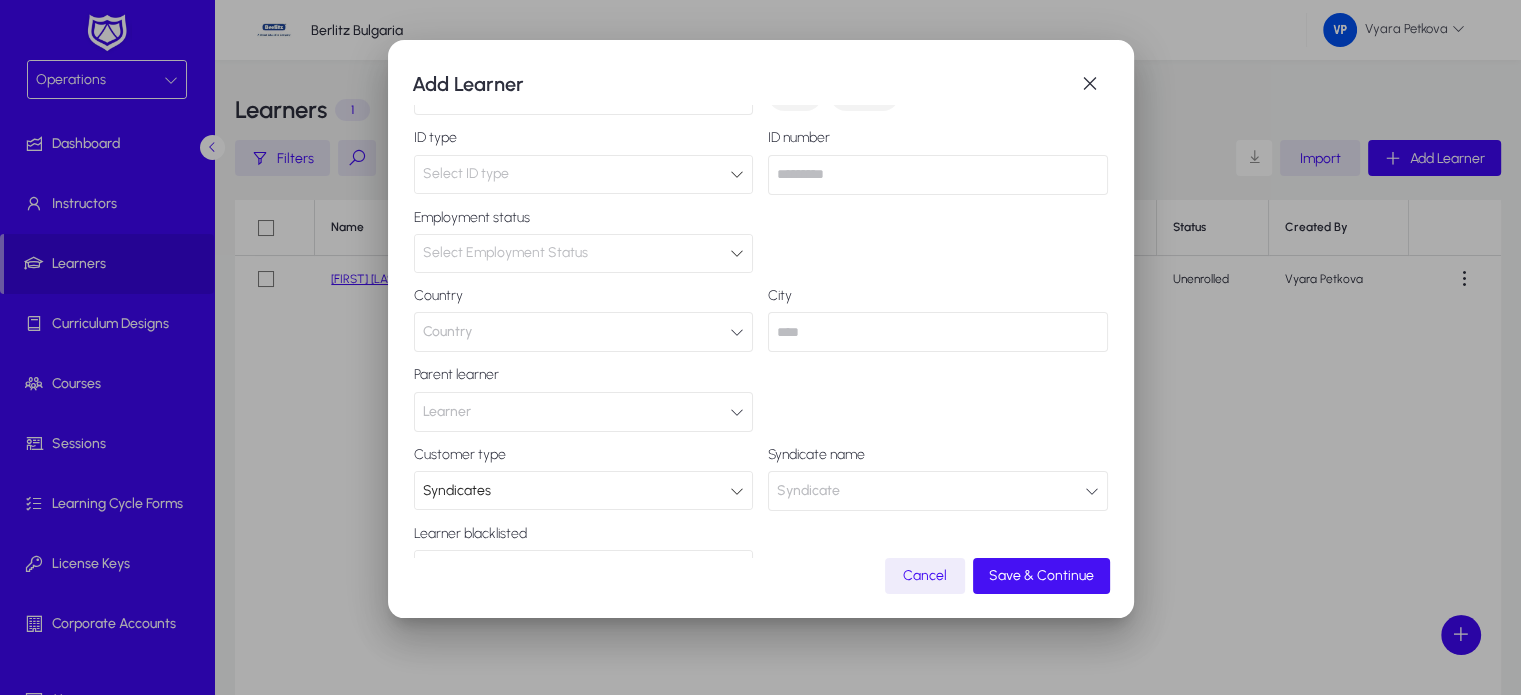 scroll, scrollTop: 450, scrollLeft: 0, axis: vertical 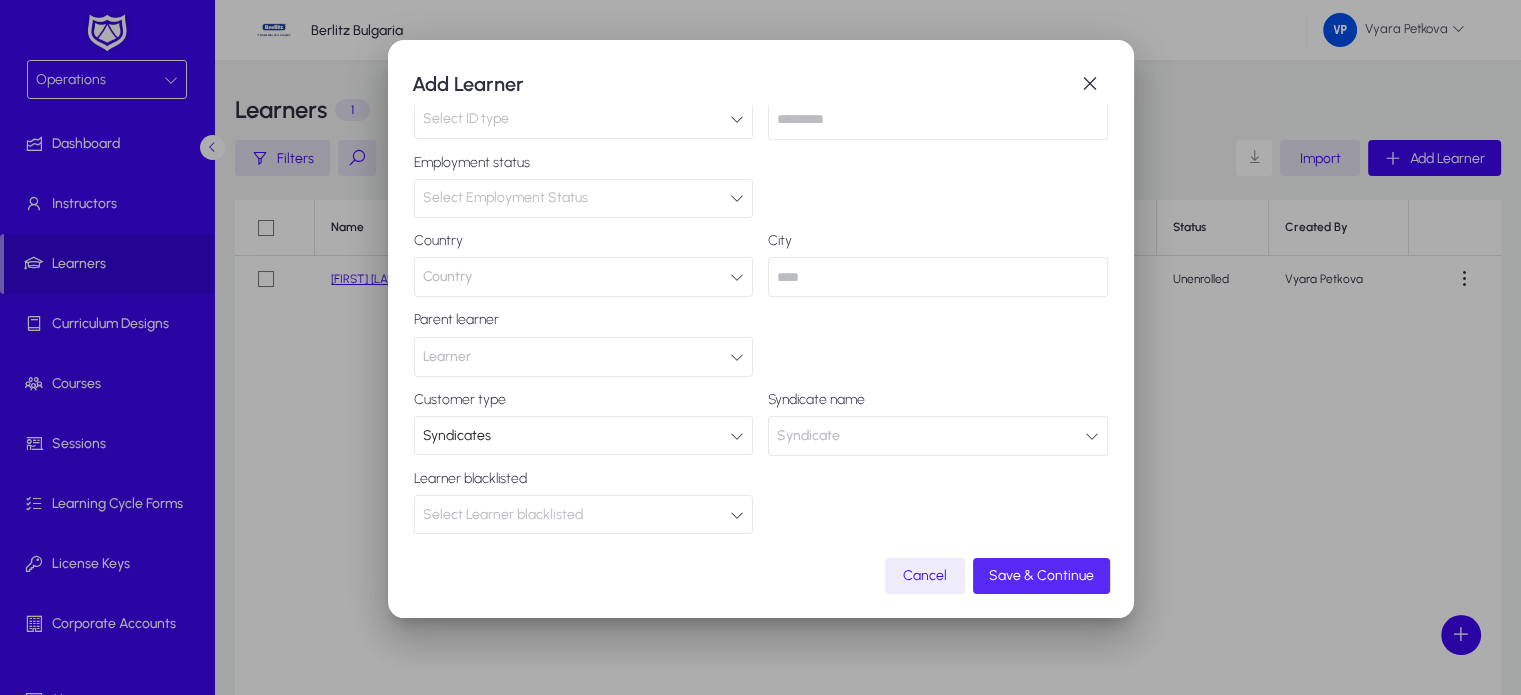 click on "Save & Continue" 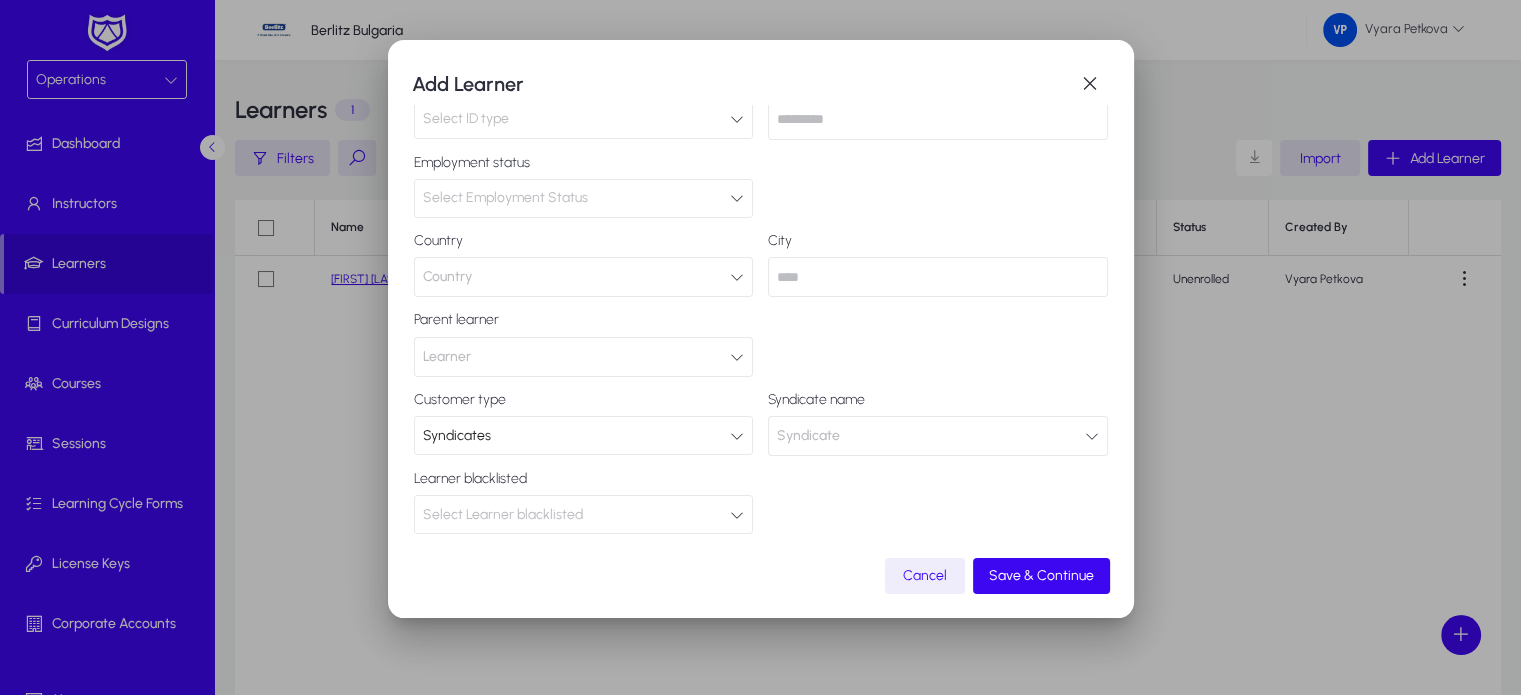 click on "Add Learner 1  Basic Info  2  Inquiry  3  Interview  4  Placement  First name  ****** Last name  Last name is required Email  Email is required  Native language   Bulgarian  Bulgarian     Main mobile phone  Whatsapp number  Date of birth Gender   Male   Female  ID type Select ID type ID number  Employment status Select Employment Status  Country  Country     City   Parent learner  Learner     Customer type Syndicates  Syndicate name  Syndicate     Learner blacklisted Select Learner blacklisted    Cancel   Save & Continue" at bounding box center [761, 329] 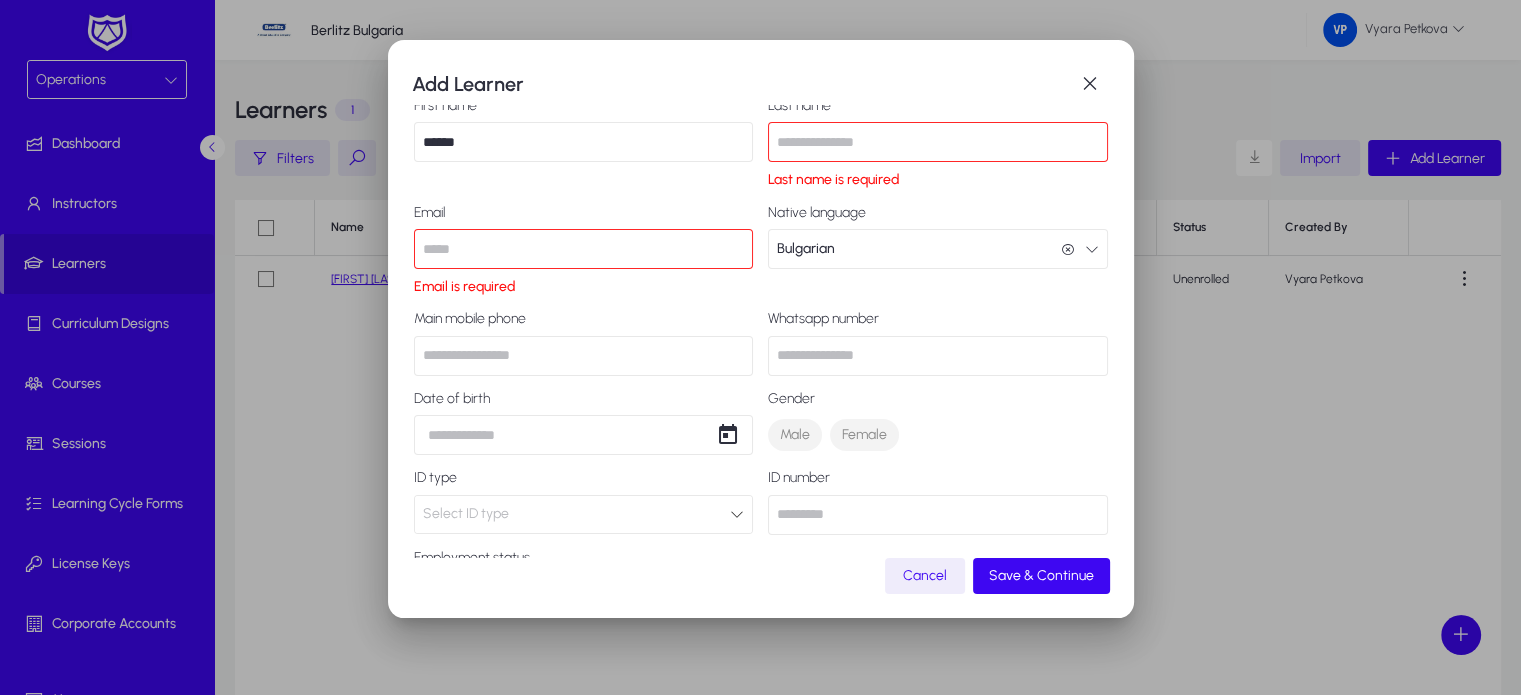 click at bounding box center [938, 142] 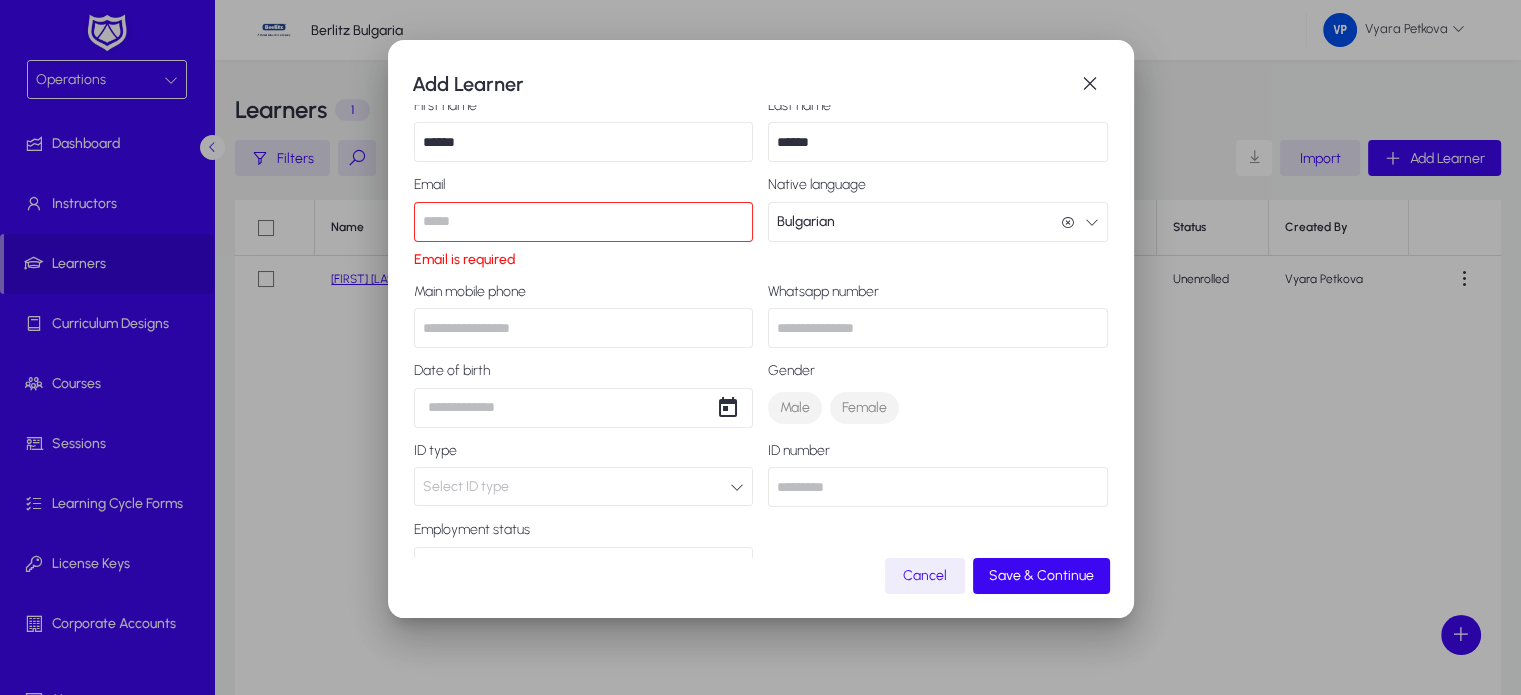 type on "******" 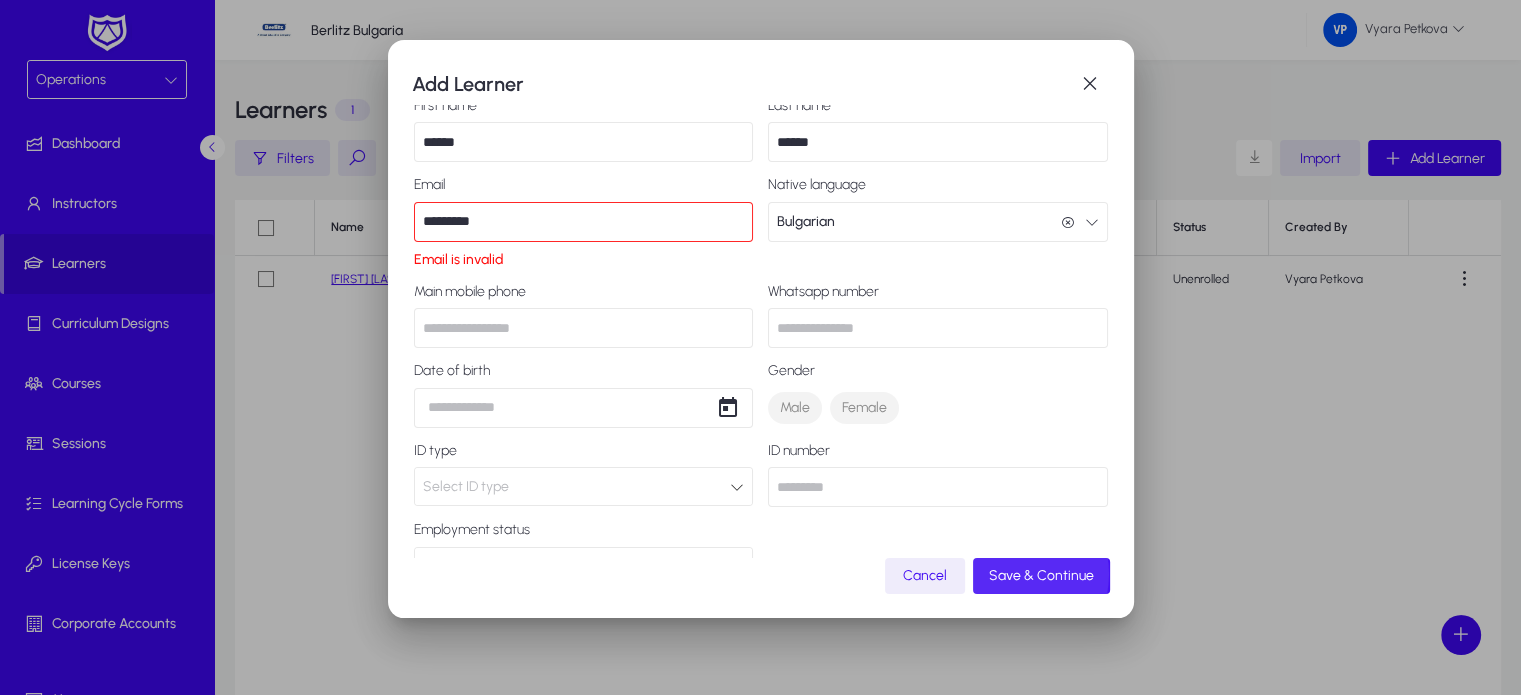 click on "Save & Continue" 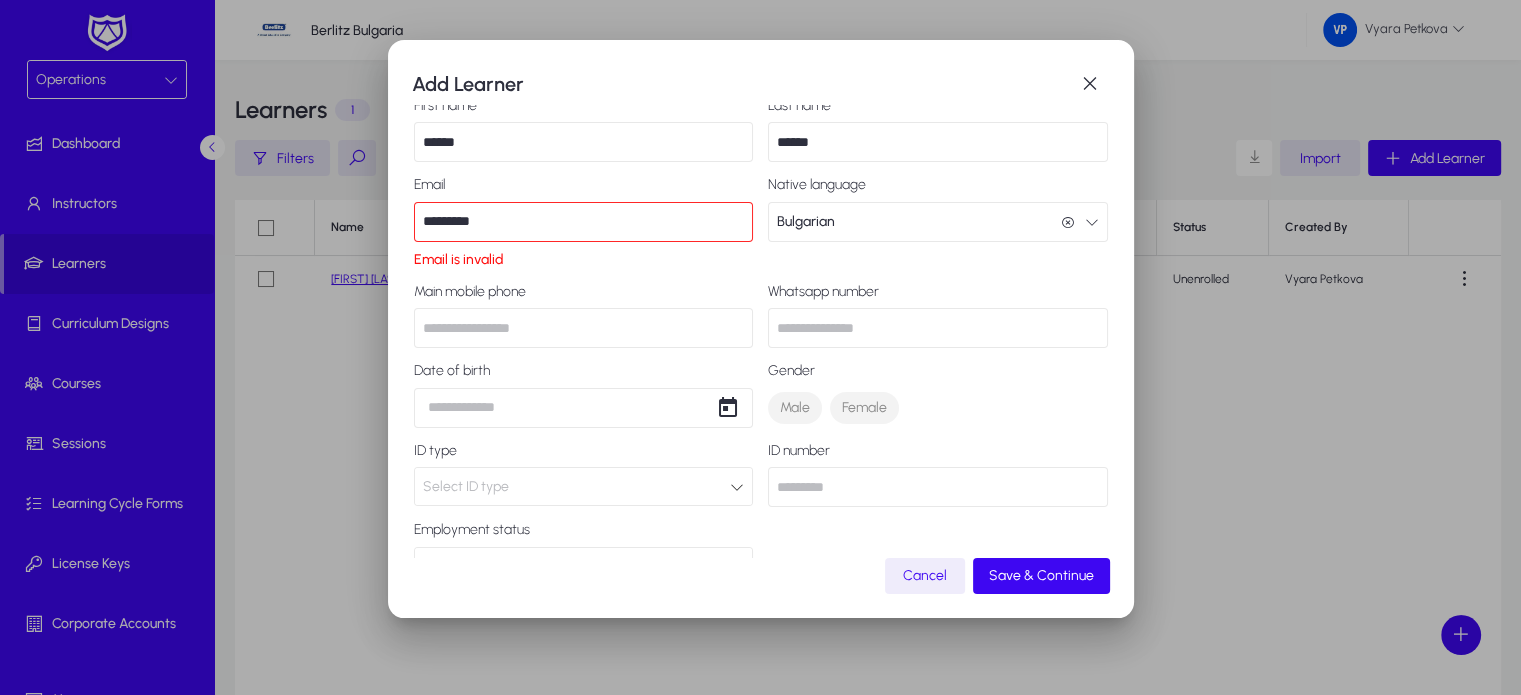 click on "*********" at bounding box center [584, 222] 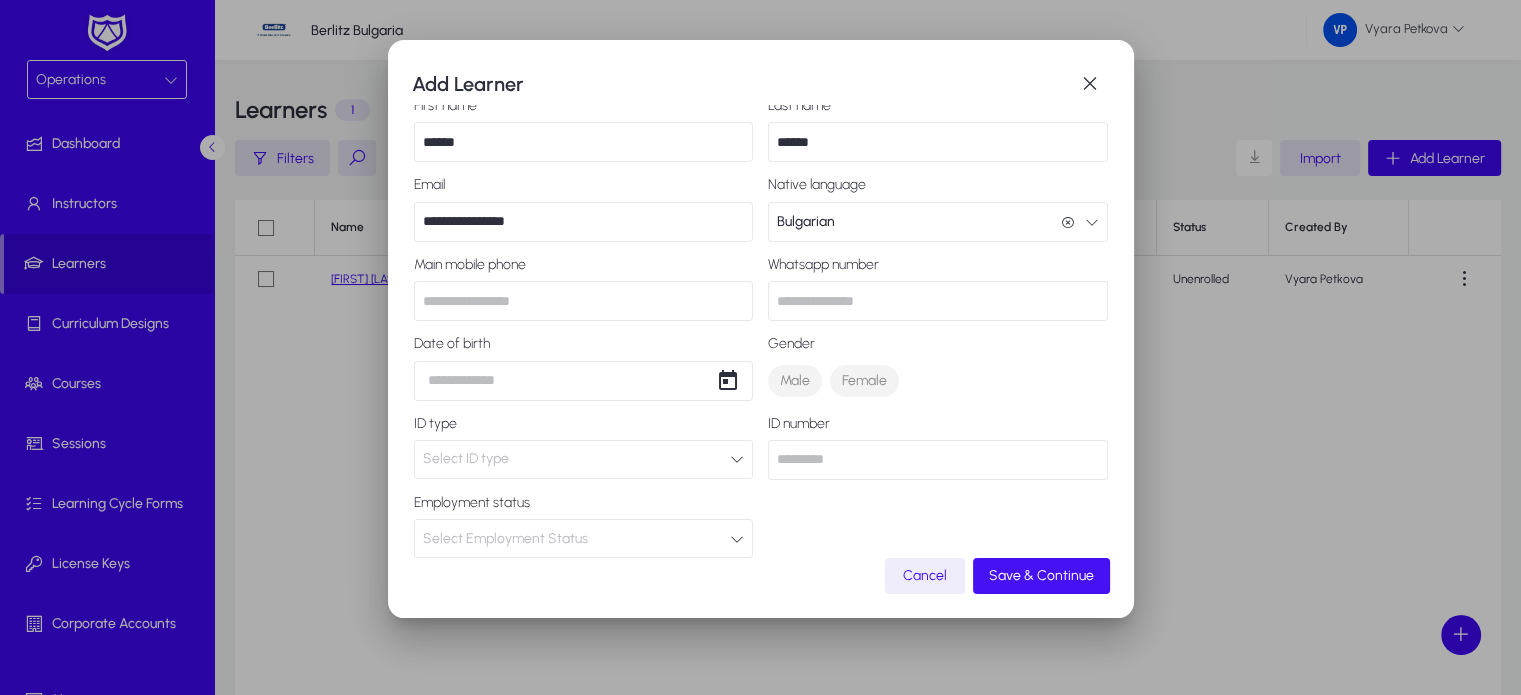 type on "**********" 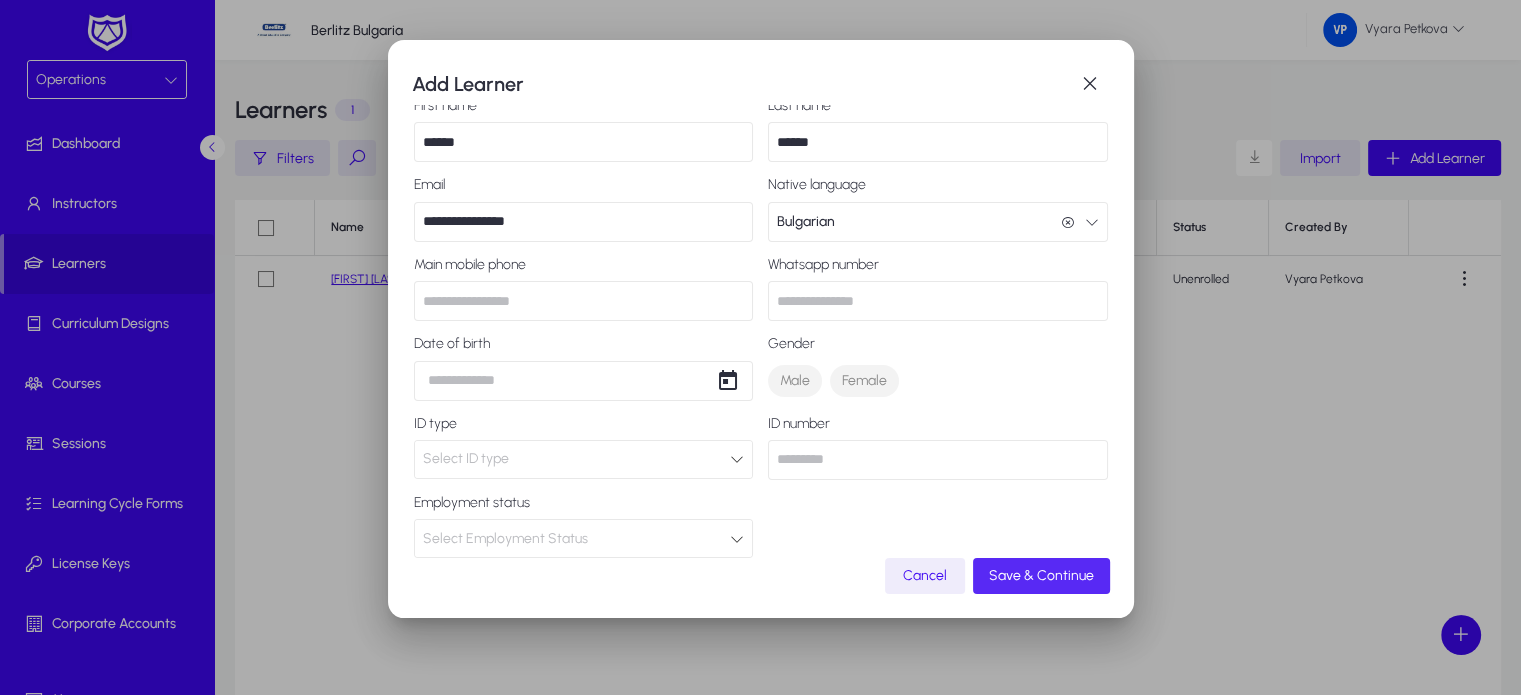 click on "Save & Continue" 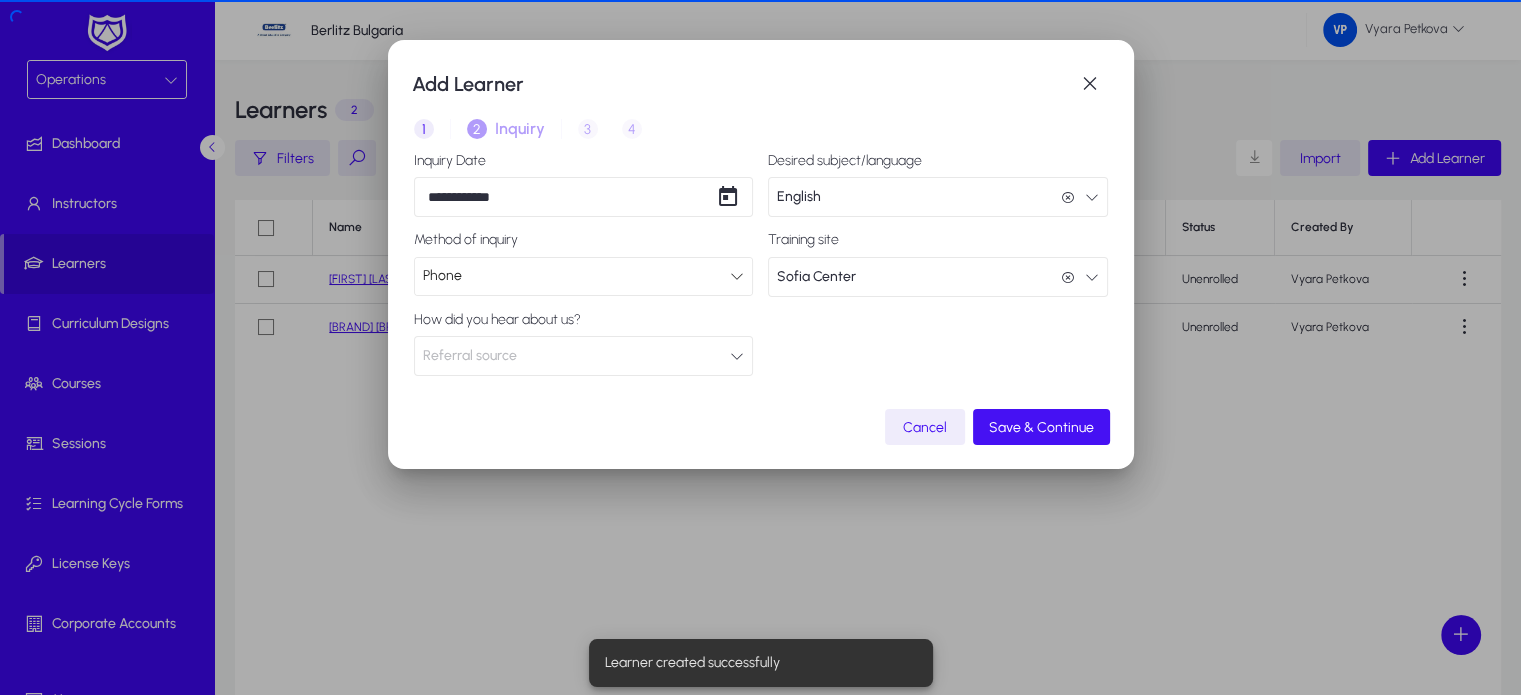 scroll, scrollTop: 0, scrollLeft: 0, axis: both 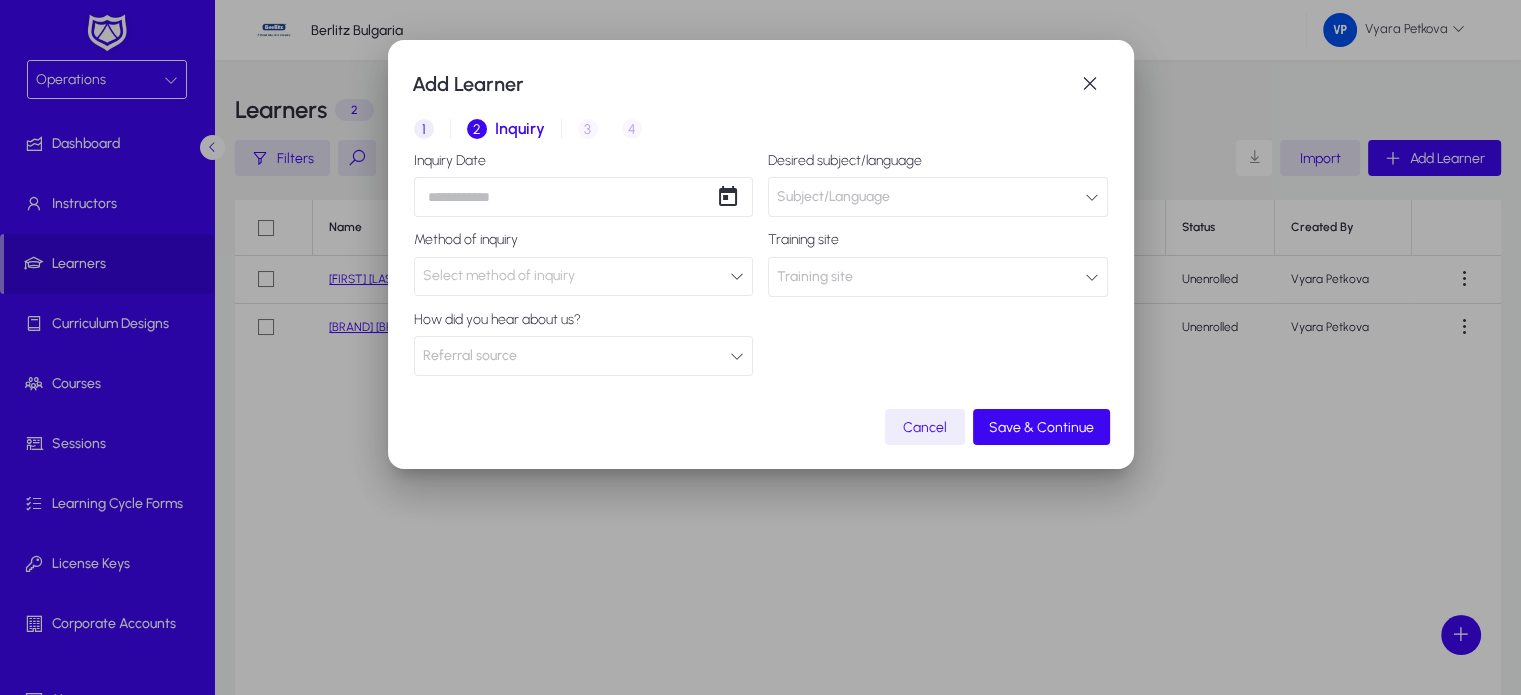click at bounding box center (1092, 197) 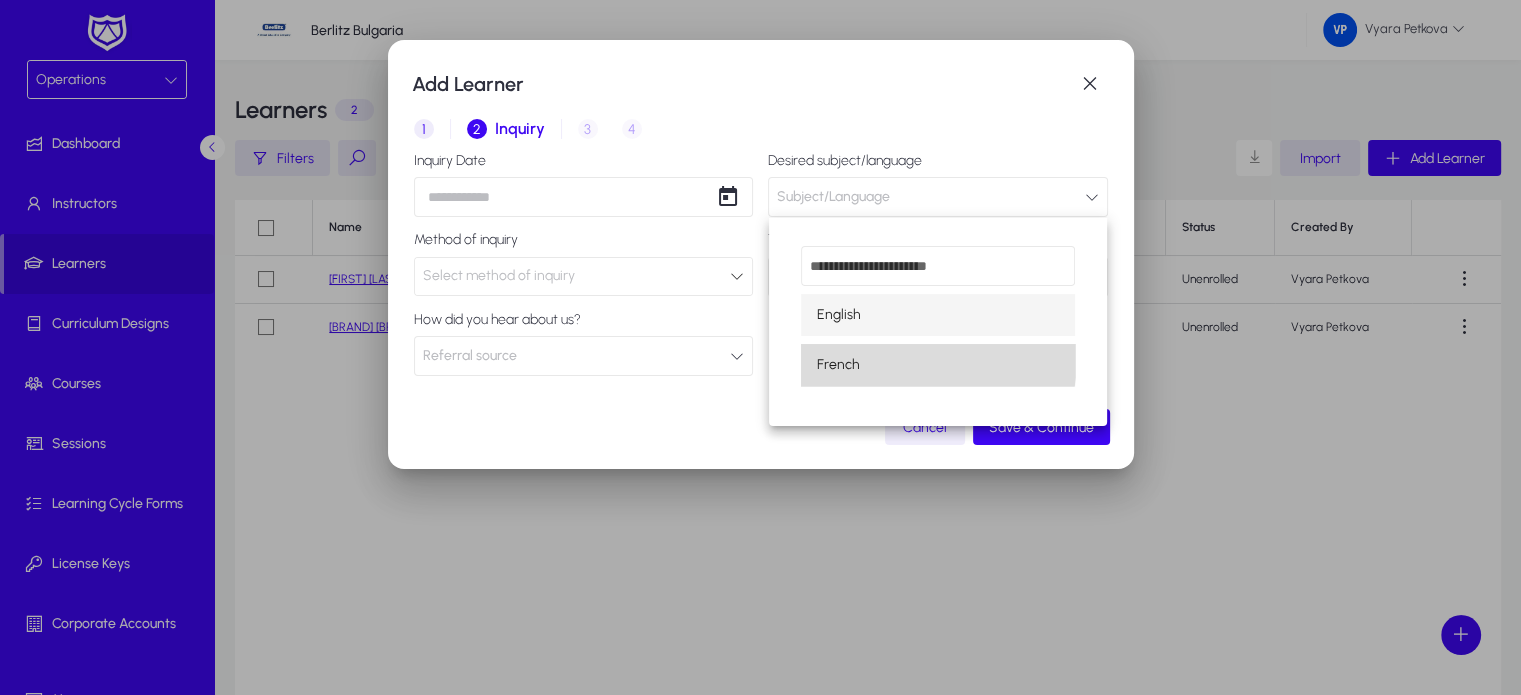 click on "French" at bounding box center [938, 365] 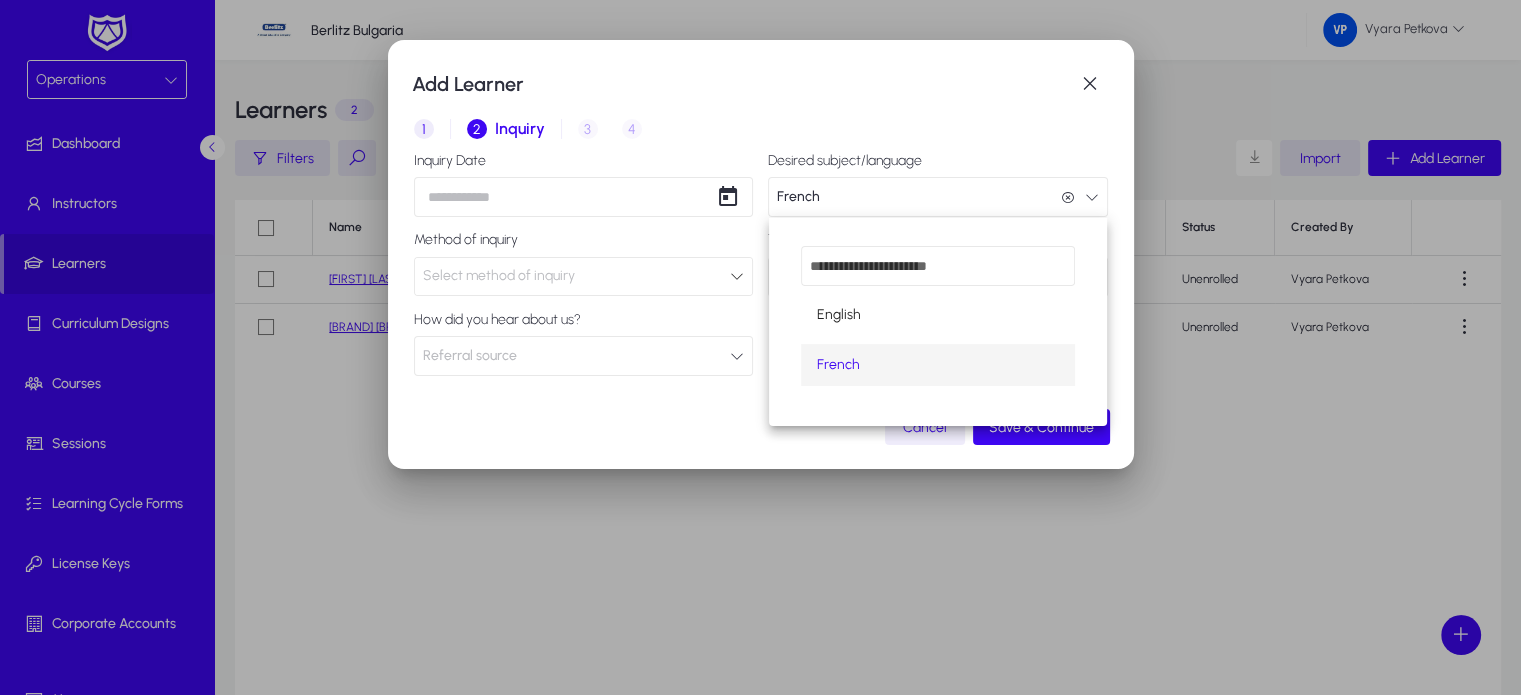 scroll, scrollTop: 0, scrollLeft: 0, axis: both 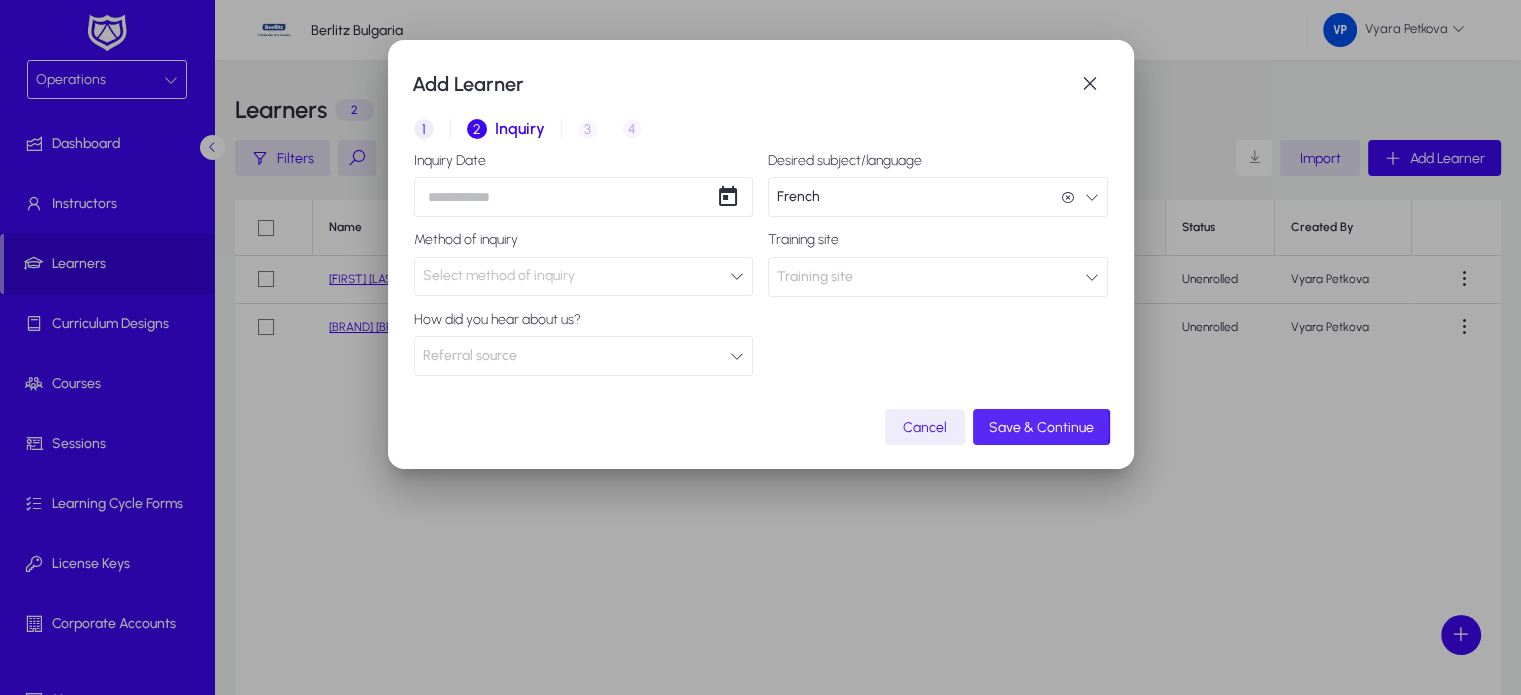 click on "Save & Continue" 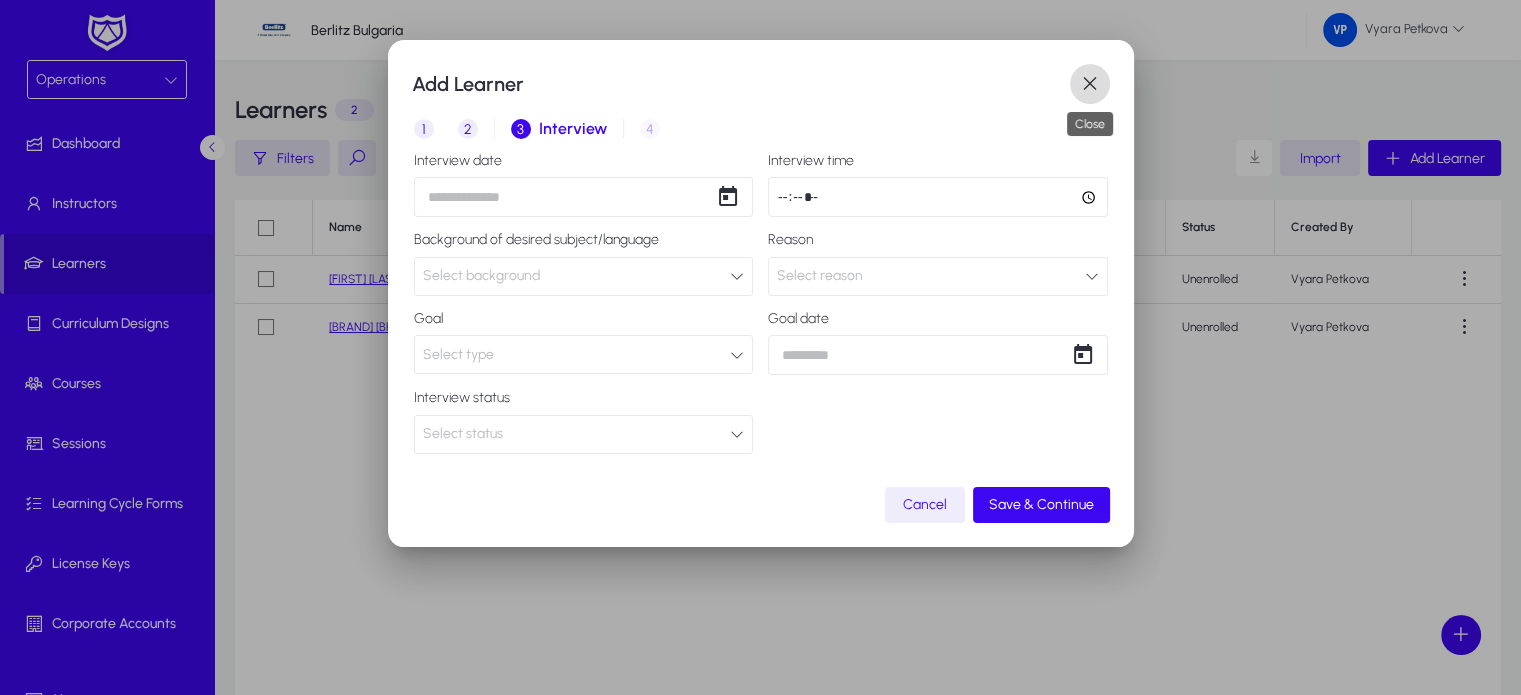 click at bounding box center [1090, 84] 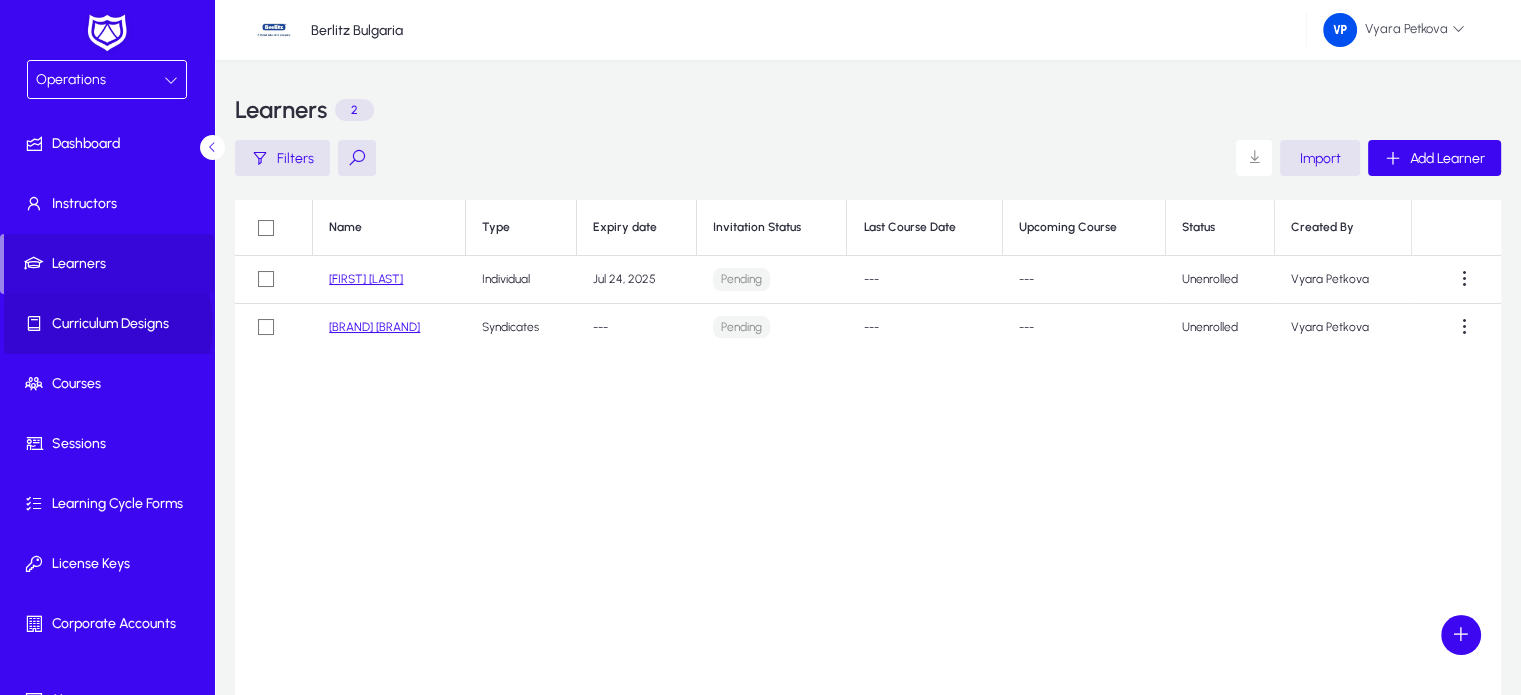 click on "Curriculum Designs" 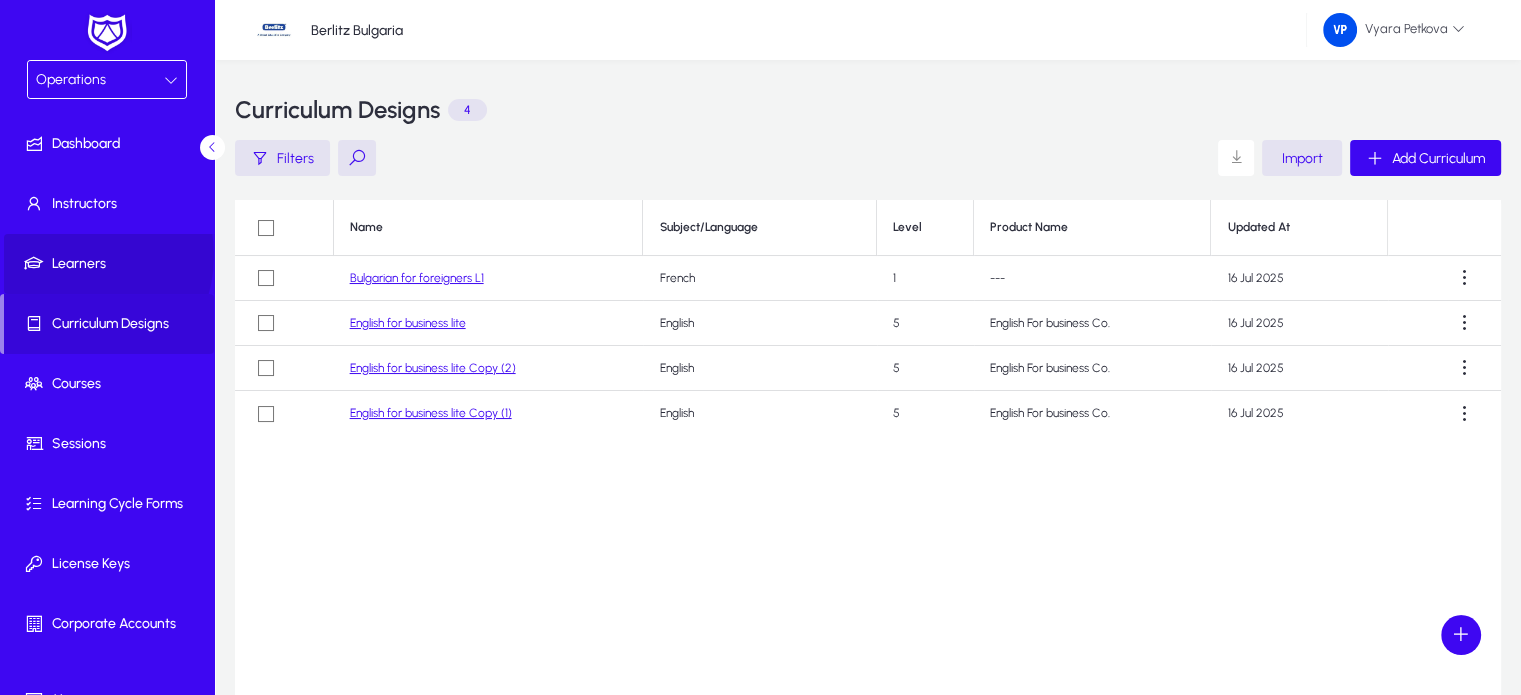 click on "Learners" 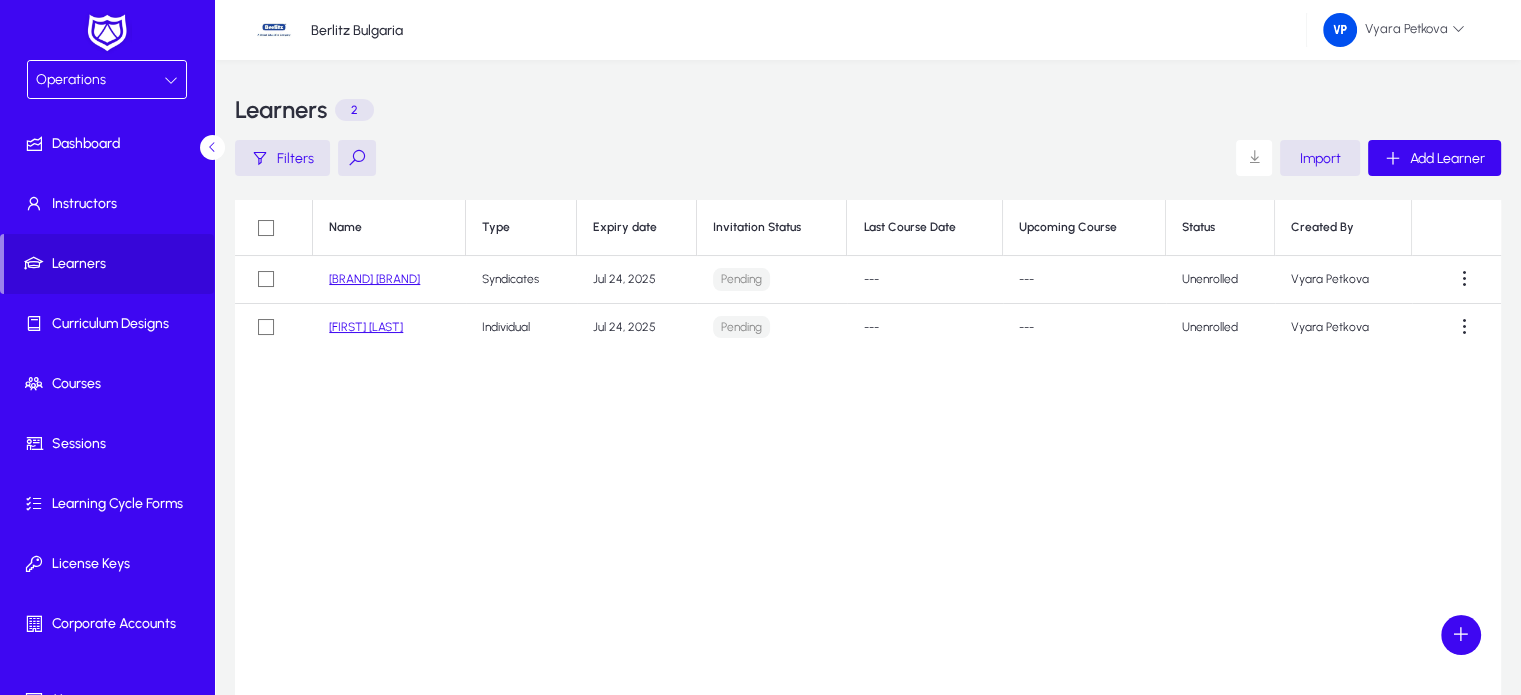 click on "[FIRST] [LAST]" 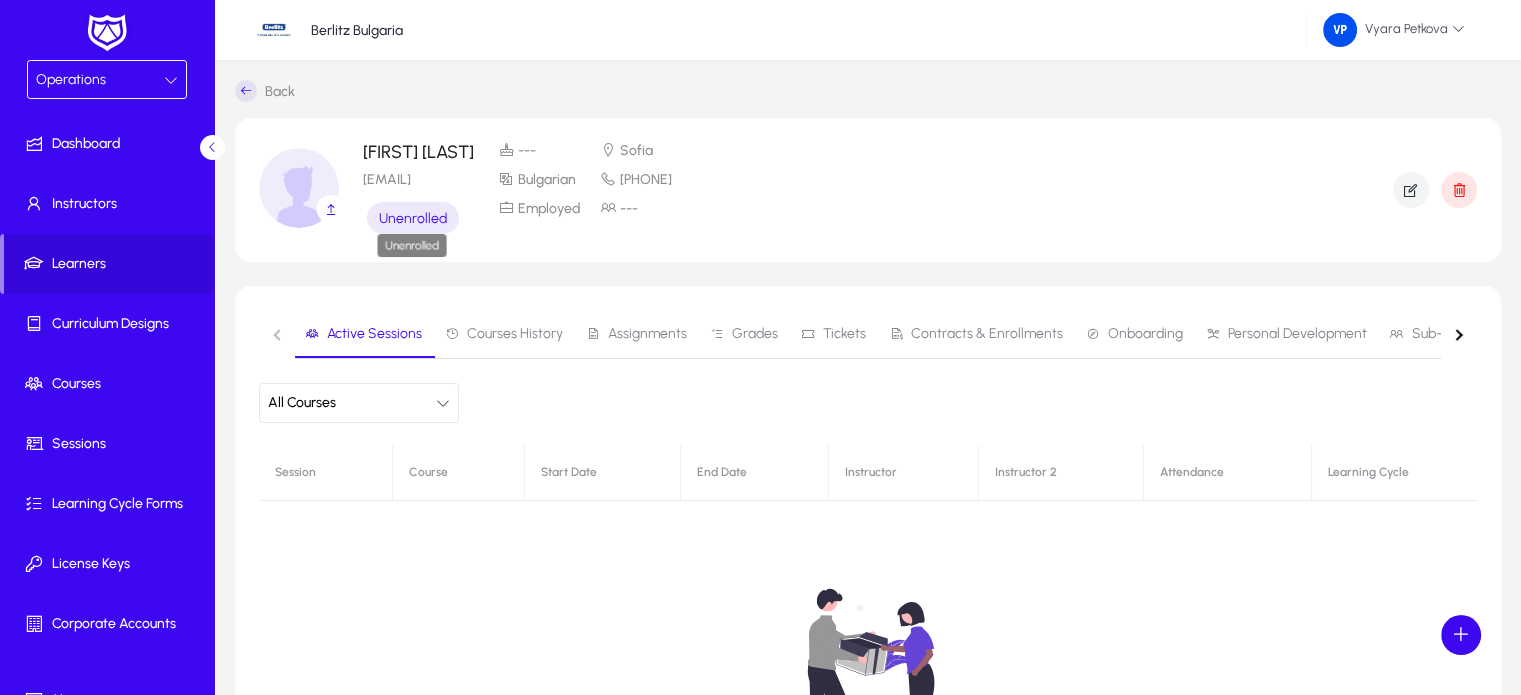click on "Unenrolled" 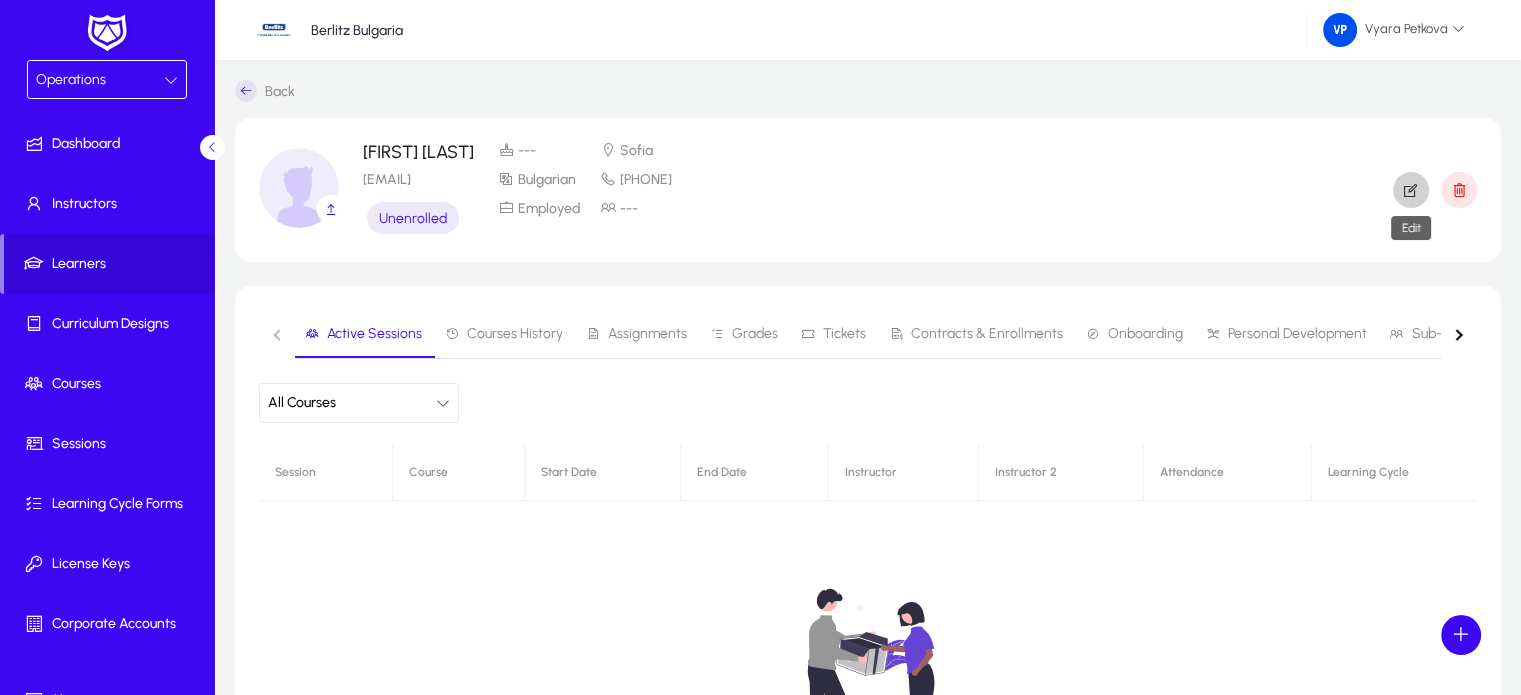click 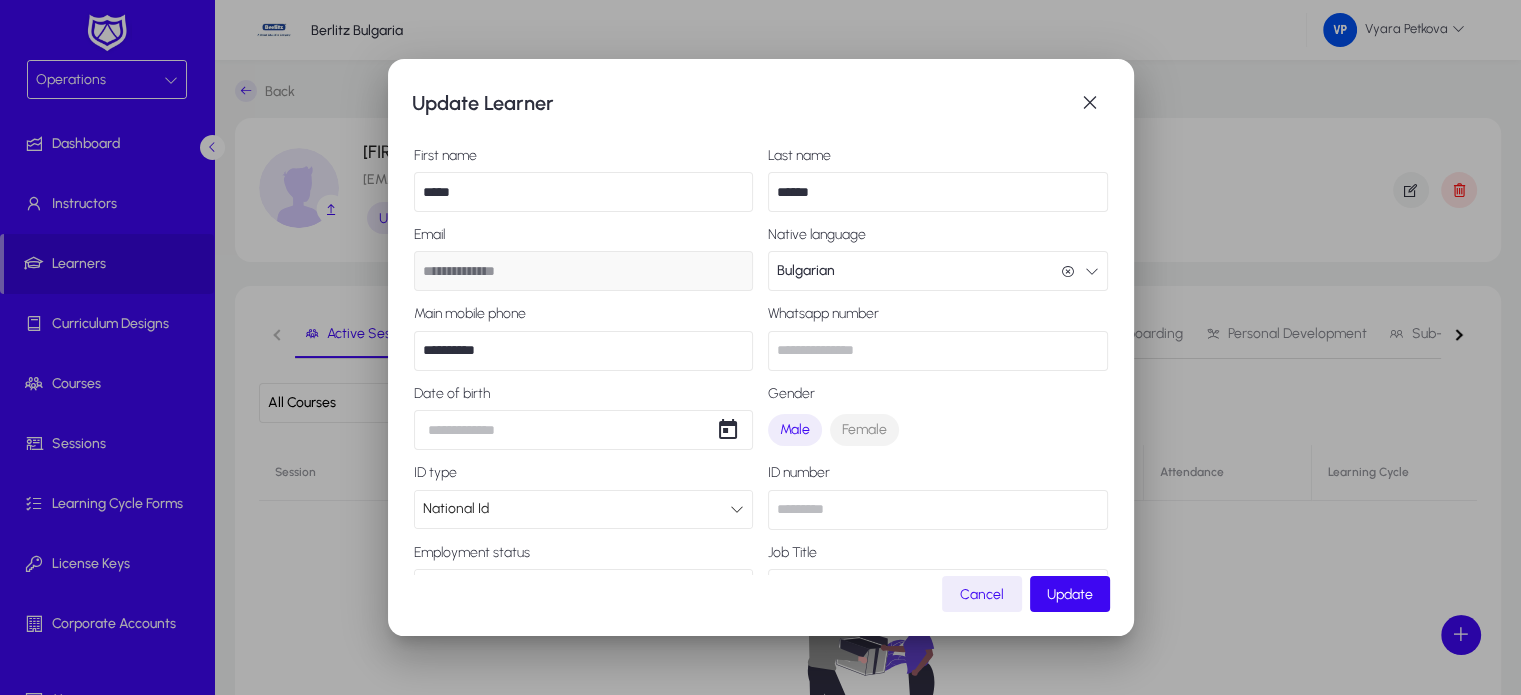 click on "**********" at bounding box center [584, 351] 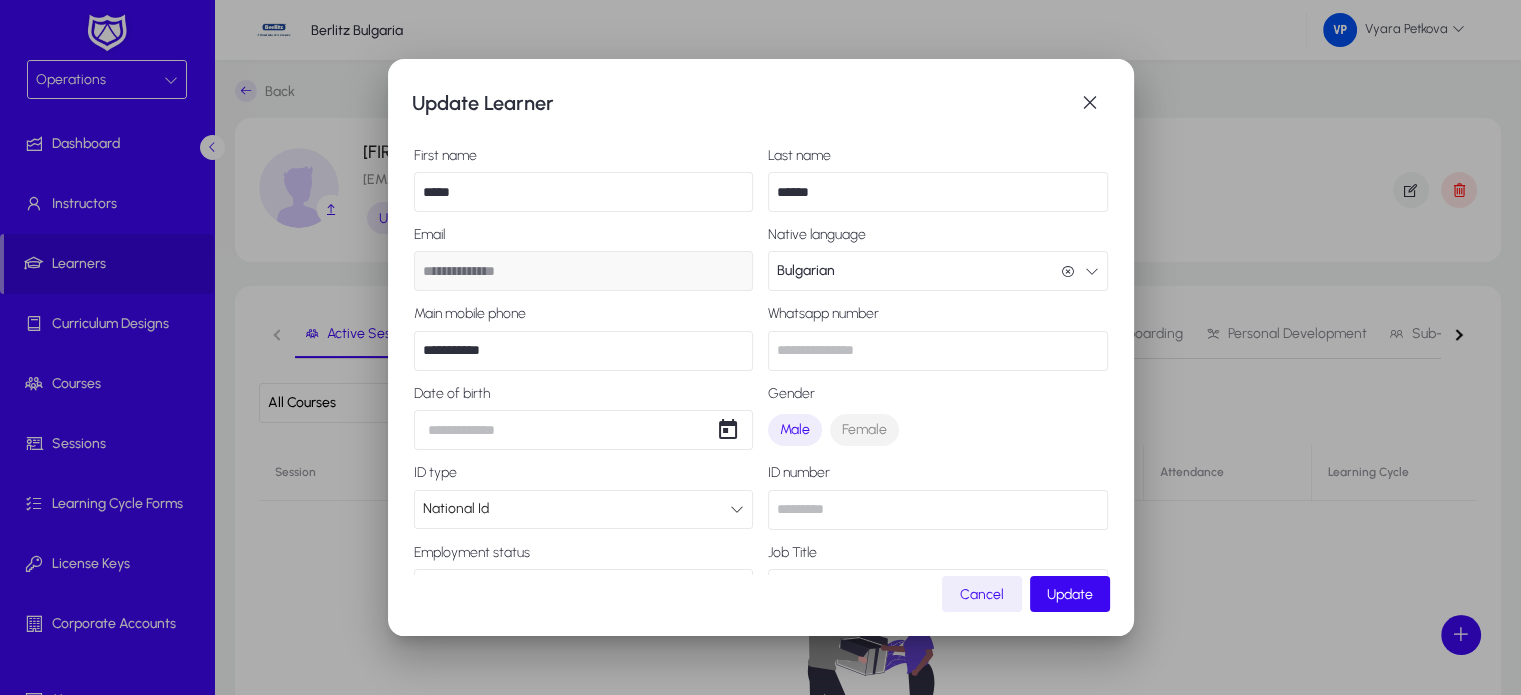 type on "**********" 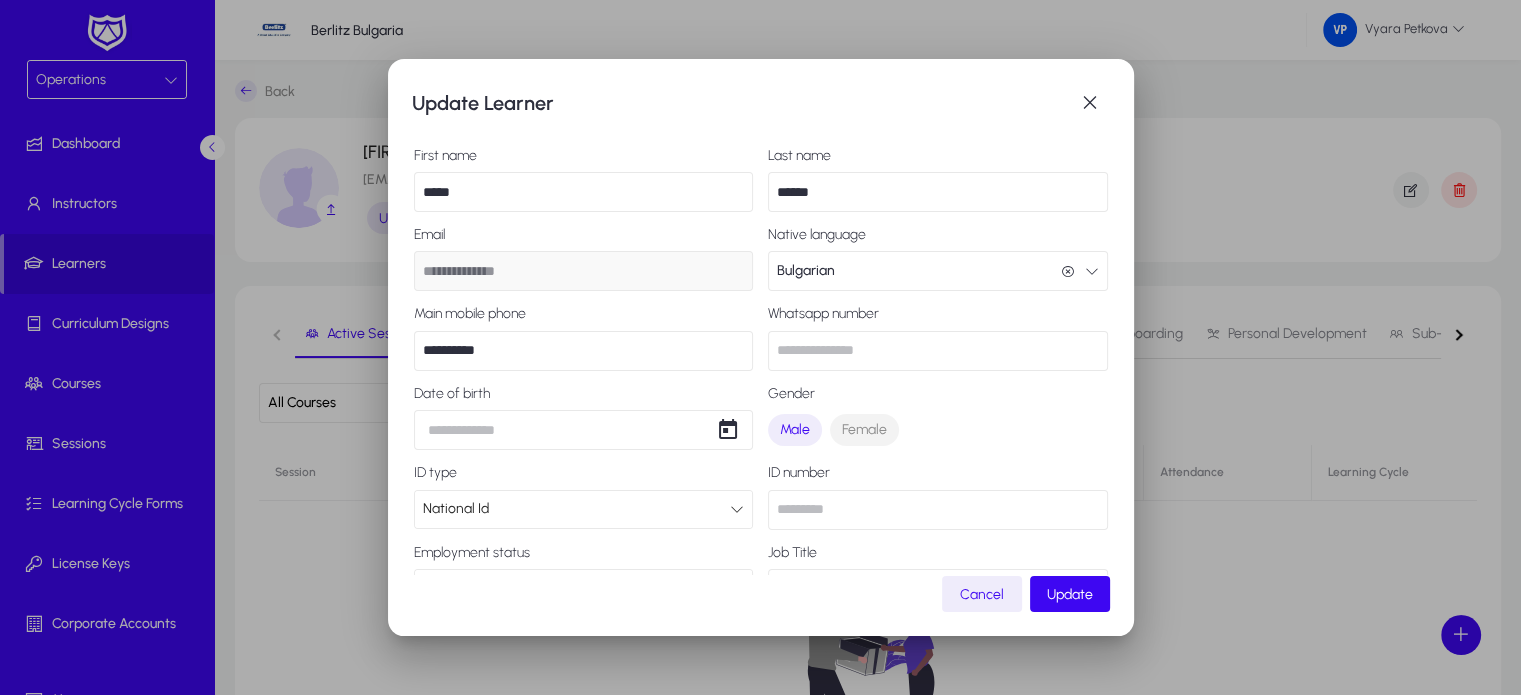 scroll, scrollTop: 380, scrollLeft: 0, axis: vertical 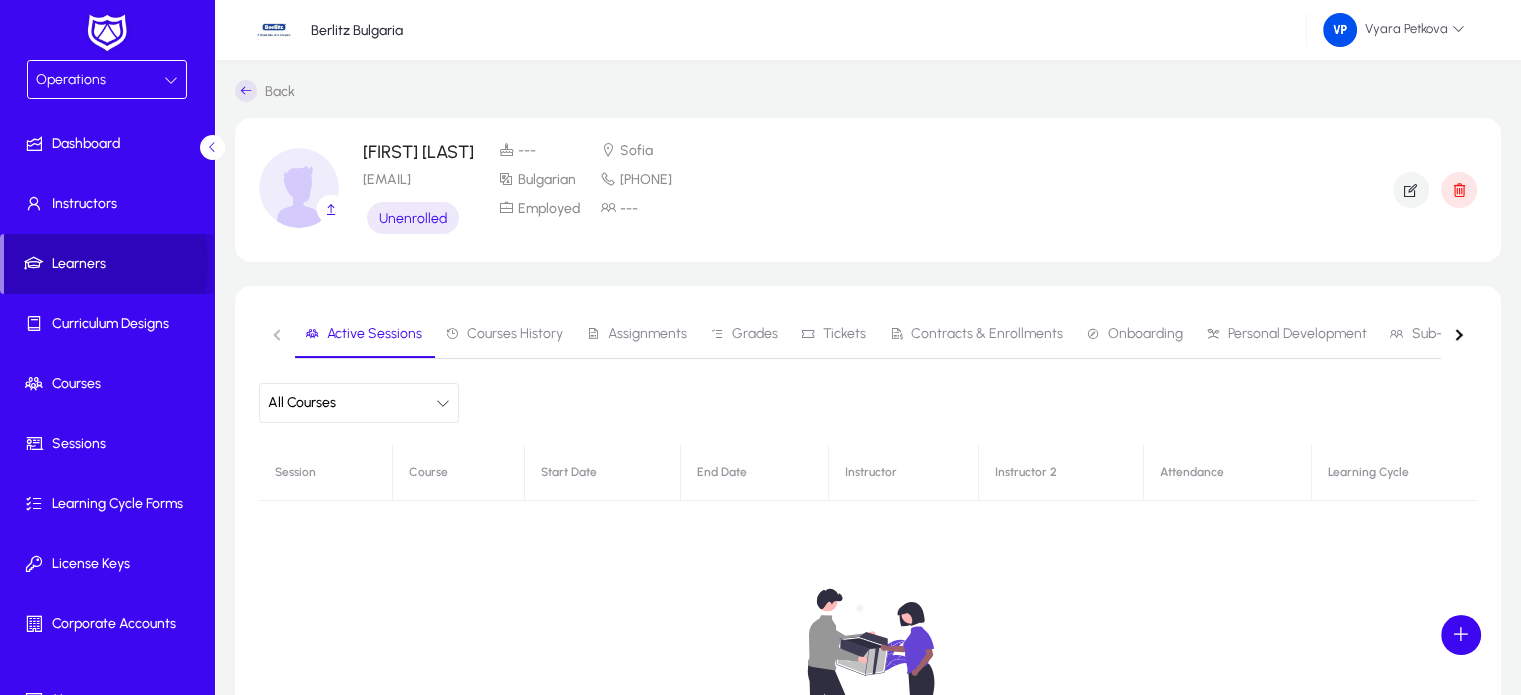 click 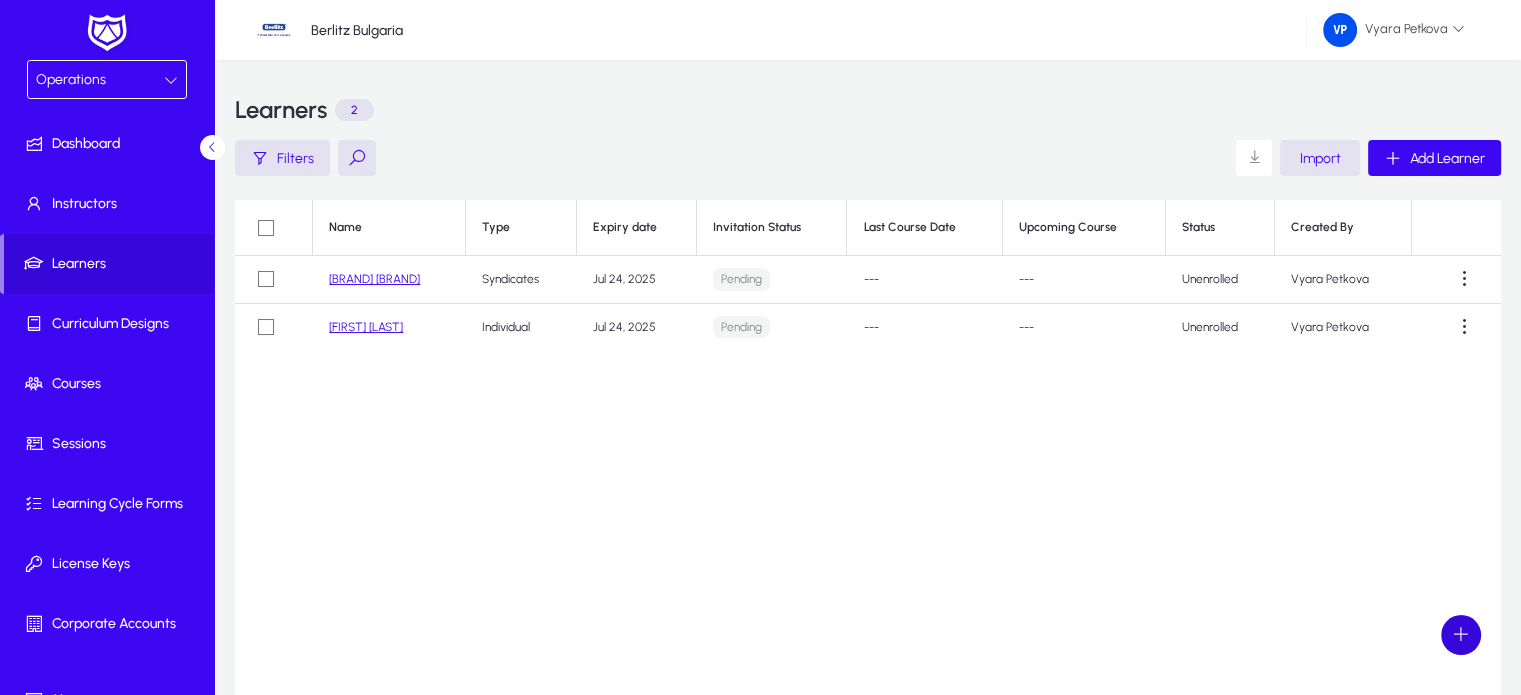 click 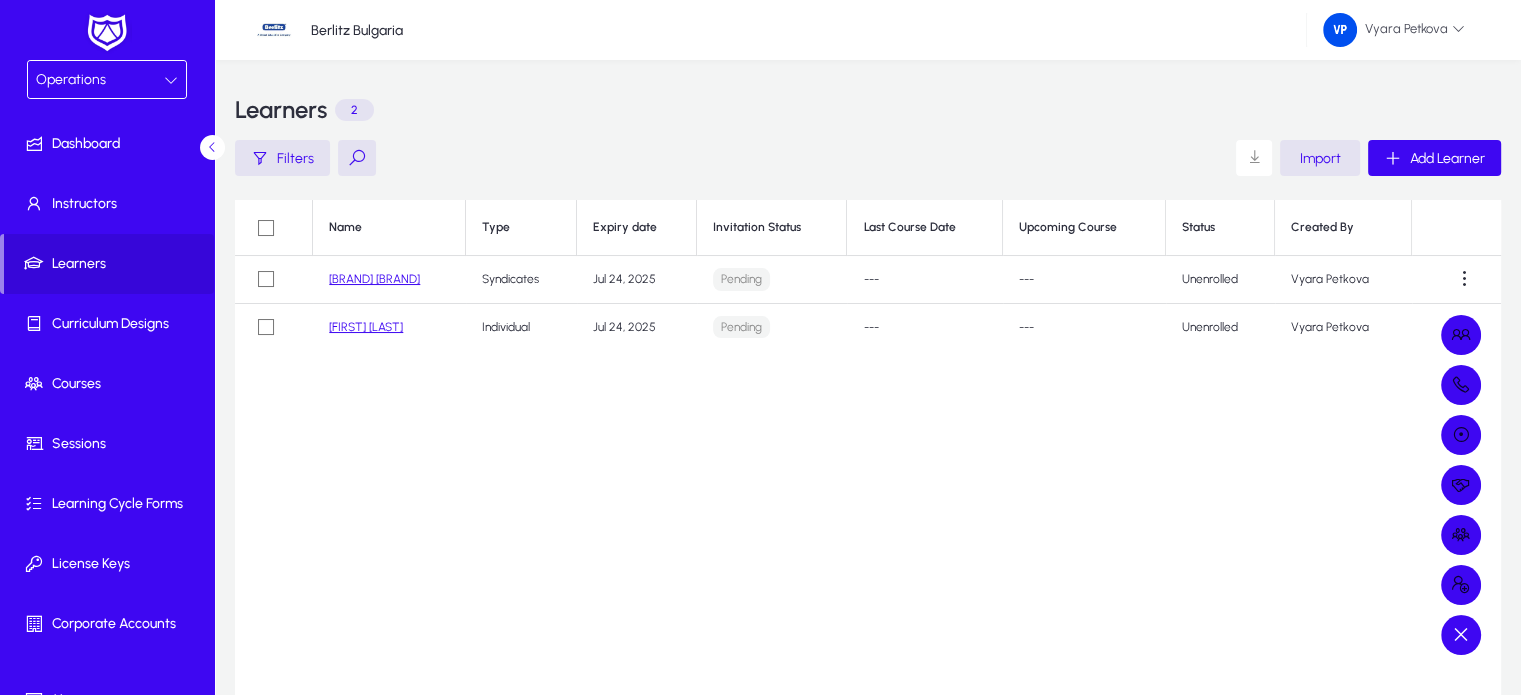 click at bounding box center [760, 347] 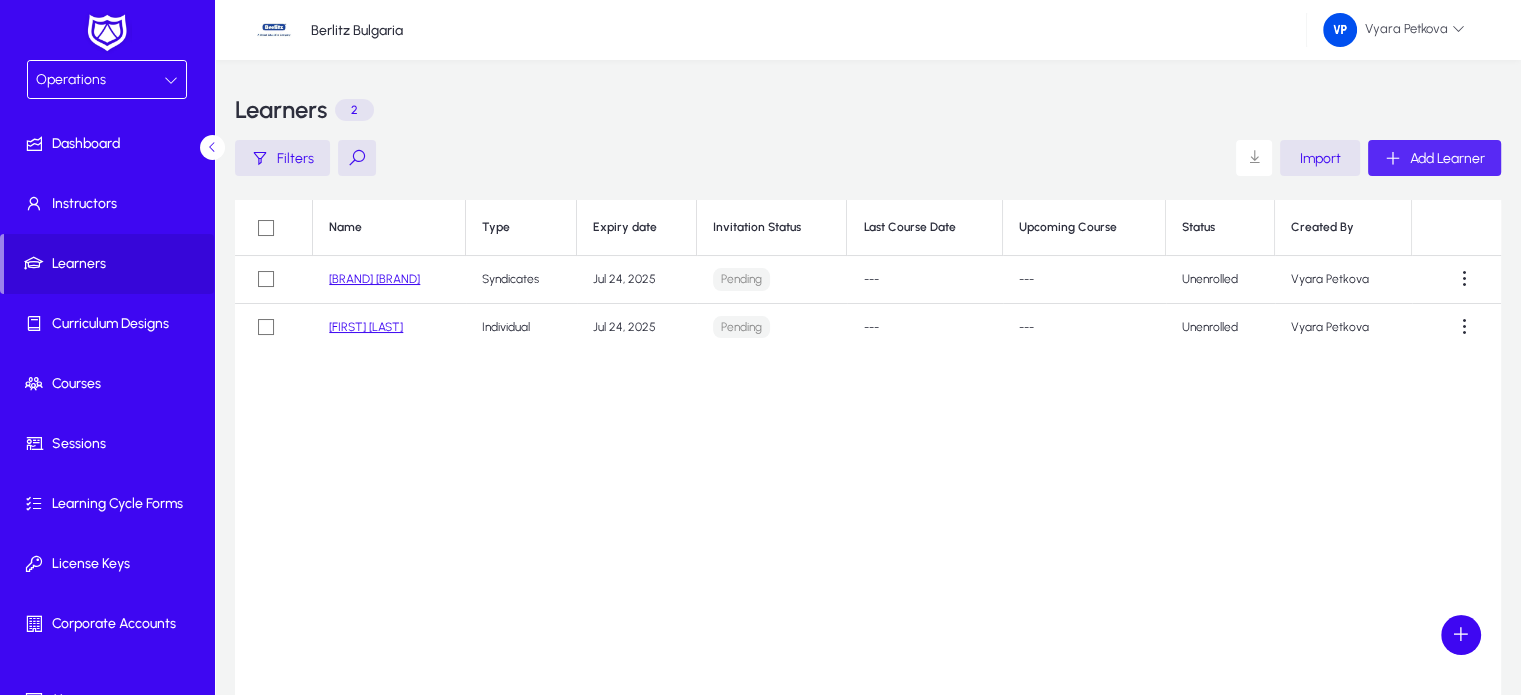 click on "Add Learner" 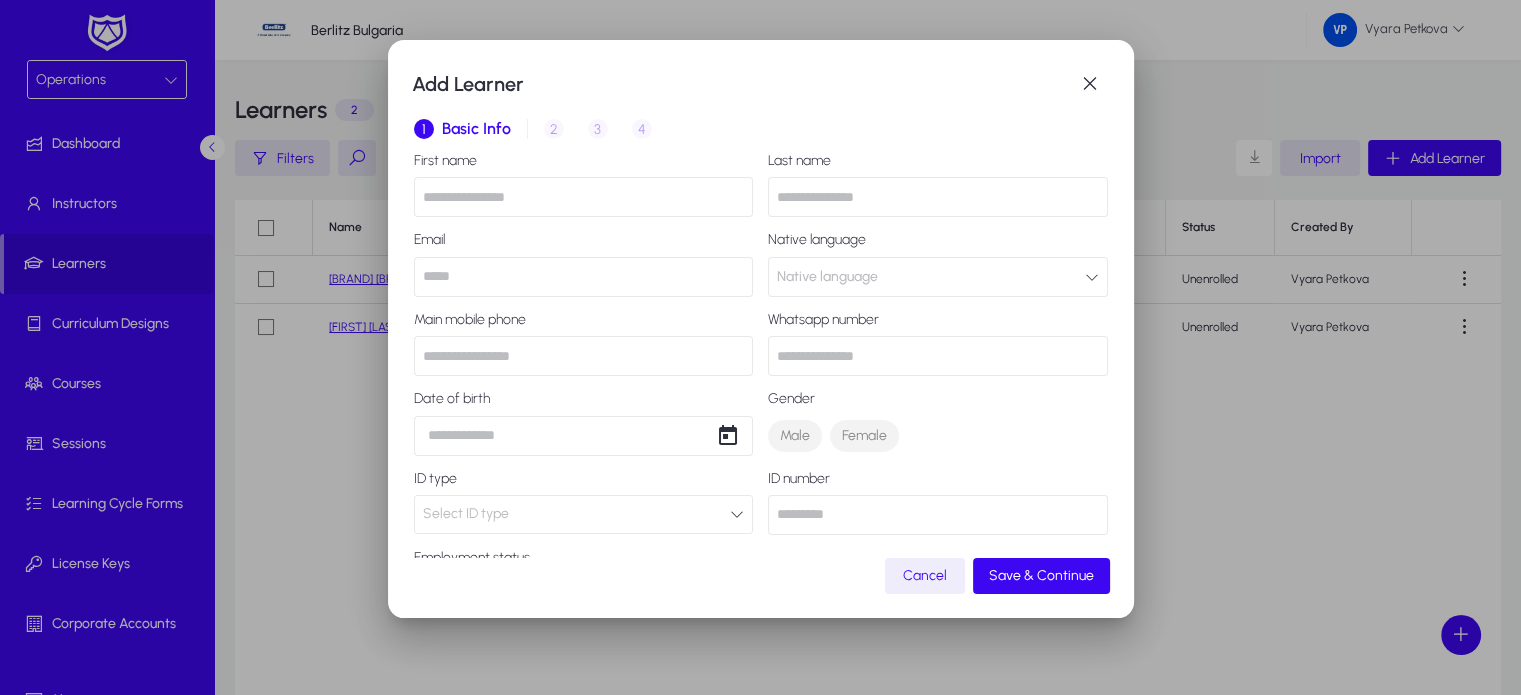 click at bounding box center (584, 197) 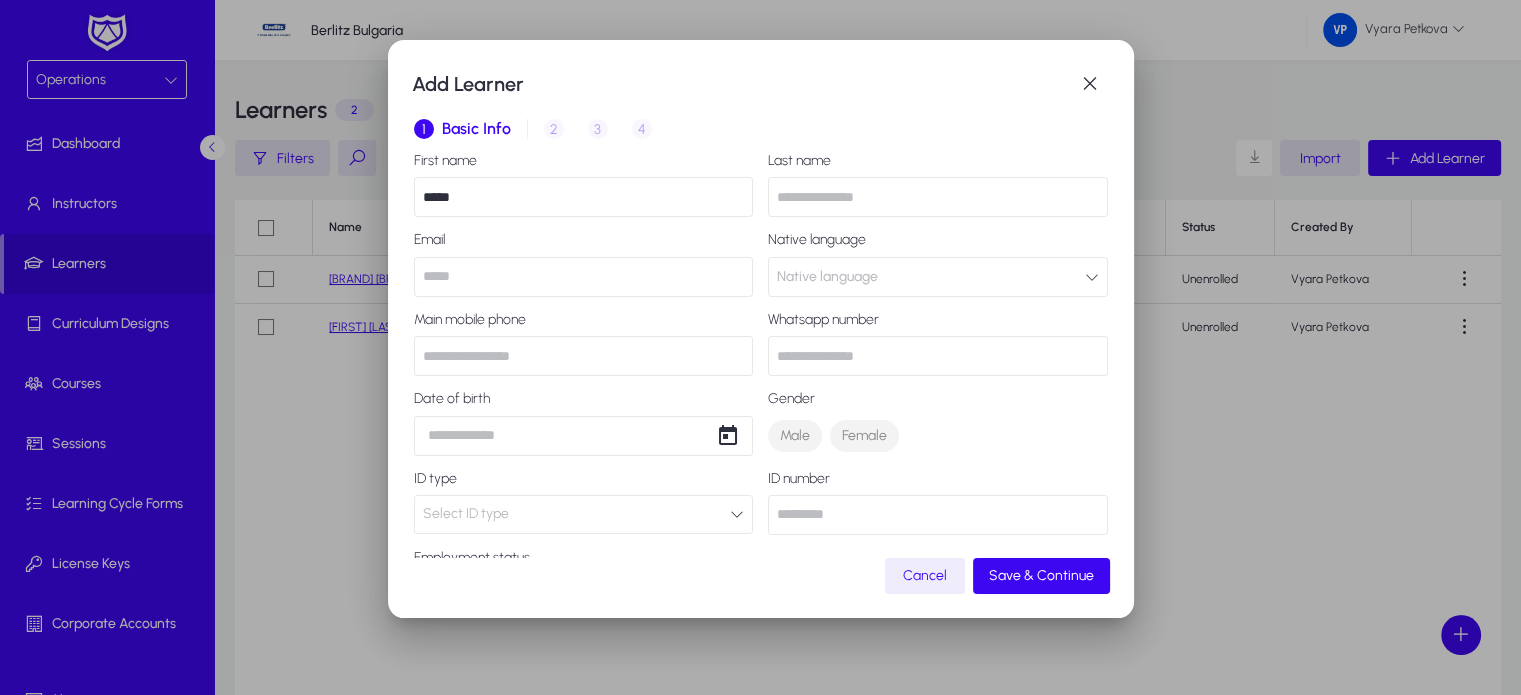 type on "*****" 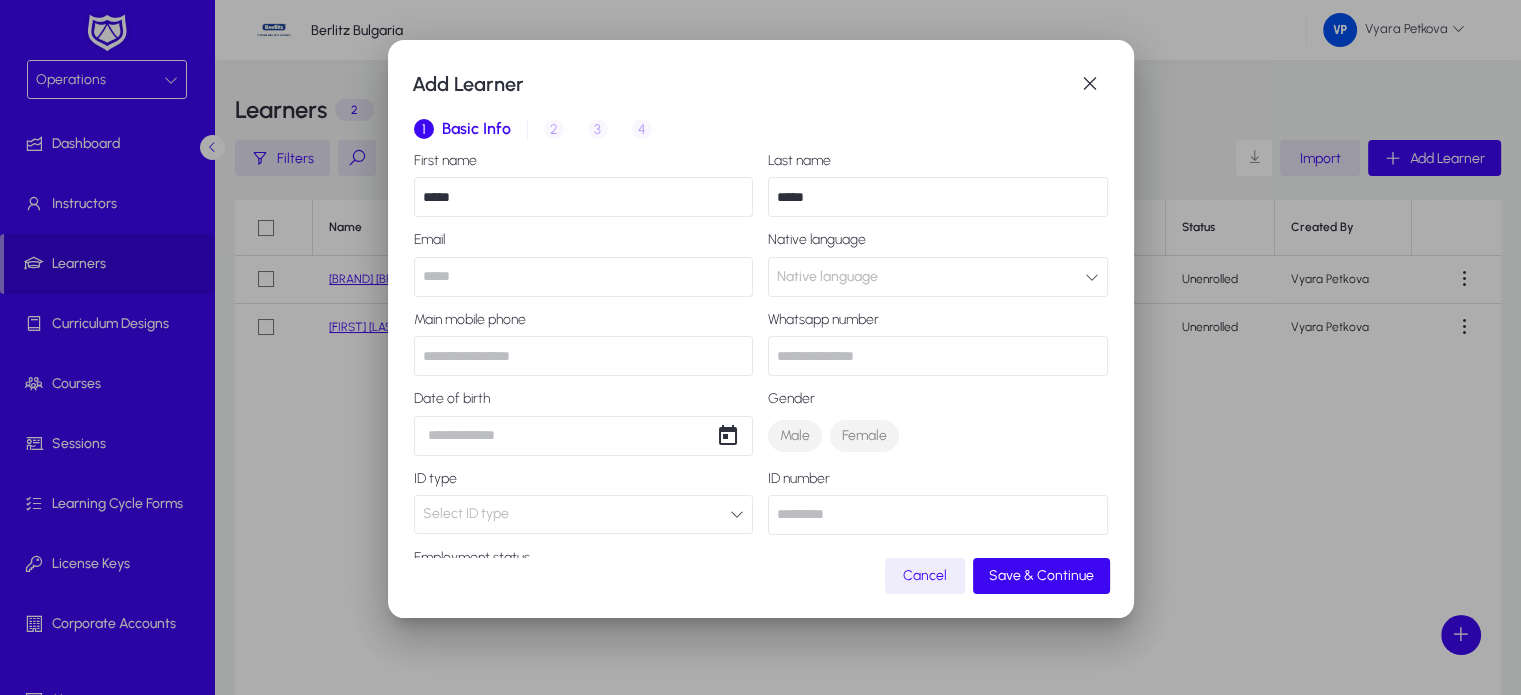 type on "*****" 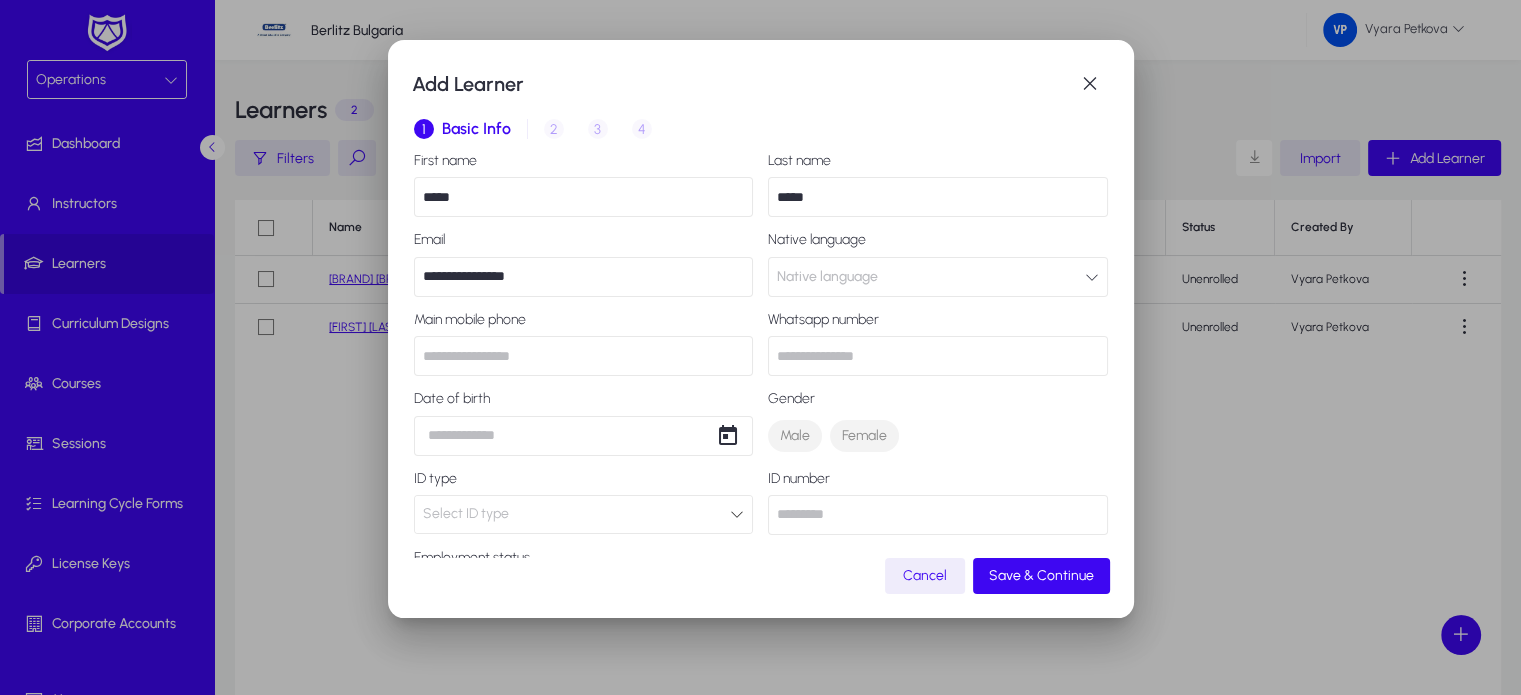 type on "**********" 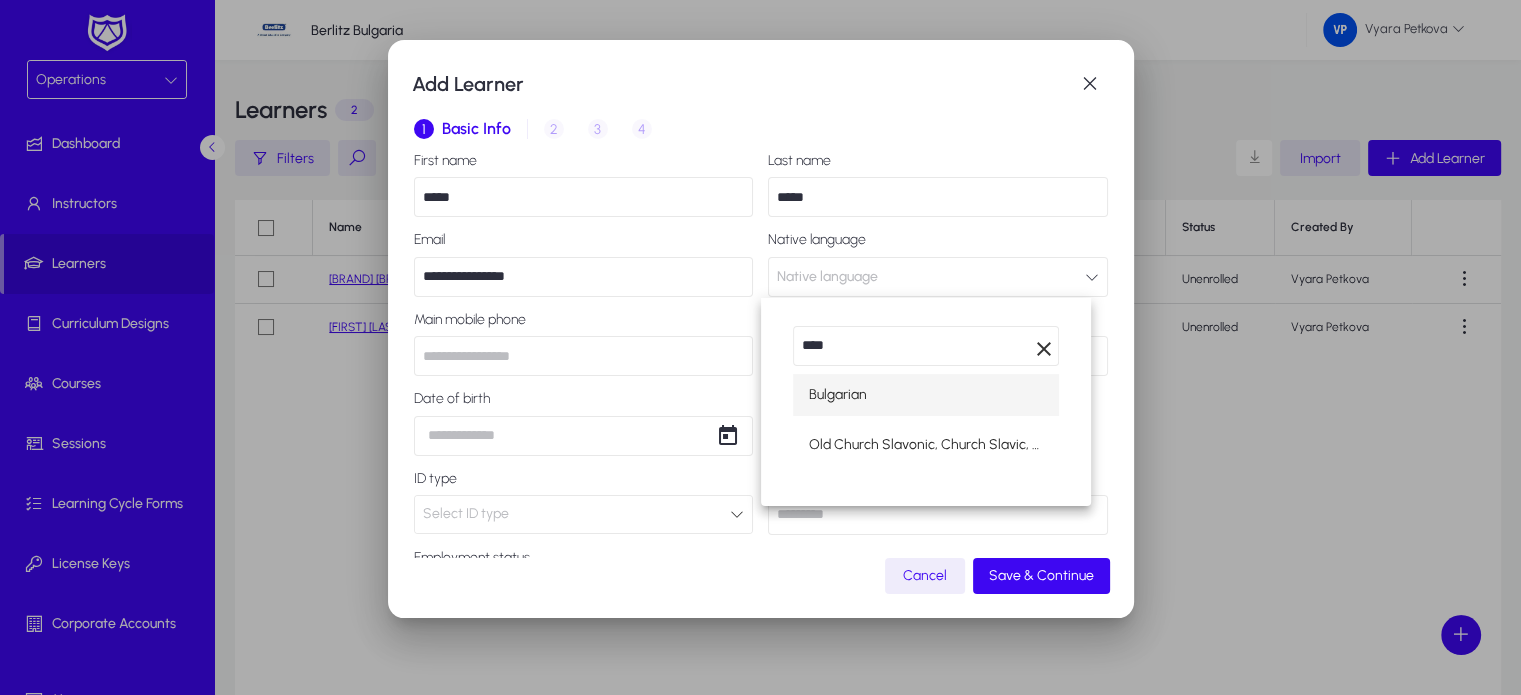 type on "****" 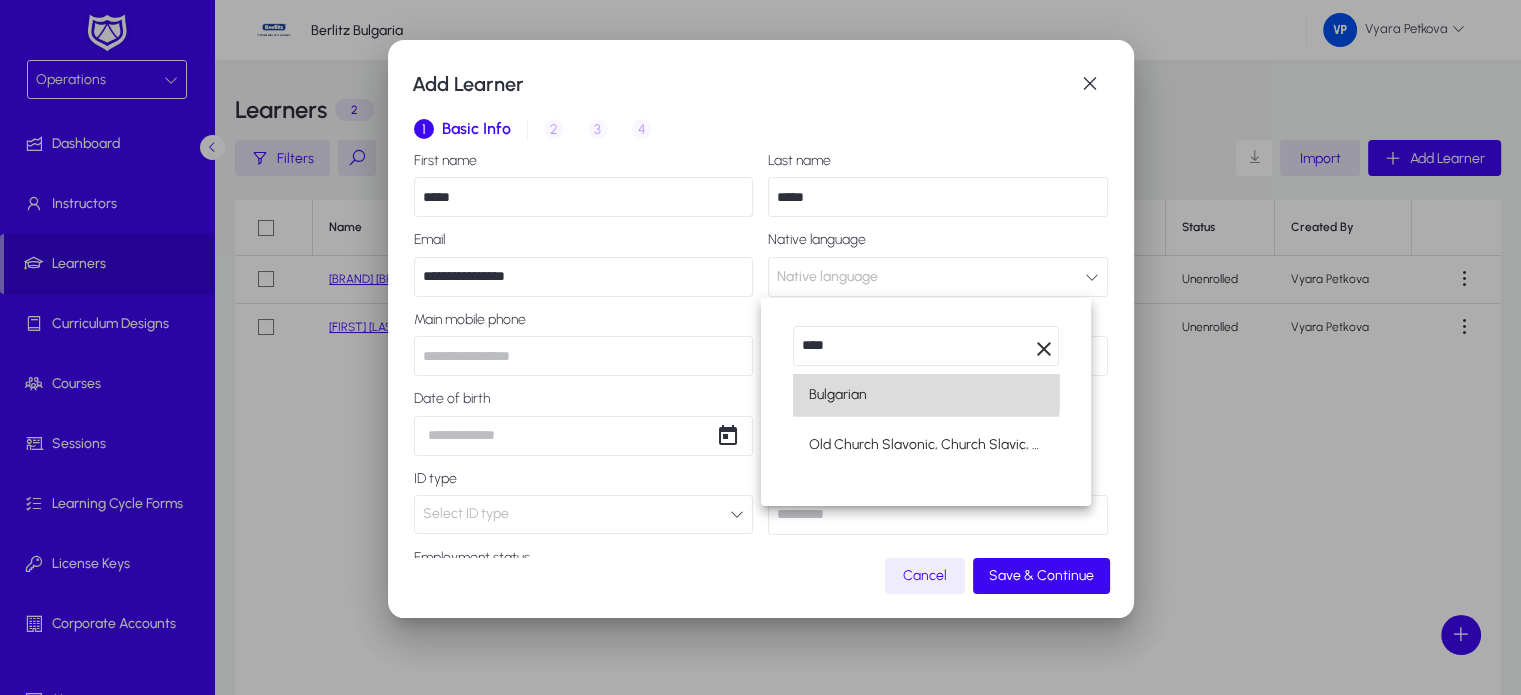 click on "Bulgarian" at bounding box center (926, 395) 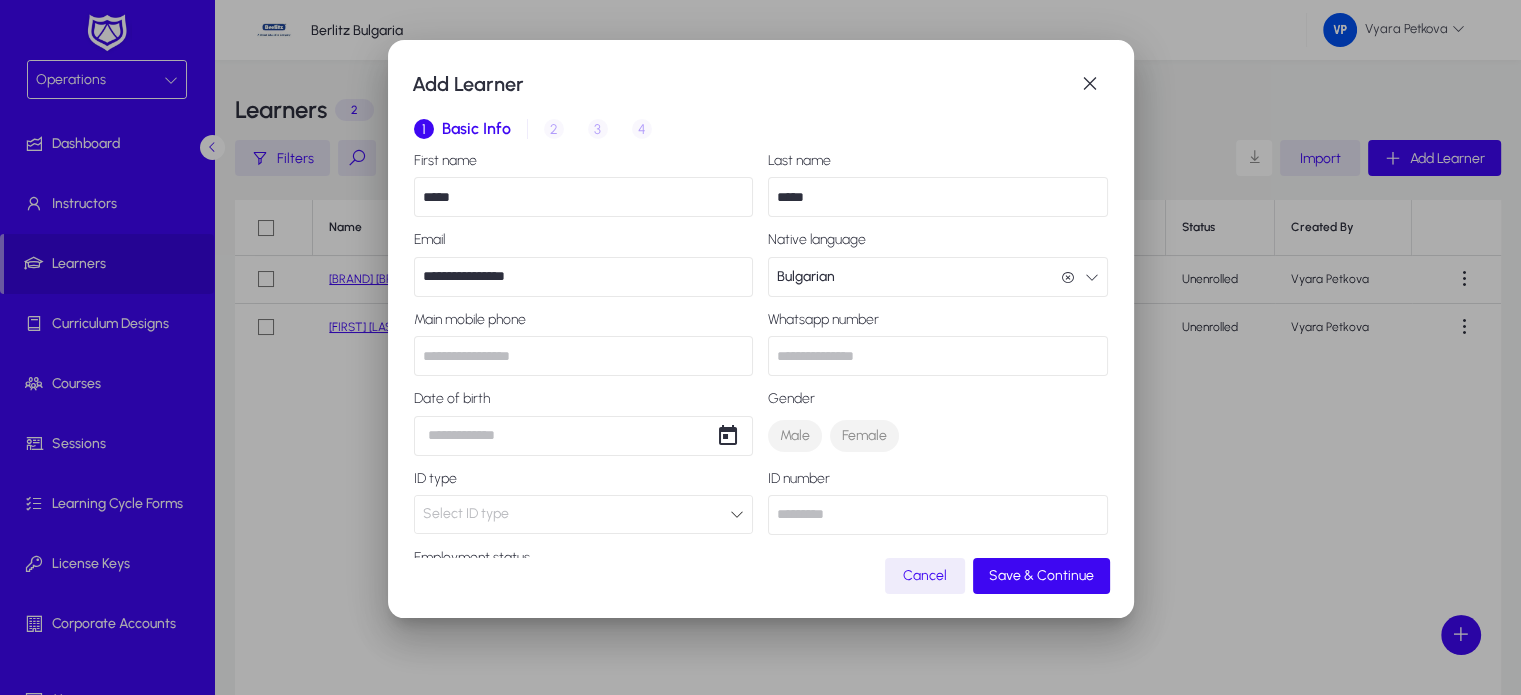 click at bounding box center [584, 356] 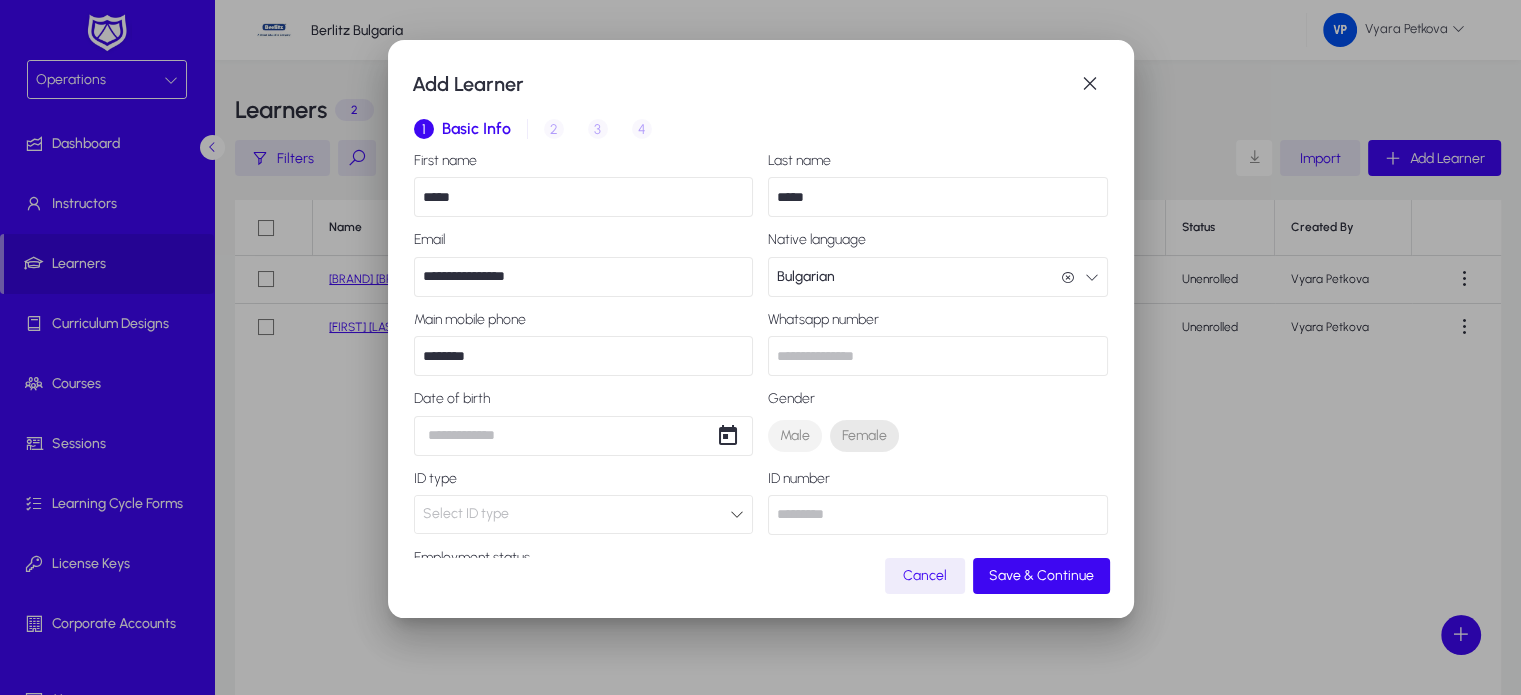 type on "********" 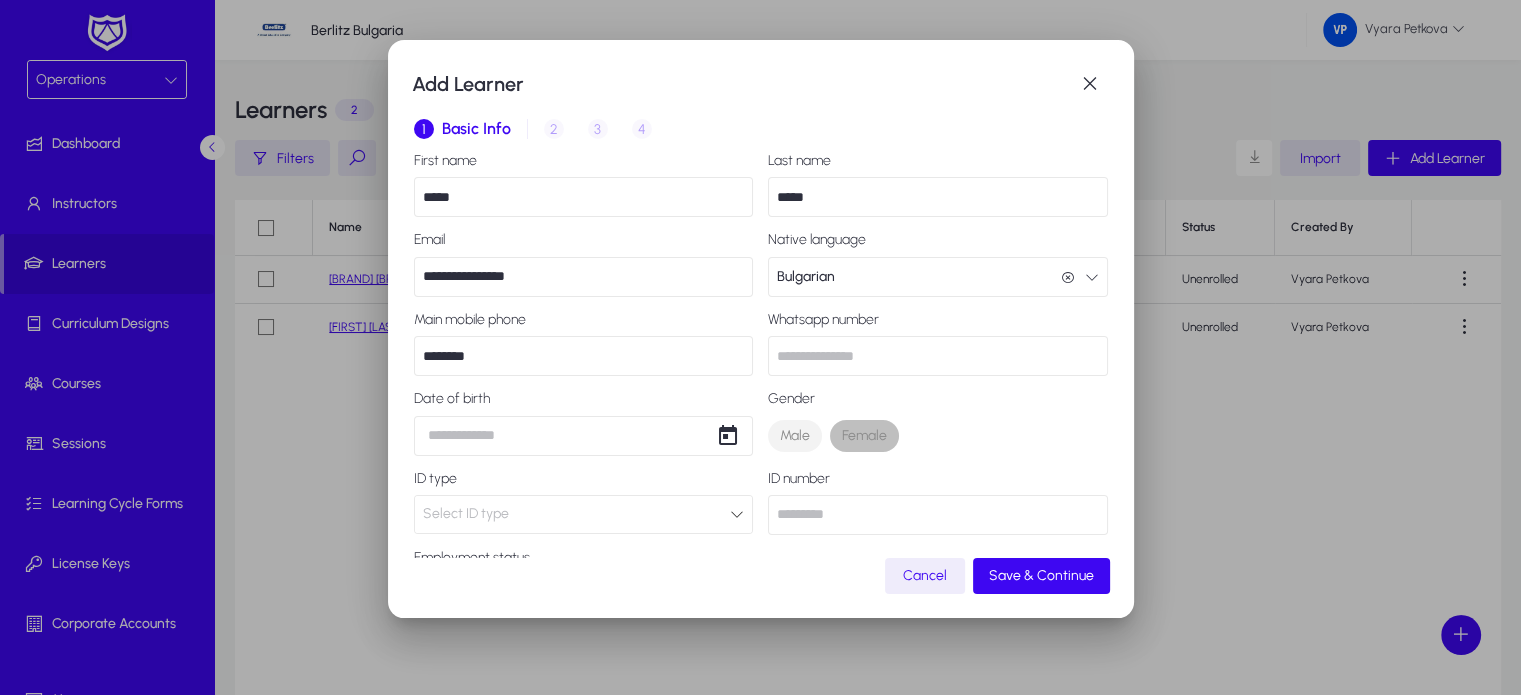 click on "Female" at bounding box center [864, 436] 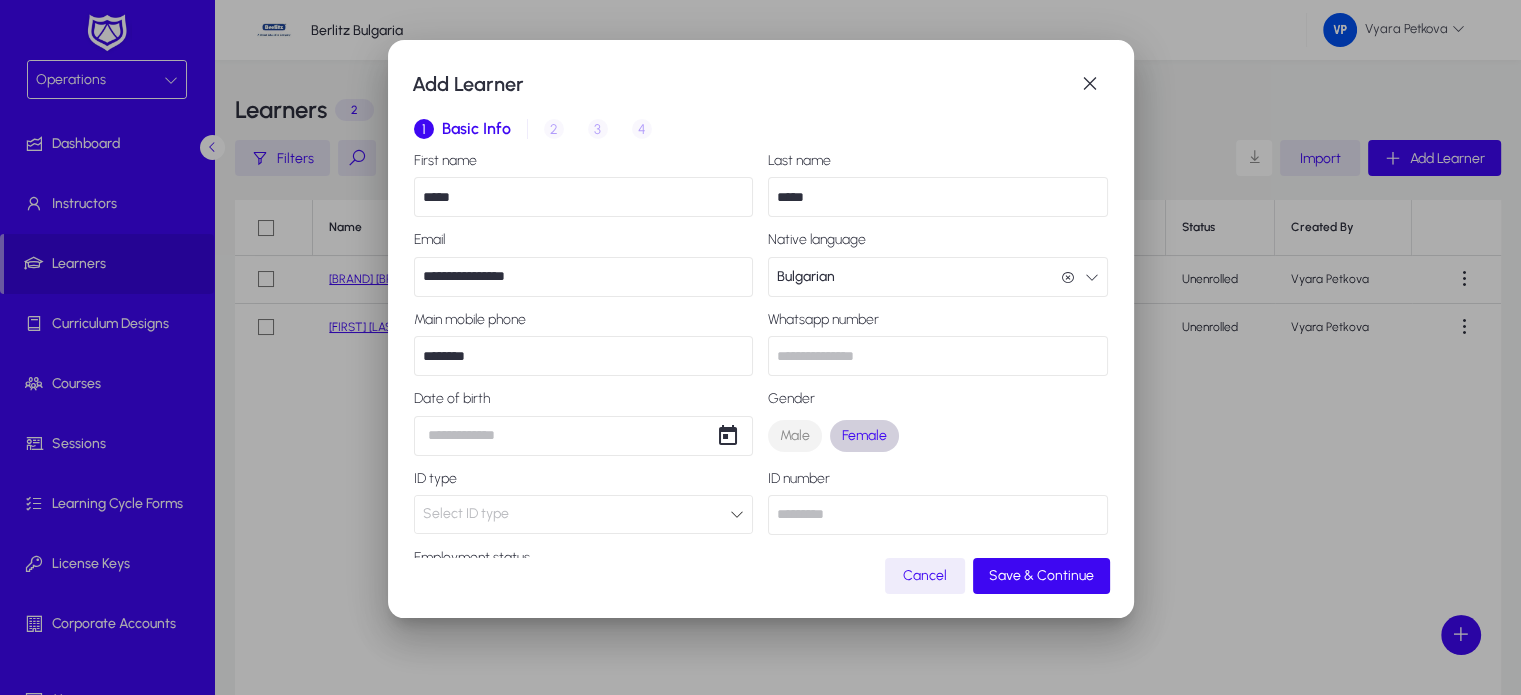 click at bounding box center (938, 515) 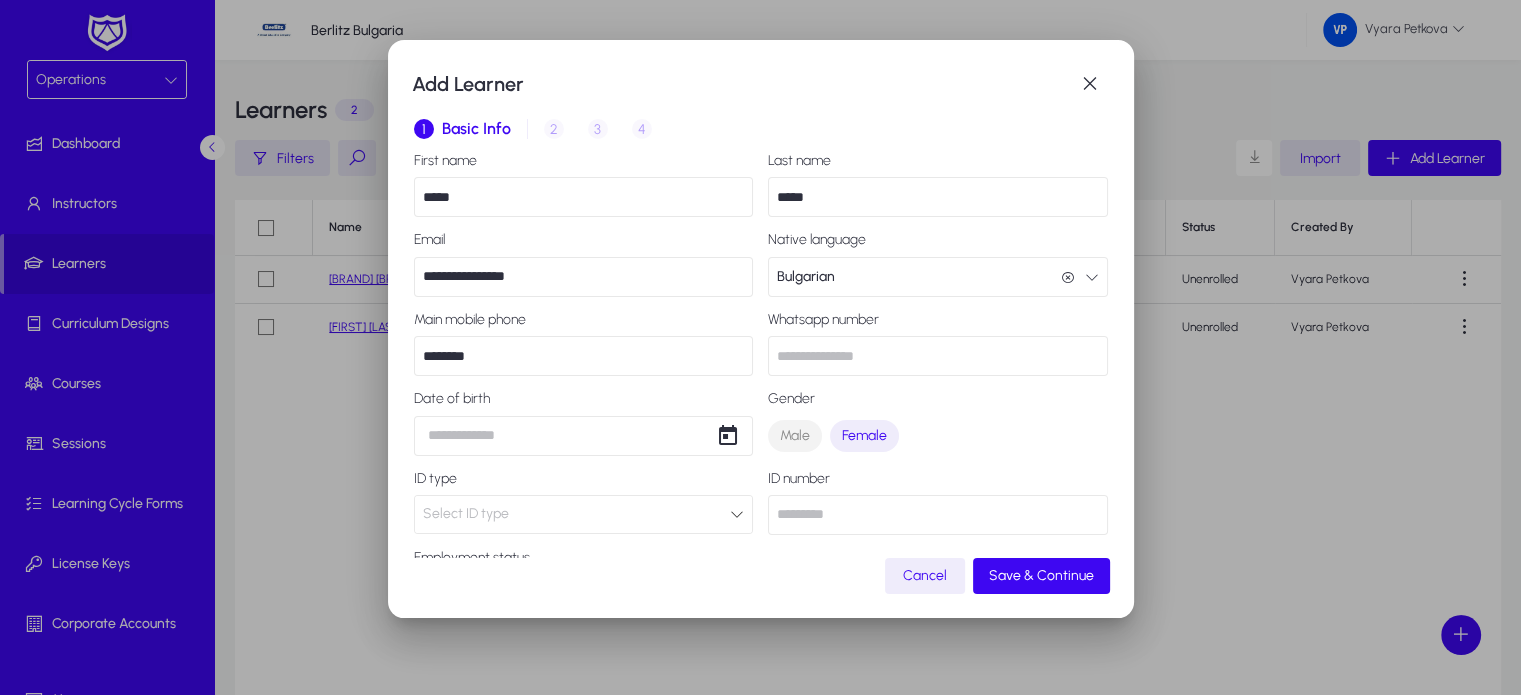 type on "******" 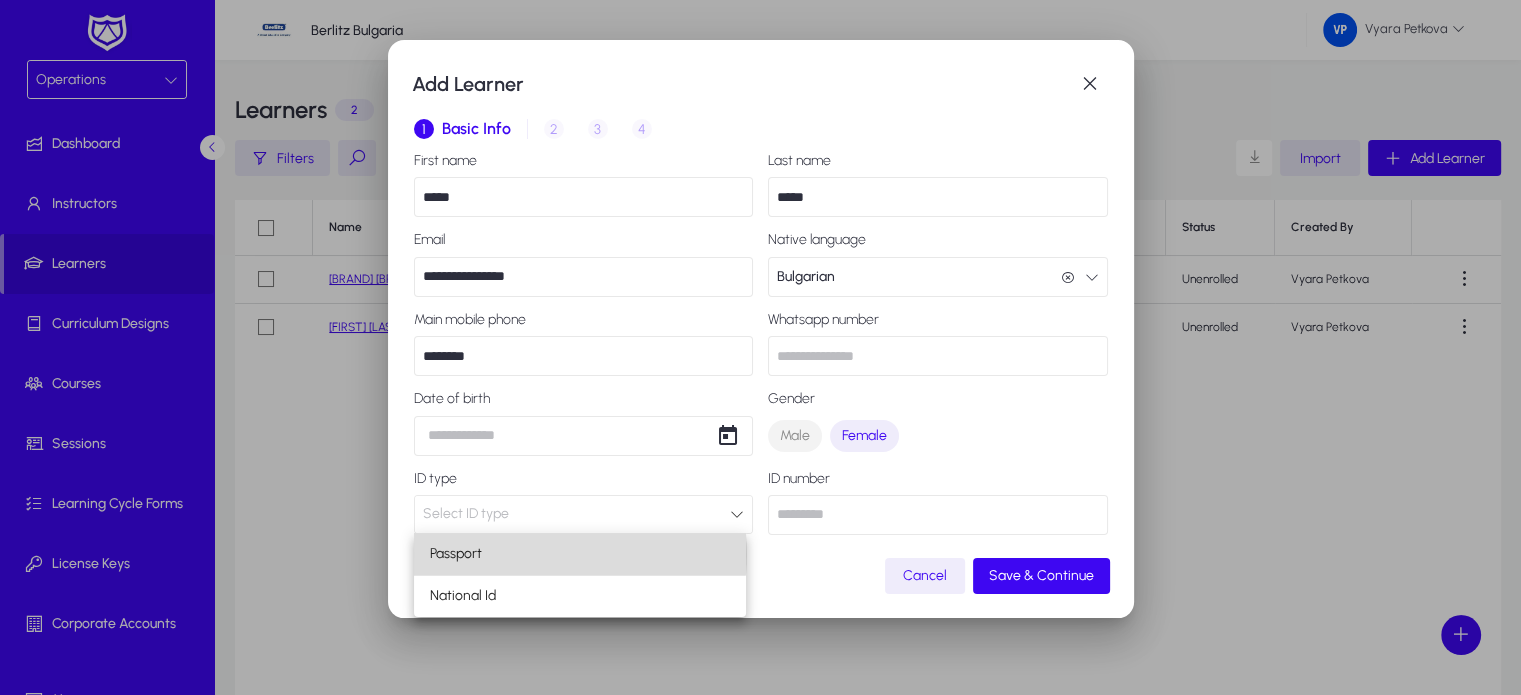 click on "Passport" at bounding box center [580, 554] 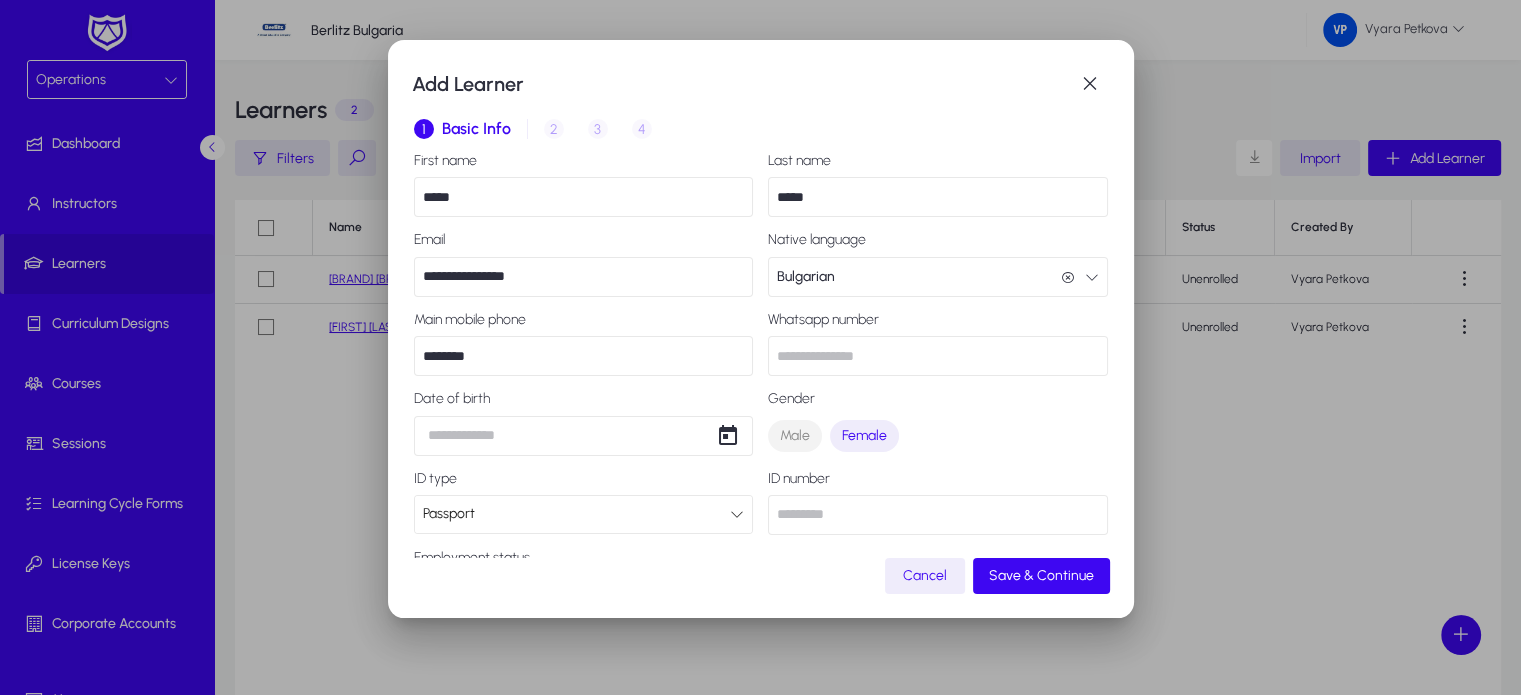 scroll, scrollTop: 395, scrollLeft: 0, axis: vertical 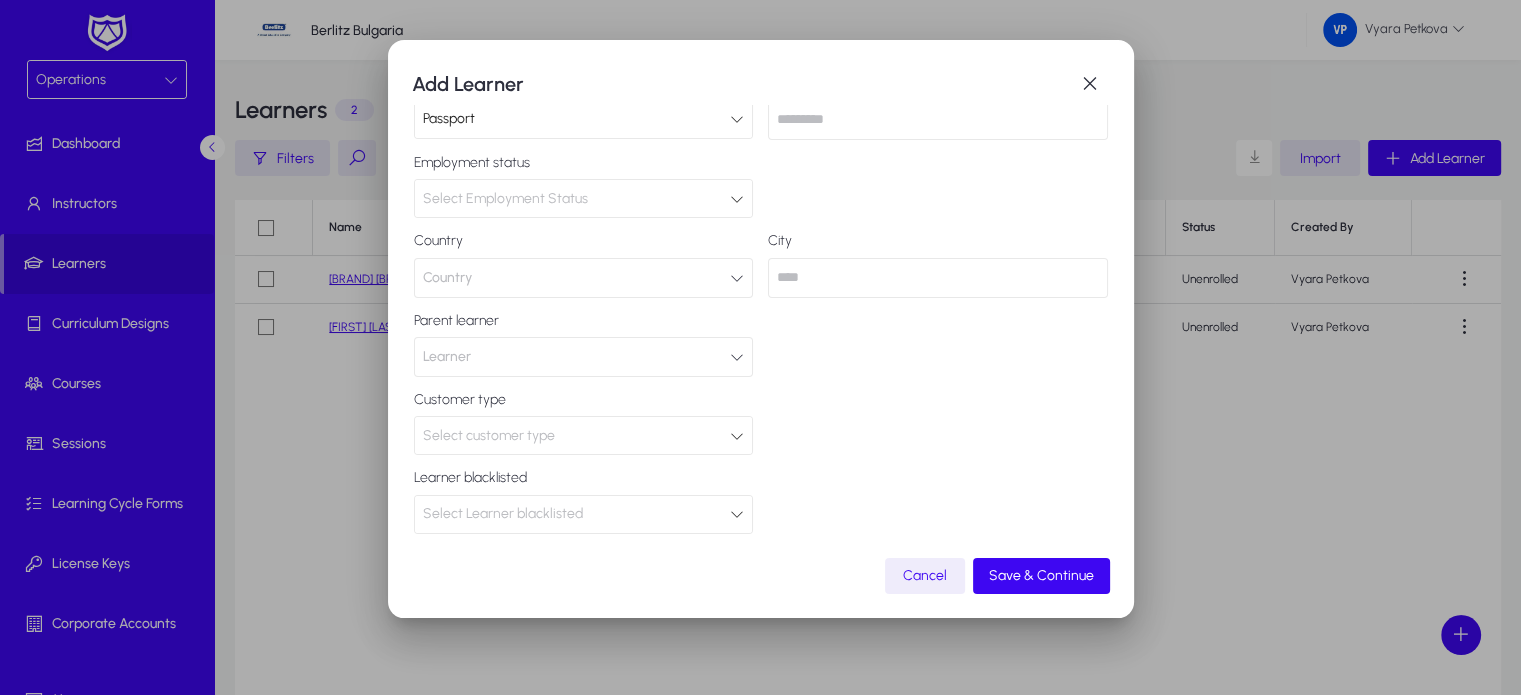 click at bounding box center (737, 199) 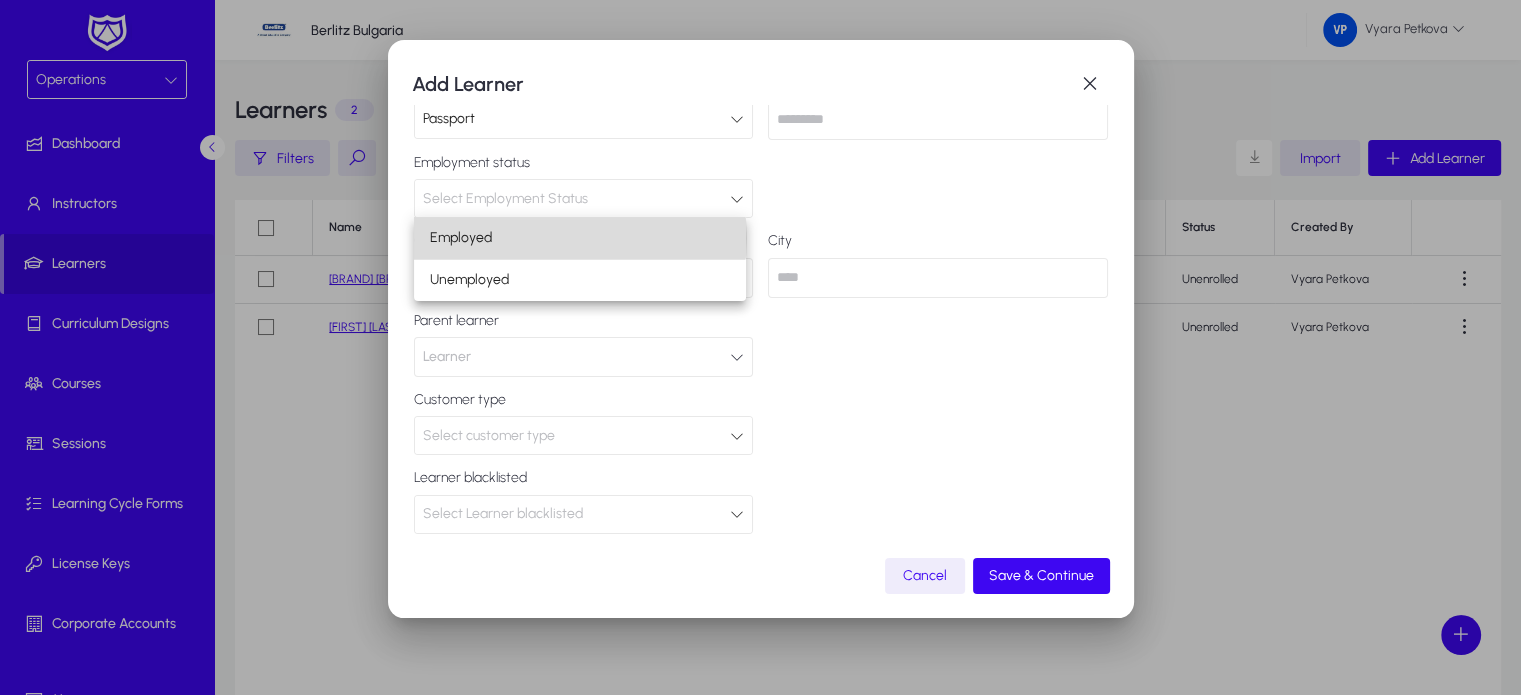 click on "Employed" at bounding box center (580, 238) 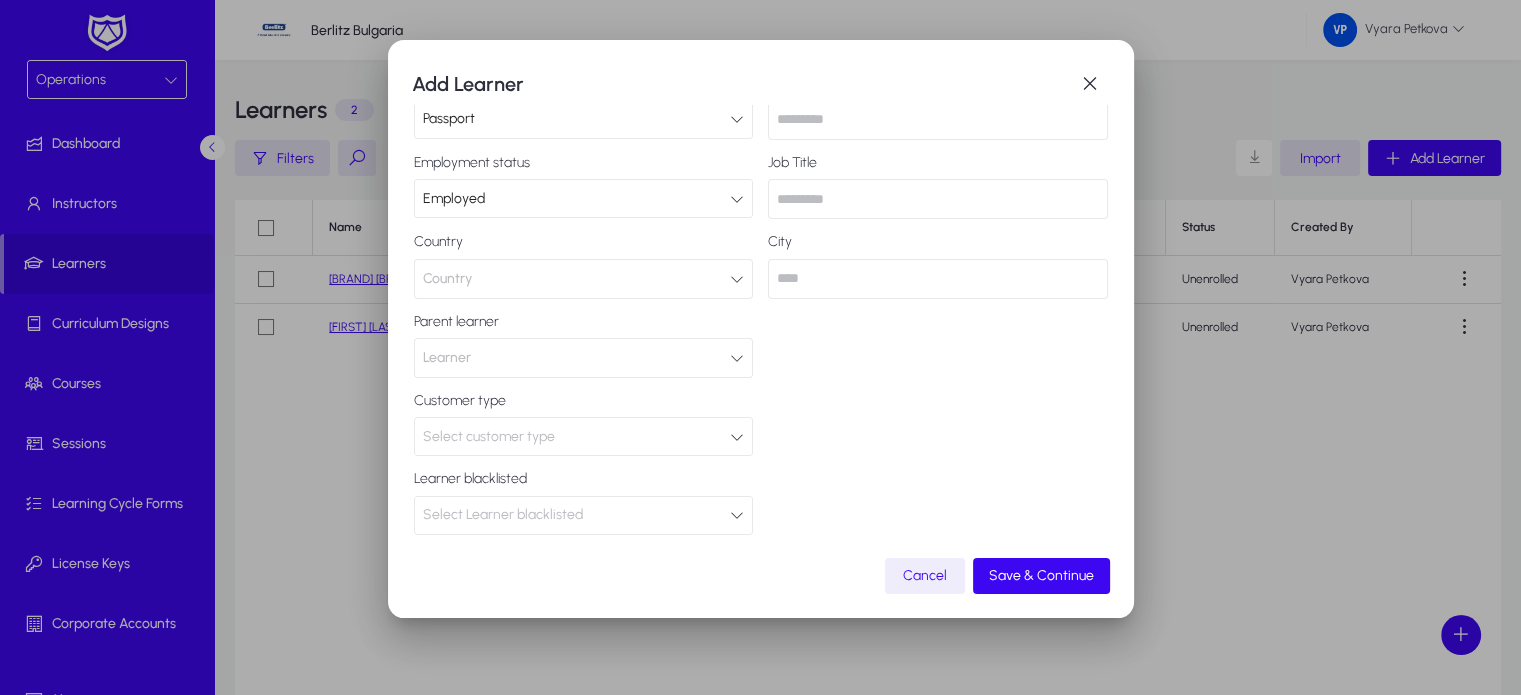 click on "Country" at bounding box center (584, 279) 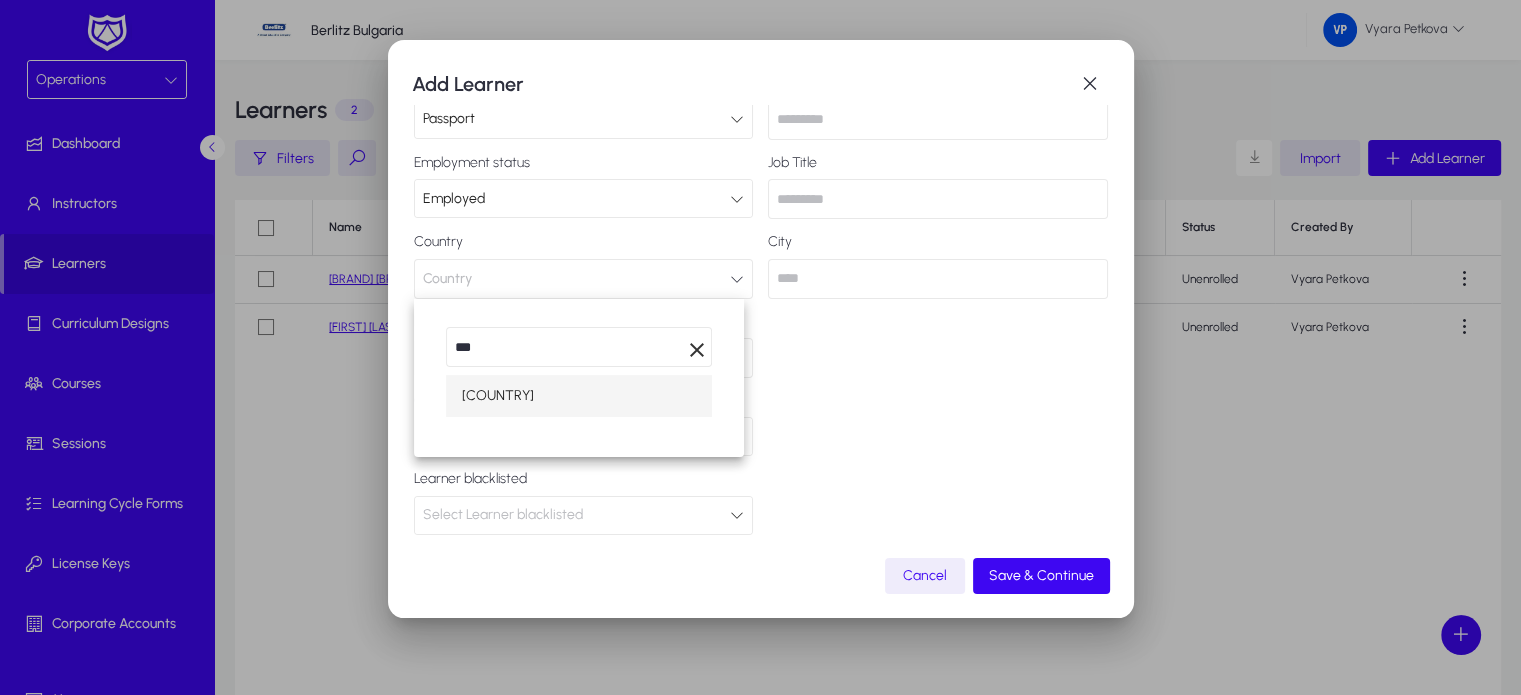type on "***" 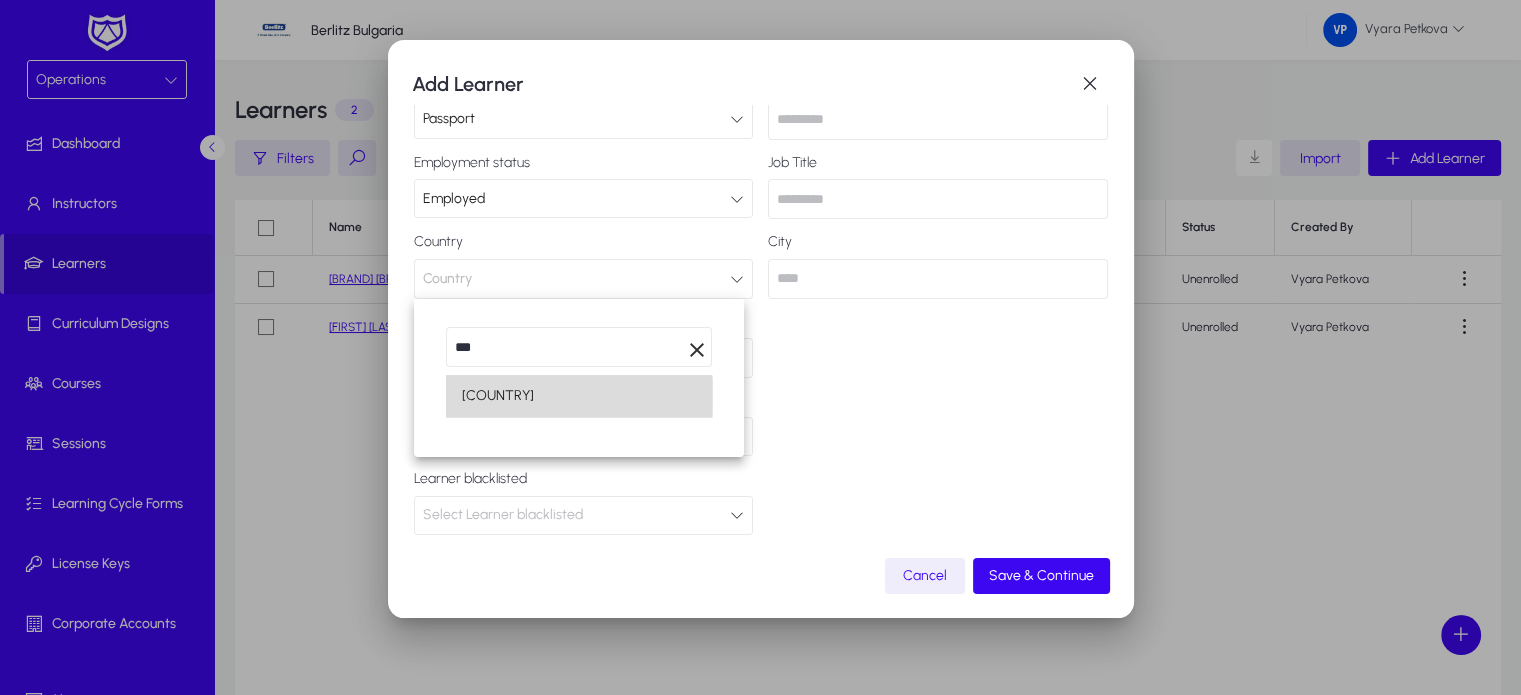 click on "Bulgaria" at bounding box center (579, 396) 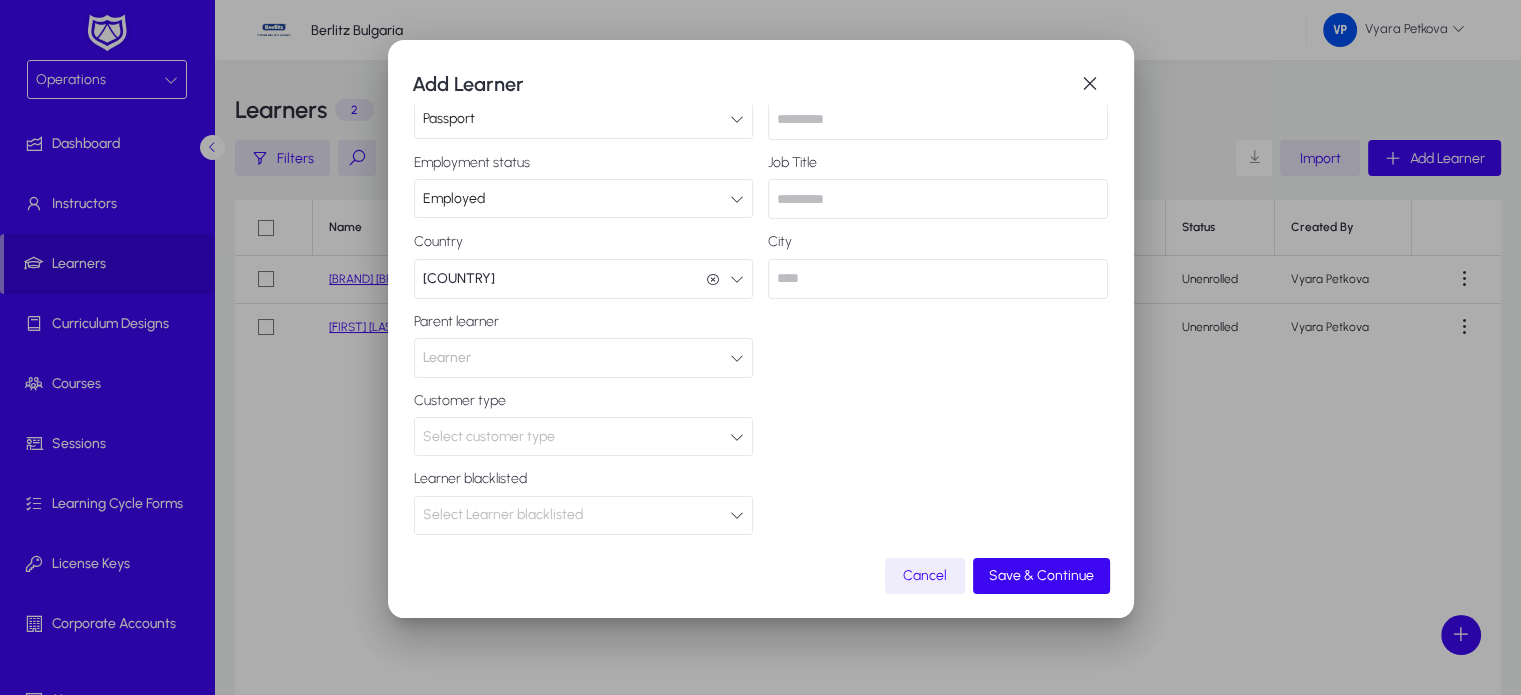 click at bounding box center (938, 279) 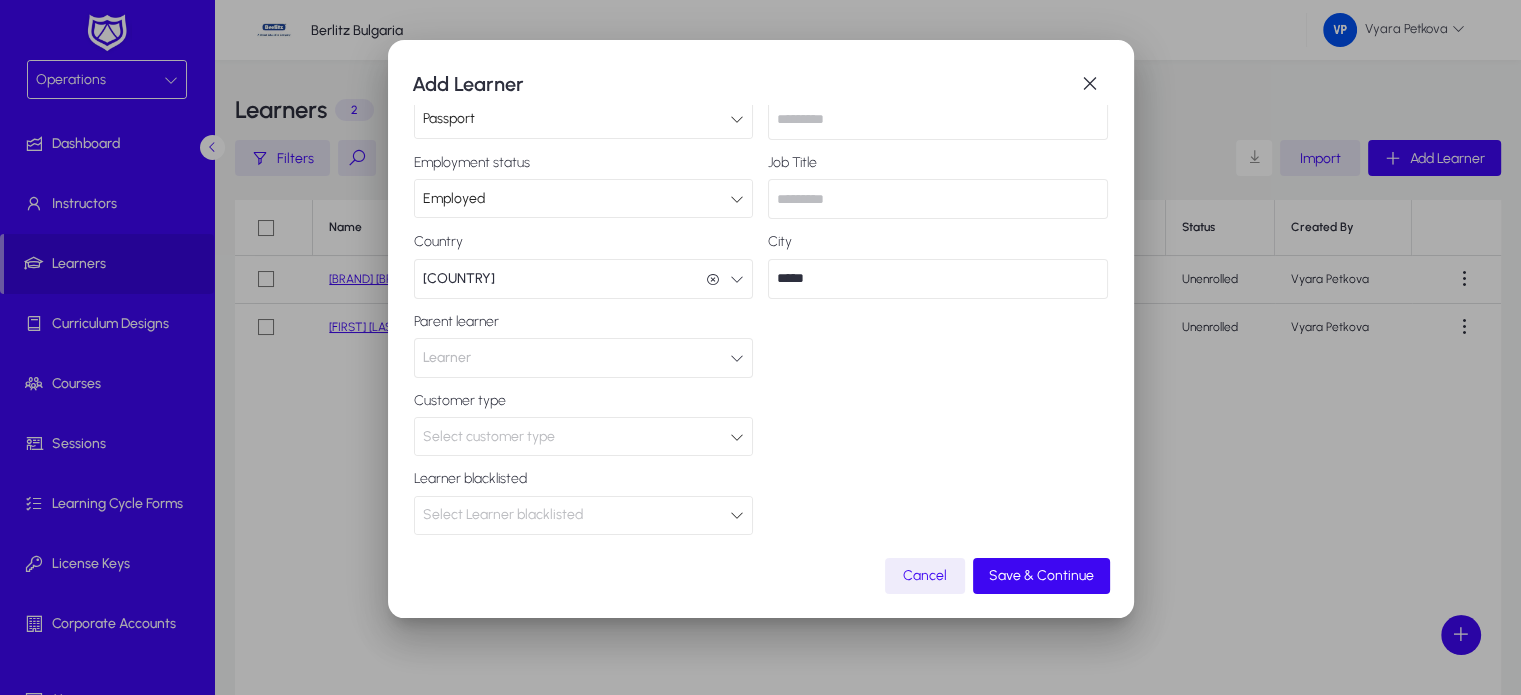 type on "*****" 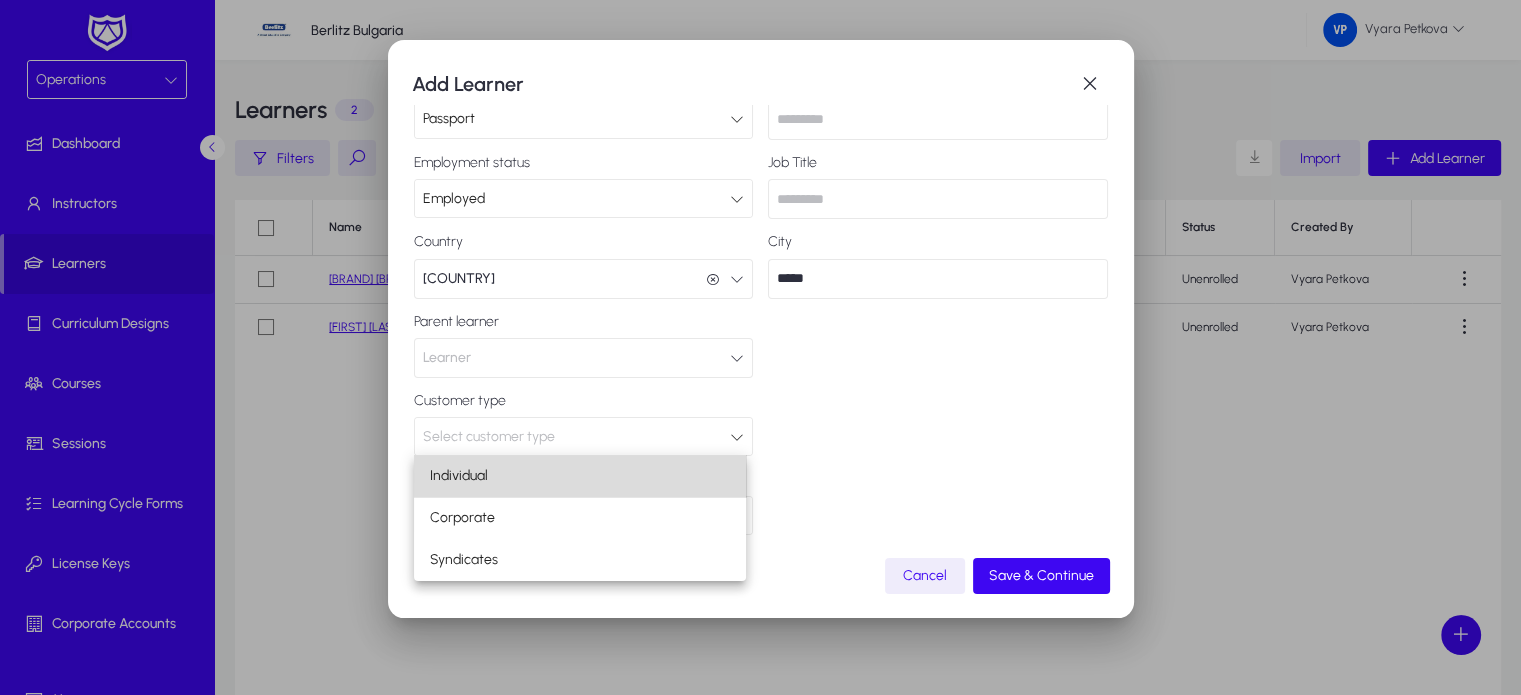click on "Individual" at bounding box center [580, 476] 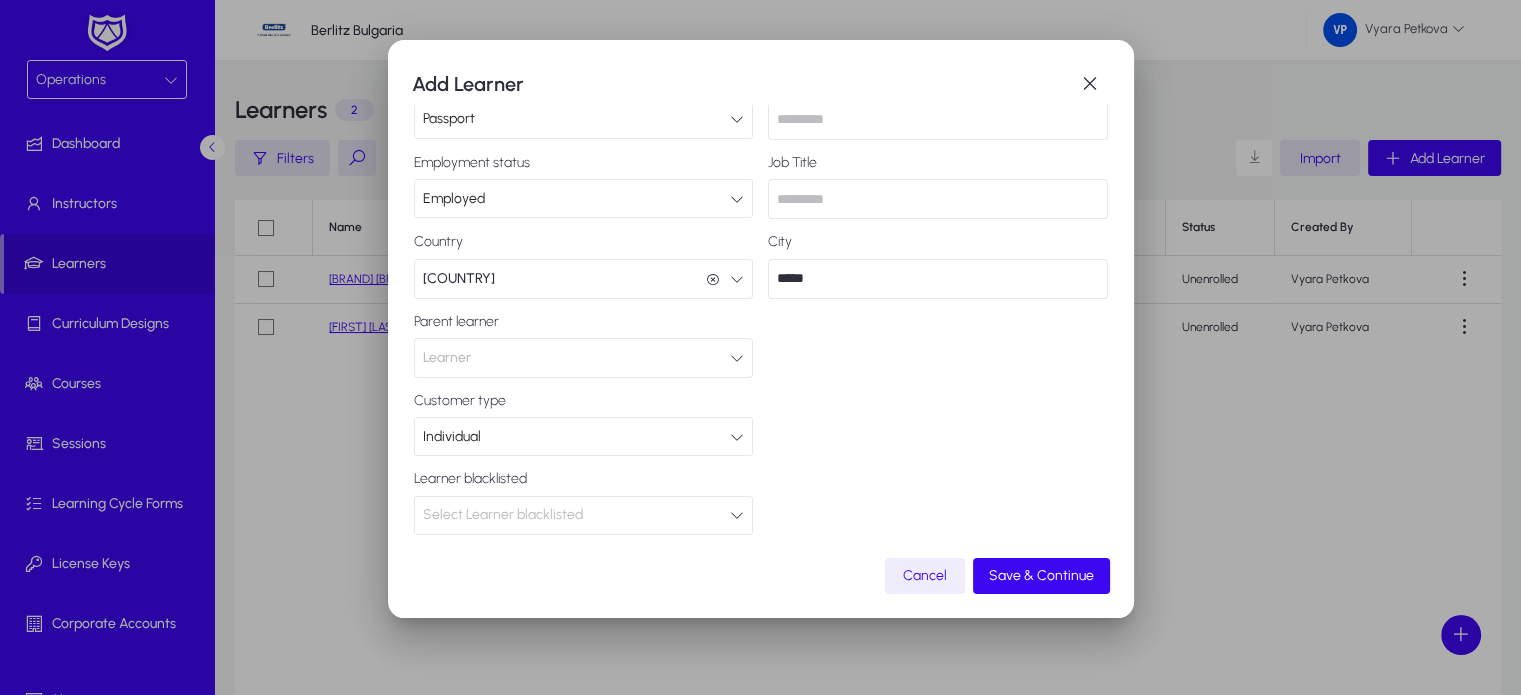 click on "Select Learner blacklisted" at bounding box center (577, 515) 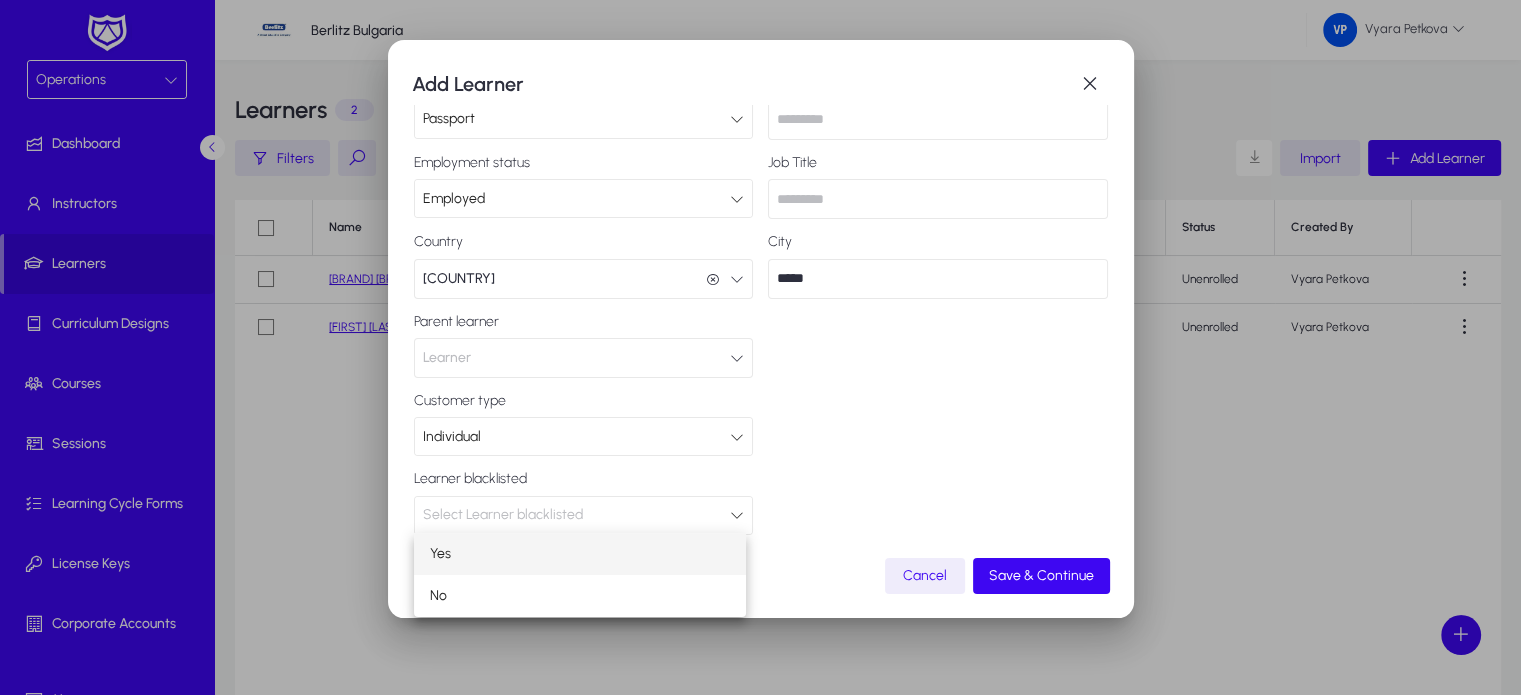 drag, startPoint x: 936, startPoint y: 492, endPoint x: 1029, endPoint y: 575, distance: 124.65151 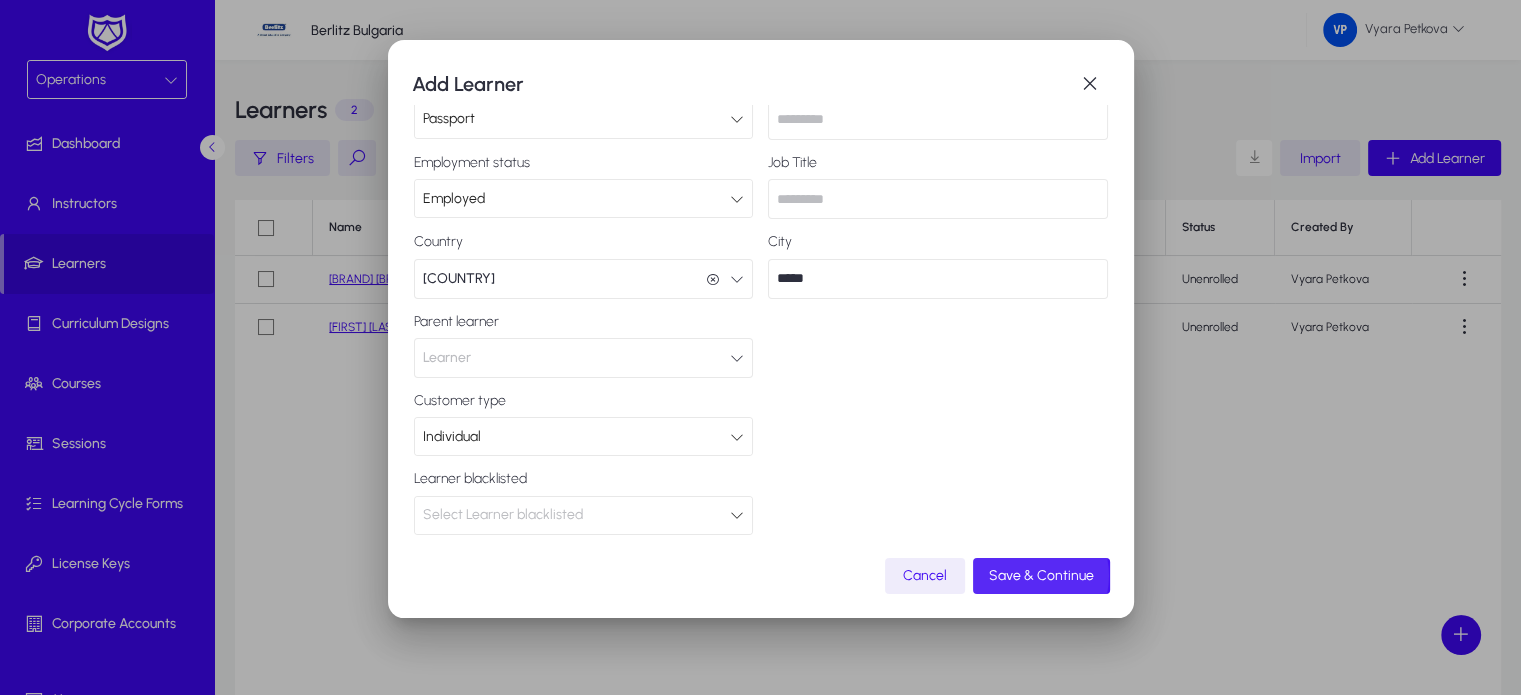 click on "Save & Continue" 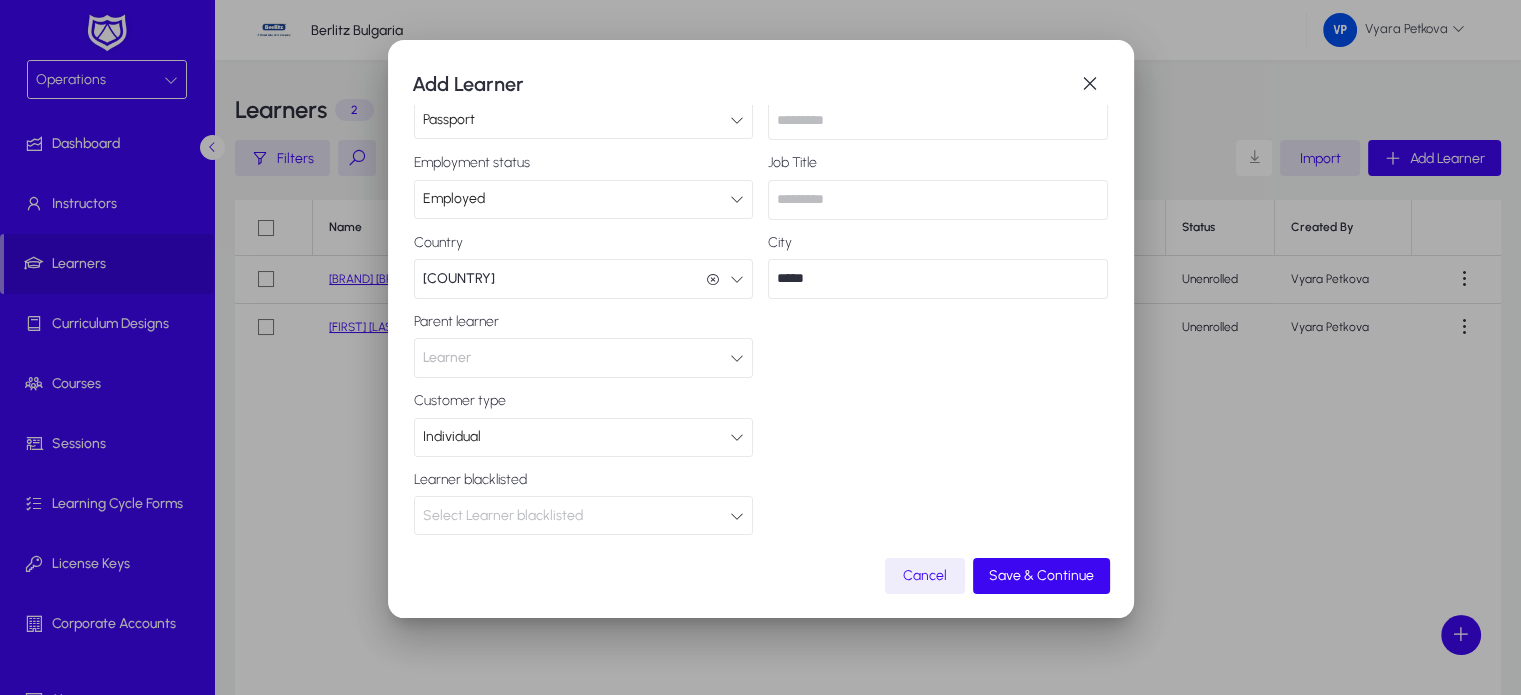 scroll, scrollTop: 27, scrollLeft: 0, axis: vertical 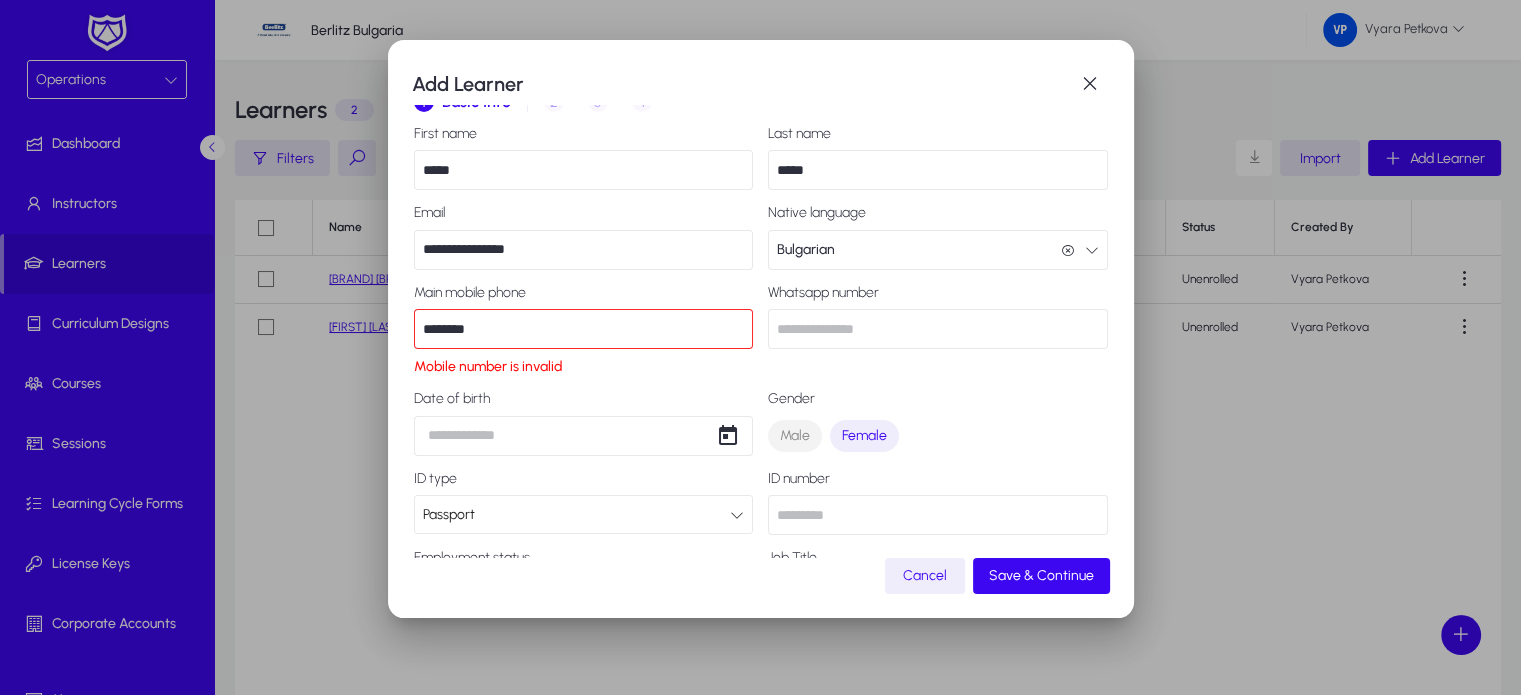 click on "********" at bounding box center [584, 329] 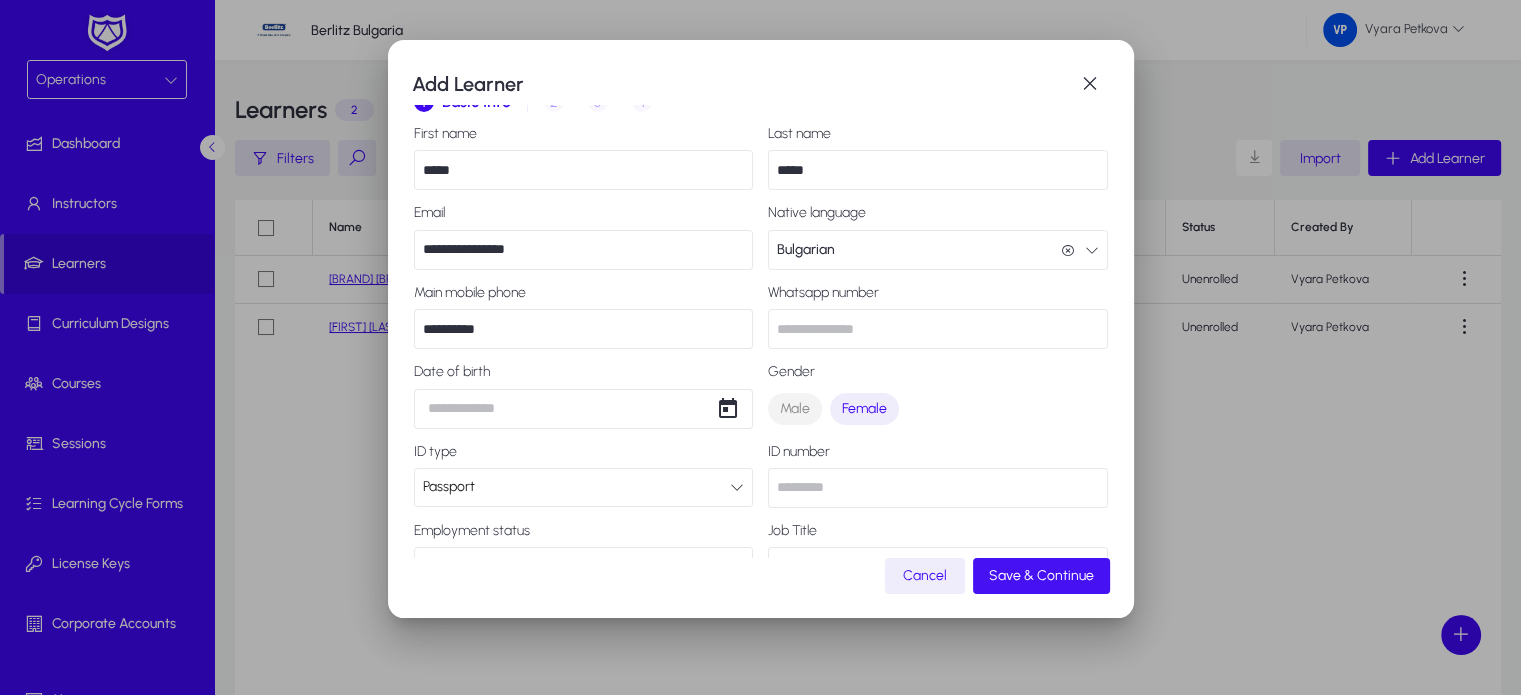 type on "**********" 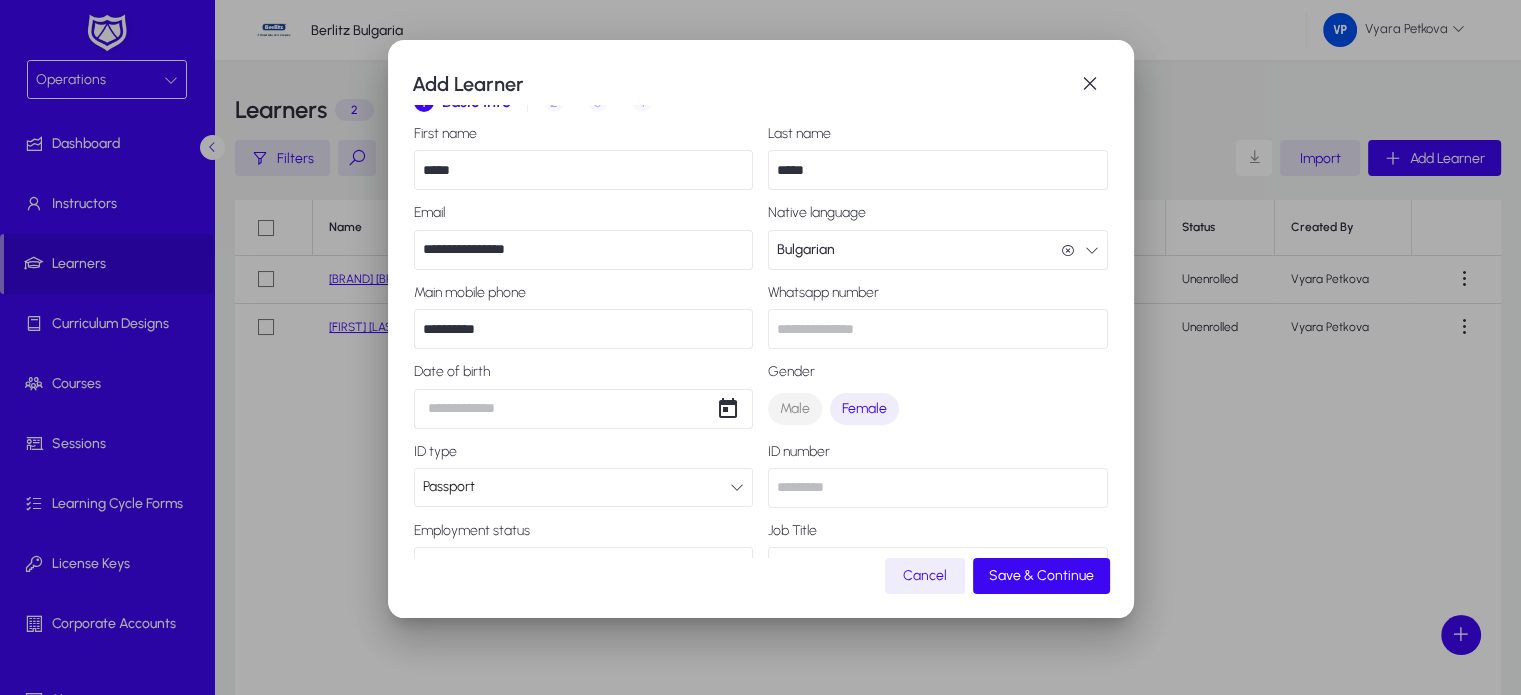 drag, startPoint x: 1028, startPoint y: 576, endPoint x: 967, endPoint y: 479, distance: 114.58621 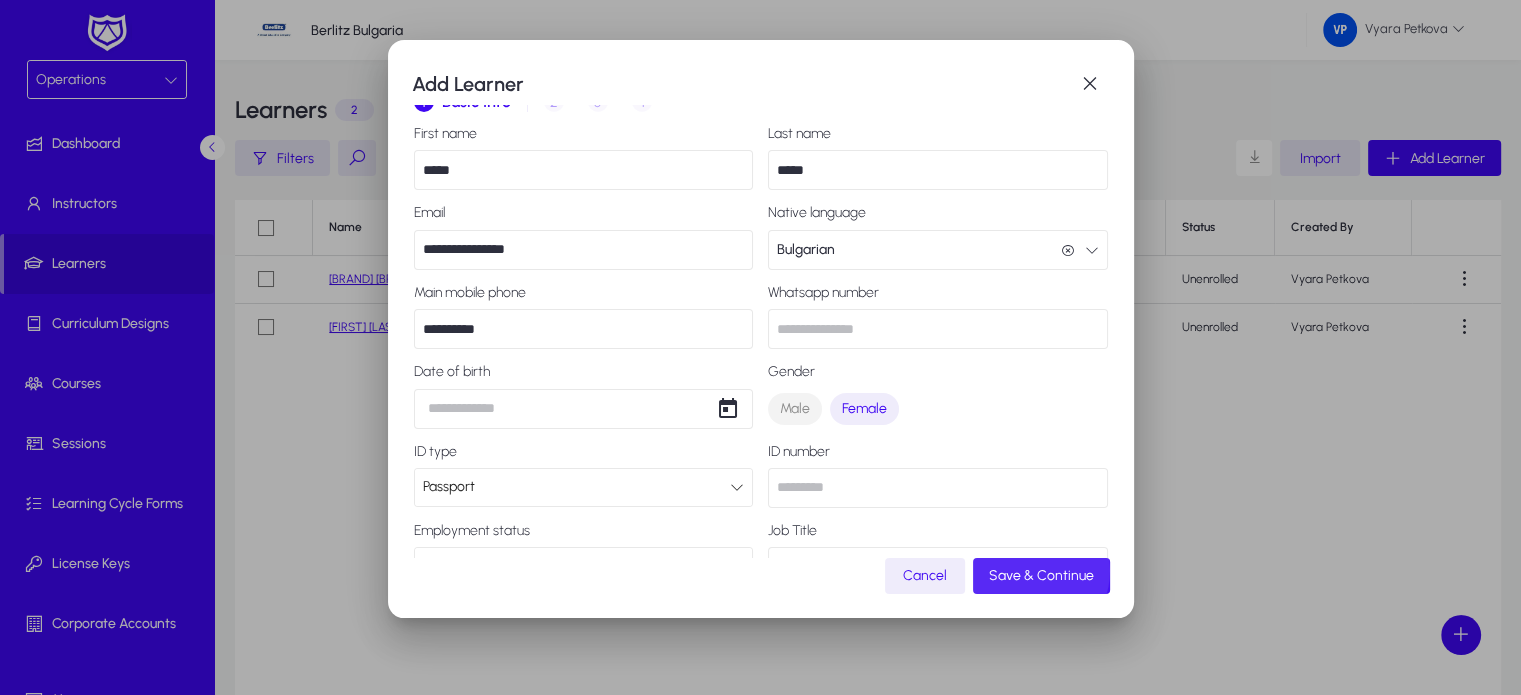 click on "Save & Continue" 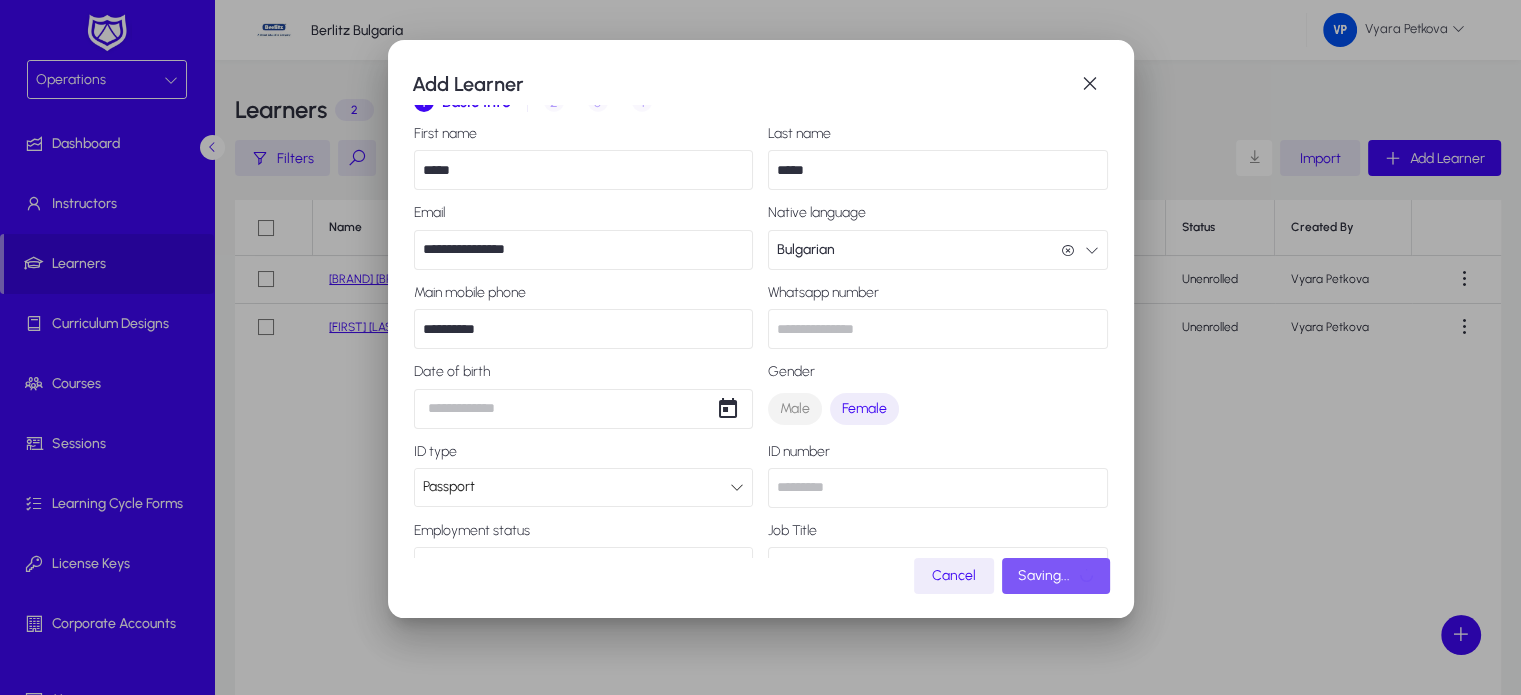 scroll, scrollTop: 0, scrollLeft: 0, axis: both 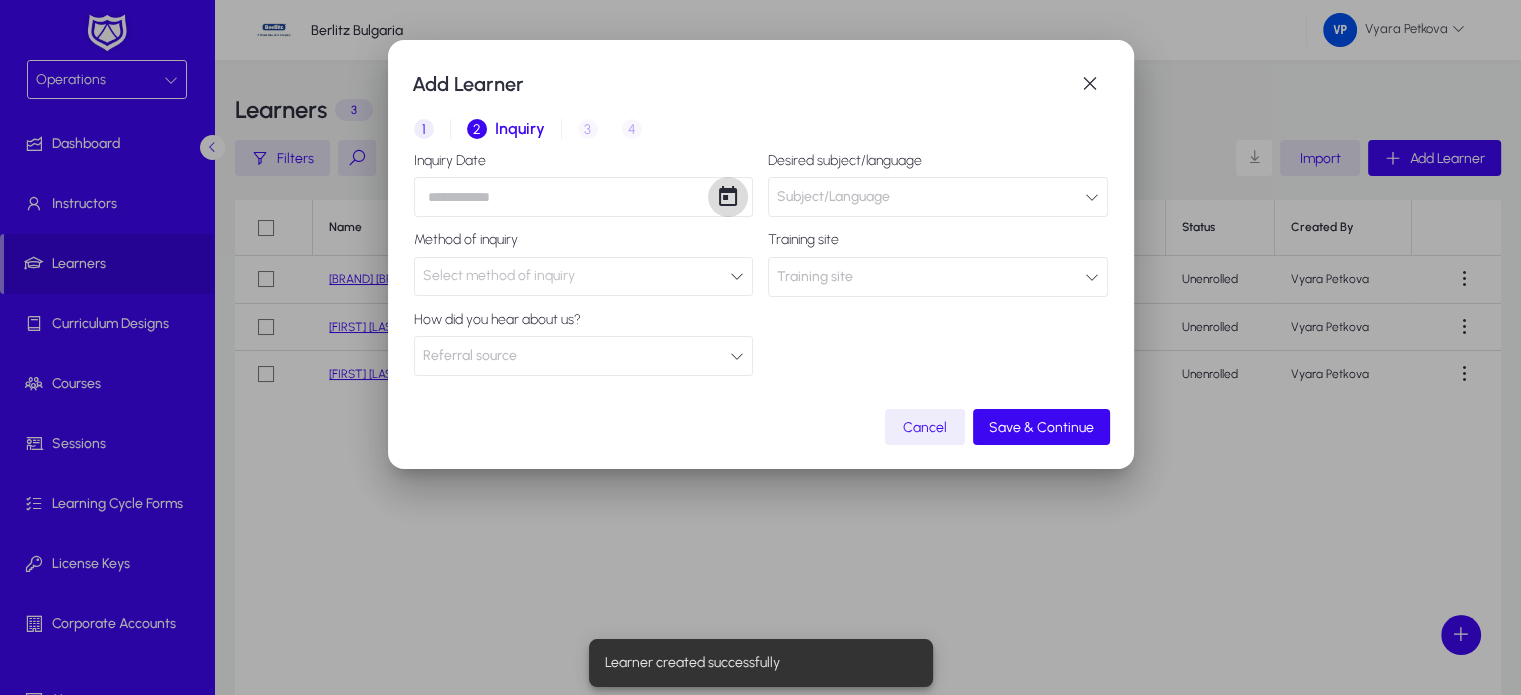 click at bounding box center [728, 197] 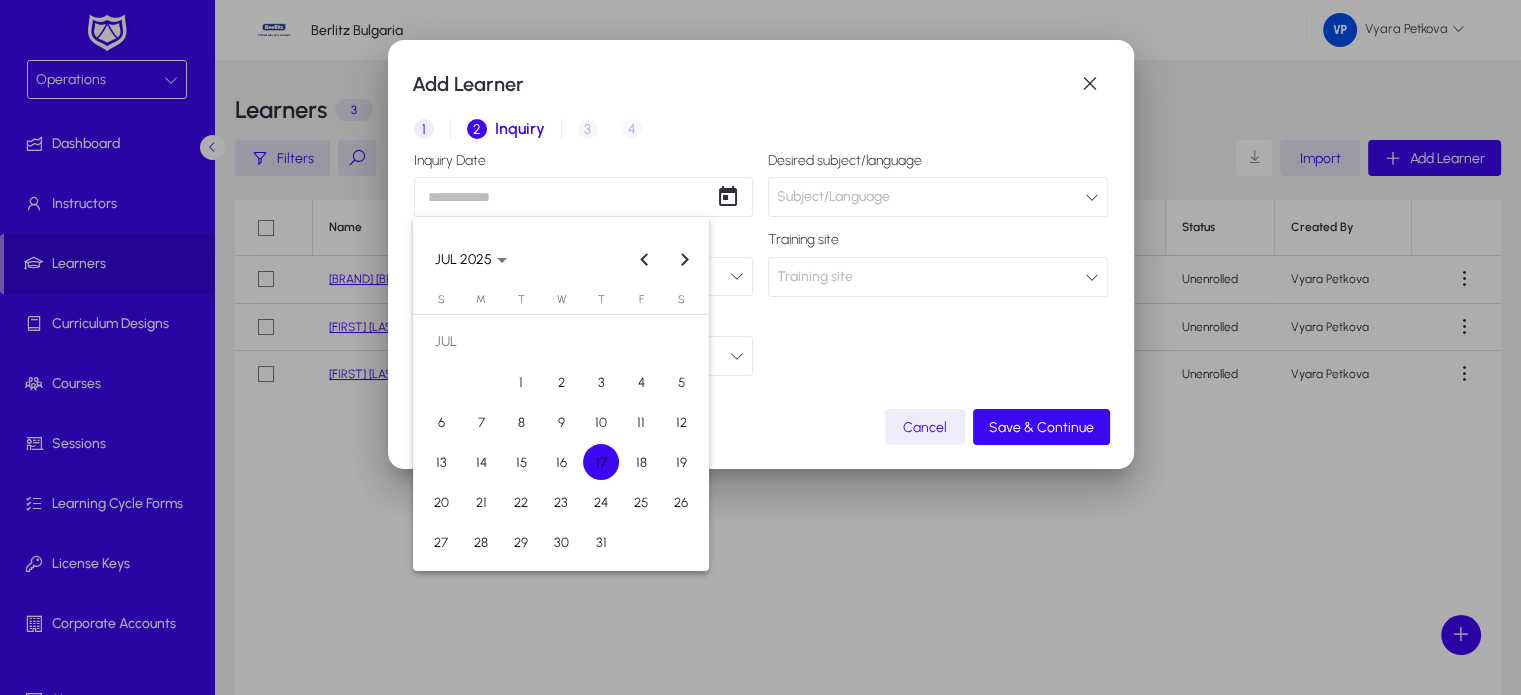 click on "17" at bounding box center (601, 462) 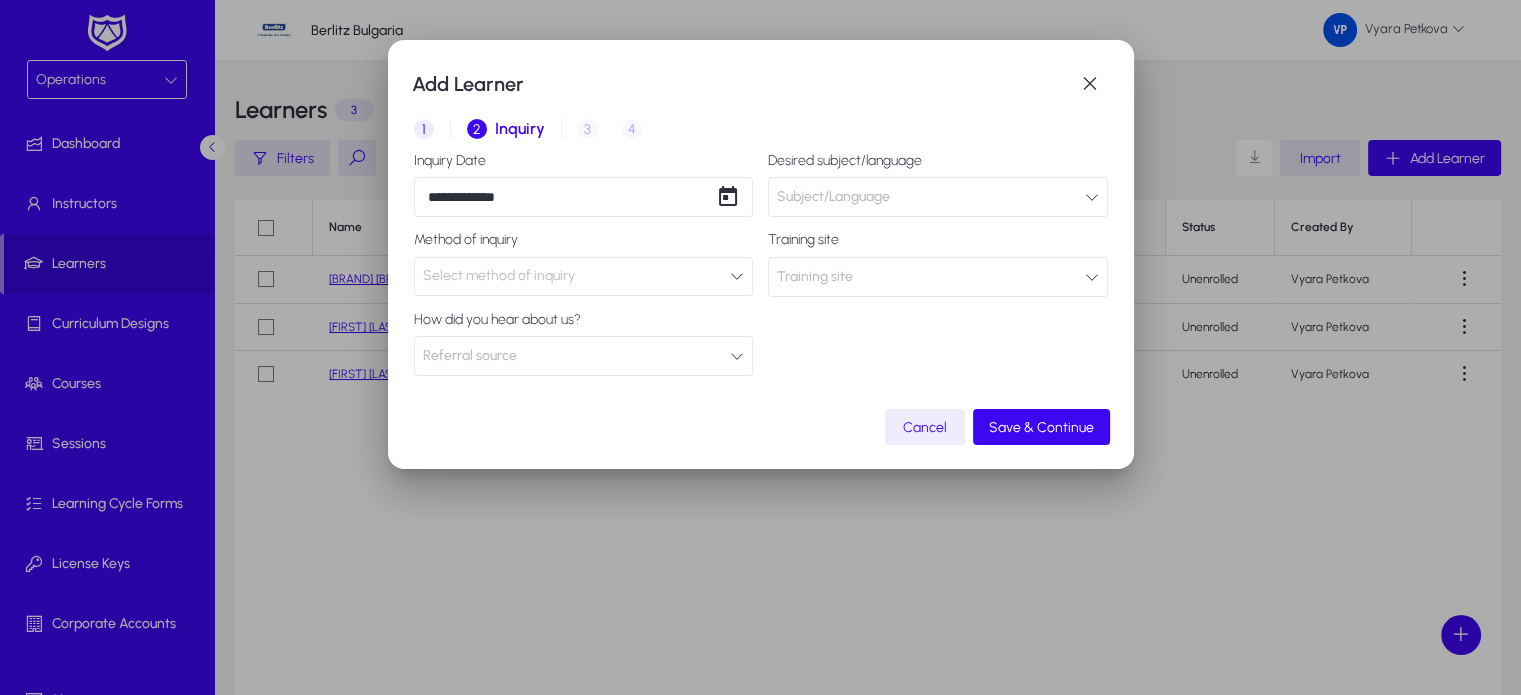 click at bounding box center (1092, 197) 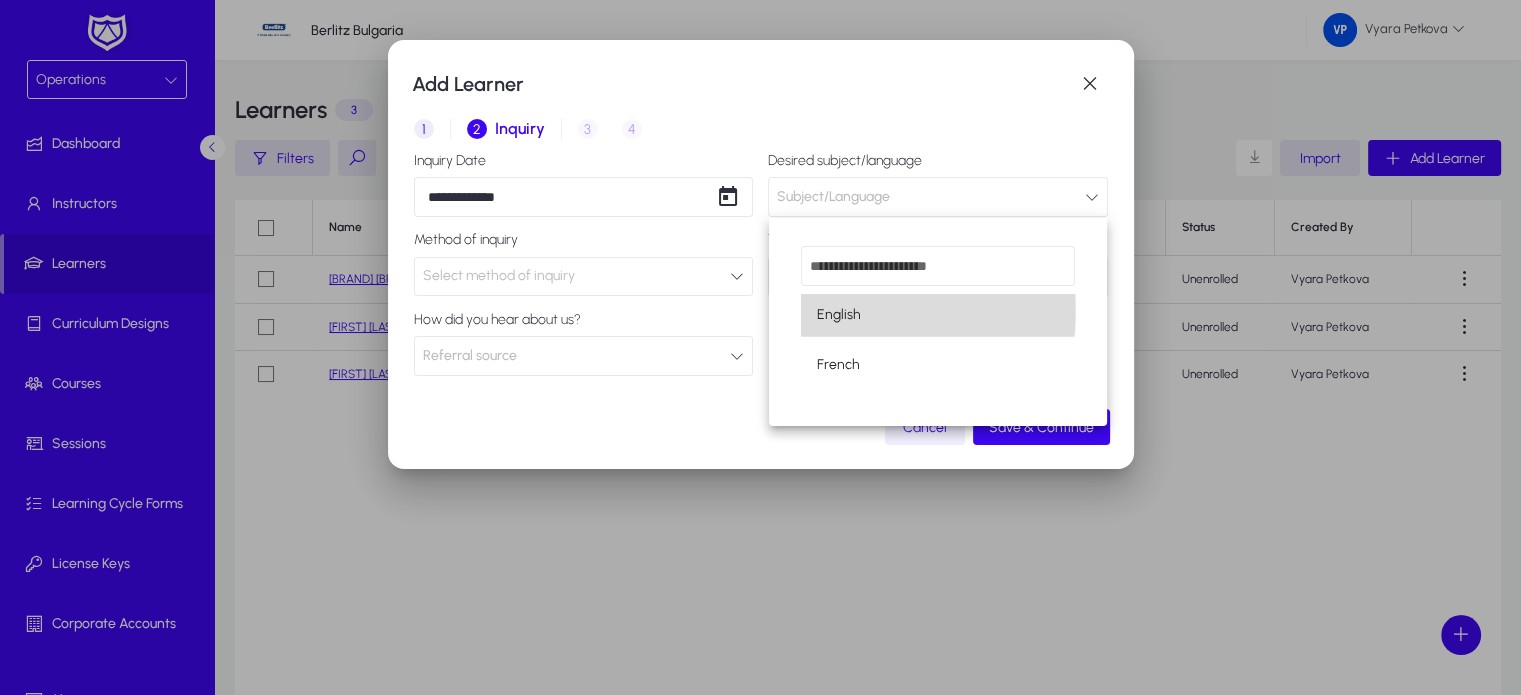 click on "English" at bounding box center (938, 315) 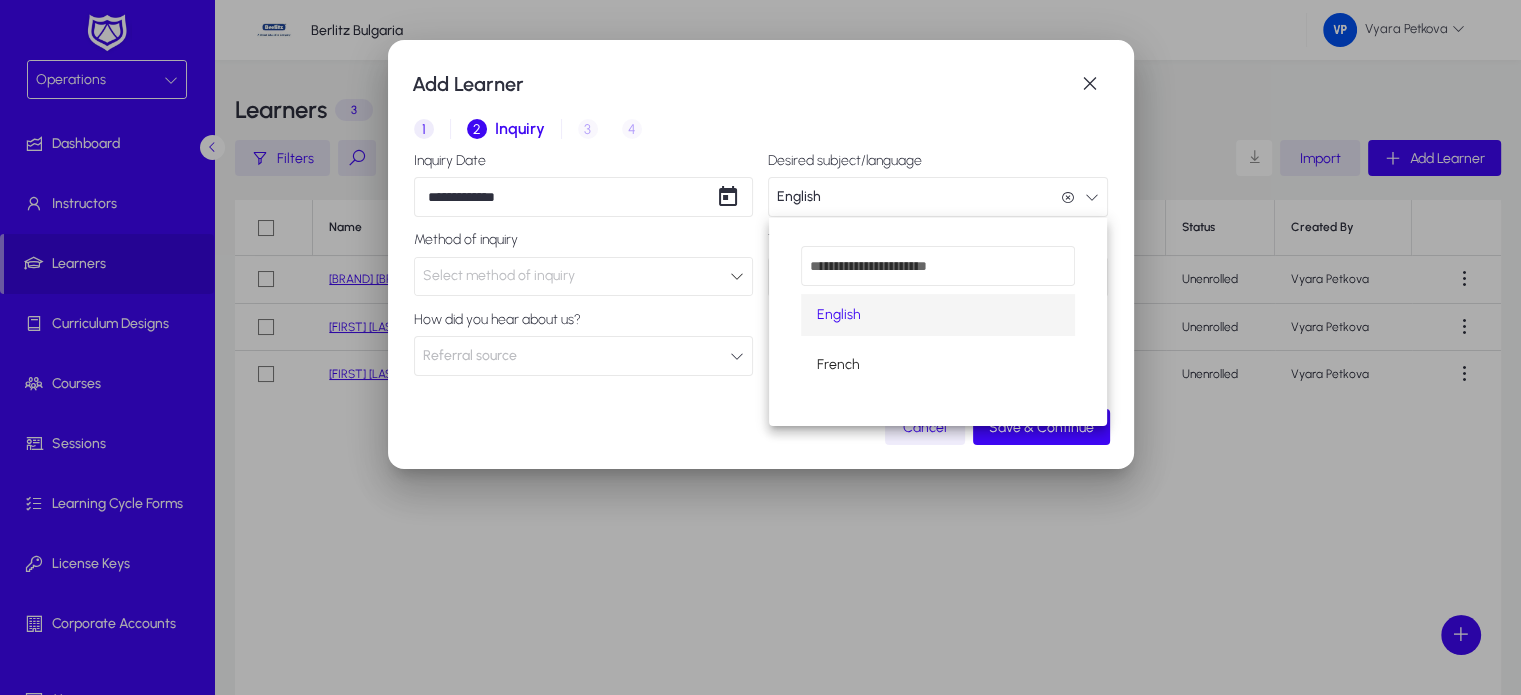 scroll, scrollTop: 0, scrollLeft: 0, axis: both 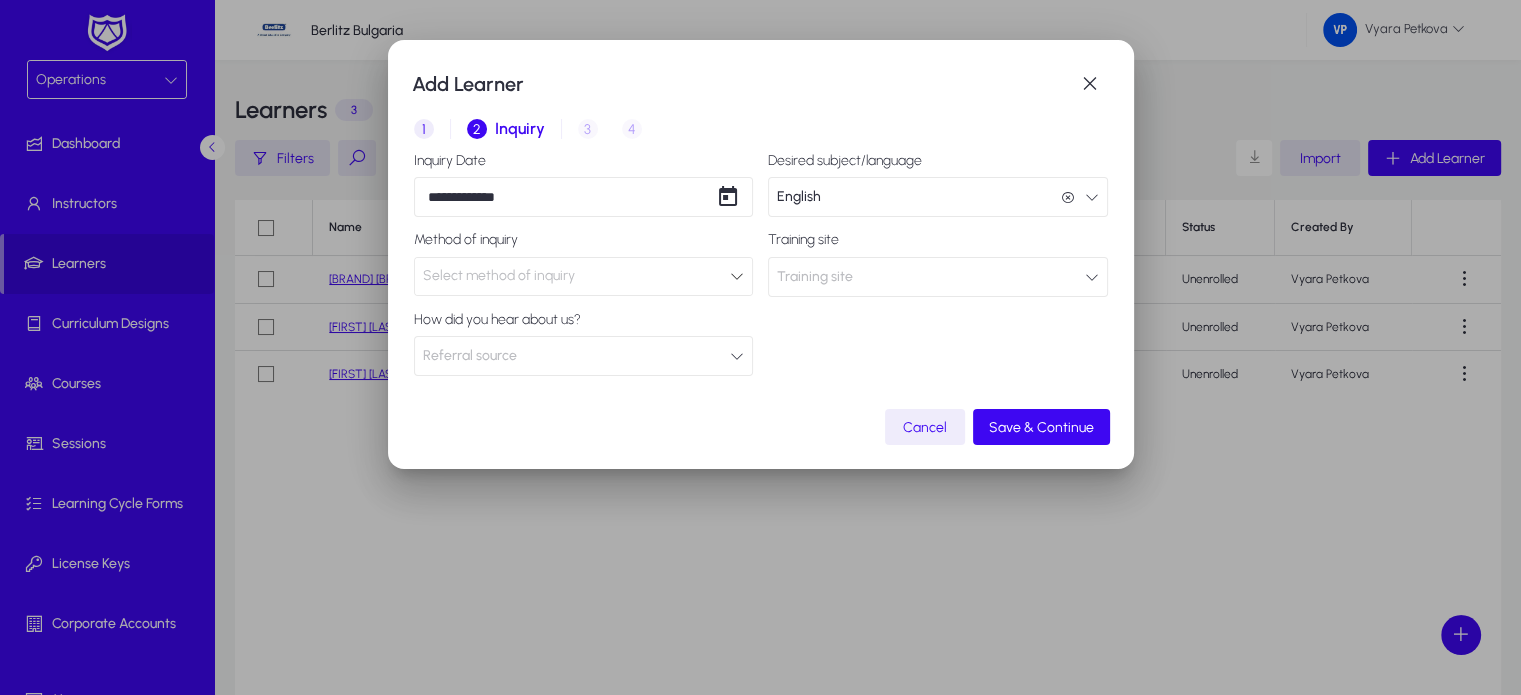 click at bounding box center [737, 276] 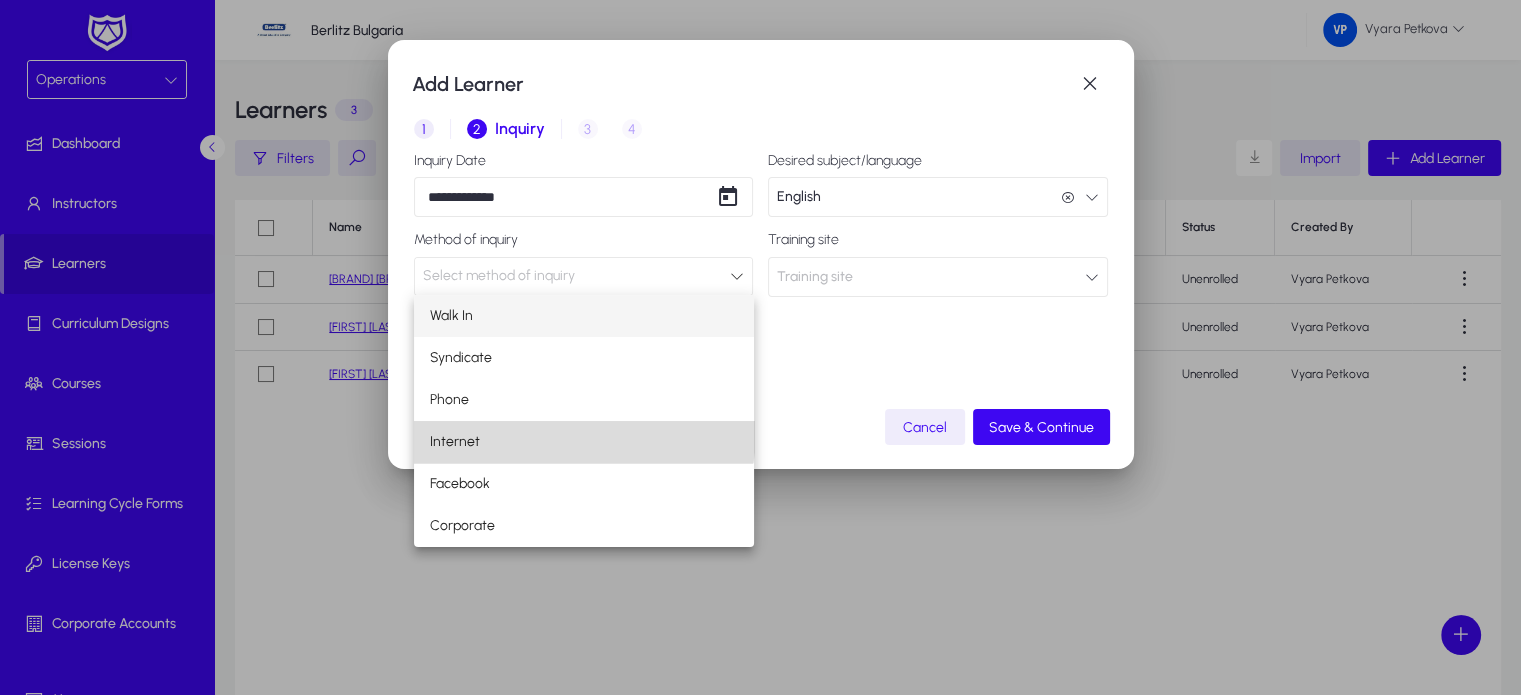 click on "Internet" at bounding box center (584, 442) 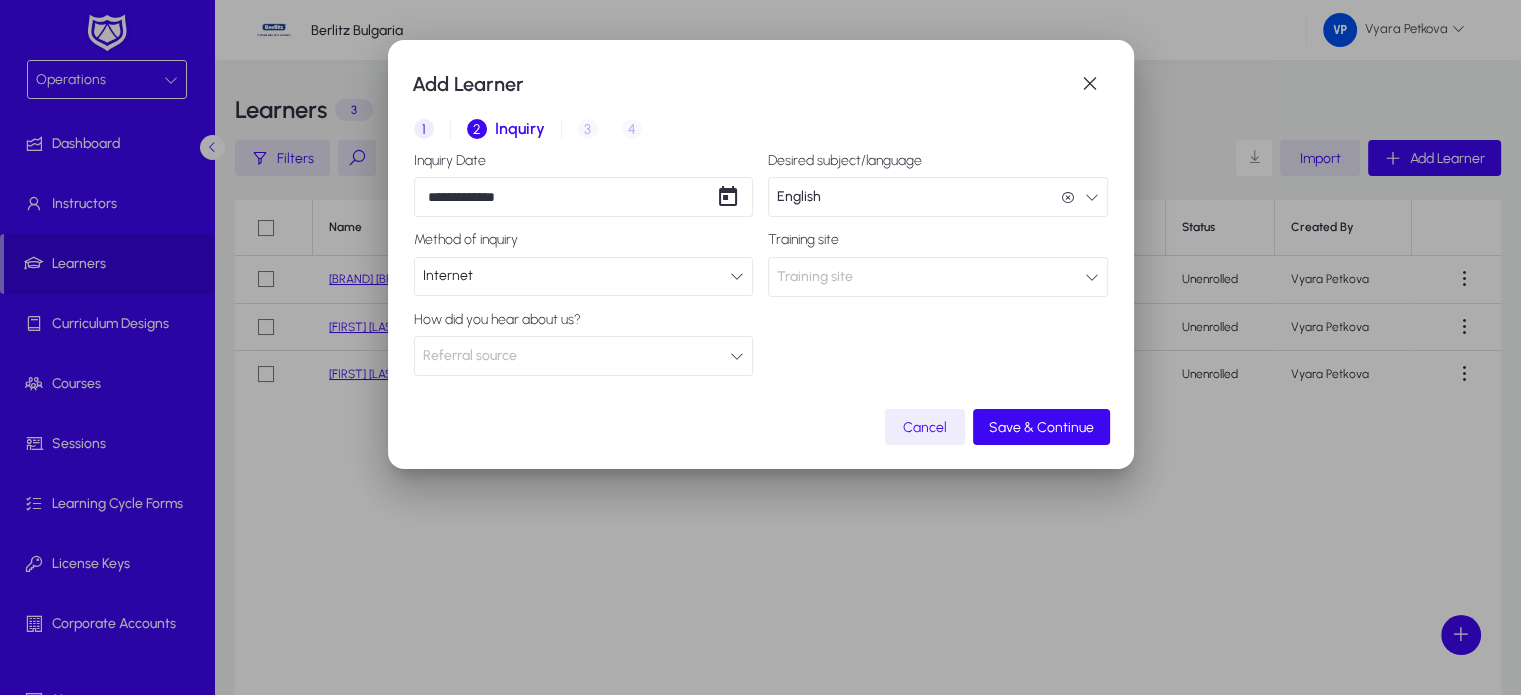 click at bounding box center (1092, 277) 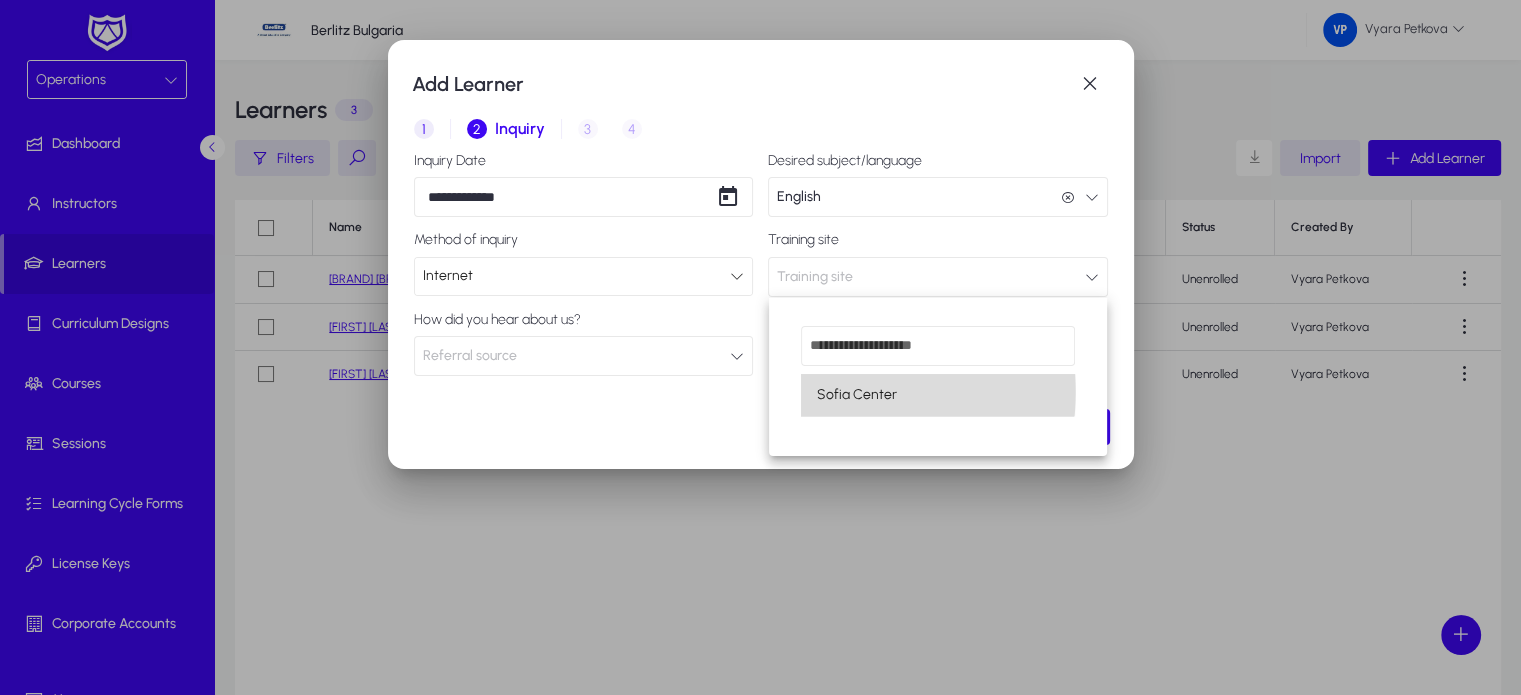 click on "Sofia Center" at bounding box center [857, 395] 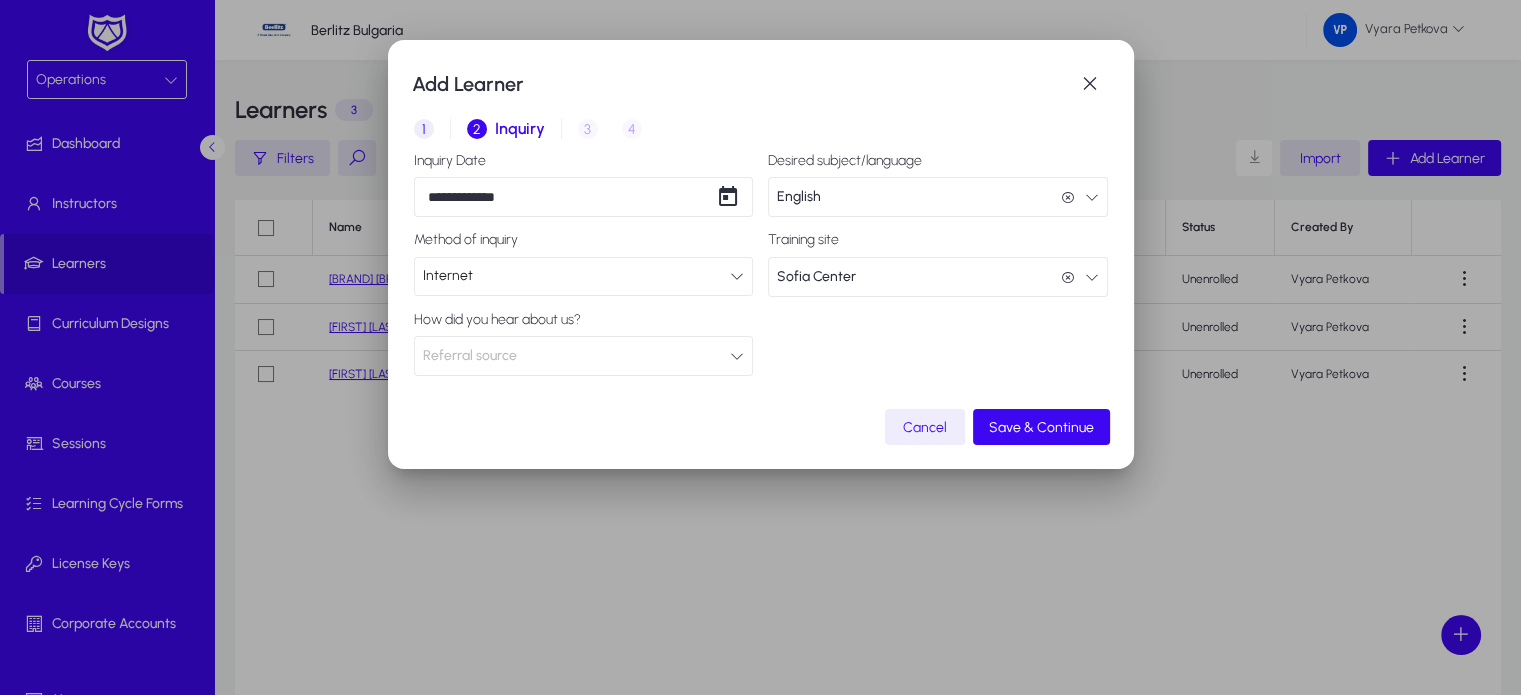 click on "Referral source" at bounding box center (584, 356) 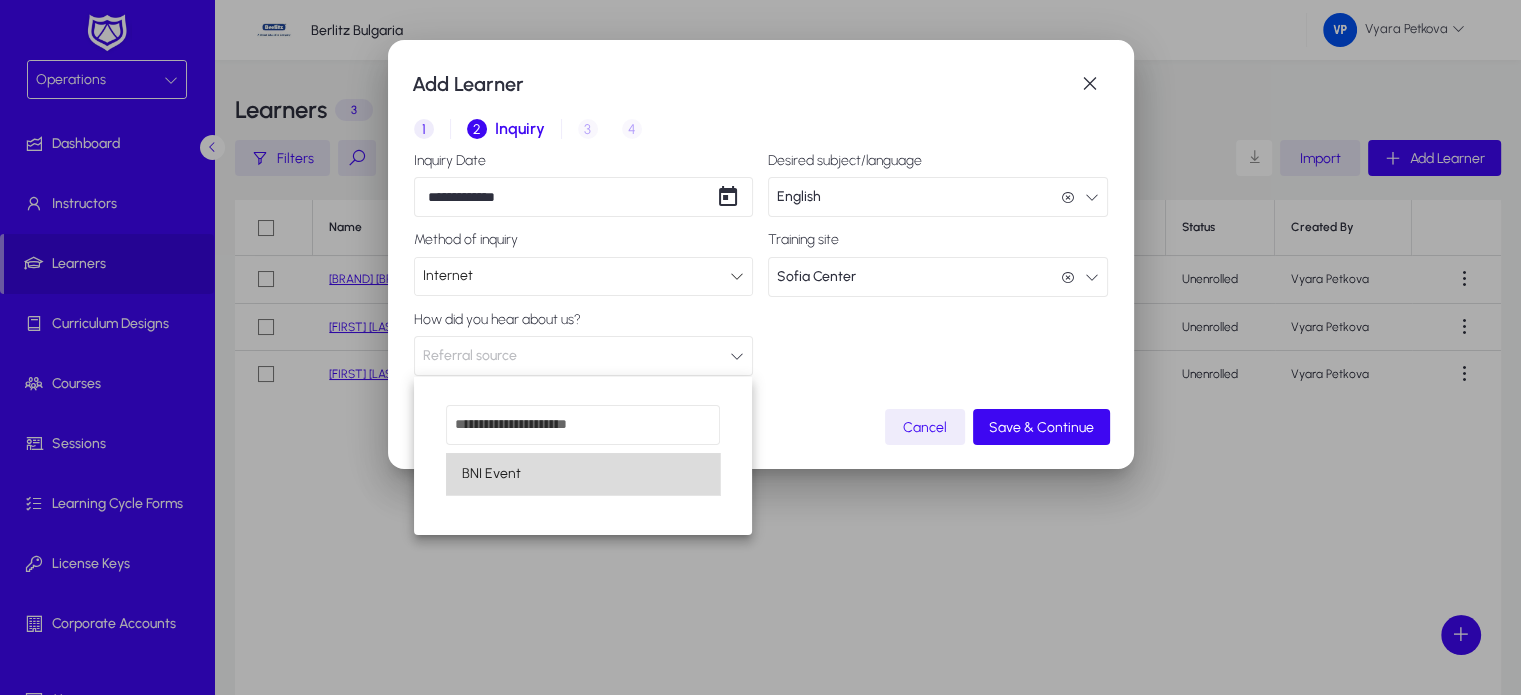 click on "BNI Event" at bounding box center [583, 474] 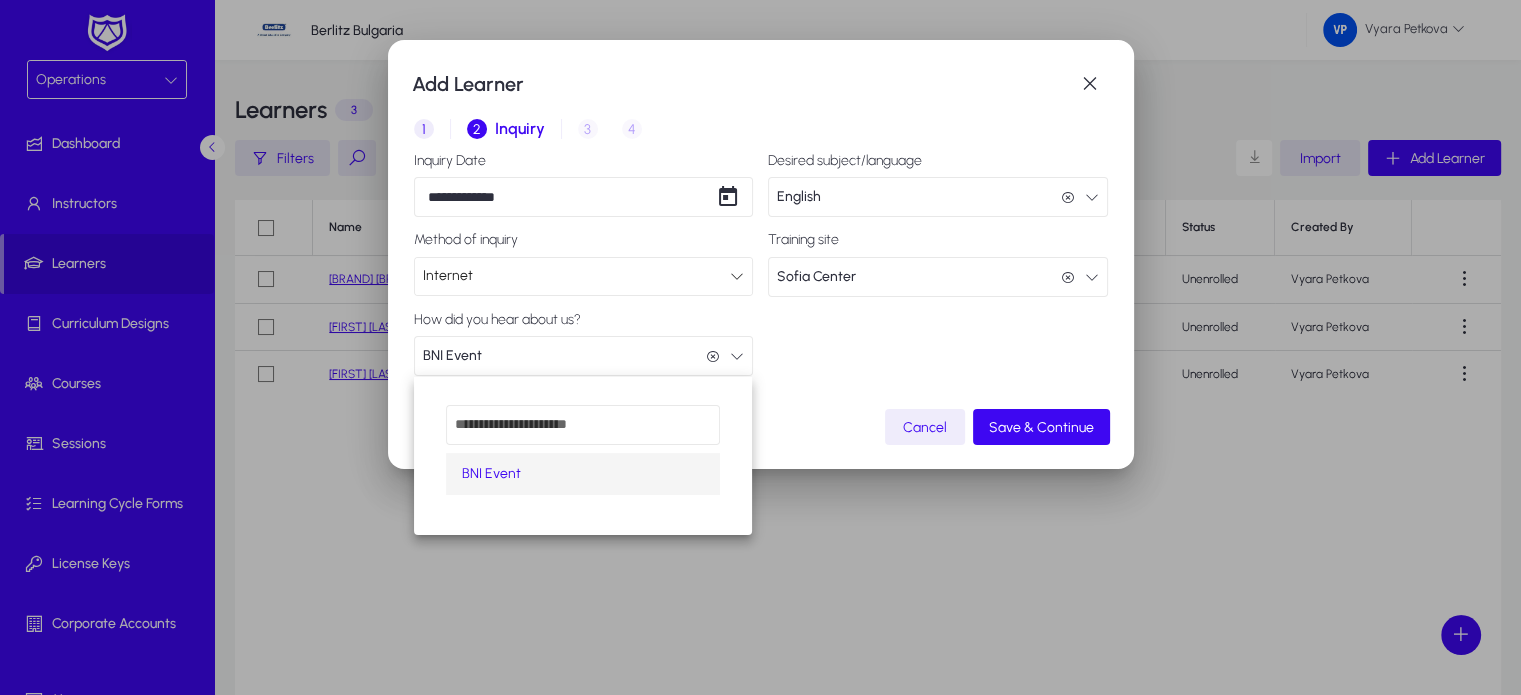 scroll, scrollTop: 0, scrollLeft: 0, axis: both 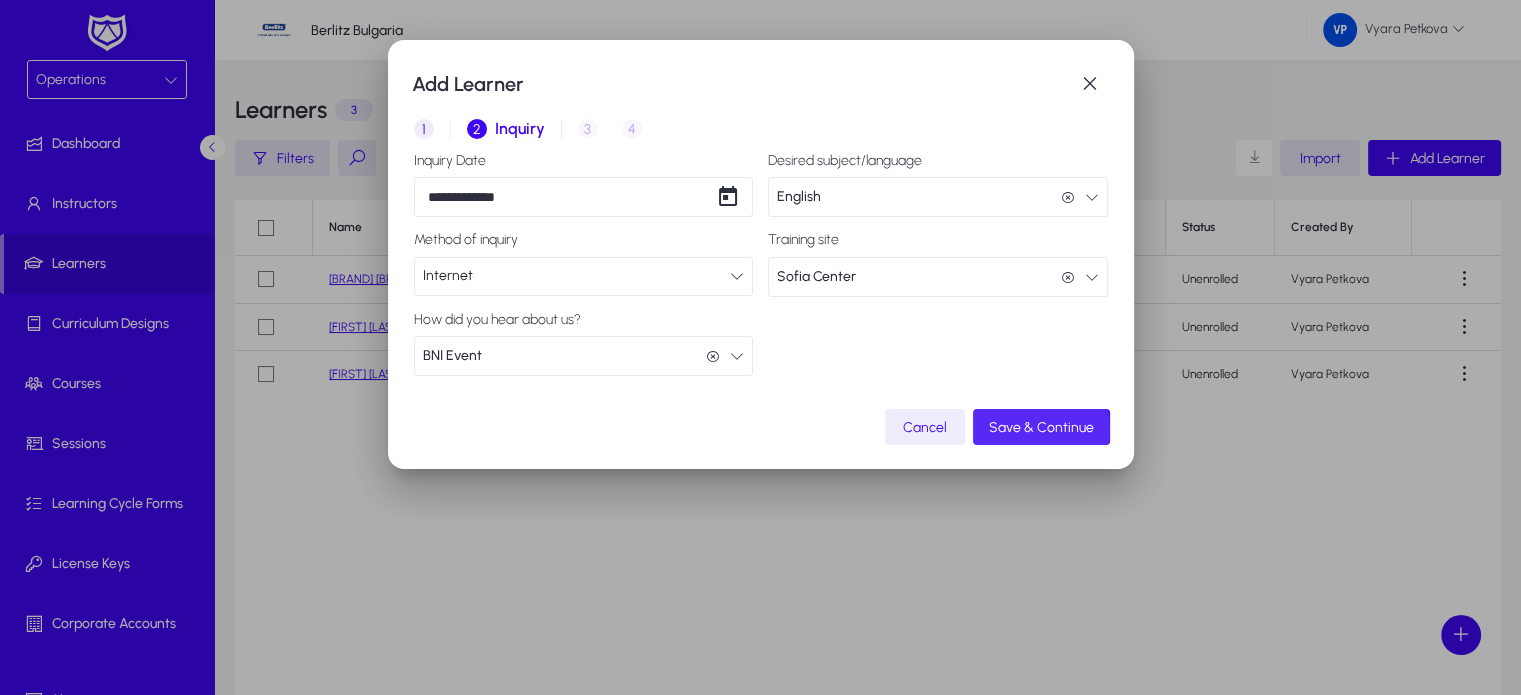 click on "Save & Continue" 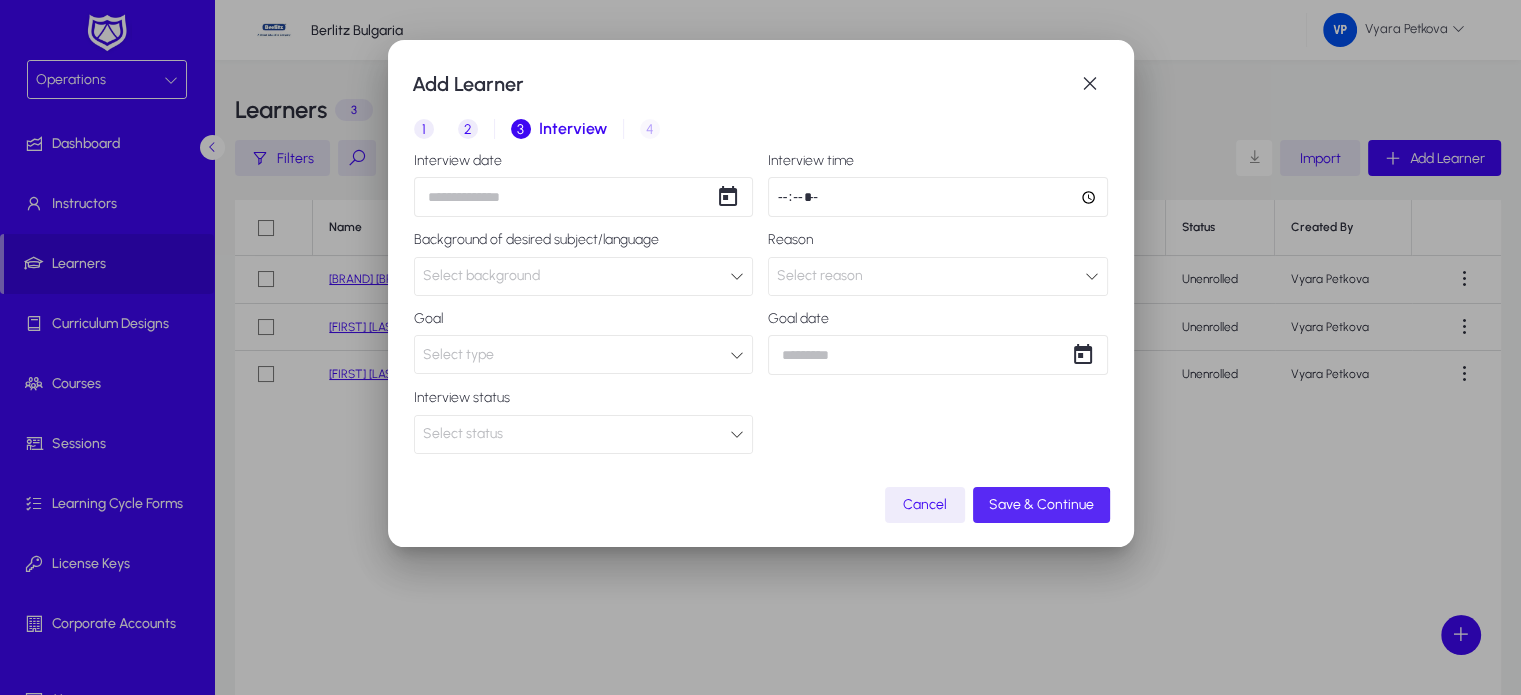 click on "Save & Continue" 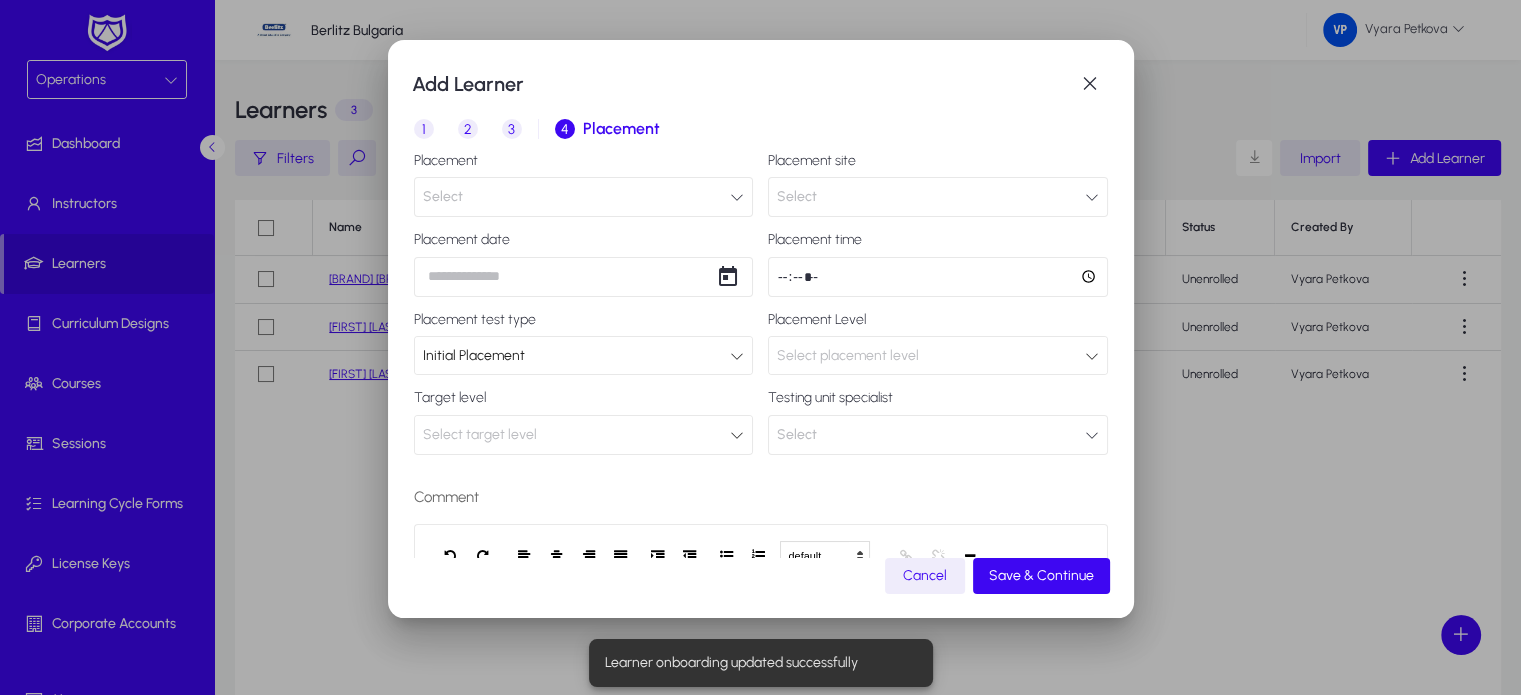 click at bounding box center (737, 197) 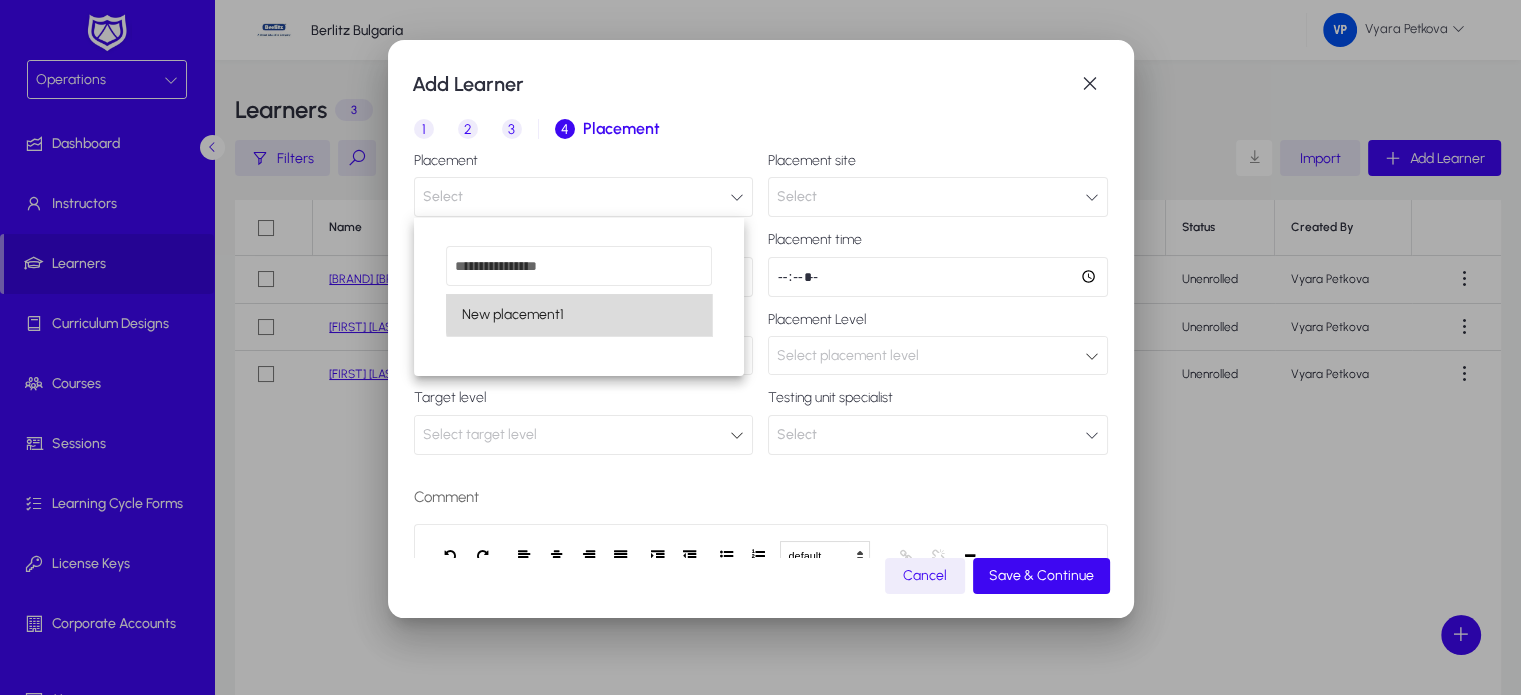 click on "New placement1" at bounding box center [579, 315] 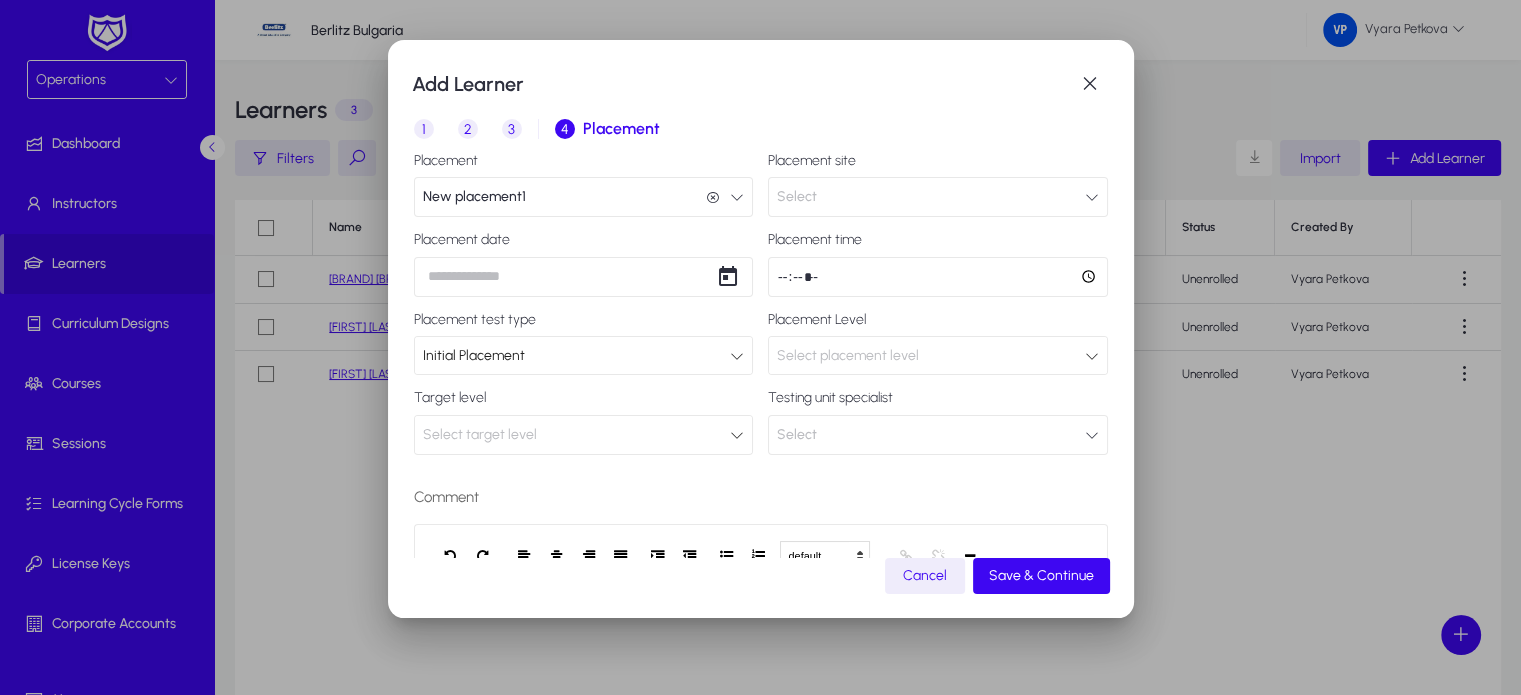 click at bounding box center [1092, 197] 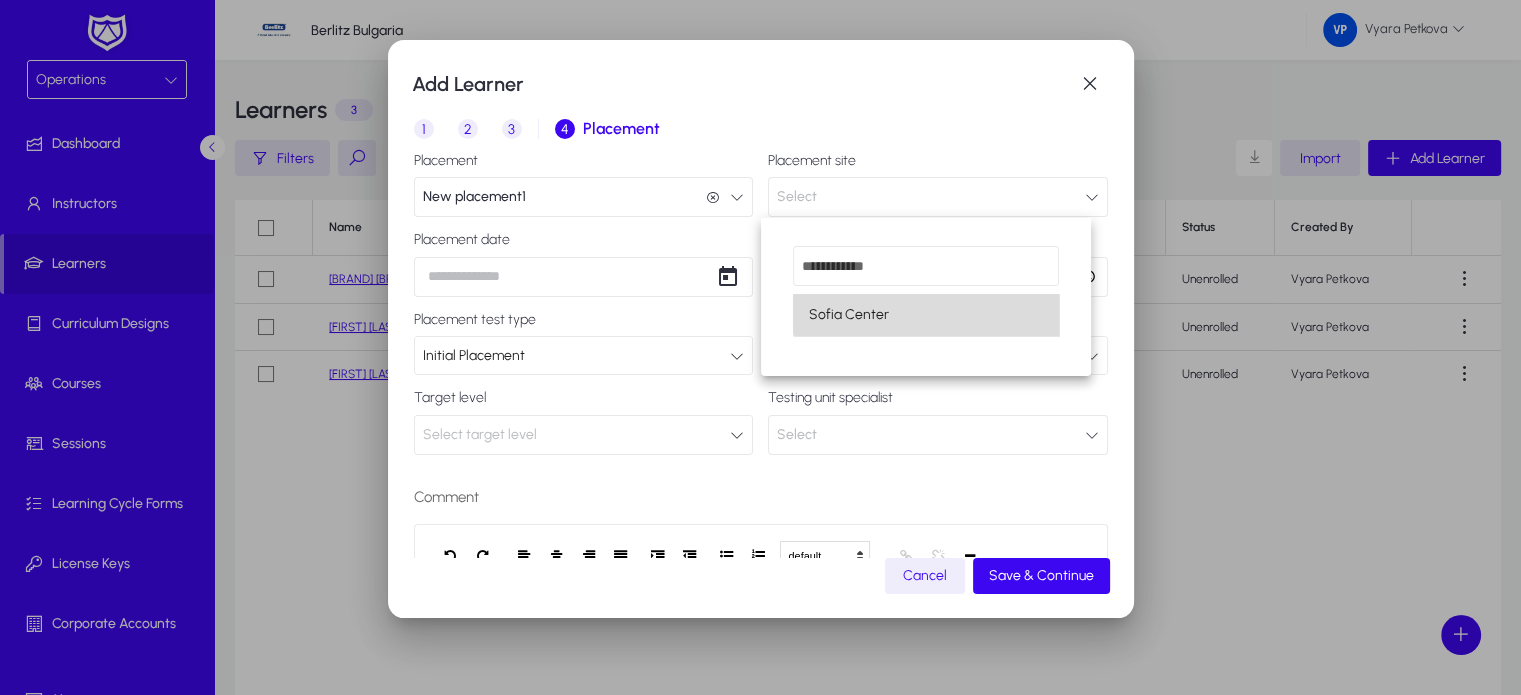 click on "Sofia Center" at bounding box center [926, 315] 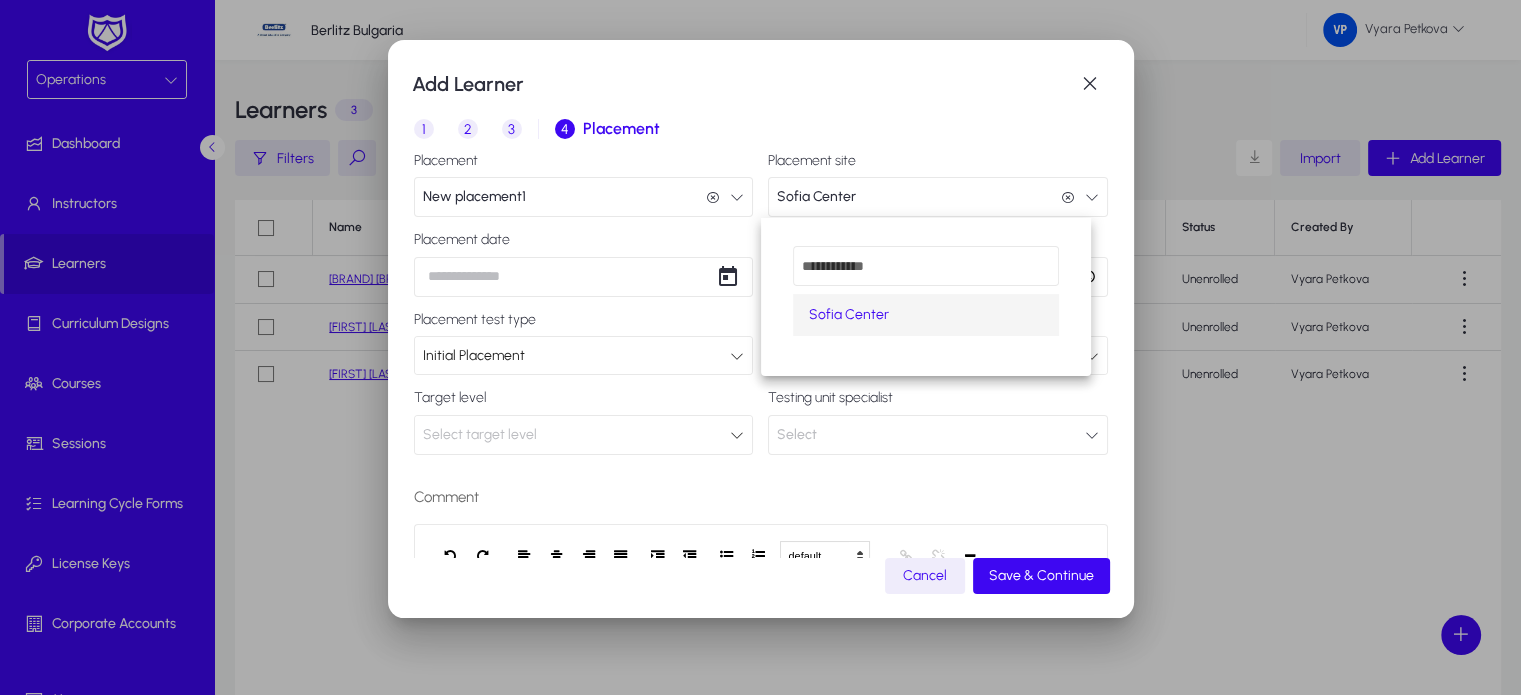 scroll, scrollTop: 0, scrollLeft: 0, axis: both 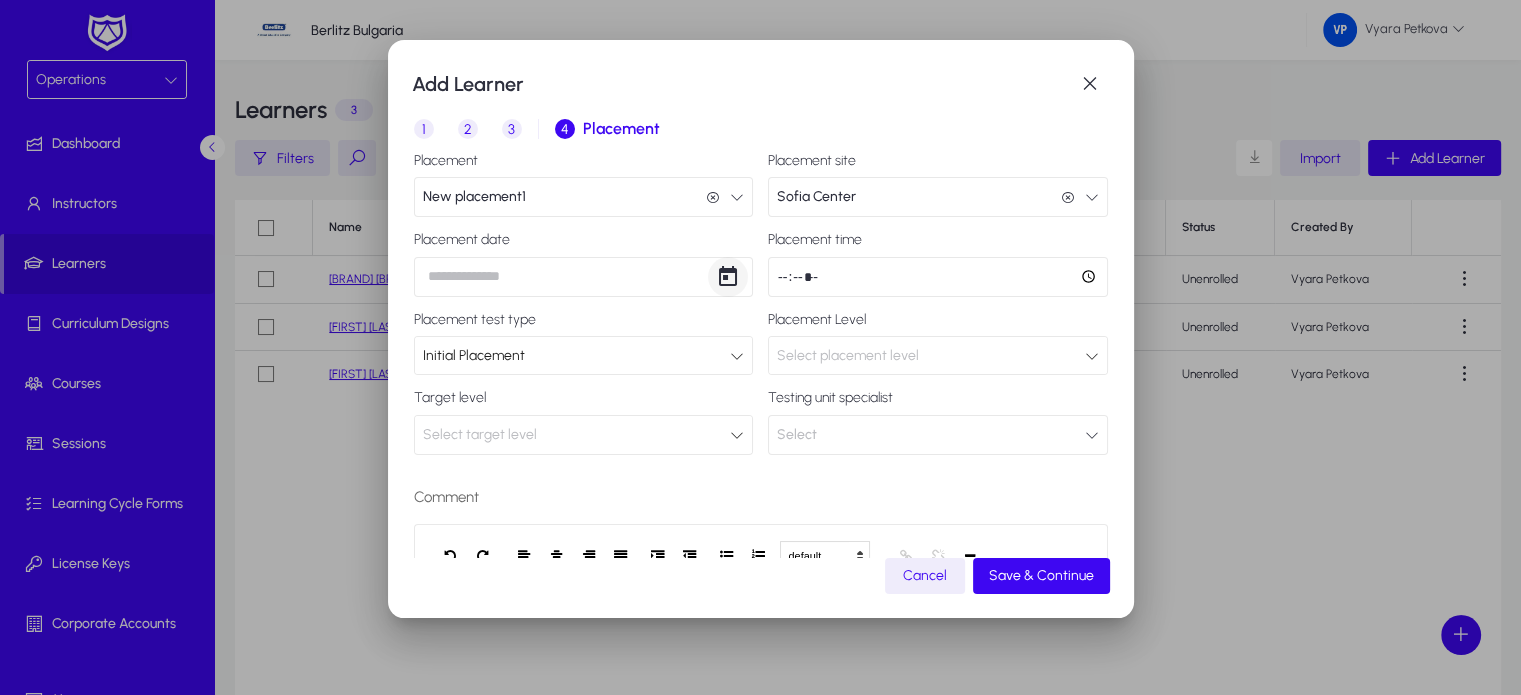 click at bounding box center (728, 277) 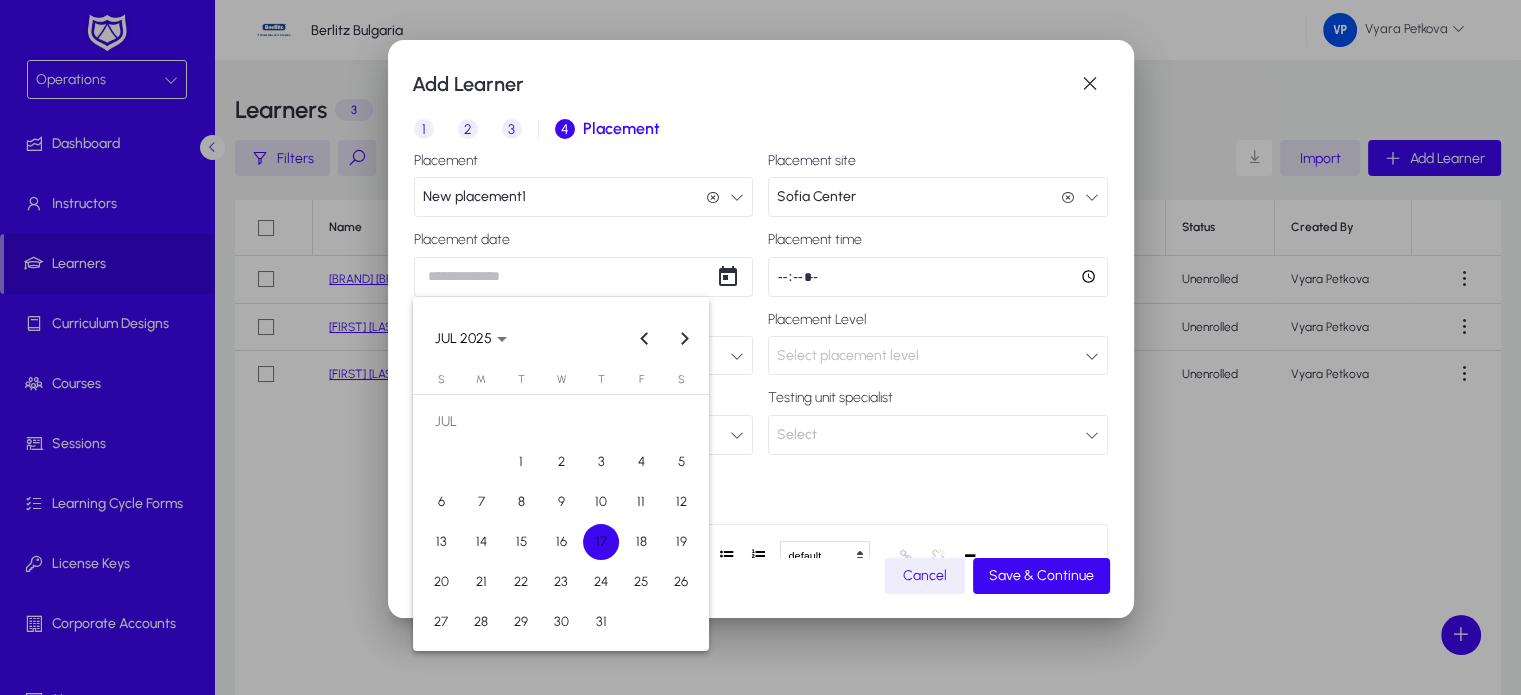 click on "17" at bounding box center (601, 542) 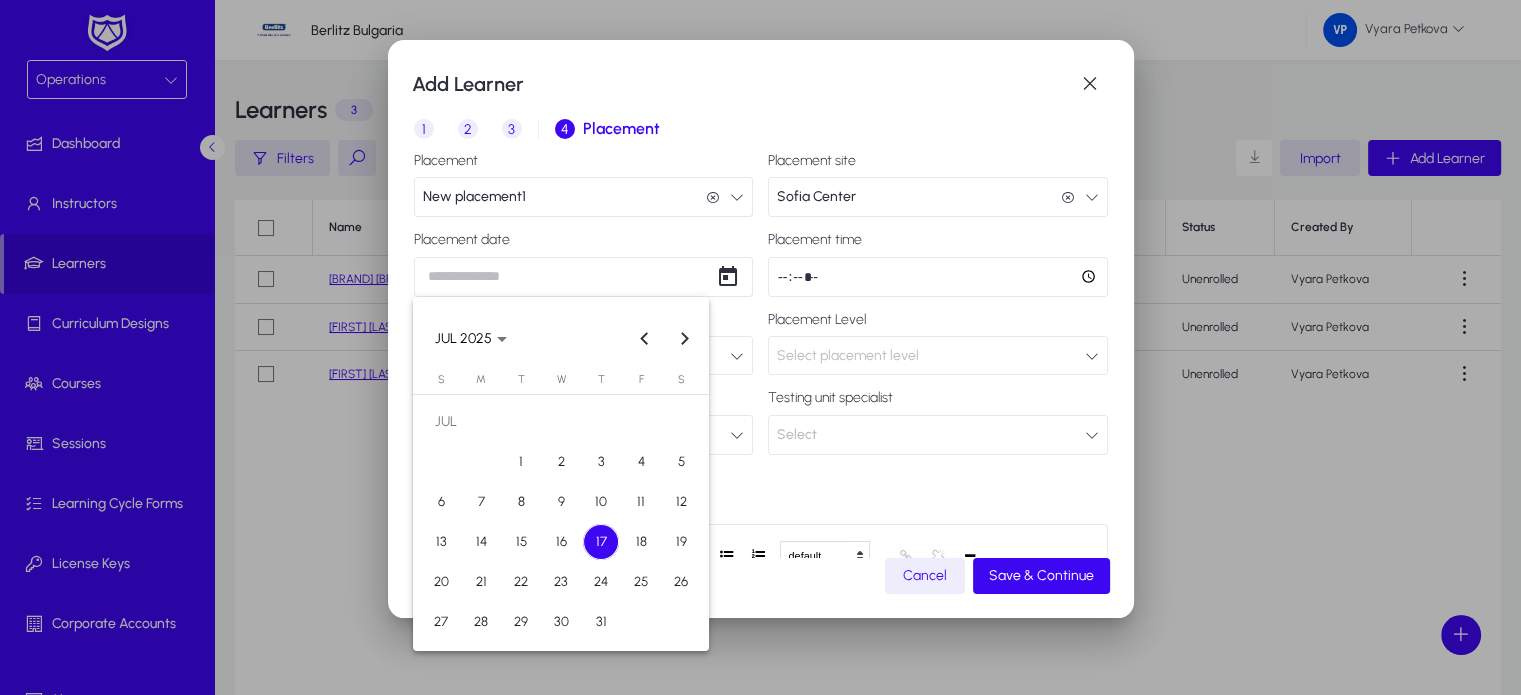 type on "**********" 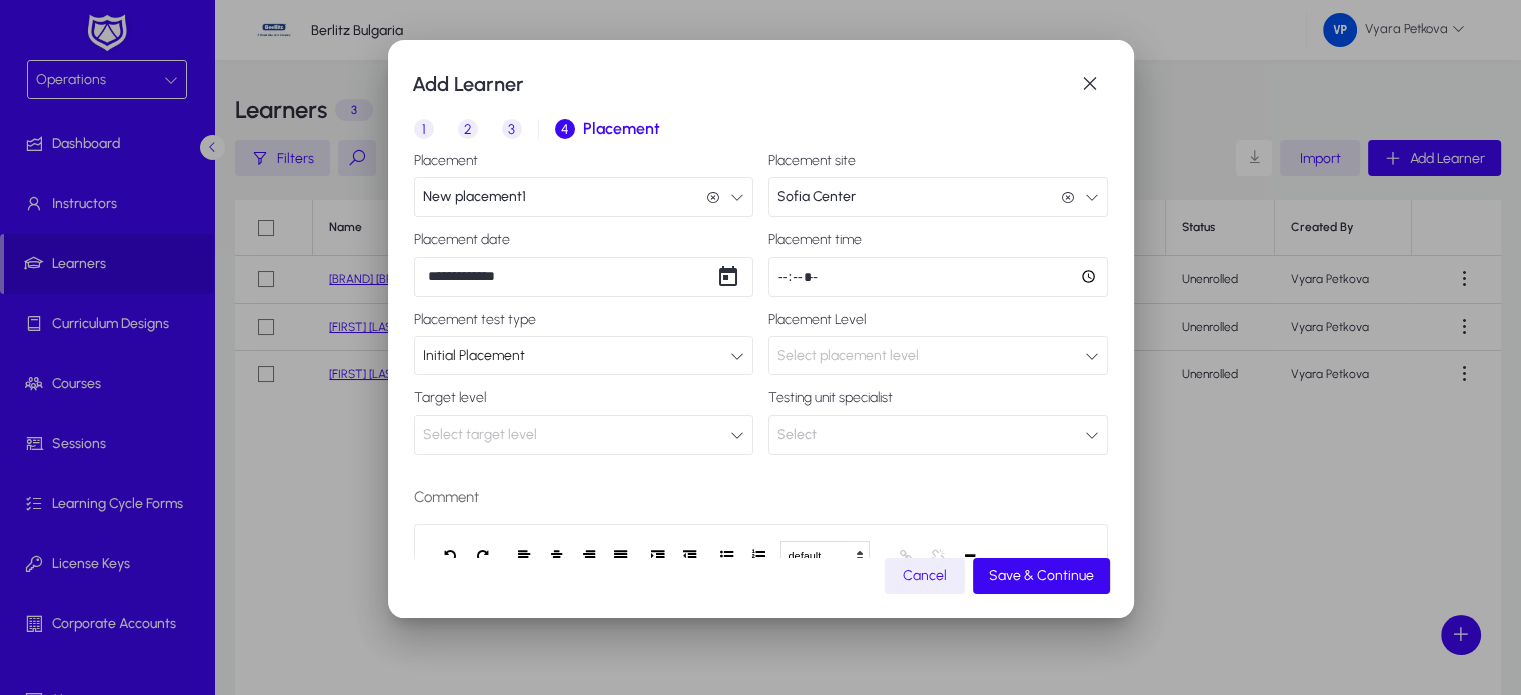 click at bounding box center (938, 277) 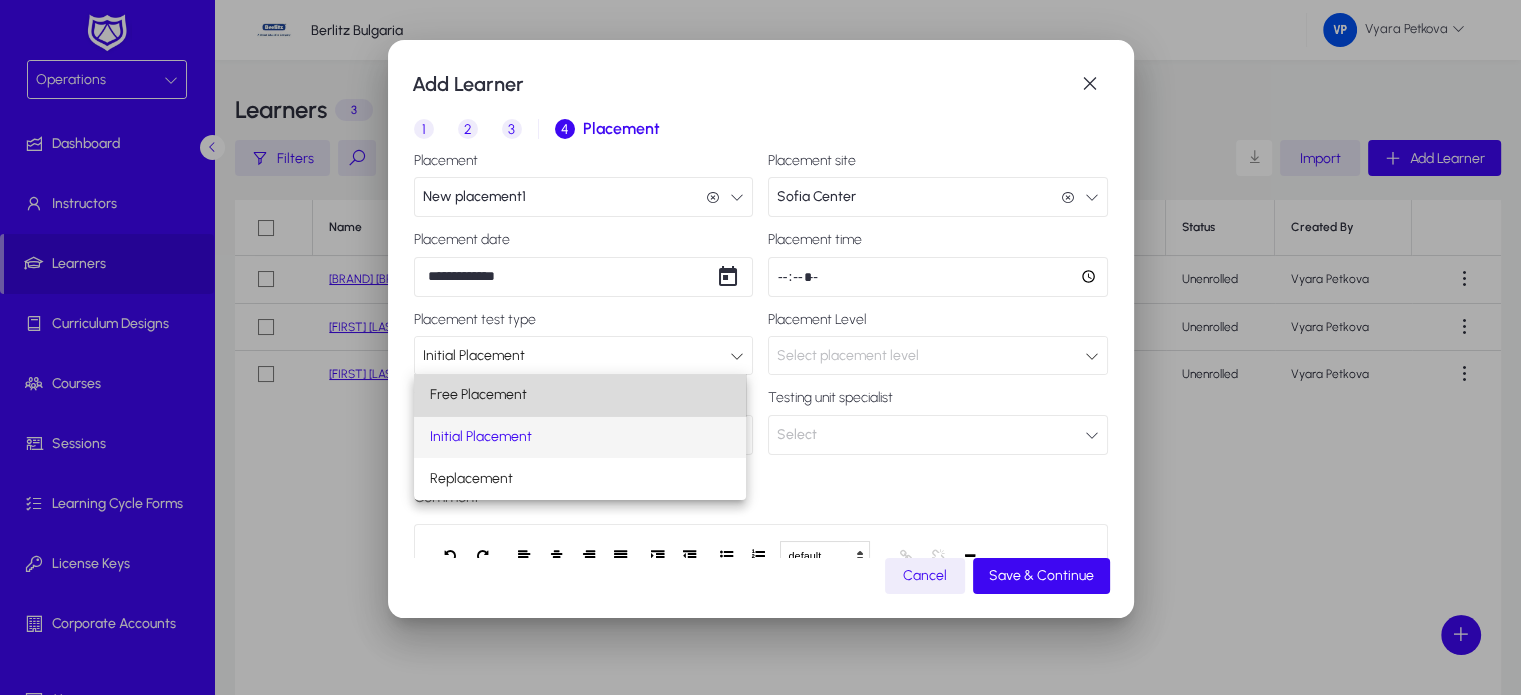 click on "Free Placement" at bounding box center [580, 395] 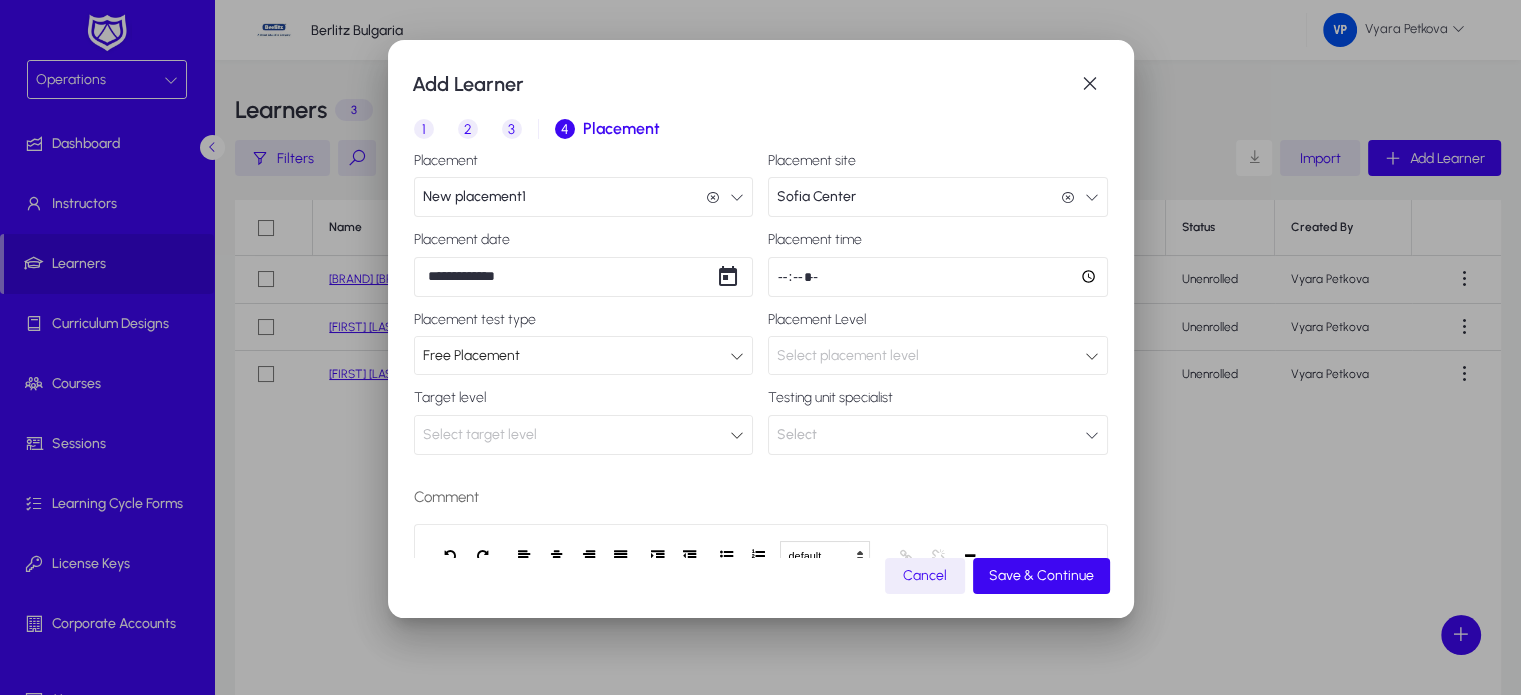 click at bounding box center (1092, 356) 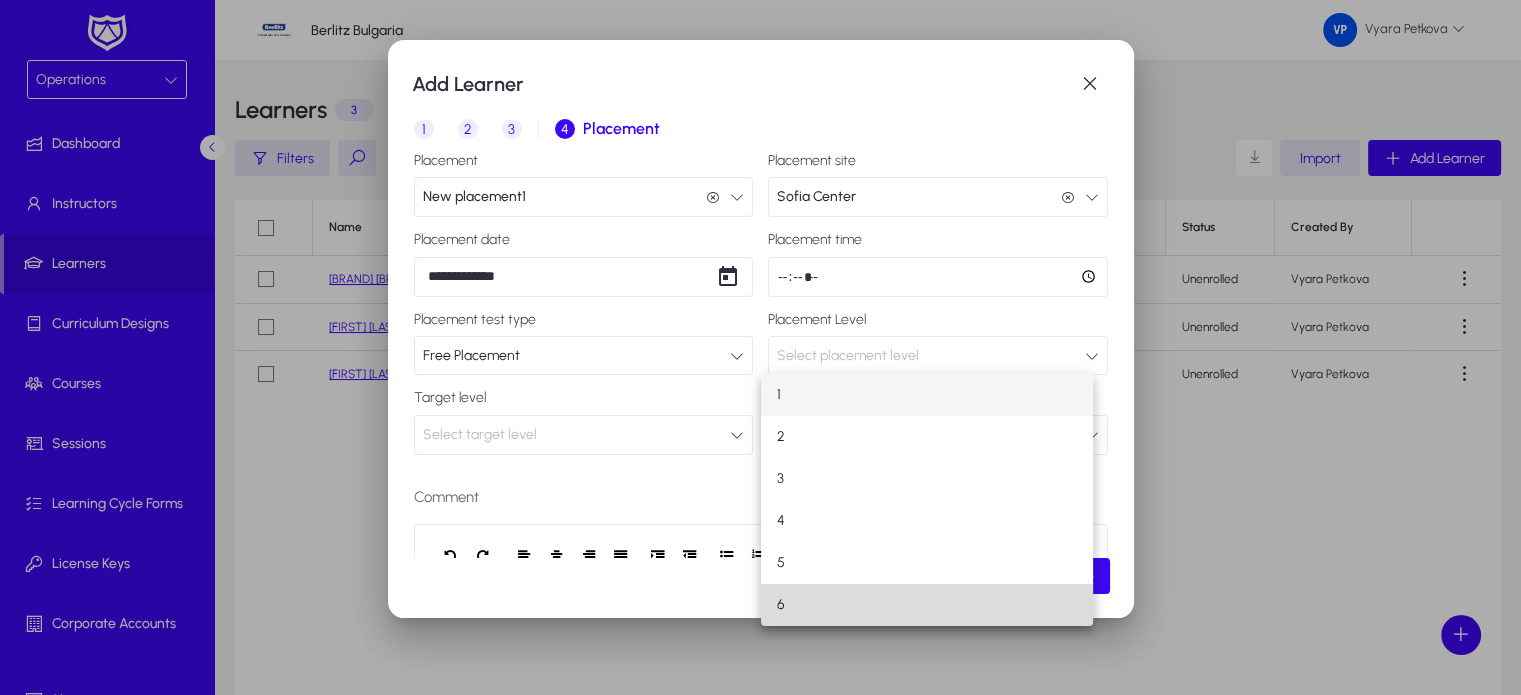 click on "6" at bounding box center (927, 605) 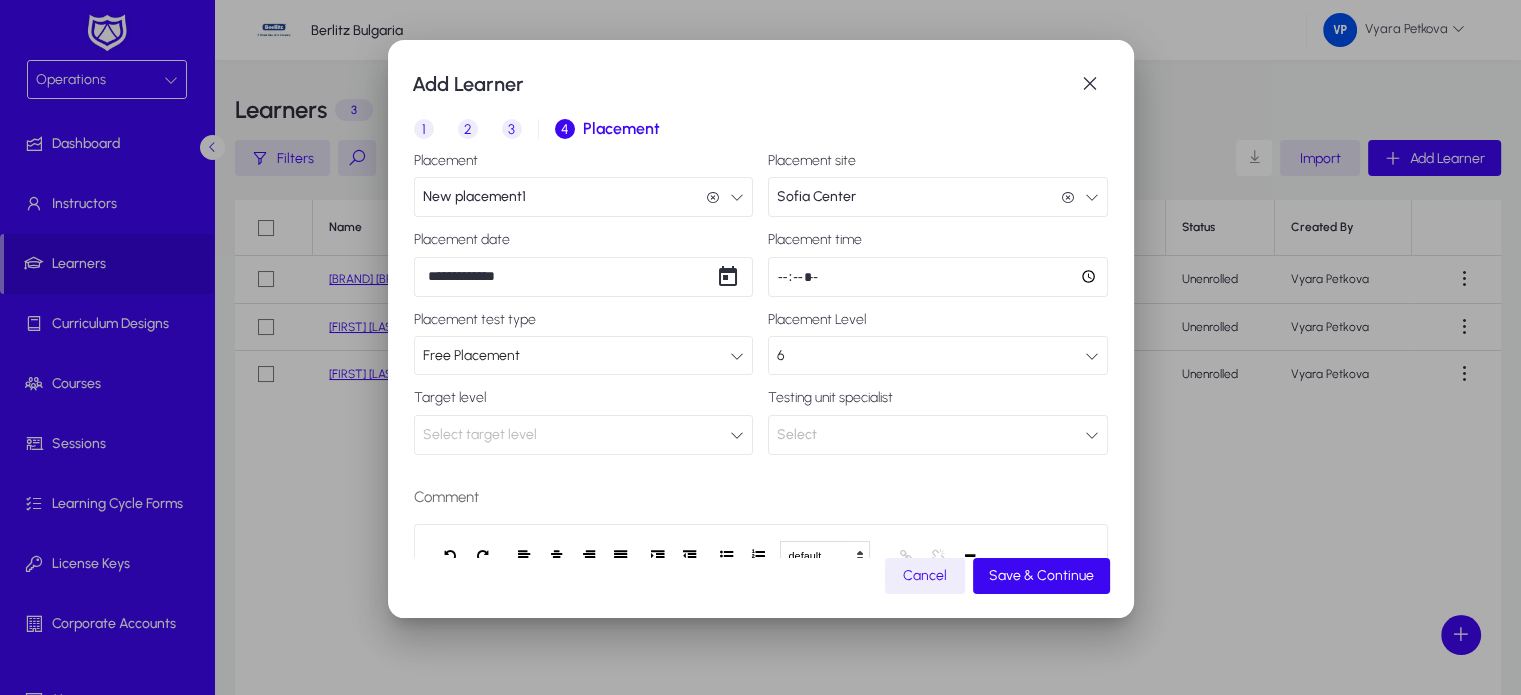 click at bounding box center (737, 435) 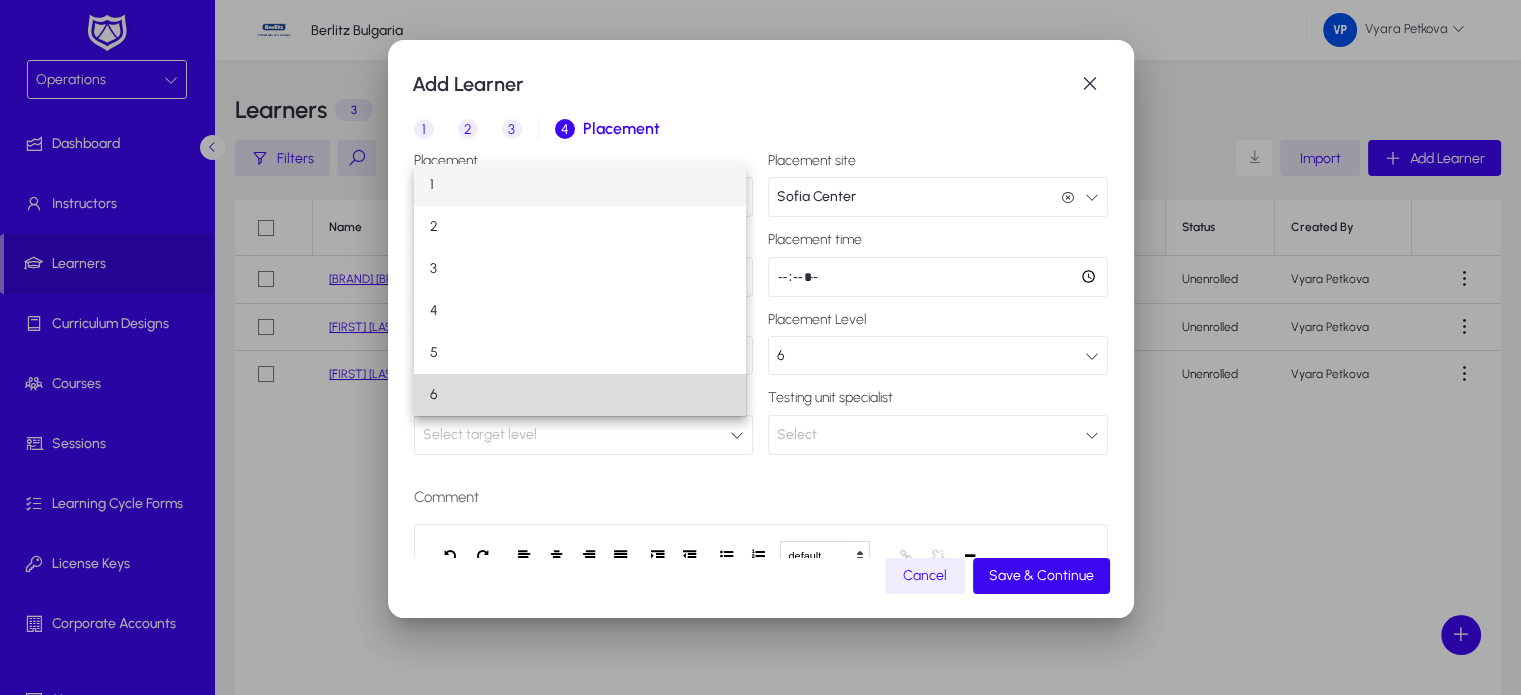 click on "6" at bounding box center [580, 395] 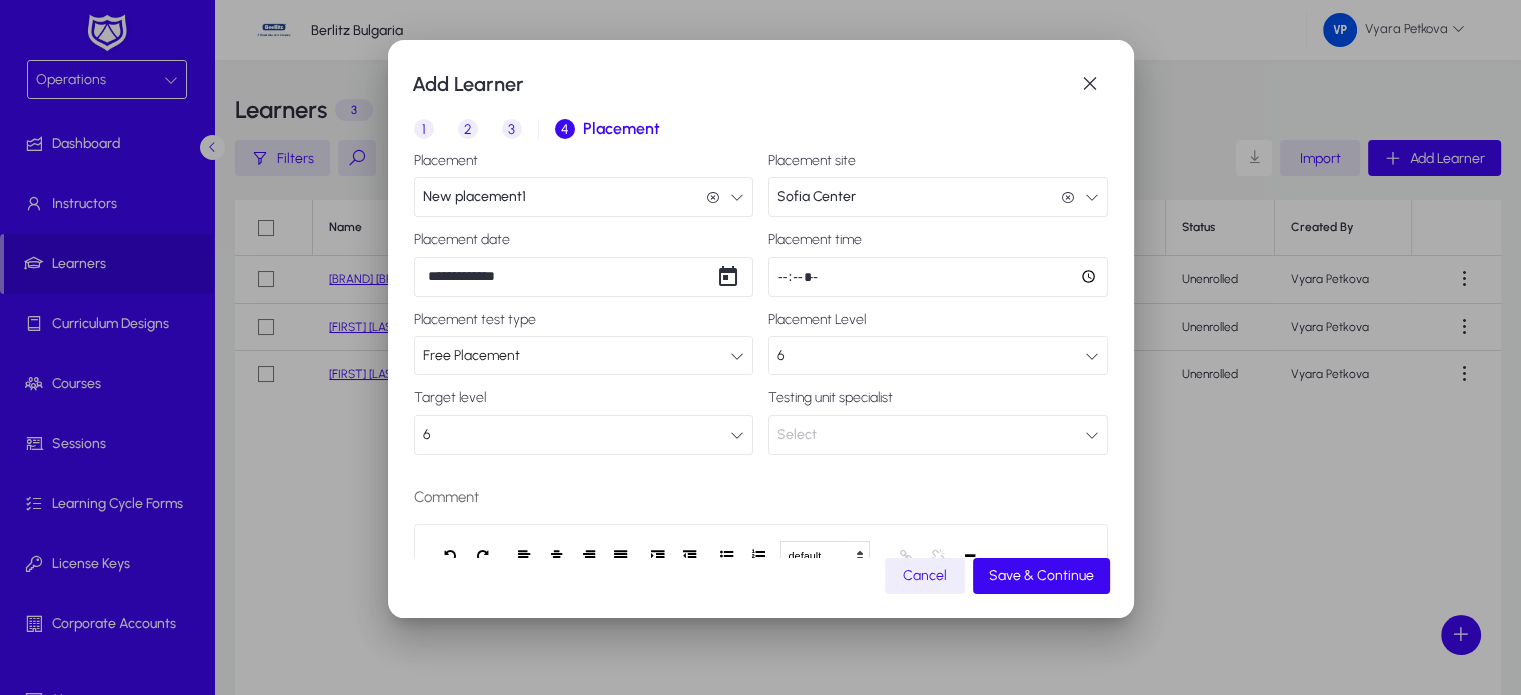 click at bounding box center (1092, 435) 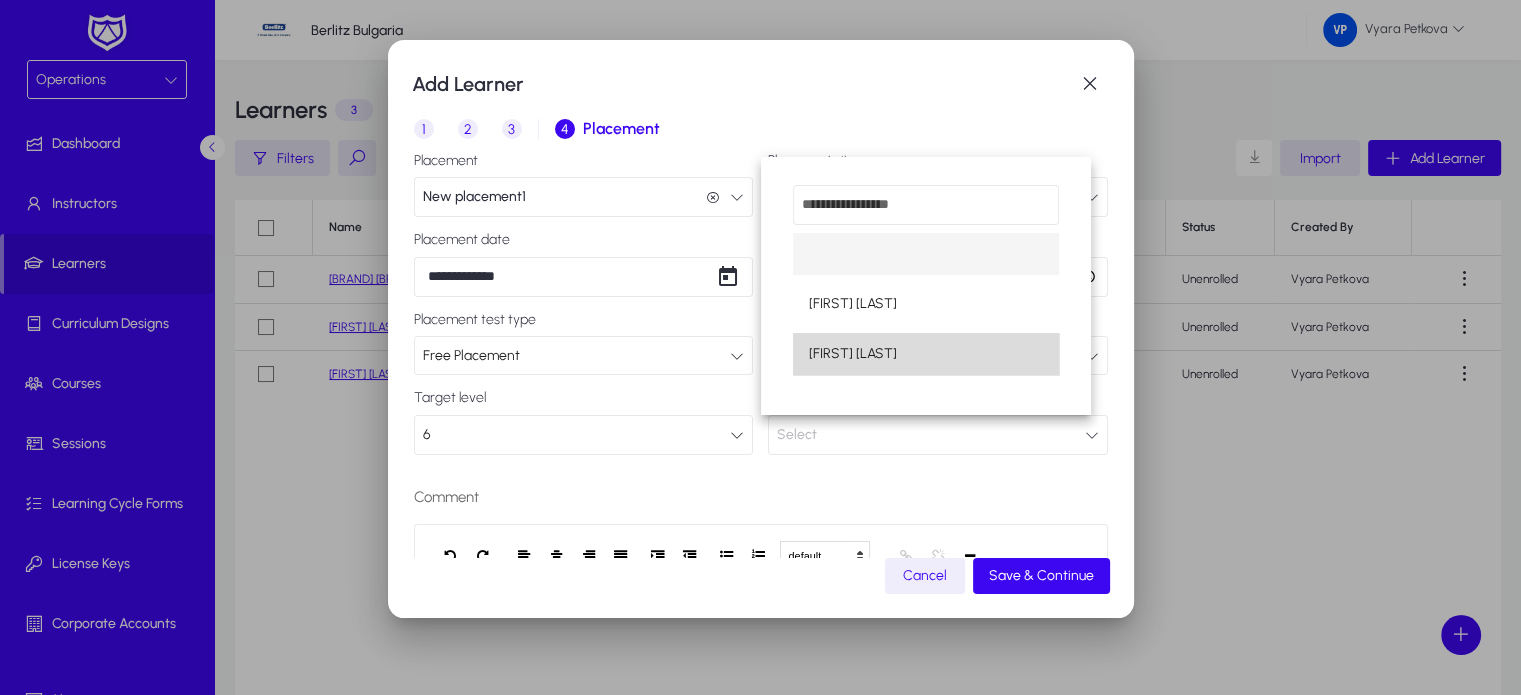 click on "Tania Todorova" at bounding box center (926, 354) 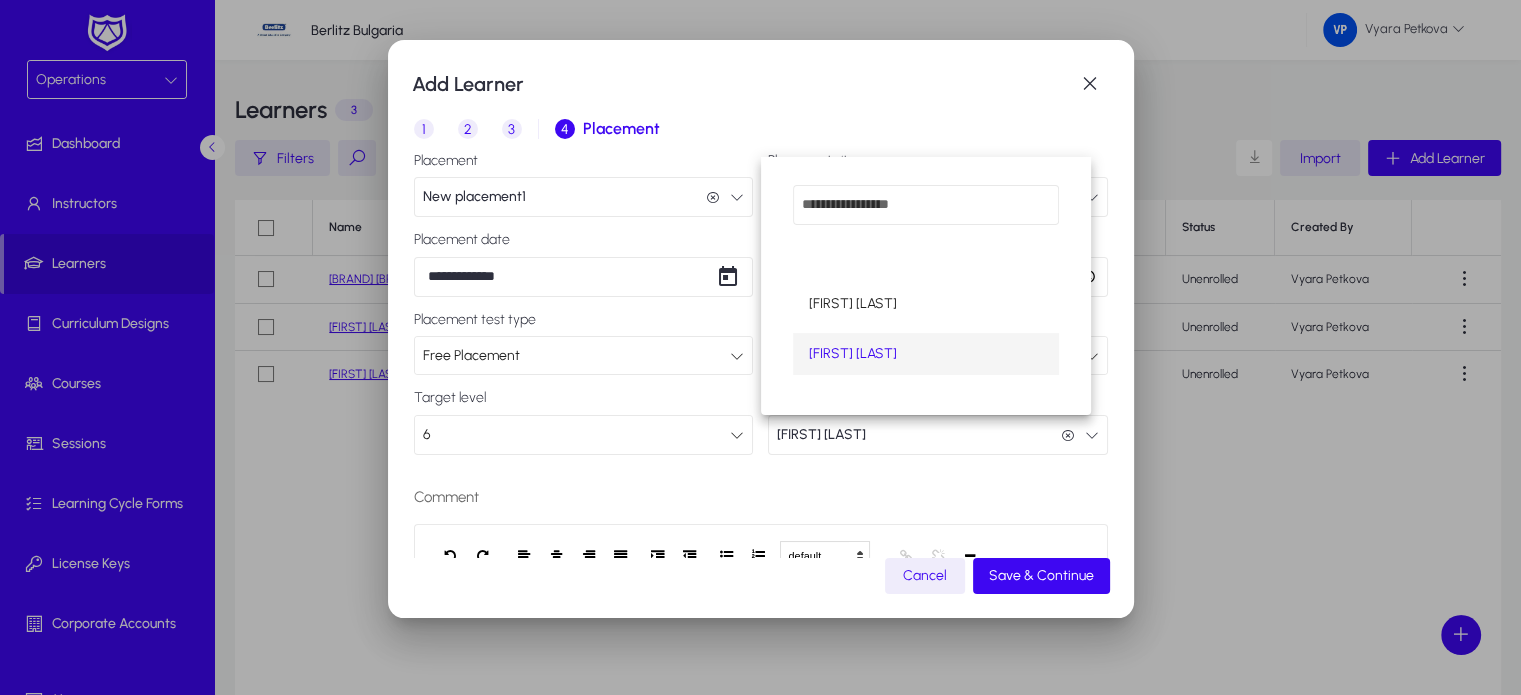 scroll, scrollTop: 0, scrollLeft: 0, axis: both 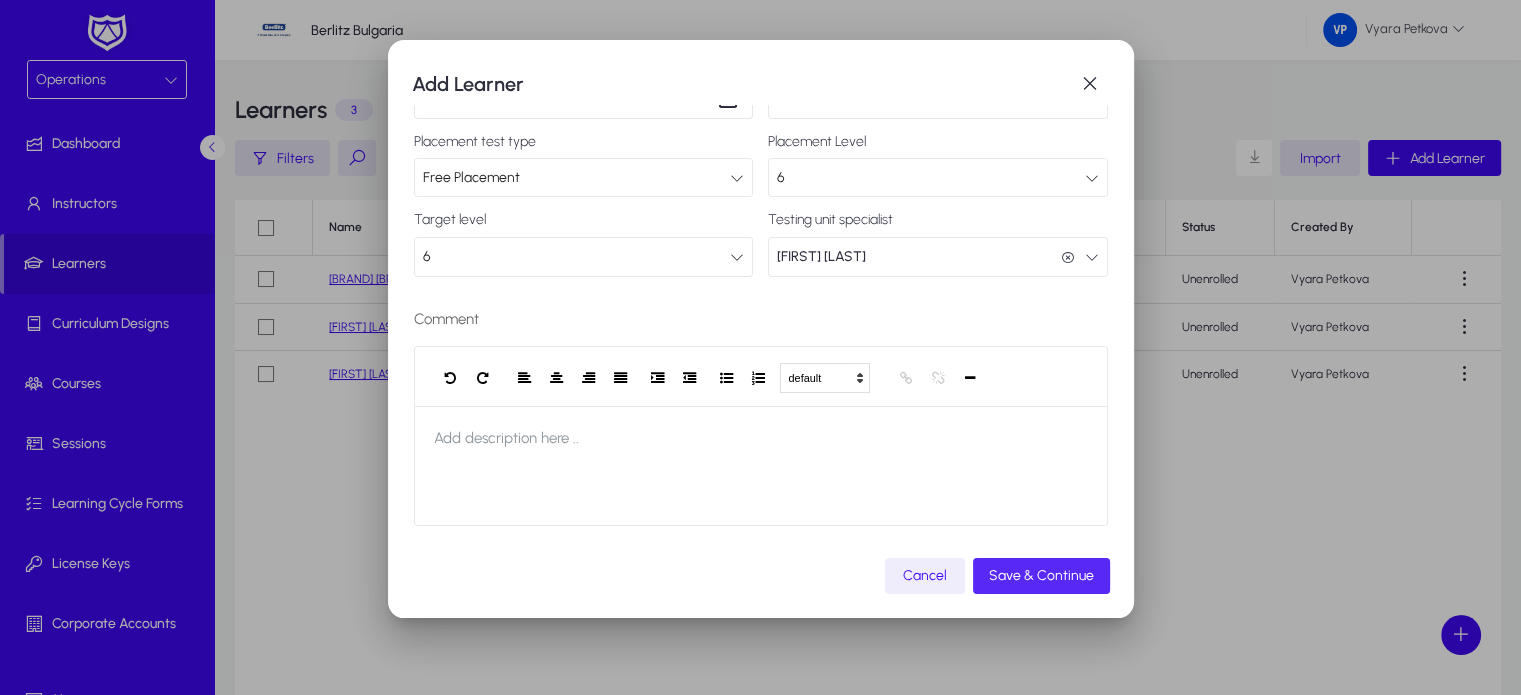 click on "Save & Continue" 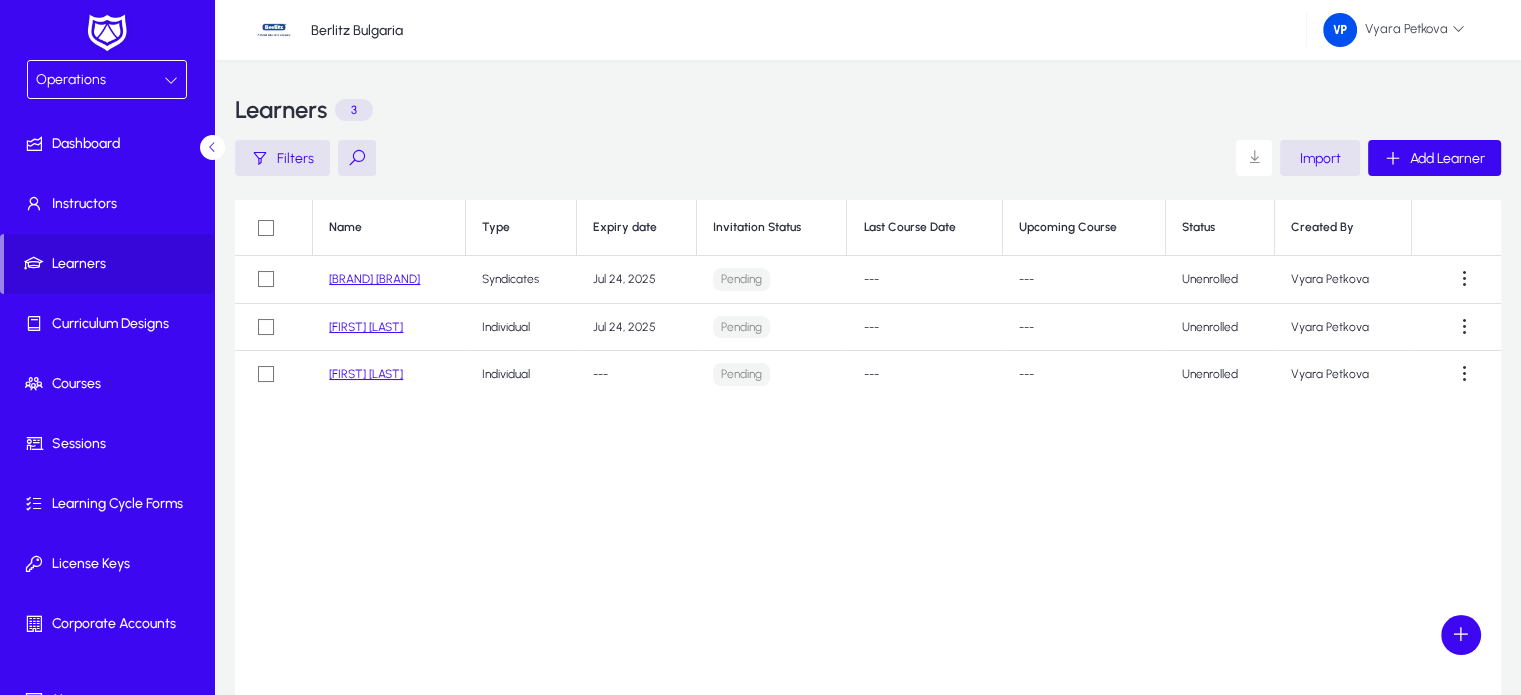 click 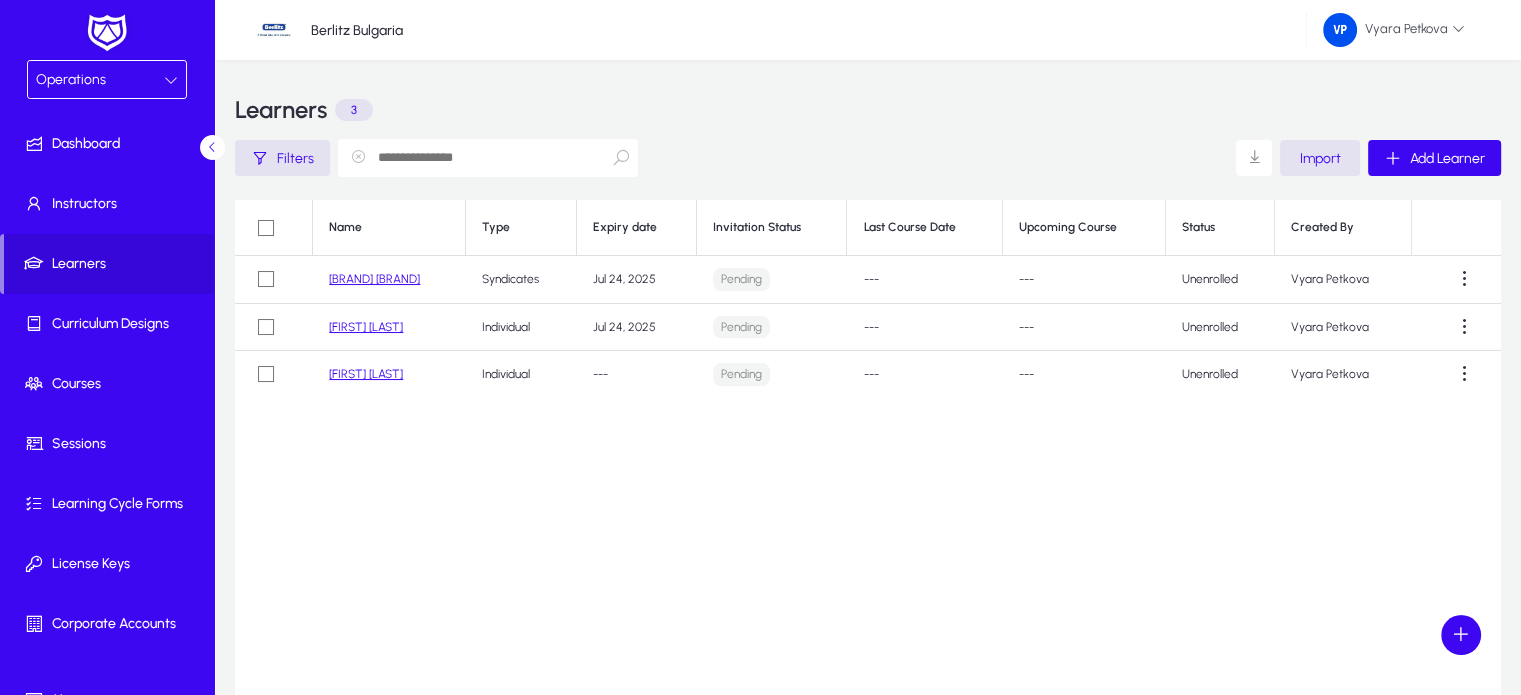 click on "[FIRST] [FIRST]" 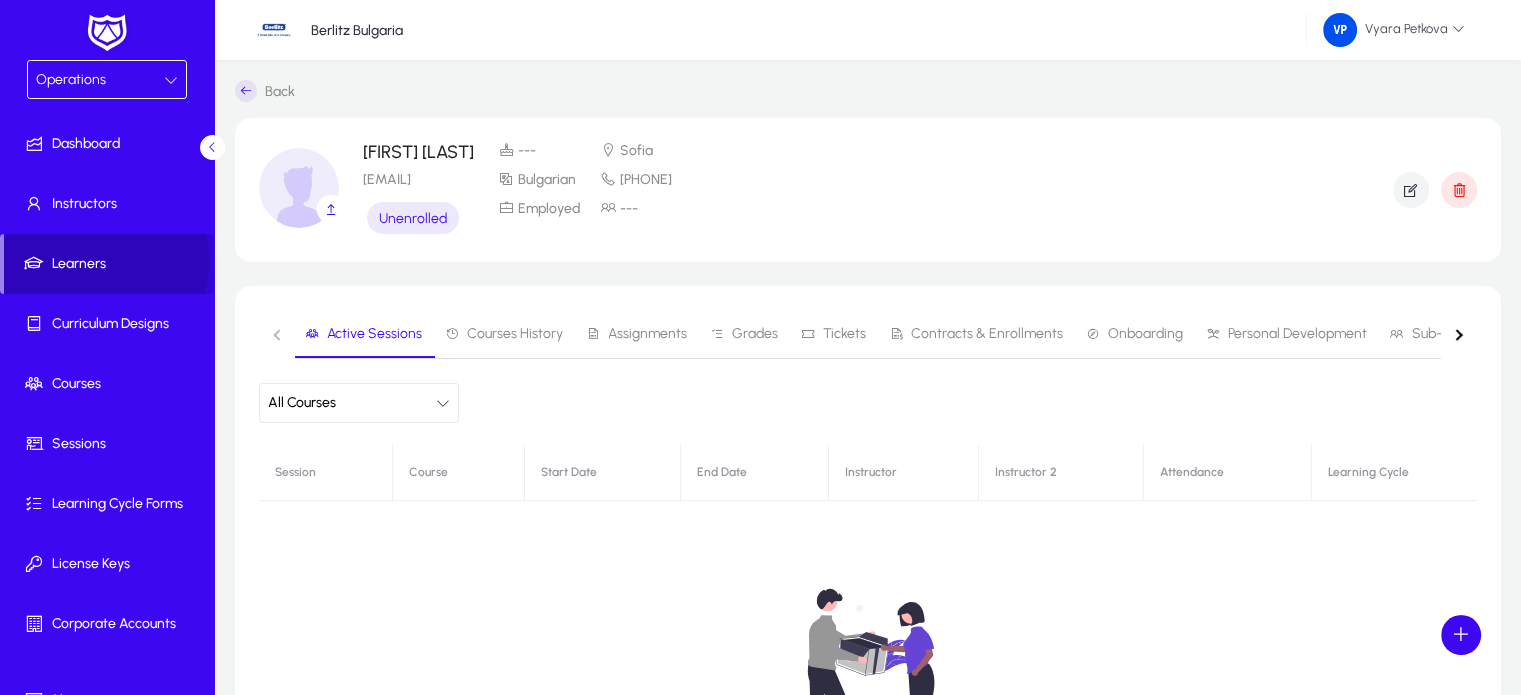 click on "Learners" 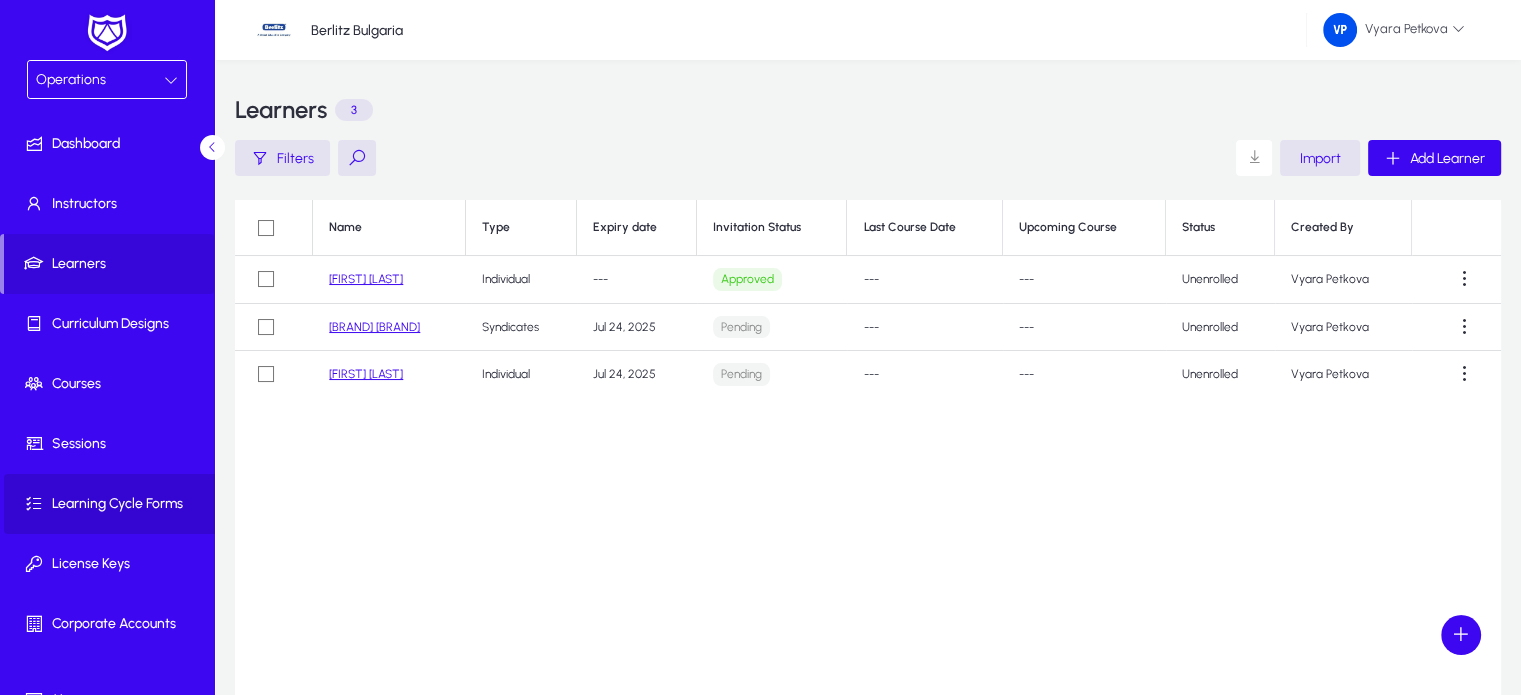 click on "Learning Cycle Forms" 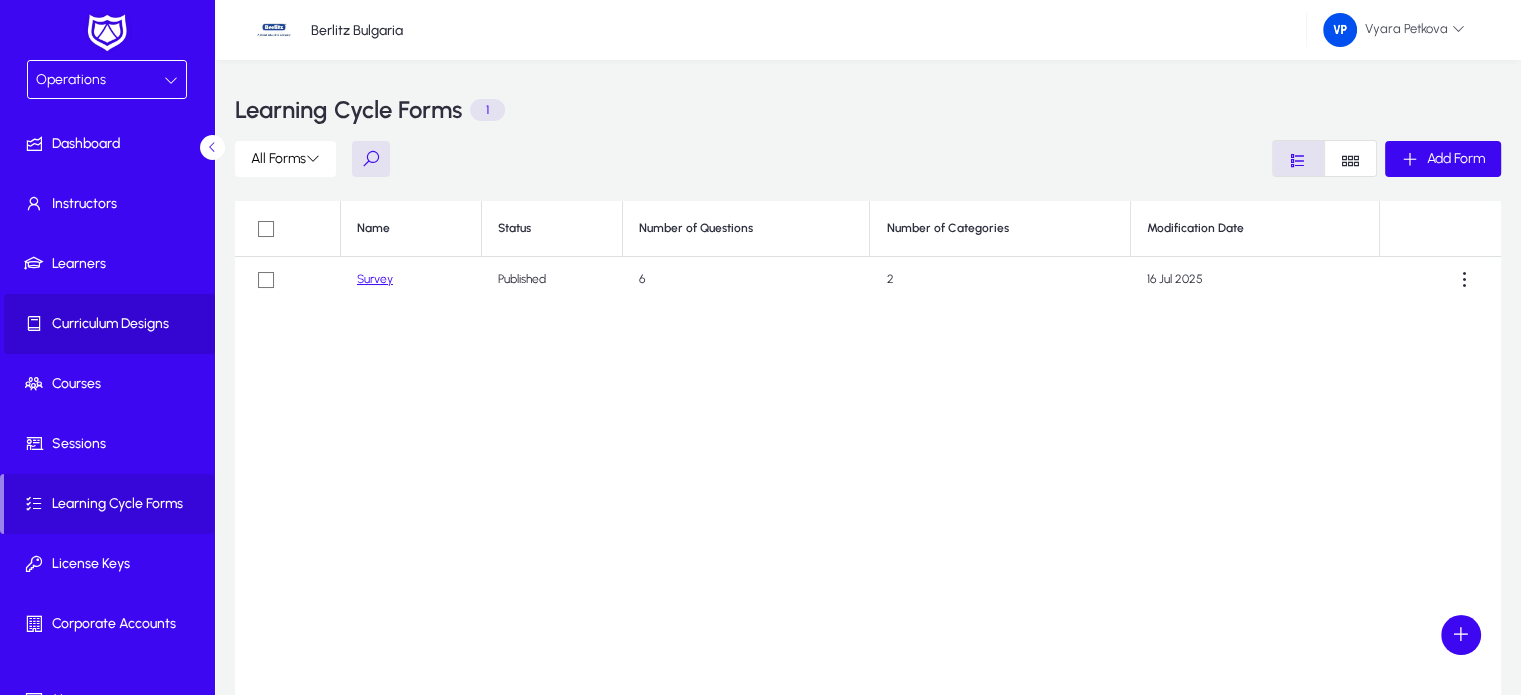 click on "Curriculum Designs" 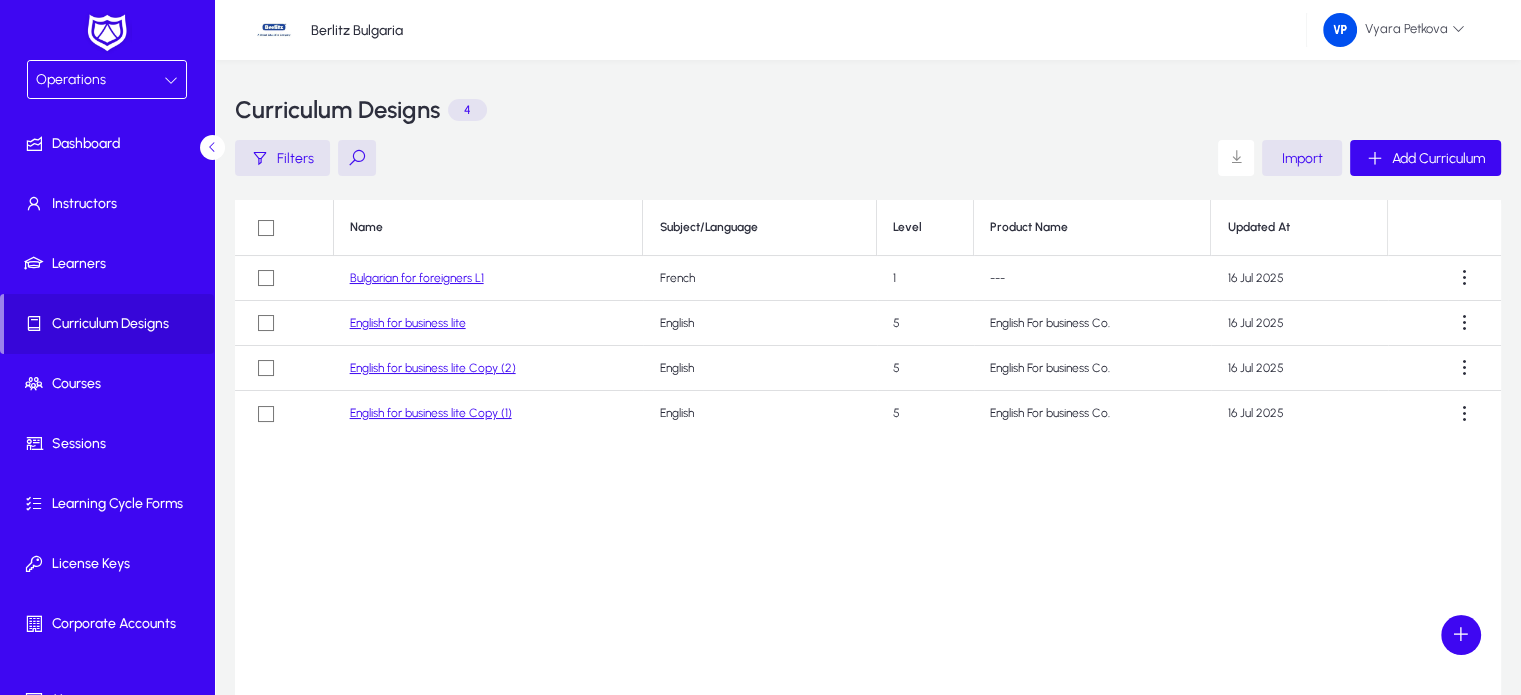 click at bounding box center (171, 80) 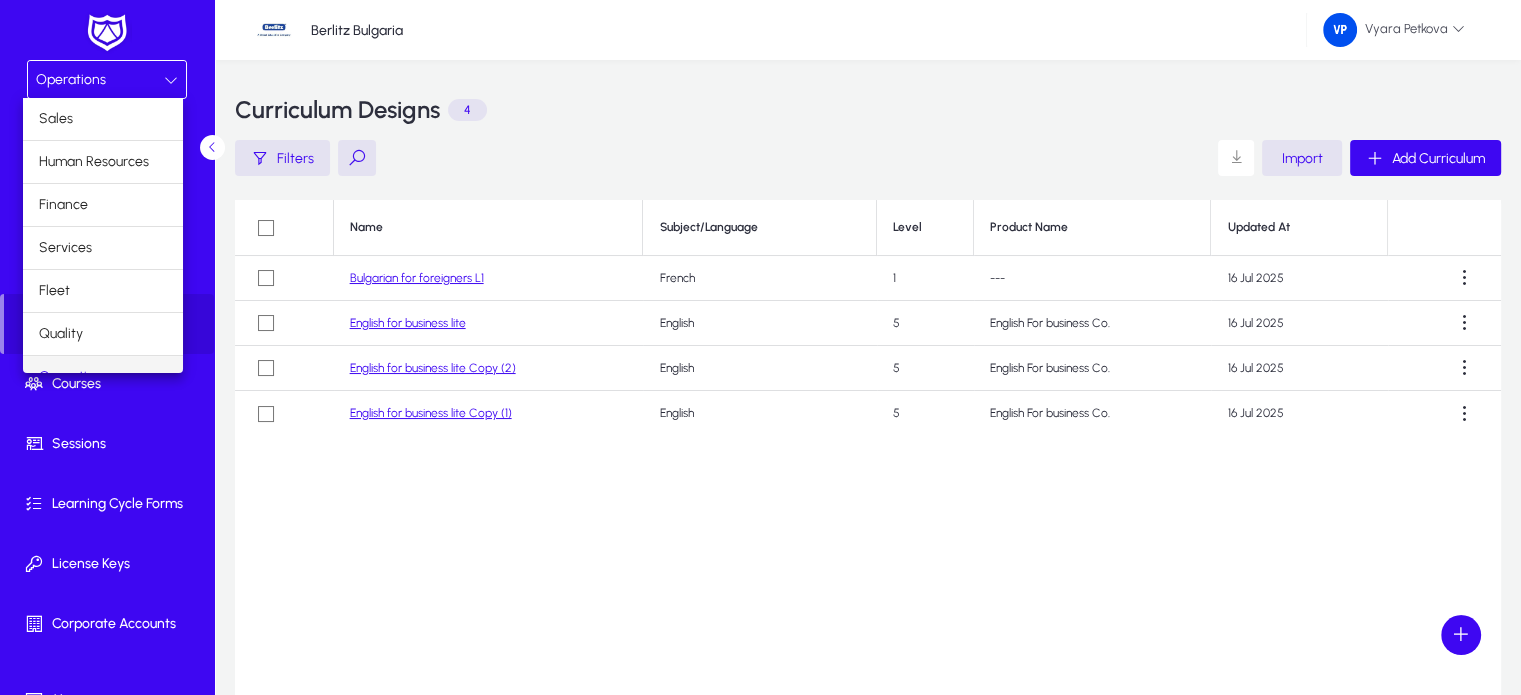 scroll, scrollTop: 24, scrollLeft: 0, axis: vertical 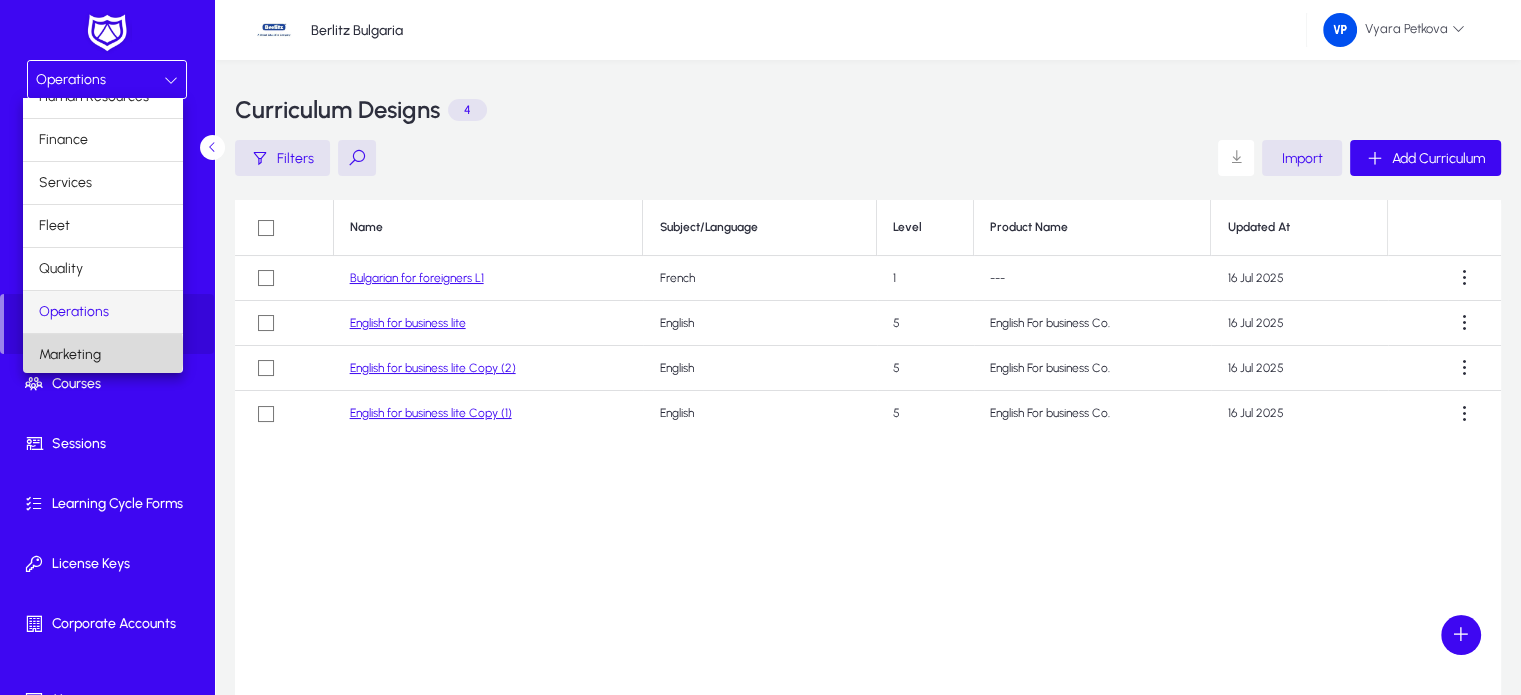 click on "Marketing" at bounding box center [103, 355] 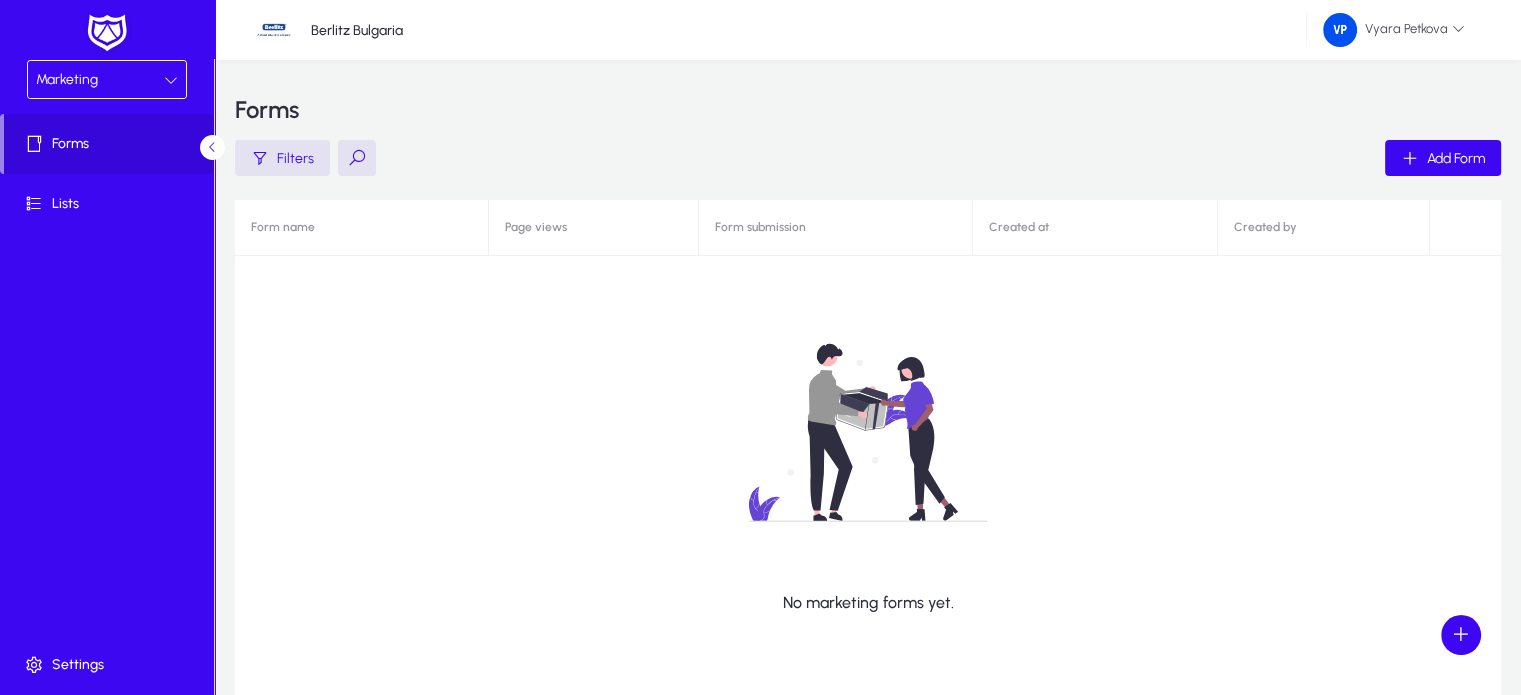 click at bounding box center (171, 80) 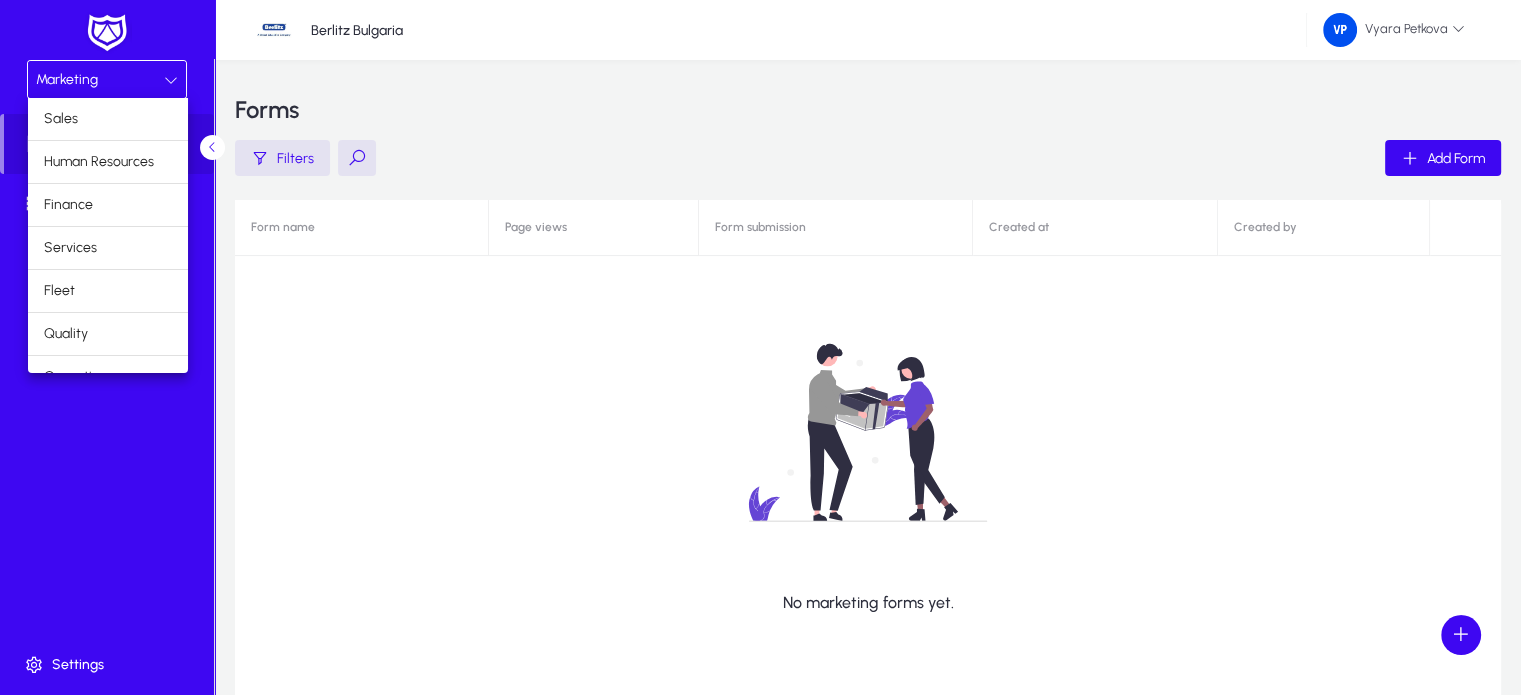 scroll, scrollTop: 66, scrollLeft: 0, axis: vertical 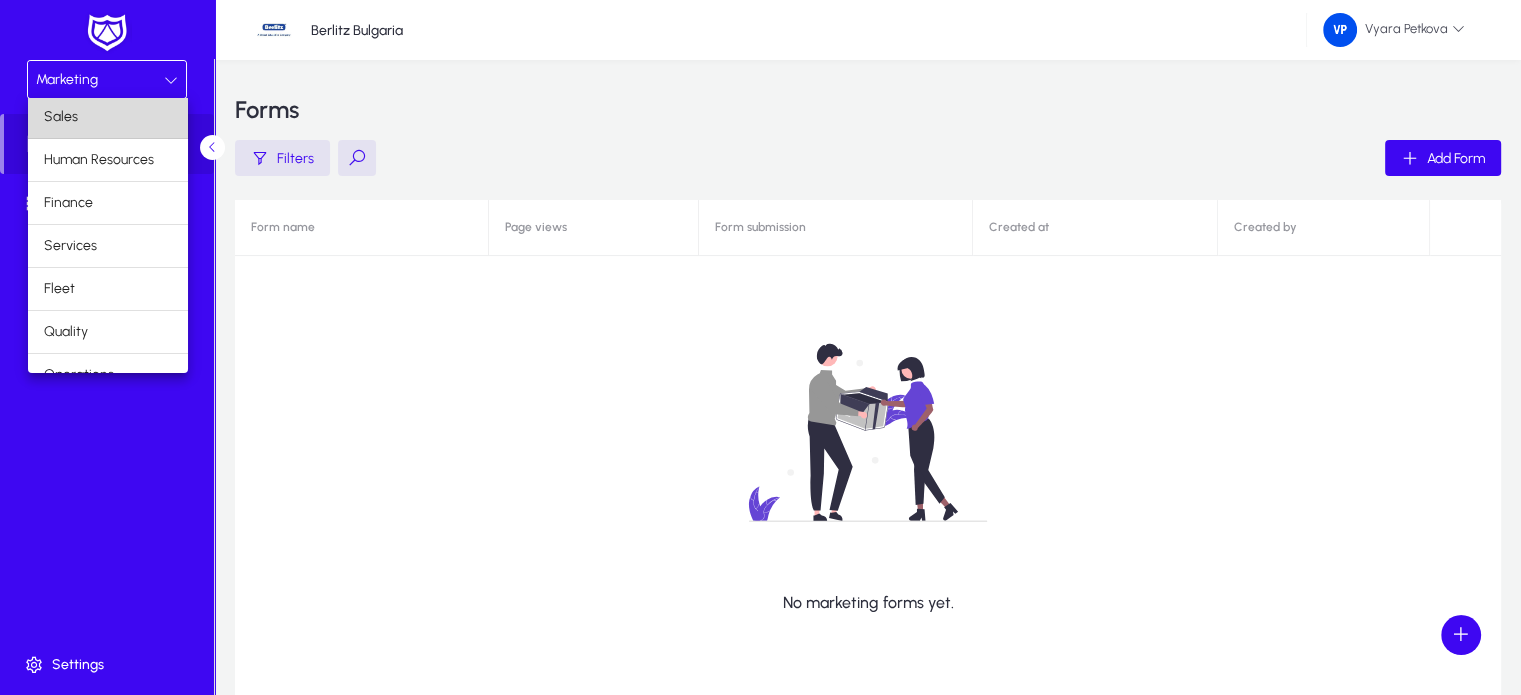 click on "Sales" at bounding box center [108, 117] 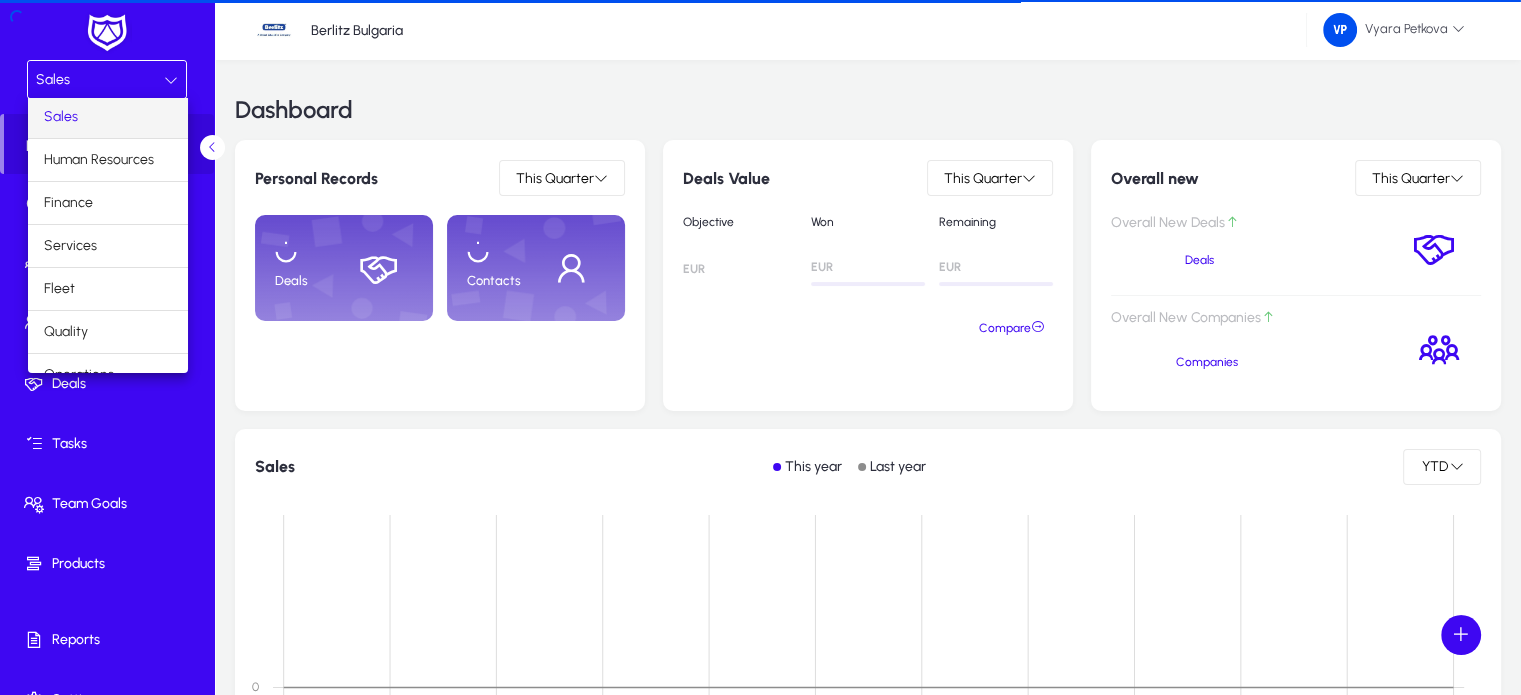 scroll, scrollTop: 0, scrollLeft: 0, axis: both 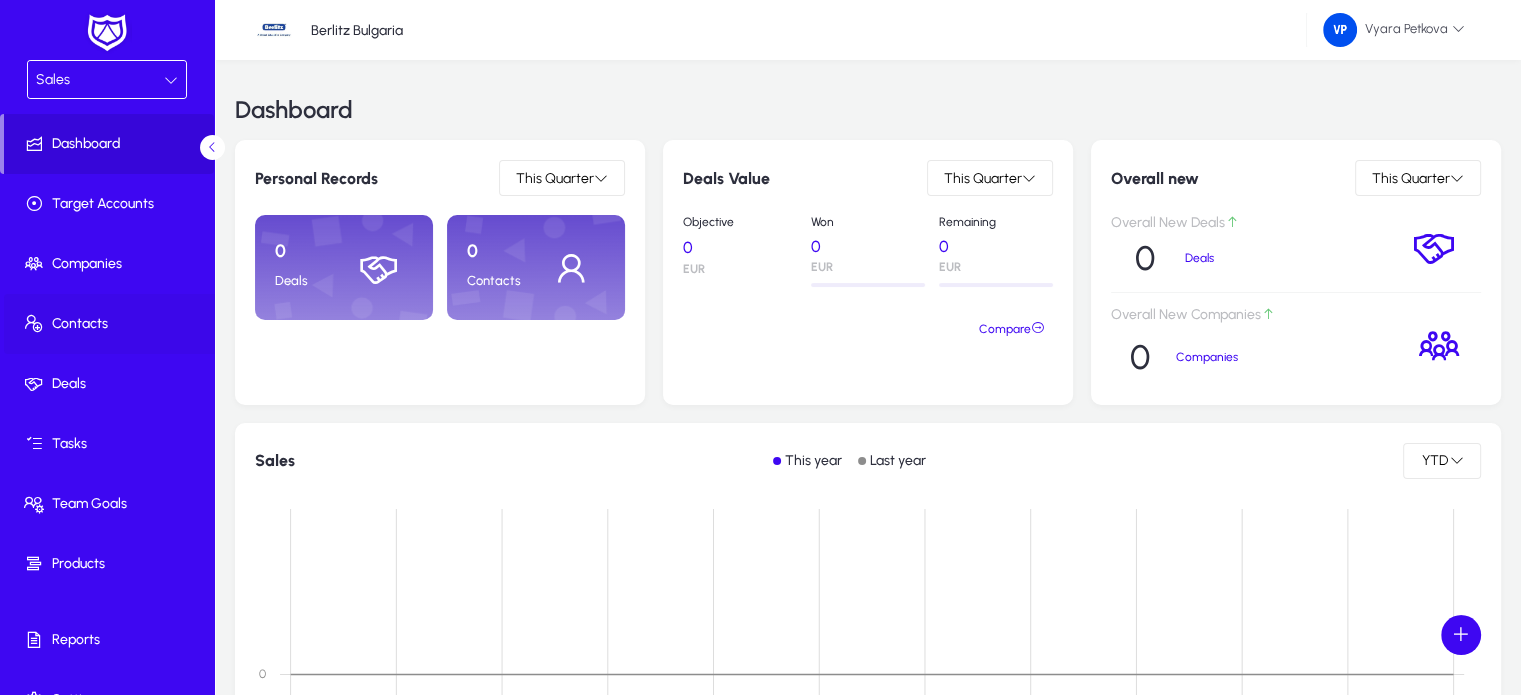click on "Contacts" 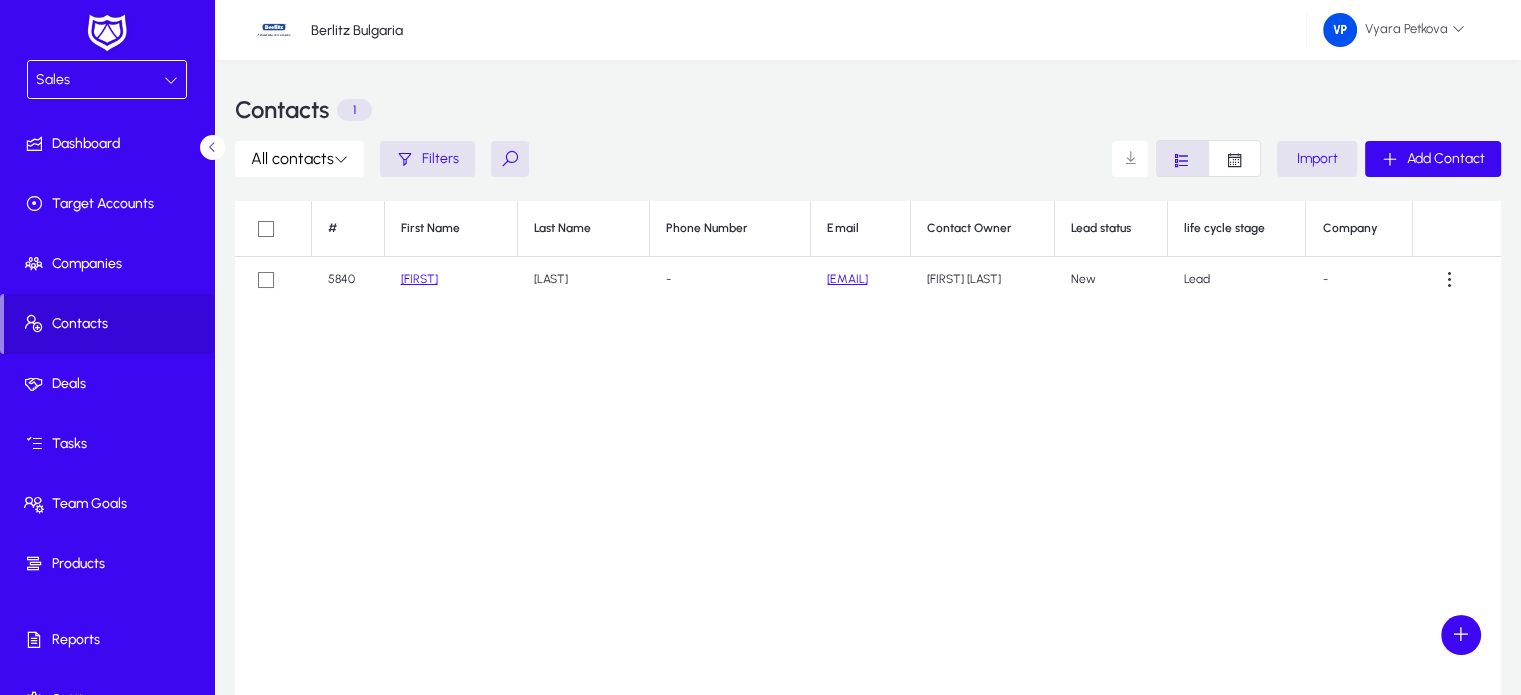 click at bounding box center (171, 80) 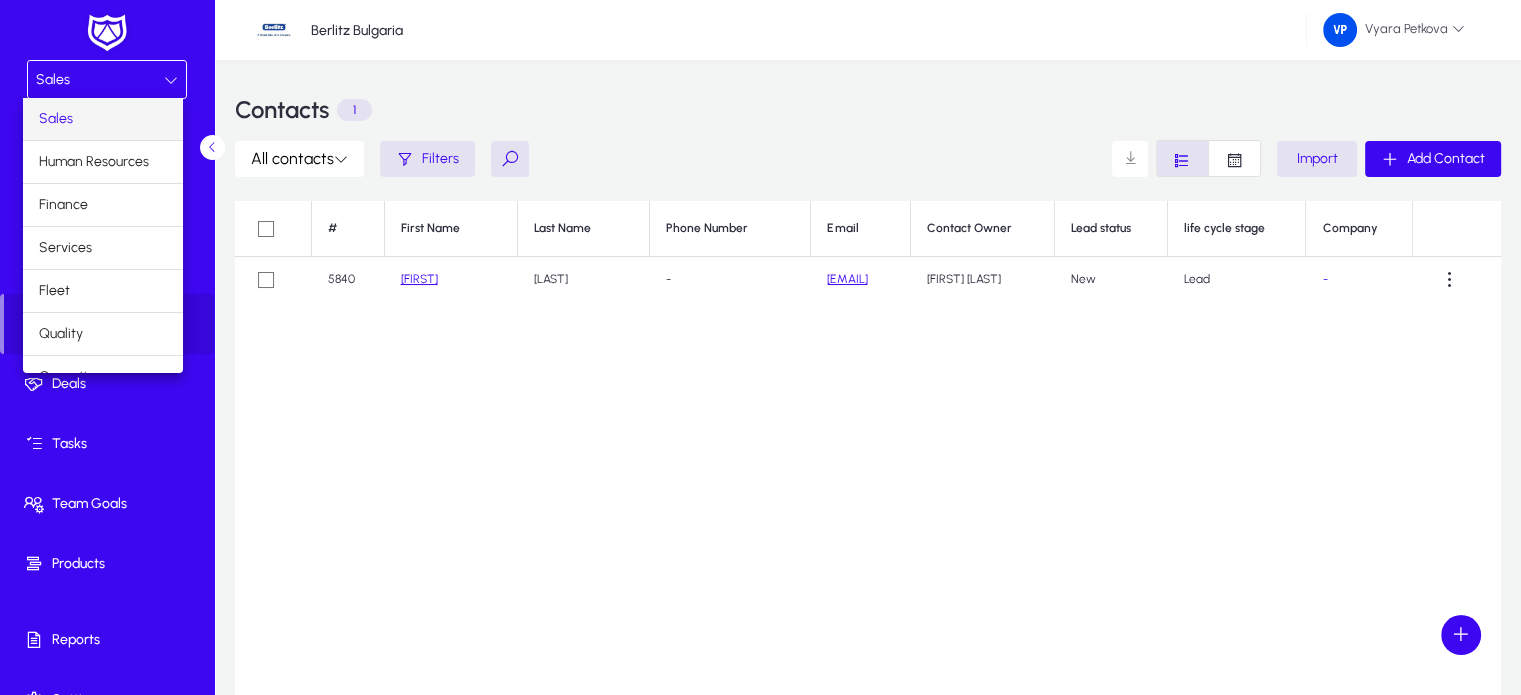 click at bounding box center [760, 347] 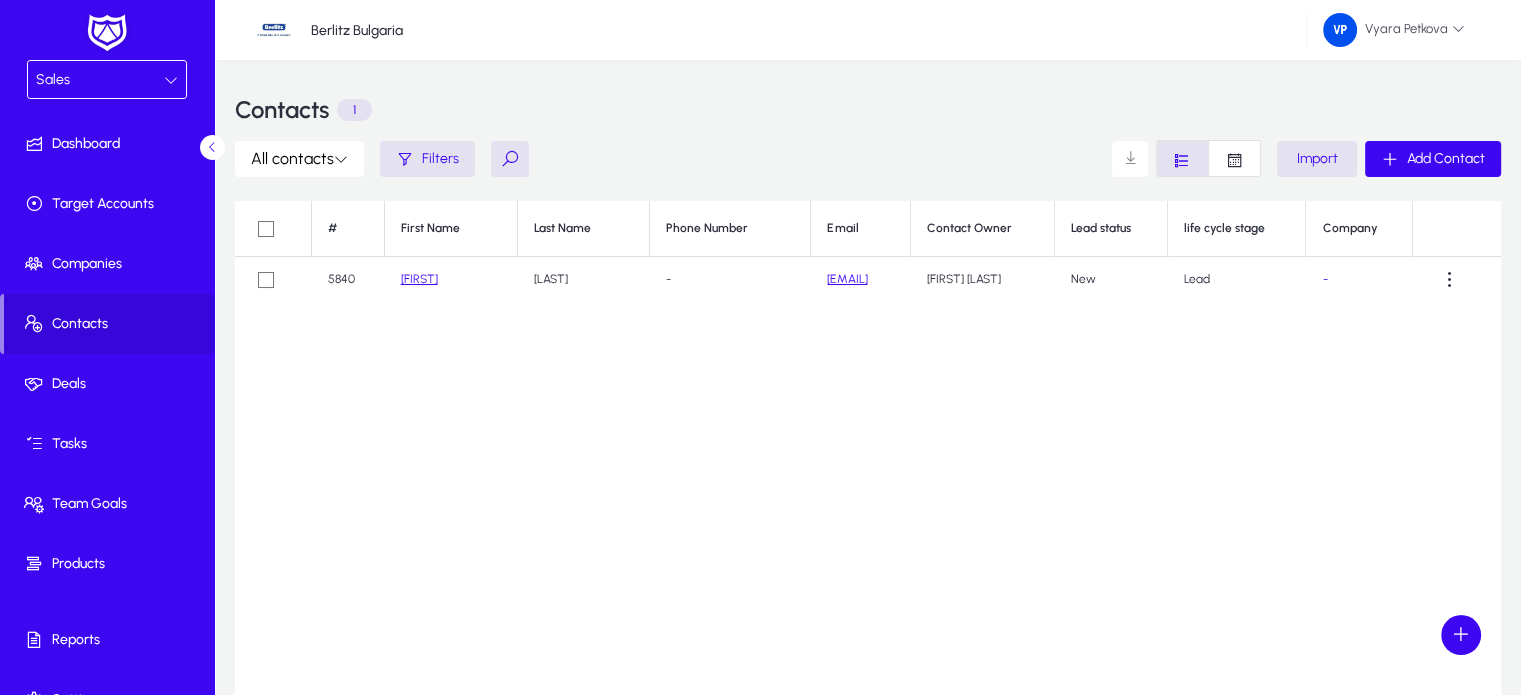 click on "[FIRST]" 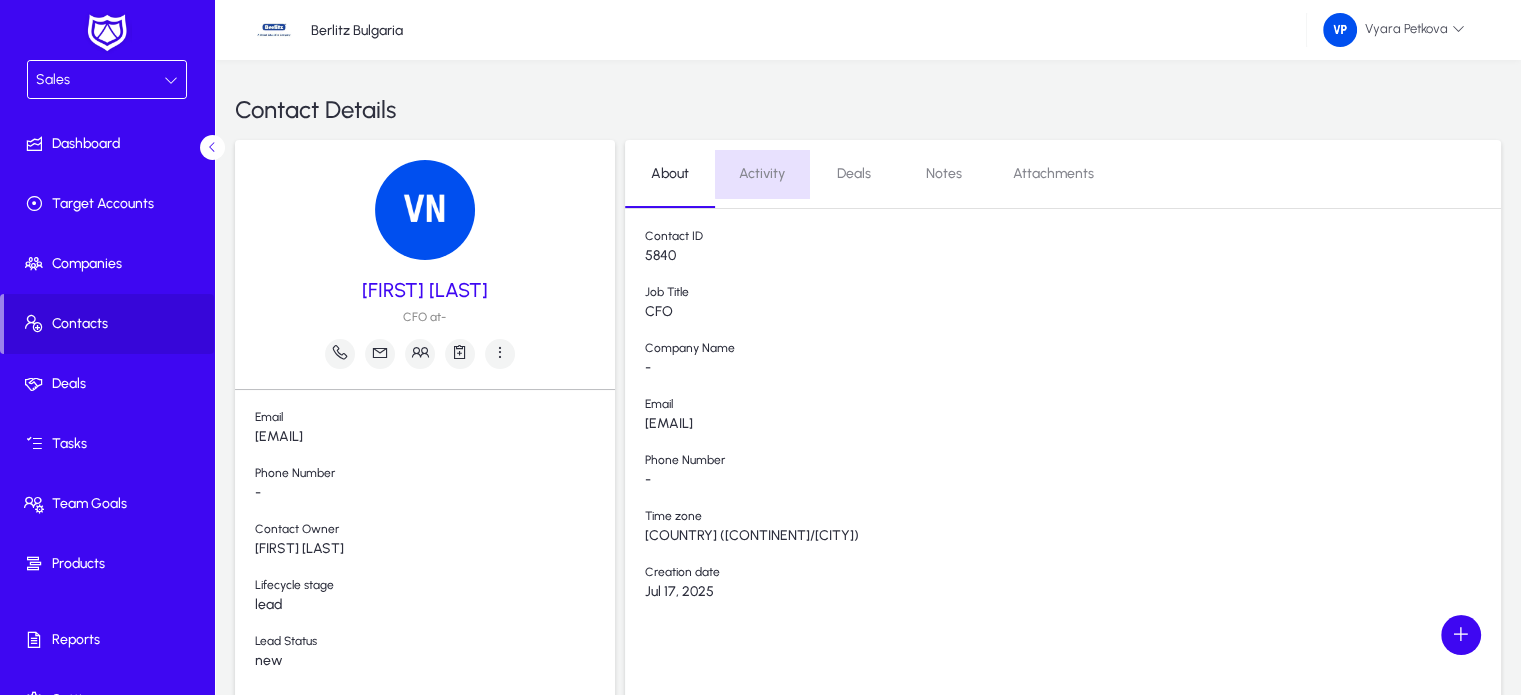 click on "Activity" at bounding box center (762, 174) 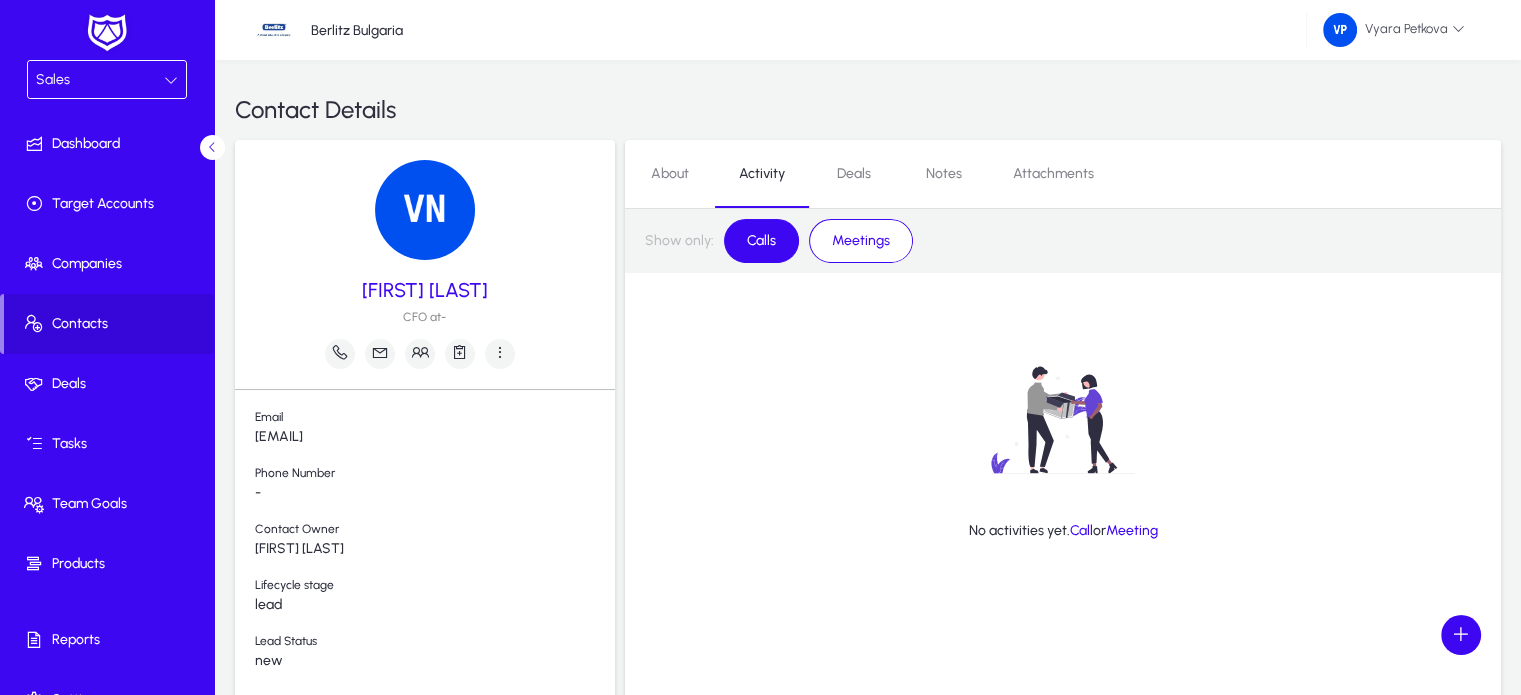click on "Deals" at bounding box center [854, 174] 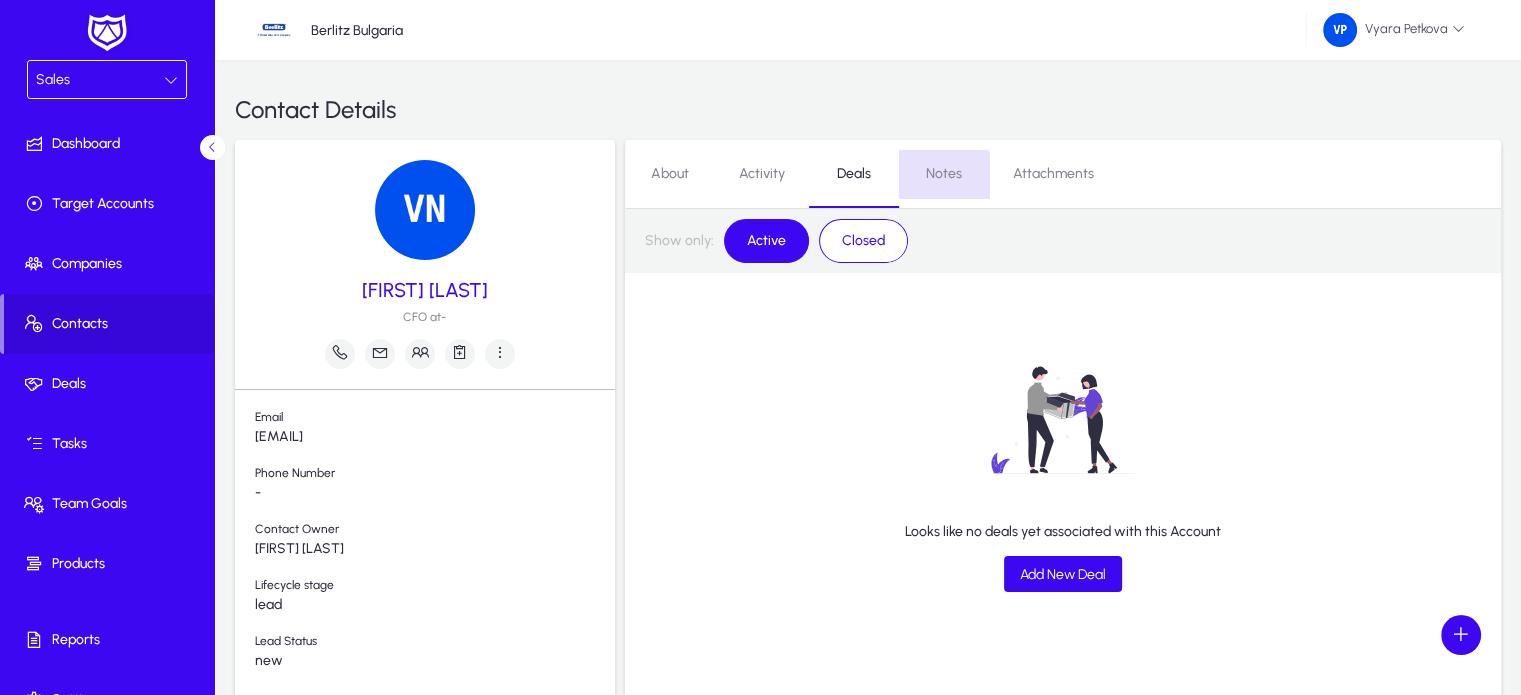 click on "Notes" at bounding box center (944, 174) 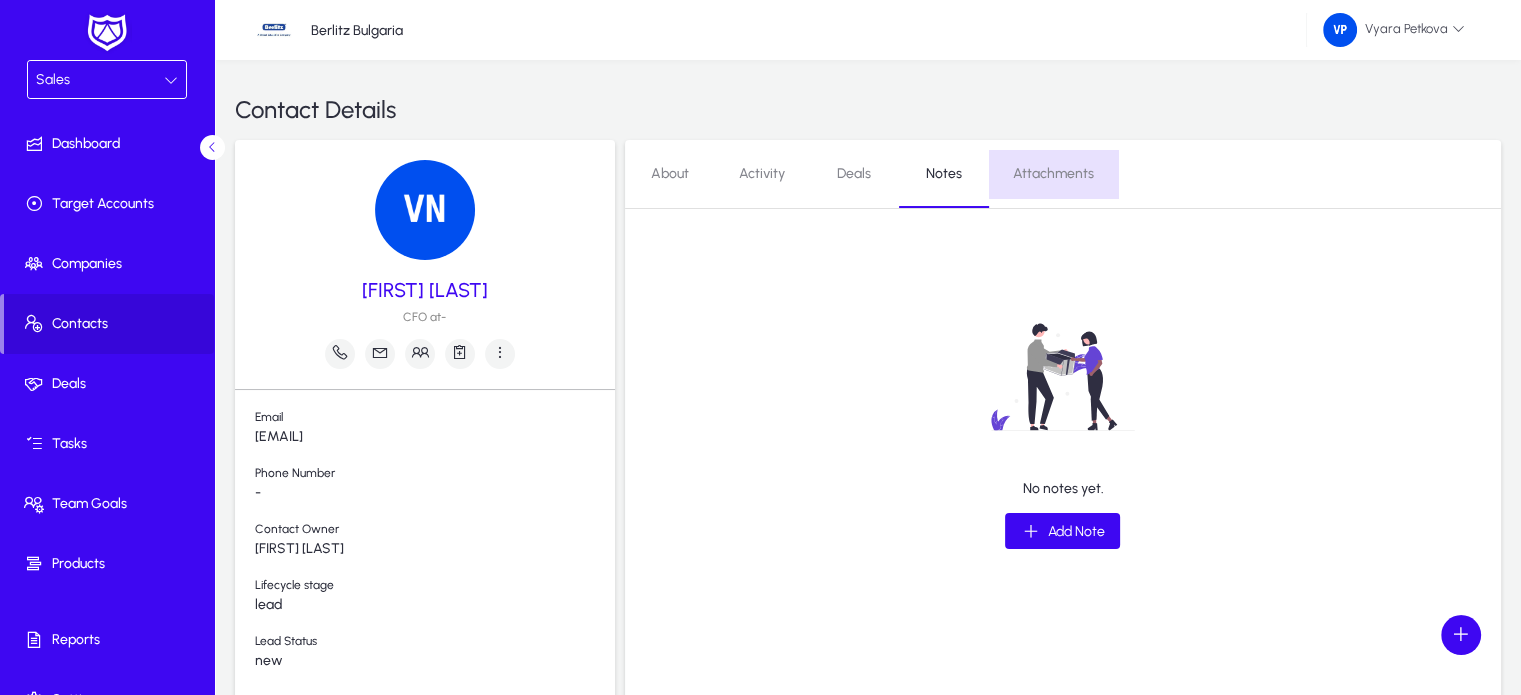 click on "Attachments" at bounding box center [1053, 174] 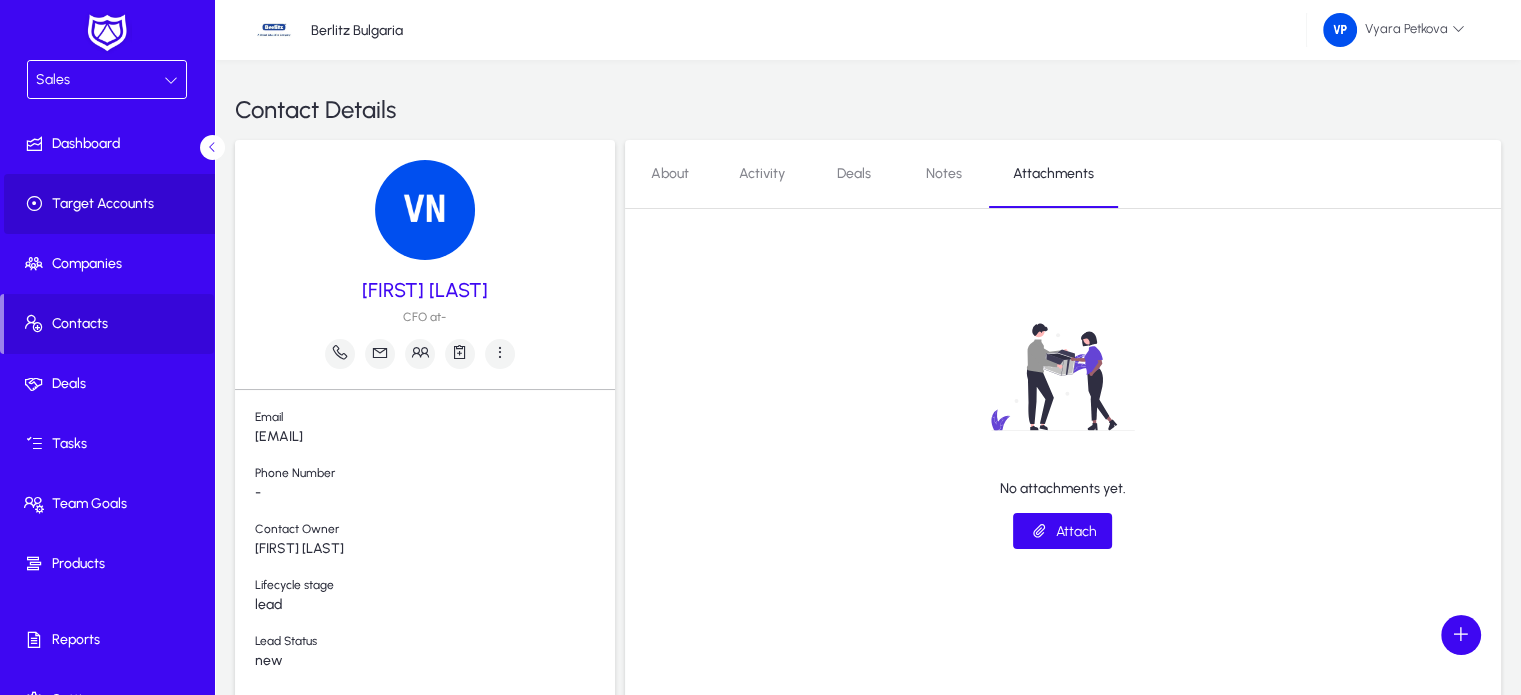 click on "Target Accounts" 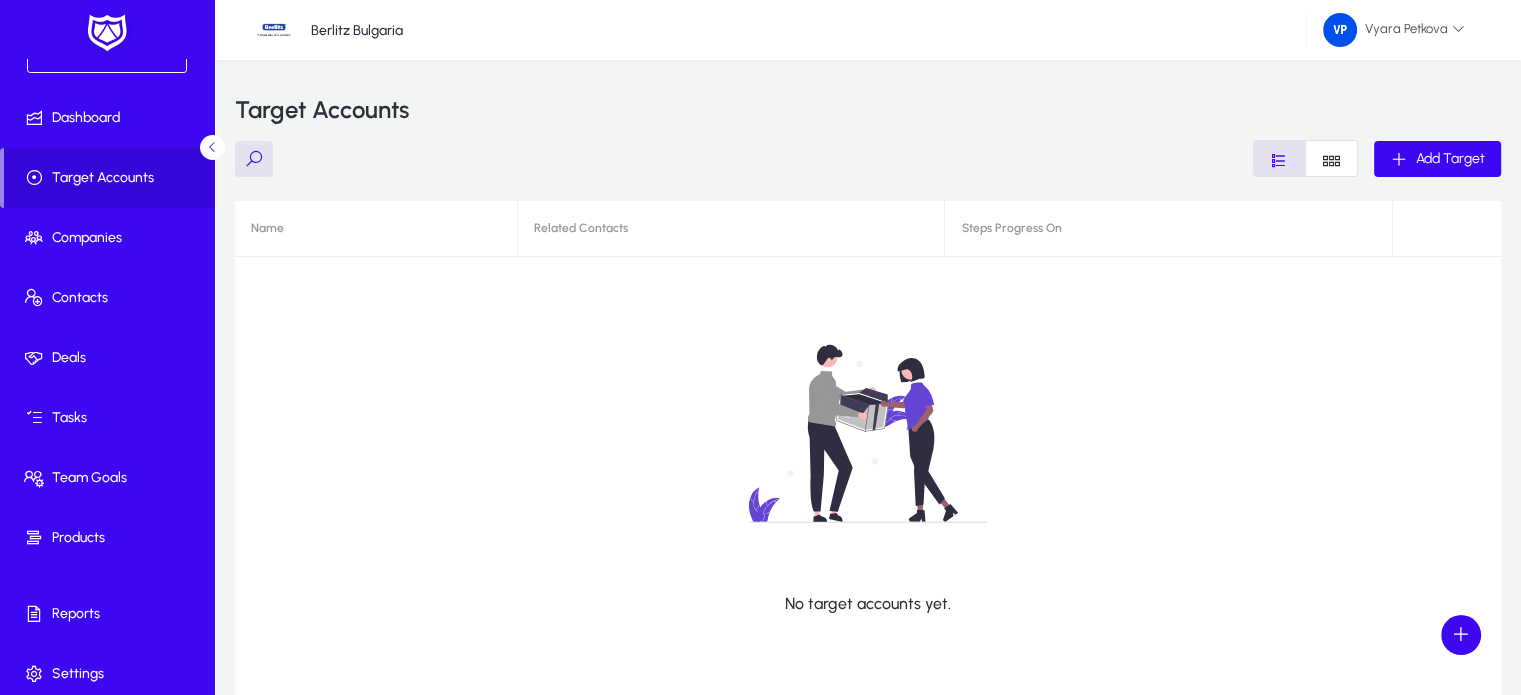 scroll, scrollTop: 34, scrollLeft: 0, axis: vertical 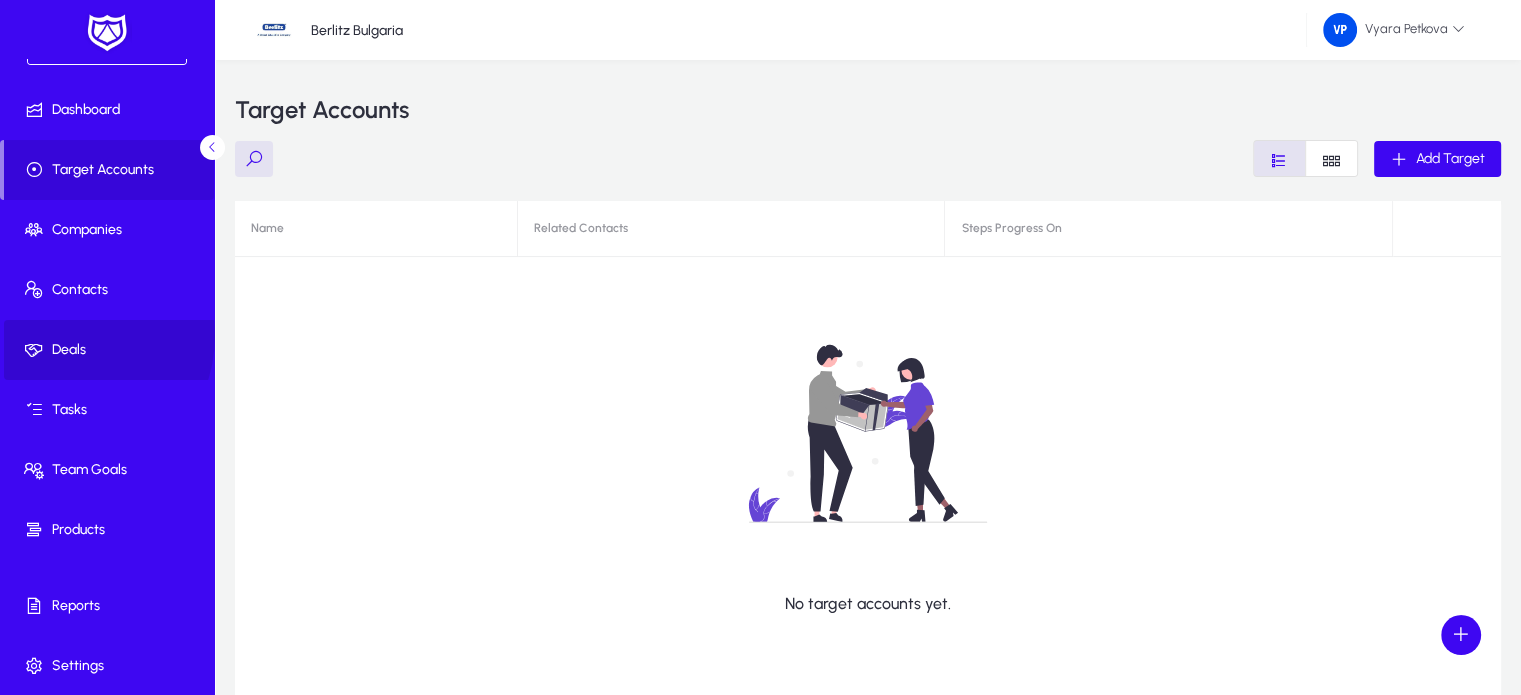 click 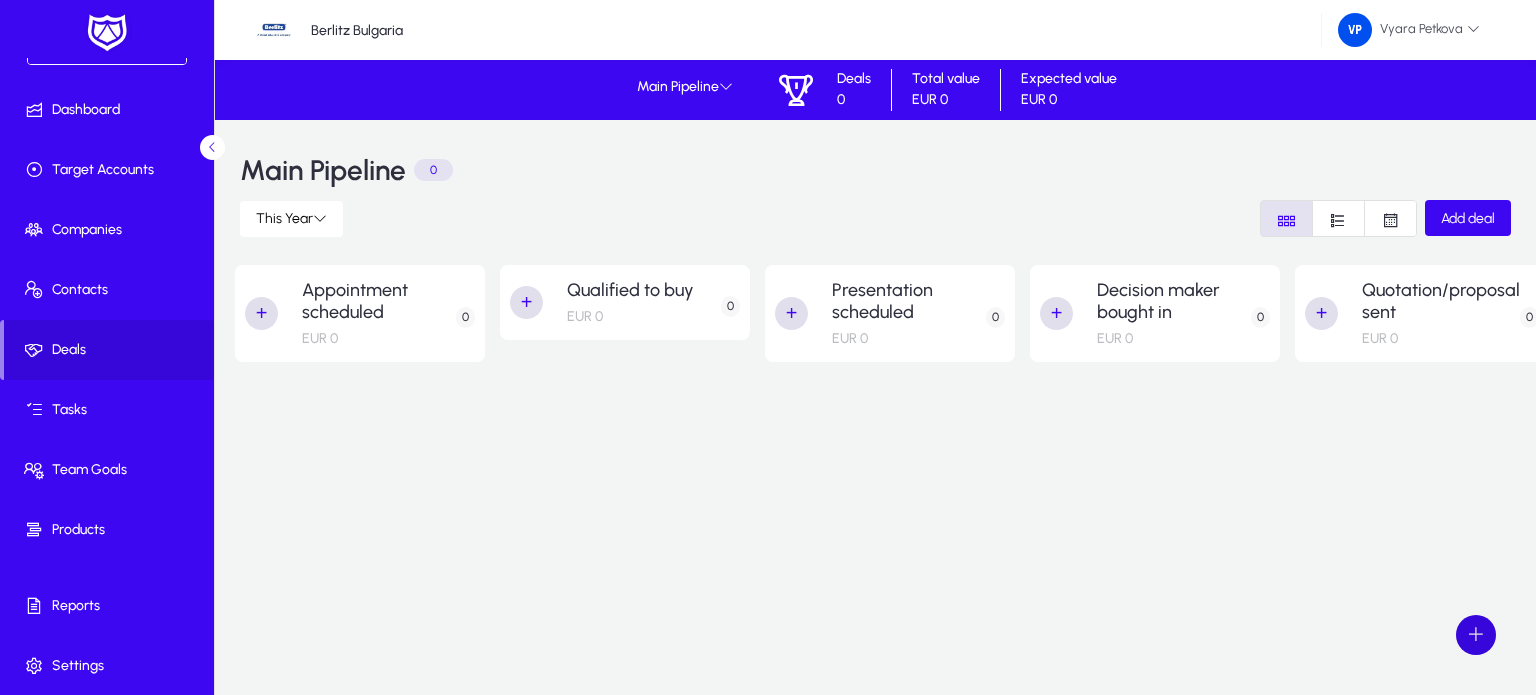 click 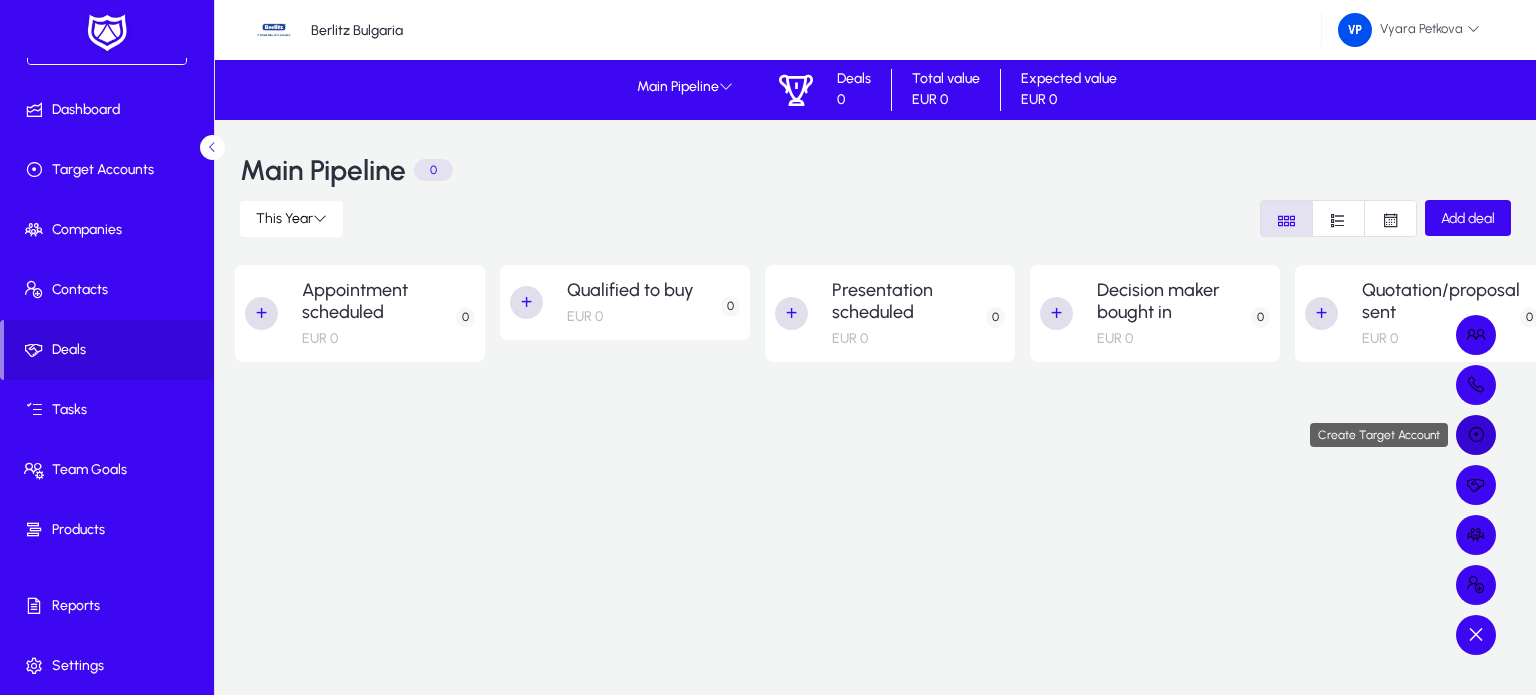 click at bounding box center (1476, 435) 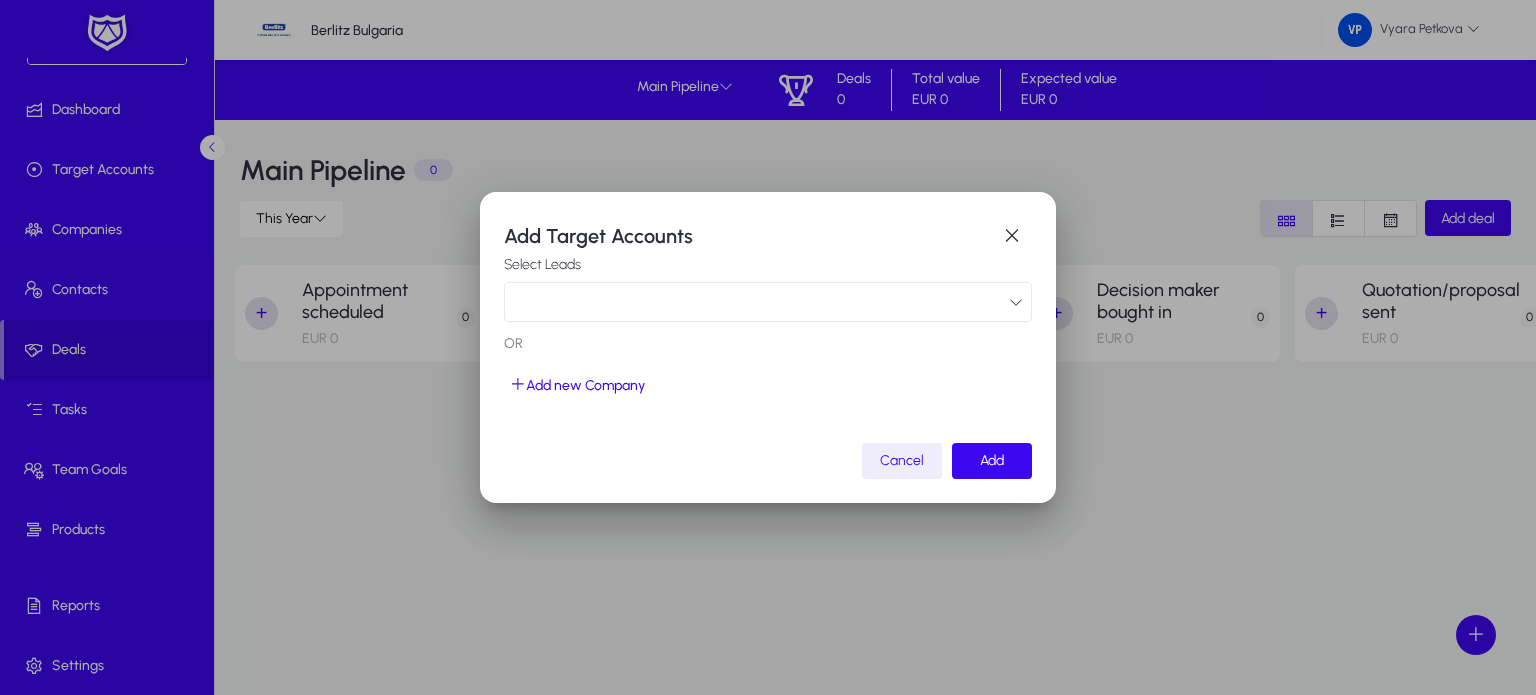 click at bounding box center (1016, 302) 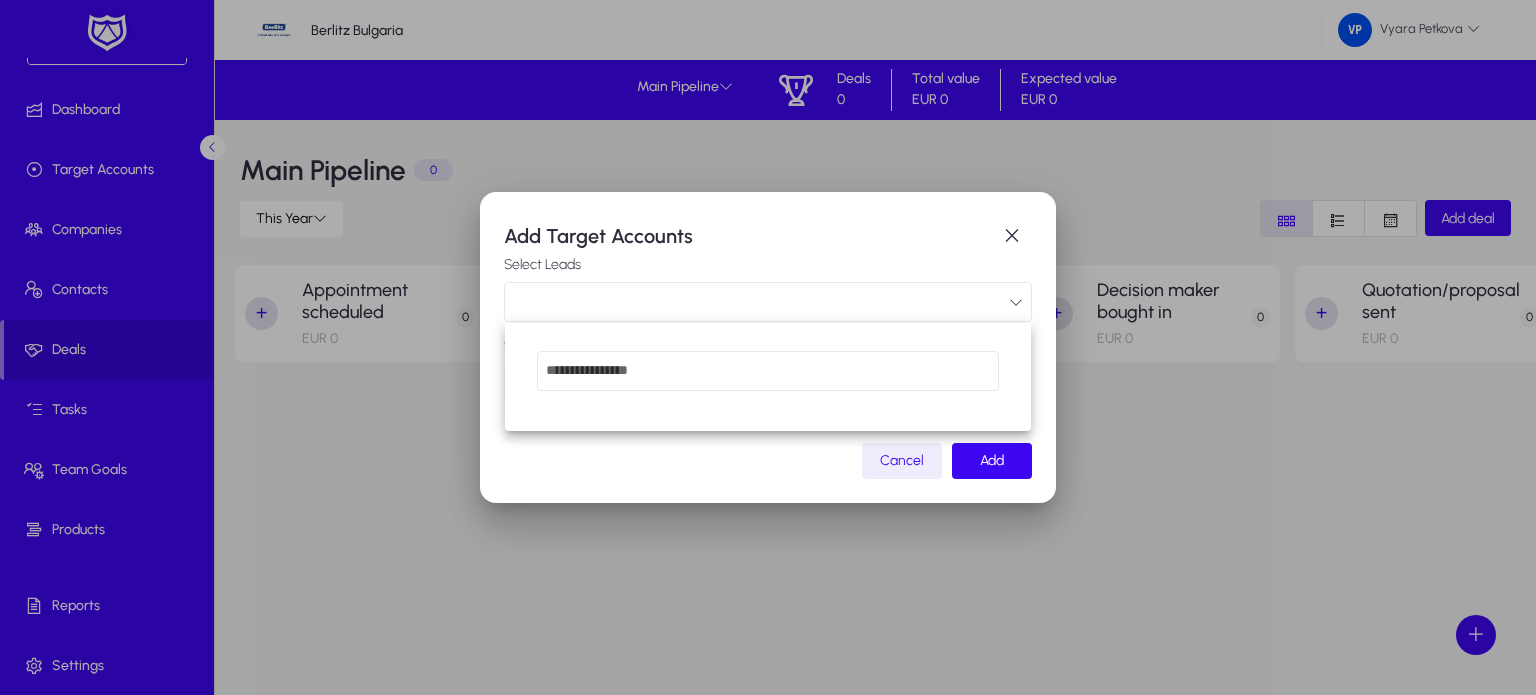 click at bounding box center (768, 347) 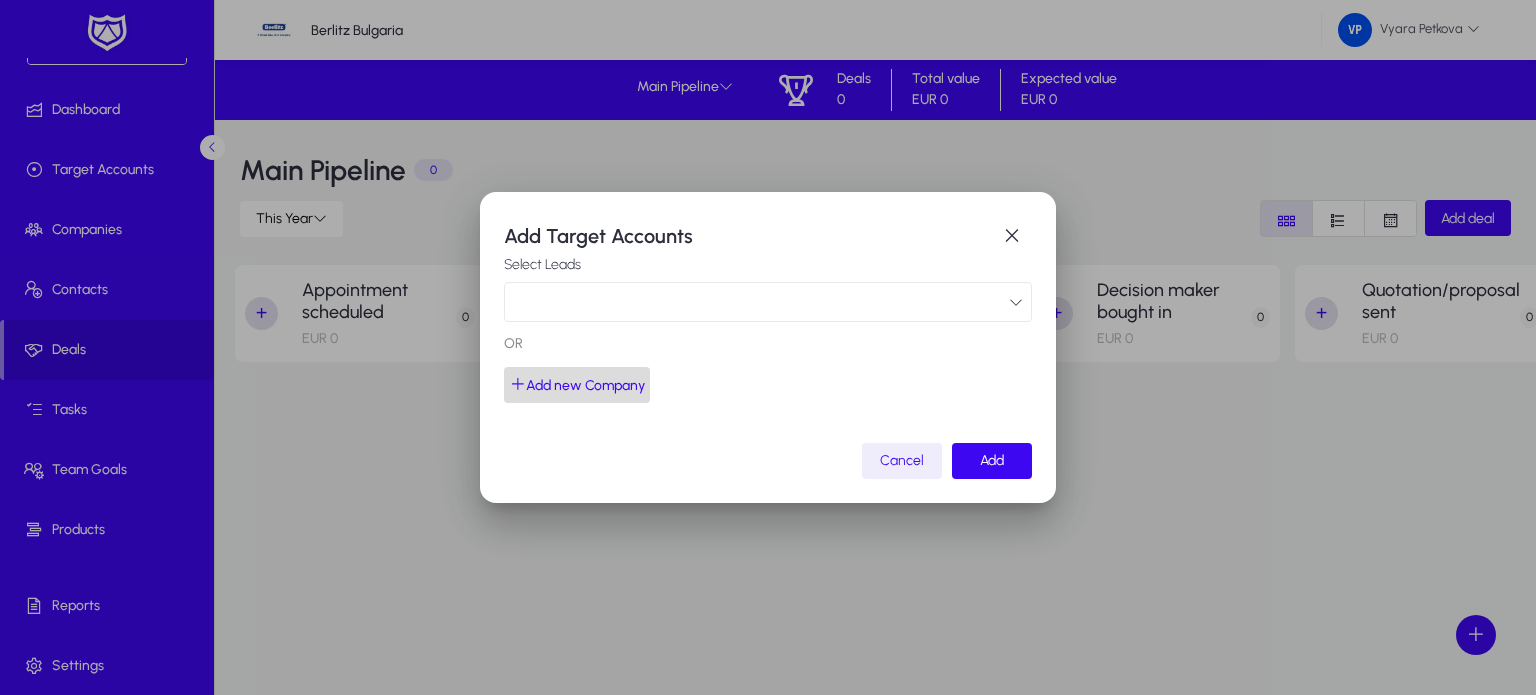 click on "Add new Company" at bounding box center (577, 385) 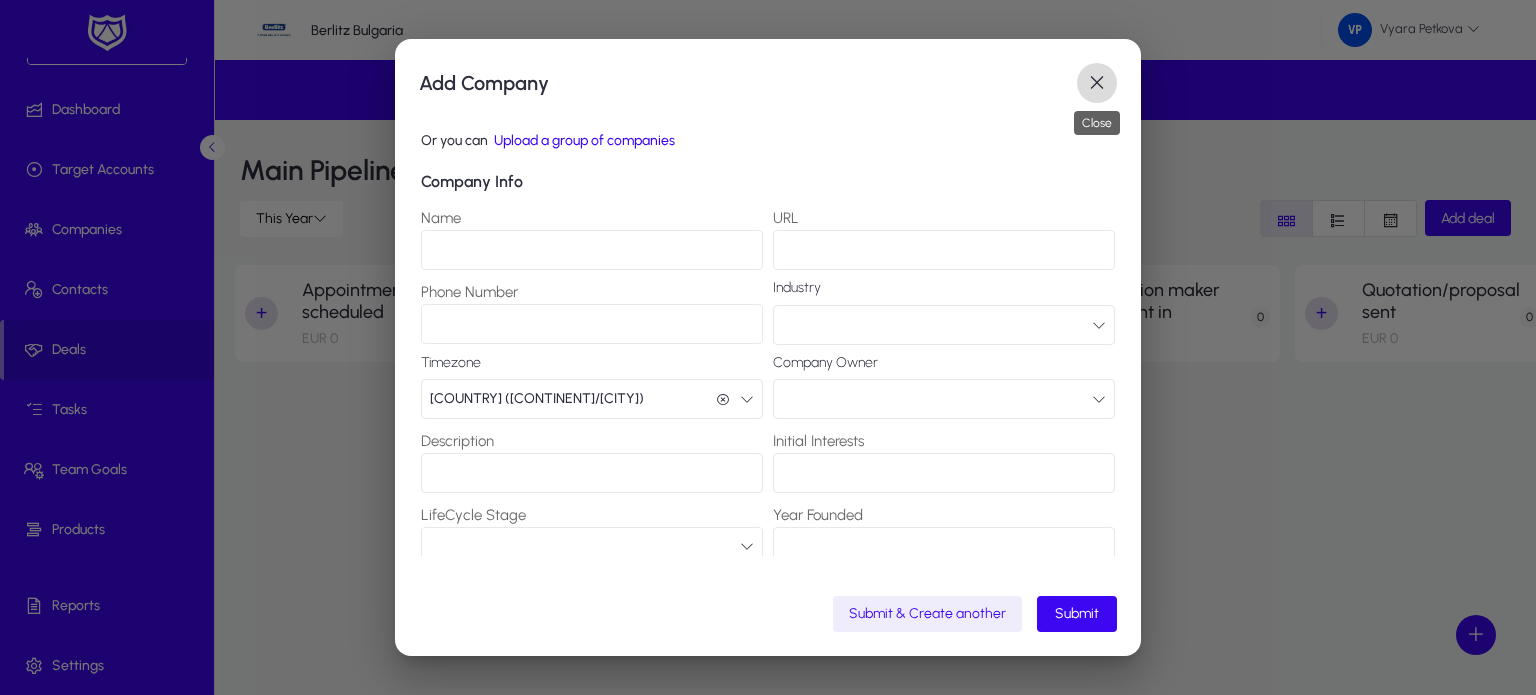 click at bounding box center [1097, 83] 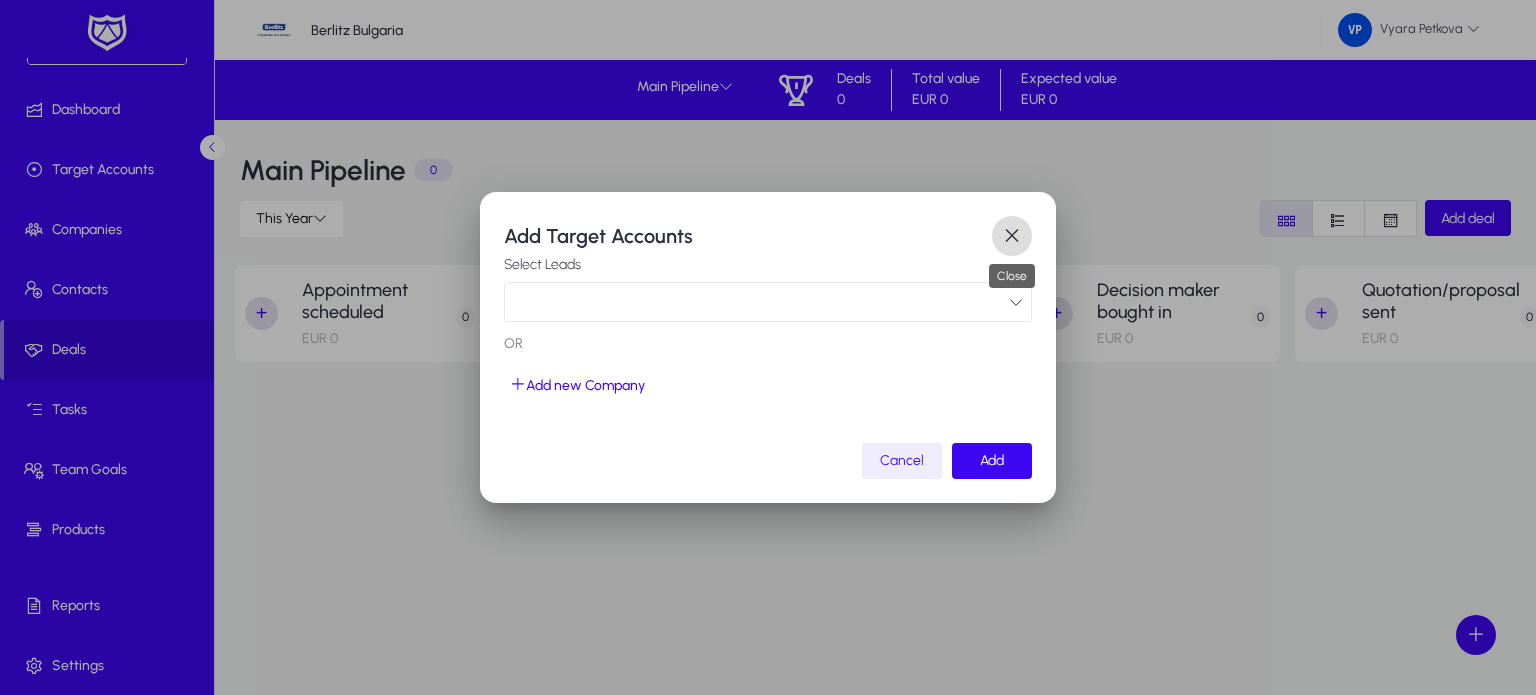 click at bounding box center (1012, 236) 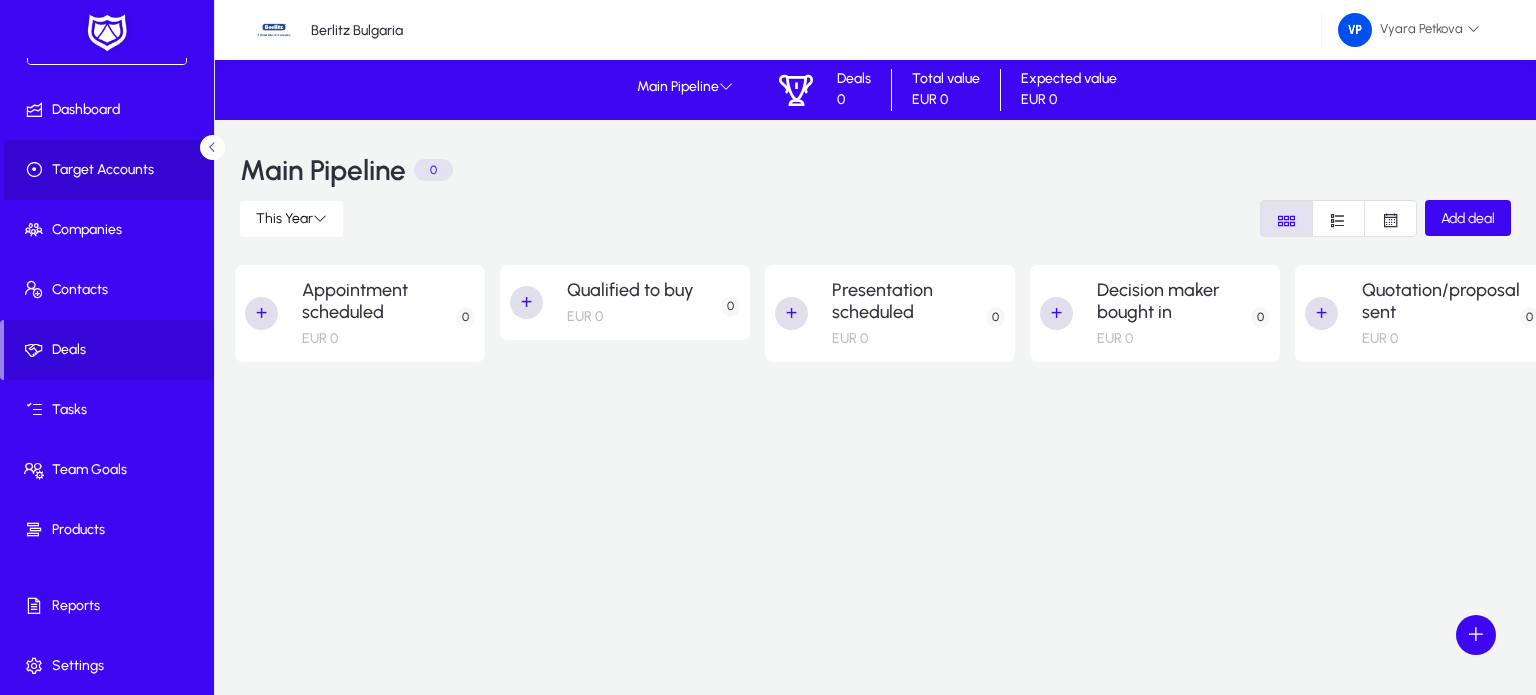 click on "Target Accounts" 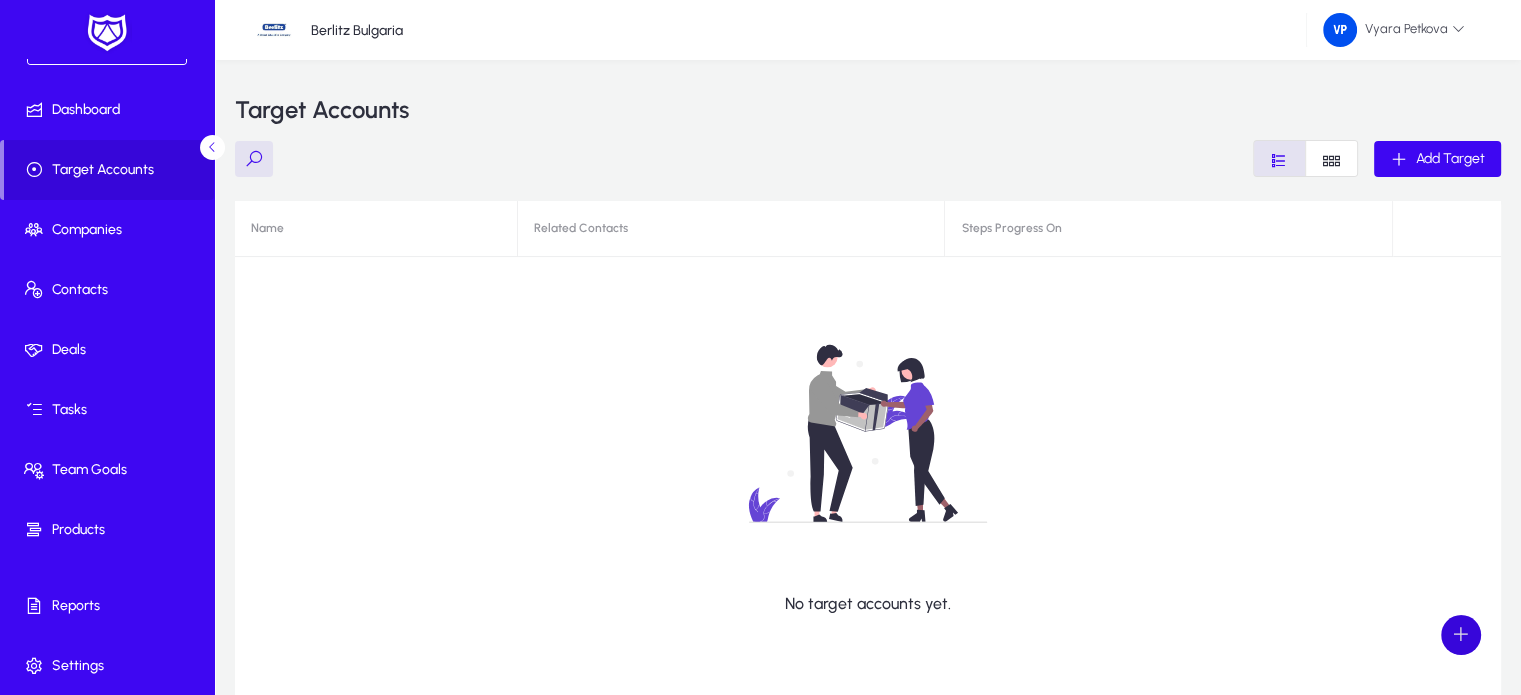 click 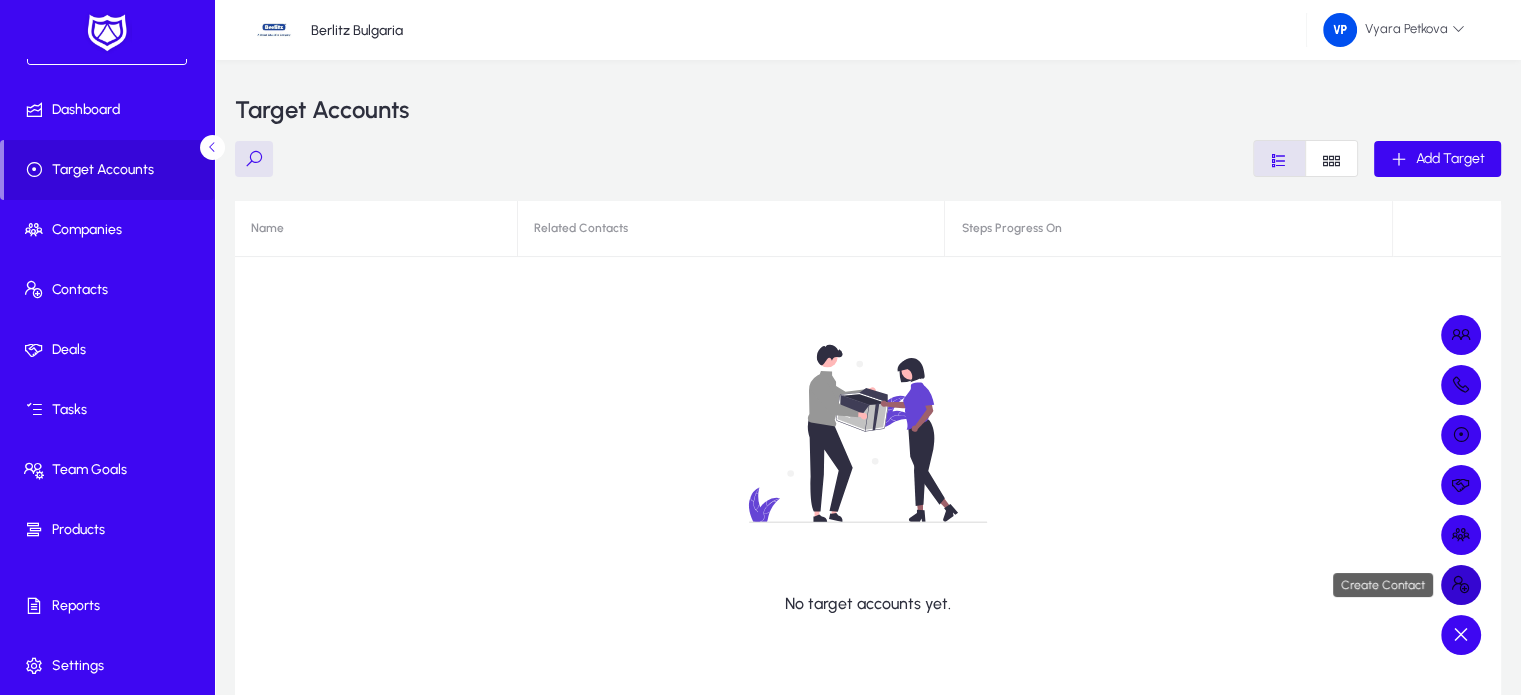 click at bounding box center (1461, 585) 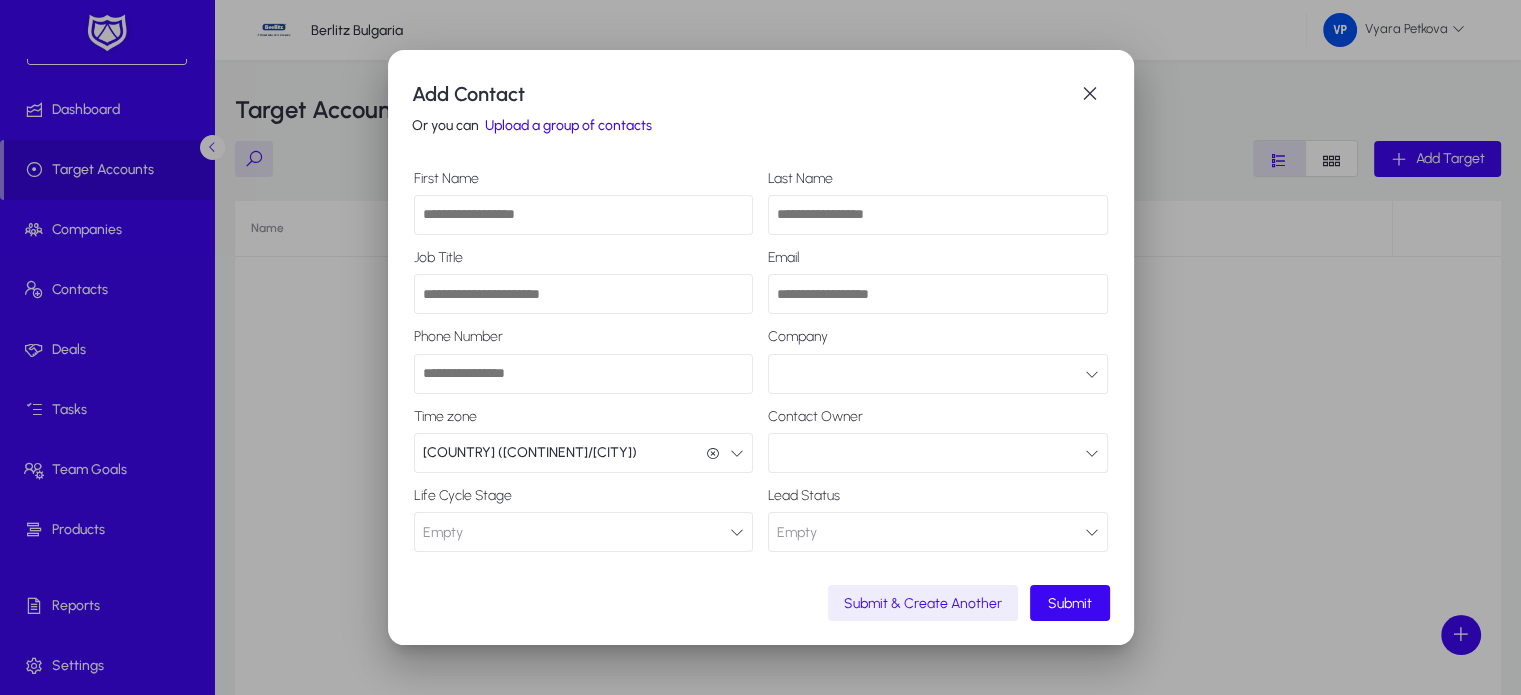 click on "First Name" at bounding box center [584, 215] 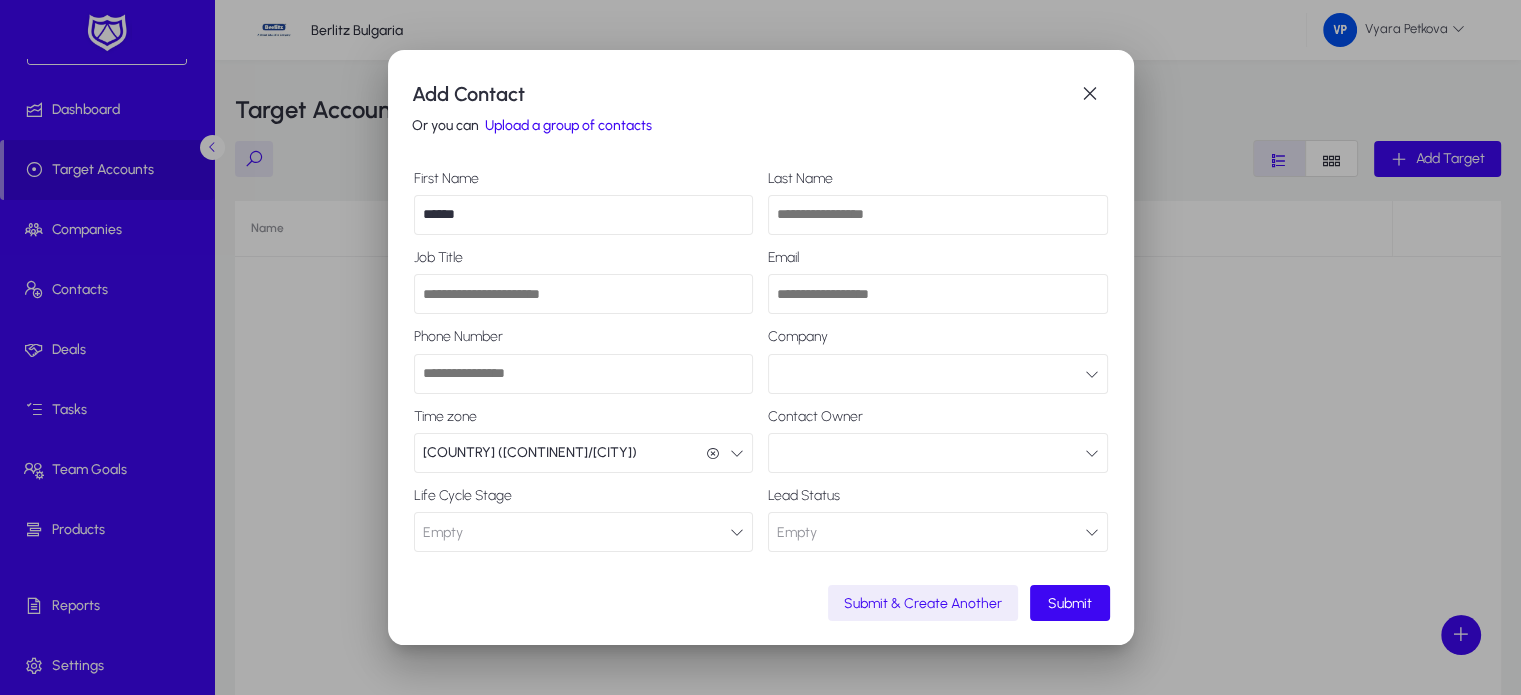 type on "******" 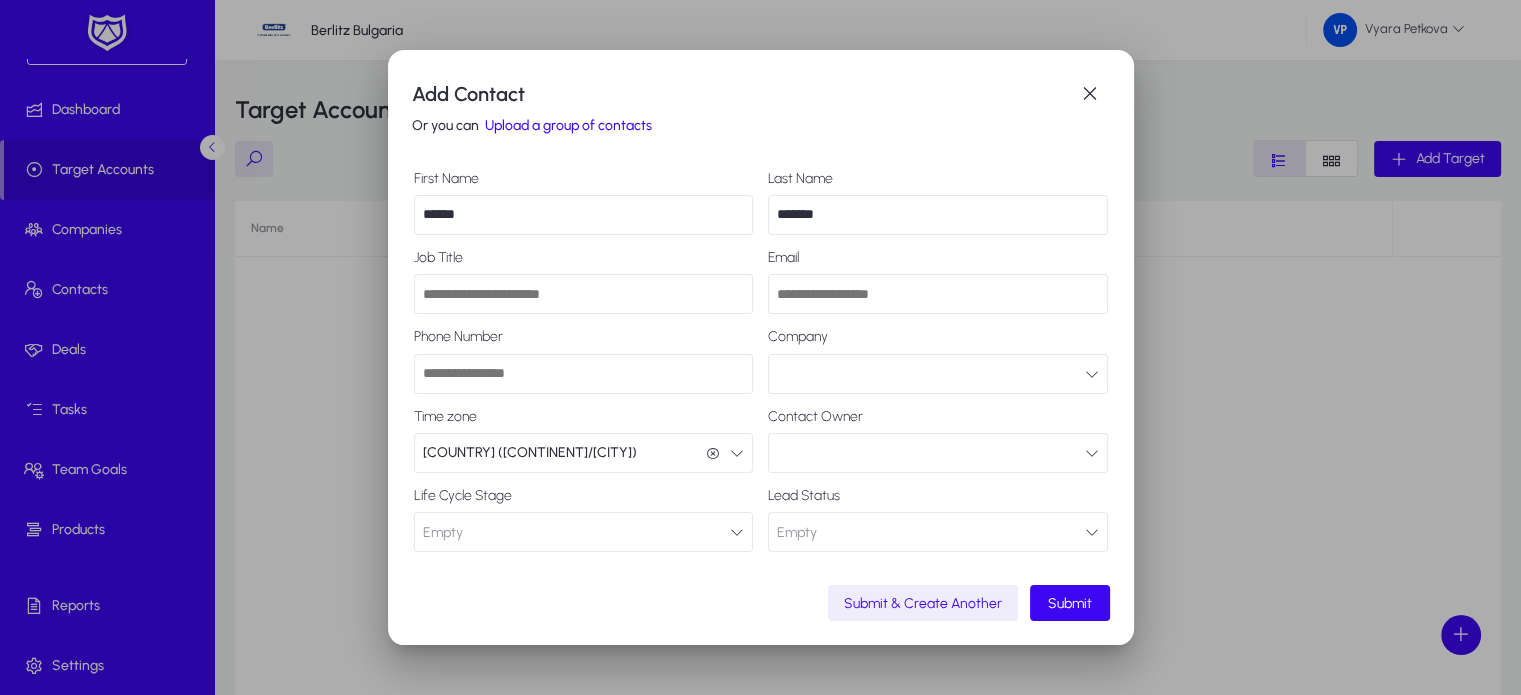 type on "*******" 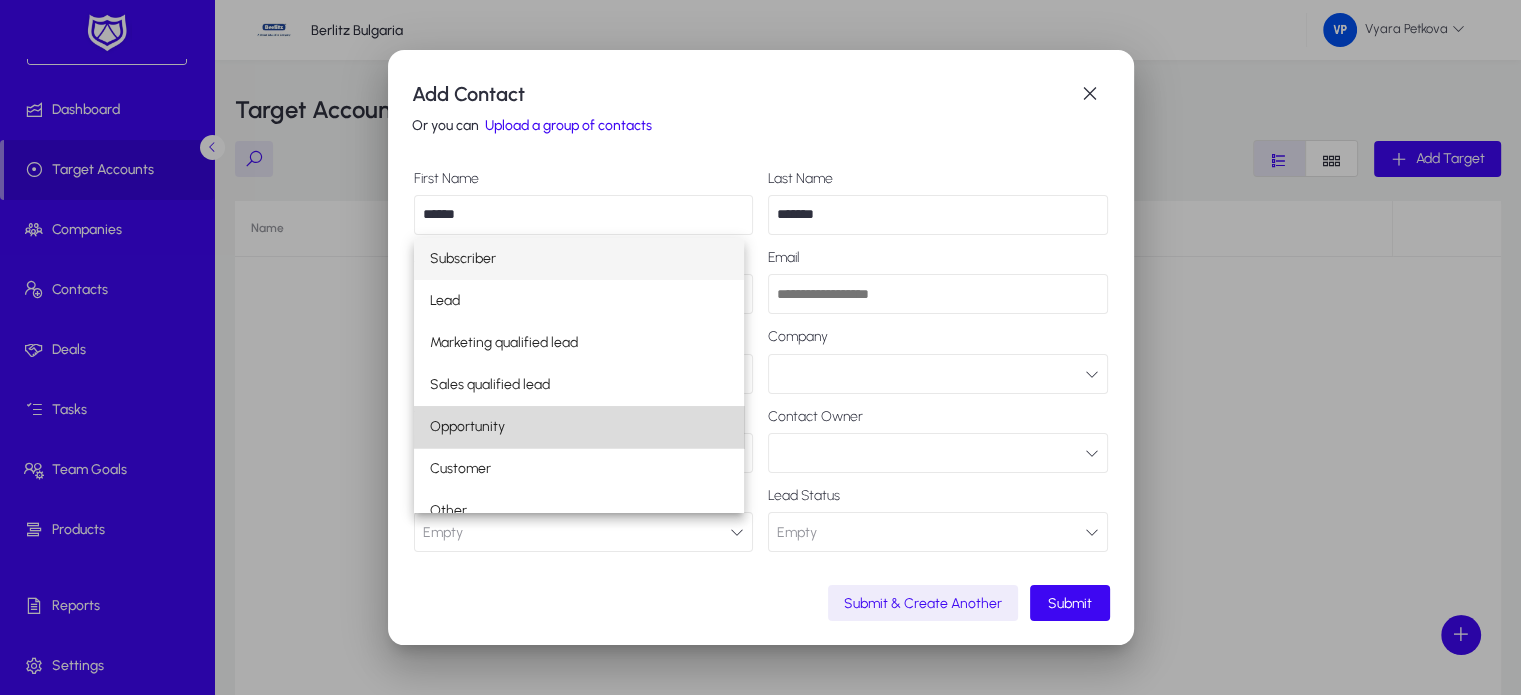 click on "Opportunity" at bounding box center [579, 427] 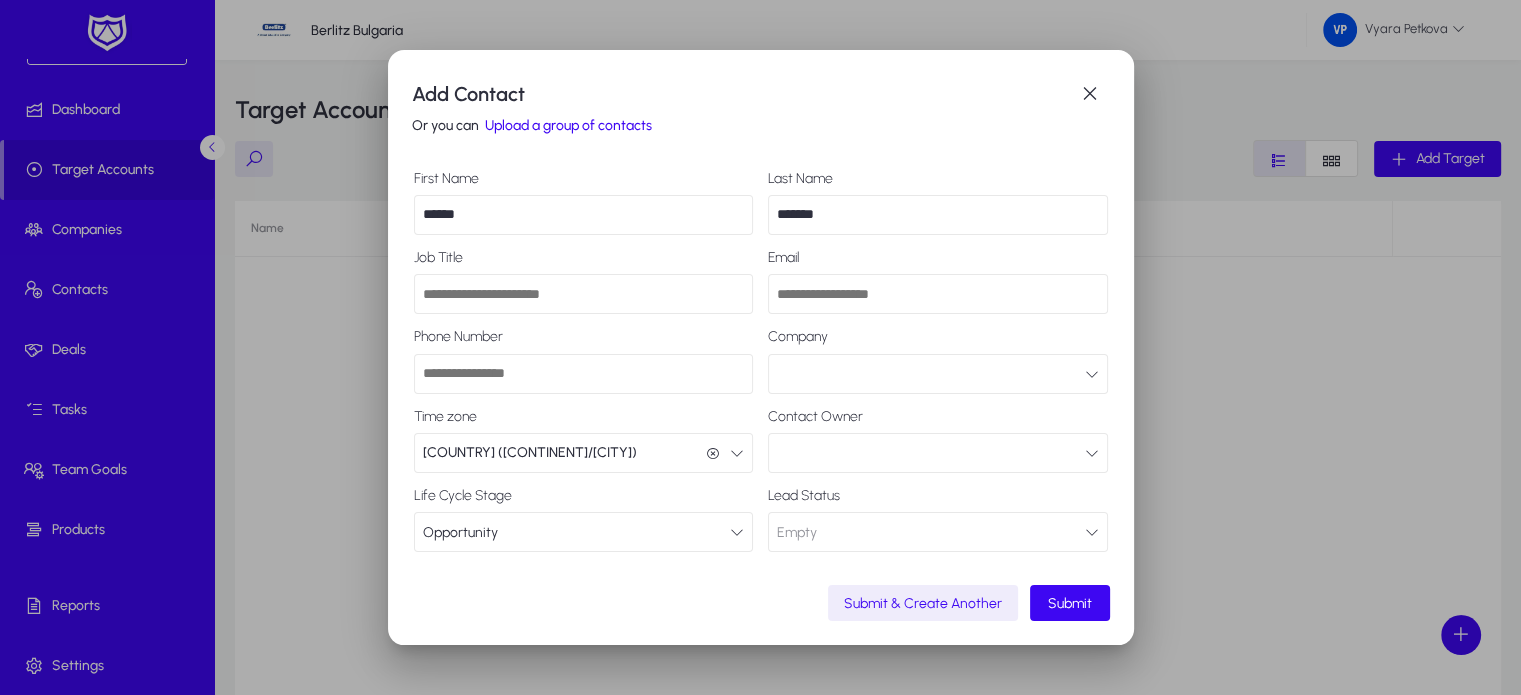 click at bounding box center [1092, 532] 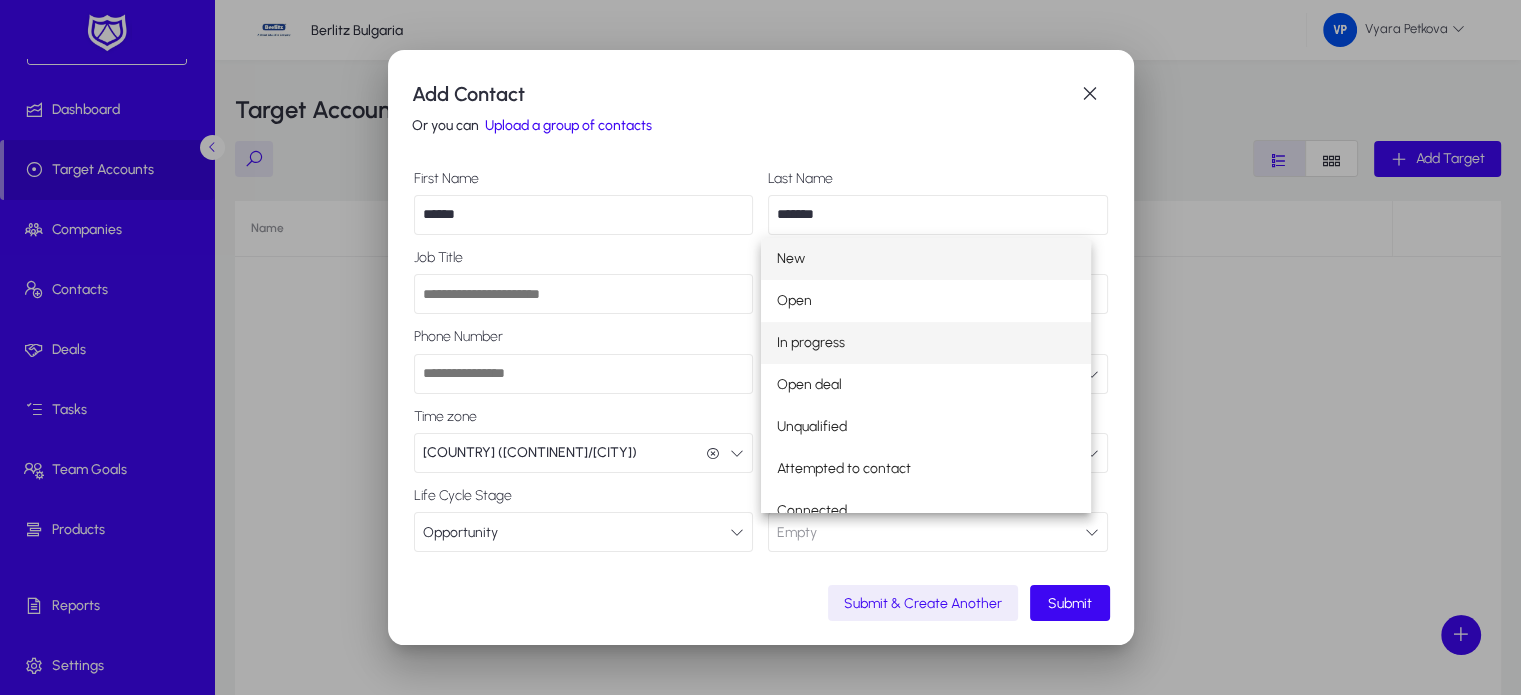 click on "In progress" at bounding box center [926, 343] 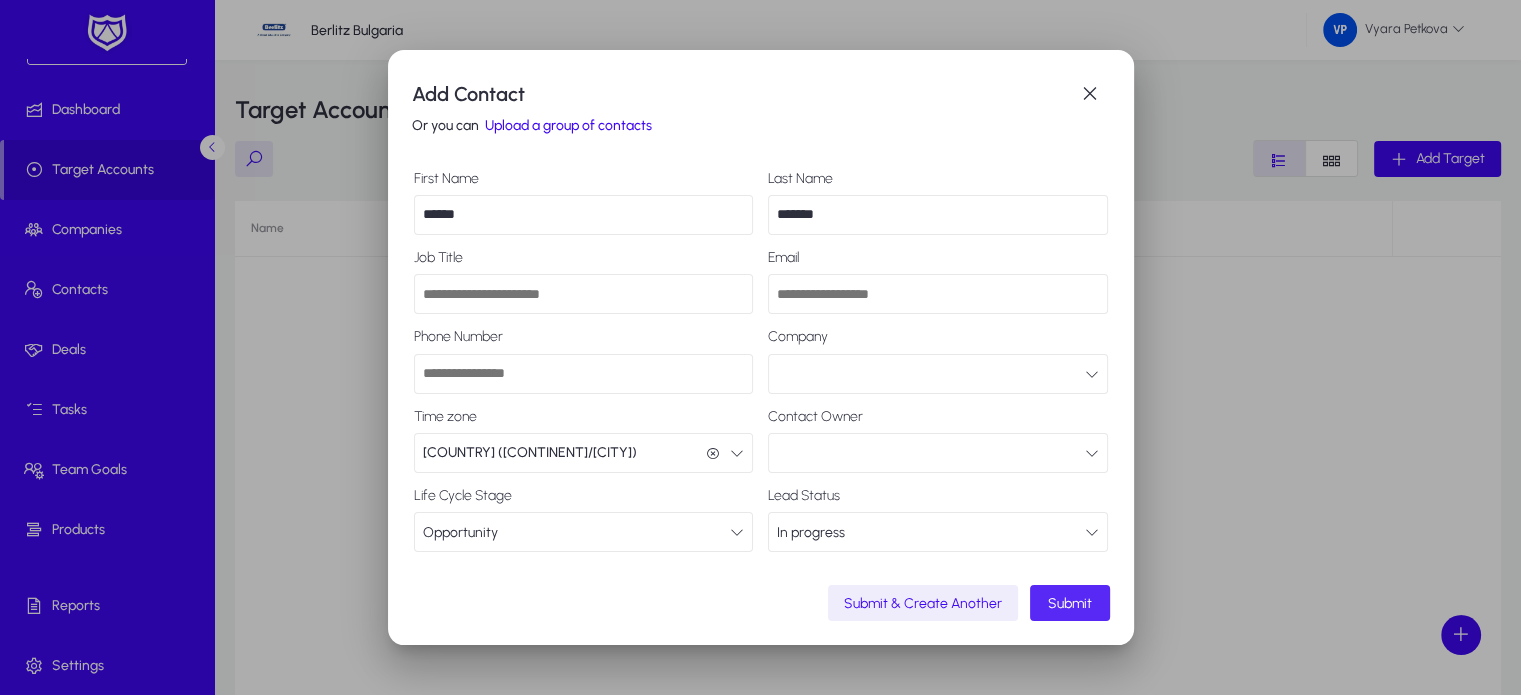 click on "Submit" at bounding box center [1070, 603] 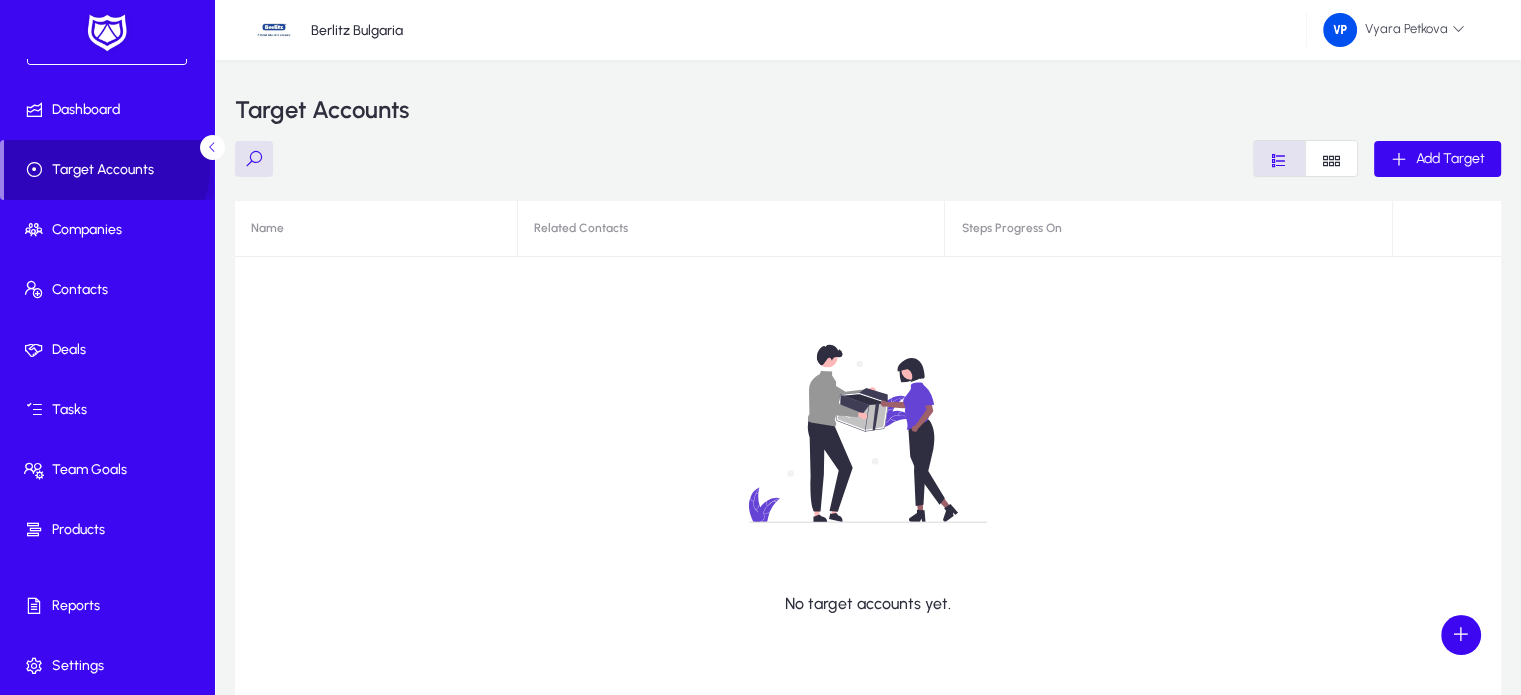 click on "Target Accounts" 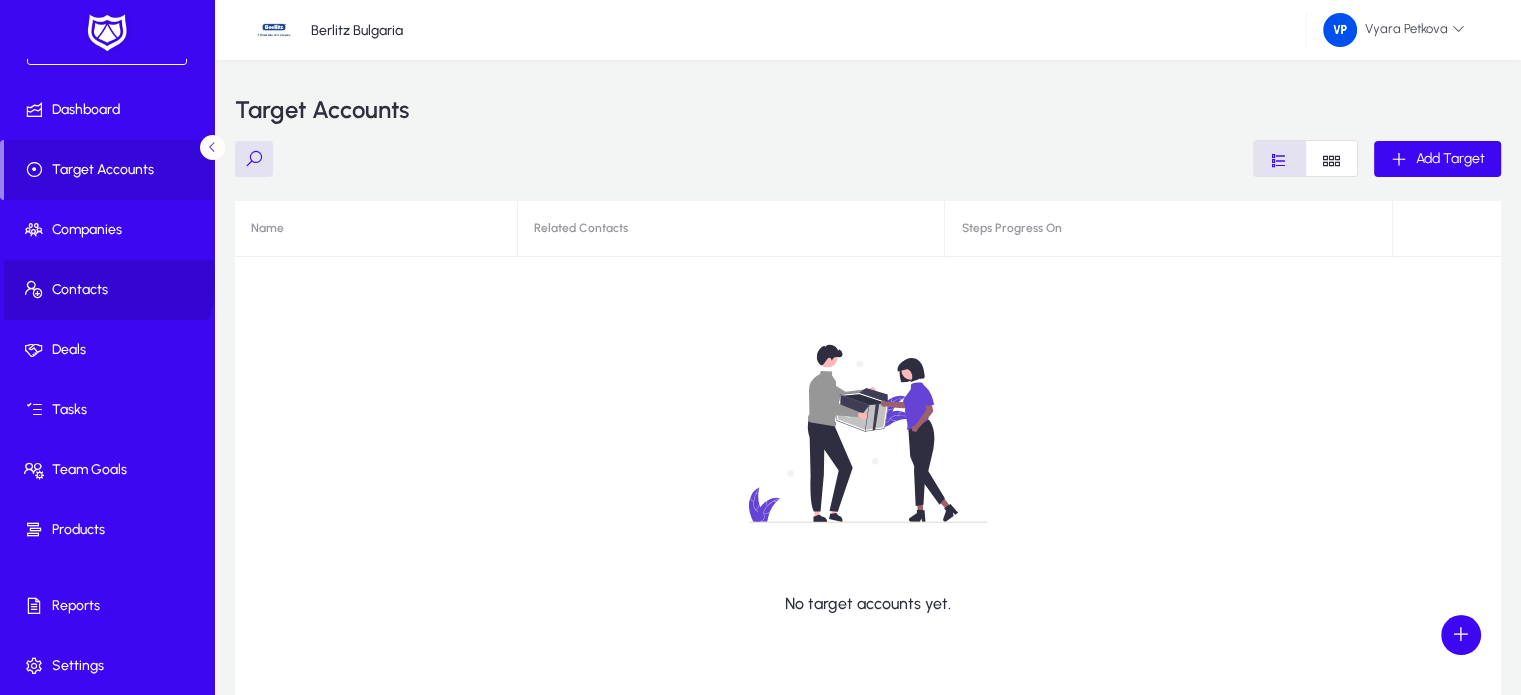 click on "Contacts" 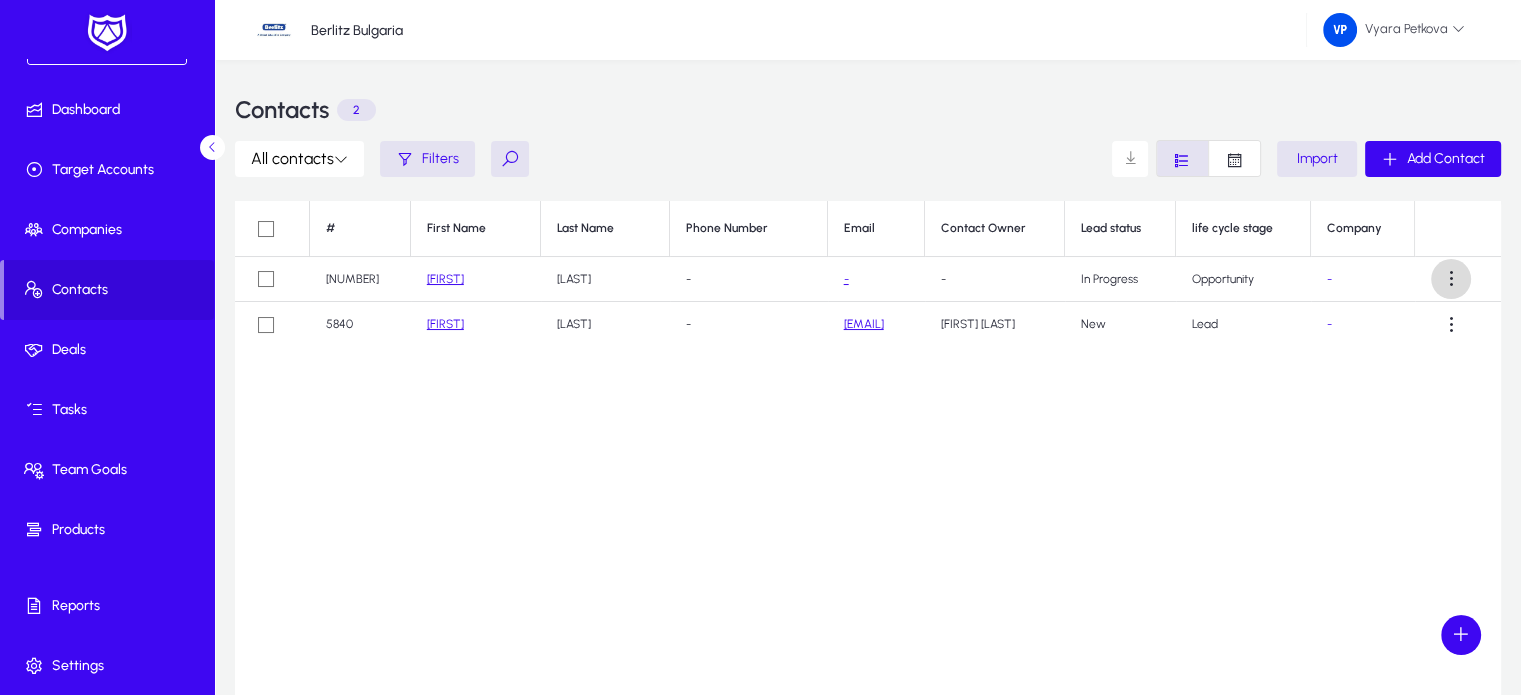 click 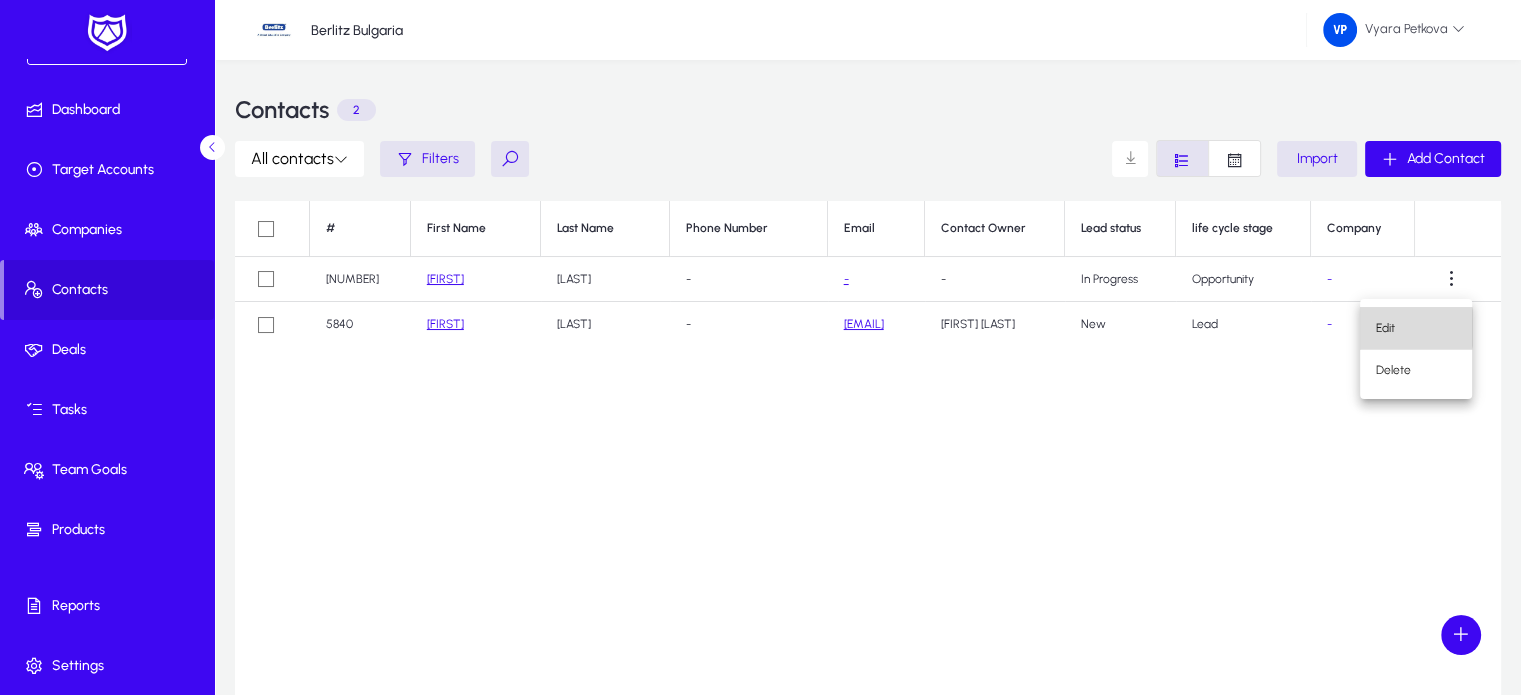 click on "Edit" at bounding box center [1416, 328] 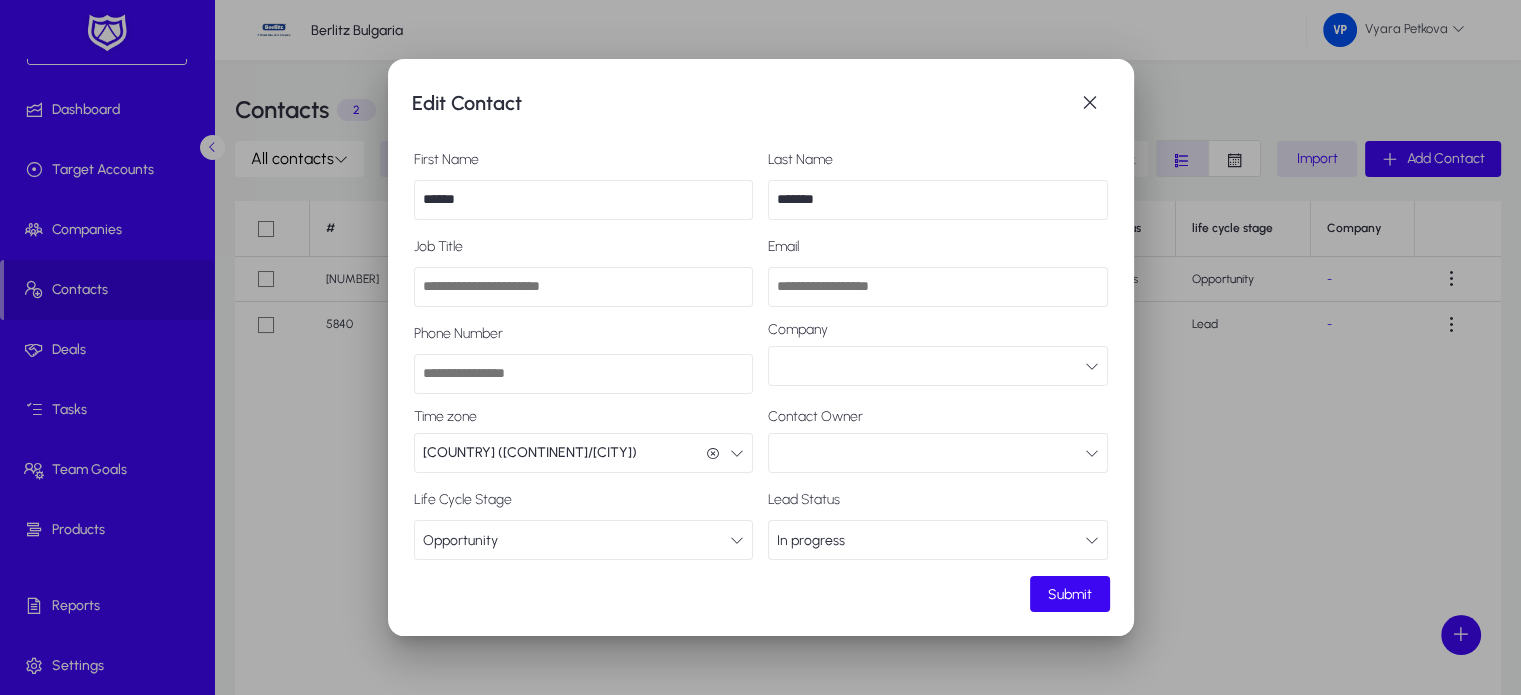 scroll, scrollTop: 46, scrollLeft: 0, axis: vertical 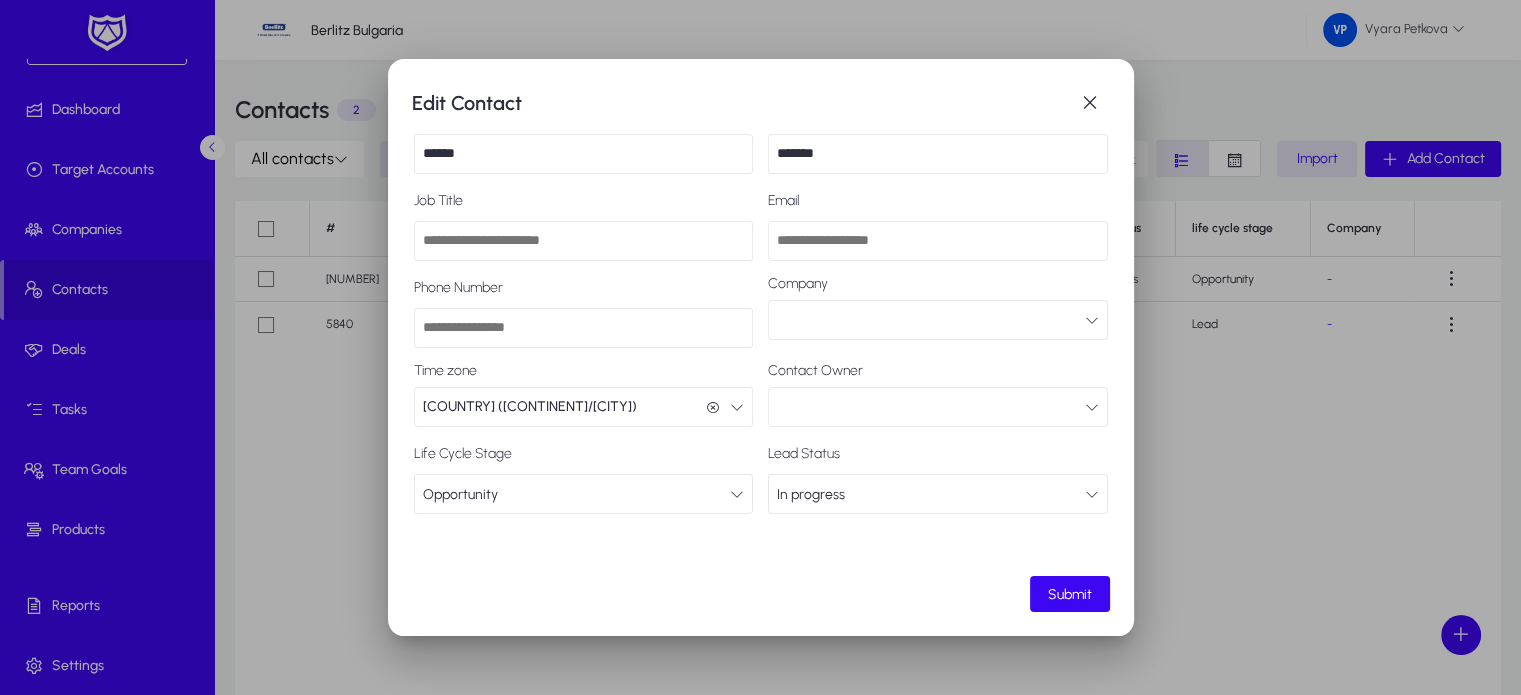 click at bounding box center (1092, 494) 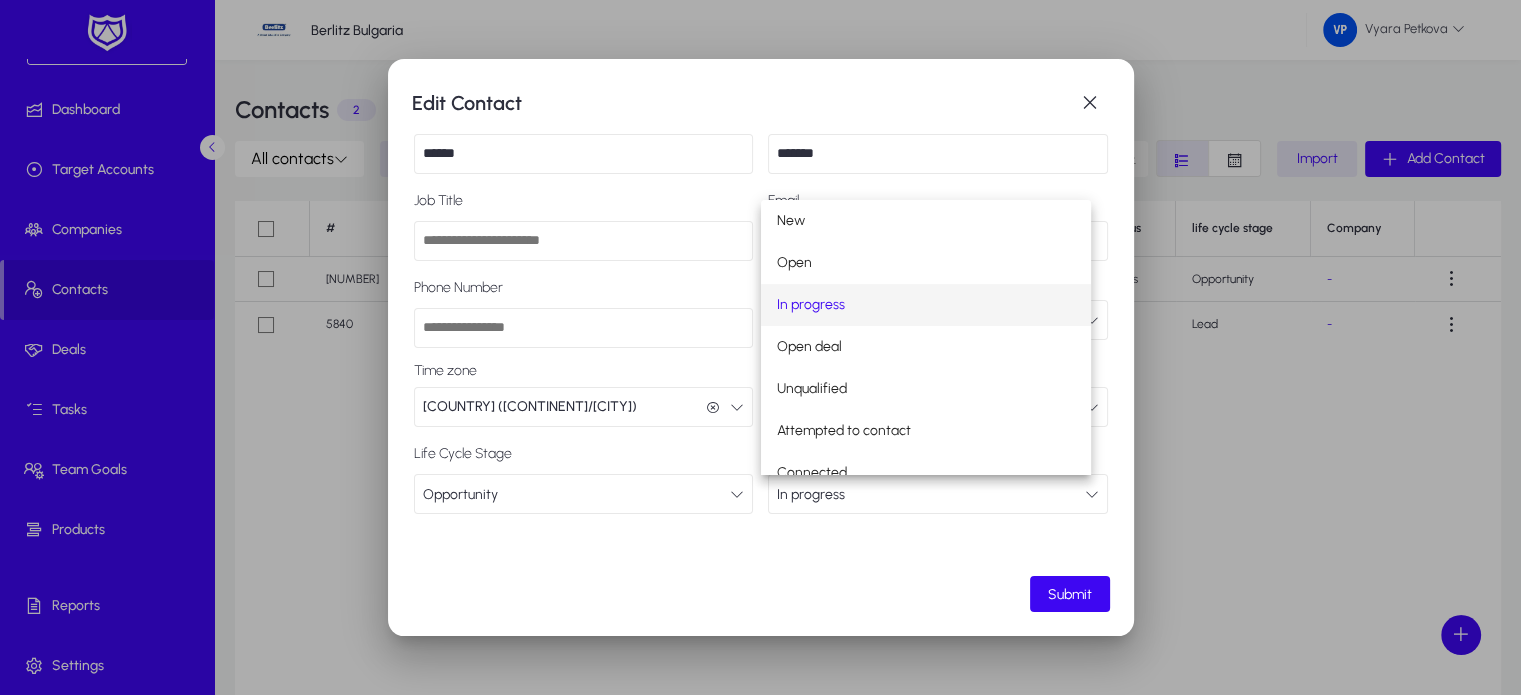 scroll, scrollTop: 40, scrollLeft: 0, axis: vertical 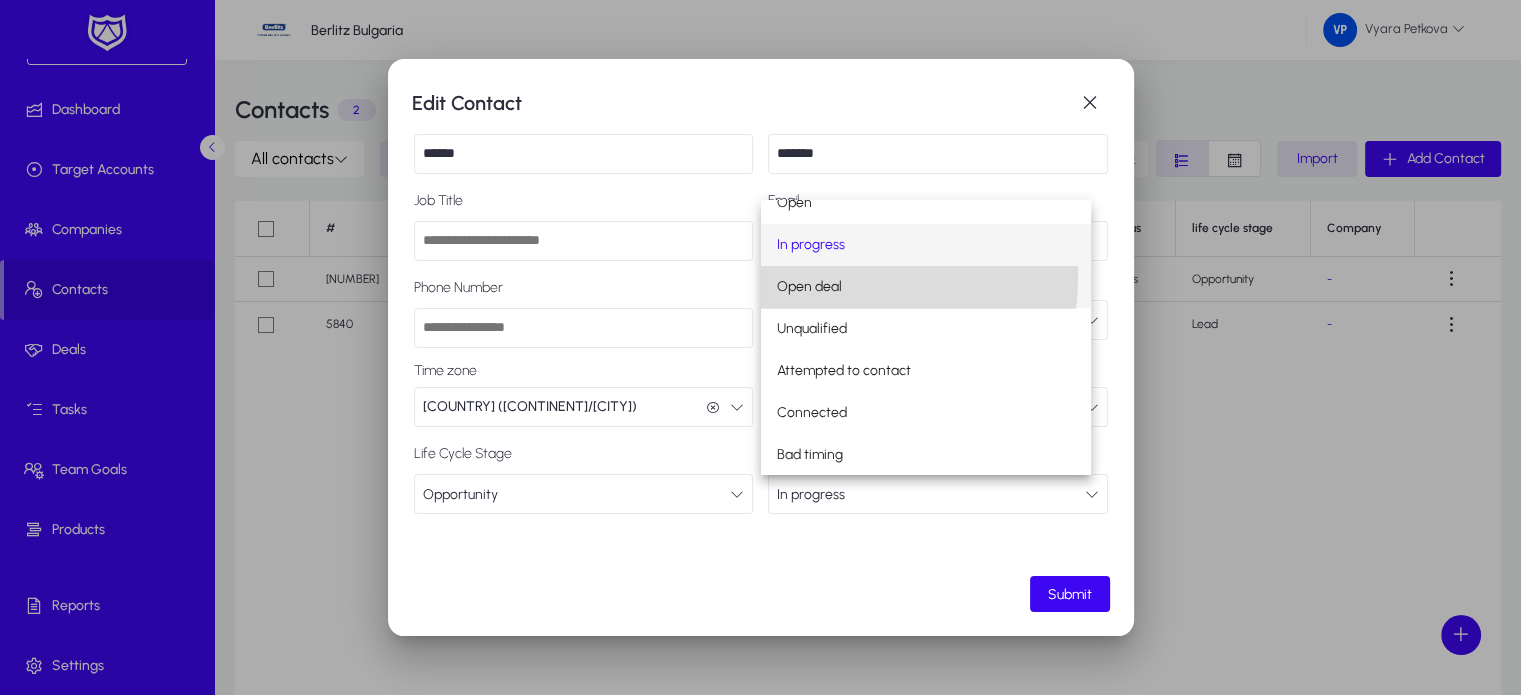 click on "Open deal" at bounding box center [809, 287] 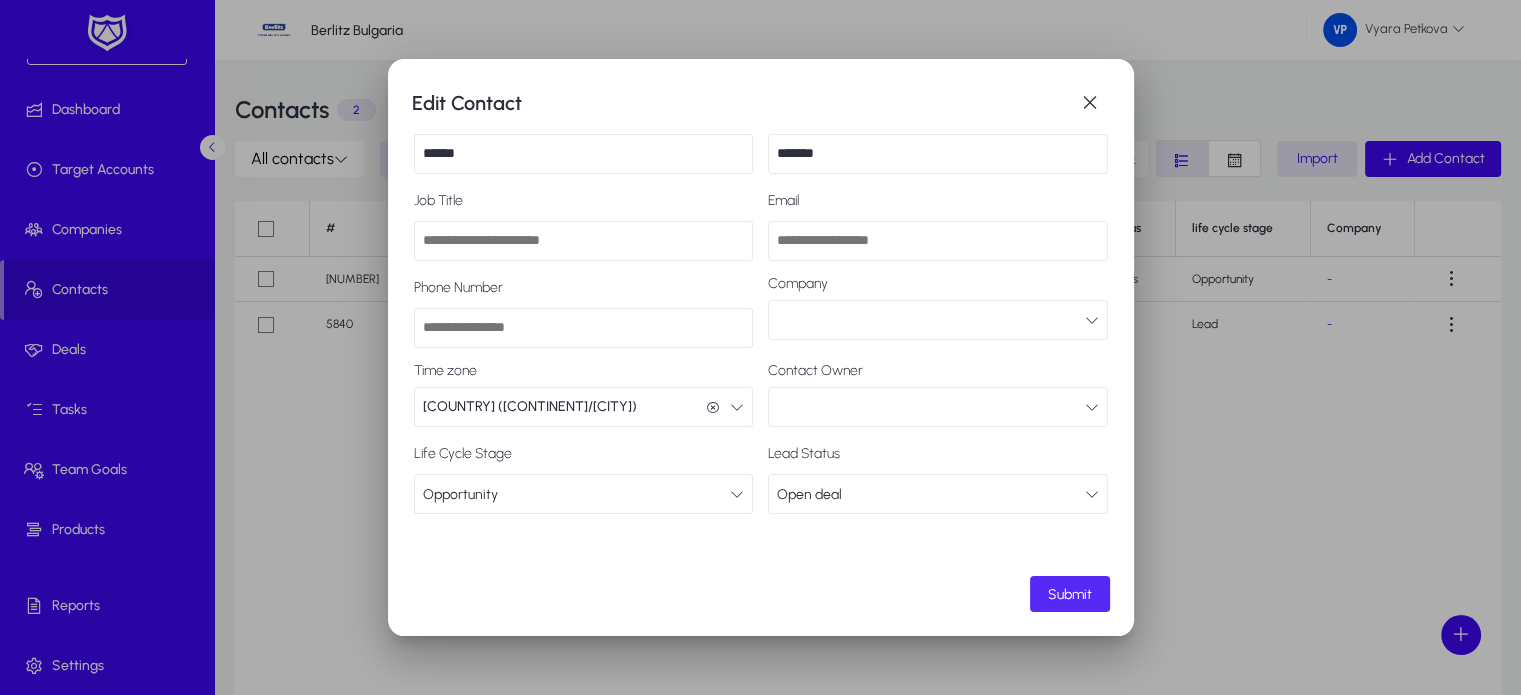 click on "Submit" at bounding box center (1070, 594) 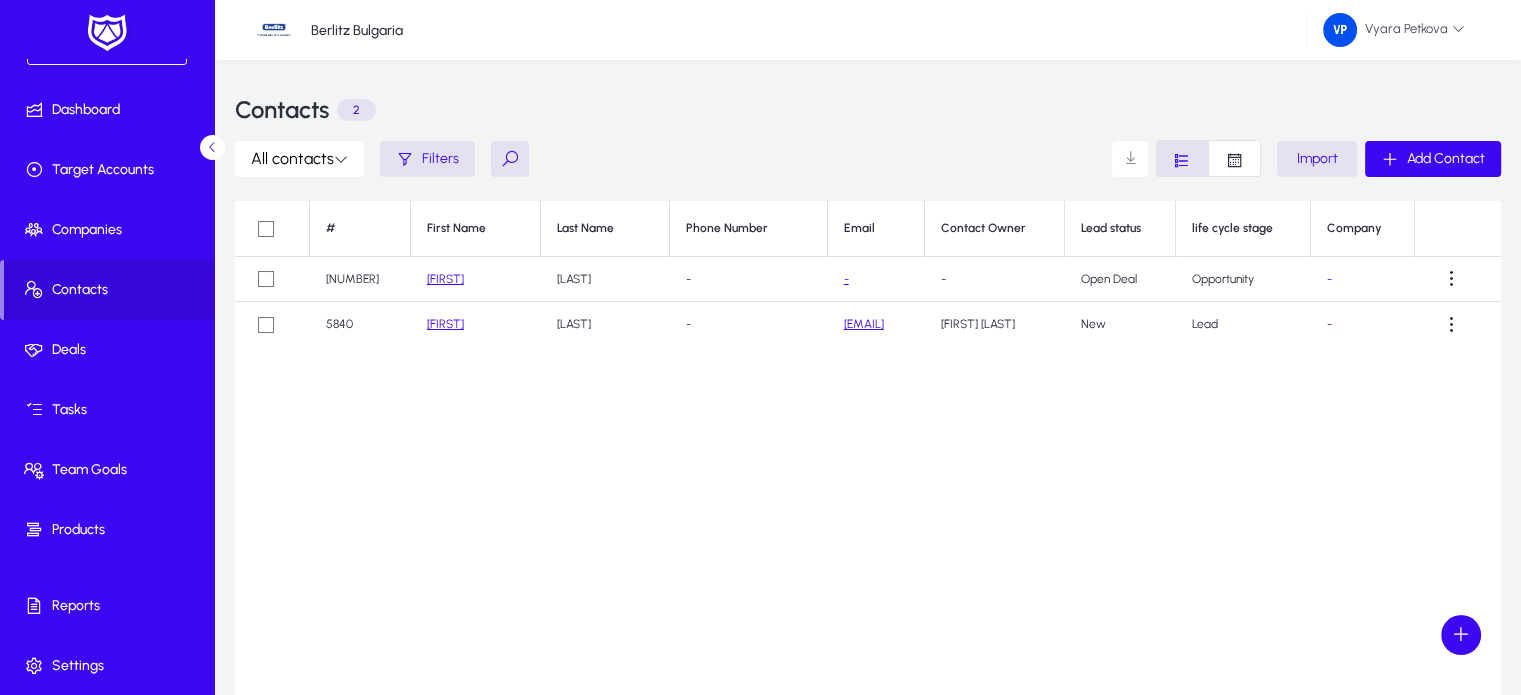 click on "[FIRST]" 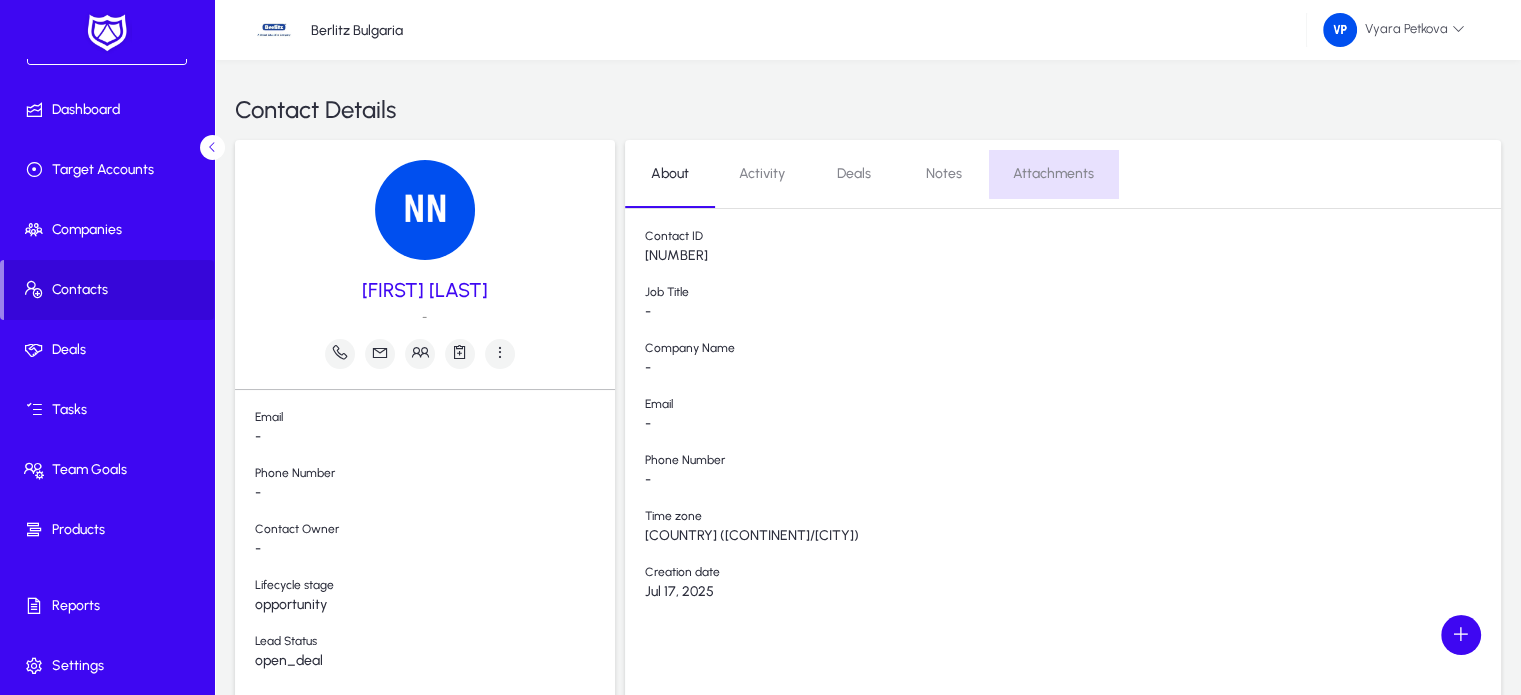 click on "Attachments" at bounding box center (1053, 174) 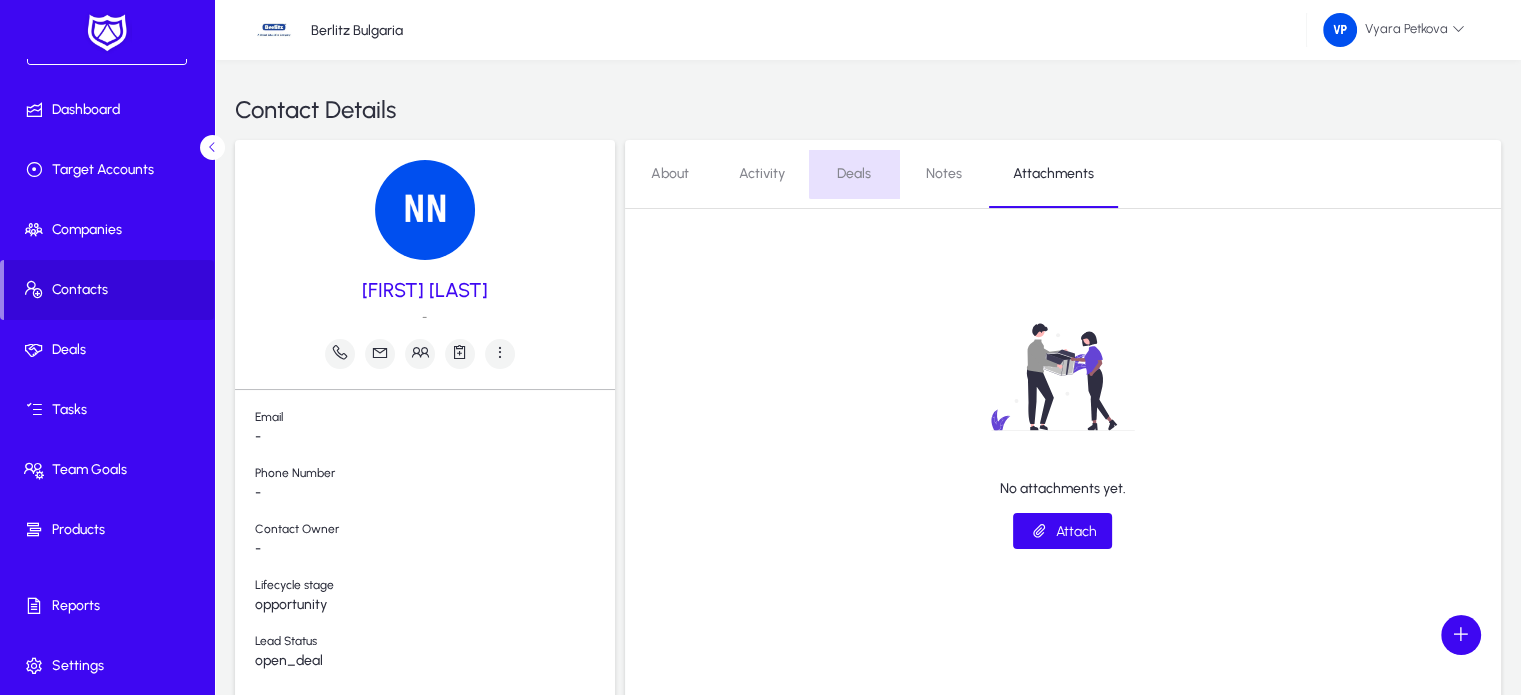 click on "Deals" at bounding box center (854, 174) 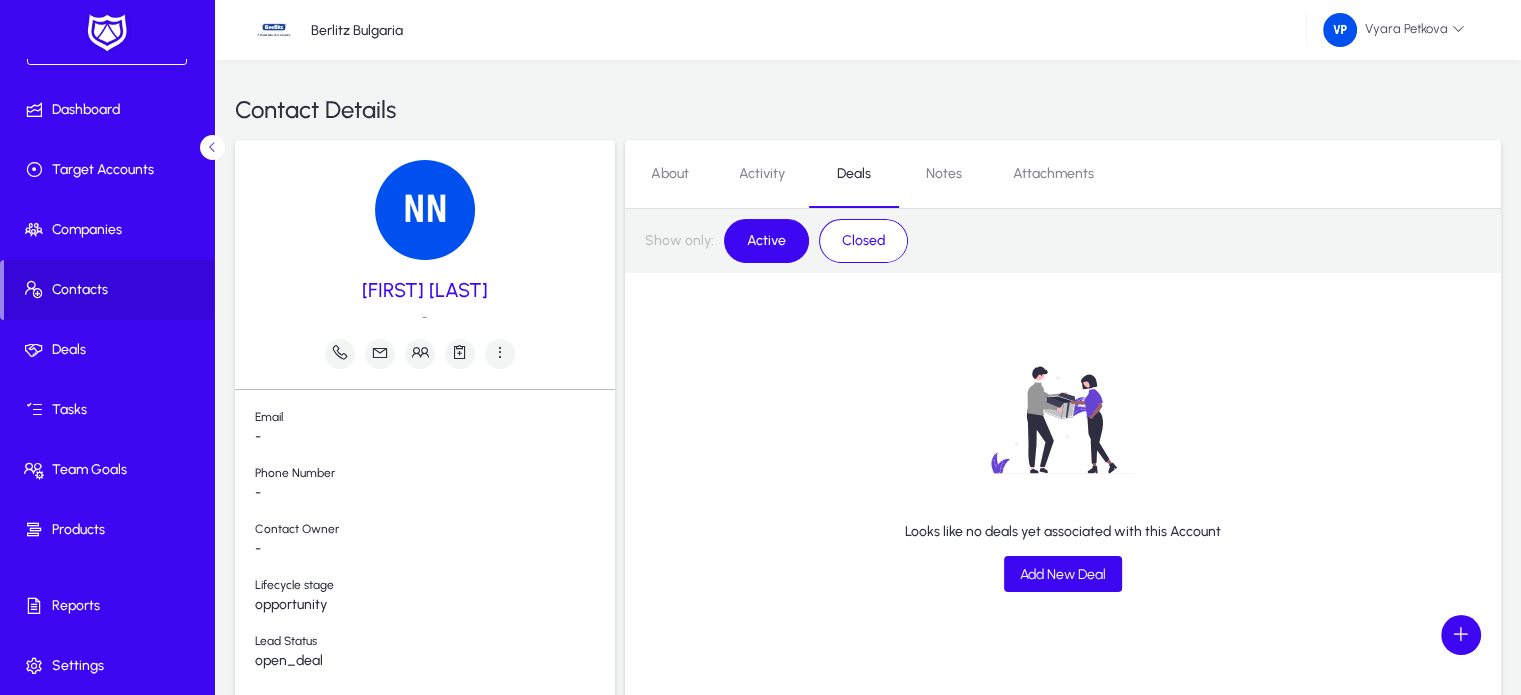 click on "Active" at bounding box center [766, 241] 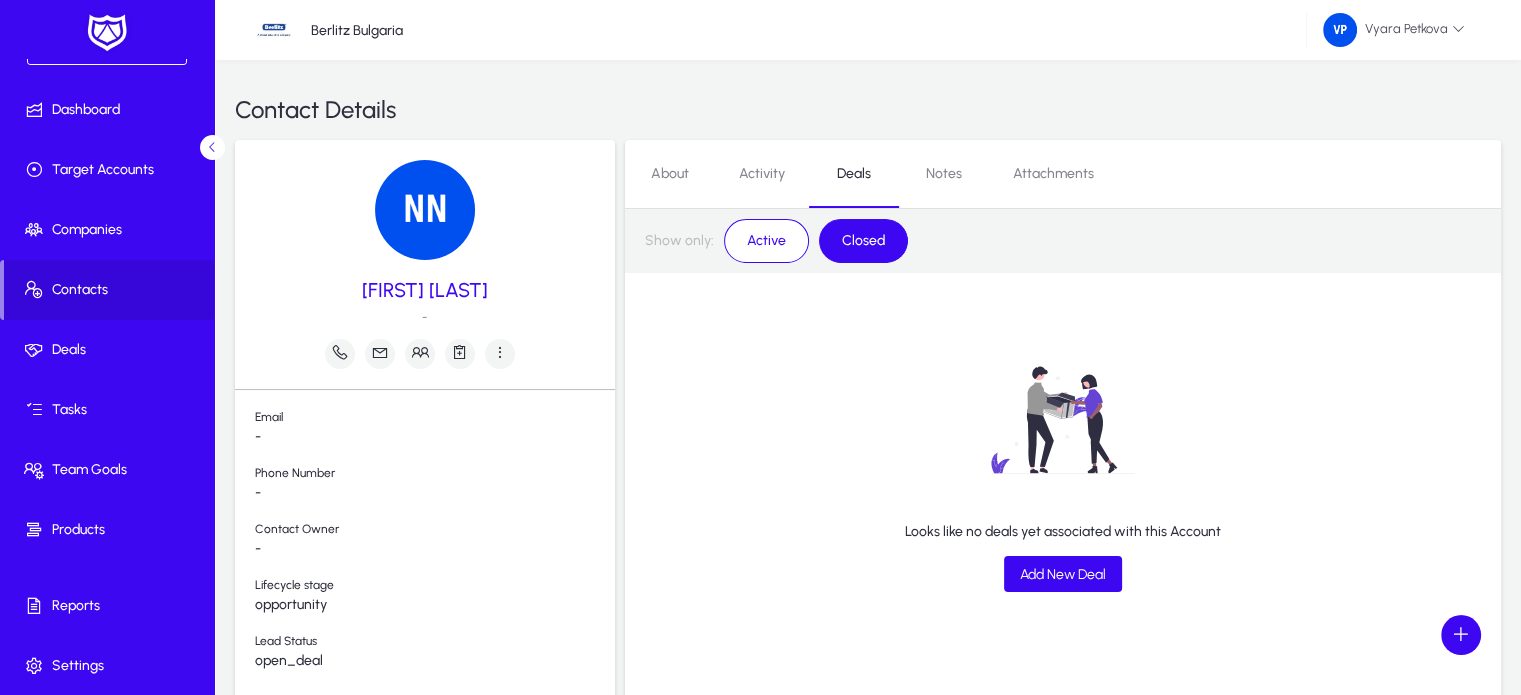 click on "Looks like no deals yet associated with this Account    Add New Deal" 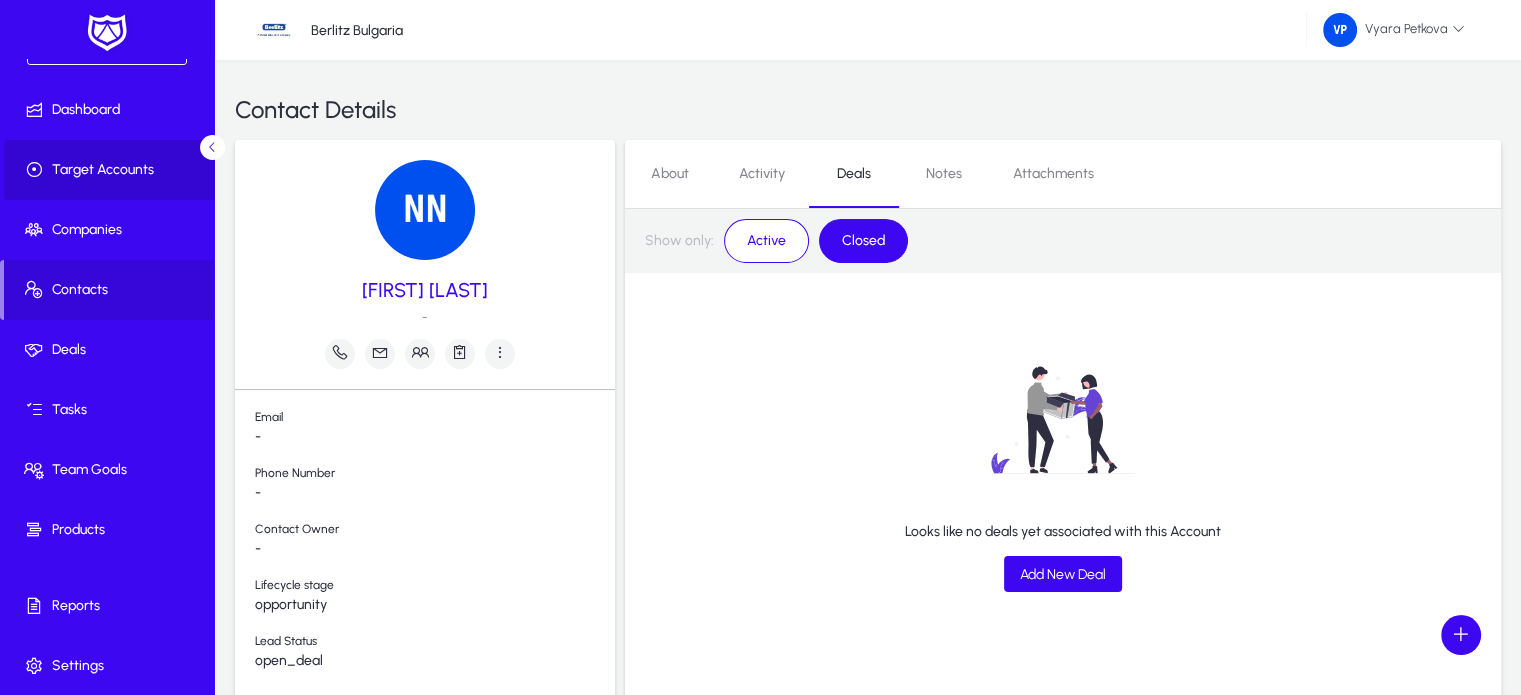 click 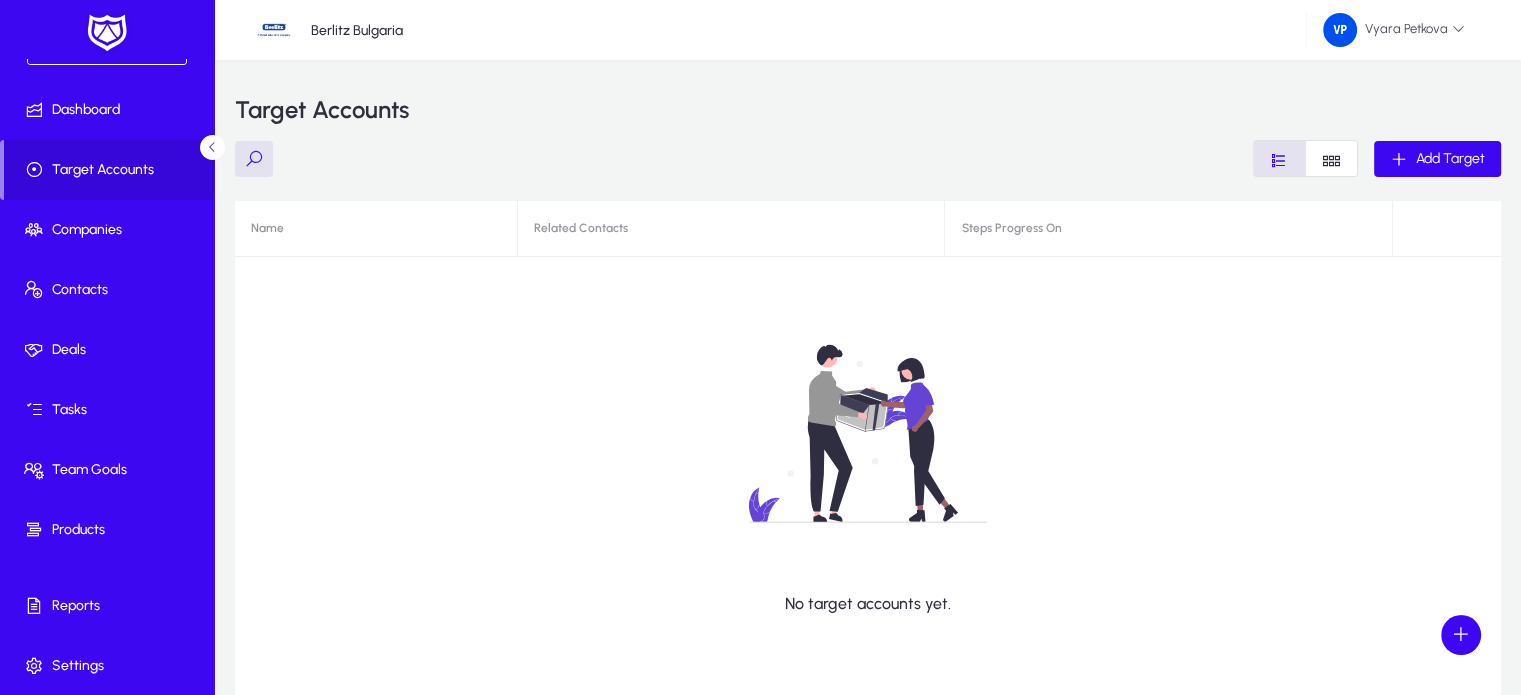 click 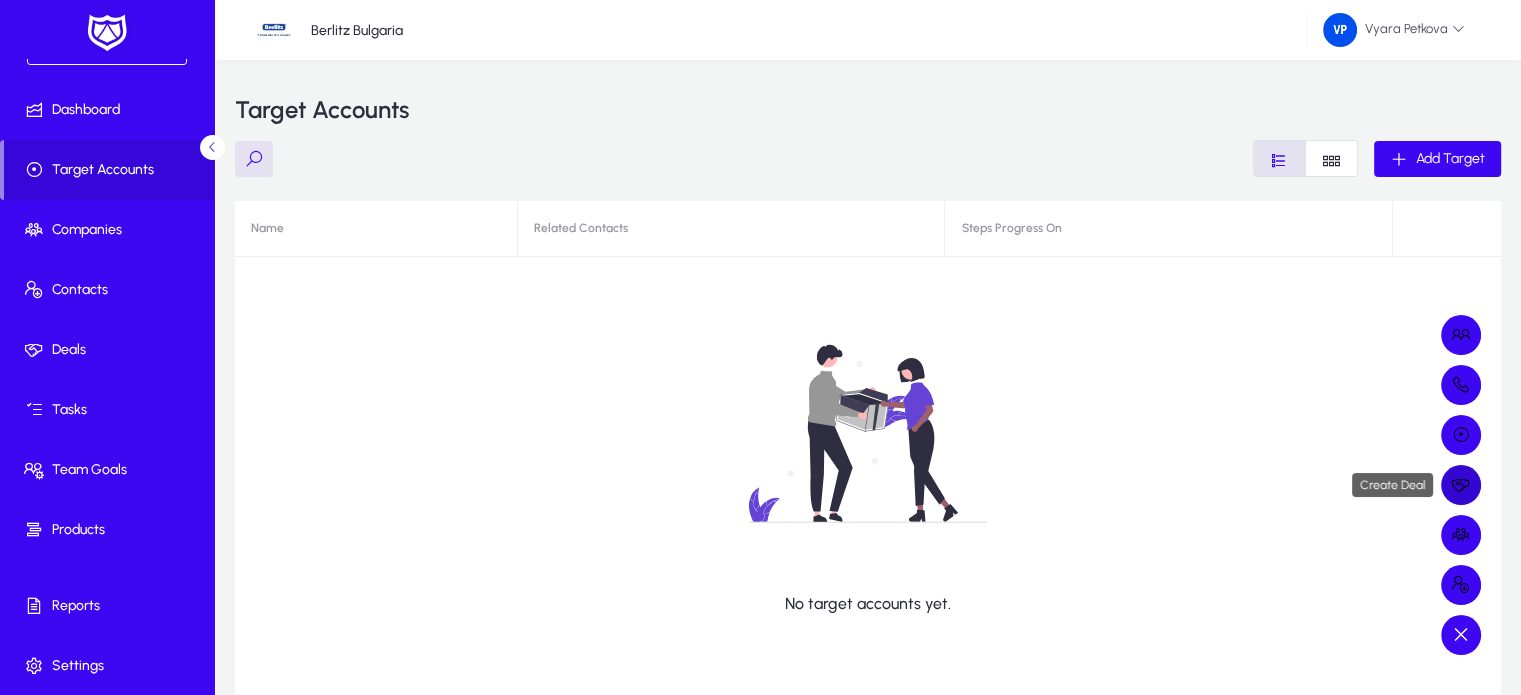 click at bounding box center (1461, 485) 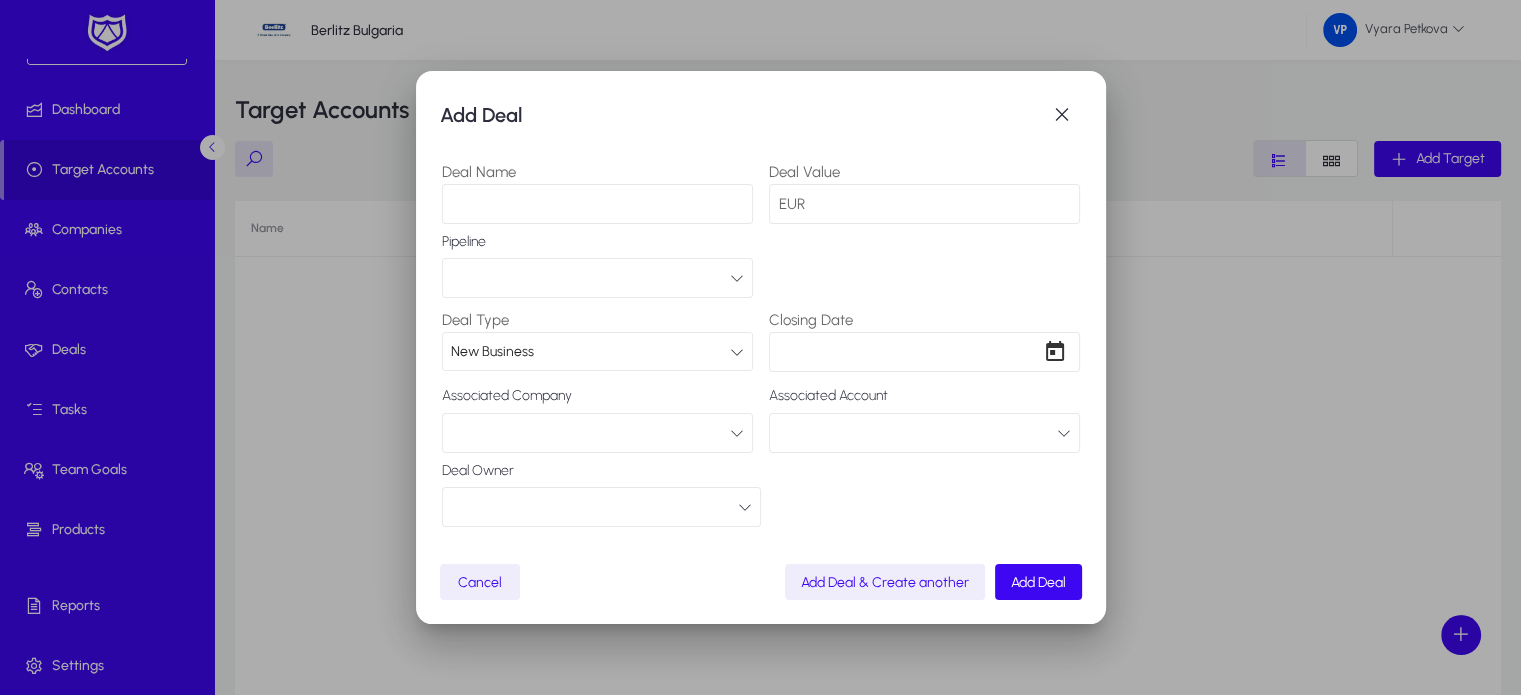 drag, startPoint x: 1068, startPoint y: 112, endPoint x: 1120, endPoint y: 148, distance: 63.245552 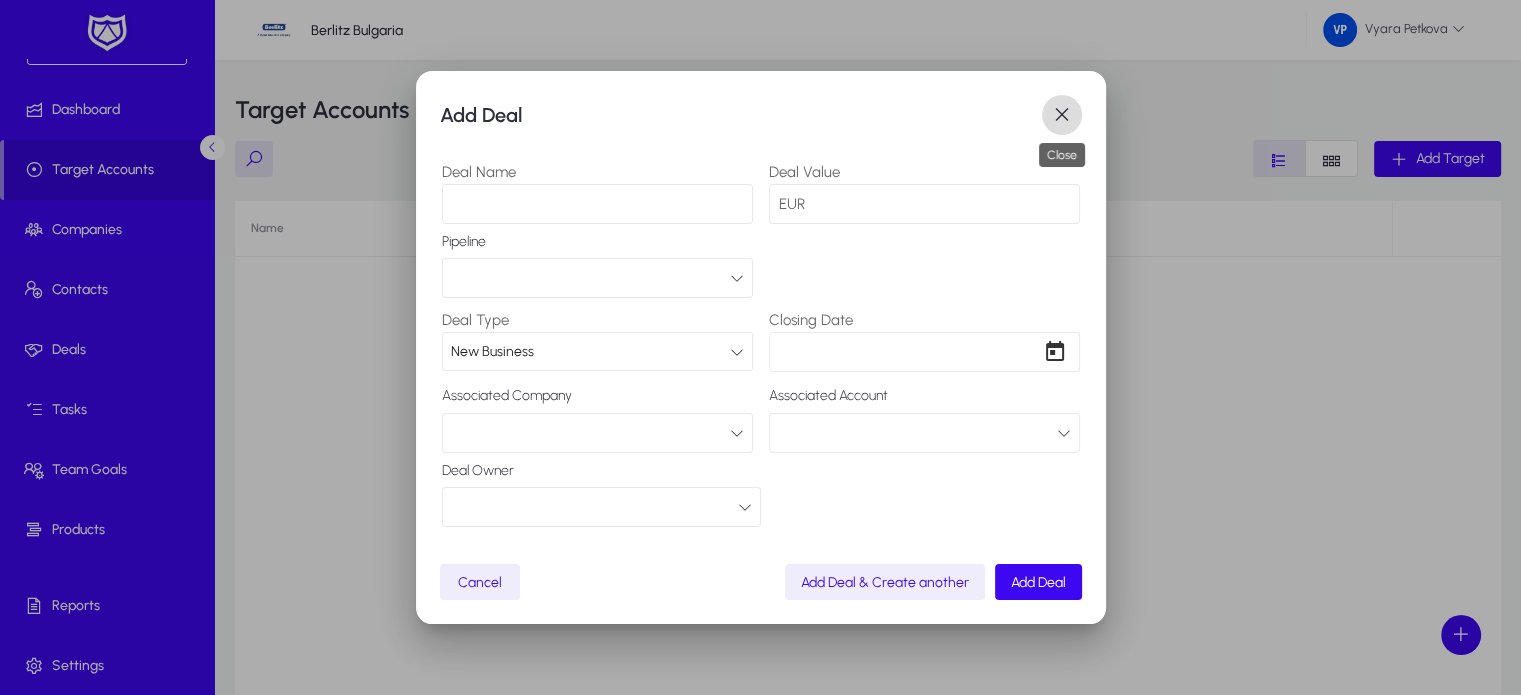 click at bounding box center [1062, 115] 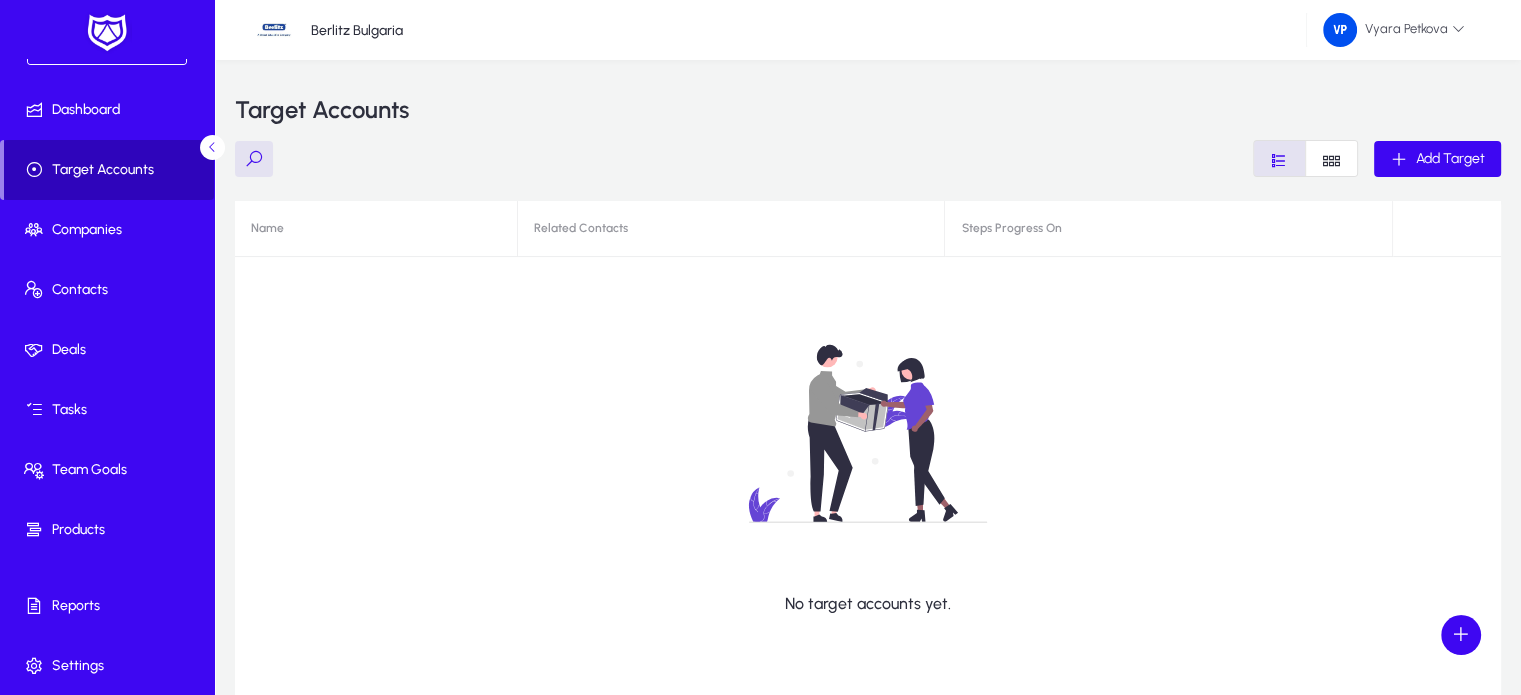 click on "Target Accounts" 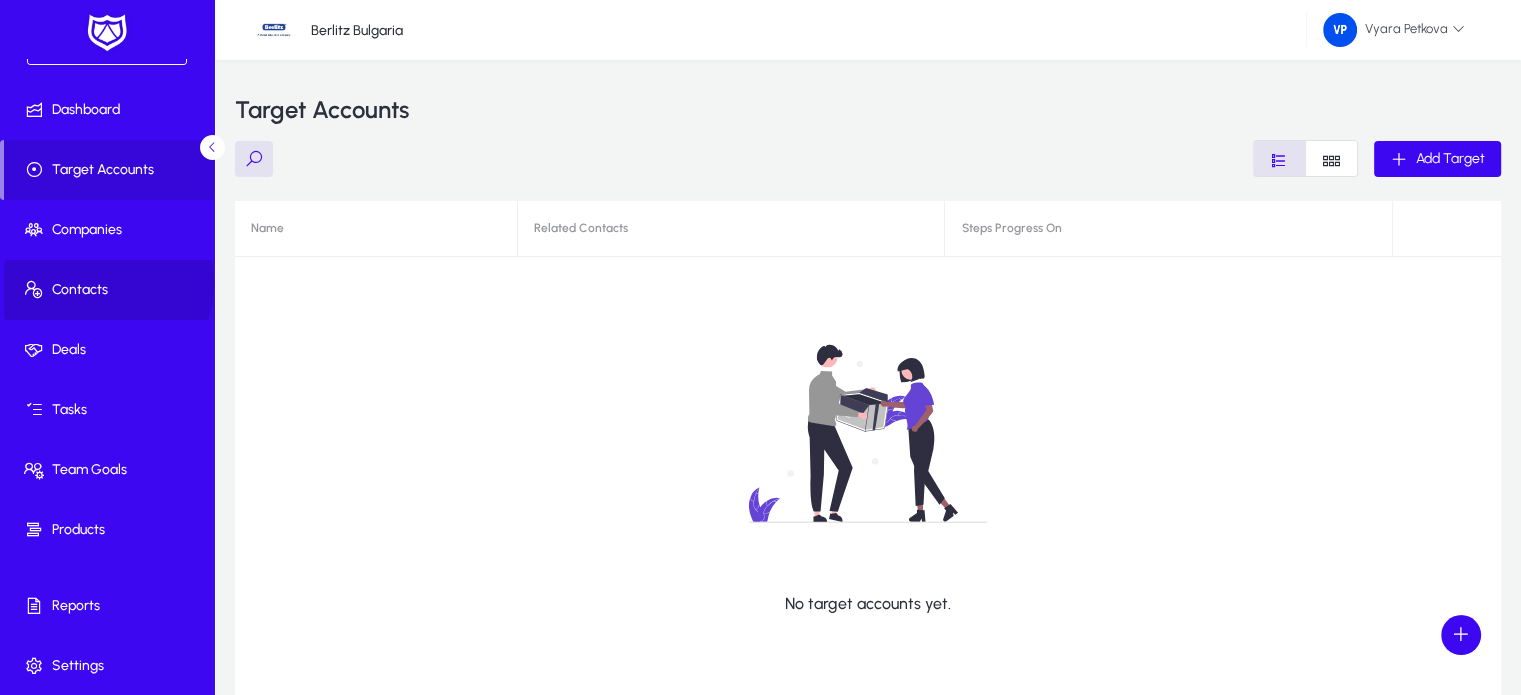 click on "Contacts" 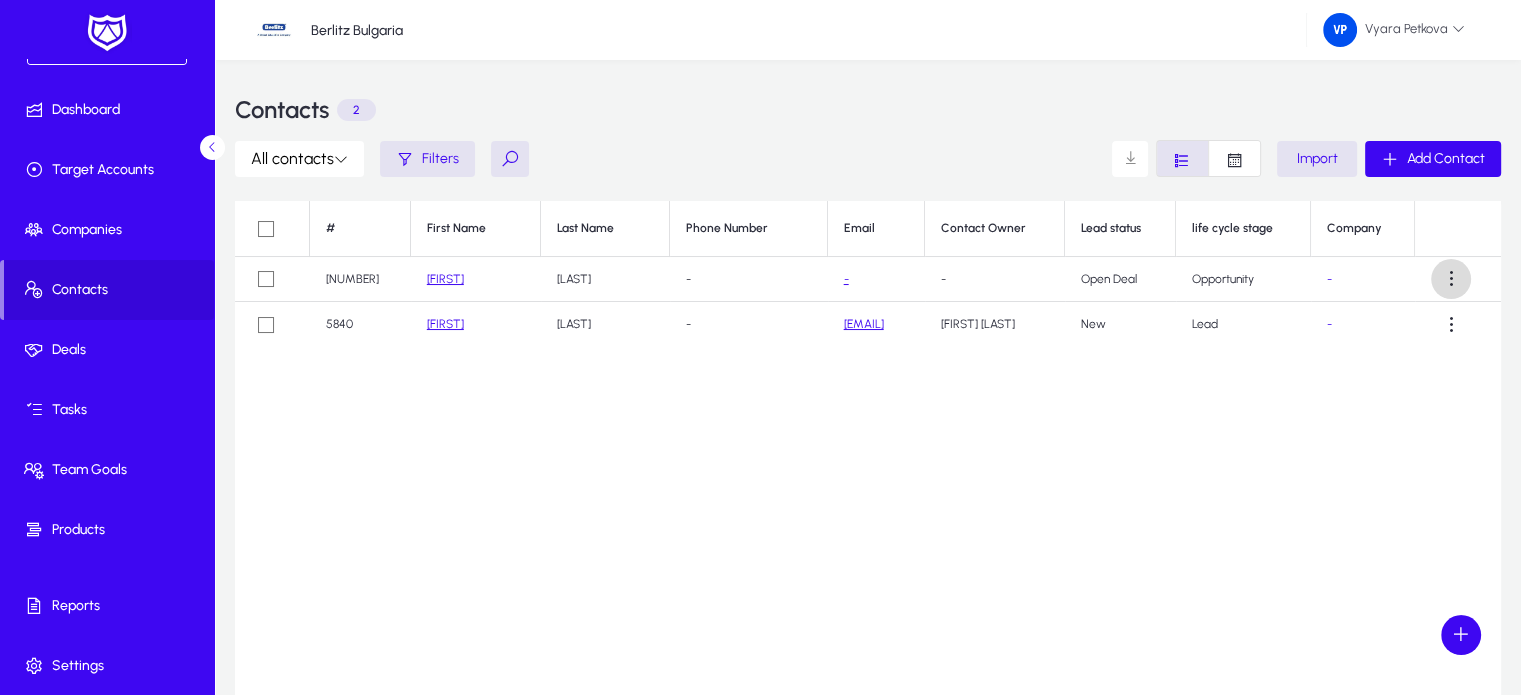 click 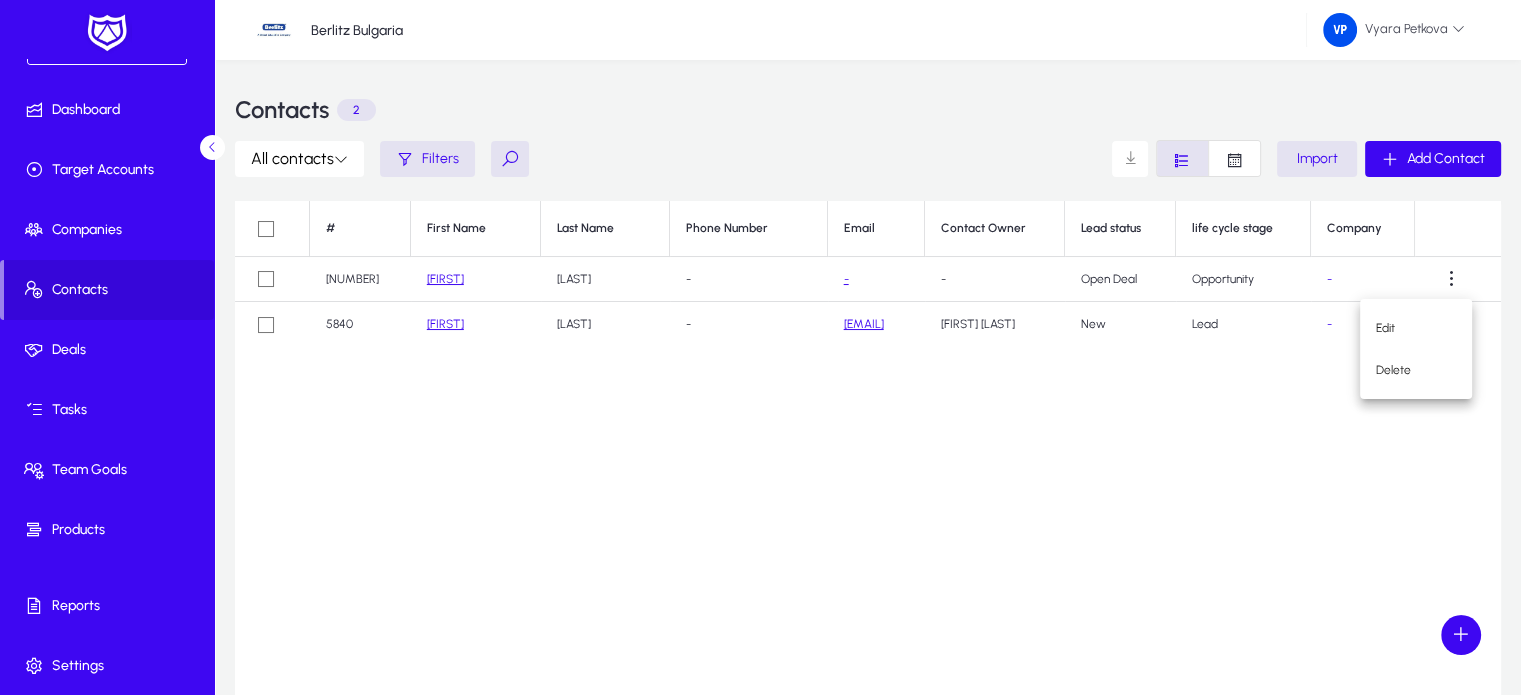 click at bounding box center [760, 347] 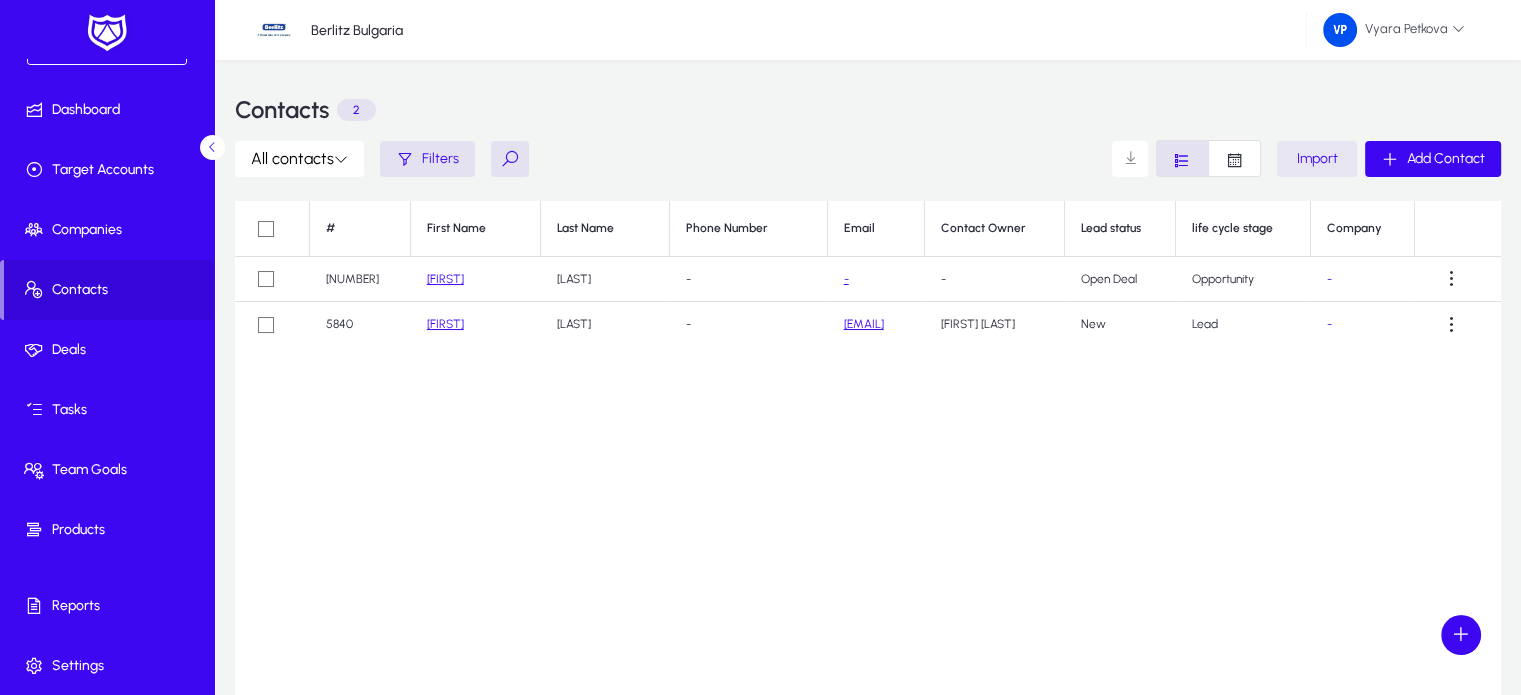click on "Import" 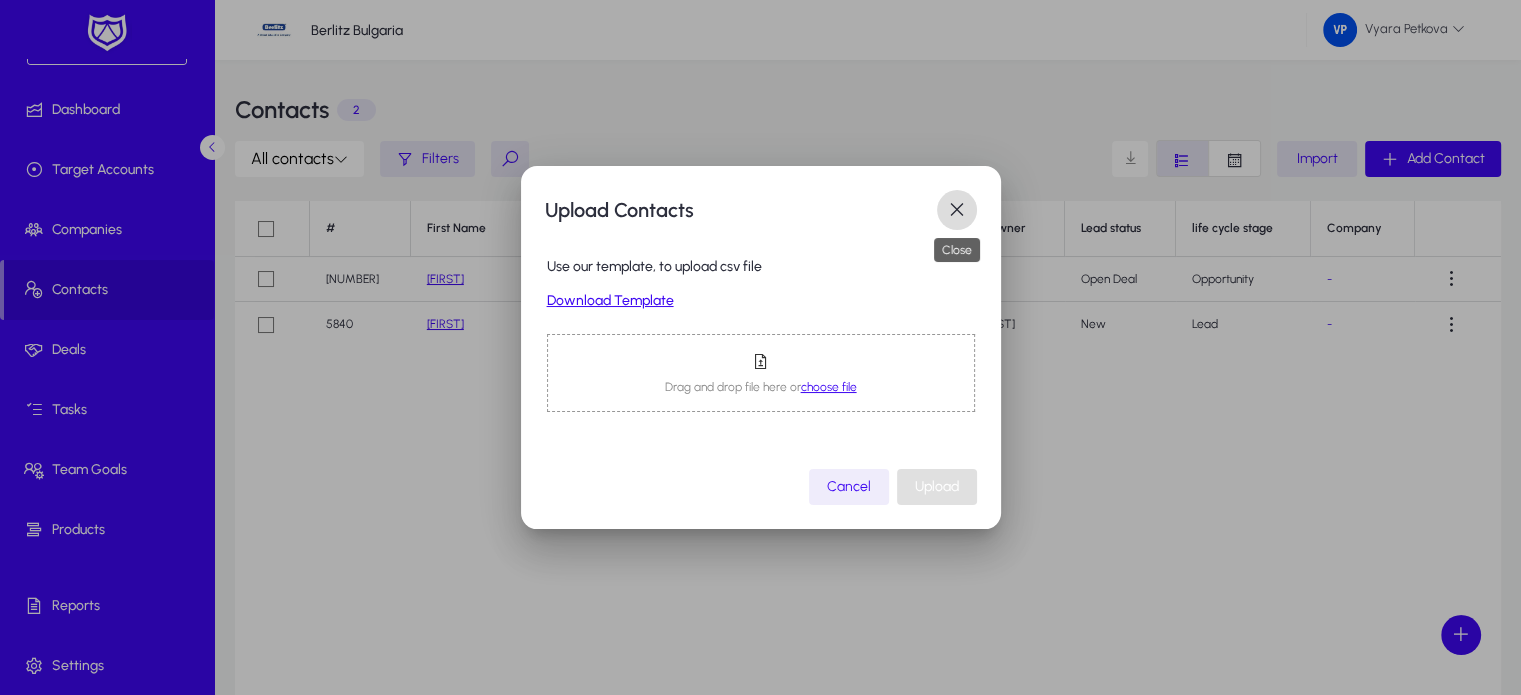click at bounding box center [957, 210] 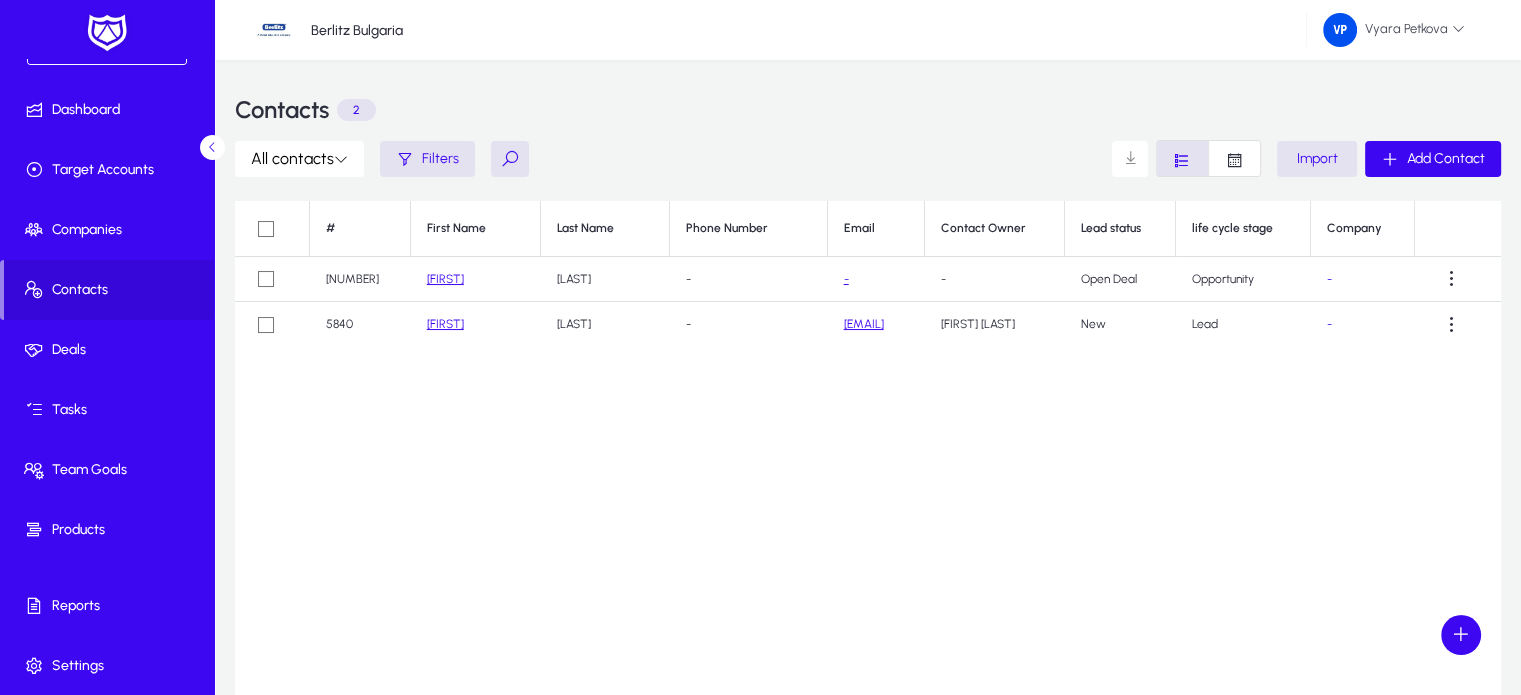 click on "[FIRST]" 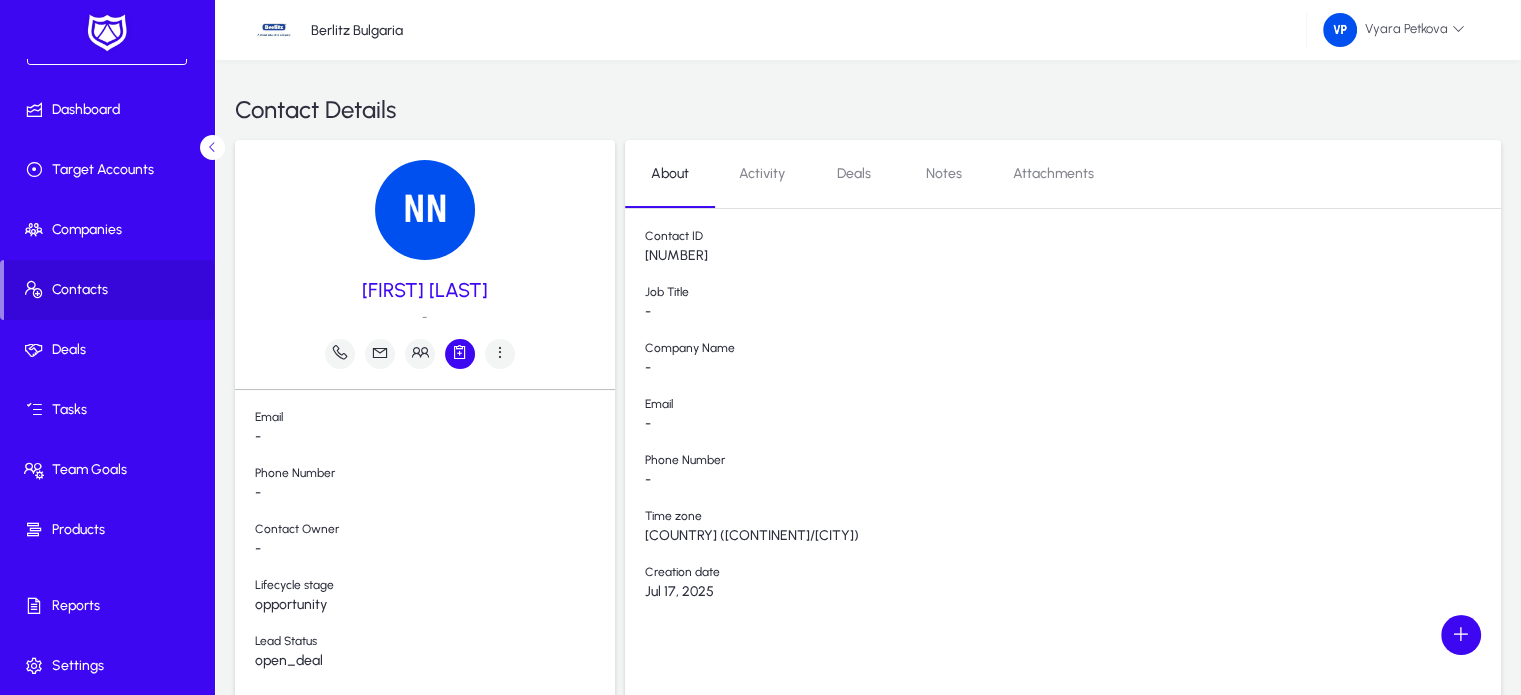 click 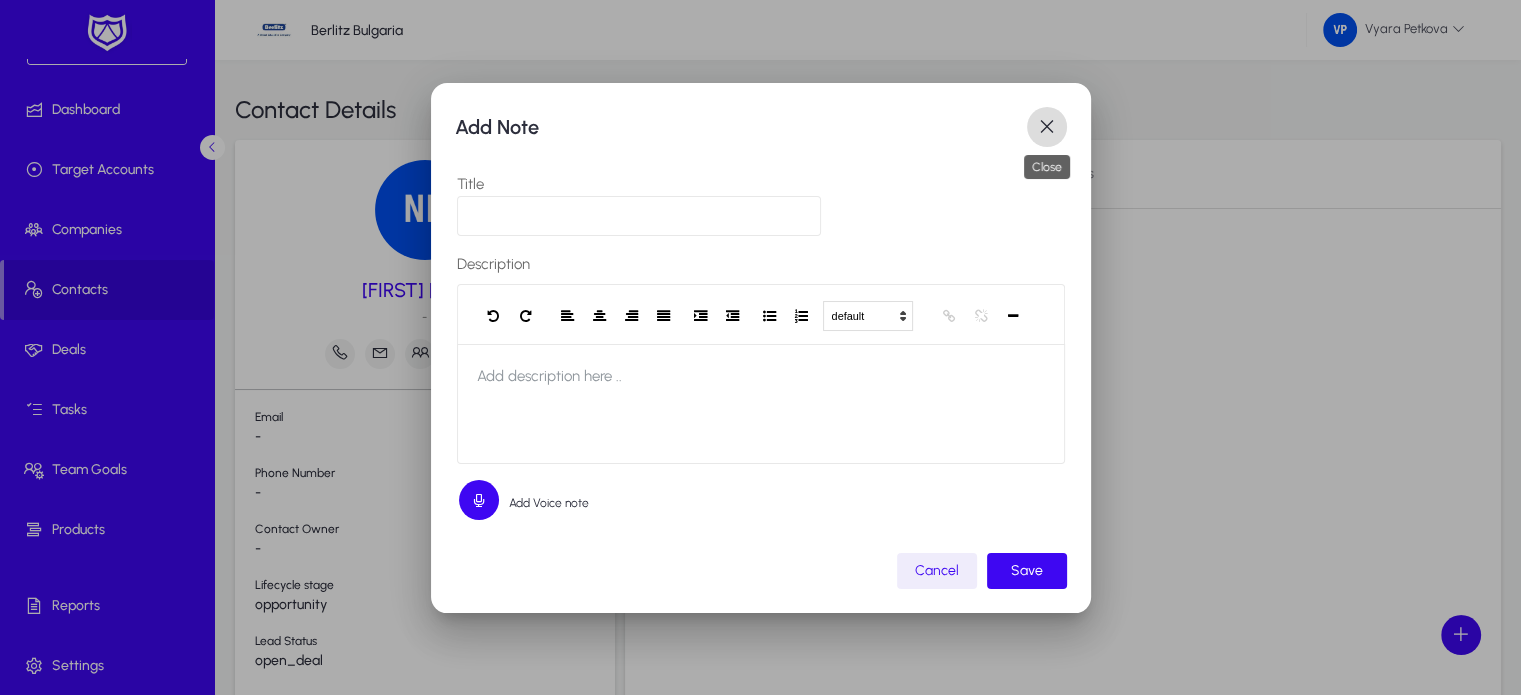 click at bounding box center [1047, 127] 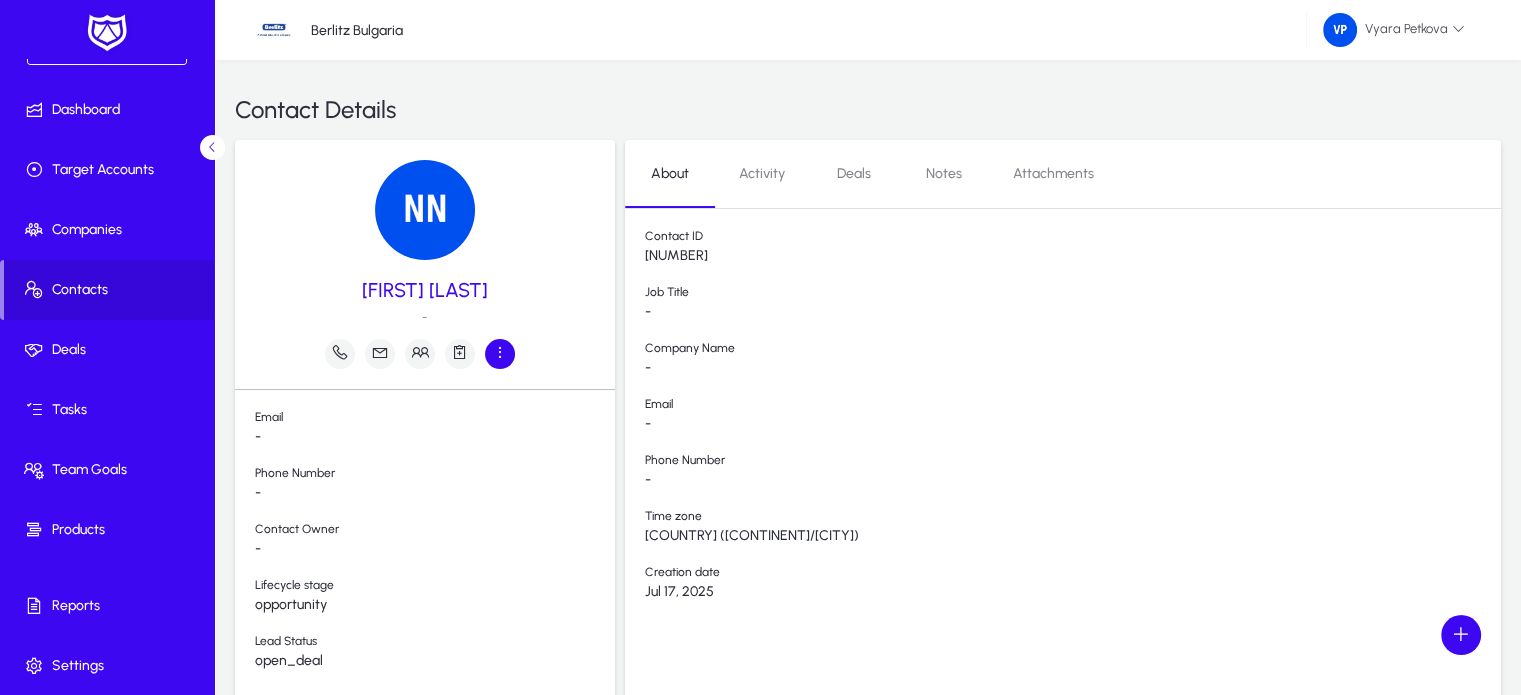 click 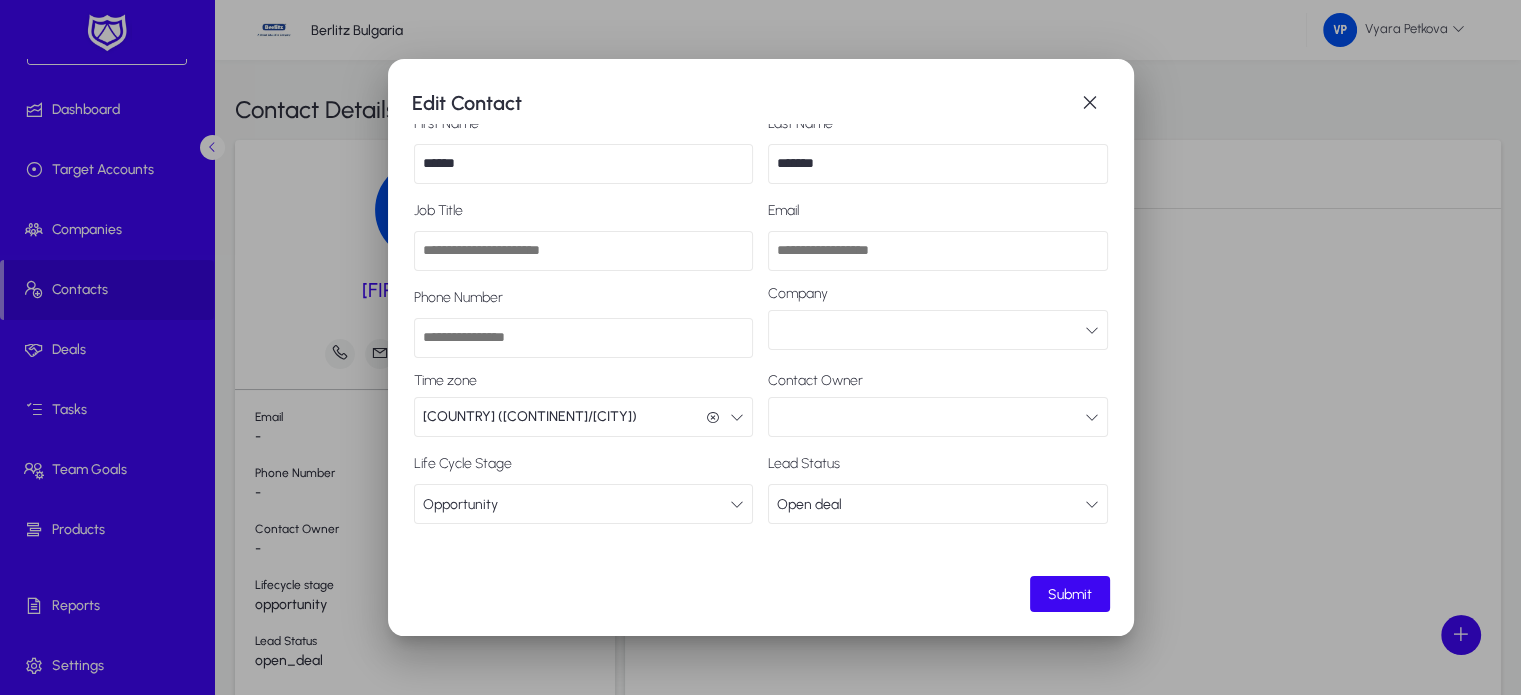 scroll, scrollTop: 46, scrollLeft: 0, axis: vertical 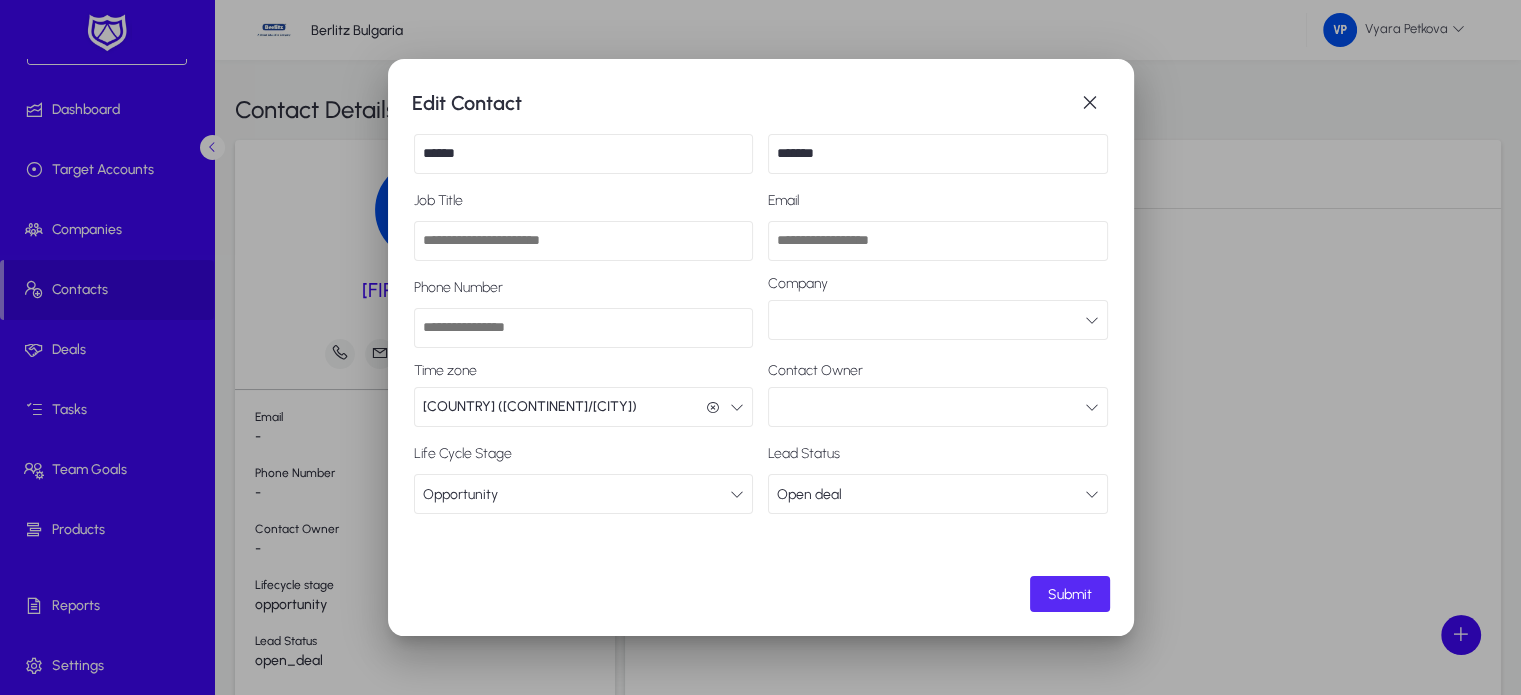 click on "Submit" at bounding box center [1070, 594] 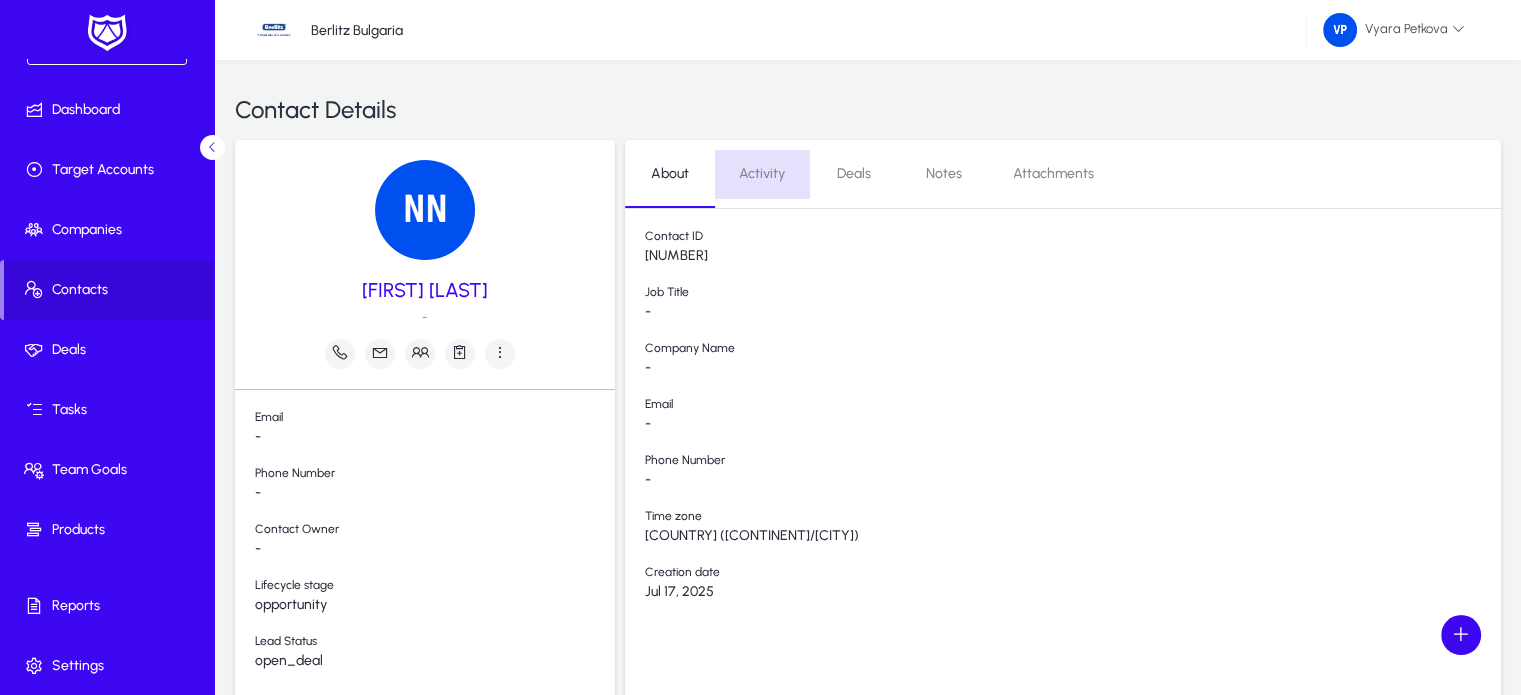 click on "Activity" at bounding box center (762, 174) 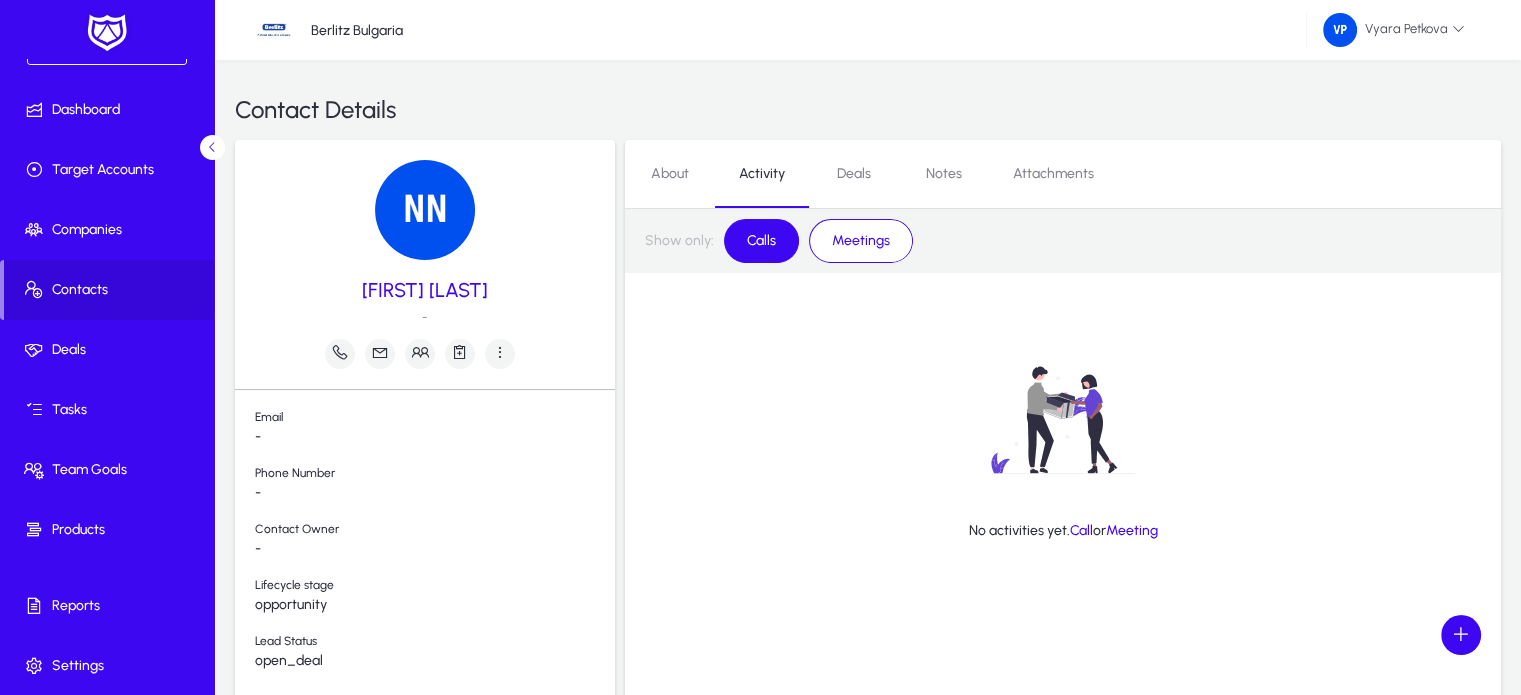 click on "Meetings" at bounding box center [861, 241] 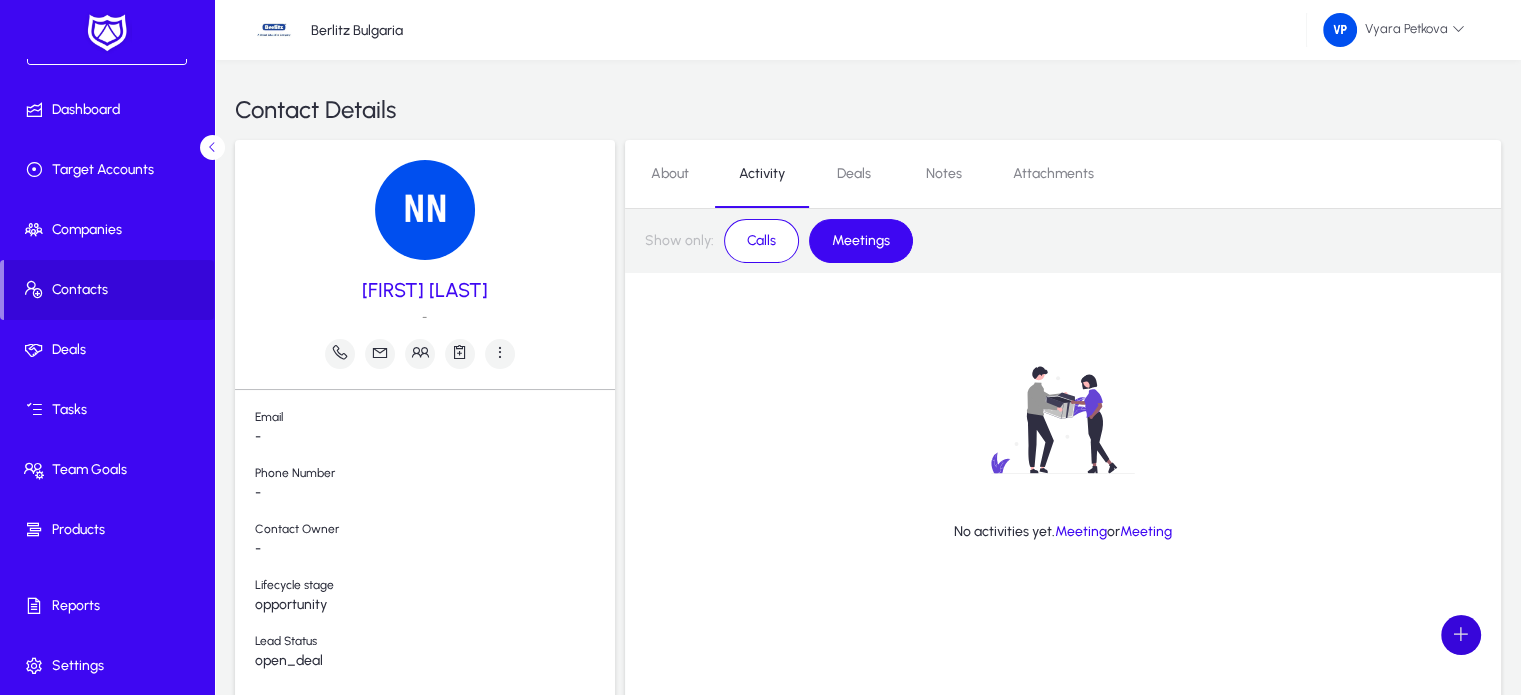 click 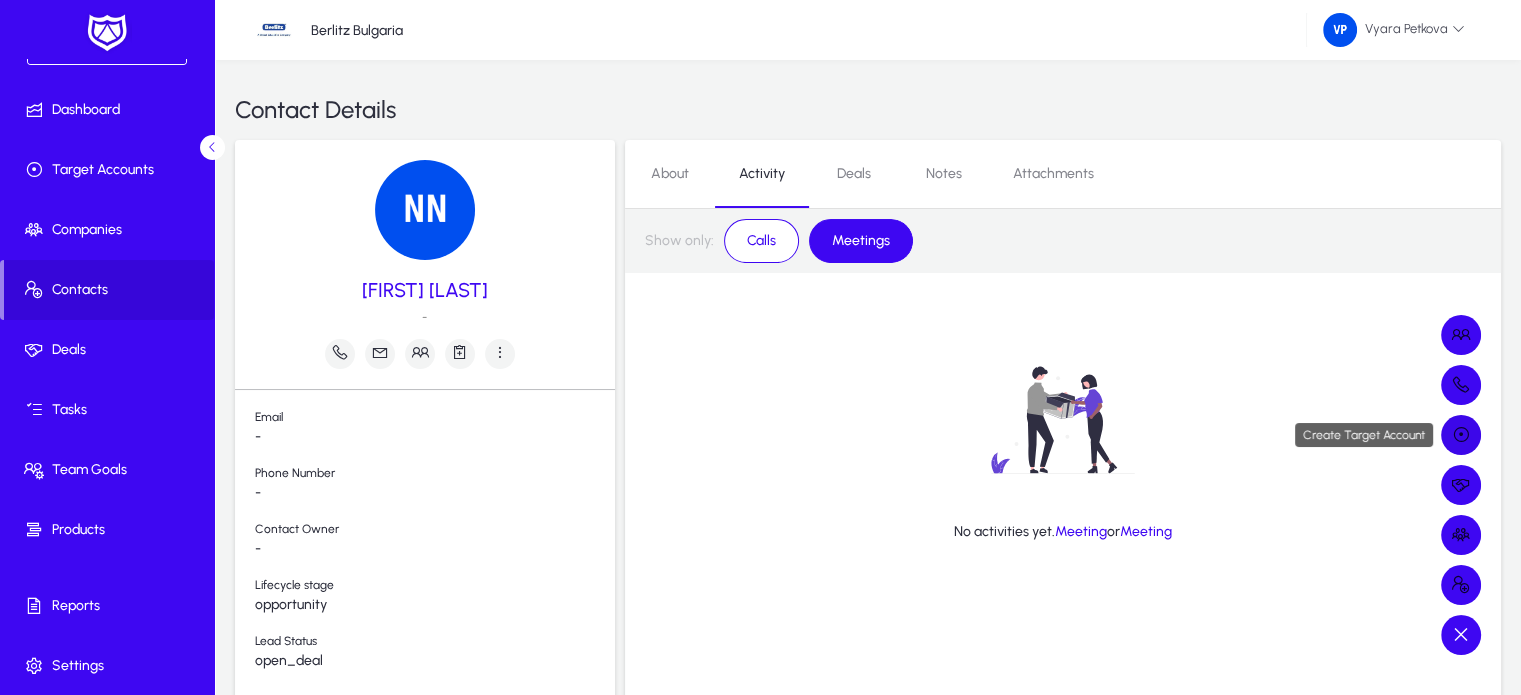 click at bounding box center (1461, 435) 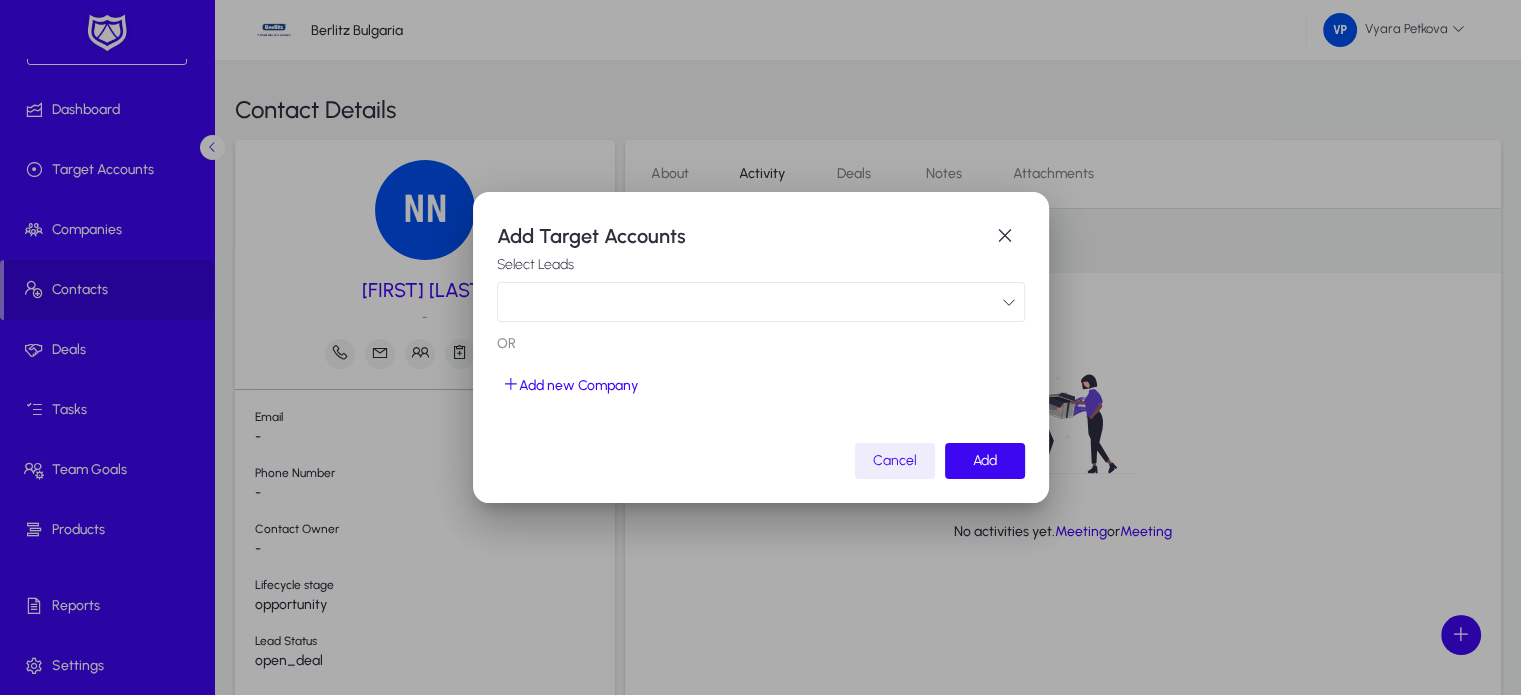 click at bounding box center [1009, 302] 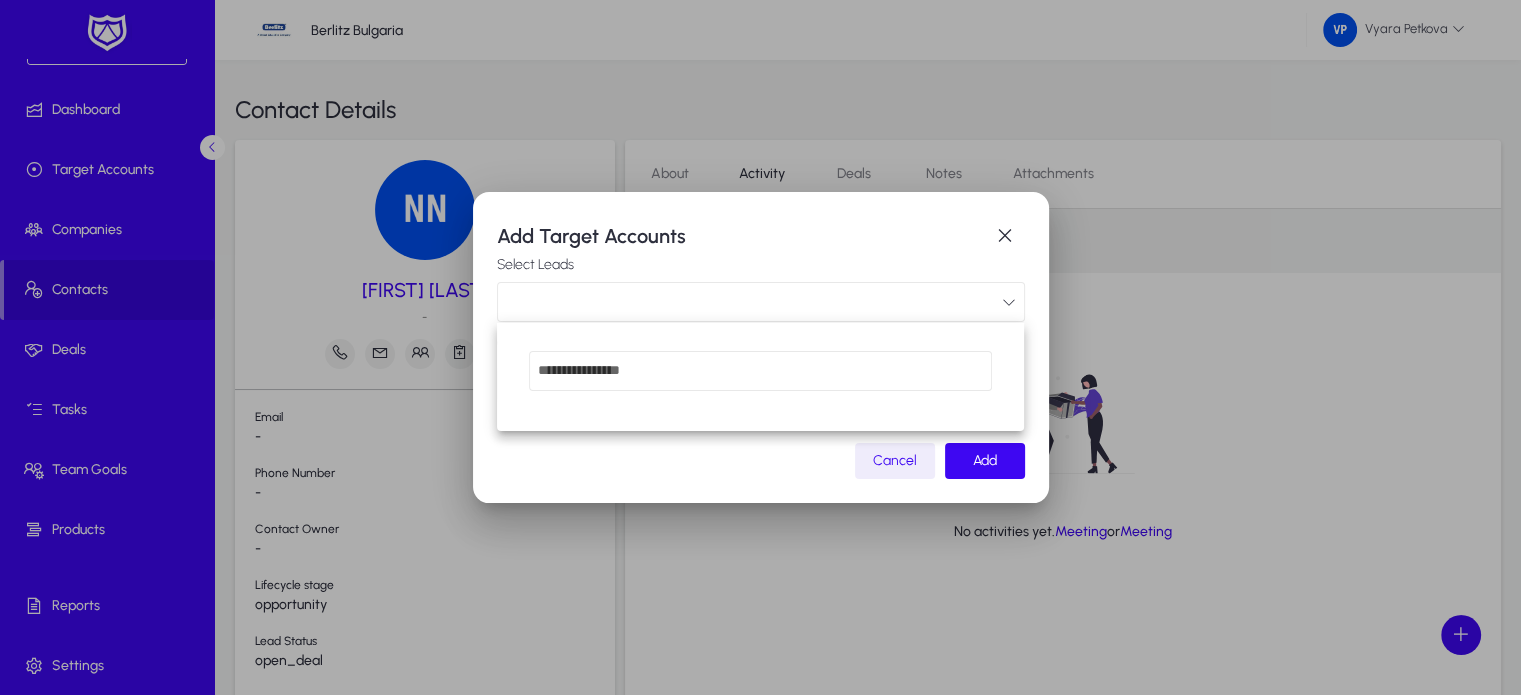 click at bounding box center (760, 347) 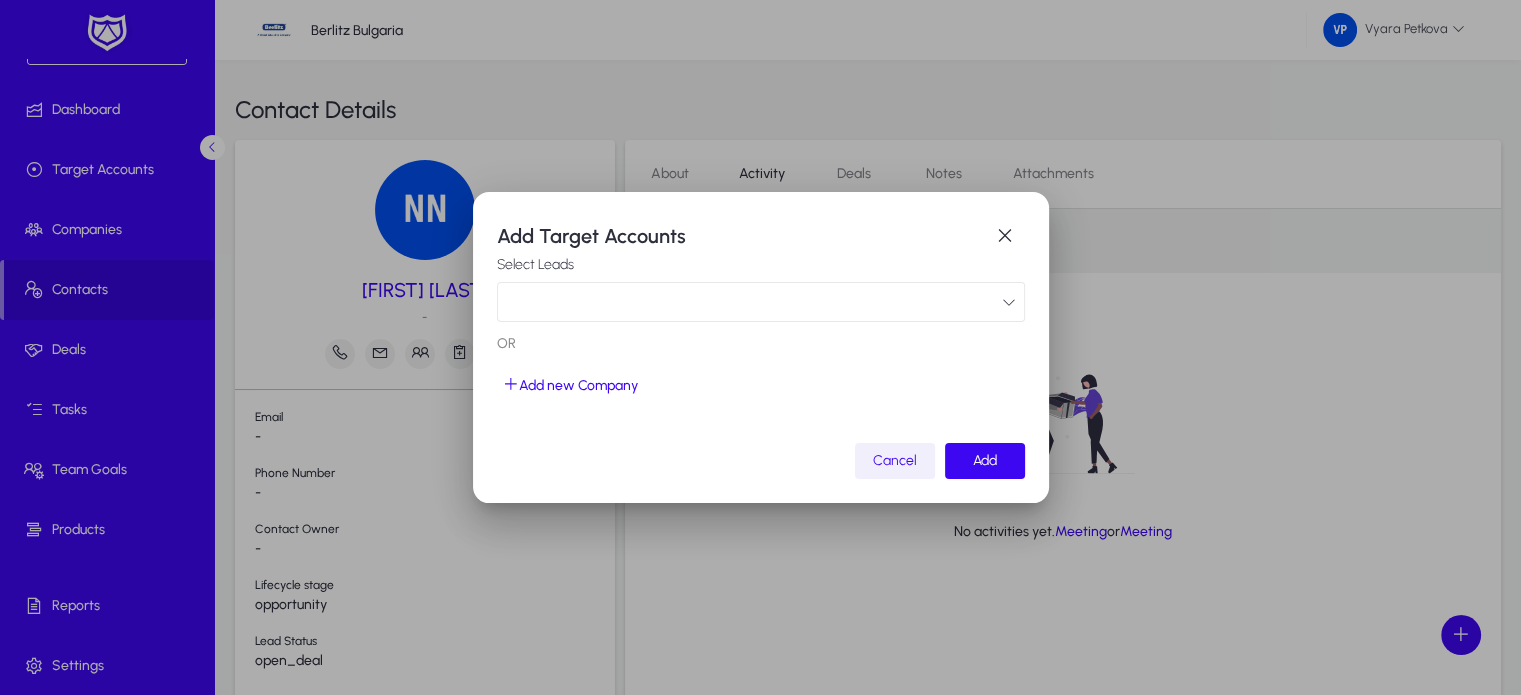 click on "Cancel" at bounding box center [895, 460] 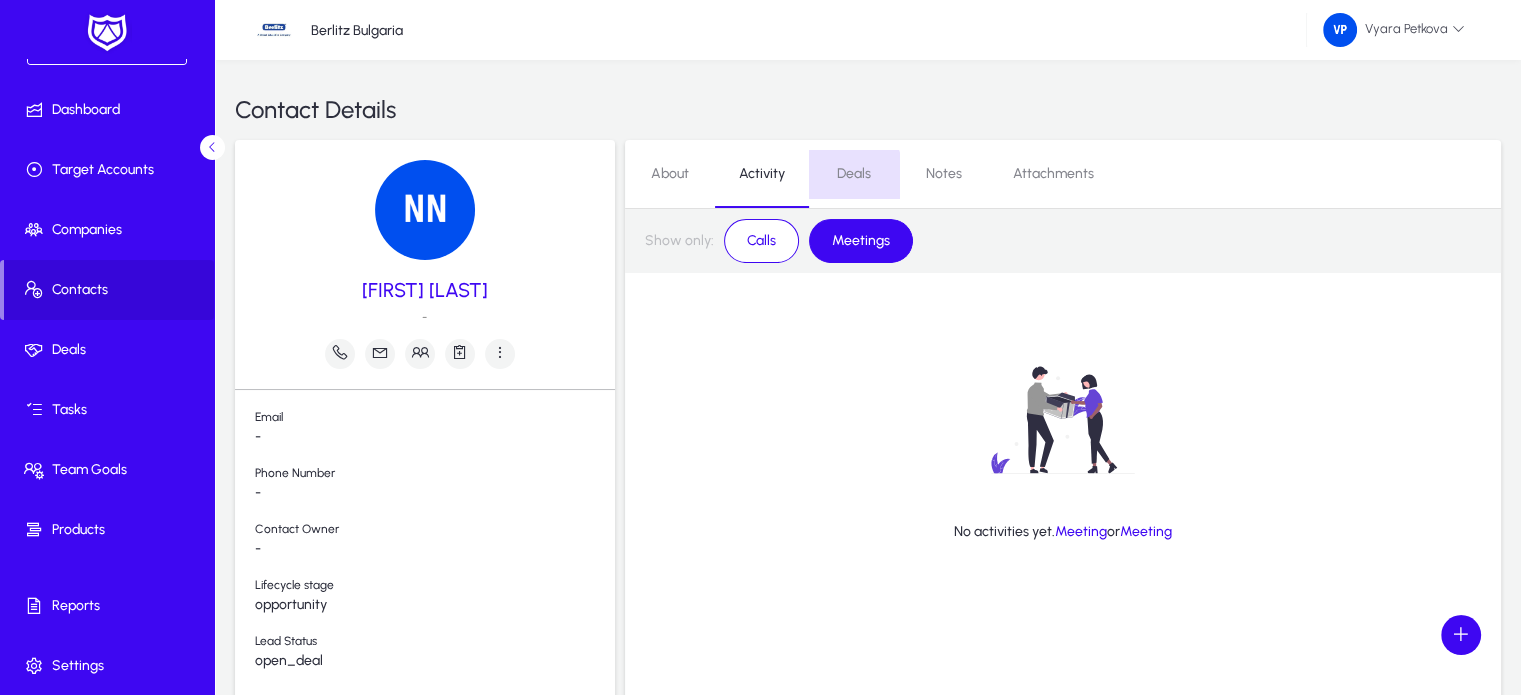 click on "Deals" at bounding box center [854, 174] 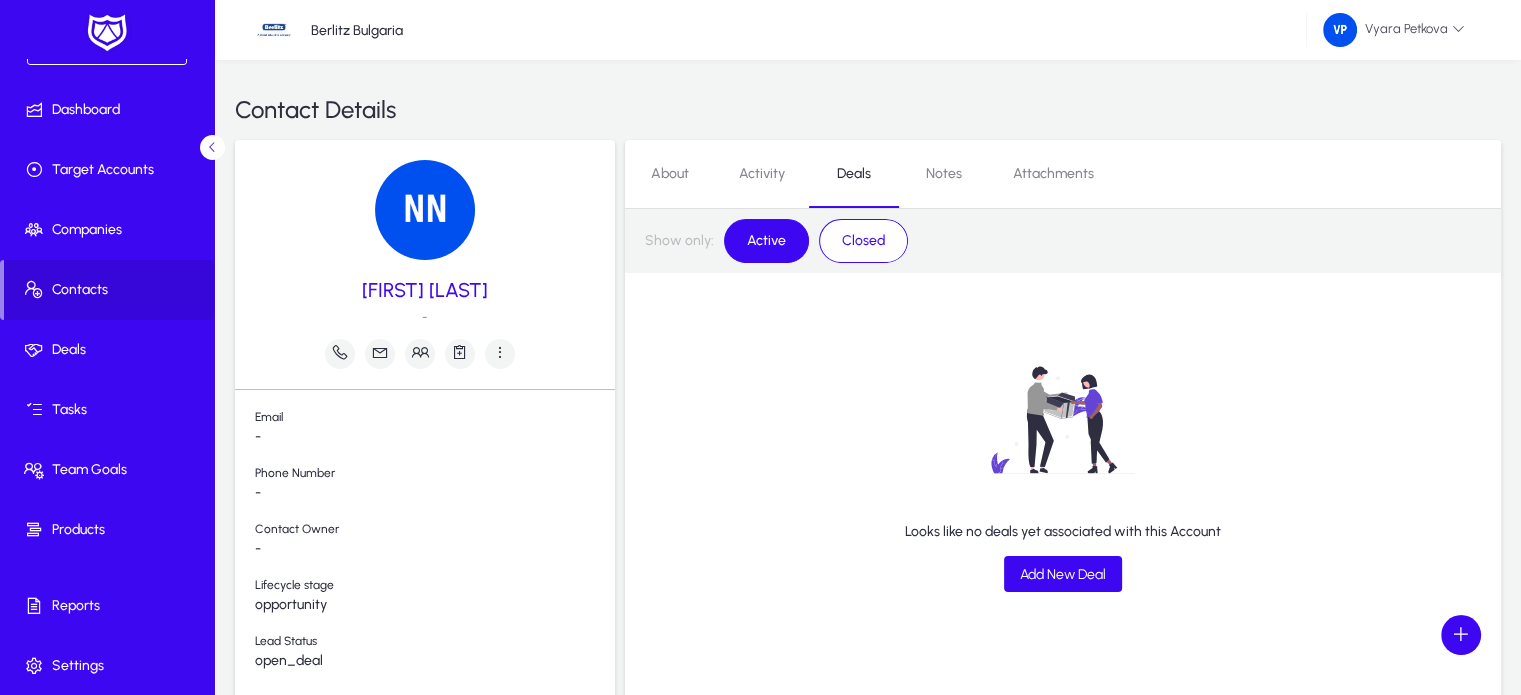click on "Closed" at bounding box center (863, 241) 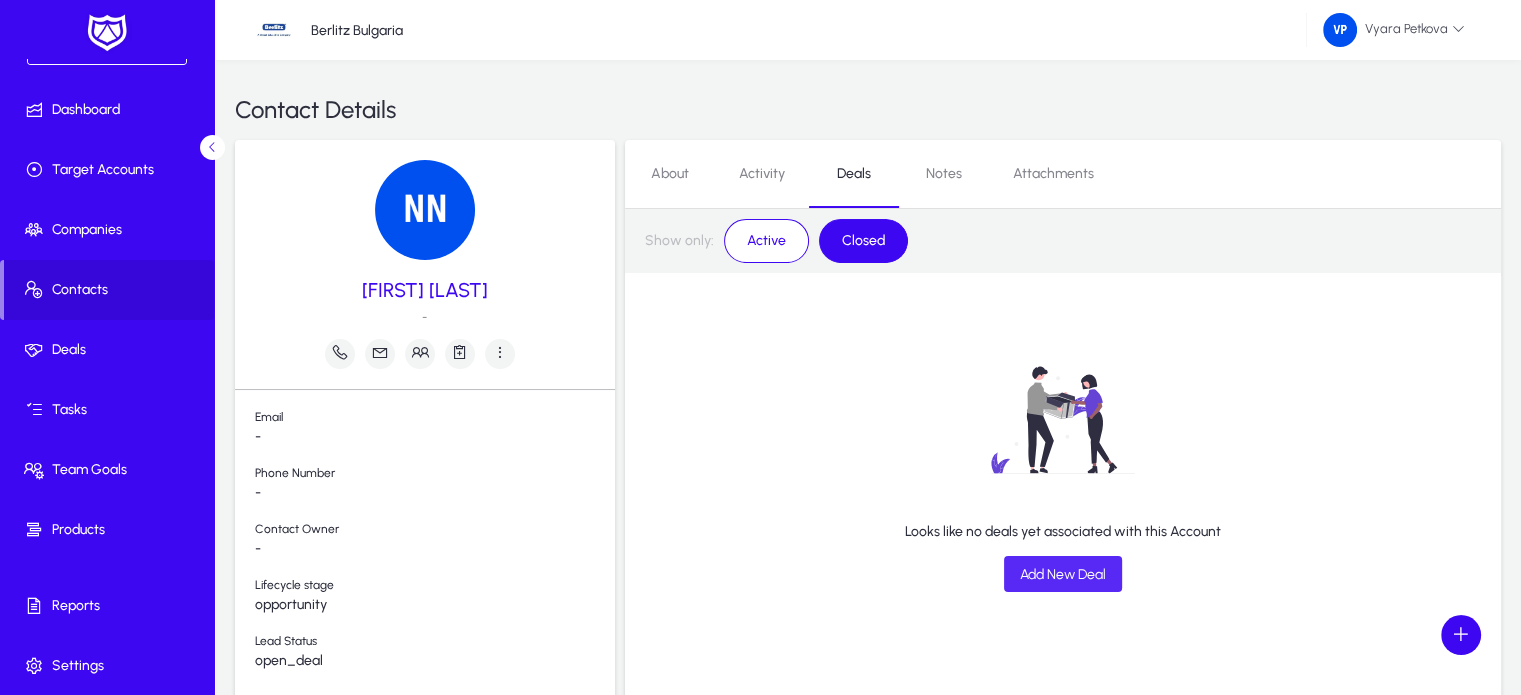 click on "Add New Deal" 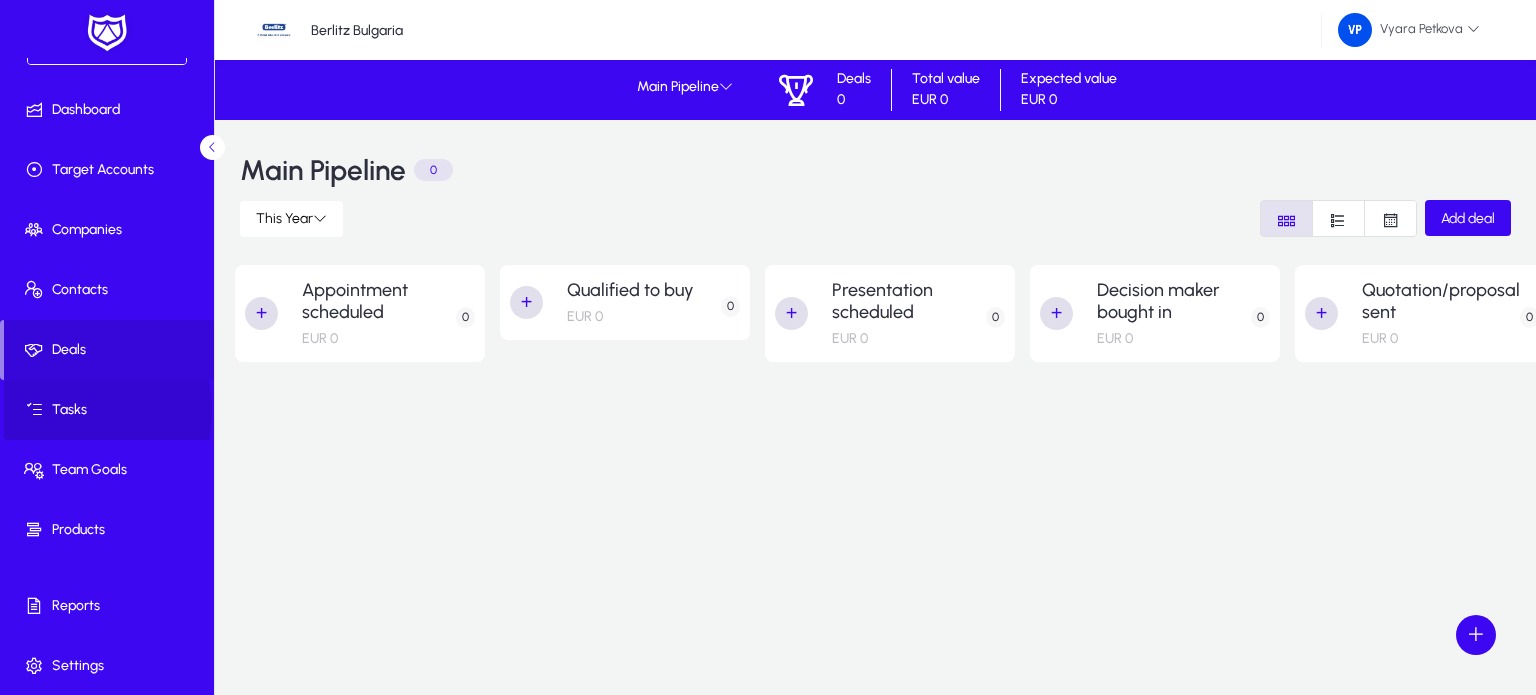 click on "Tasks" 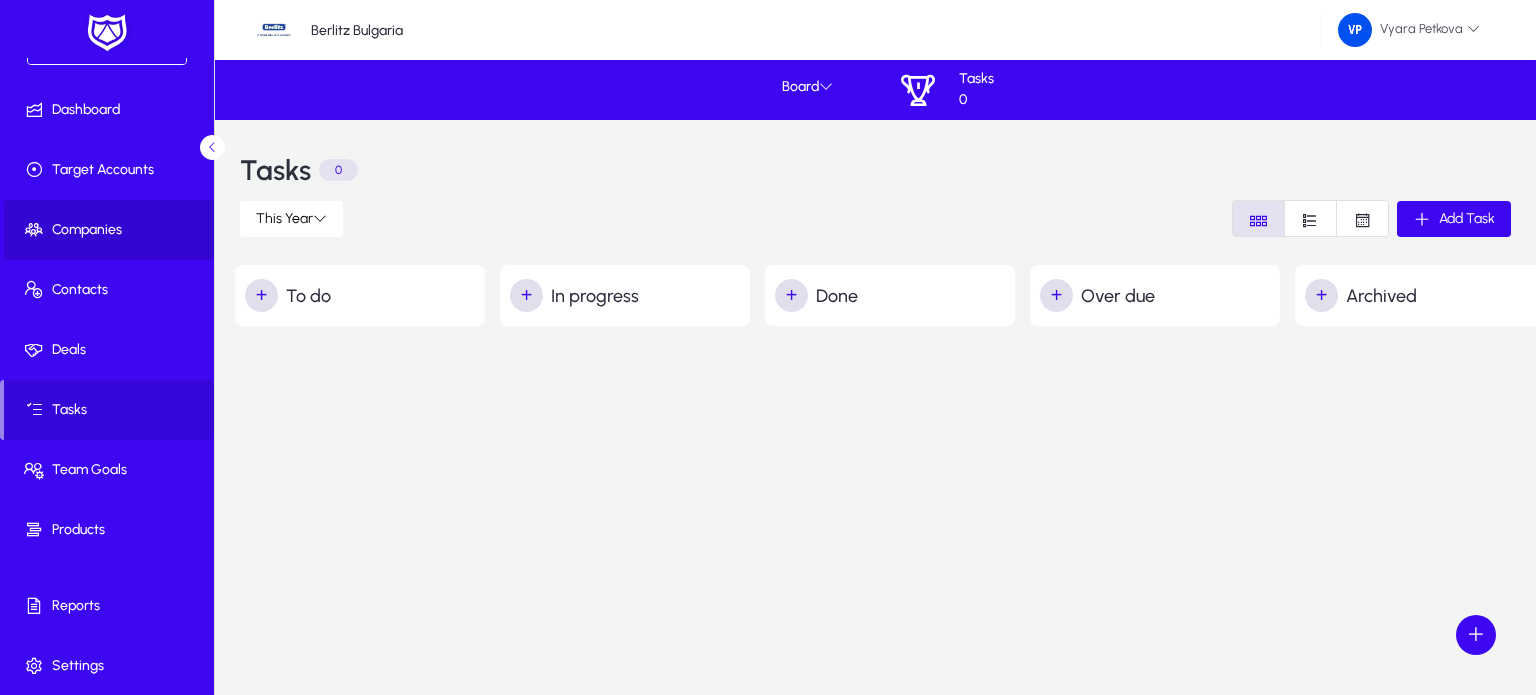 click on "Companies" 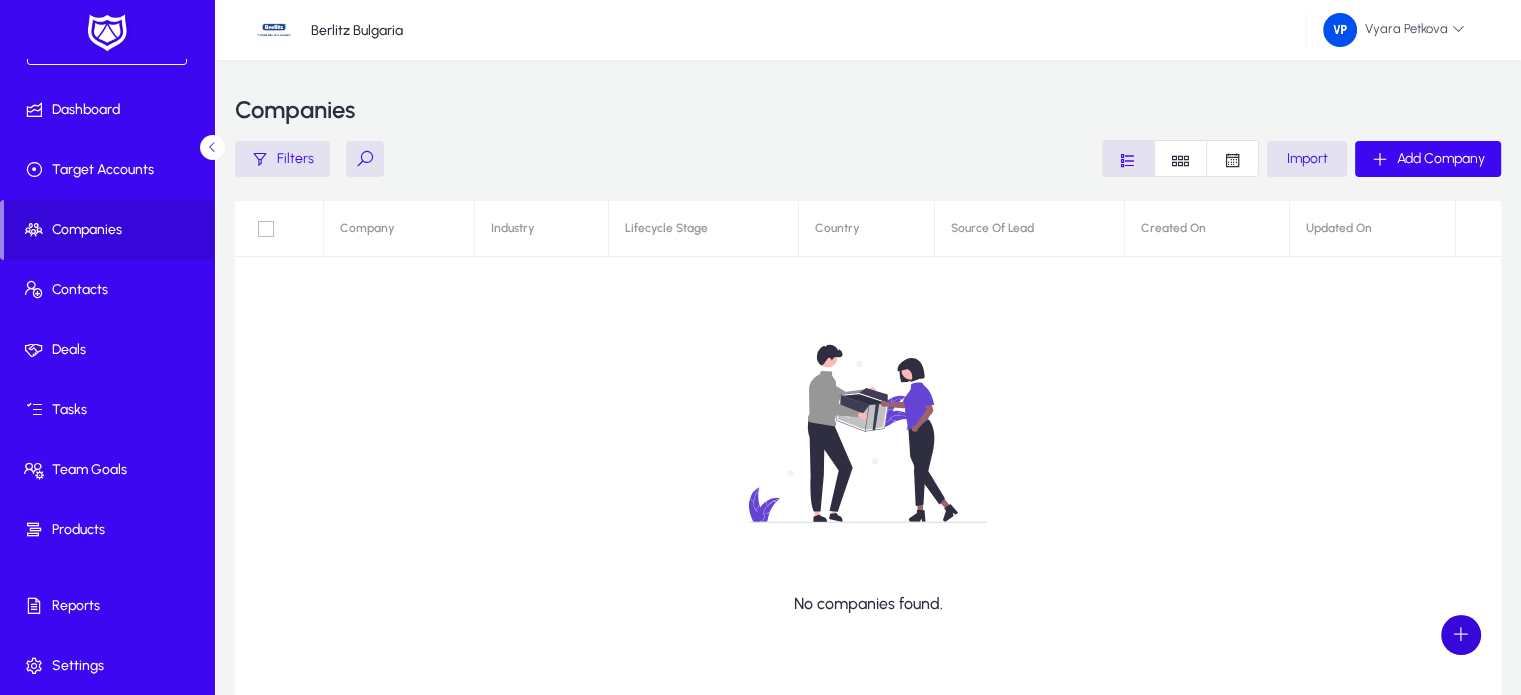 click 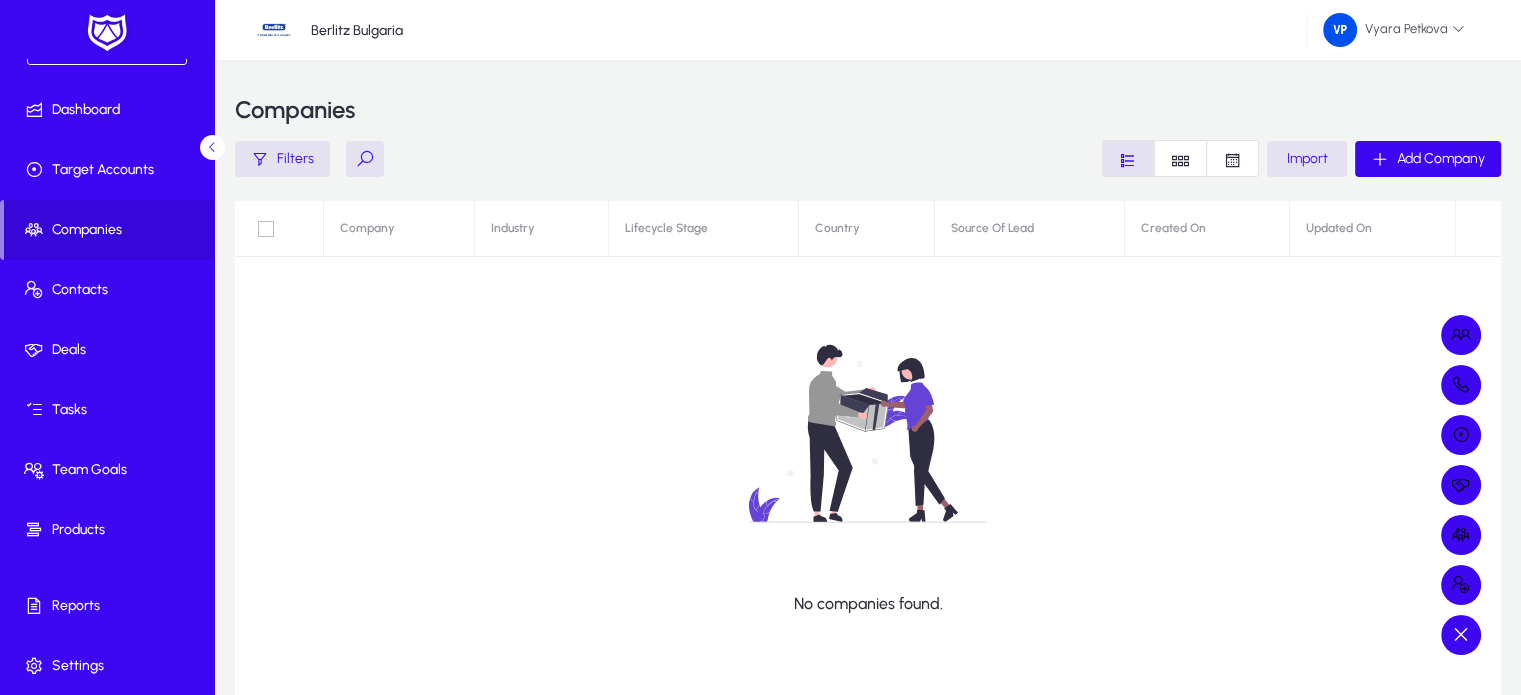 click at bounding box center [760, 347] 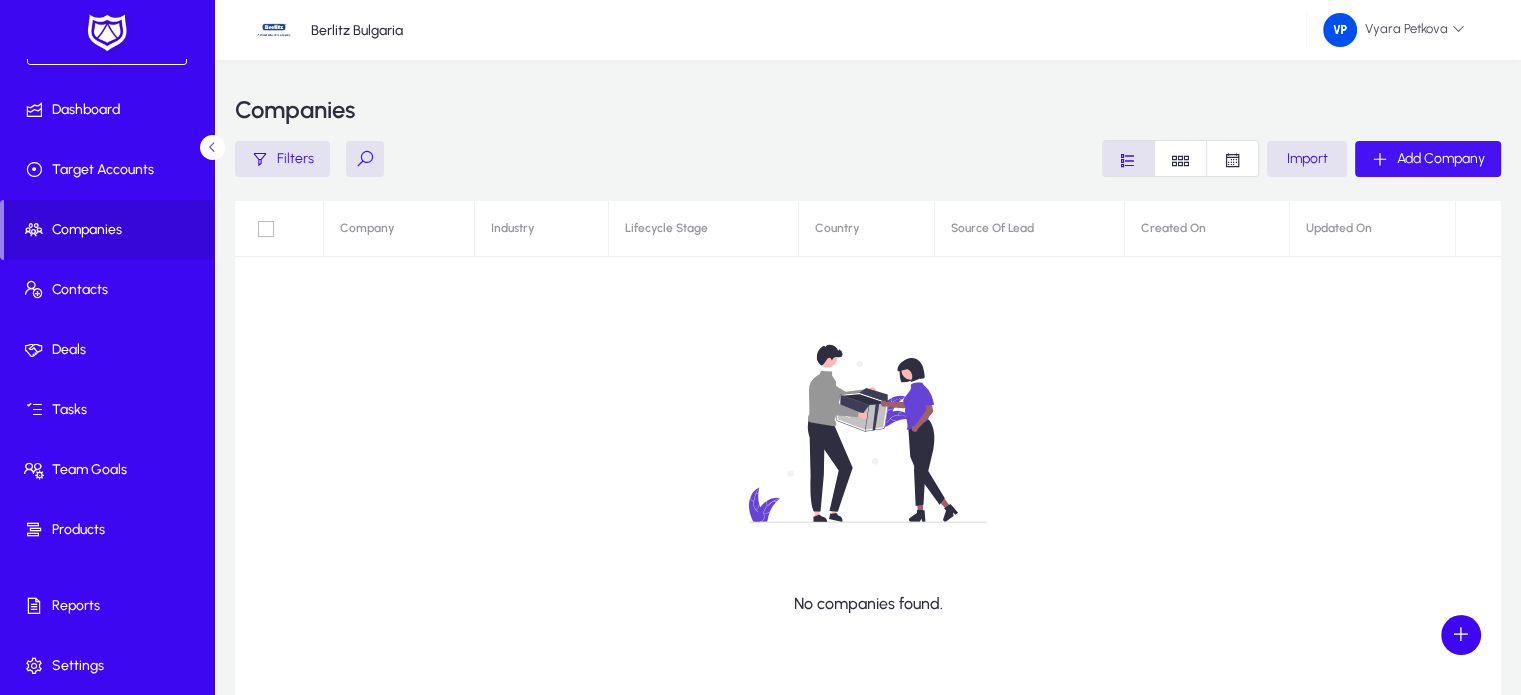 click on "Add Company" 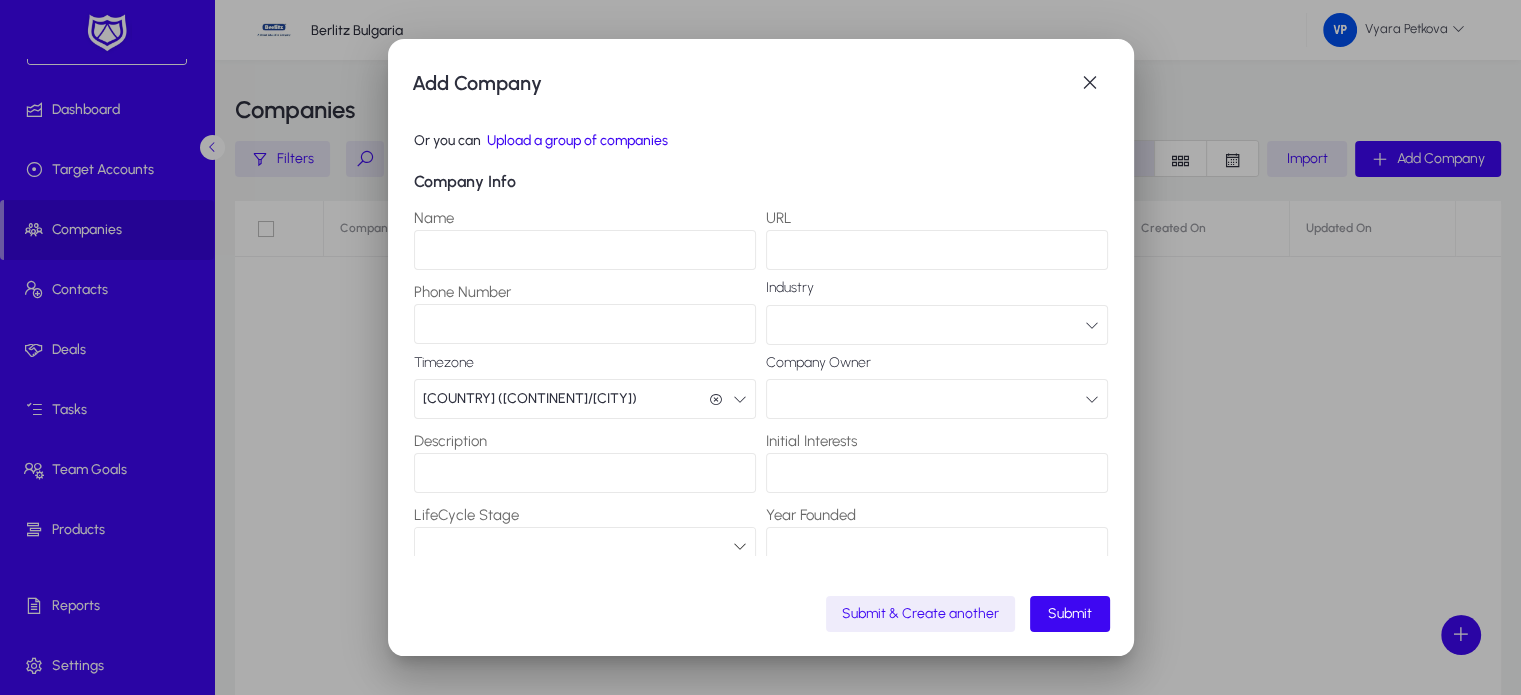 click on "Name" at bounding box center [585, 238] 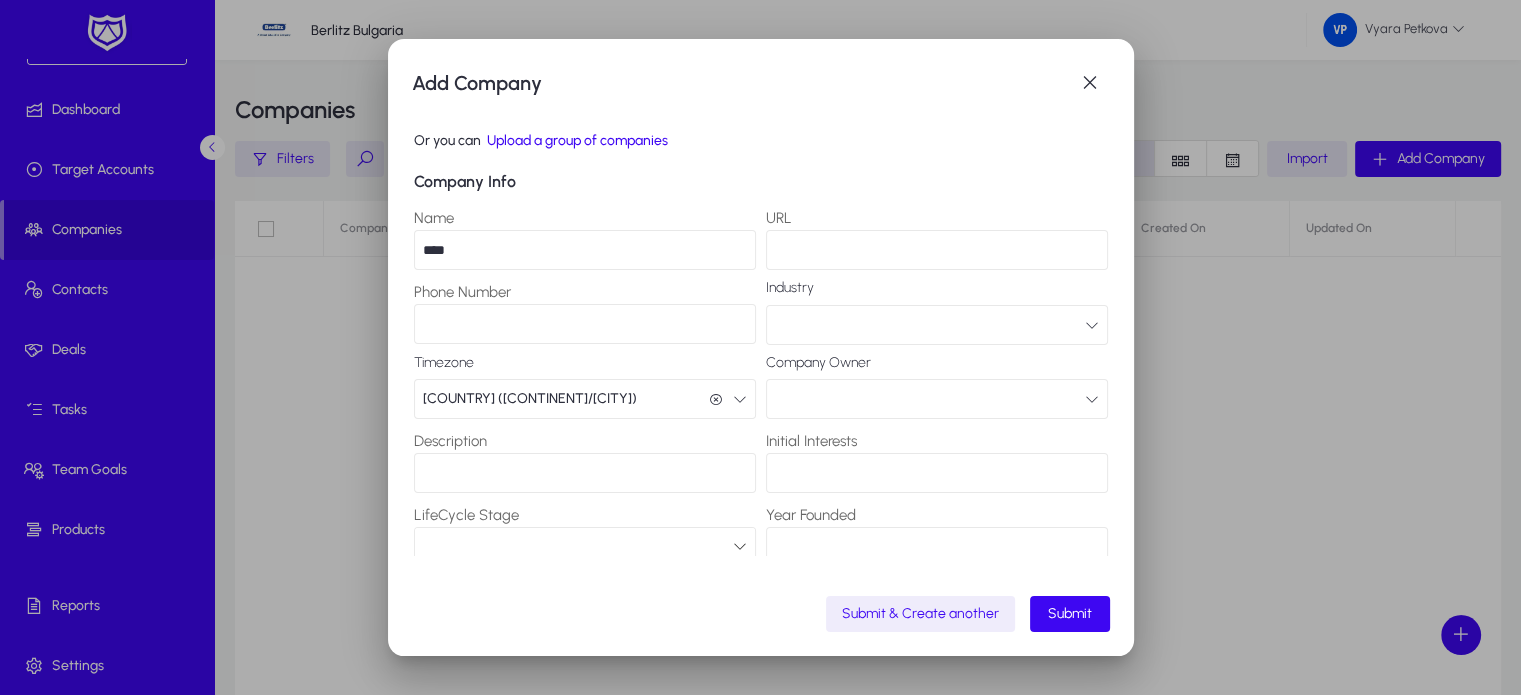 type on "****" 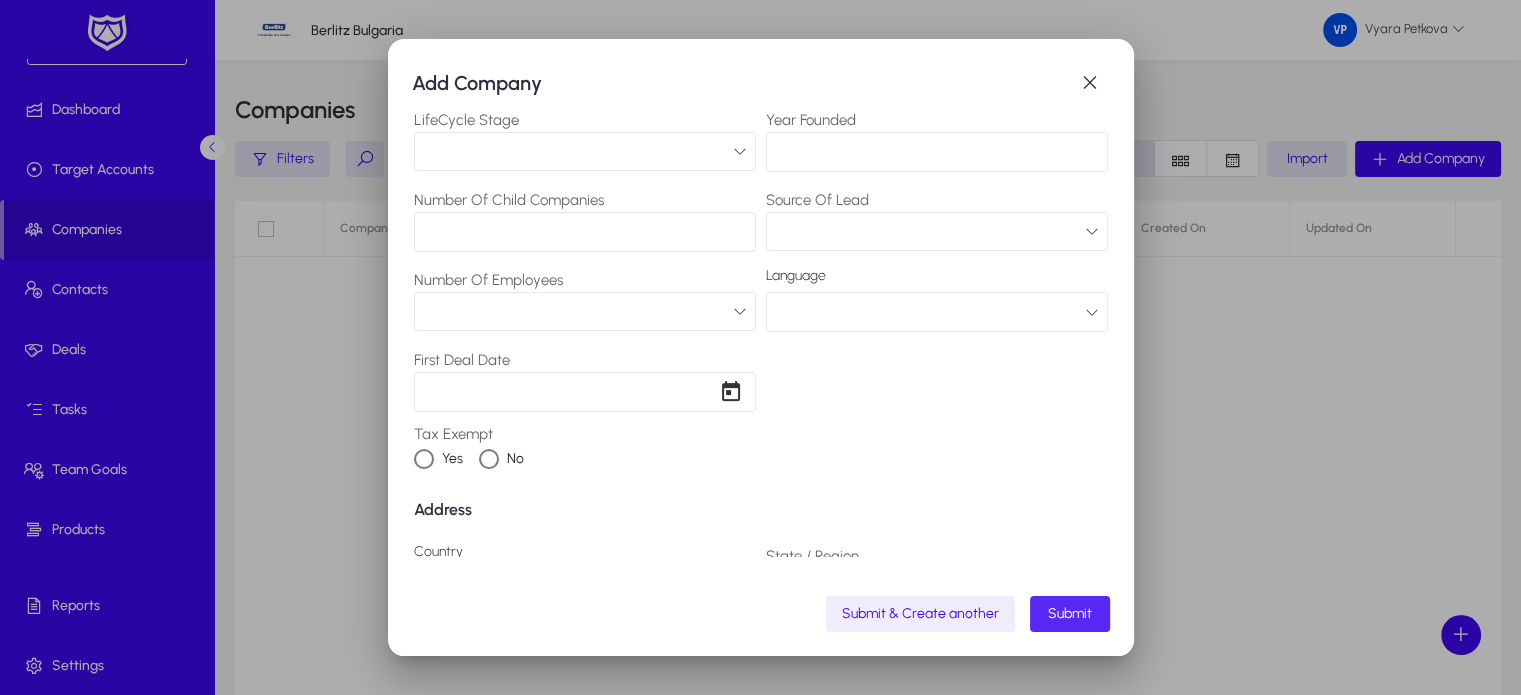 click on "Submit" at bounding box center (1070, 613) 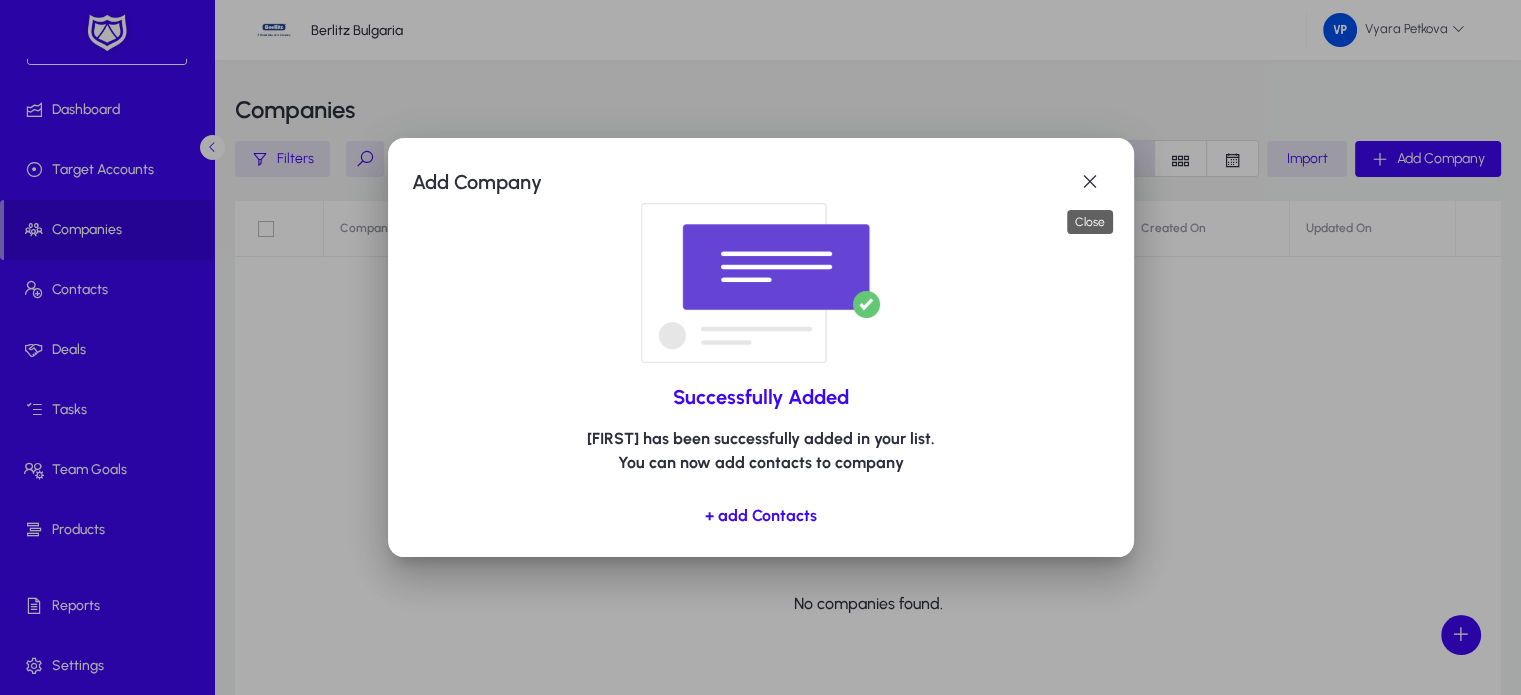 click on "Close" at bounding box center (1090, 222) 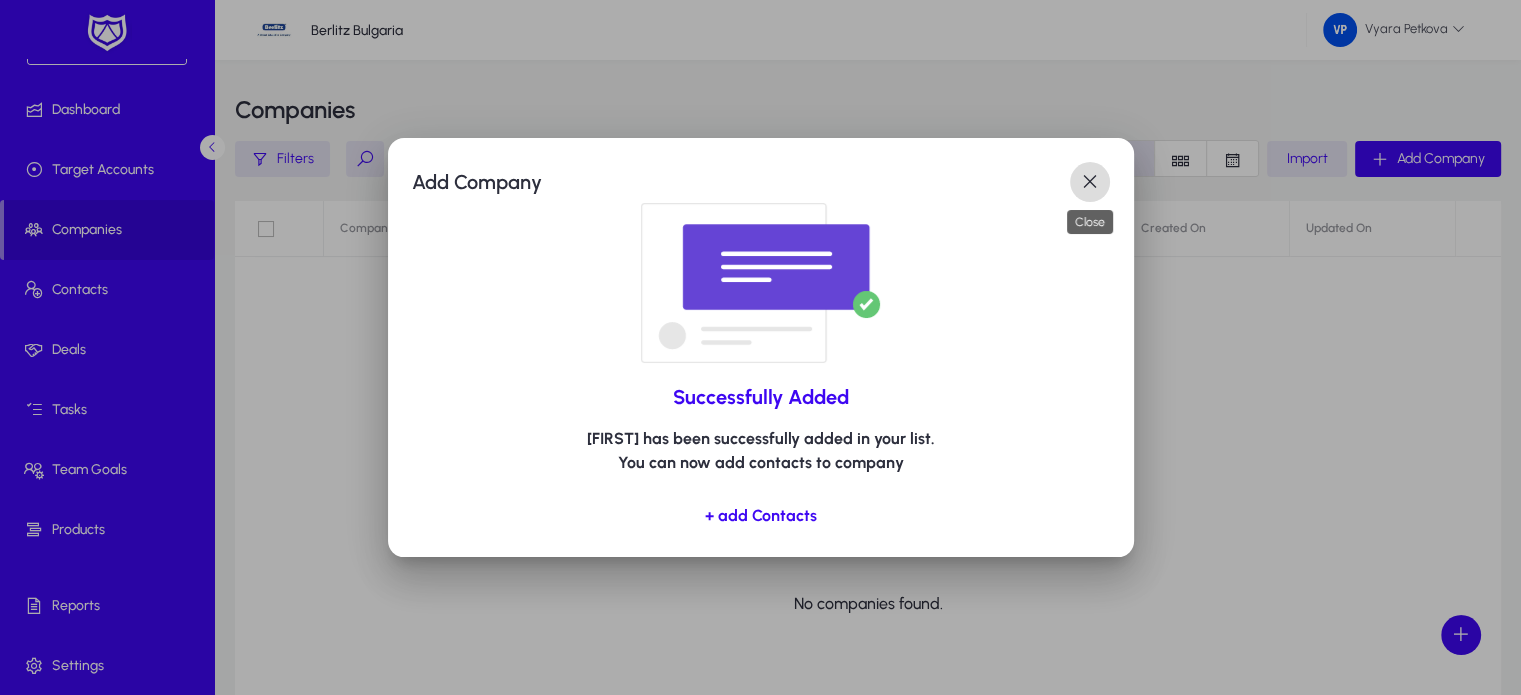 click at bounding box center (1090, 182) 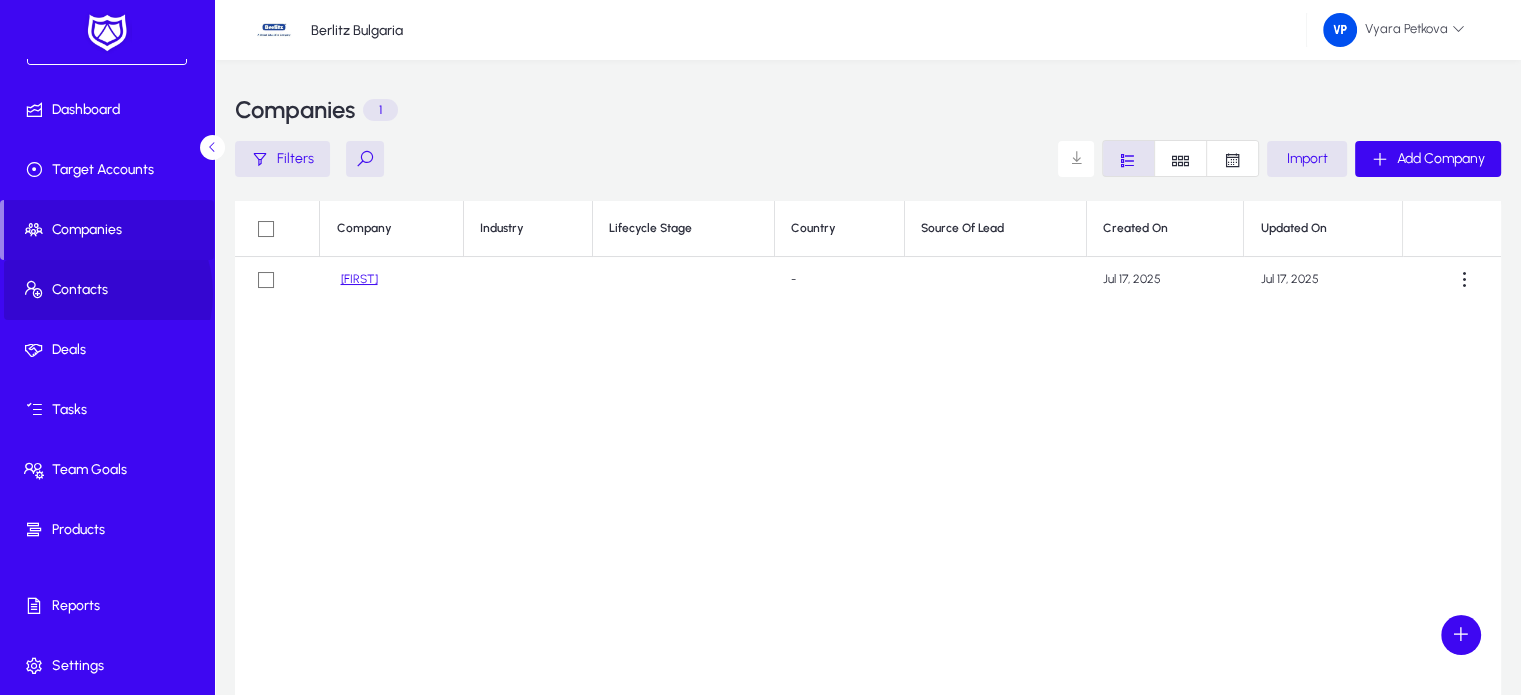 click on "Contacts" 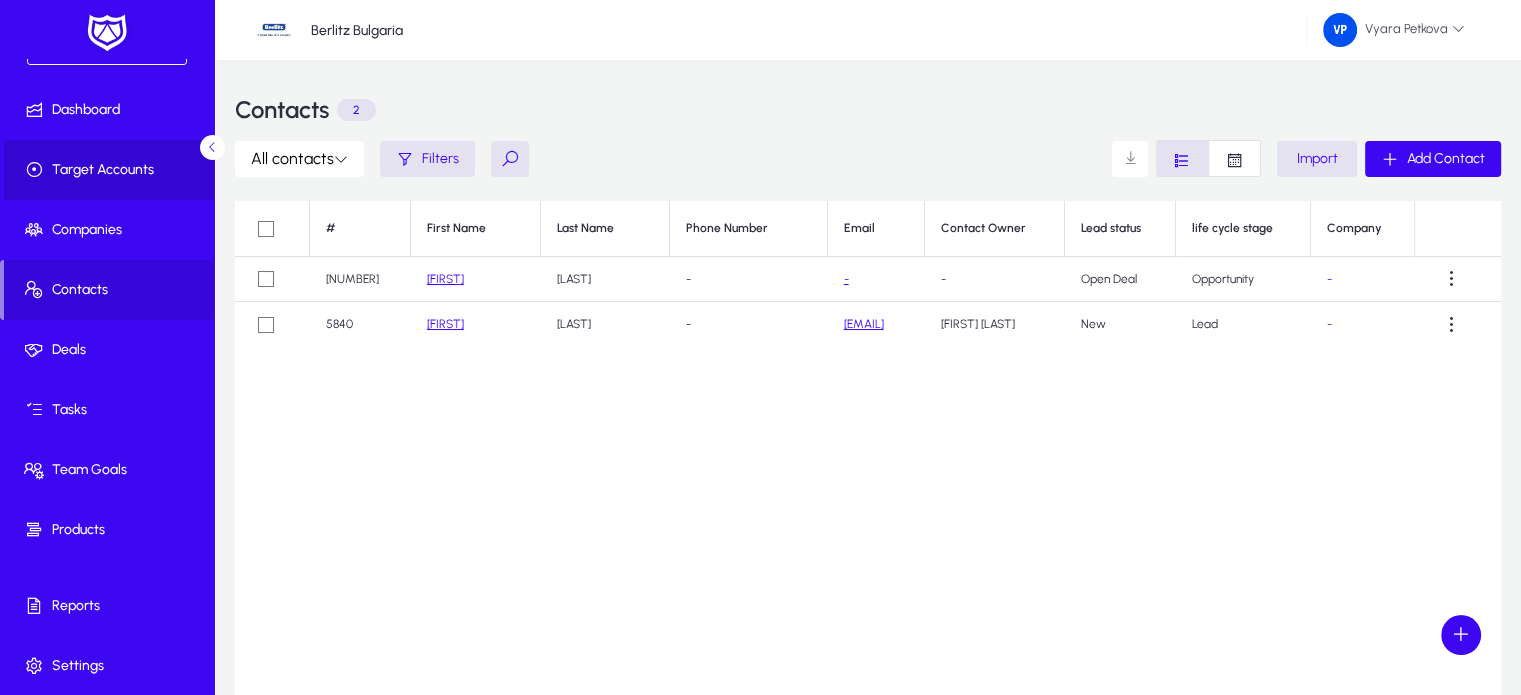 click on "Target Accounts" 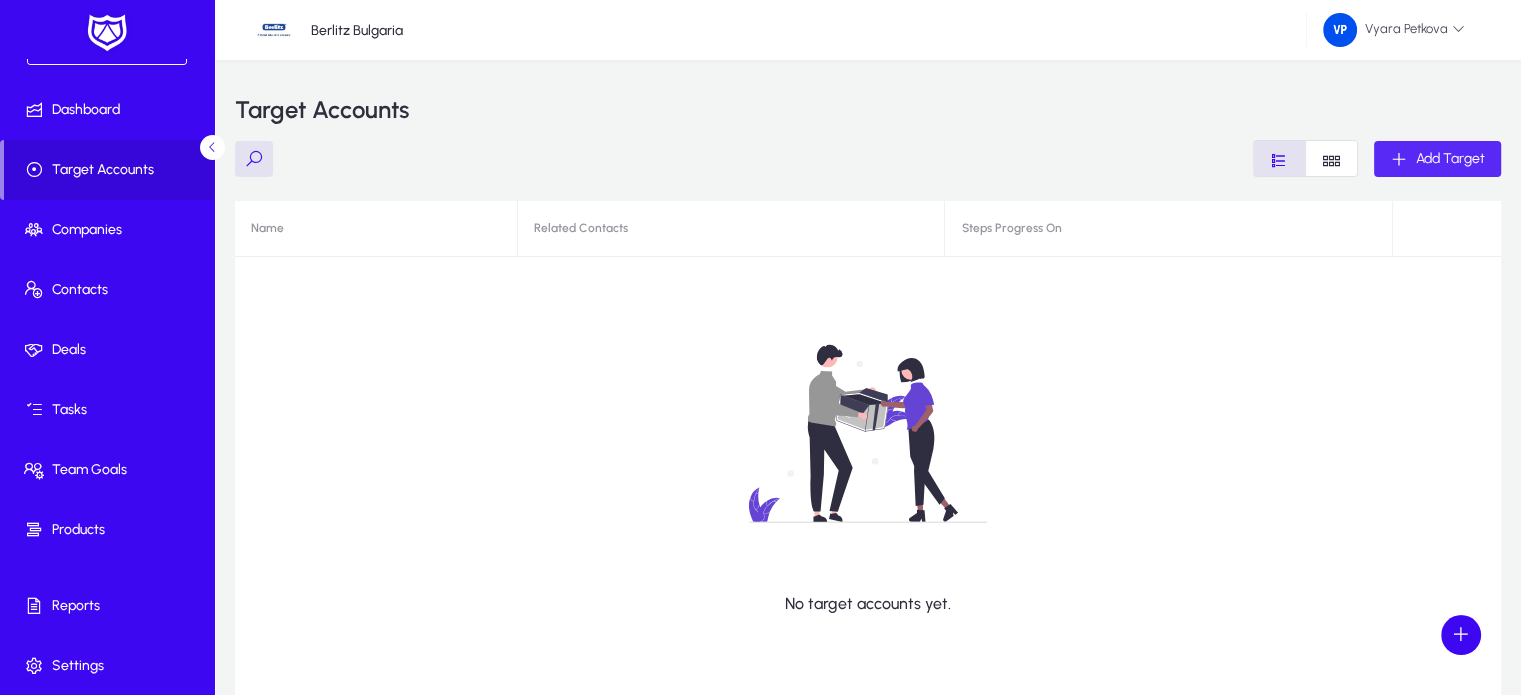 click on "Add Target" 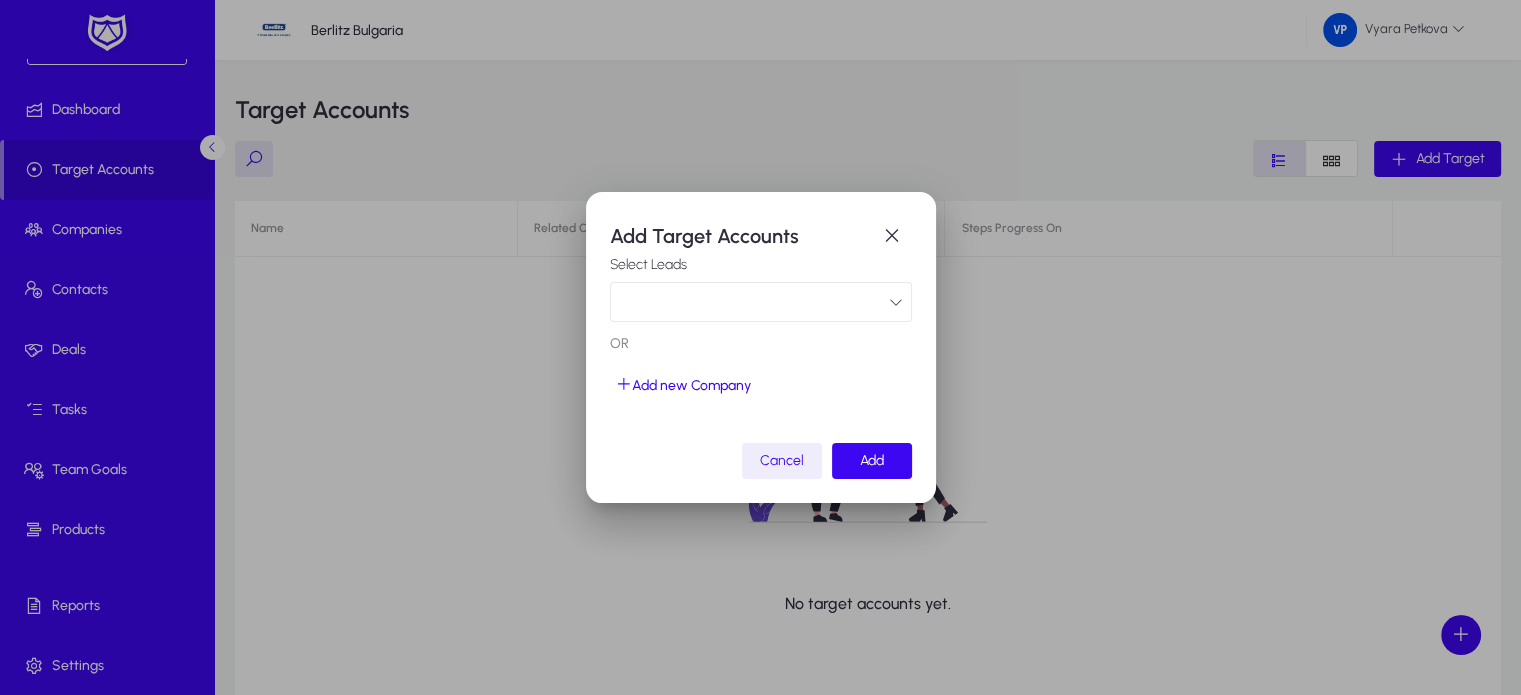 click at bounding box center (896, 302) 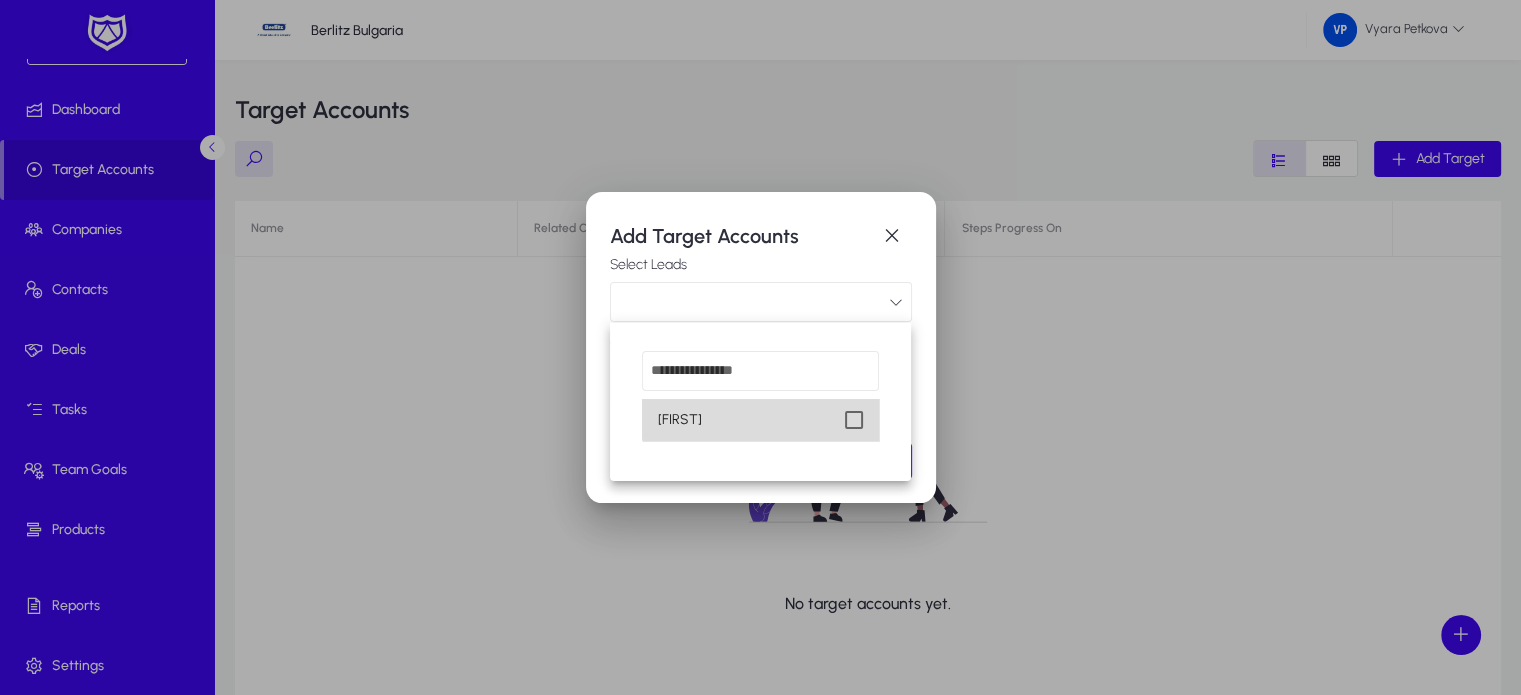 click at bounding box center (854, 420) 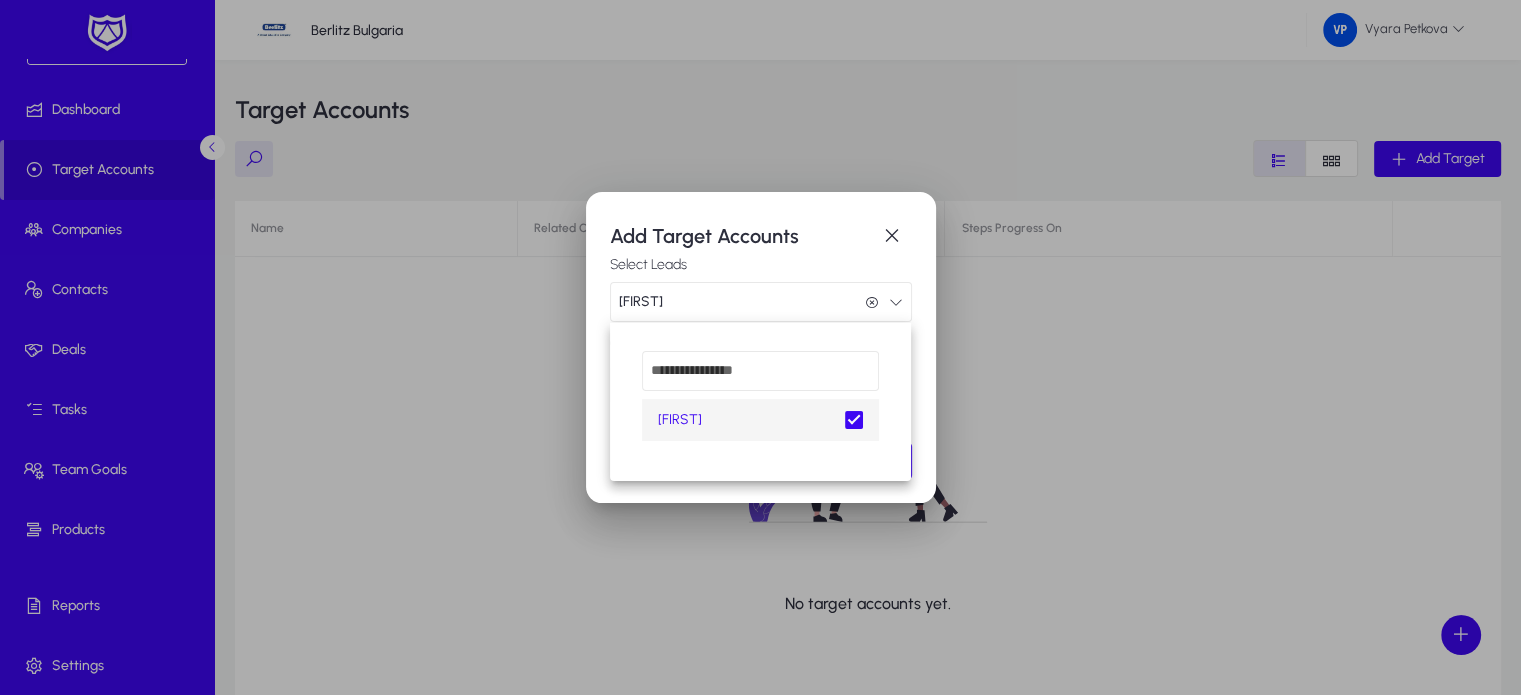 scroll, scrollTop: 0, scrollLeft: 0, axis: both 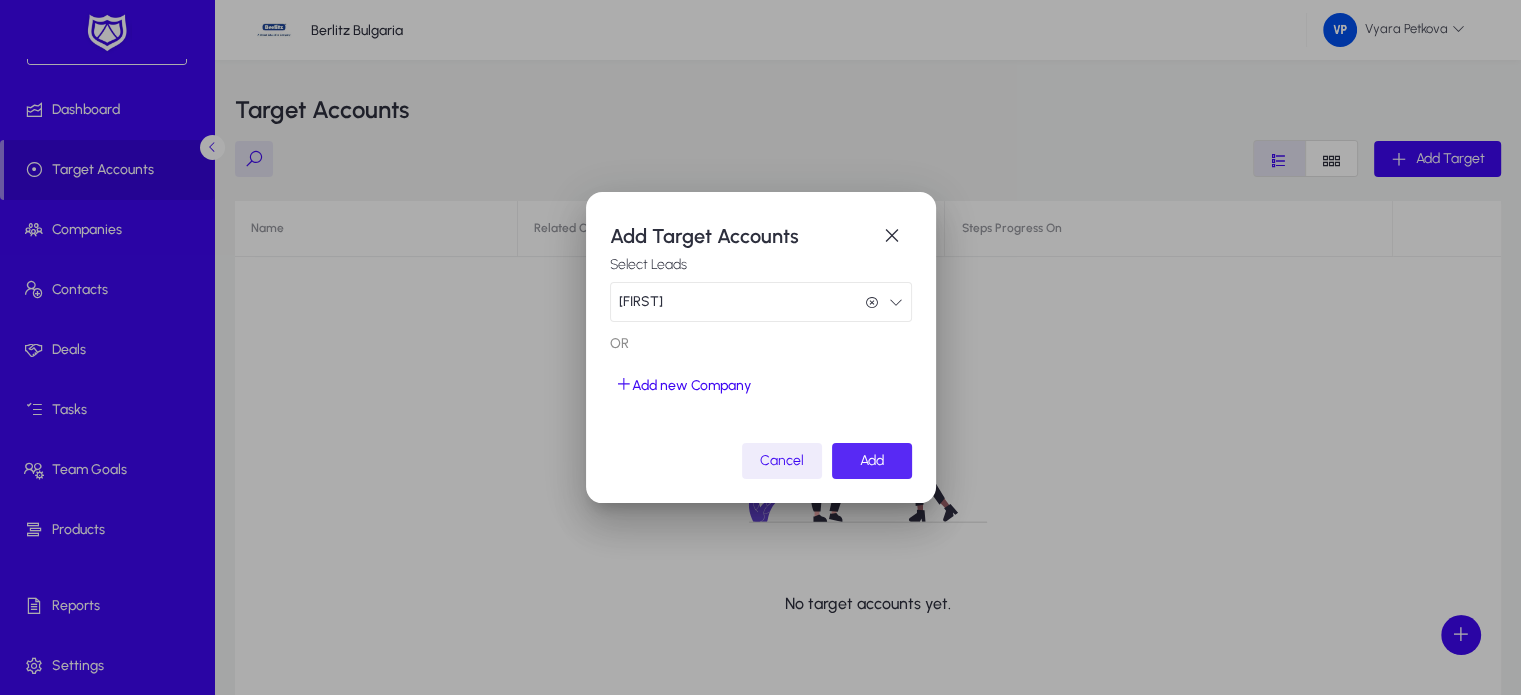 click on "Add" at bounding box center [872, 460] 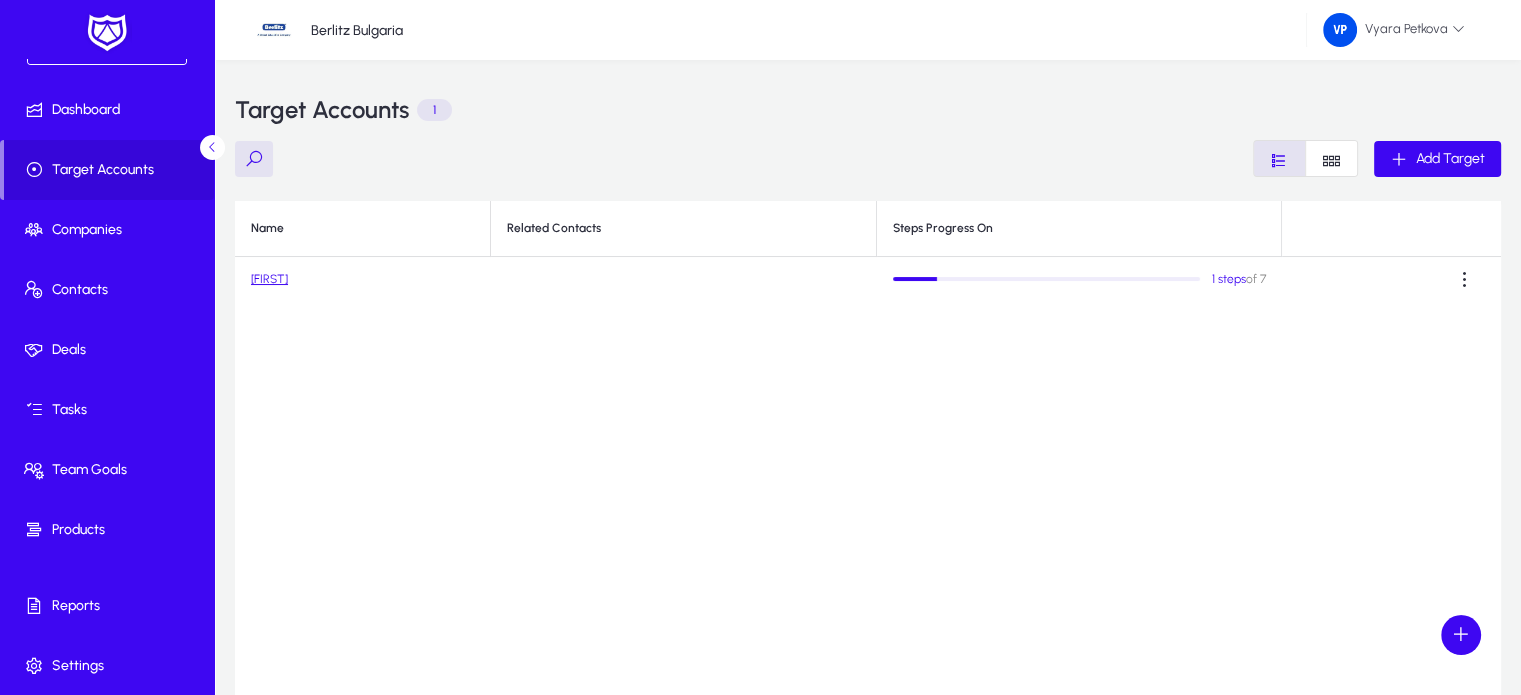 click on "Name Related Contacts Steps Progress On  Ivan   1 steps   of 7" 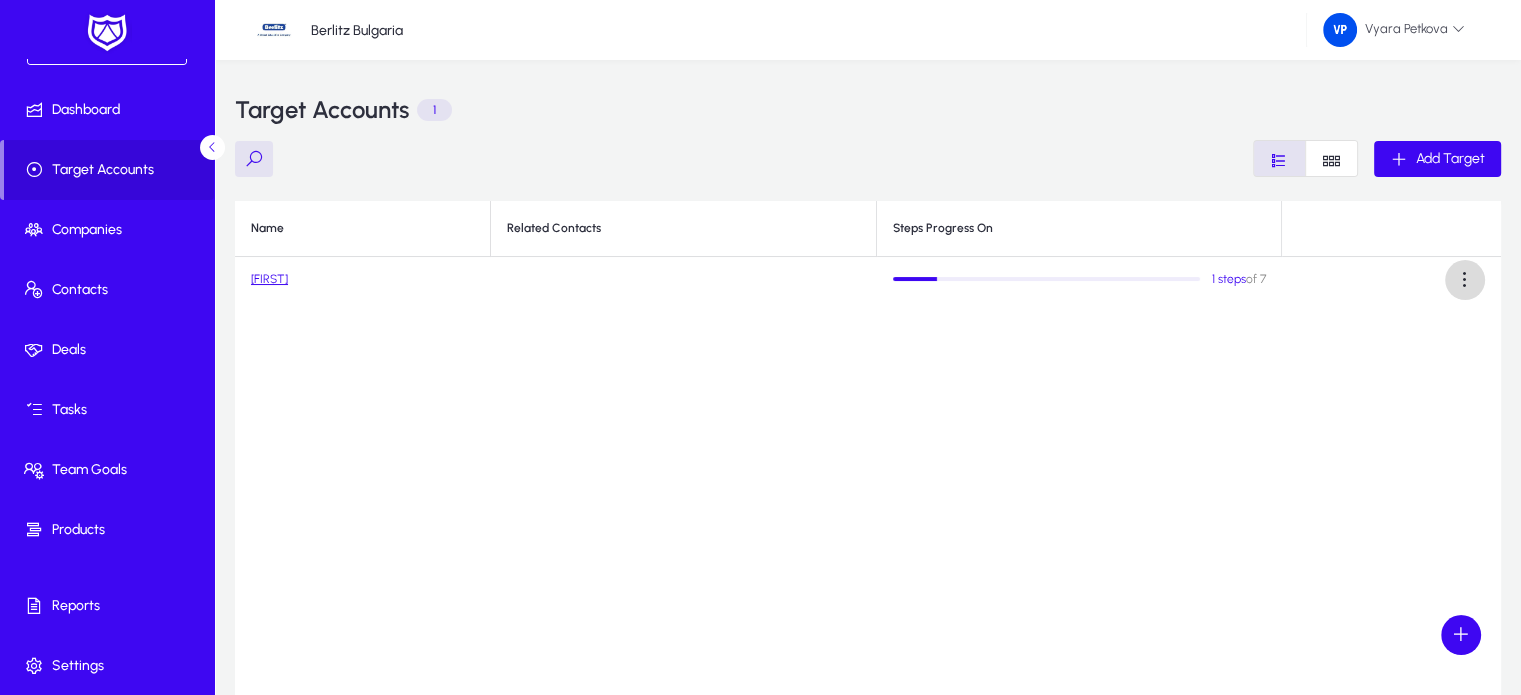 click 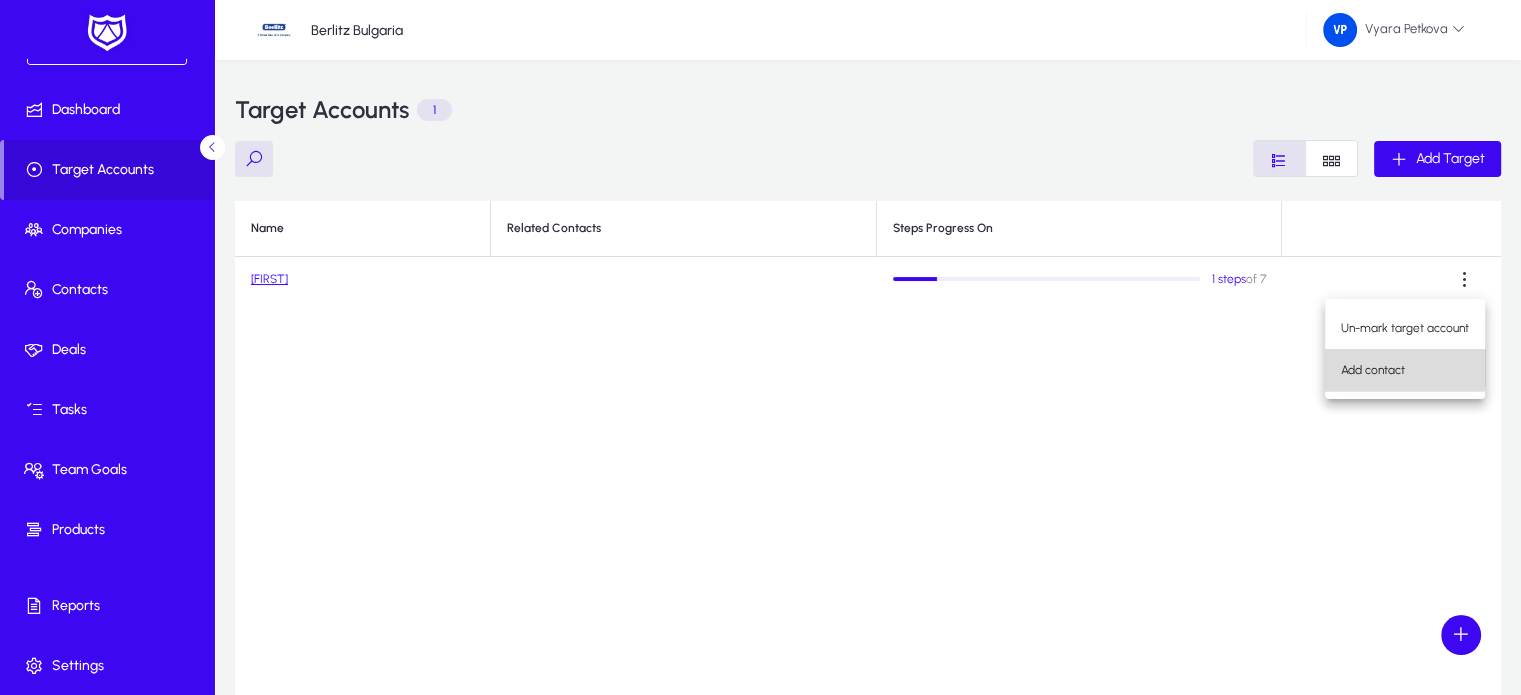 click on "Add contact" at bounding box center (1405, 370) 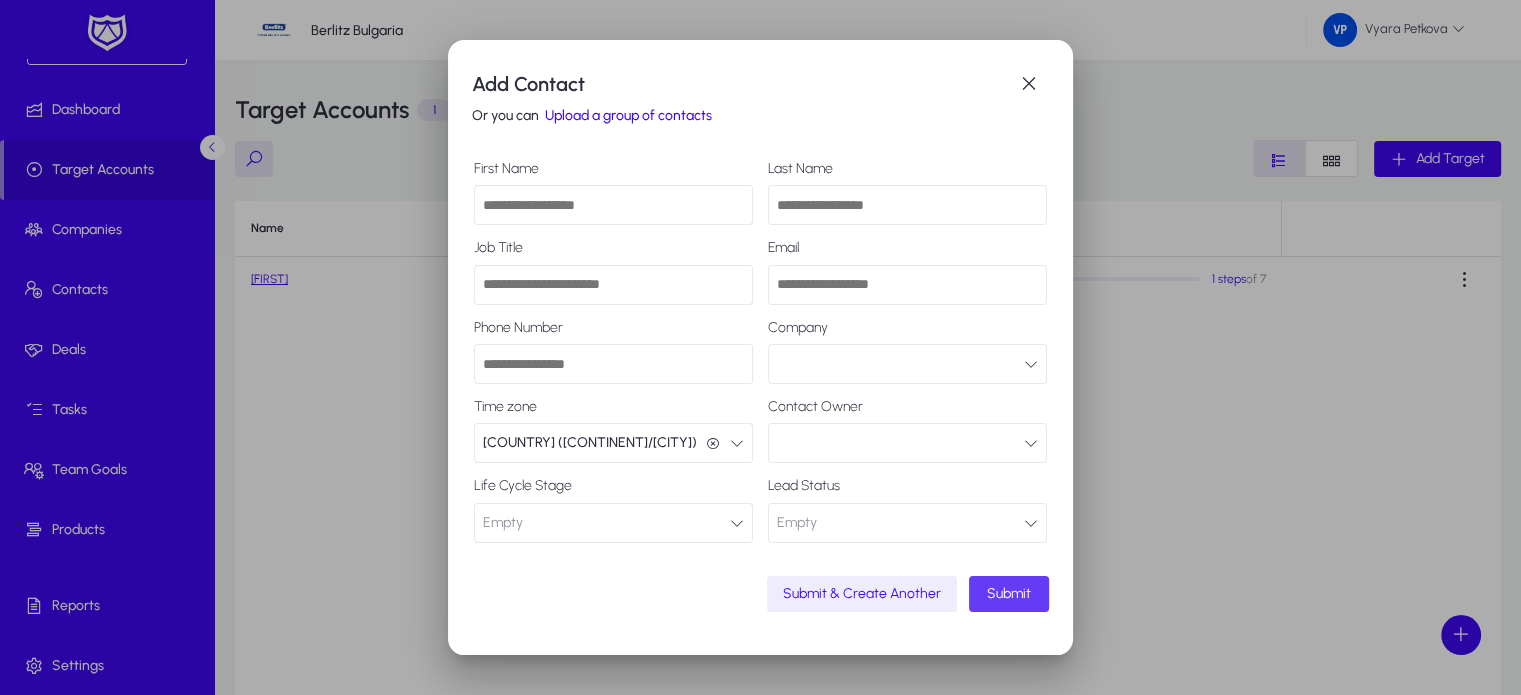 click on "Submit" at bounding box center [1009, 593] 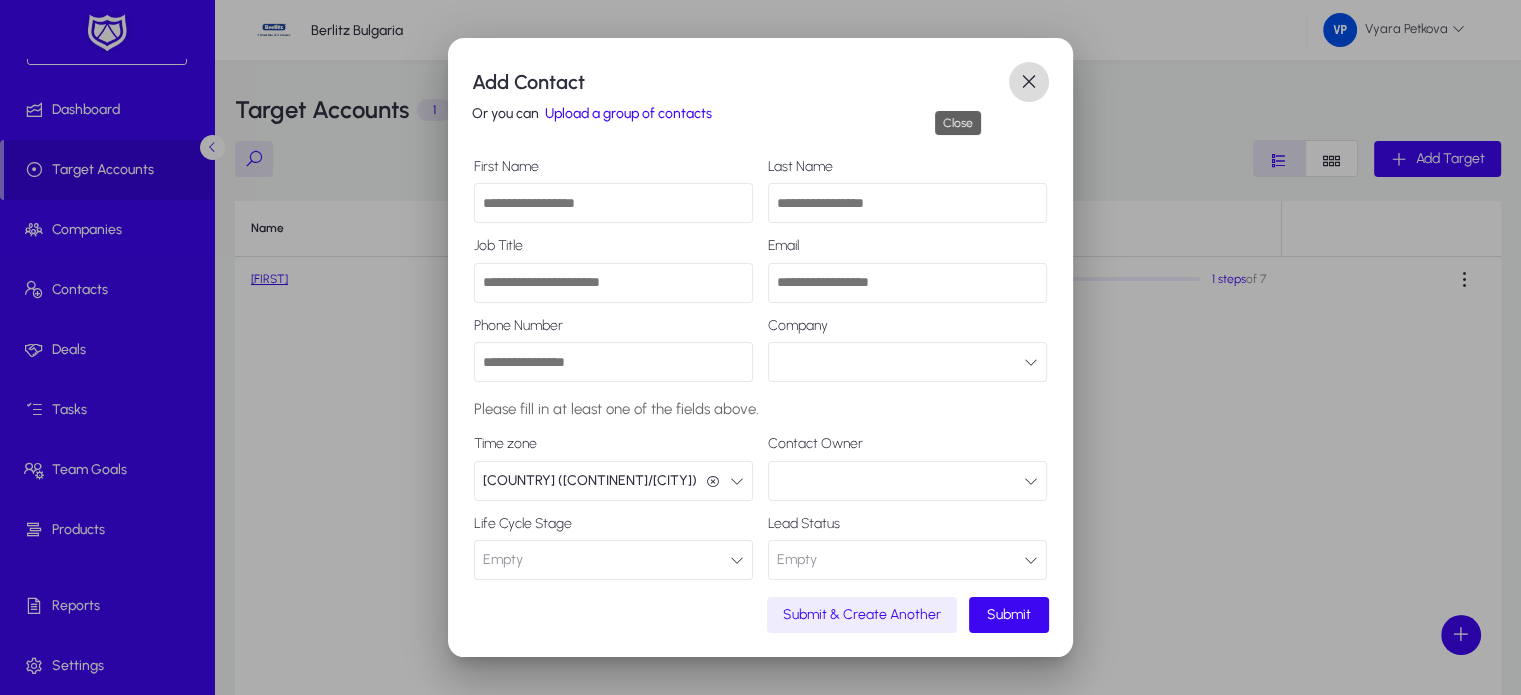click at bounding box center (1029, 82) 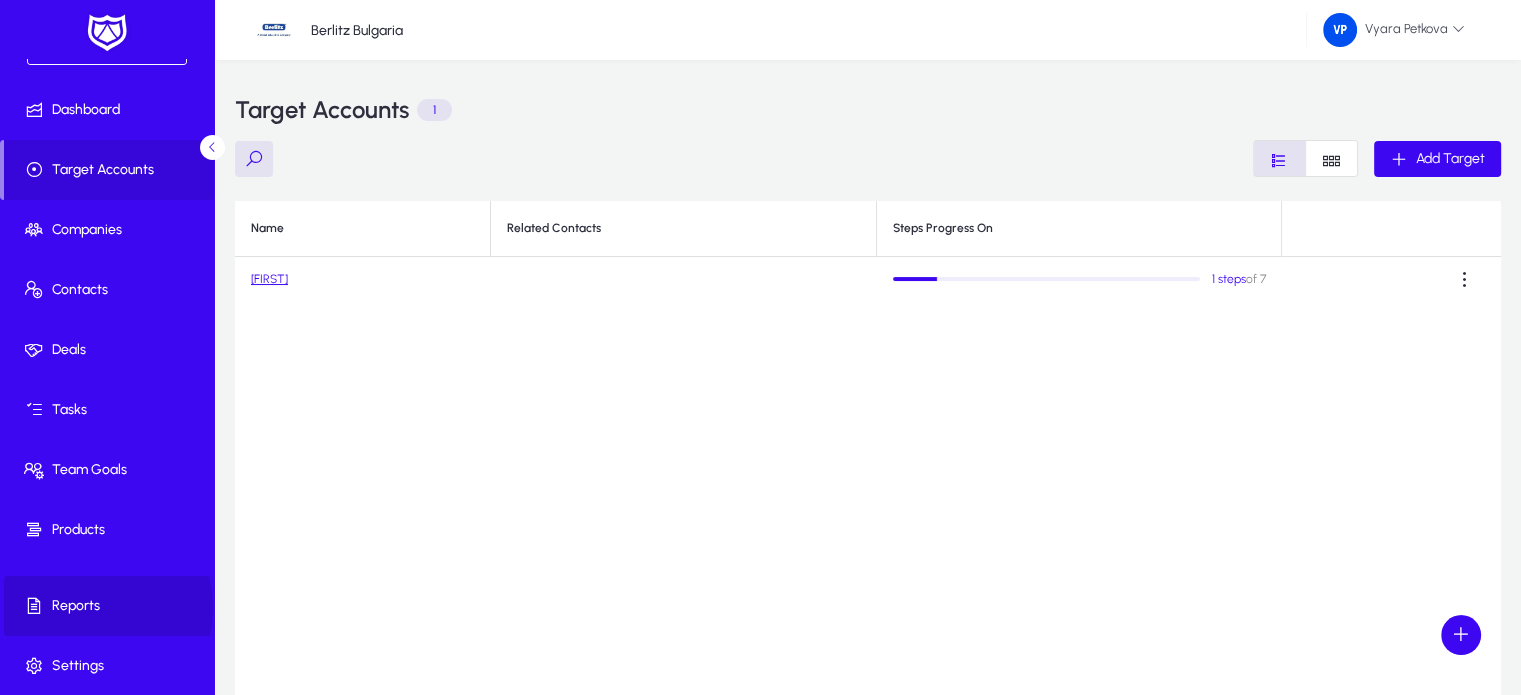 click on "Reports" 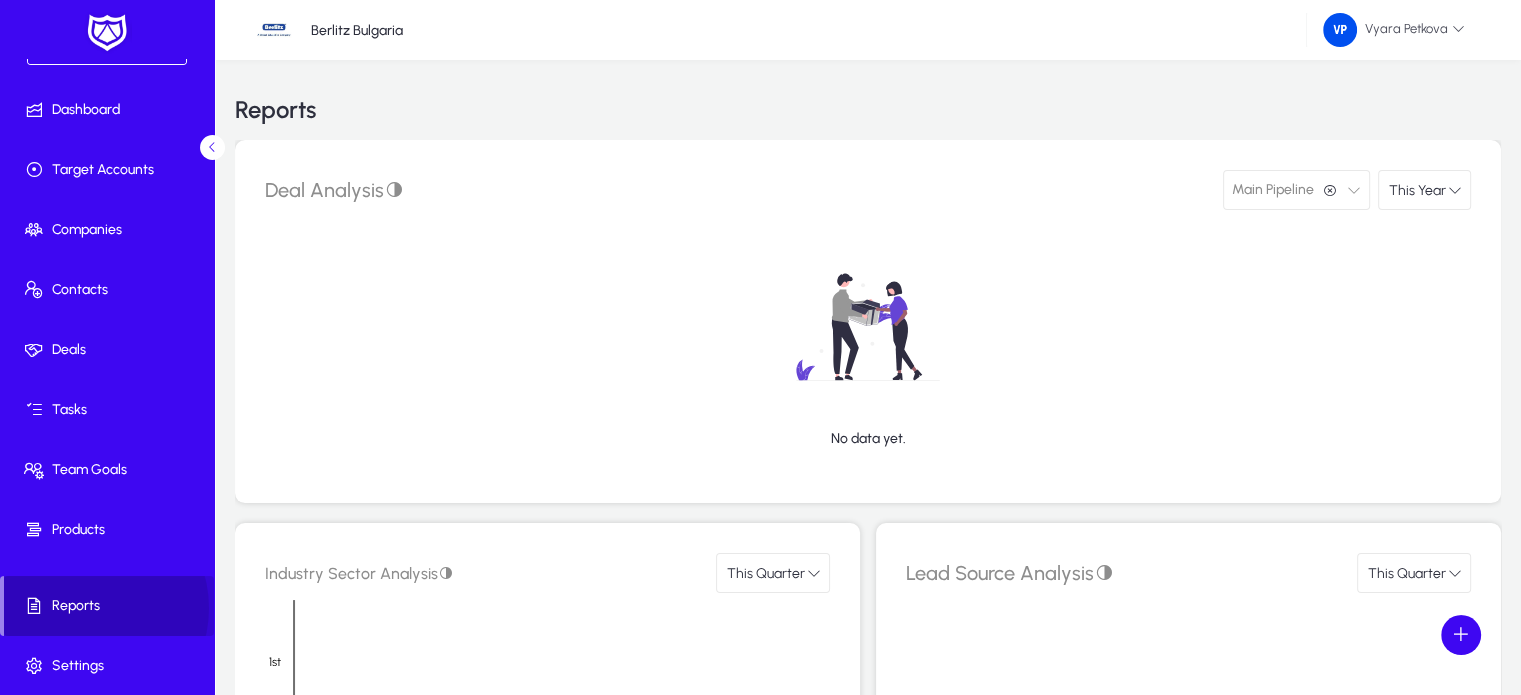 click on "Reports" 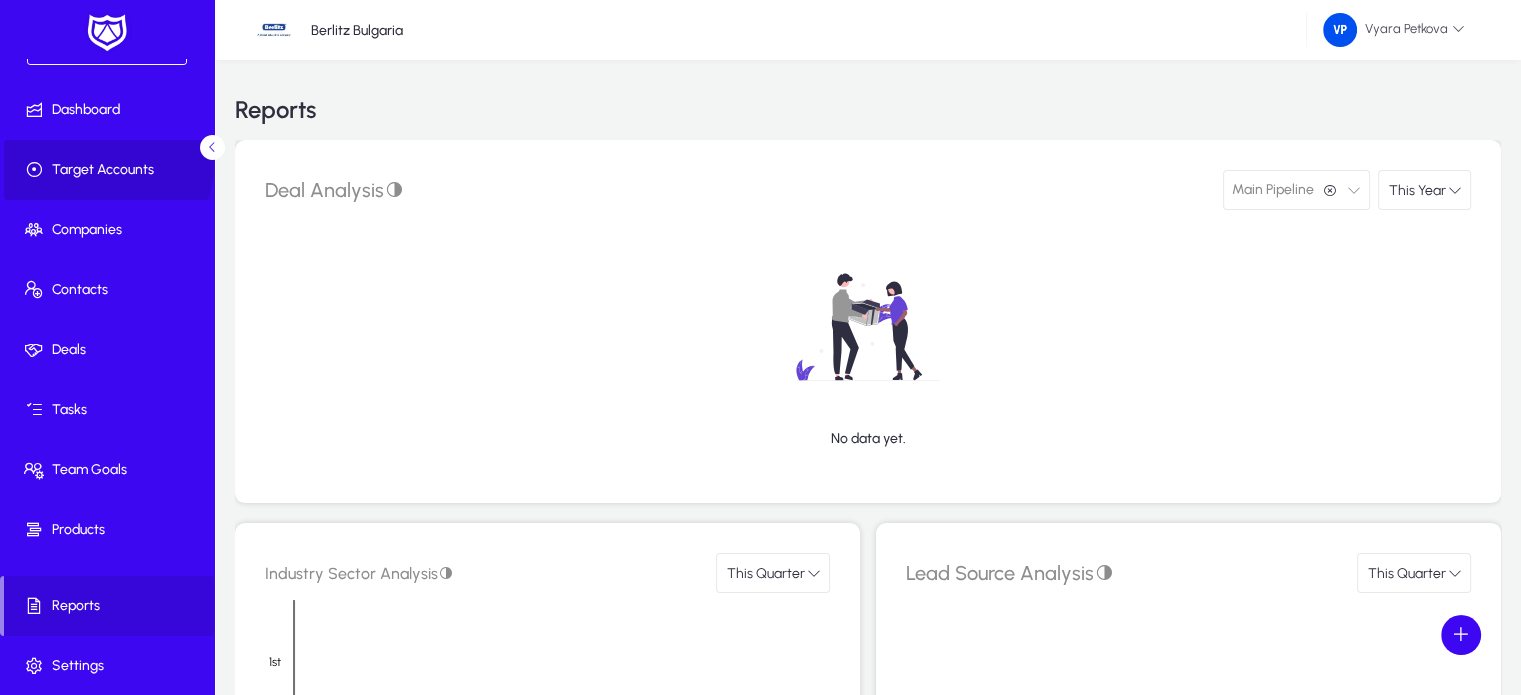 click on "Target Accounts" 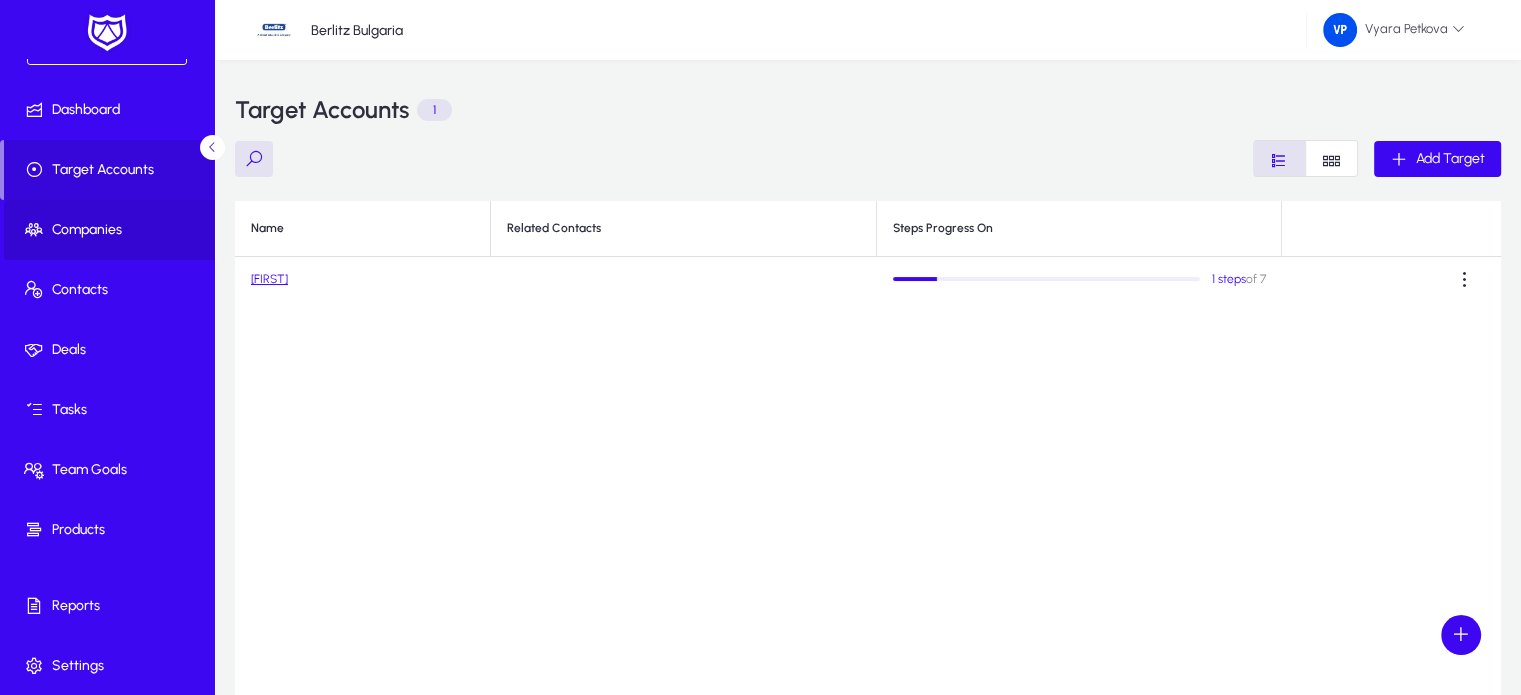 click on "Companies" 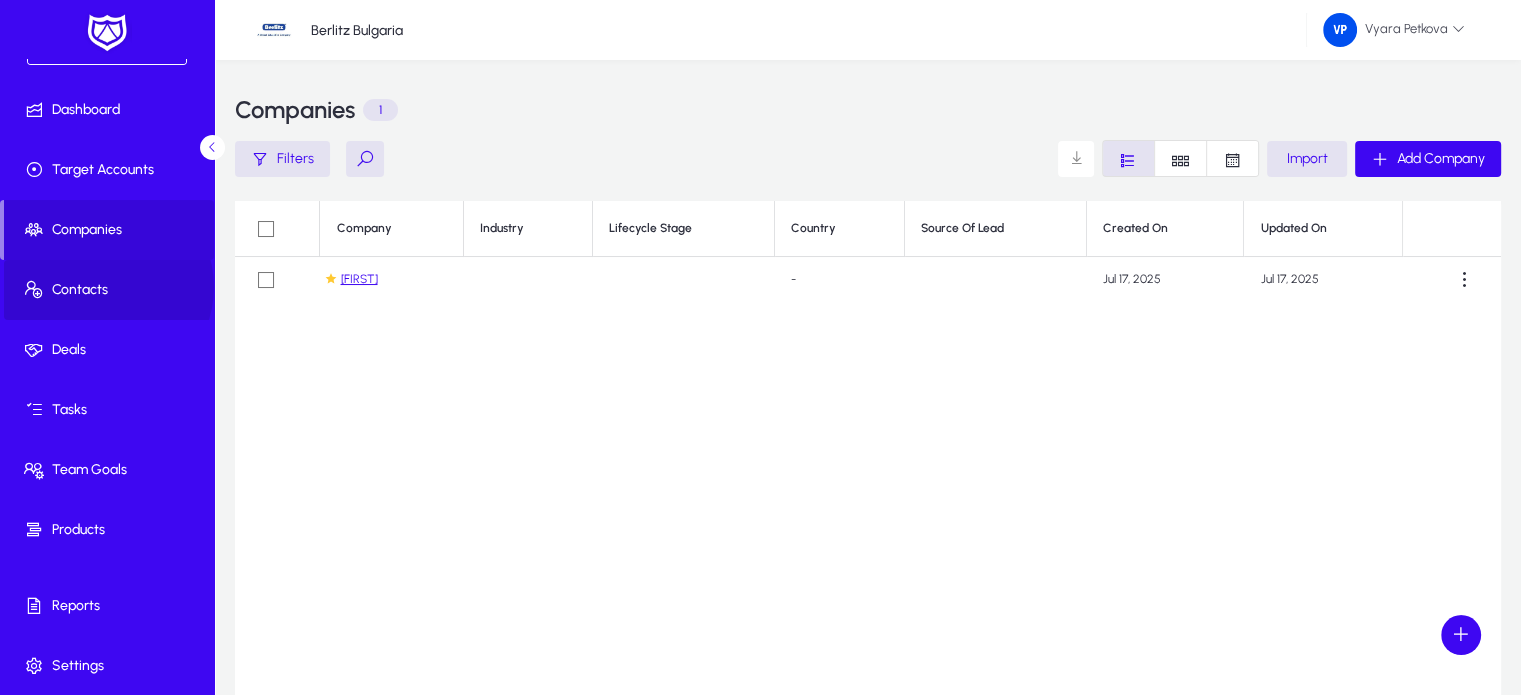 click on "Contacts" 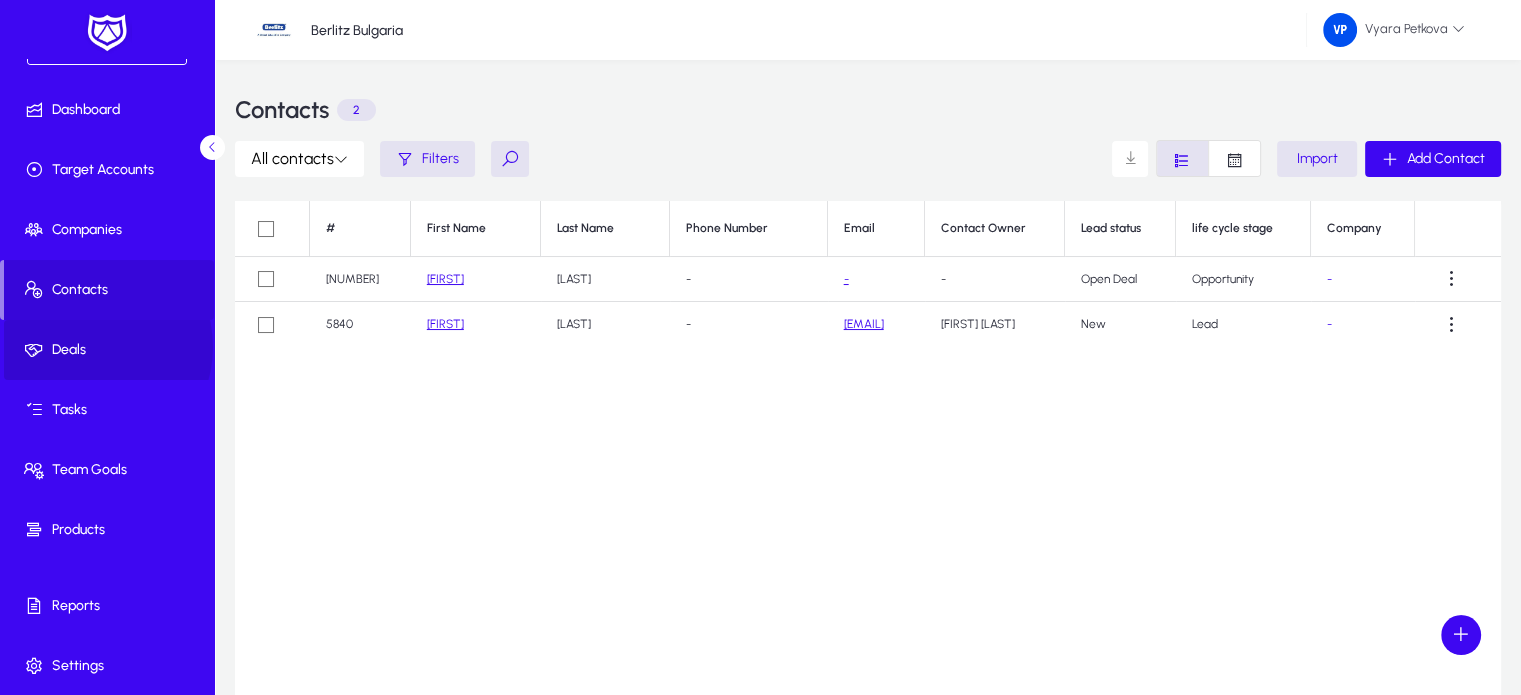 click on "Deals" 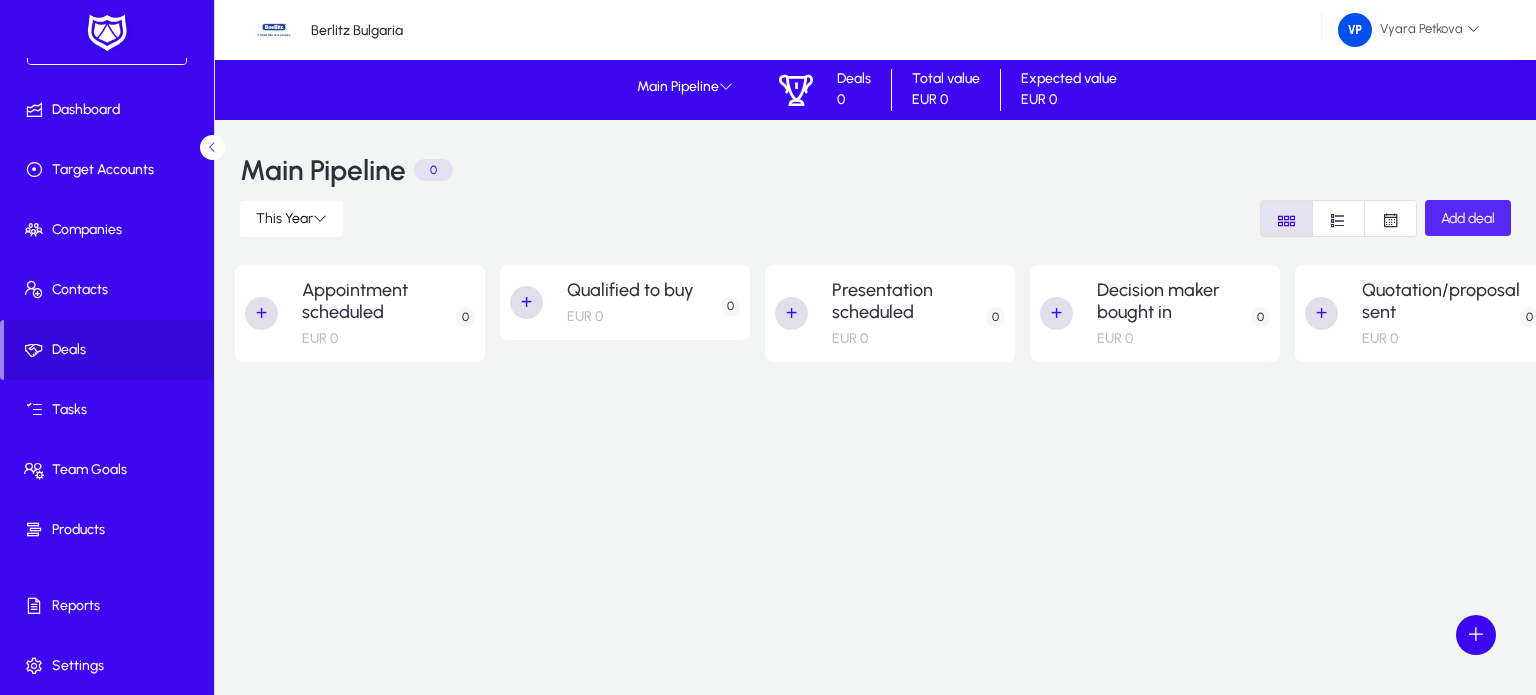 click on "Add deal" 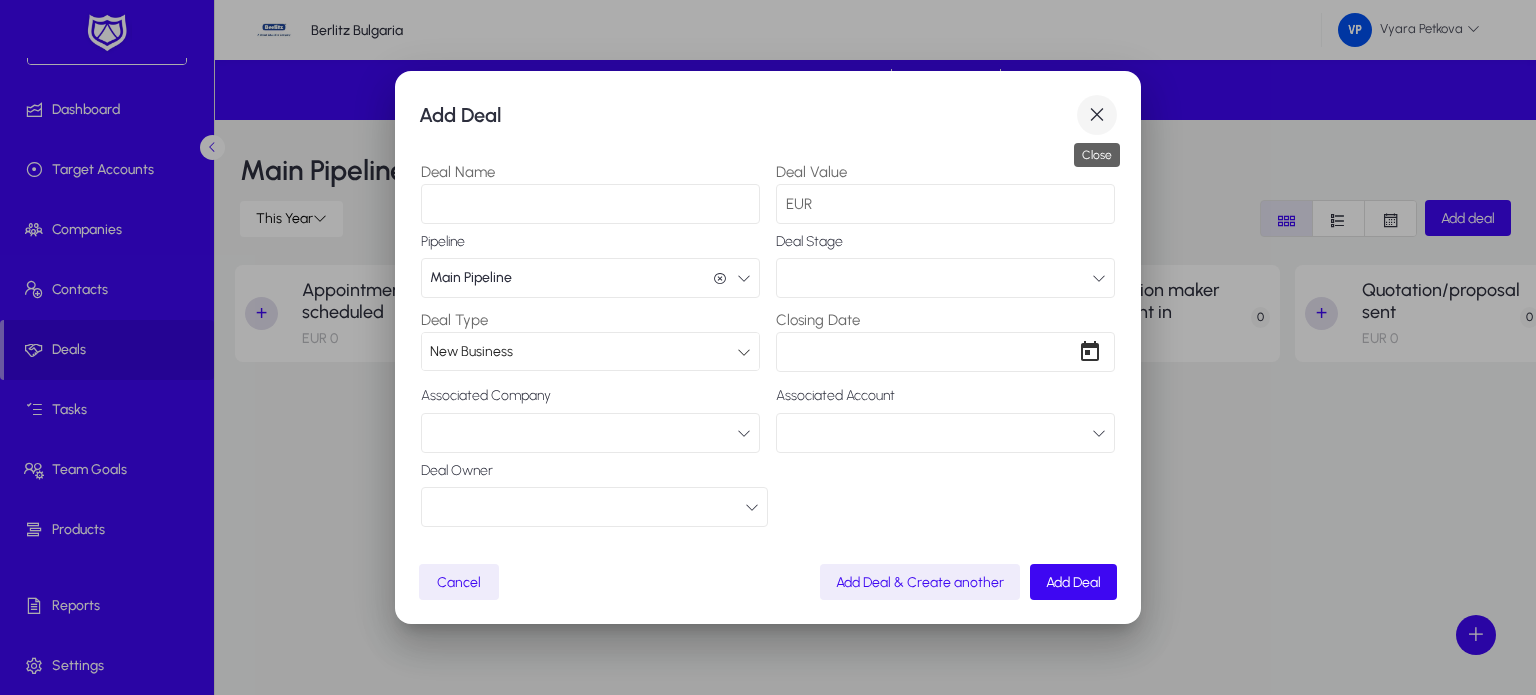 click at bounding box center (1097, 115) 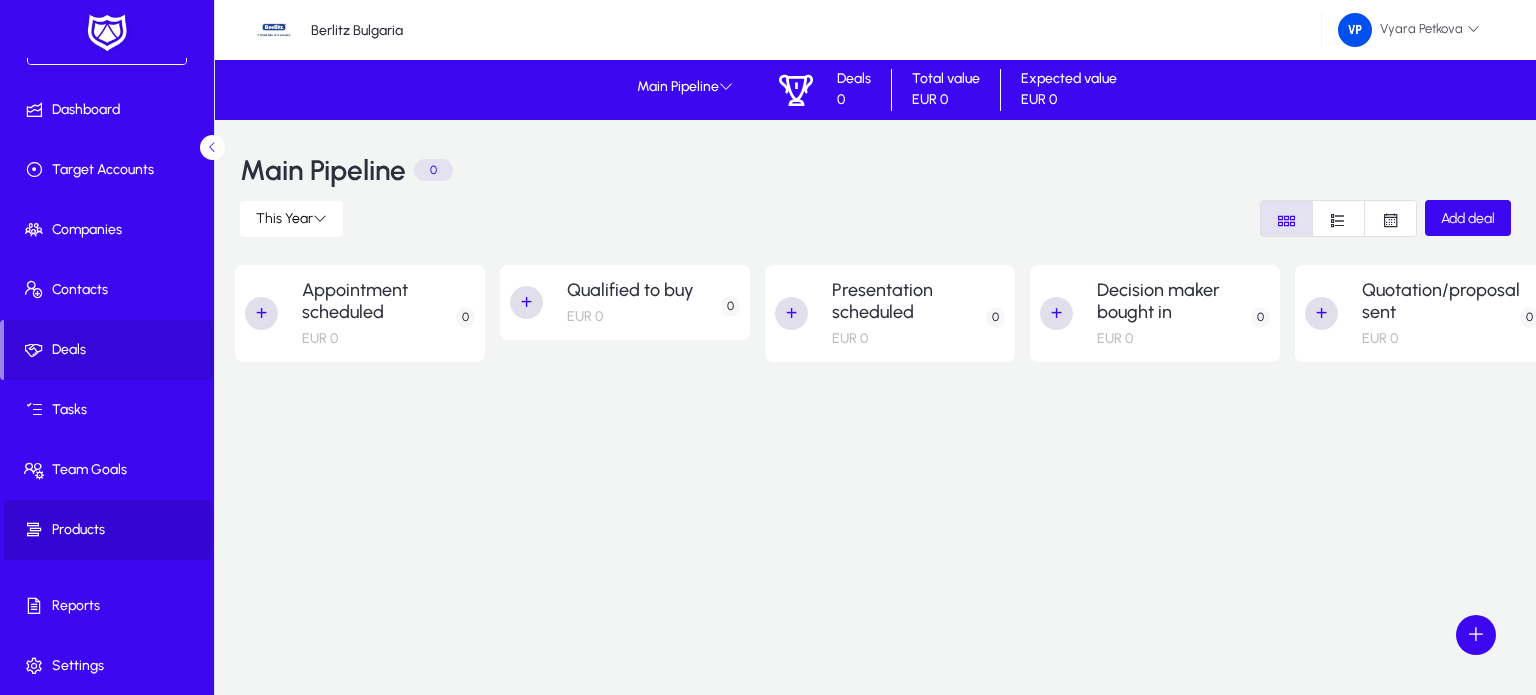 click on "Products" 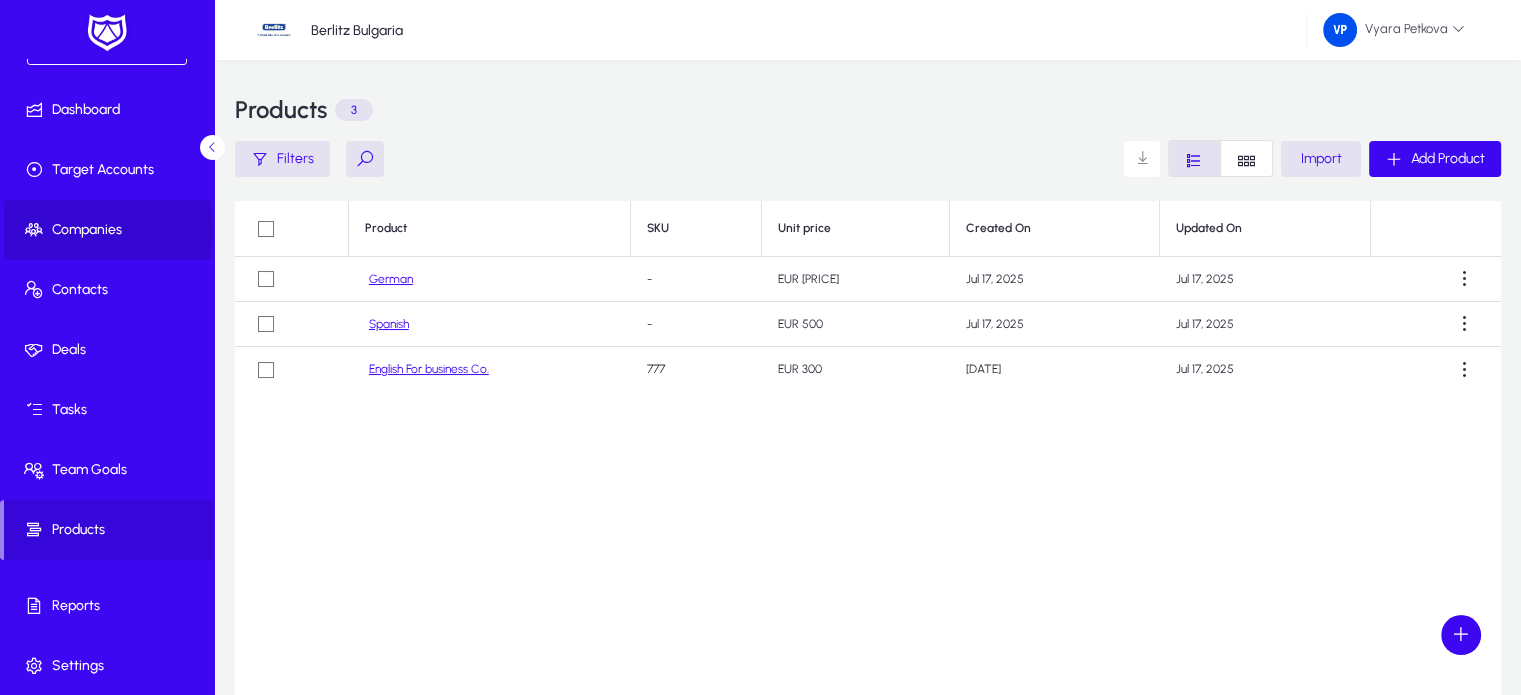 click on "Companies" 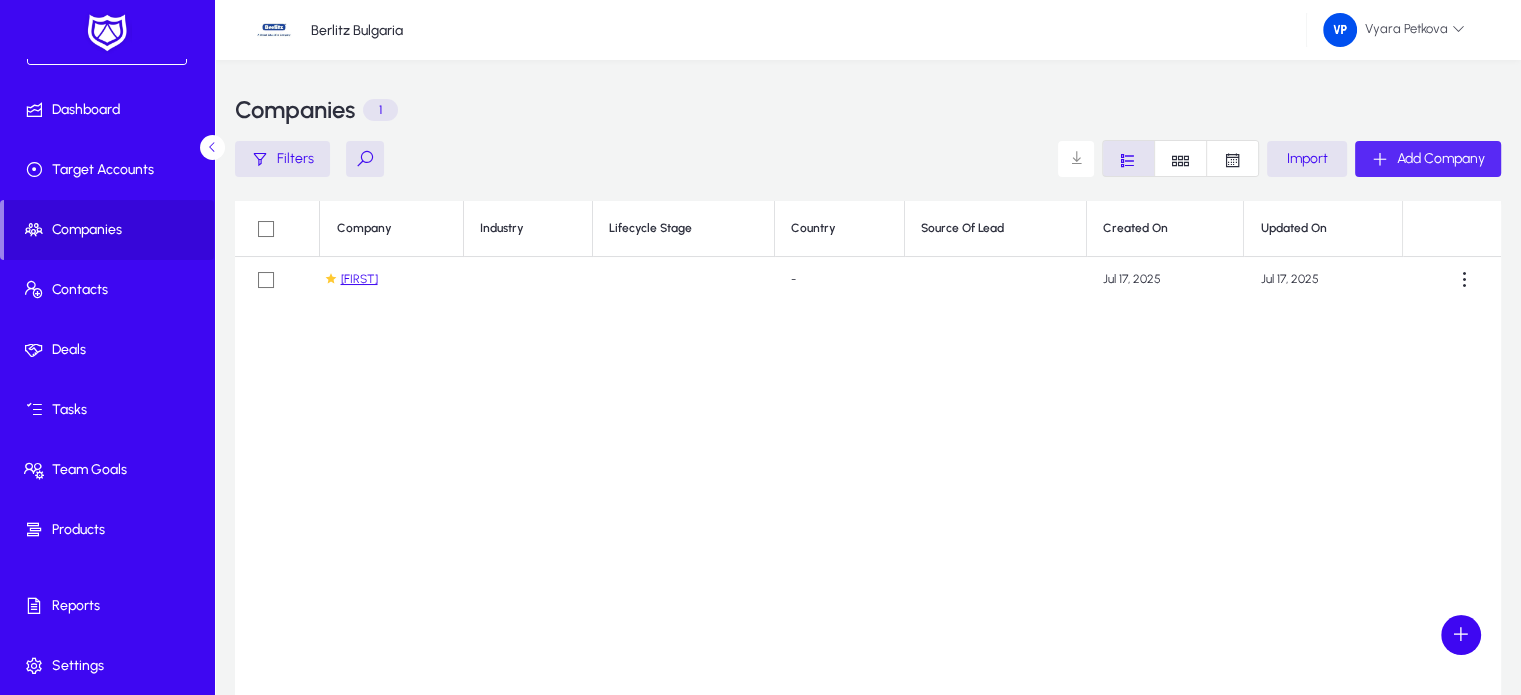 click on "Add Company" 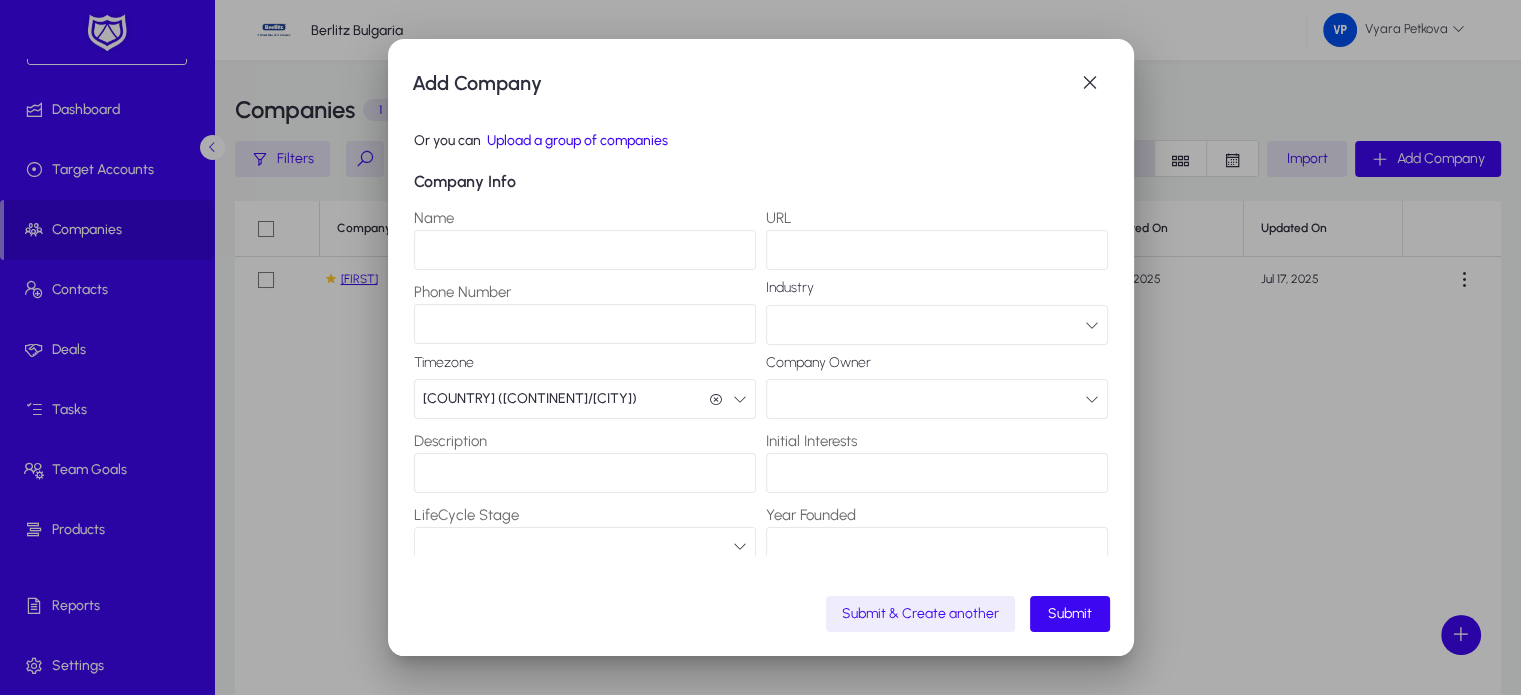 click on "Name" at bounding box center (585, 250) 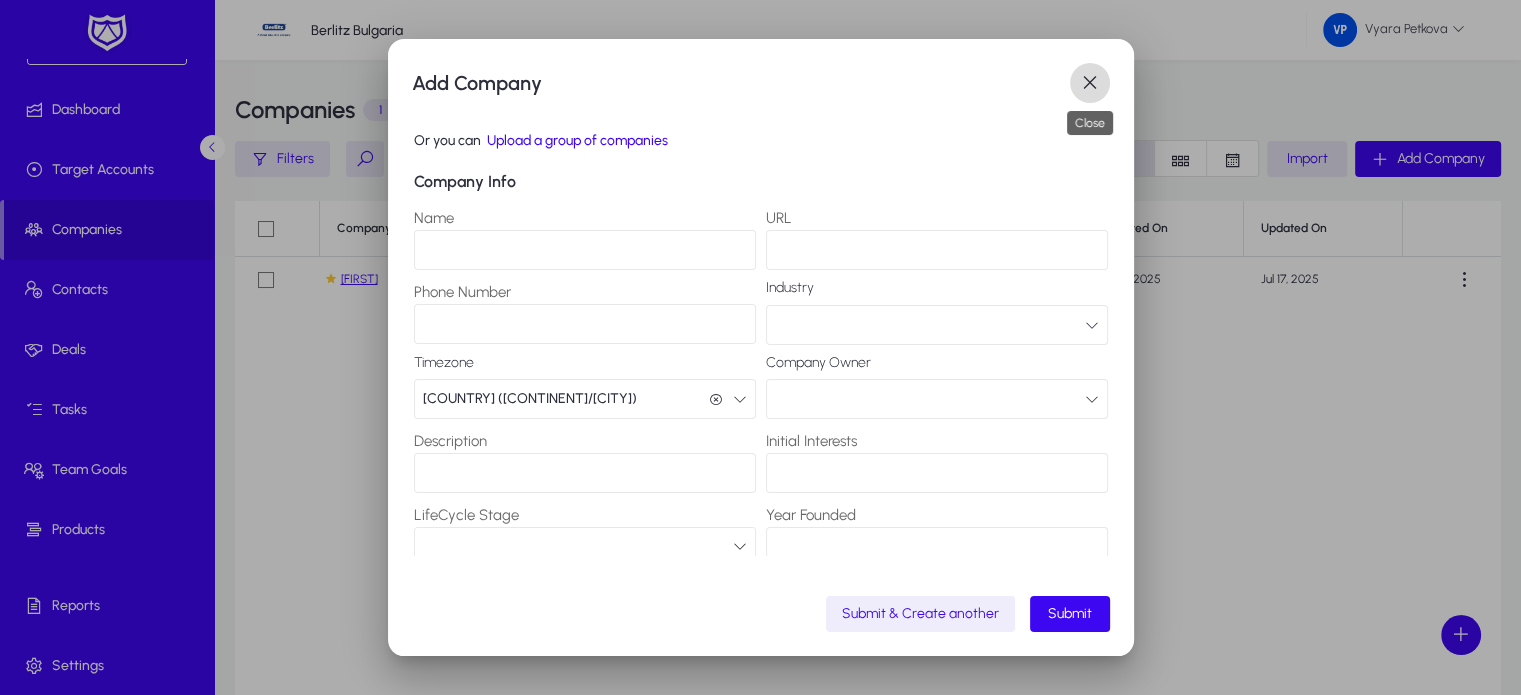 click at bounding box center [1090, 83] 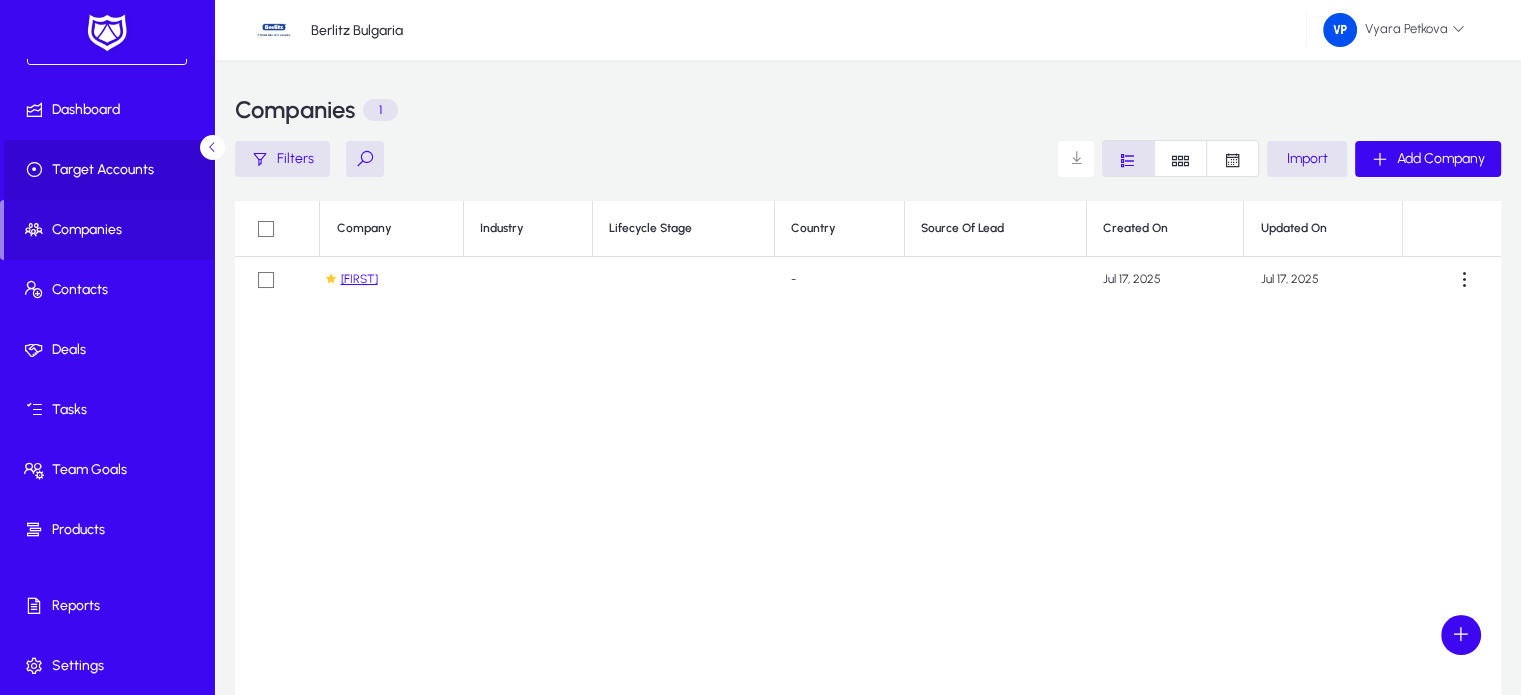 click on "Target Accounts" 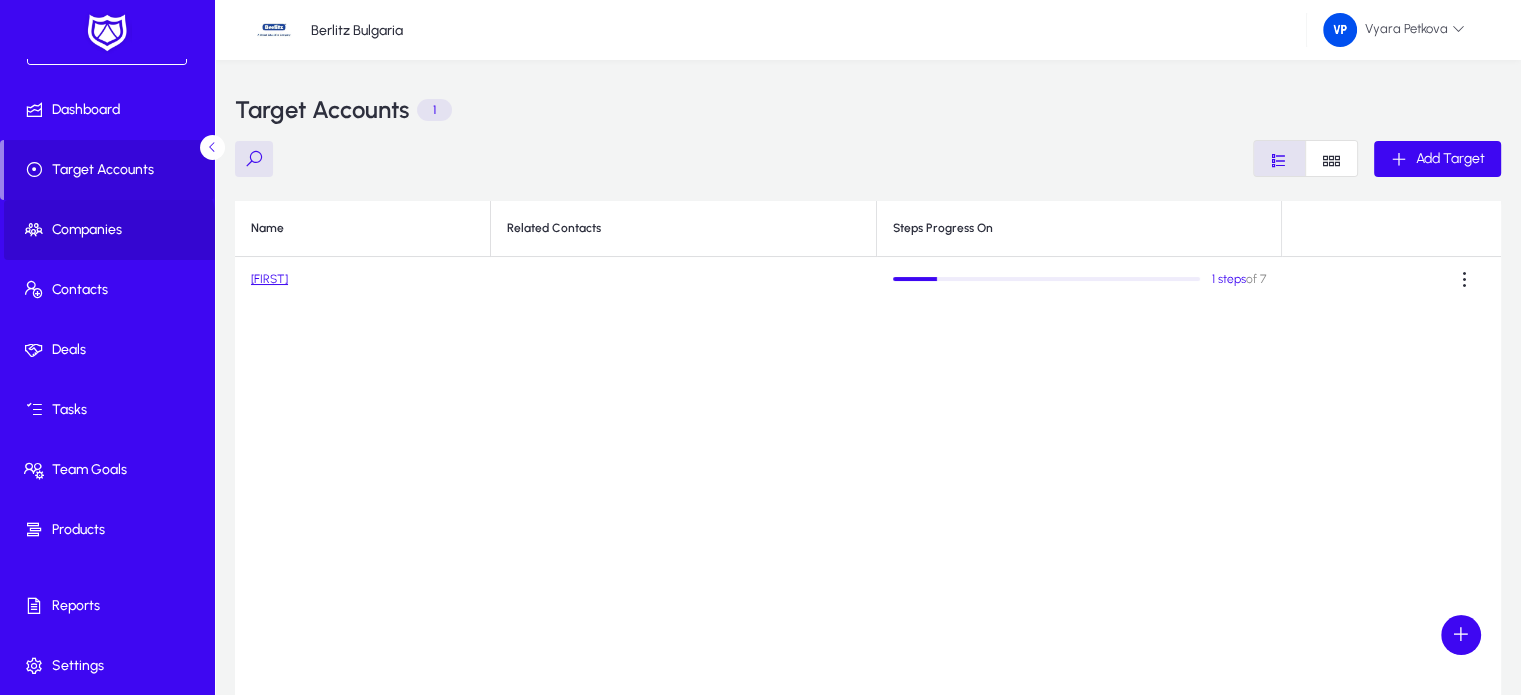 click on "Companies" 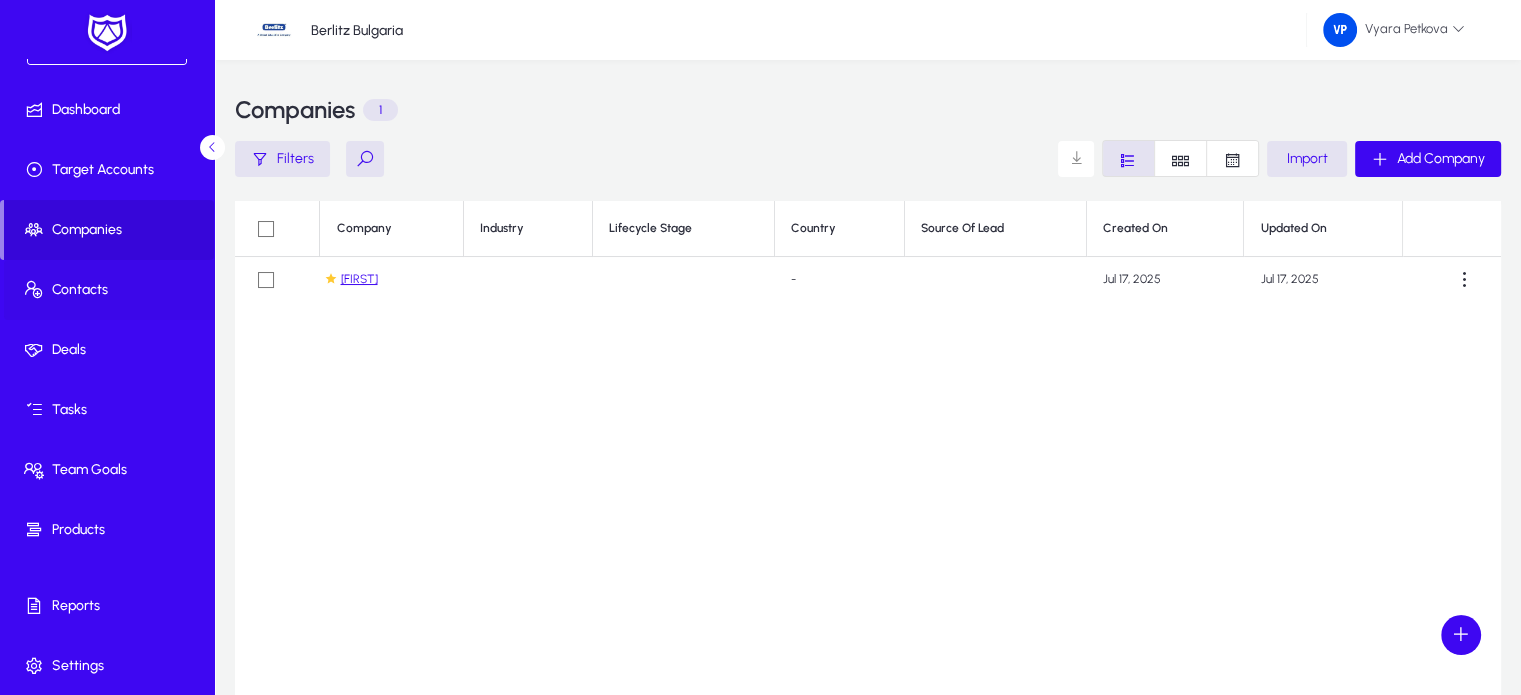 click on "Contacts" 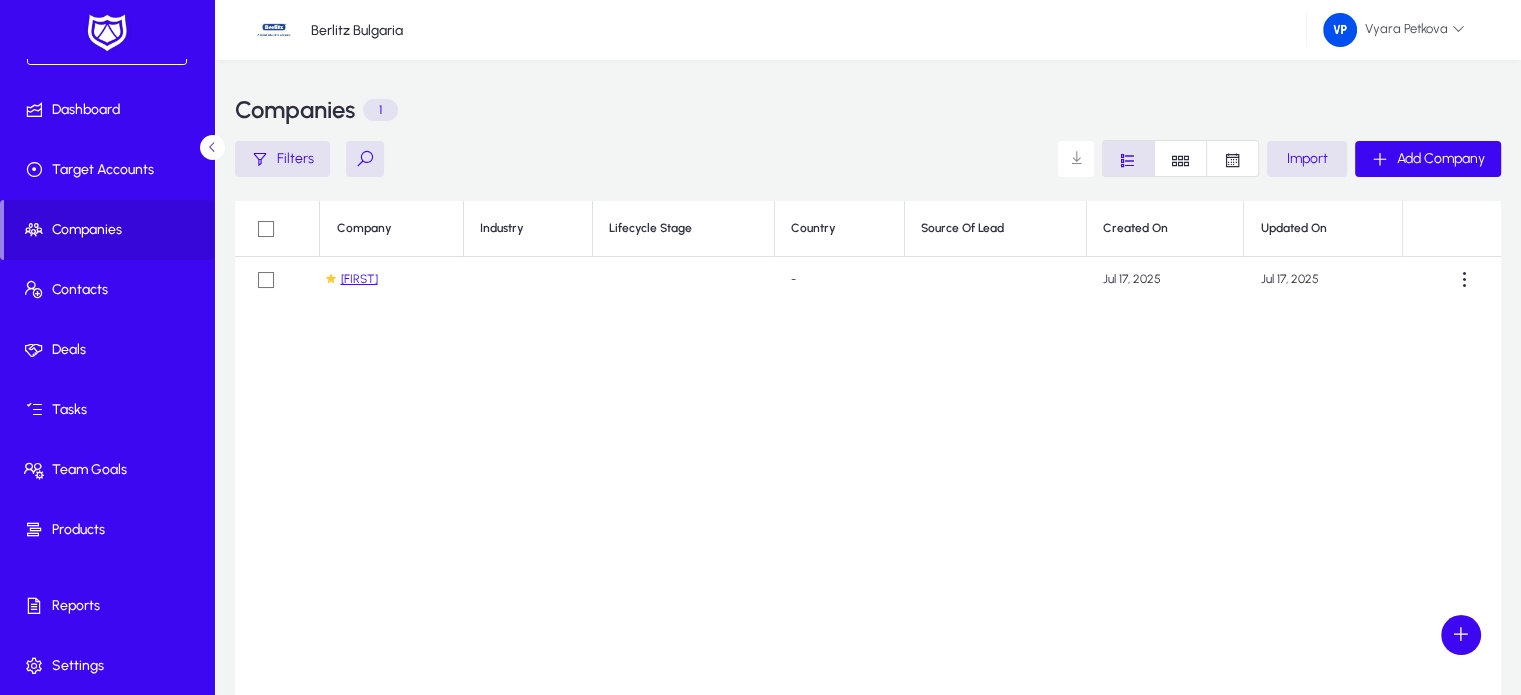 click 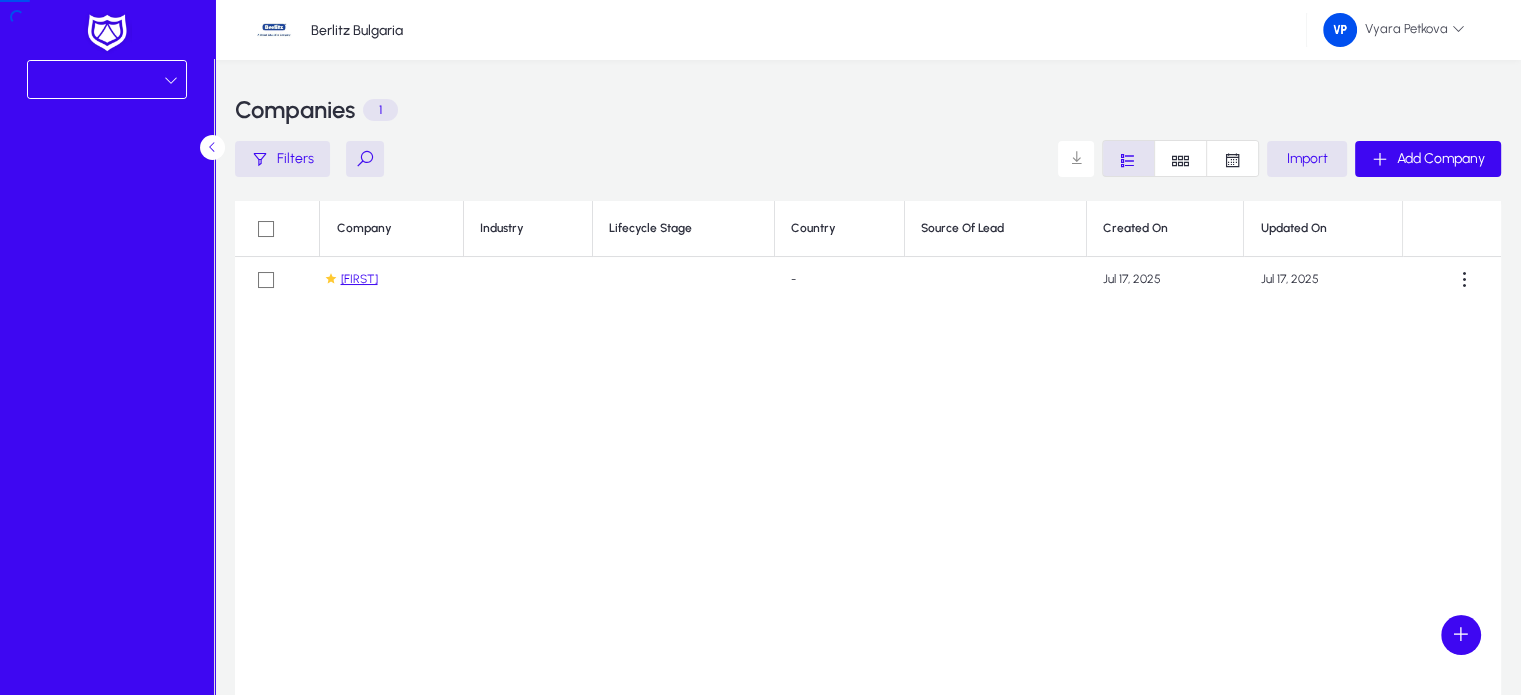 scroll, scrollTop: 0, scrollLeft: 0, axis: both 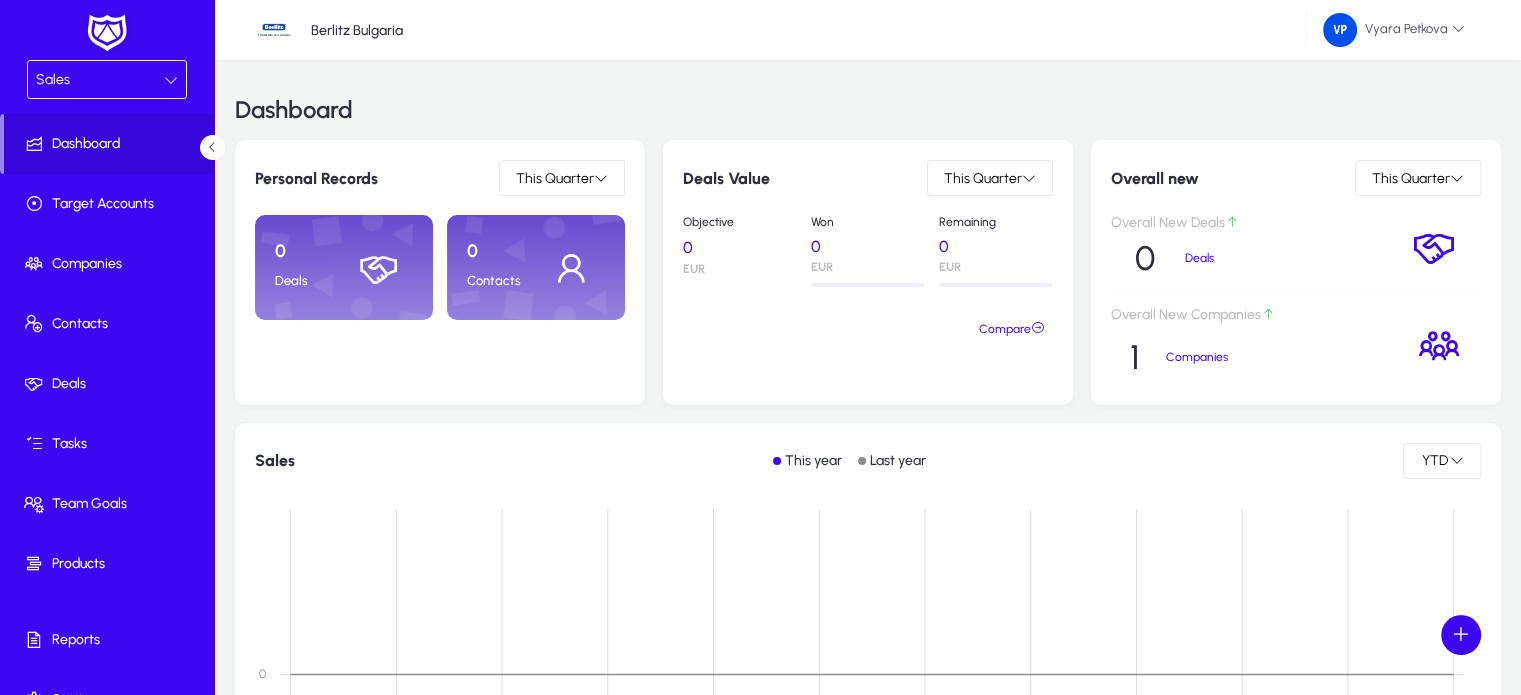 click at bounding box center (171, 80) 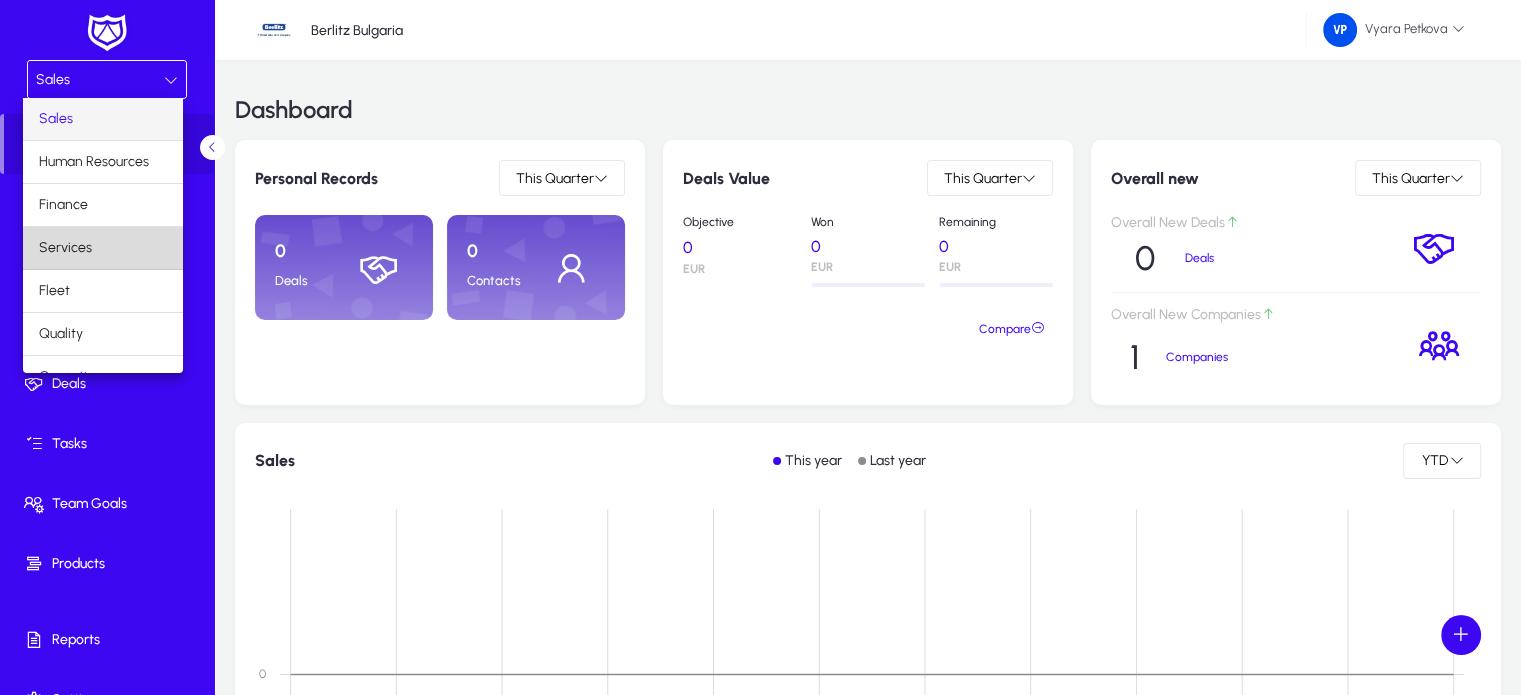 click on "Services" at bounding box center [103, 248] 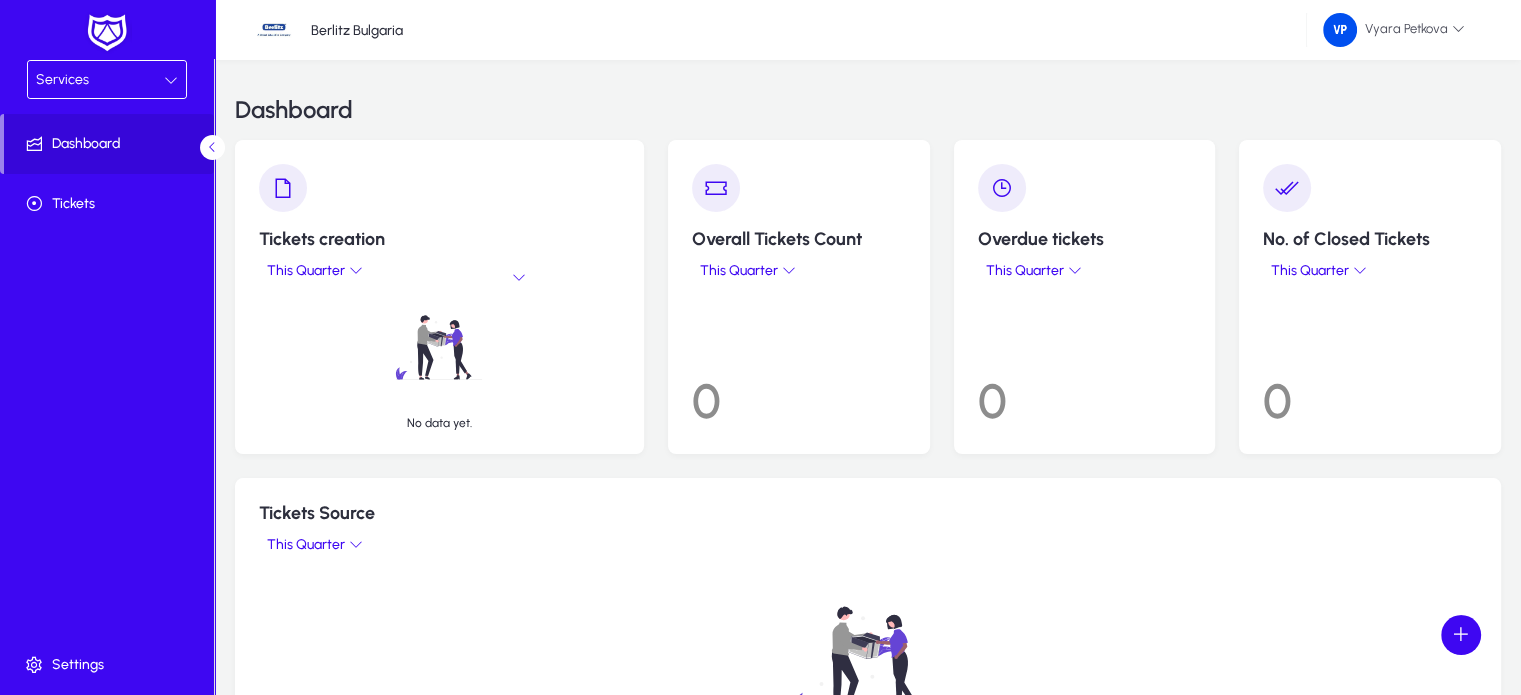 click on "Services" at bounding box center [100, 80] 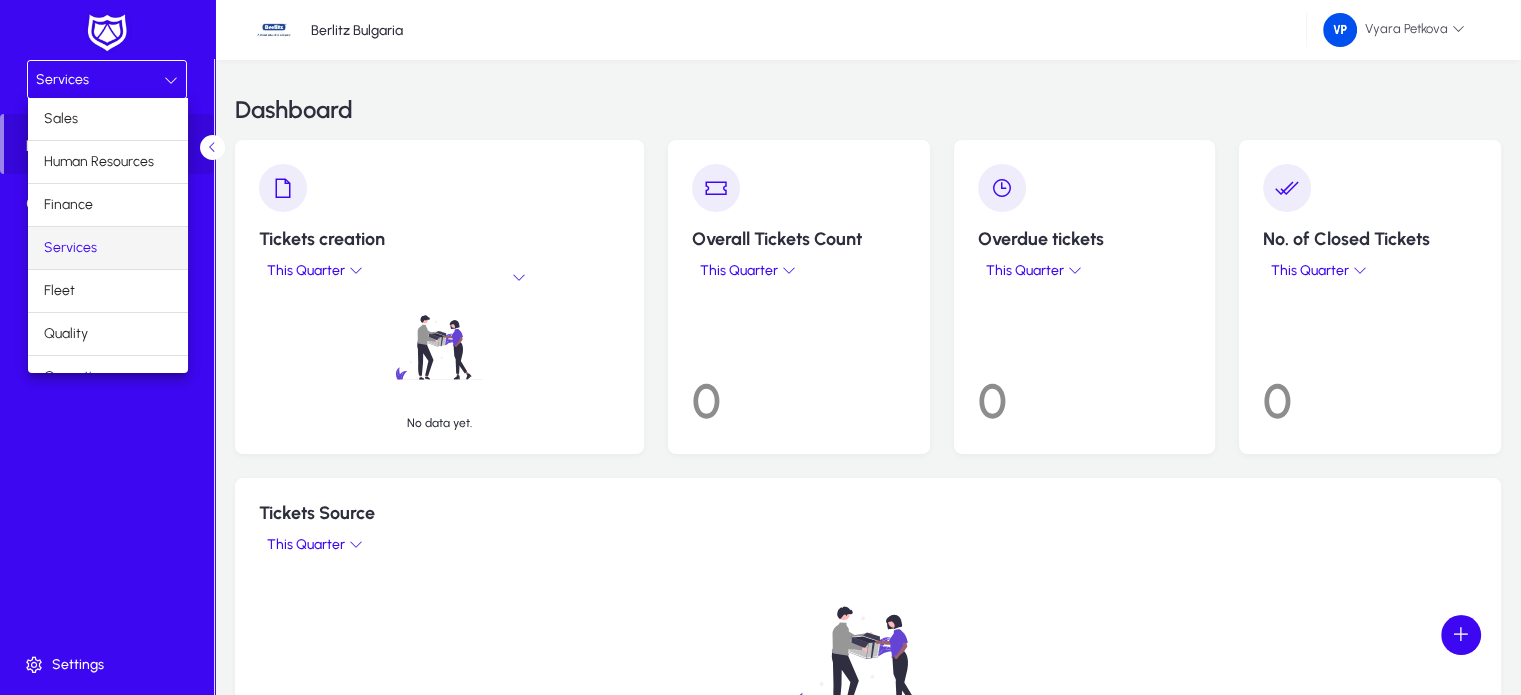 scroll, scrollTop: 66, scrollLeft: 0, axis: vertical 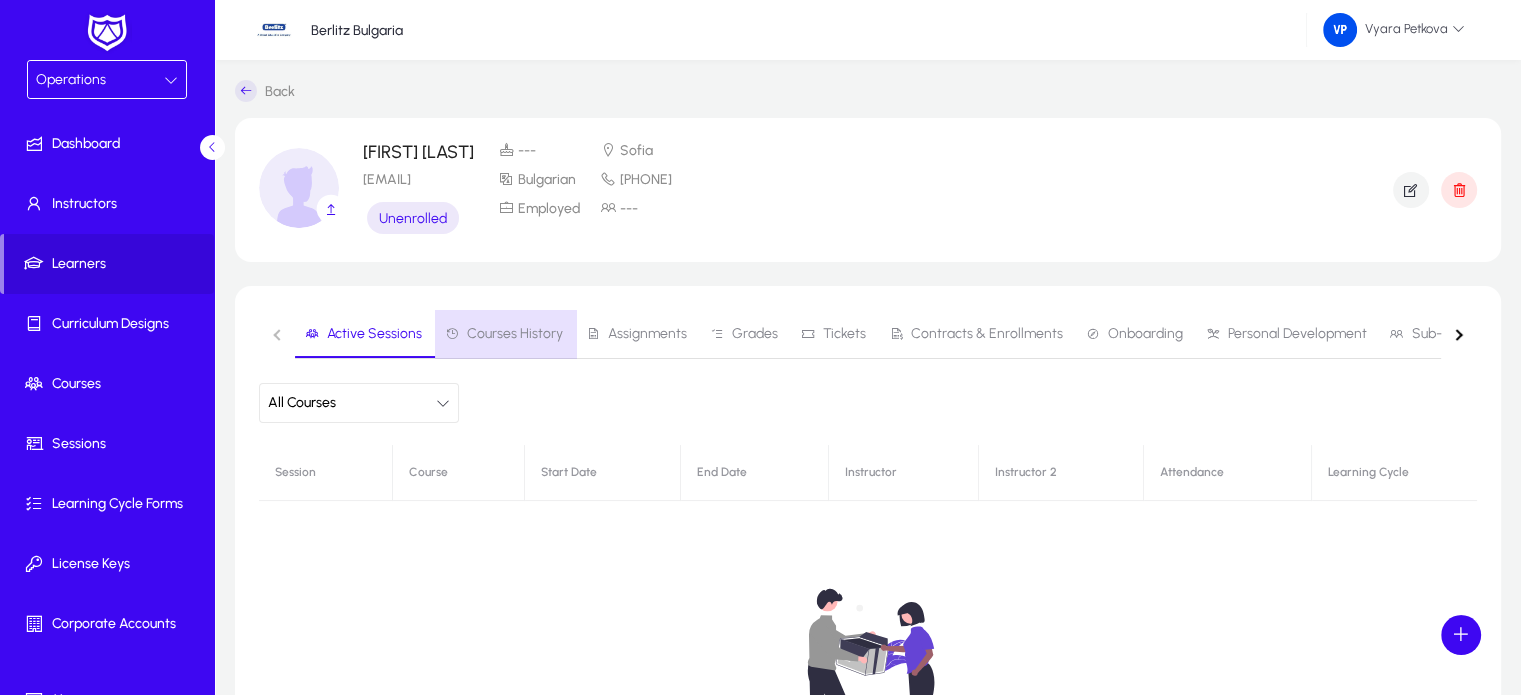 click on "Courses History" at bounding box center [515, 334] 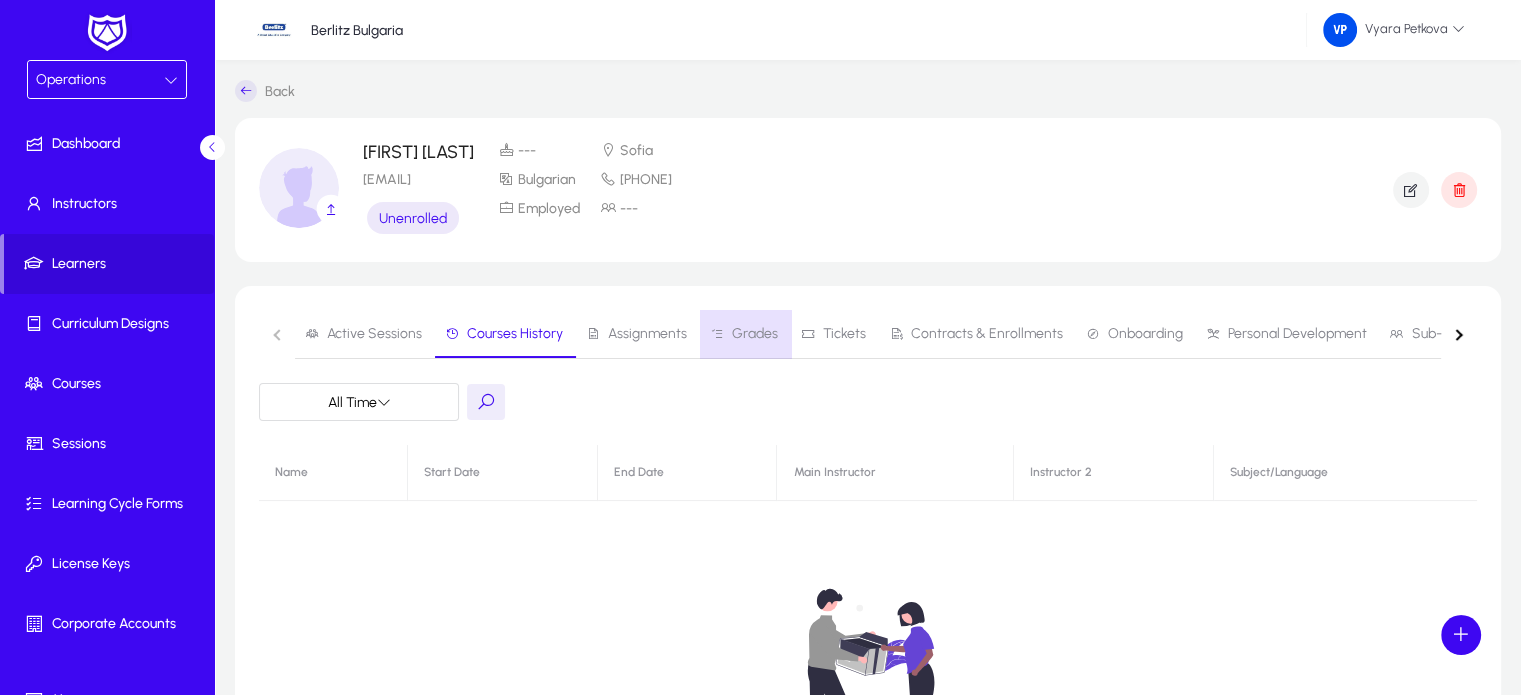 click on "Grades" at bounding box center (755, 334) 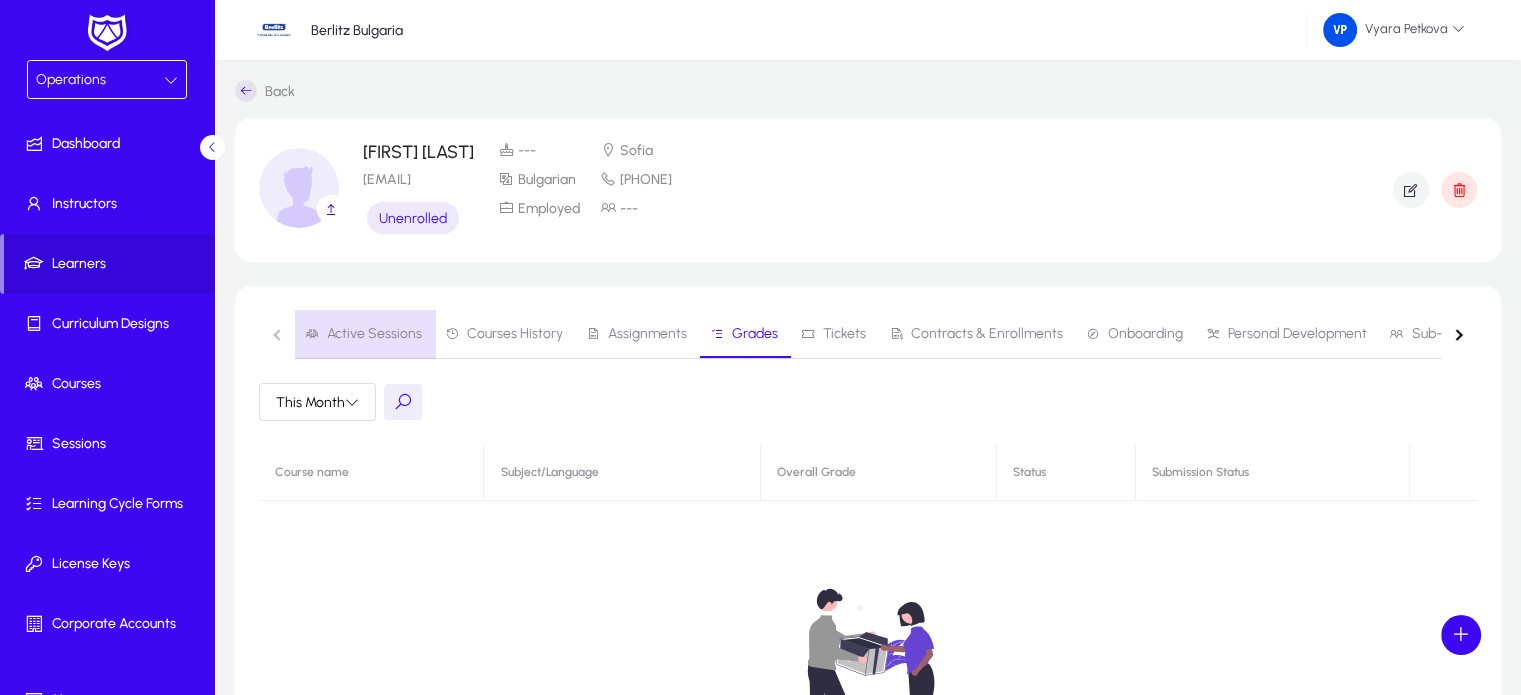 click on "Active Sessions" at bounding box center (374, 334) 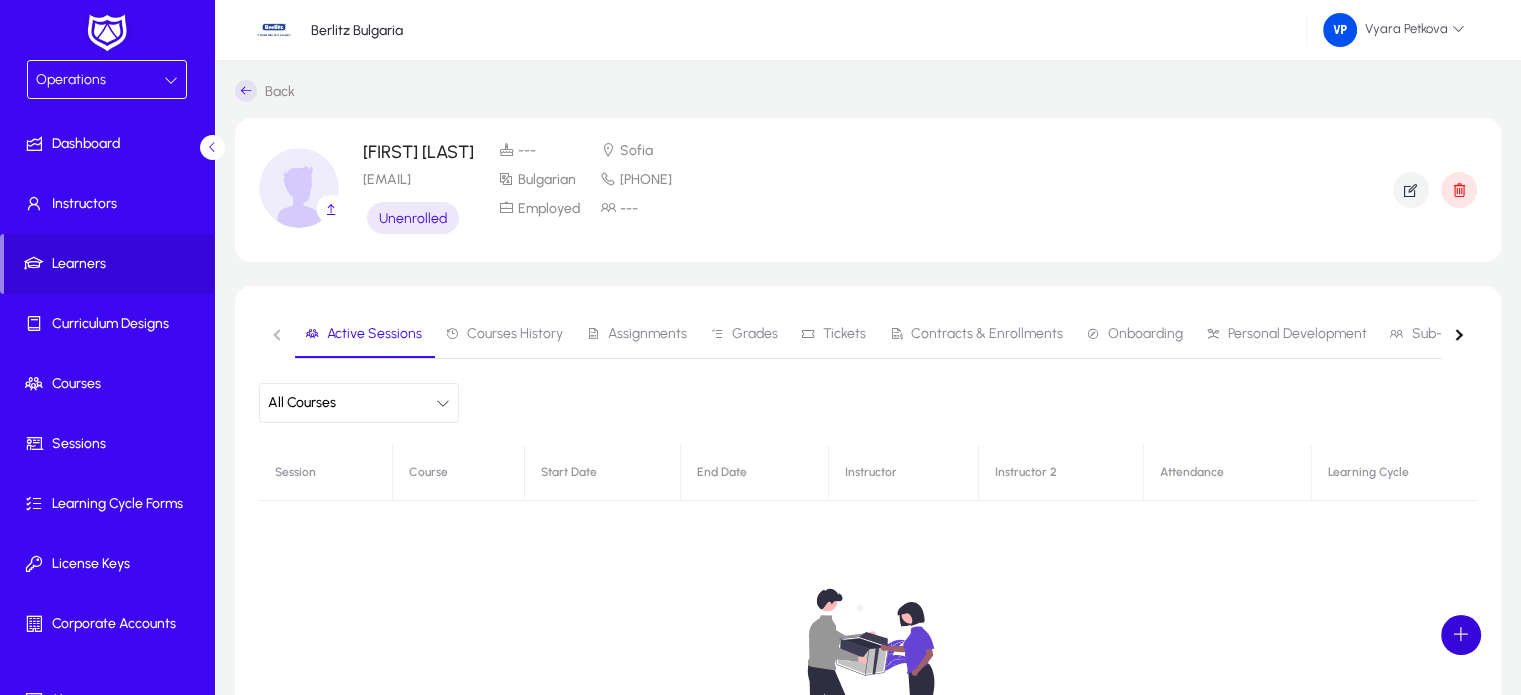 click 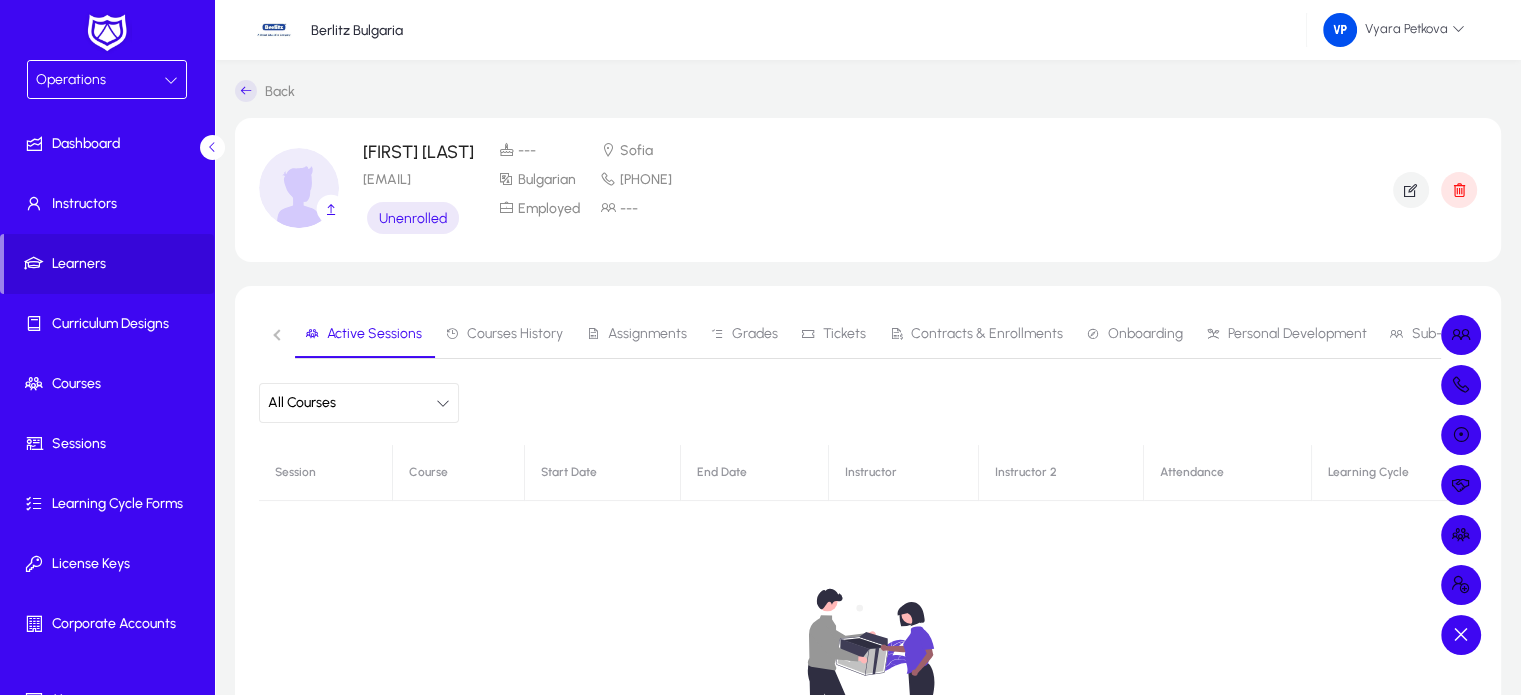 click at bounding box center [760, 347] 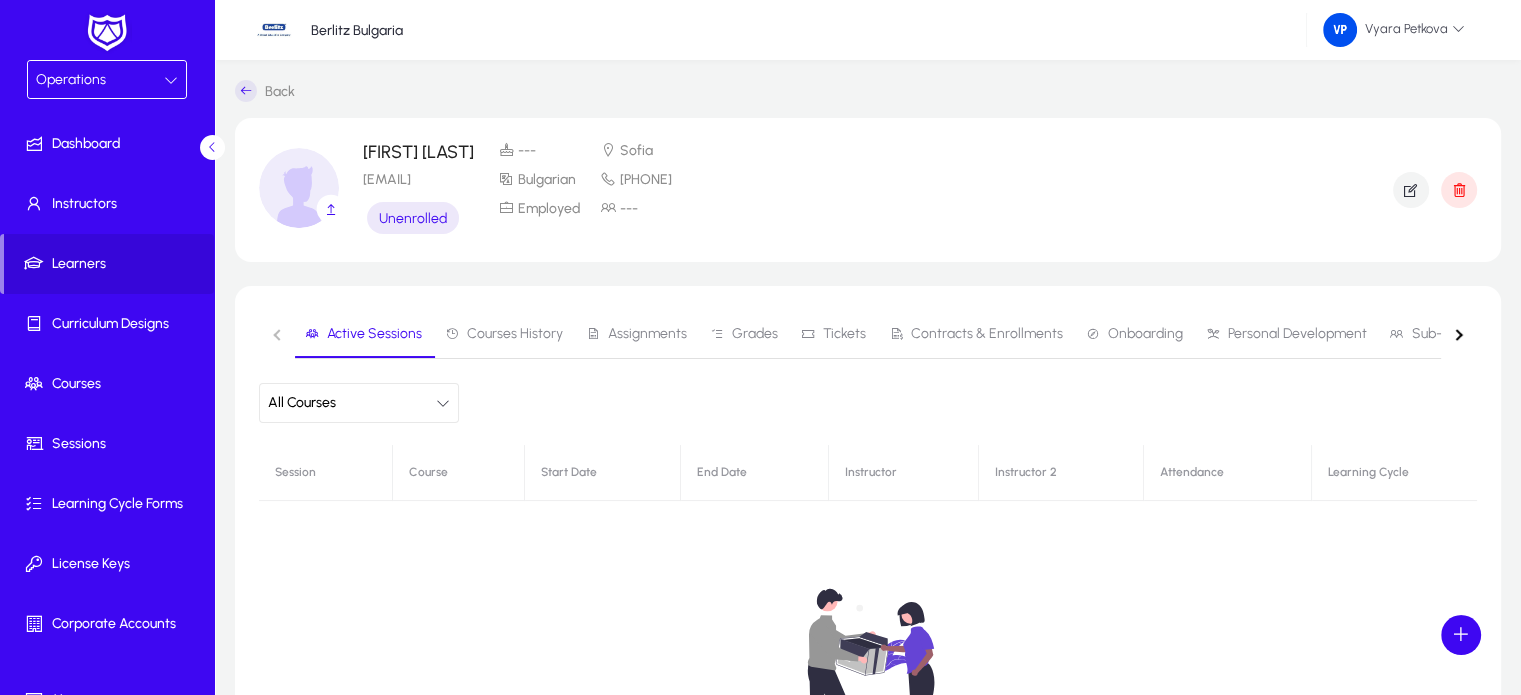 scroll, scrollTop: 430, scrollLeft: 0, axis: vertical 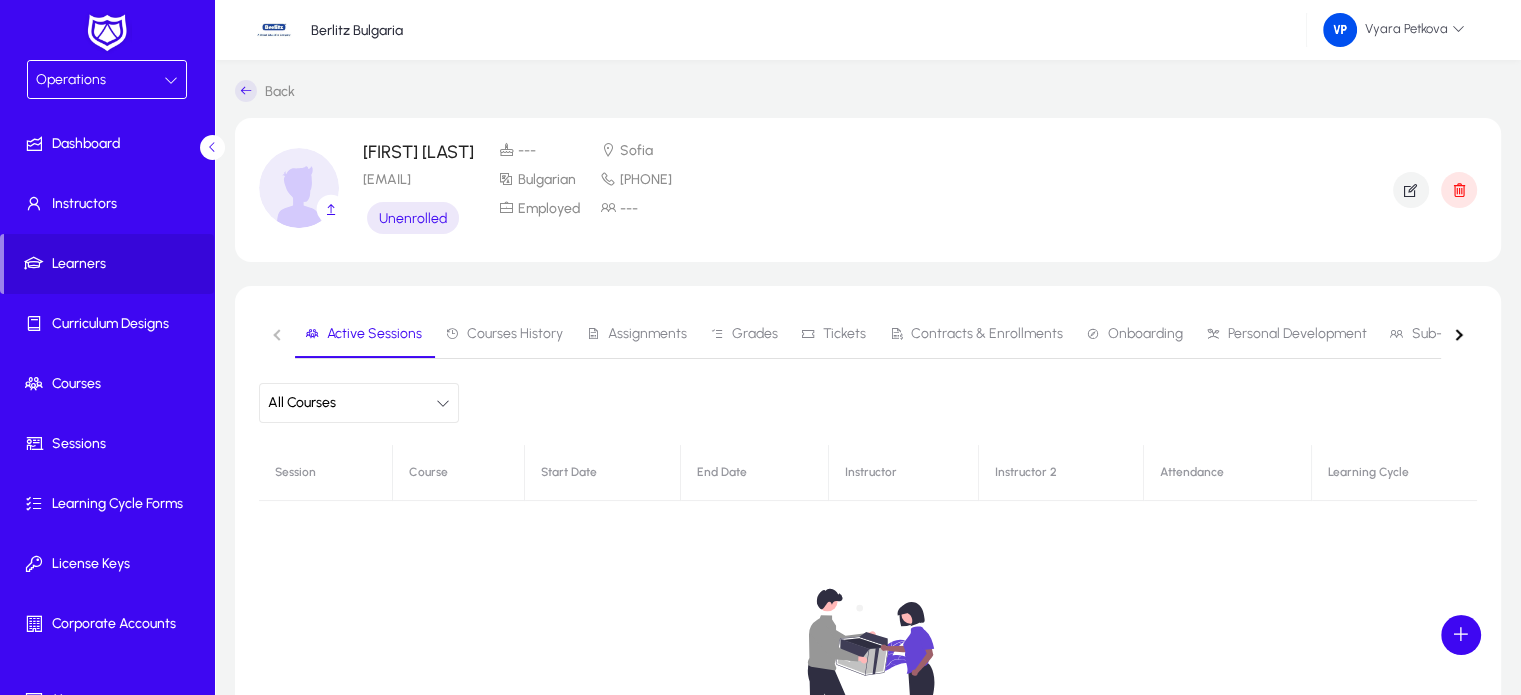 click at bounding box center (171, 80) 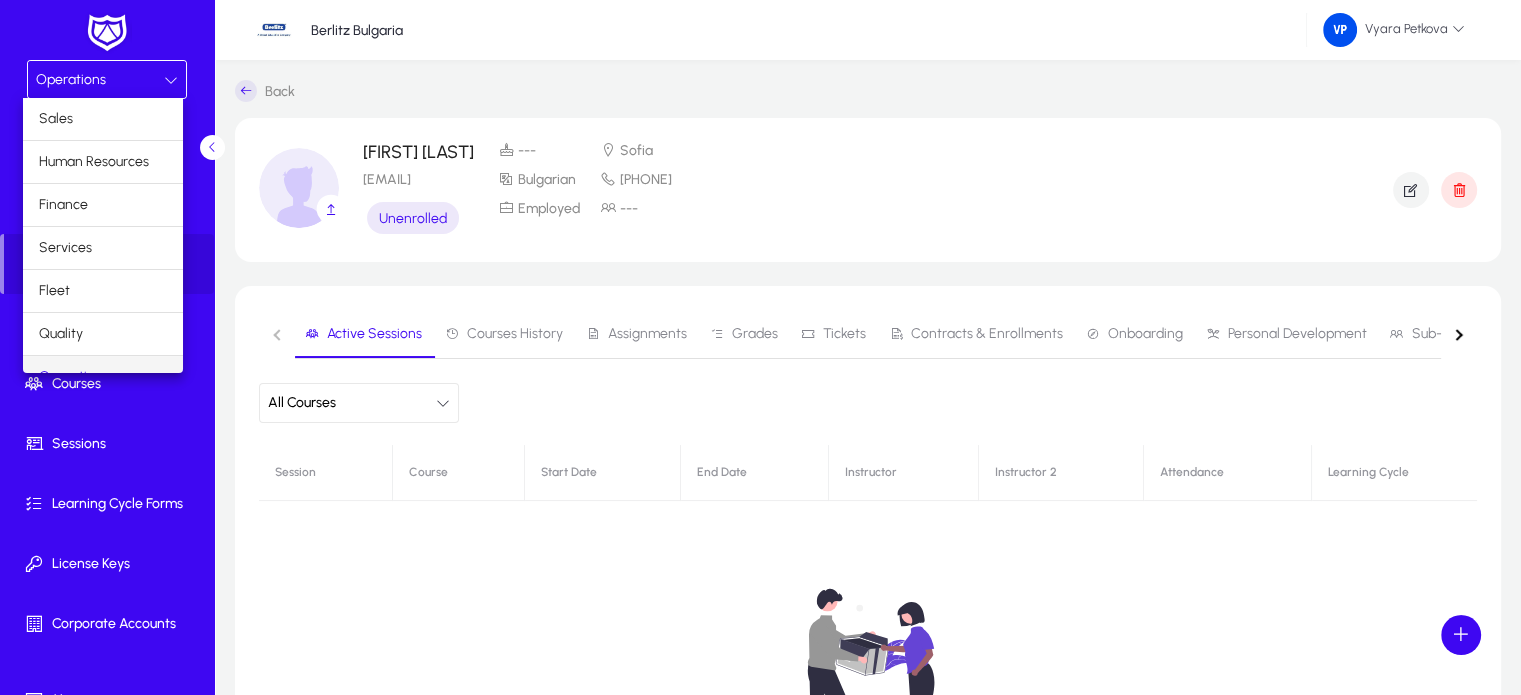 scroll, scrollTop: 24, scrollLeft: 0, axis: vertical 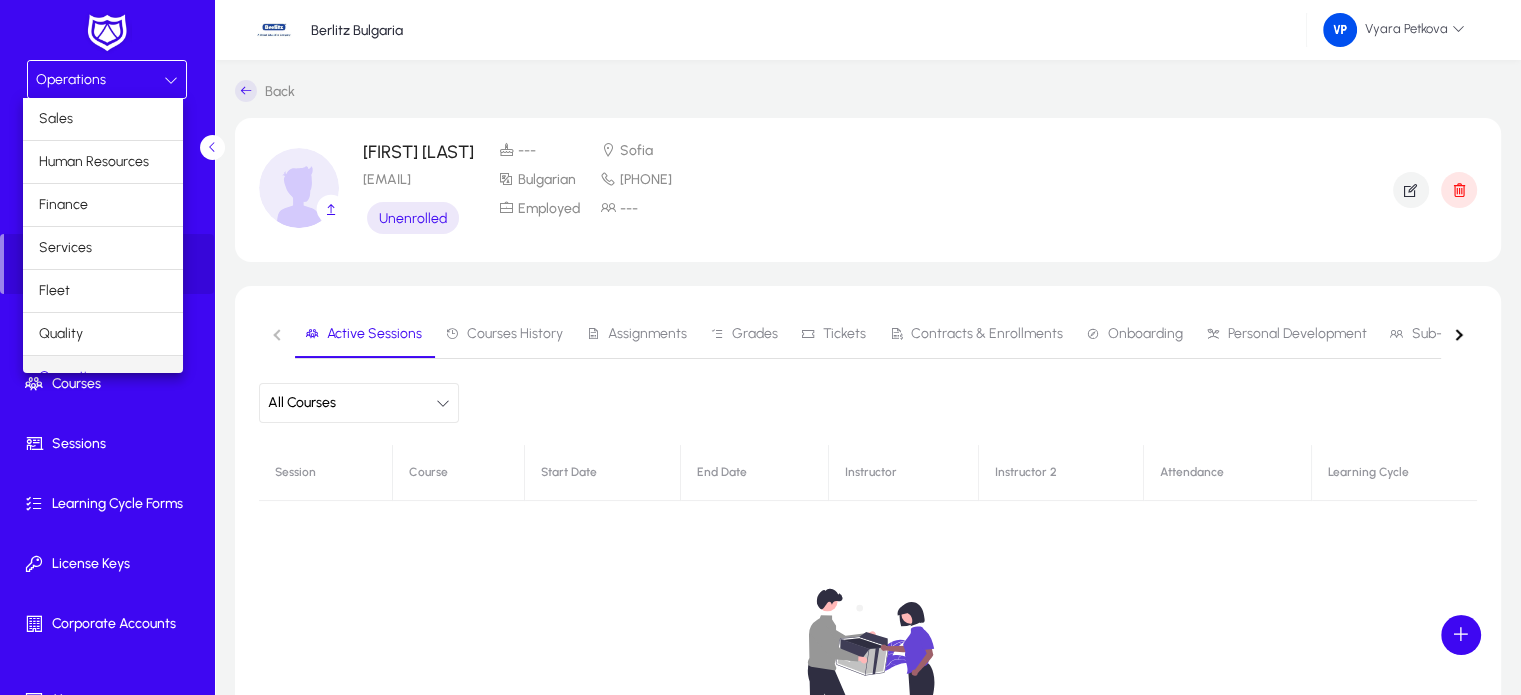 click at bounding box center (760, 347) 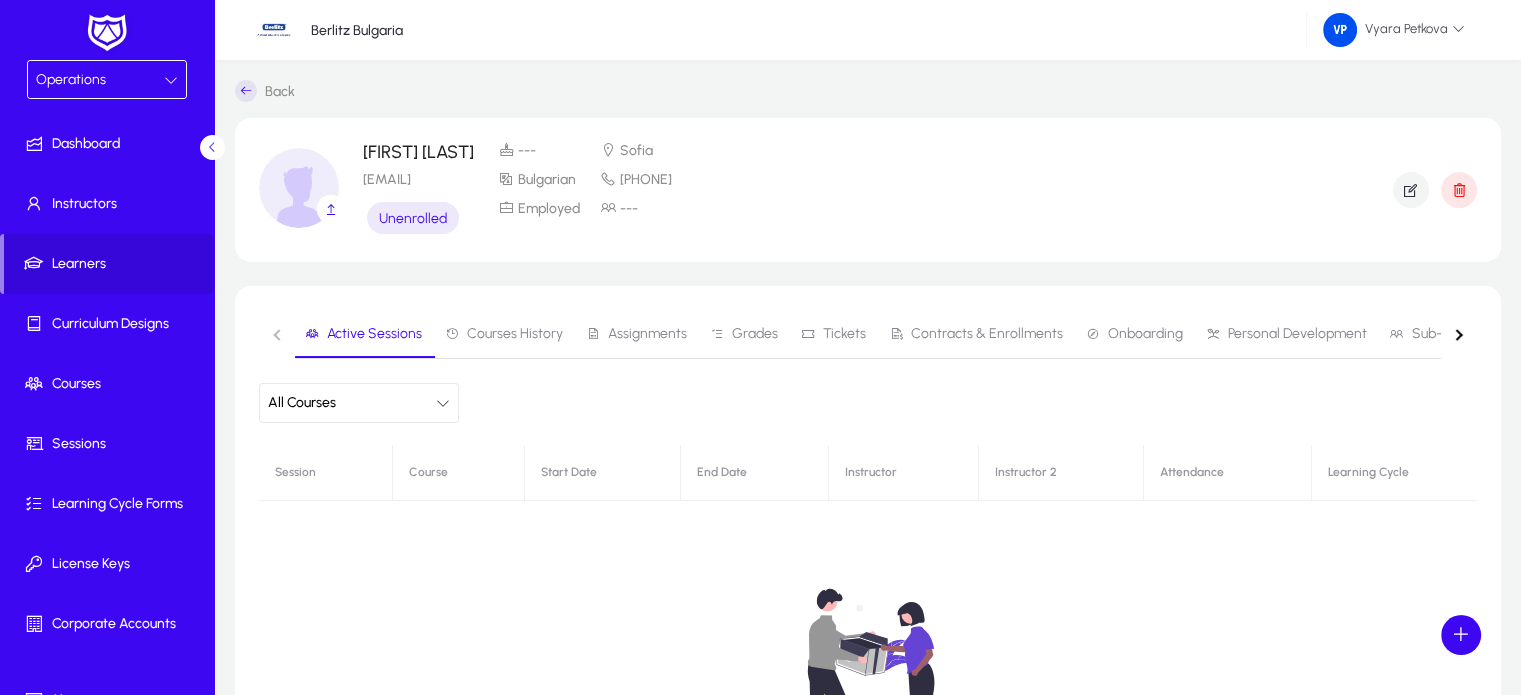 scroll, scrollTop: 94, scrollLeft: 0, axis: vertical 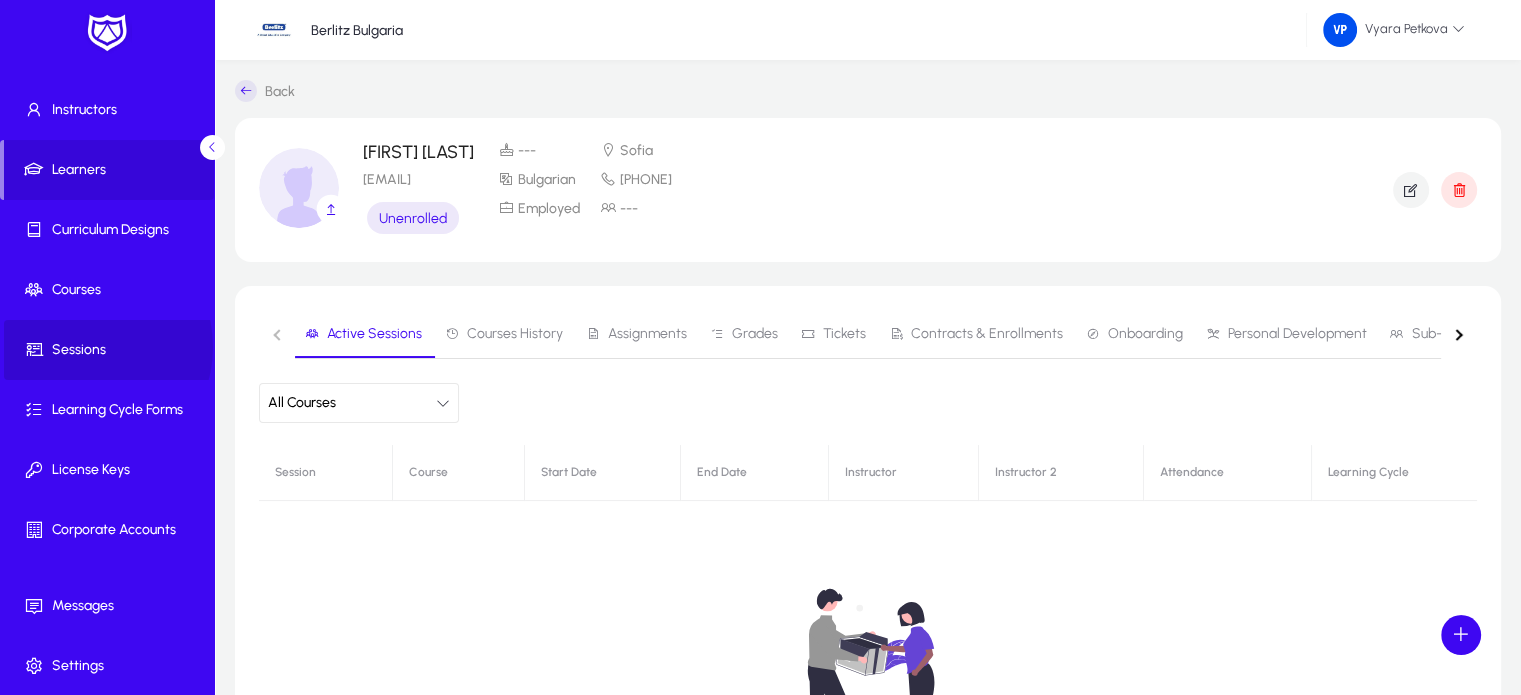 click on "Sessions" 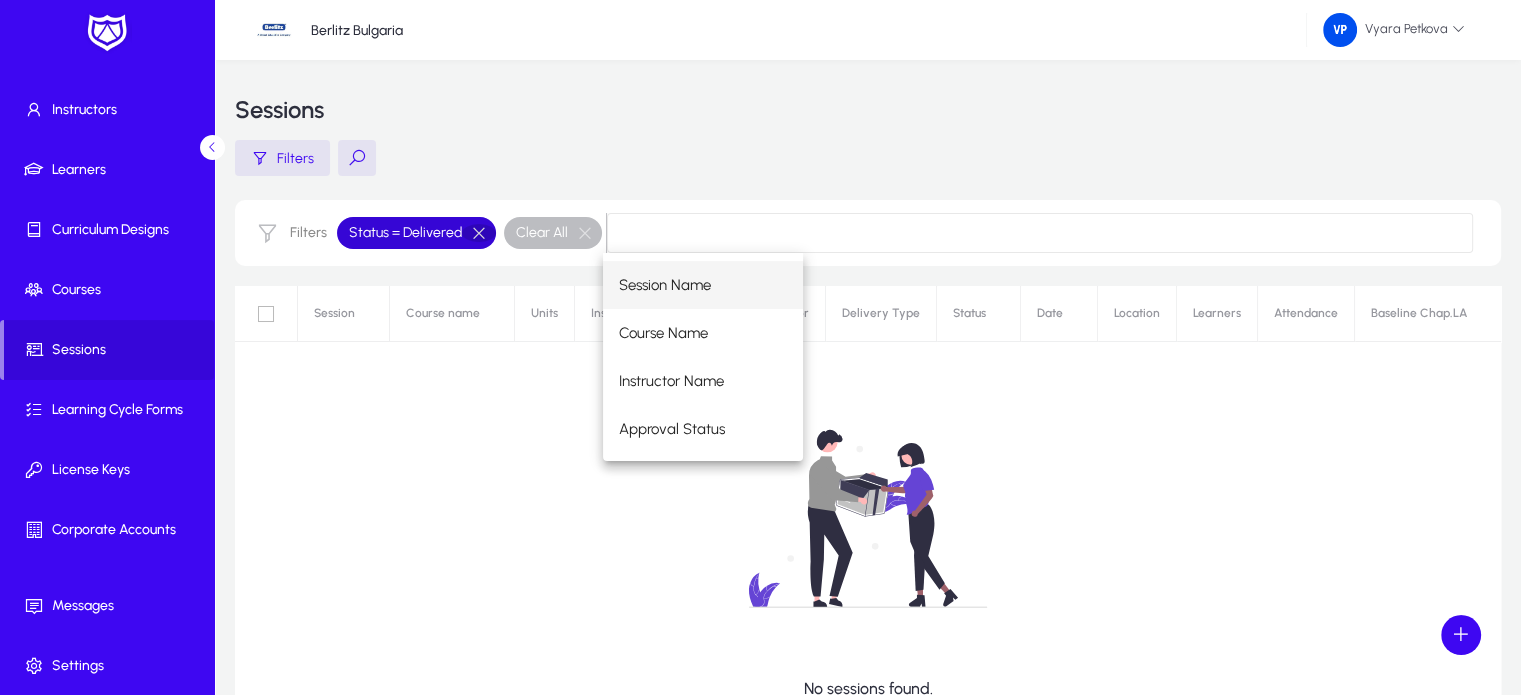 click at bounding box center (479, 233) 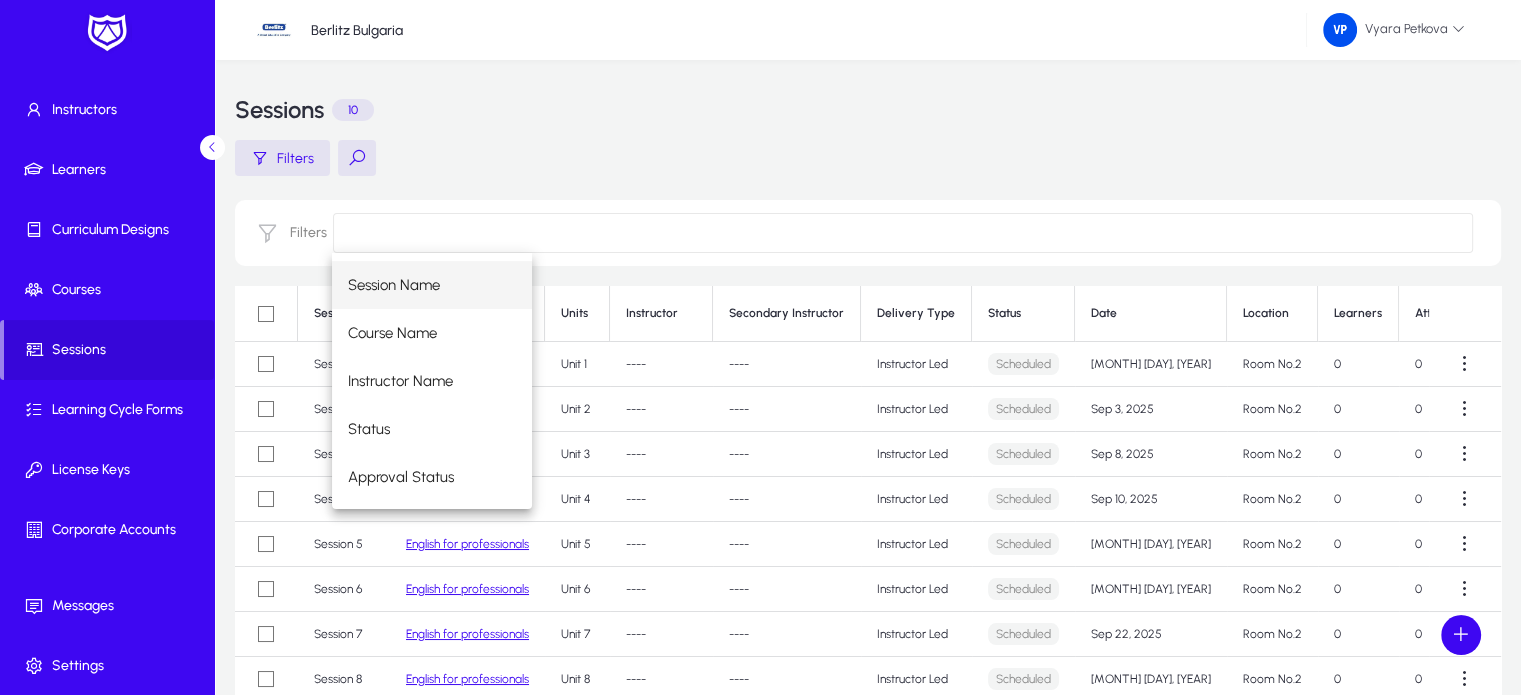 click on "Filters" 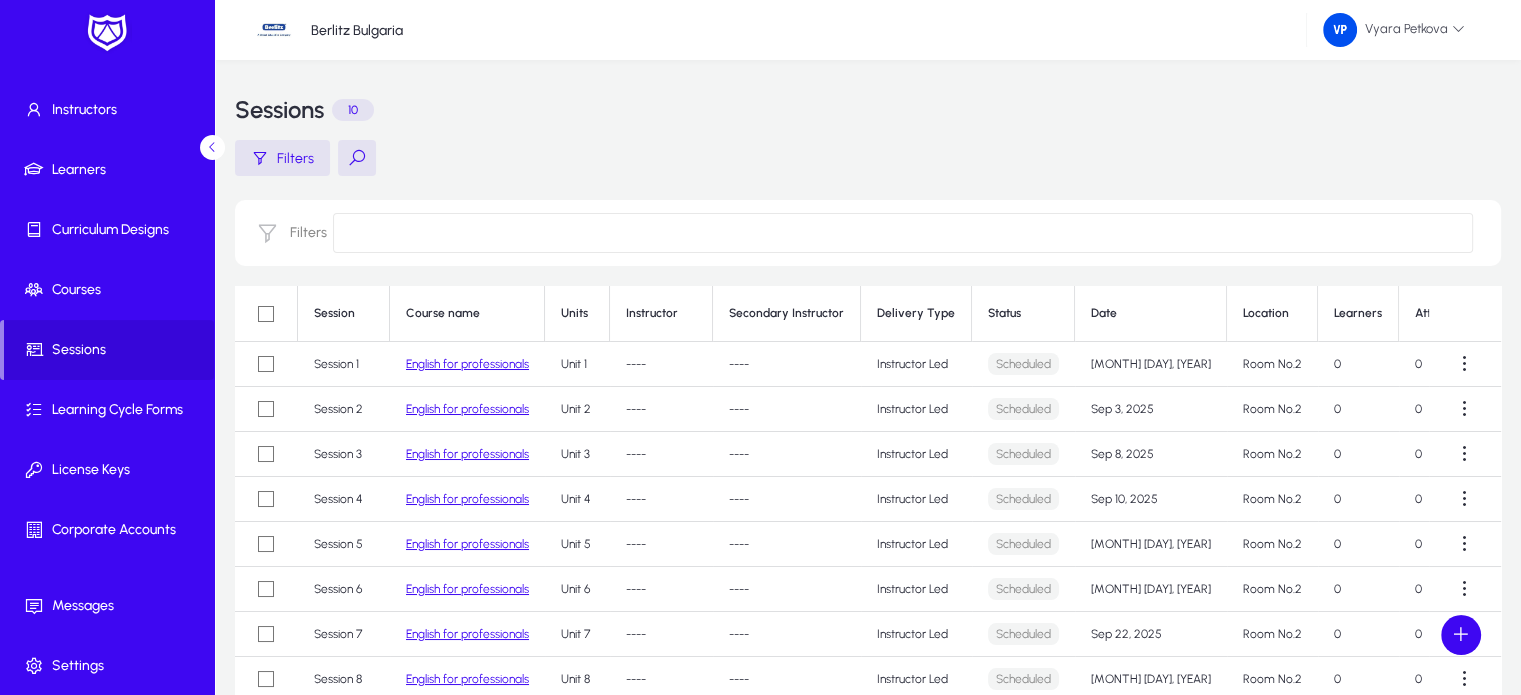 click on "English for professionals" 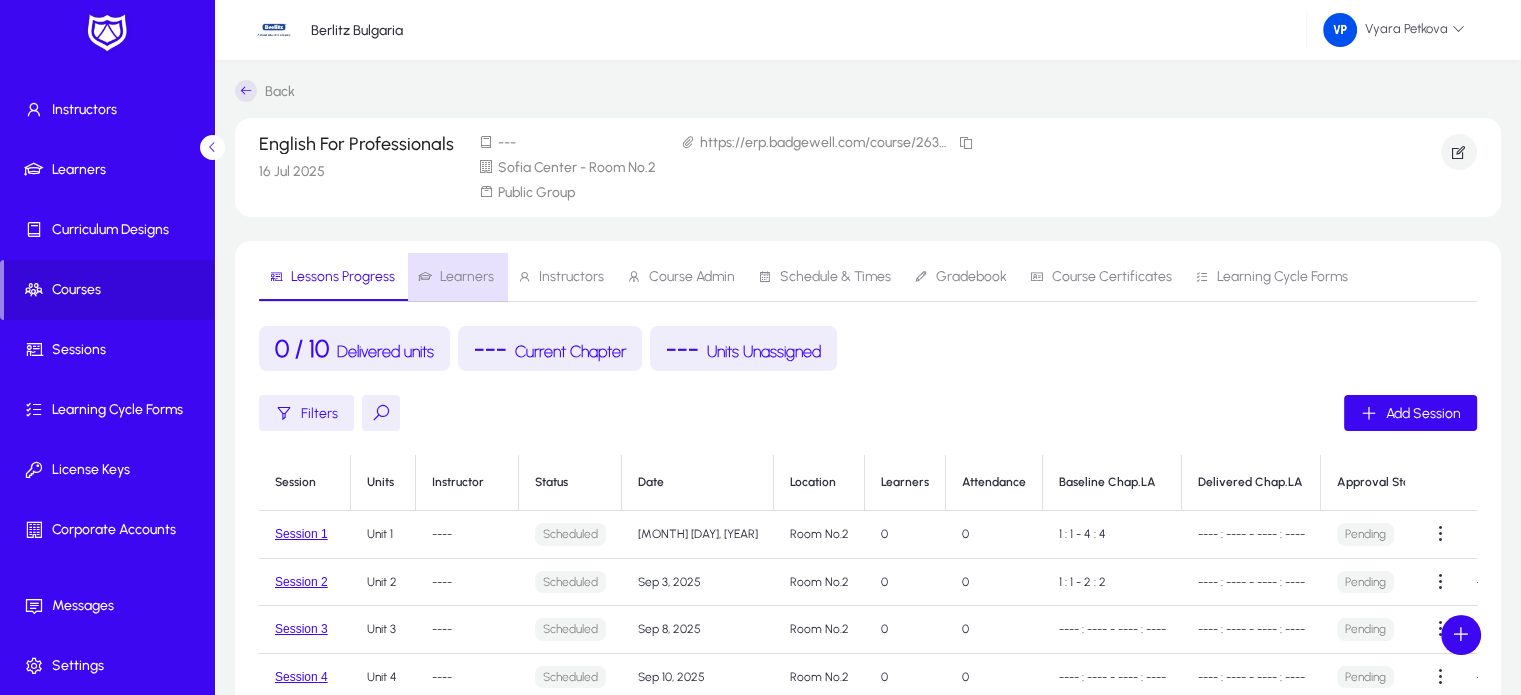 click on "Learners" at bounding box center [467, 277] 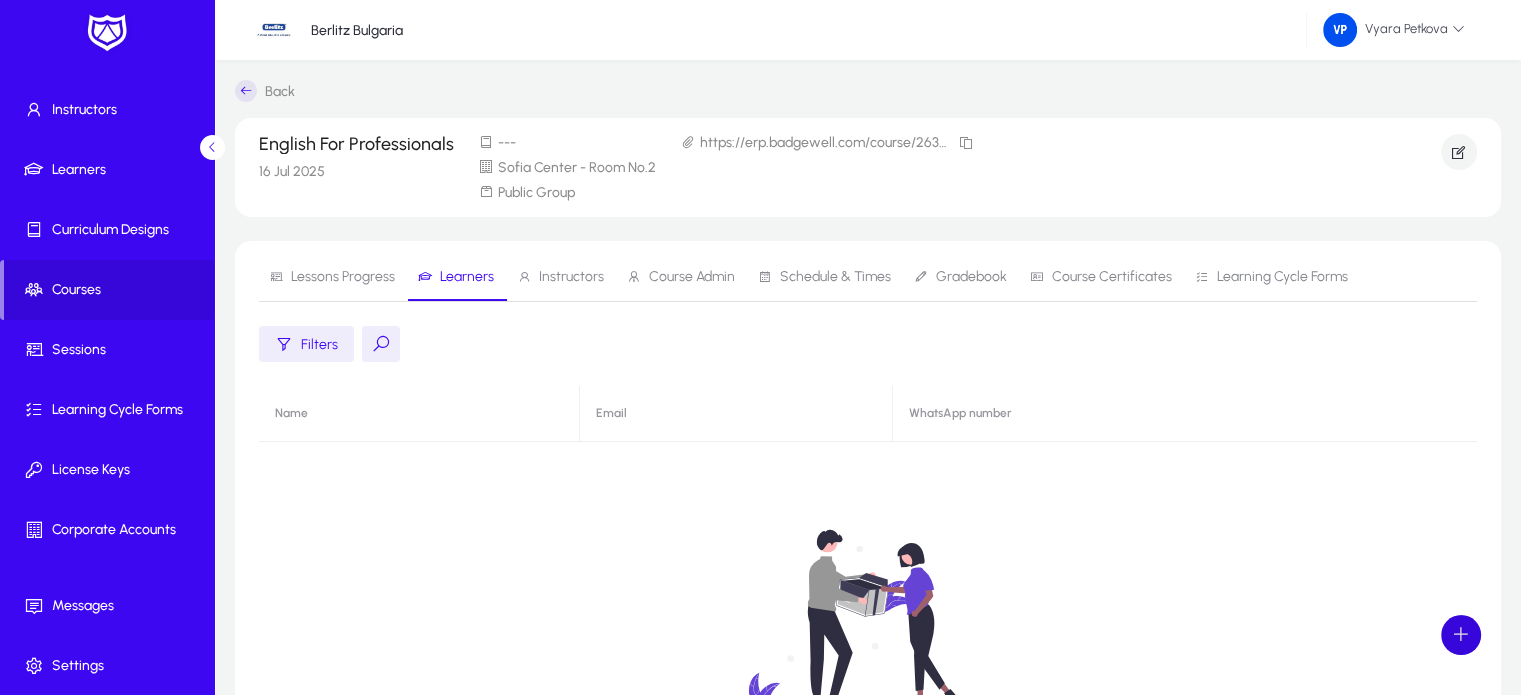click 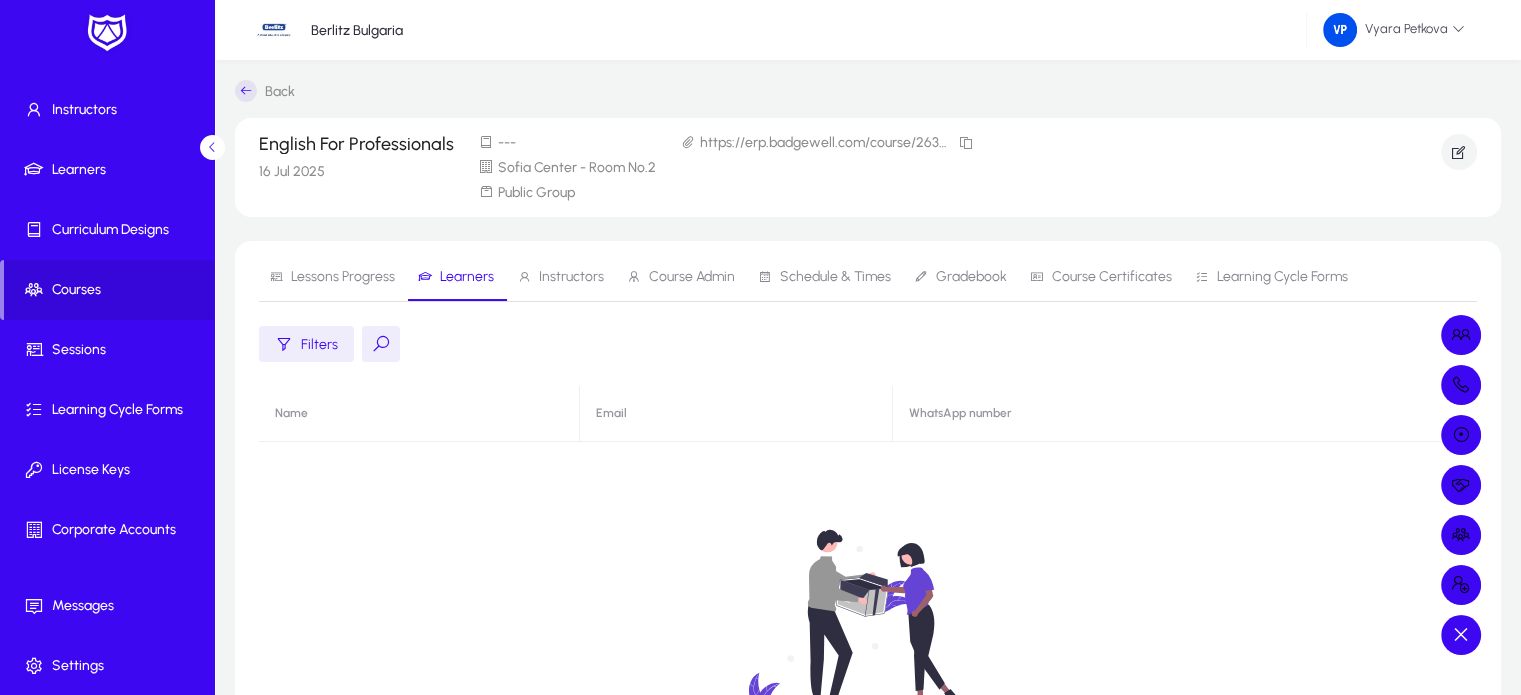 click at bounding box center [760, 347] 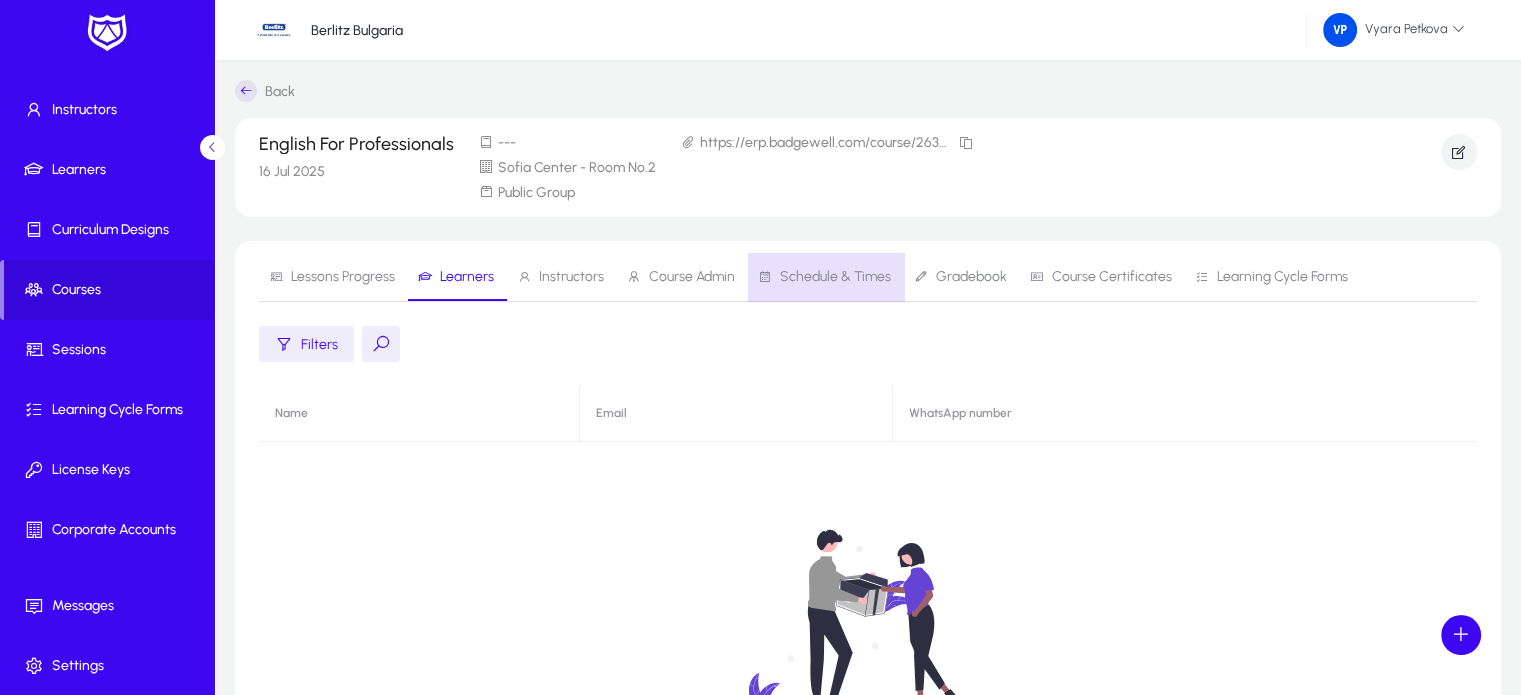 click on "Schedule & Times" at bounding box center [835, 277] 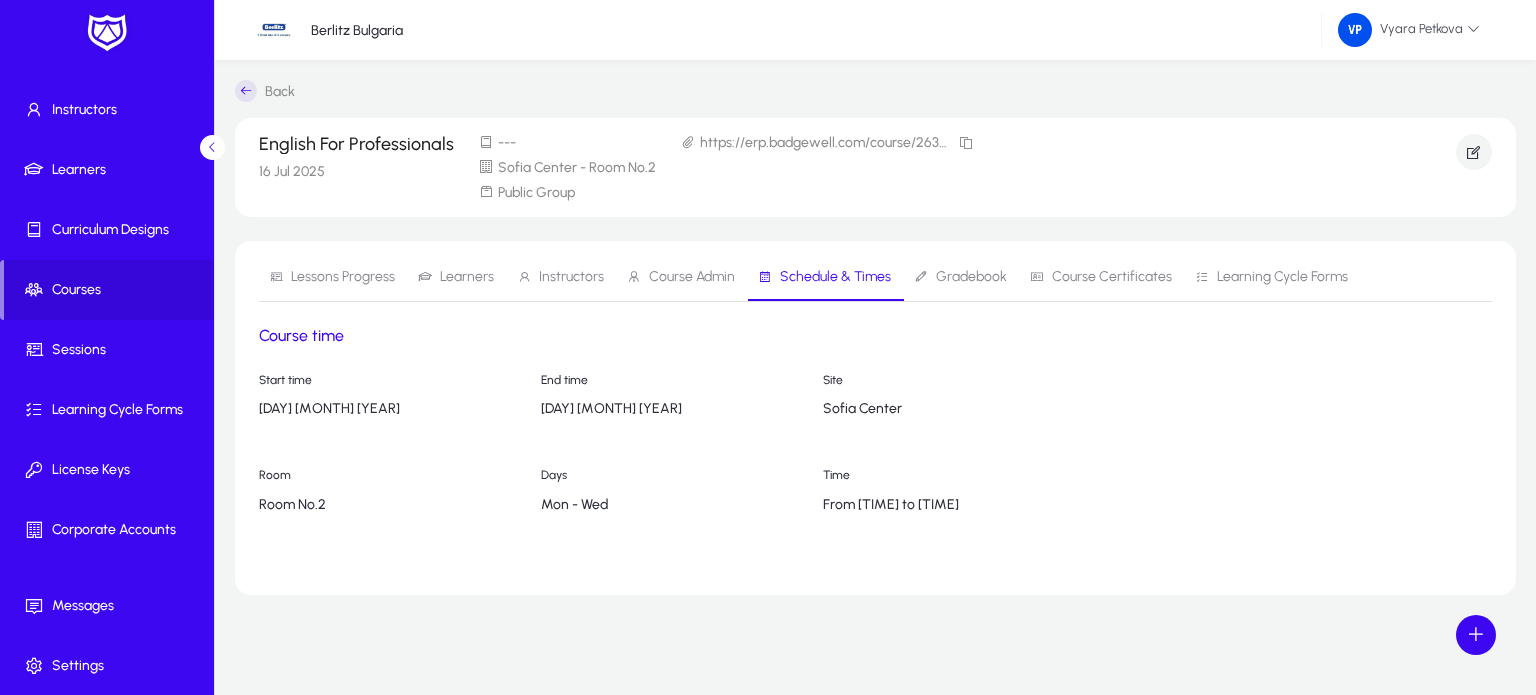 click on "English For Professionals   16 Jul 2025   ---  Sofia Center - Room No.2 Public Group https://erp.badgewell.com/course/263UDOJPP5ED" 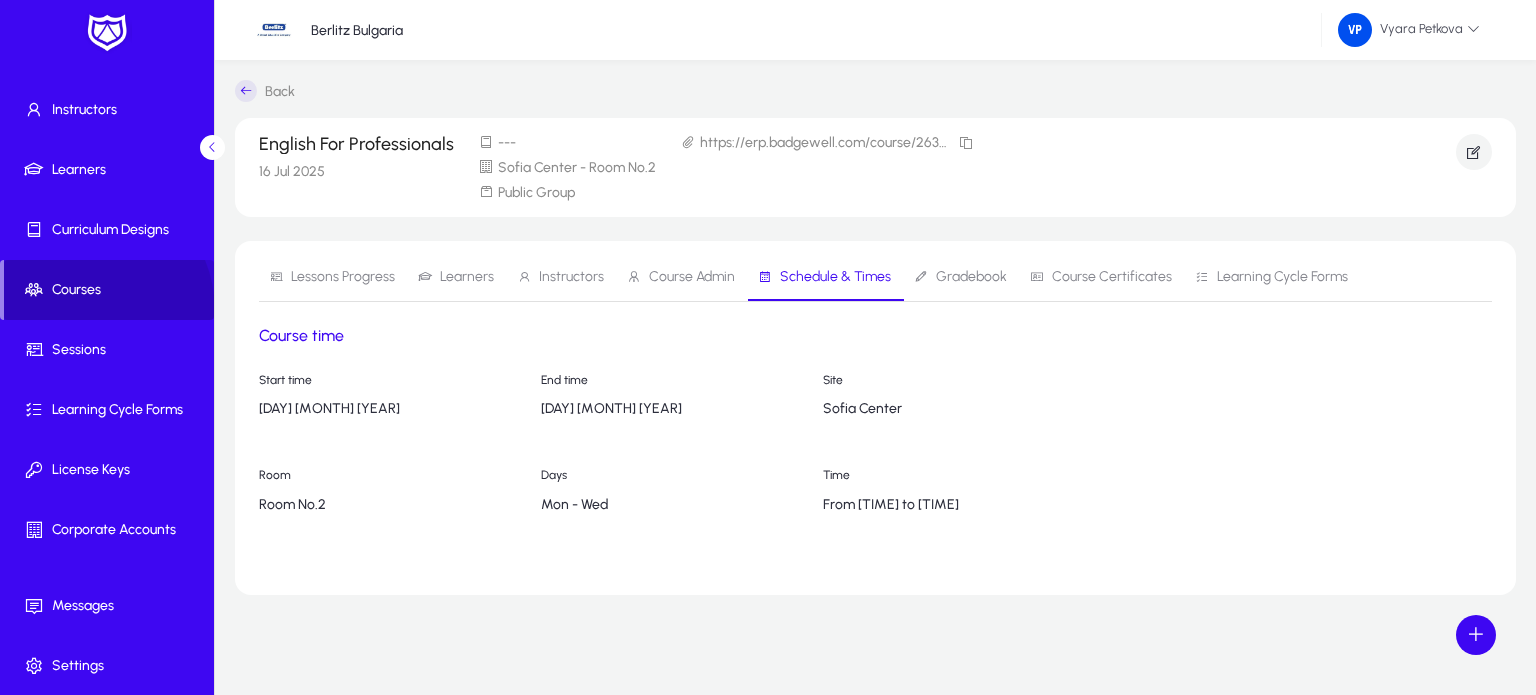 click 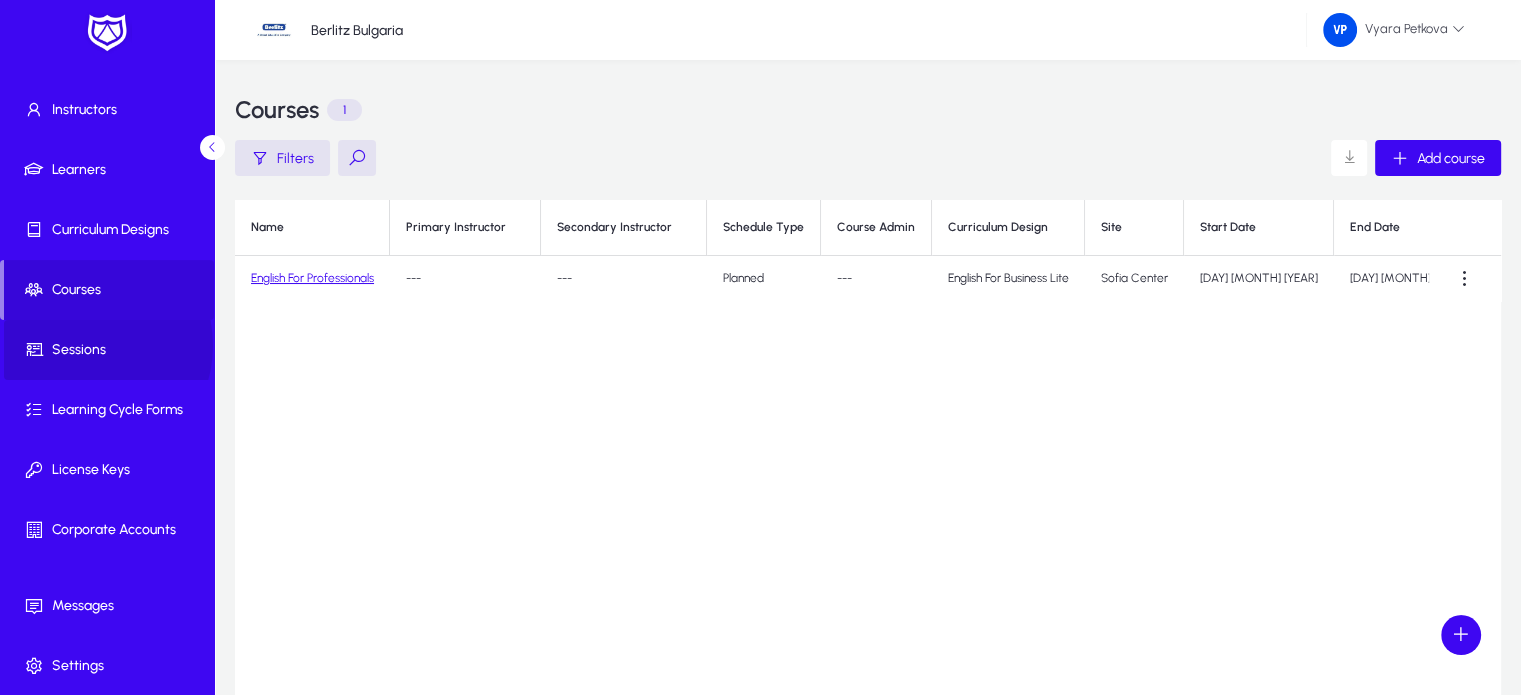 click on "Sessions" 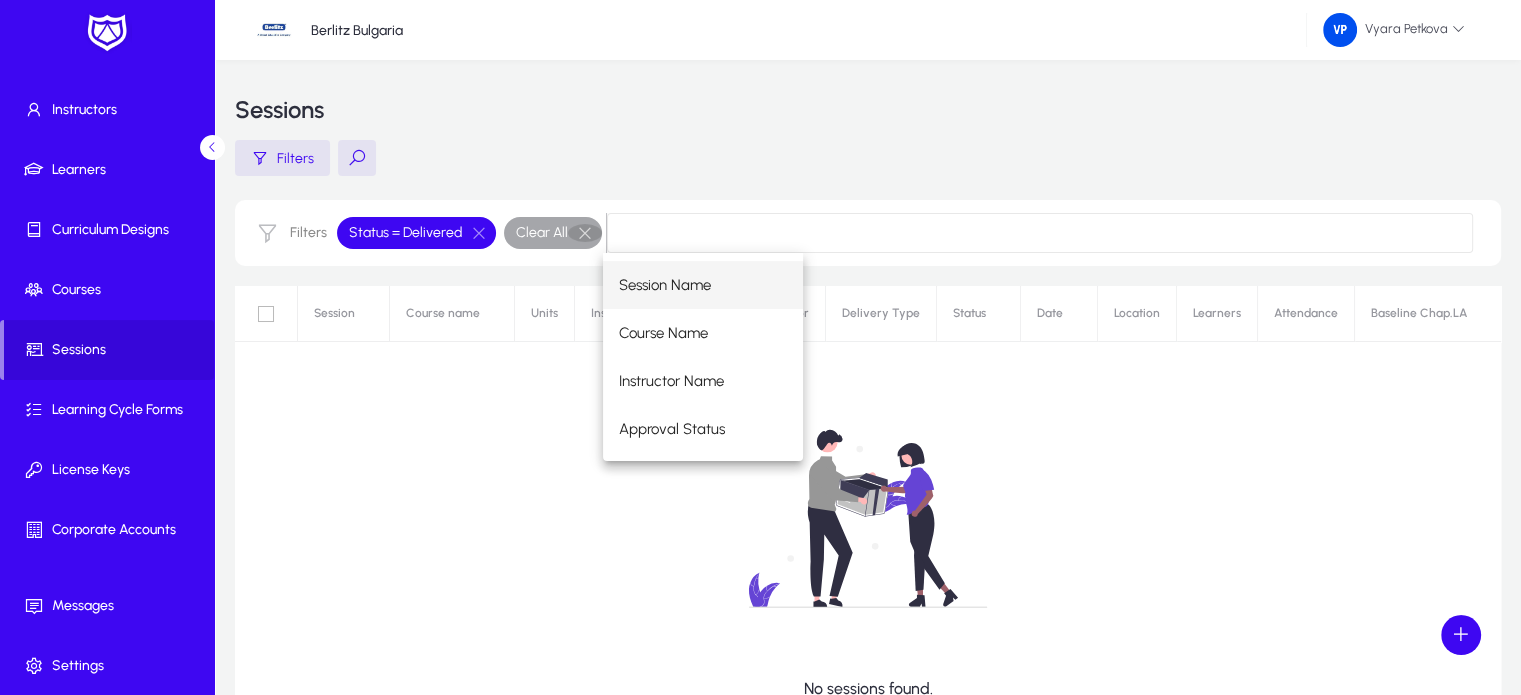click at bounding box center (585, 233) 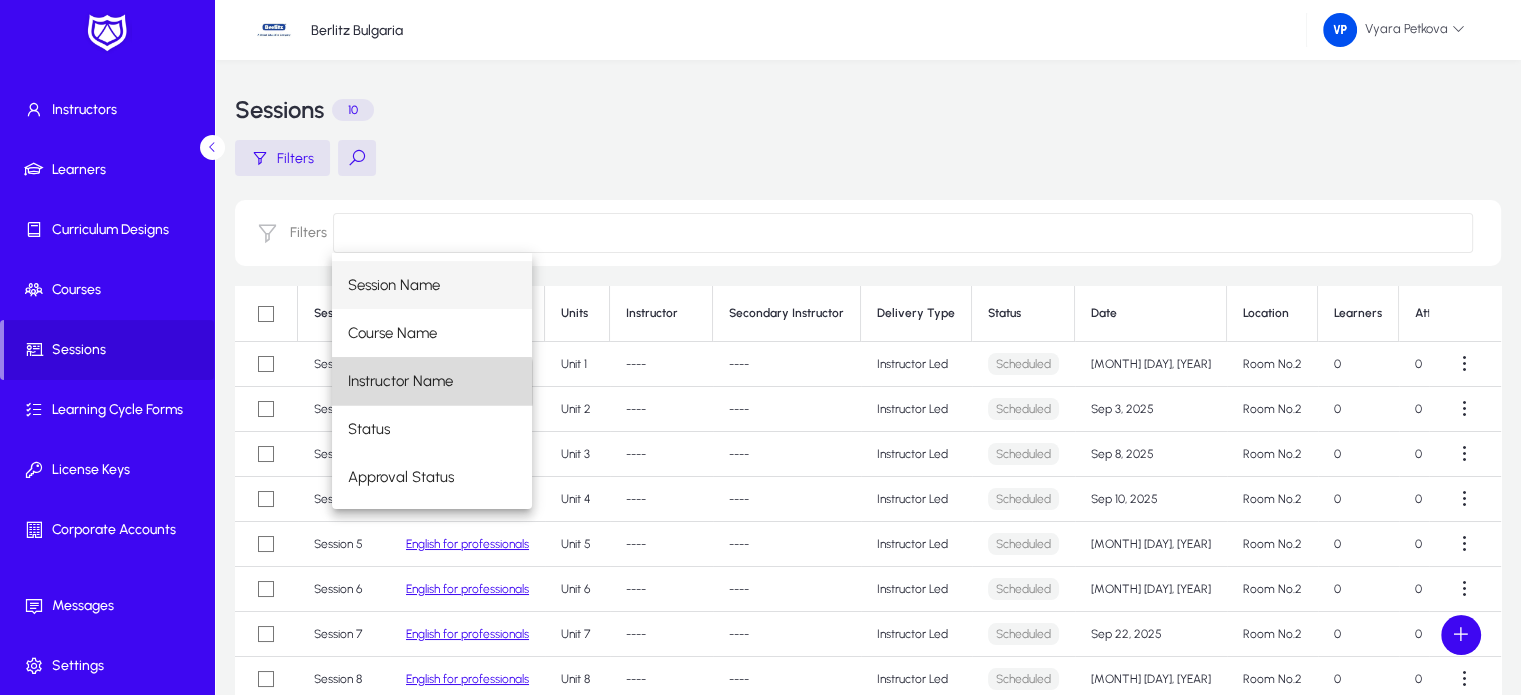 click on "Instructor Name" at bounding box center [400, 381] 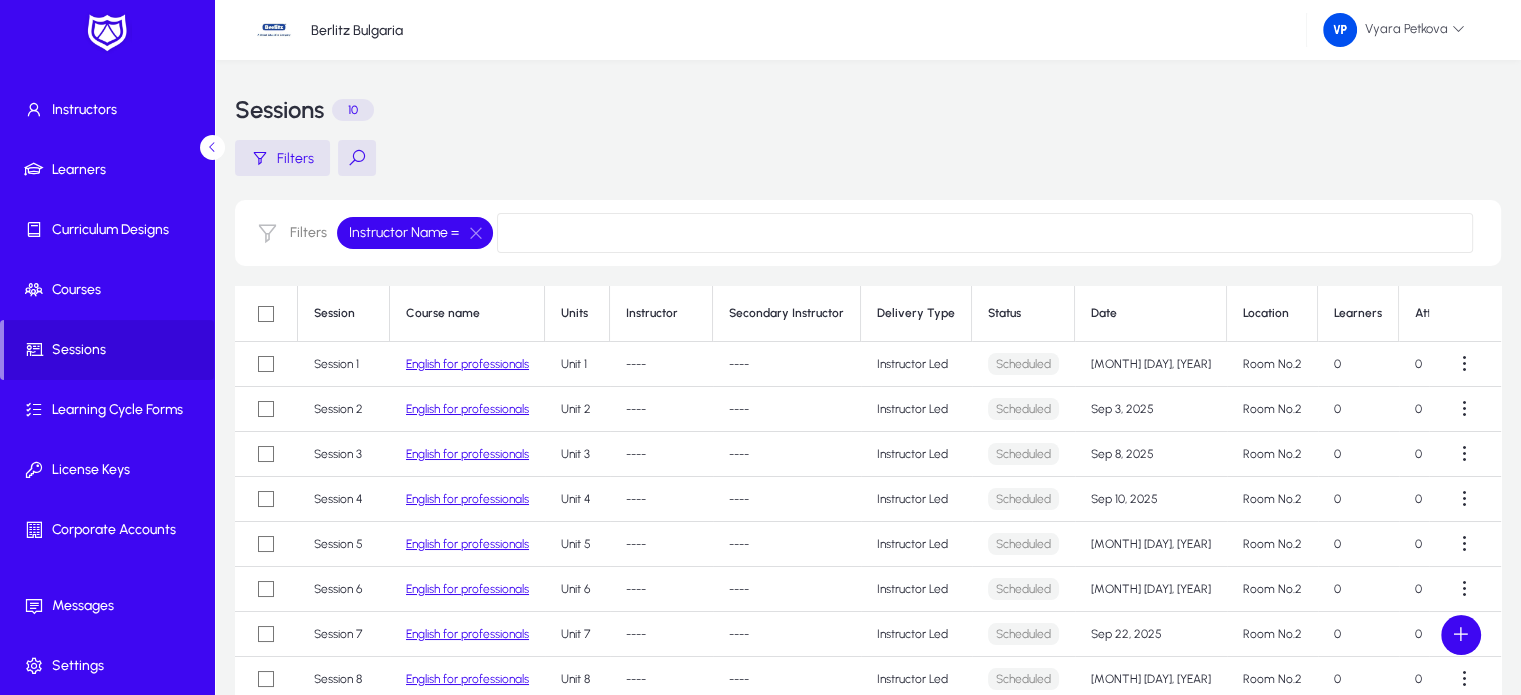 click at bounding box center [985, 233] 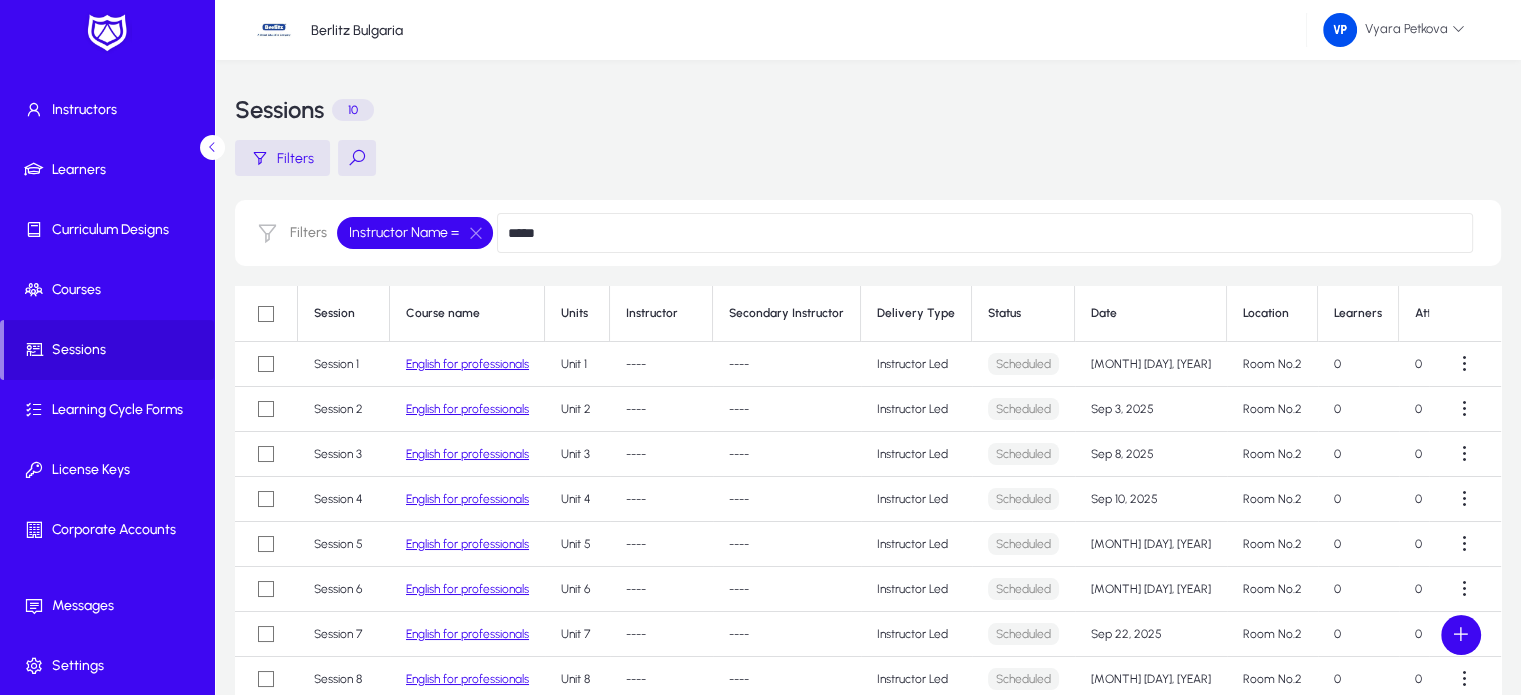 type on "*****" 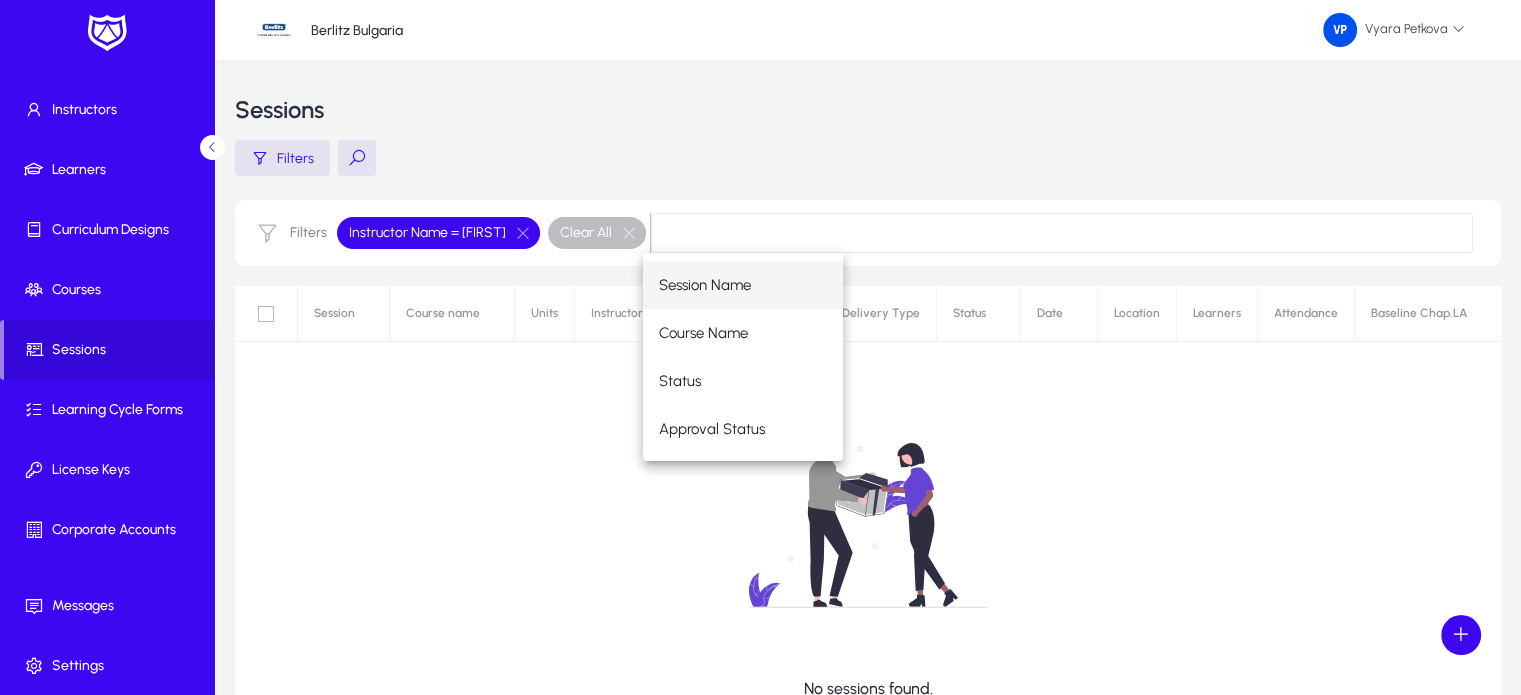 click on "No sessions found." 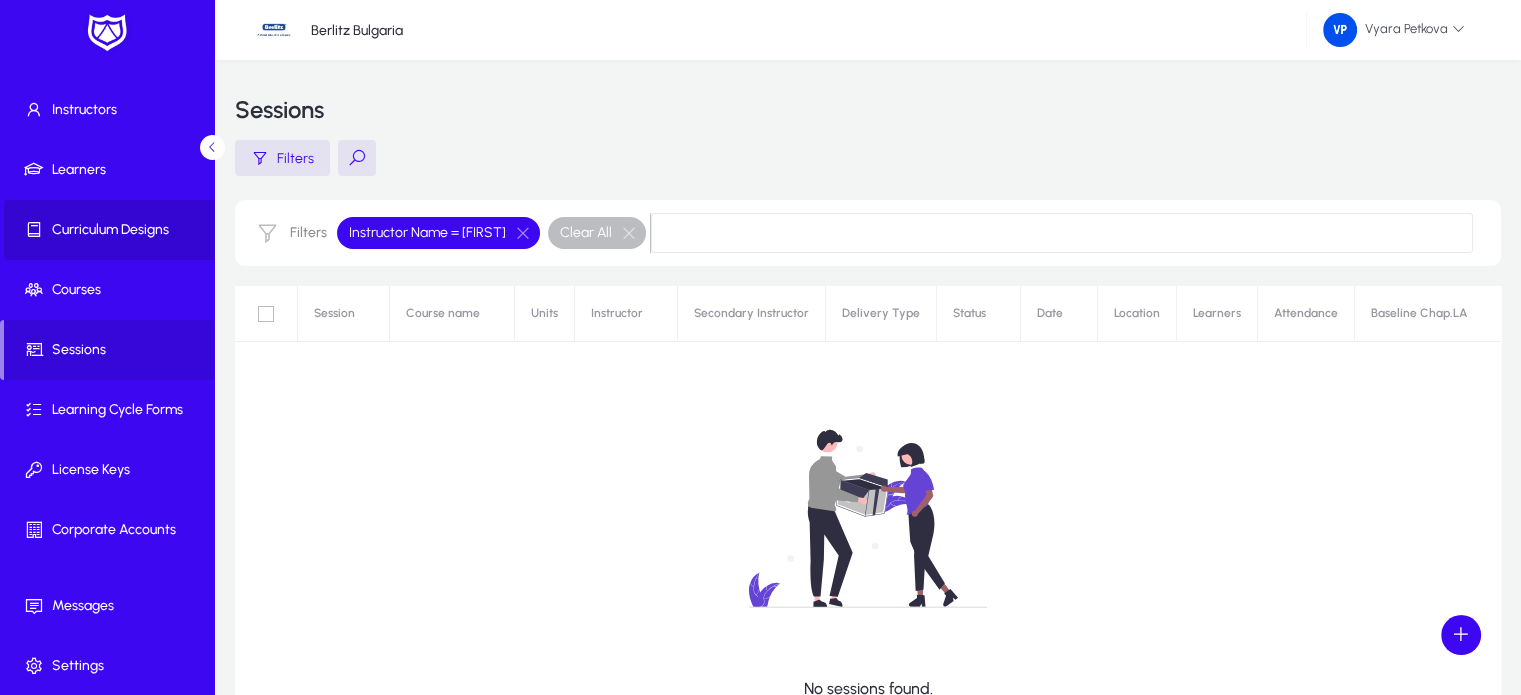 click on "Curriculum Designs" 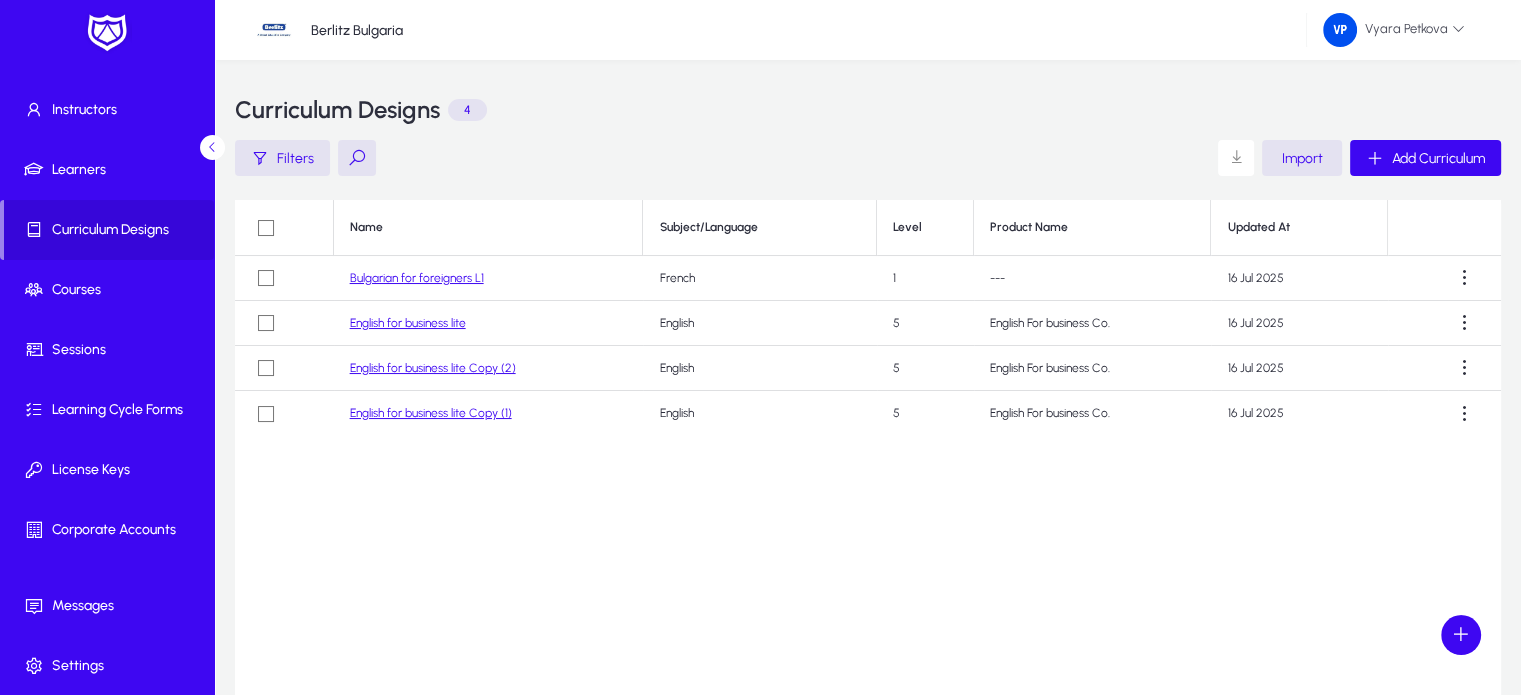 click on "English for business lite Copy (2)" 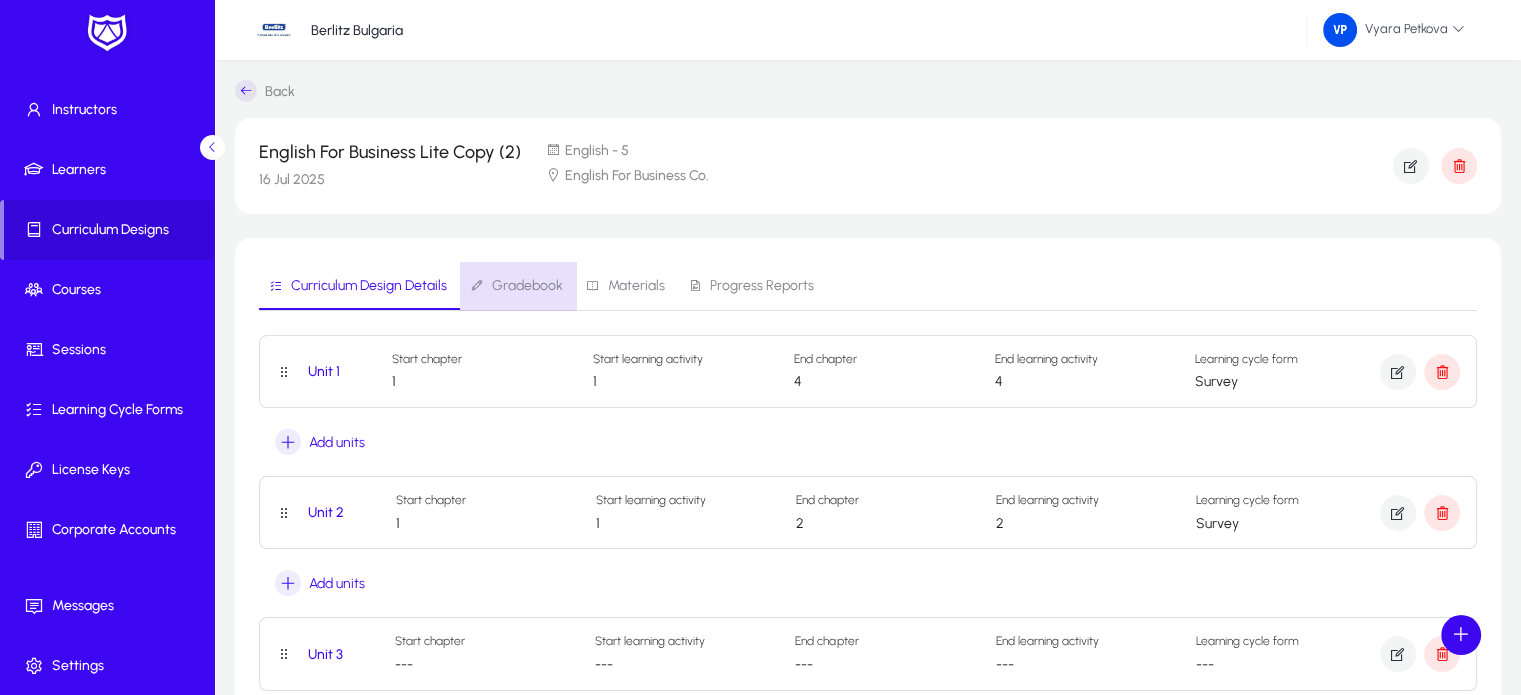 click on "Gradebook" at bounding box center [527, 286] 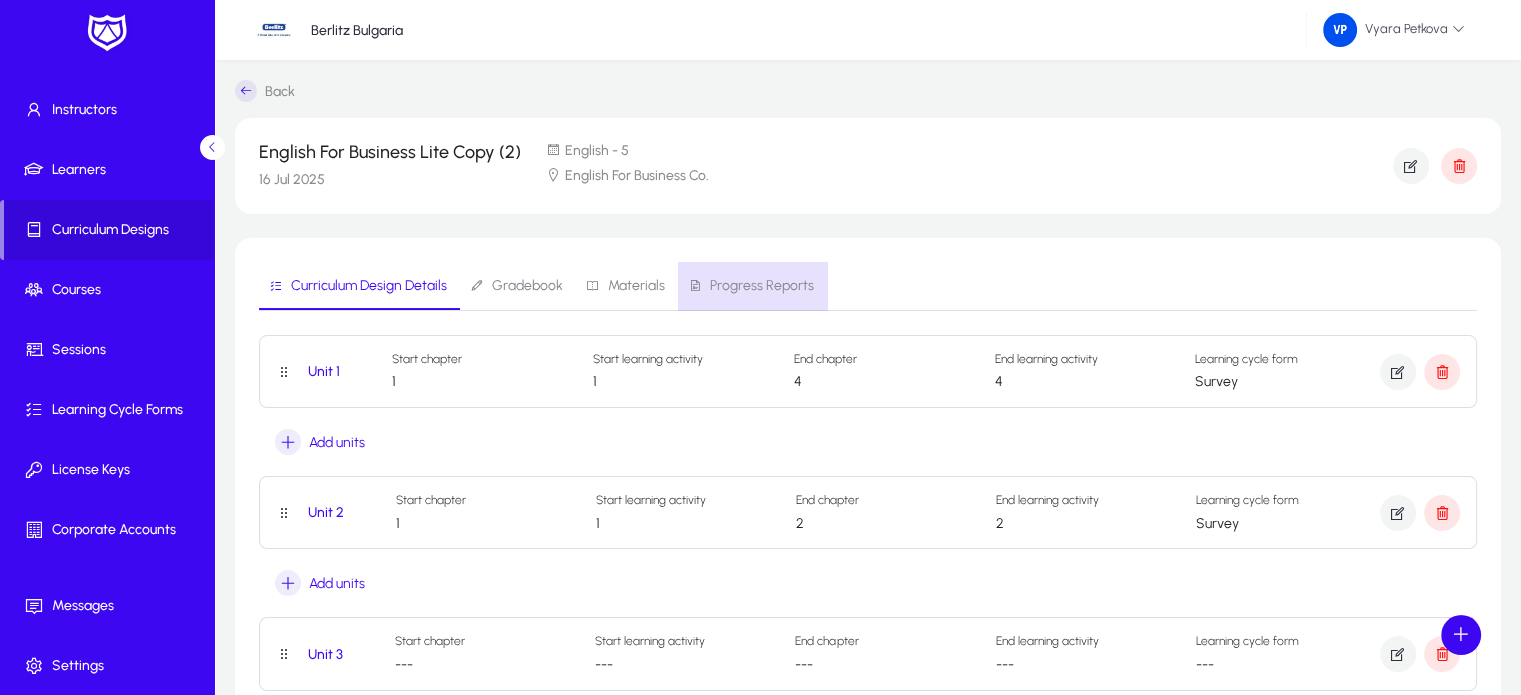 click on "Progress Reports" at bounding box center (762, 286) 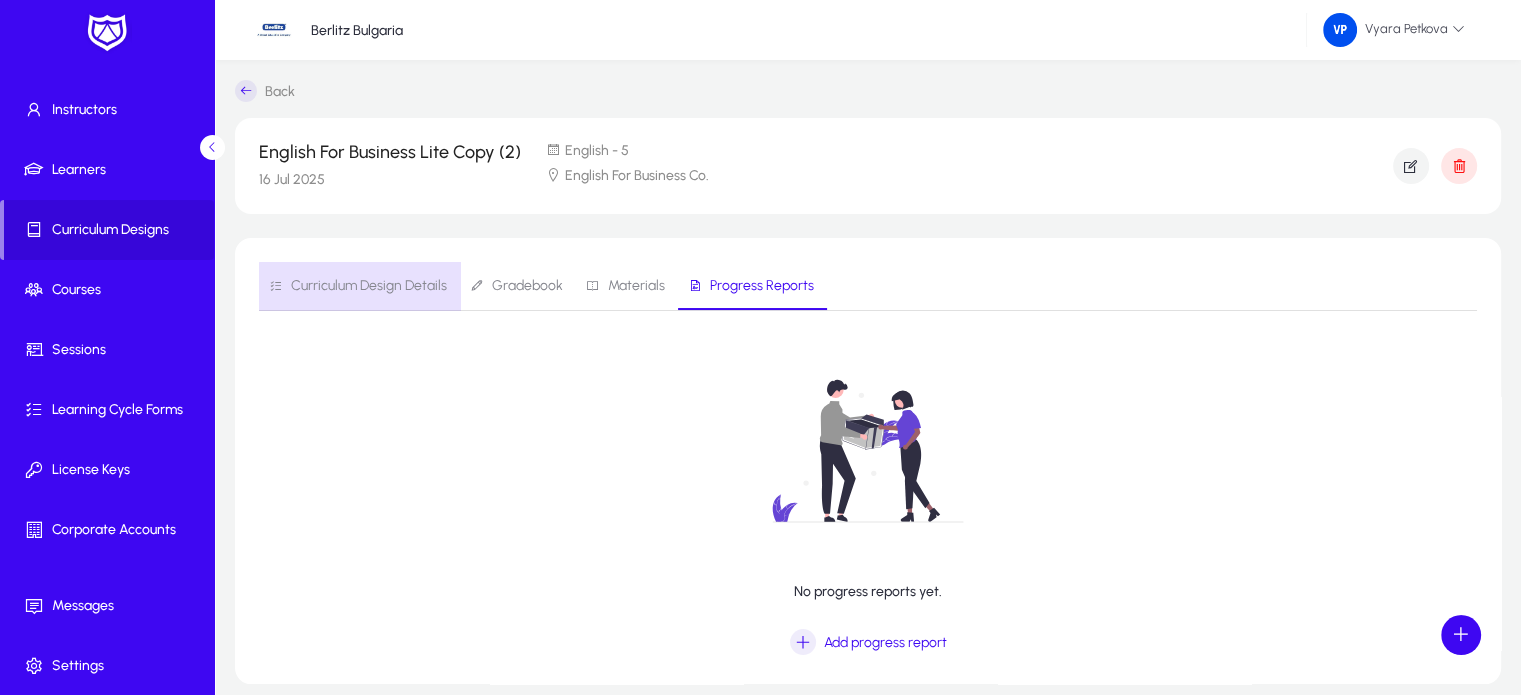click on "Curriculum Design Details" at bounding box center (369, 286) 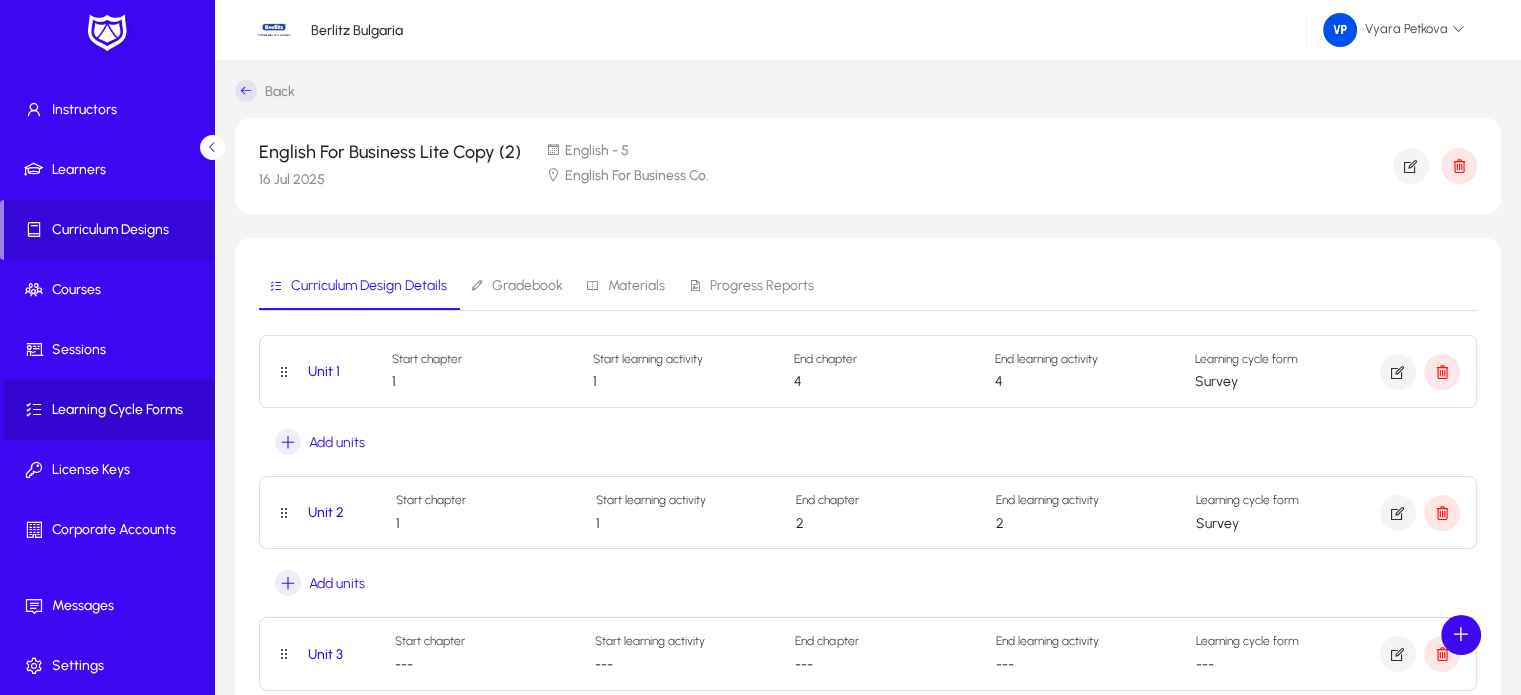 click on "Learning Cycle Forms" 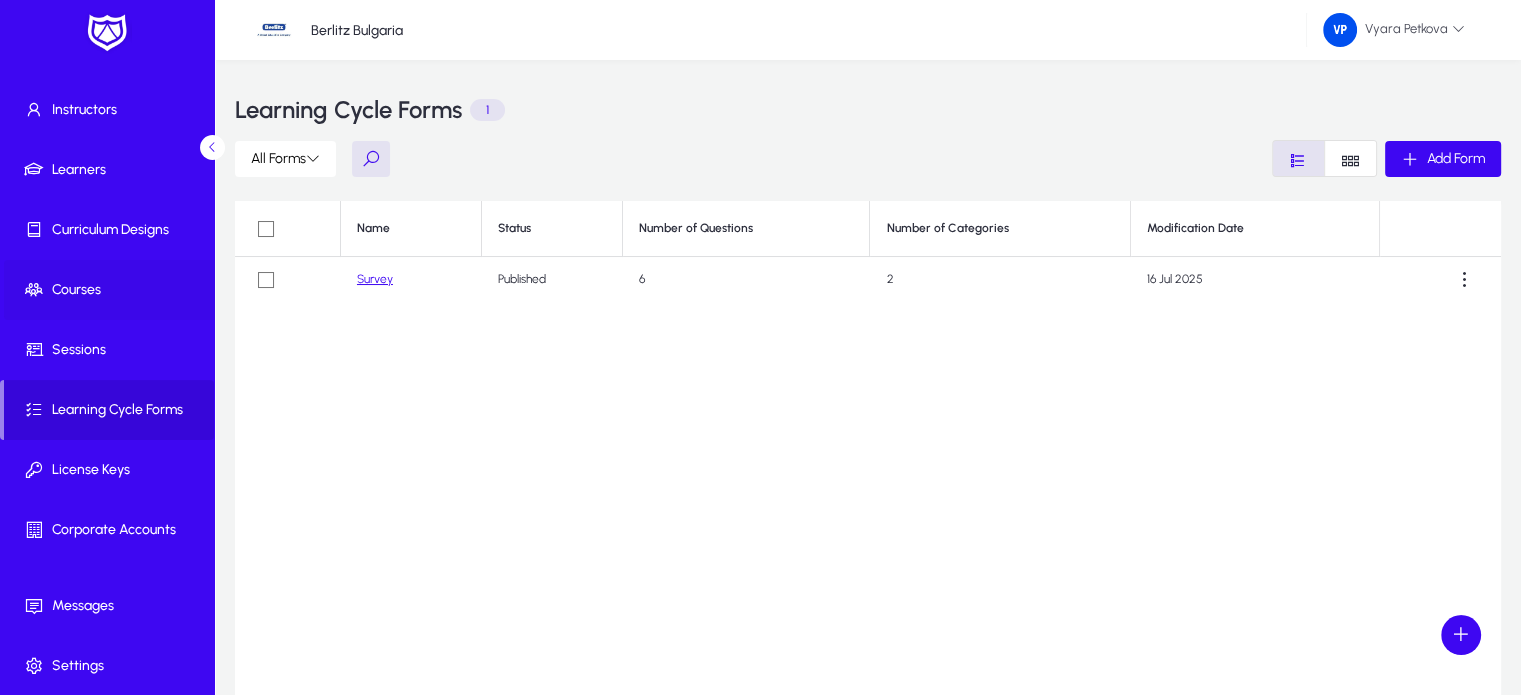 click on "Courses" 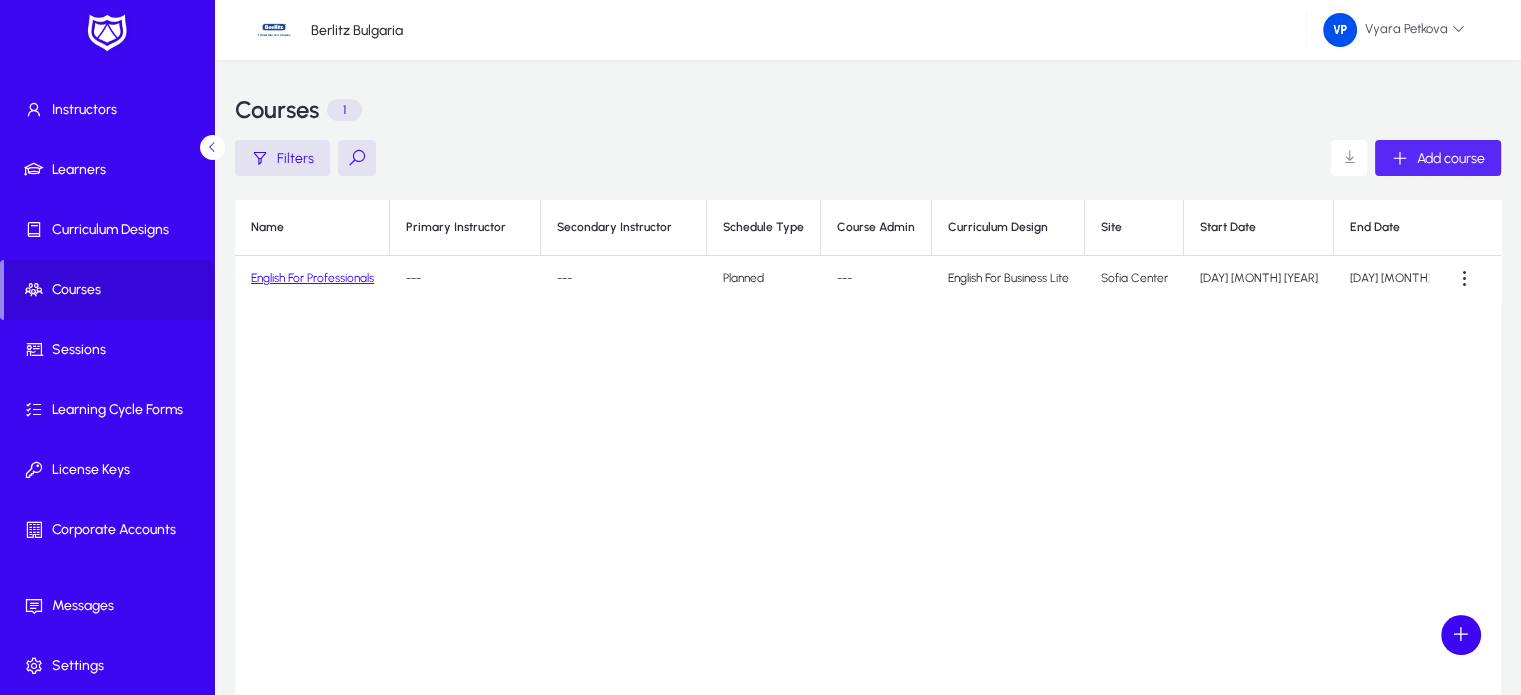 click on "Add course" 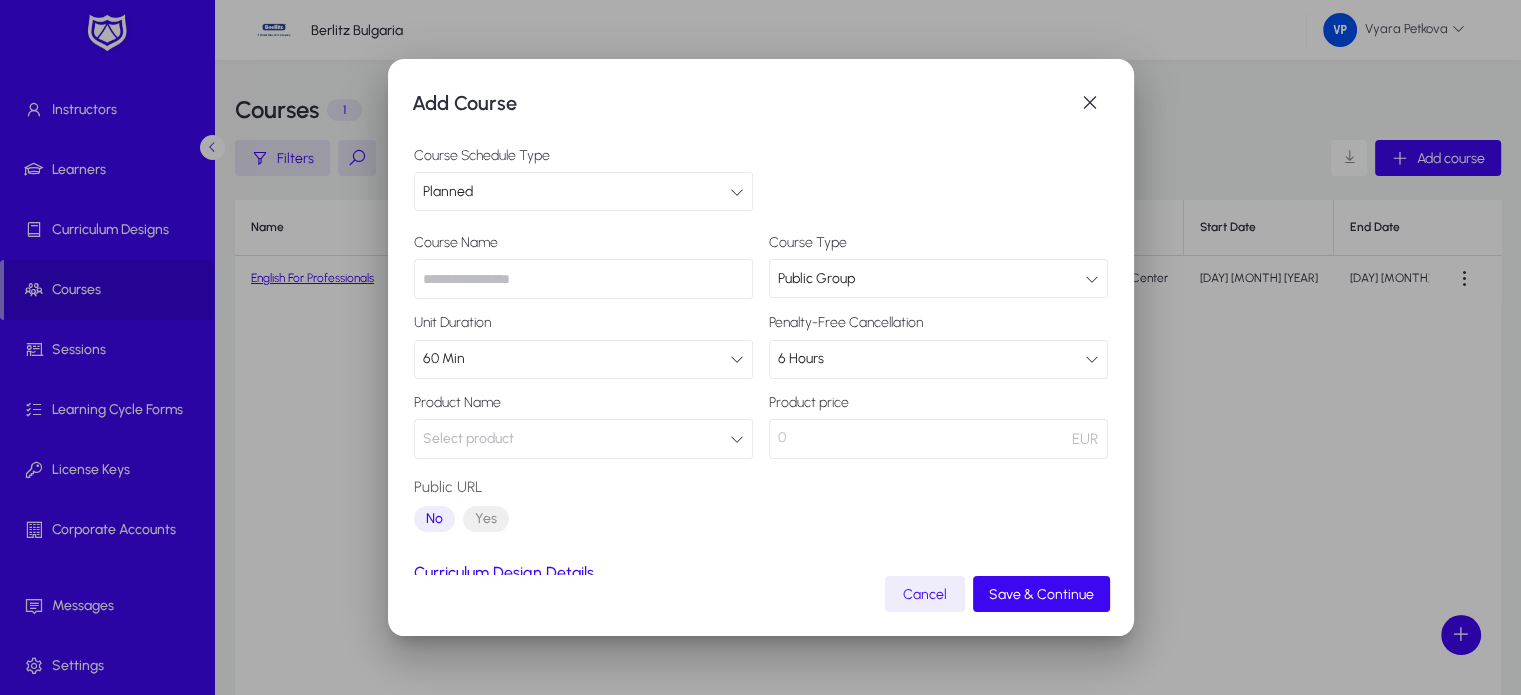 click at bounding box center [737, 192] 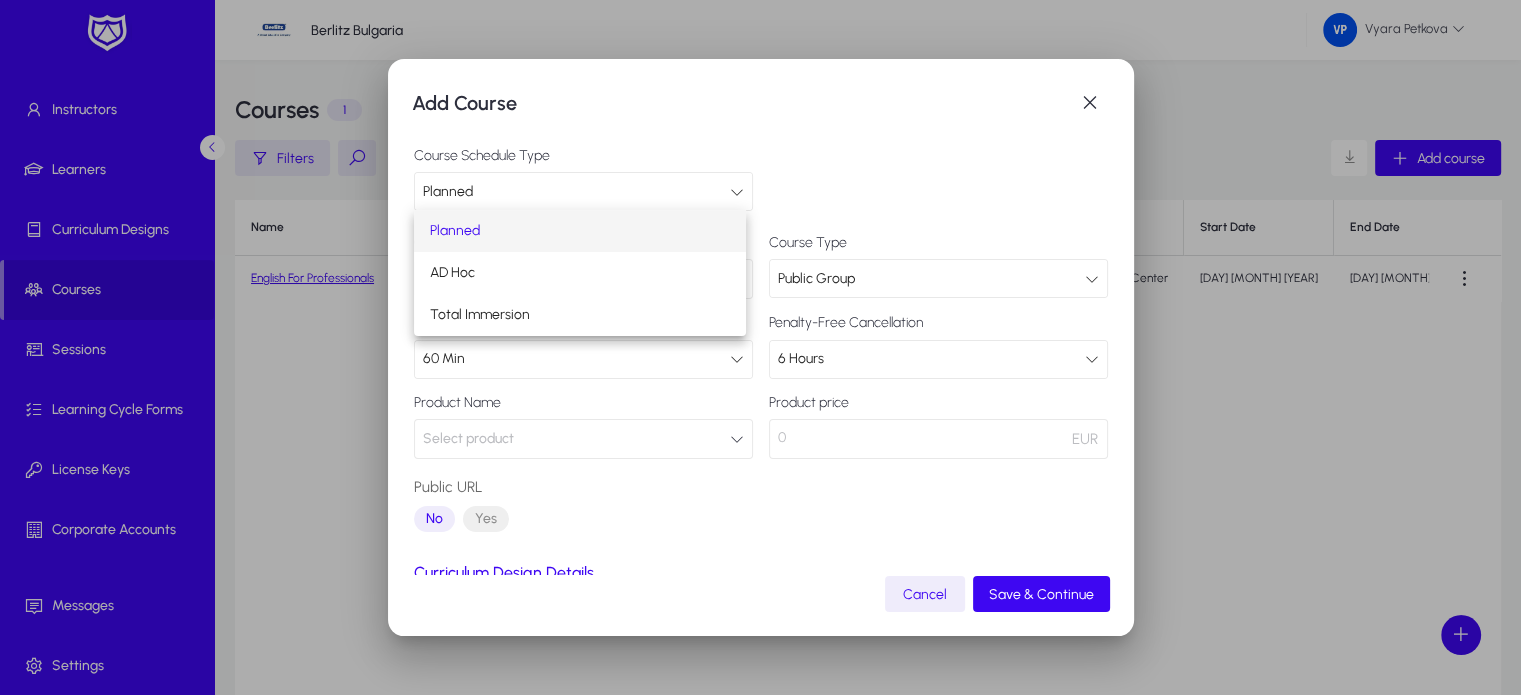 click at bounding box center (760, 347) 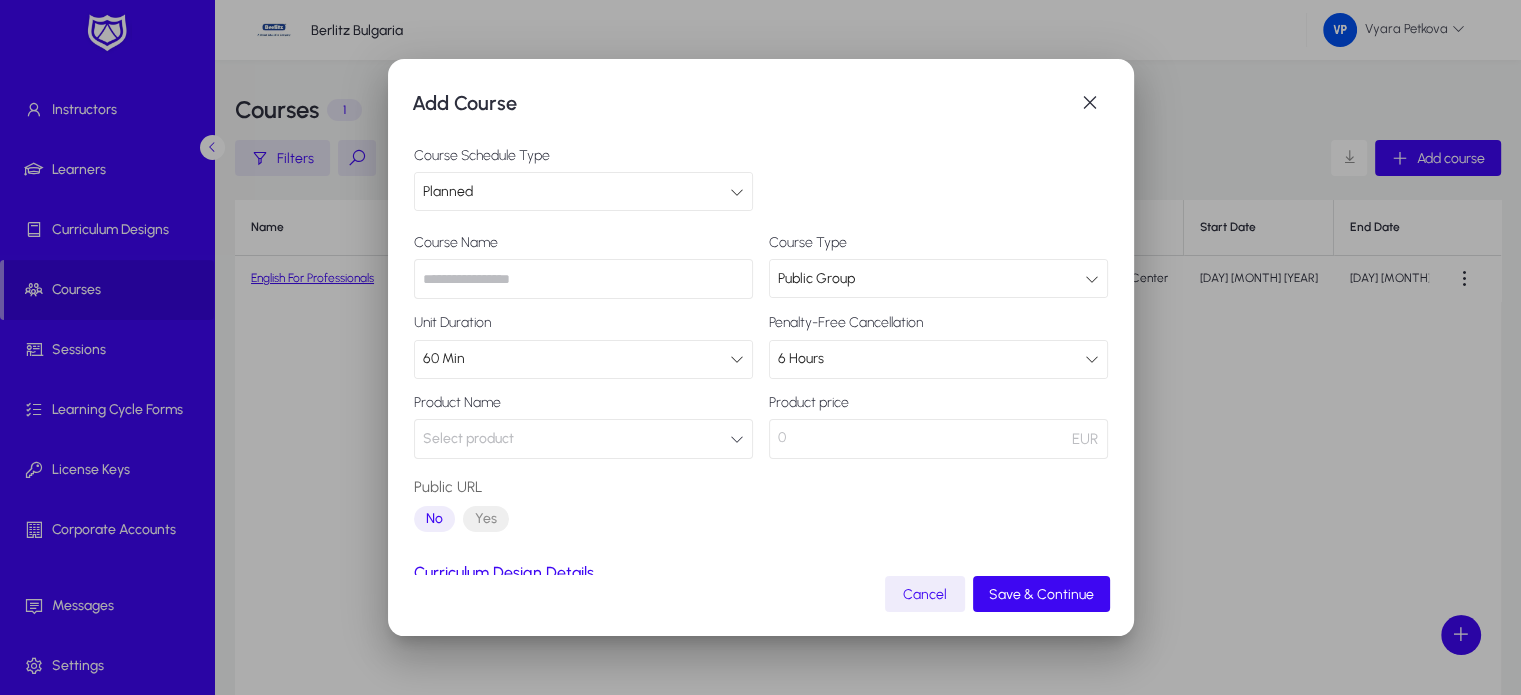 click at bounding box center [583, 279] 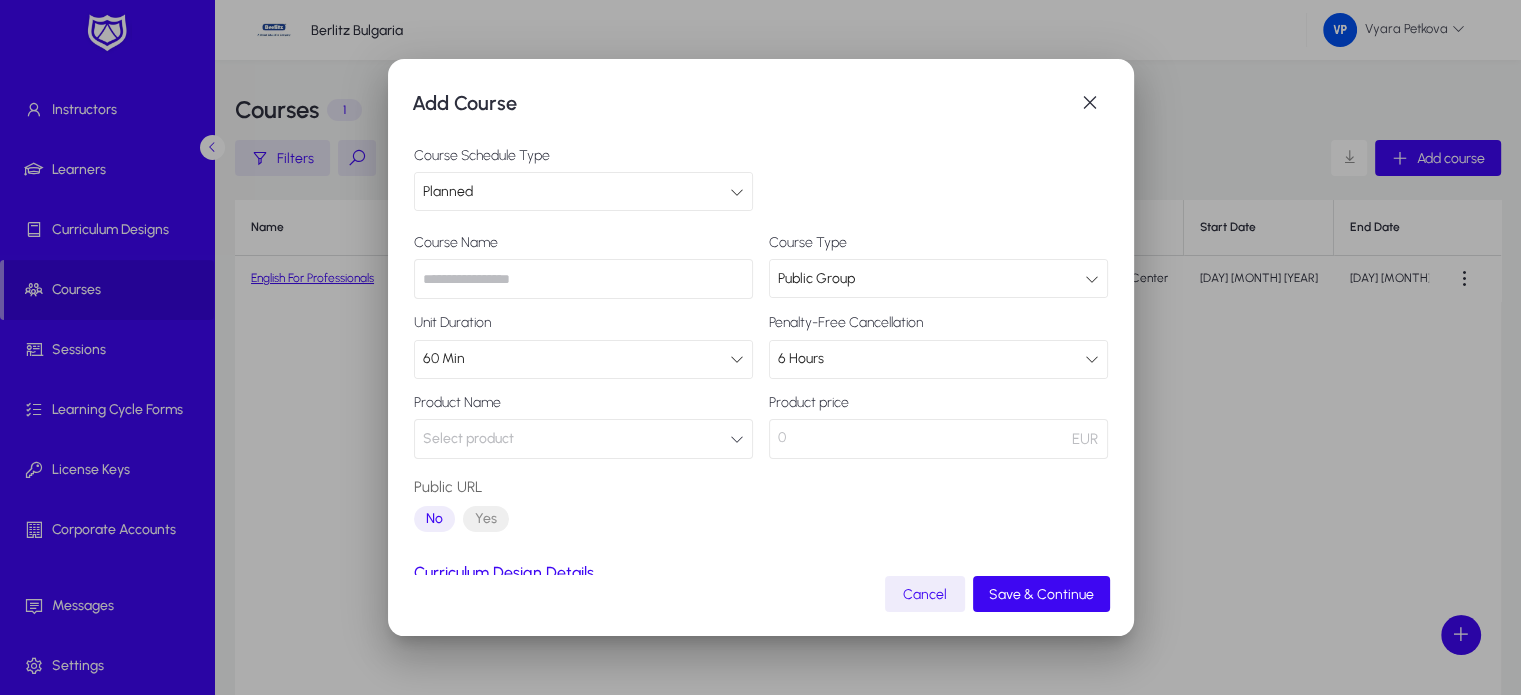 click at bounding box center [1092, 279] 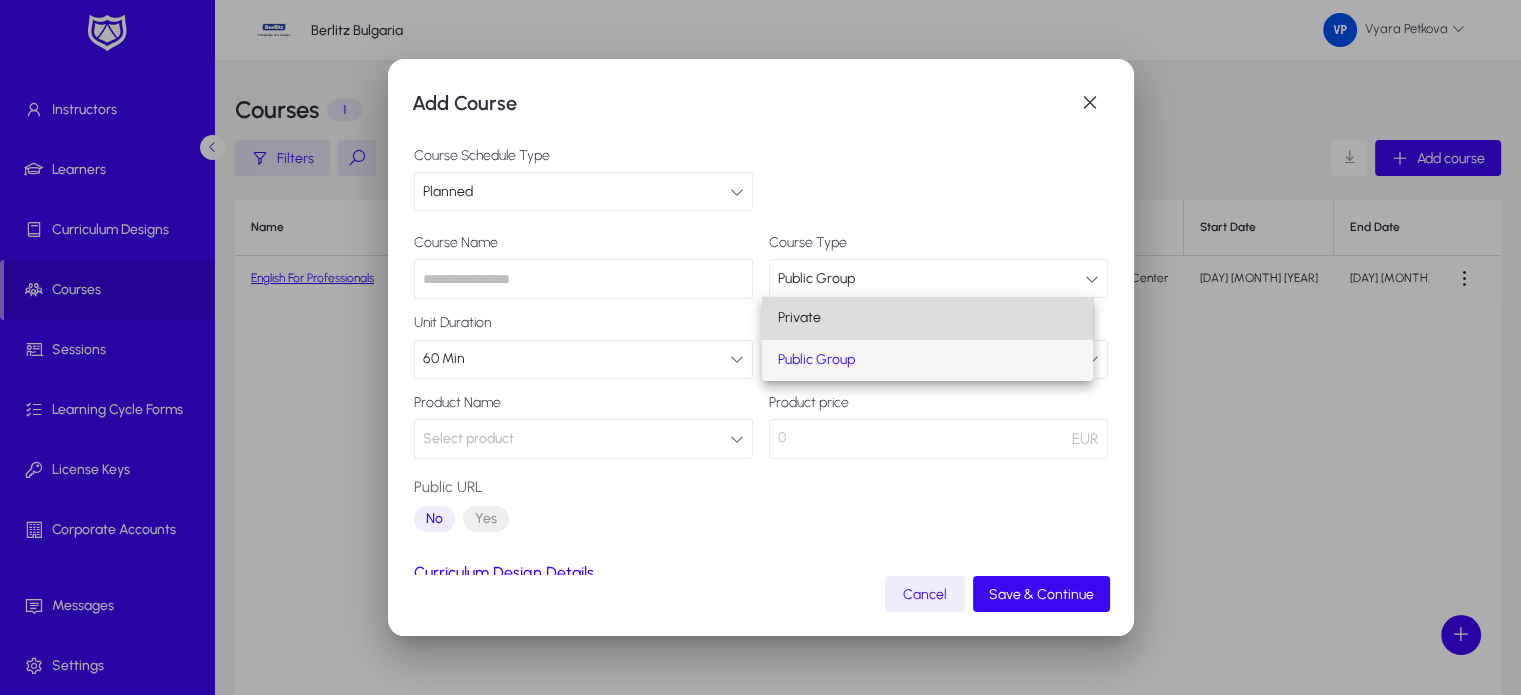 click on "Private" at bounding box center (927, 318) 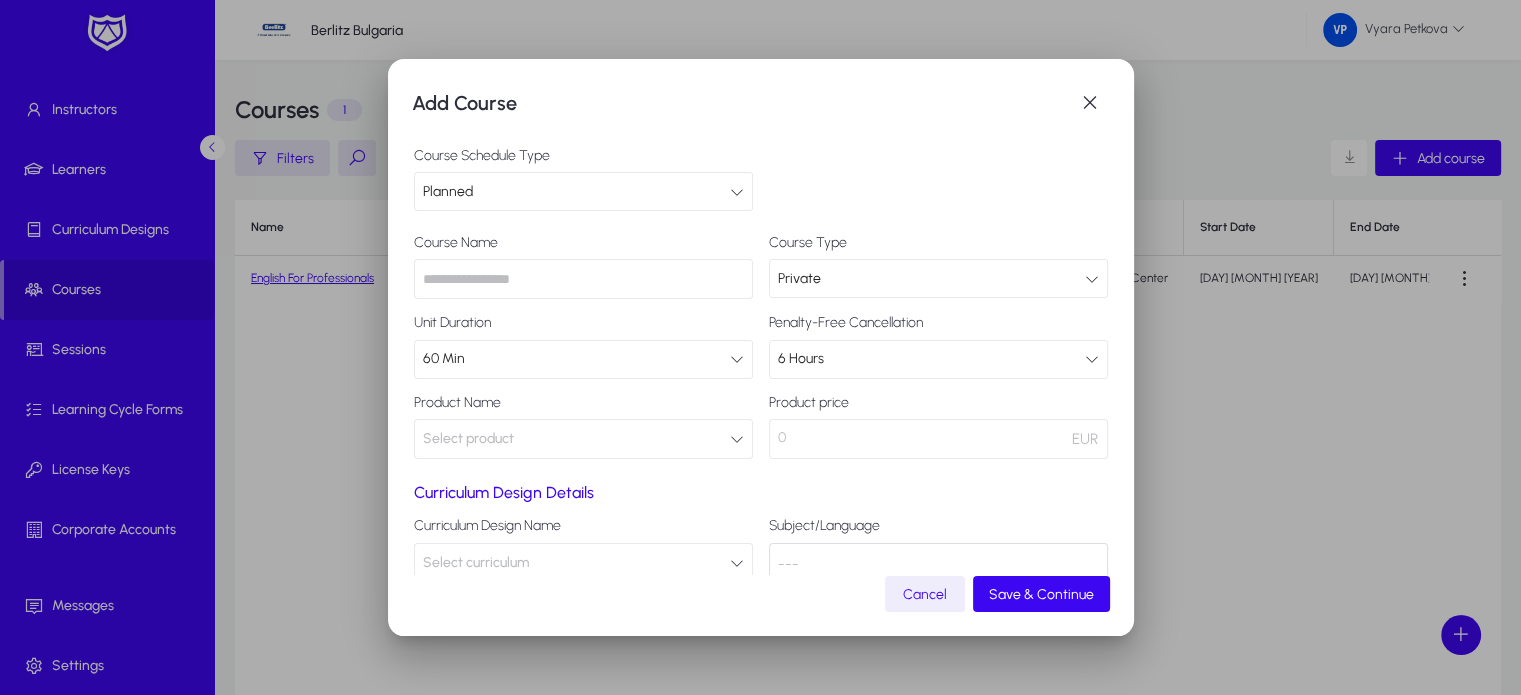 click at bounding box center [583, 279] 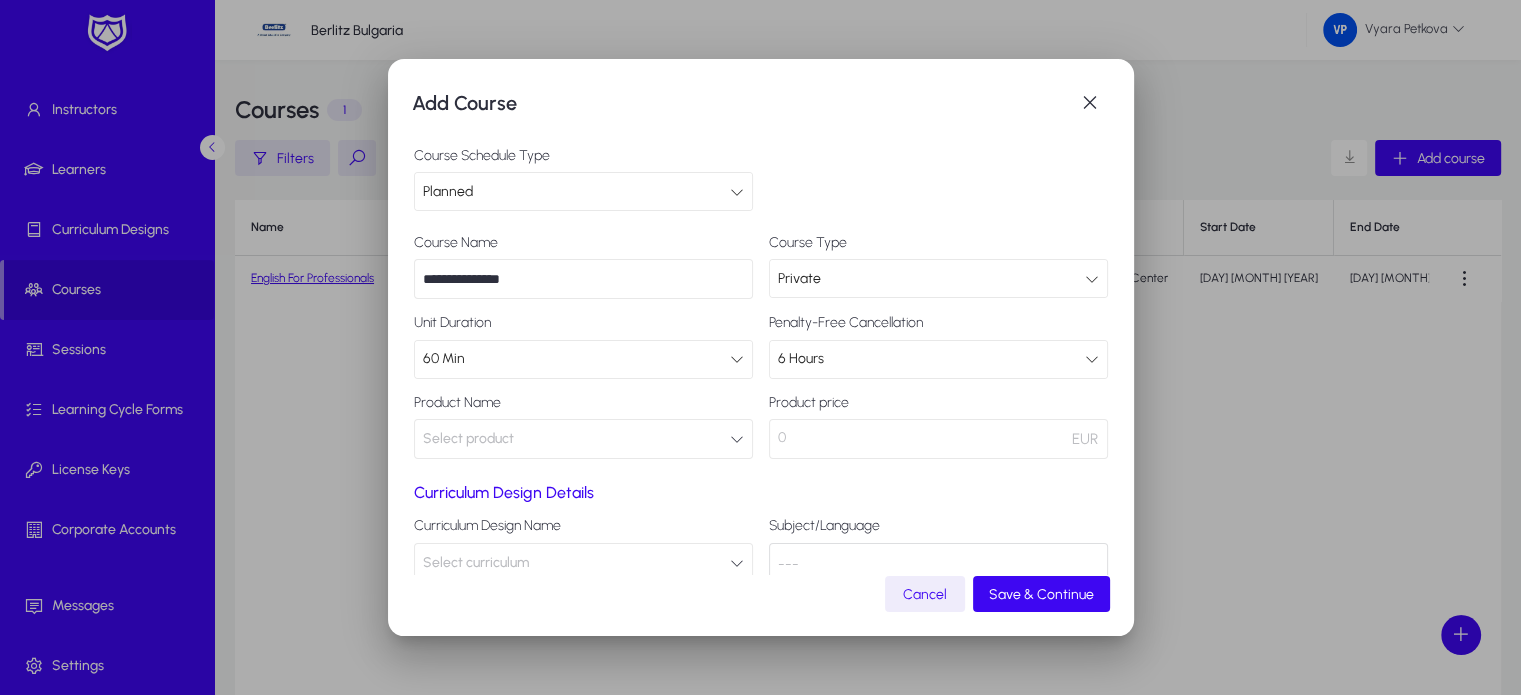 click at bounding box center (1092, 359) 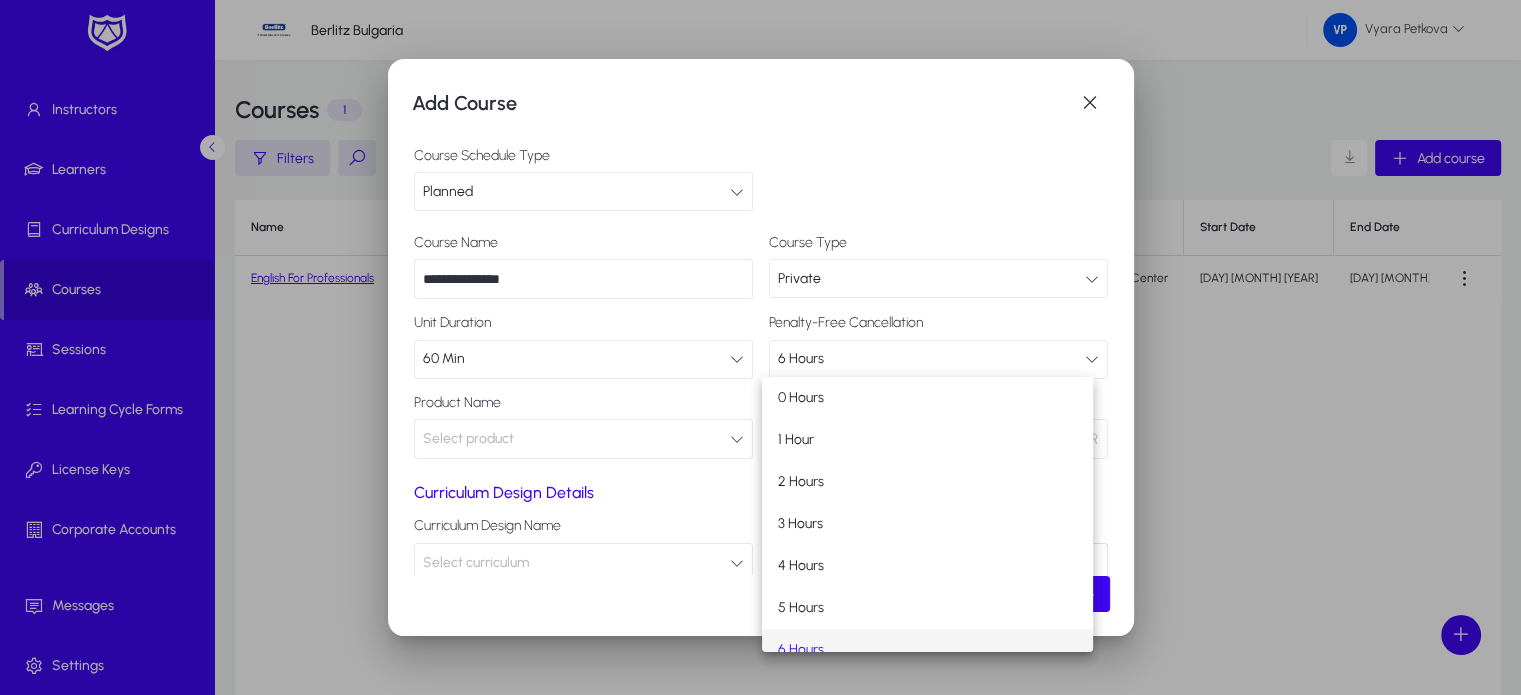 scroll, scrollTop: 19, scrollLeft: 0, axis: vertical 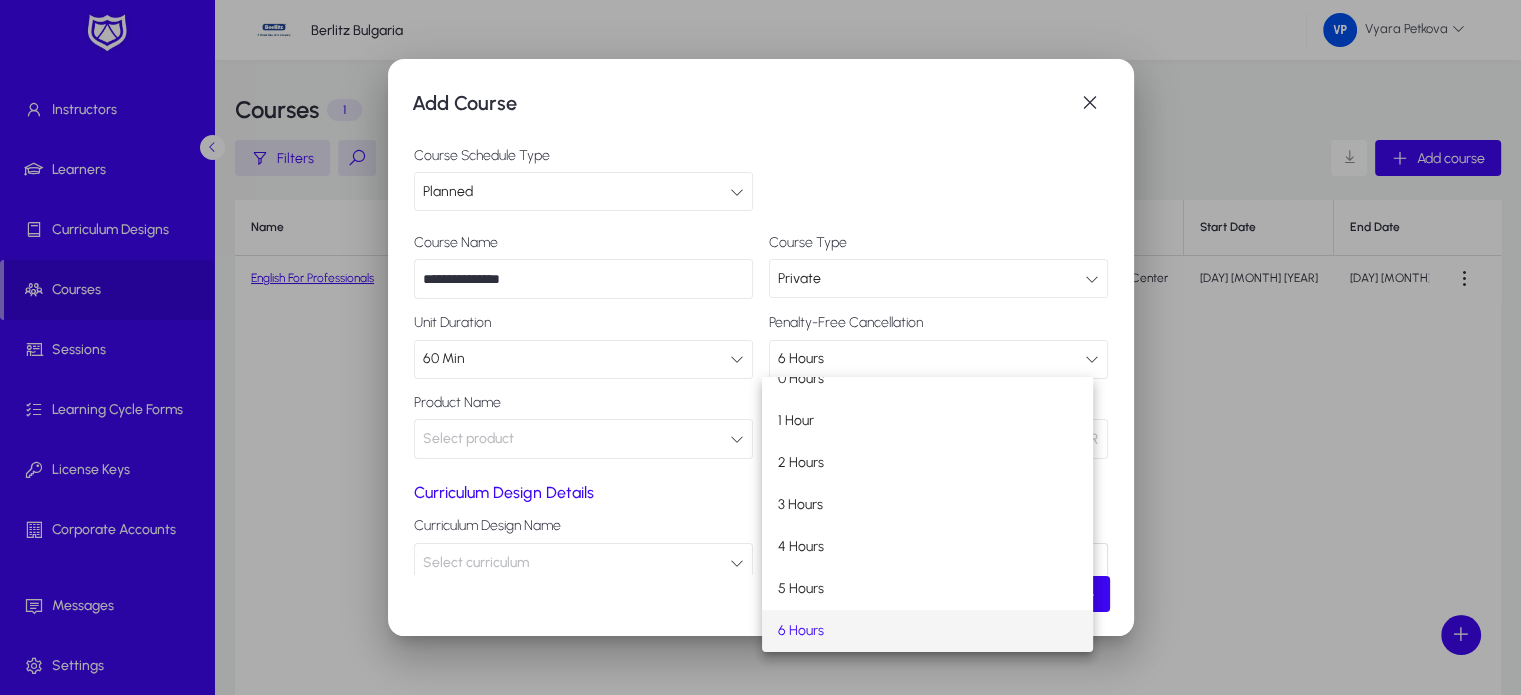 click at bounding box center (760, 347) 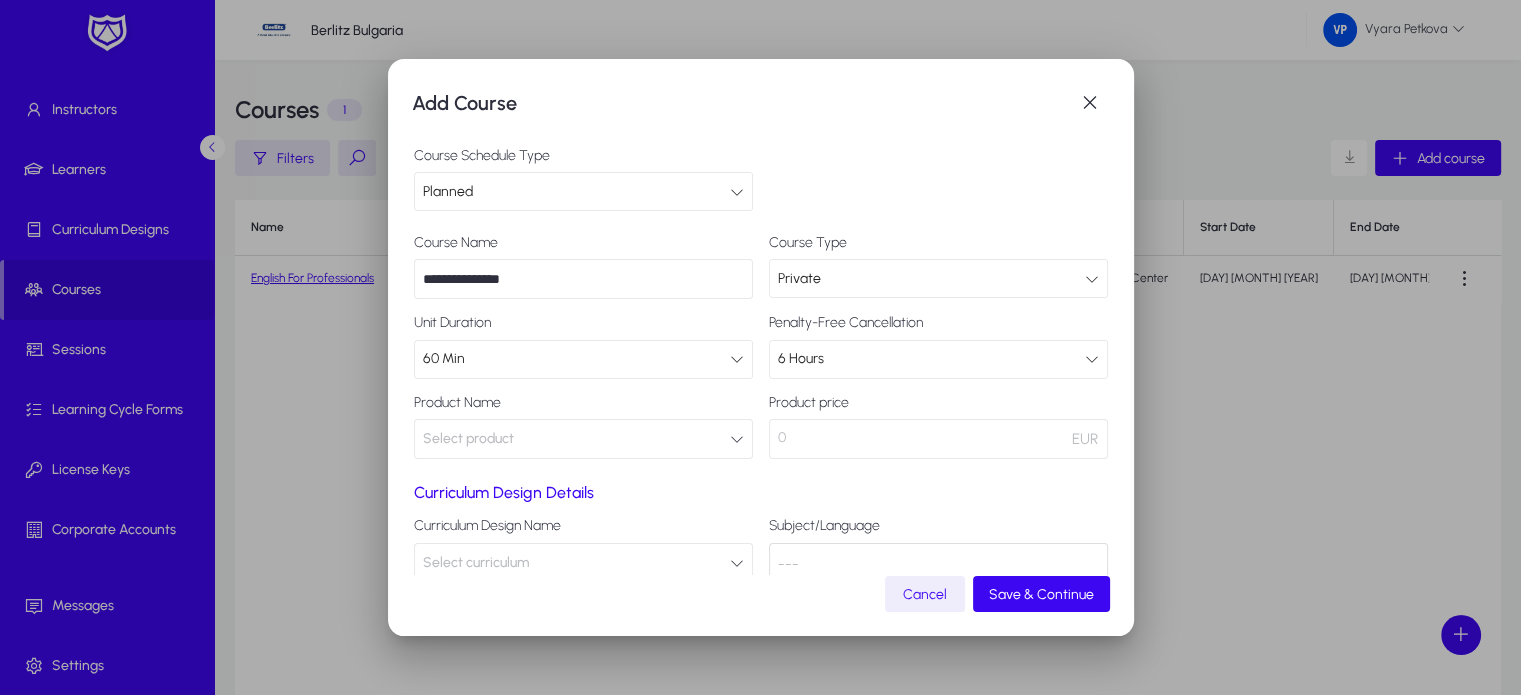 click at bounding box center [737, 359] 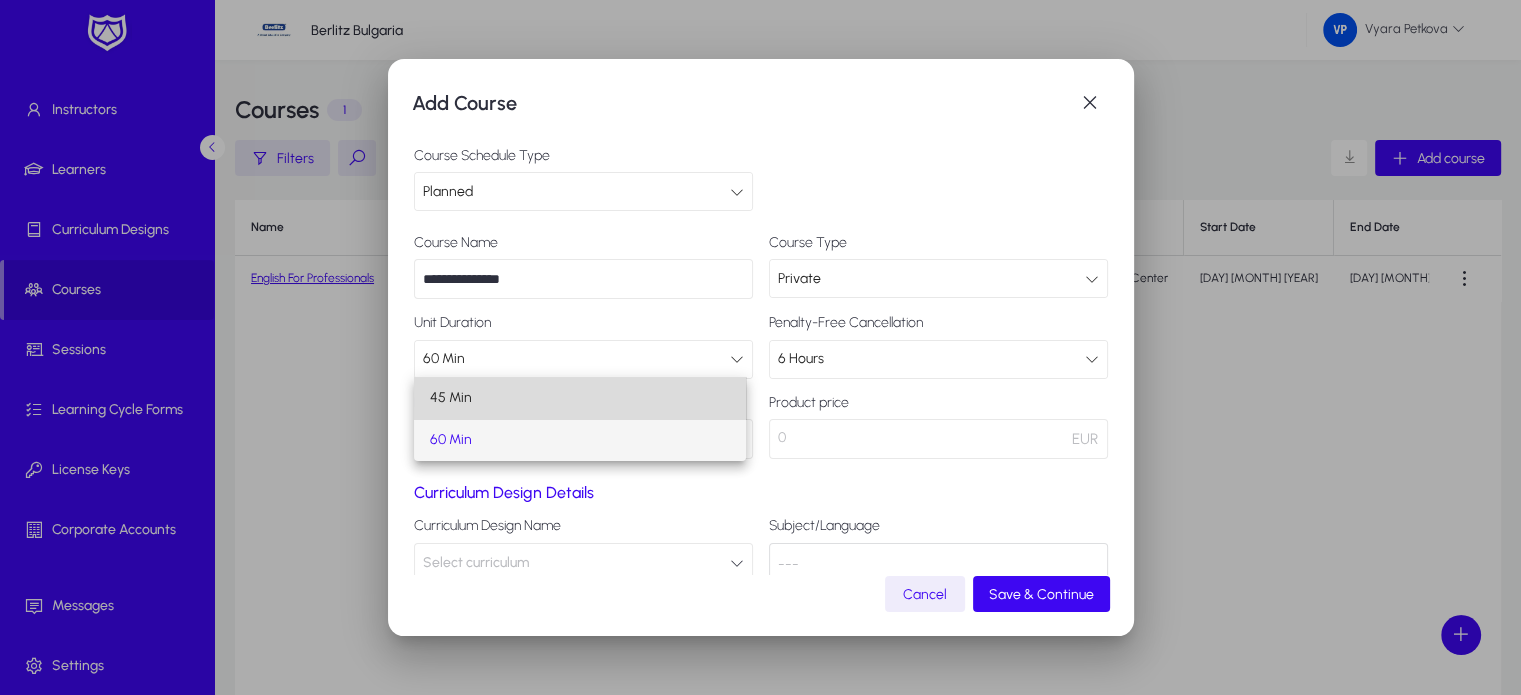 click on "45 Min" at bounding box center [579, 398] 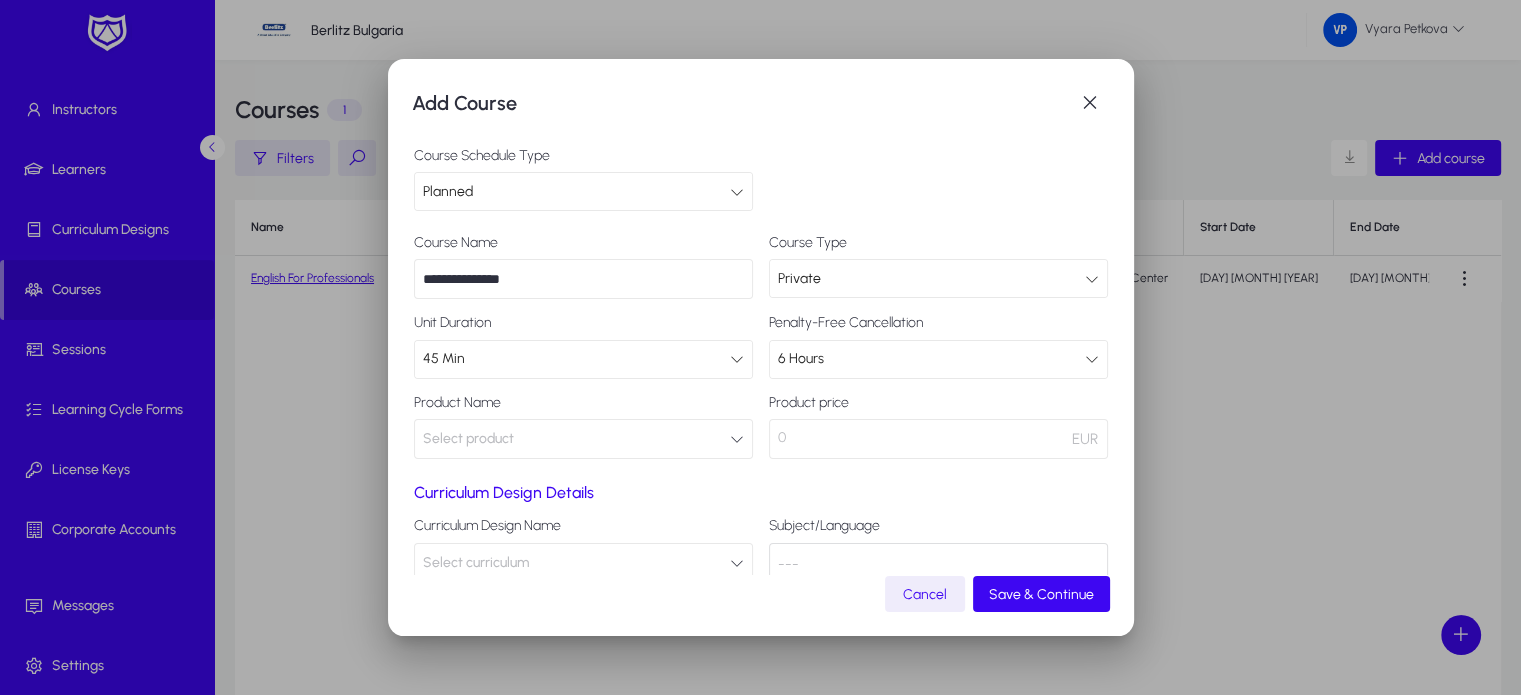 click at bounding box center [737, 439] 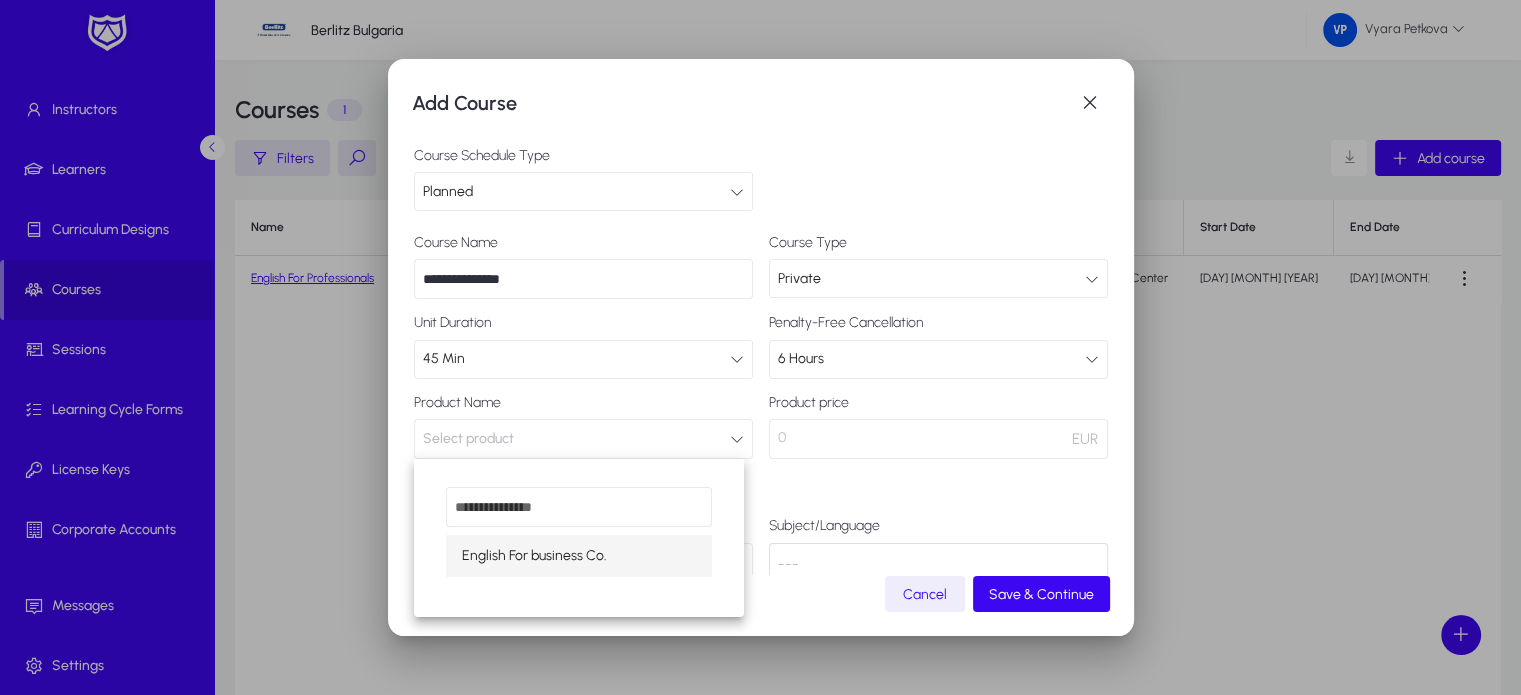 click at bounding box center (760, 347) 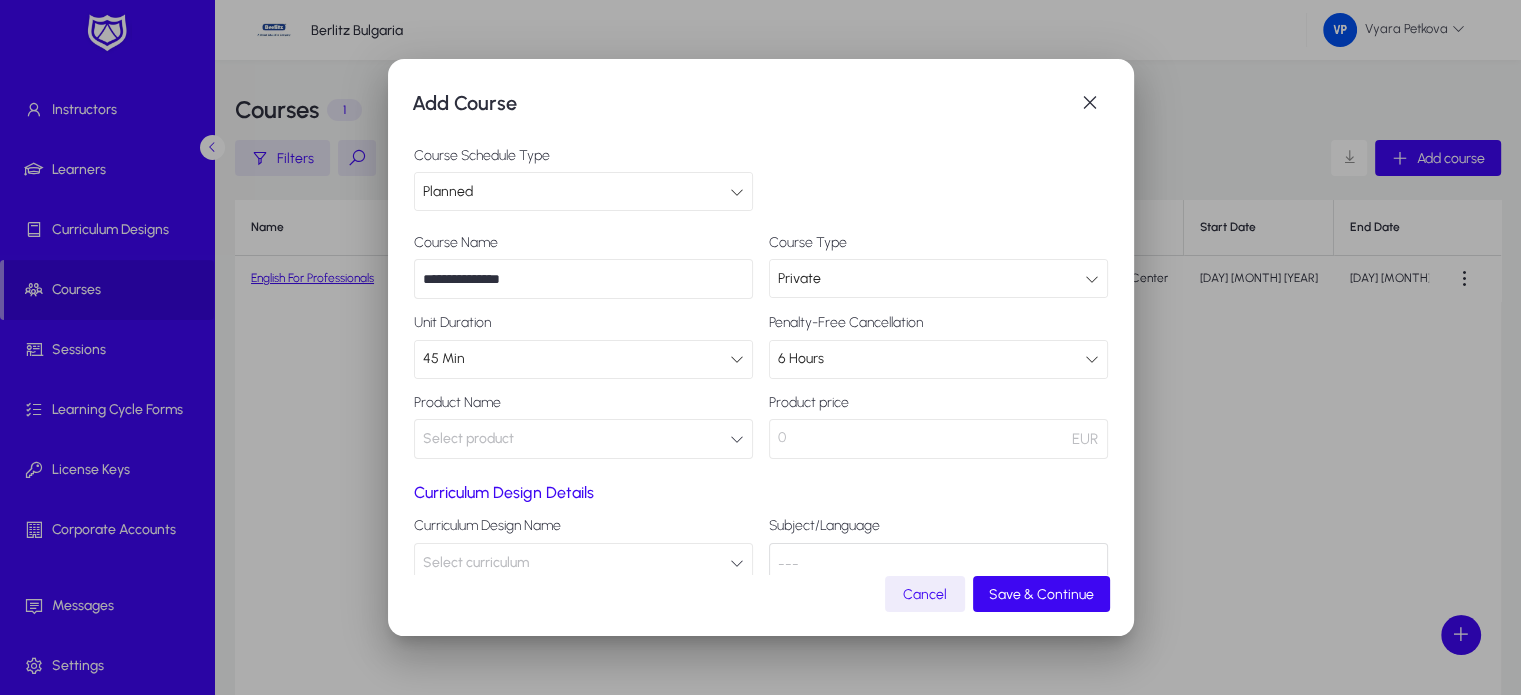 click on "**********" at bounding box center (583, 279) 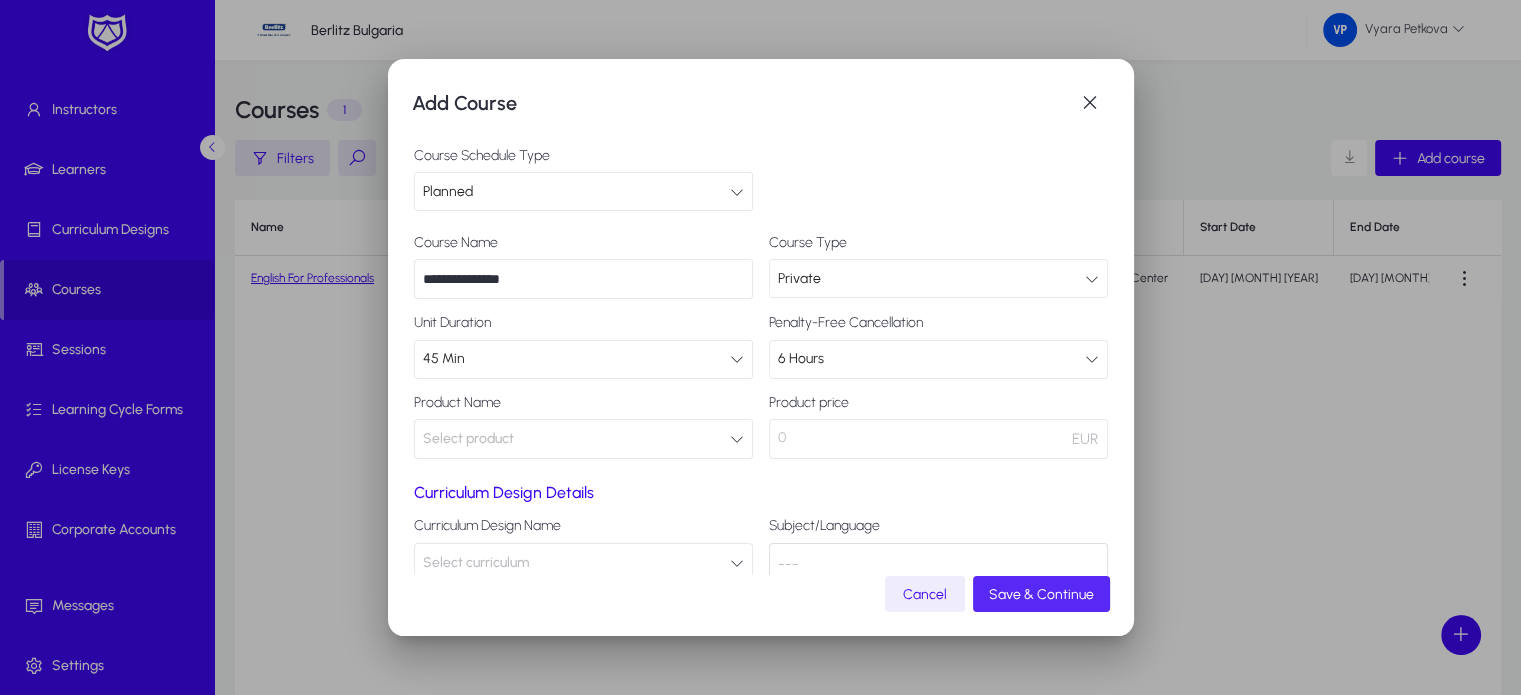 click on "Save & Continue" 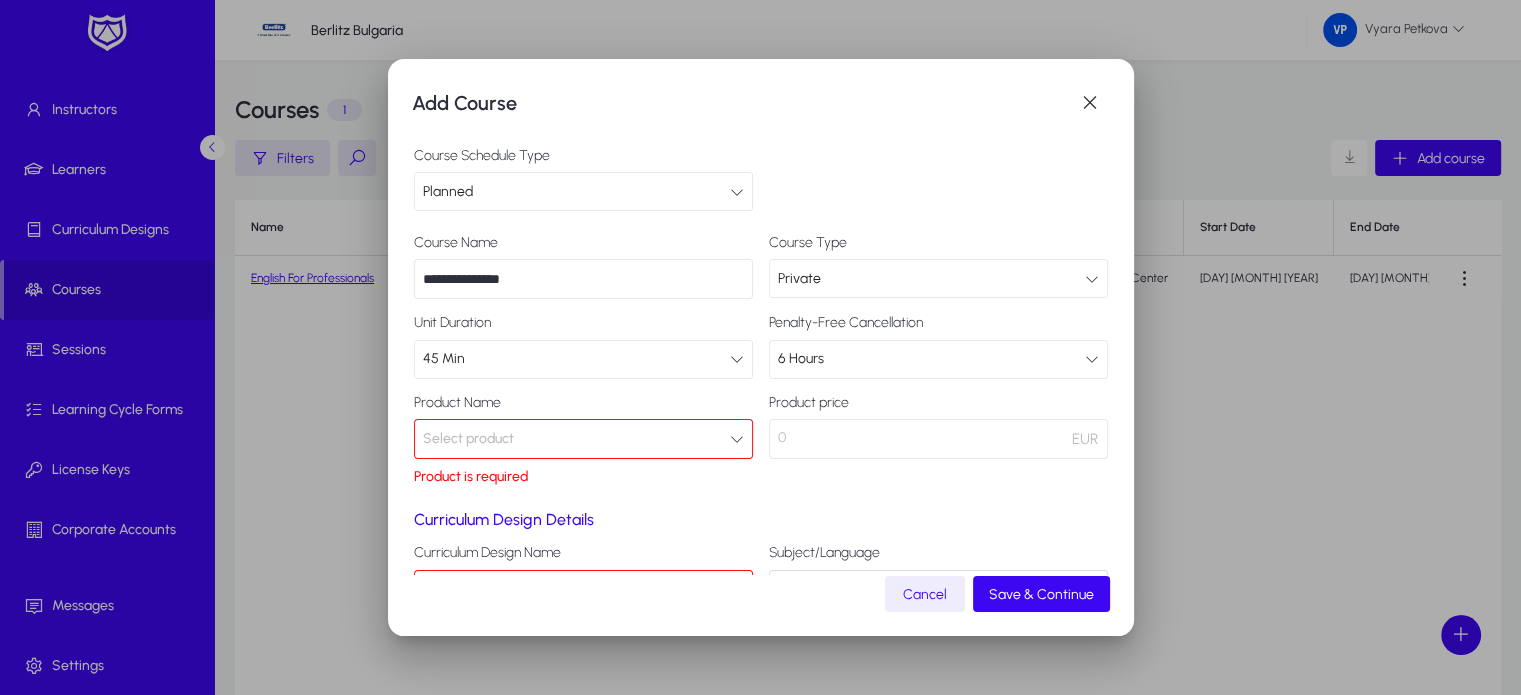 click at bounding box center [737, 439] 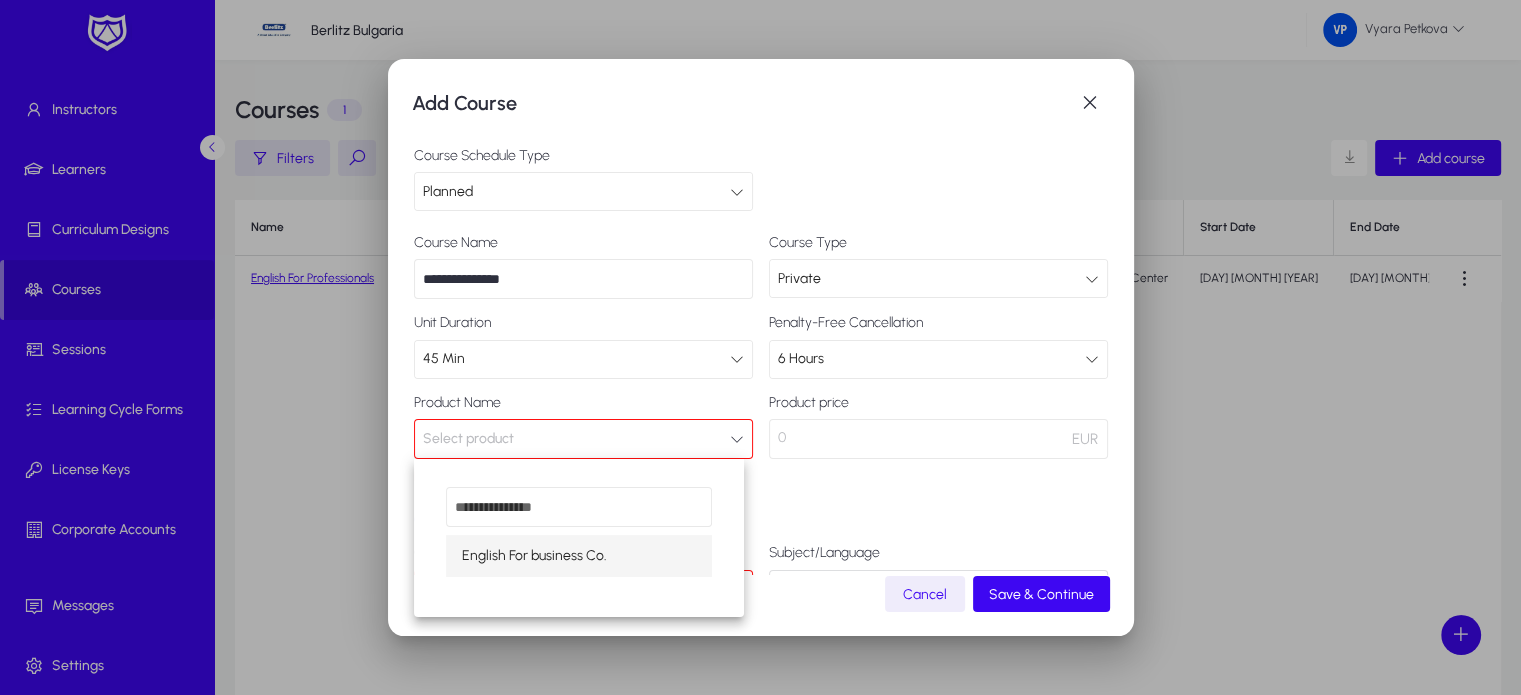 click at bounding box center (760, 347) 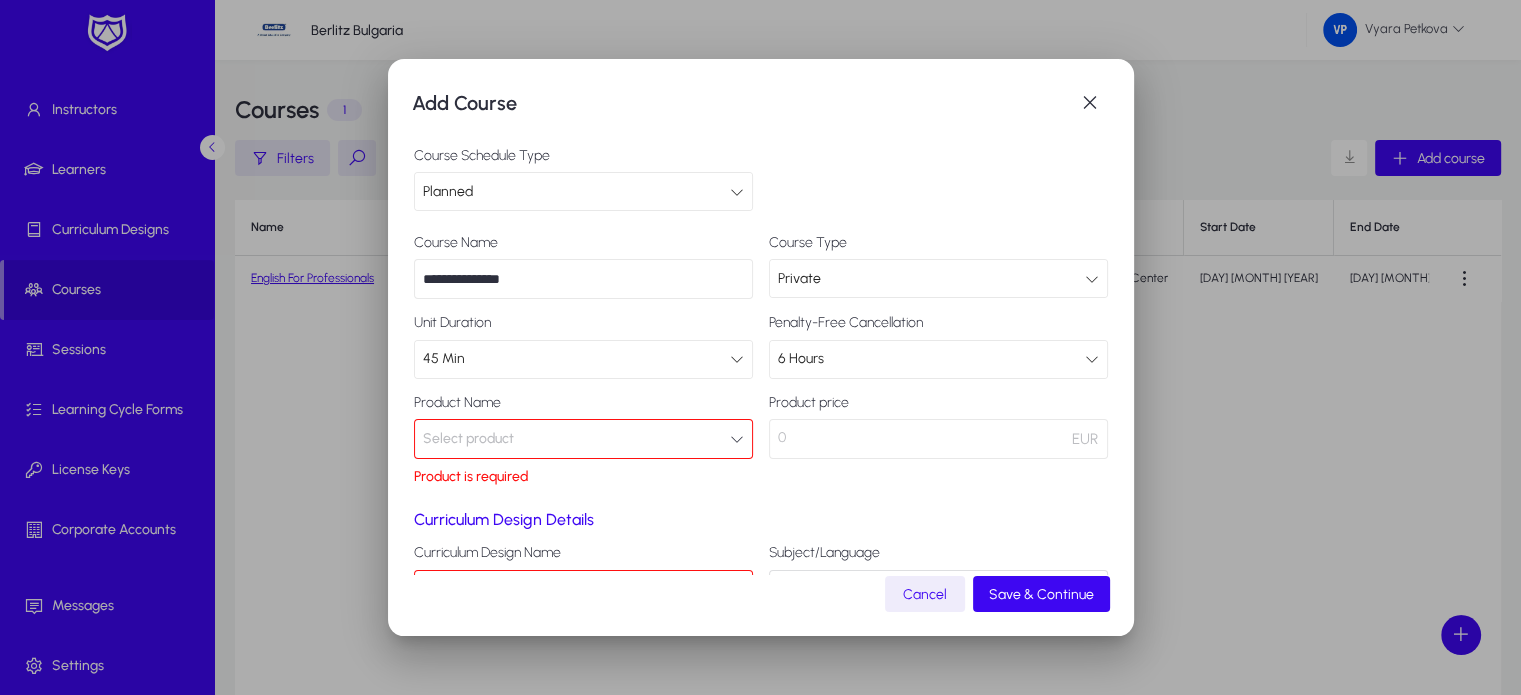 click on "**********" at bounding box center (583, 279) 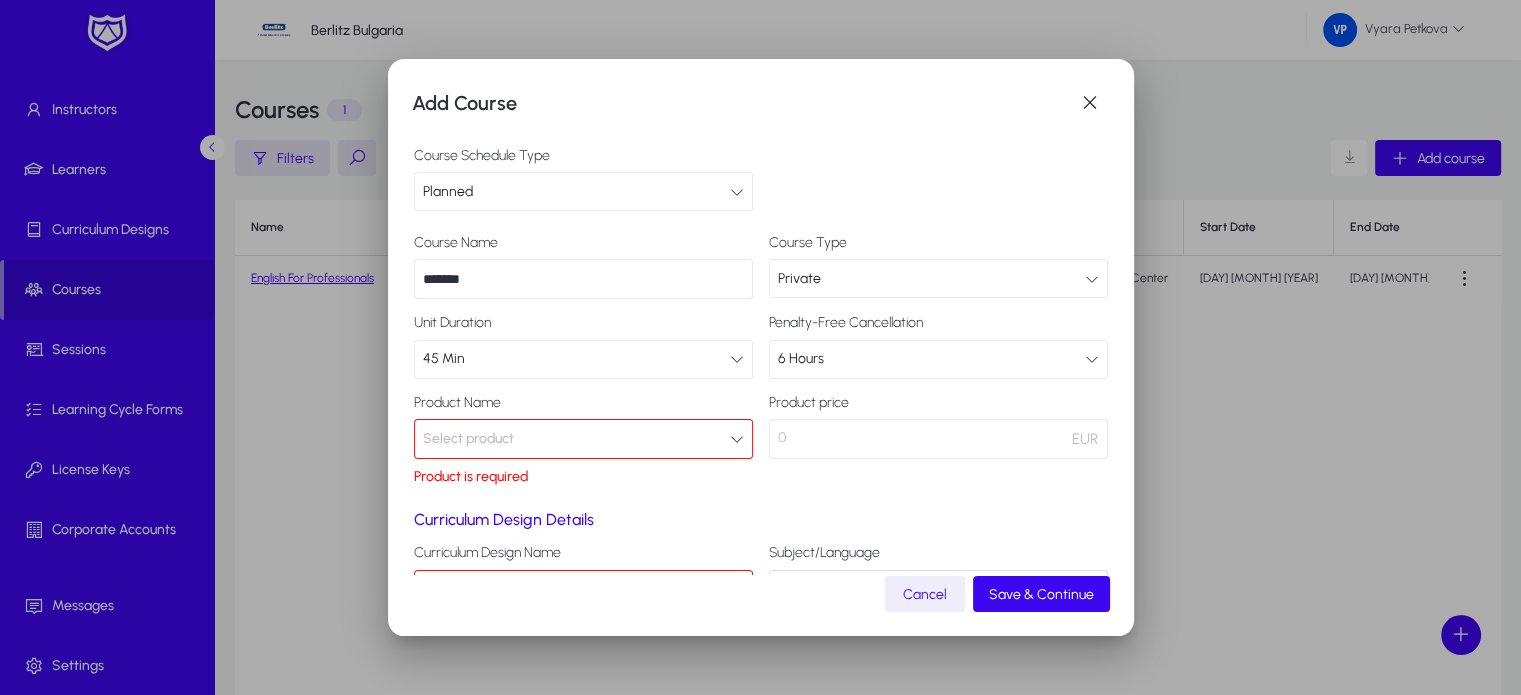 click on "*******" at bounding box center (583, 279) 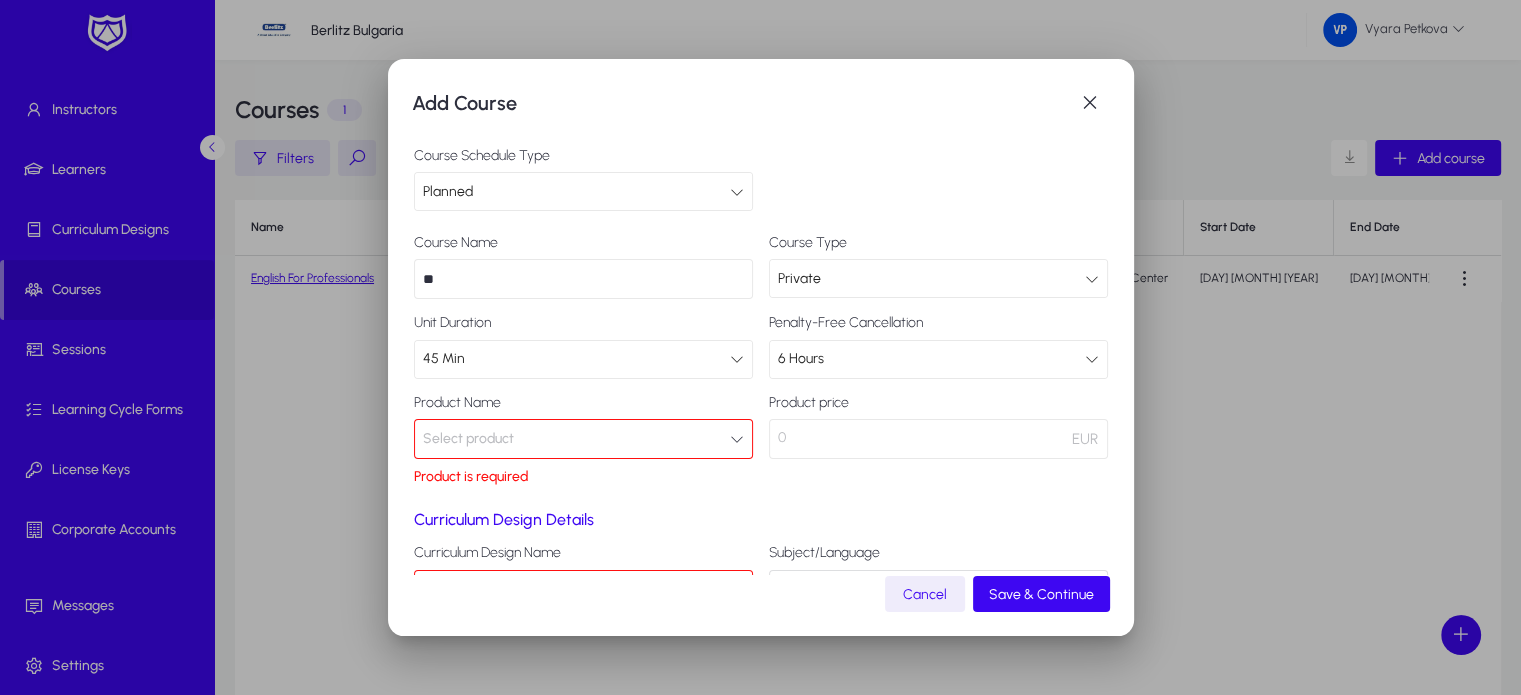 type on "*" 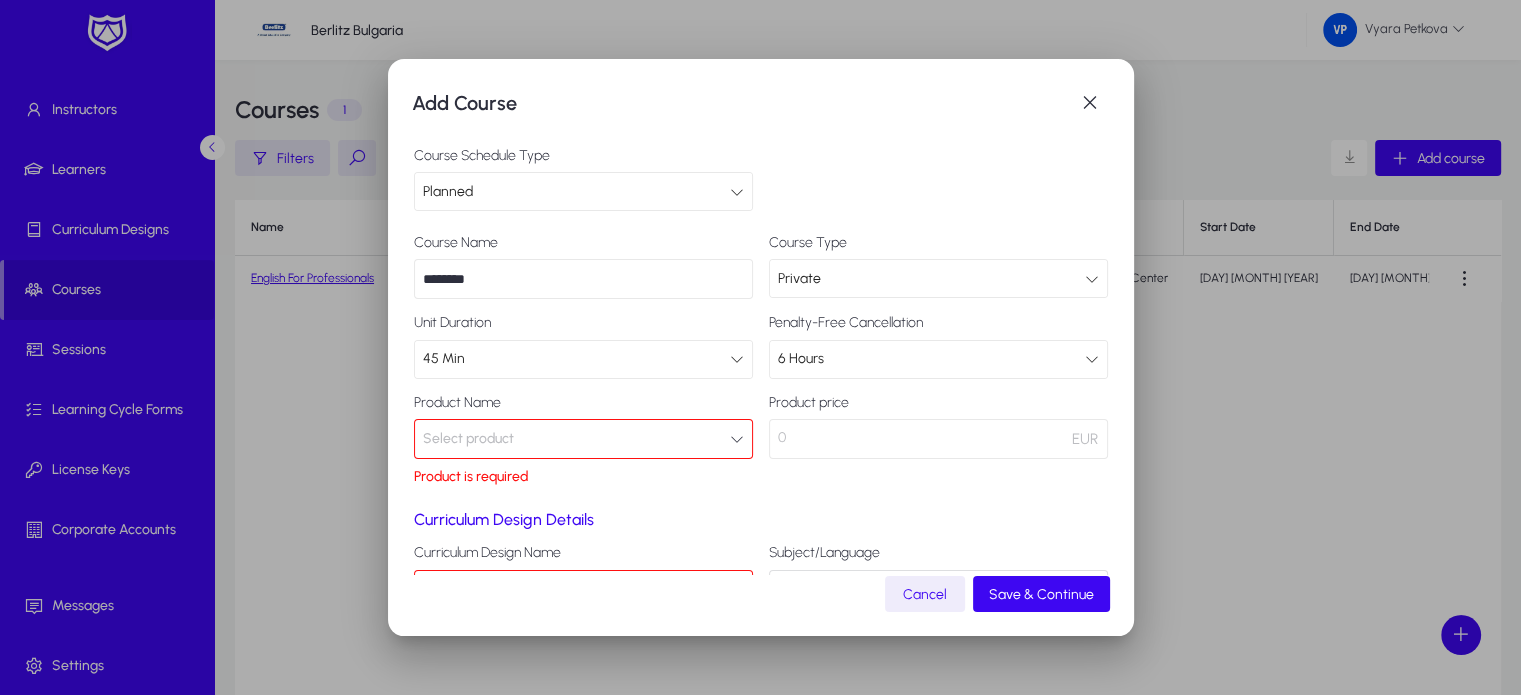 type on "********" 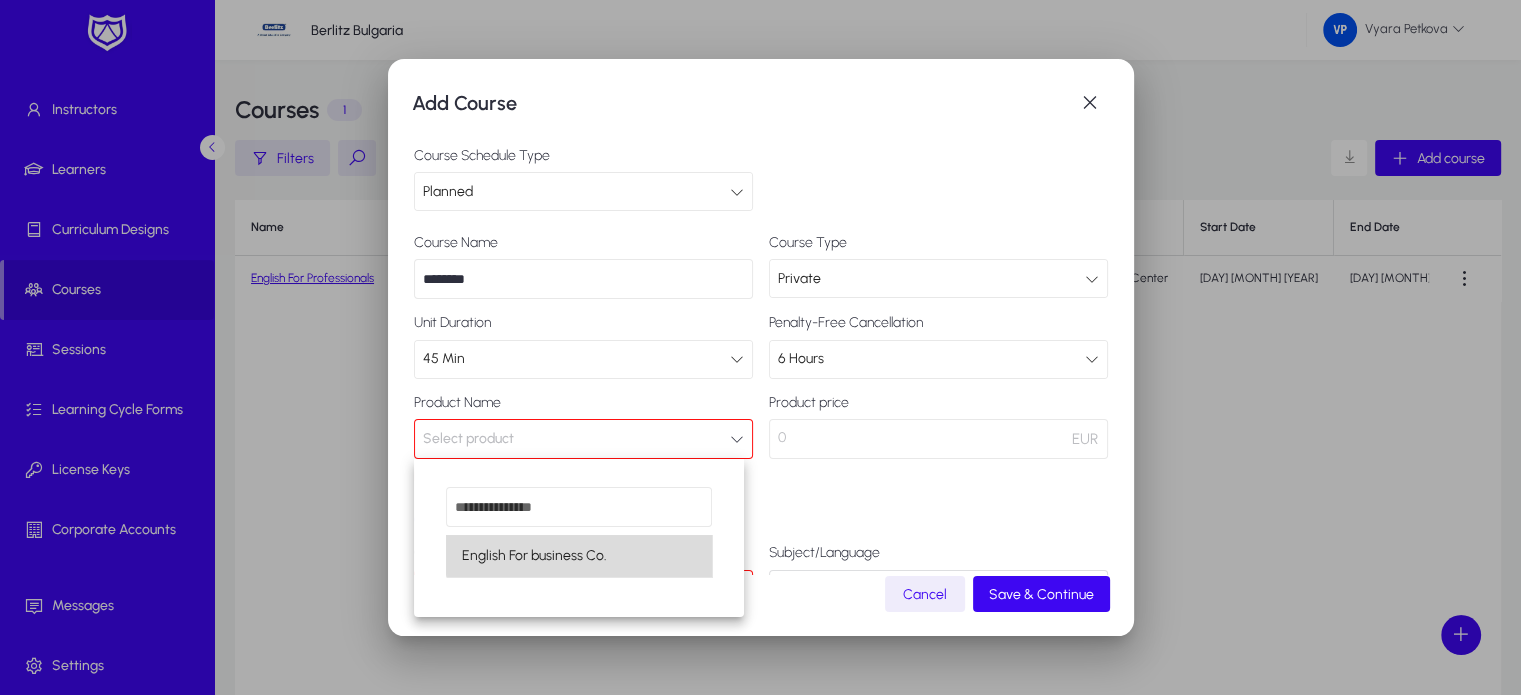 click on "English For business Co." at bounding box center [579, 556] 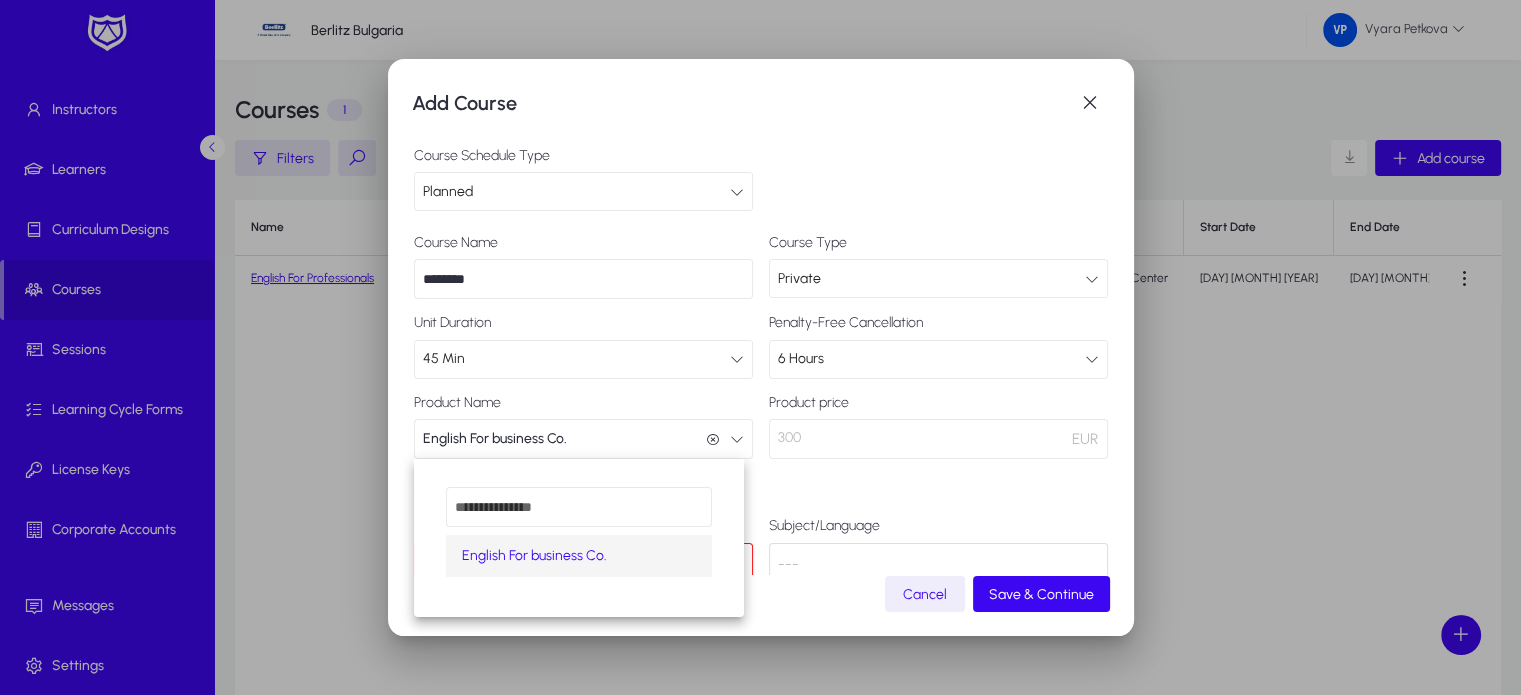 scroll, scrollTop: 0, scrollLeft: 0, axis: both 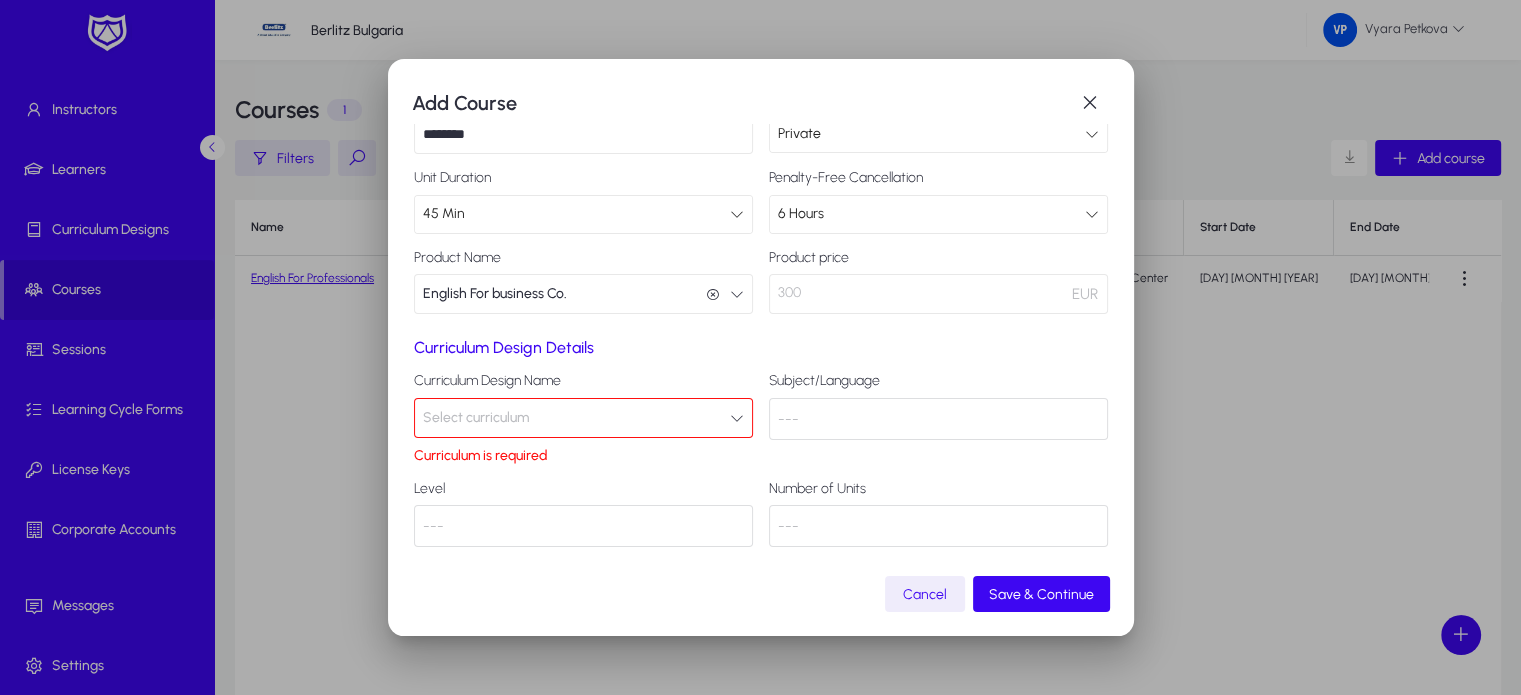 click at bounding box center [737, 418] 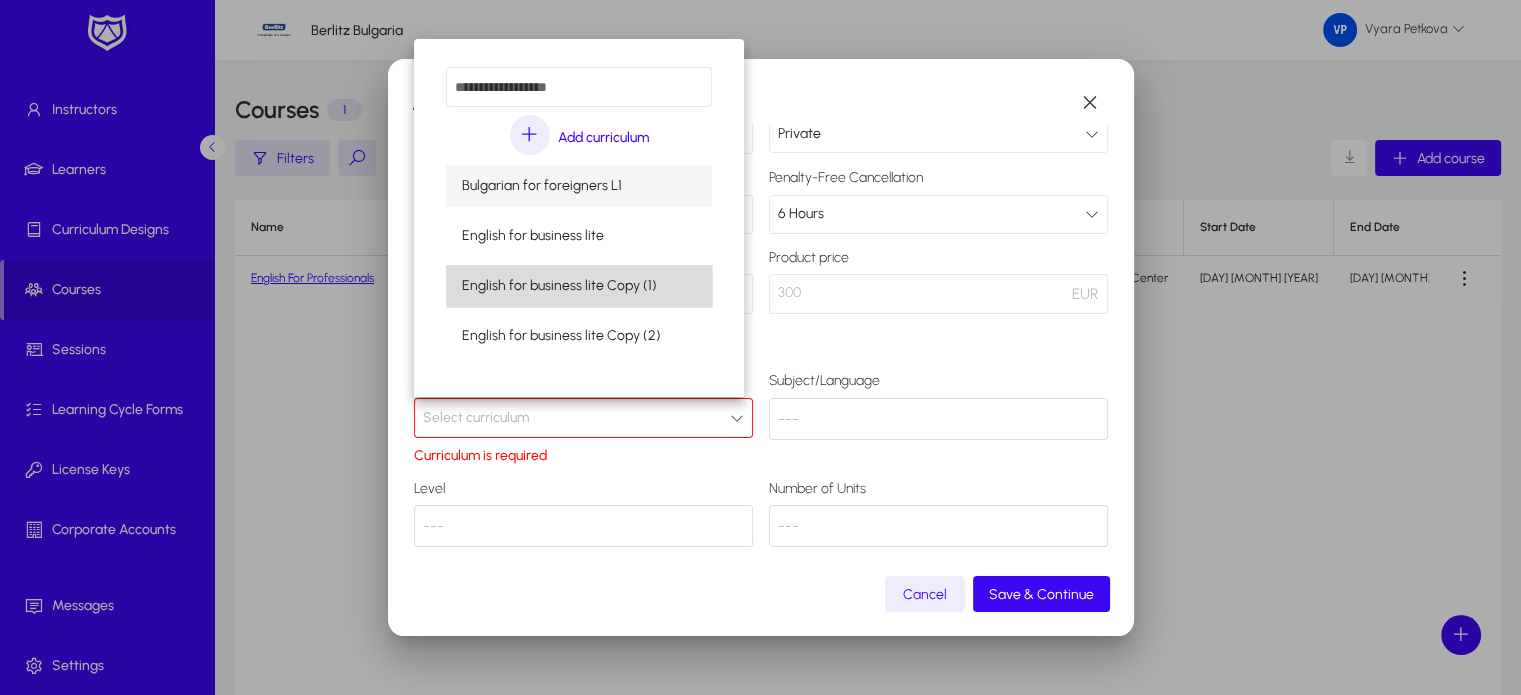 click on "English for business lite Copy (1)" at bounding box center [559, 286] 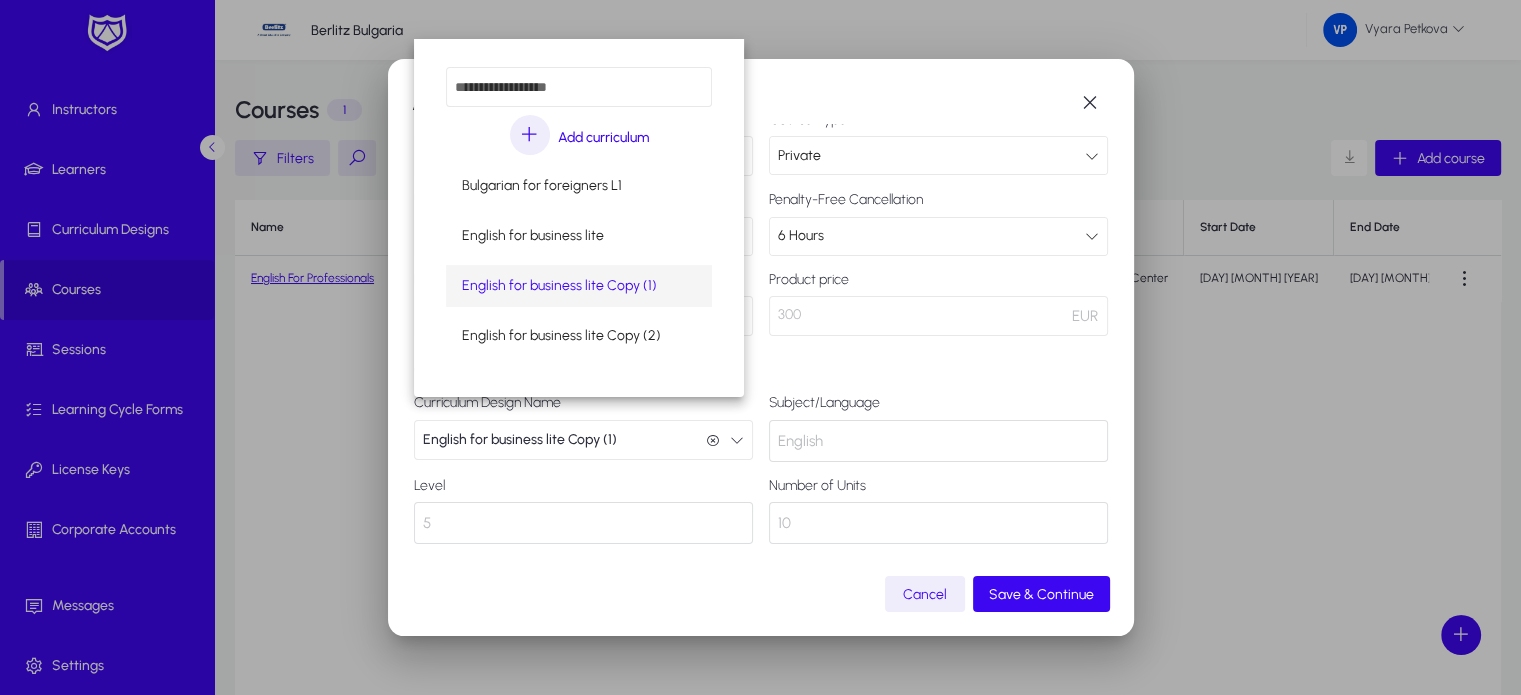 scroll, scrollTop: 0, scrollLeft: 0, axis: both 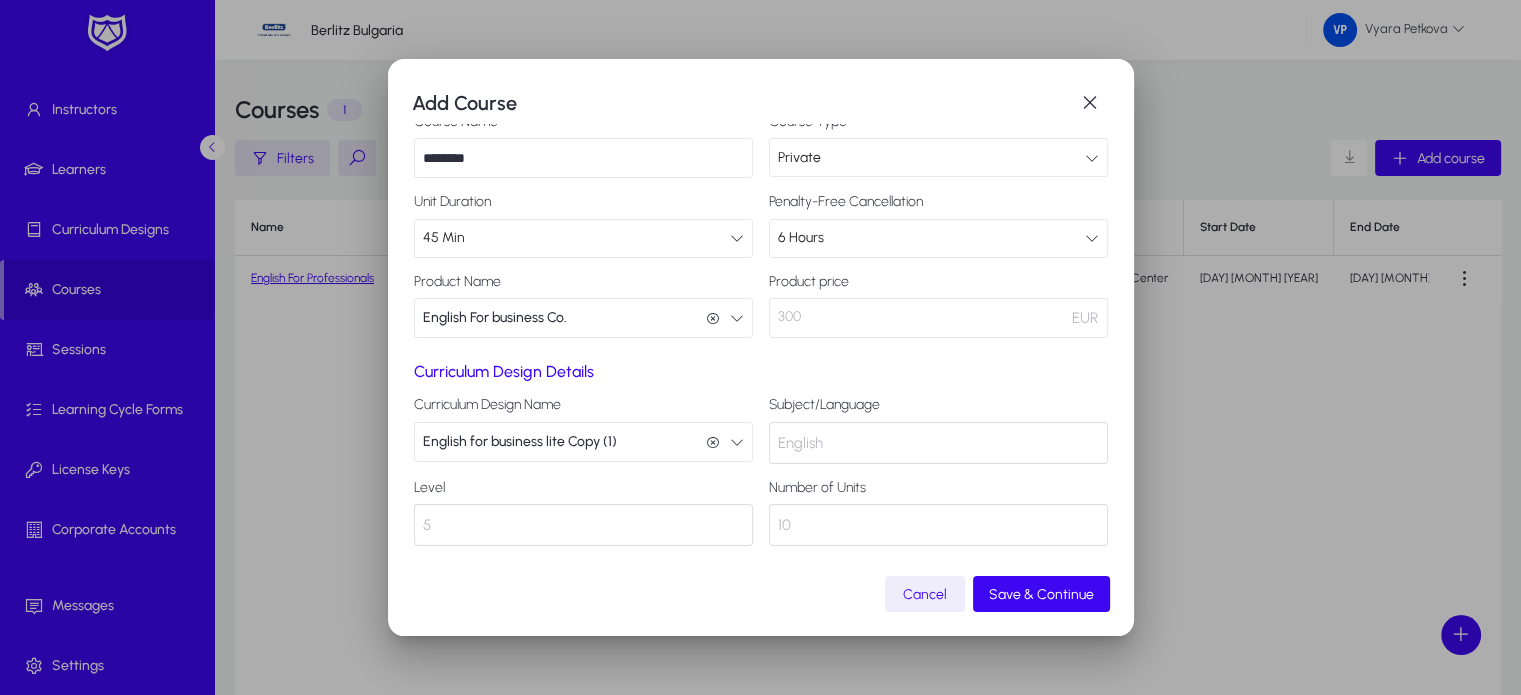 click on "English" at bounding box center [938, 443] 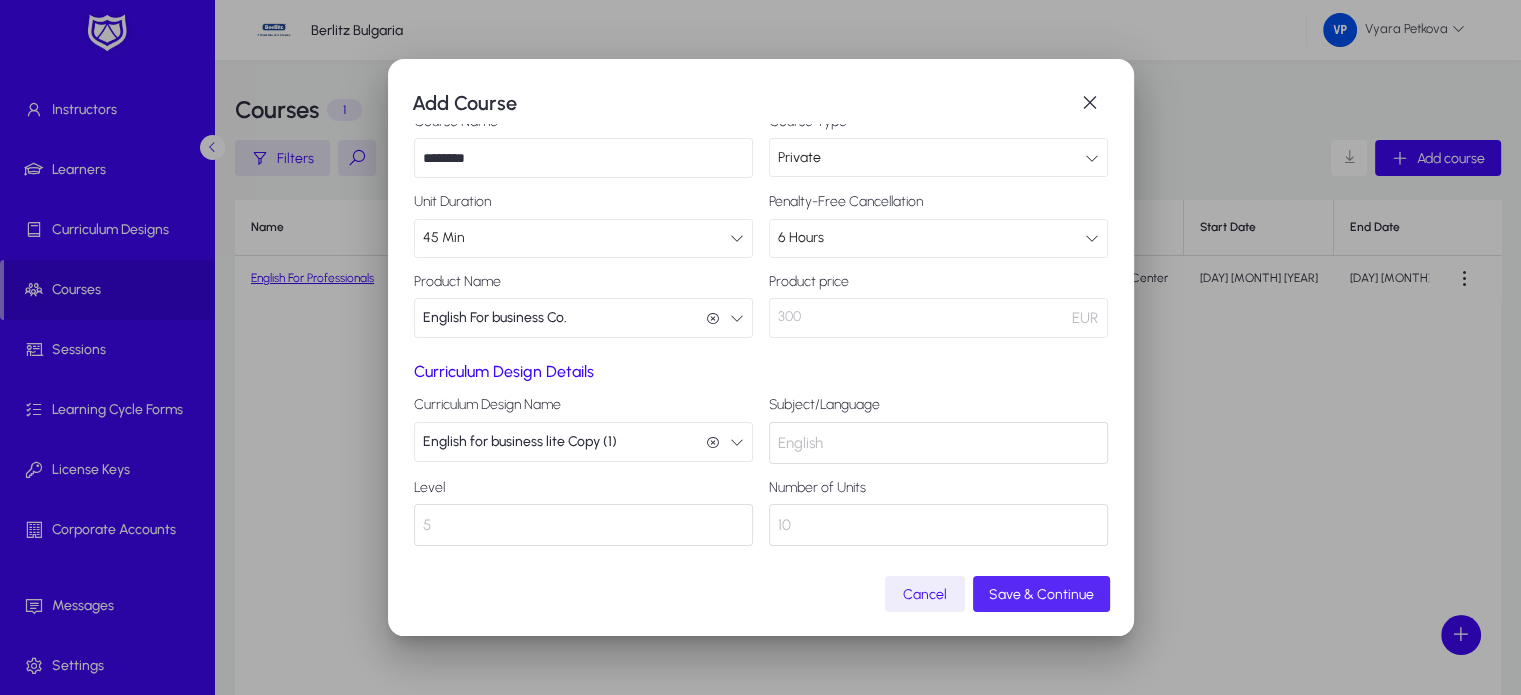 click on "Save & Continue" 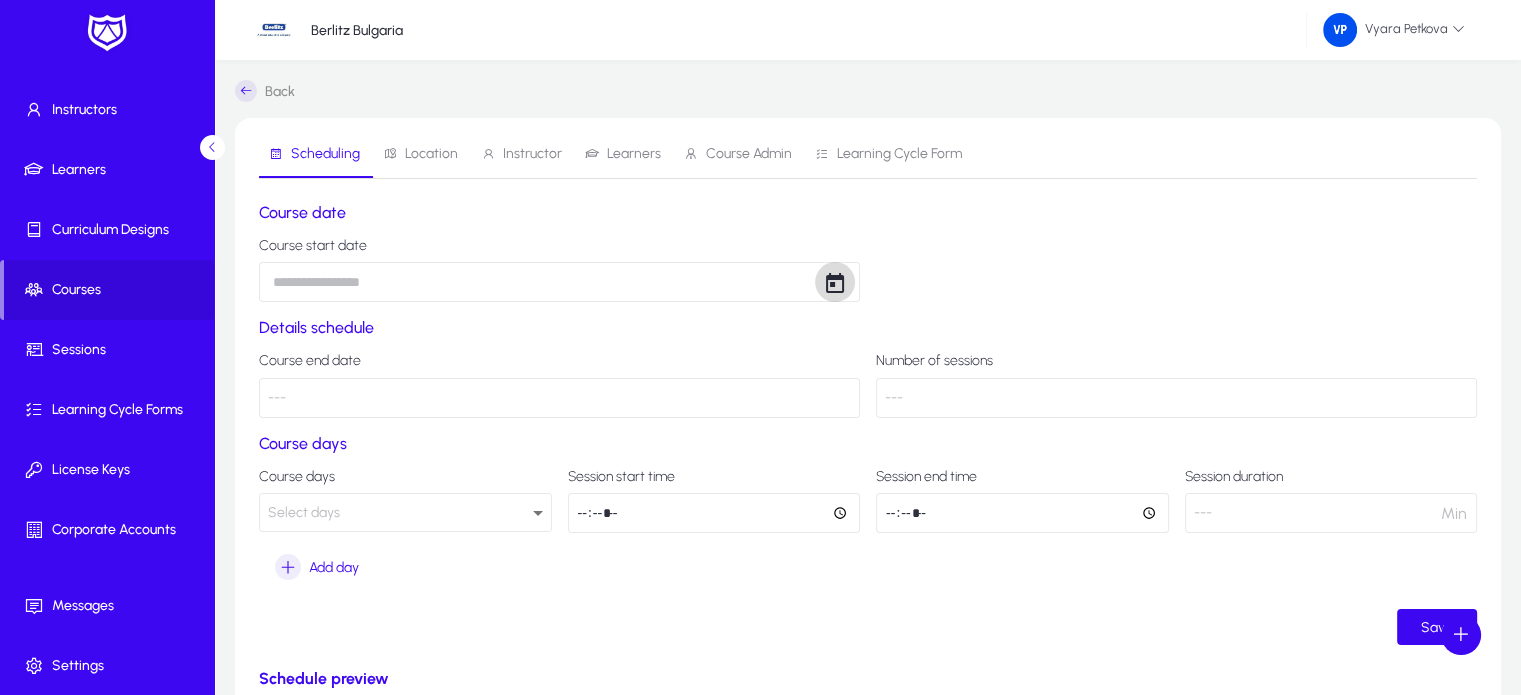 click 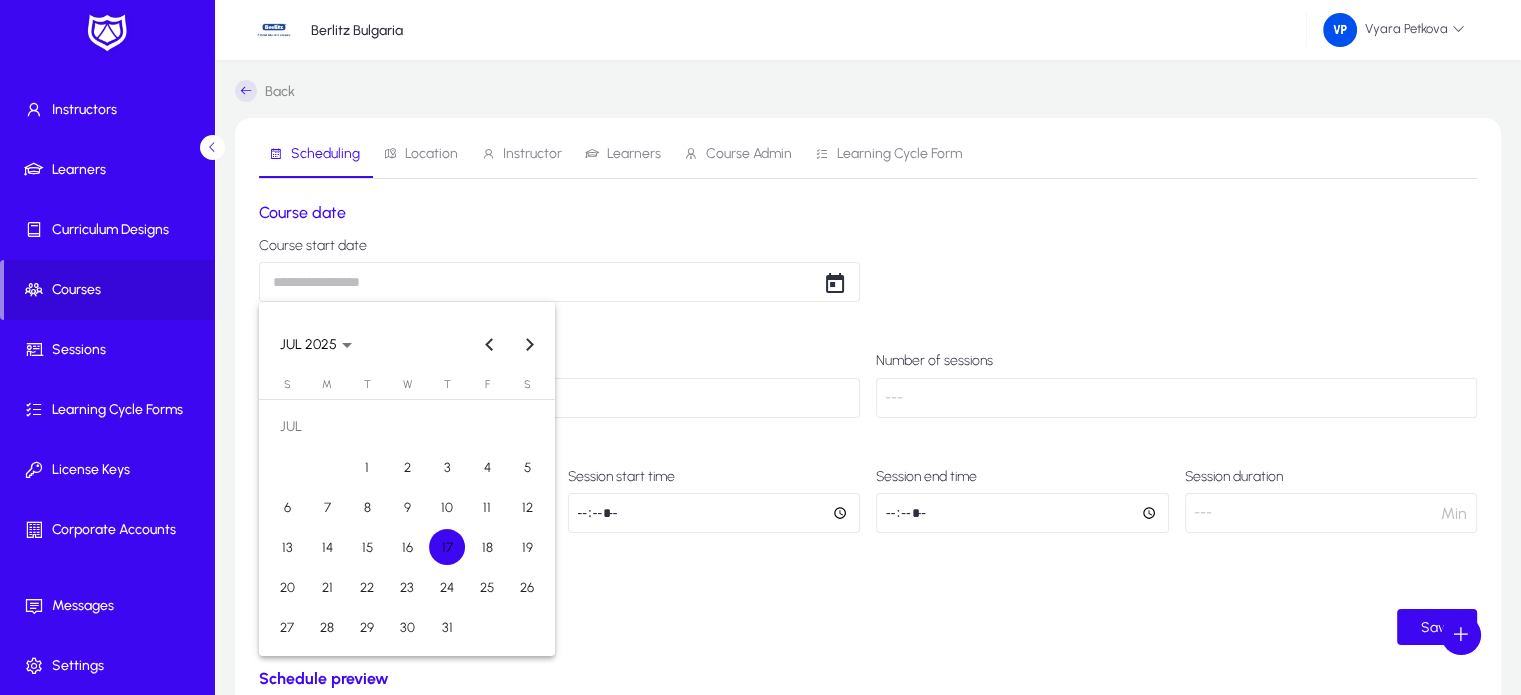 click on "17" at bounding box center (447, 547) 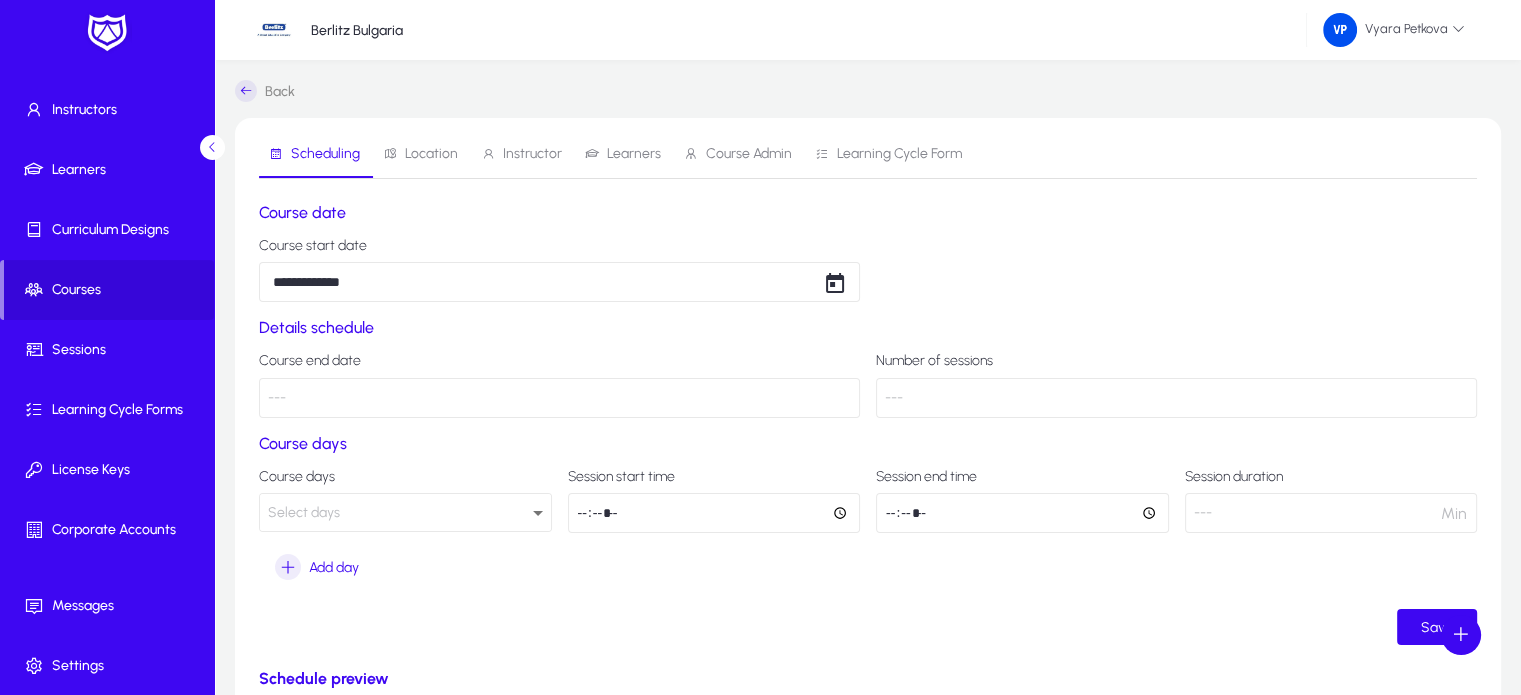 click on "---" 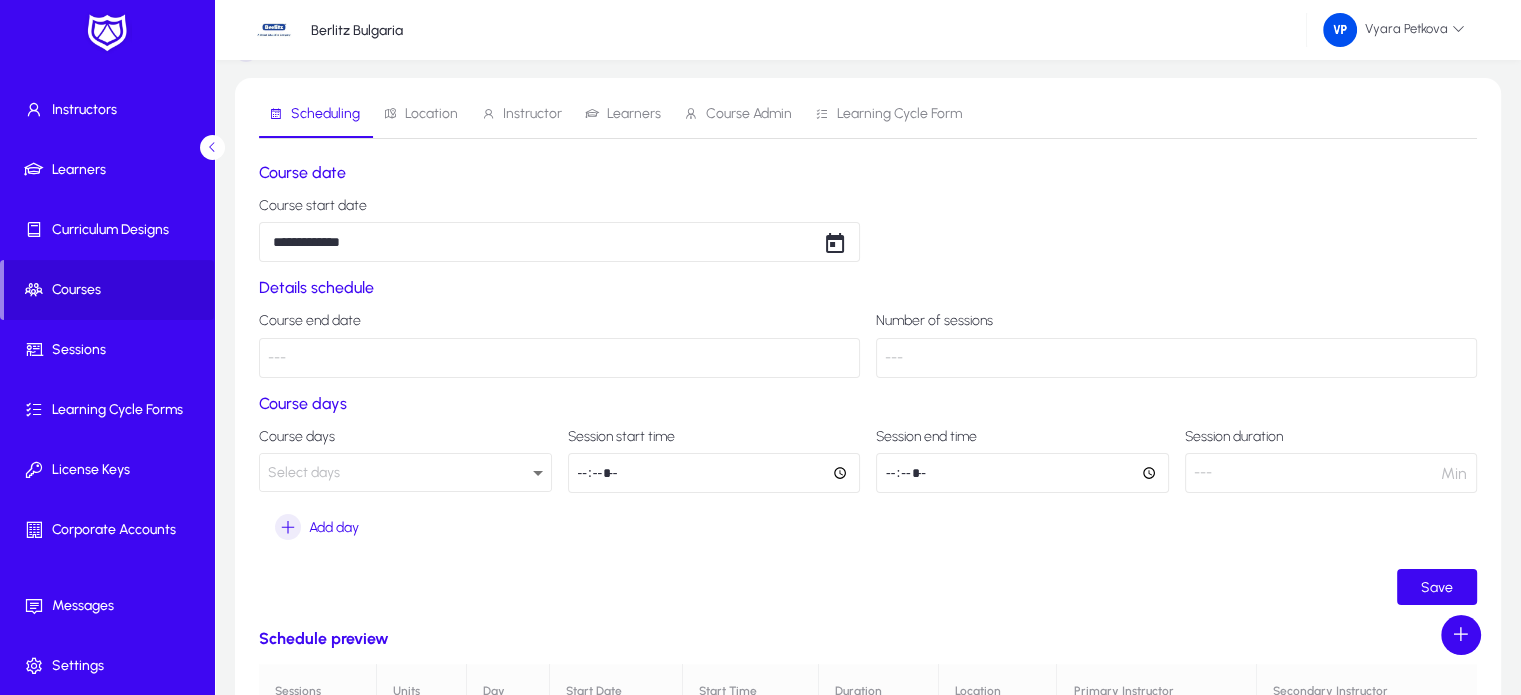 scroll, scrollTop: 106, scrollLeft: 0, axis: vertical 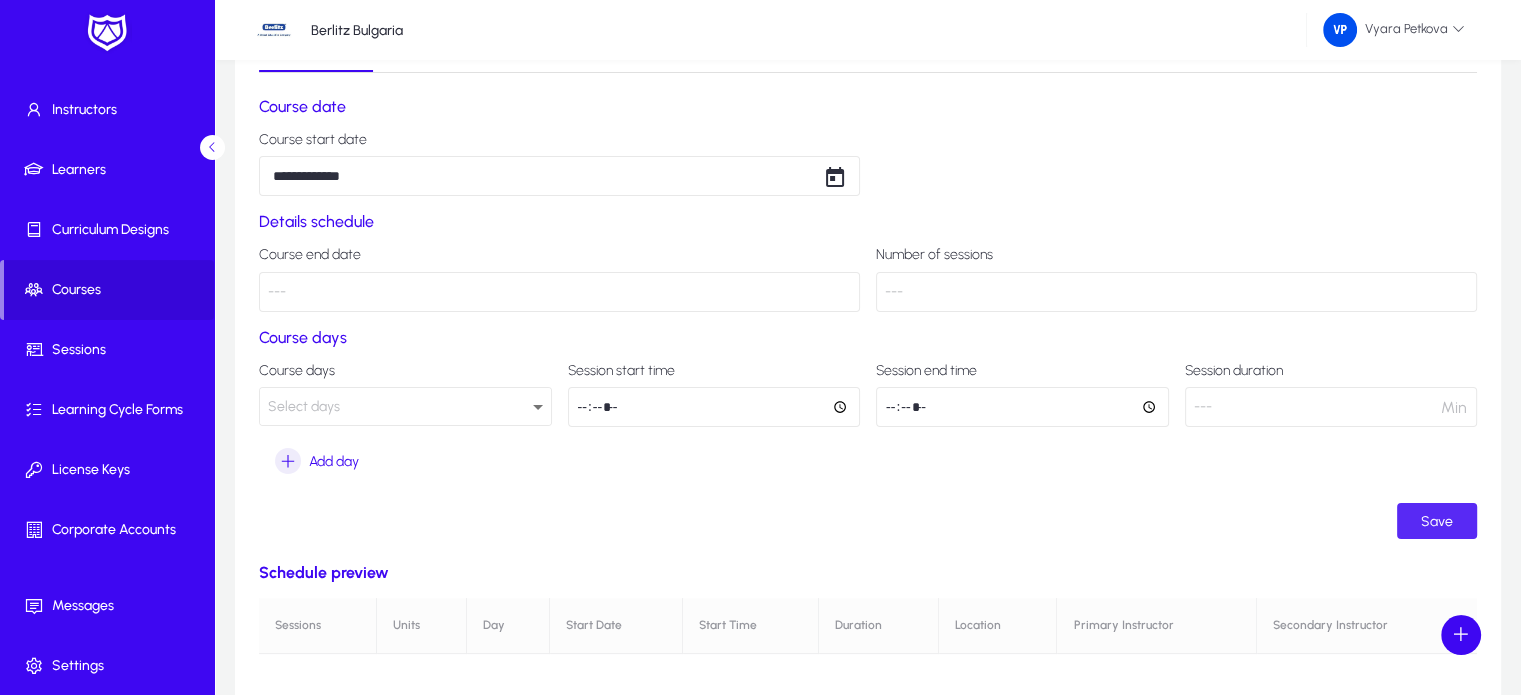 click on "Save" 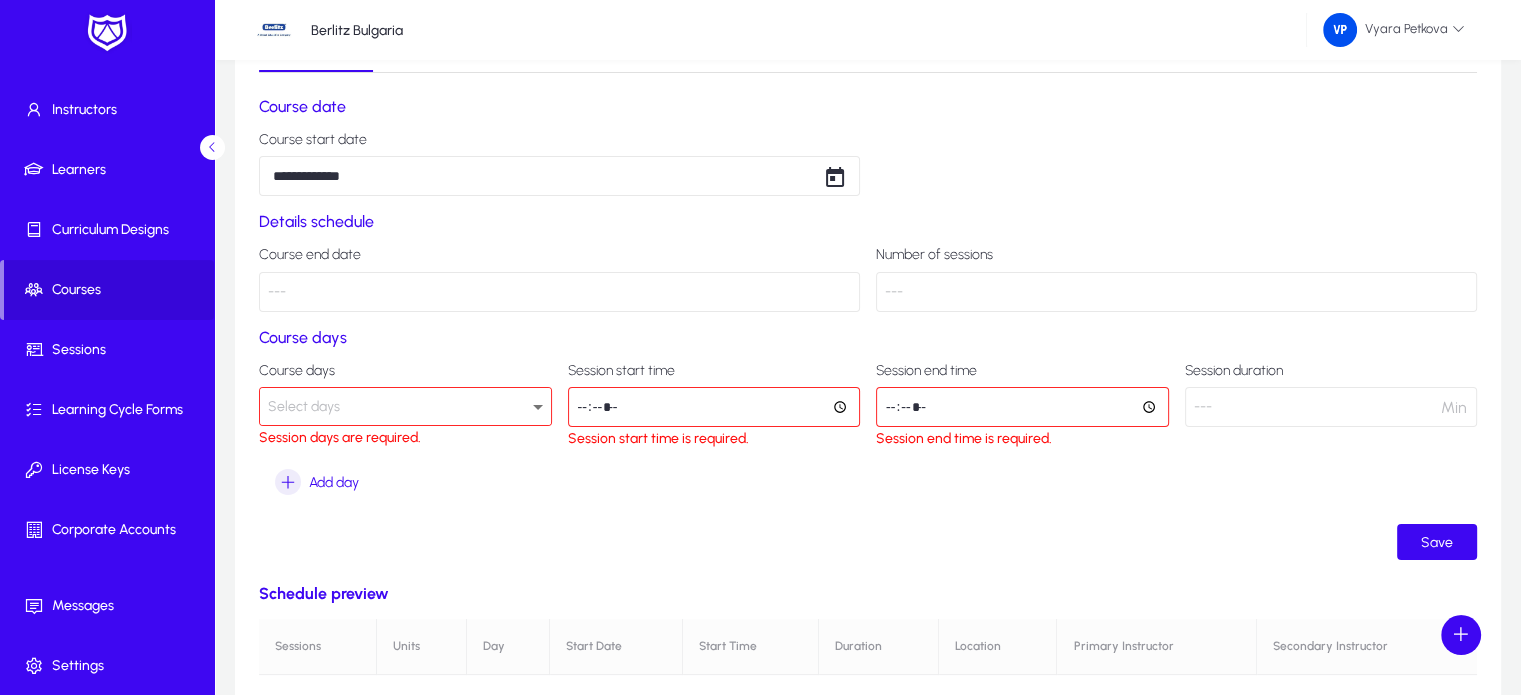 click 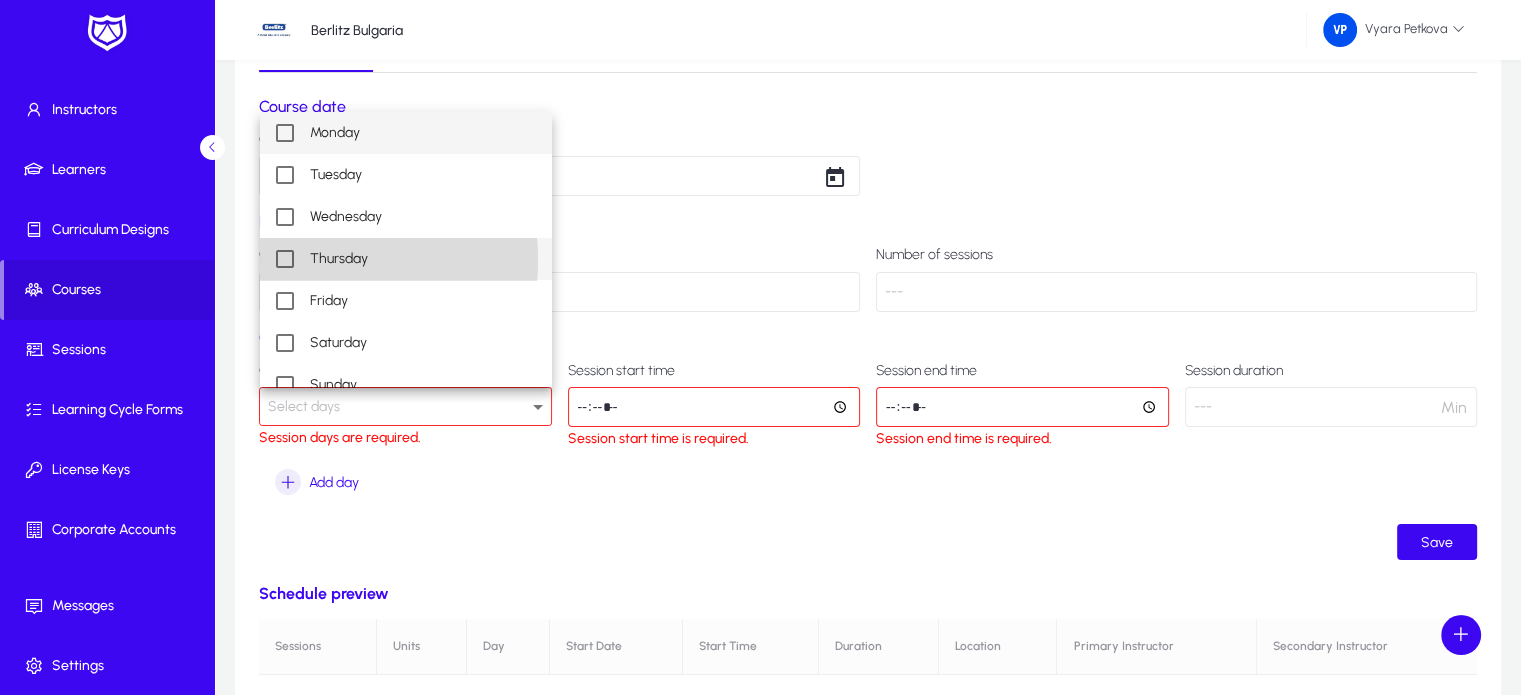 click at bounding box center [285, 259] 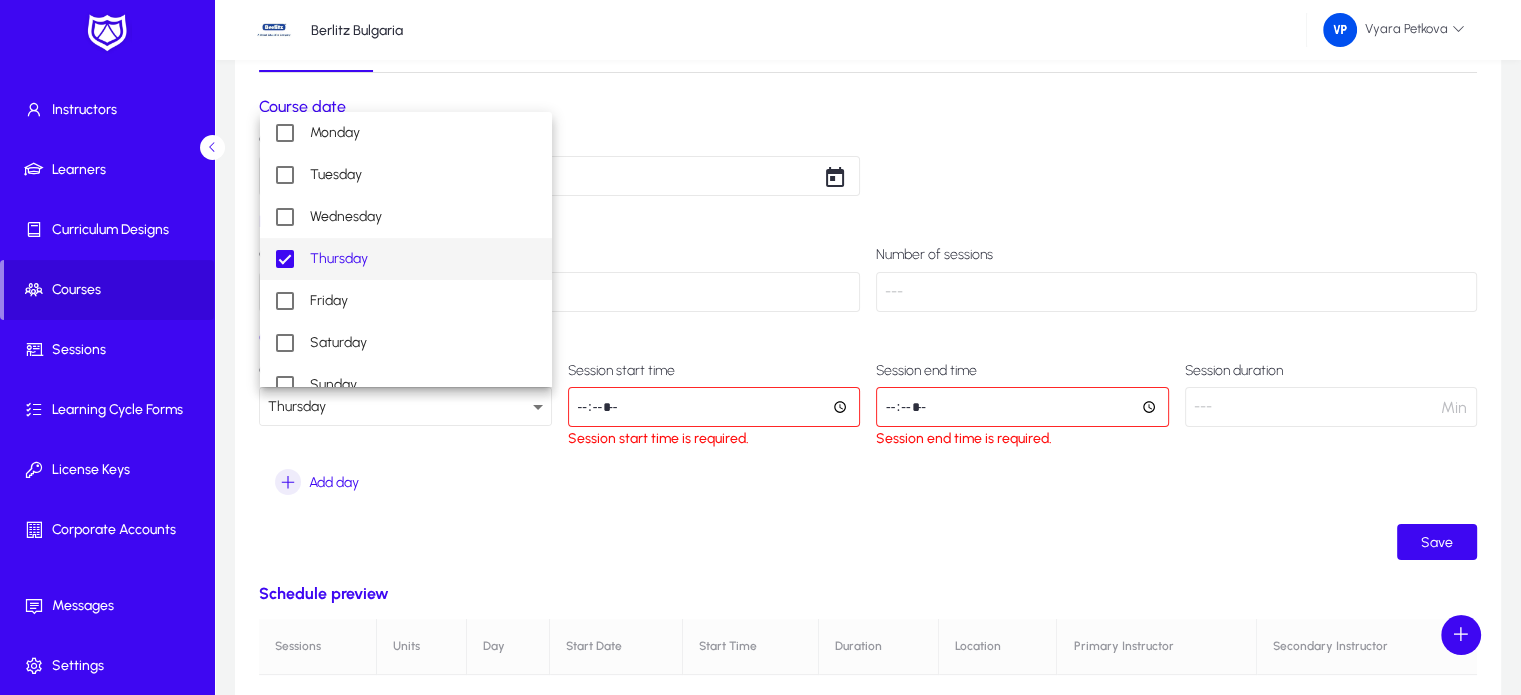 click at bounding box center (760, 347) 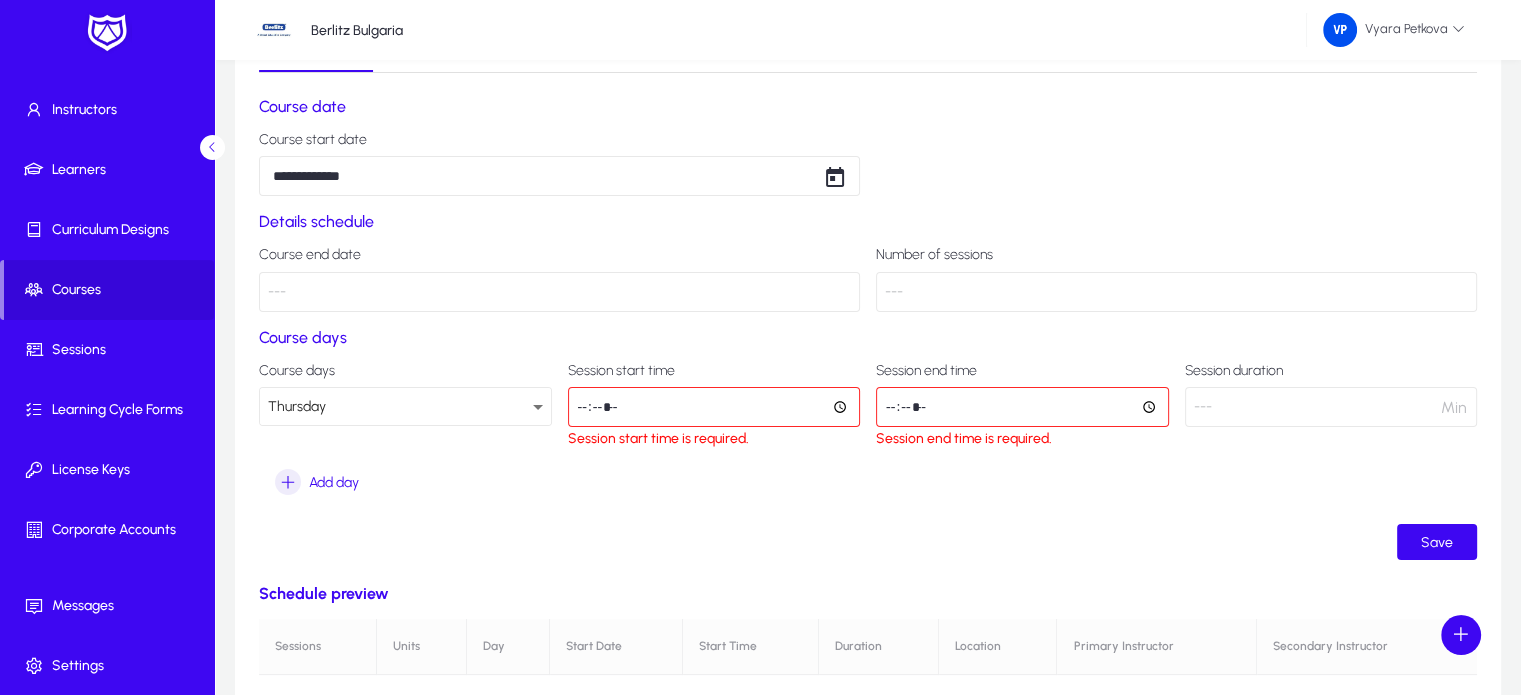 click 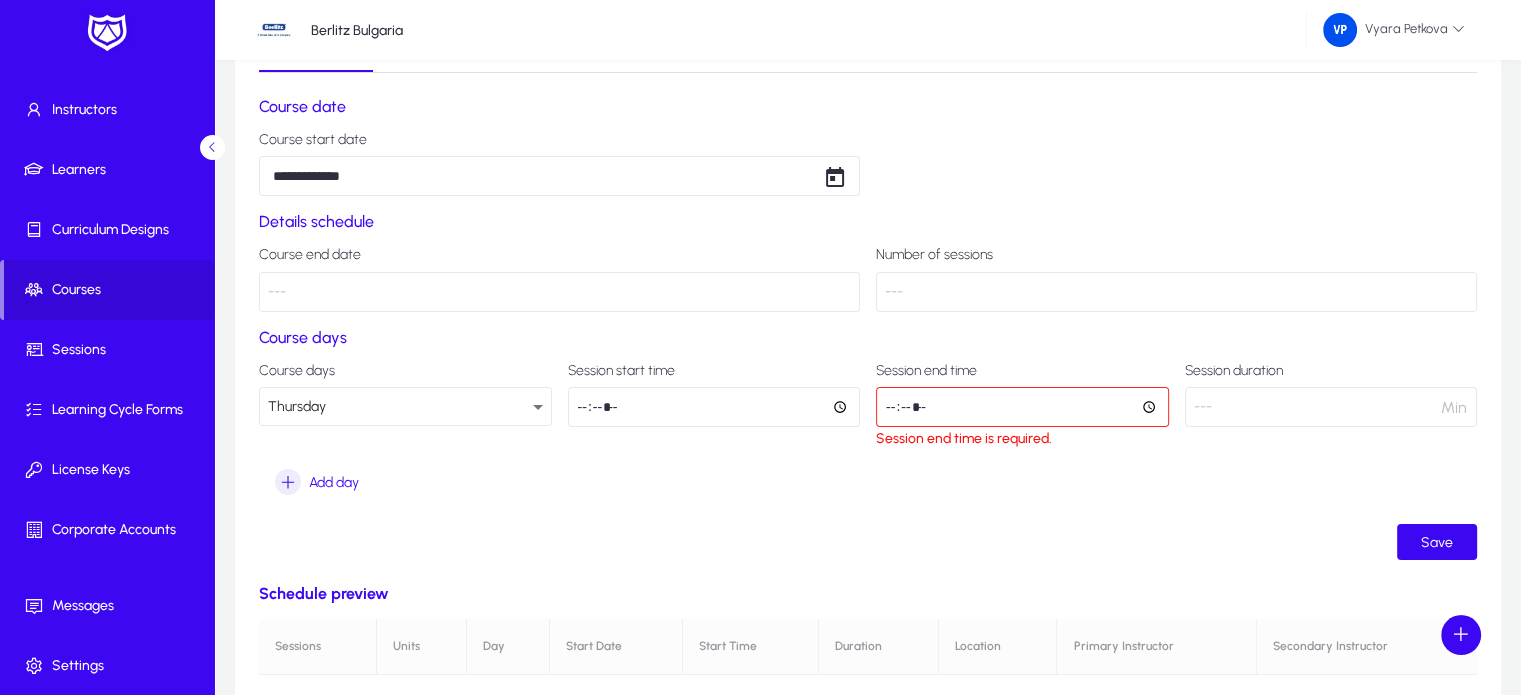 type on "*****" 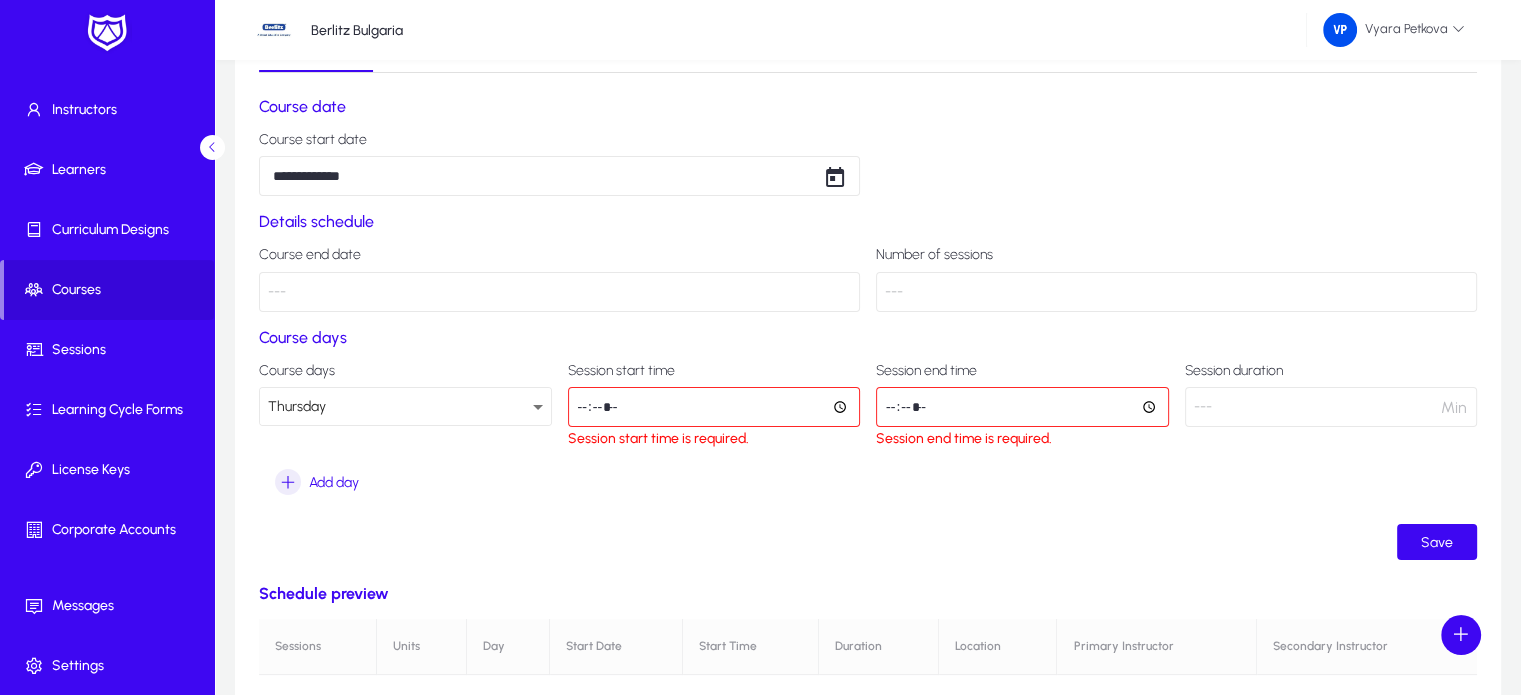 type on "*****" 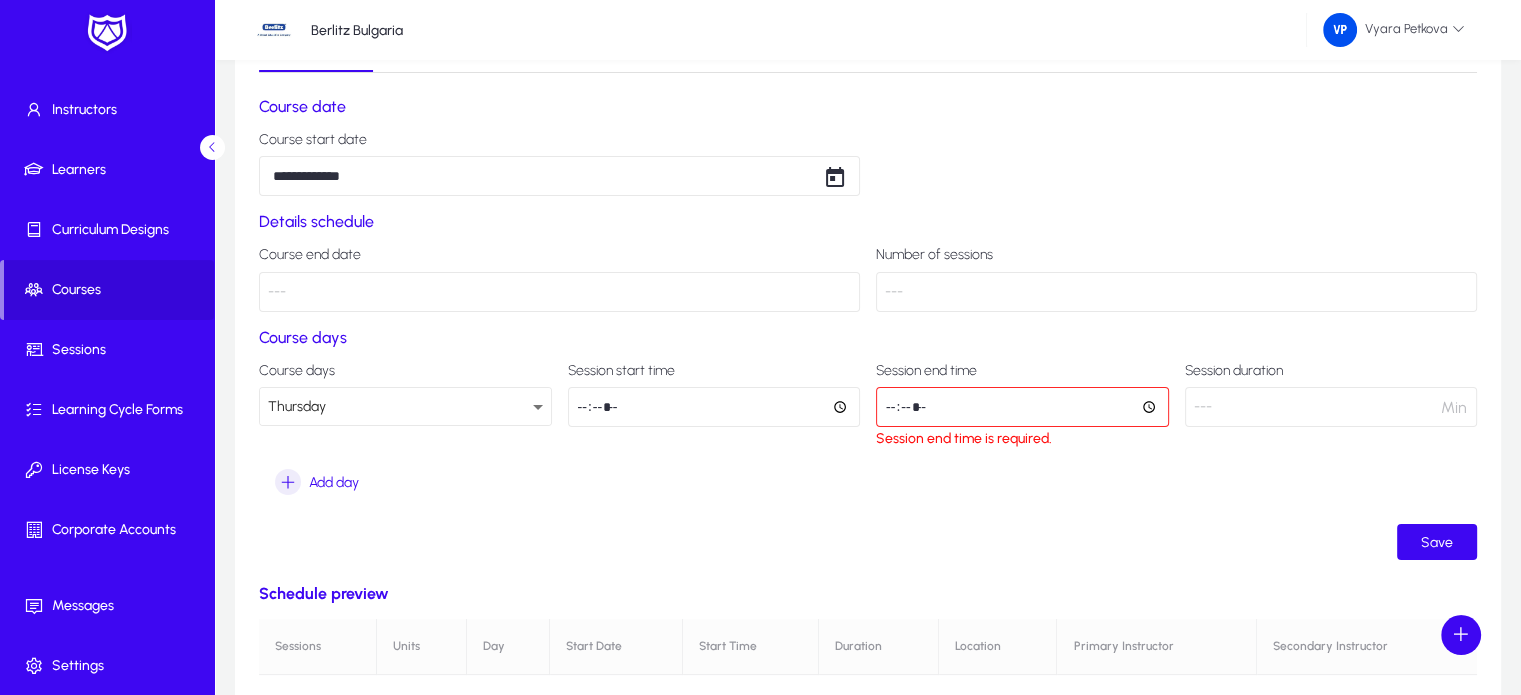 click 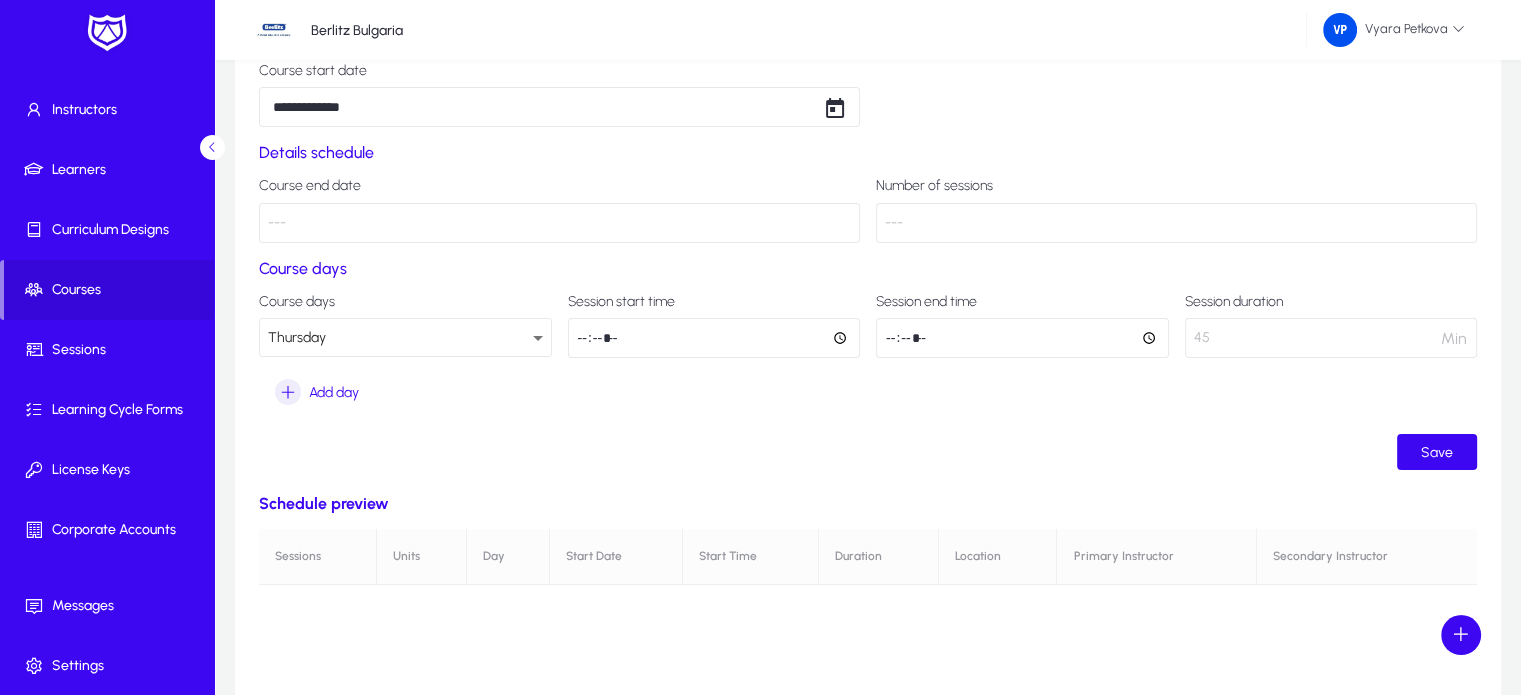 scroll, scrollTop: 186, scrollLeft: 0, axis: vertical 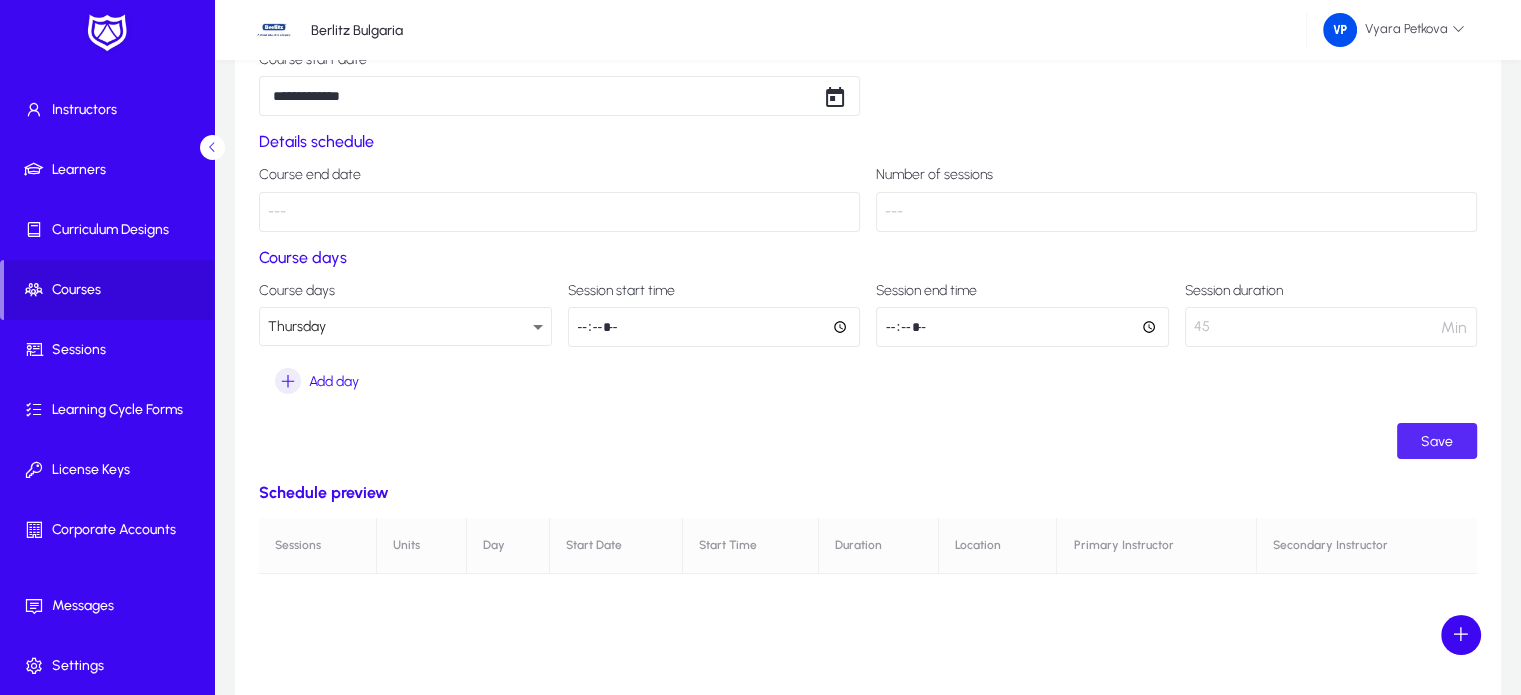 click 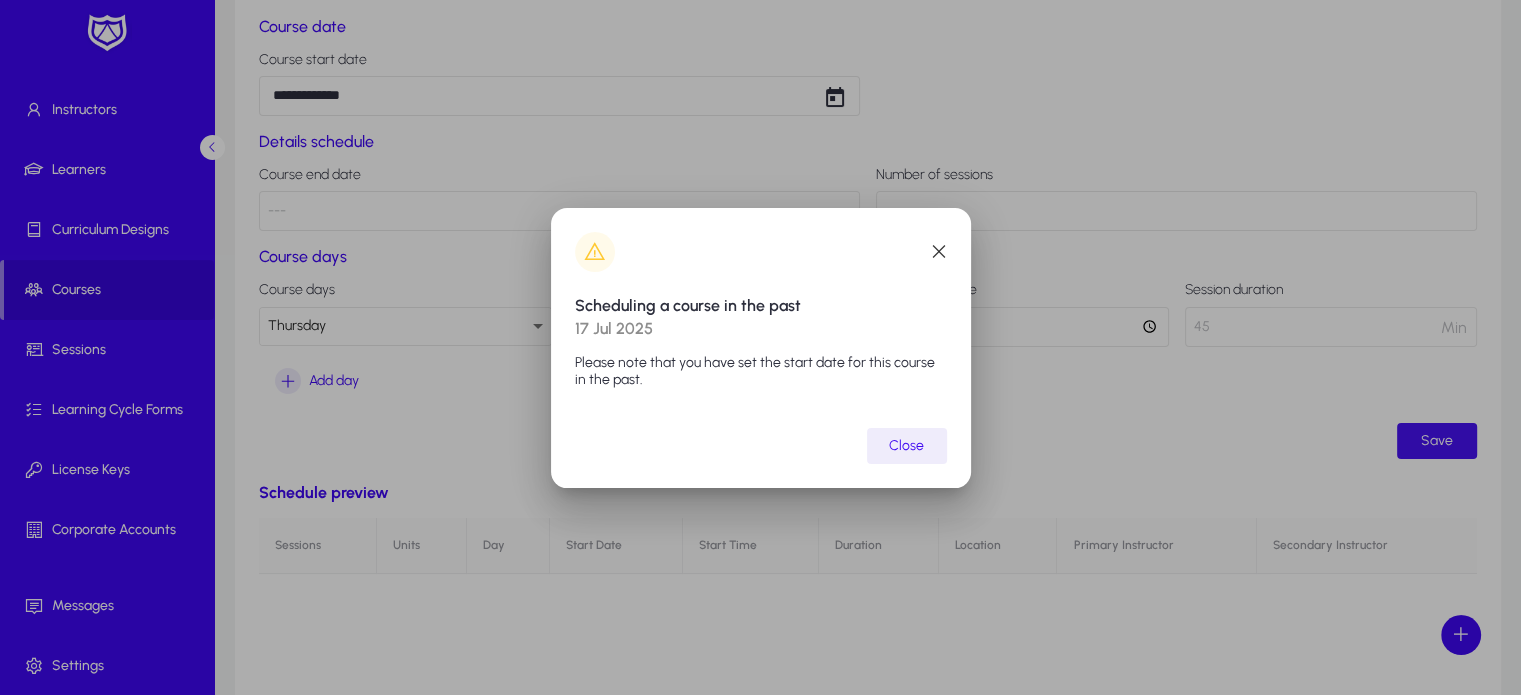 scroll, scrollTop: 0, scrollLeft: 0, axis: both 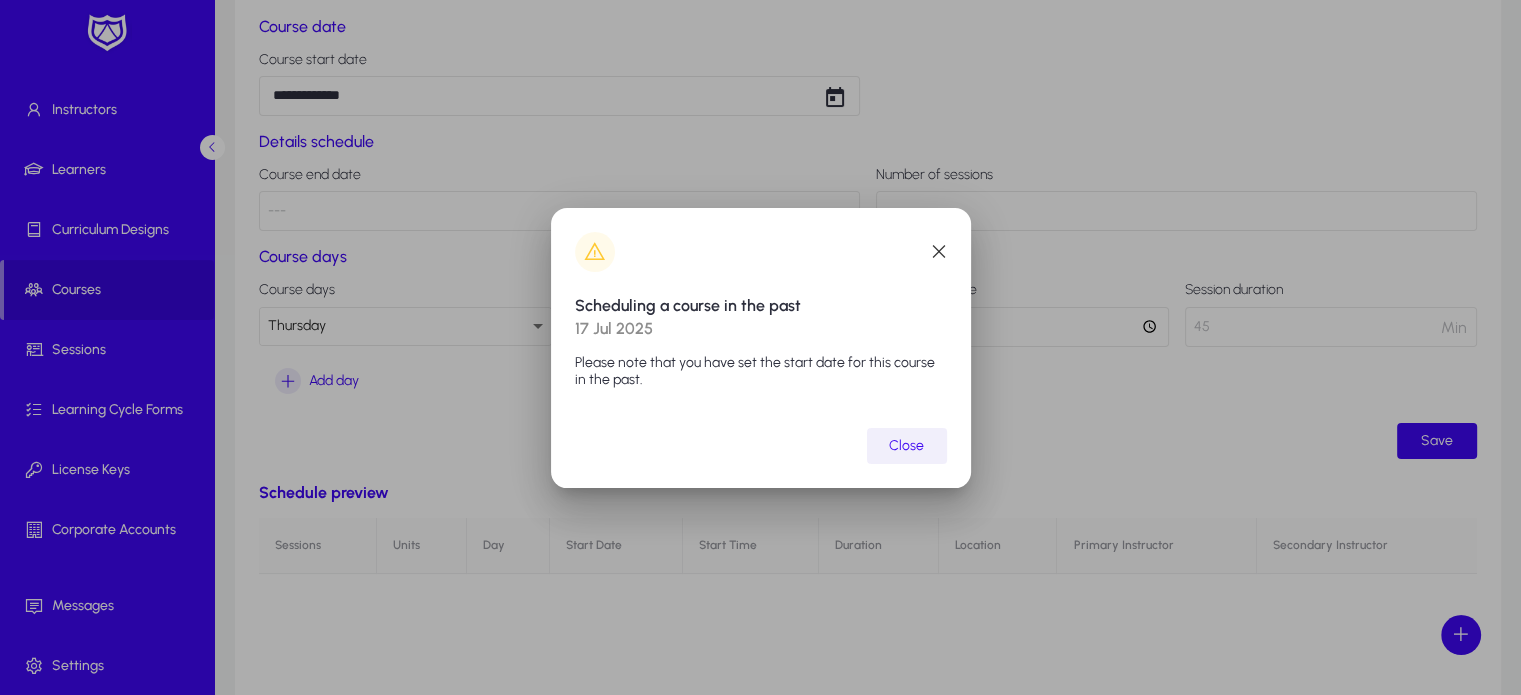 click on "Close" at bounding box center [906, 445] 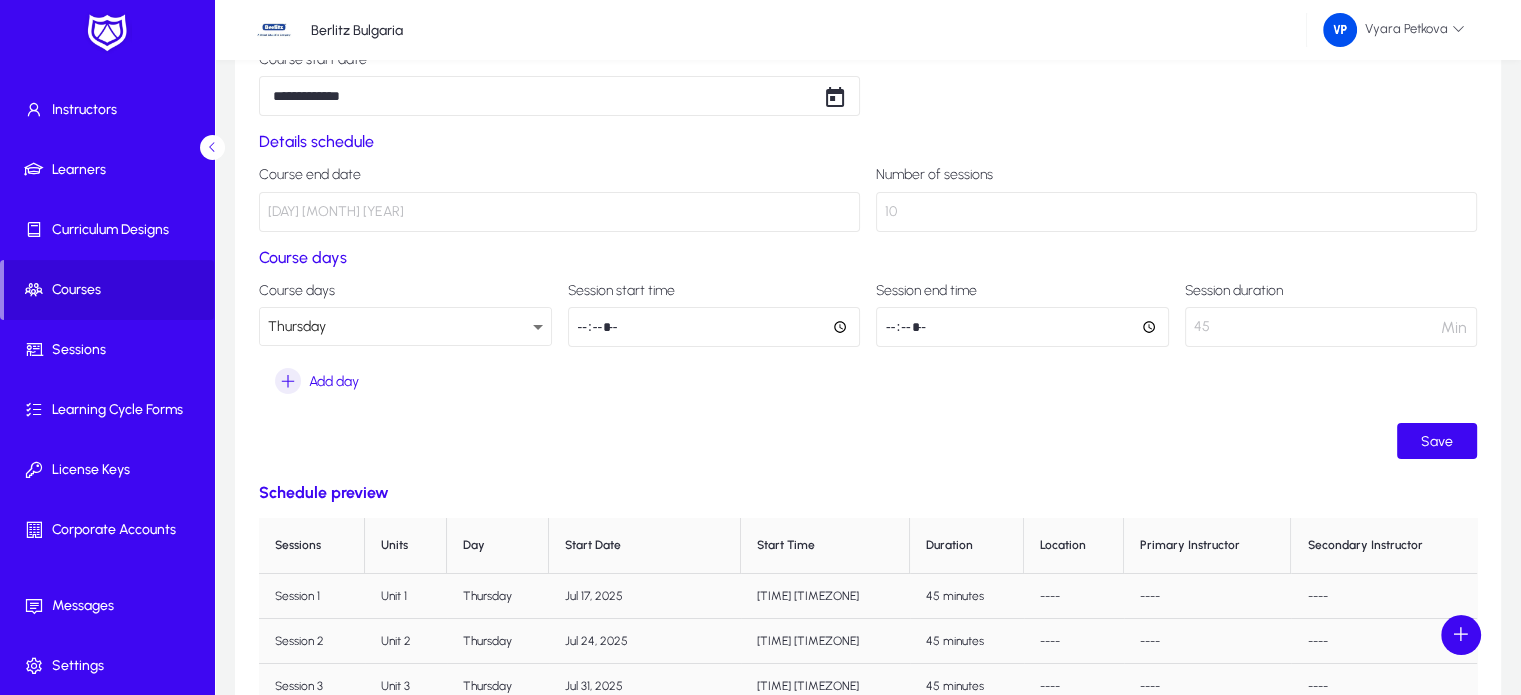 click on "*****" 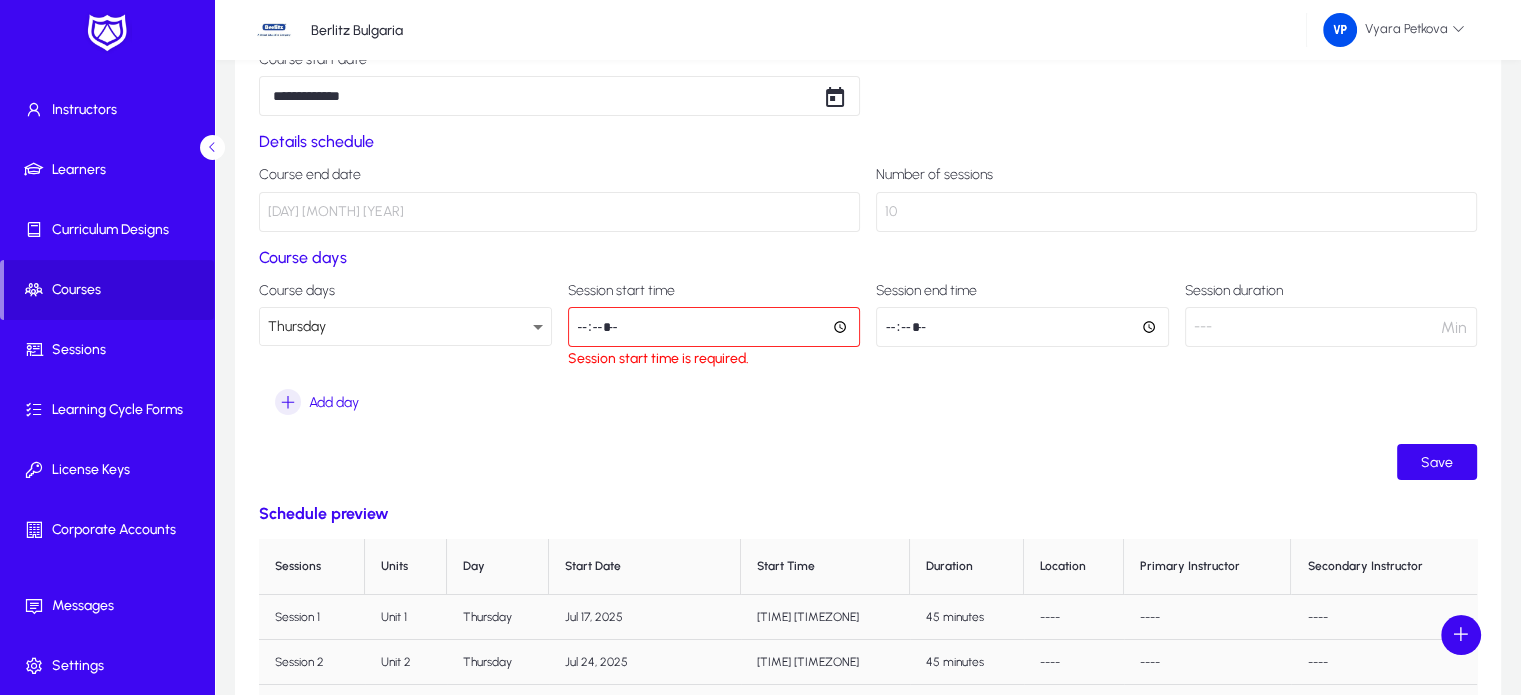 type on "*****" 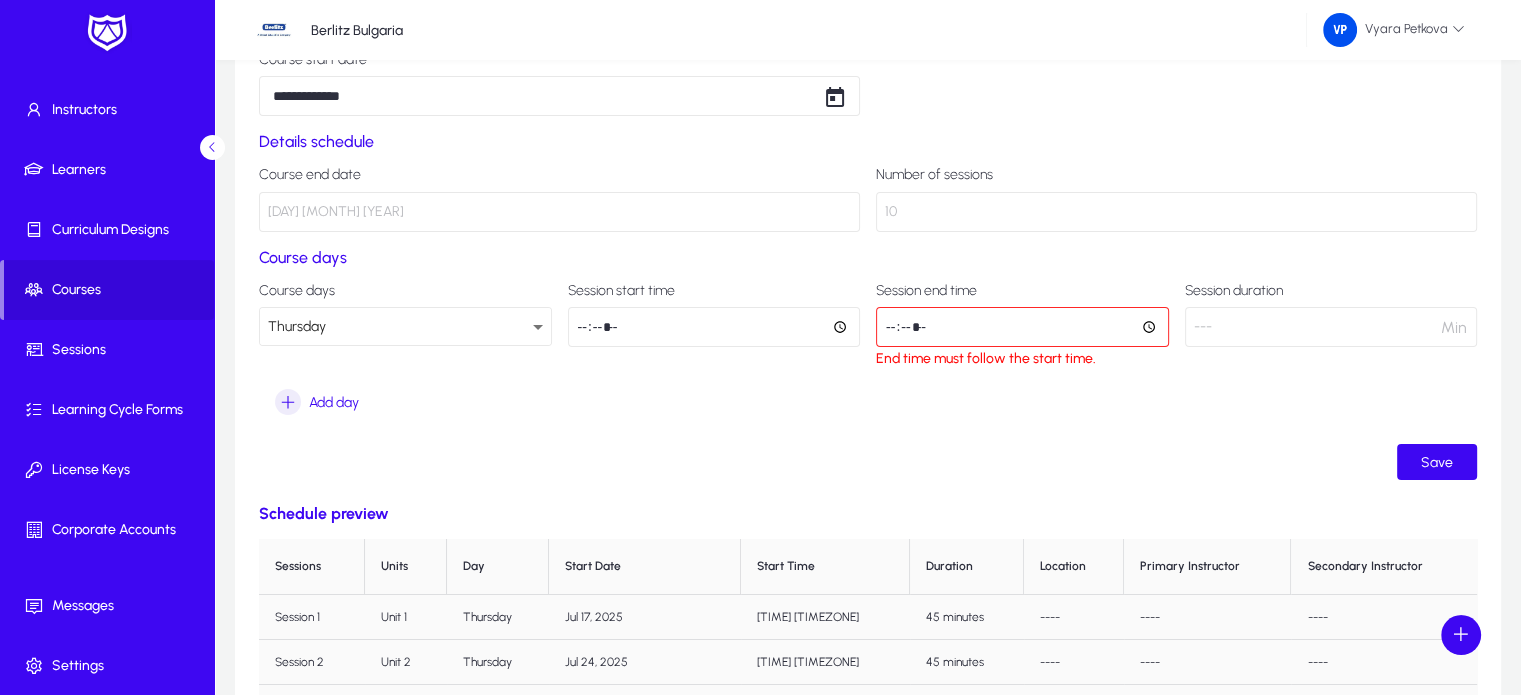 click on "*****" 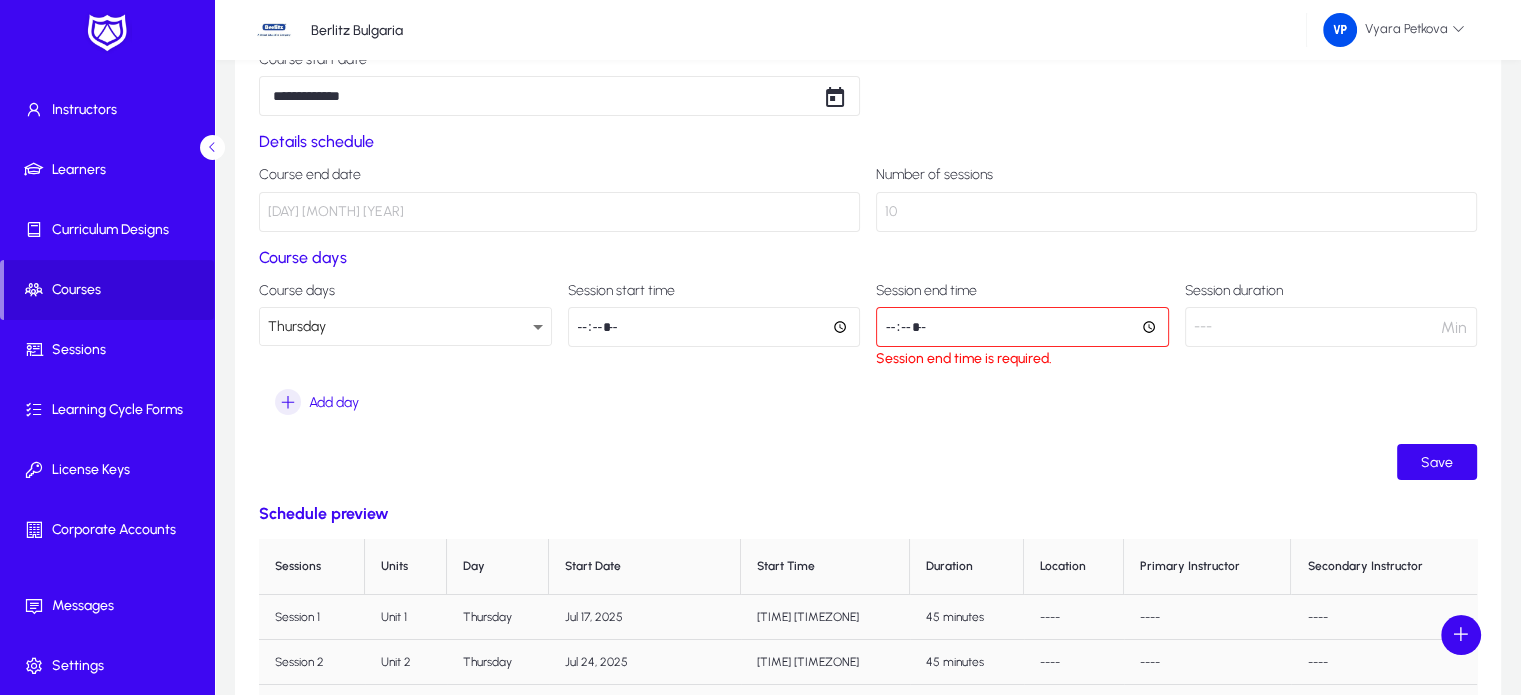 type on "*****" 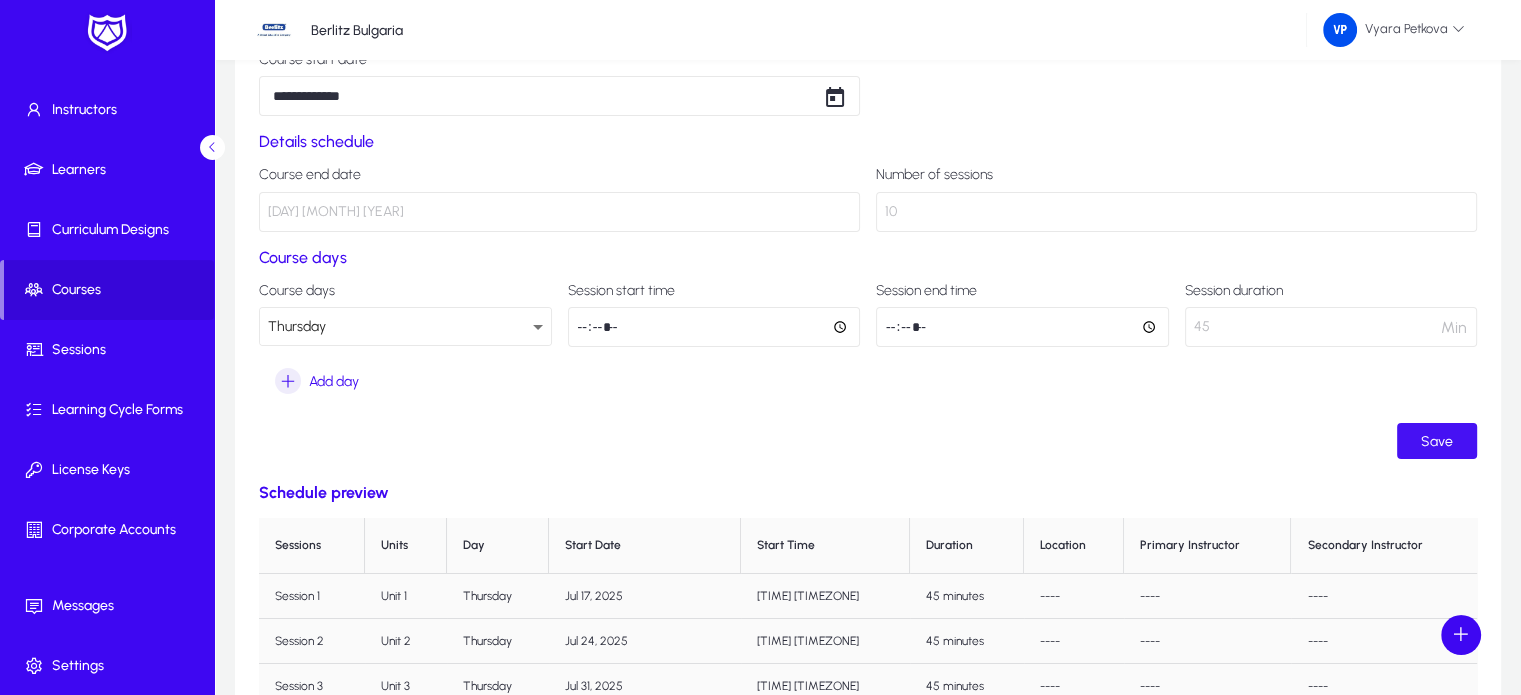 click 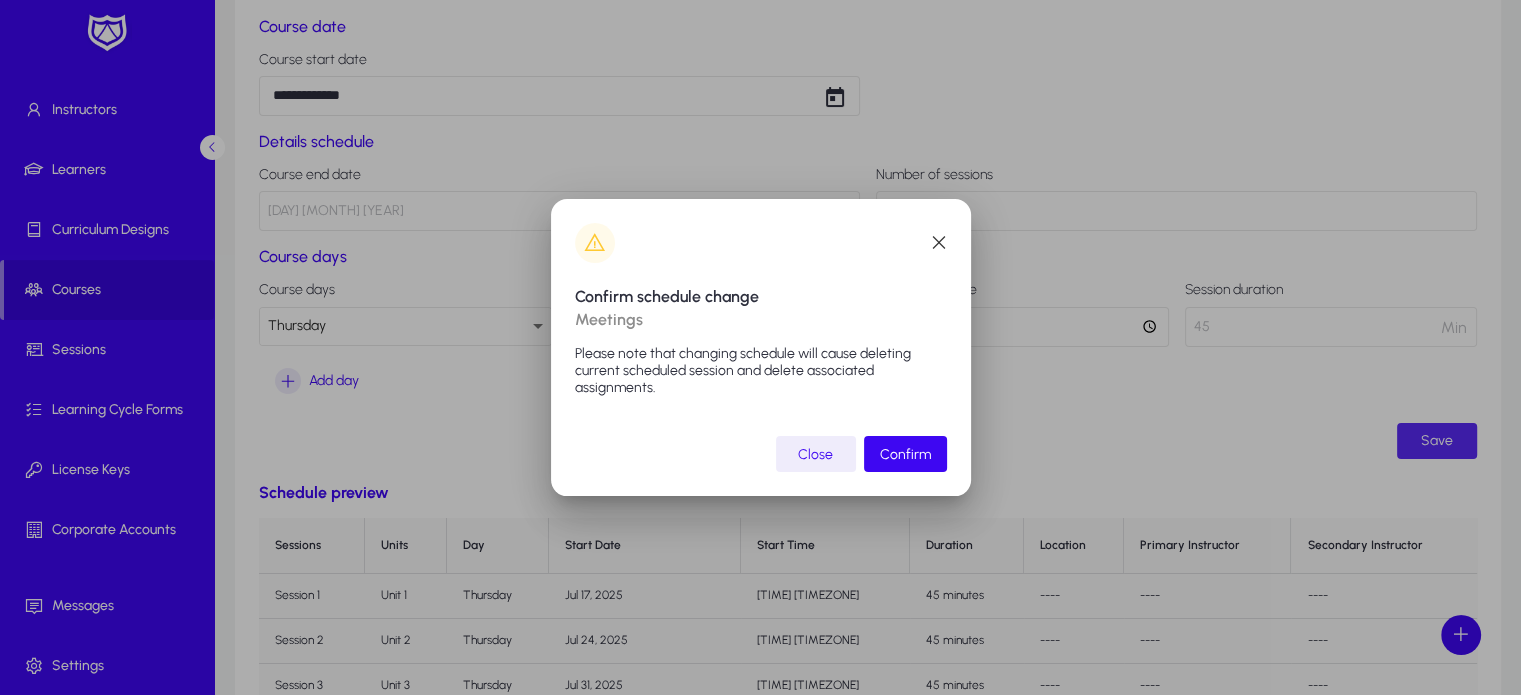 scroll, scrollTop: 0, scrollLeft: 0, axis: both 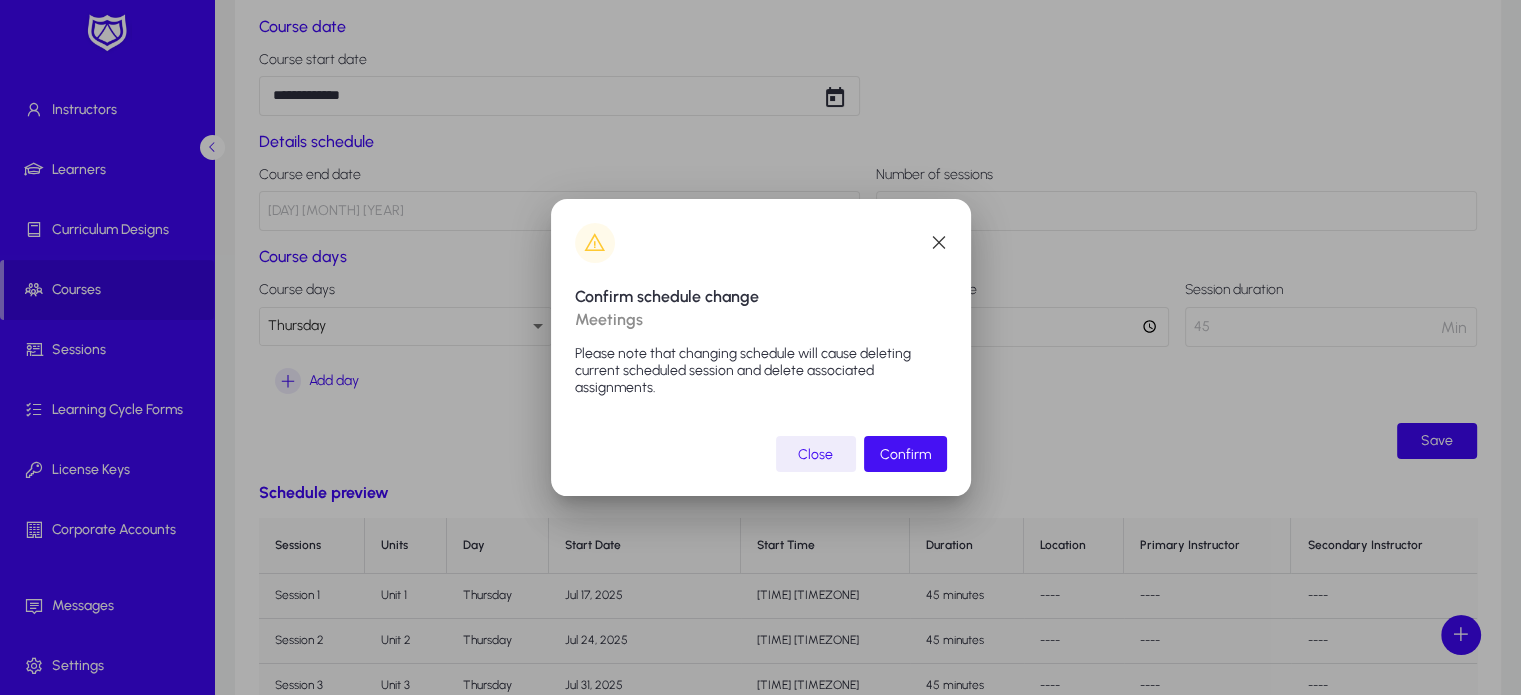 click on "Confirm" at bounding box center [905, 454] 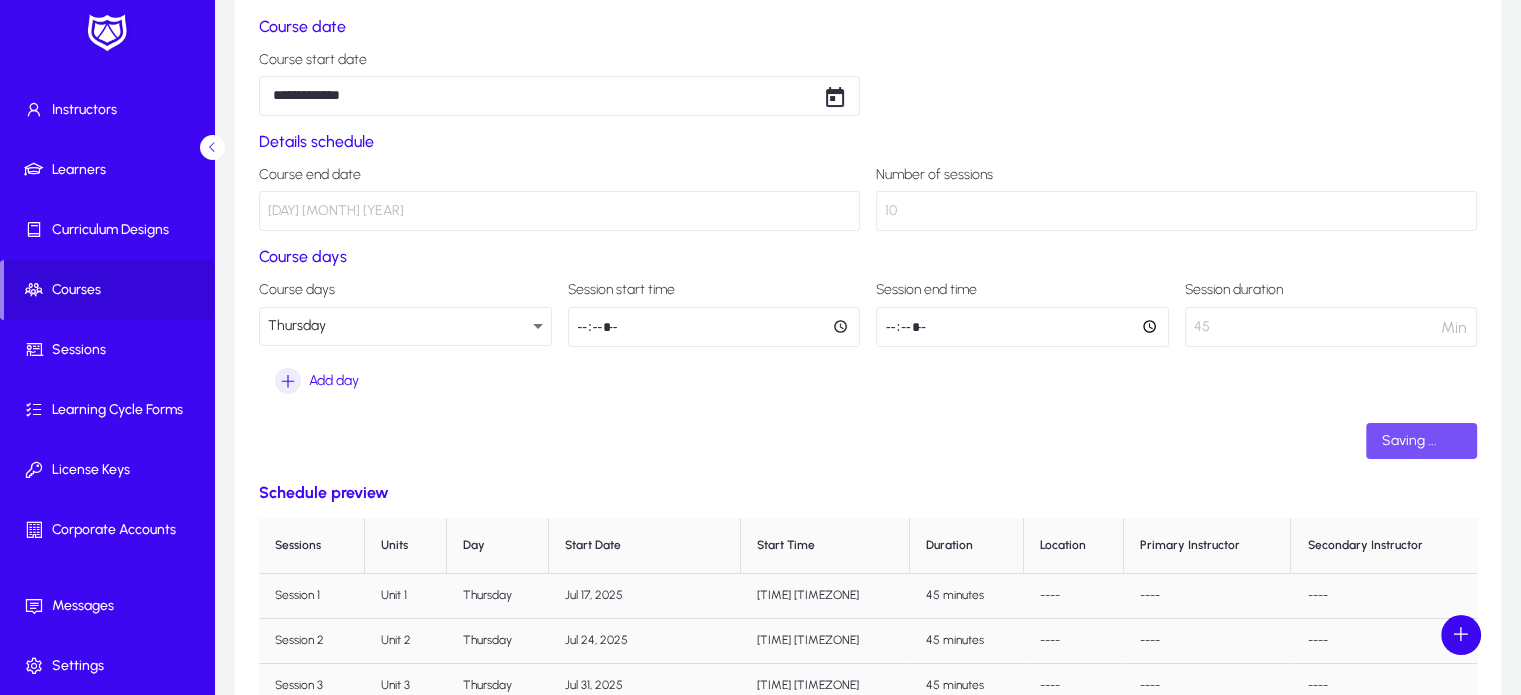 scroll, scrollTop: 186, scrollLeft: 0, axis: vertical 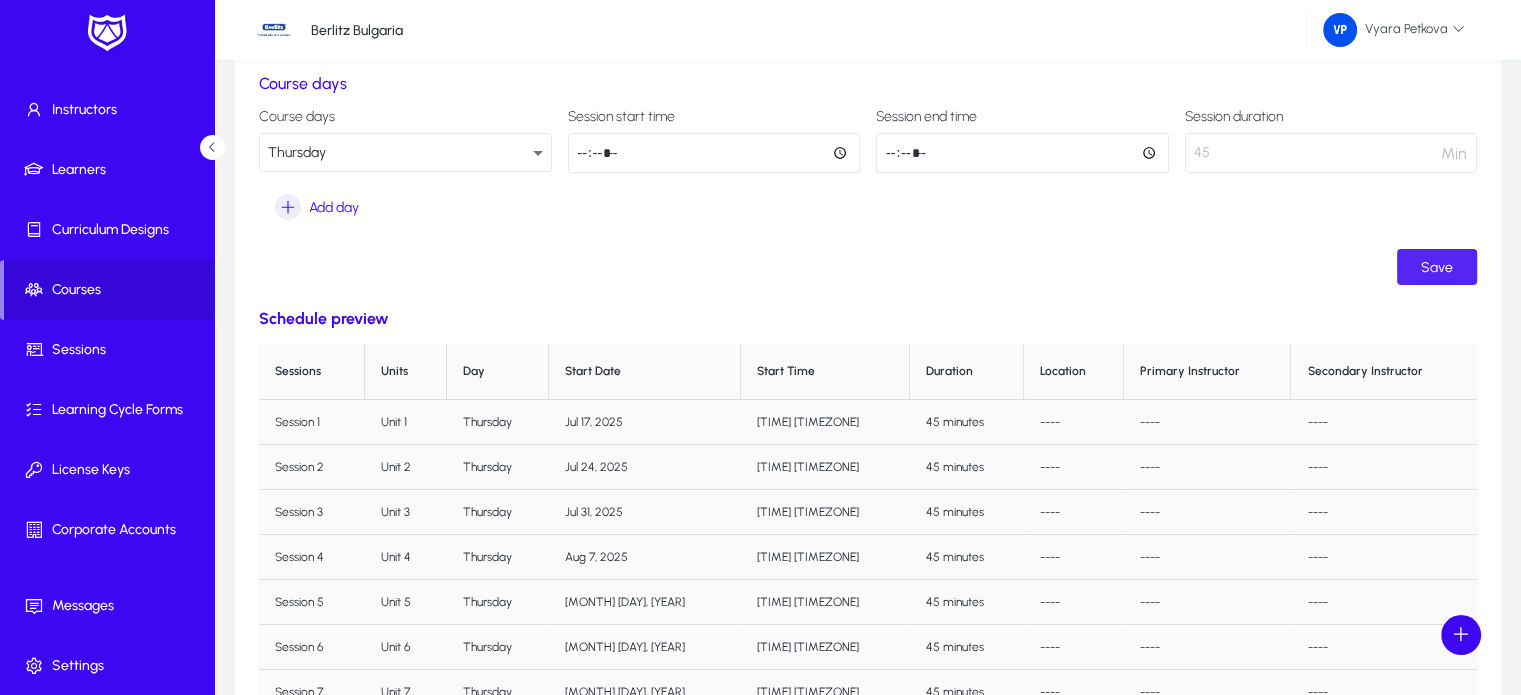 click on "3:00:00 PM GMT+03:00" 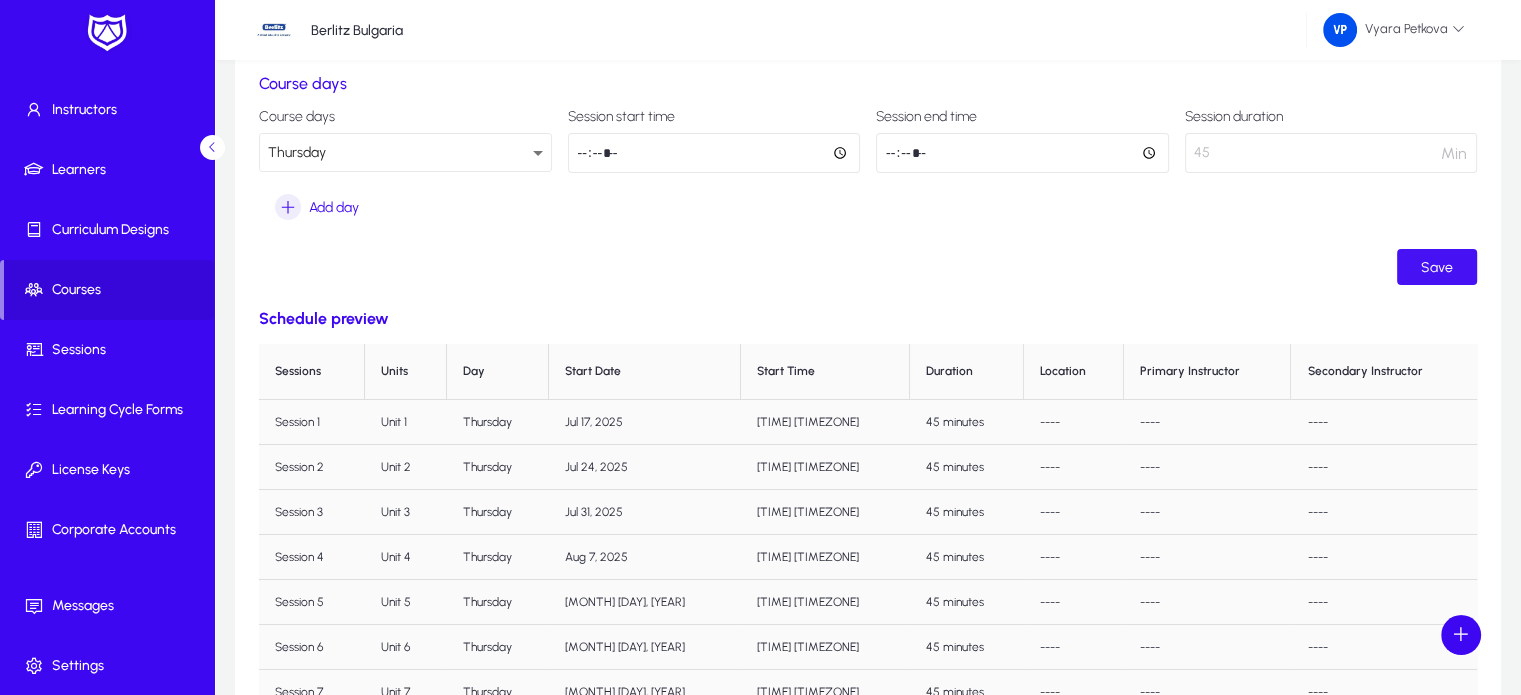 click on "Save" 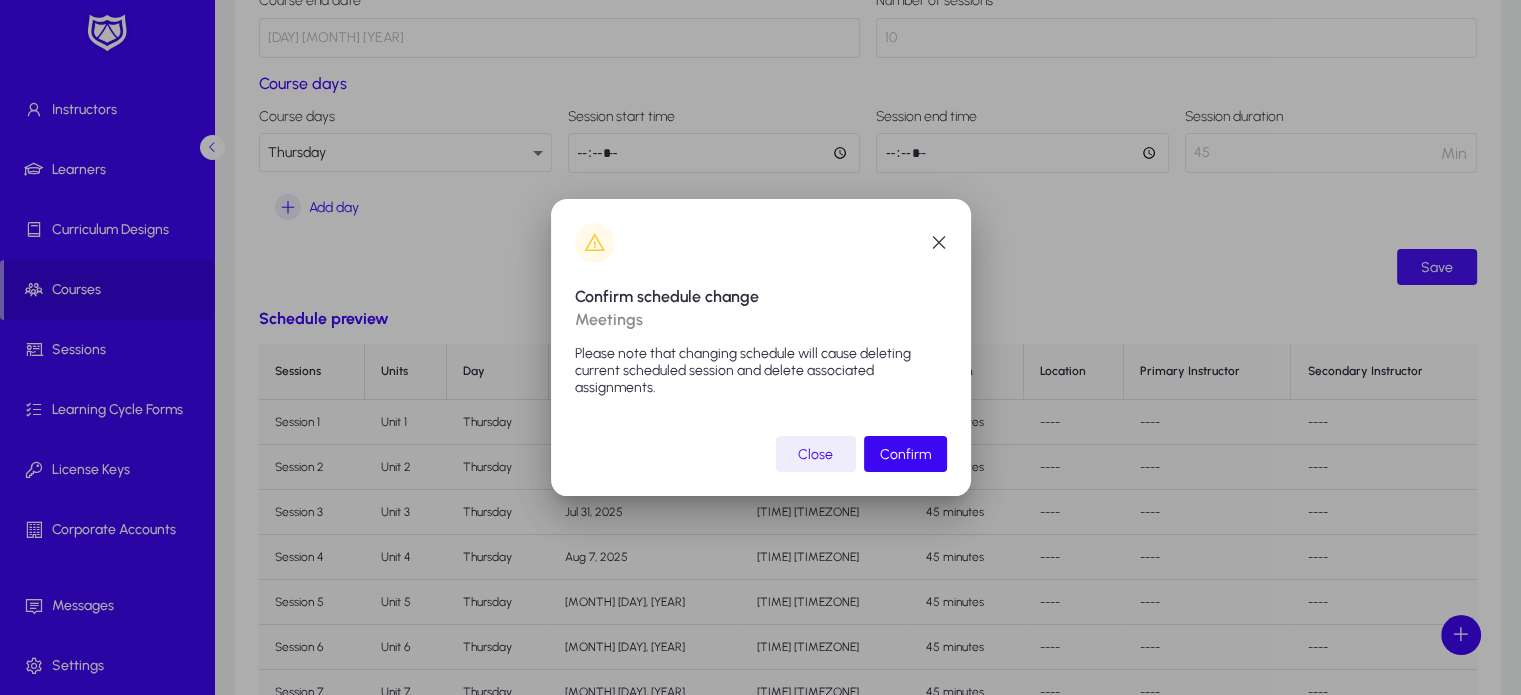 scroll, scrollTop: 0, scrollLeft: 0, axis: both 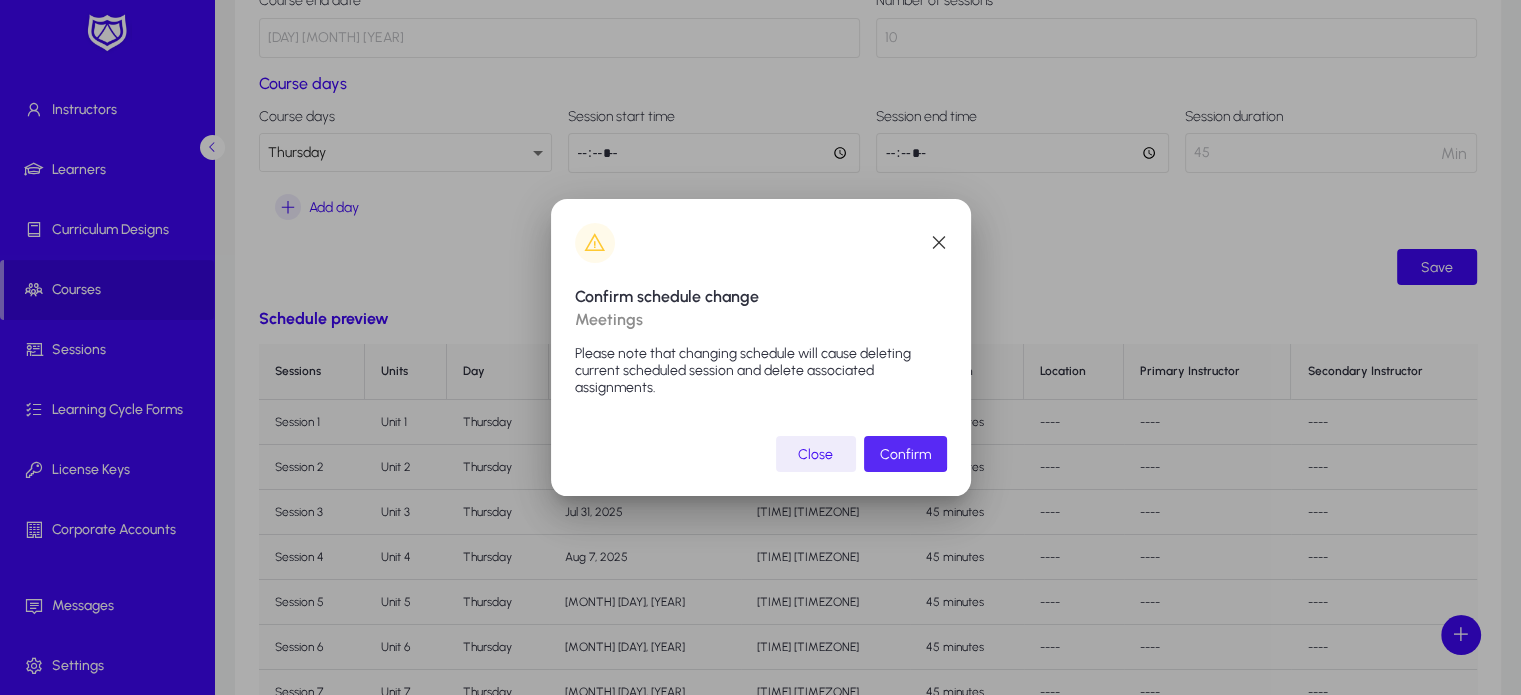 click on "Confirm" at bounding box center (905, 454) 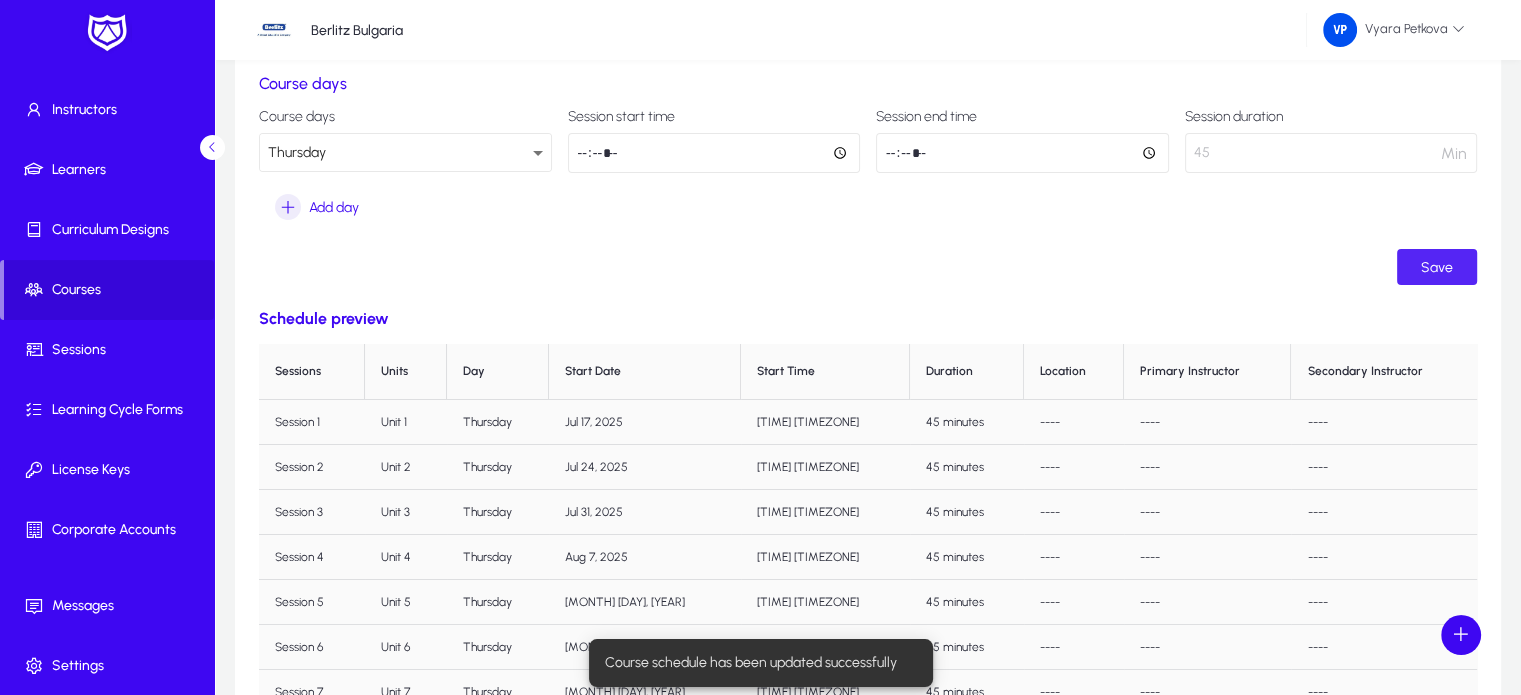 scroll, scrollTop: 0, scrollLeft: 0, axis: both 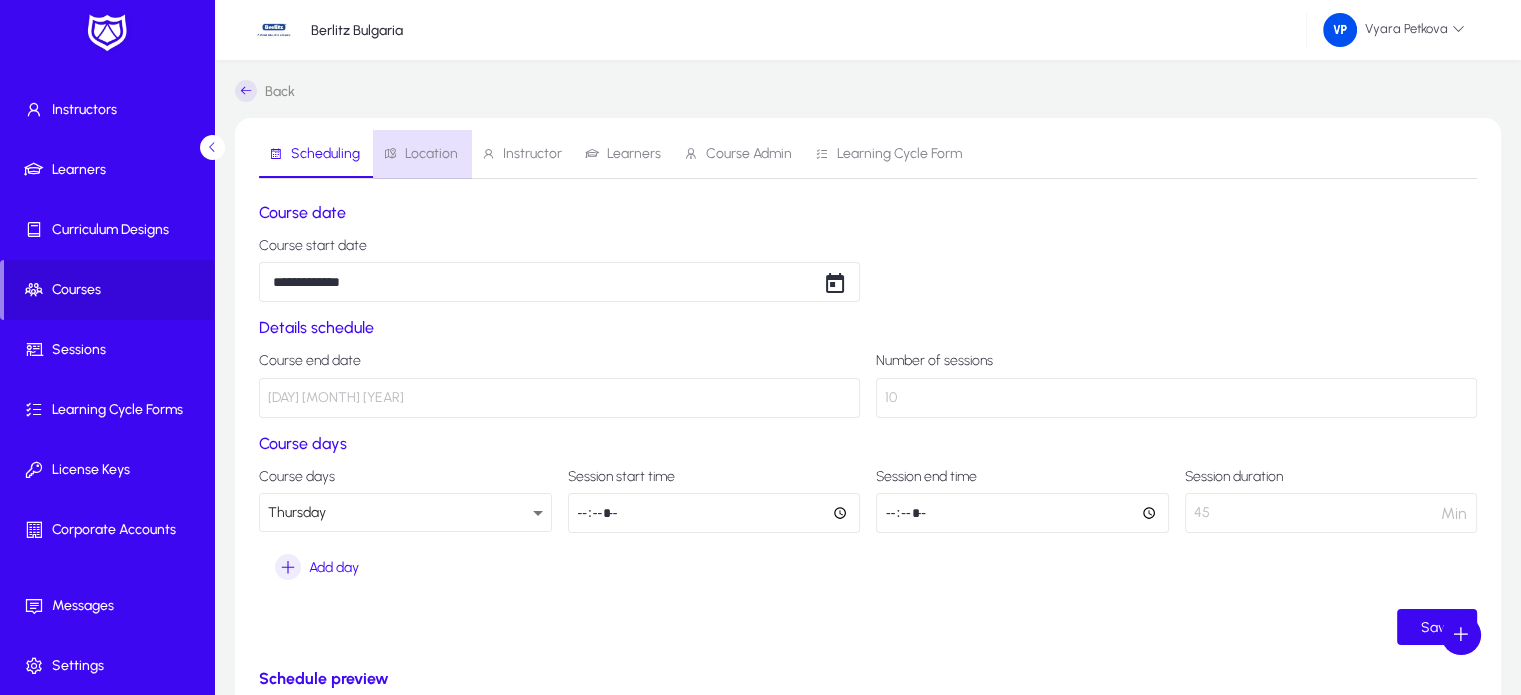 click on "Location" at bounding box center (431, 154) 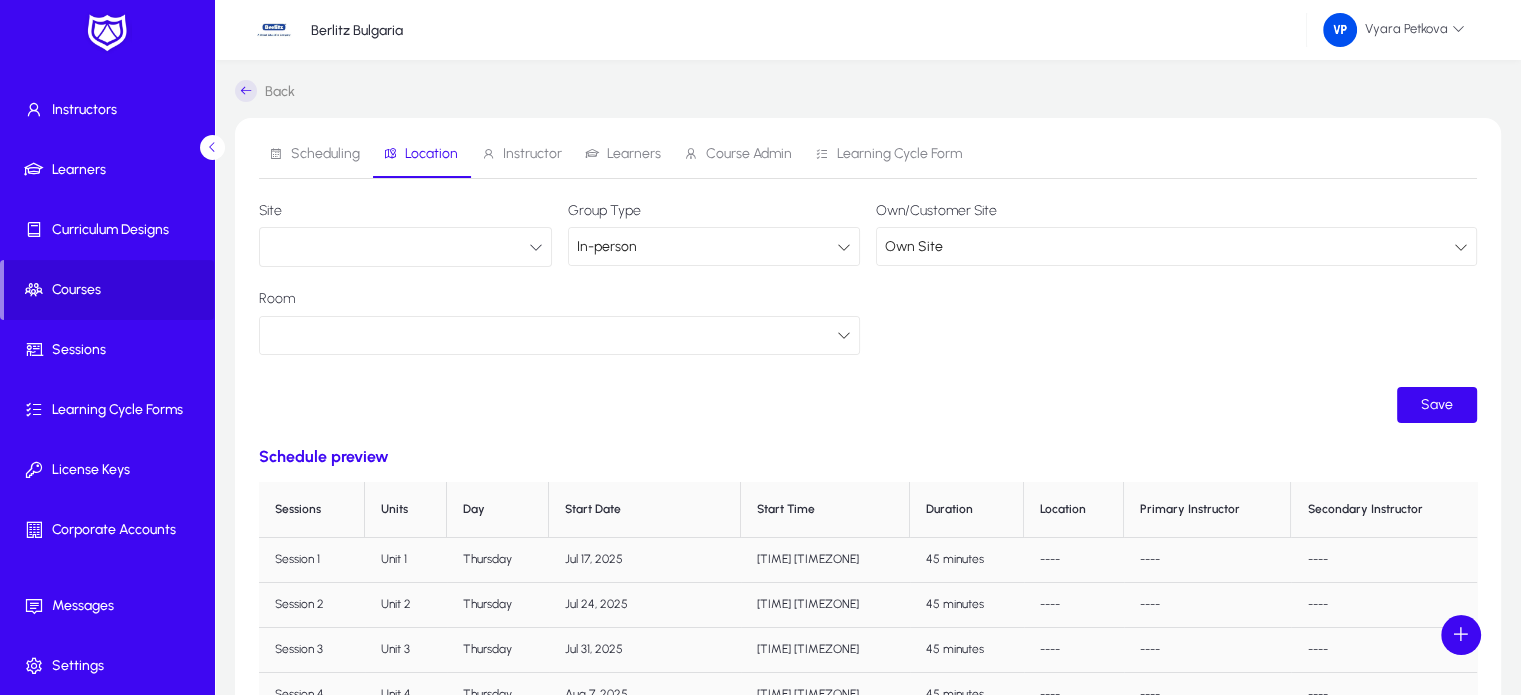 click 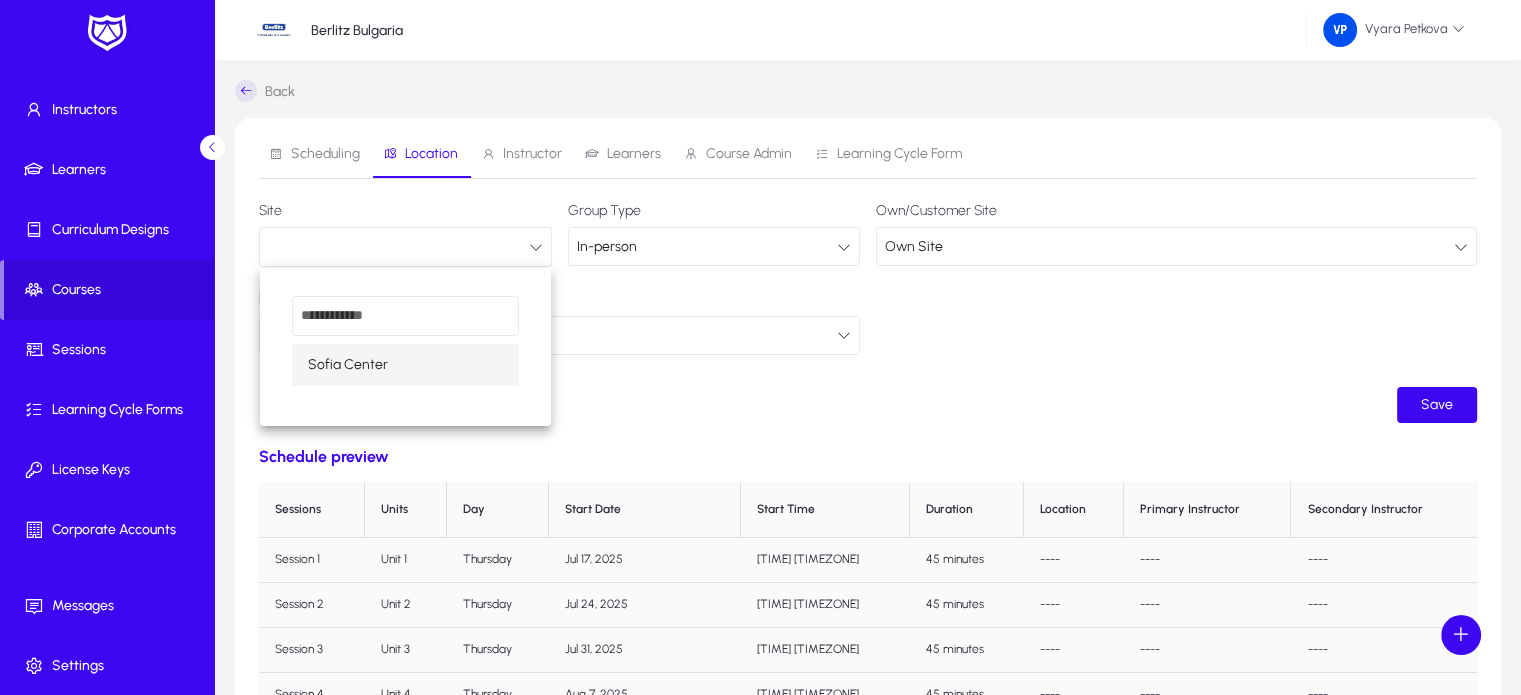 click on "Sofia Center" at bounding box center [405, 365] 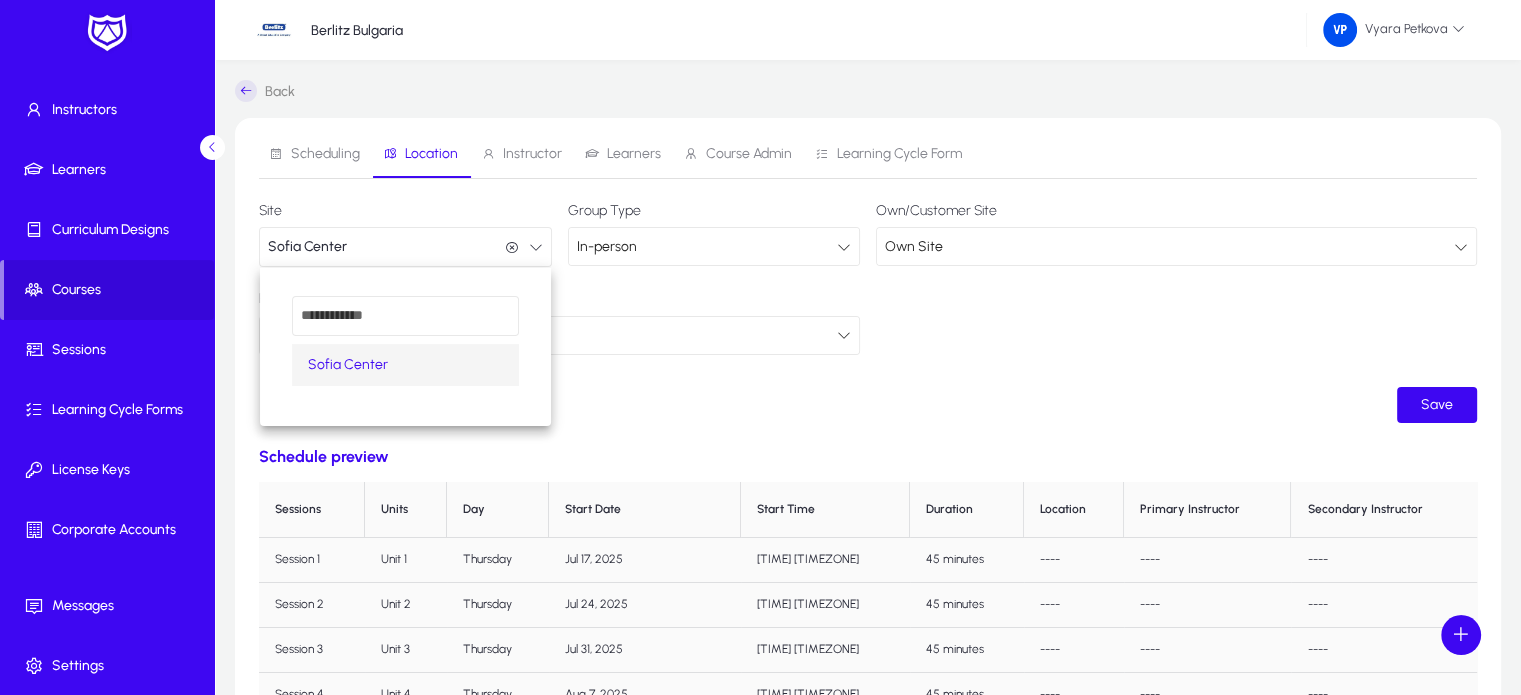 scroll, scrollTop: 0, scrollLeft: 0, axis: both 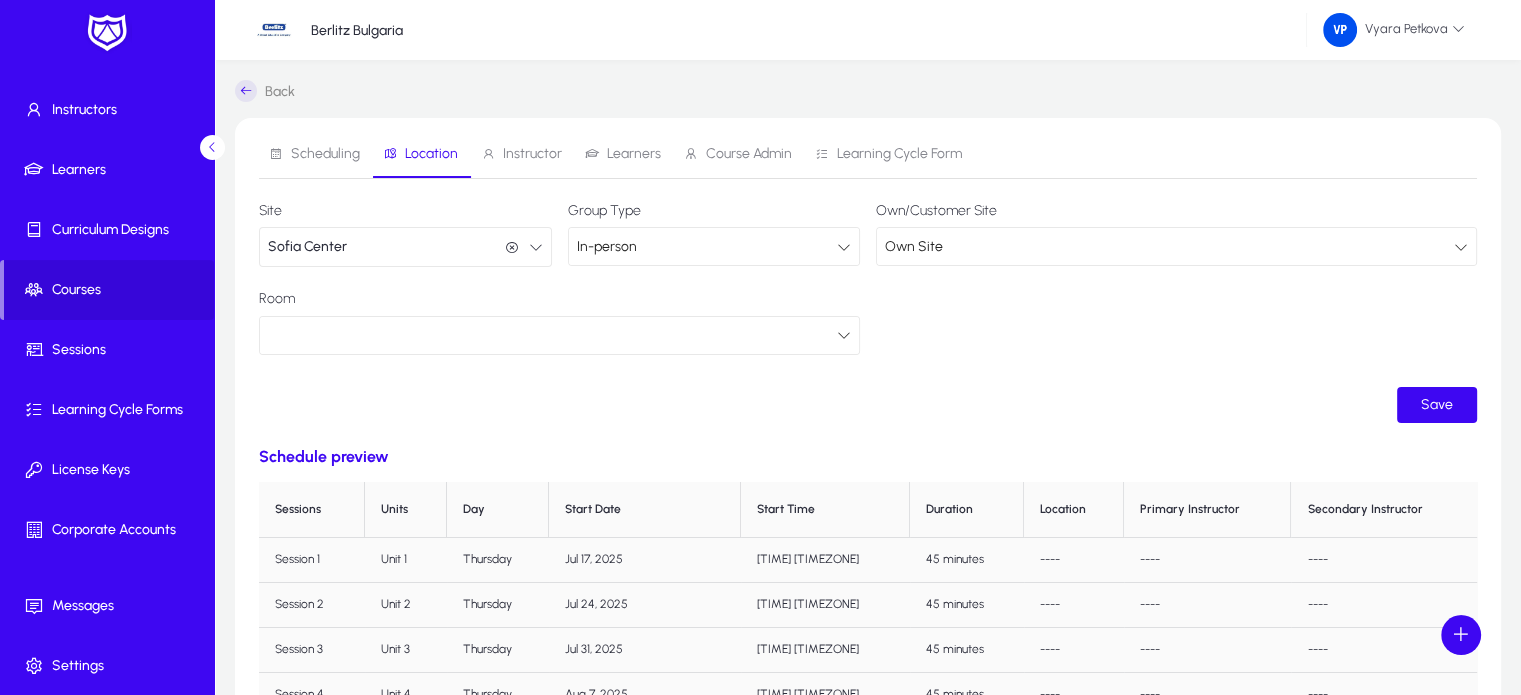 click at bounding box center [1461, 247] 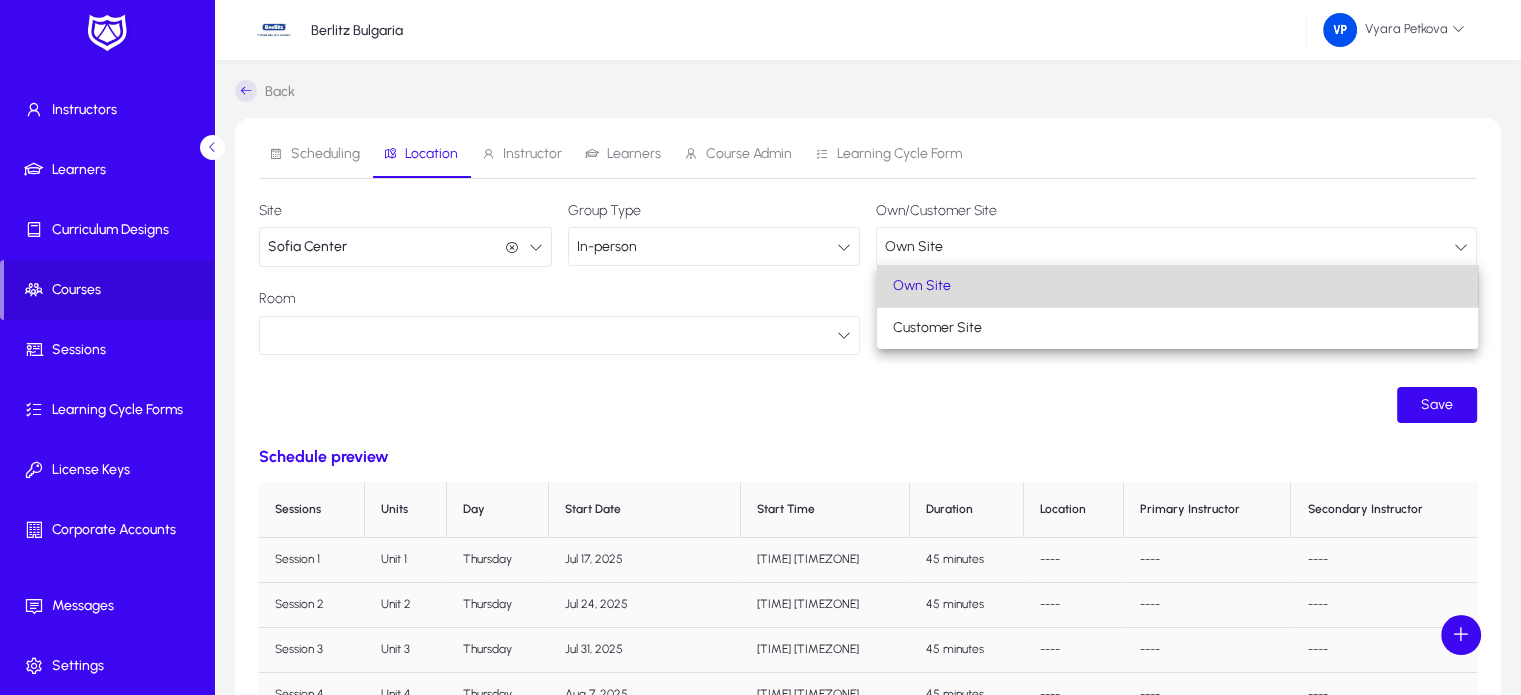 click on "Own Site" at bounding box center (1177, 286) 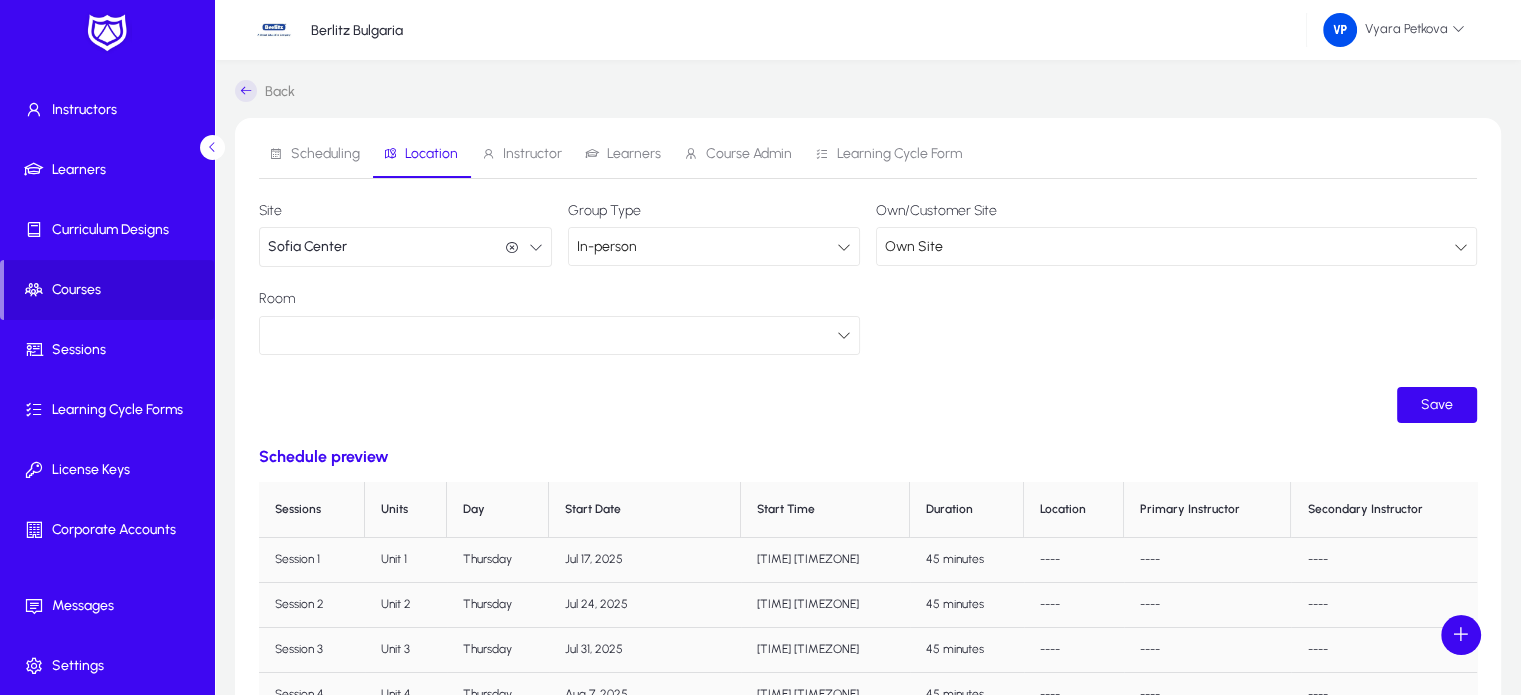click at bounding box center (844, 335) 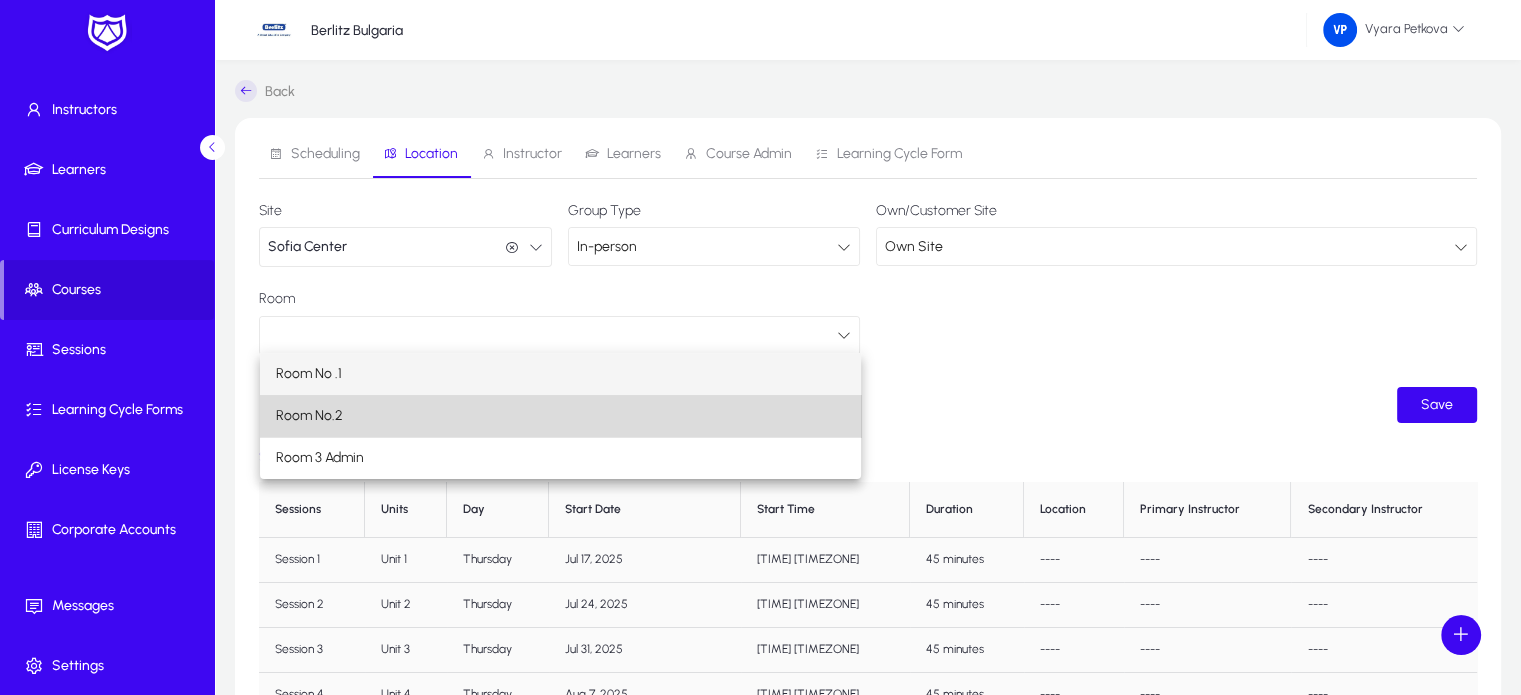 click on "Room No.2" at bounding box center [560, 416] 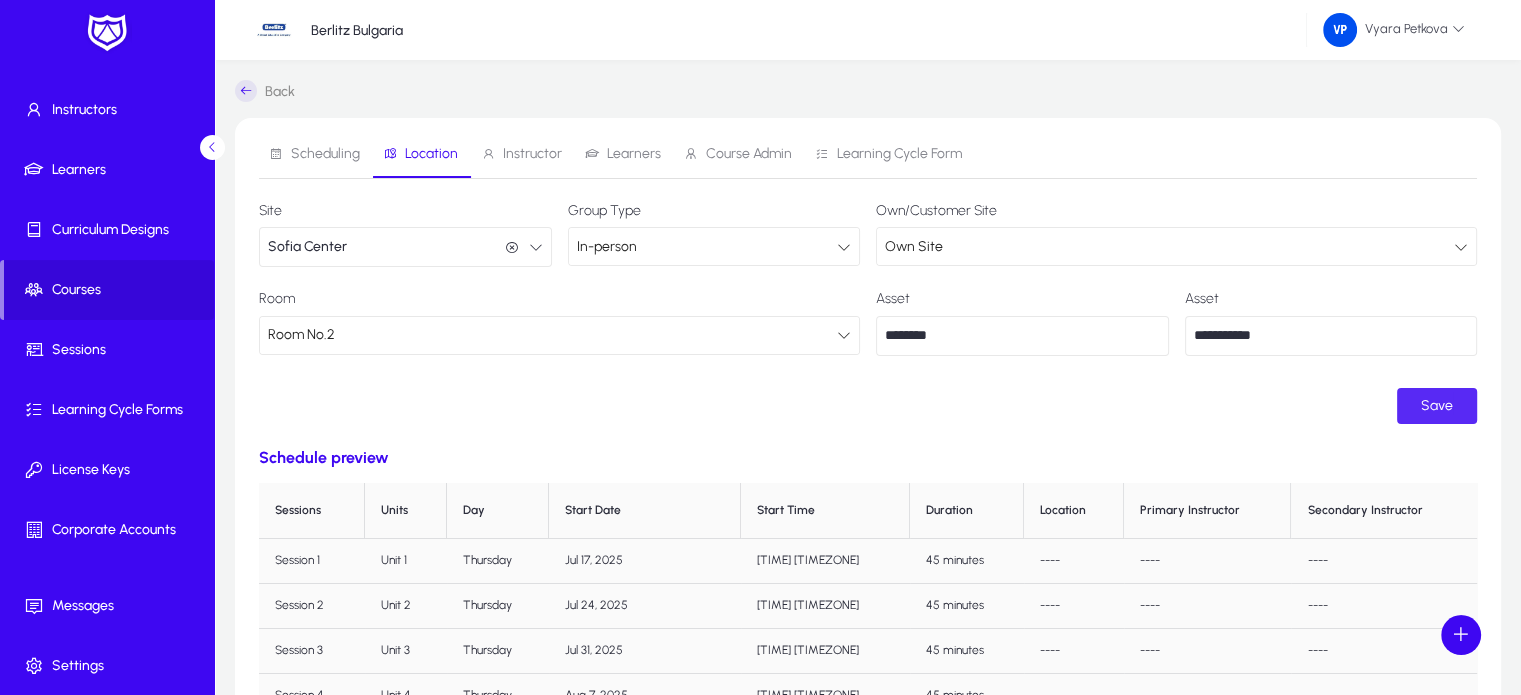 click on "Save" 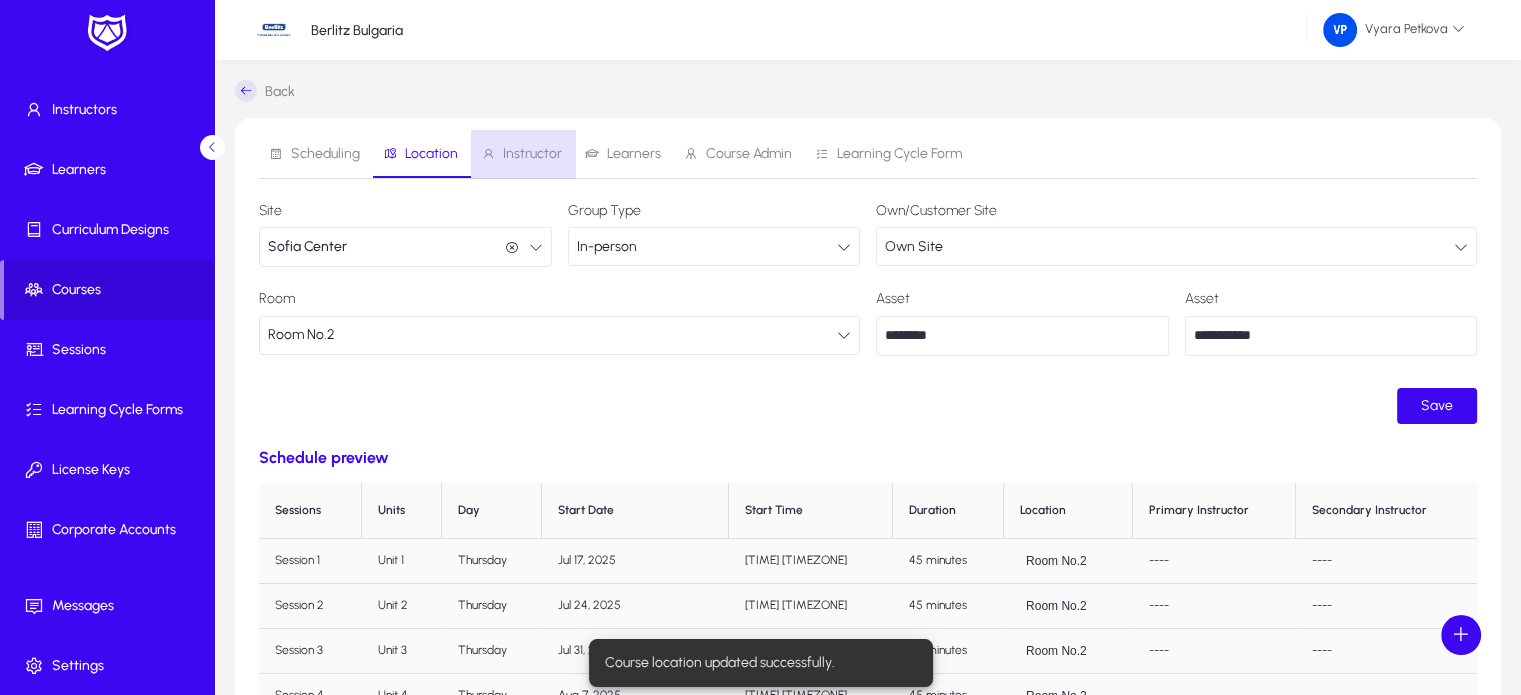 click on "Instructor" at bounding box center [532, 154] 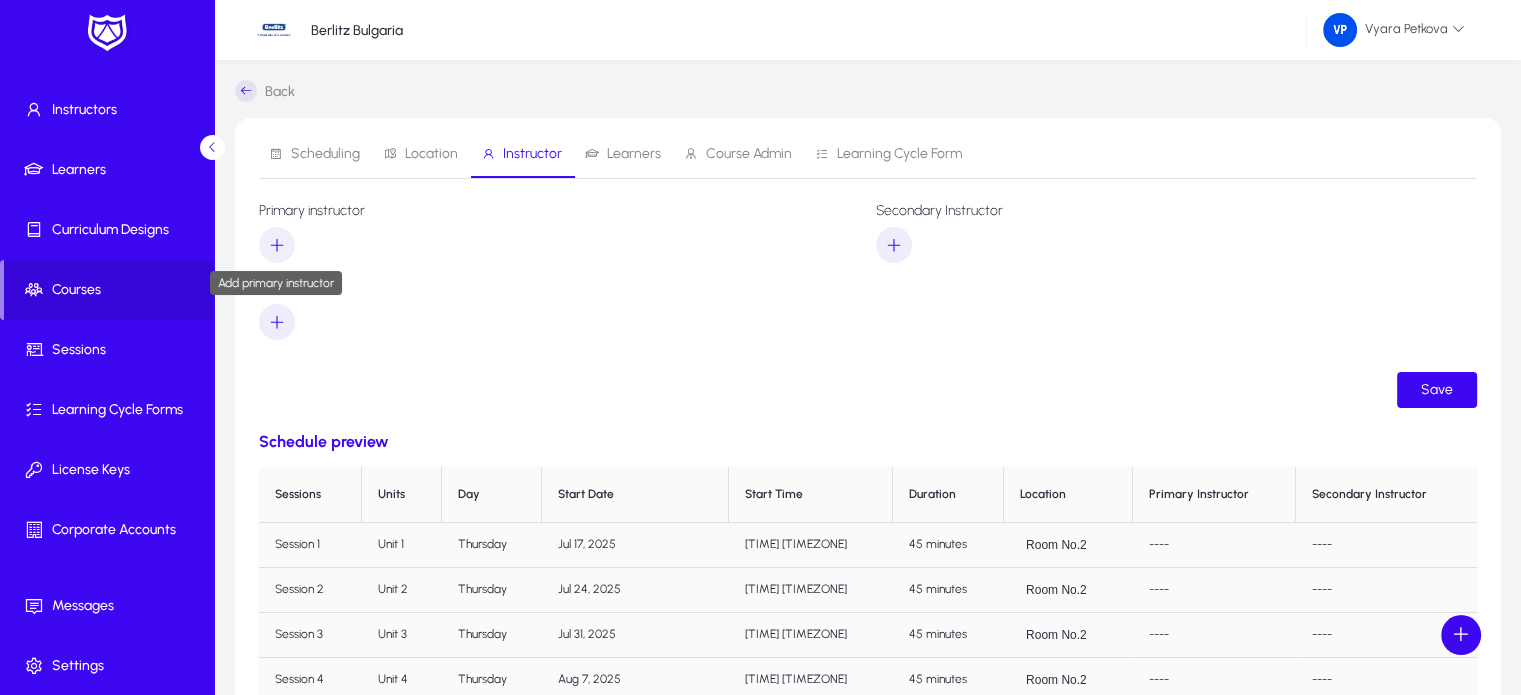 click 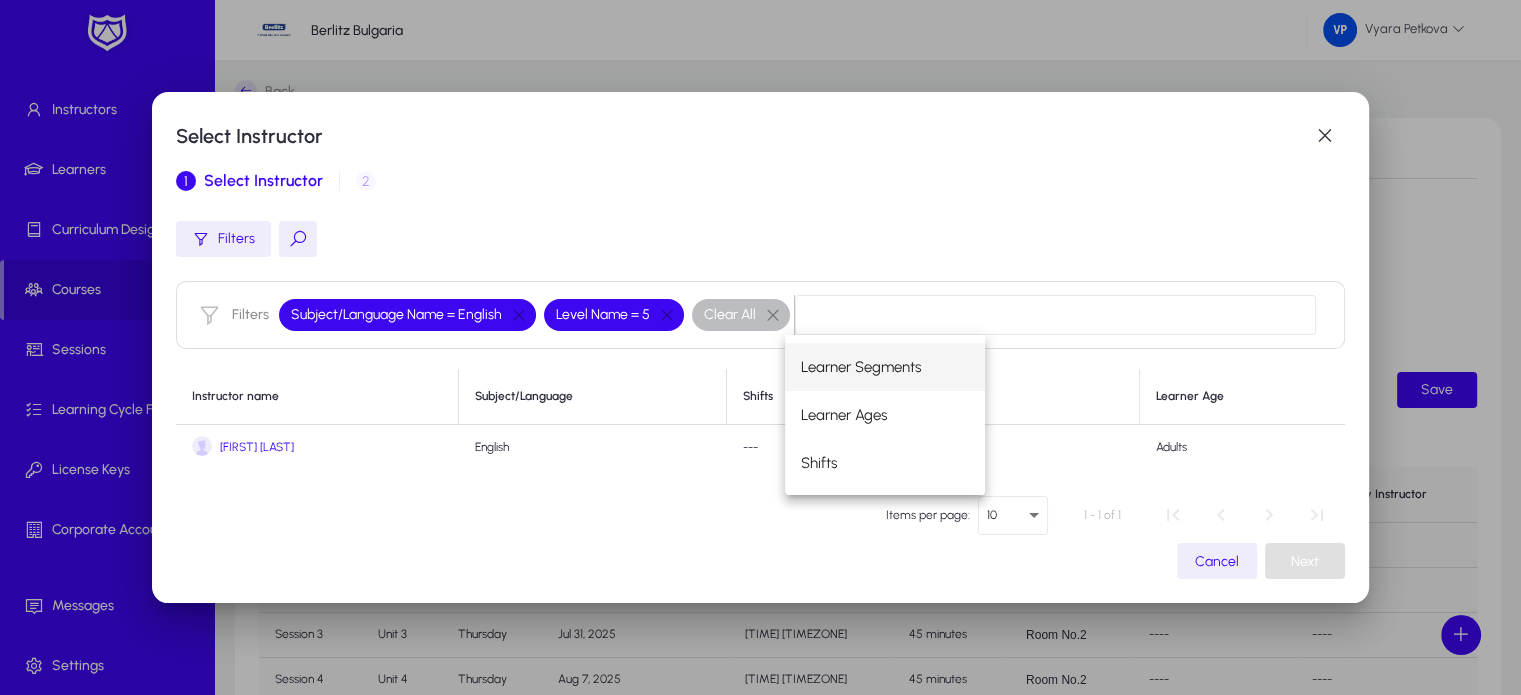 click on "Tania Todorova" at bounding box center (257, 447) 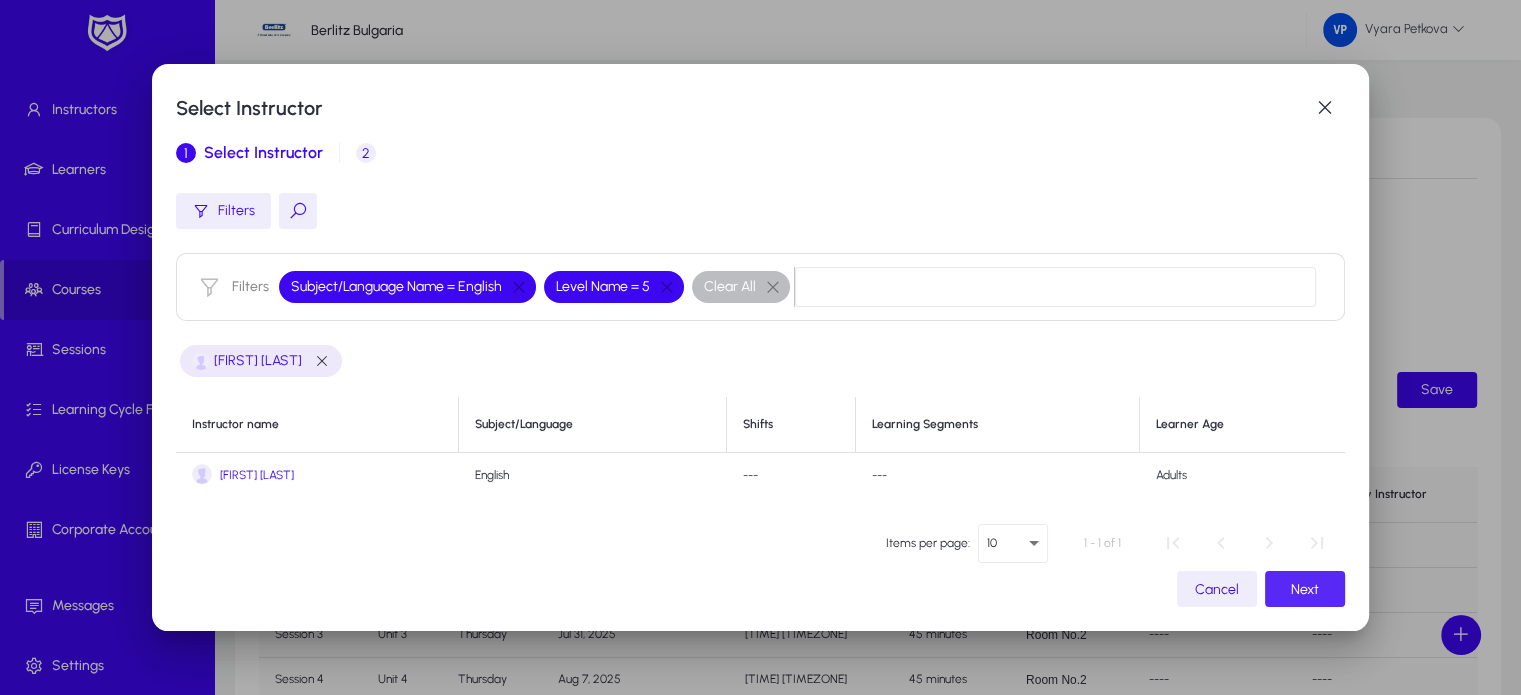 click on "Next" 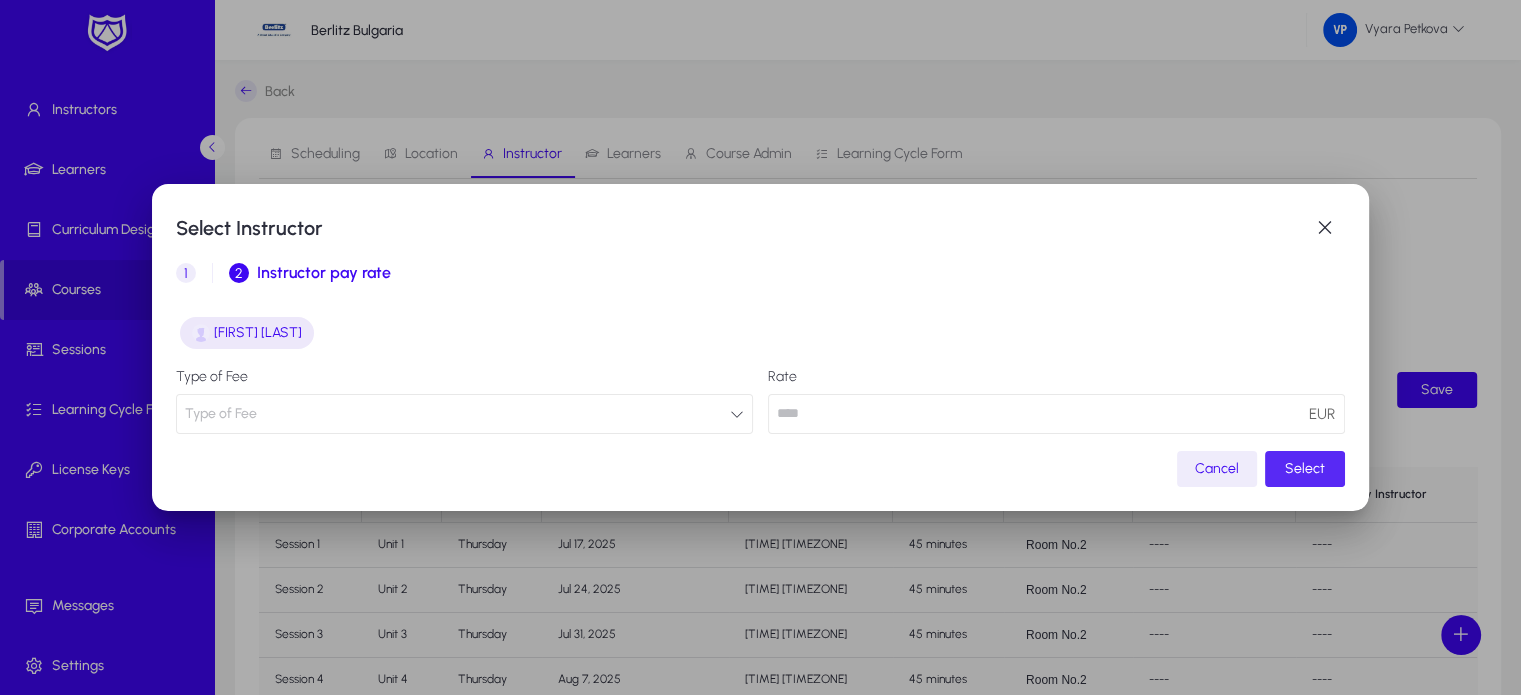 click on "Select" 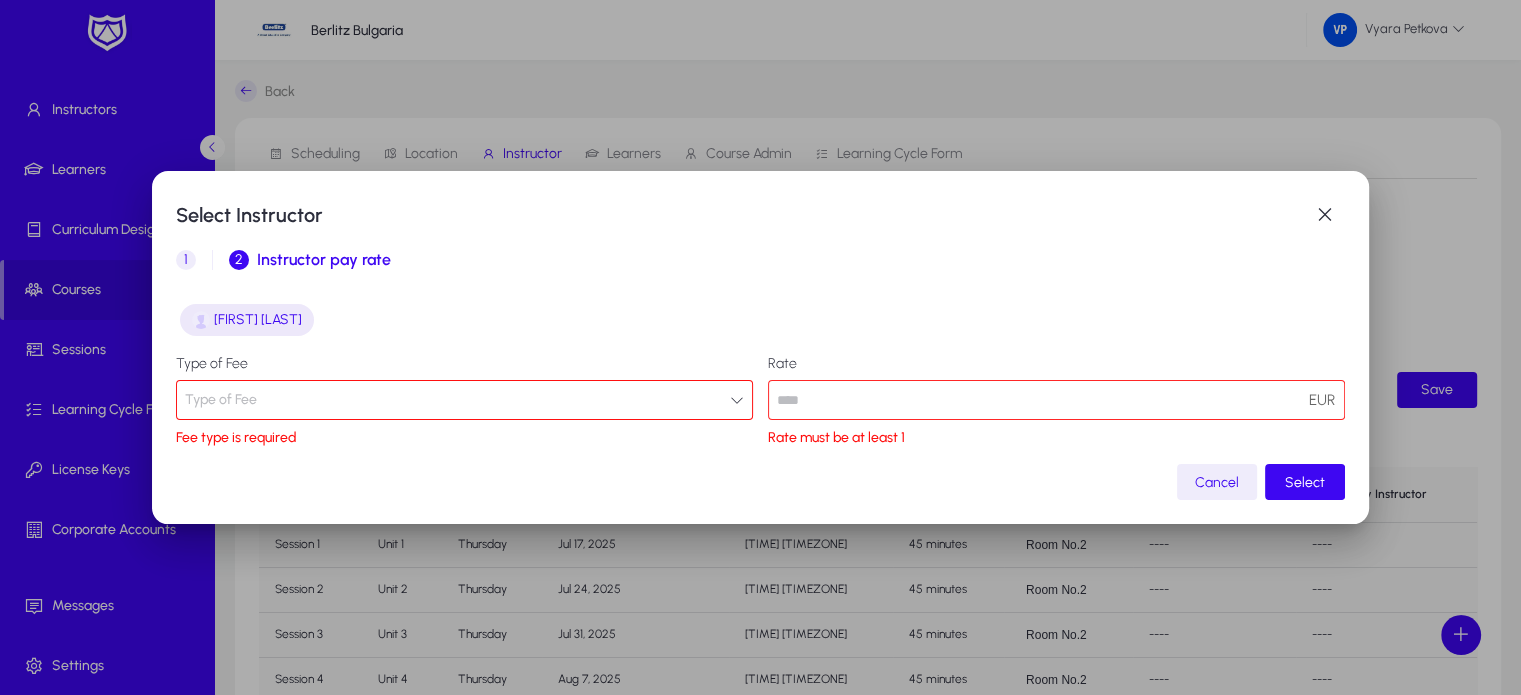 click at bounding box center [737, 400] 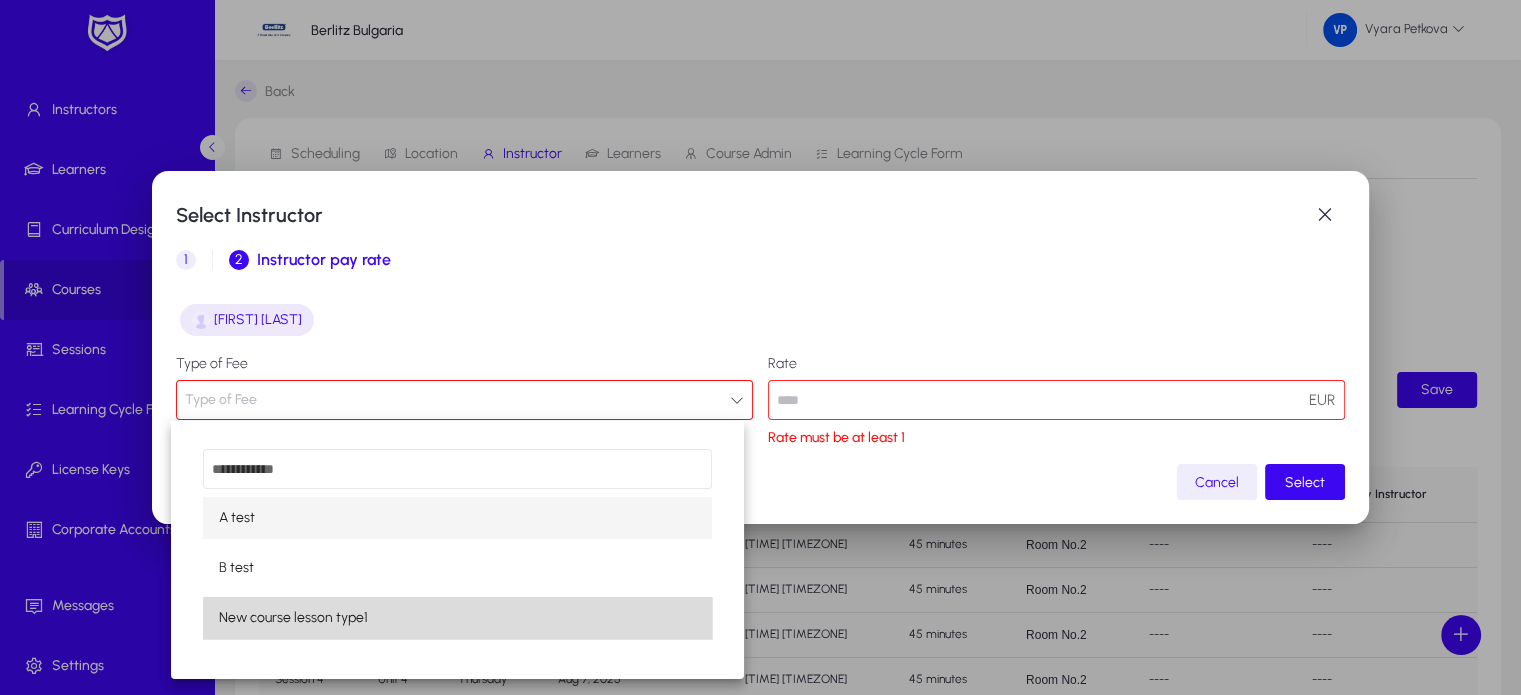 click on "New course lesson type1" at bounding box center [458, 618] 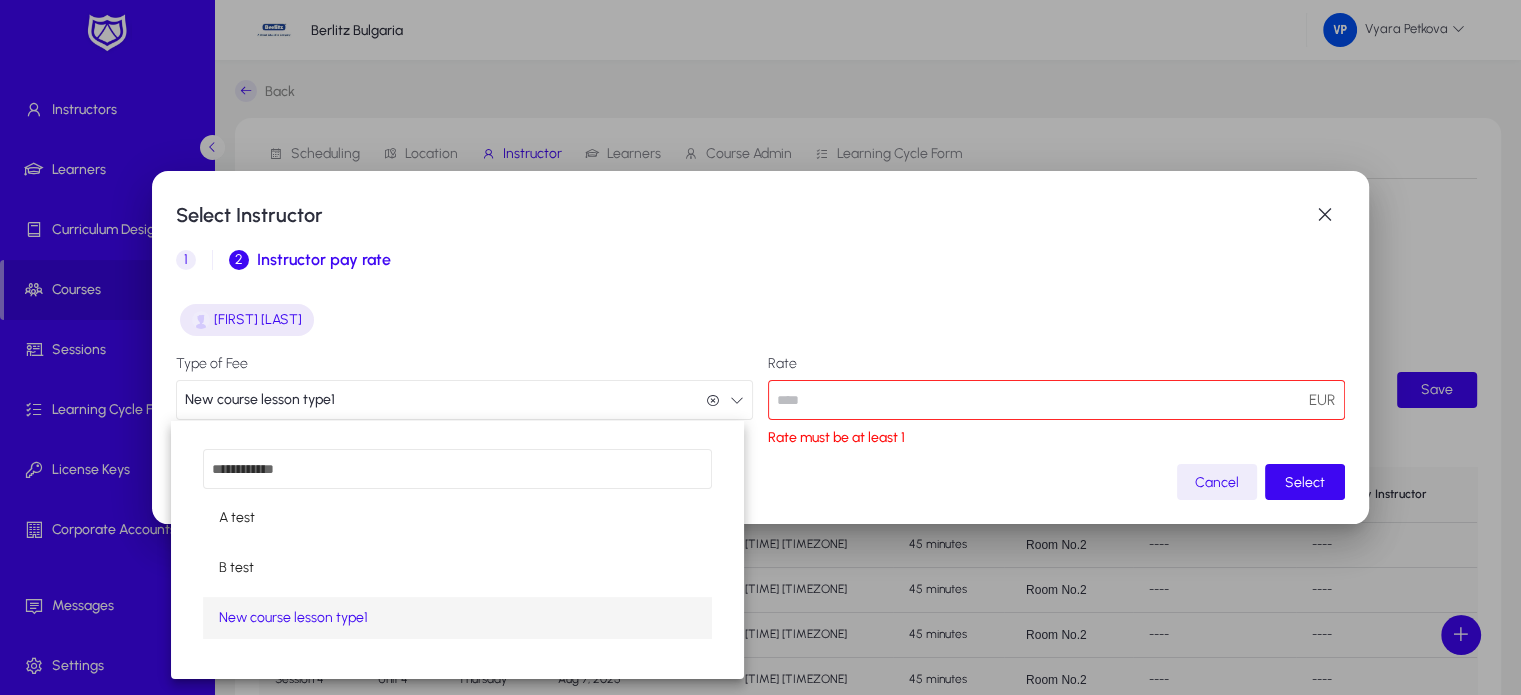 scroll, scrollTop: 0, scrollLeft: 0, axis: both 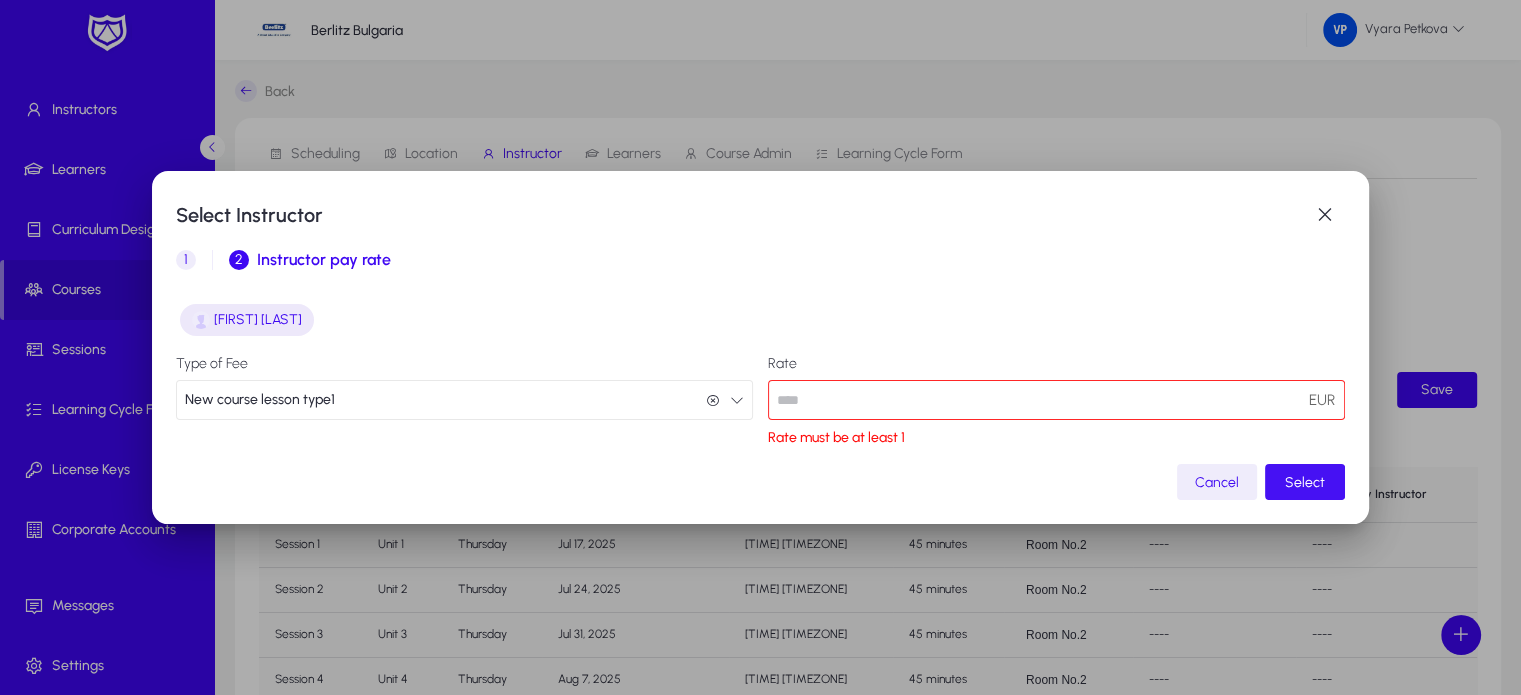 click on "Select" 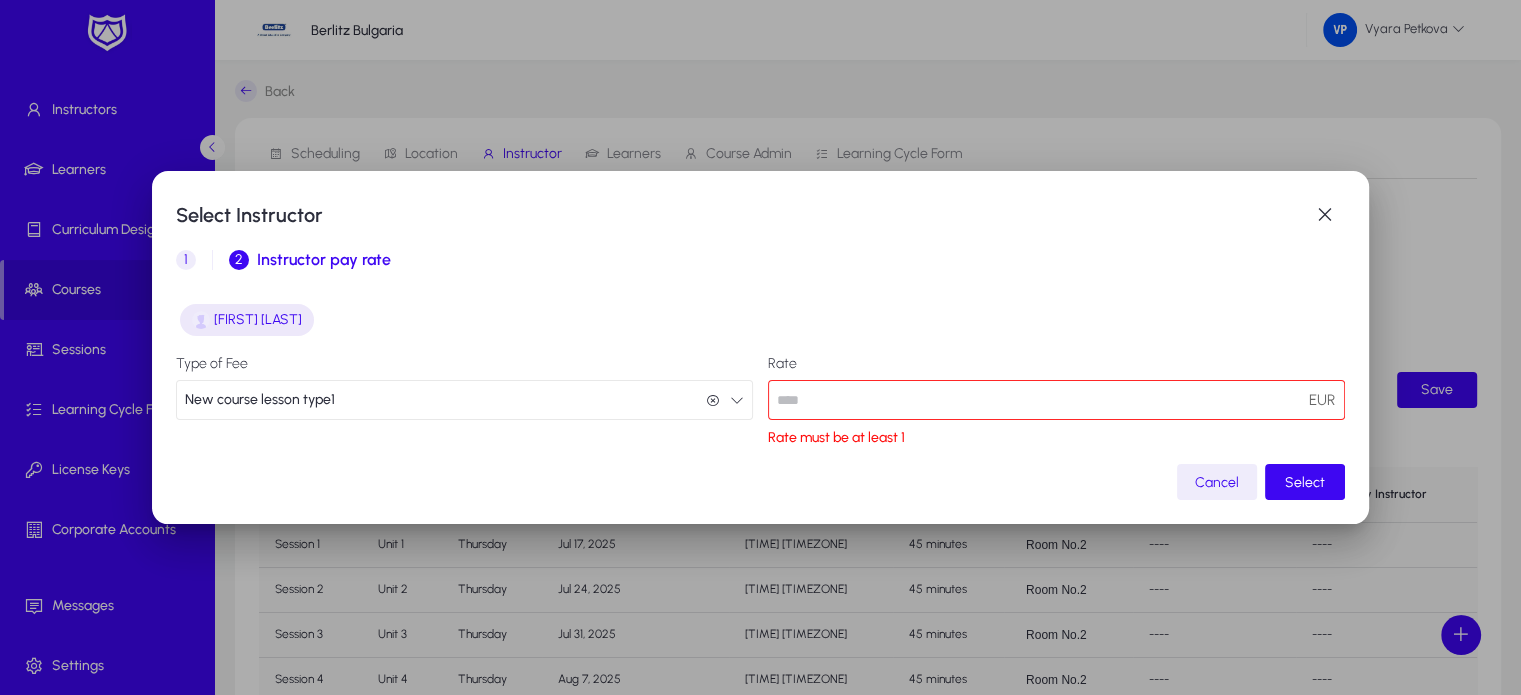 click at bounding box center [1056, 400] 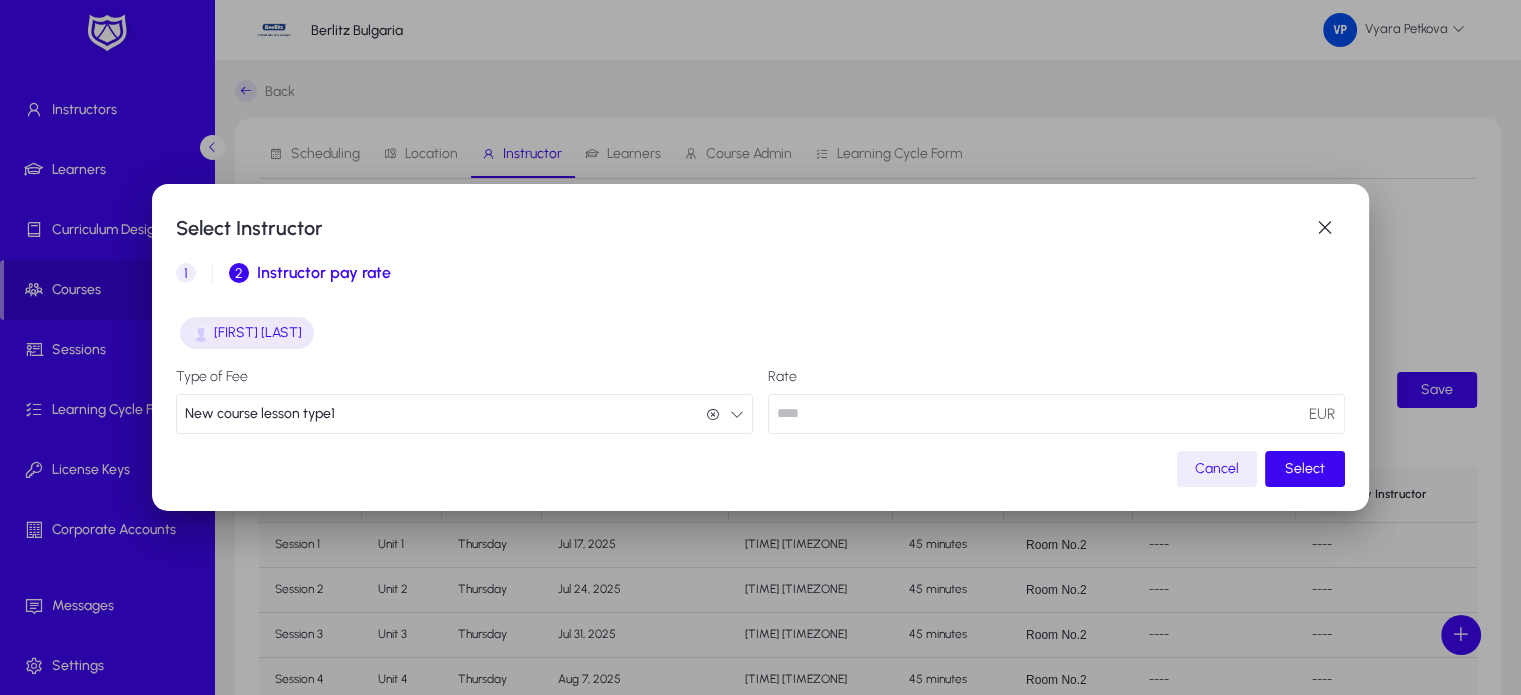 type on "*" 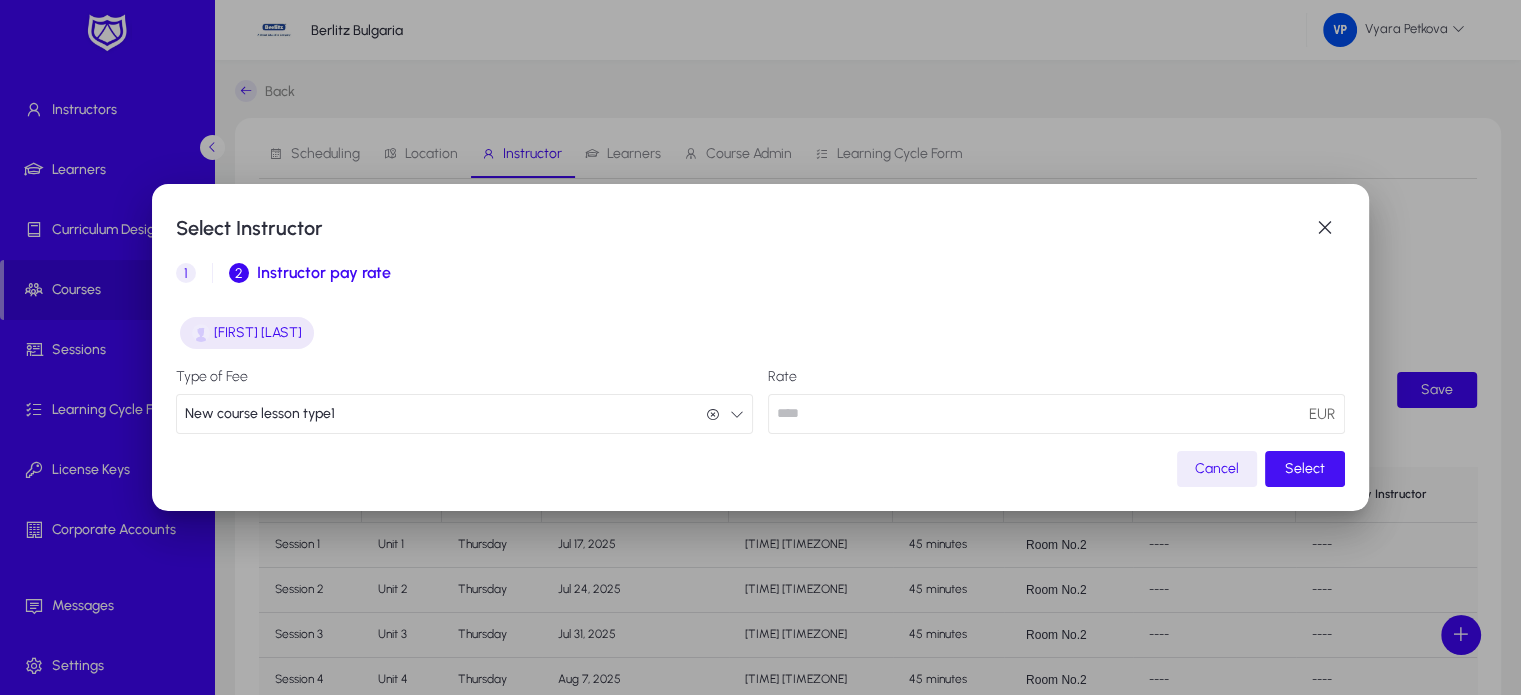type on "**" 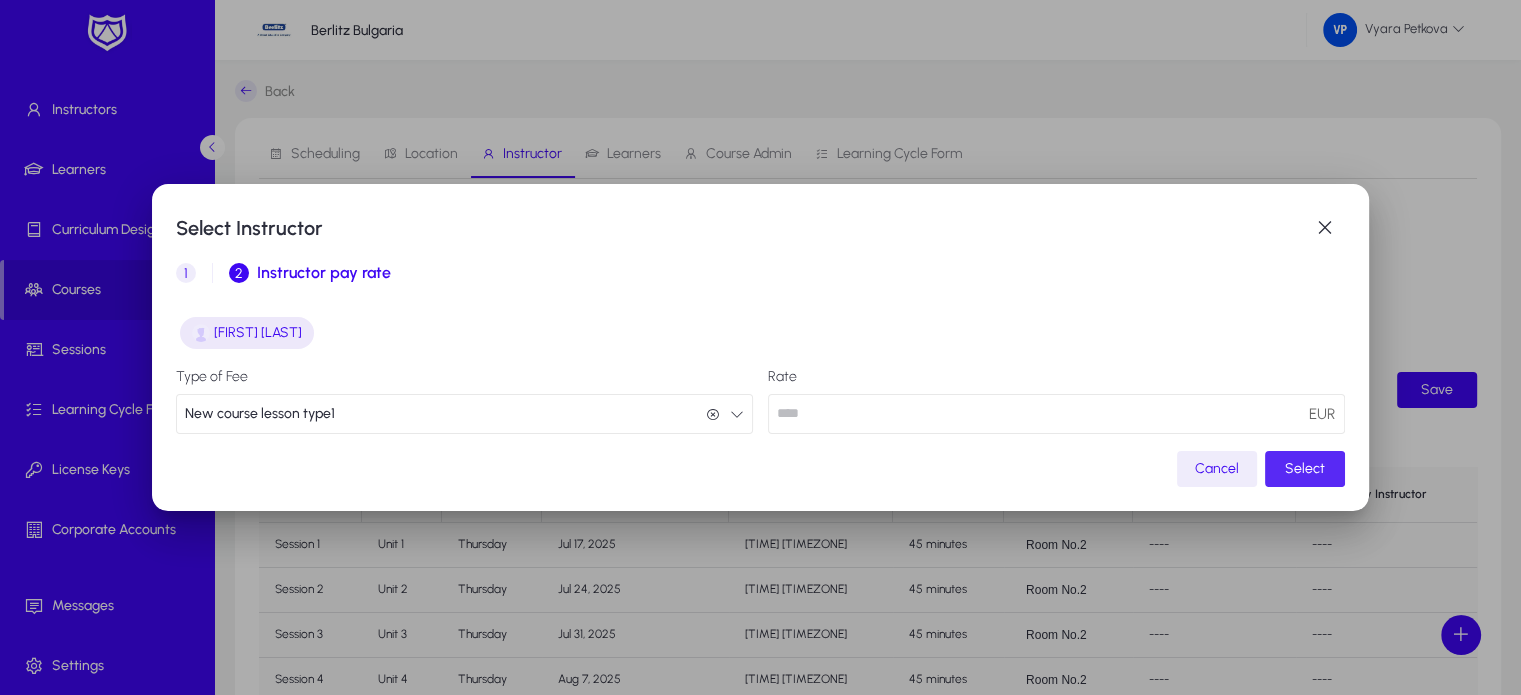 click on "Select" 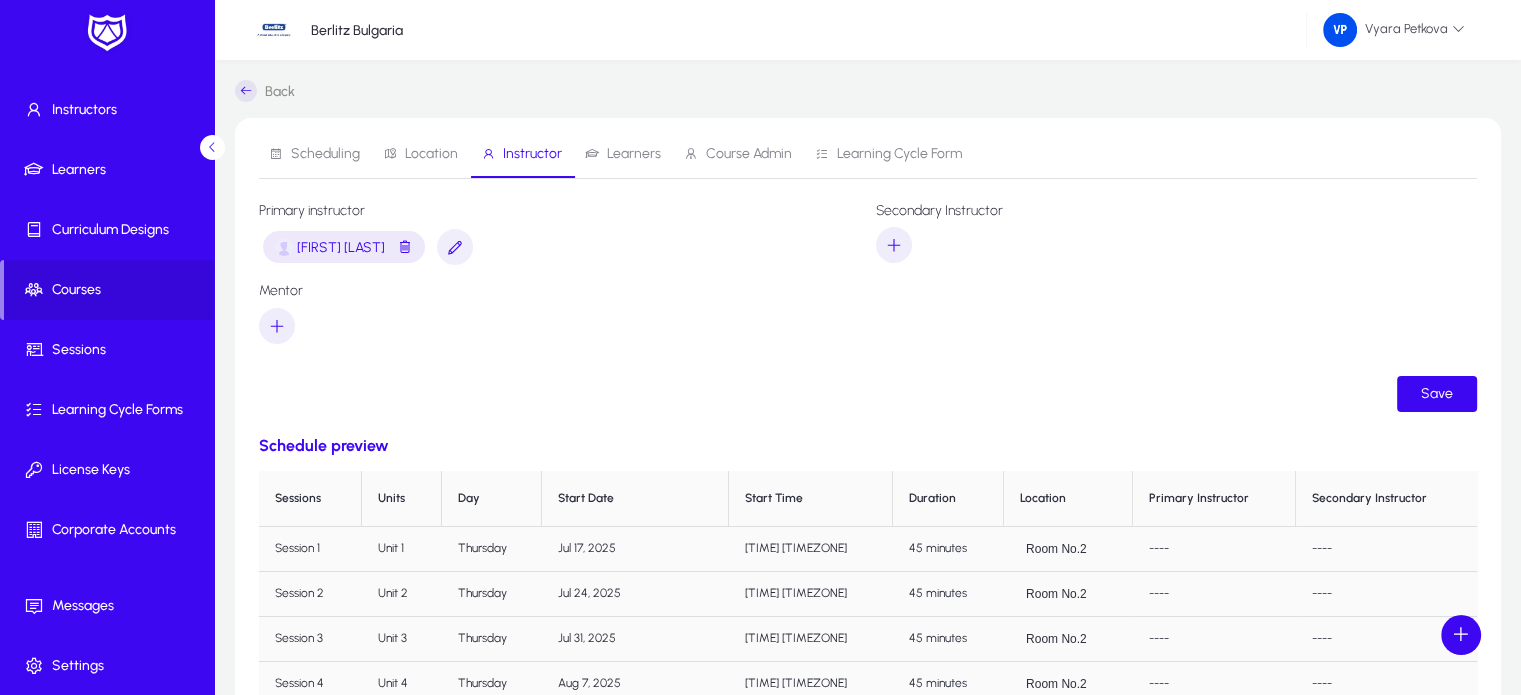 click on "Learners" at bounding box center [634, 154] 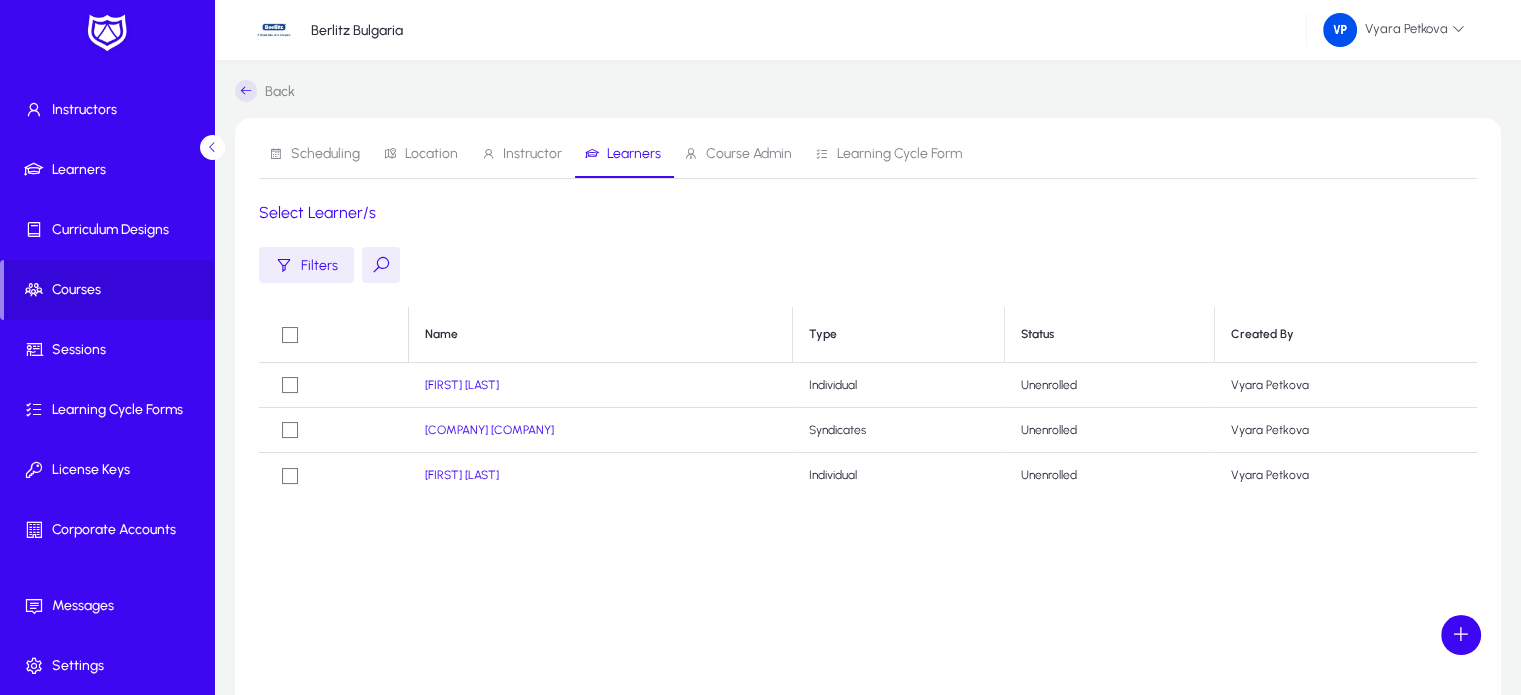 click on "[FIRST] [FIRST]" 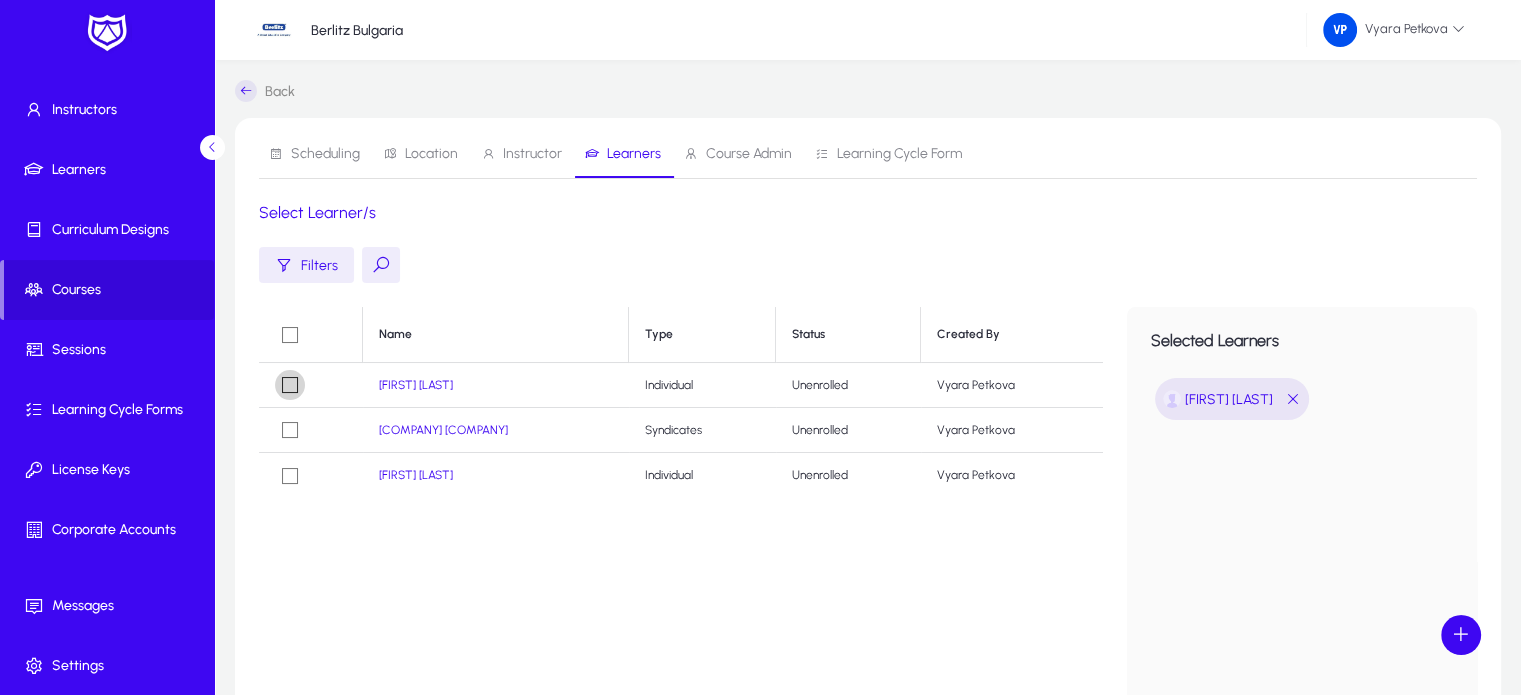 scroll, scrollTop: 352, scrollLeft: 0, axis: vertical 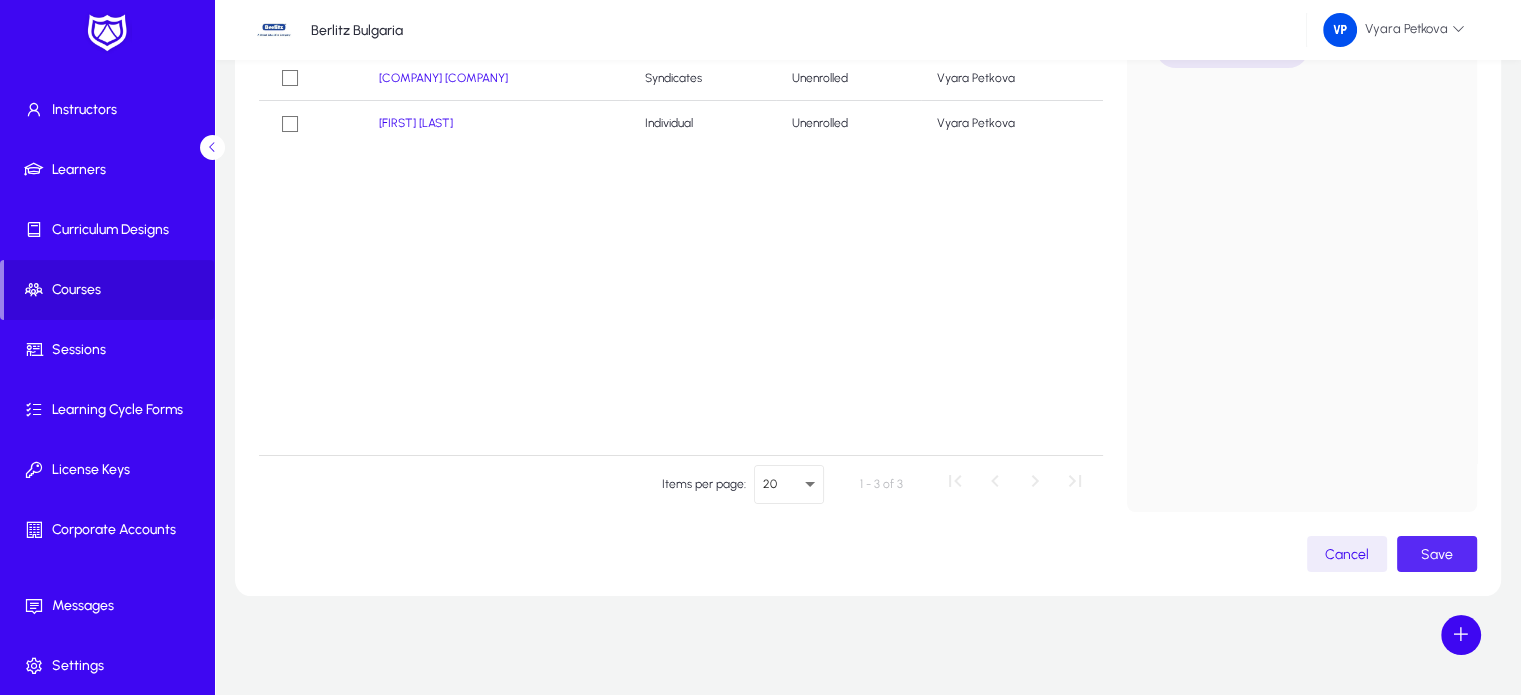 click on "Save" 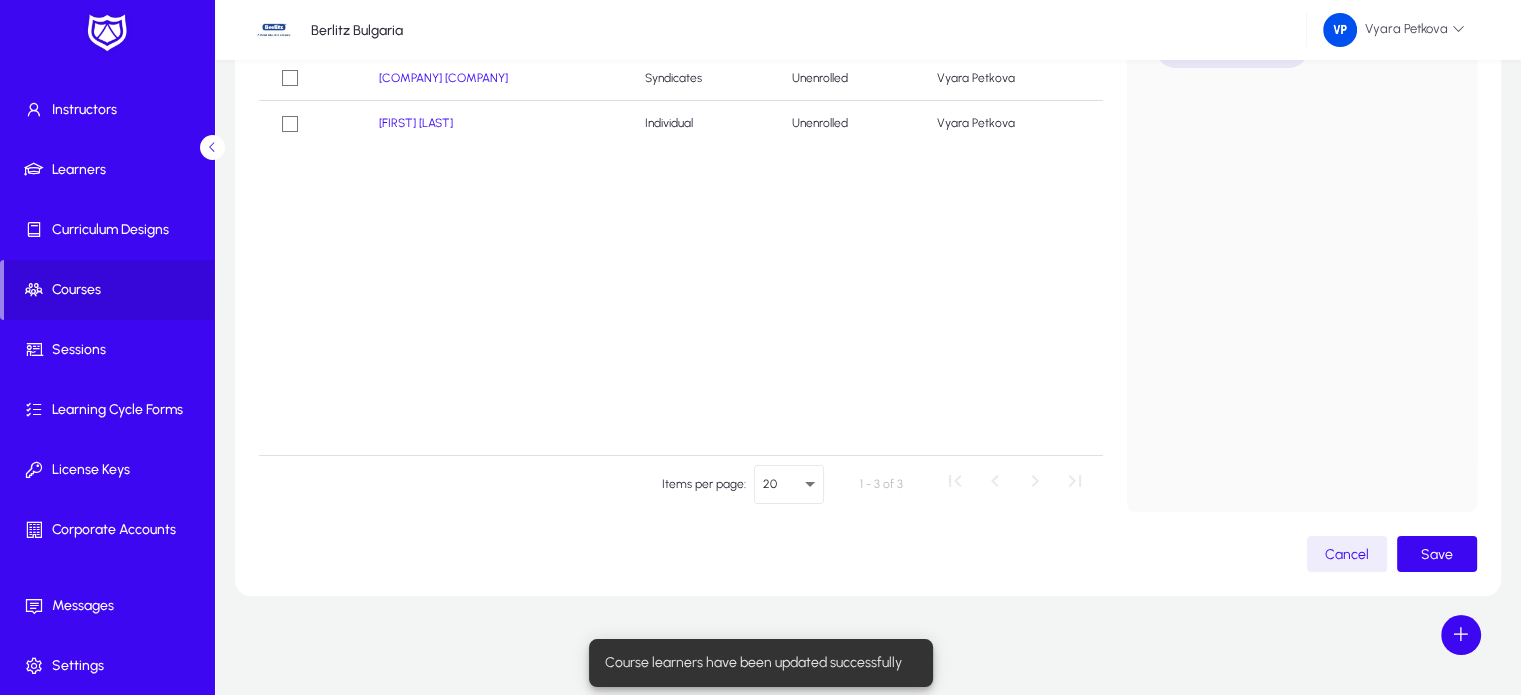 scroll, scrollTop: 0, scrollLeft: 0, axis: both 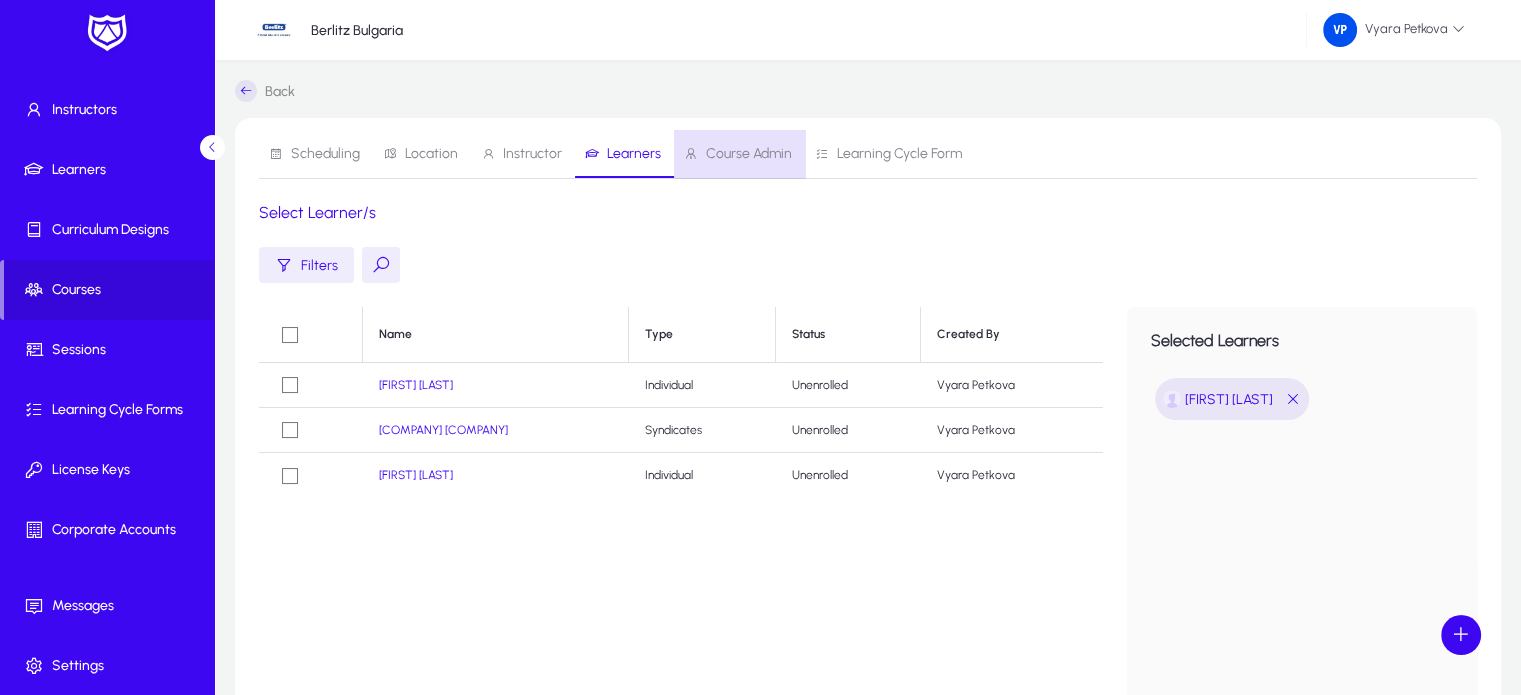 click on "Course Admin" at bounding box center (749, 154) 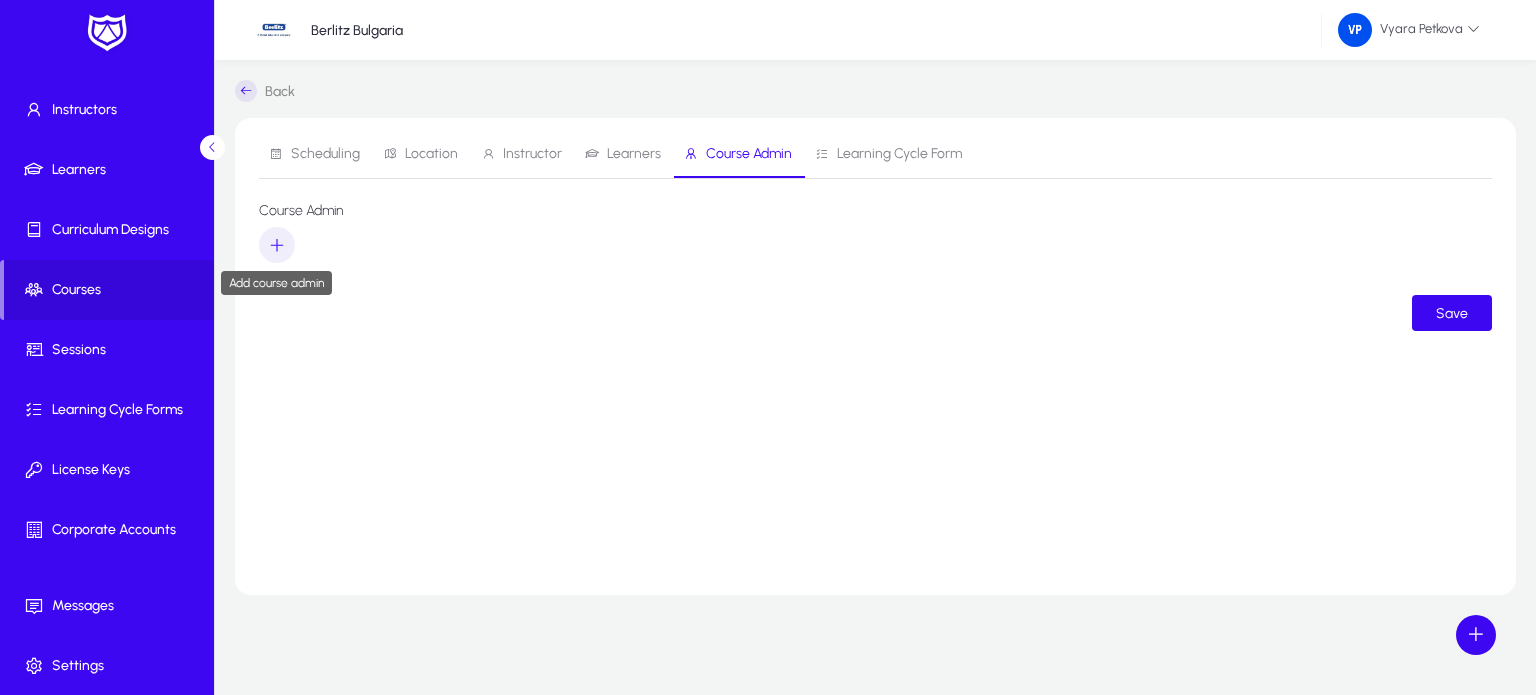 click 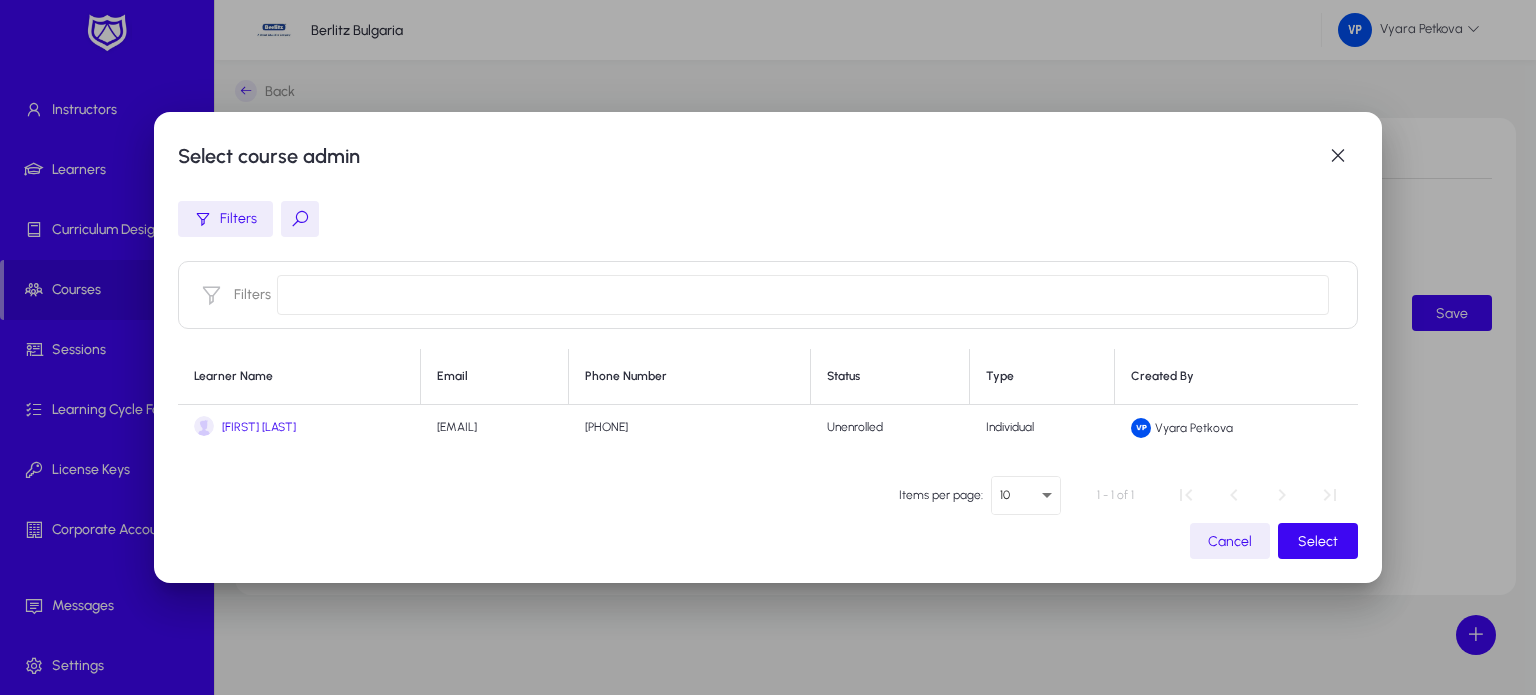 click on "[FIRST] [FIRST]" at bounding box center [259, 427] 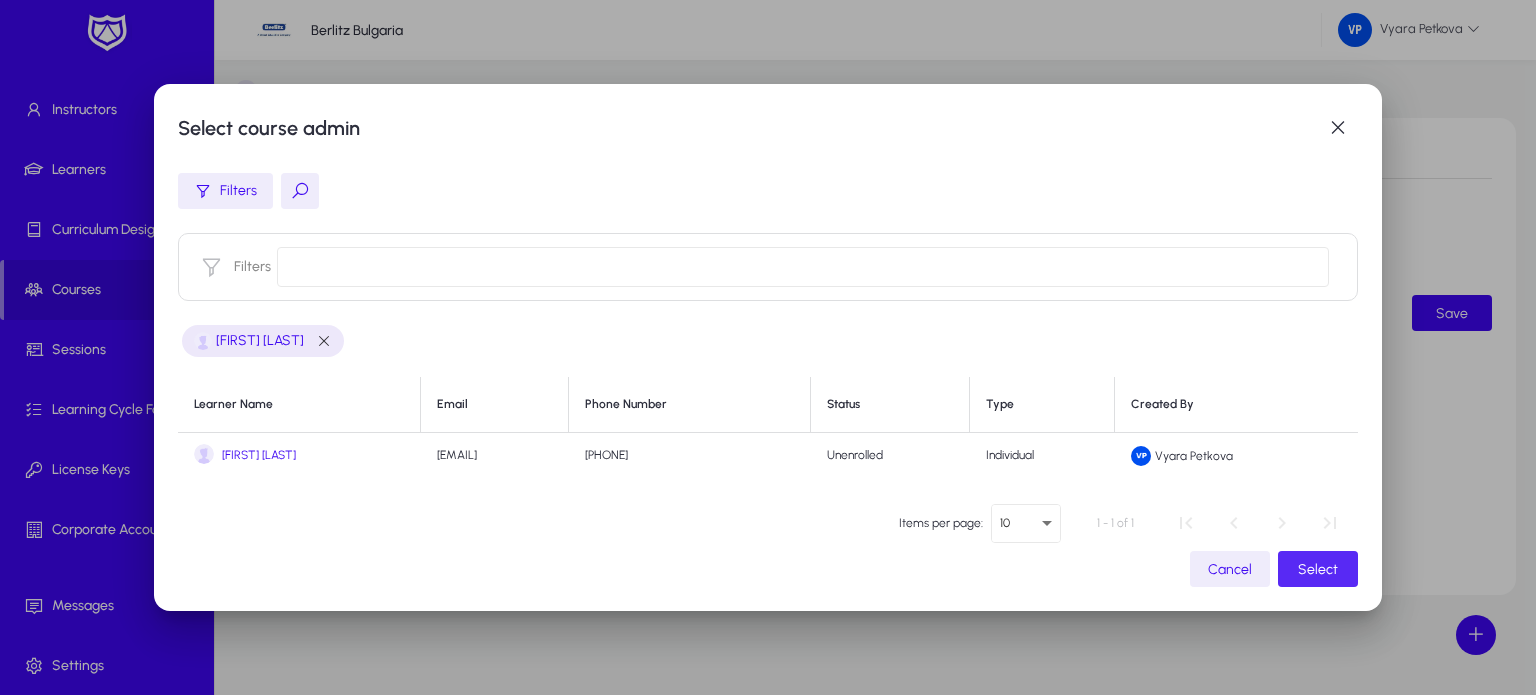 click on "Select" 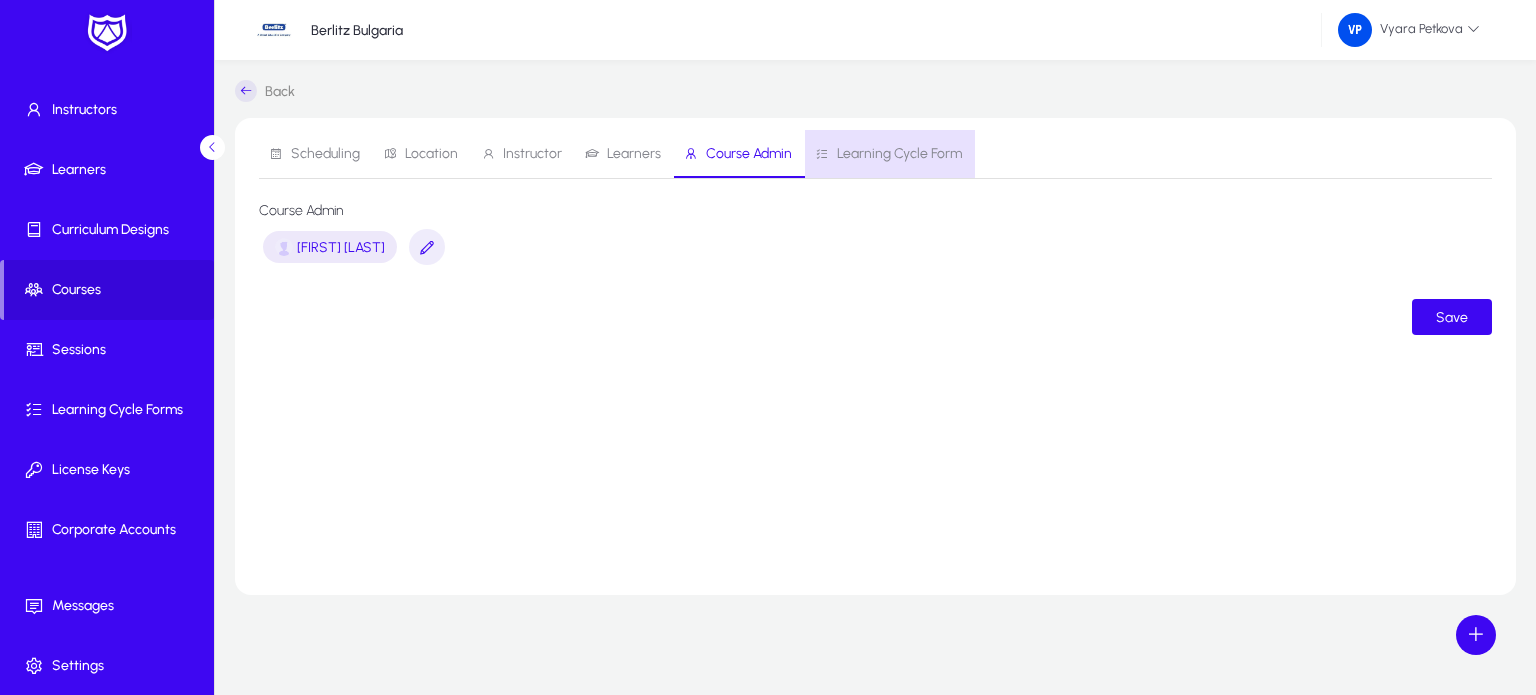 click on "Learning Cycle Form" at bounding box center [899, 154] 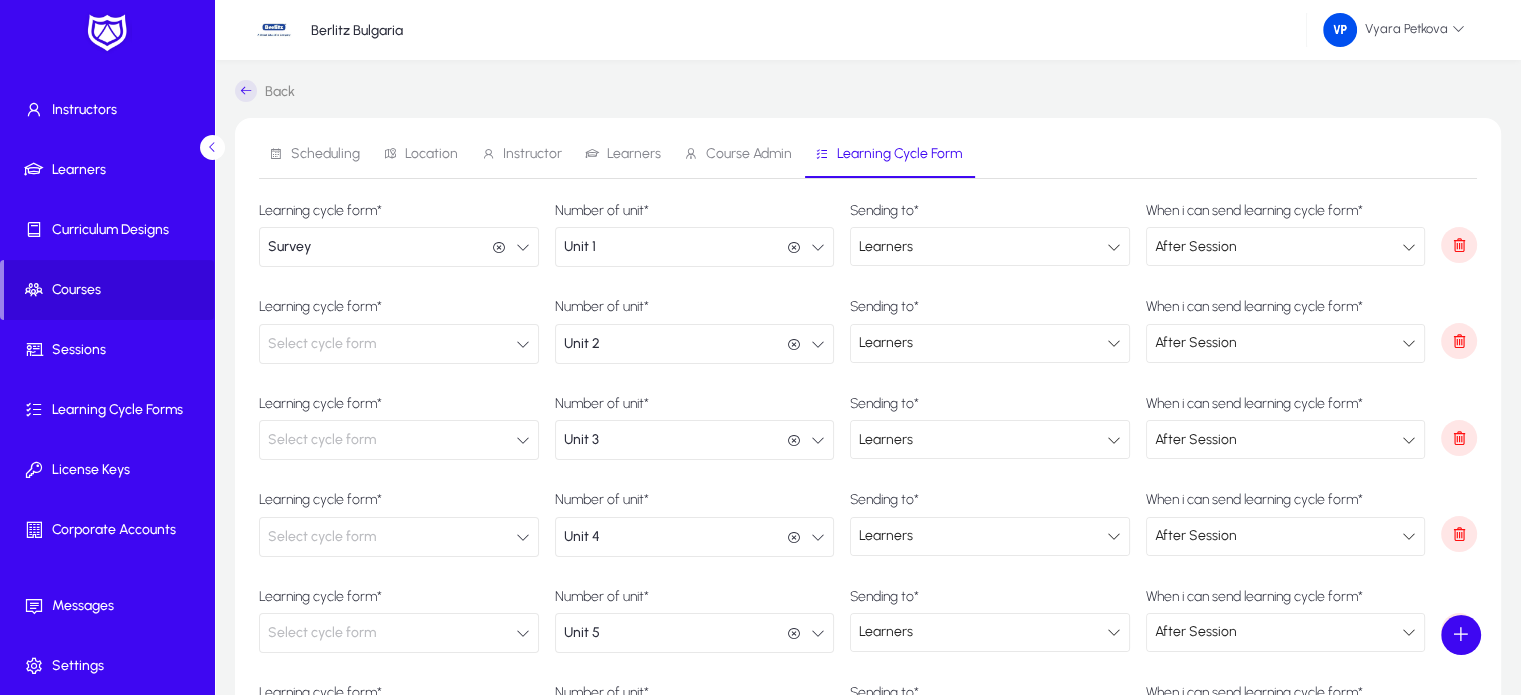 scroll, scrollTop: 608, scrollLeft: 0, axis: vertical 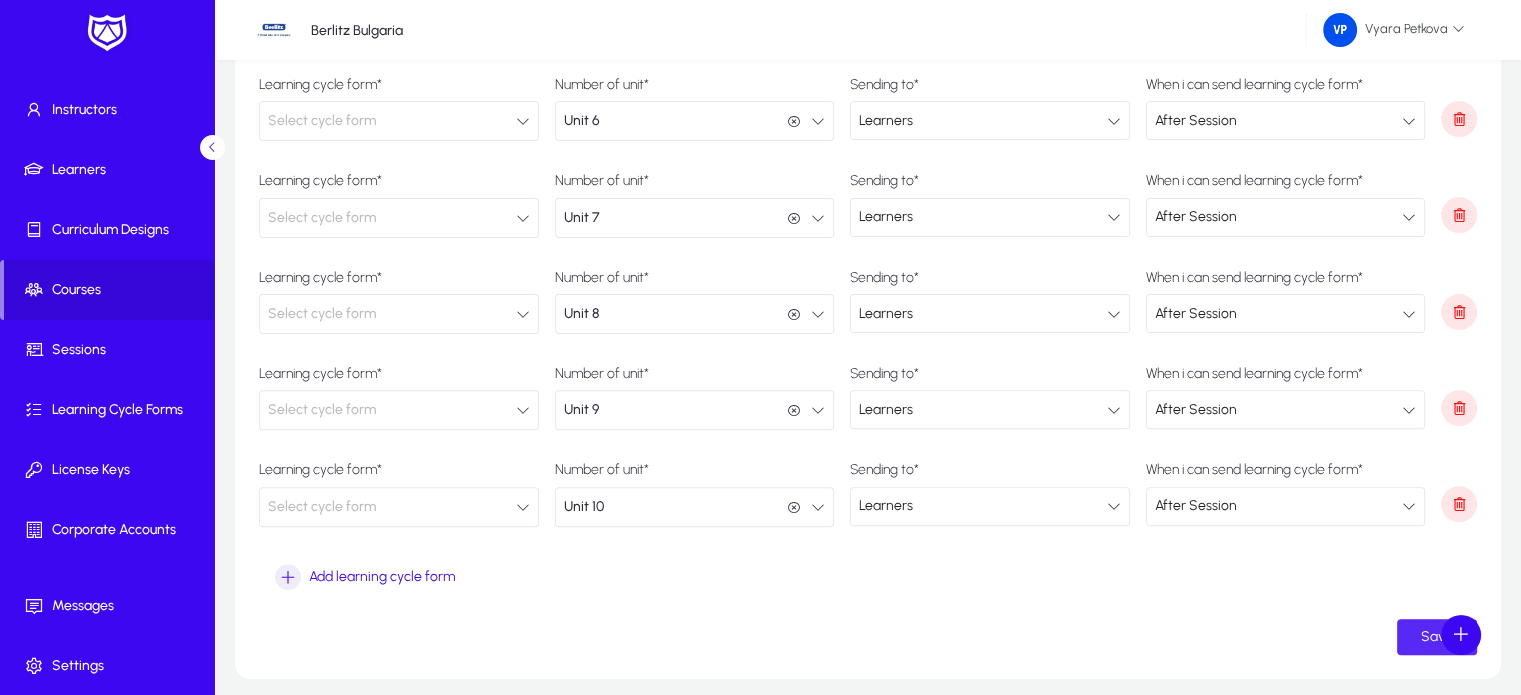 click on "Save" 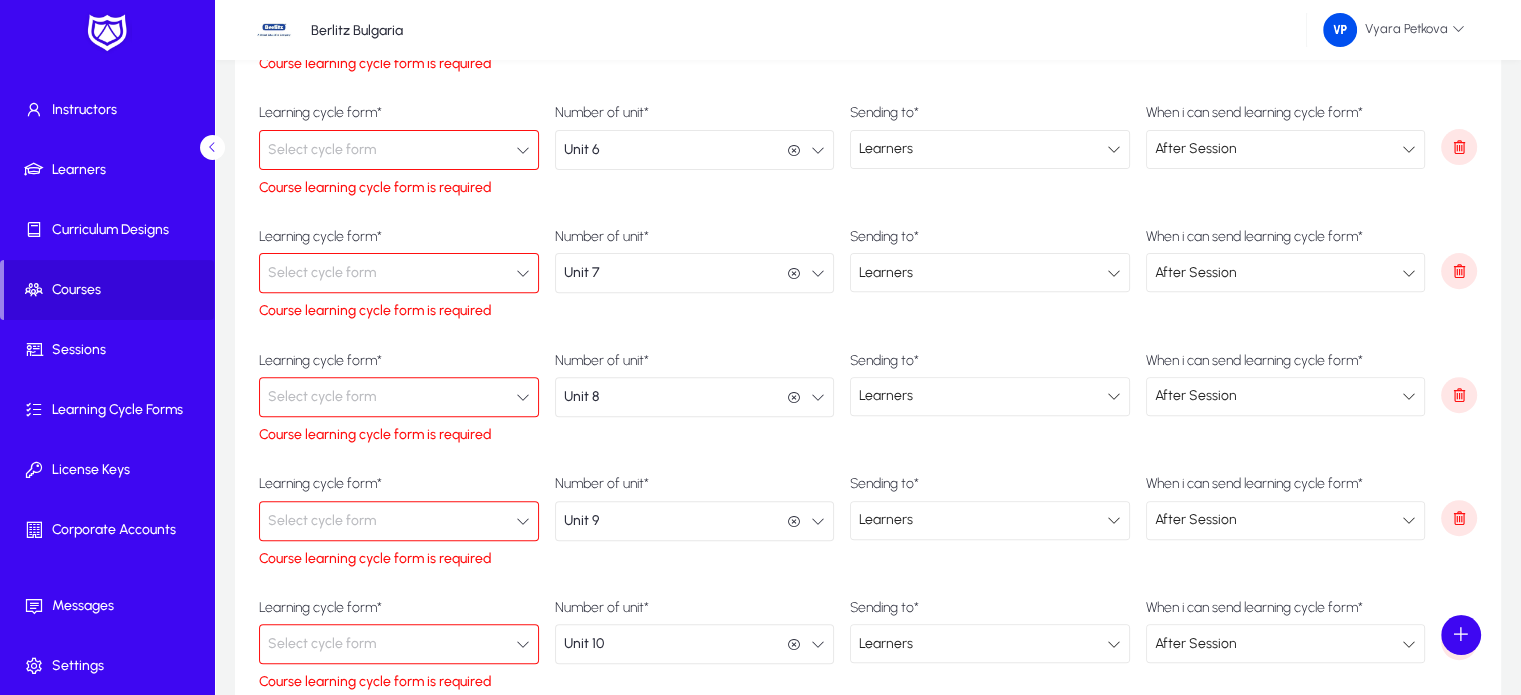 click 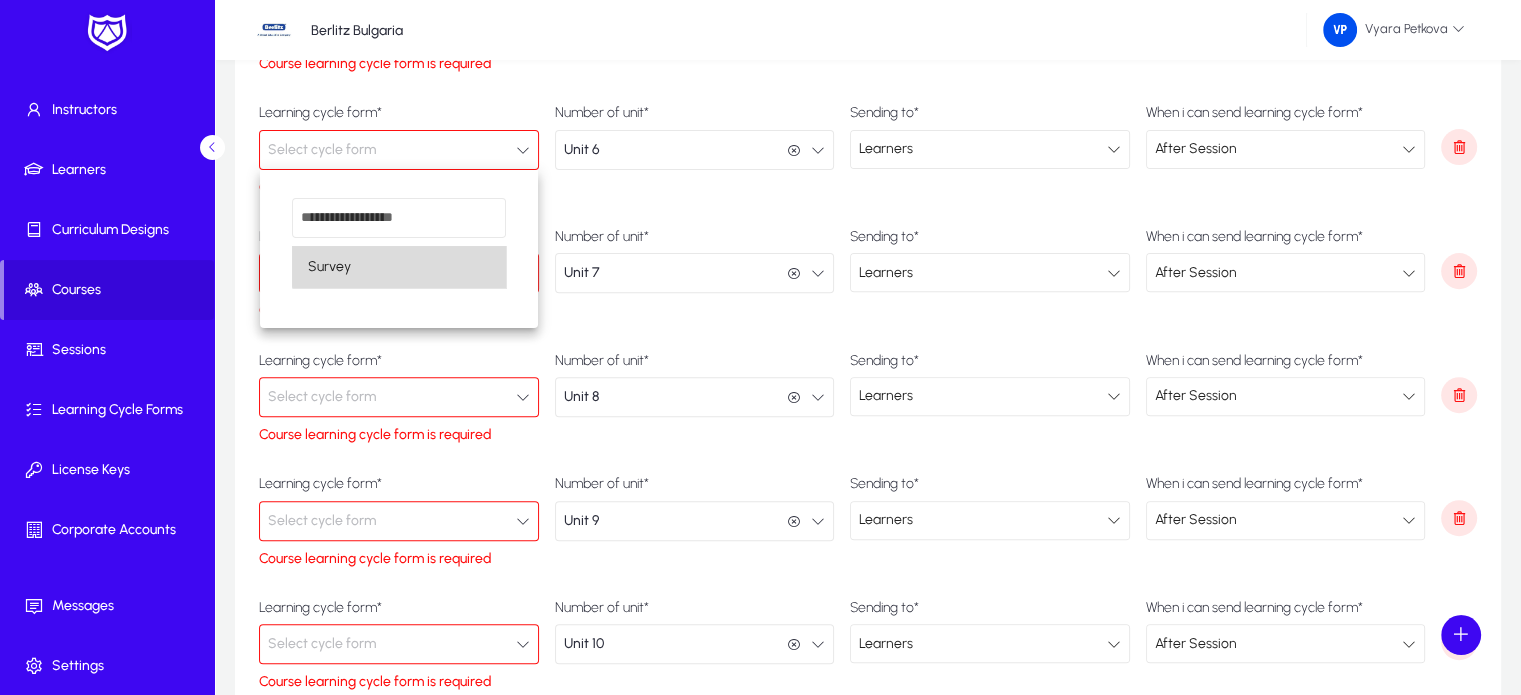 click on "Survey" at bounding box center (399, 267) 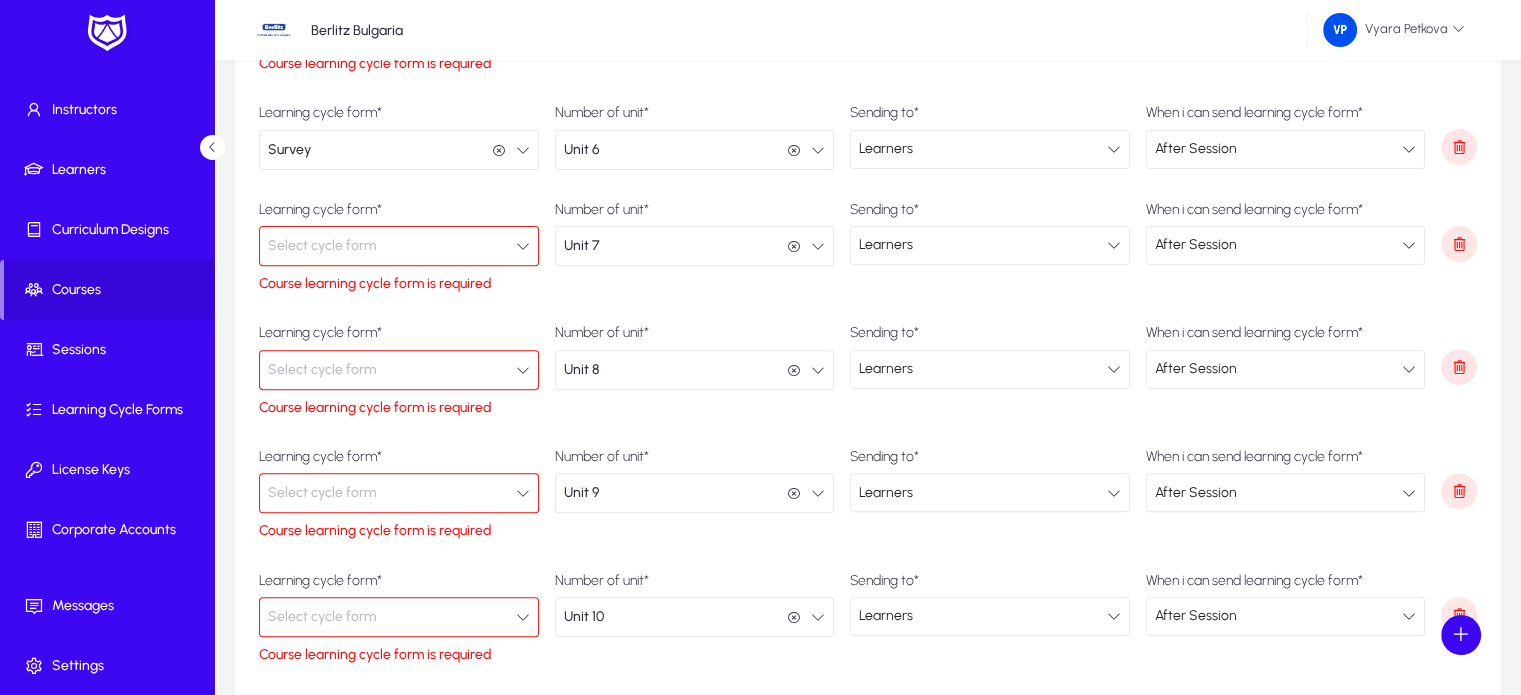 click 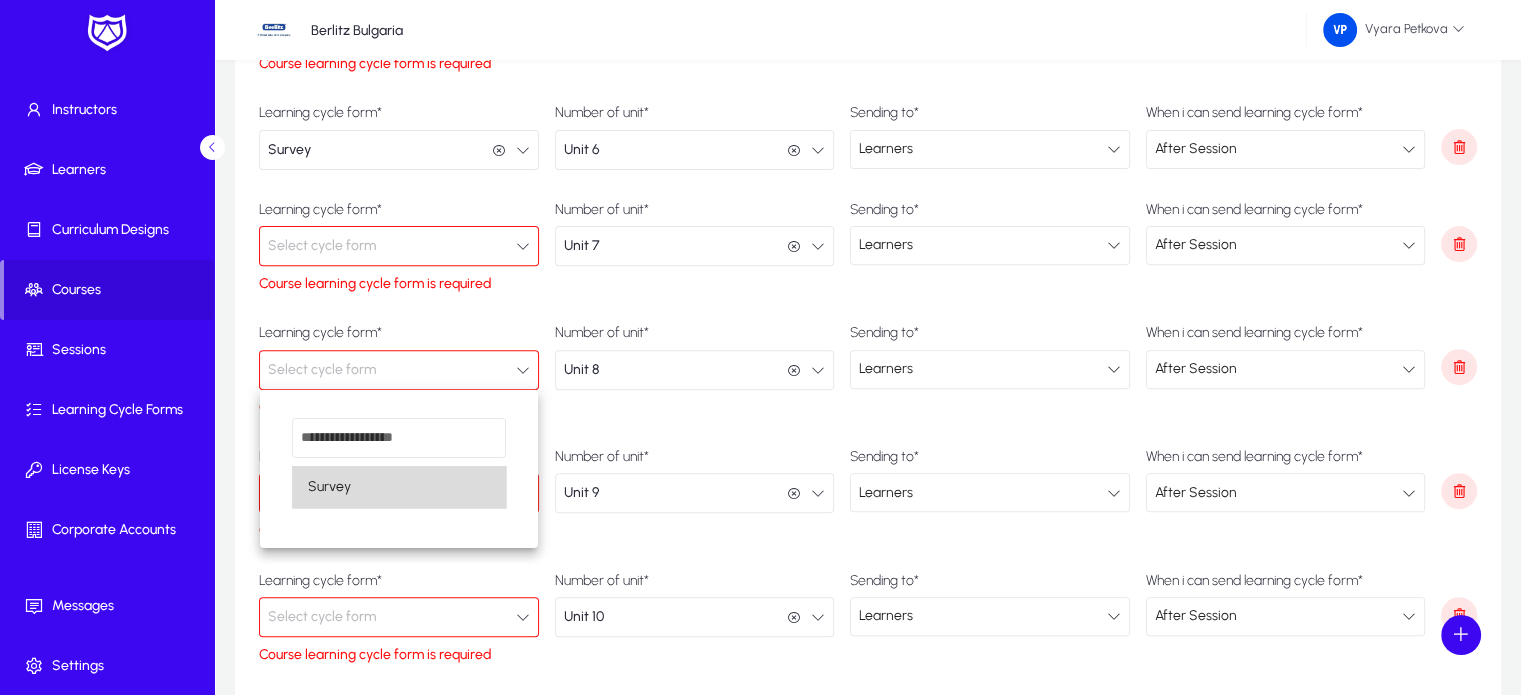 click on "Survey" at bounding box center [399, 487] 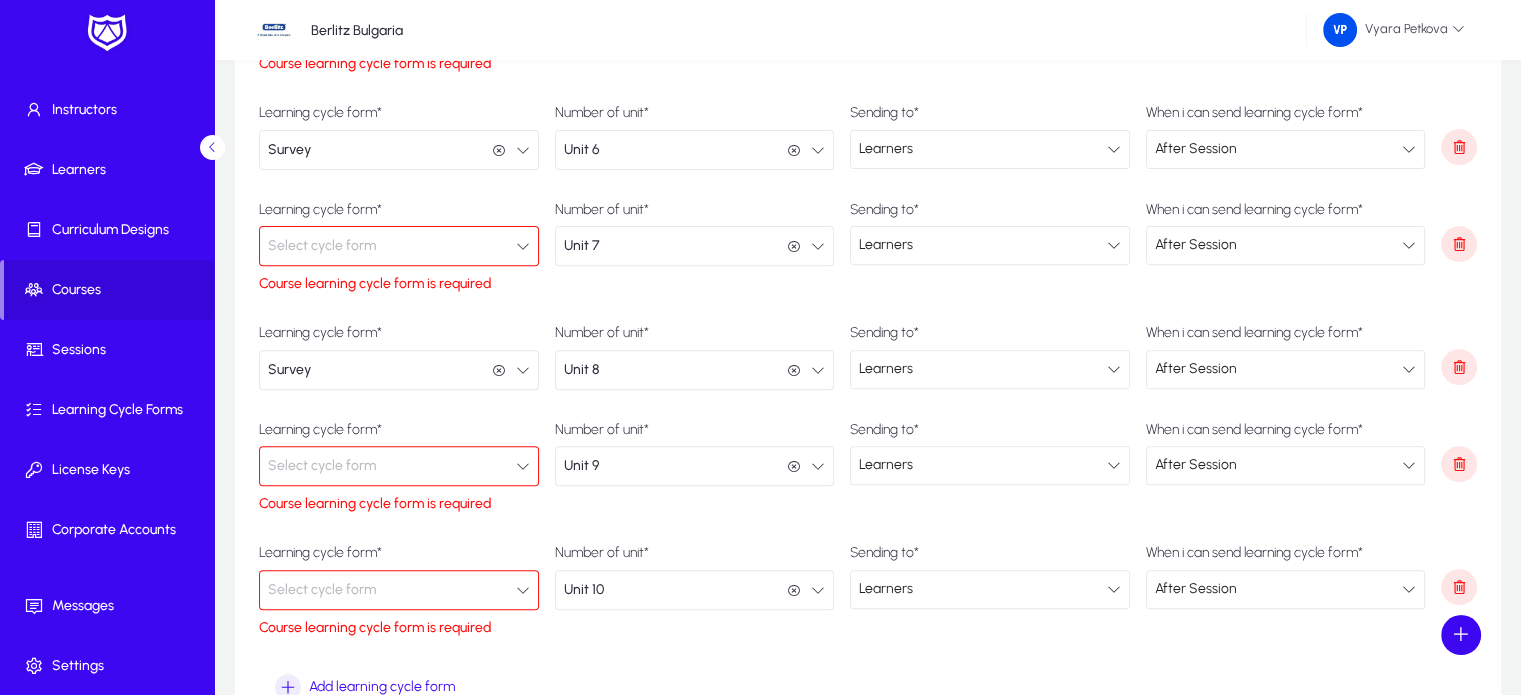 click 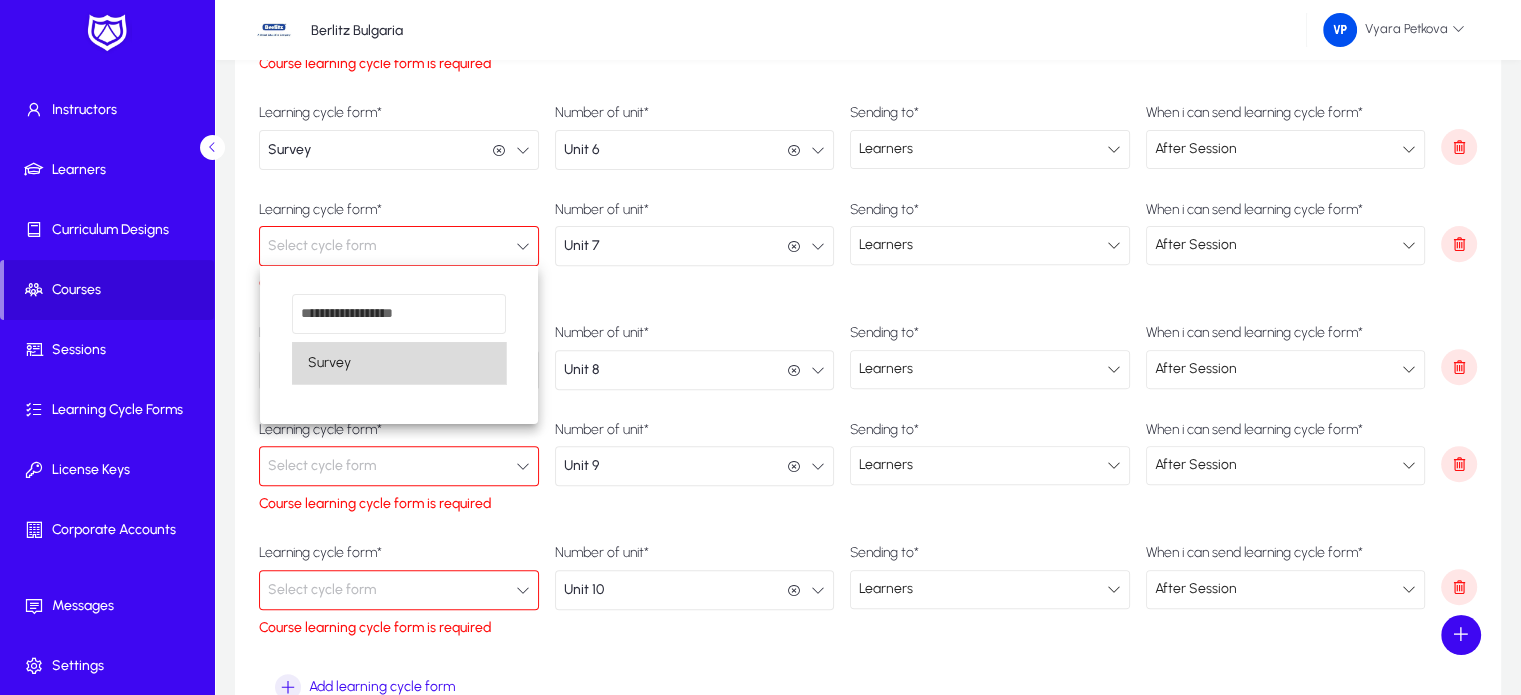 click on "Survey" at bounding box center (399, 363) 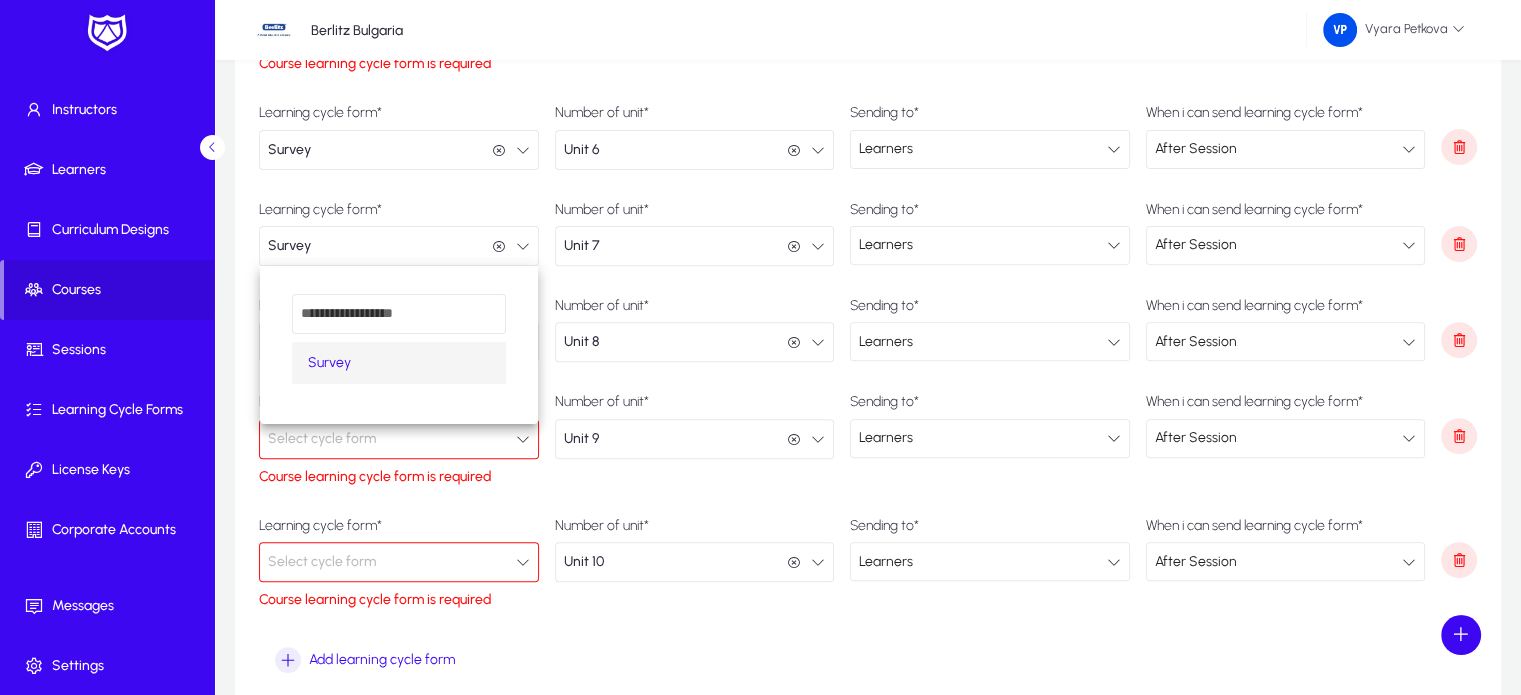 scroll, scrollTop: 0, scrollLeft: 0, axis: both 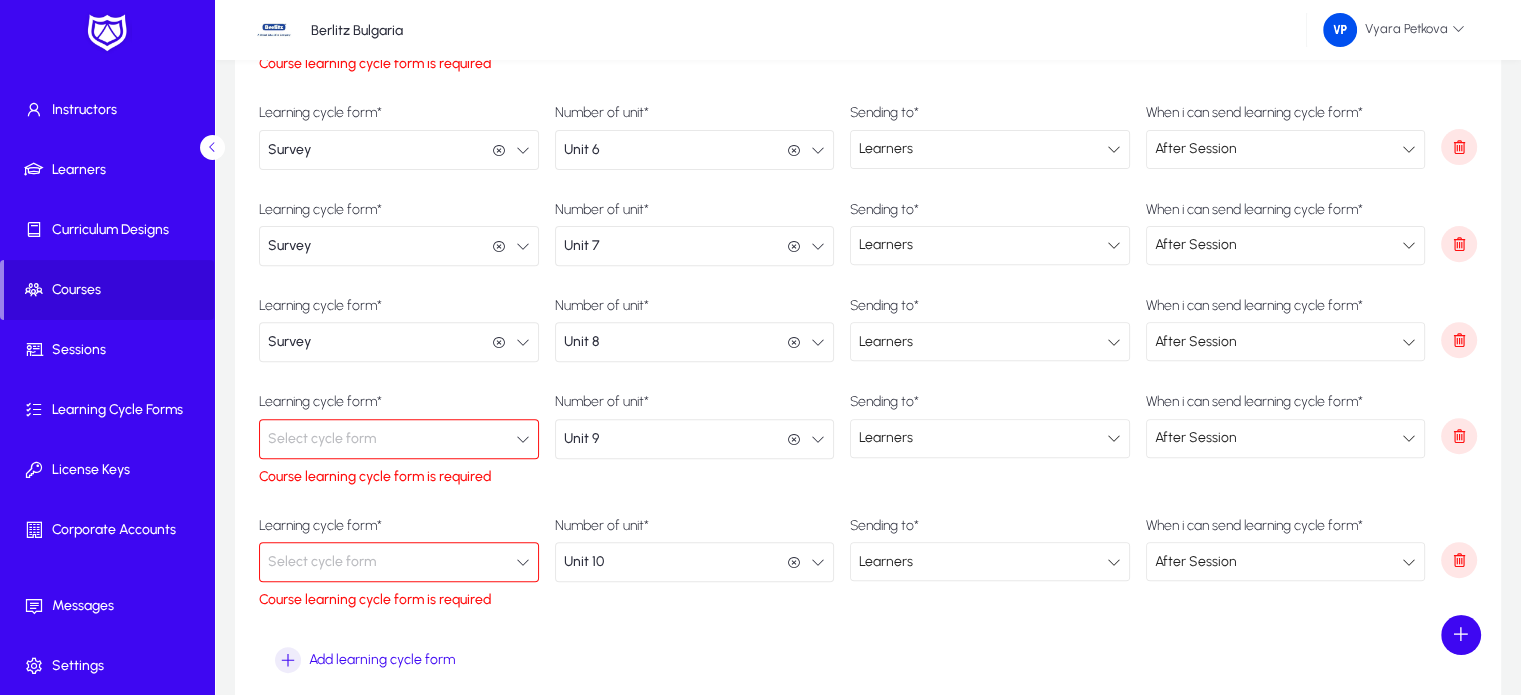click 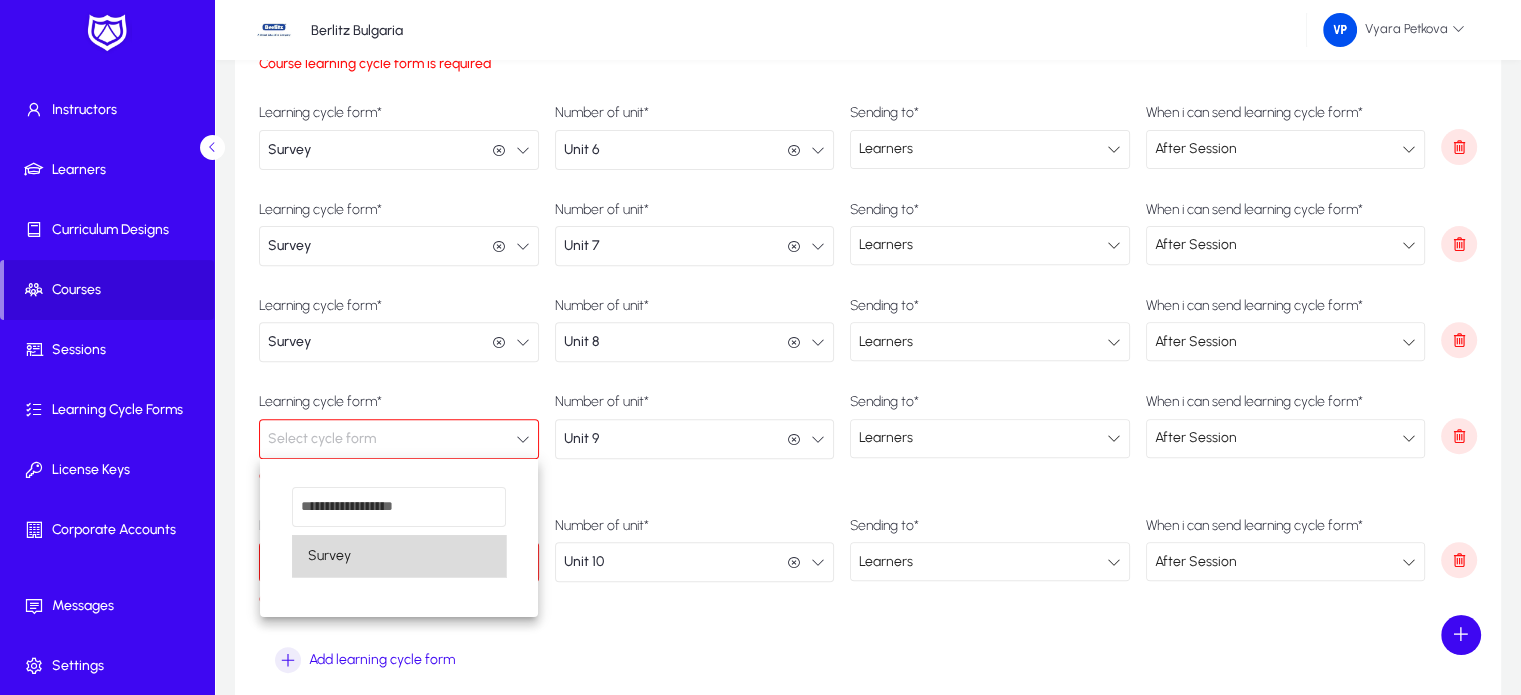 click on "Survey" at bounding box center [399, 556] 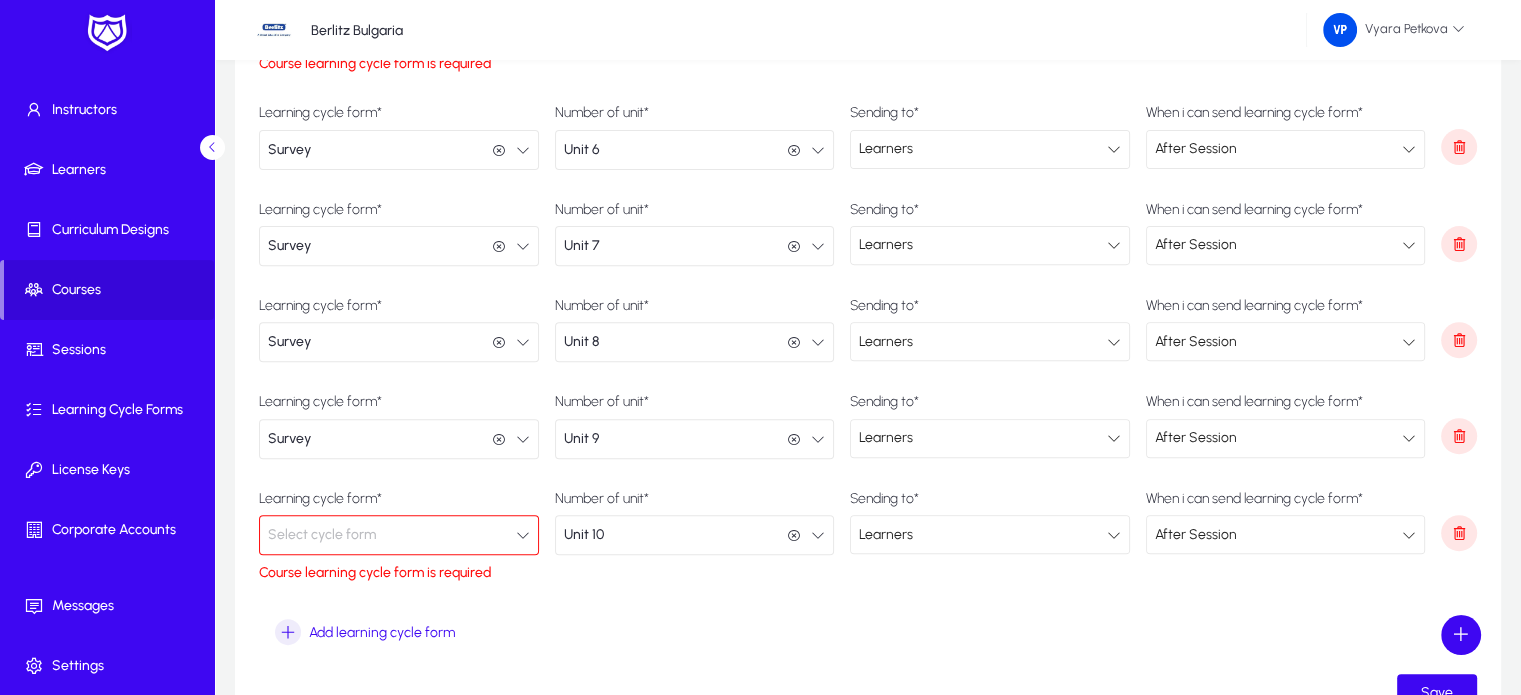 click on "Select cycle form" 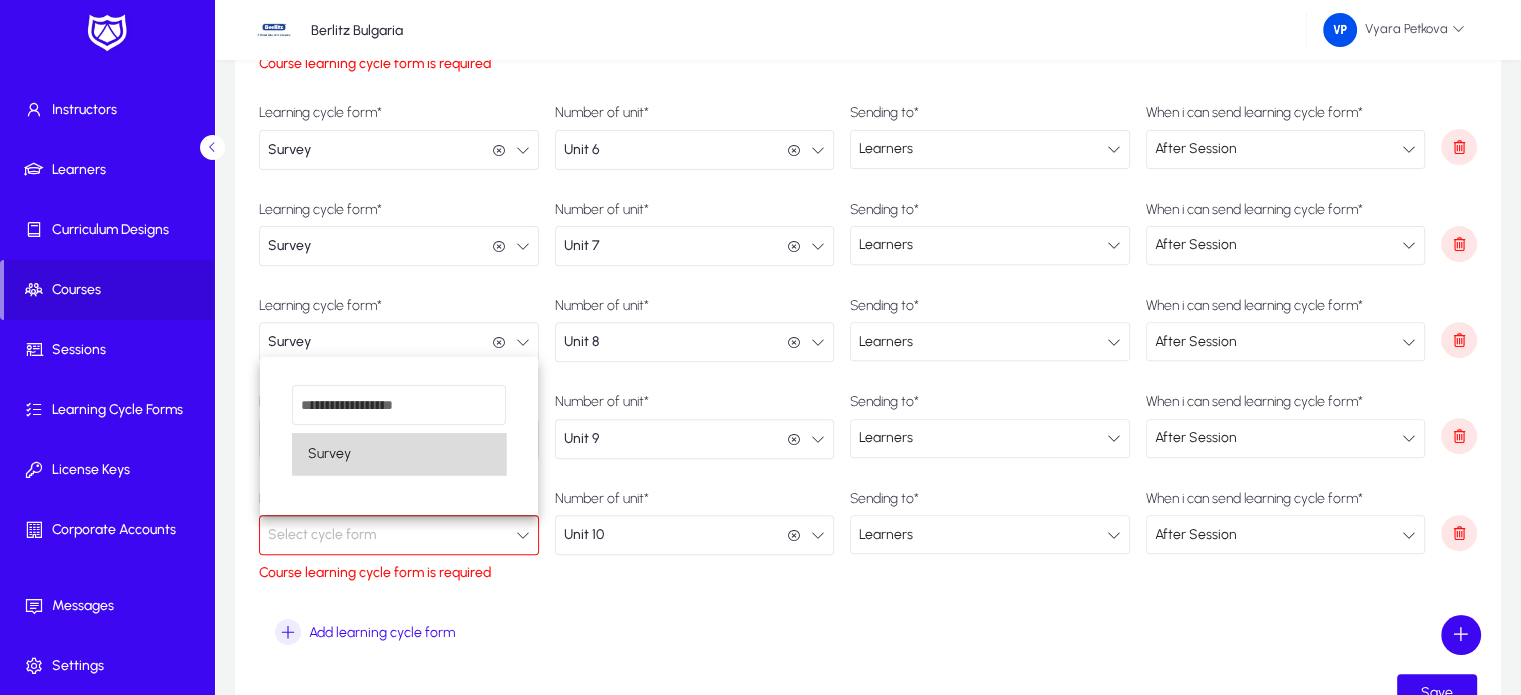 click on "Survey" at bounding box center (399, 454) 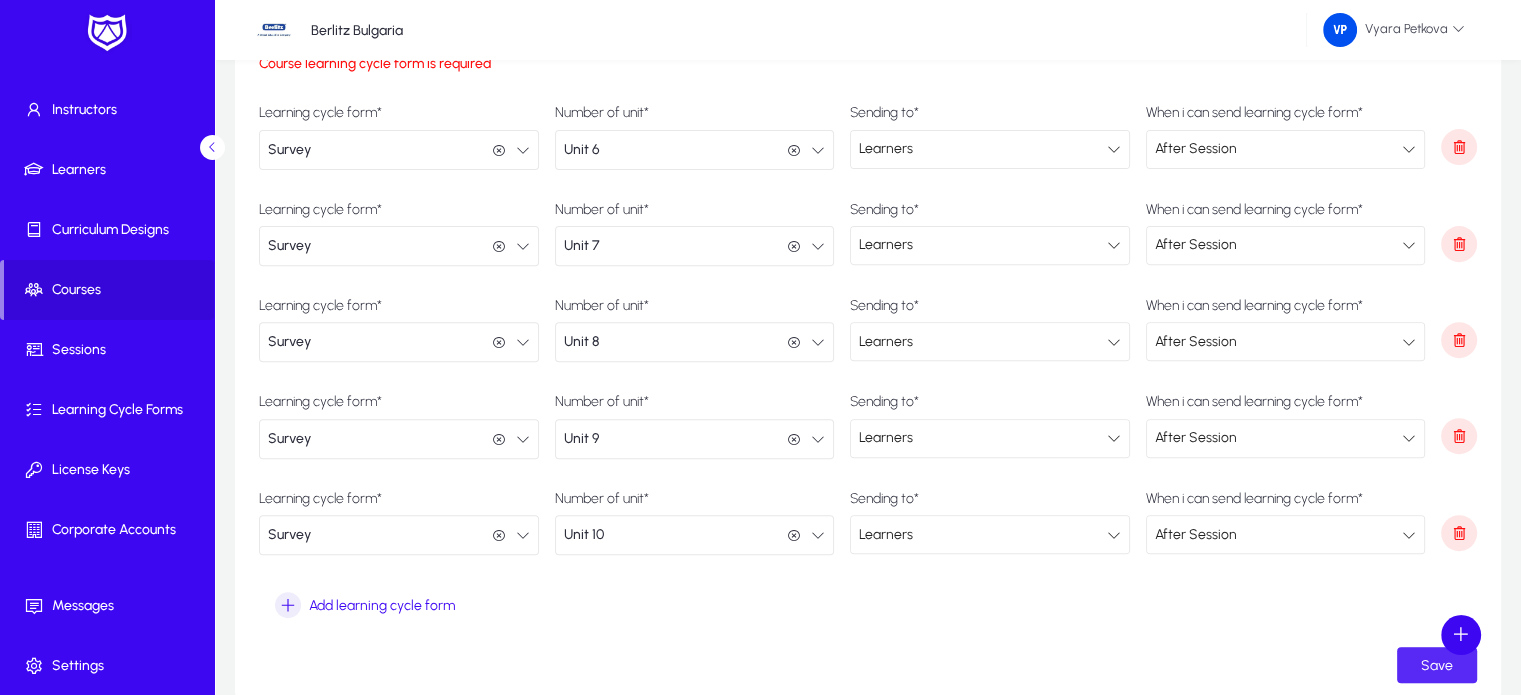 click 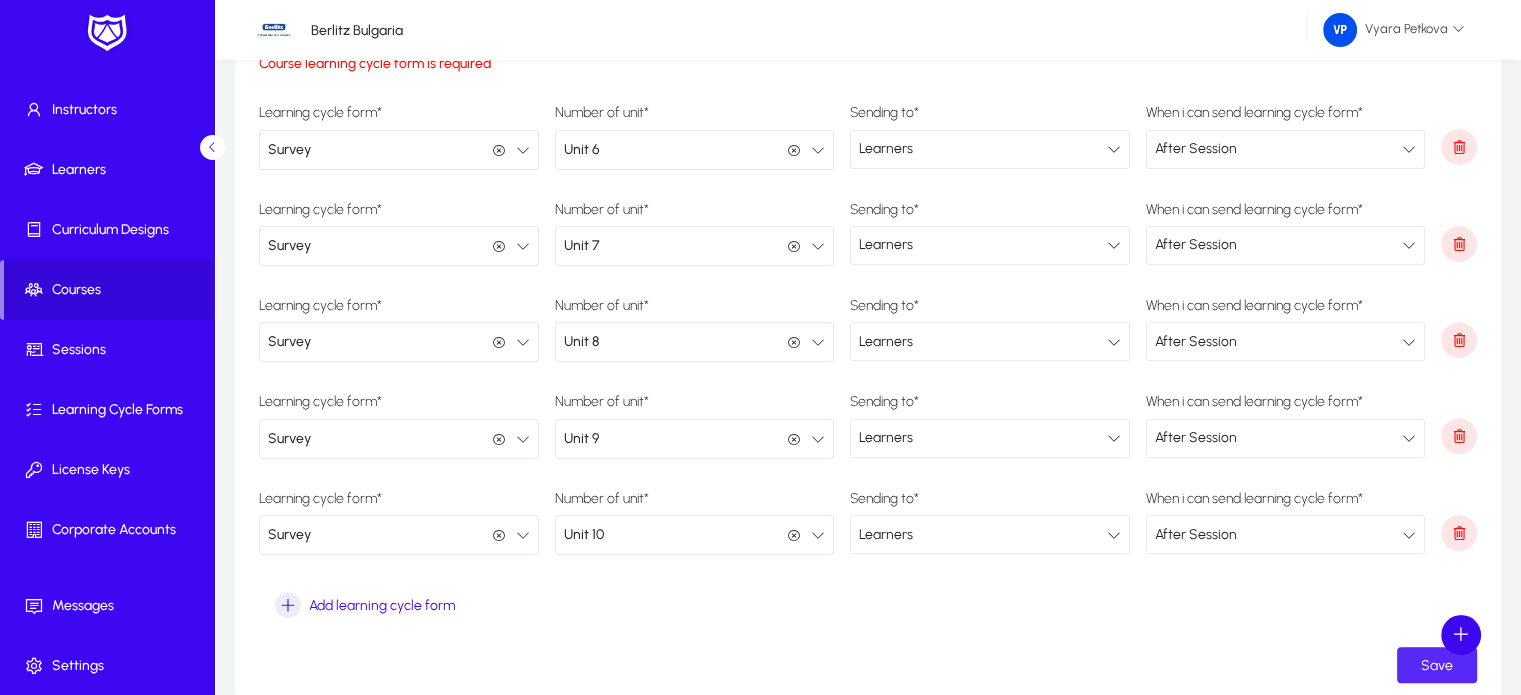 click on "Save" 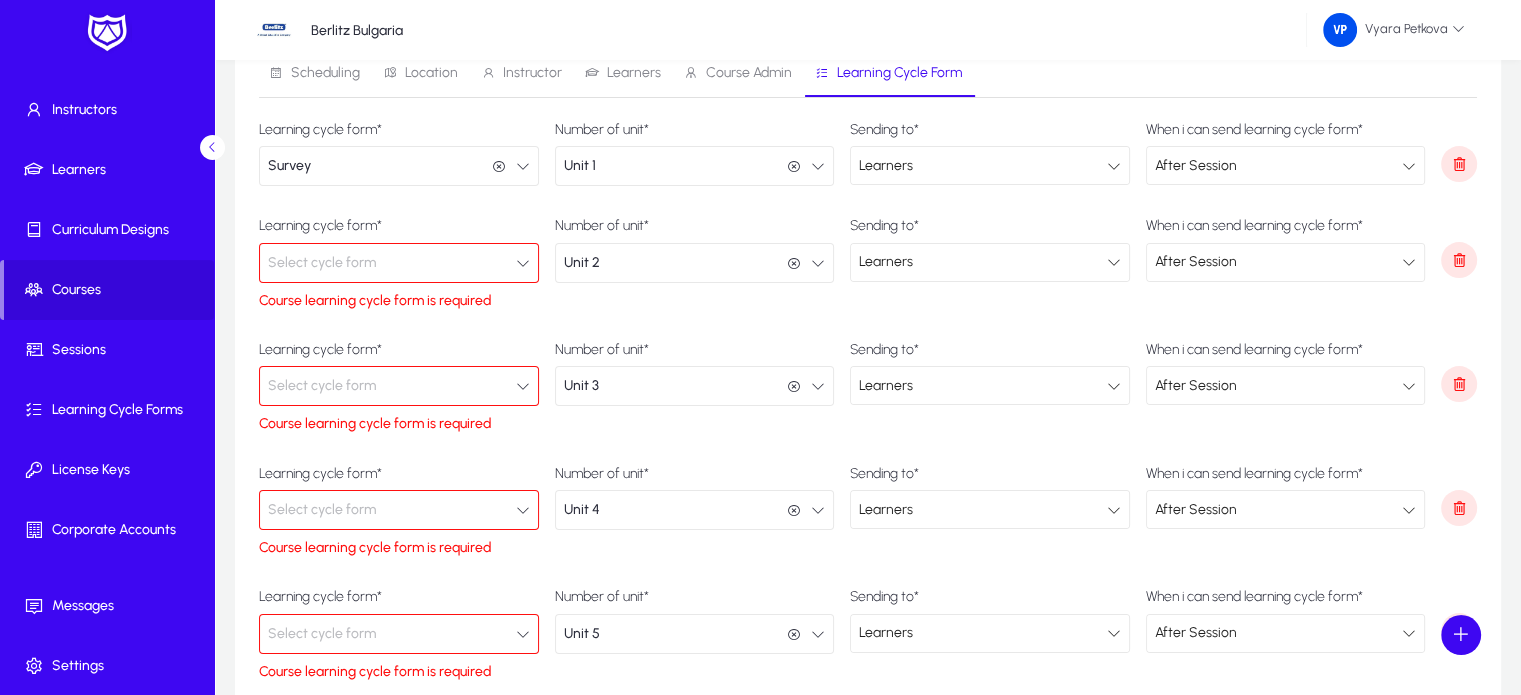 scroll, scrollTop: 80, scrollLeft: 0, axis: vertical 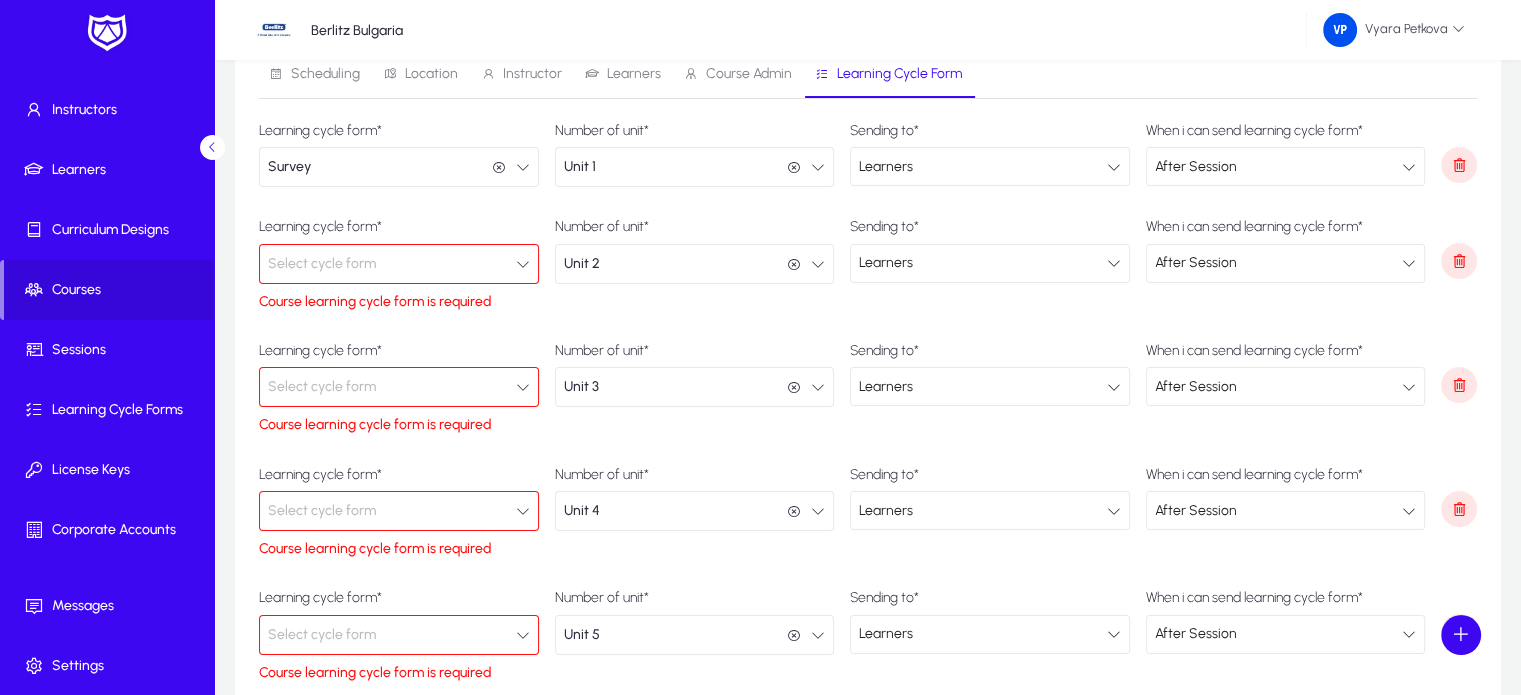 click 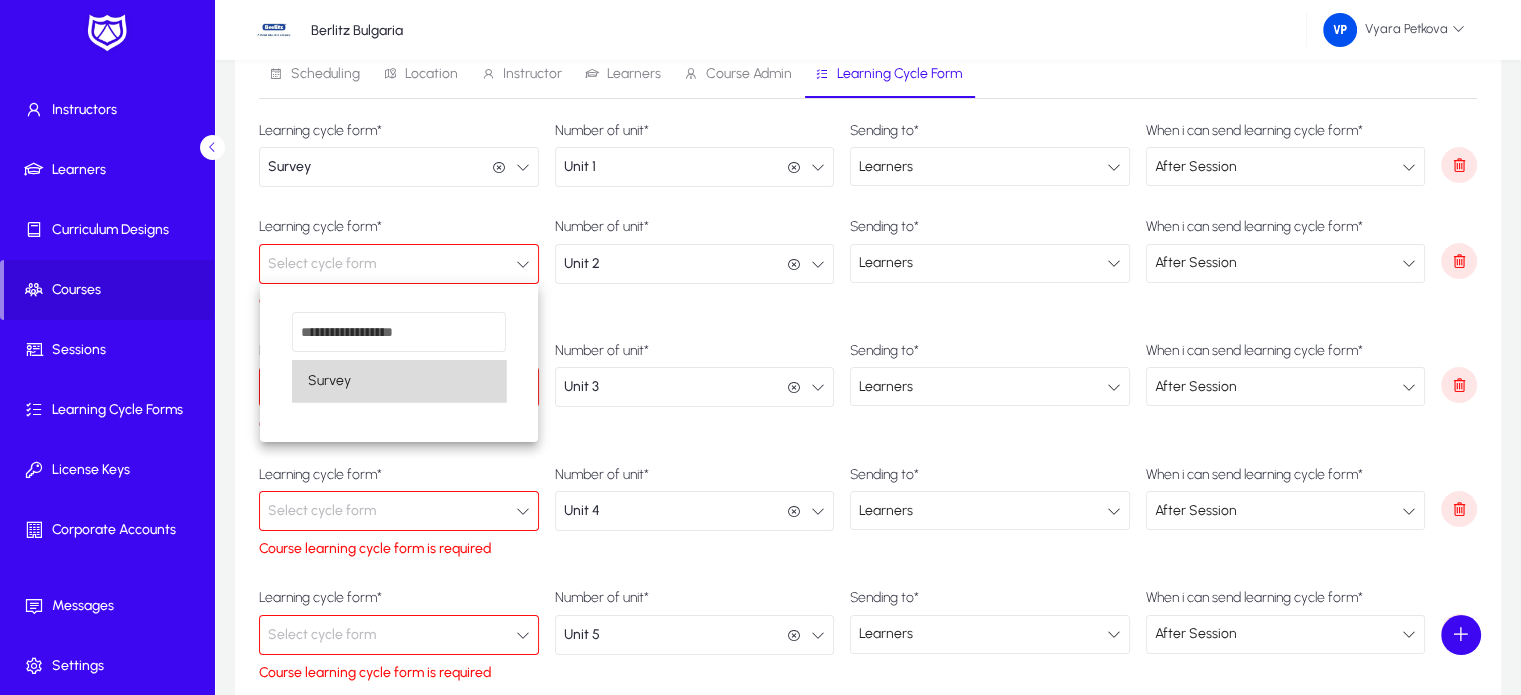 click on "Survey" at bounding box center [399, 381] 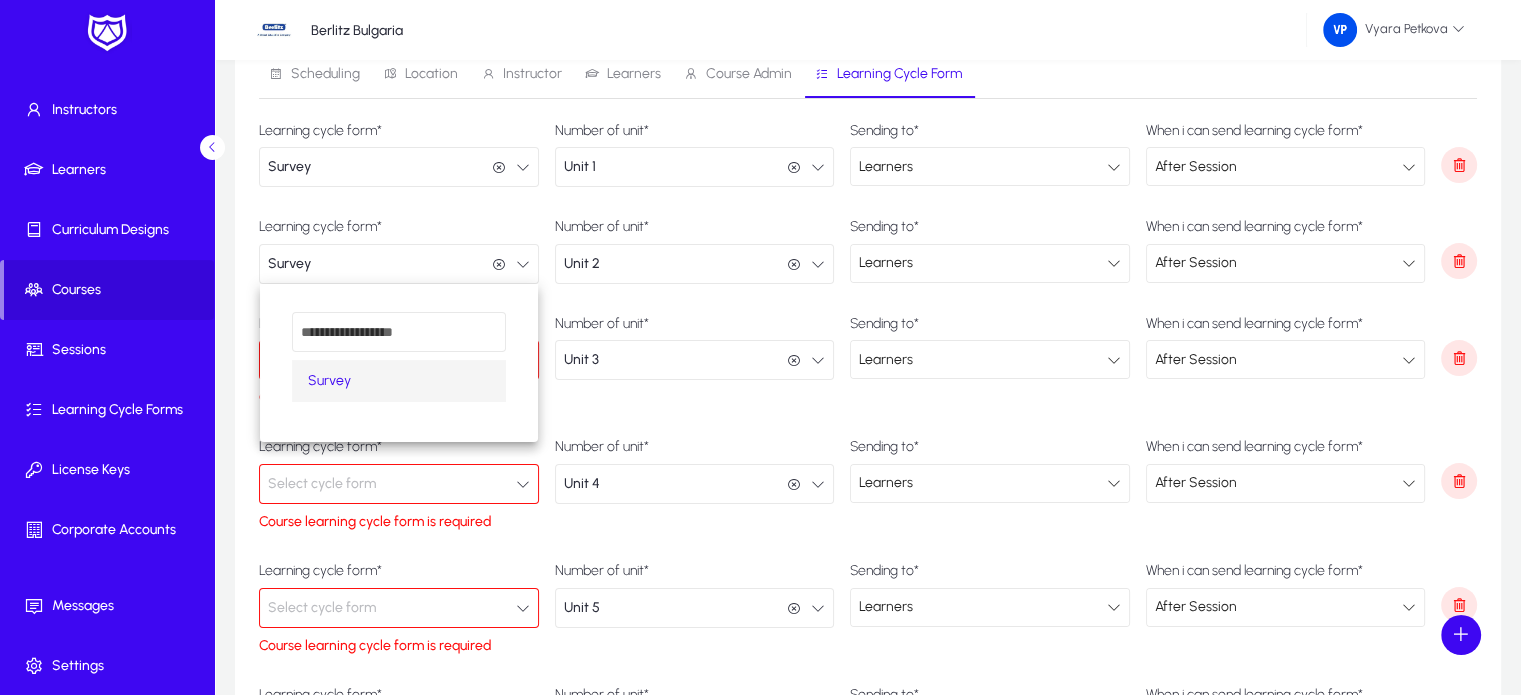 scroll, scrollTop: 0, scrollLeft: 0, axis: both 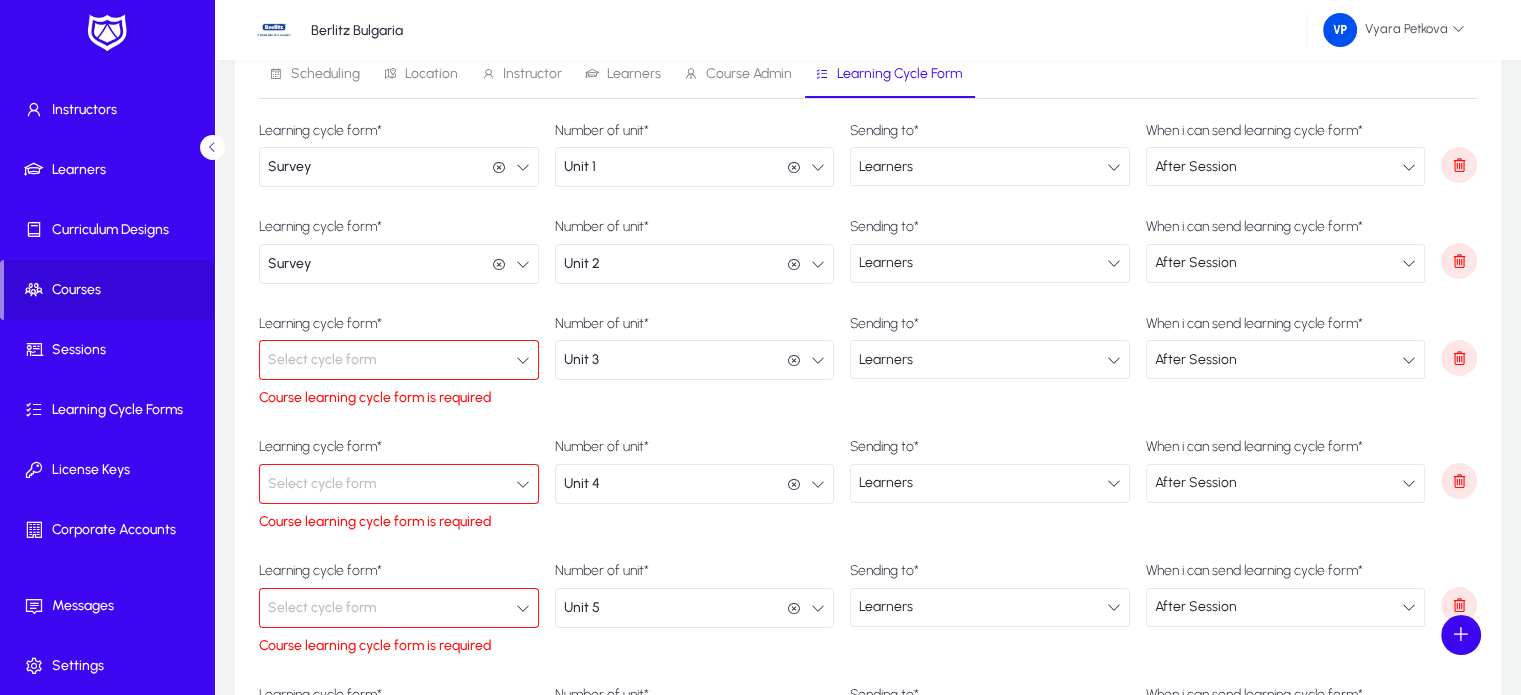 click 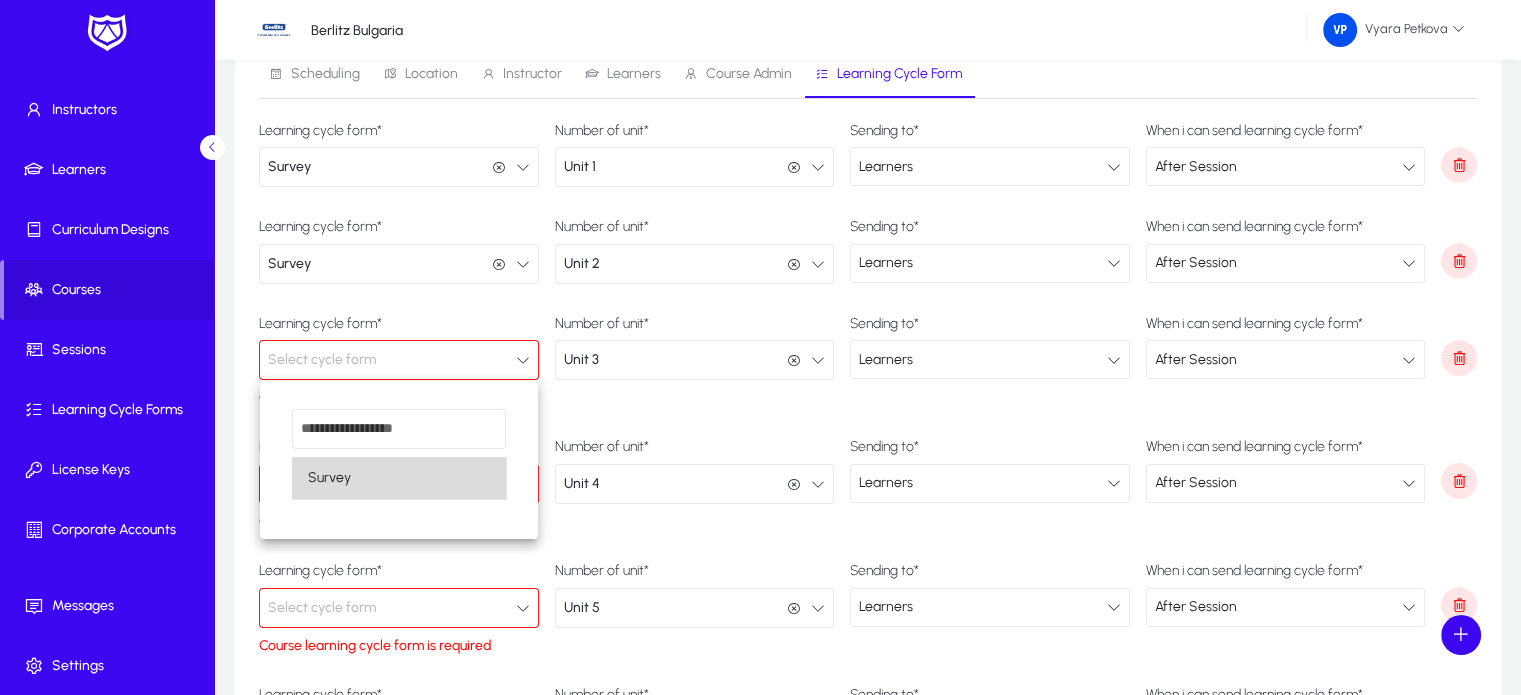 click on "Survey" at bounding box center [399, 478] 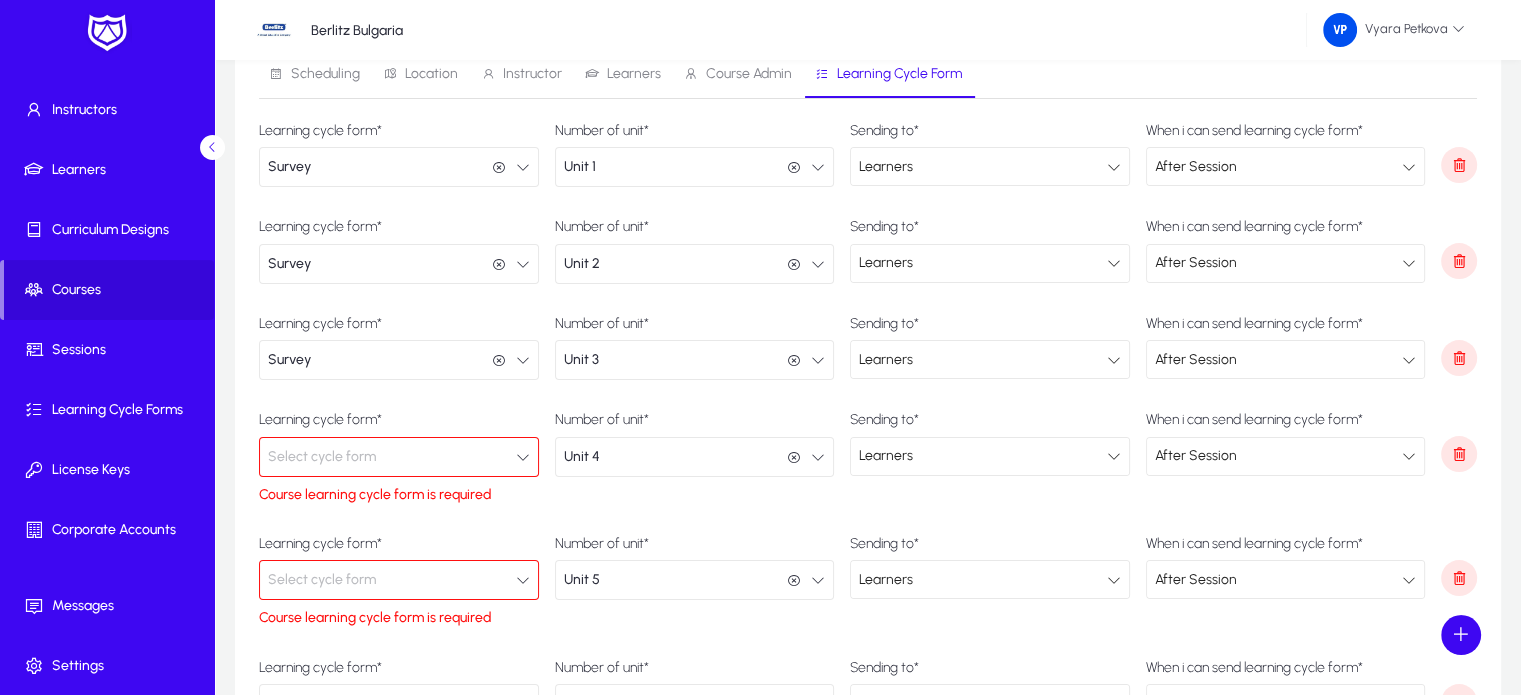scroll, scrollTop: 688, scrollLeft: 0, axis: vertical 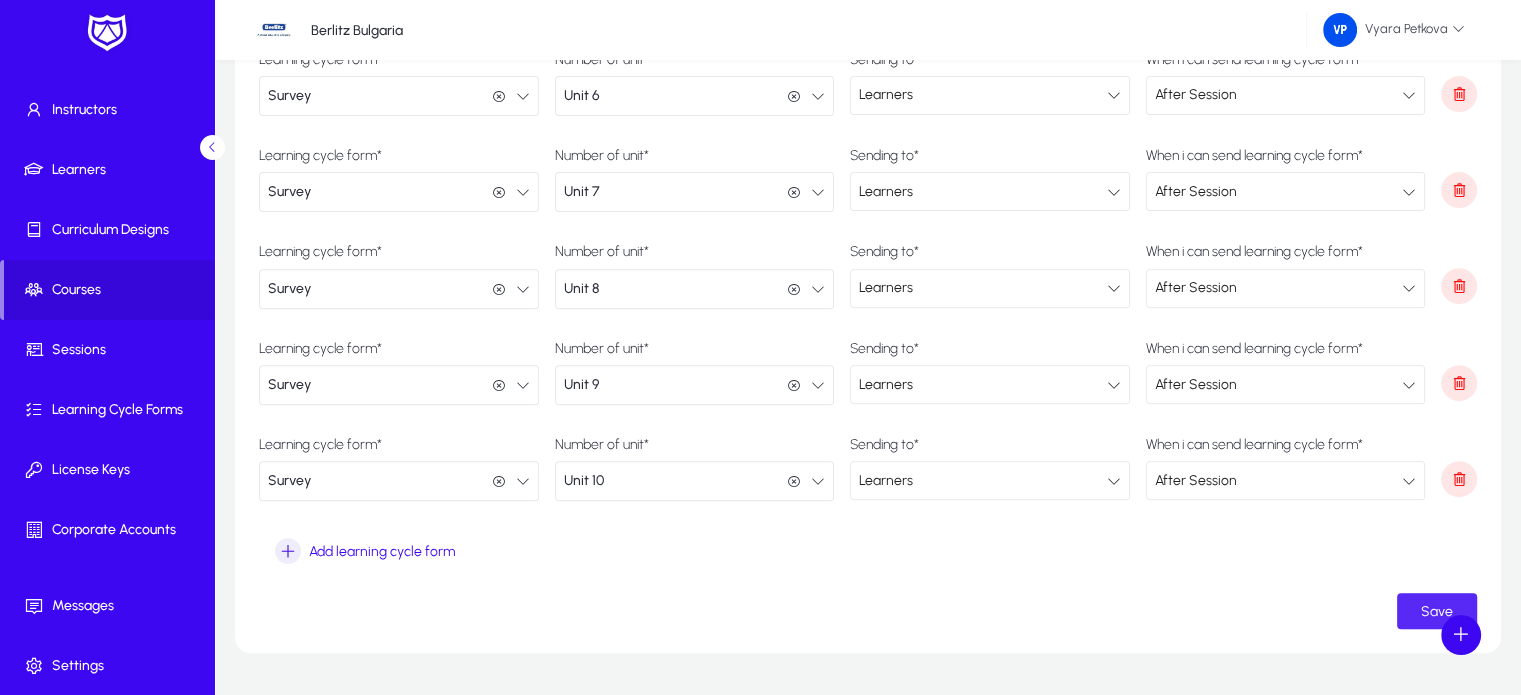 click on "Save" 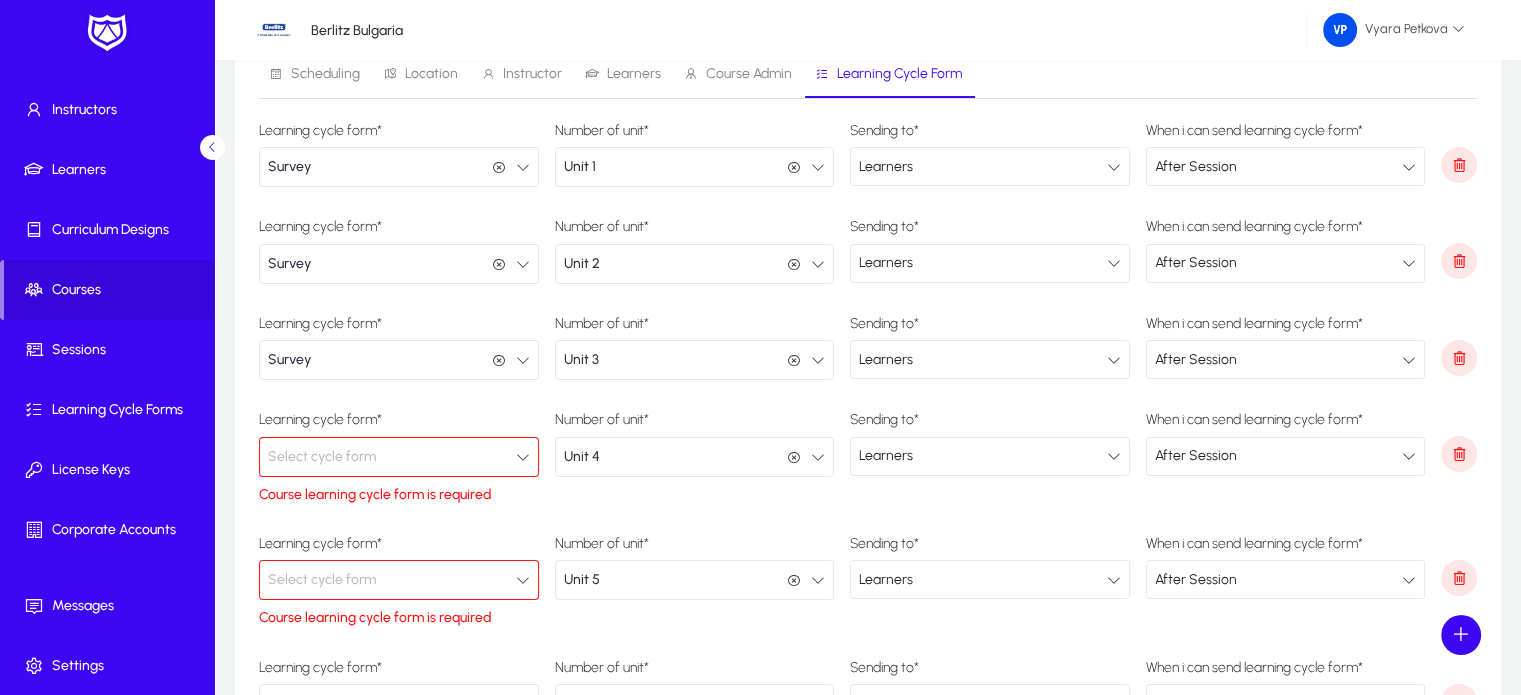scroll, scrollTop: 0, scrollLeft: 0, axis: both 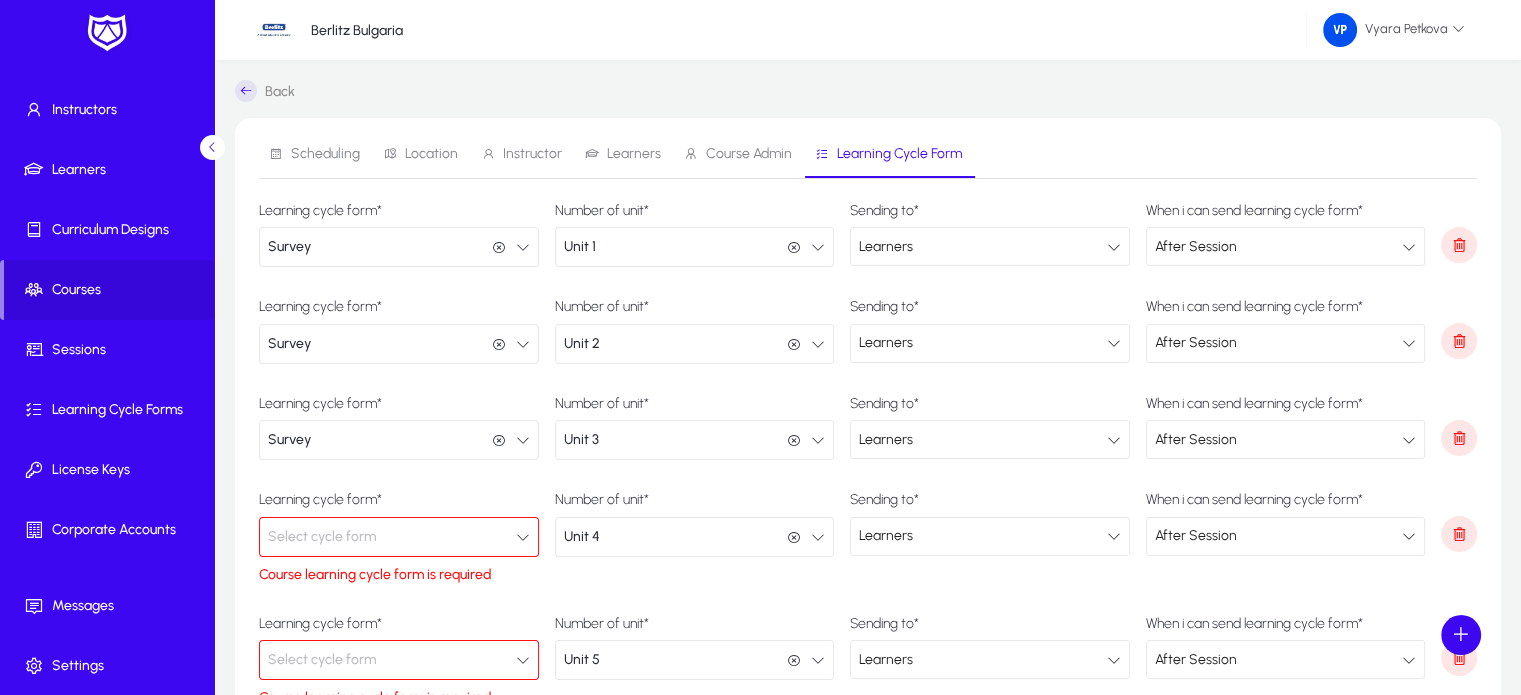 click on "Select cycle form" 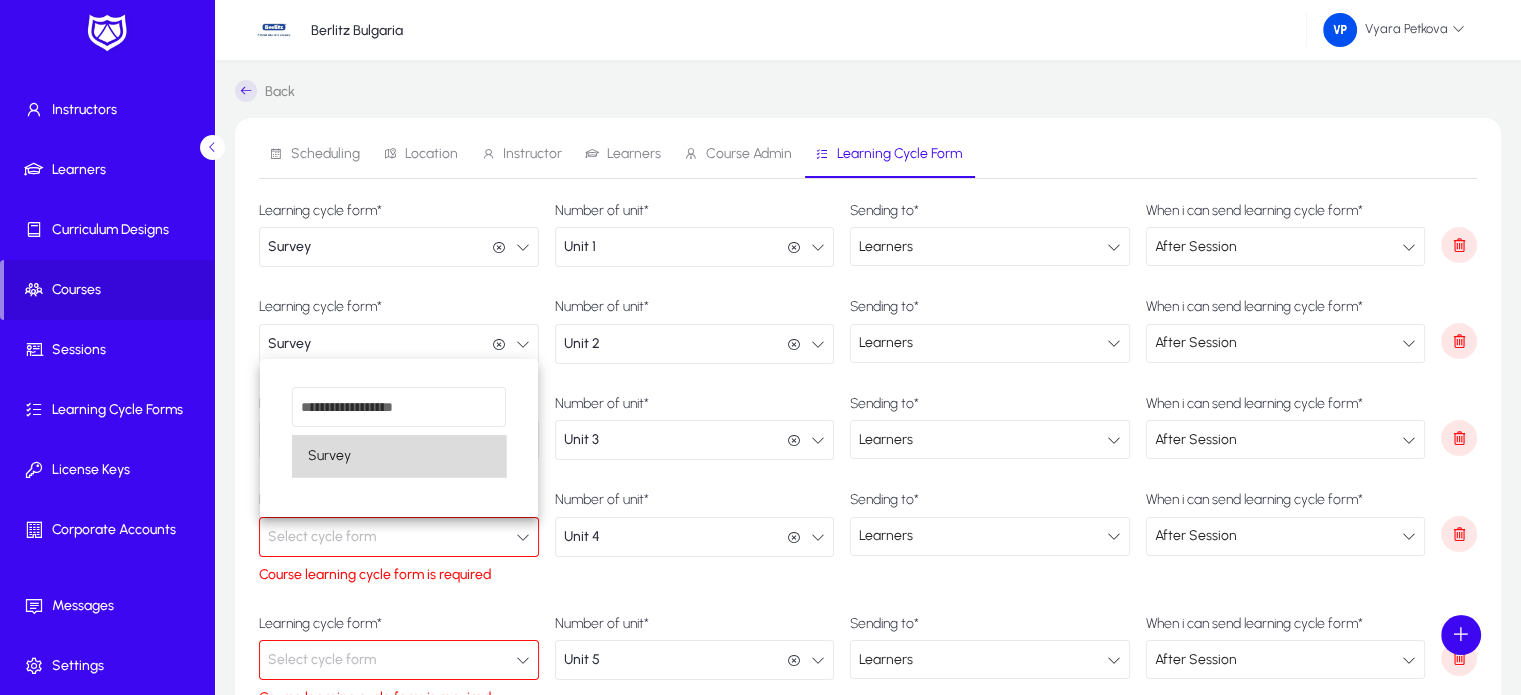 click on "Survey" at bounding box center [399, 456] 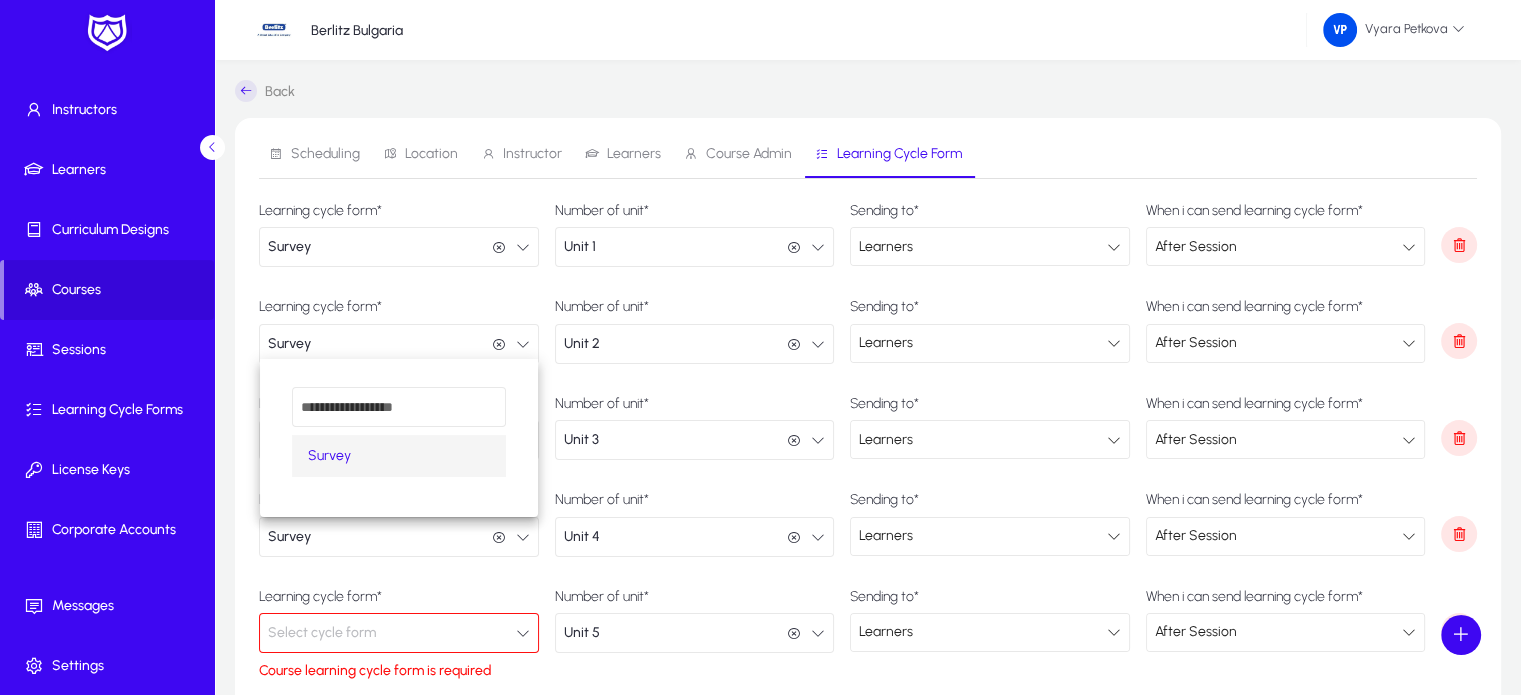 scroll, scrollTop: 0, scrollLeft: 0, axis: both 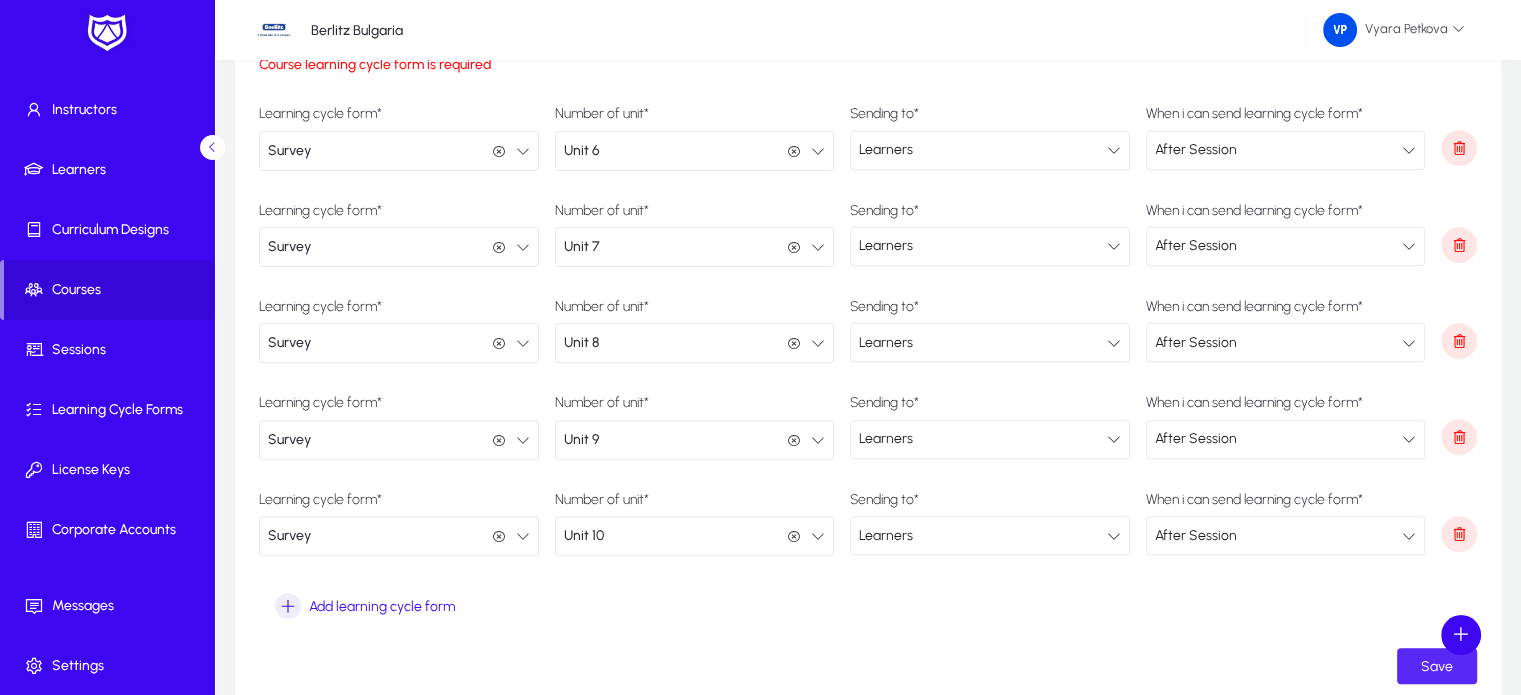 click 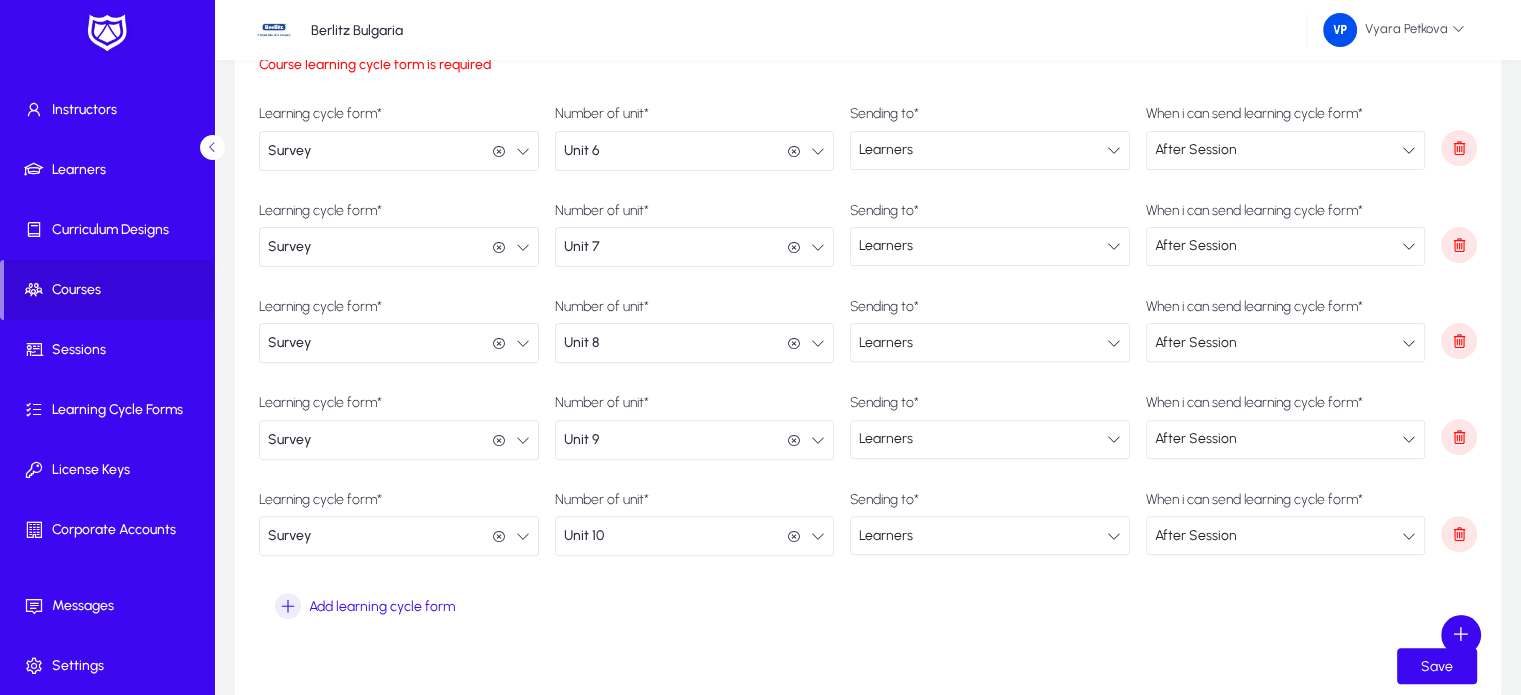 scroll, scrollTop: 0, scrollLeft: 0, axis: both 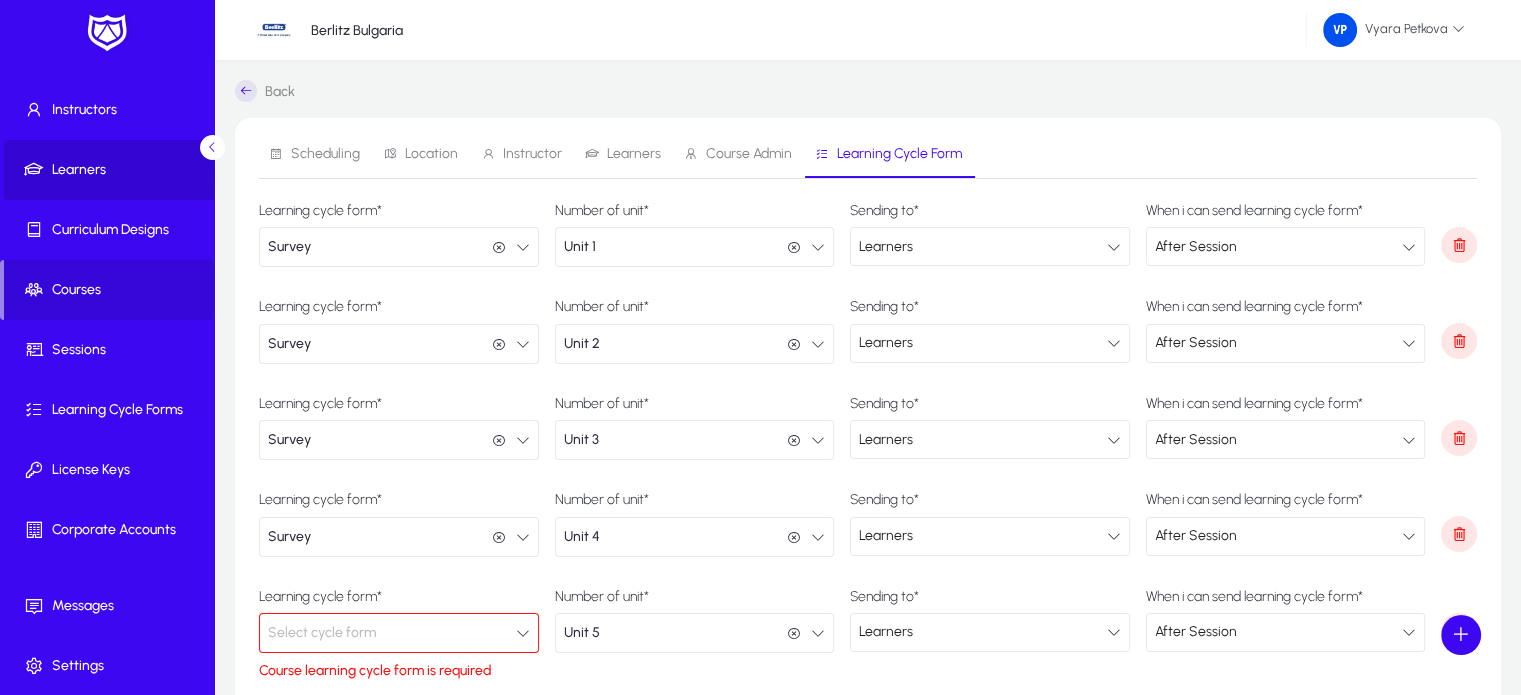 click on "Learners" 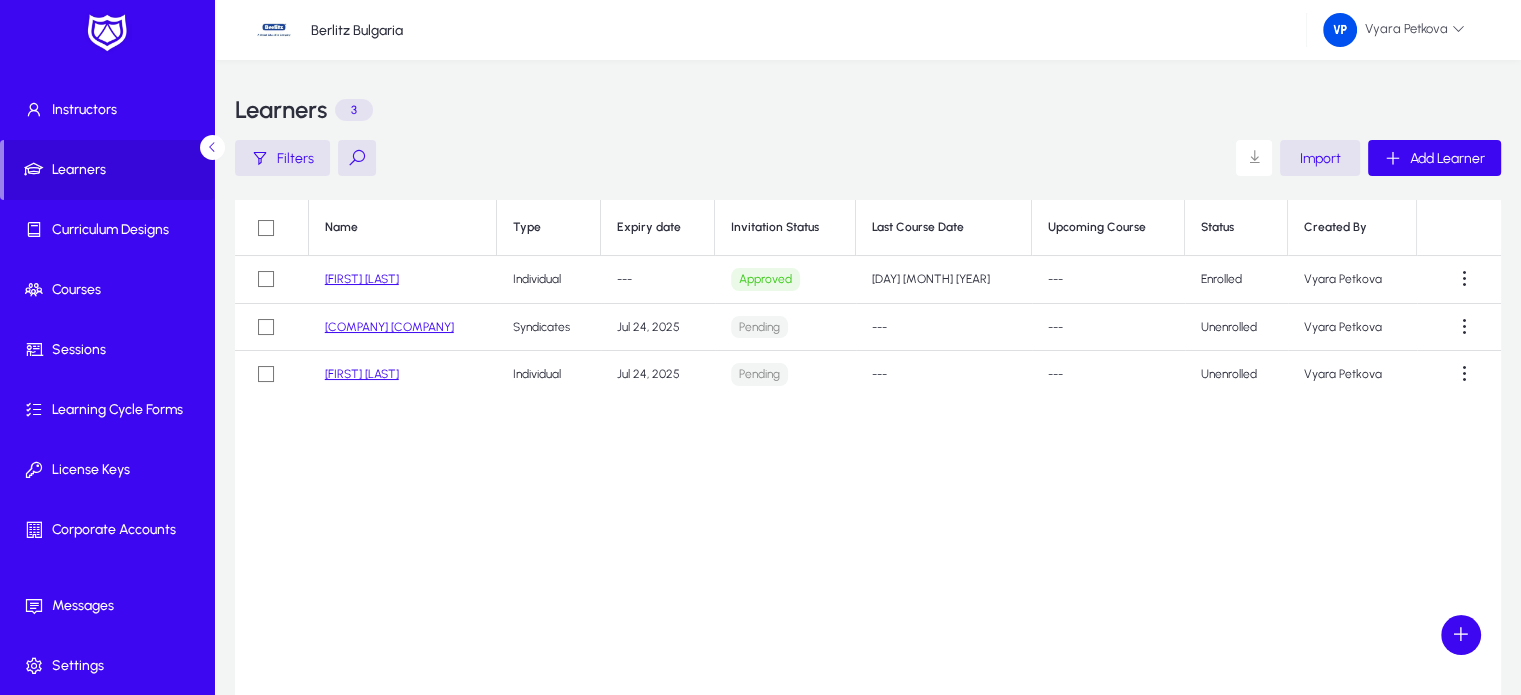 click on "[FIRST] [FIRST]" 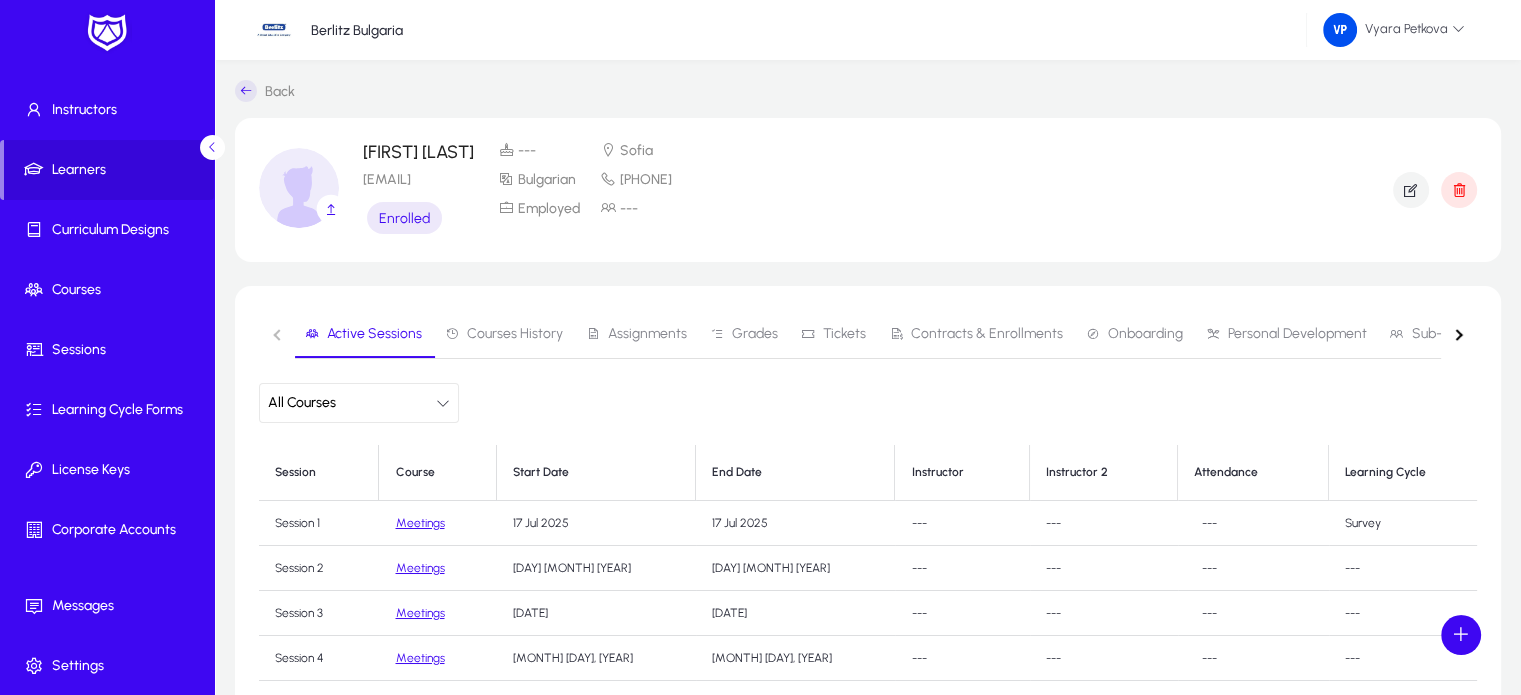 scroll, scrollTop: 430, scrollLeft: 0, axis: vertical 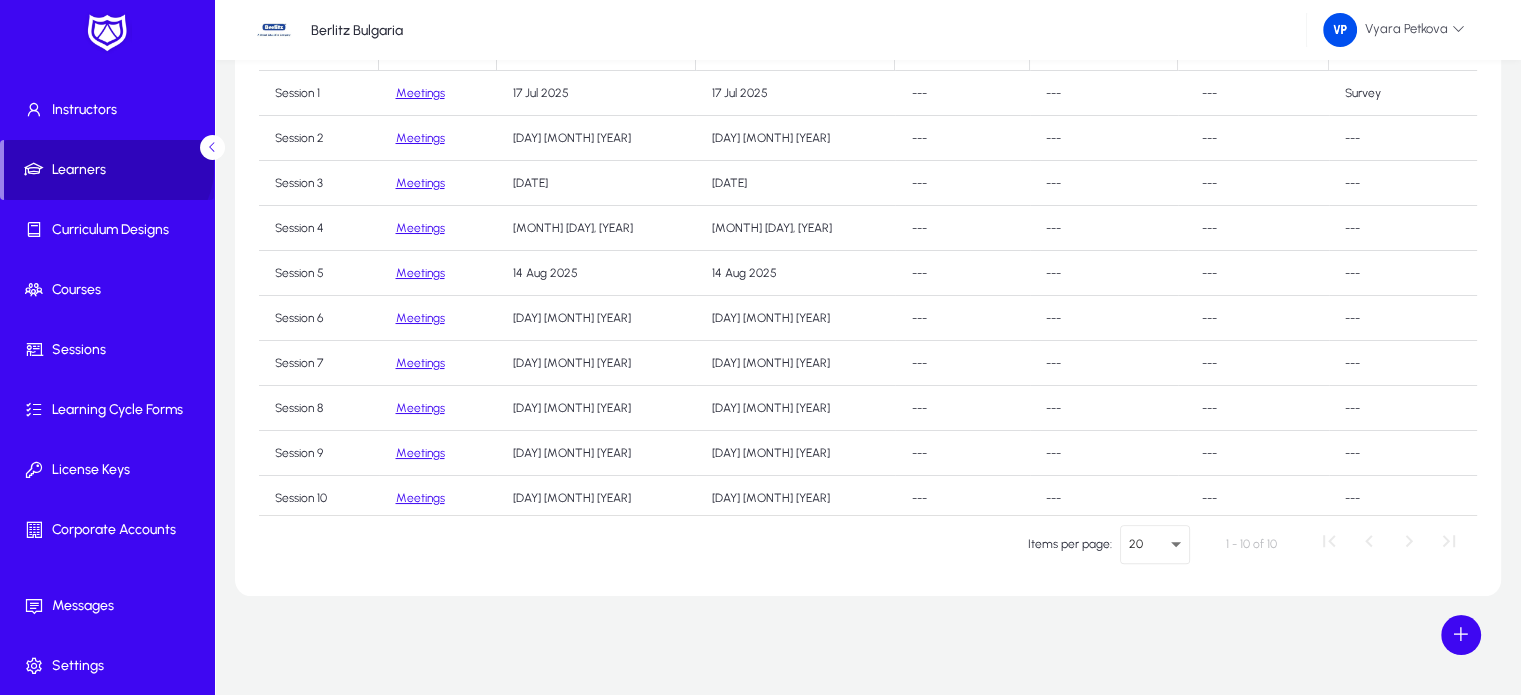 click on "Learners" 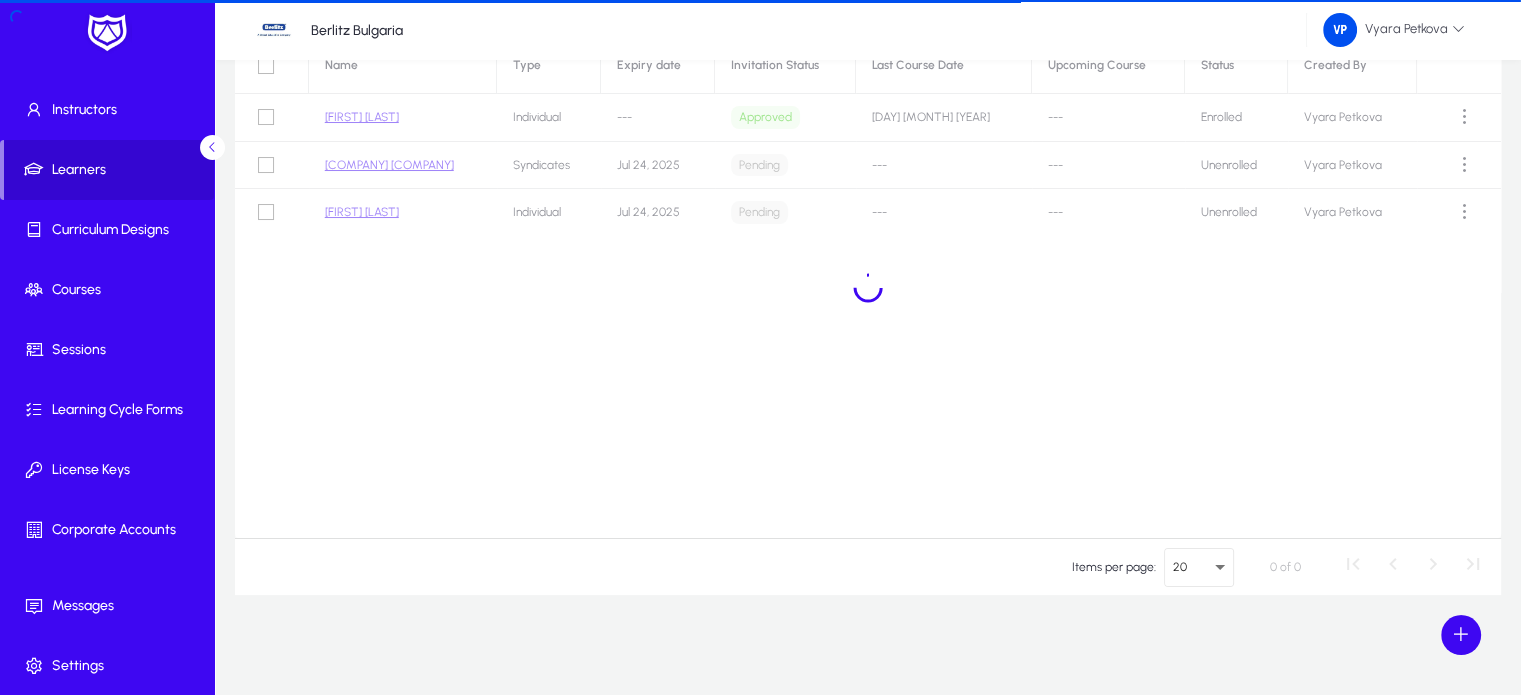 scroll, scrollTop: 161, scrollLeft: 0, axis: vertical 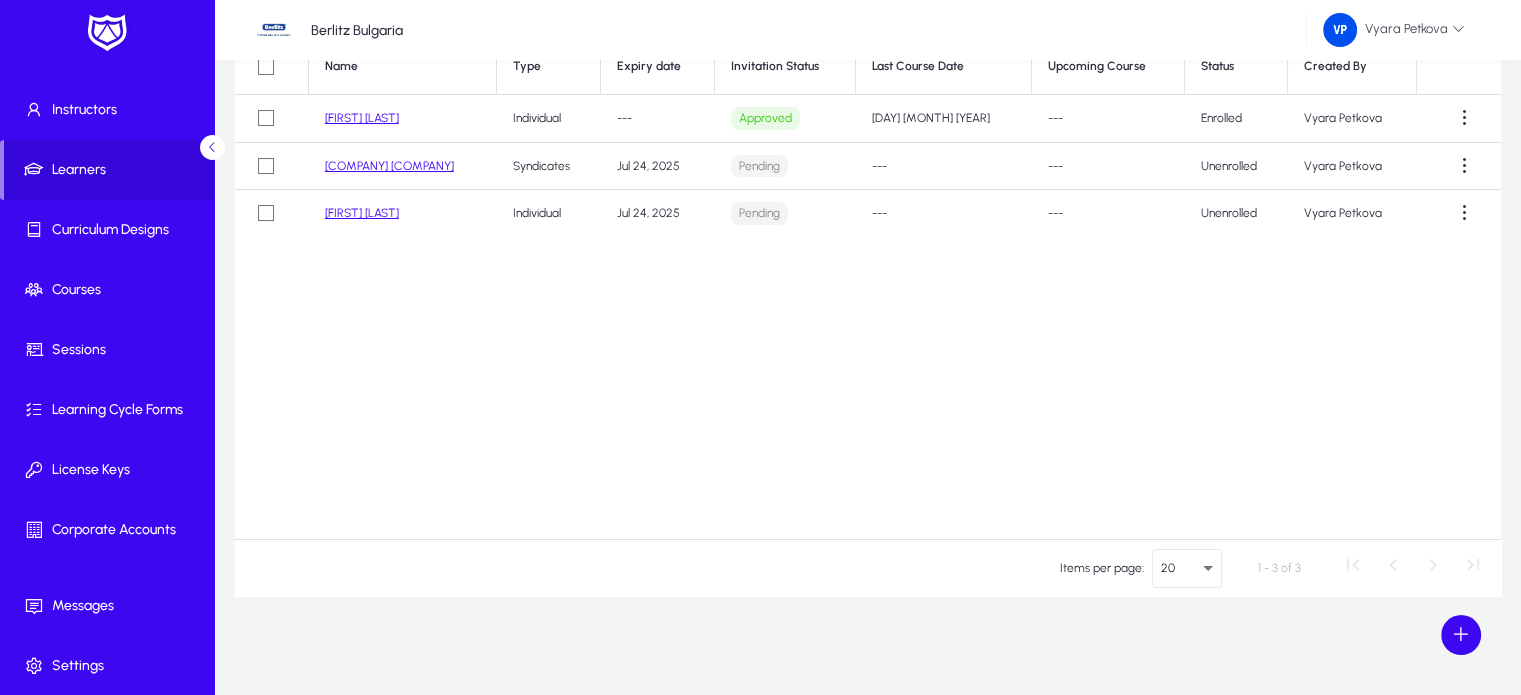 click on "[FIRST] [FIRST]" 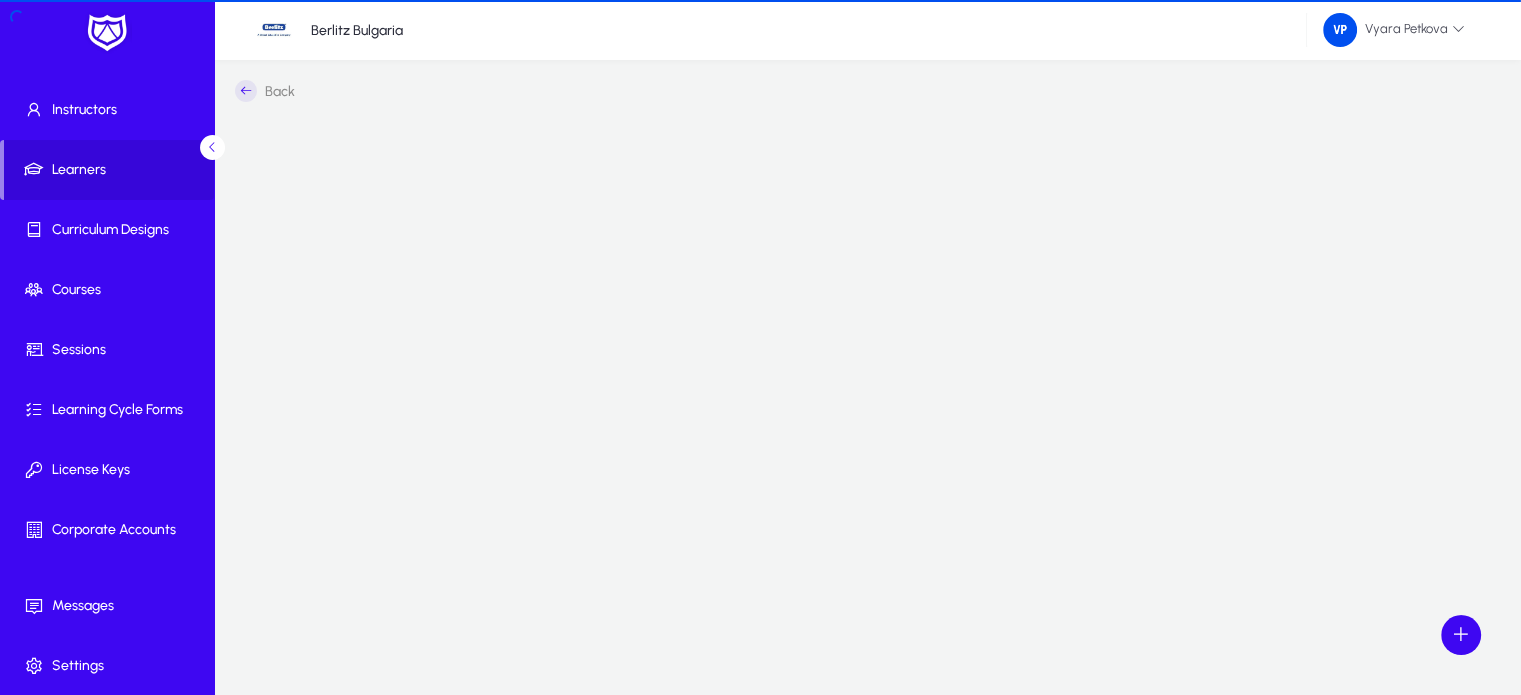 scroll, scrollTop: 0, scrollLeft: 0, axis: both 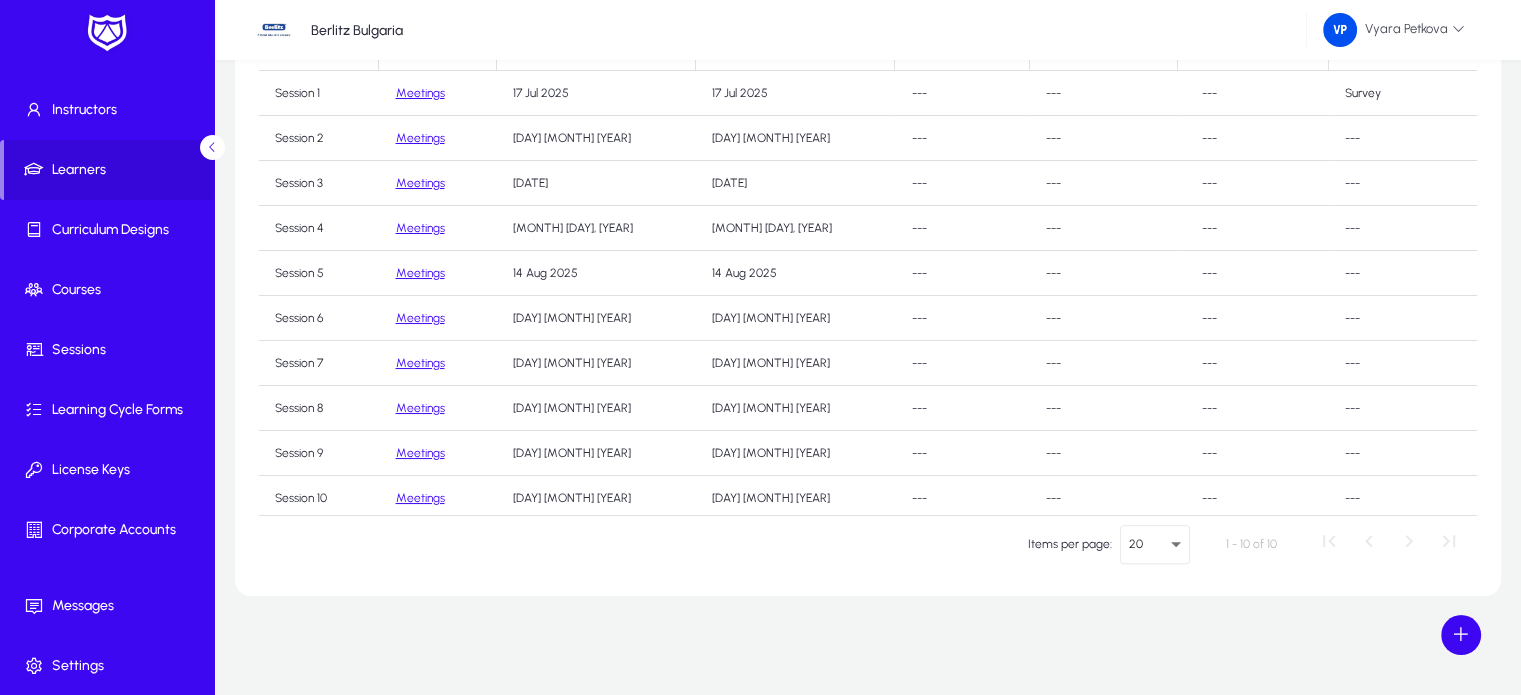 click on "Back   Maria Faith   veri_7@yahoo.com   Enrolled --- Sofia Bulgarian 0893444555 Employed ---  Active Sessions   Courses History   Assignments   Grades   Tickets   Contracts & Enrollments   Onboarding   Personal Development   Sub-learners   Certificates  All Courses     Session Course Start Date End Date Instructor  Instructor 2  Attendance Learning Cycle  Session 1   Meetings   17 Jul 2025   17 Jul 2025   ---   ---   ---   Survey   Session 2   Meetings   24 Jul 2025   24 Jul 2025   ---   ---   ---   ---   Session 3   Meetings   31 Jul 2025   31 Jul 2025   ---   ---   ---   ---   Session 4   Meetings   07 Aug 2025   07 Aug 2025   ---   ---   ---   ---   Session 5   Meetings   14 Aug 2025   14 Aug 2025   ---   ---   ---   ---   Session 6   Meetings   21 Aug 2025   21 Aug 2025   ---   ---   ---   ---   Session 7   Meetings   28 Aug 2025   28 Aug 2025   ---   ---   ---   ---   Session 8   Meetings   04 Sep 2025   04 Sep 2025   ---   ---   ---   ---   Session 9   Meetings   11 Sep 2025   11 Sep 2025   ---   ---" 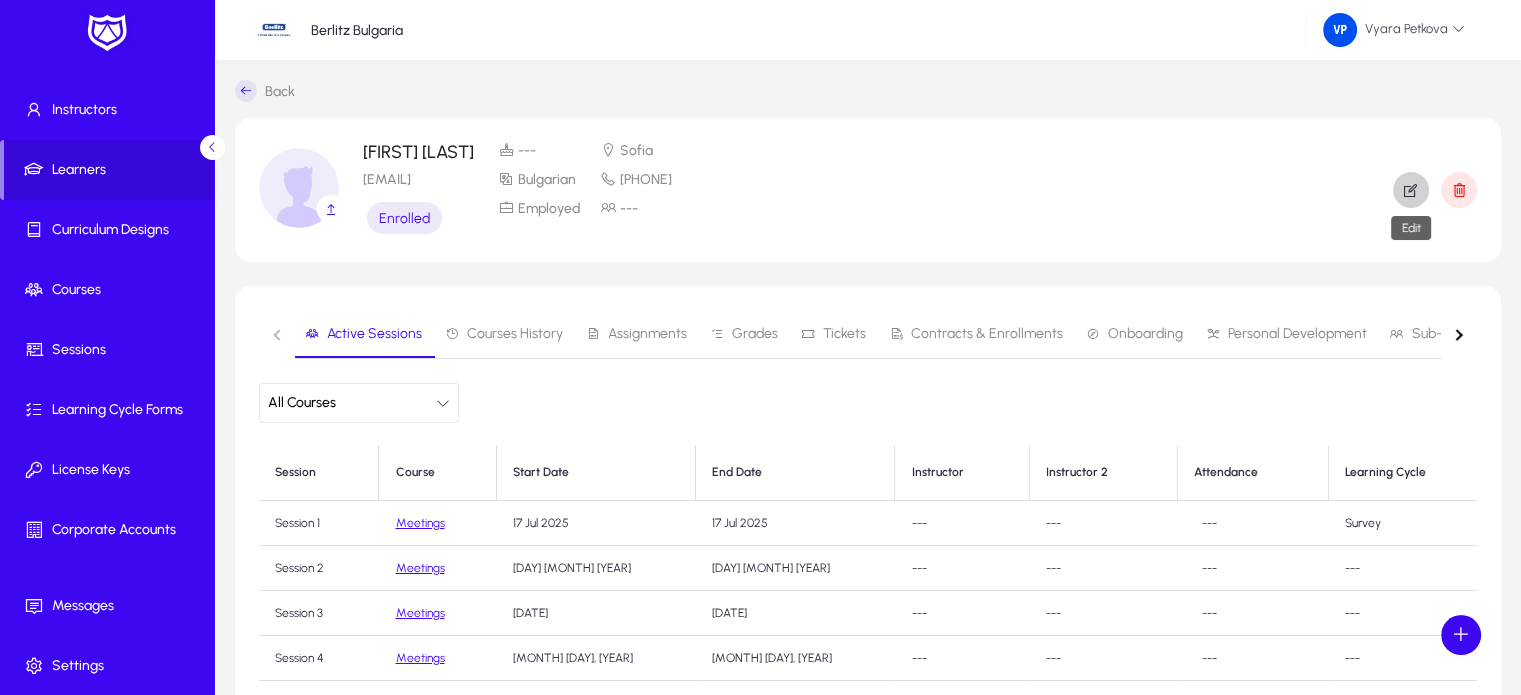 click 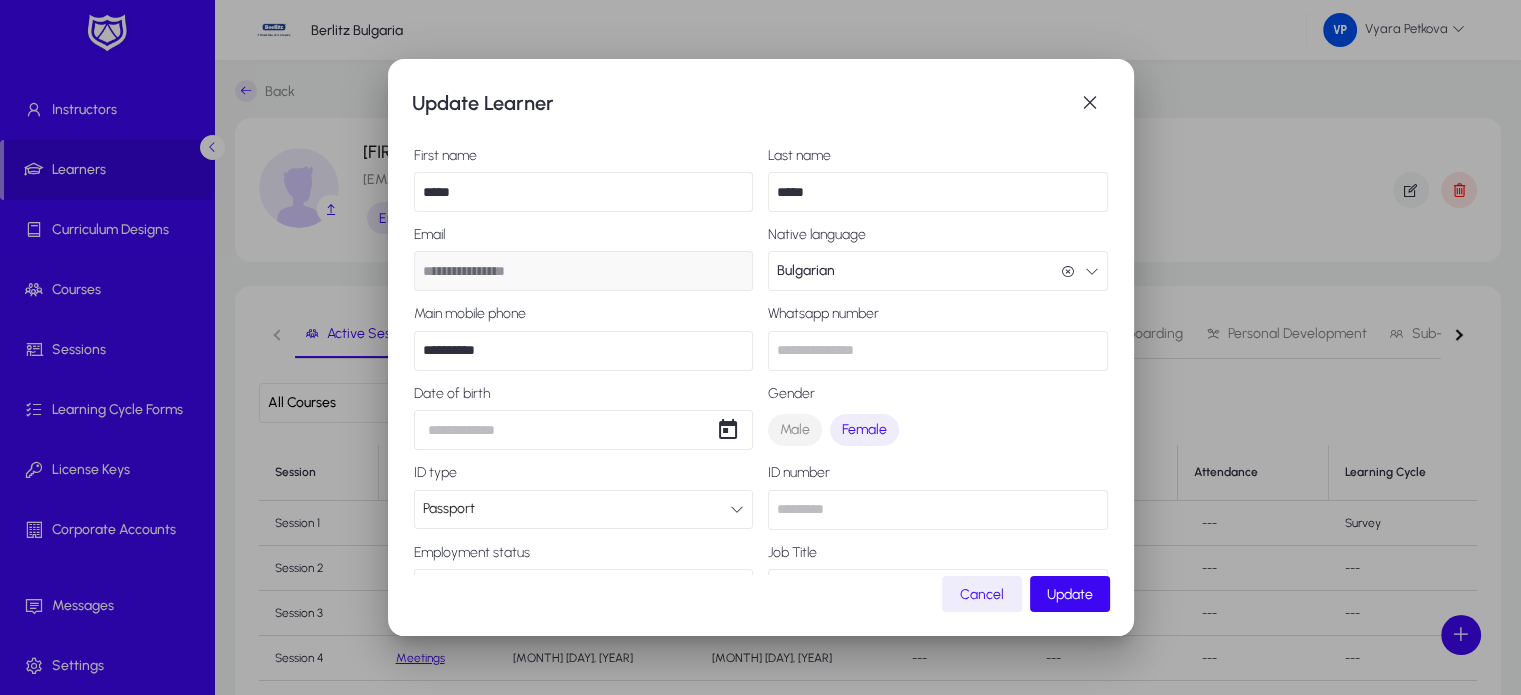 click on "**********" at bounding box center [584, 351] 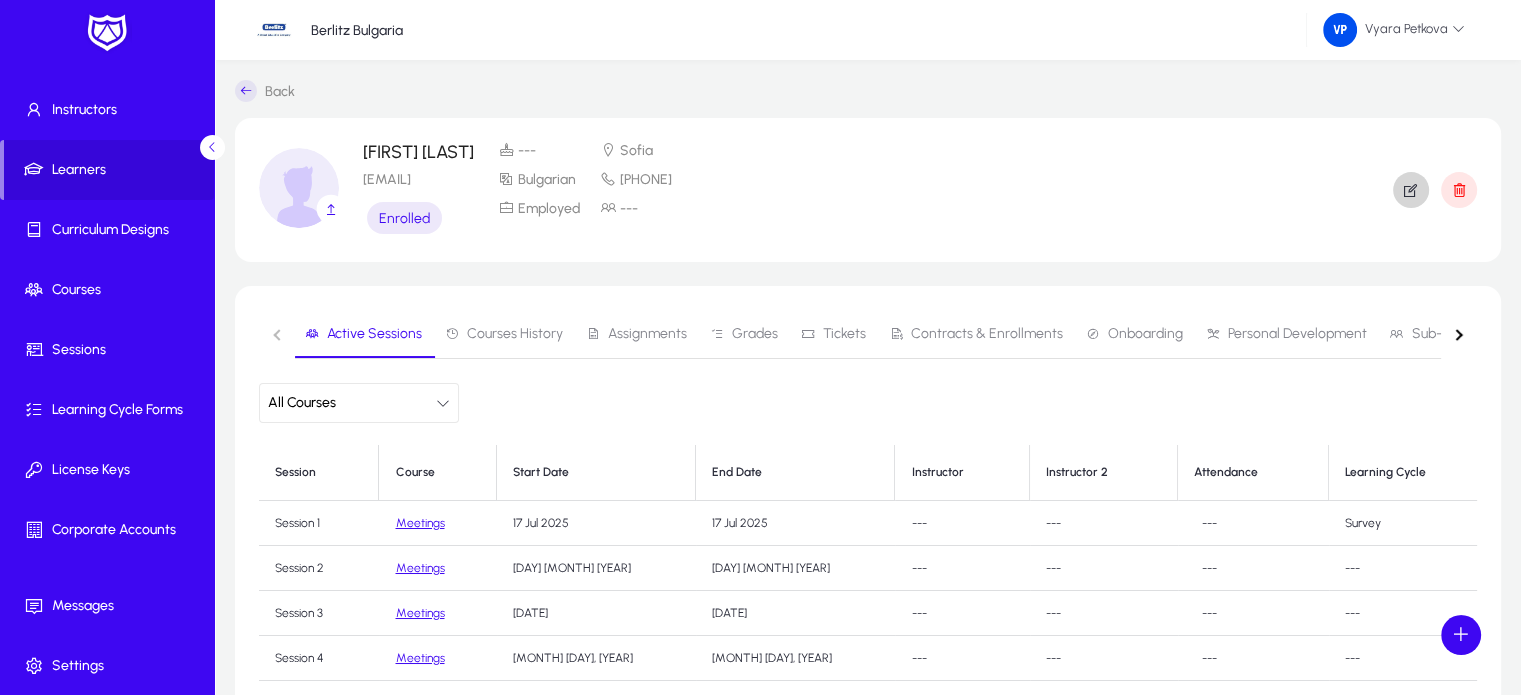 type 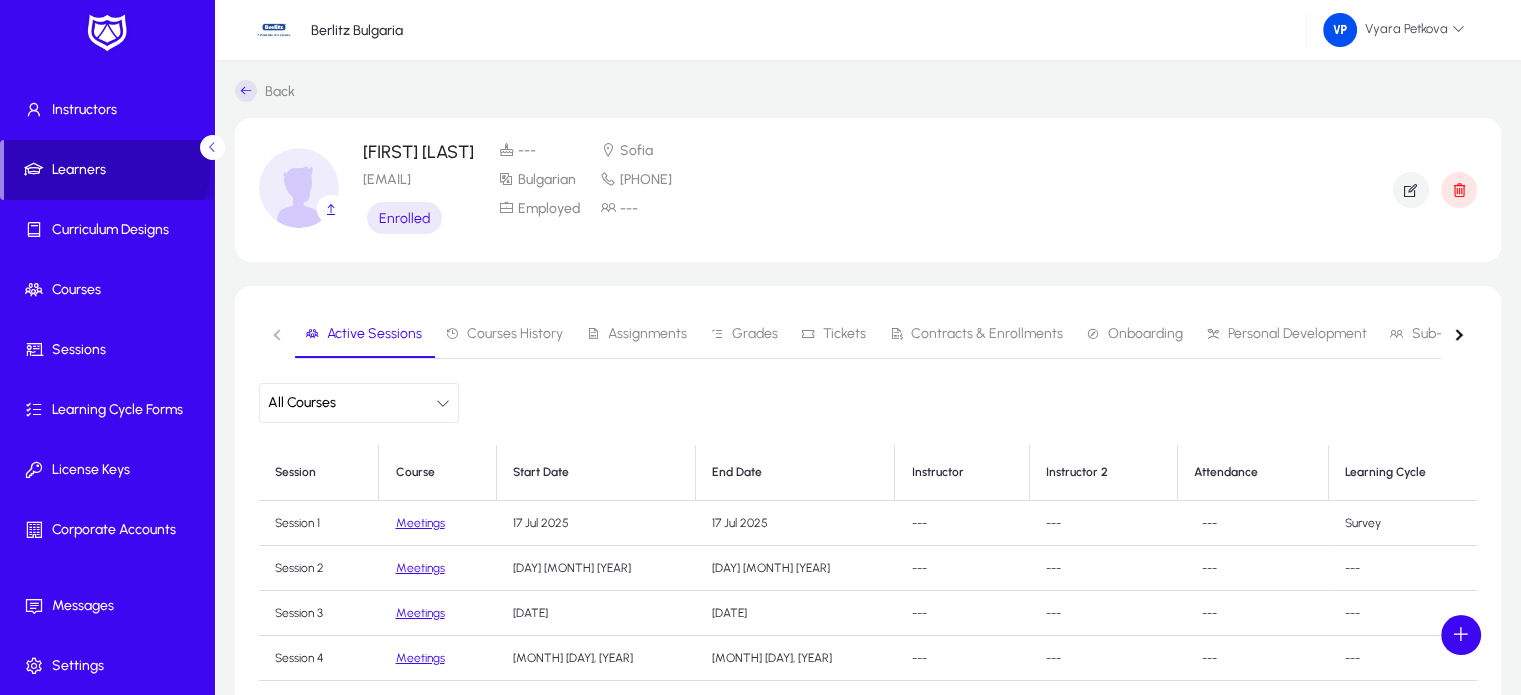 click on "Learners" 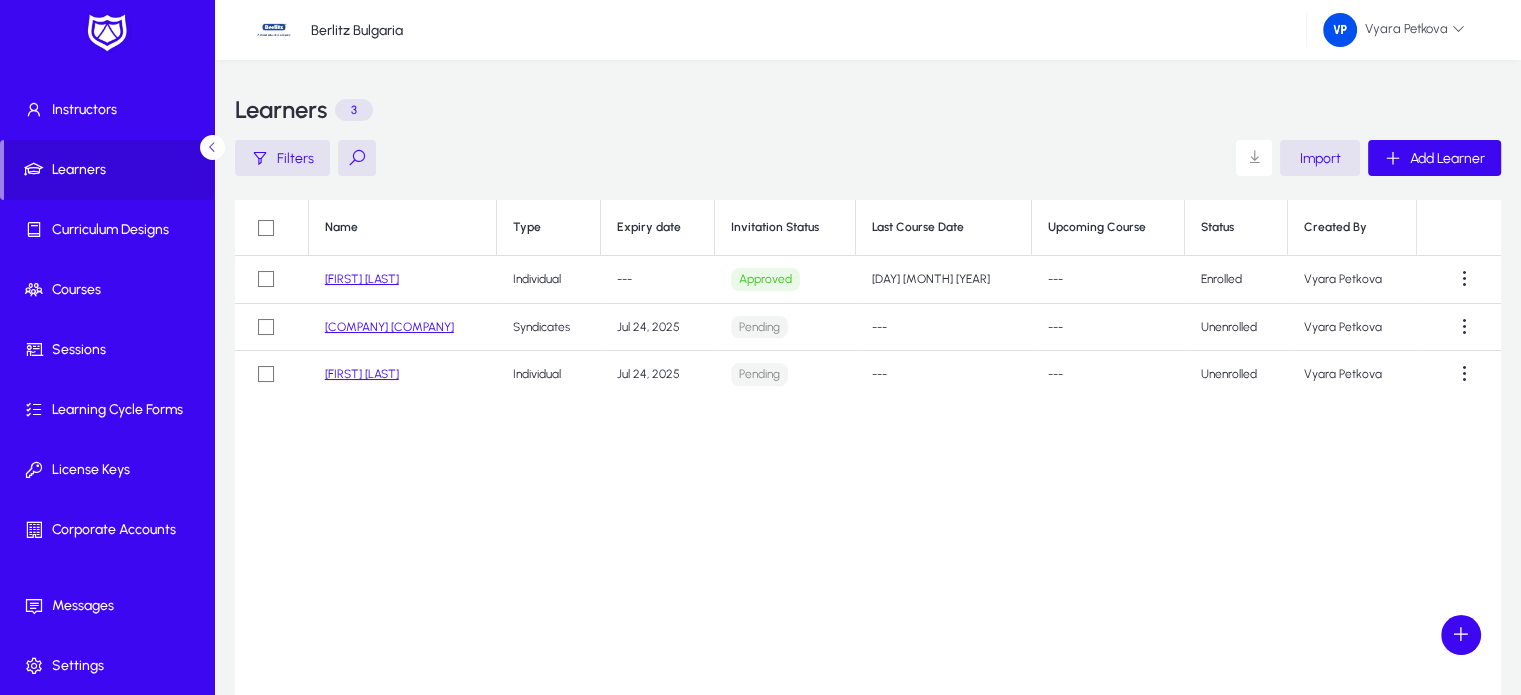click 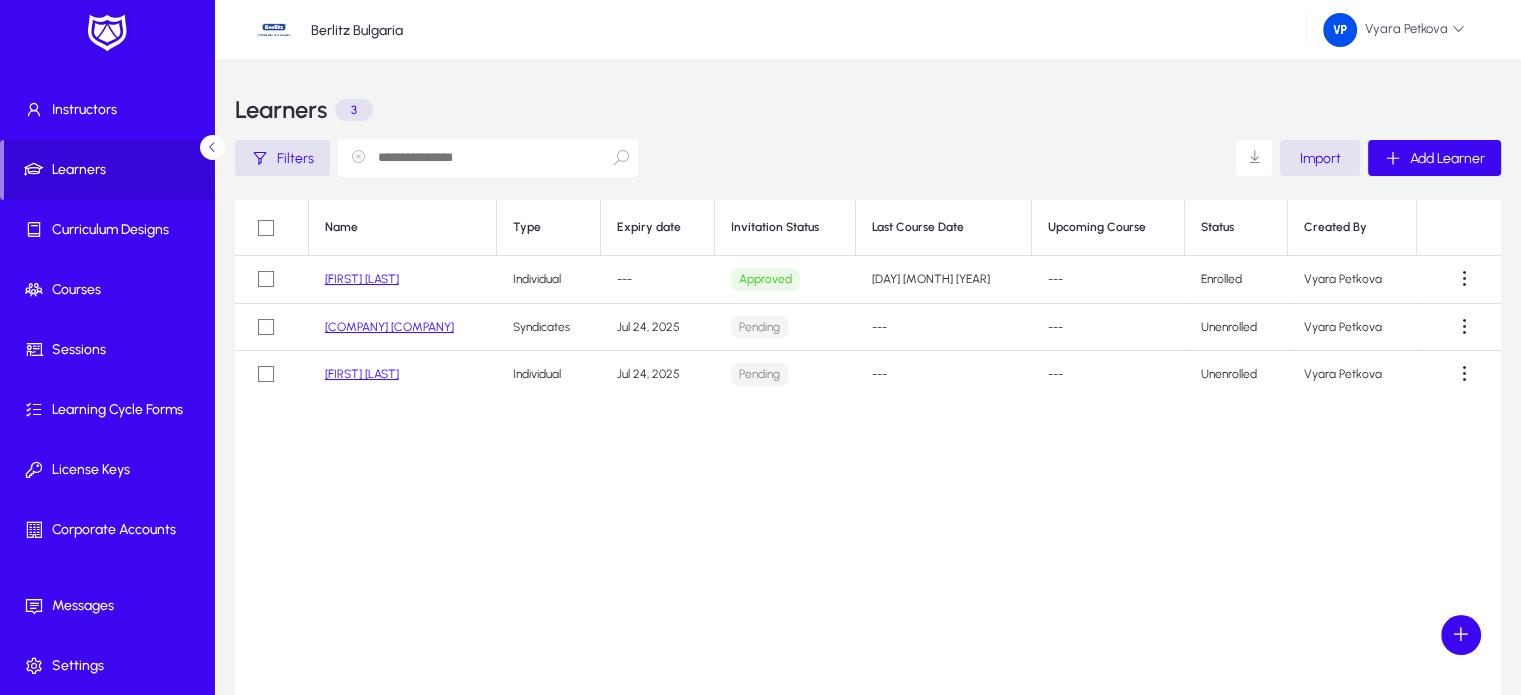 click 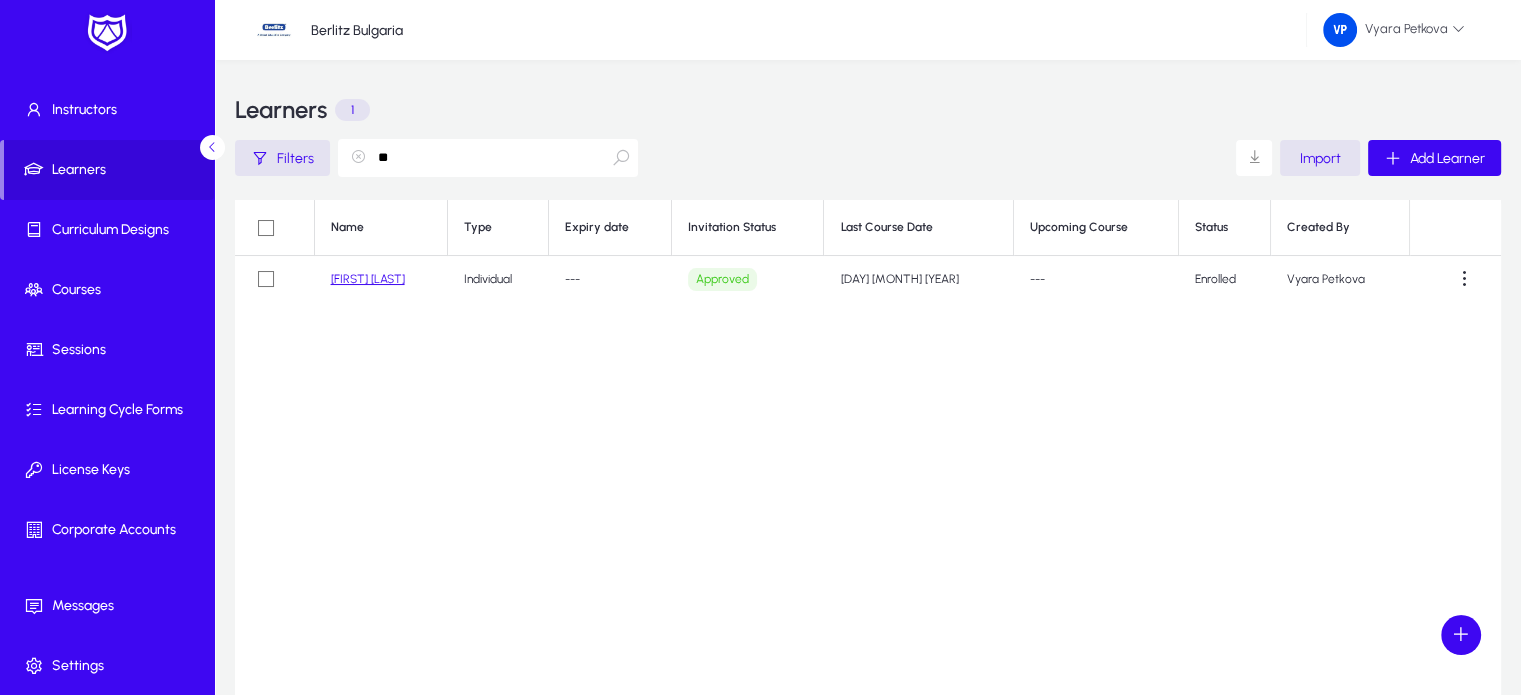 type on "*" 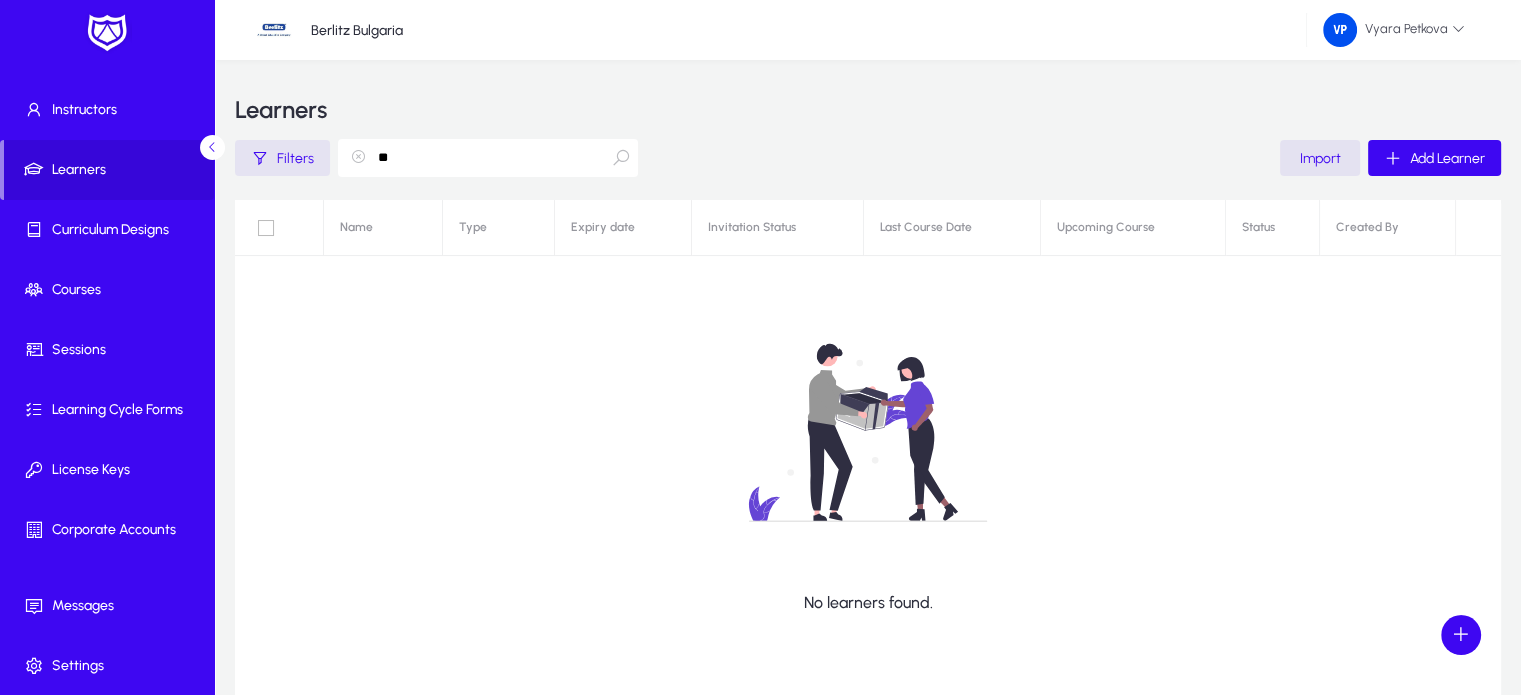 type on "*" 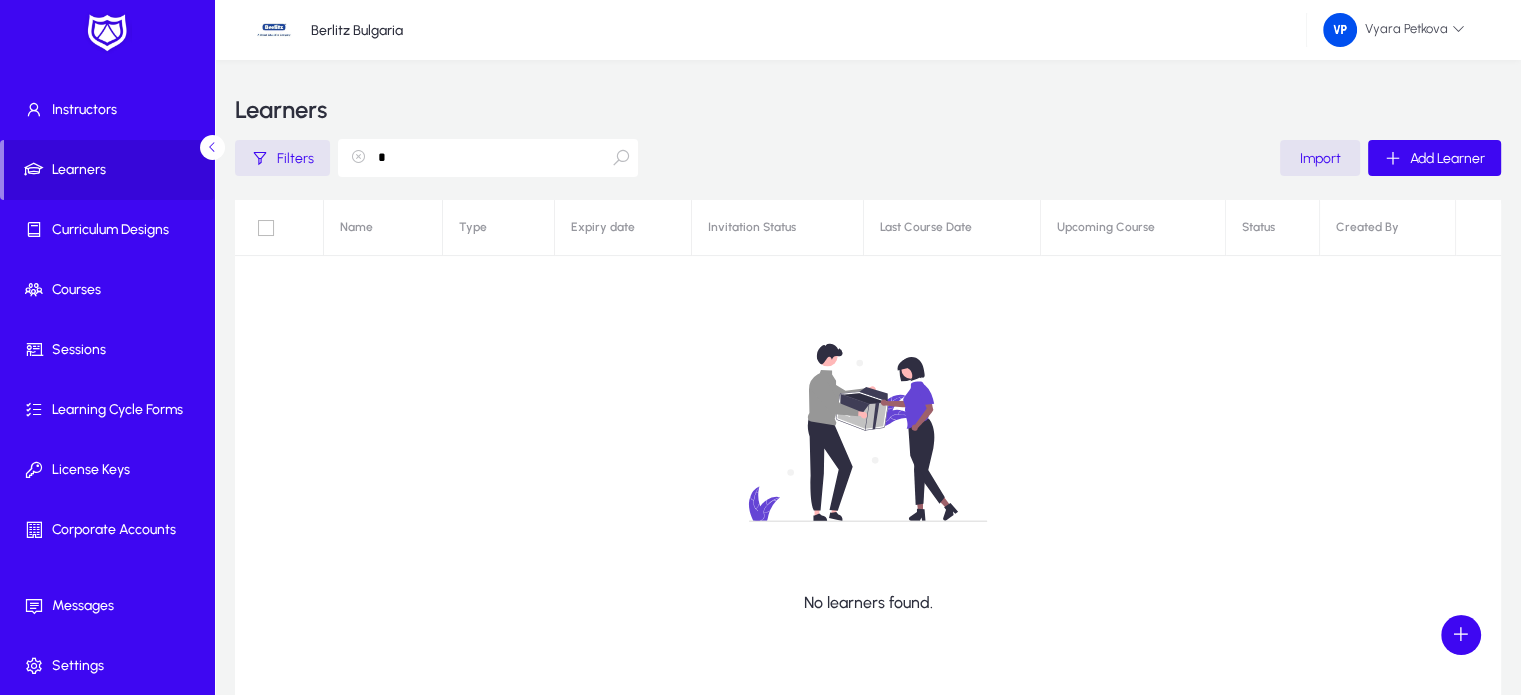 type 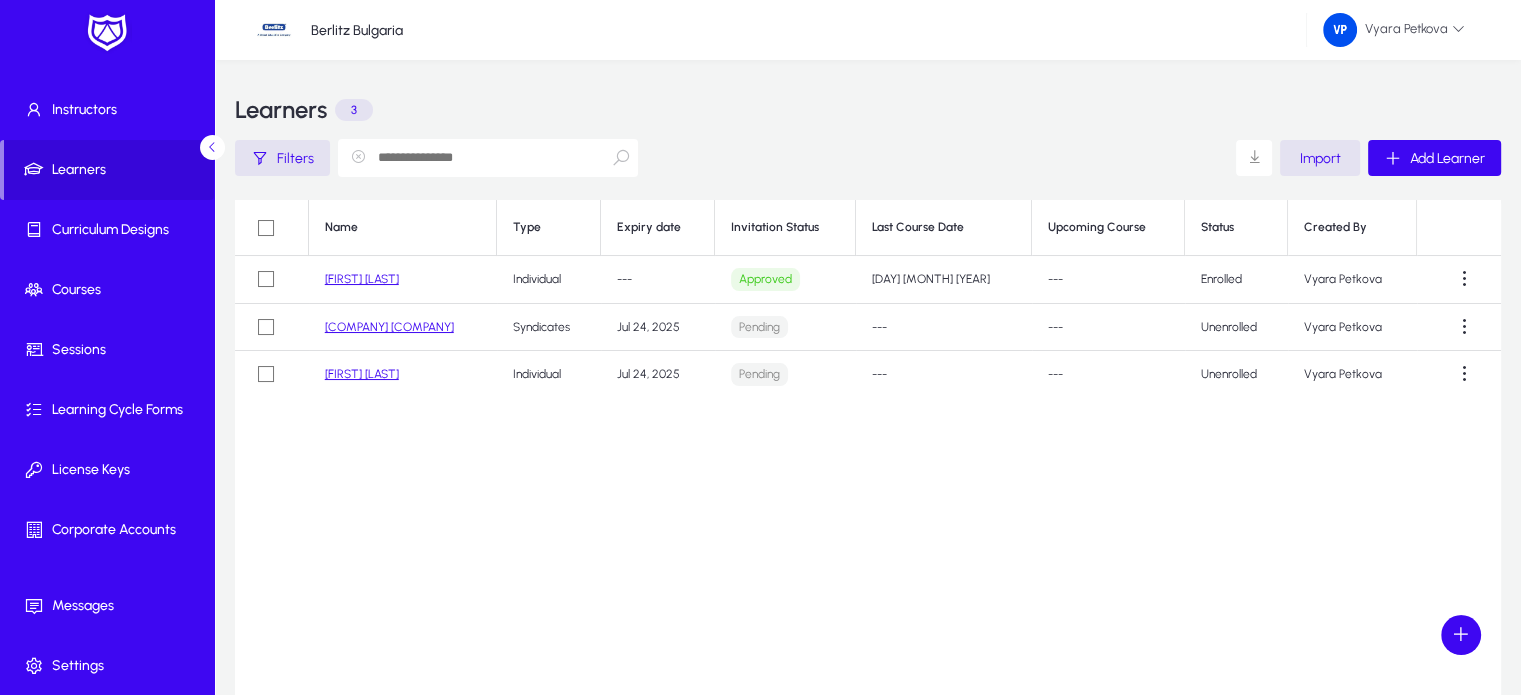 click on "[FIRST] [FIRST]" 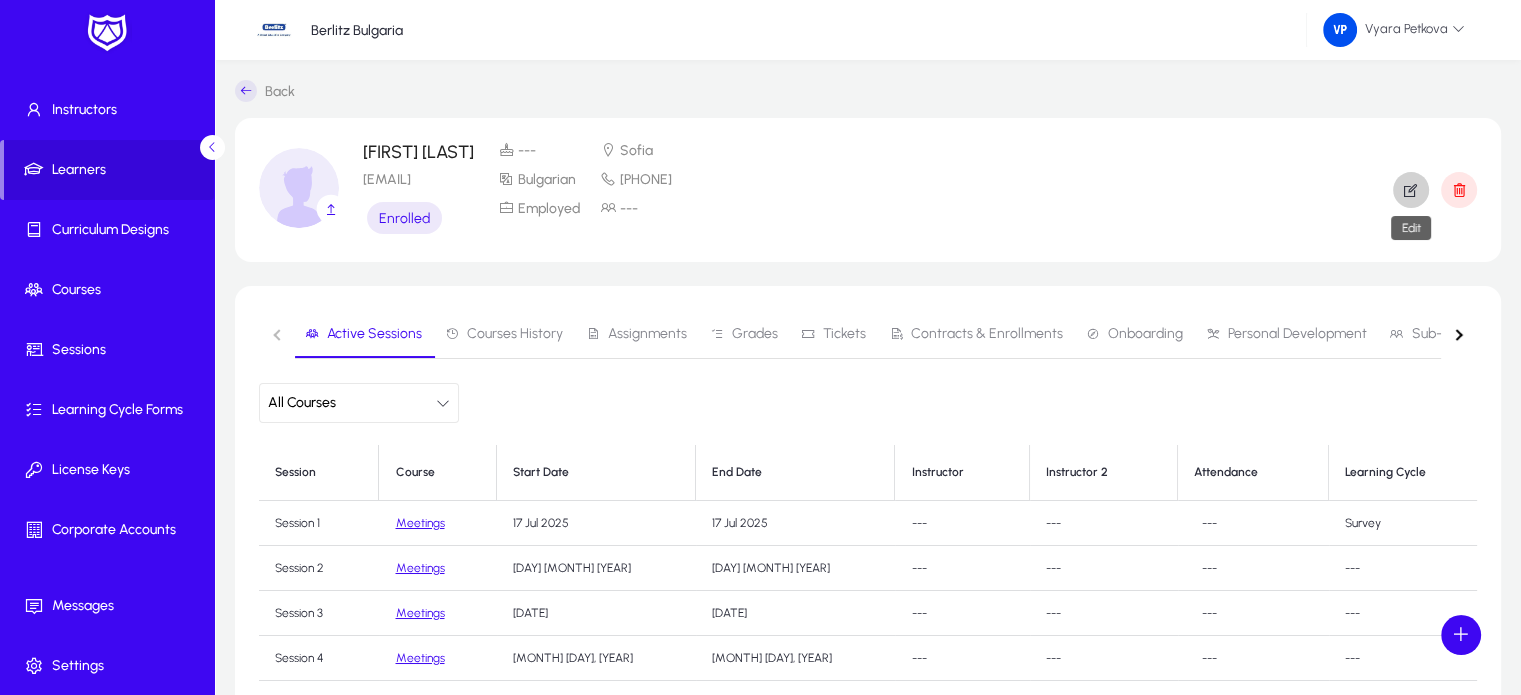 click 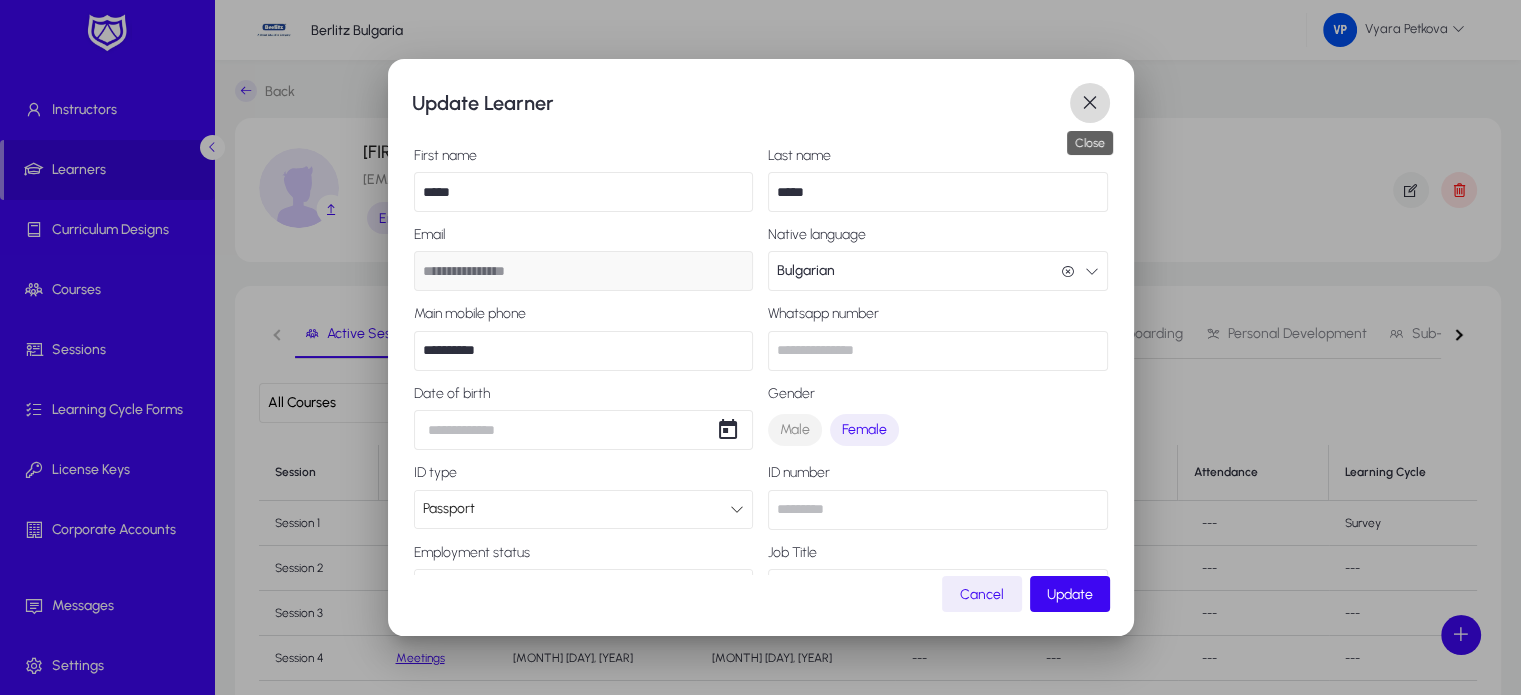 click at bounding box center [1090, 103] 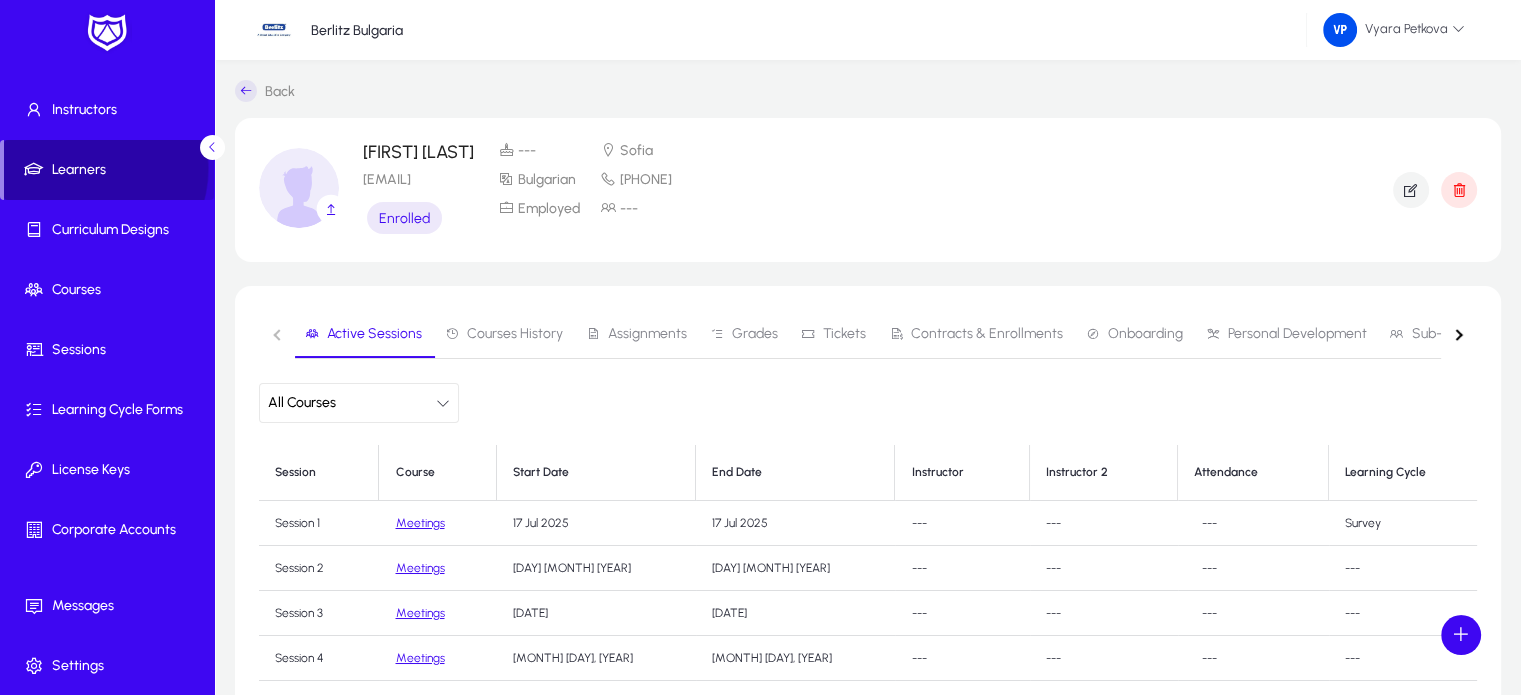 click on "Learners" 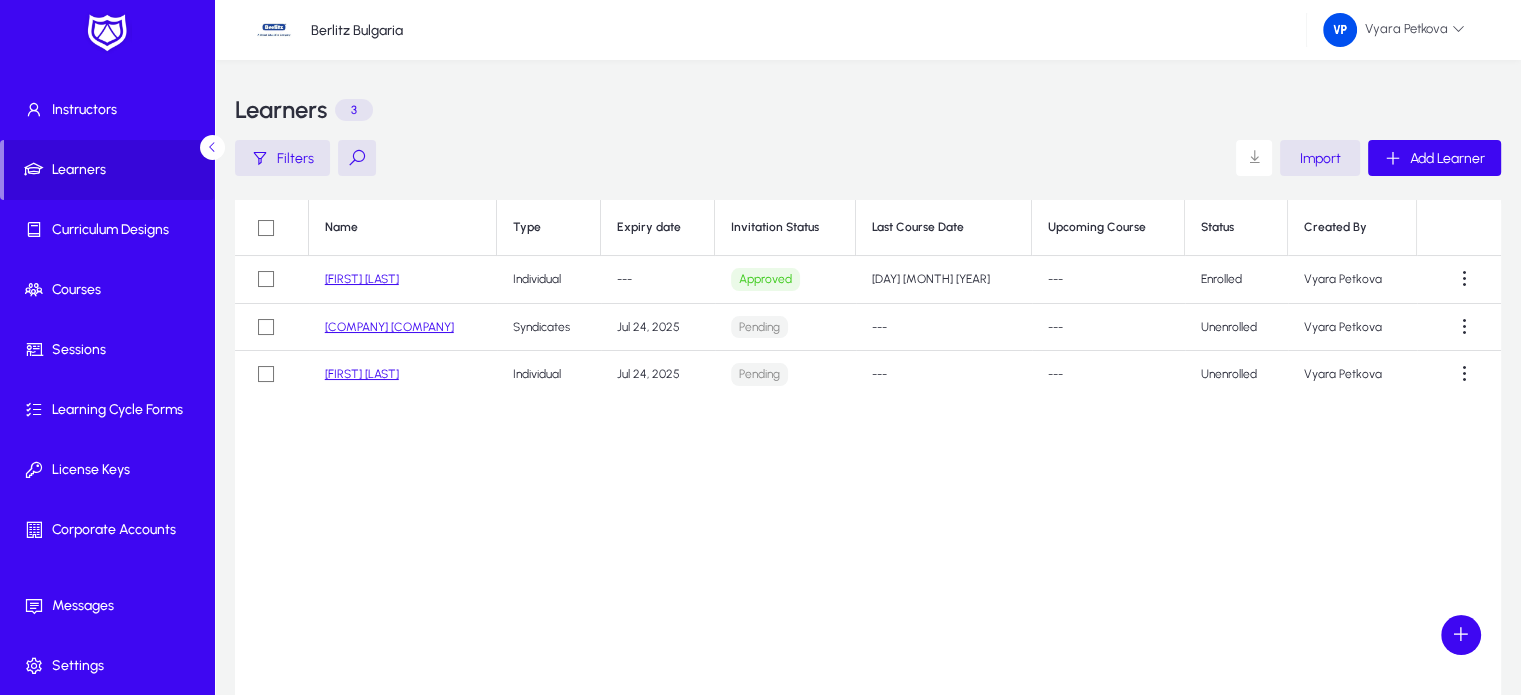 click 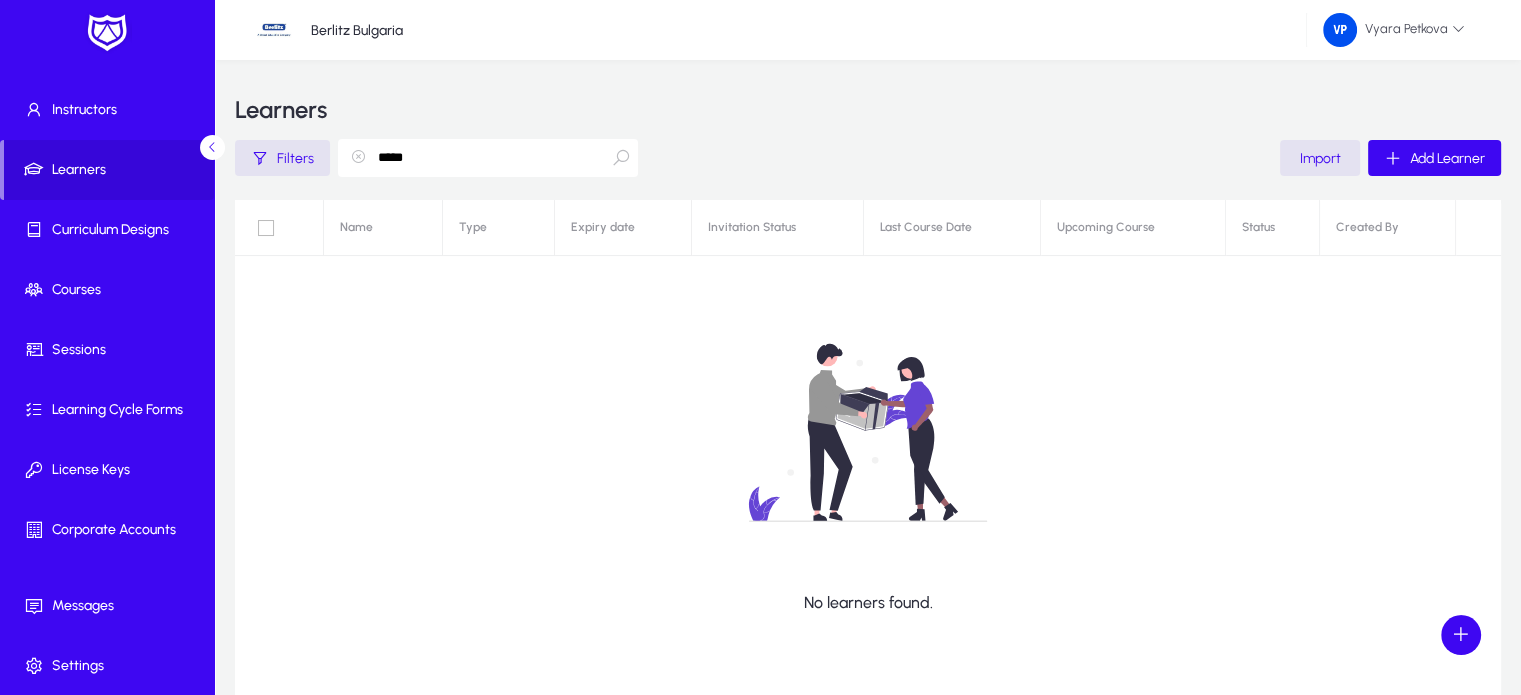 type on "*****" 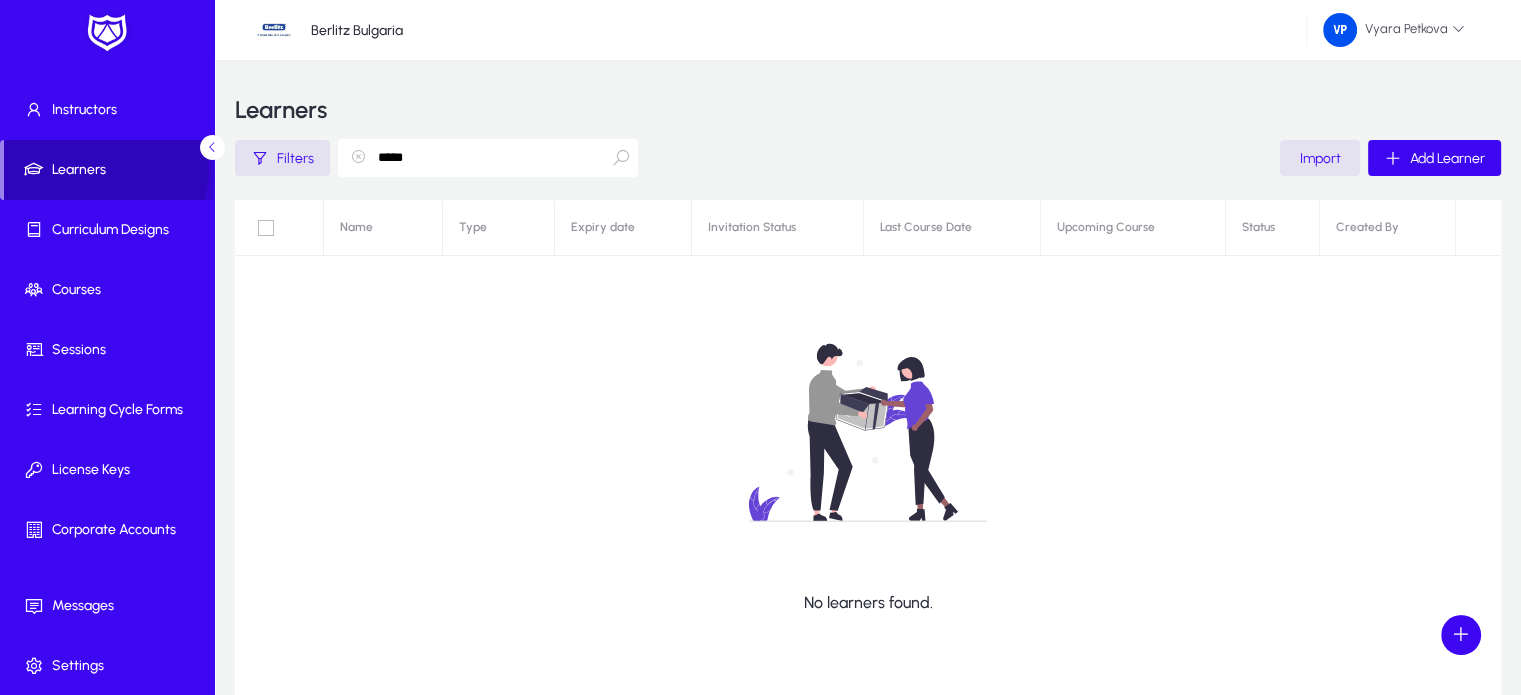 click on "Learners" 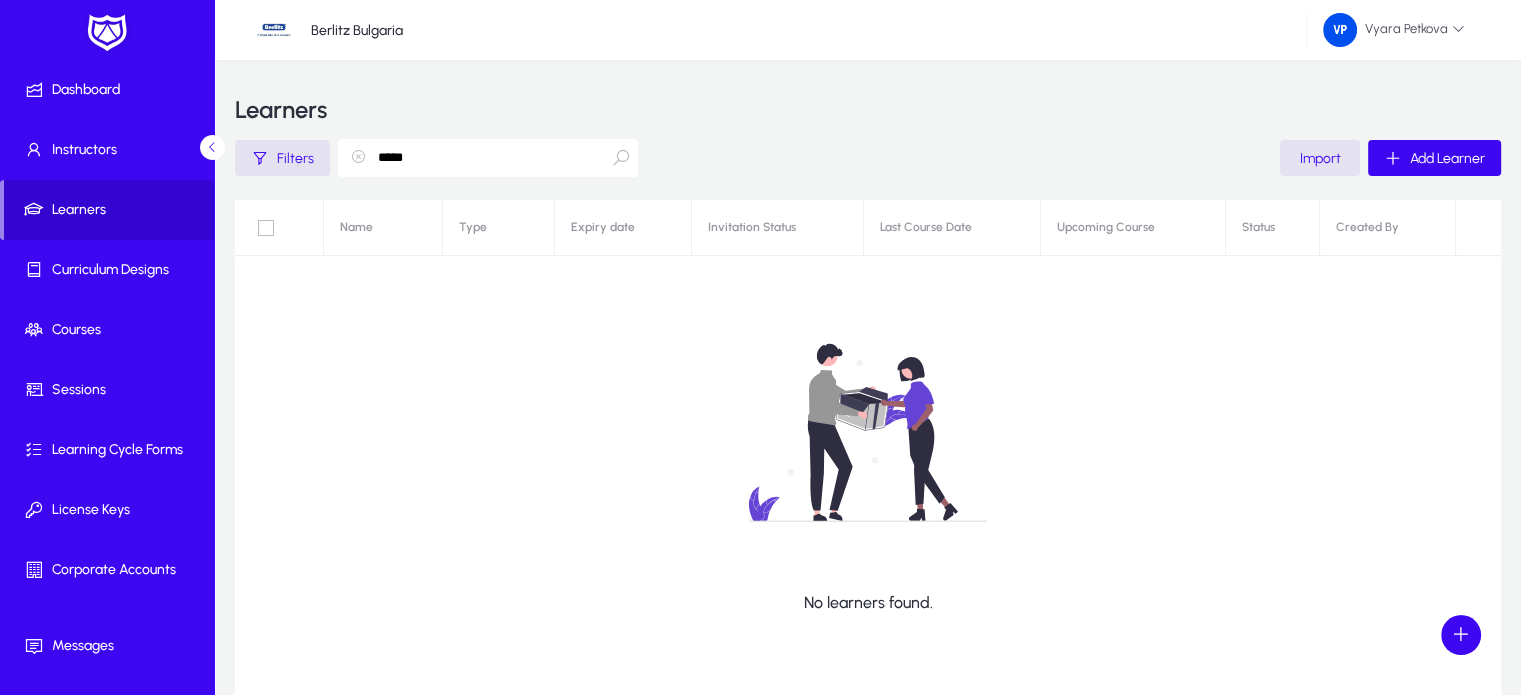 scroll, scrollTop: 0, scrollLeft: 0, axis: both 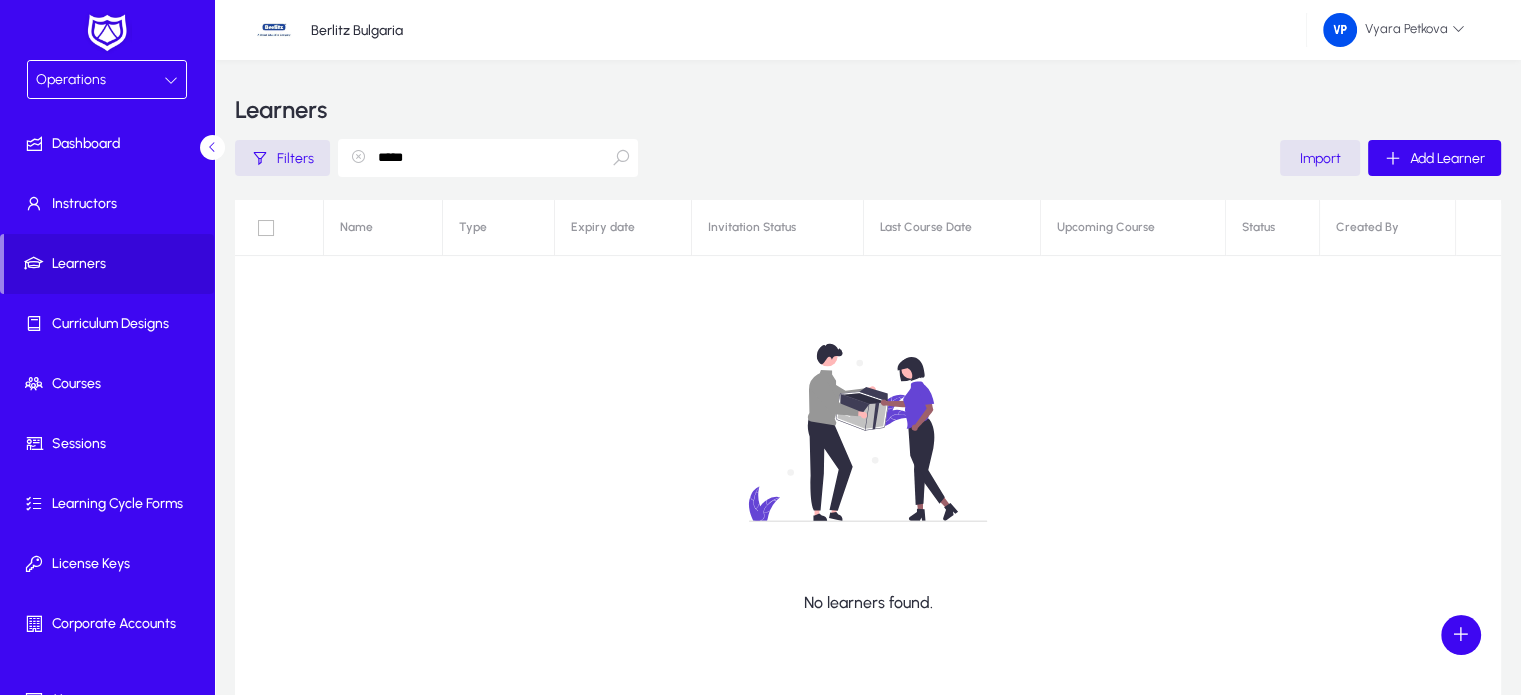 click at bounding box center (171, 80) 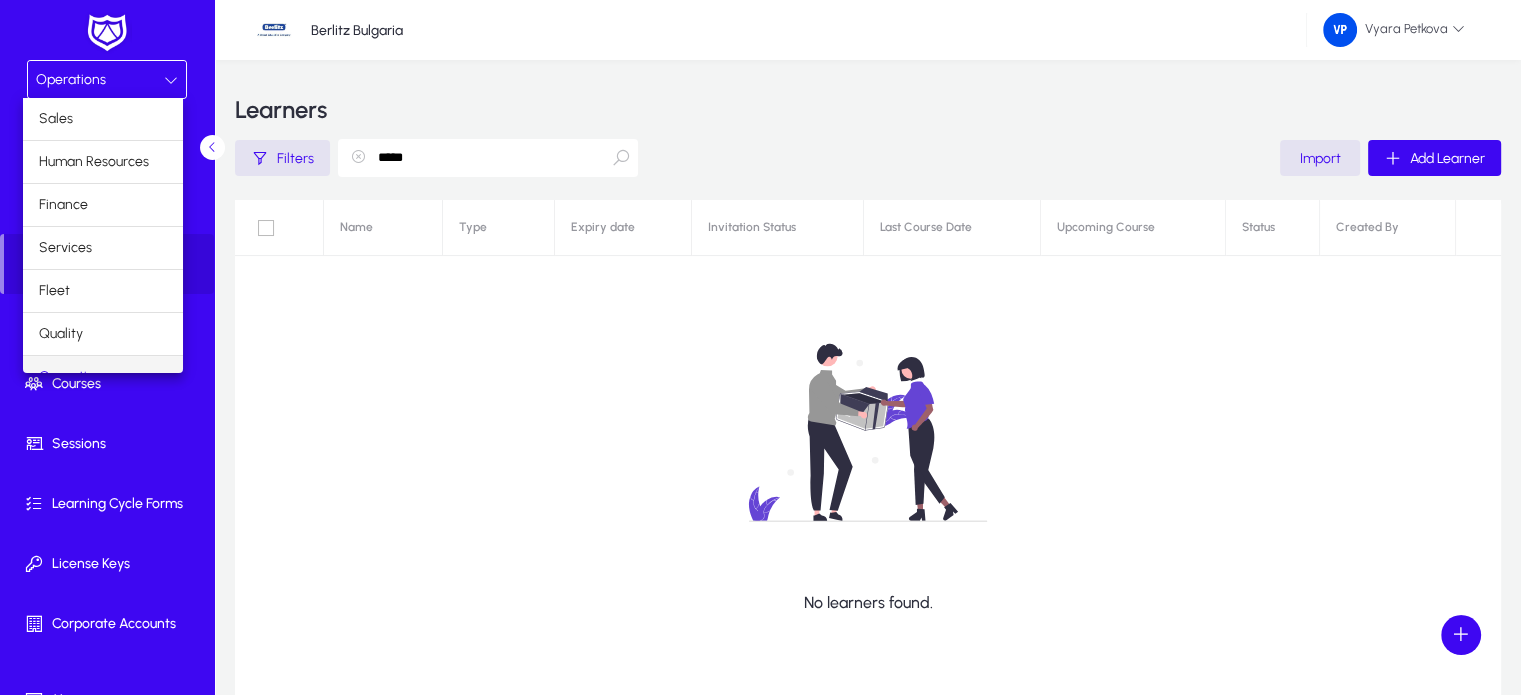 scroll, scrollTop: 24, scrollLeft: 0, axis: vertical 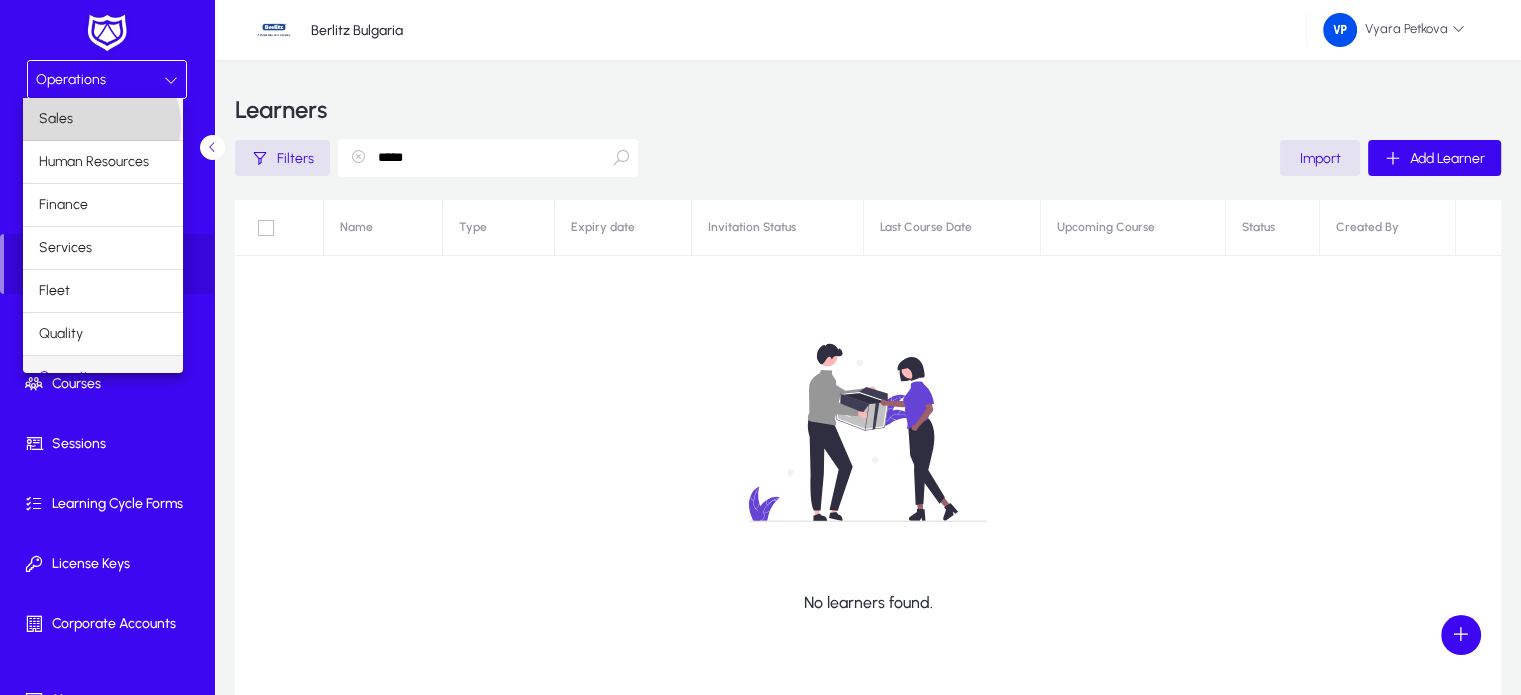click on "Sales" at bounding box center [103, 119] 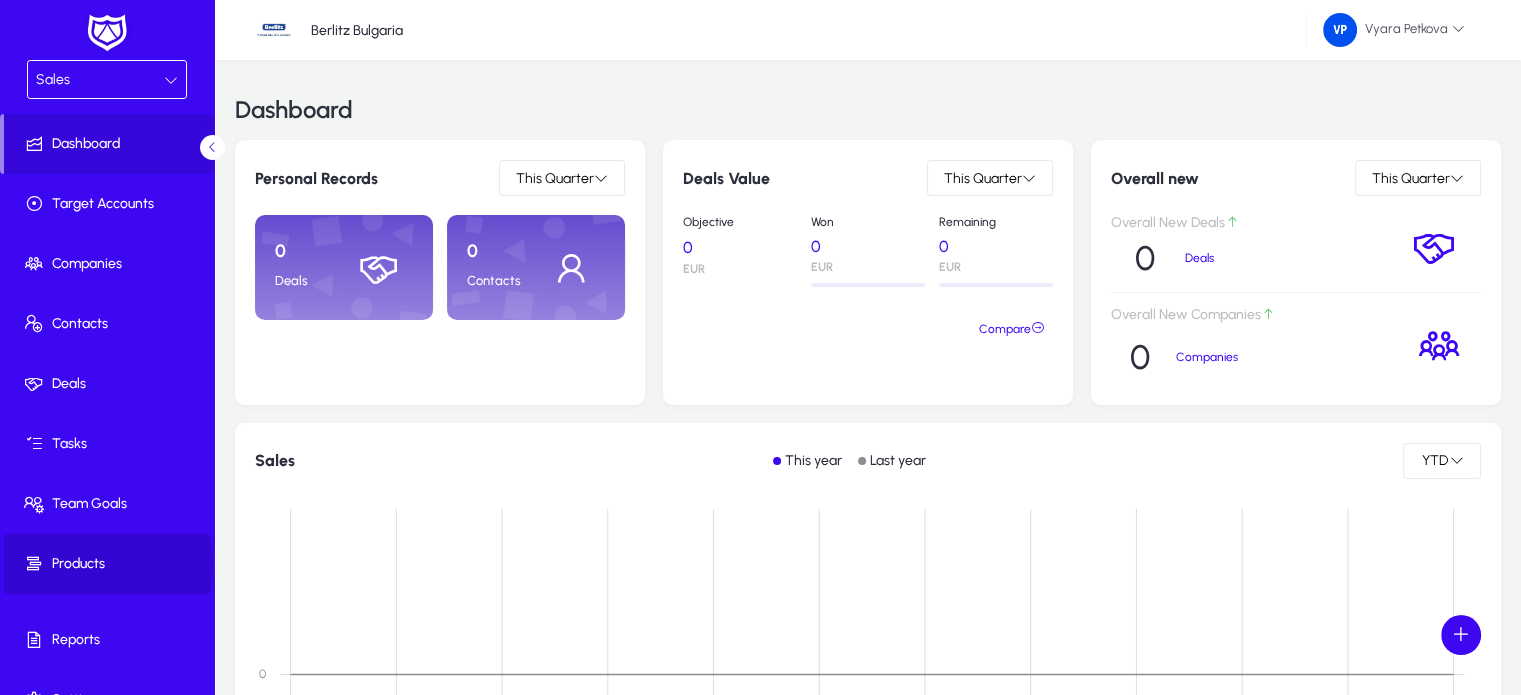 click on "Products" 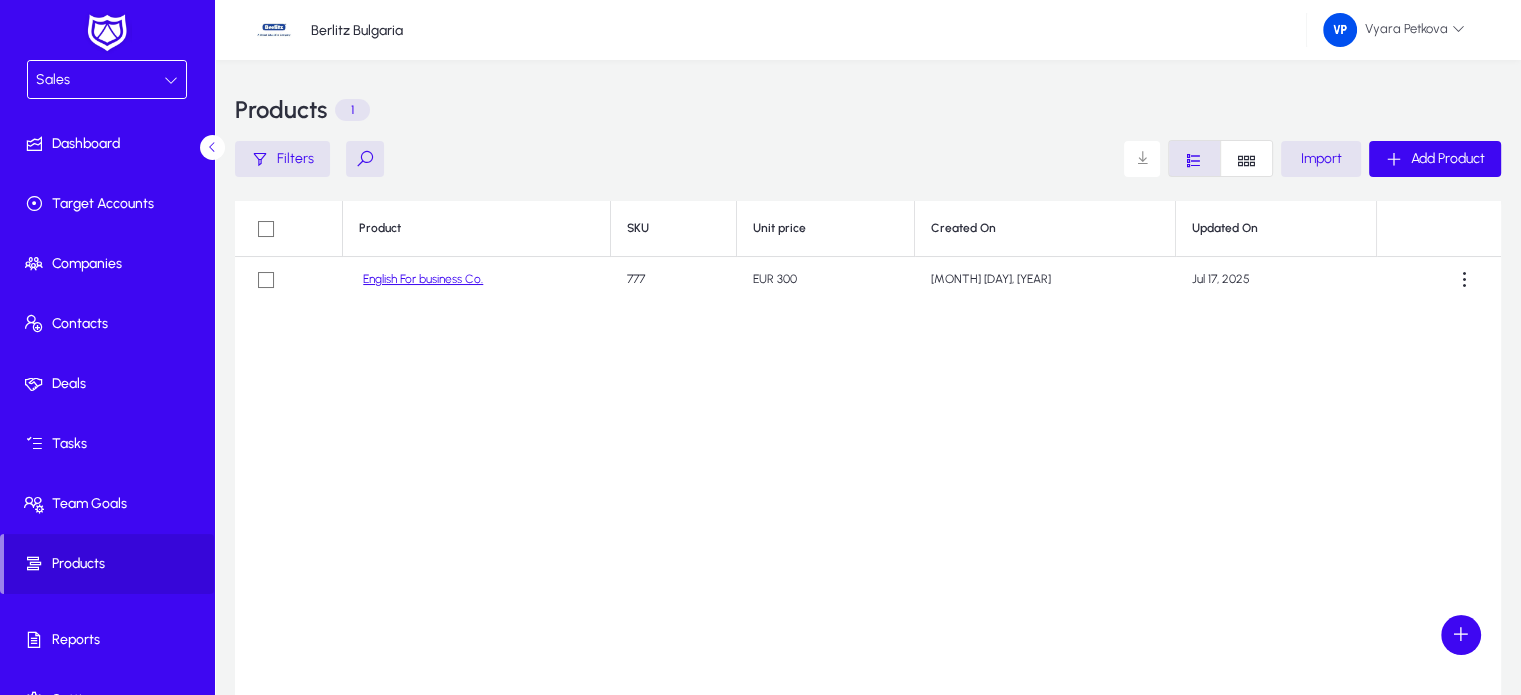 click on "English For business Co." 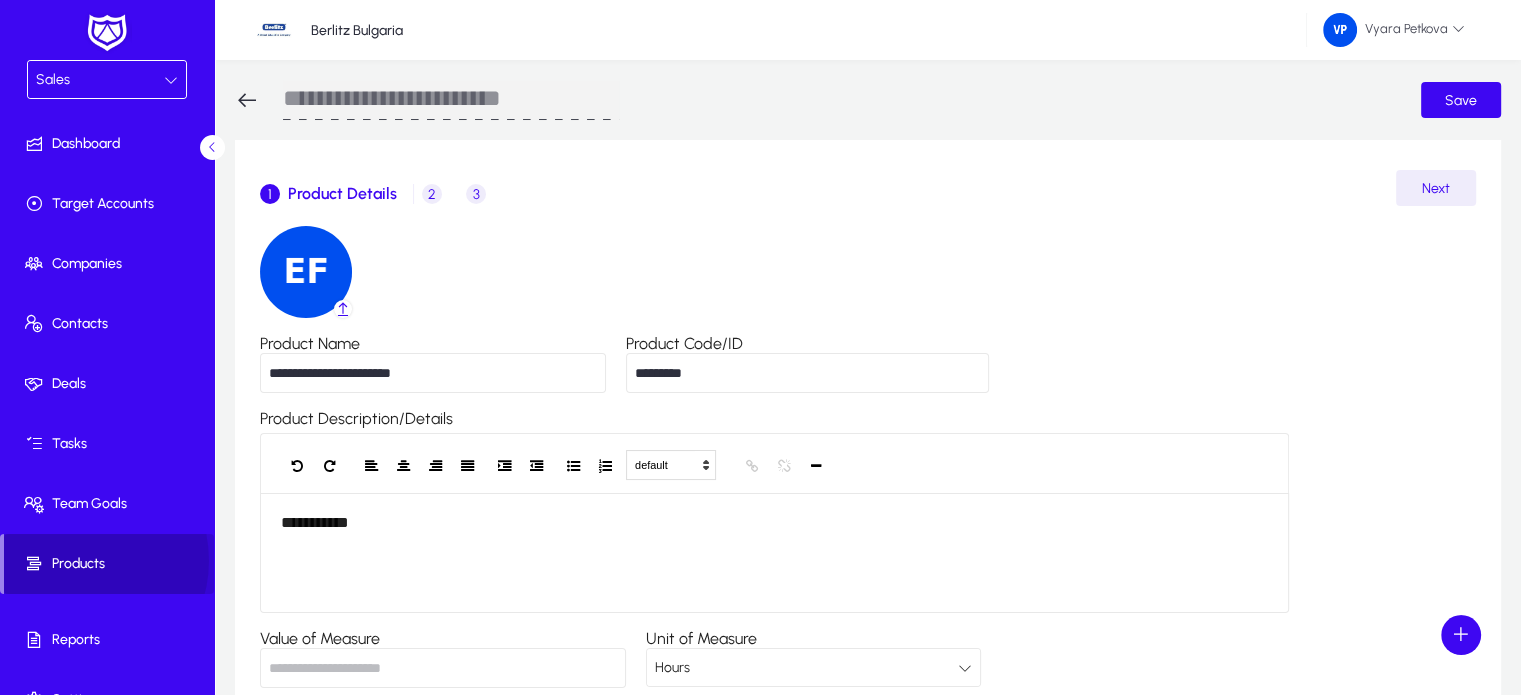 click on "Products" 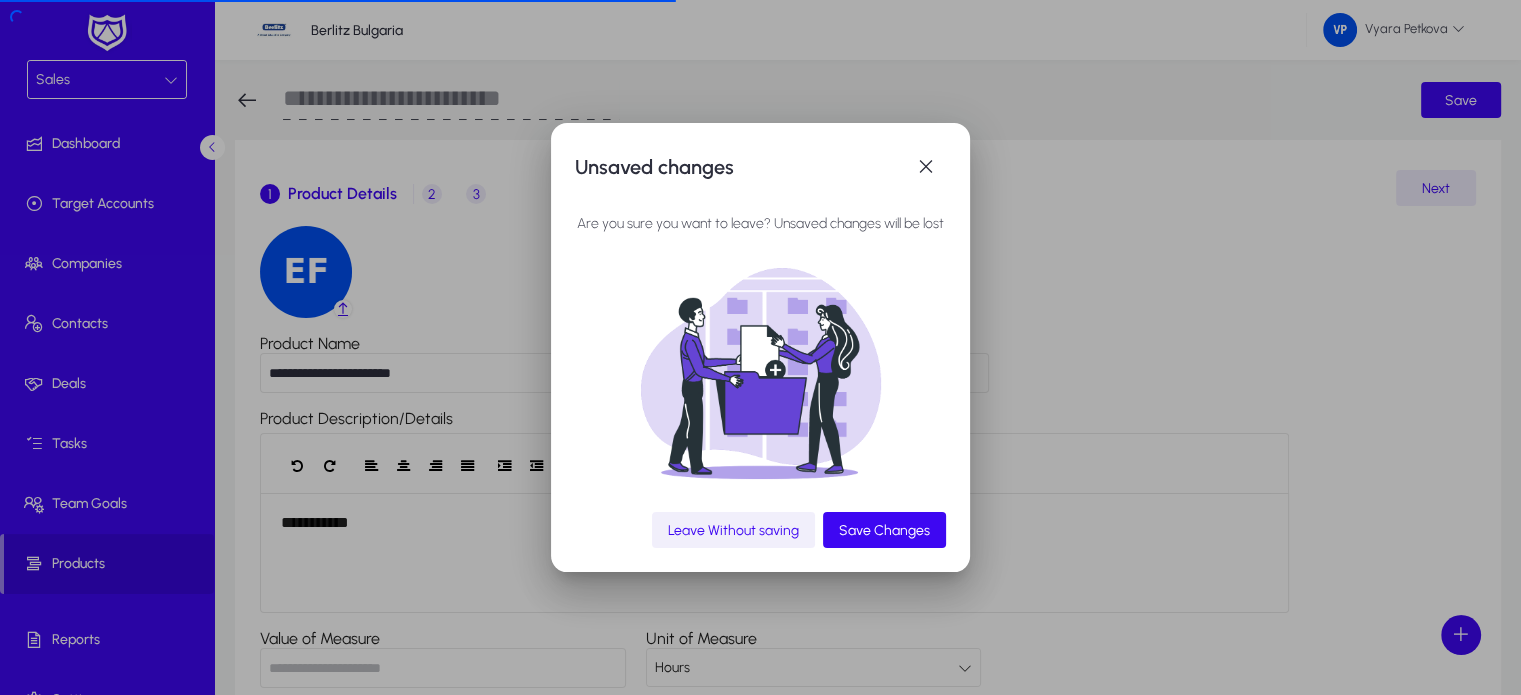 click on "Leave Without saving" 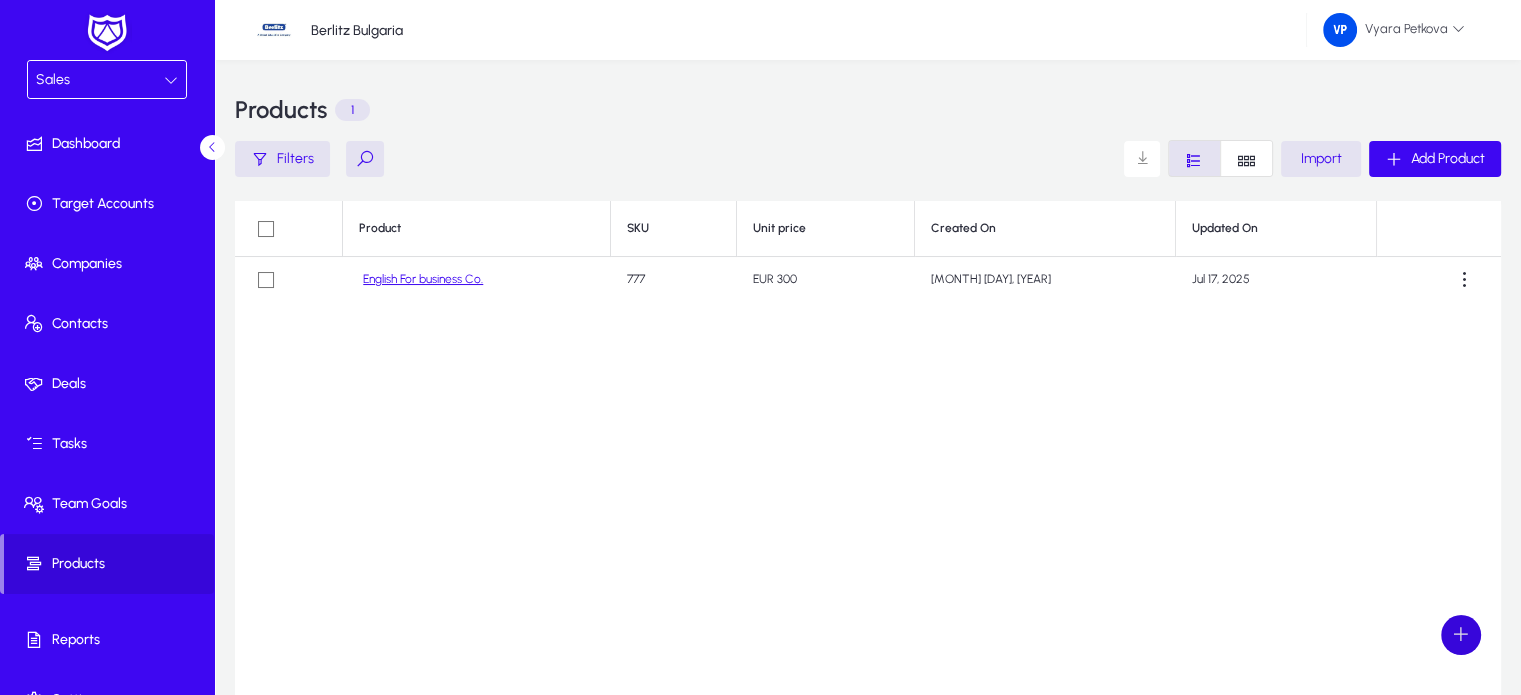 click 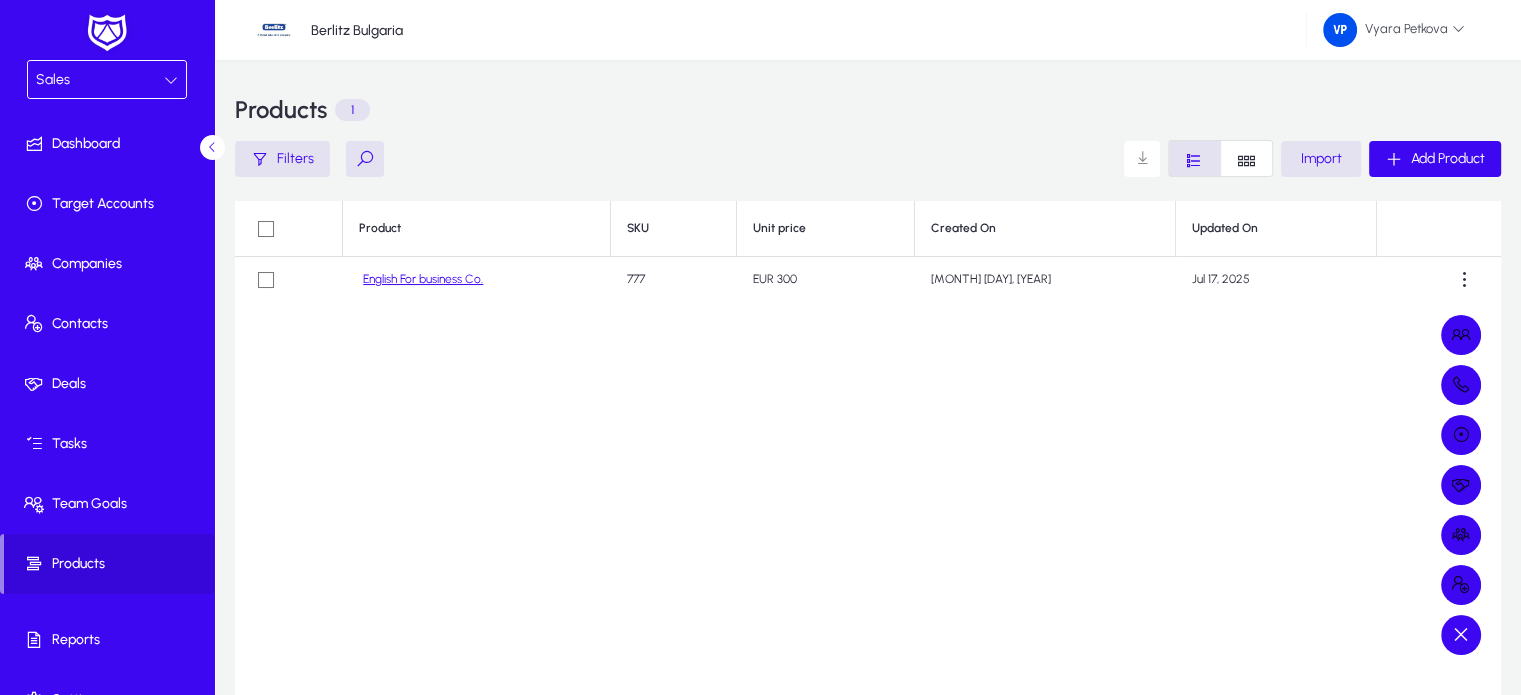 click at bounding box center (760, 347) 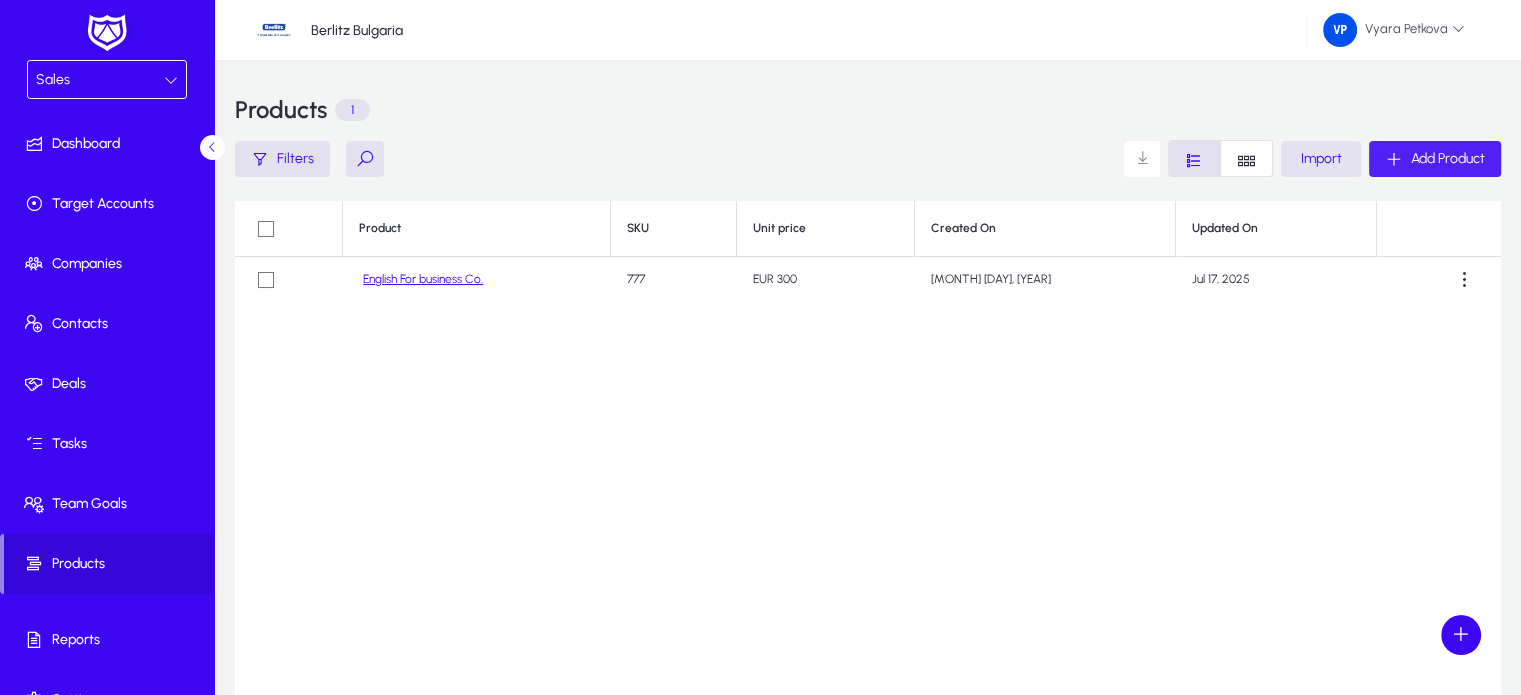 click on "Add Product" 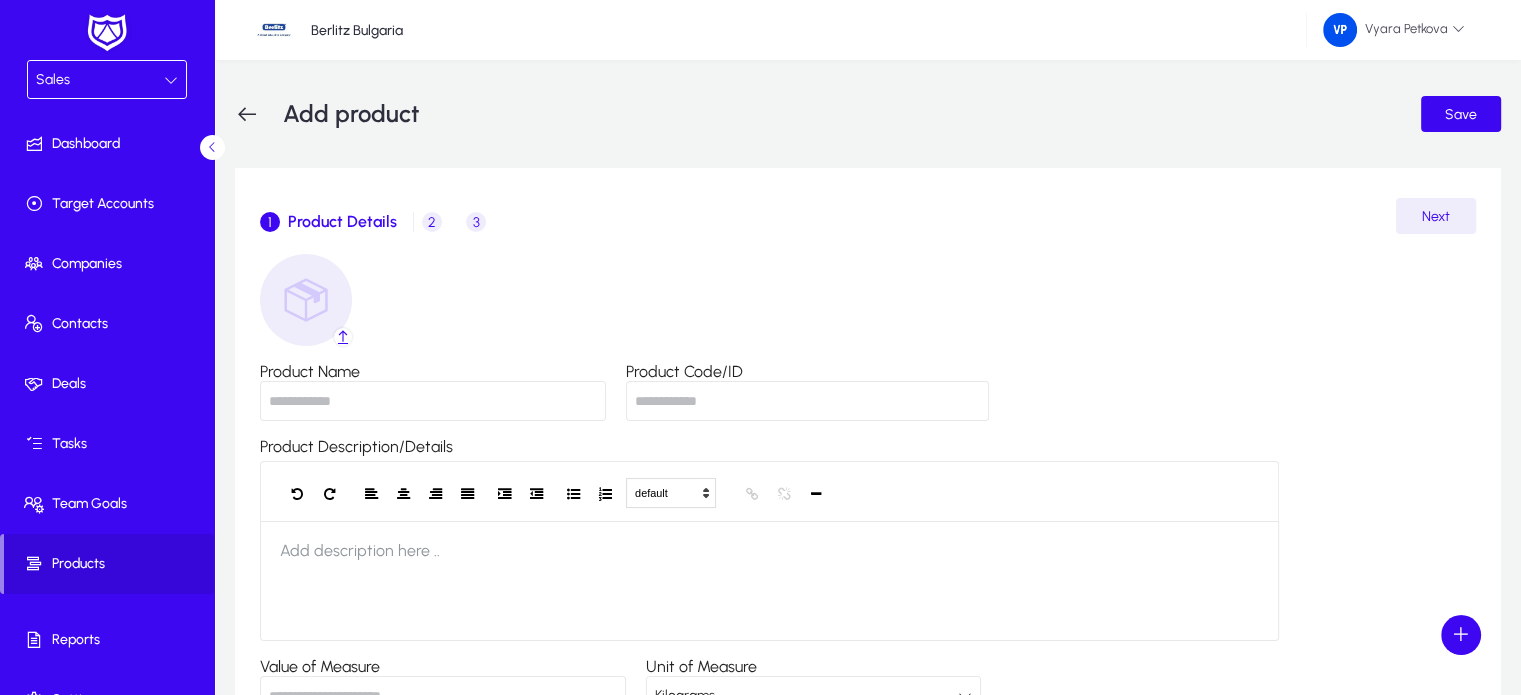 click on "Product Name" at bounding box center [433, 401] 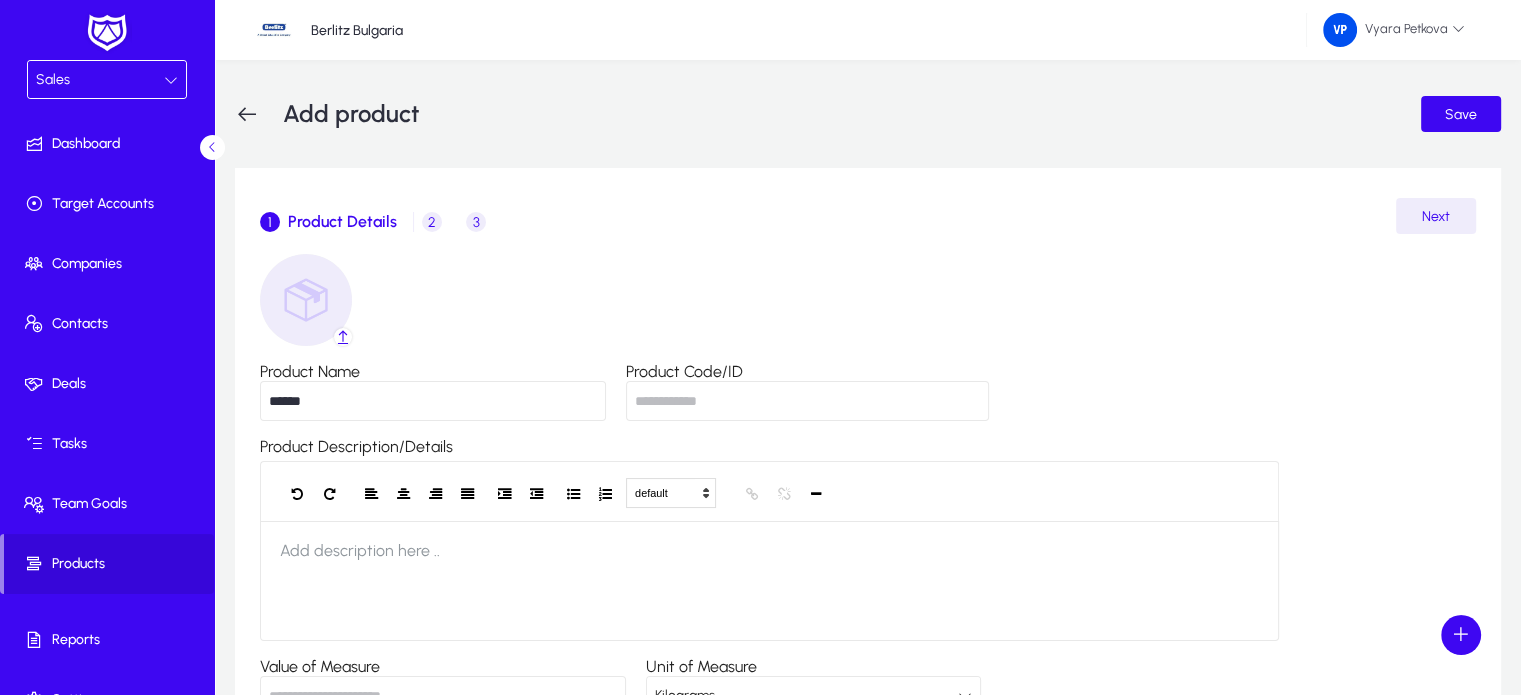 type on "******" 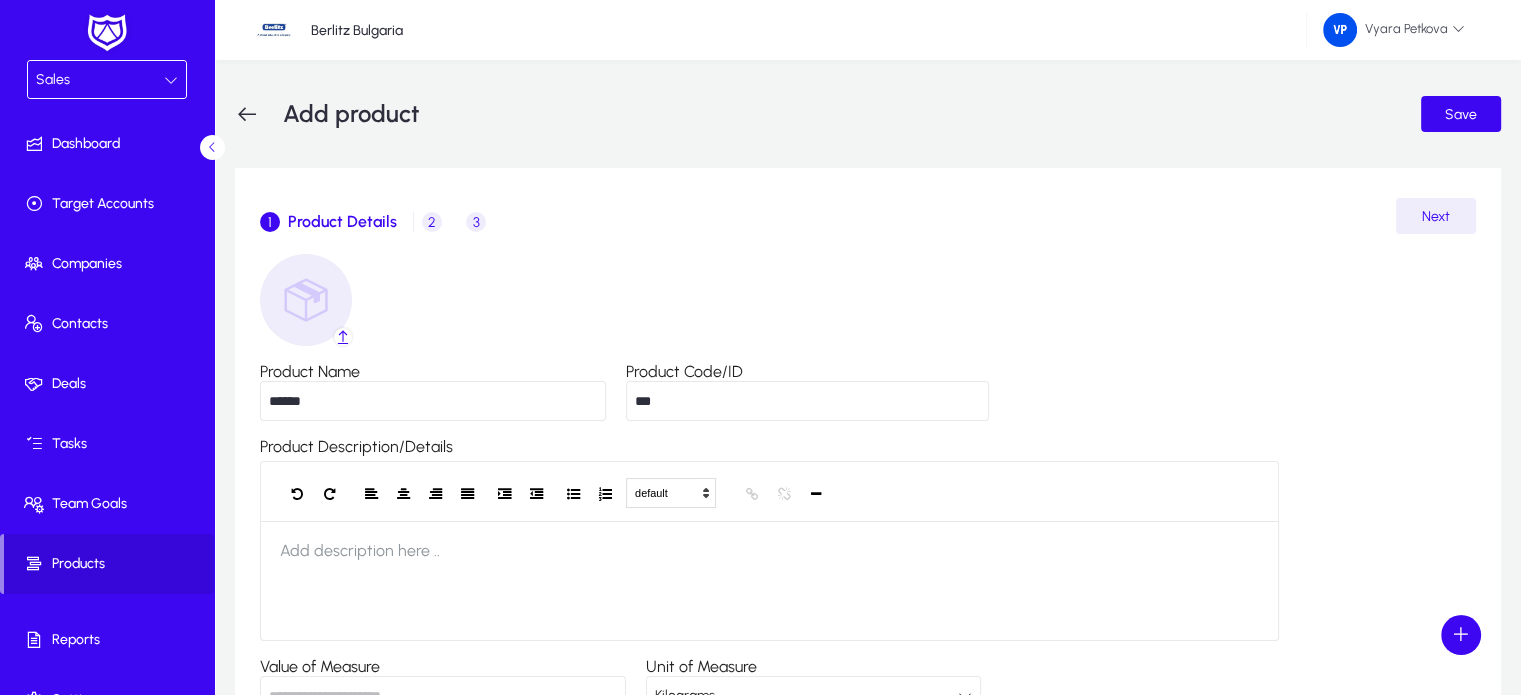 type on "***" 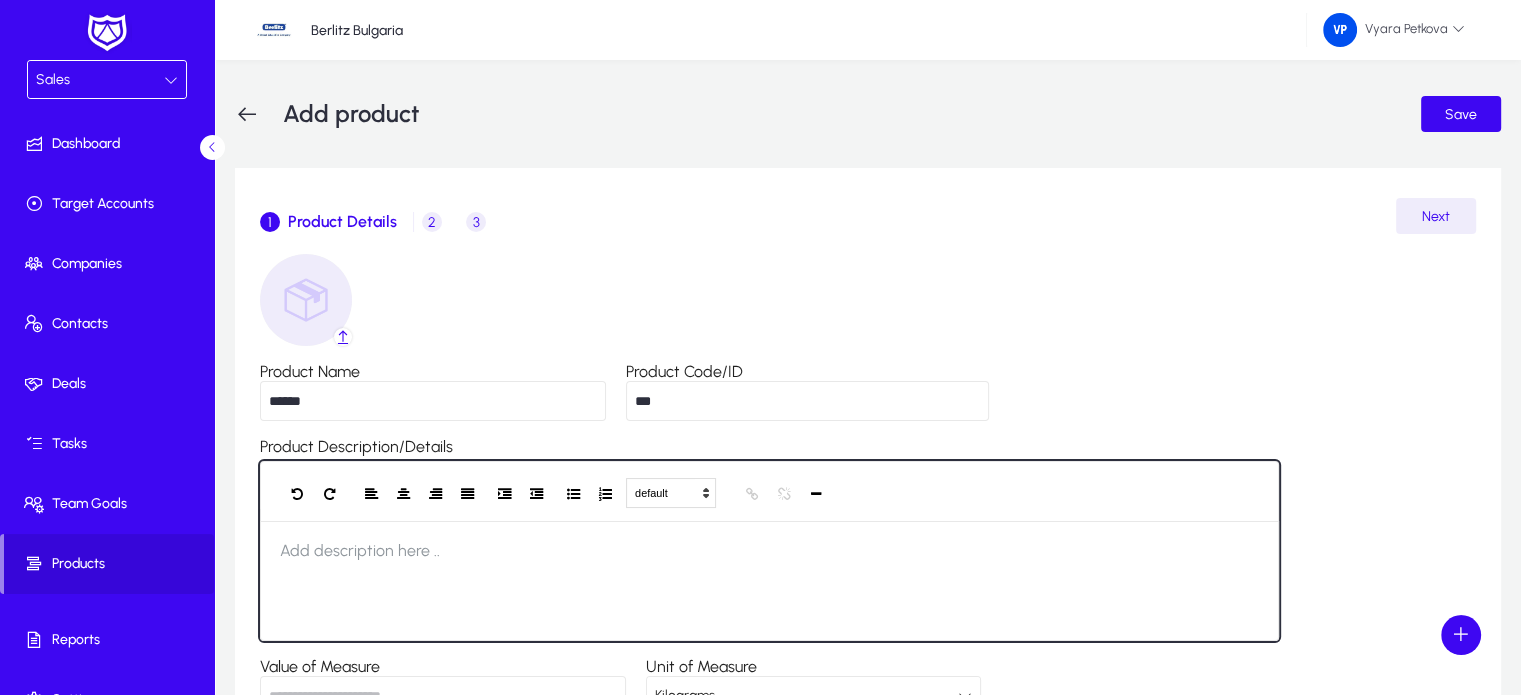 click 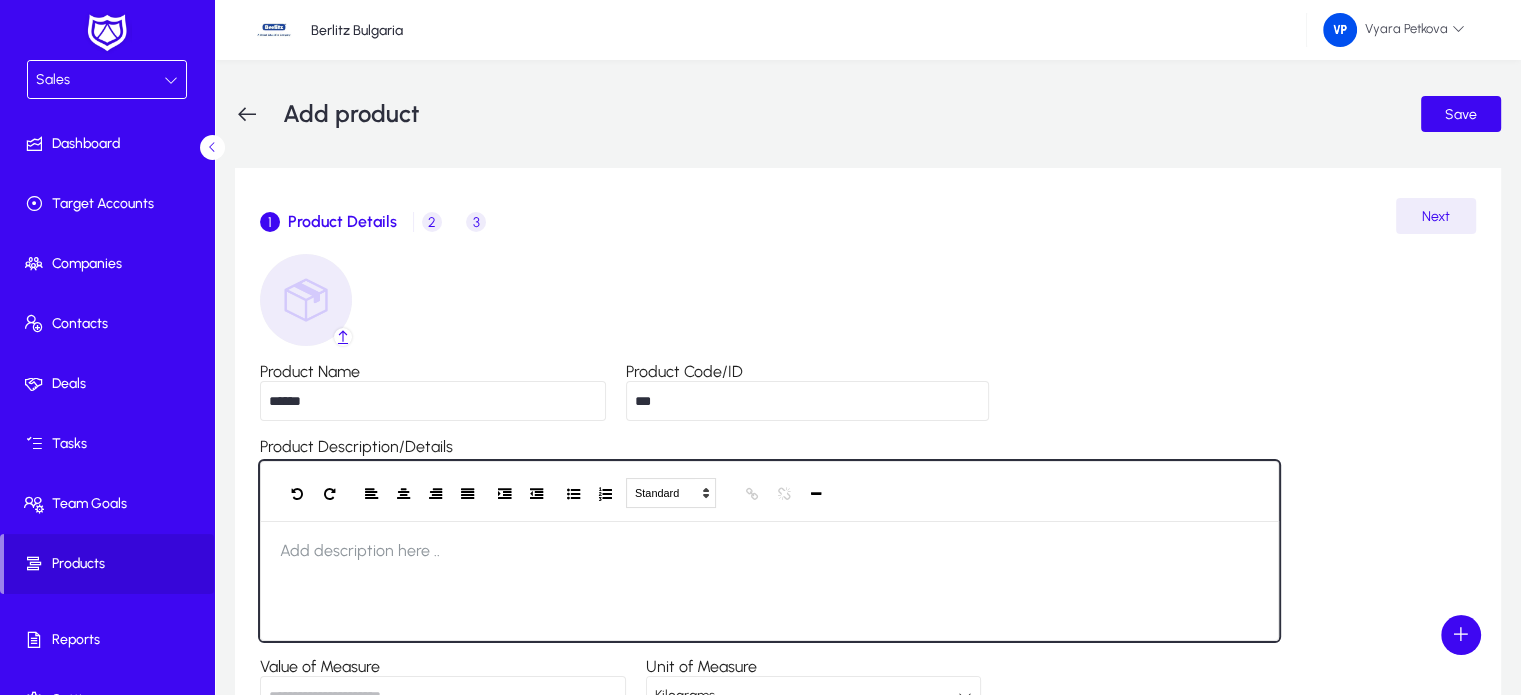 type 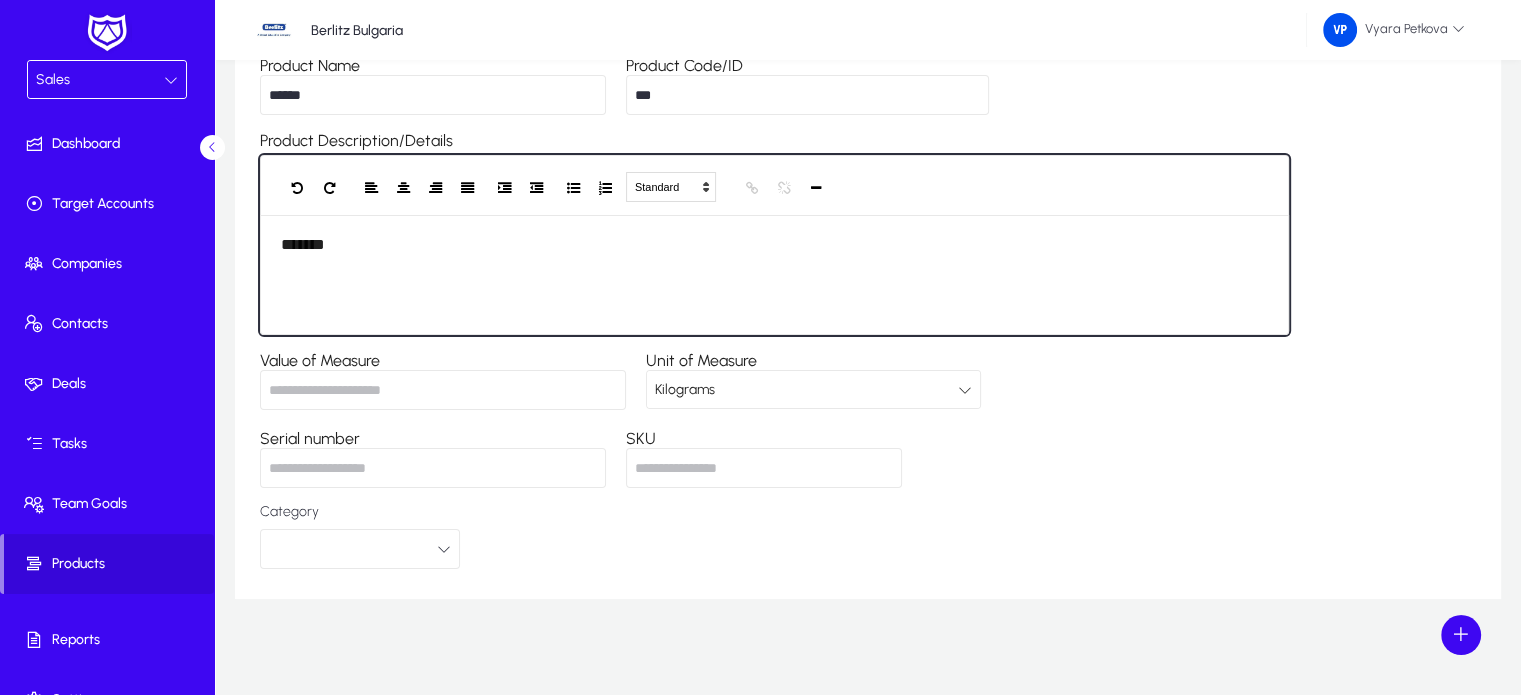 scroll, scrollTop: 309, scrollLeft: 0, axis: vertical 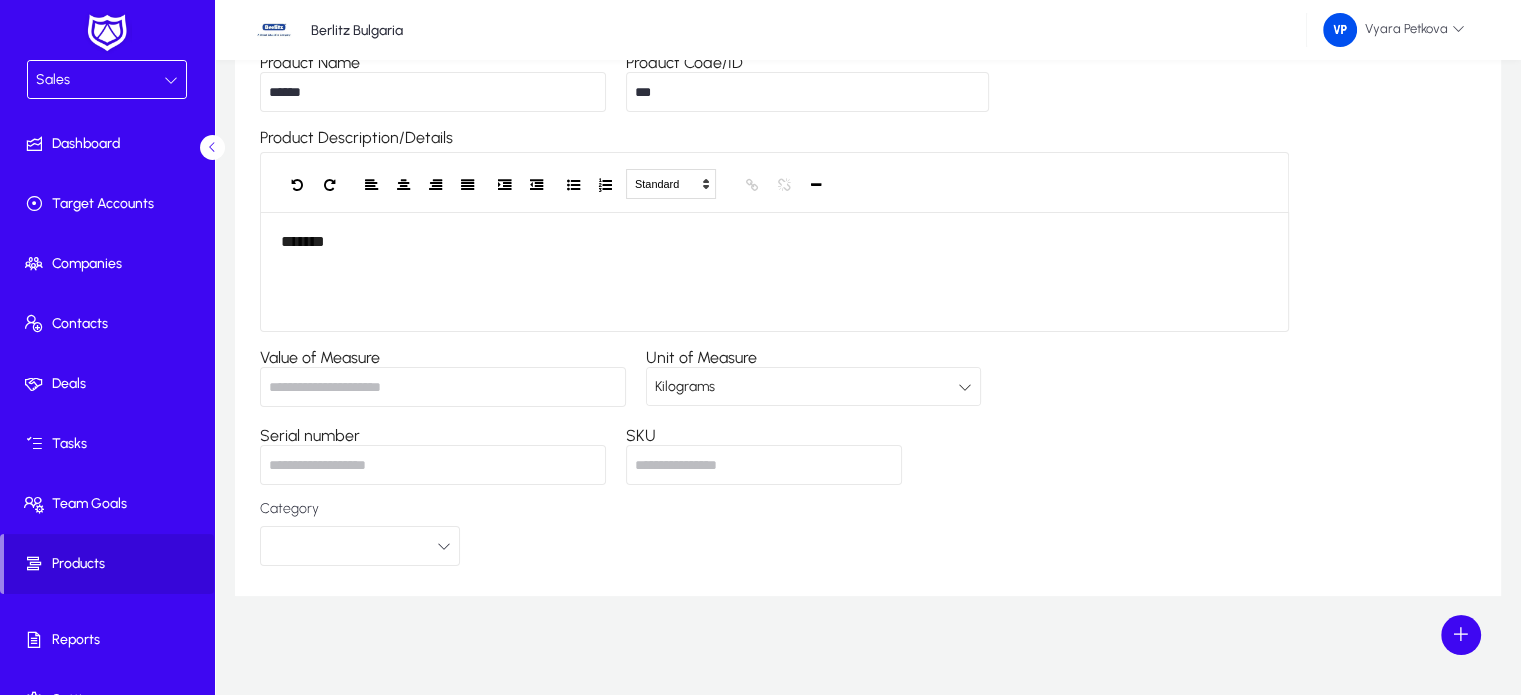click on "Value of Measure" at bounding box center (443, 387) 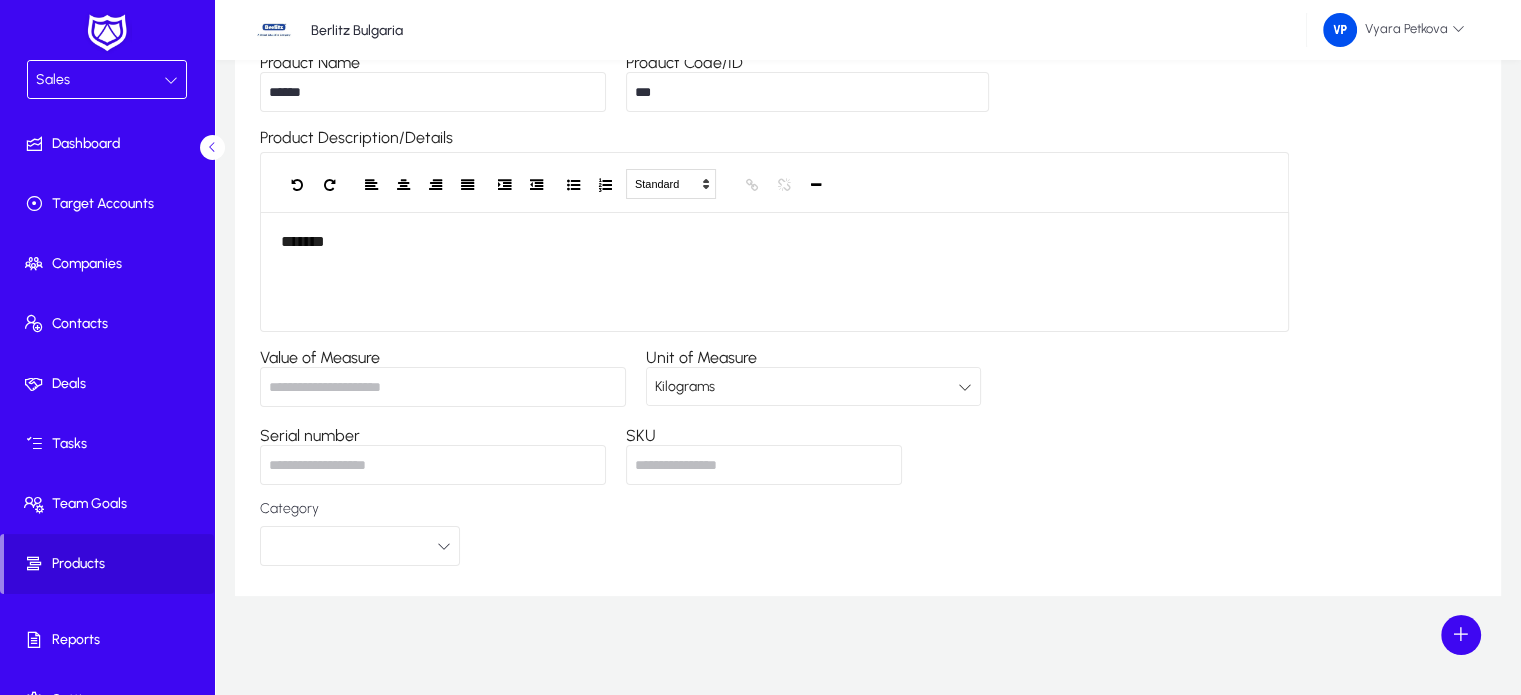 click at bounding box center [965, 387] 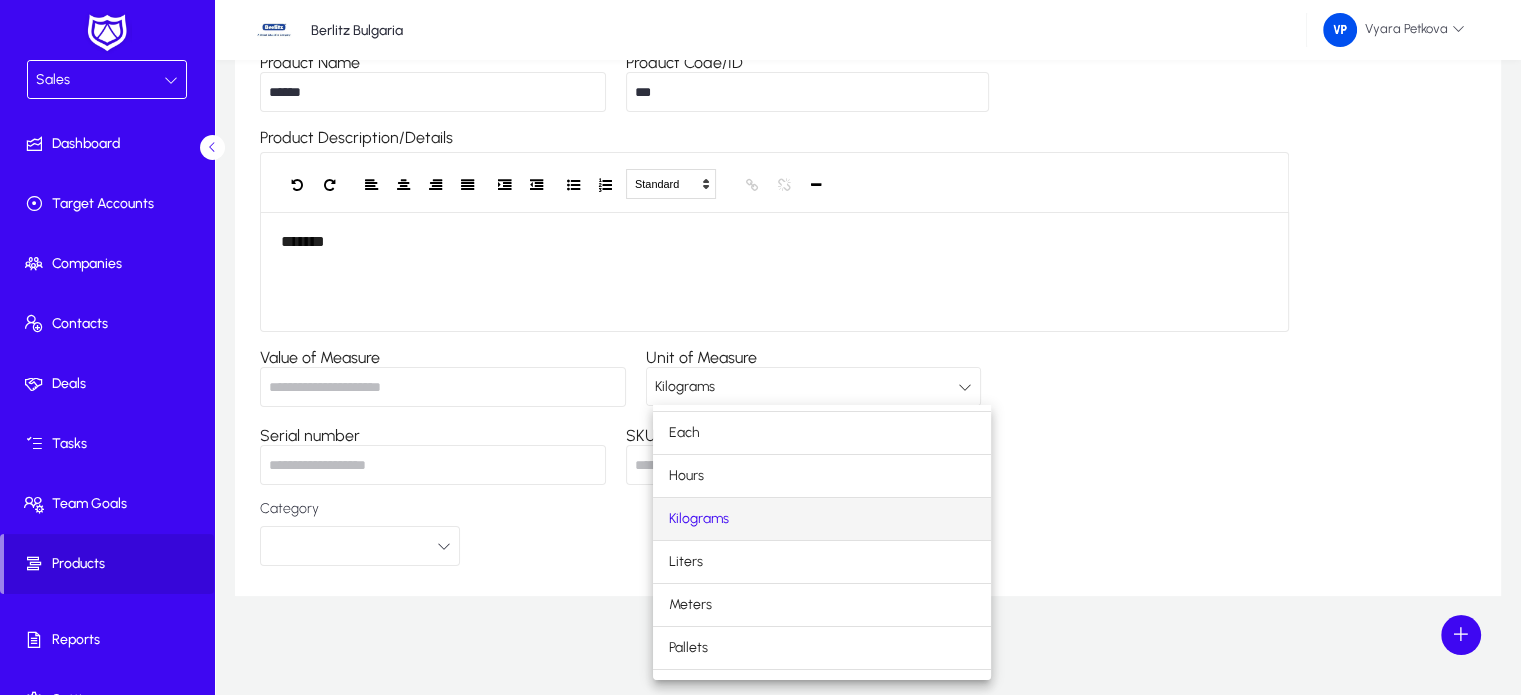 scroll, scrollTop: 110, scrollLeft: 0, axis: vertical 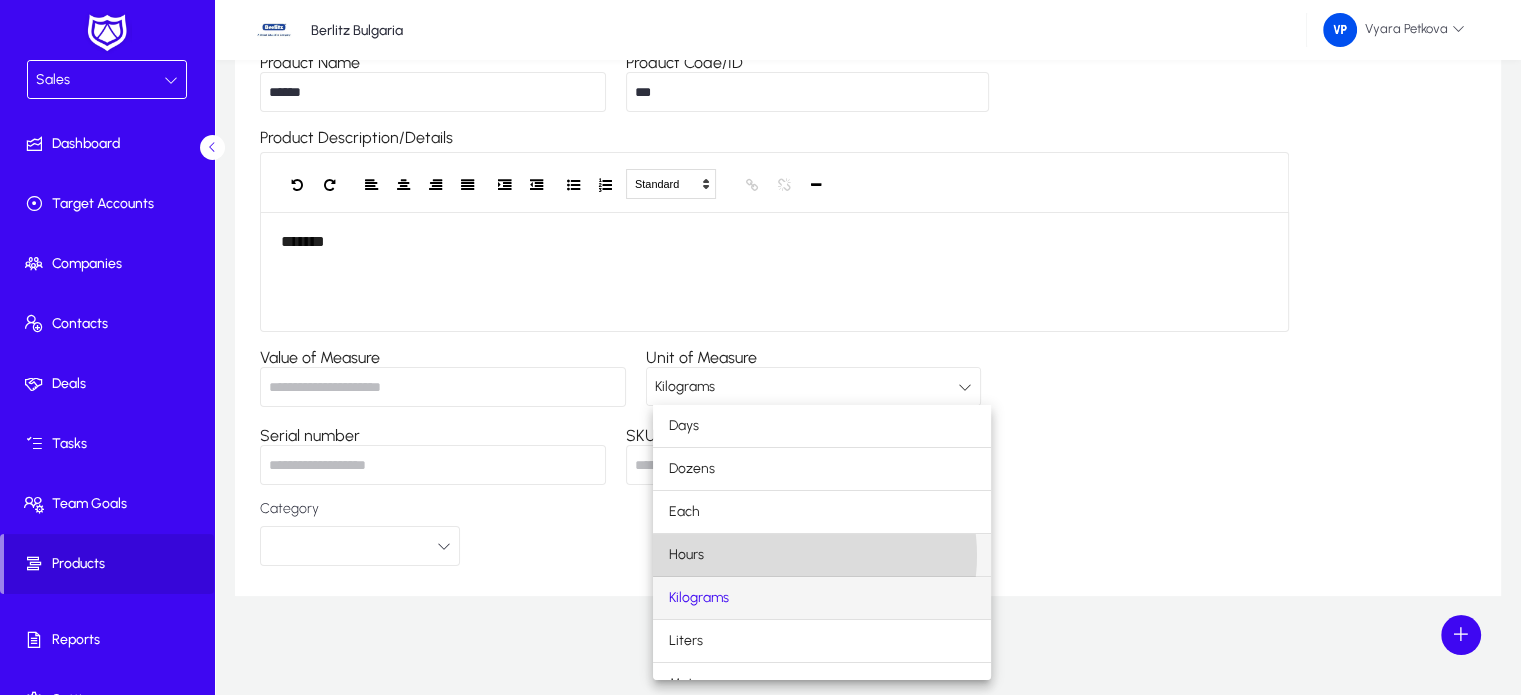 click on "Hours" at bounding box center [822, 555] 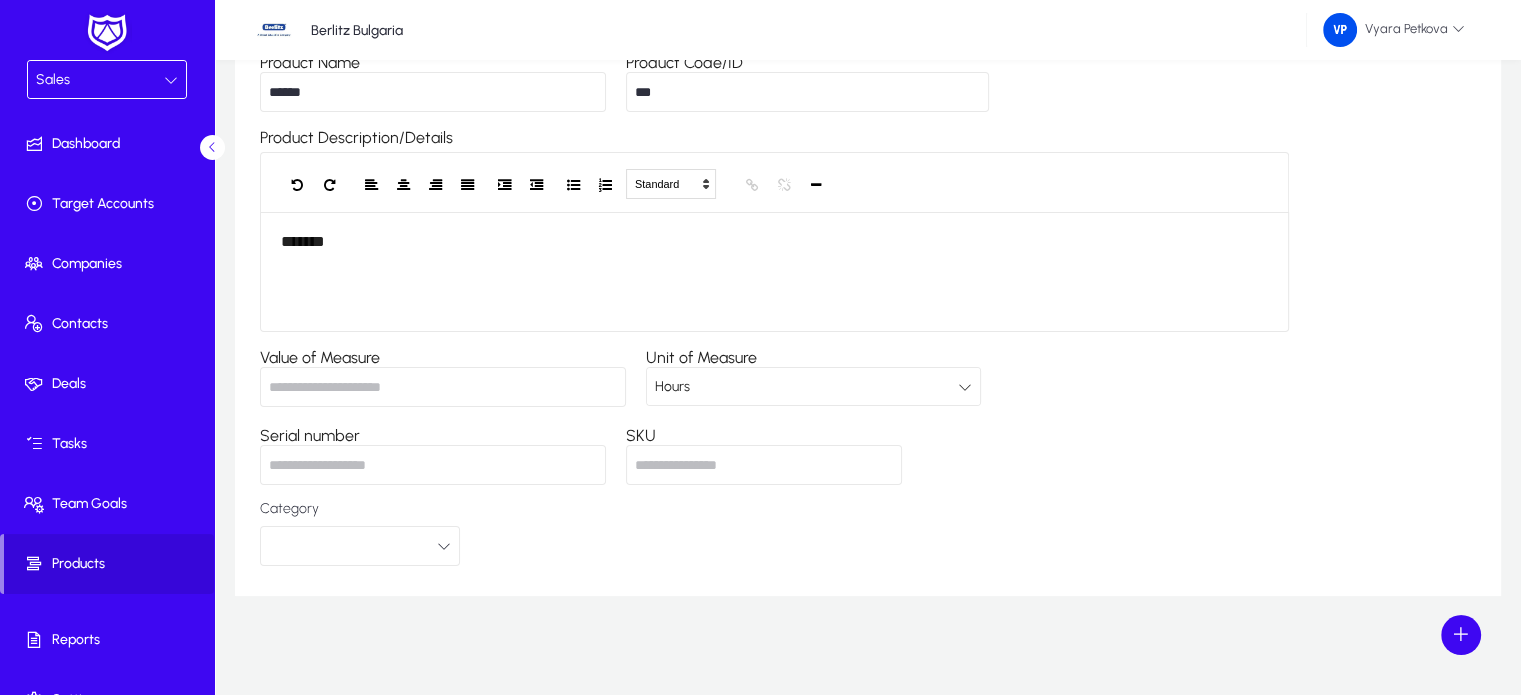 click on "Value of Measure" at bounding box center (443, 387) 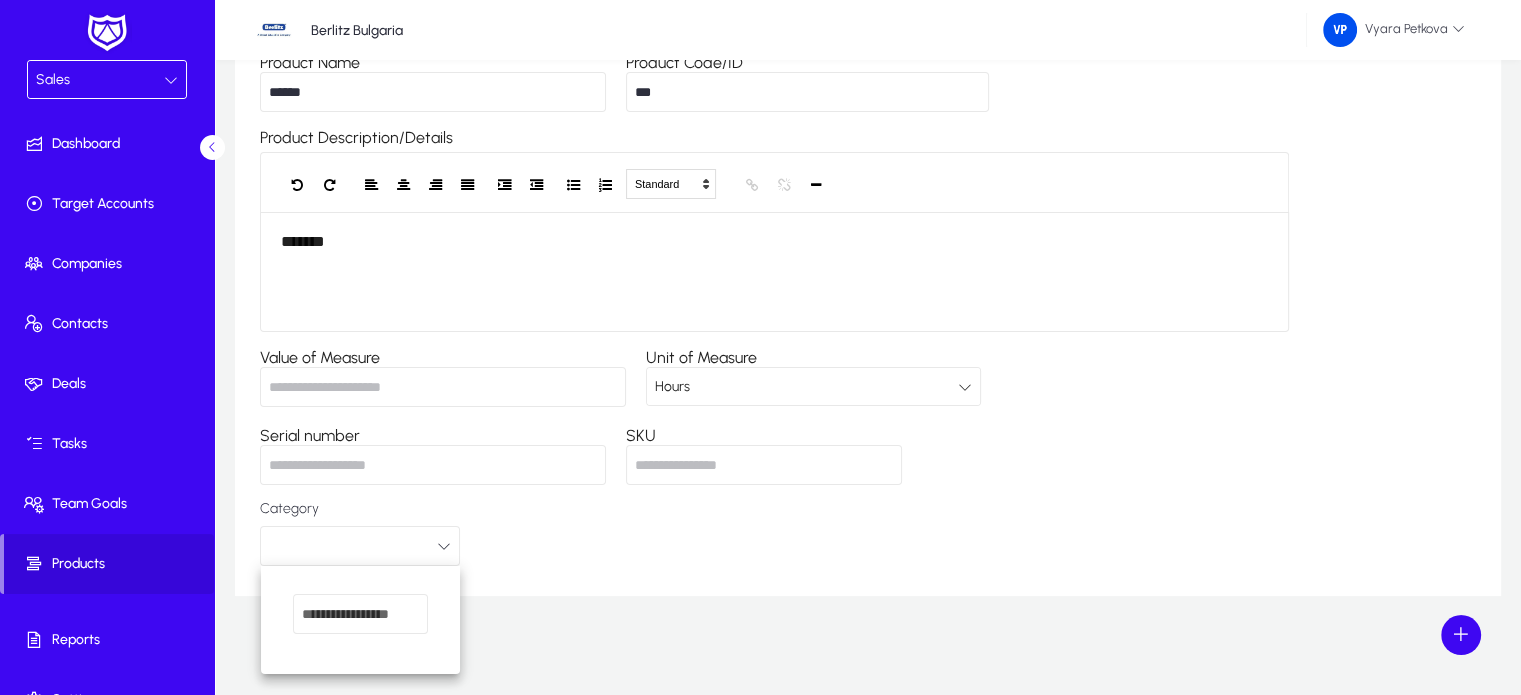 click at bounding box center (360, 614) 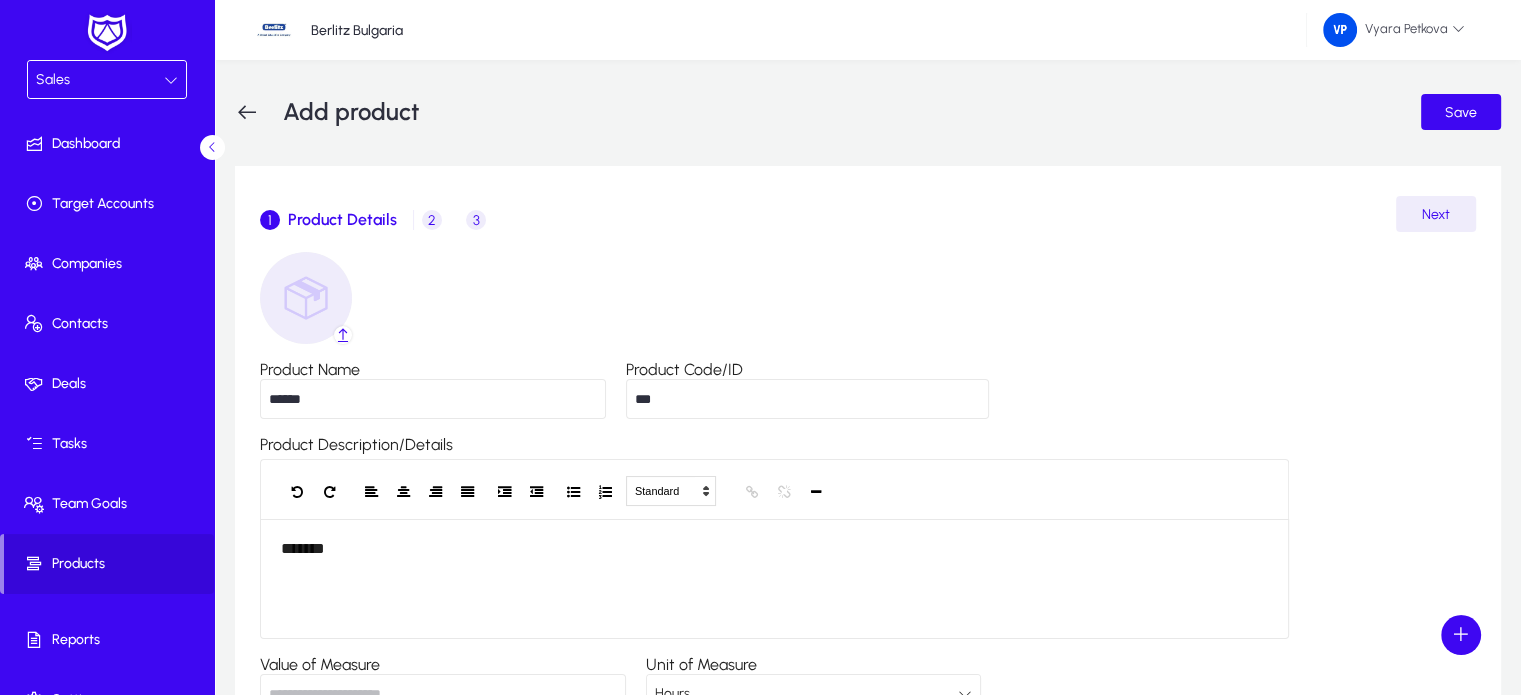 scroll, scrollTop: 0, scrollLeft: 0, axis: both 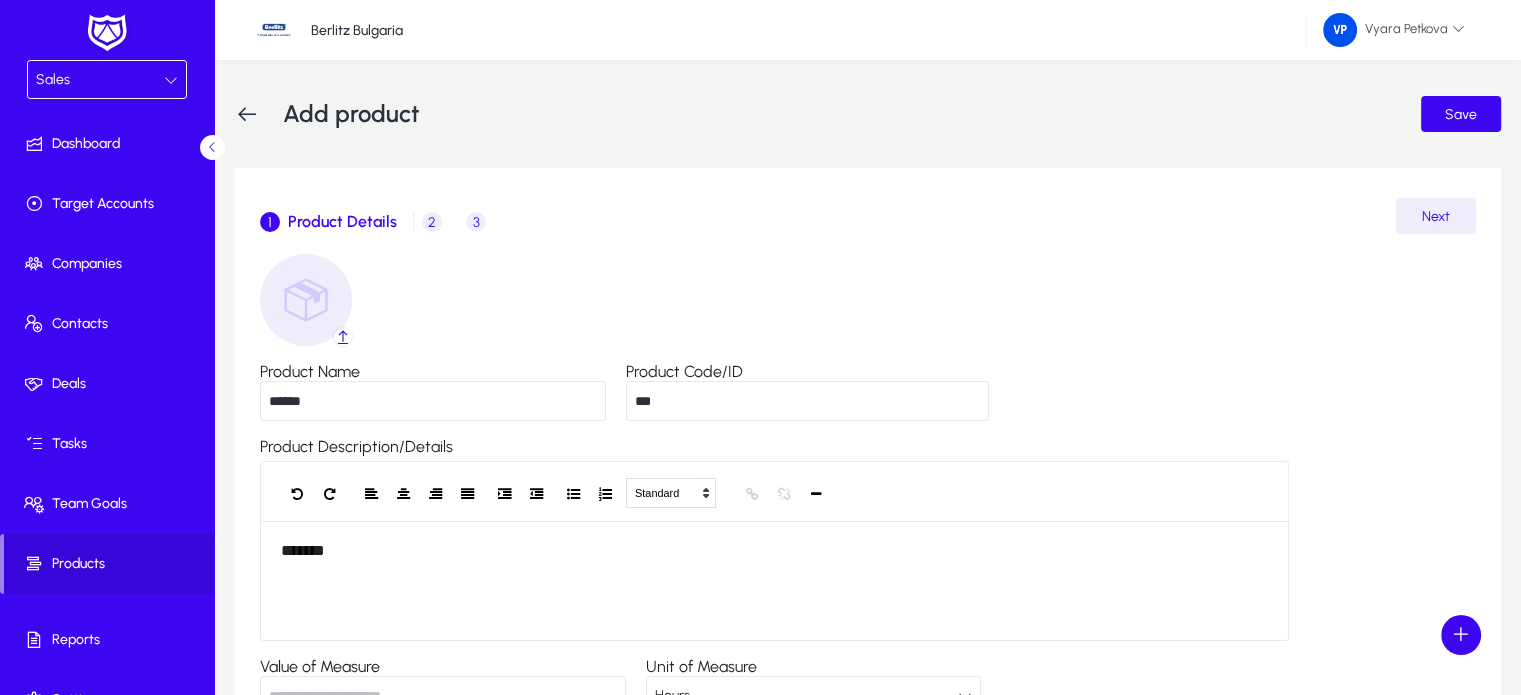click at bounding box center (760, 347) 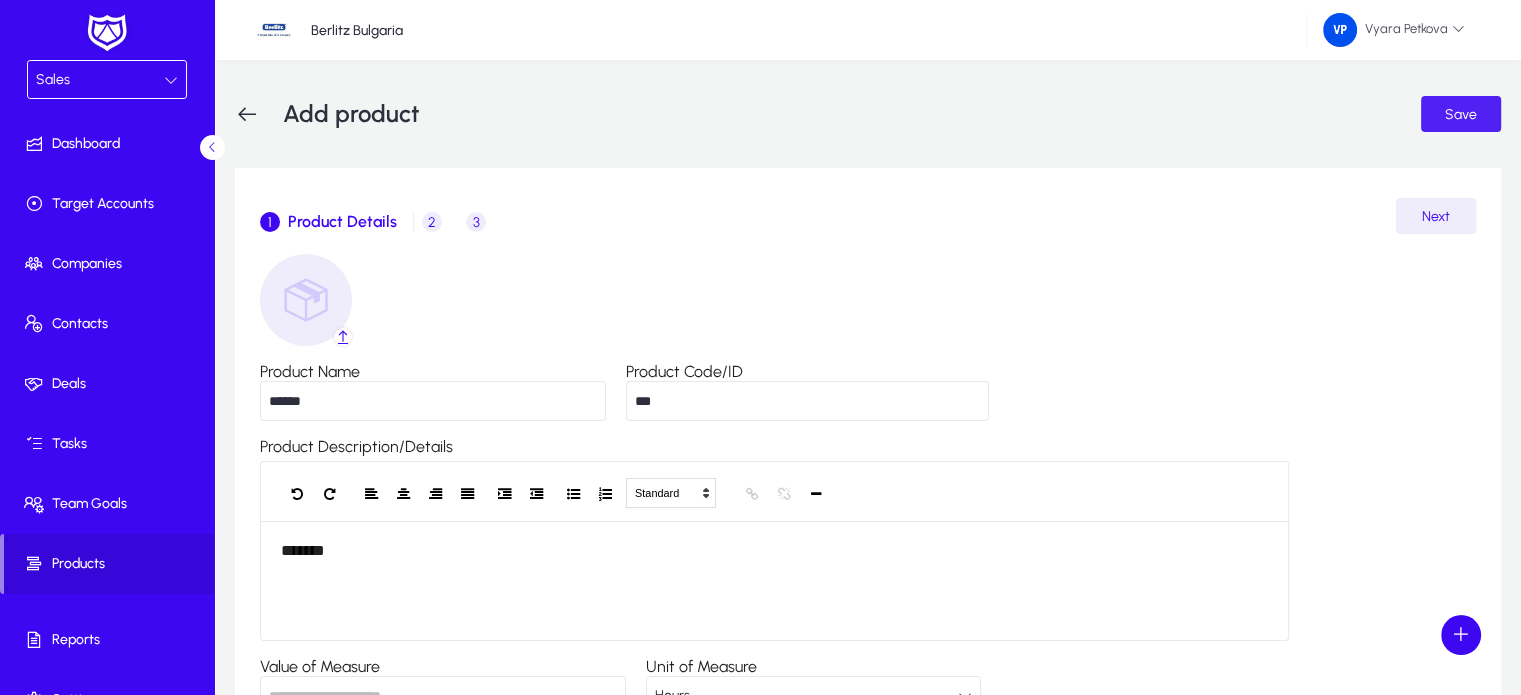 click on "Save" 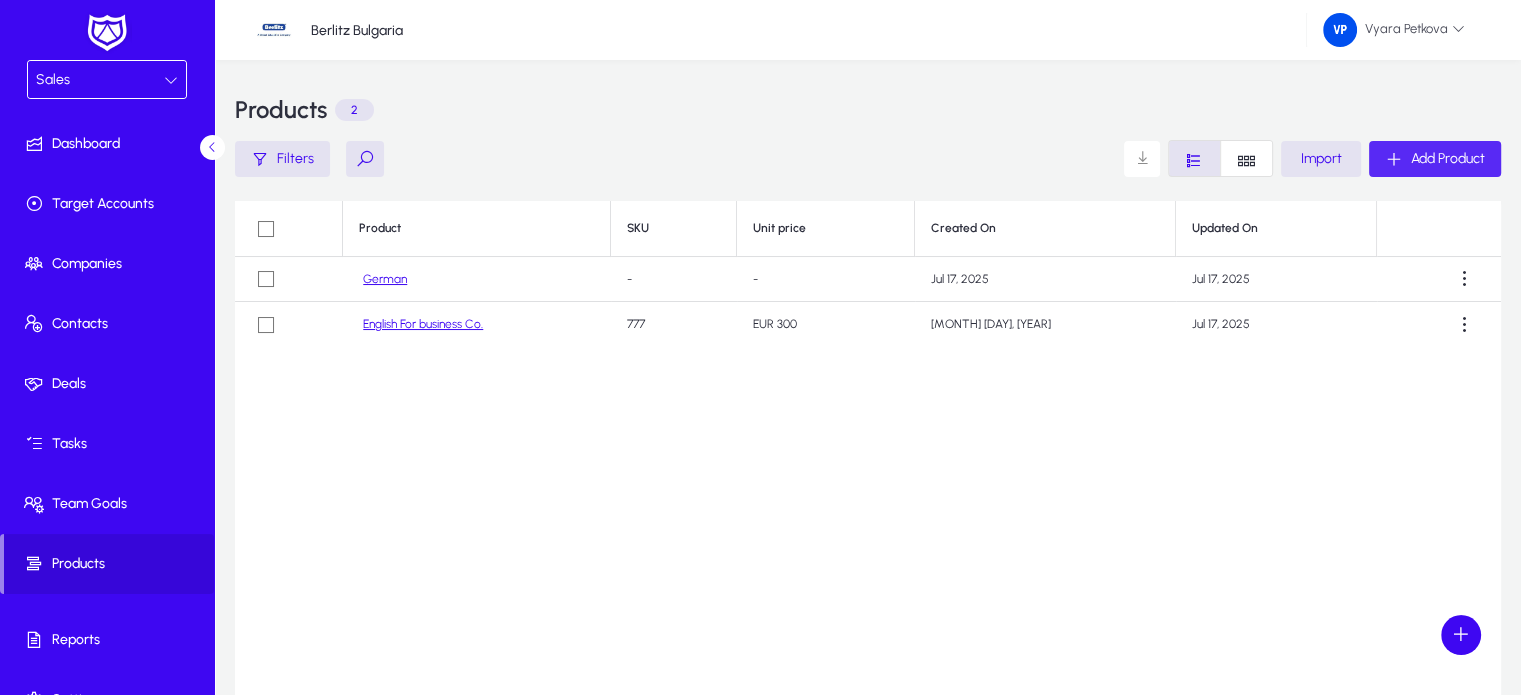 click on "Add Product" 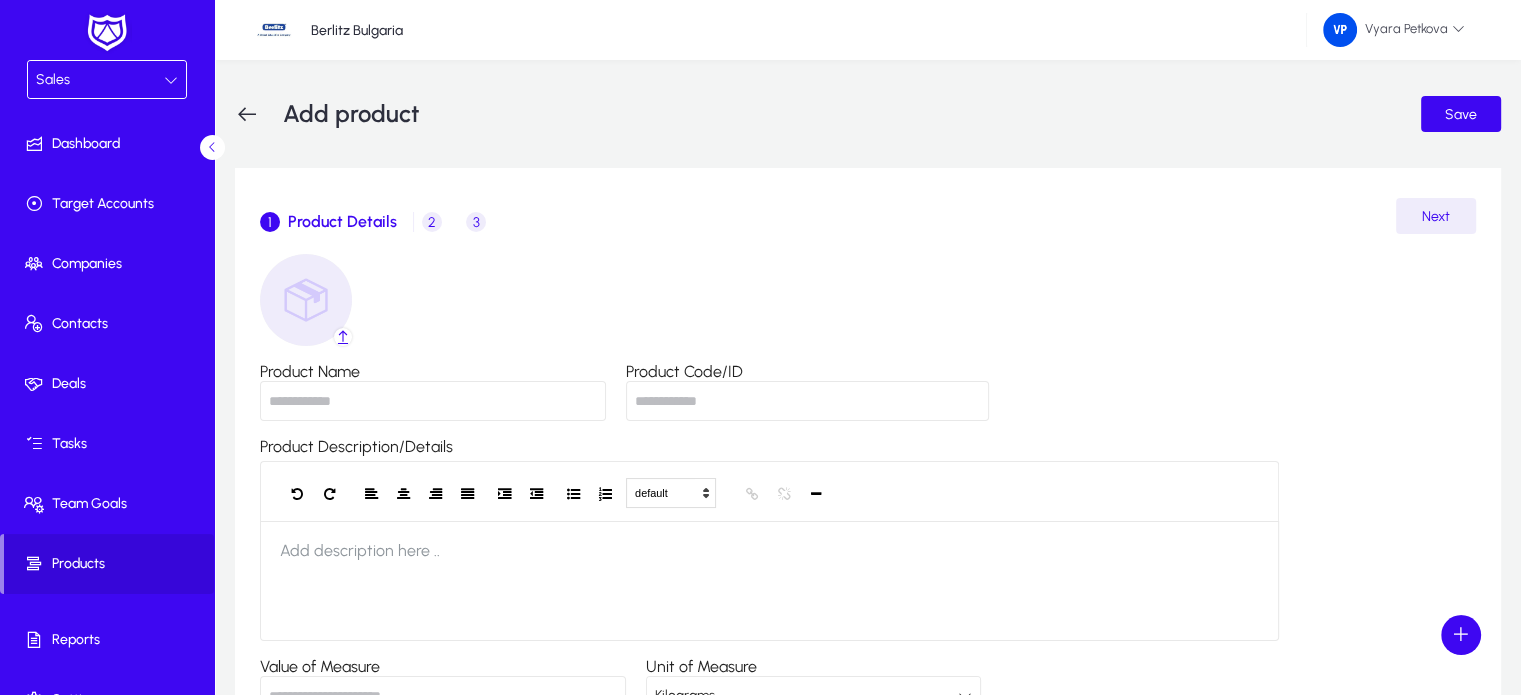 click on "Product Name" at bounding box center (433, 401) 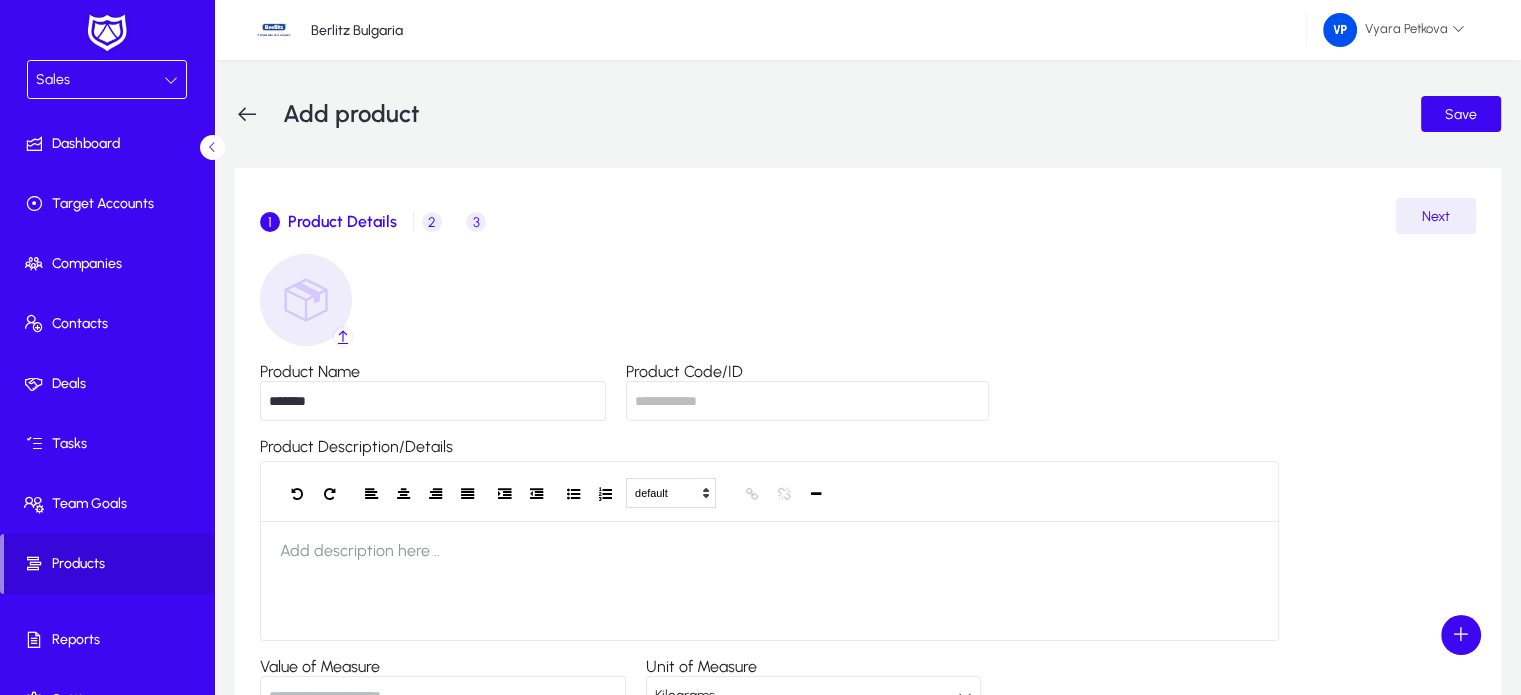 type on "*******" 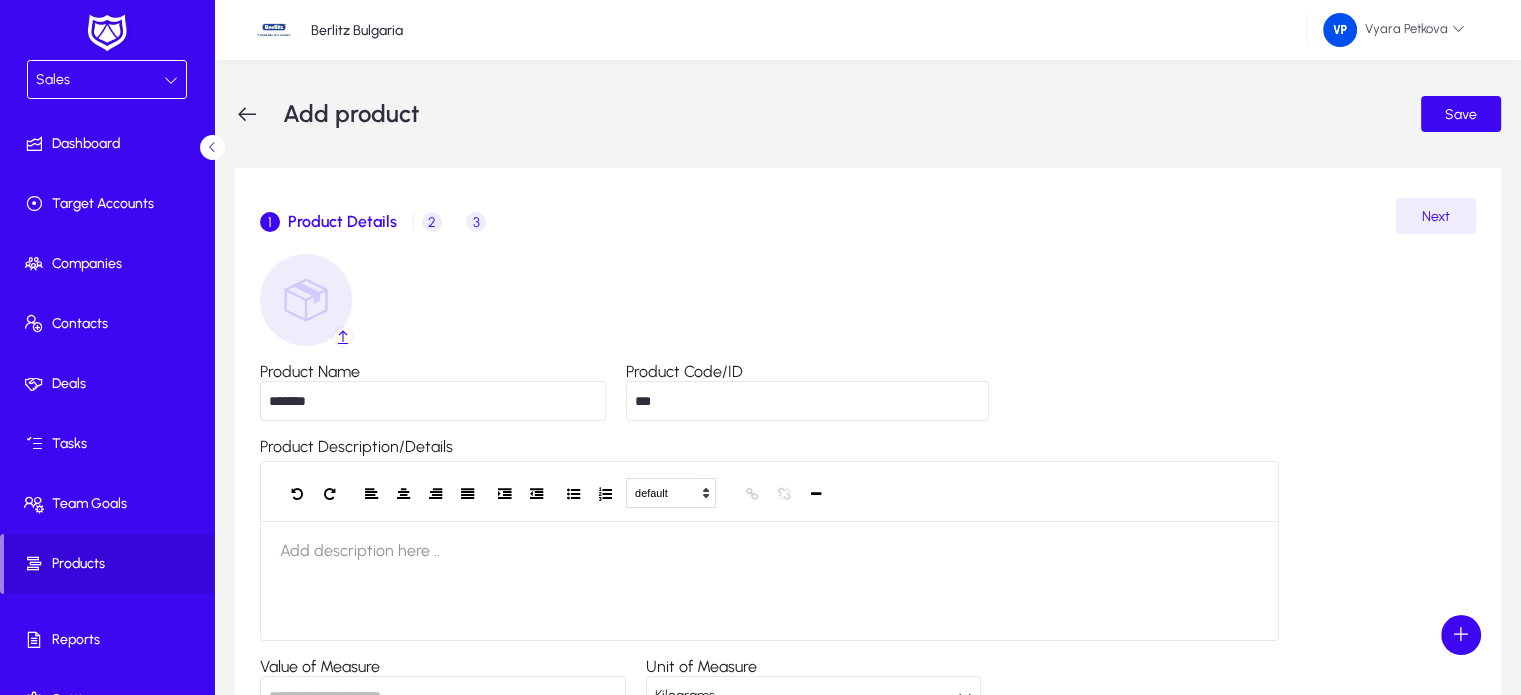 type on "***" 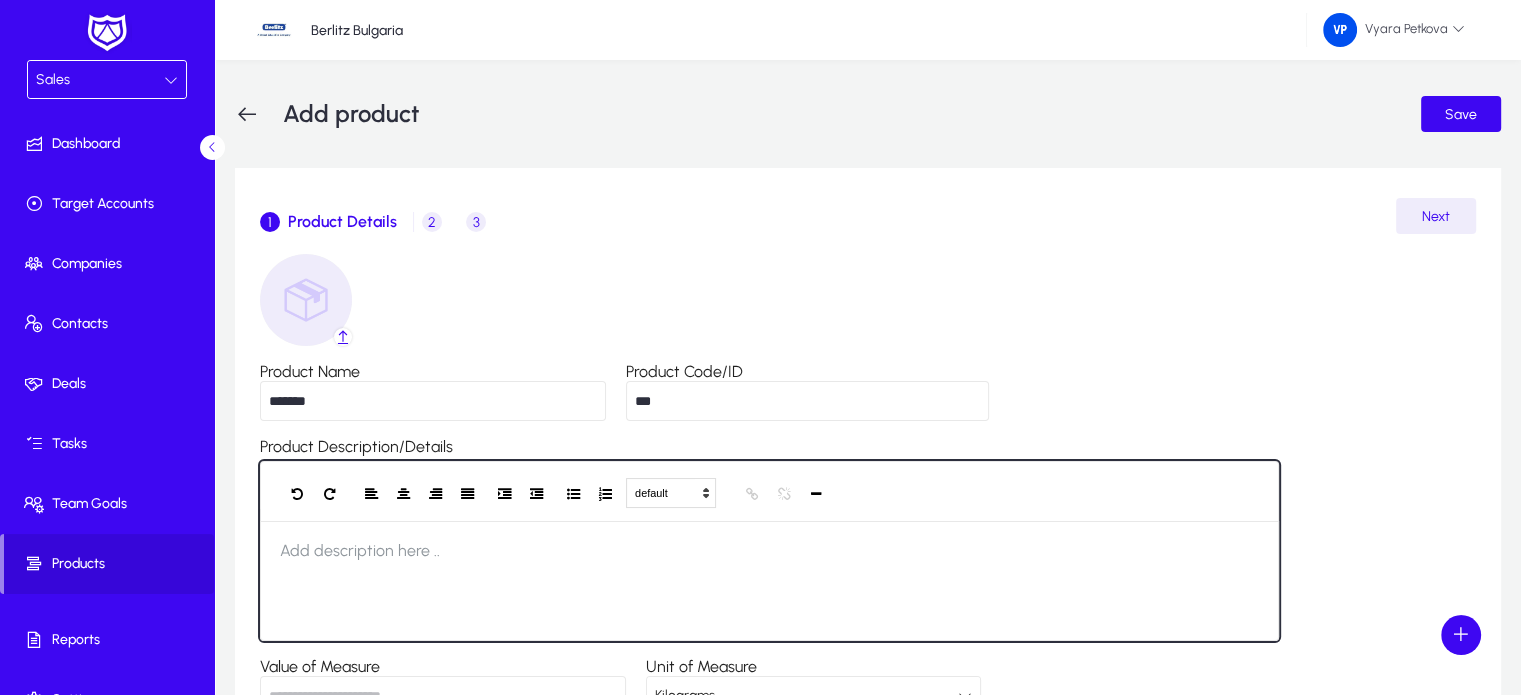 click 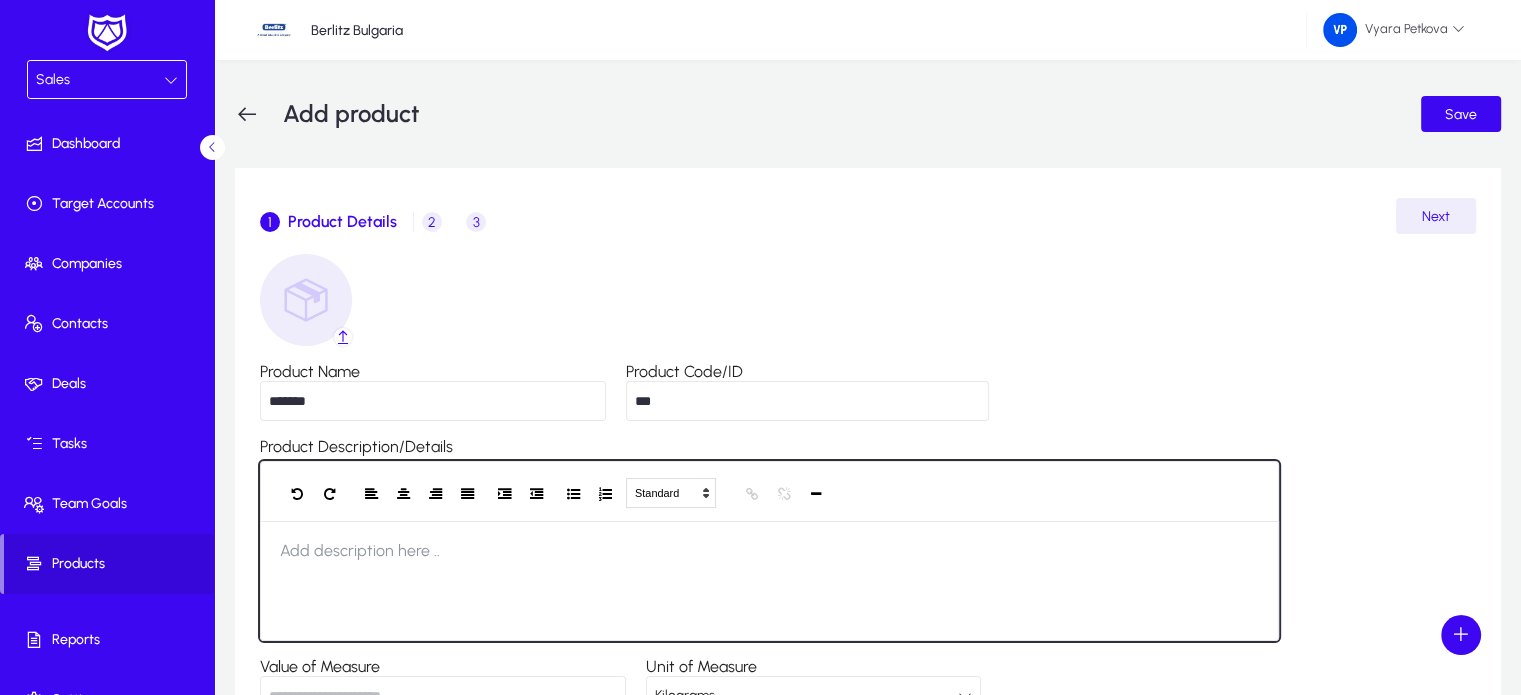 type 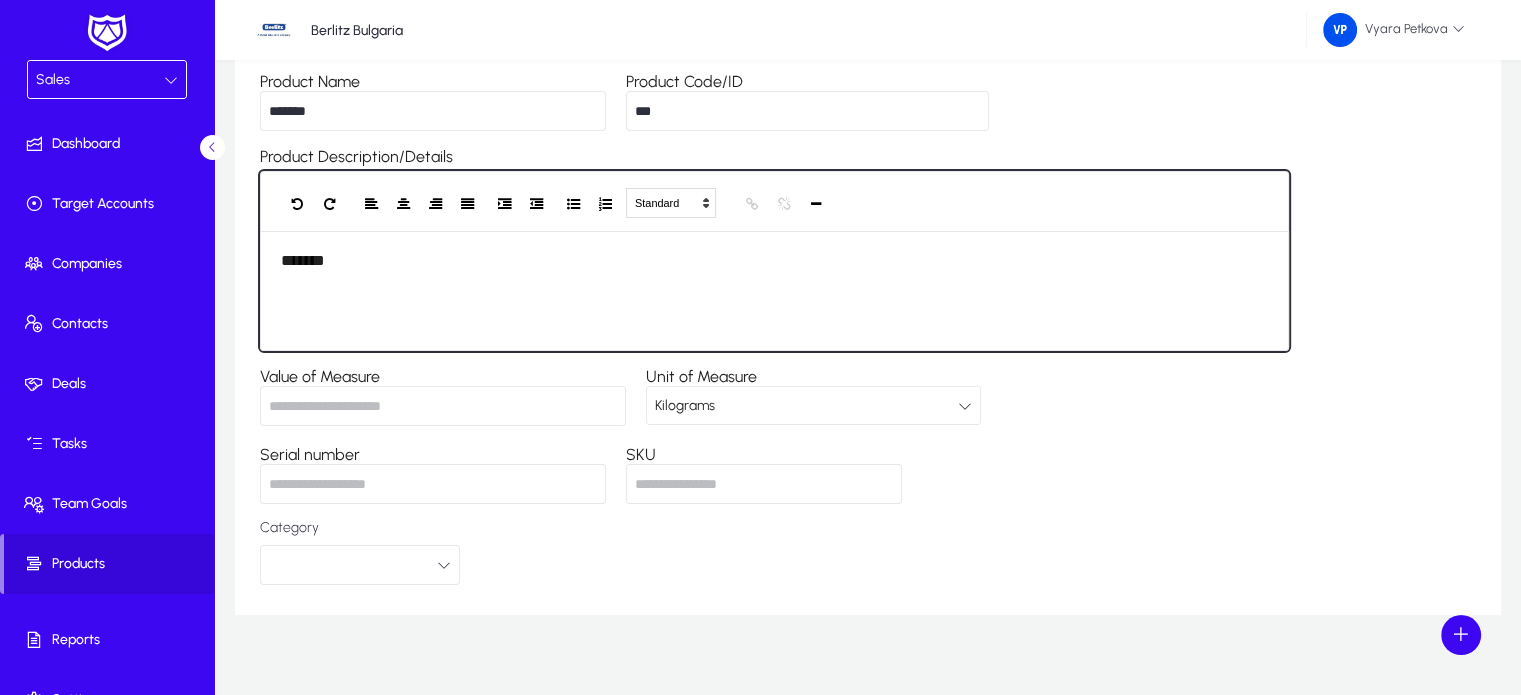 scroll, scrollTop: 309, scrollLeft: 0, axis: vertical 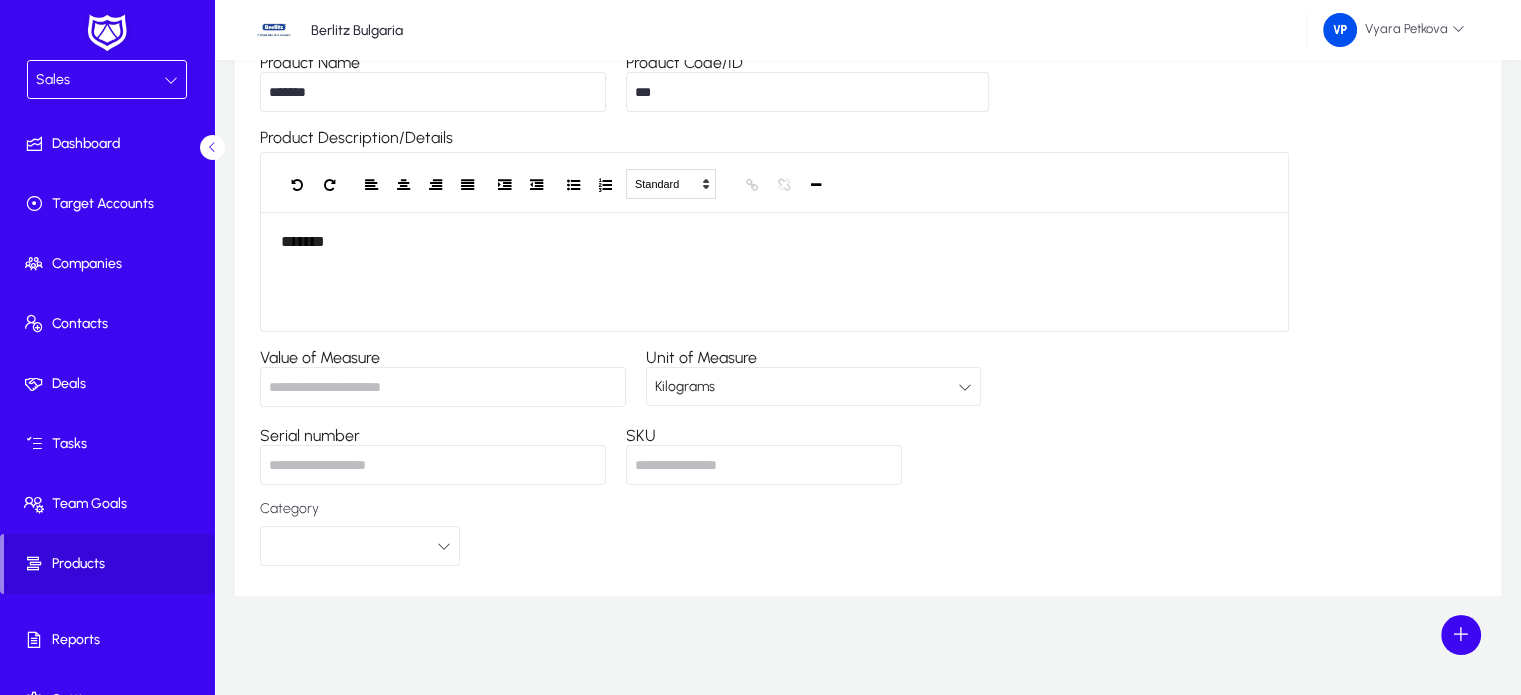 click on "Value of Measure" at bounding box center [443, 387] 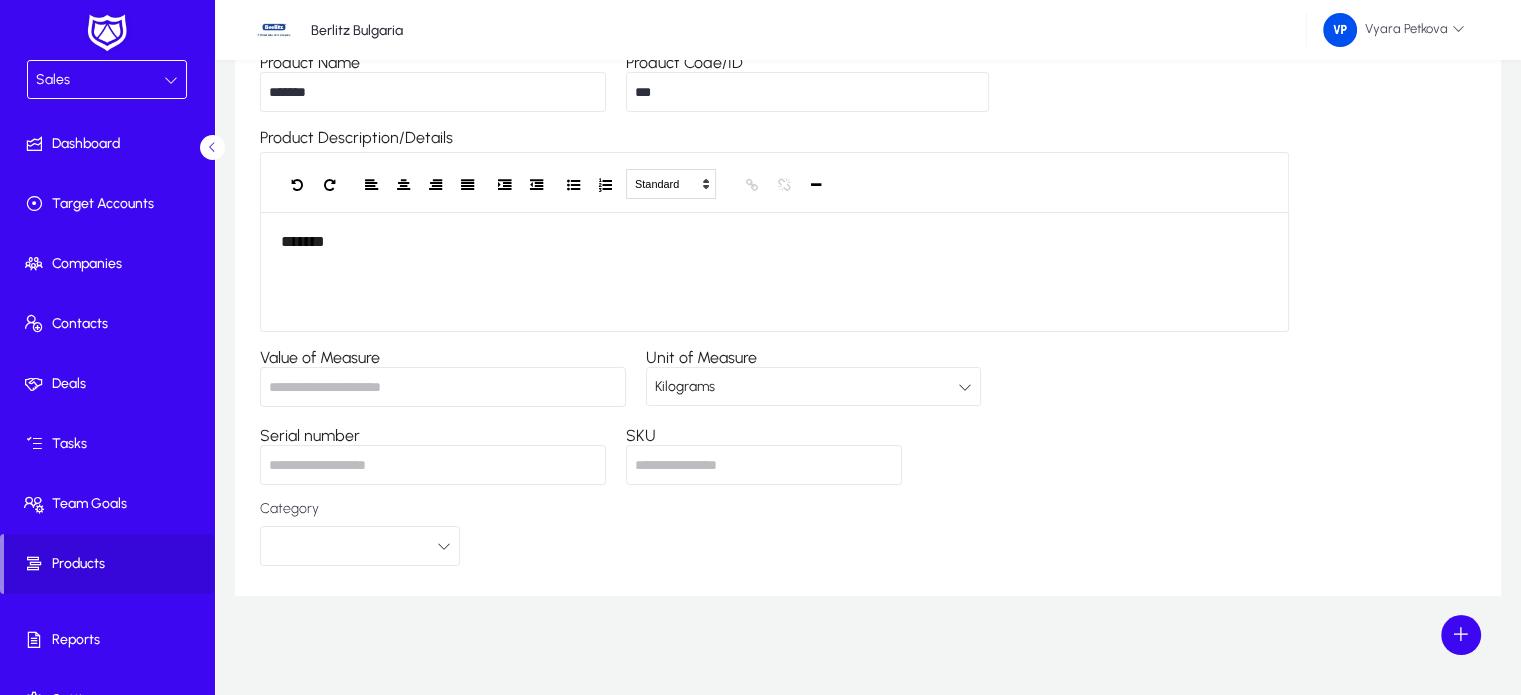 type on "**" 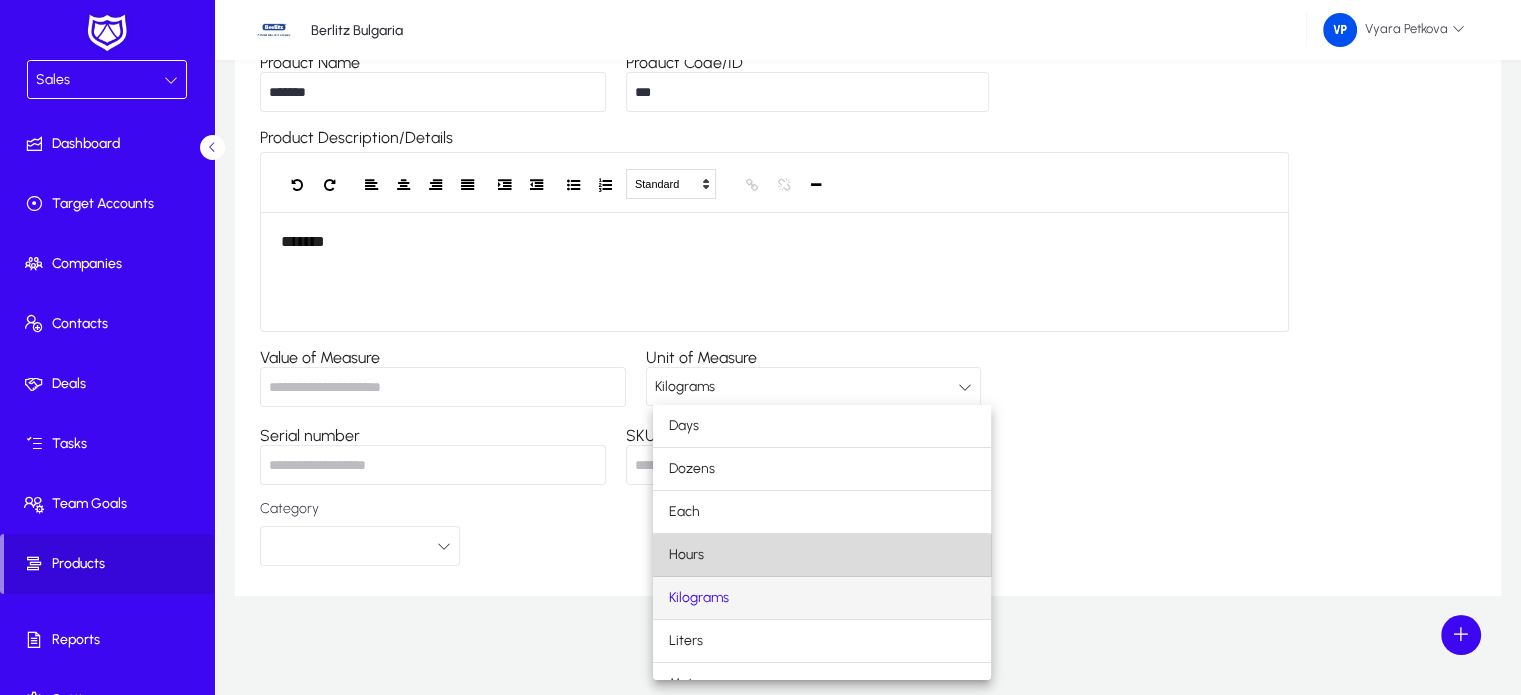 click on "Hours" at bounding box center [822, 555] 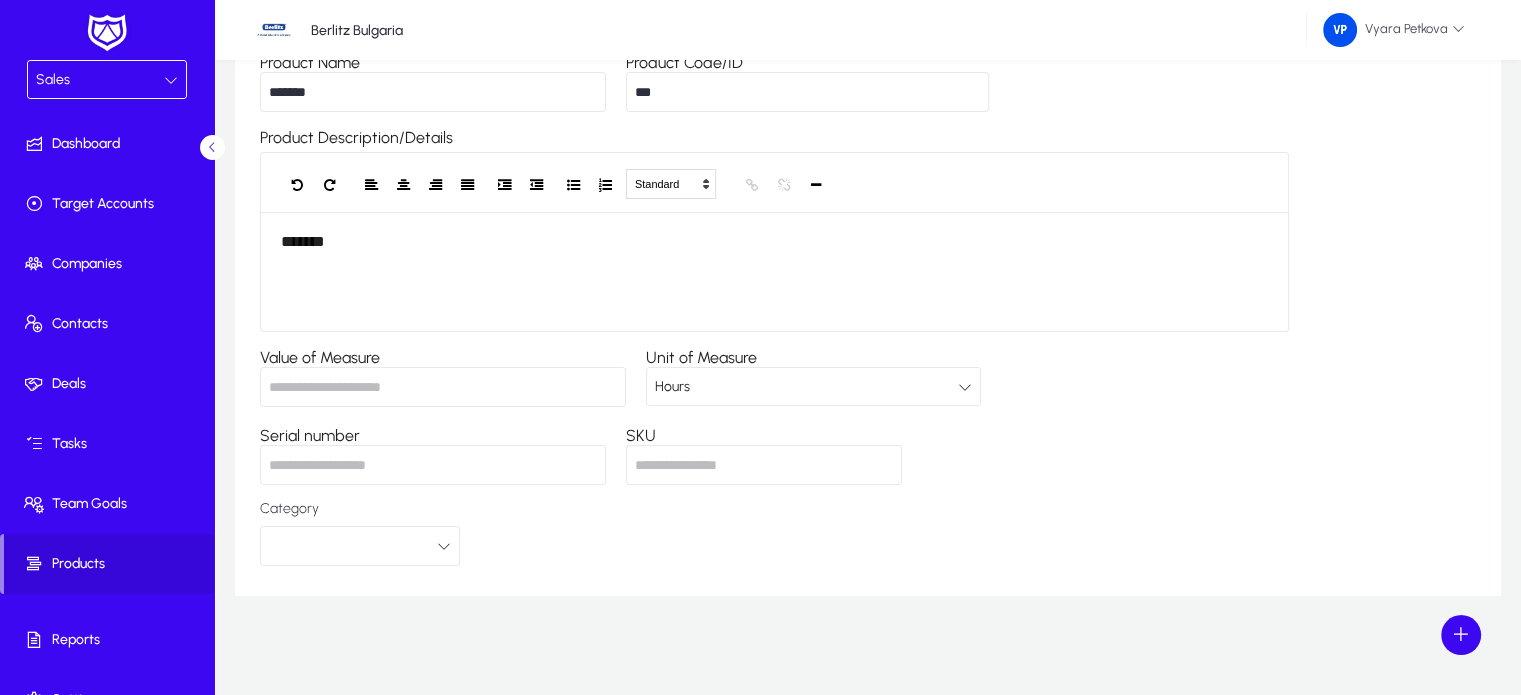 scroll, scrollTop: 0, scrollLeft: 0, axis: both 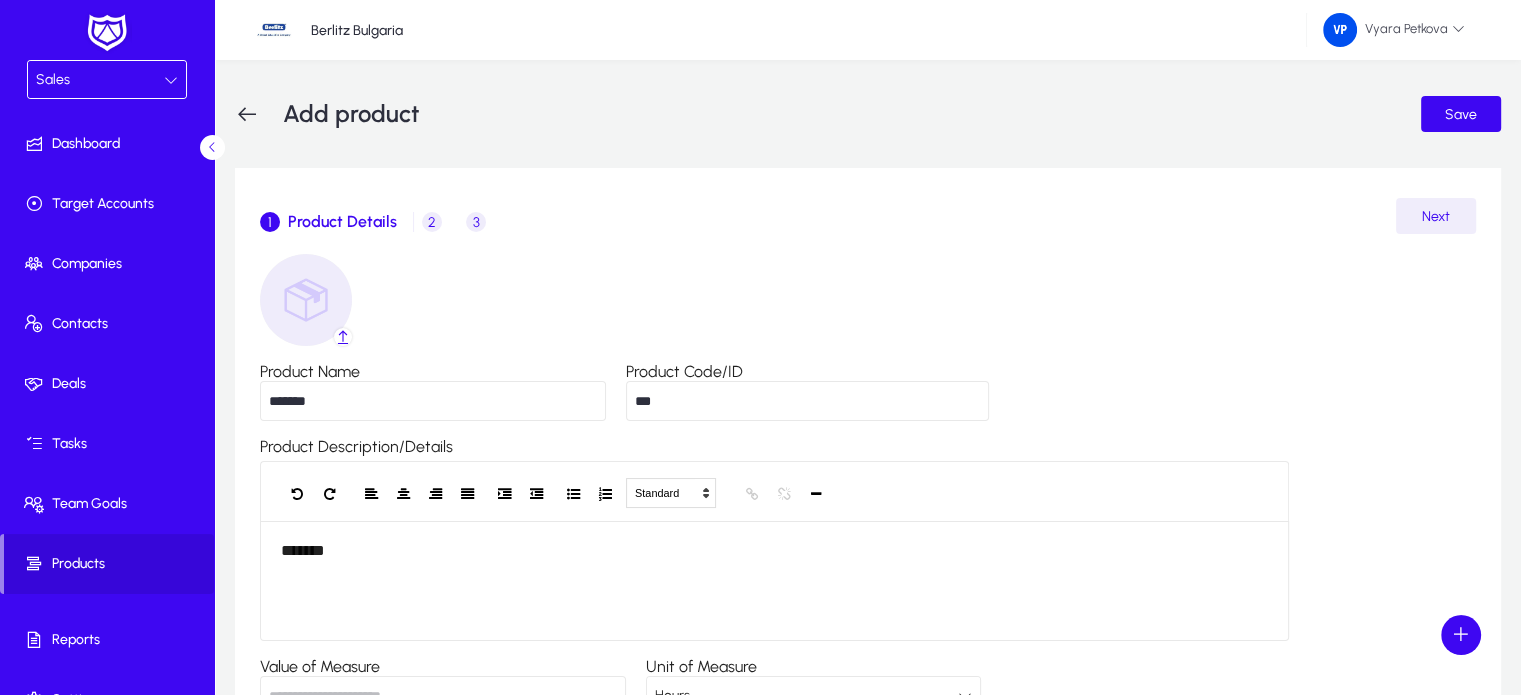 click on "Next" 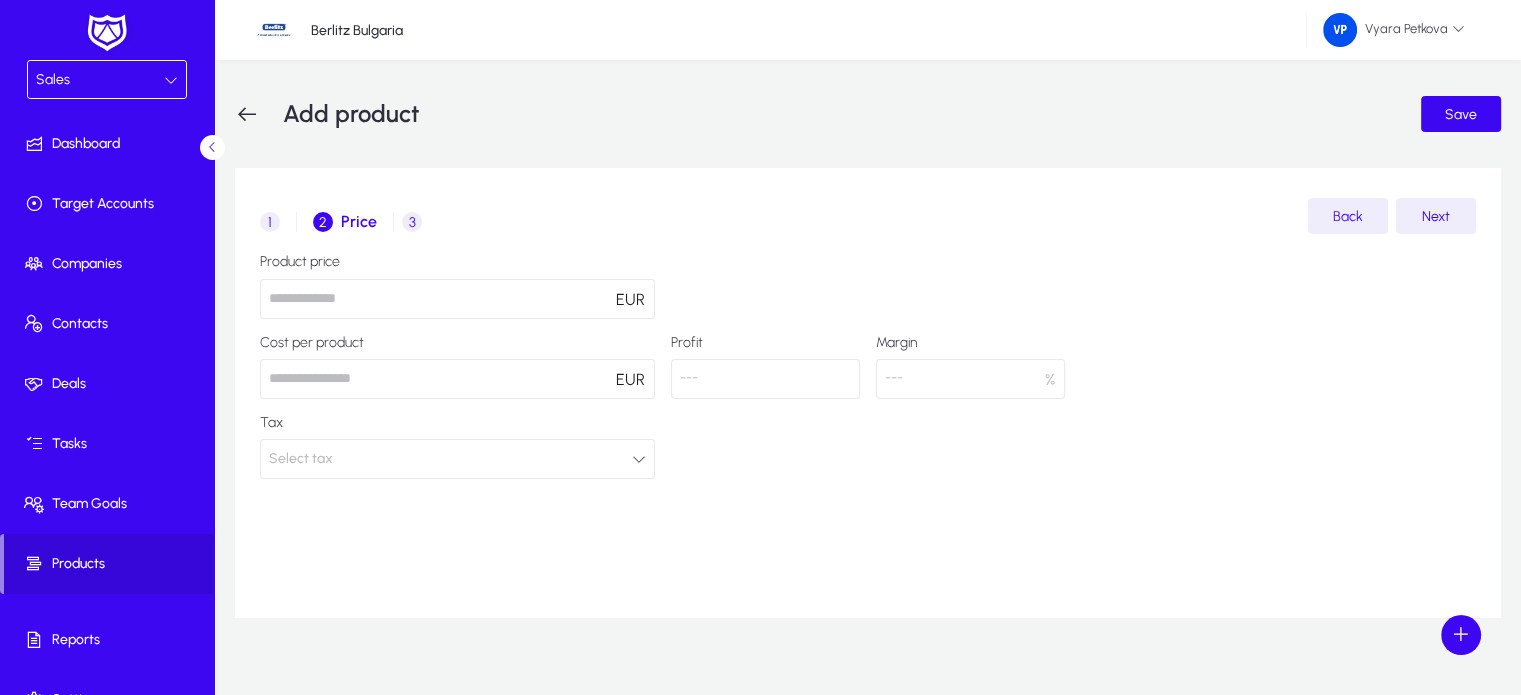 click 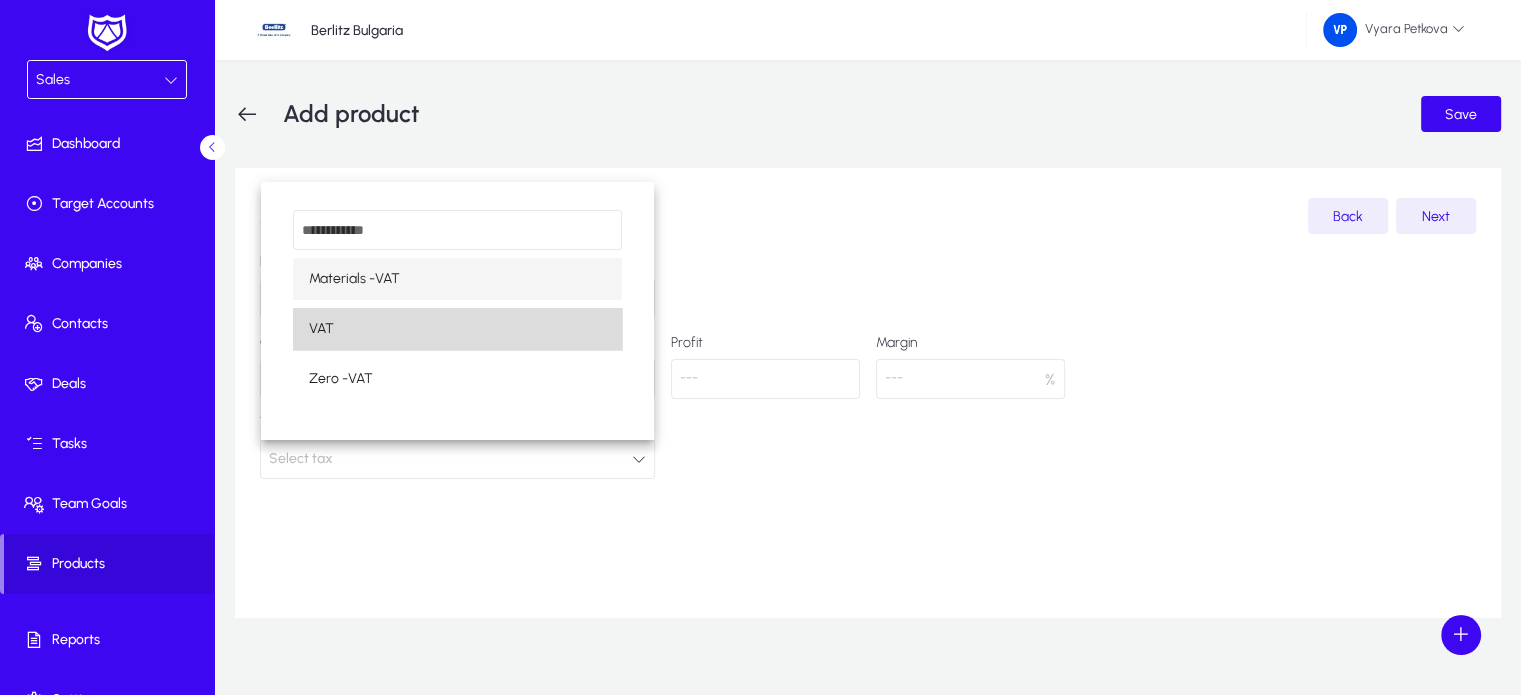click on "VAT" at bounding box center (457, 329) 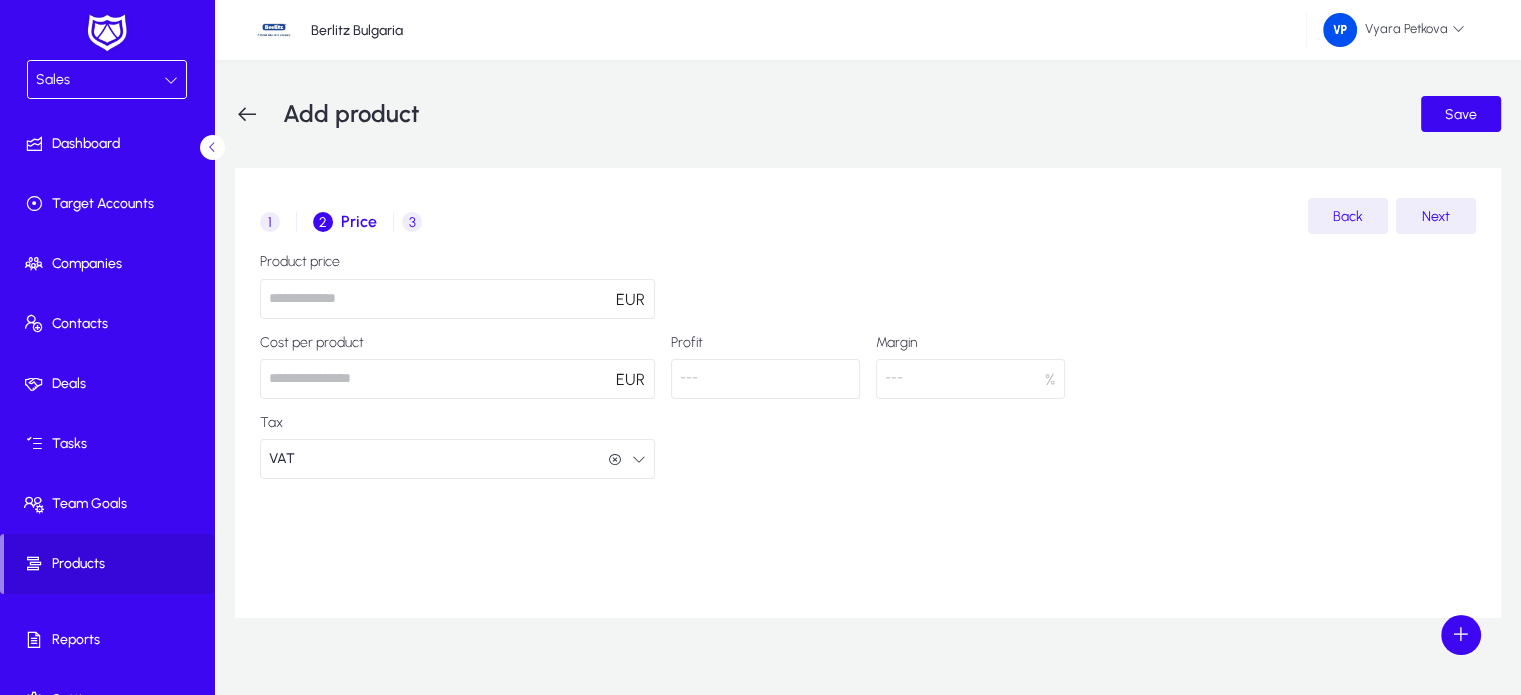 scroll, scrollTop: 0, scrollLeft: 0, axis: both 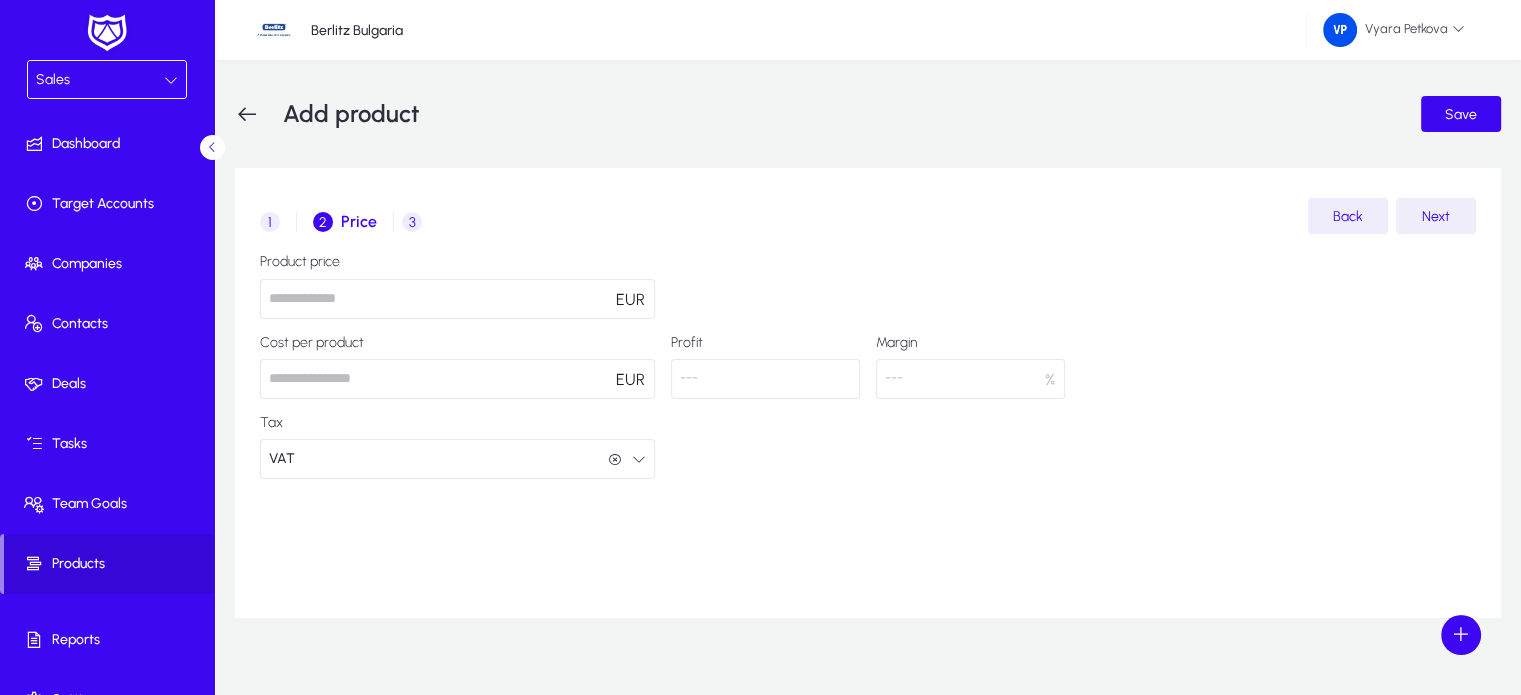 click on "Next" 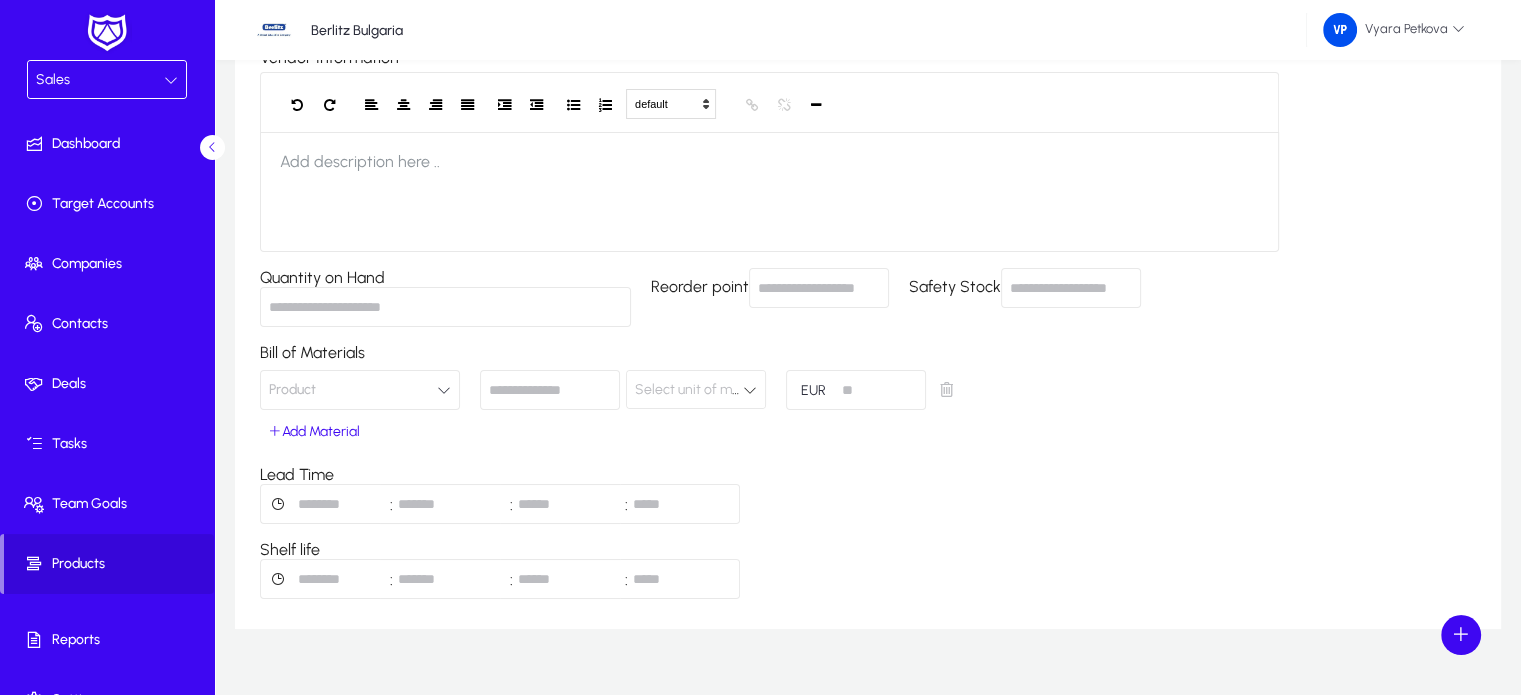 scroll, scrollTop: 240, scrollLeft: 0, axis: vertical 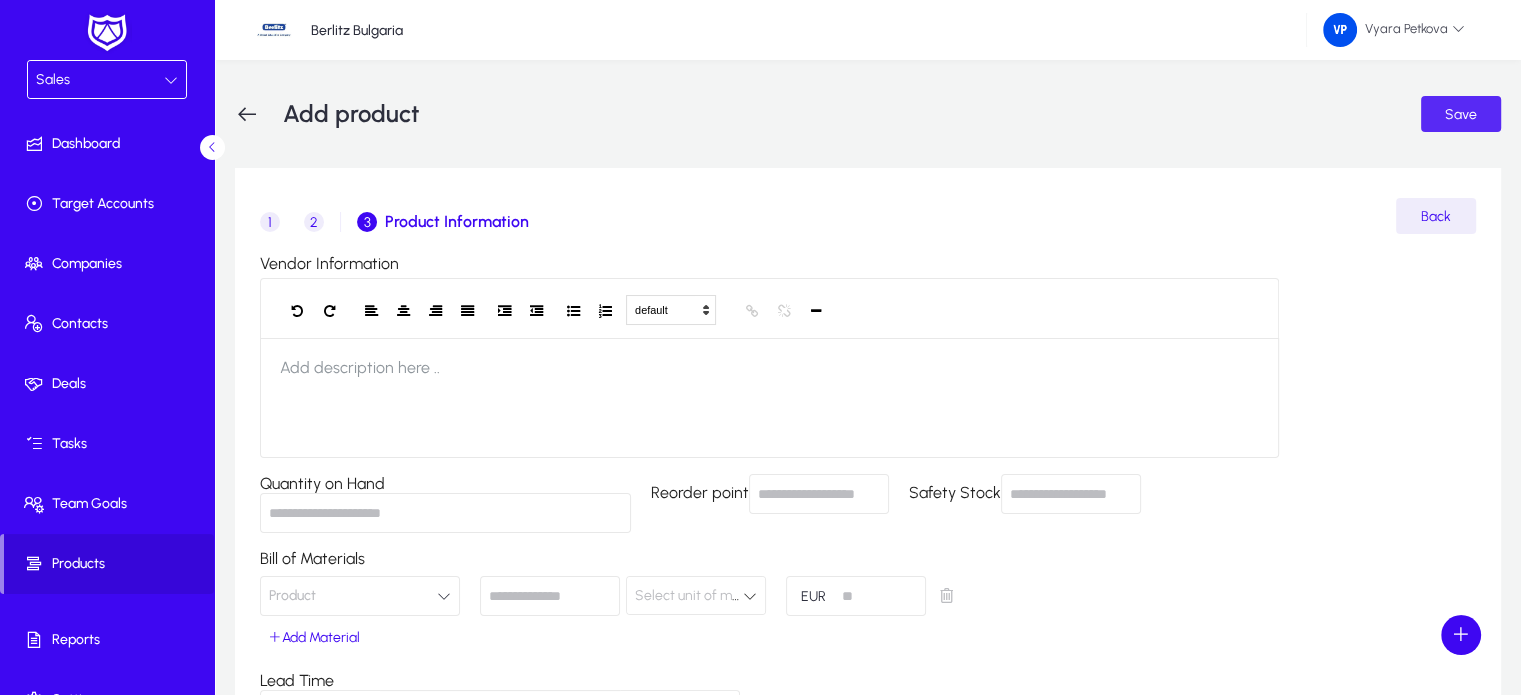click on "Save" 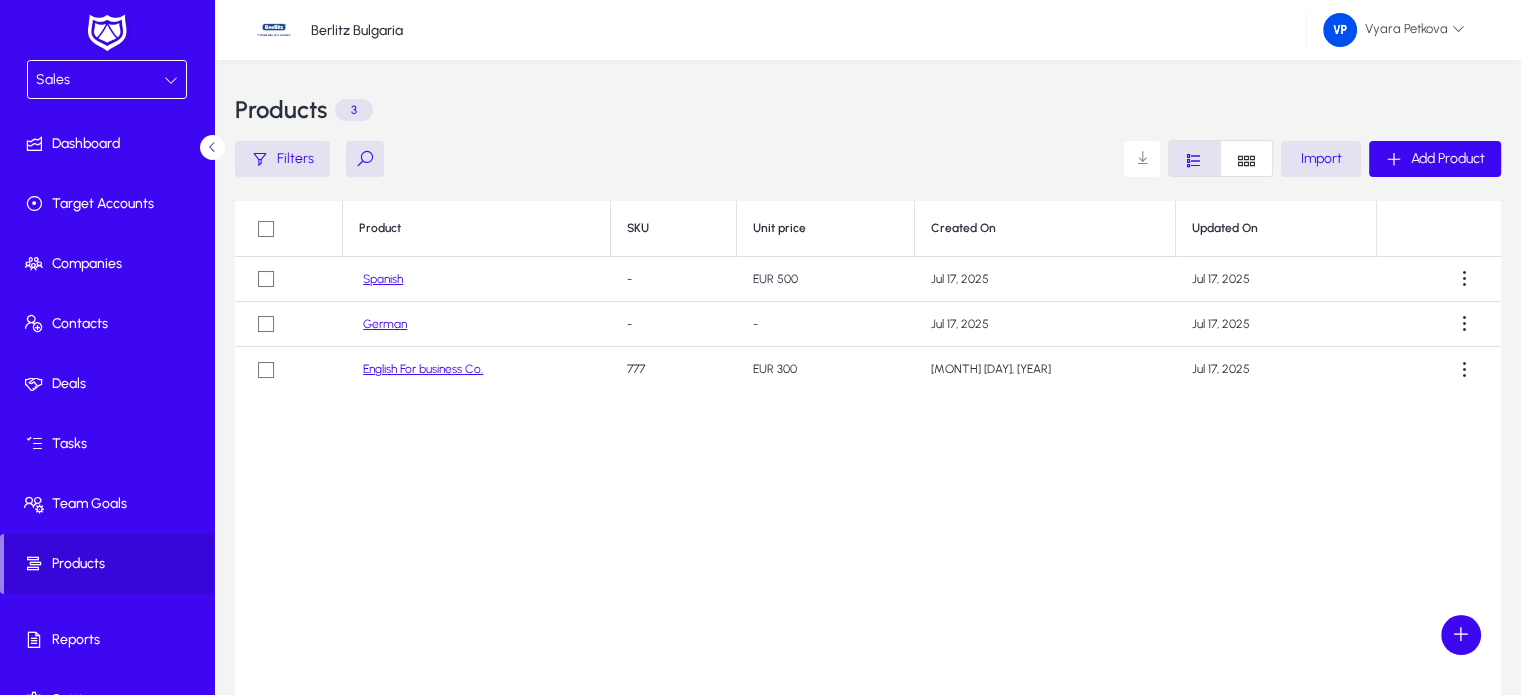 click on "German" 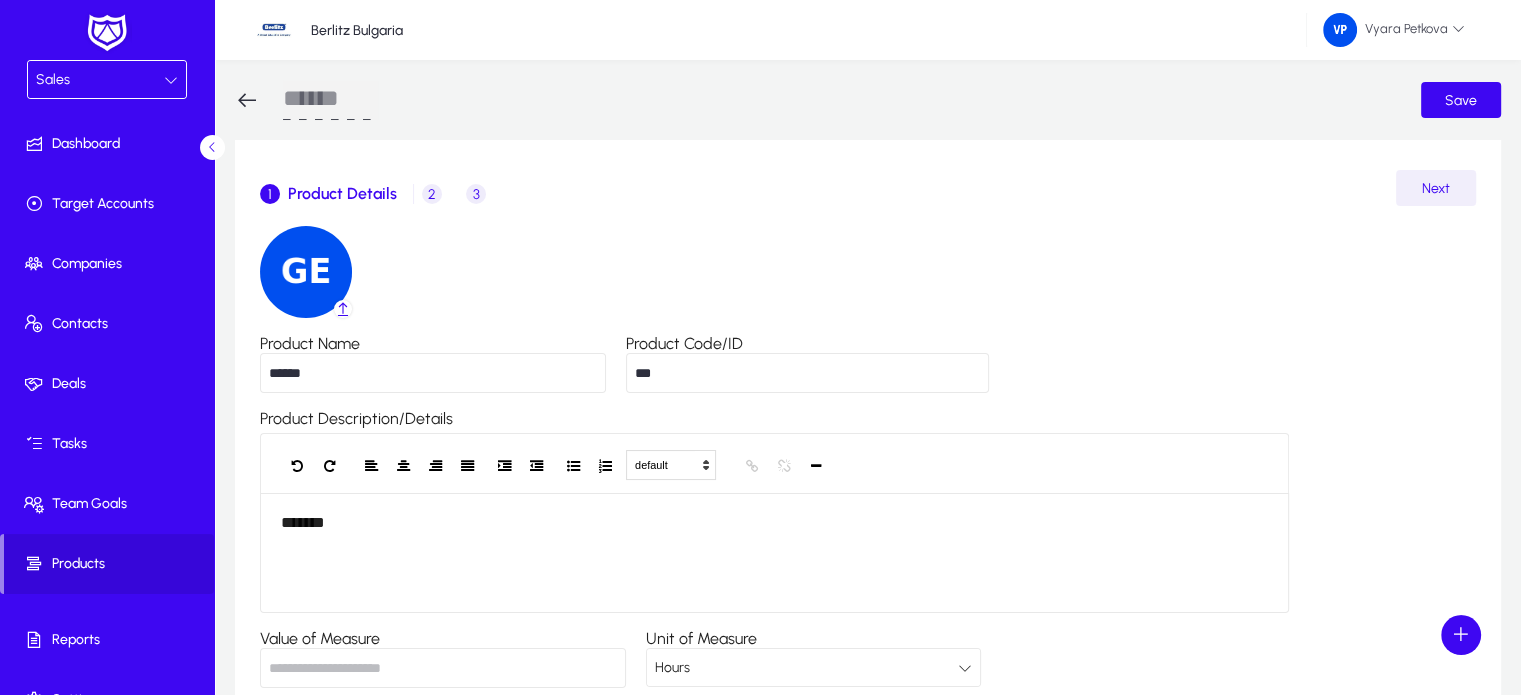 click 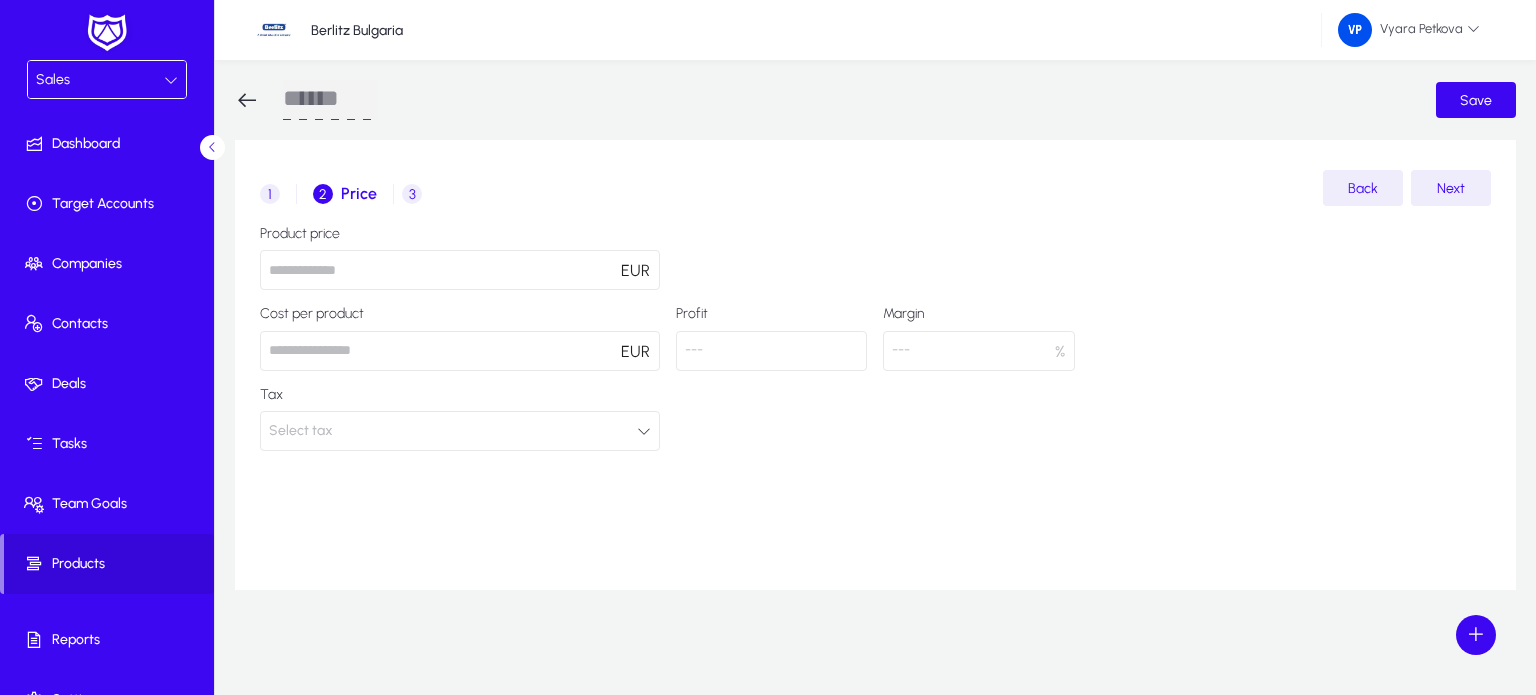 click 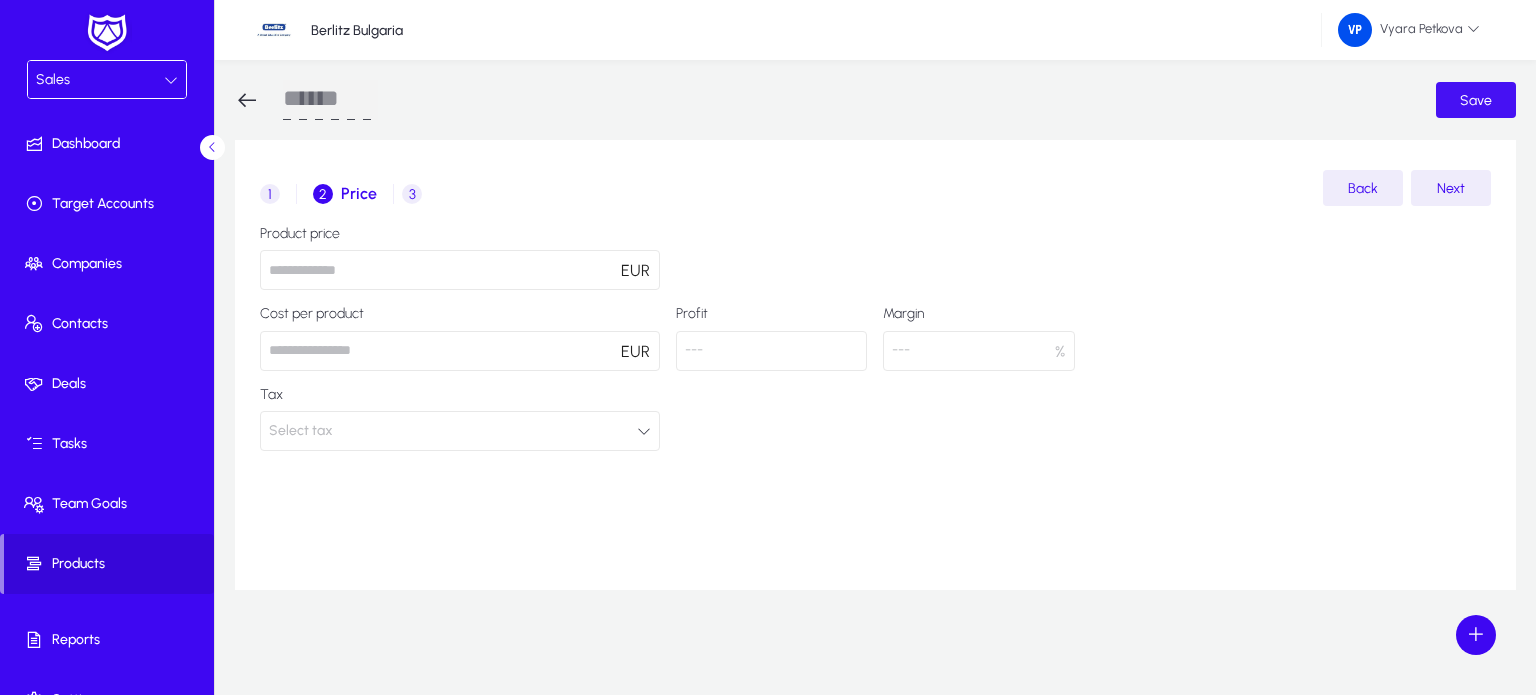 type on "***" 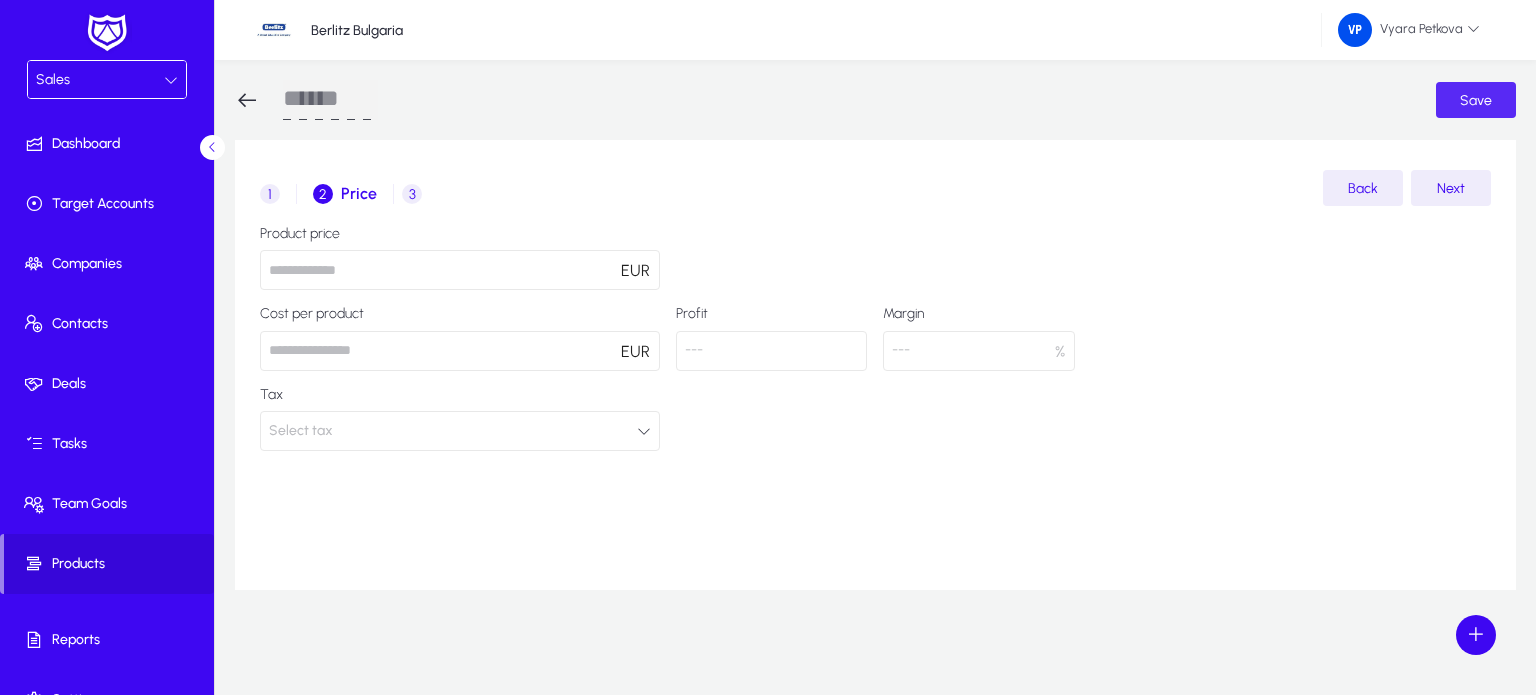 click 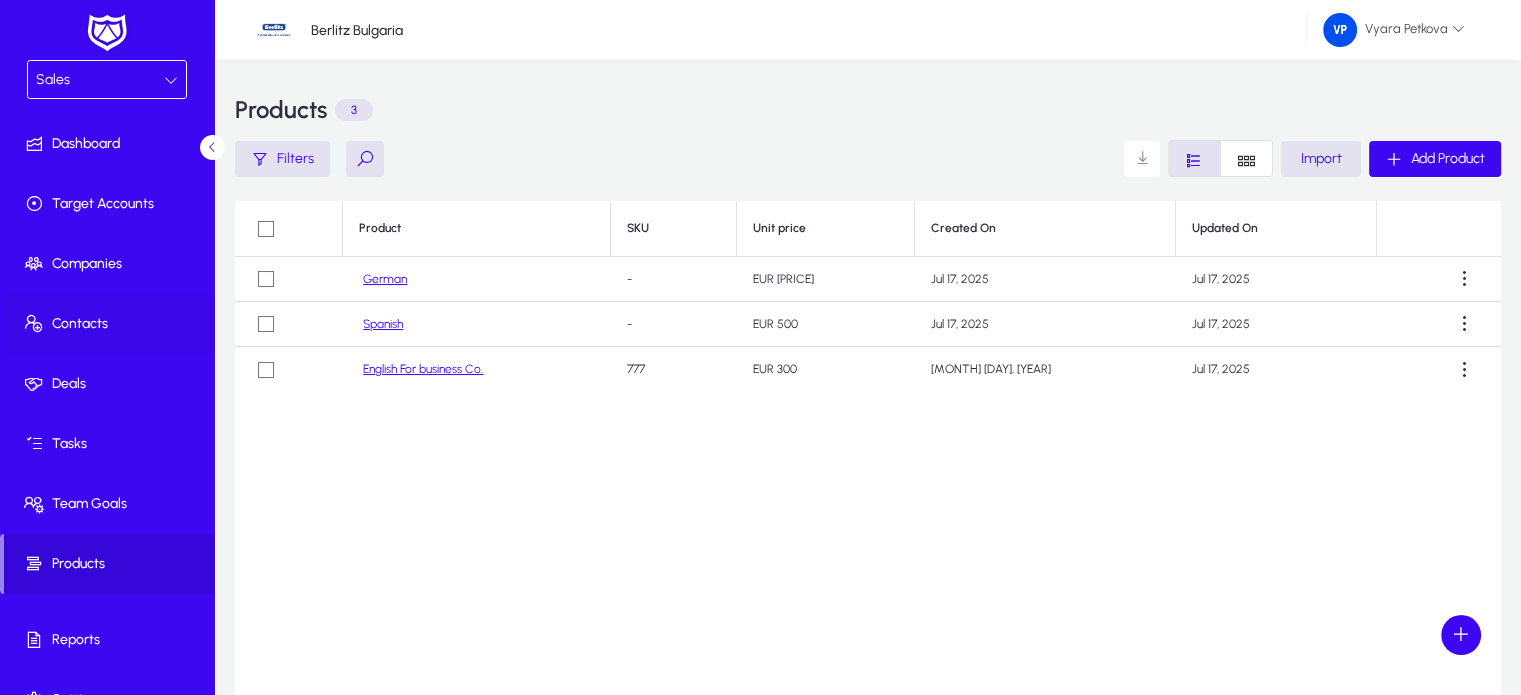 click on "Contacts" 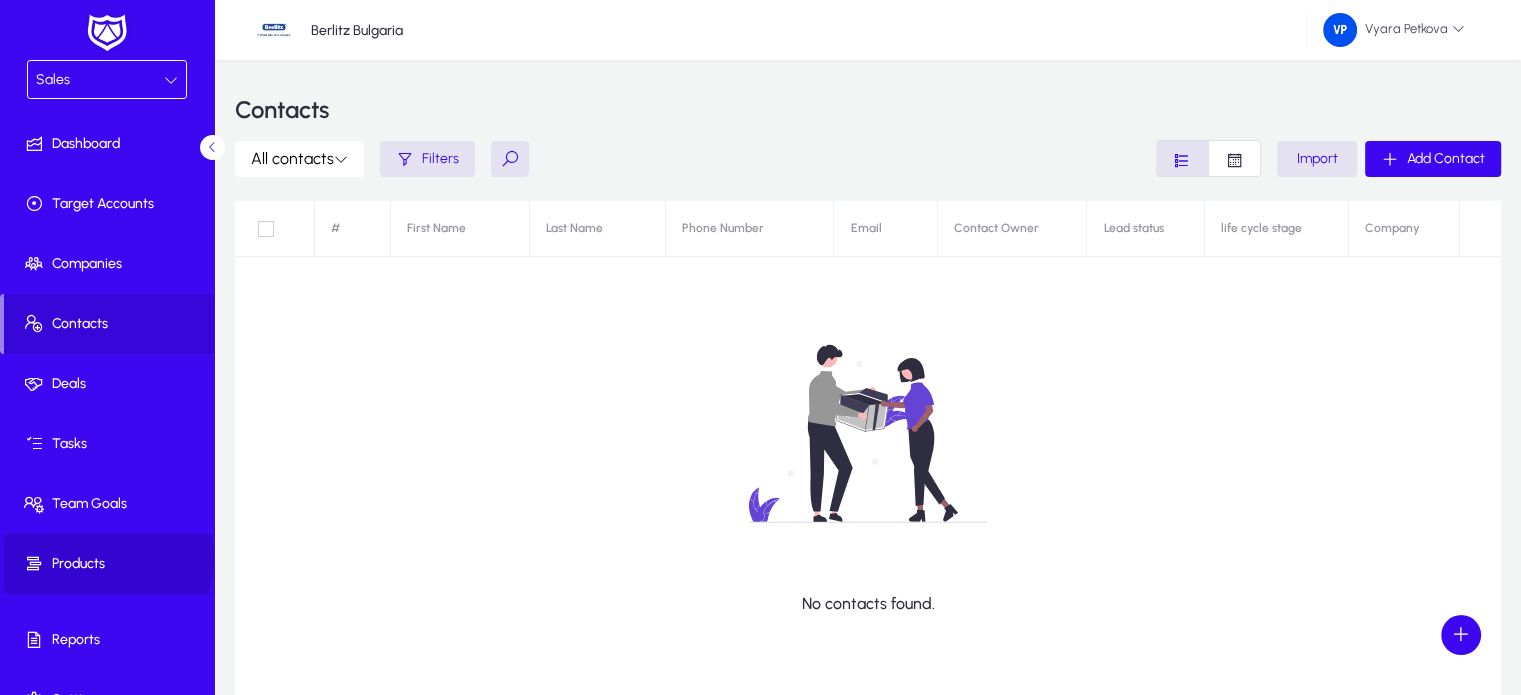 click on "Products" 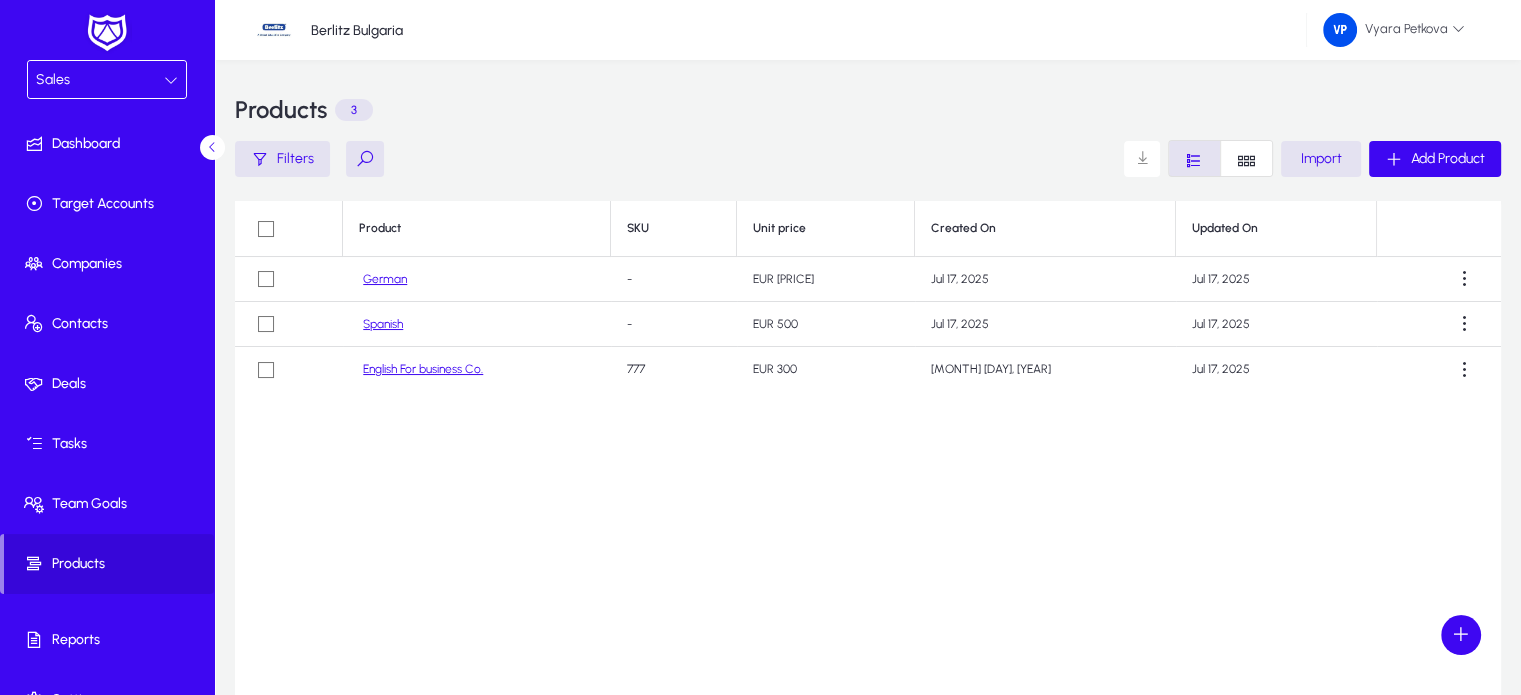 click at bounding box center [171, 80] 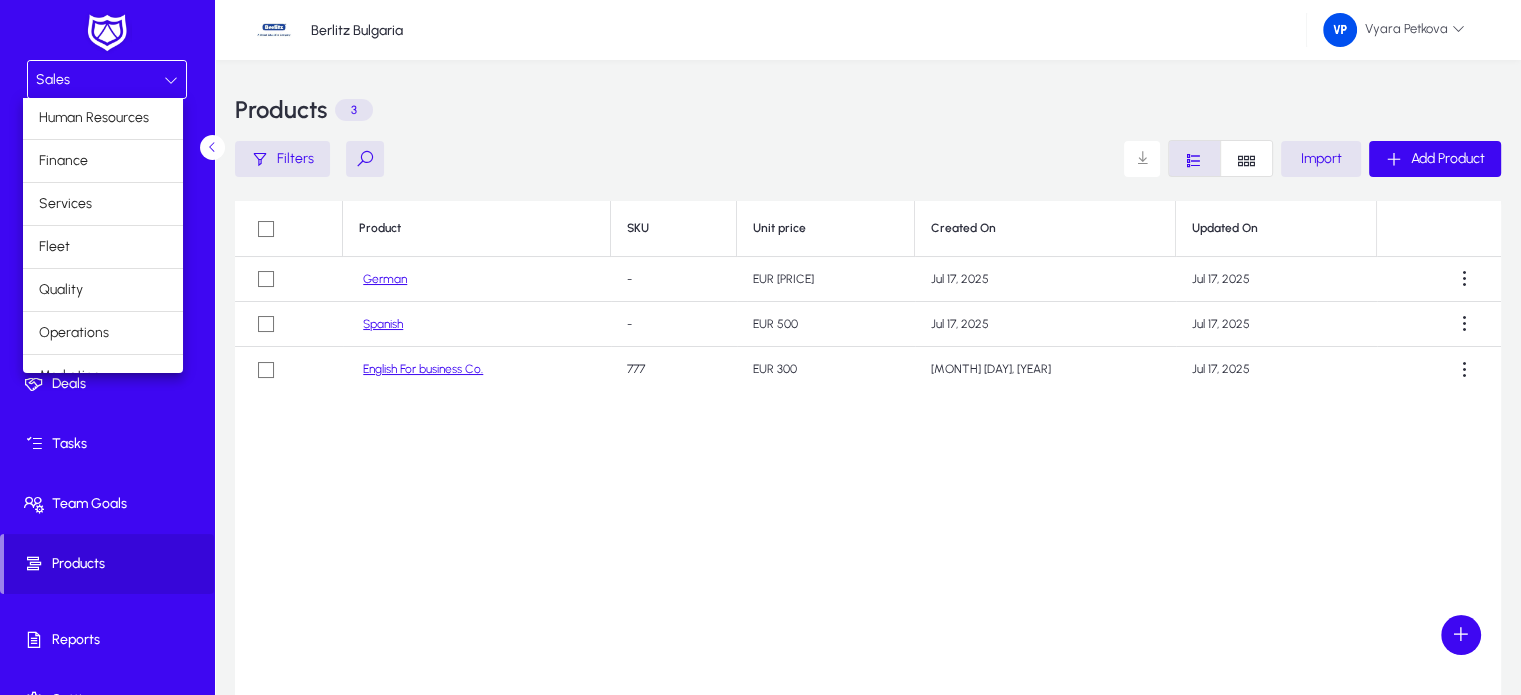 scroll, scrollTop: 66, scrollLeft: 0, axis: vertical 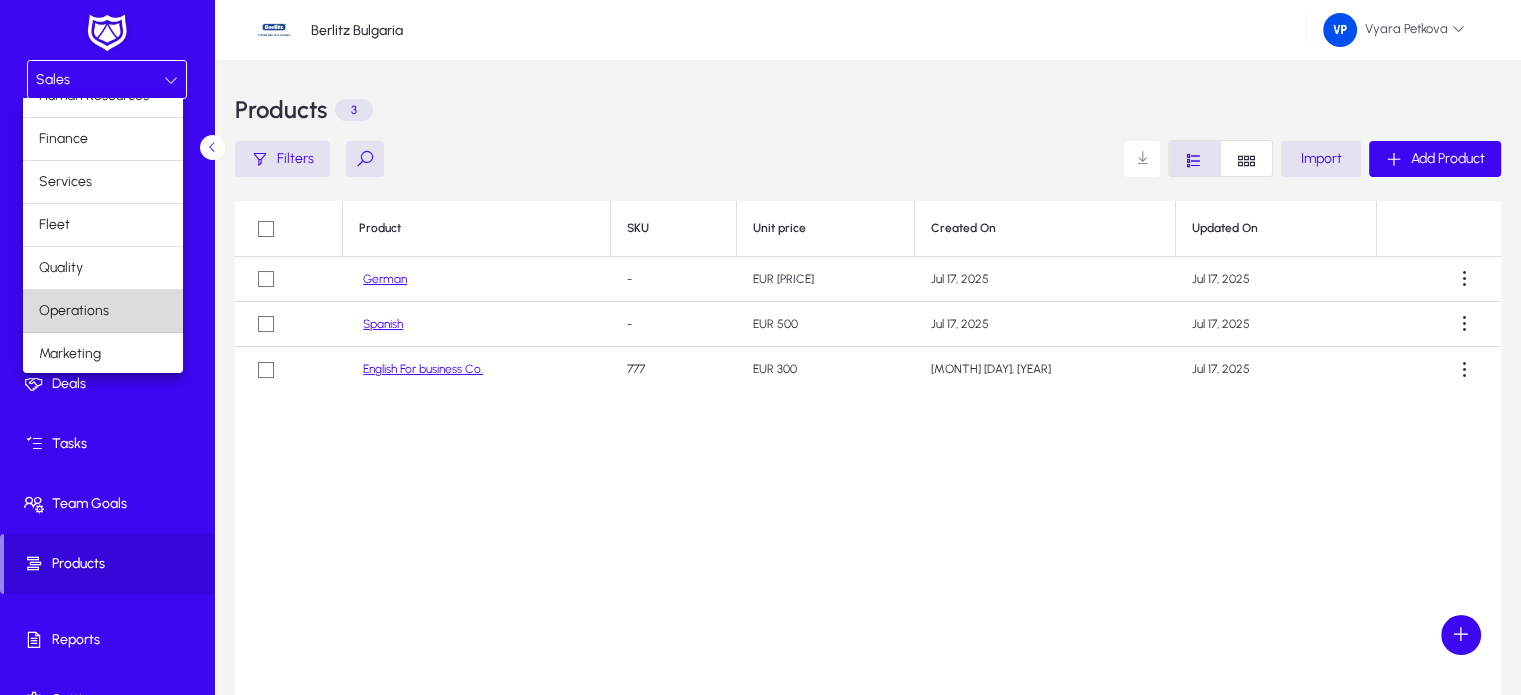 click on "Operations" at bounding box center (103, 311) 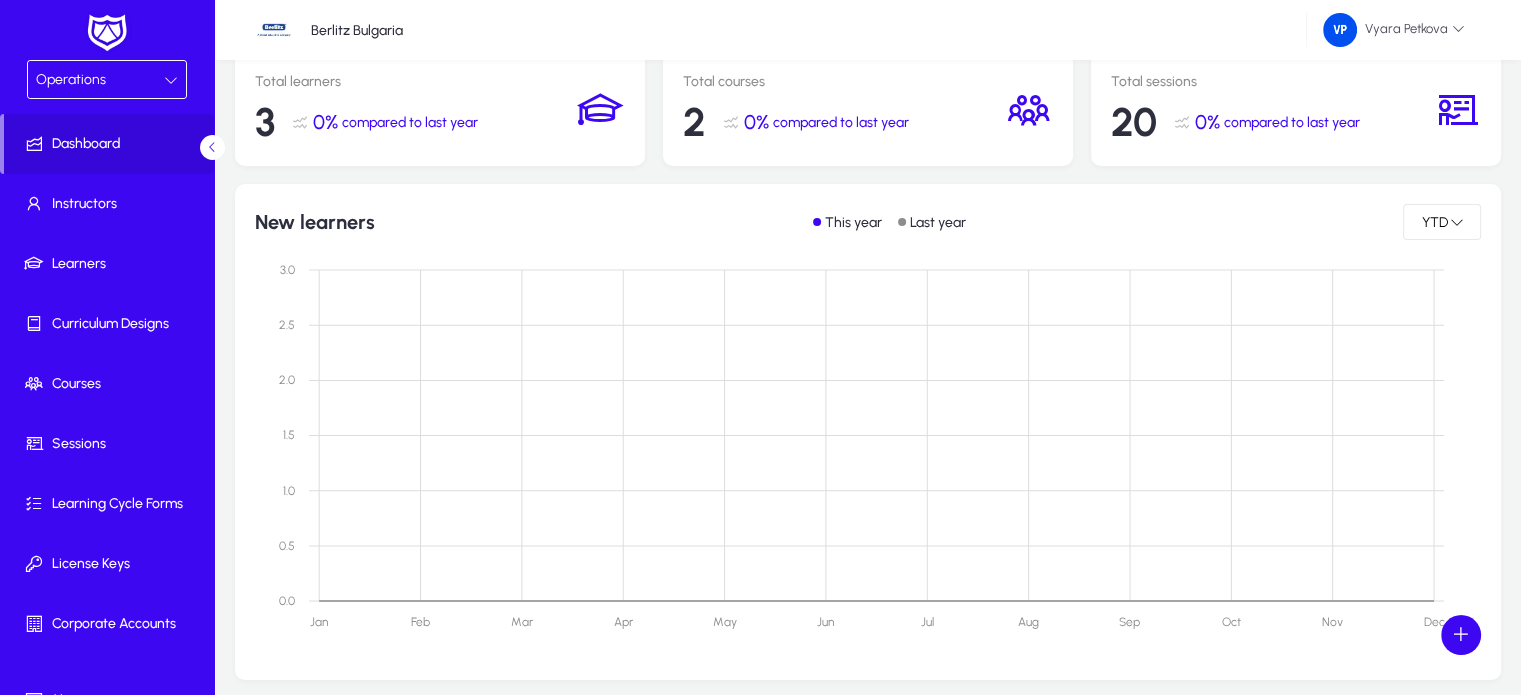 scroll, scrollTop: 0, scrollLeft: 0, axis: both 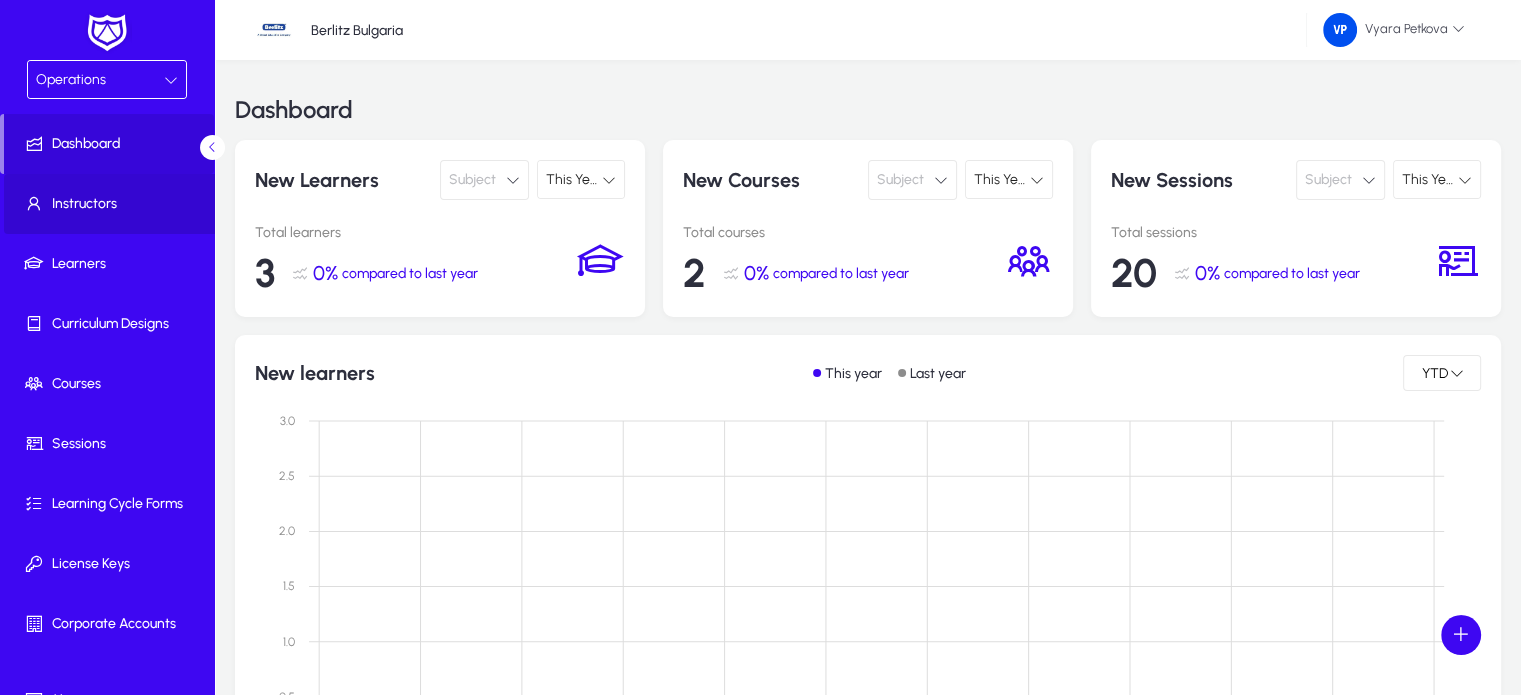 click on "Instructors" 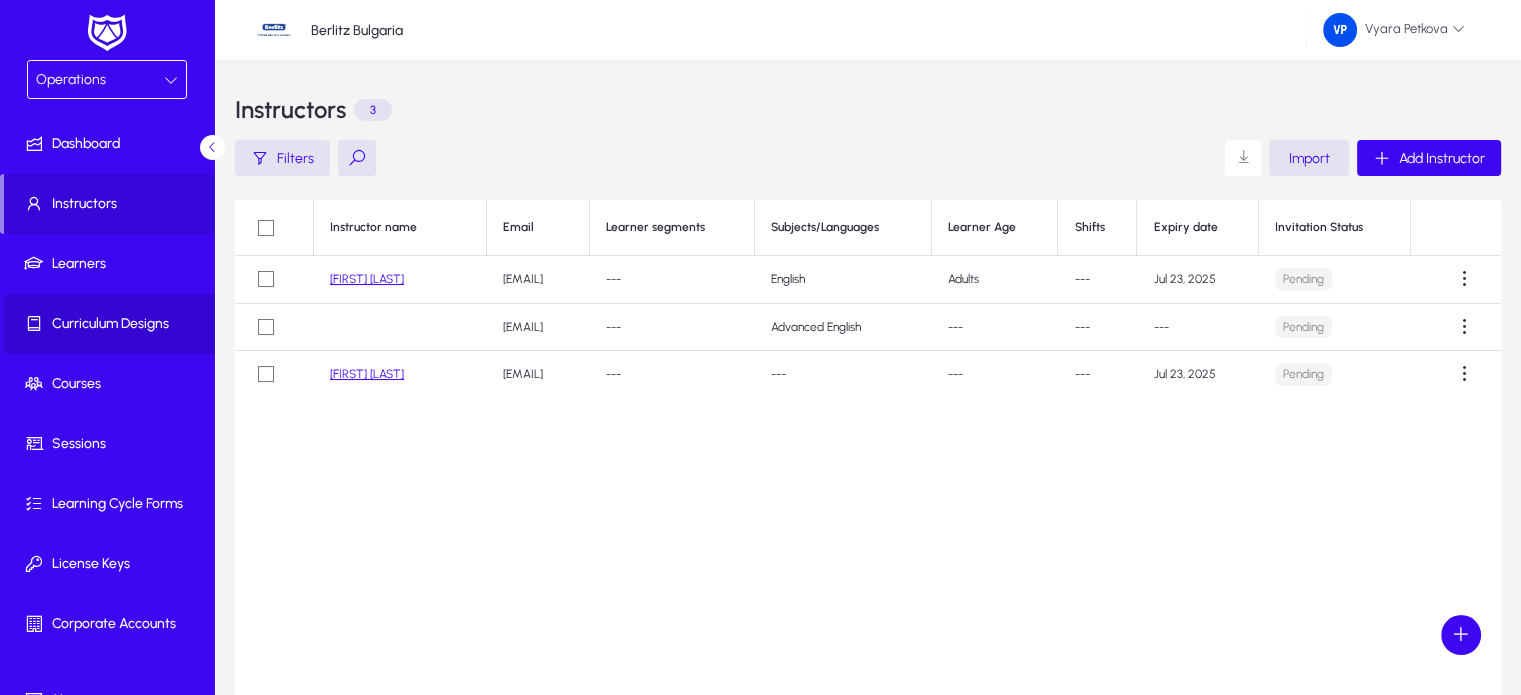 click on "Curriculum Designs" 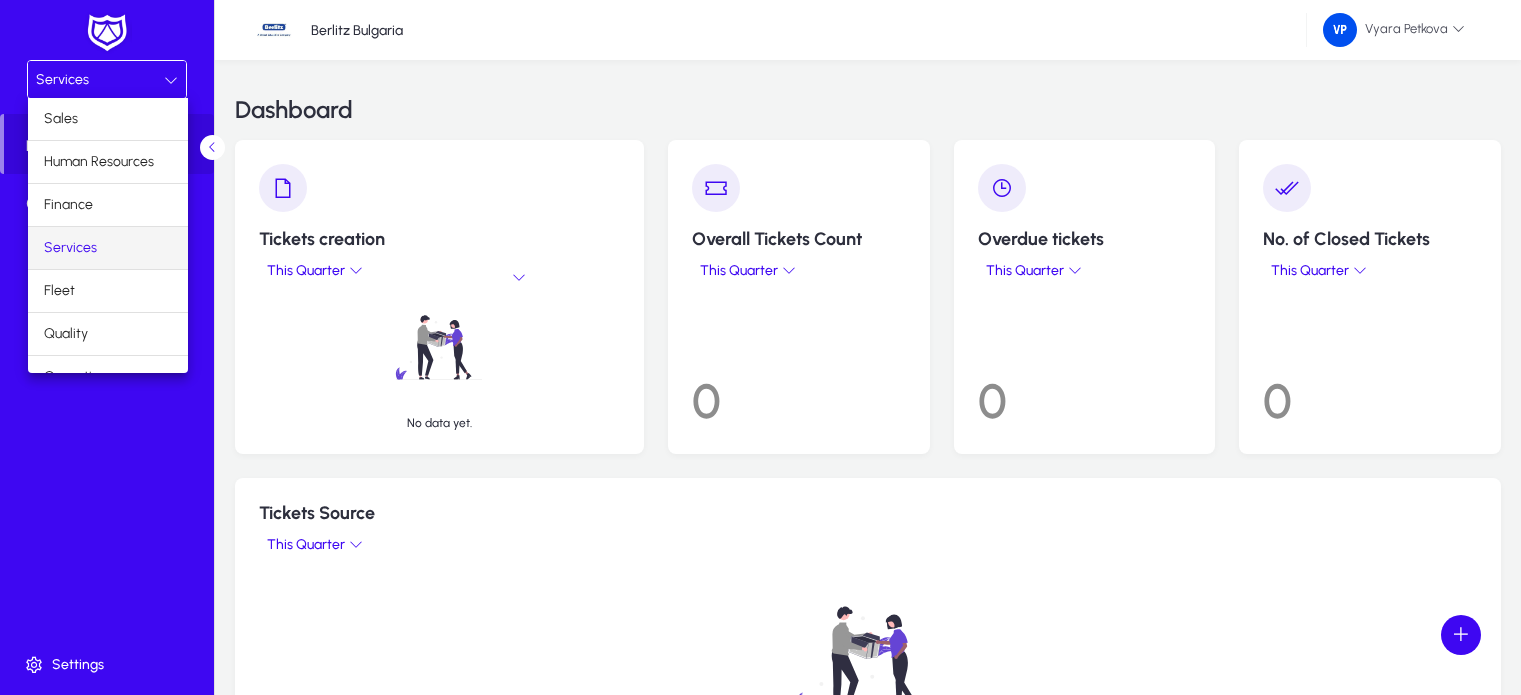 scroll, scrollTop: 0, scrollLeft: 0, axis: both 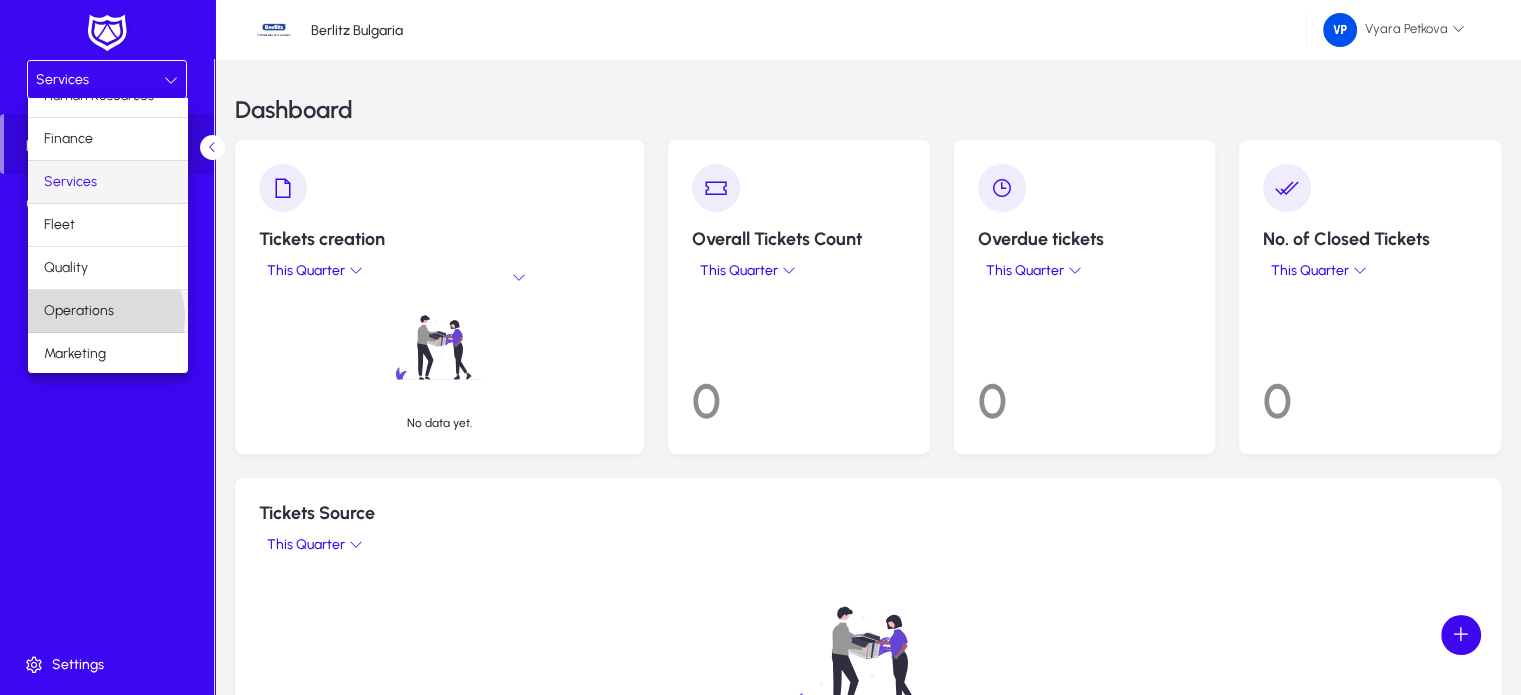 click on "Operations" at bounding box center (79, 311) 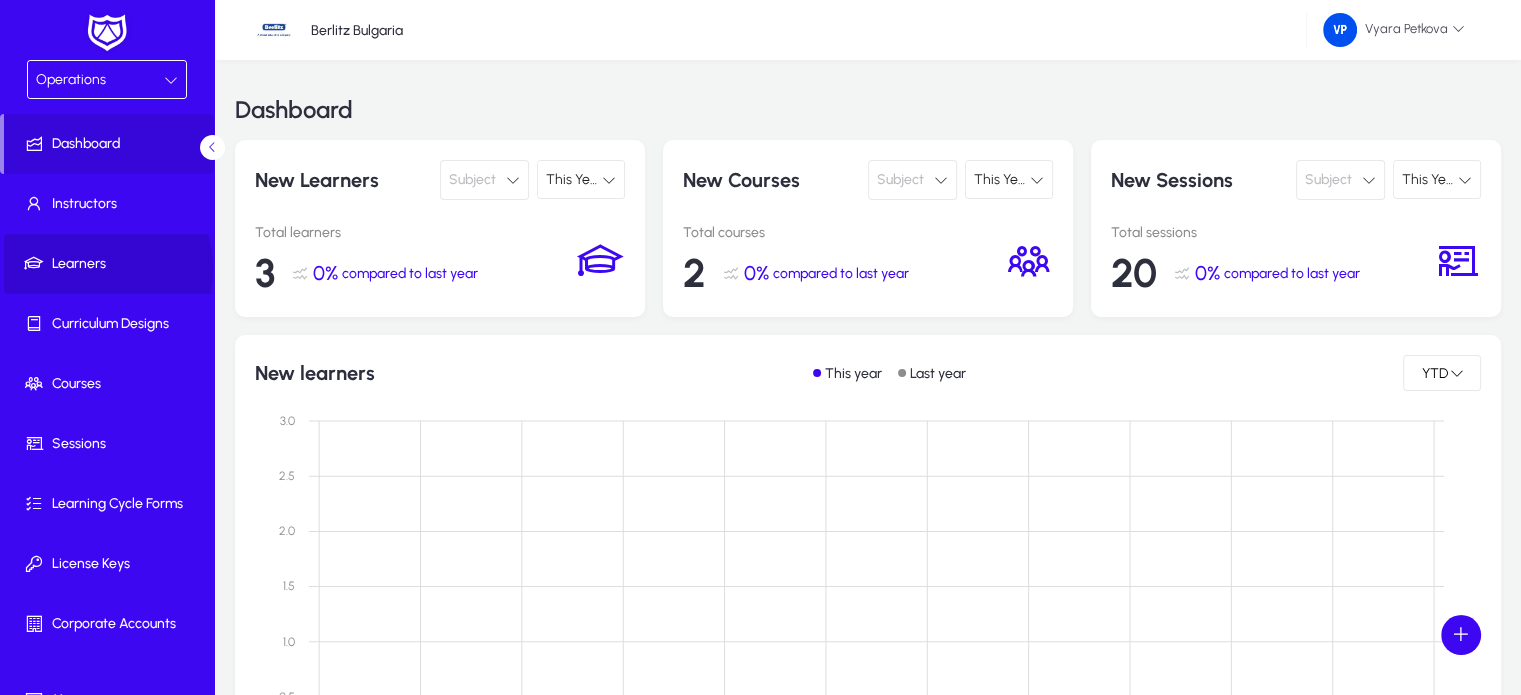 click on "Learners" 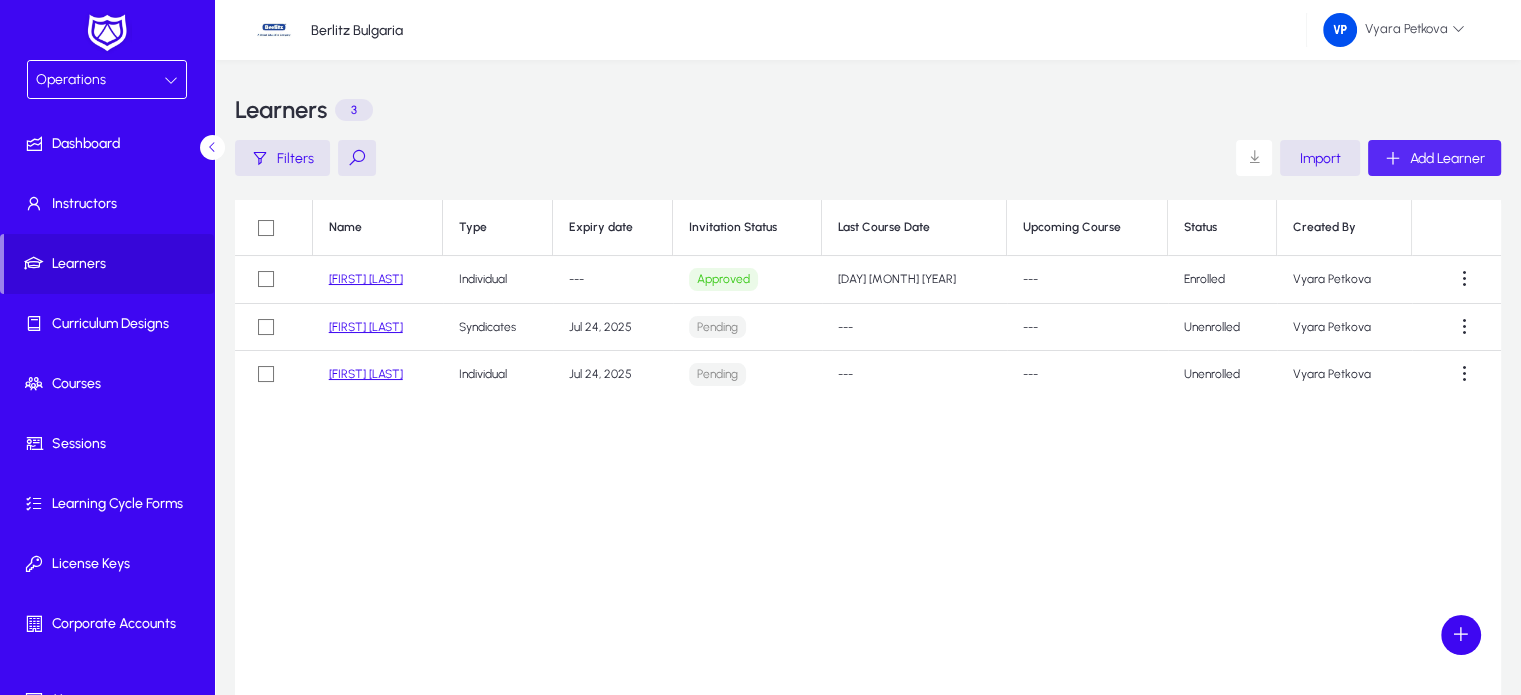 click on "Add Learner" 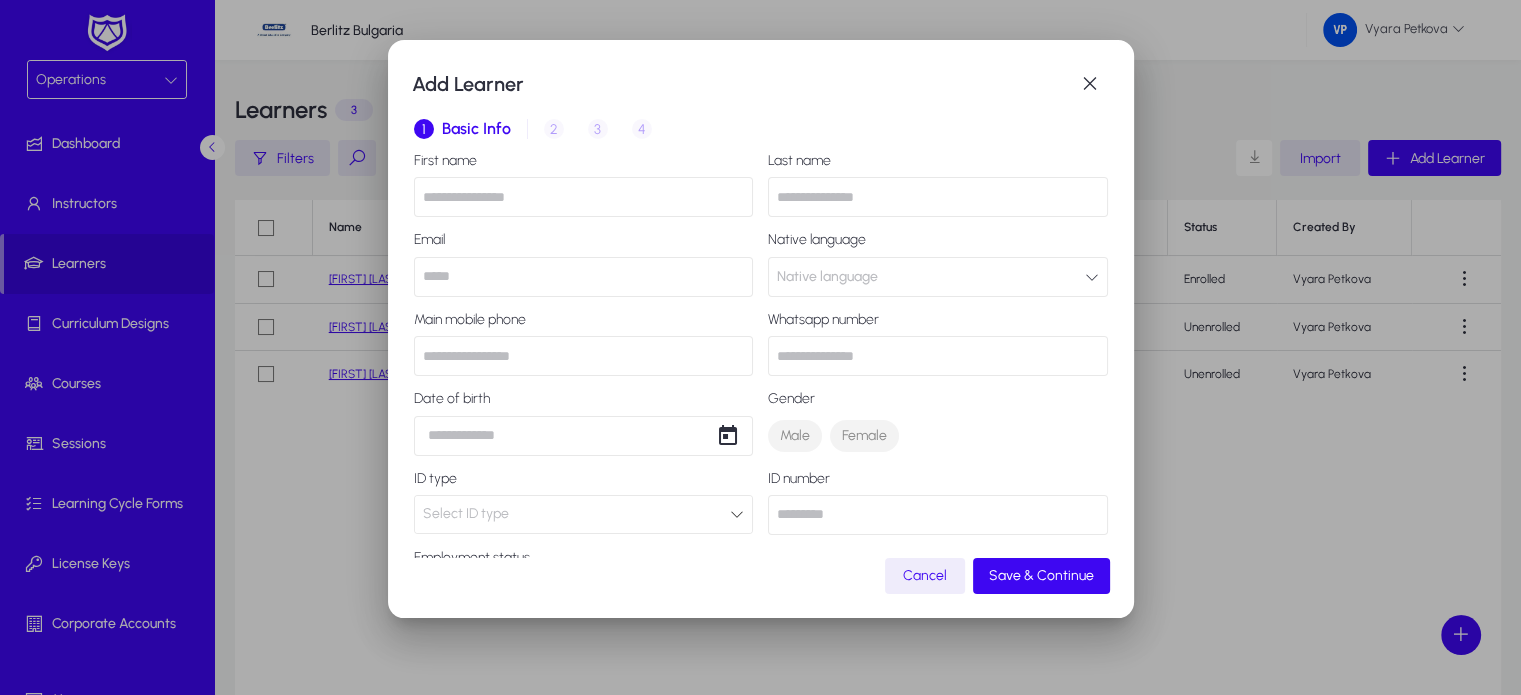 click at bounding box center [584, 197] 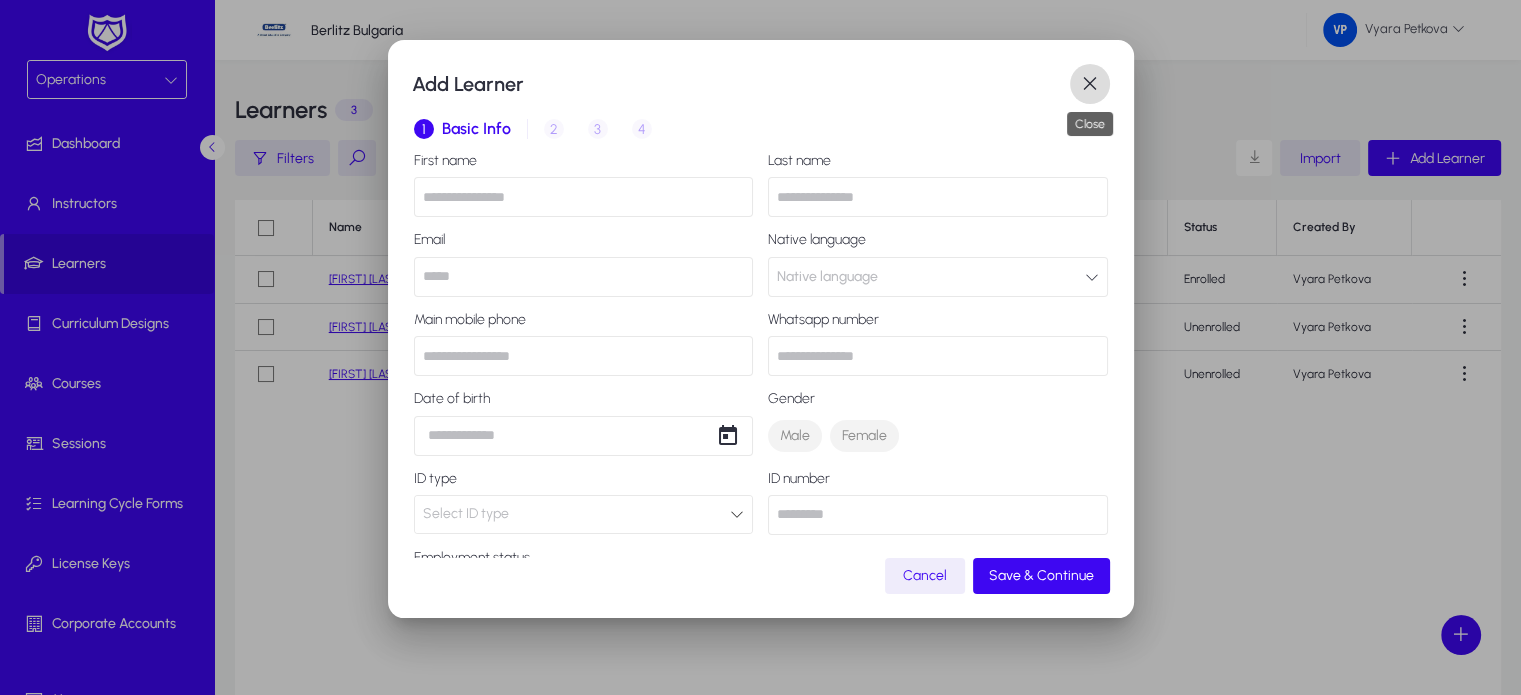click at bounding box center [1090, 84] 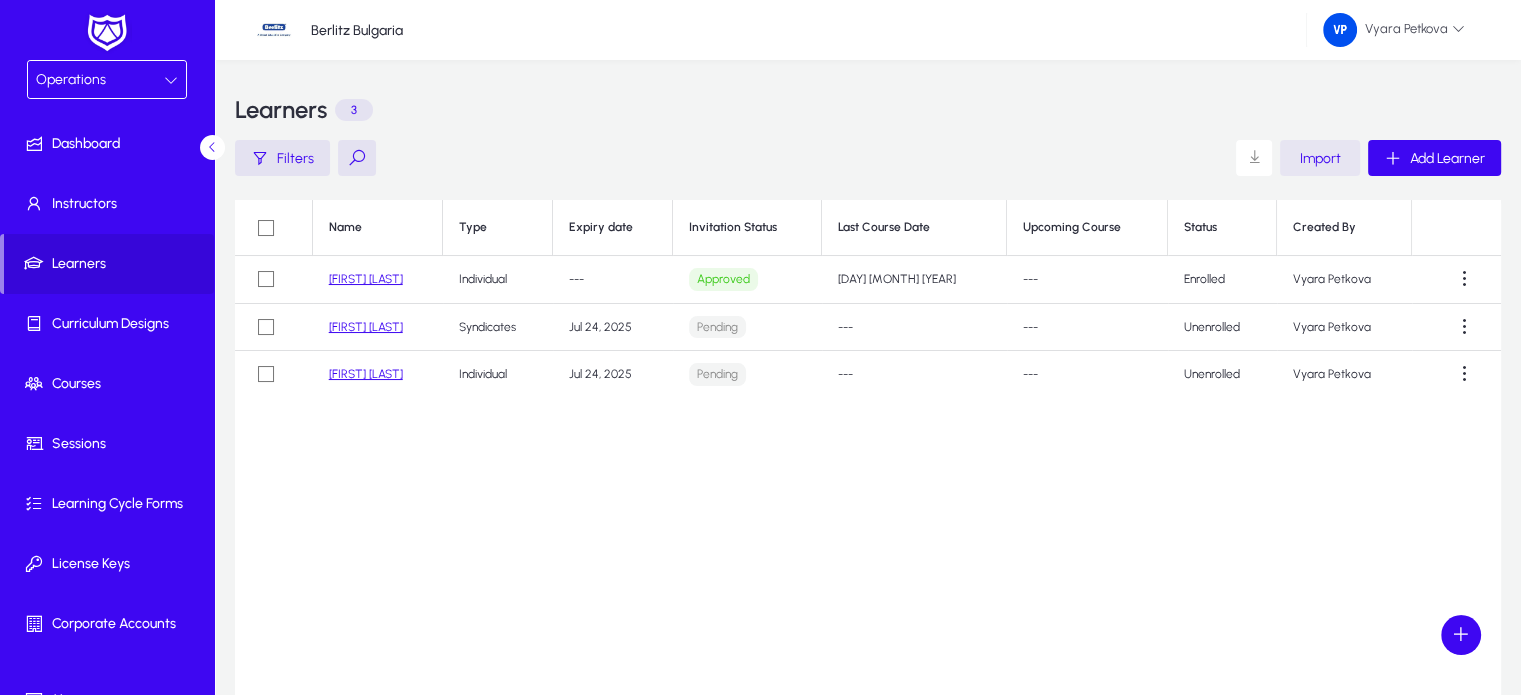 click 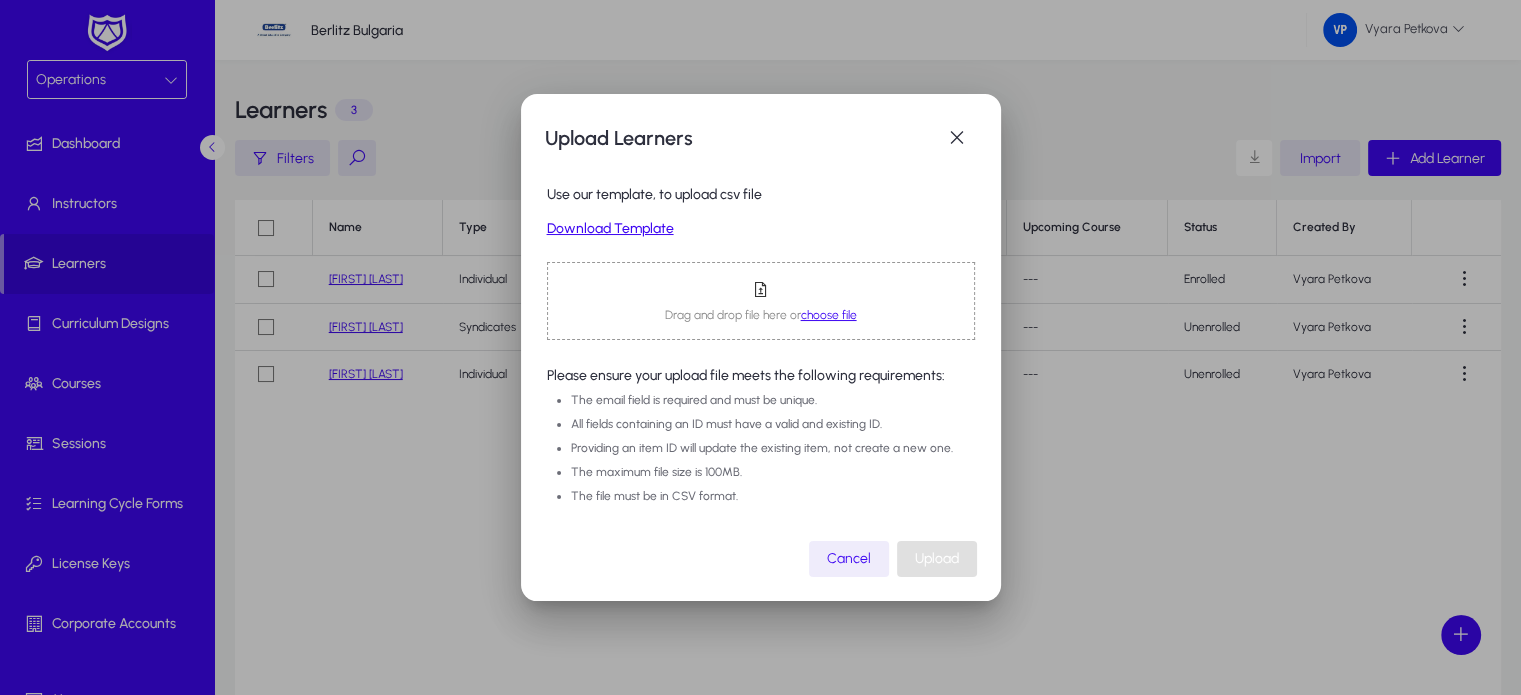 click on "Download Template" at bounding box center [761, 229] 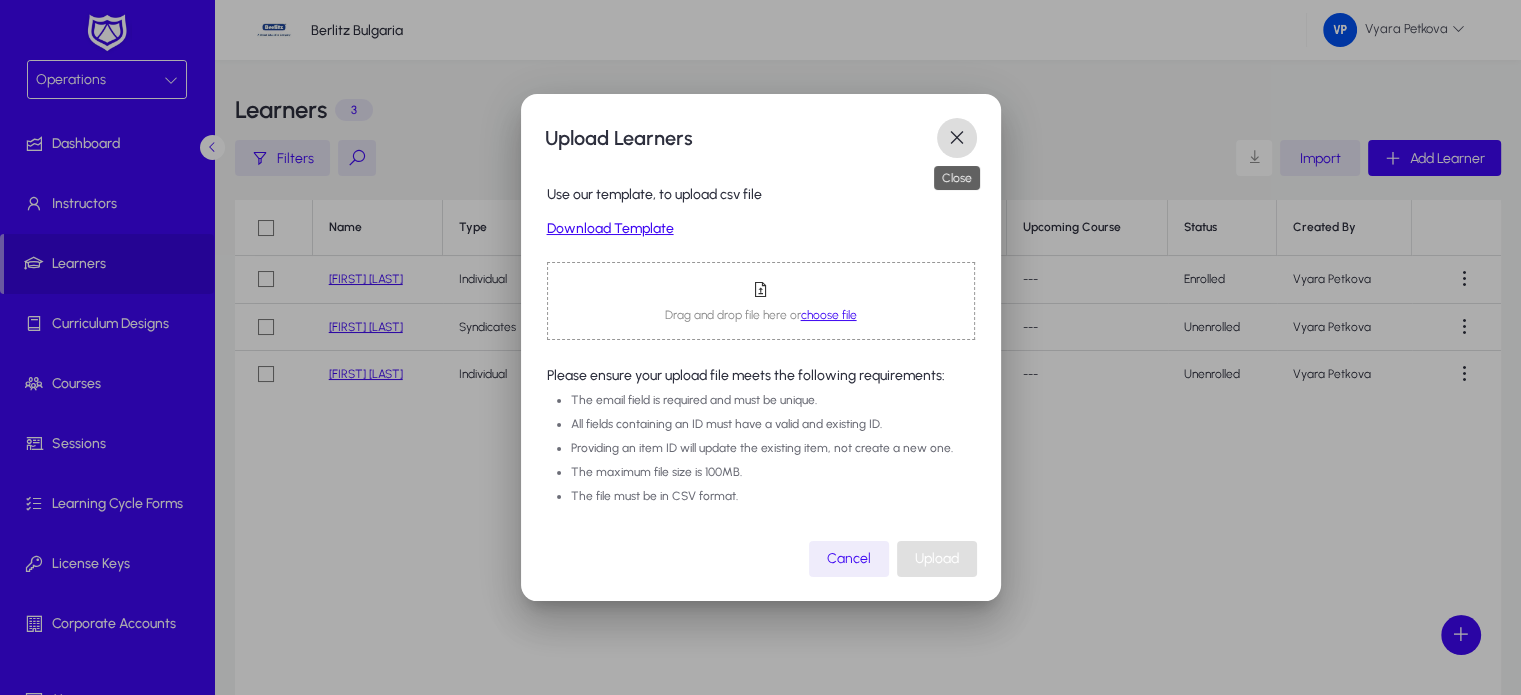 click at bounding box center (957, 138) 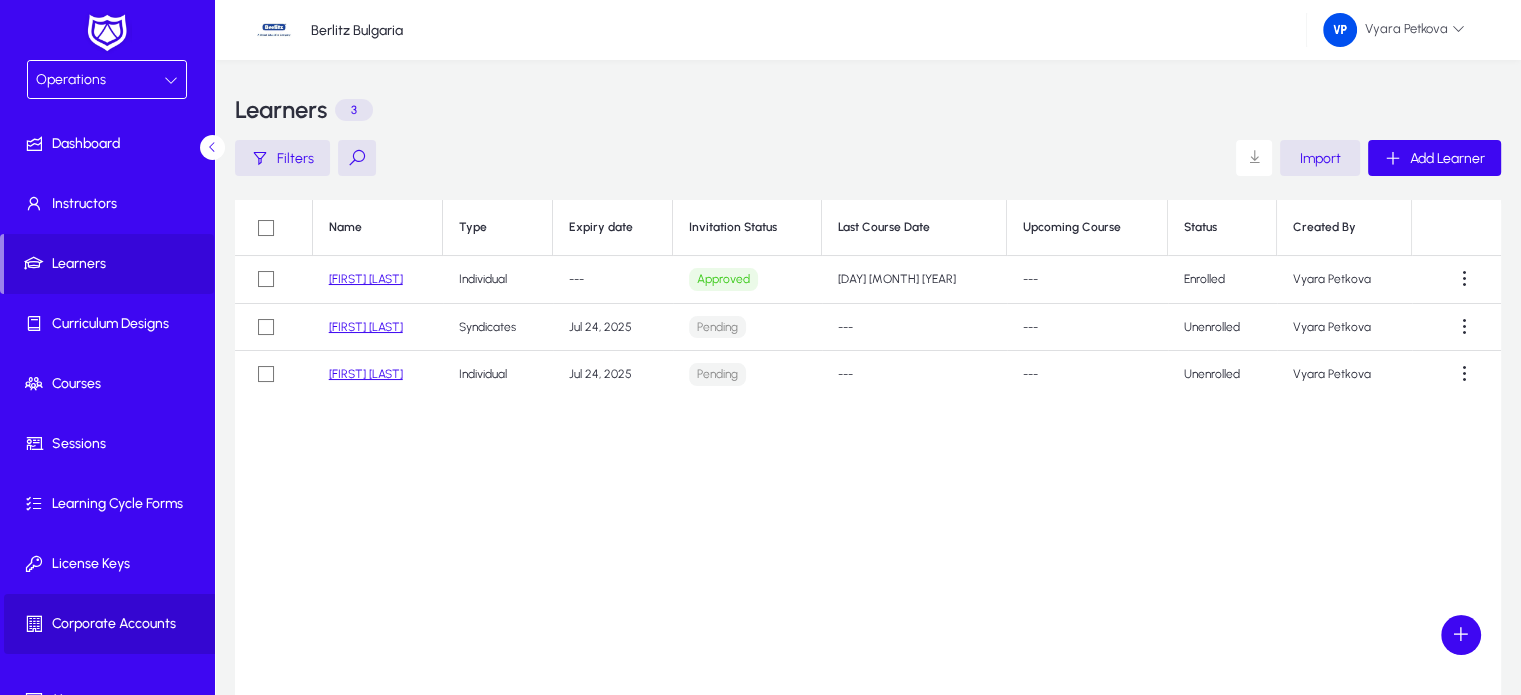 click on "Corporate Accounts" 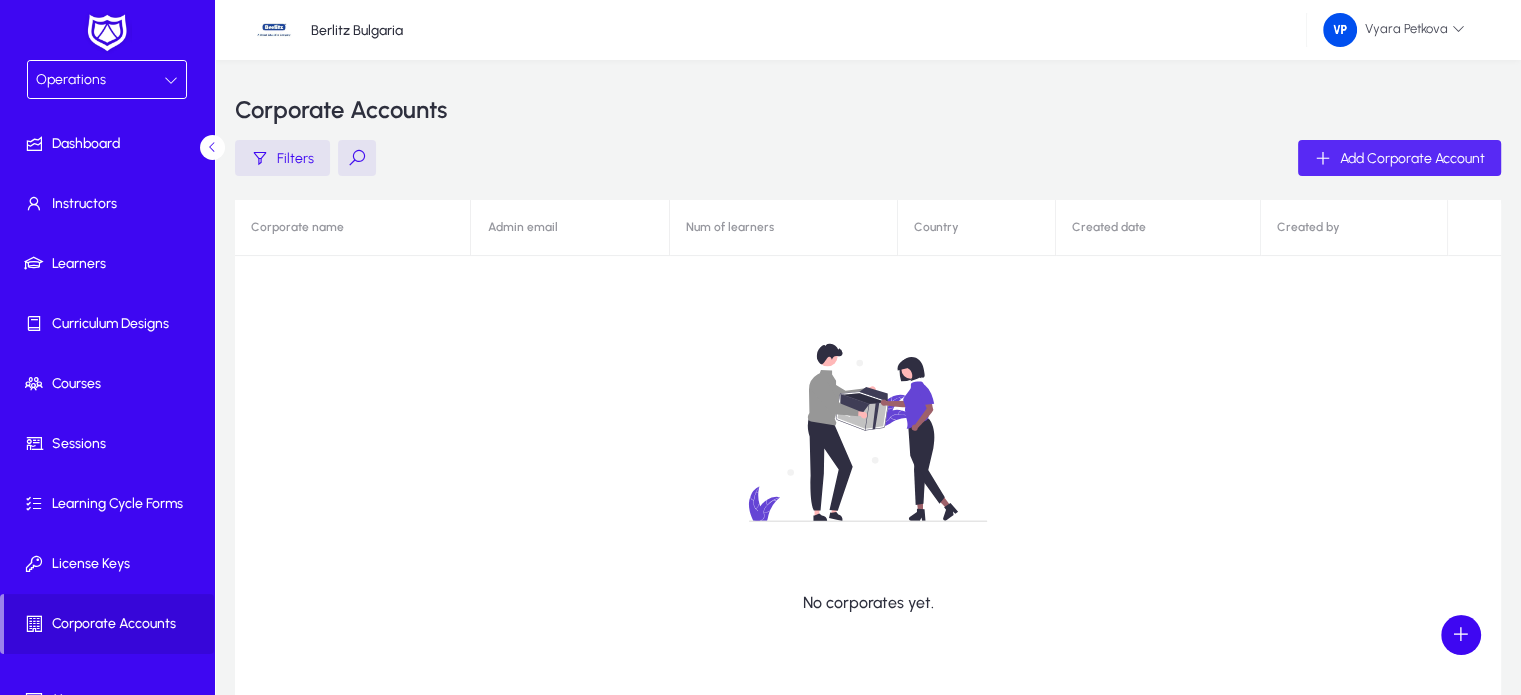 click on "Add Corporate Account" 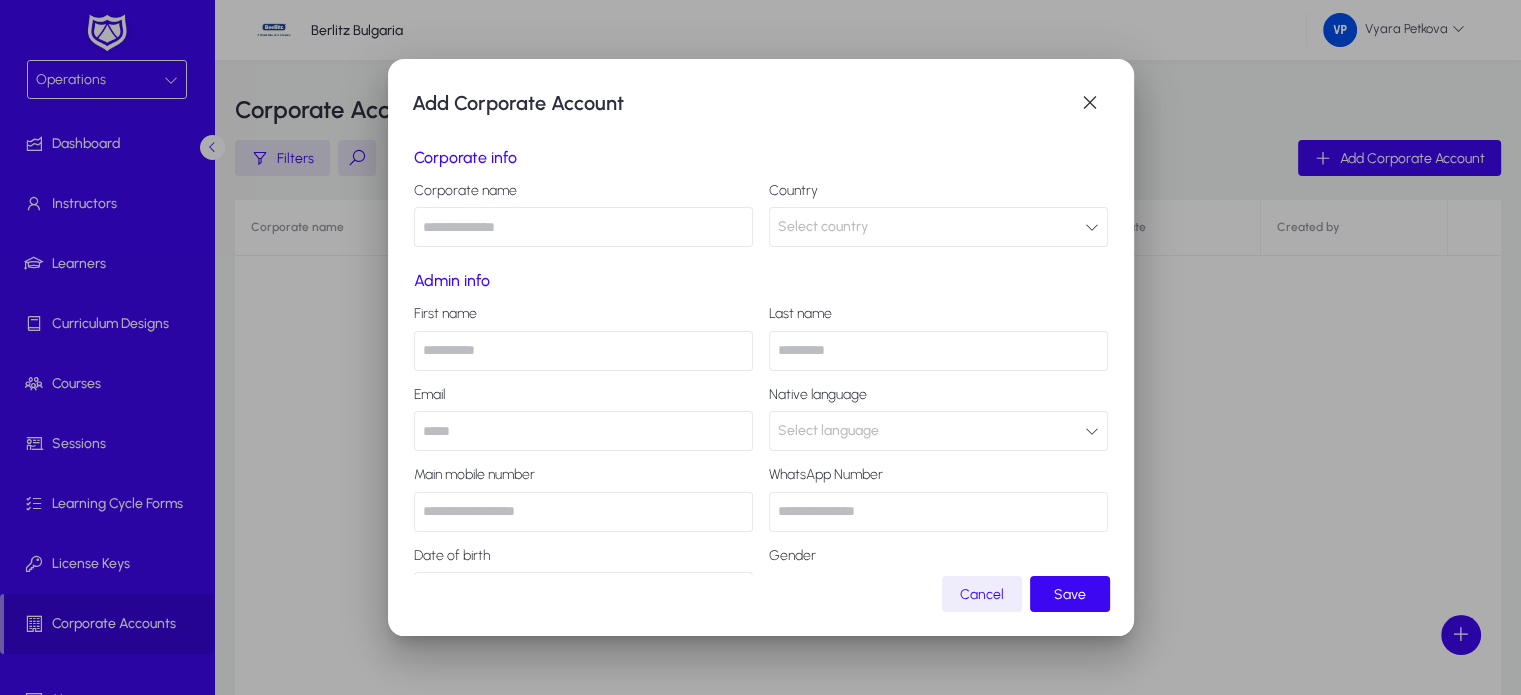 scroll, scrollTop: 68, scrollLeft: 0, axis: vertical 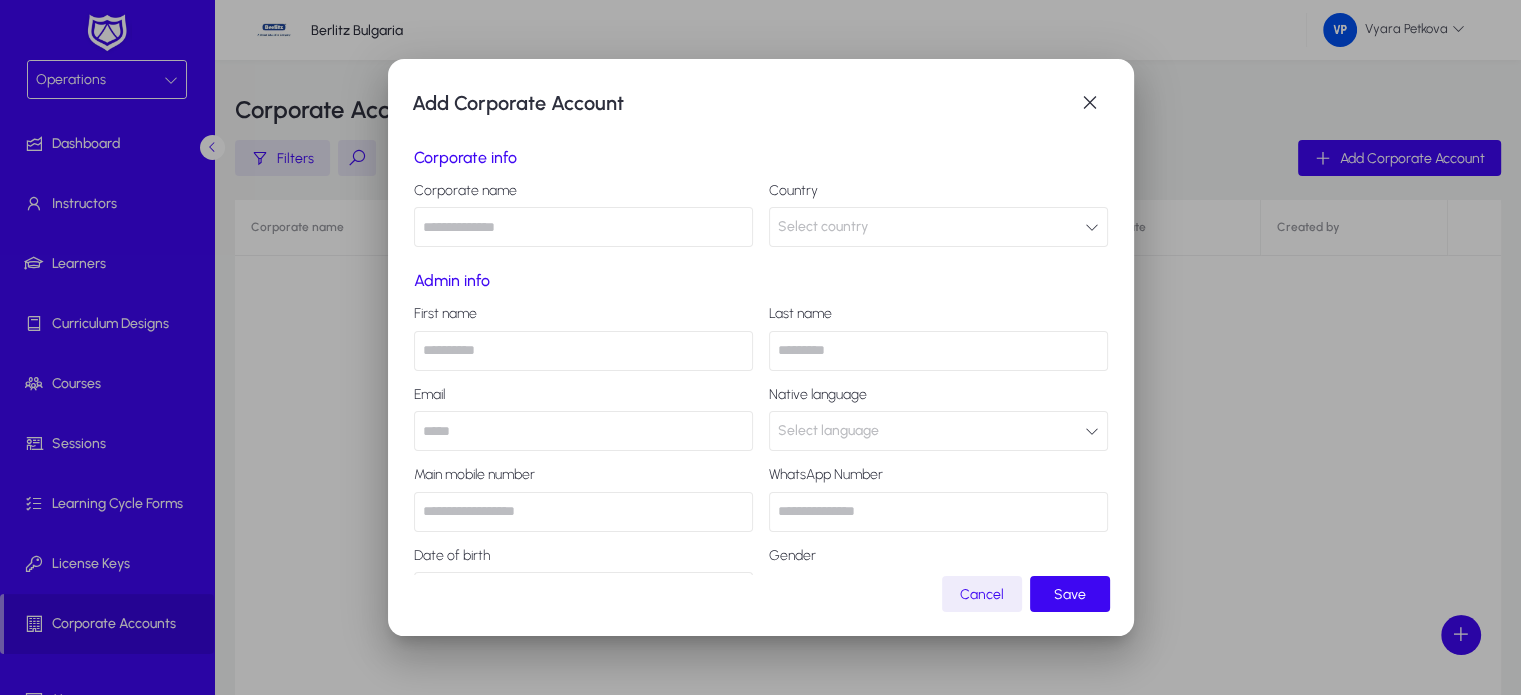 click at bounding box center [583, 227] 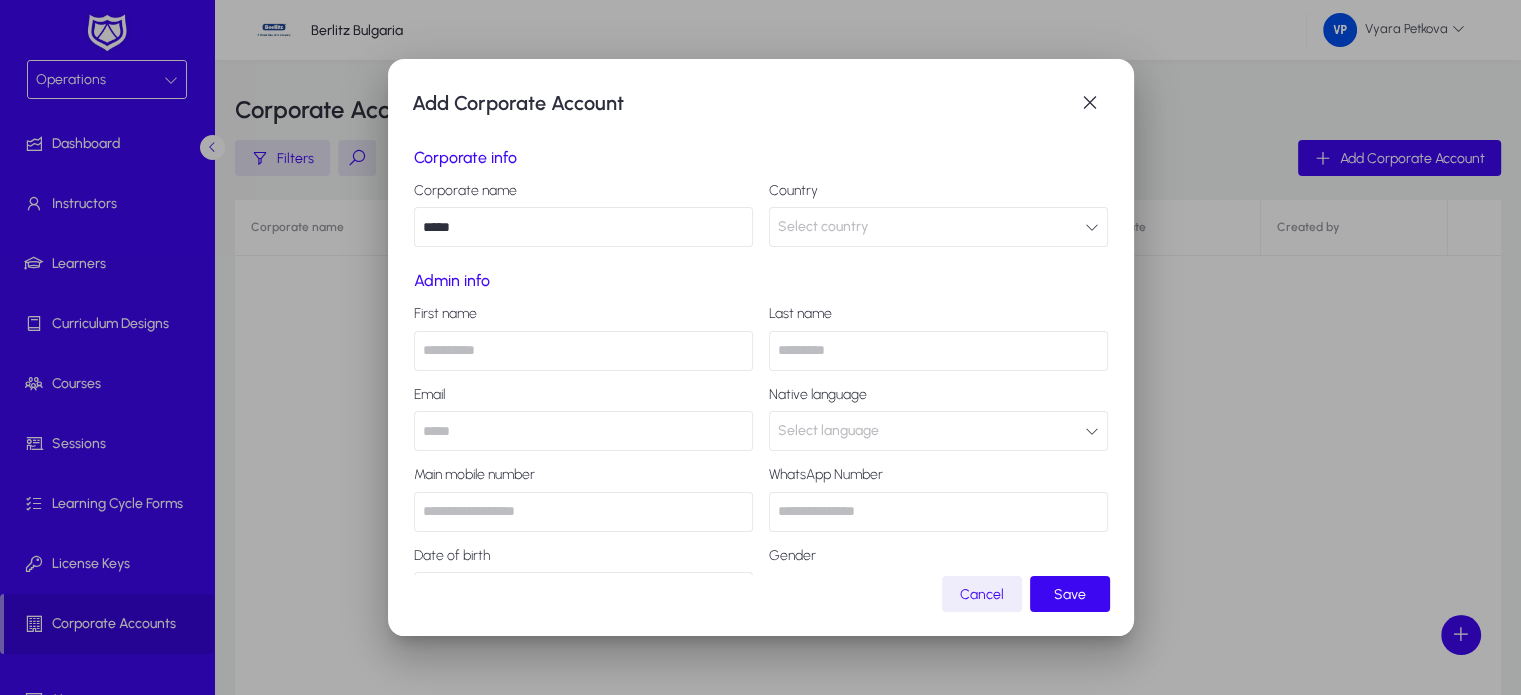 type on "*****" 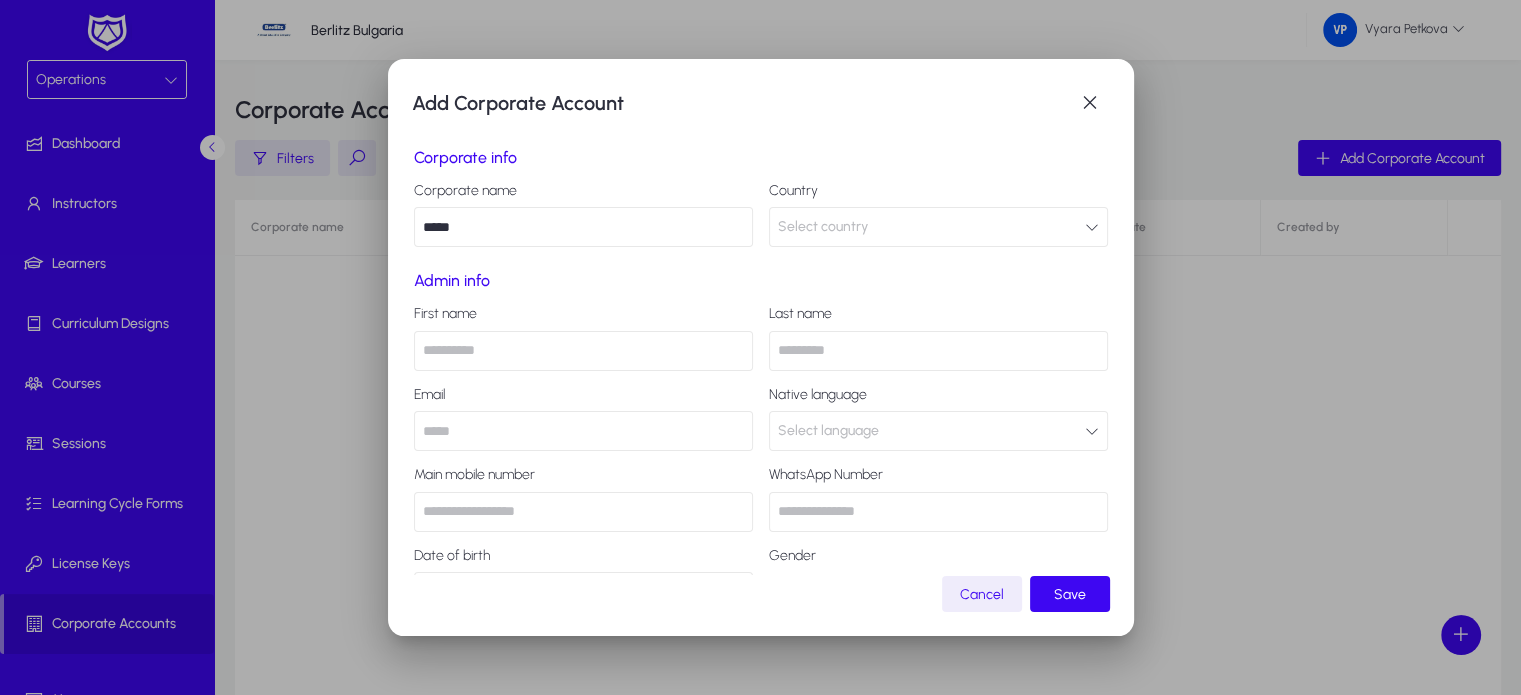click on "Select country" 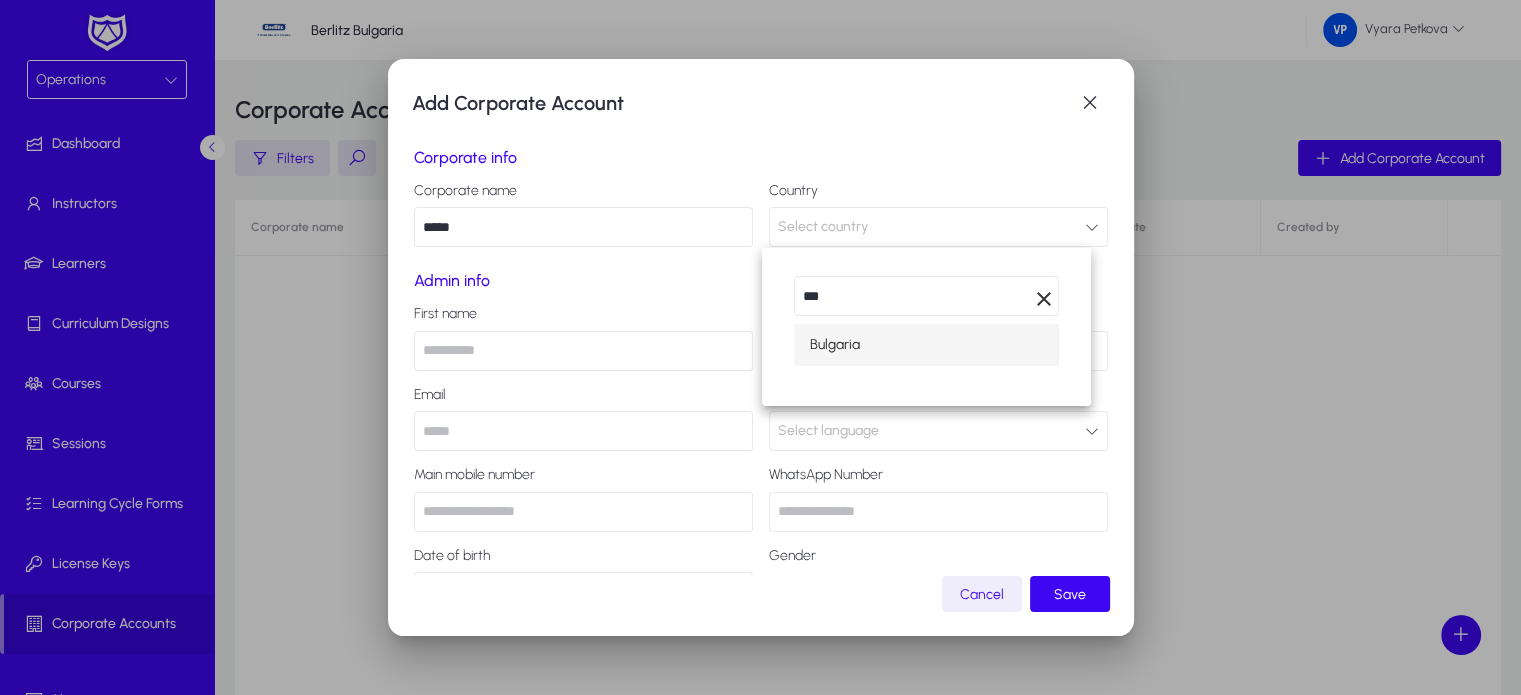 type on "***" 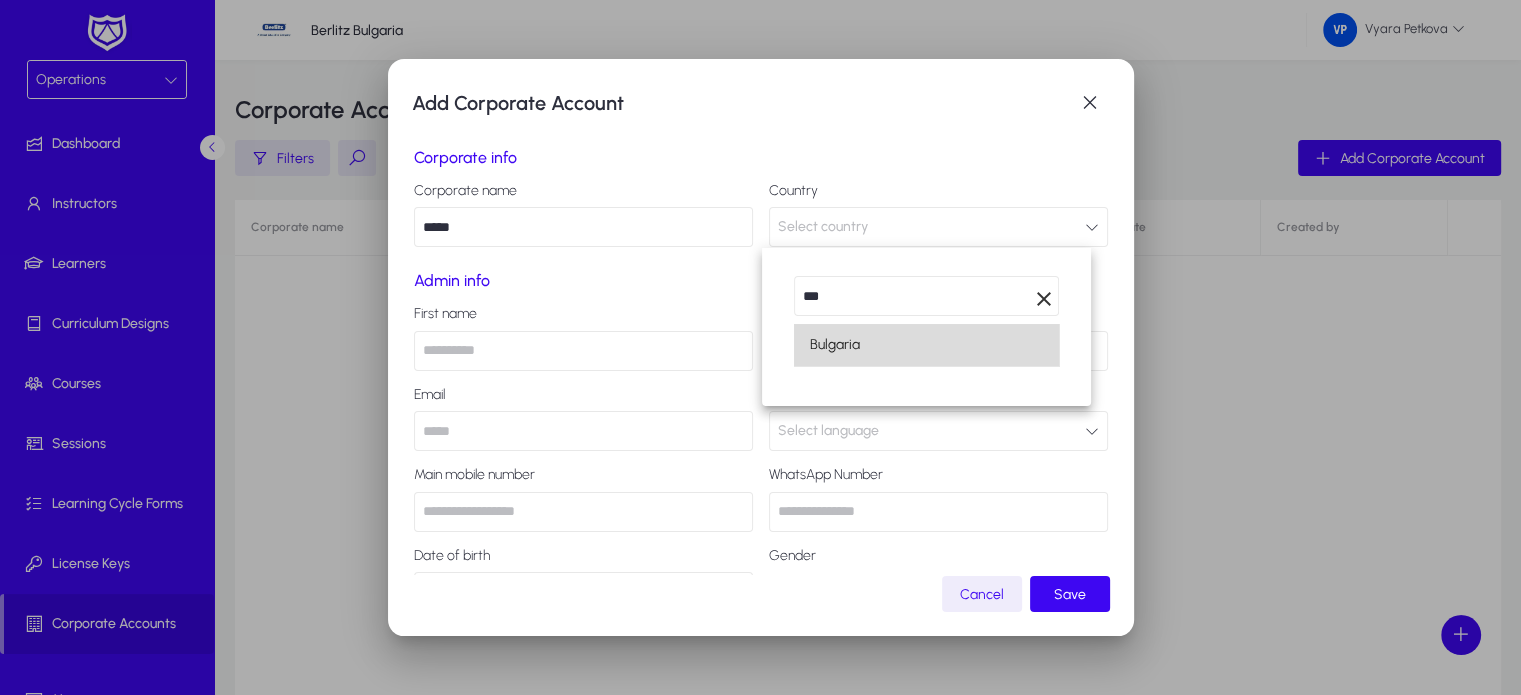 click on "Bulgaria" at bounding box center [927, 345] 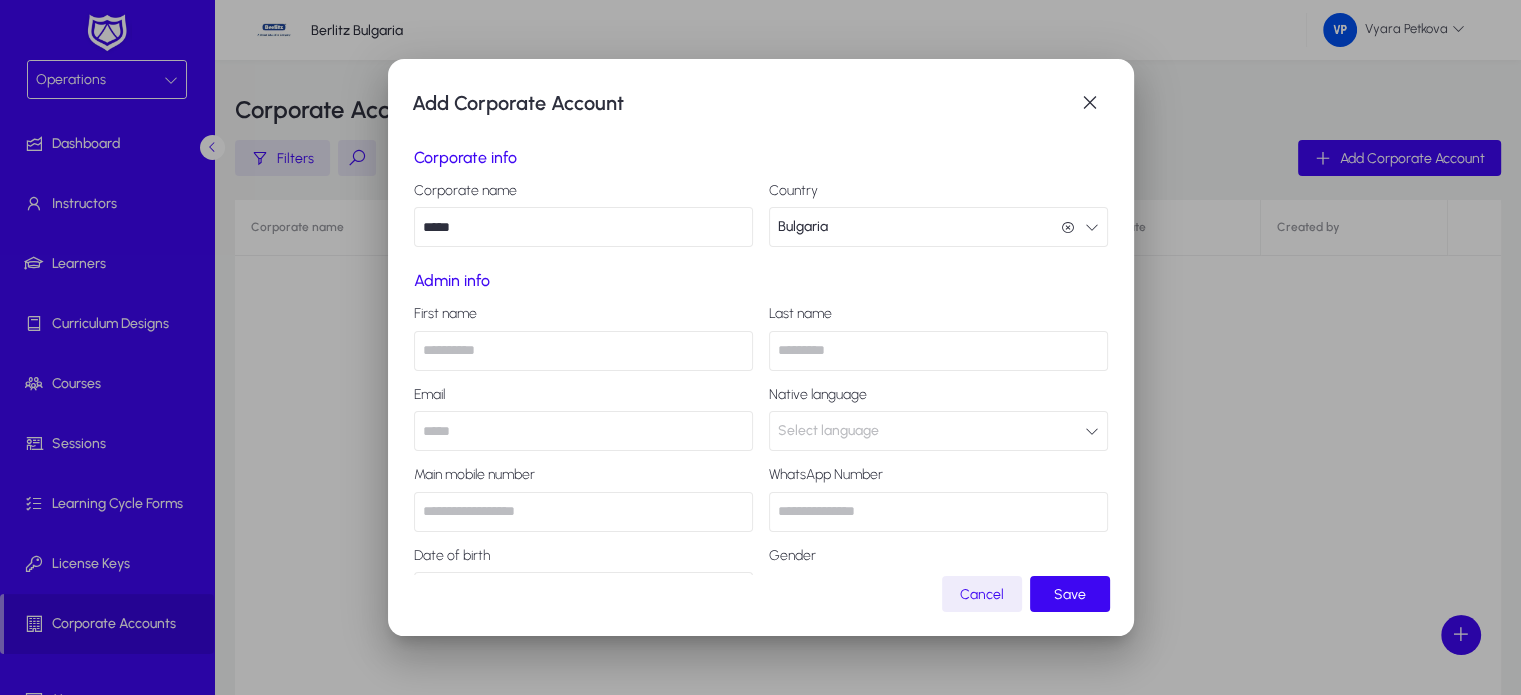 scroll, scrollTop: 0, scrollLeft: 0, axis: both 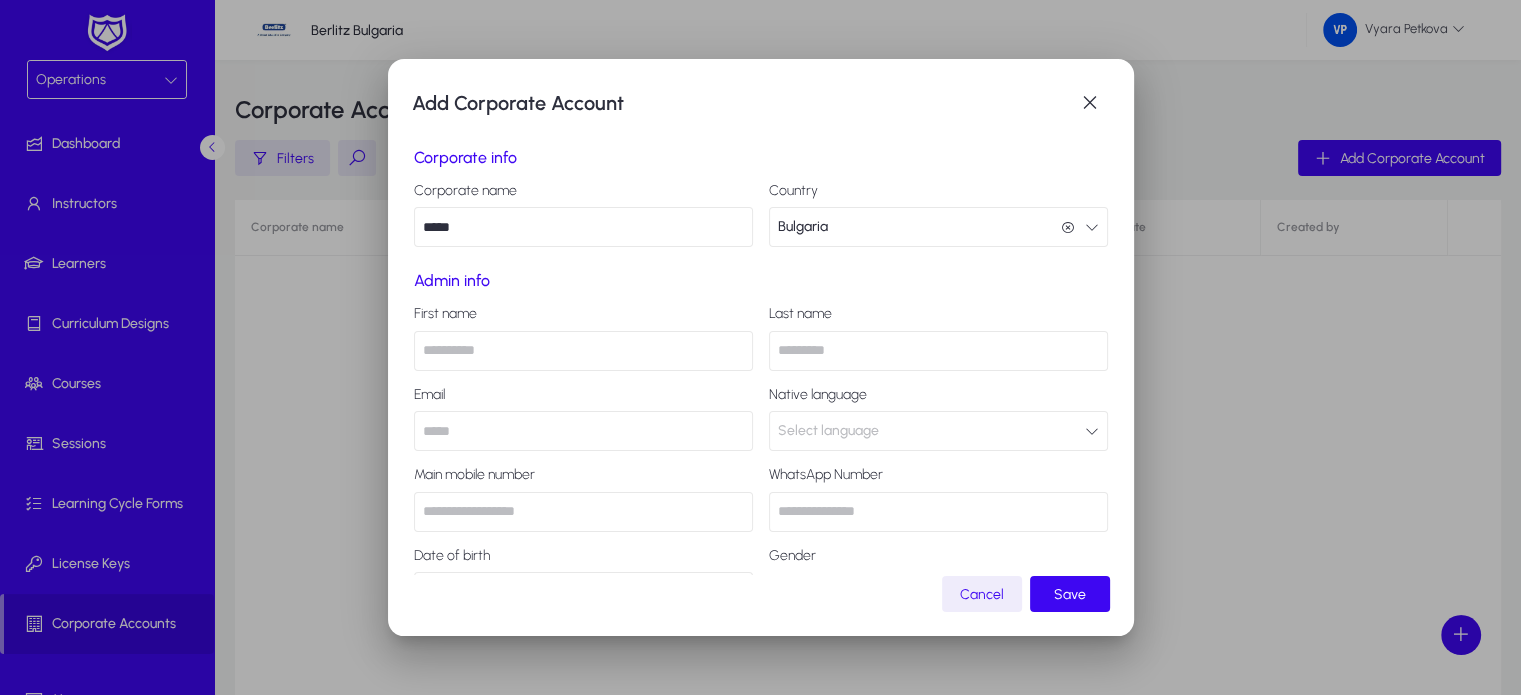 click at bounding box center (583, 351) 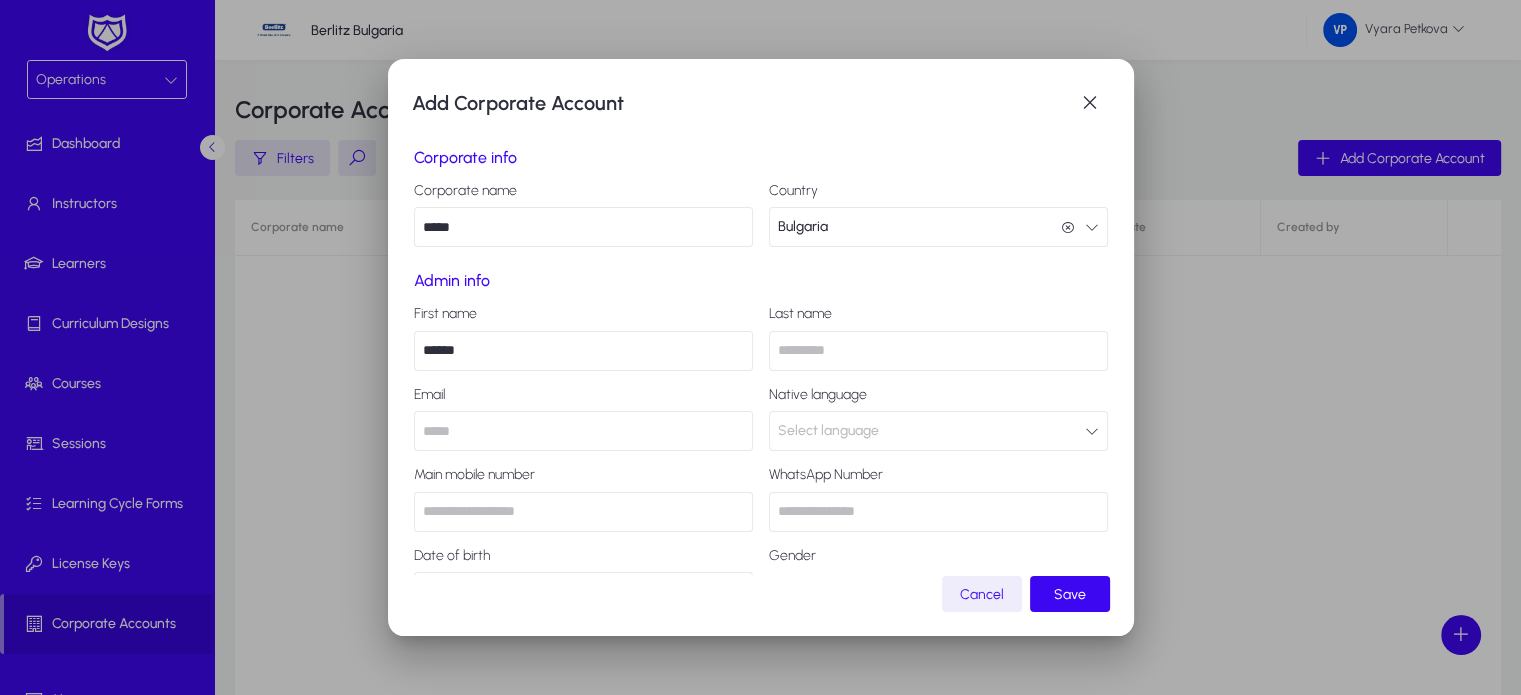type on "******" 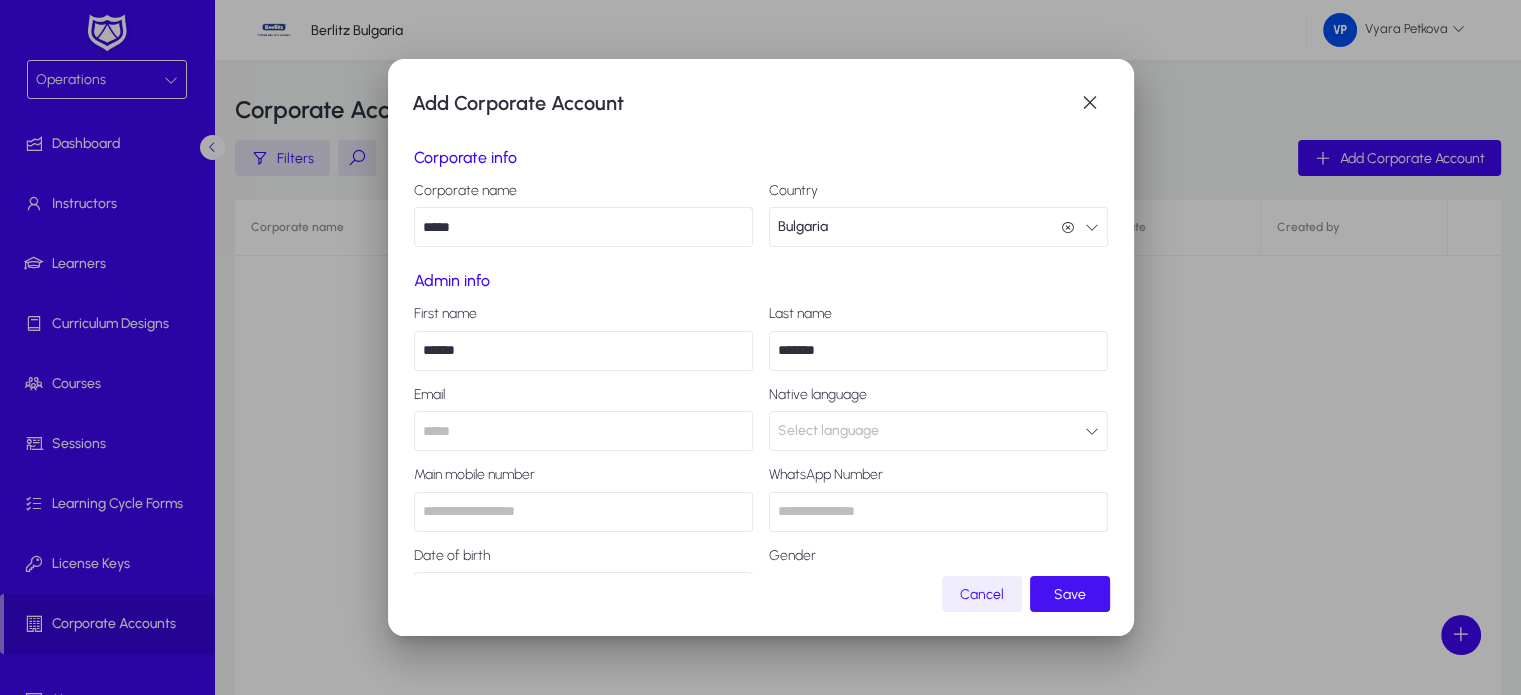 type on "*******" 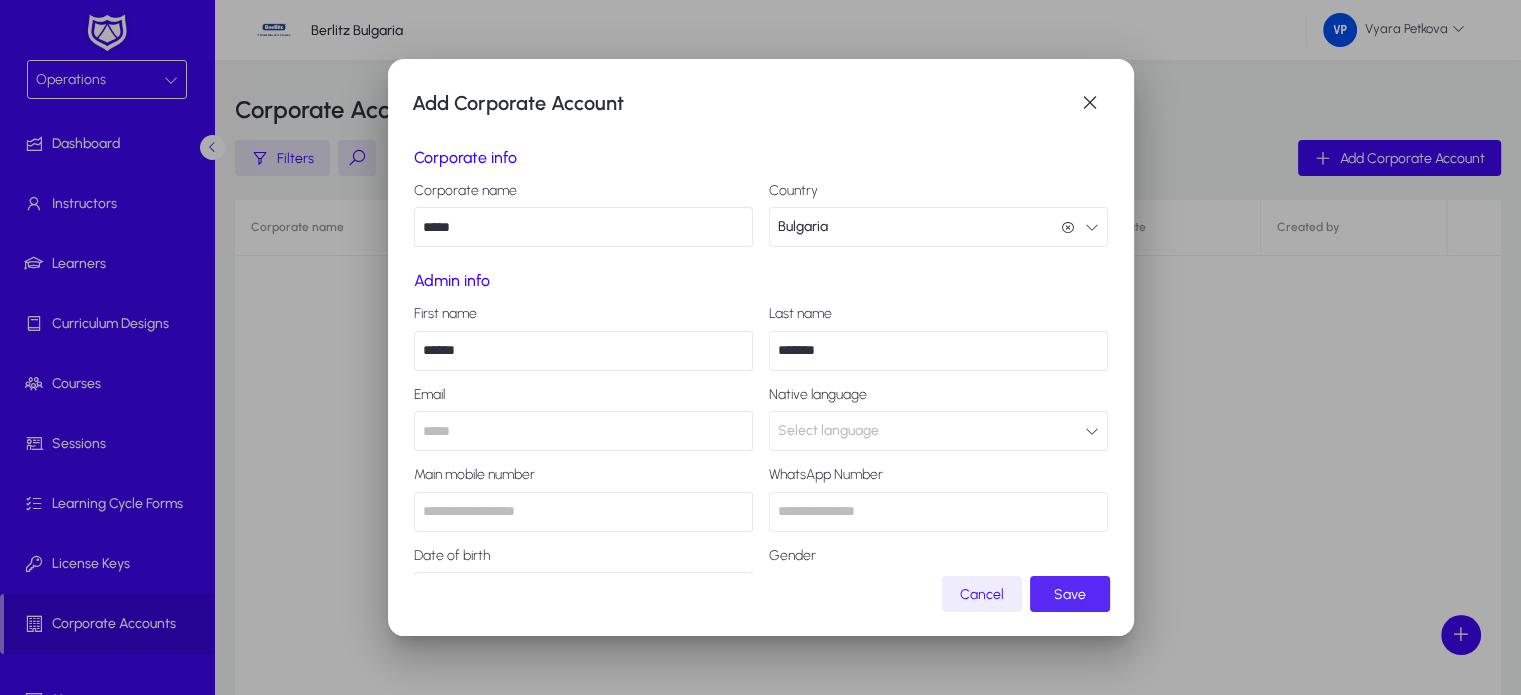 click on "Save" 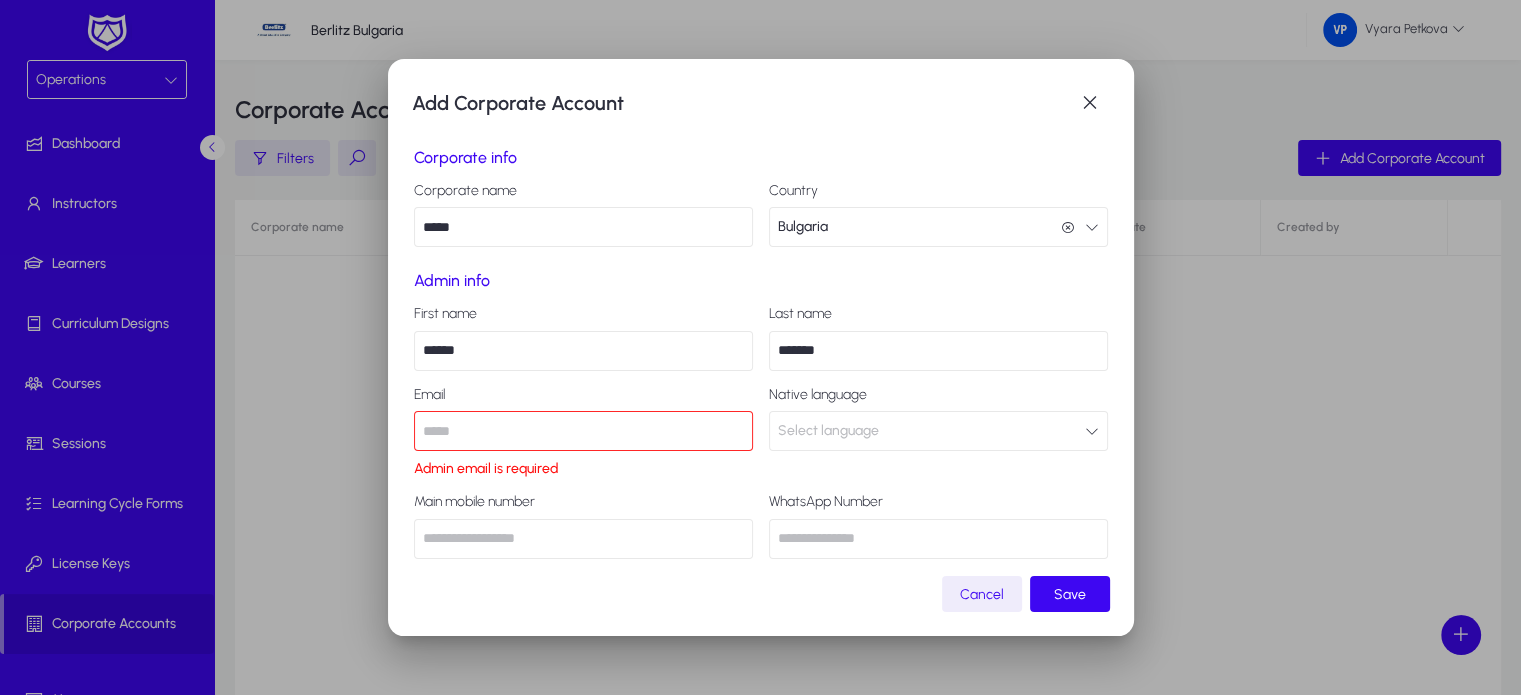 scroll, scrollTop: 95, scrollLeft: 0, axis: vertical 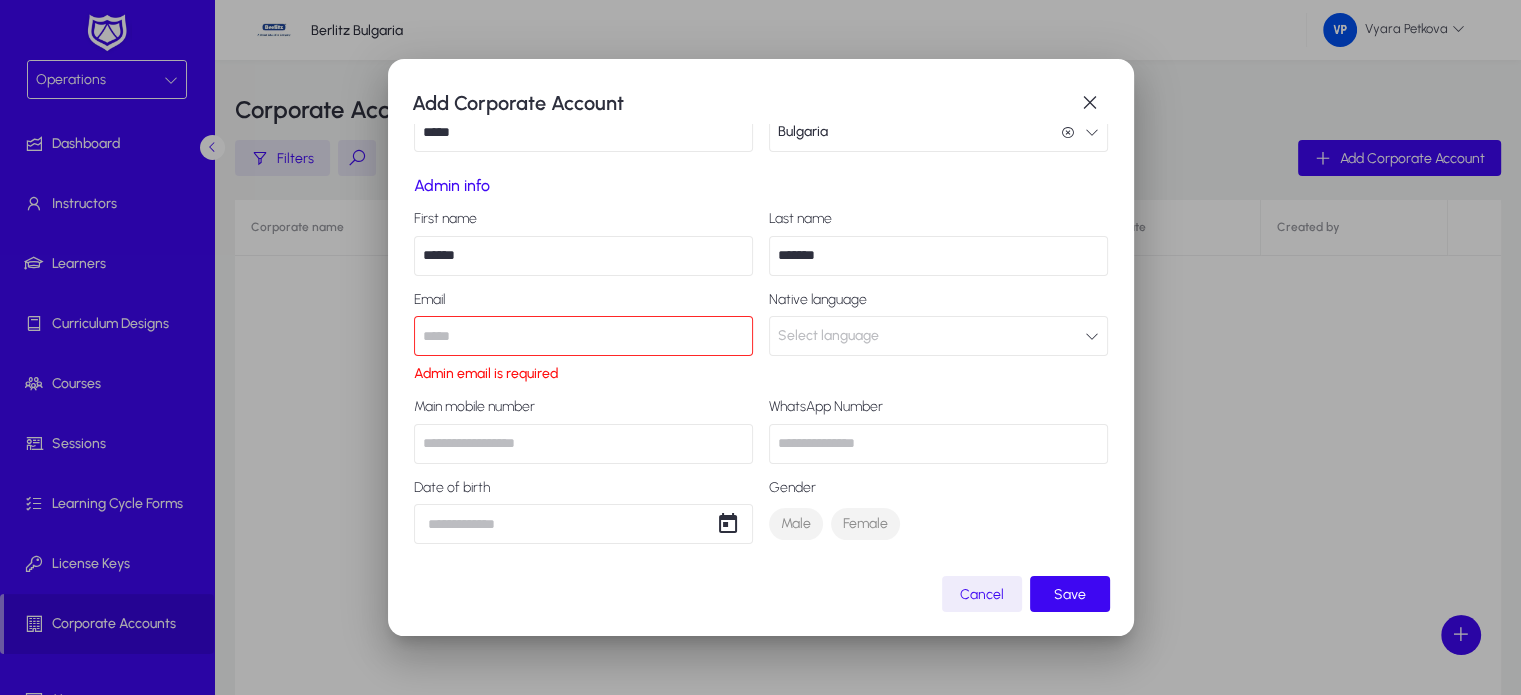 click at bounding box center (583, 336) 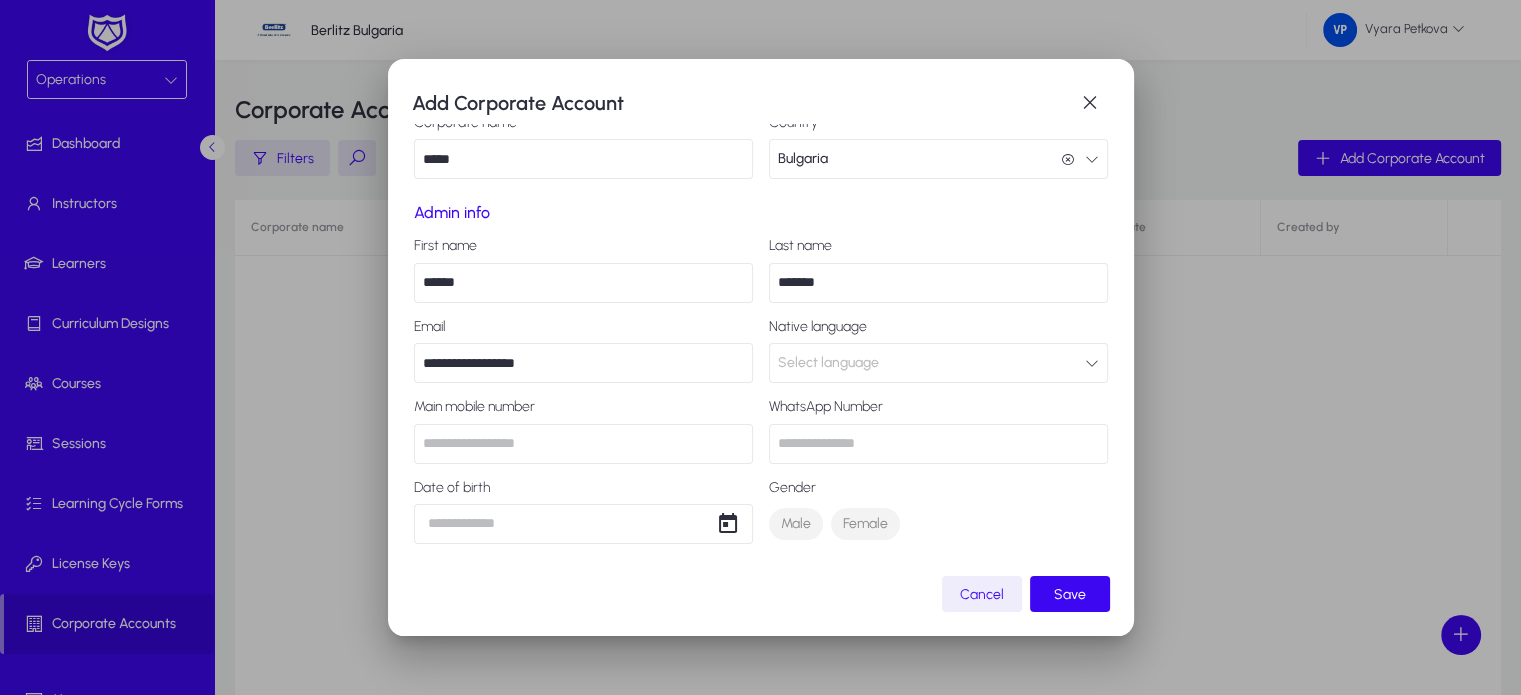 scroll, scrollTop: 68, scrollLeft: 0, axis: vertical 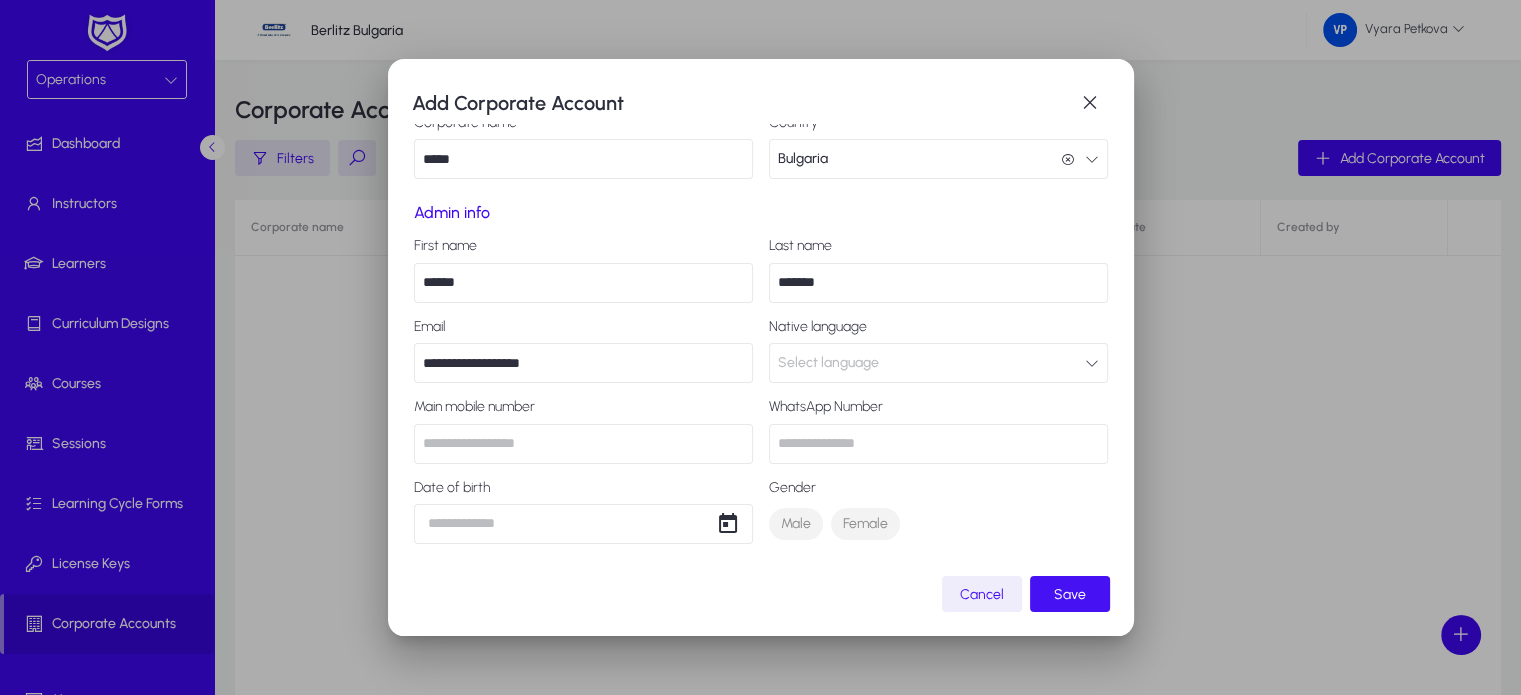 type on "**********" 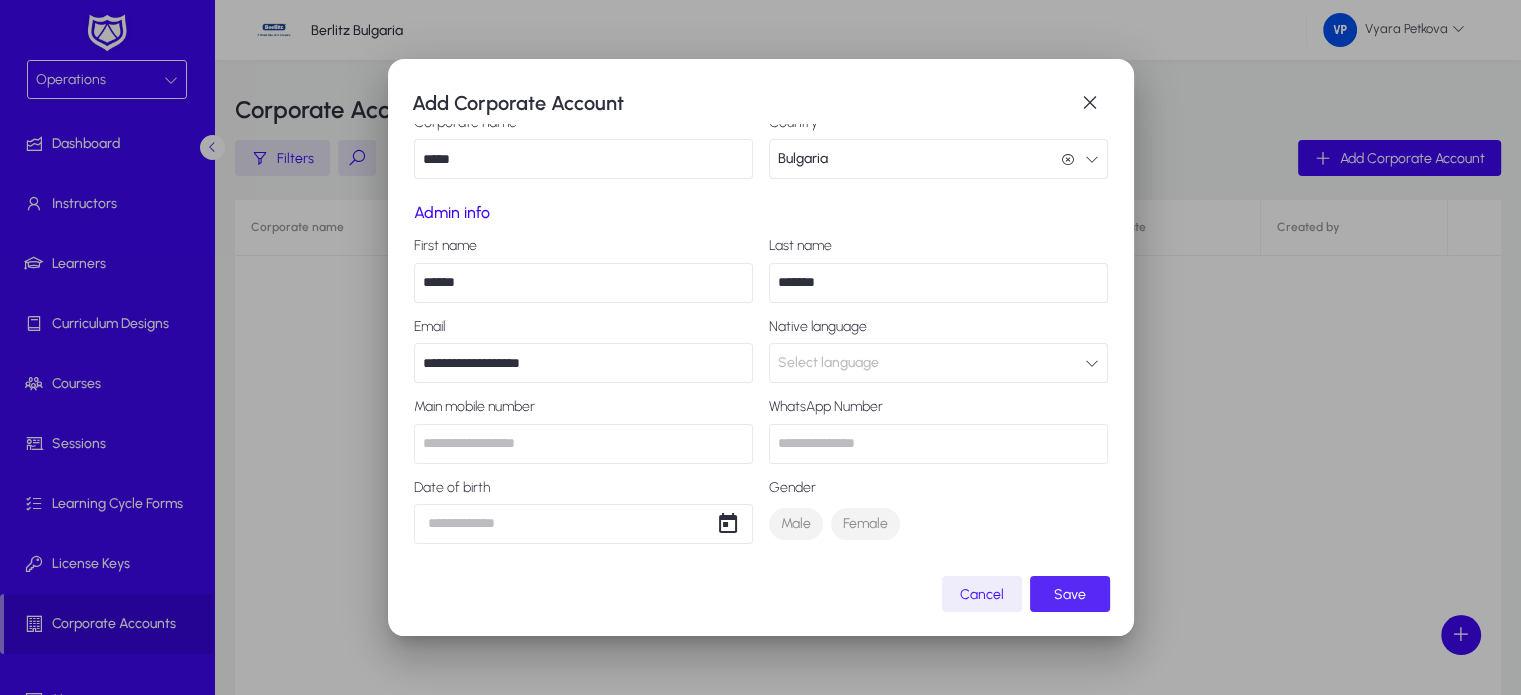 click on "Save" 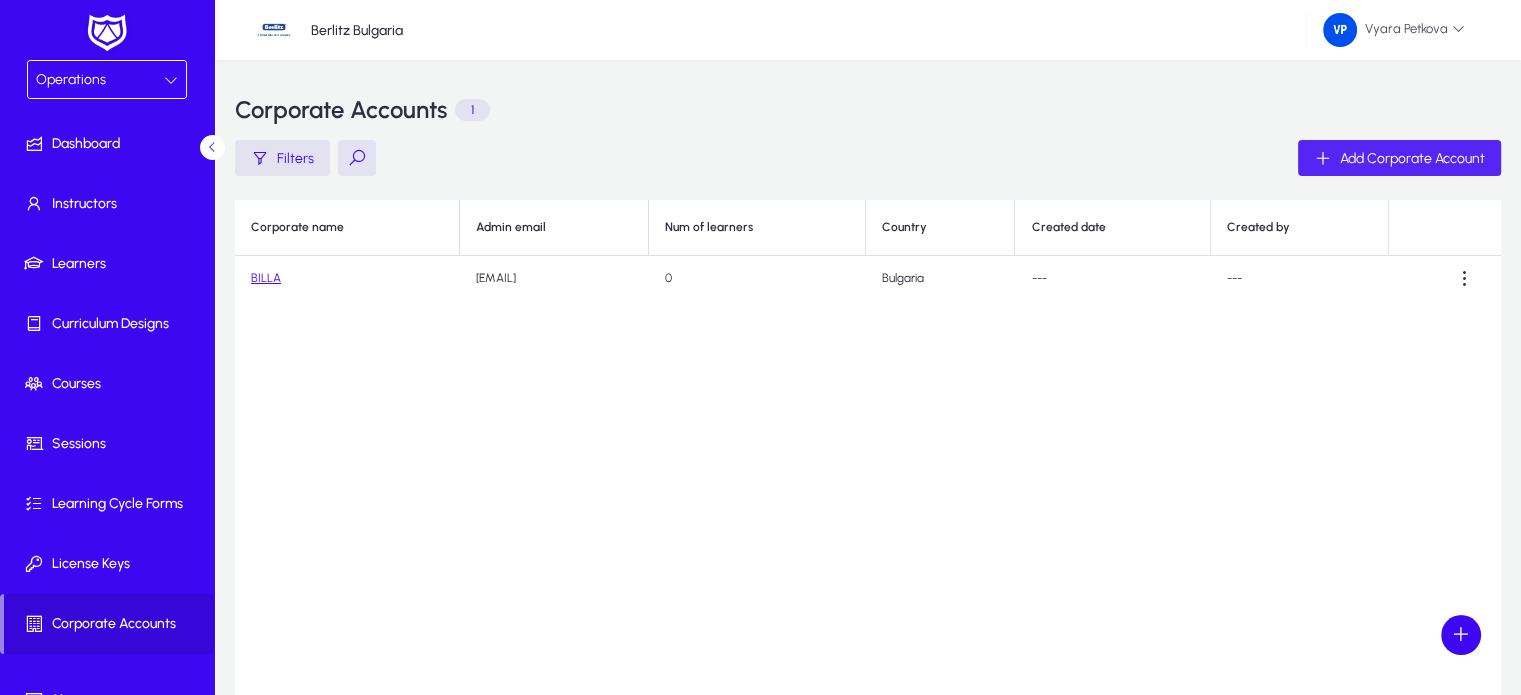 click on "BILLA" 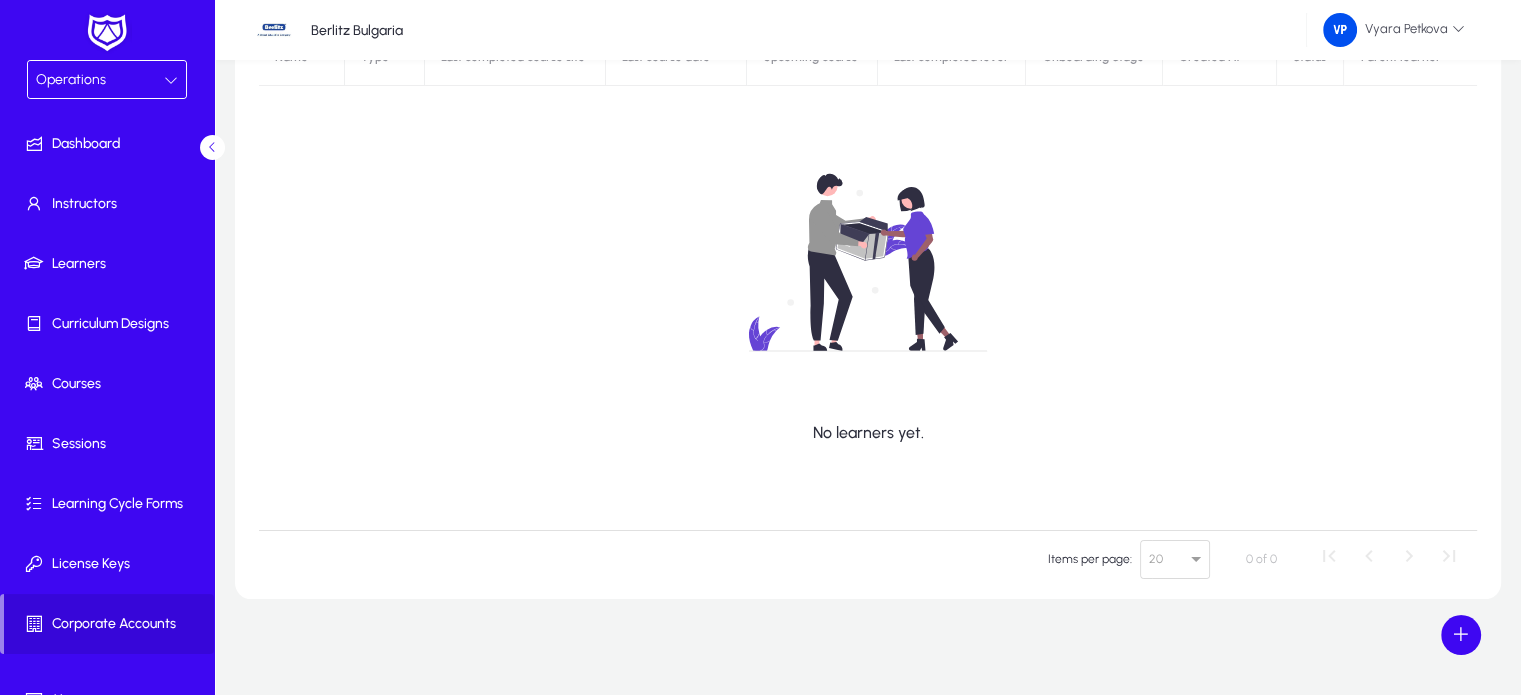 scroll, scrollTop: 359, scrollLeft: 0, axis: vertical 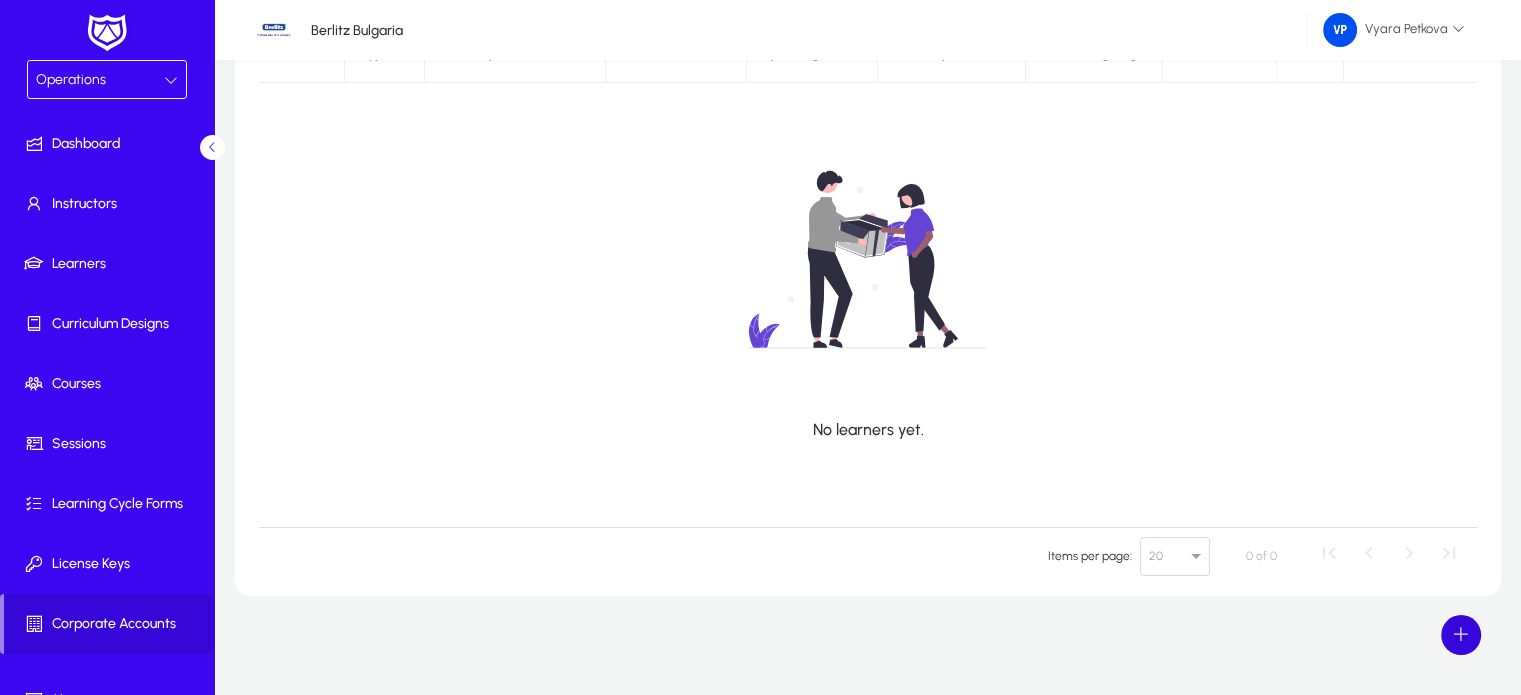 click 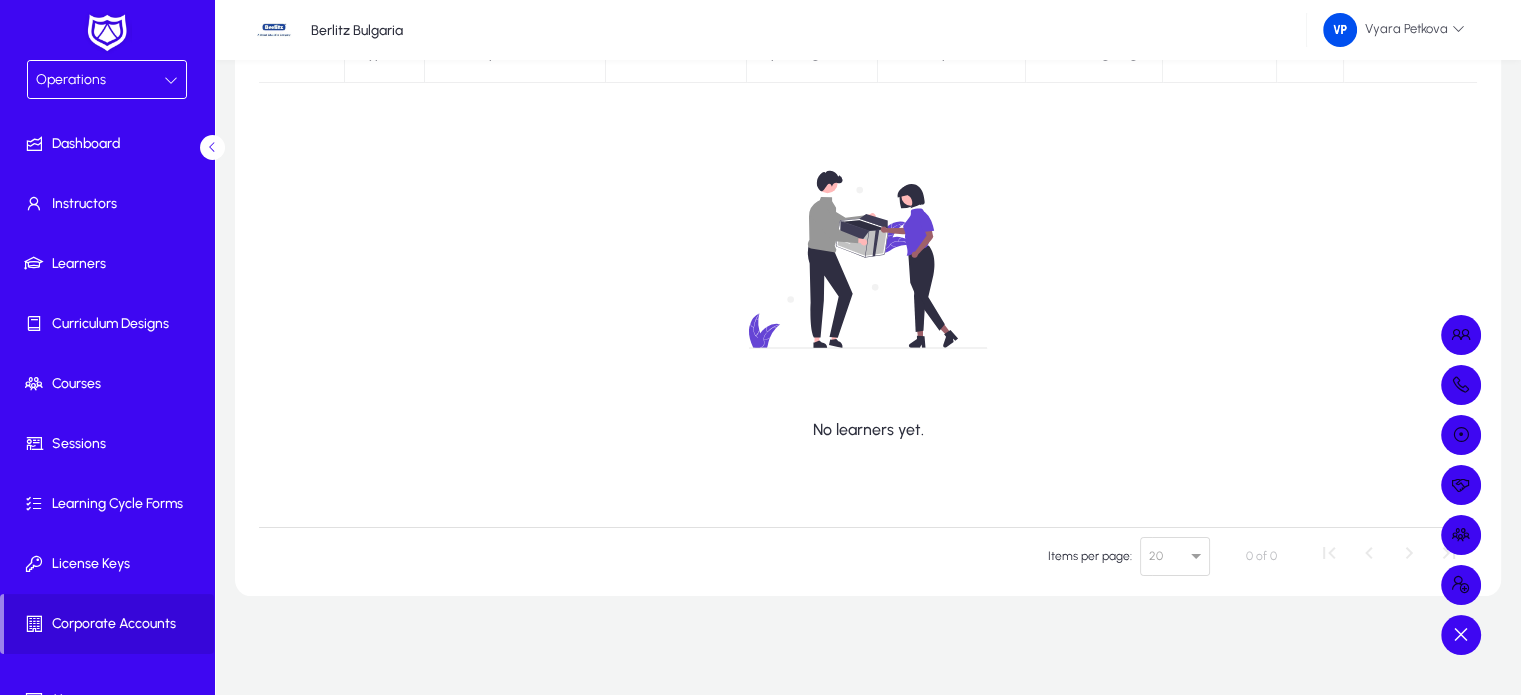 scroll, scrollTop: 0, scrollLeft: 0, axis: both 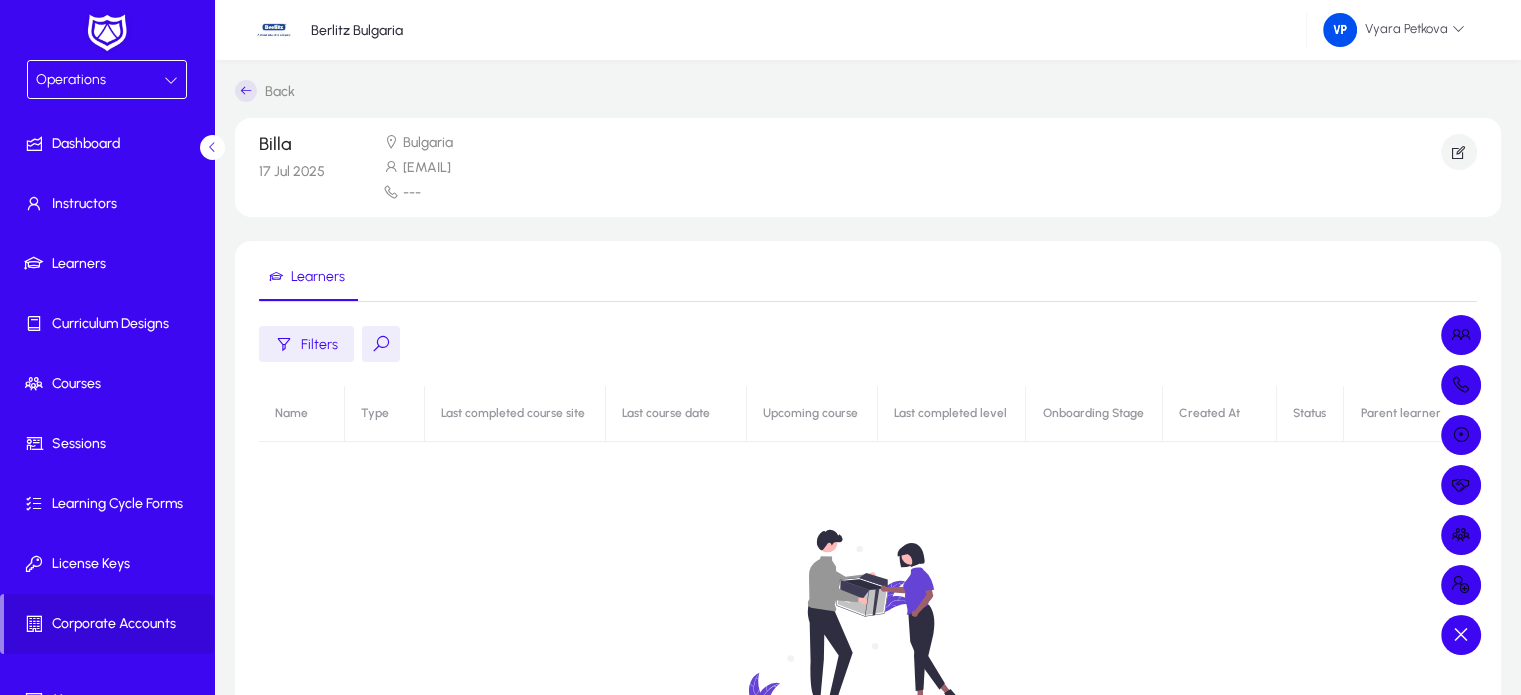 click at bounding box center (760, 347) 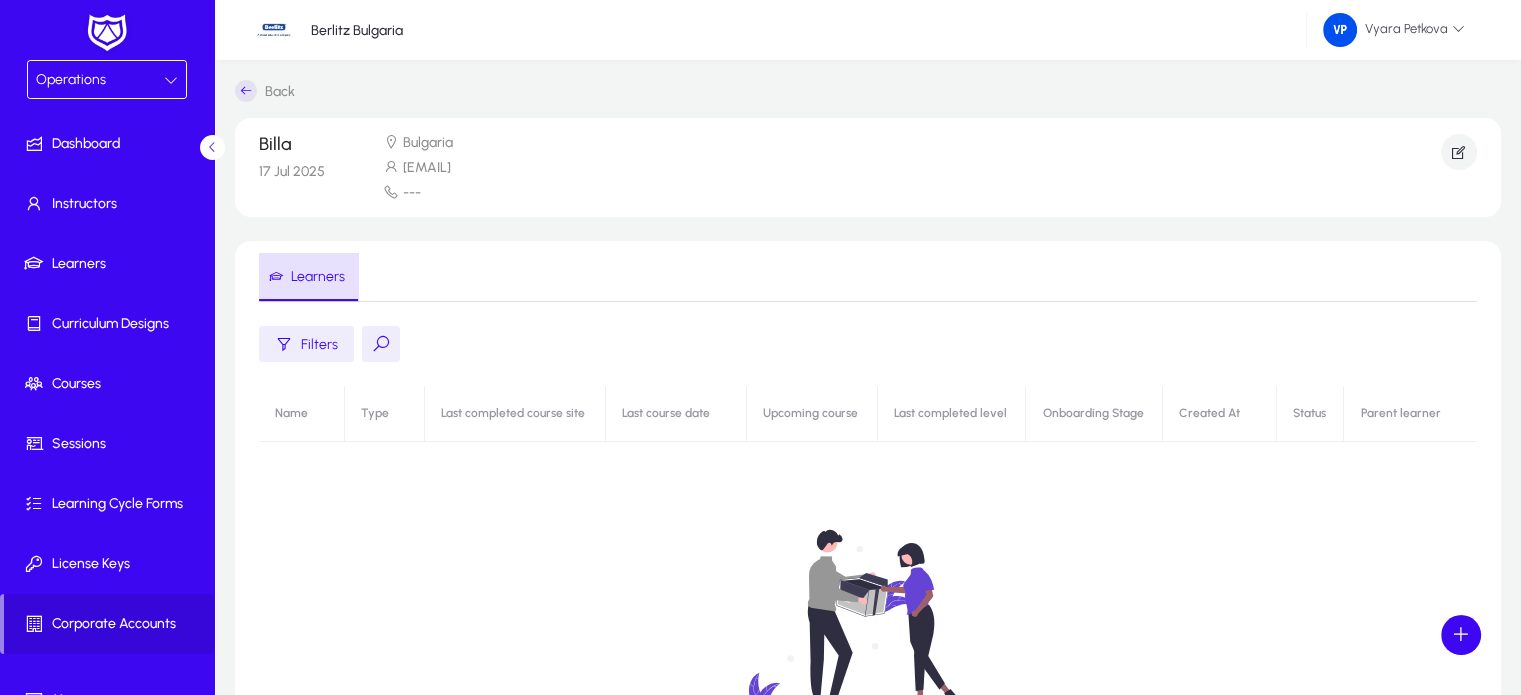 click on "Learners" at bounding box center [318, 277] 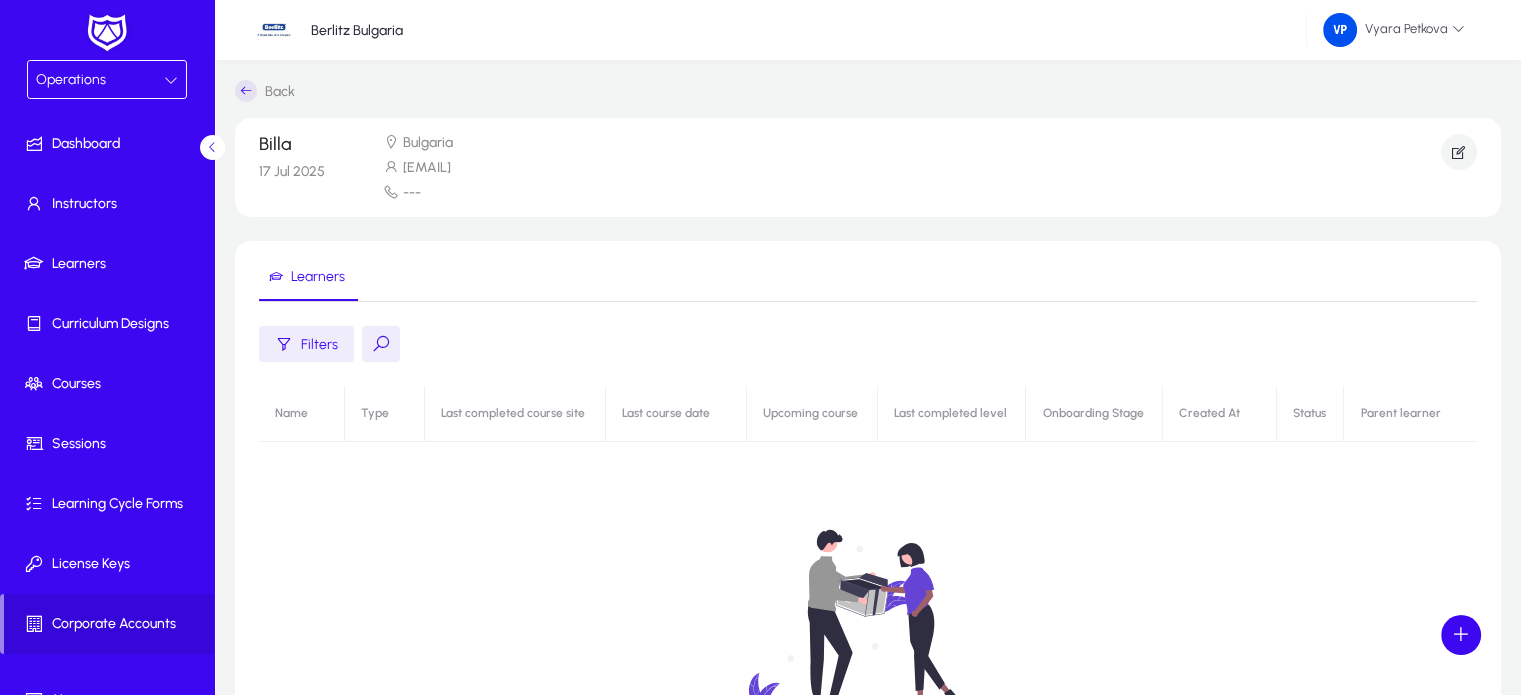 click on "No learners yet." 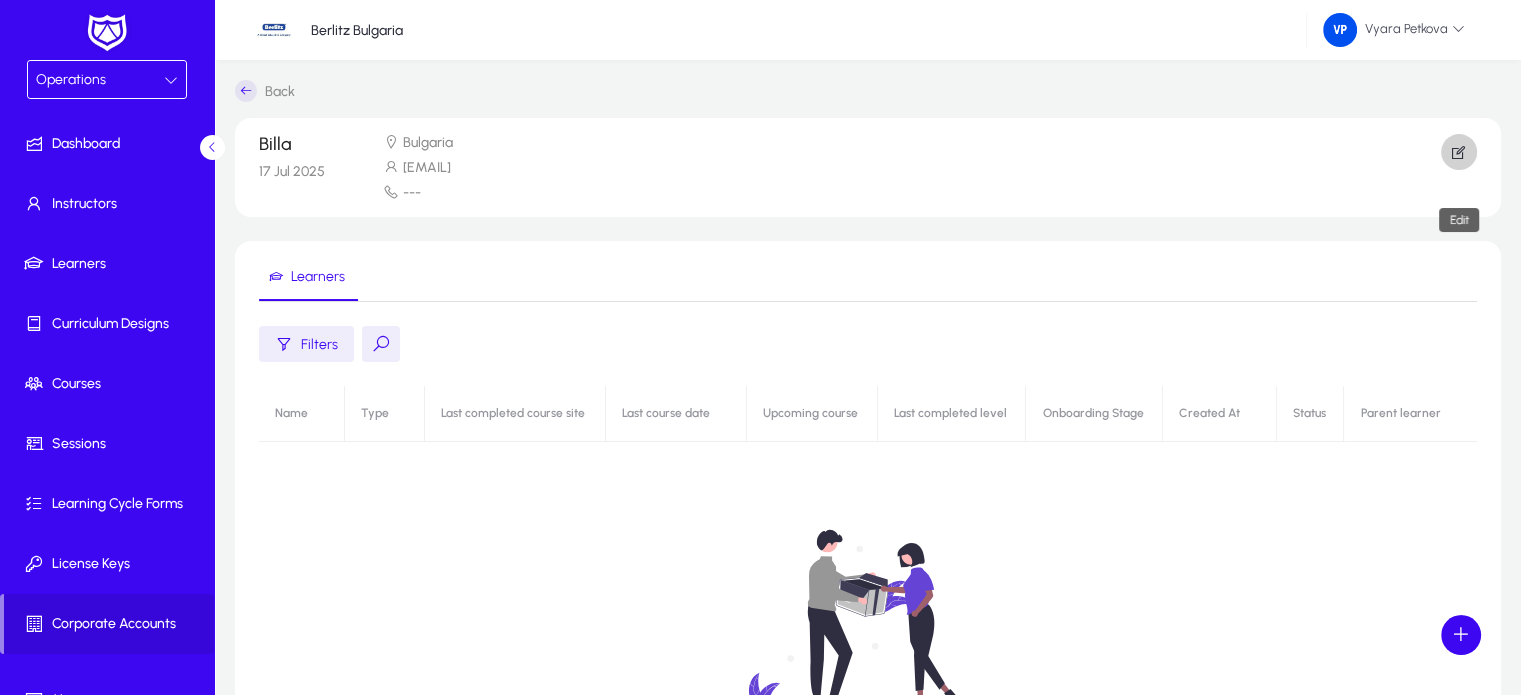 click 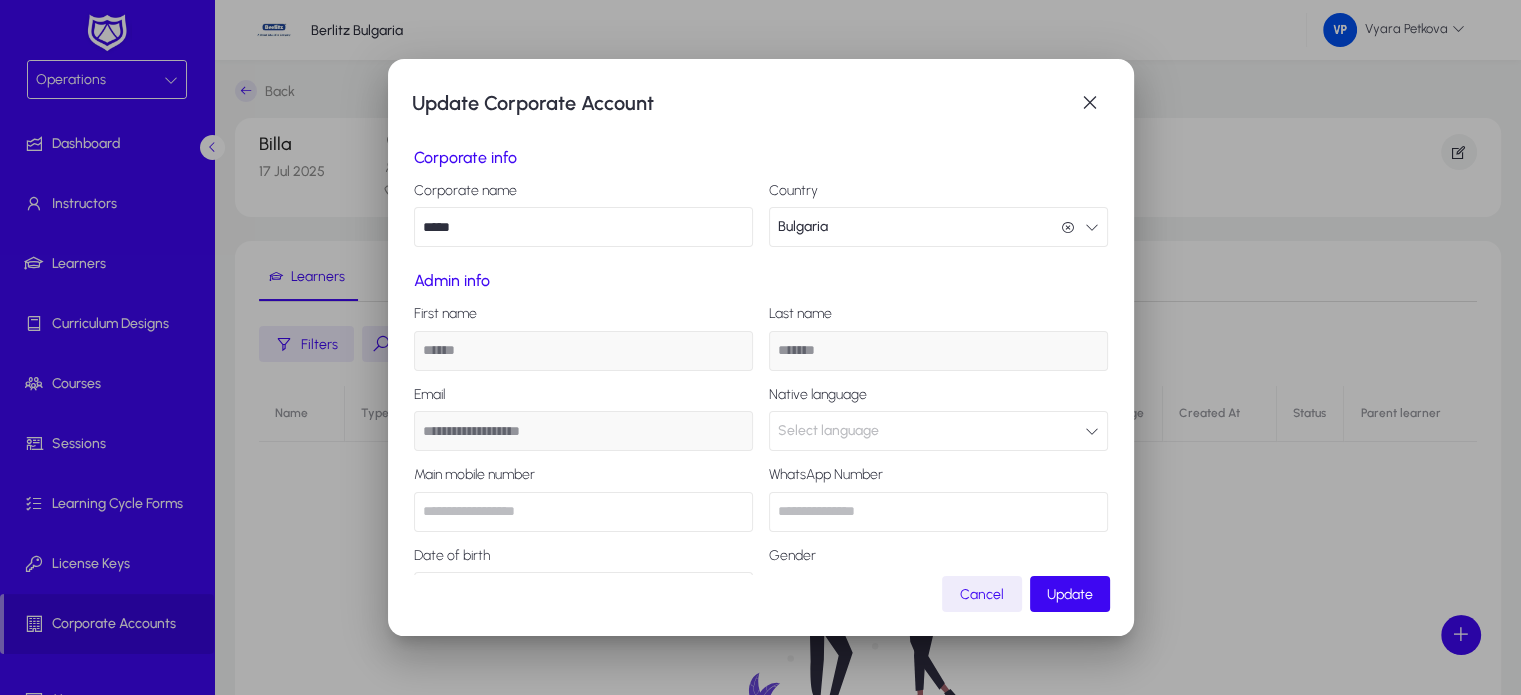 scroll, scrollTop: 68, scrollLeft: 0, axis: vertical 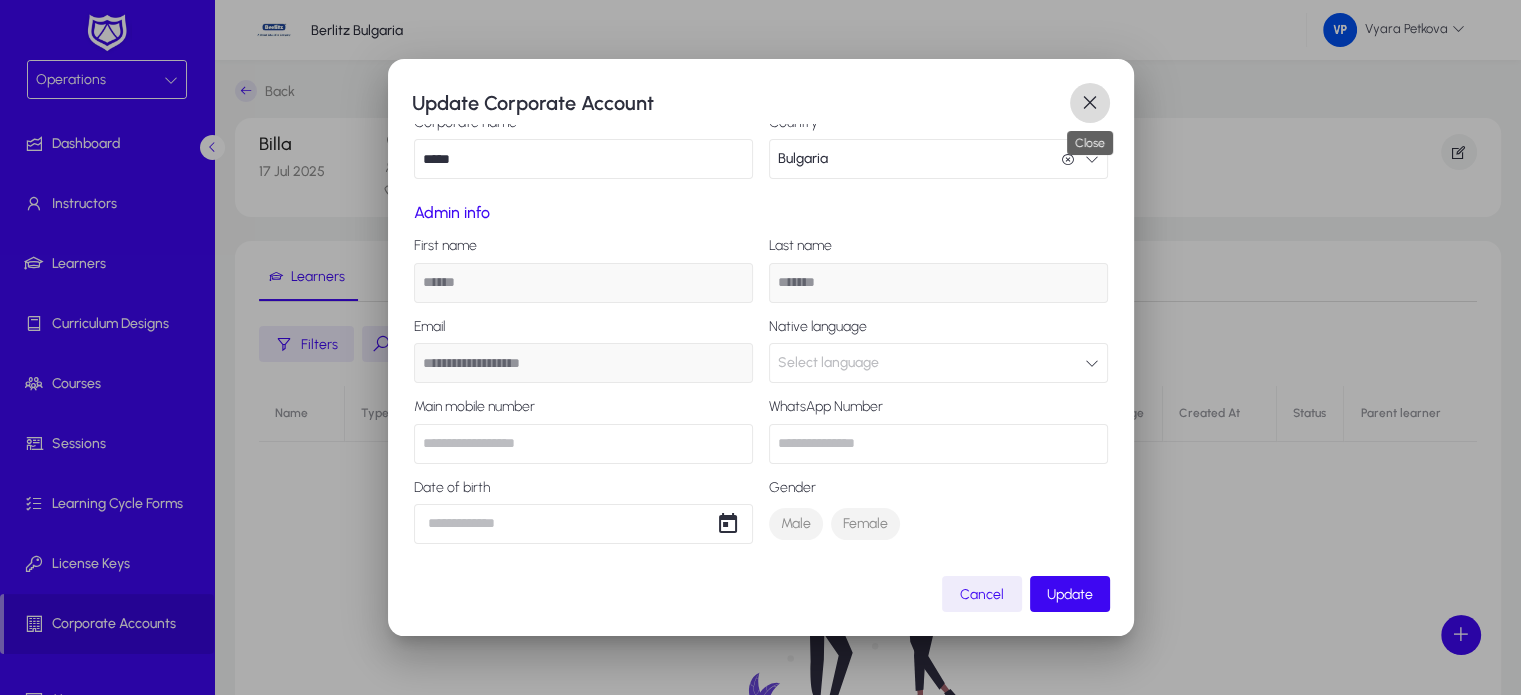 click at bounding box center (1090, 103) 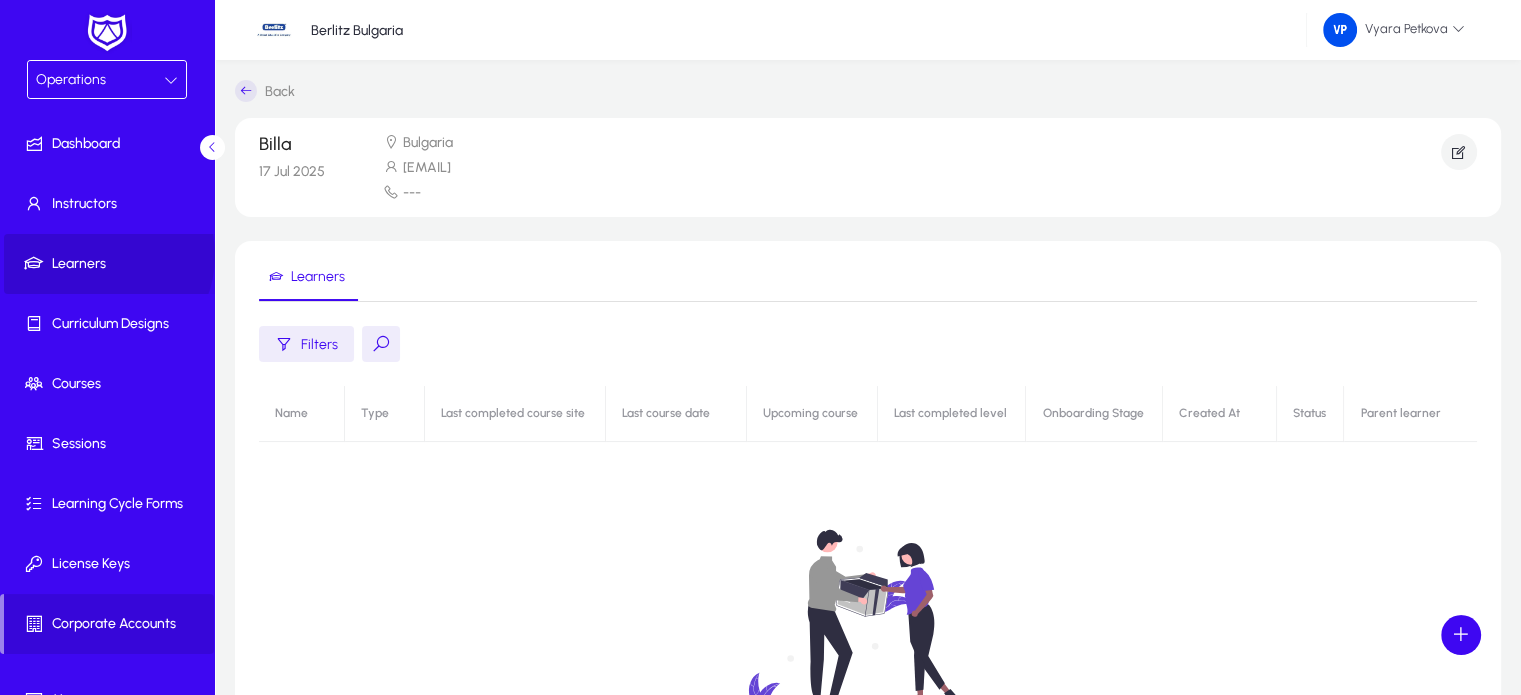 click on "Learners" 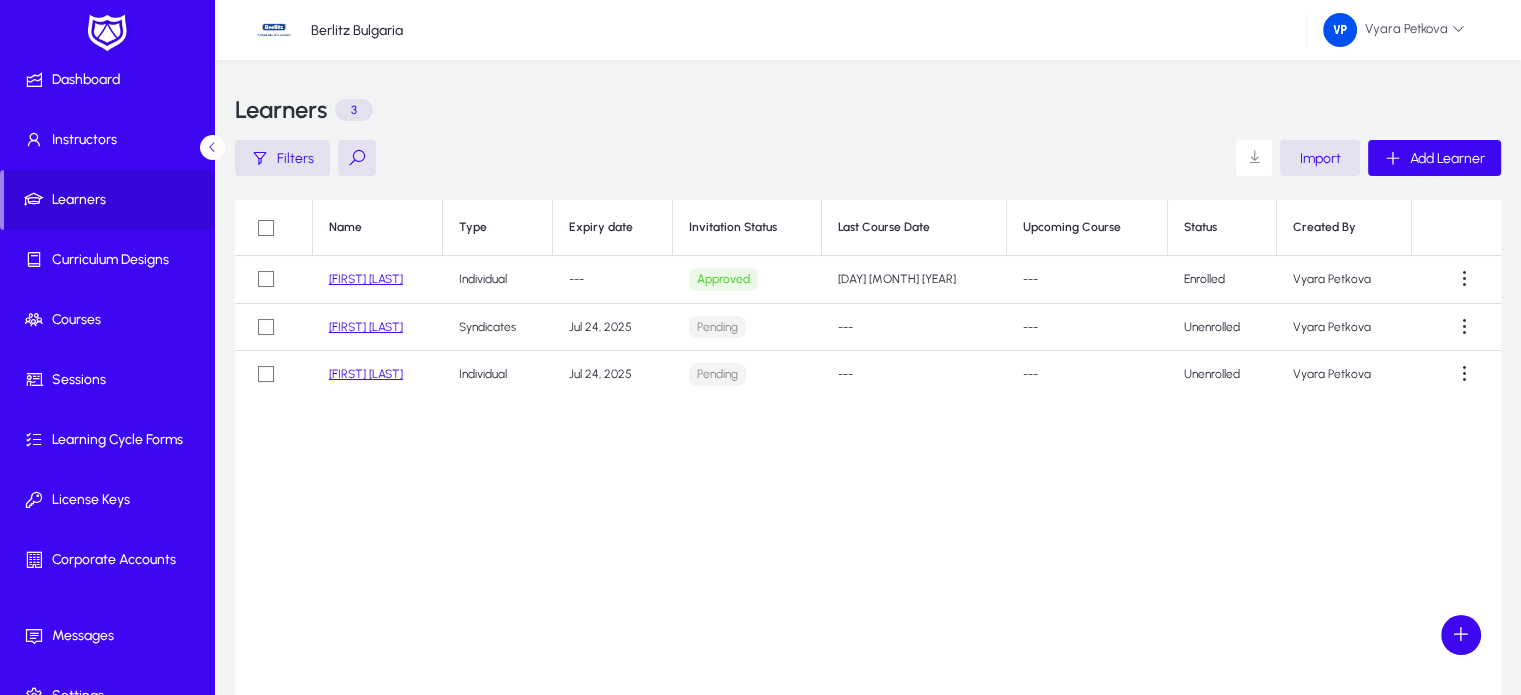 scroll, scrollTop: 94, scrollLeft: 0, axis: vertical 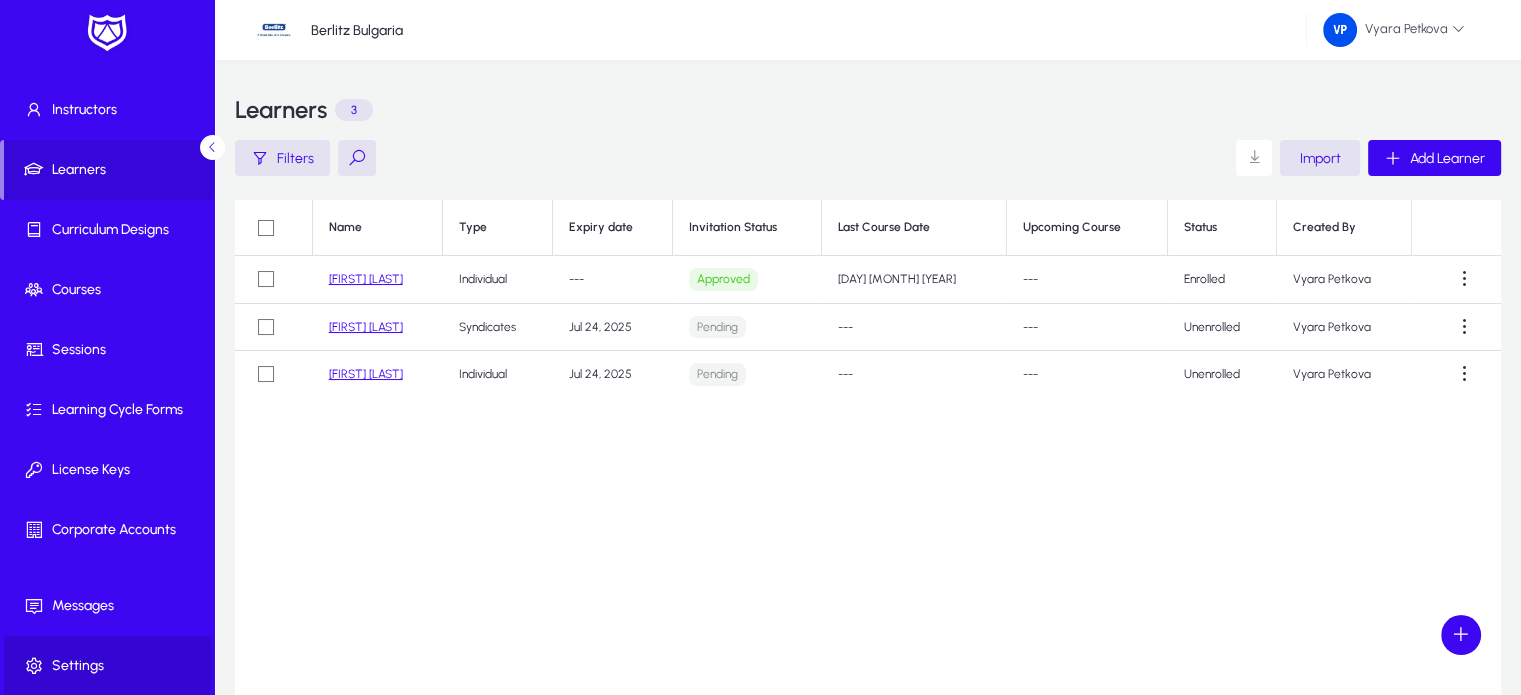 click on "Settings" 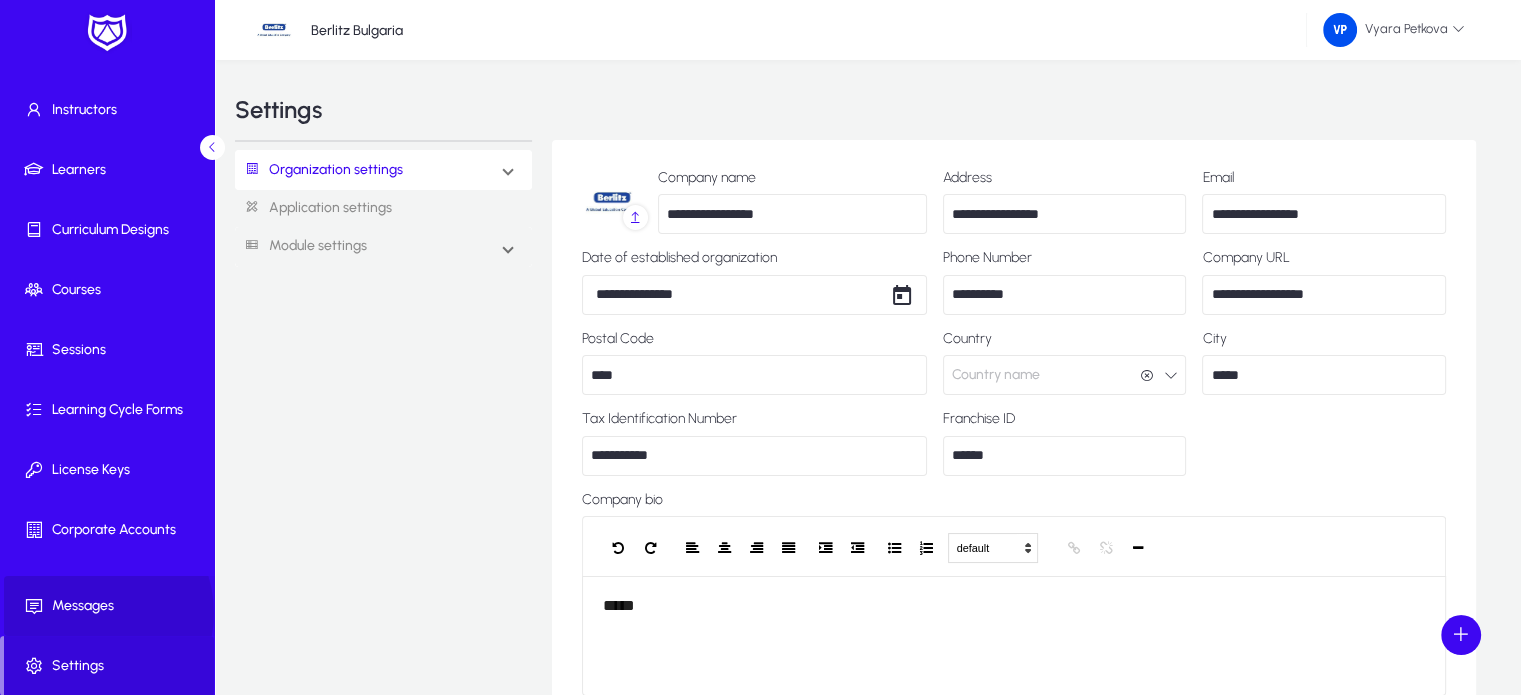 click on "Messages" 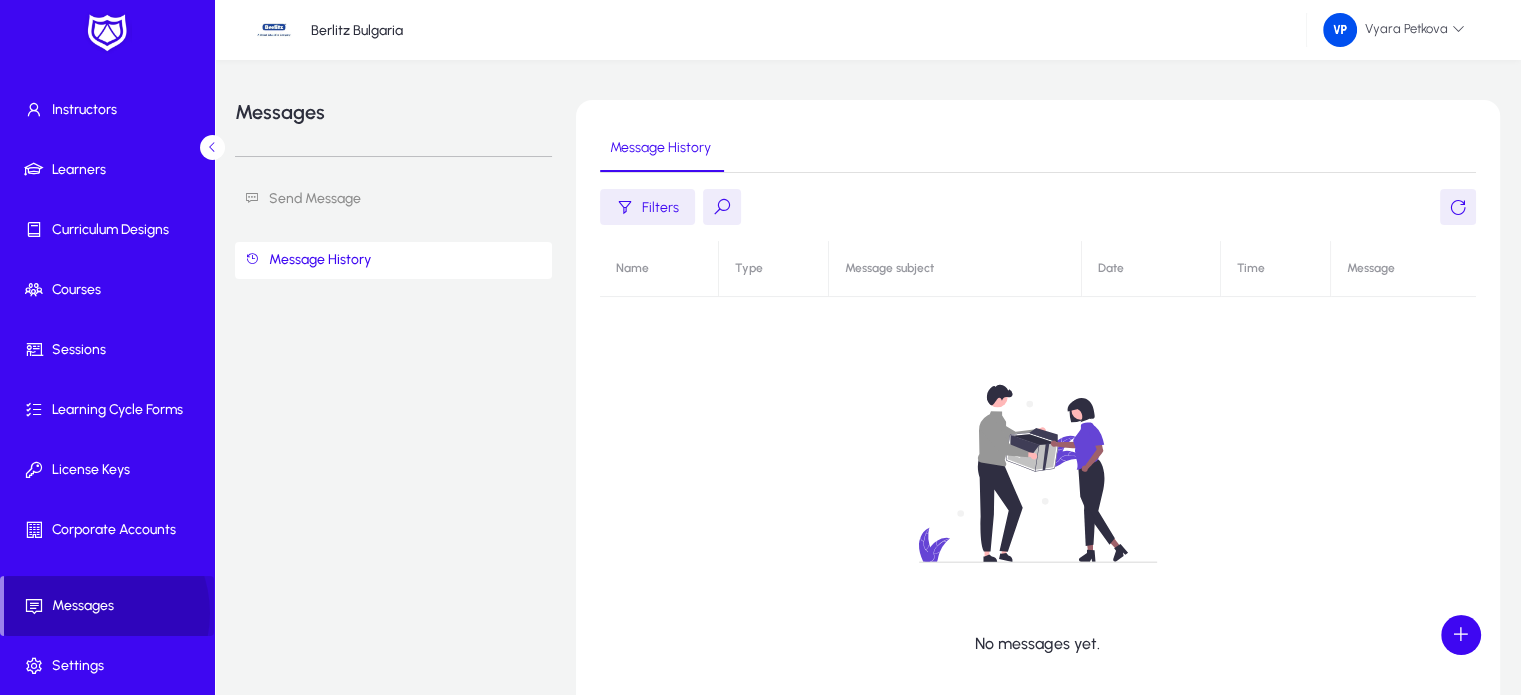 click on "Messages" 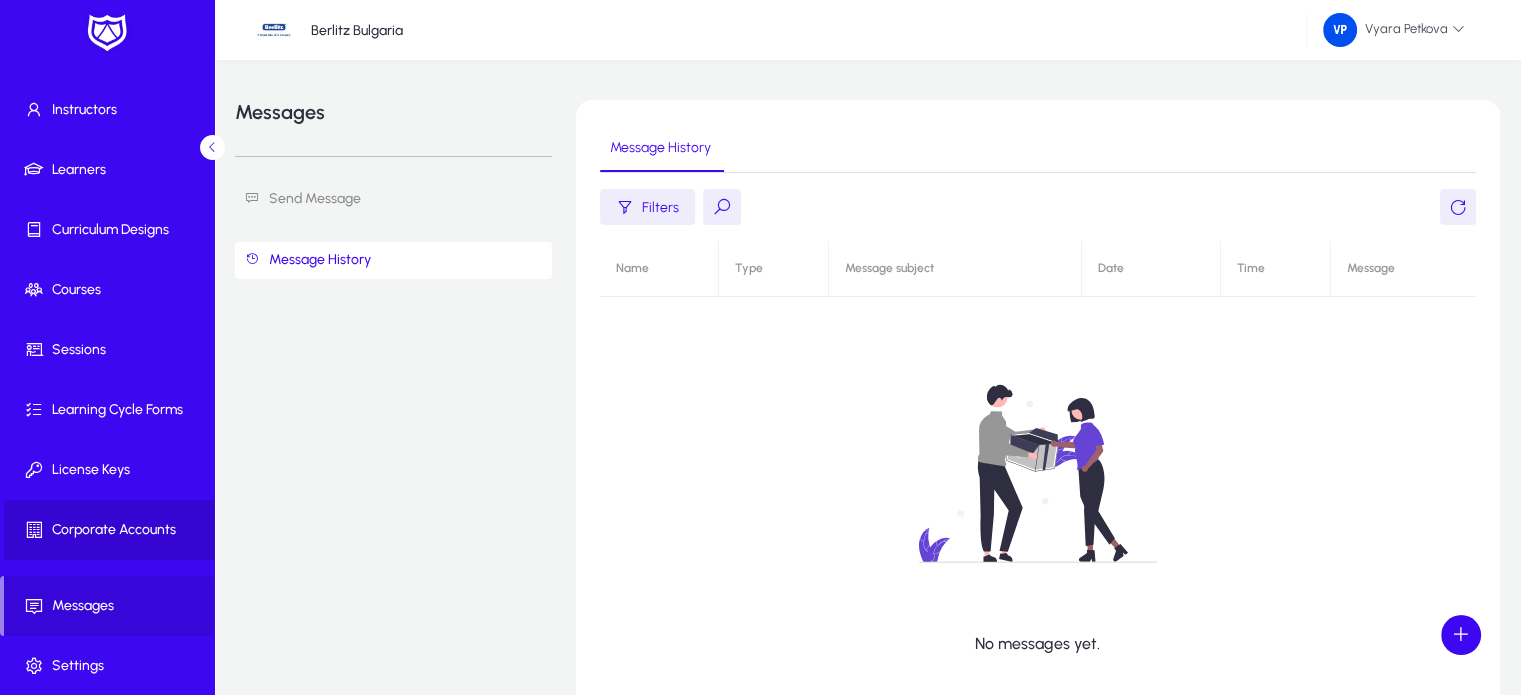 click on "Corporate Accounts" 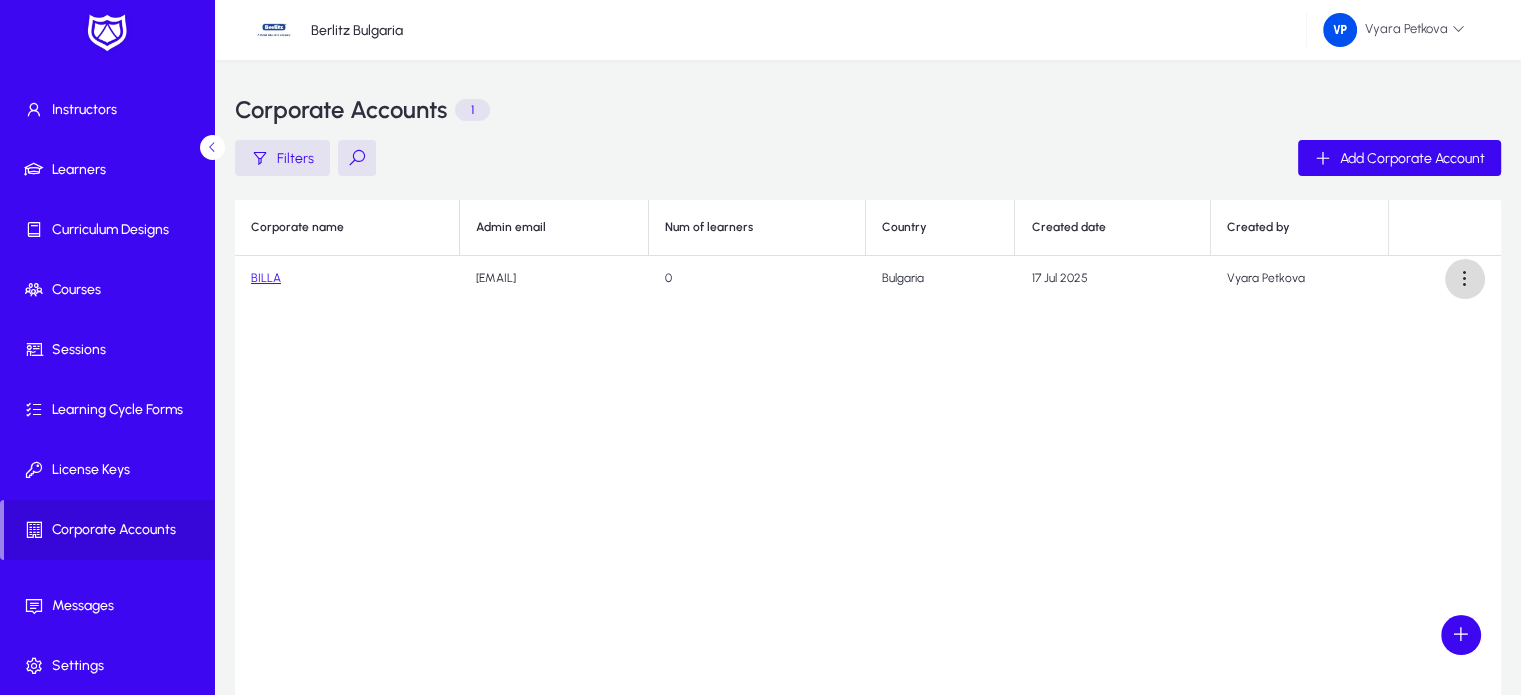 click 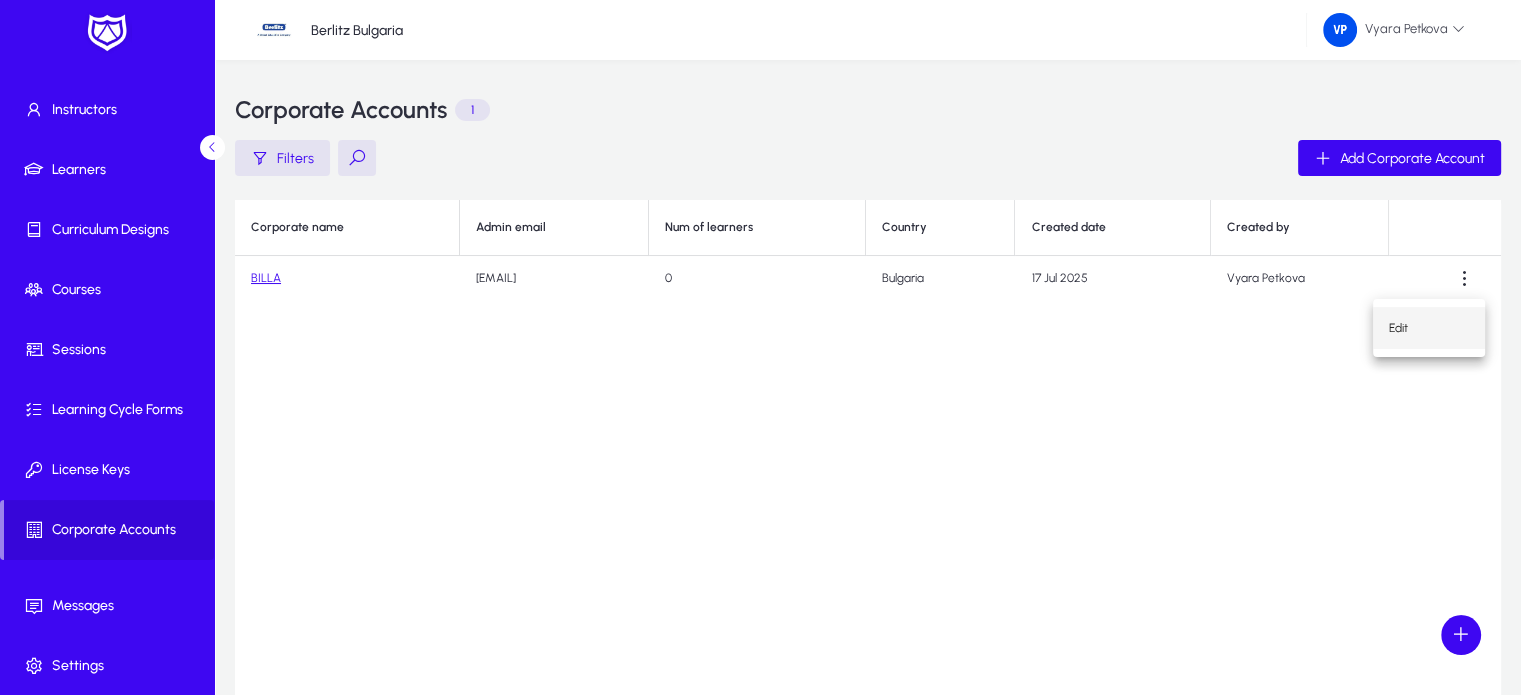 click on "Edit" at bounding box center (1429, 328) 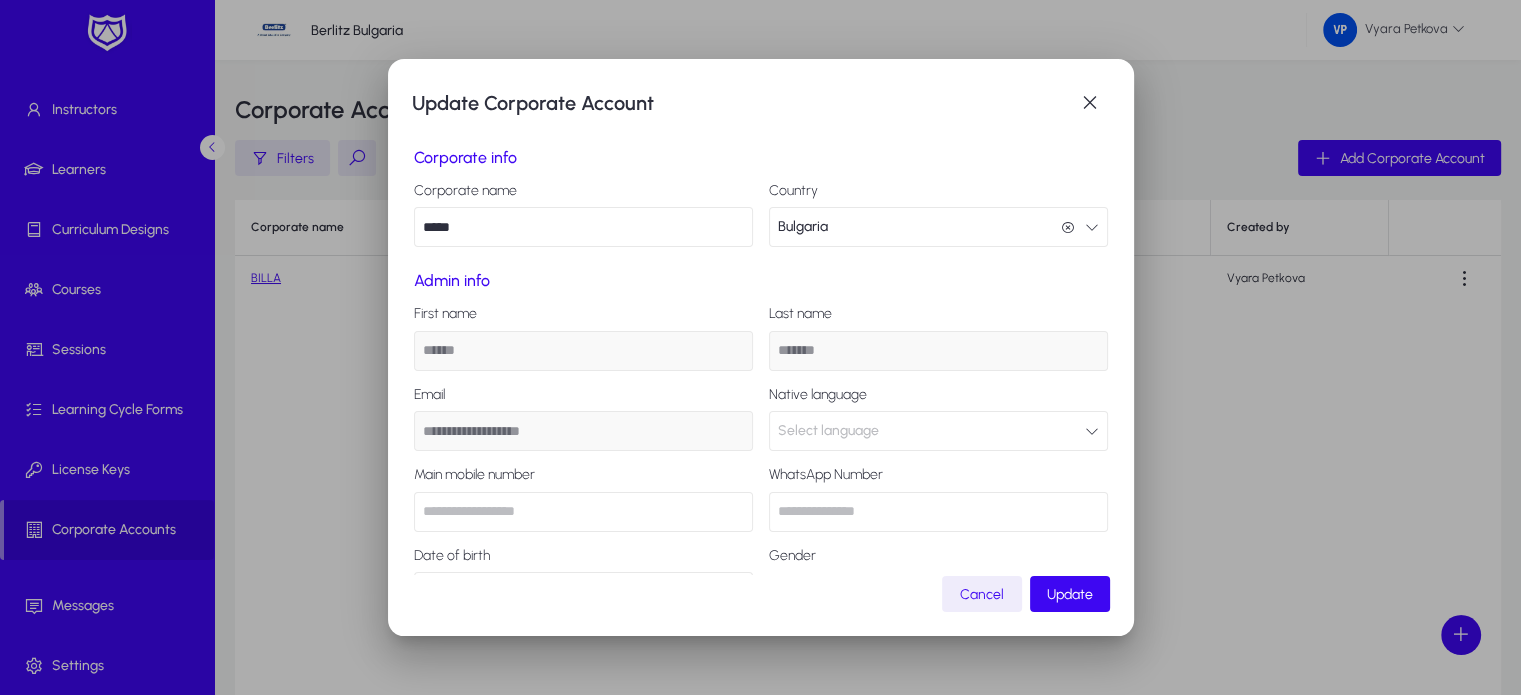 scroll, scrollTop: 68, scrollLeft: 0, axis: vertical 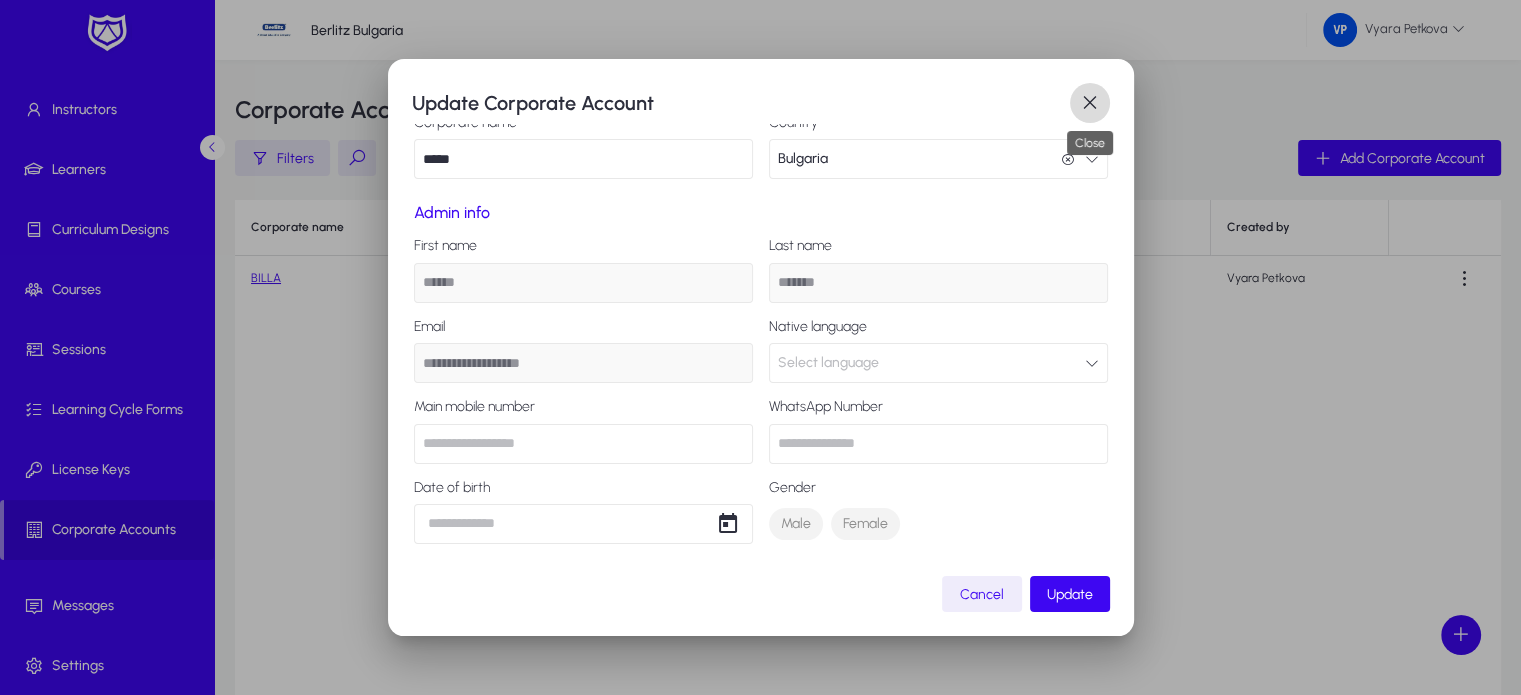 click at bounding box center (1090, 103) 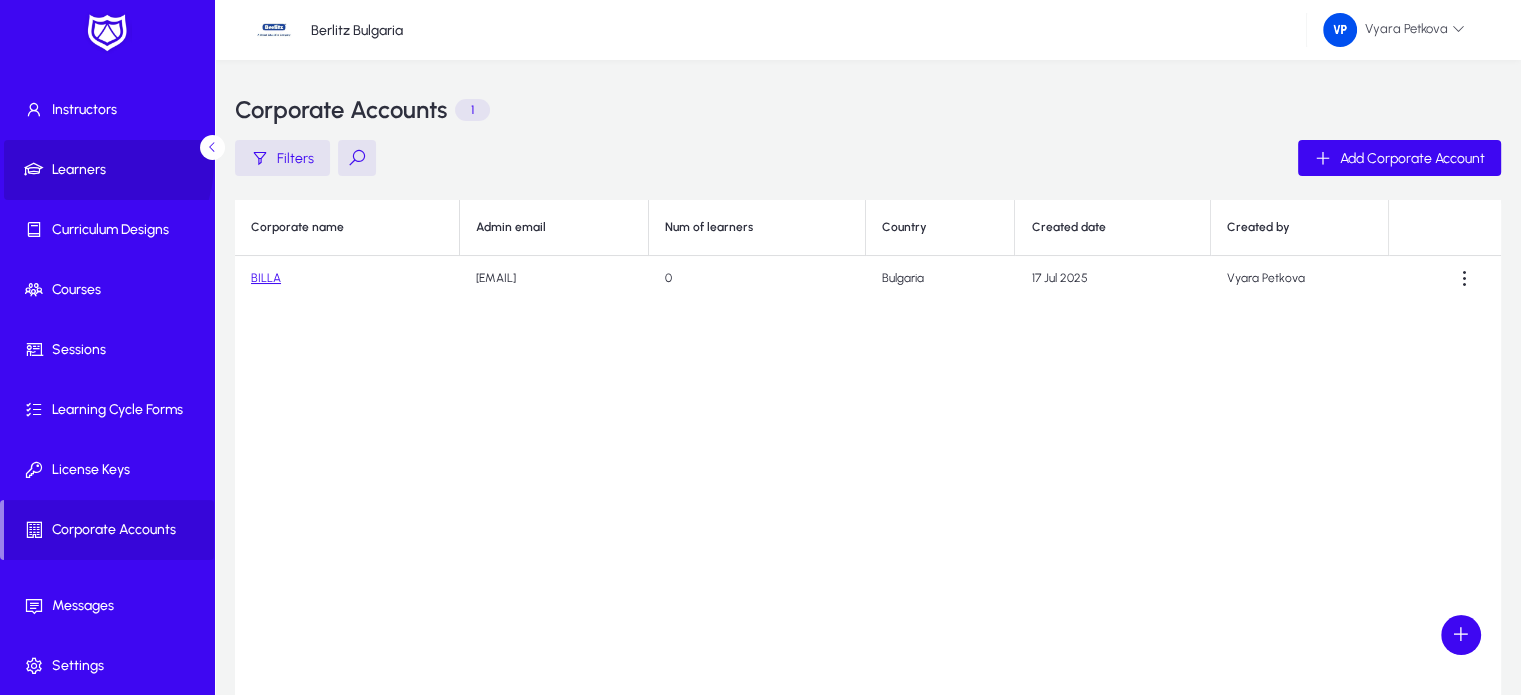 click on "Learners" 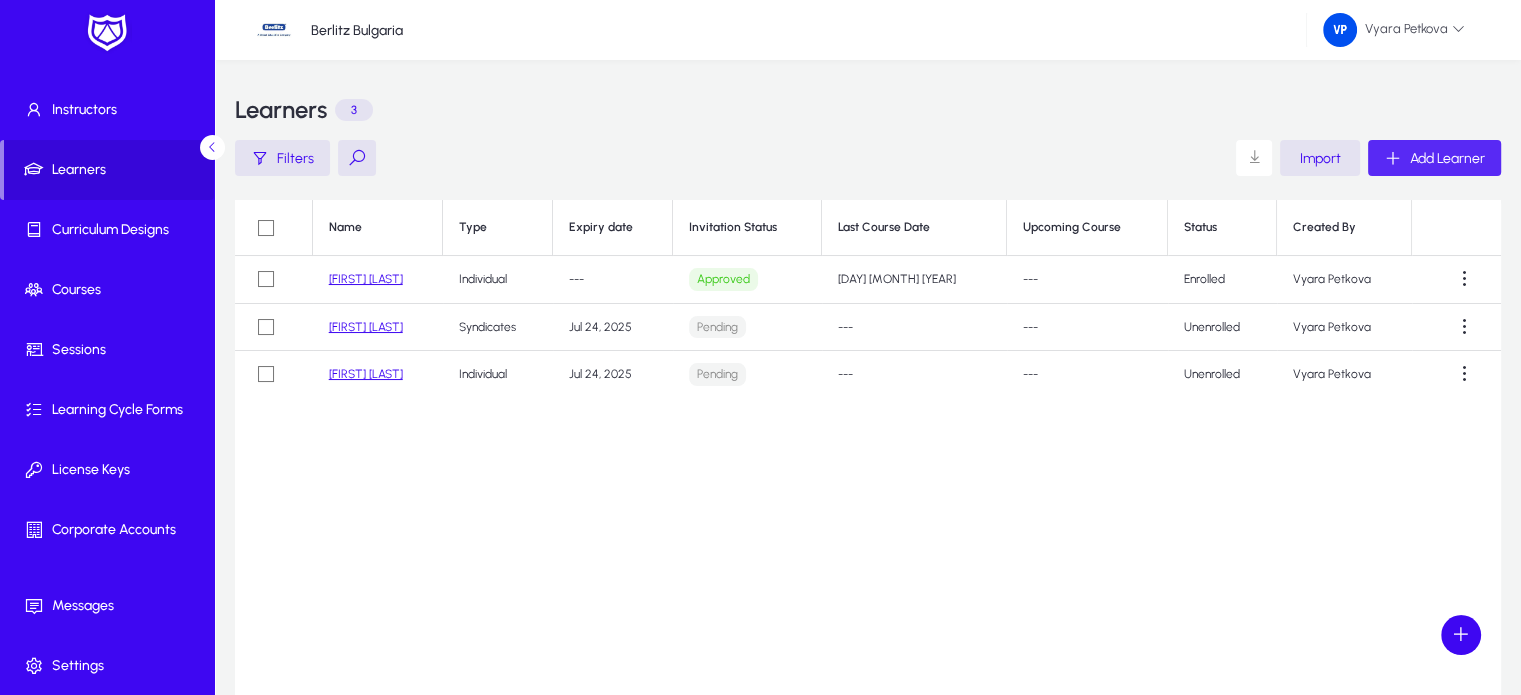 click on "Add Learner" 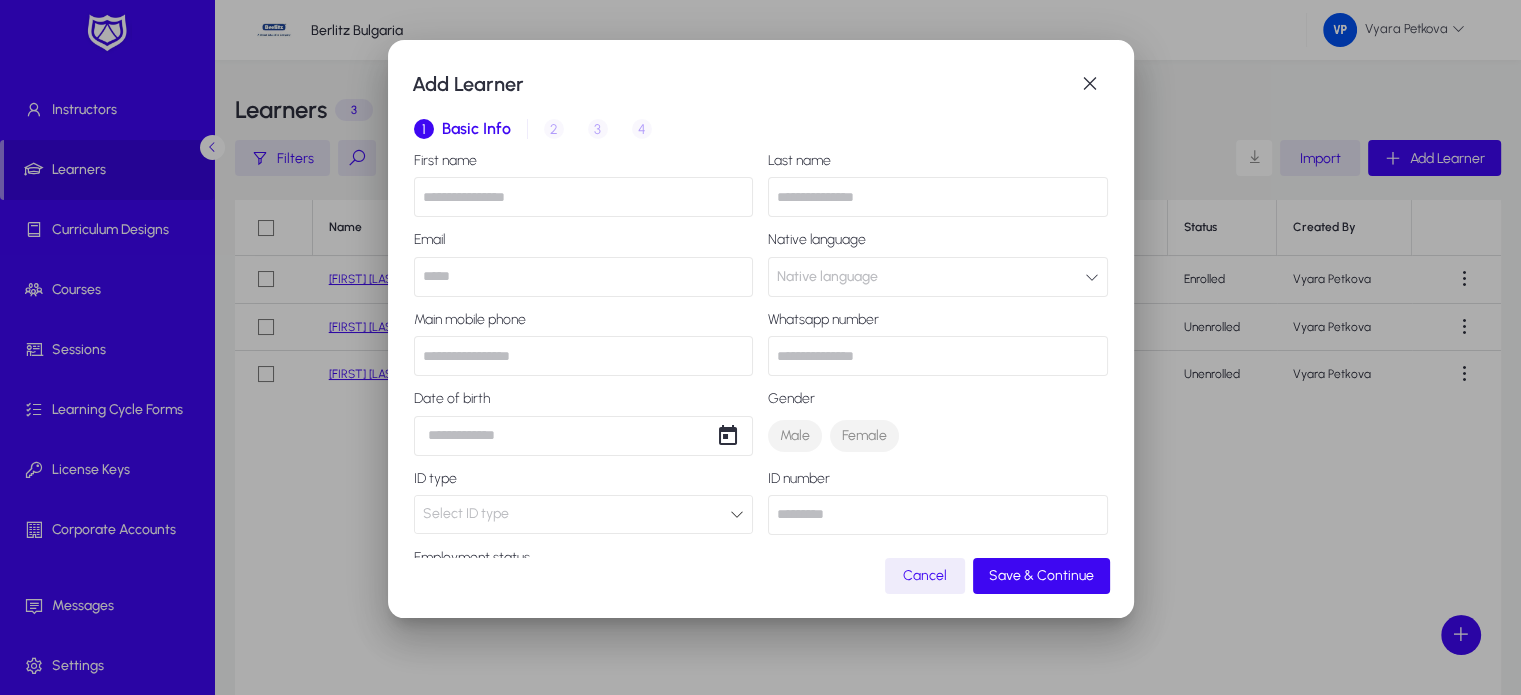 scroll, scrollTop: 395, scrollLeft: 0, axis: vertical 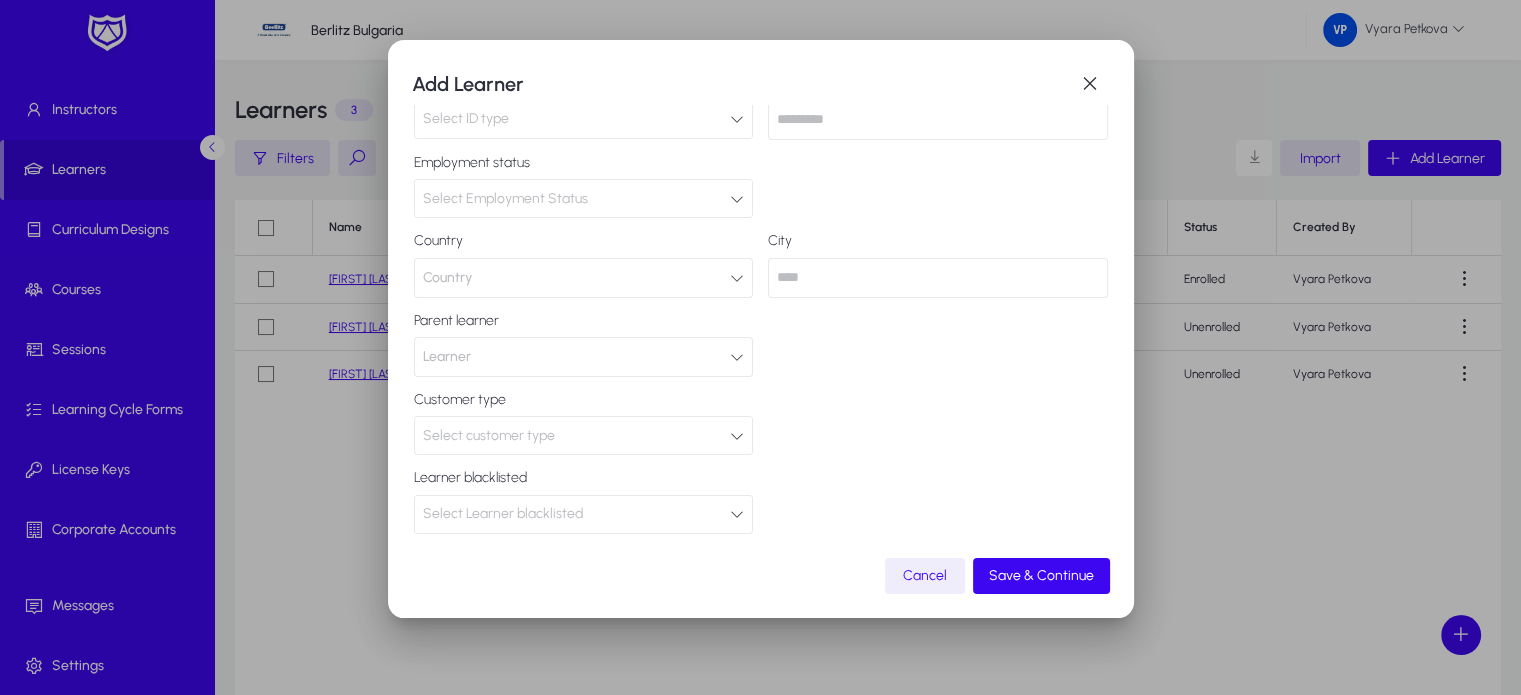 click at bounding box center [737, 436] 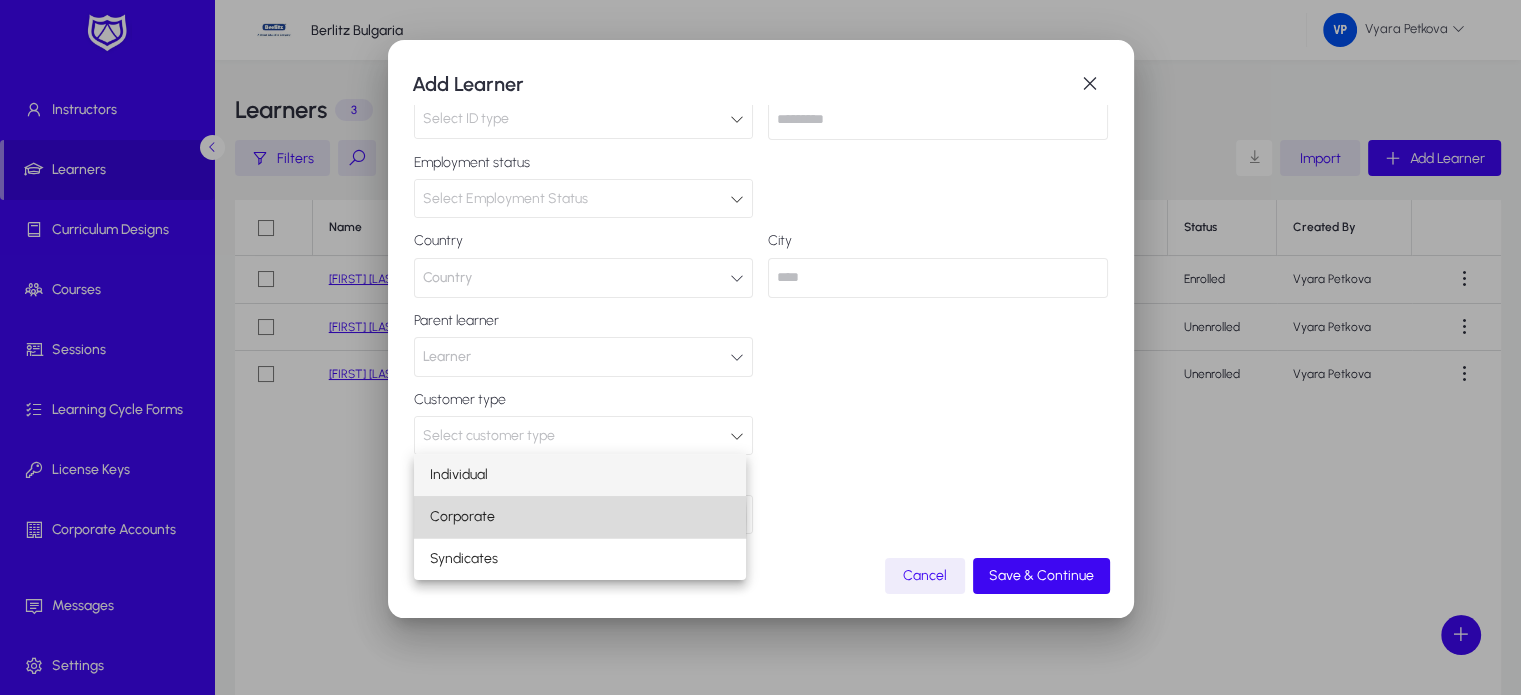click on "Corporate" at bounding box center (462, 517) 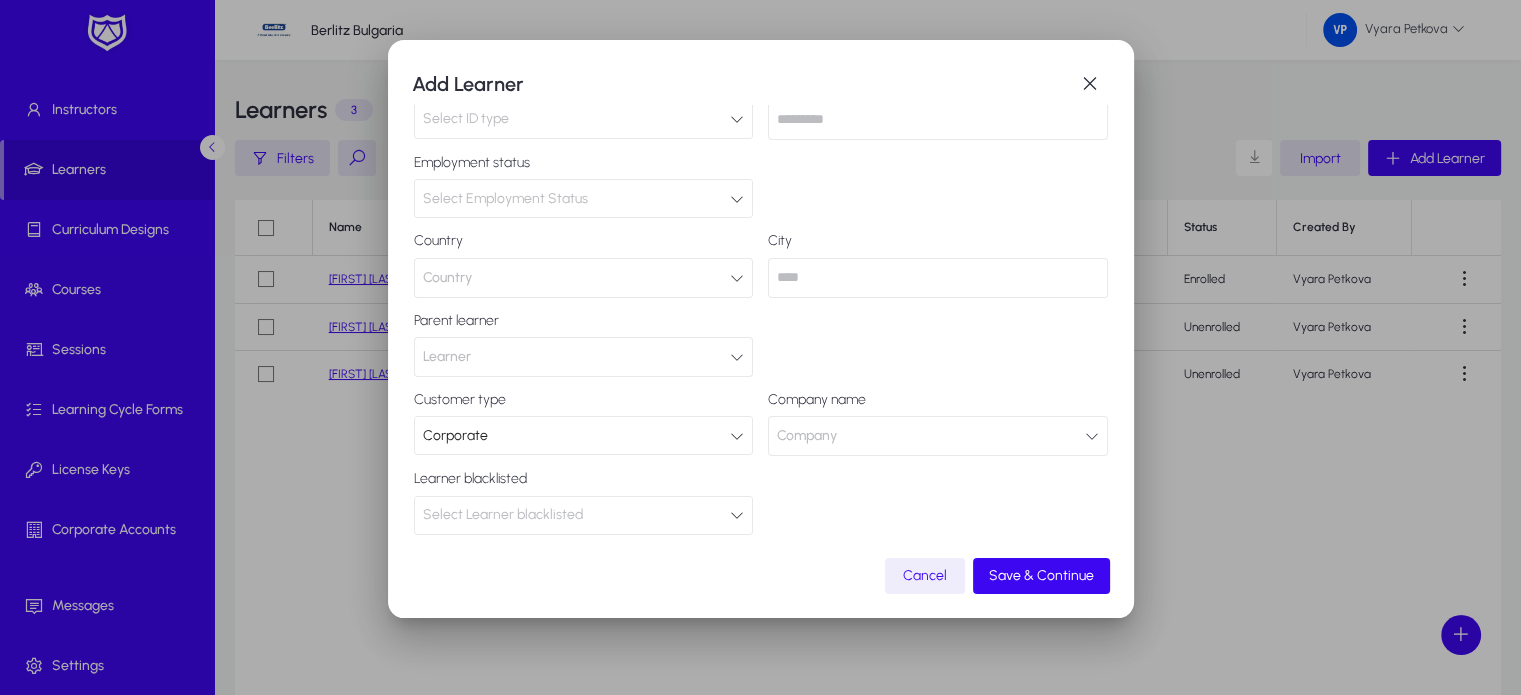 click at bounding box center [1092, 436] 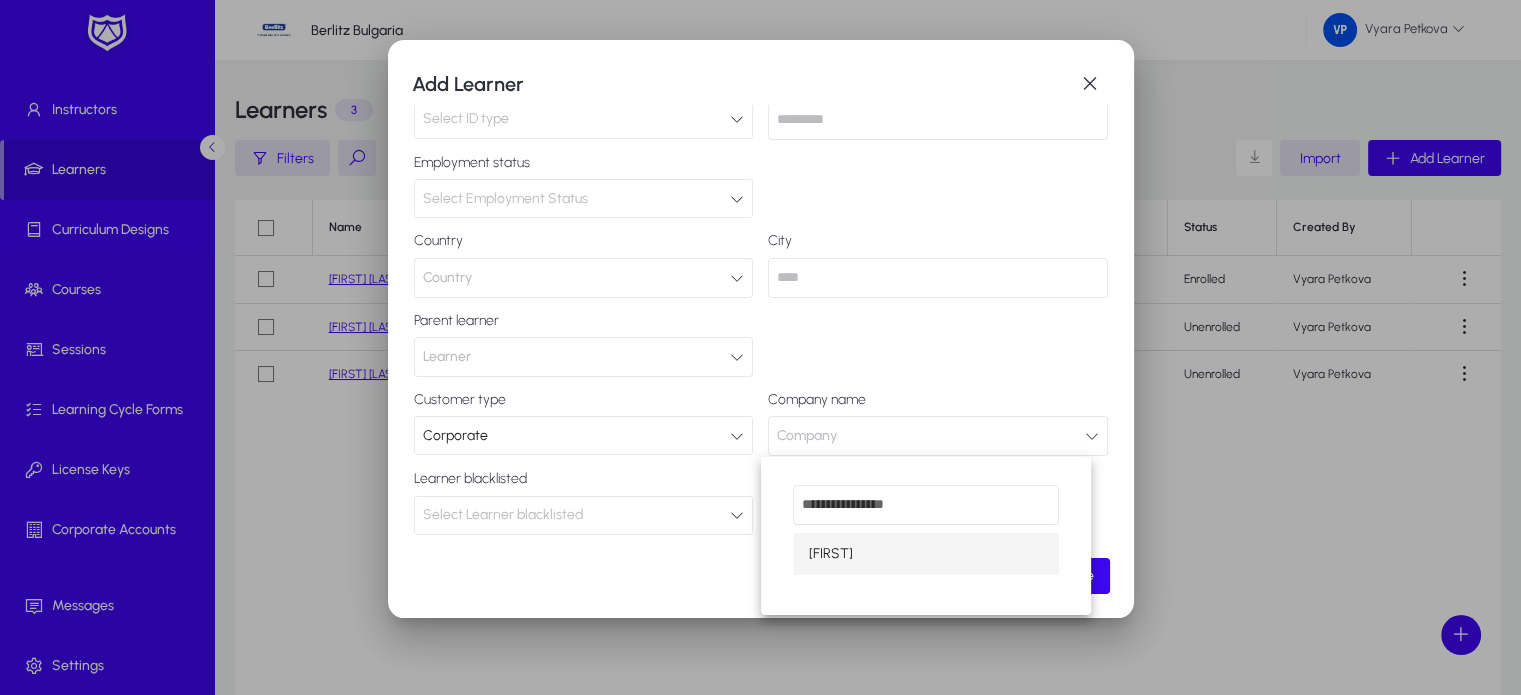click at bounding box center [926, 505] 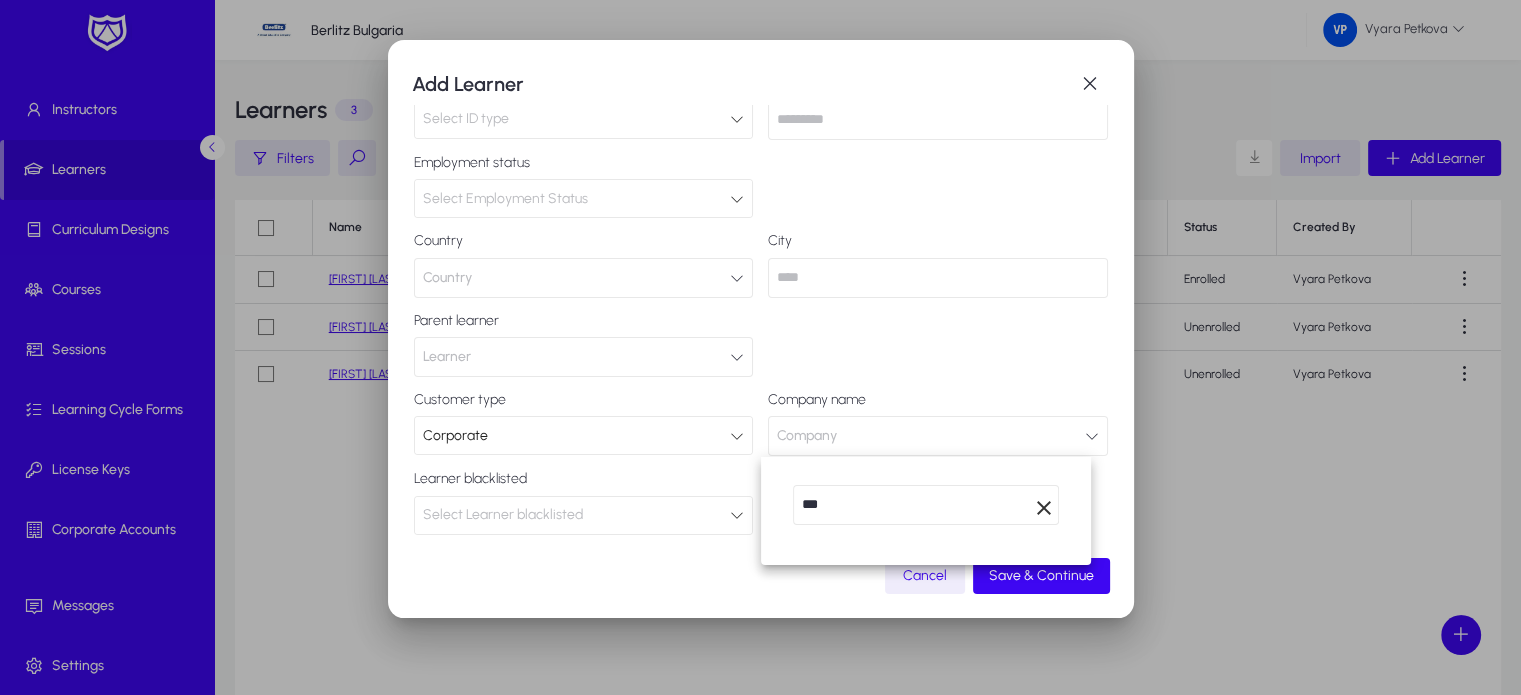 type on "***" 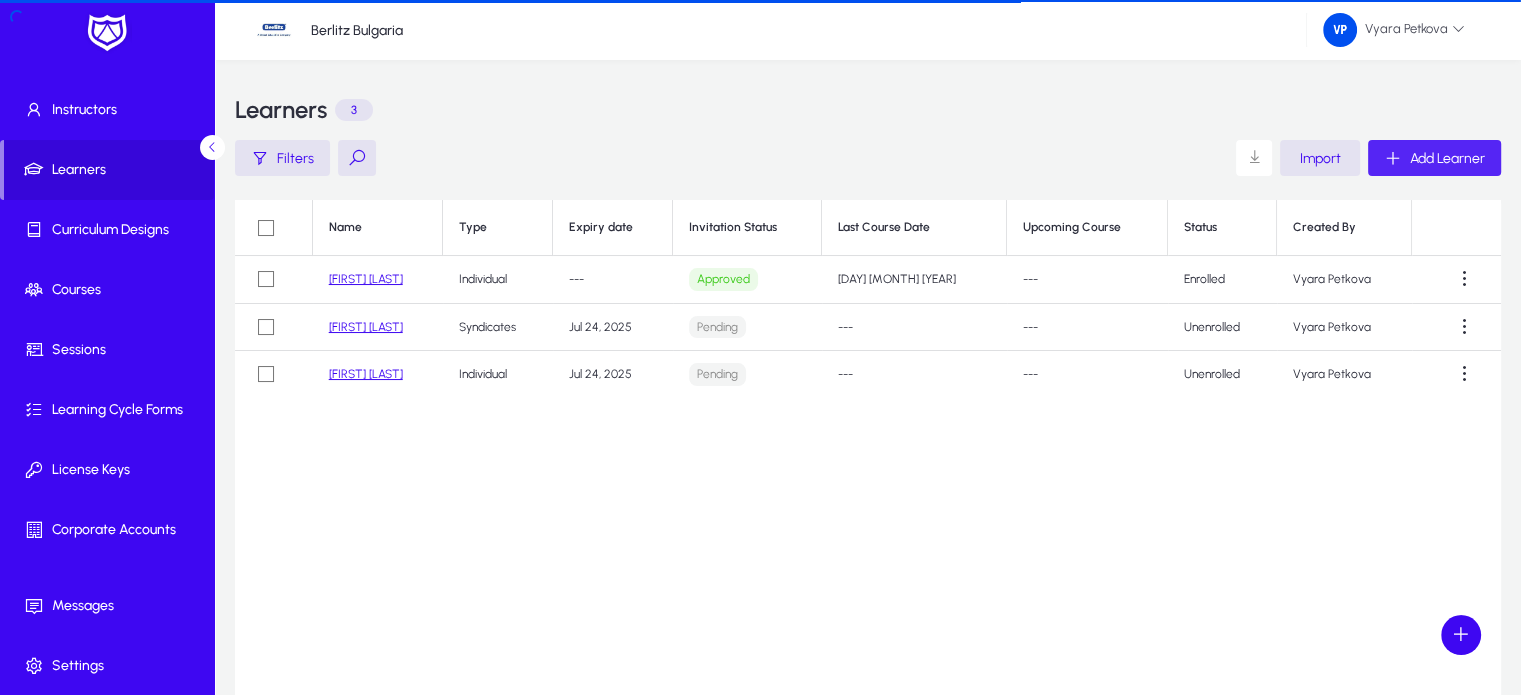 type 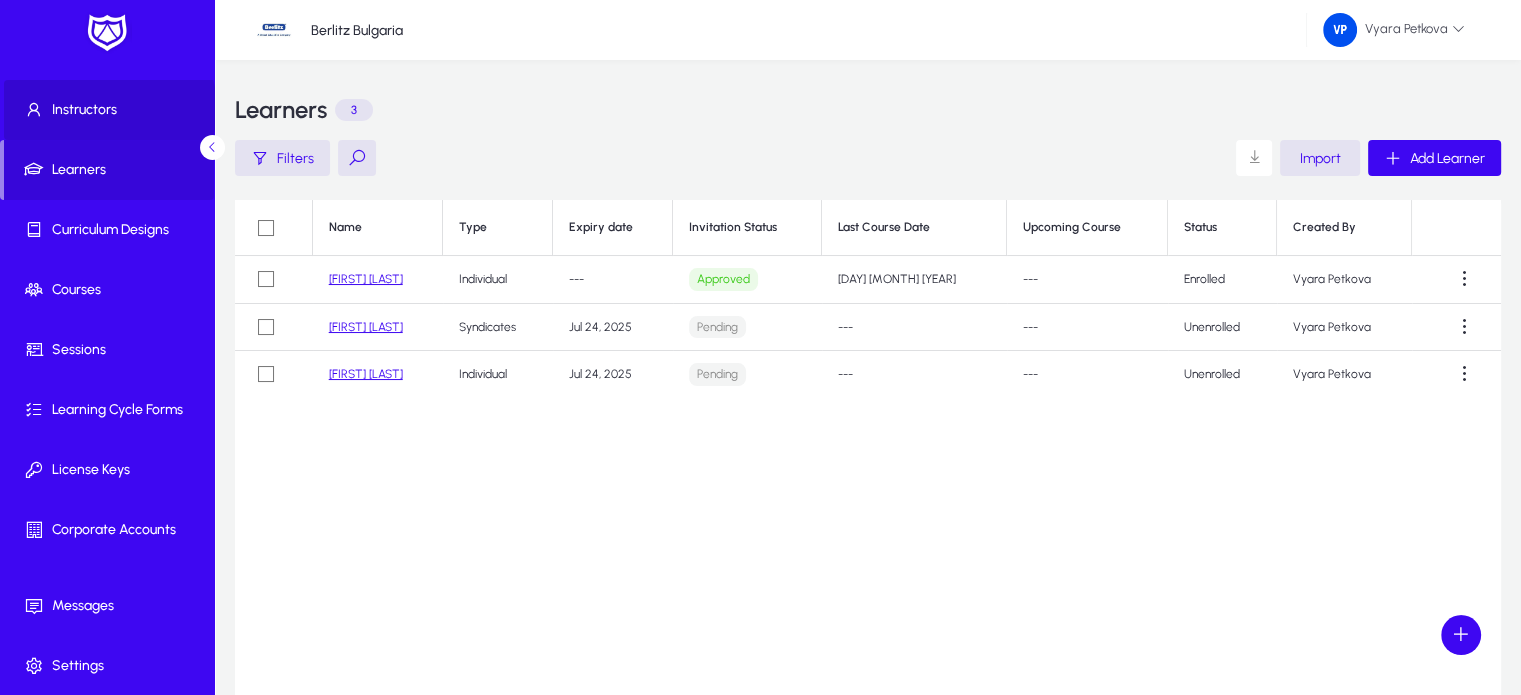 click on "Instructors" 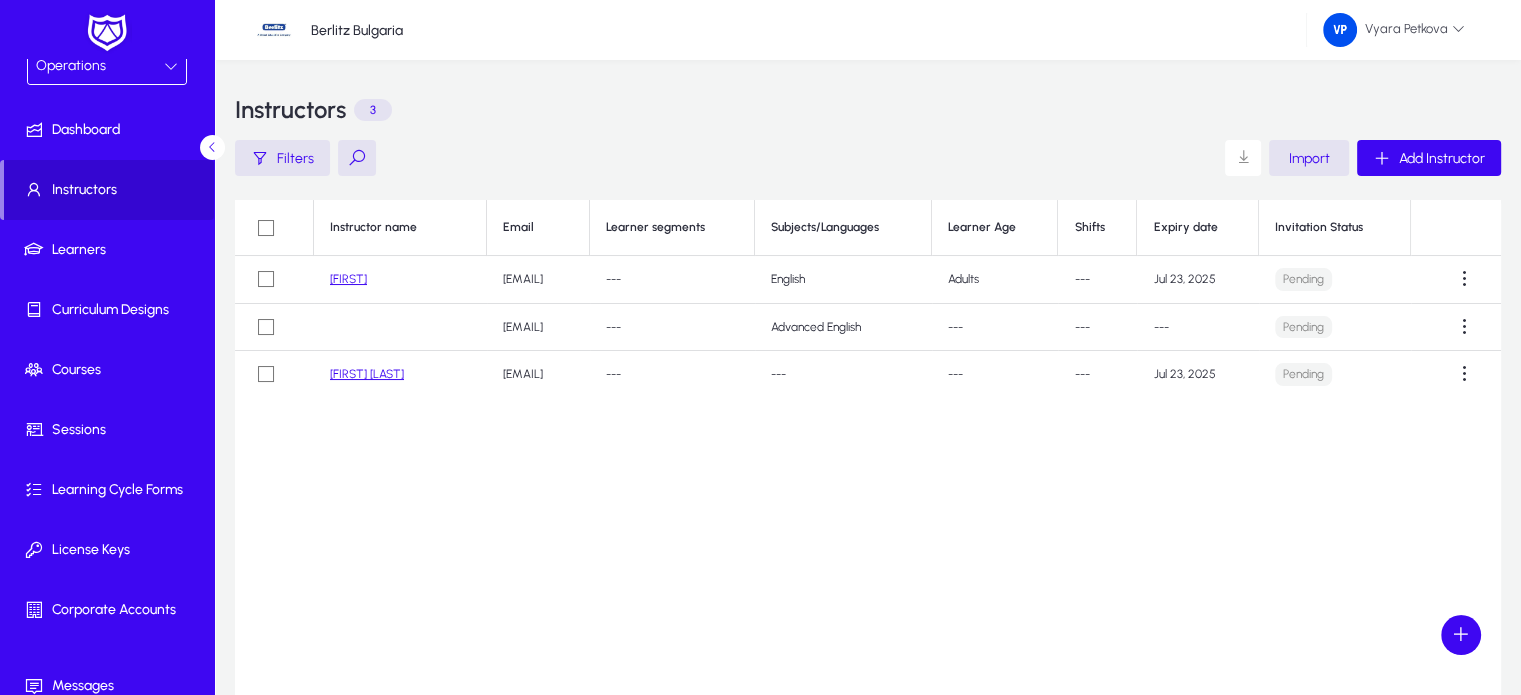 scroll, scrollTop: 0, scrollLeft: 0, axis: both 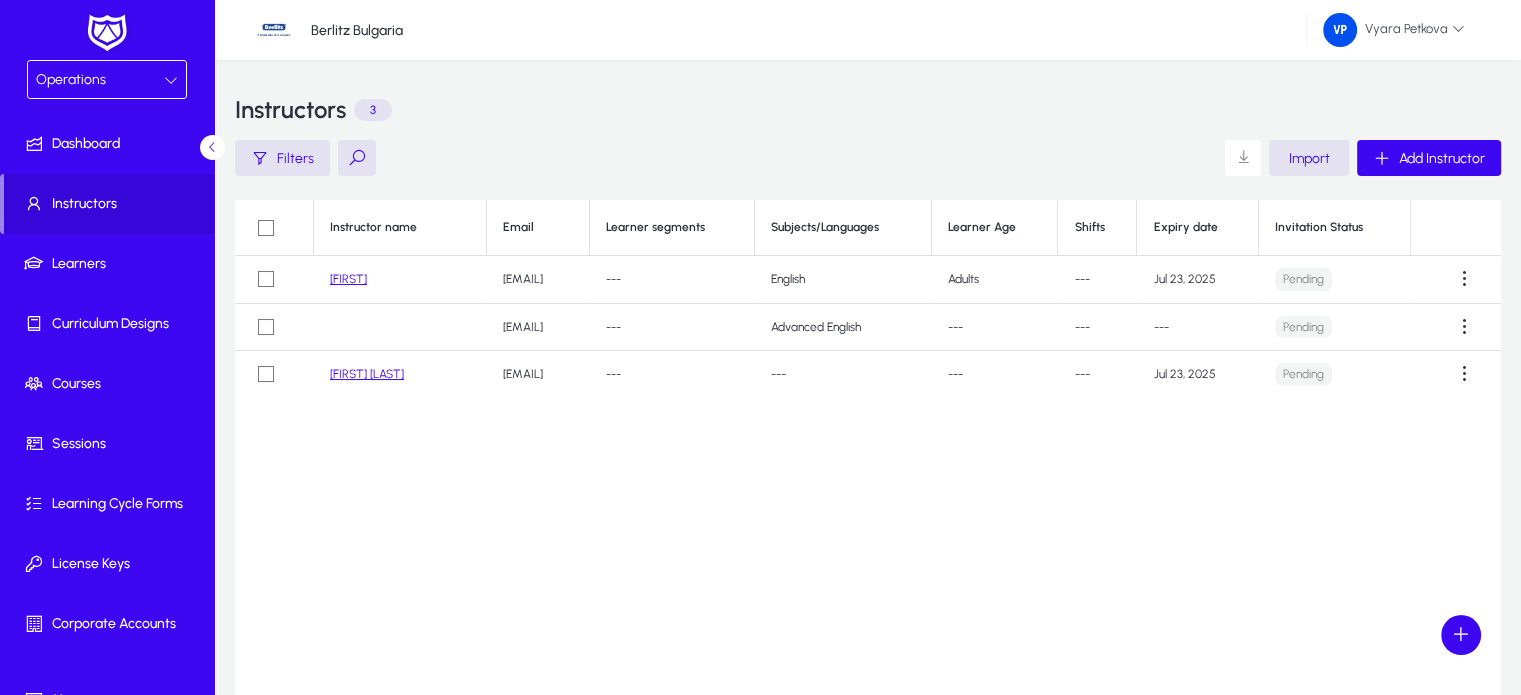 click at bounding box center [171, 80] 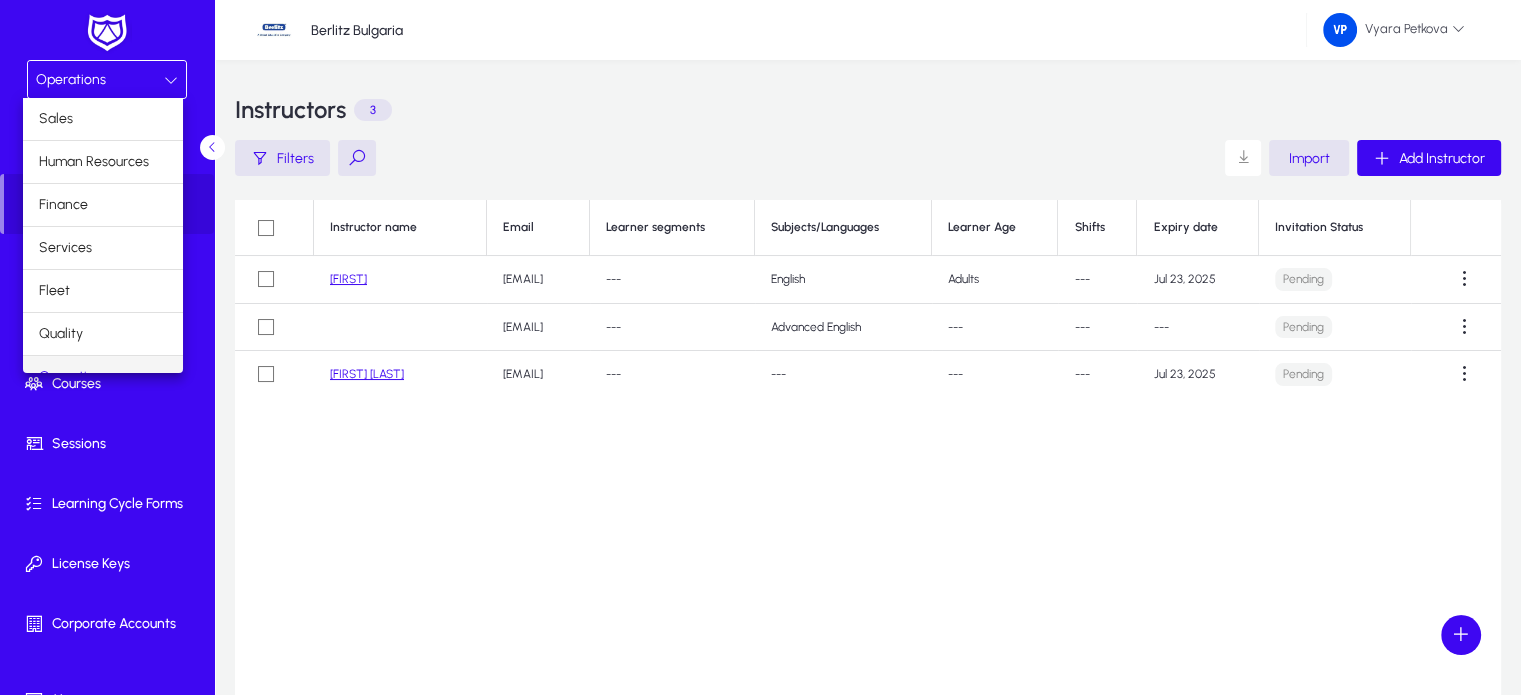 scroll, scrollTop: 24, scrollLeft: 0, axis: vertical 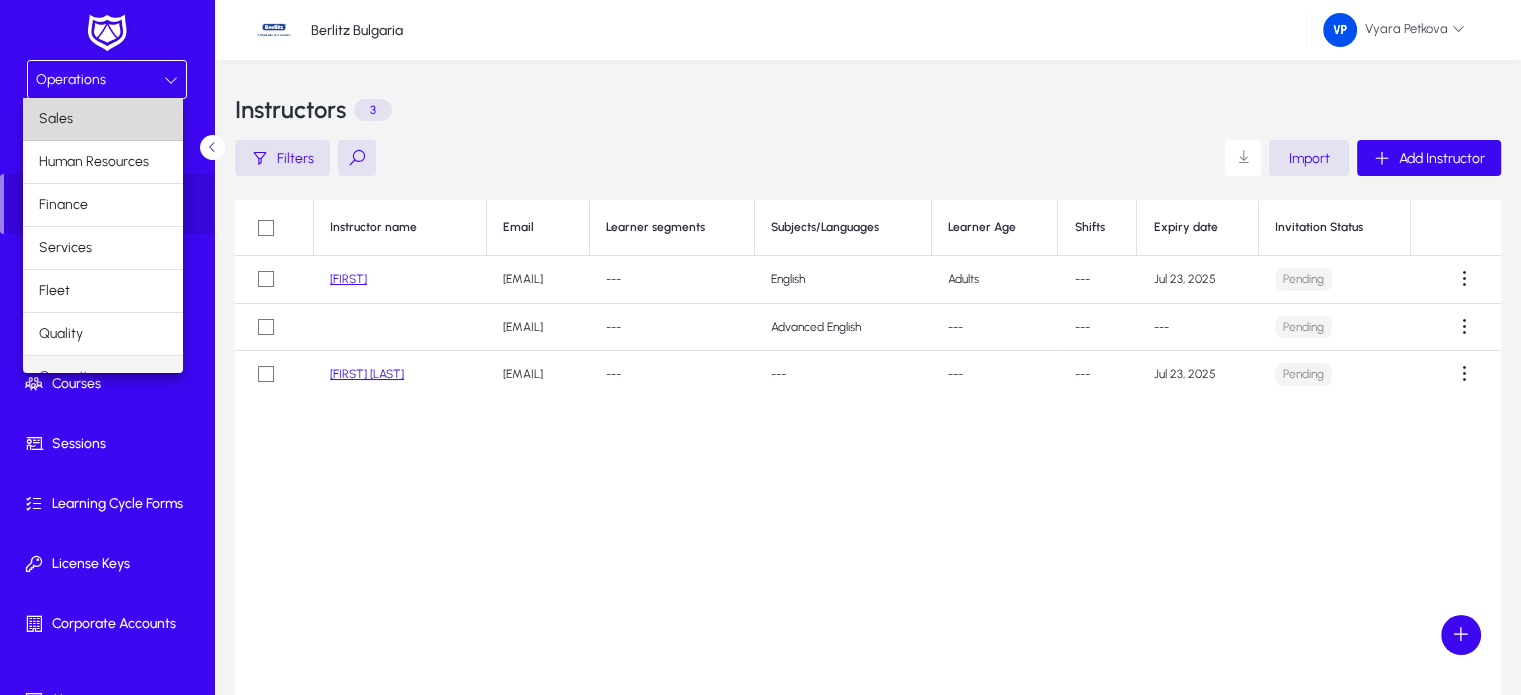click on "Sales" at bounding box center [103, 119] 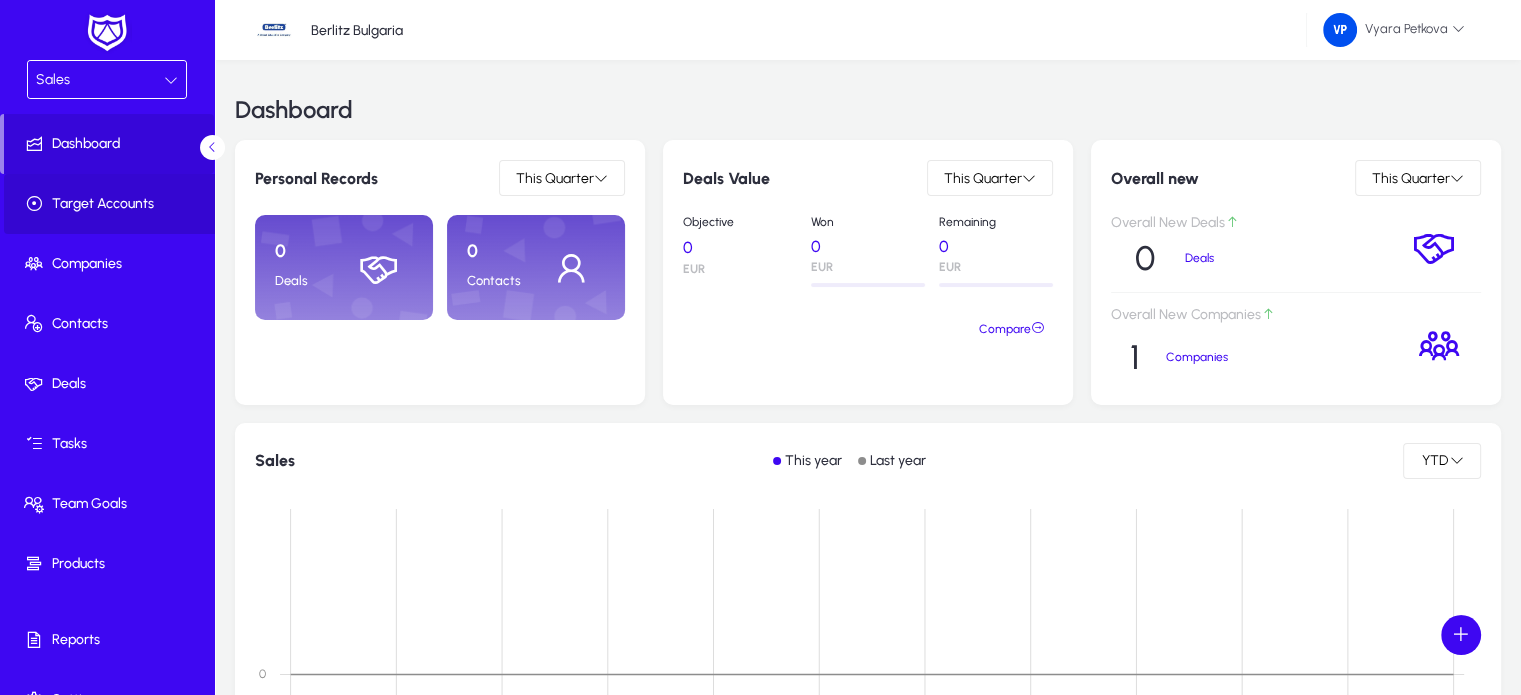 click 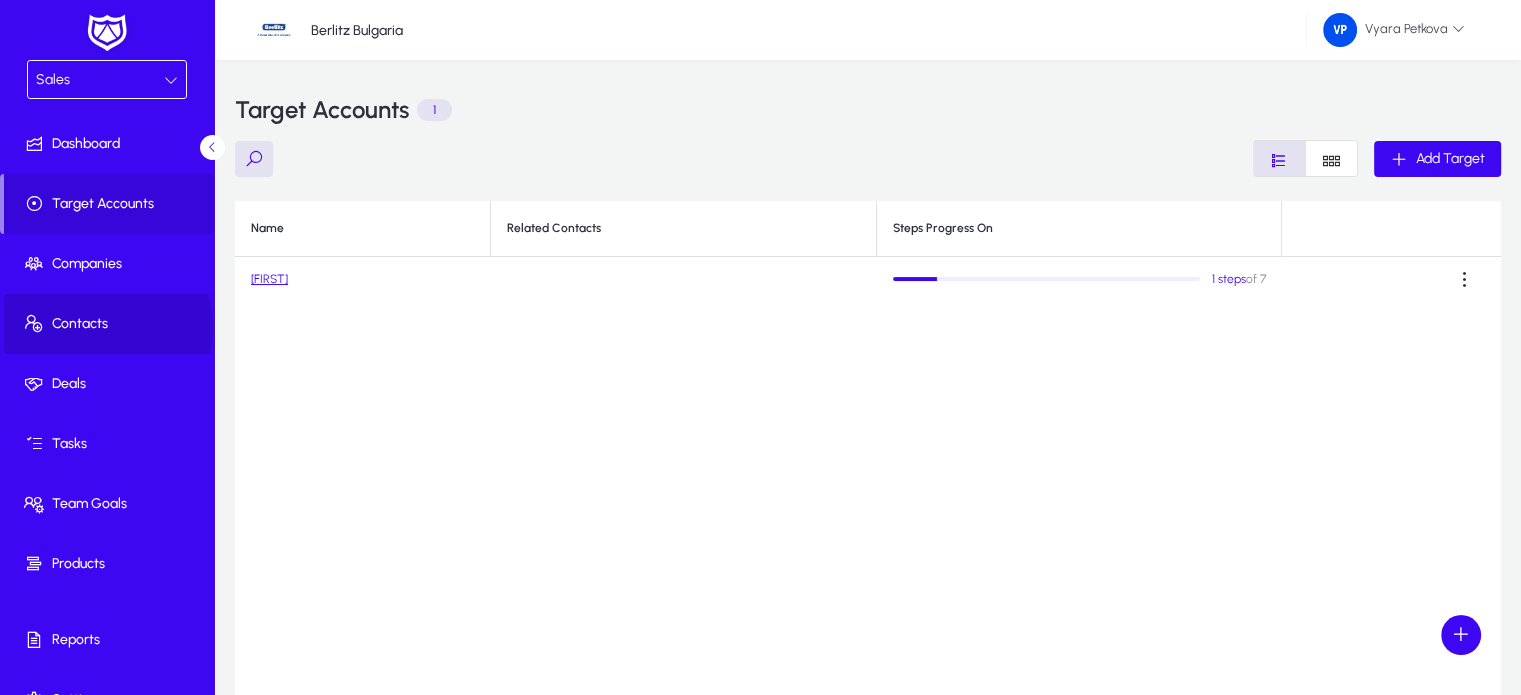 click on "Contacts" 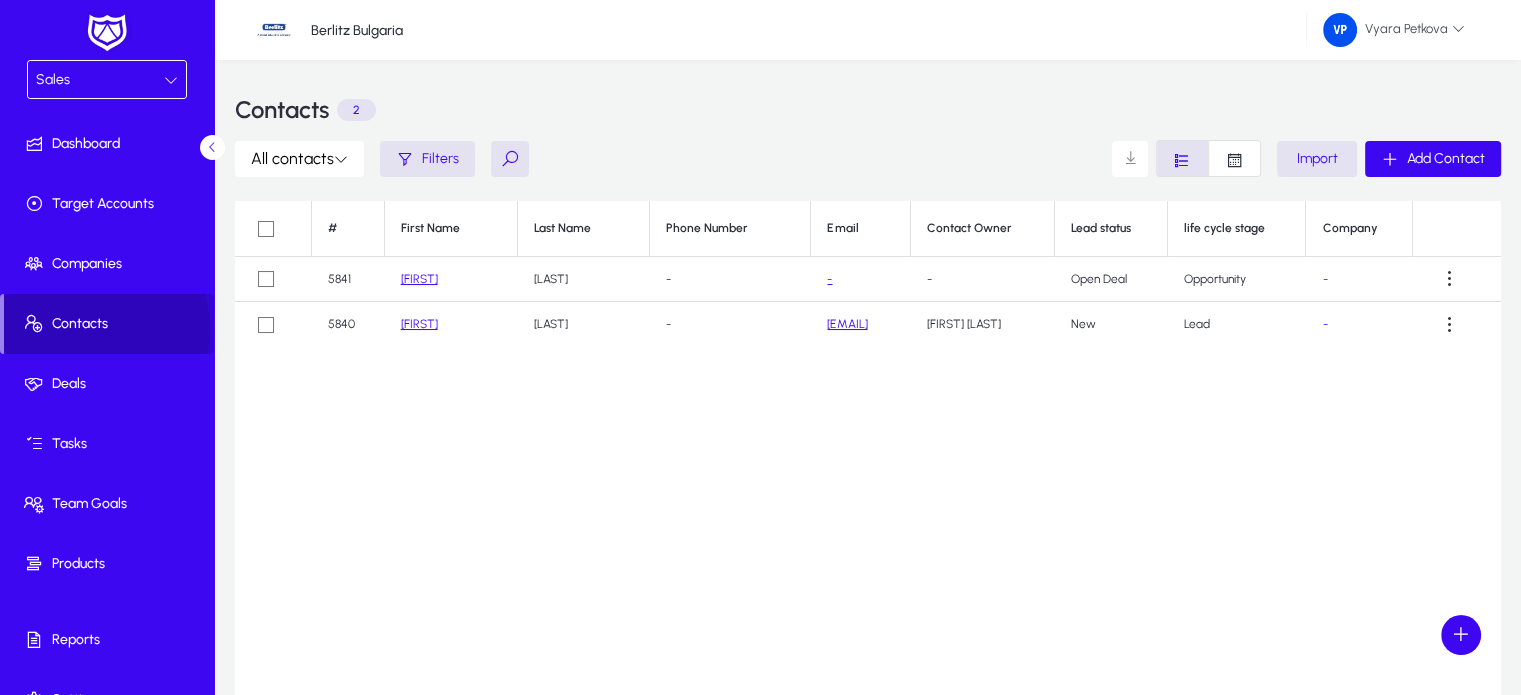 click on "Contacts" 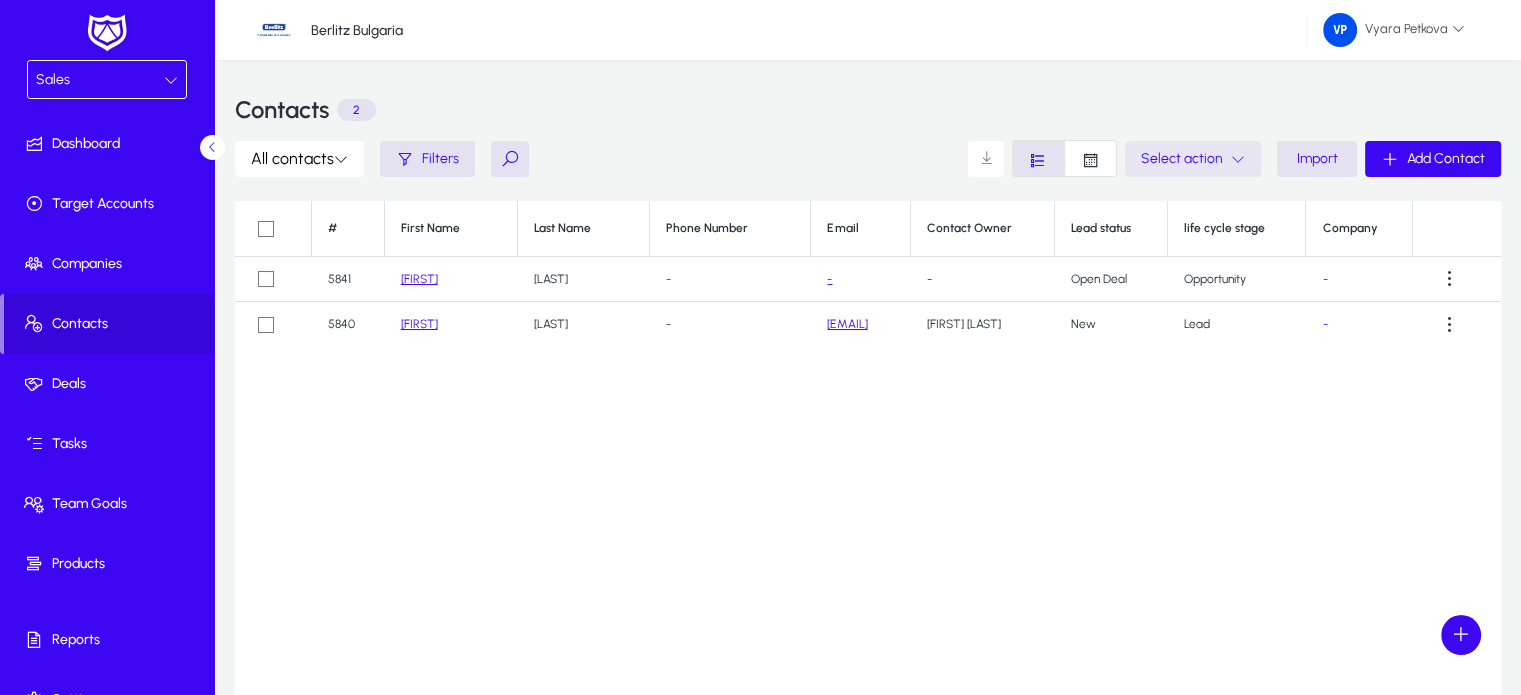 click 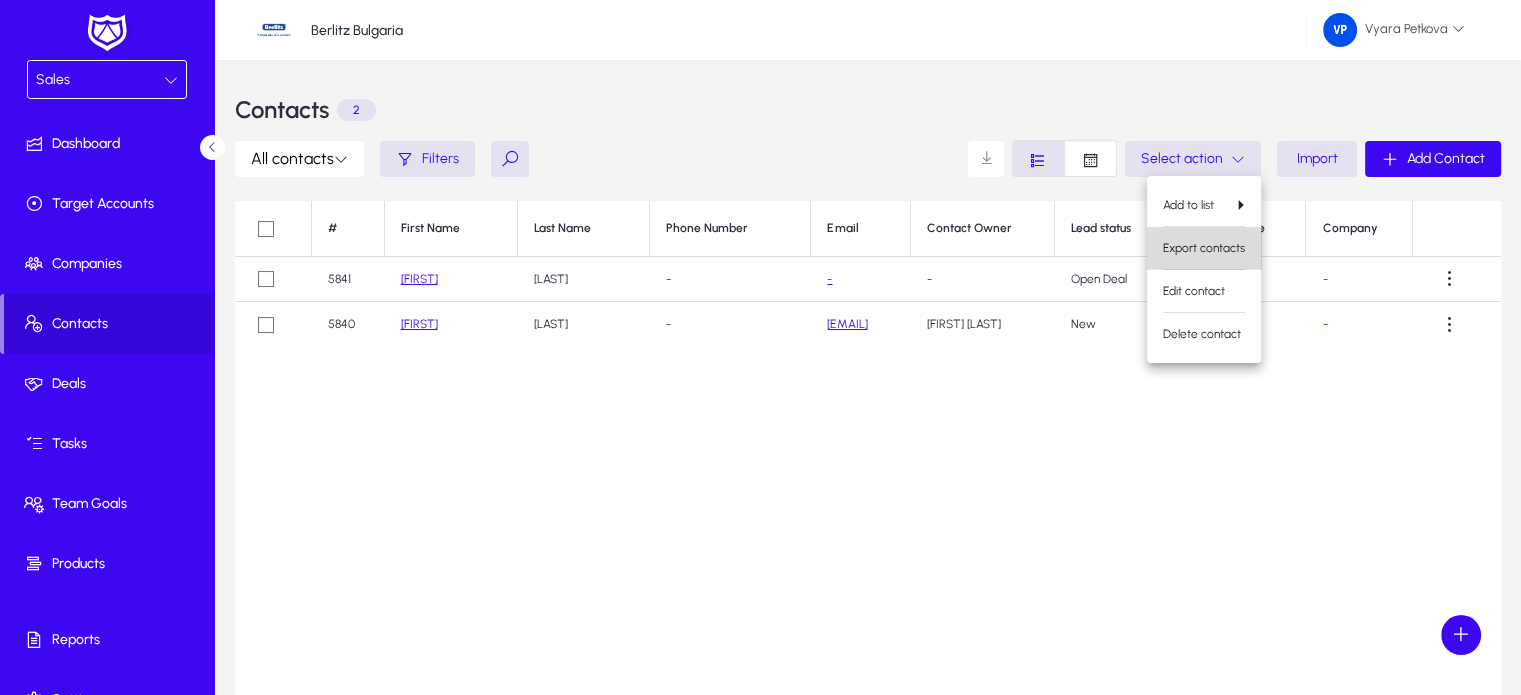 click on "Export contacts" at bounding box center [1204, 248] 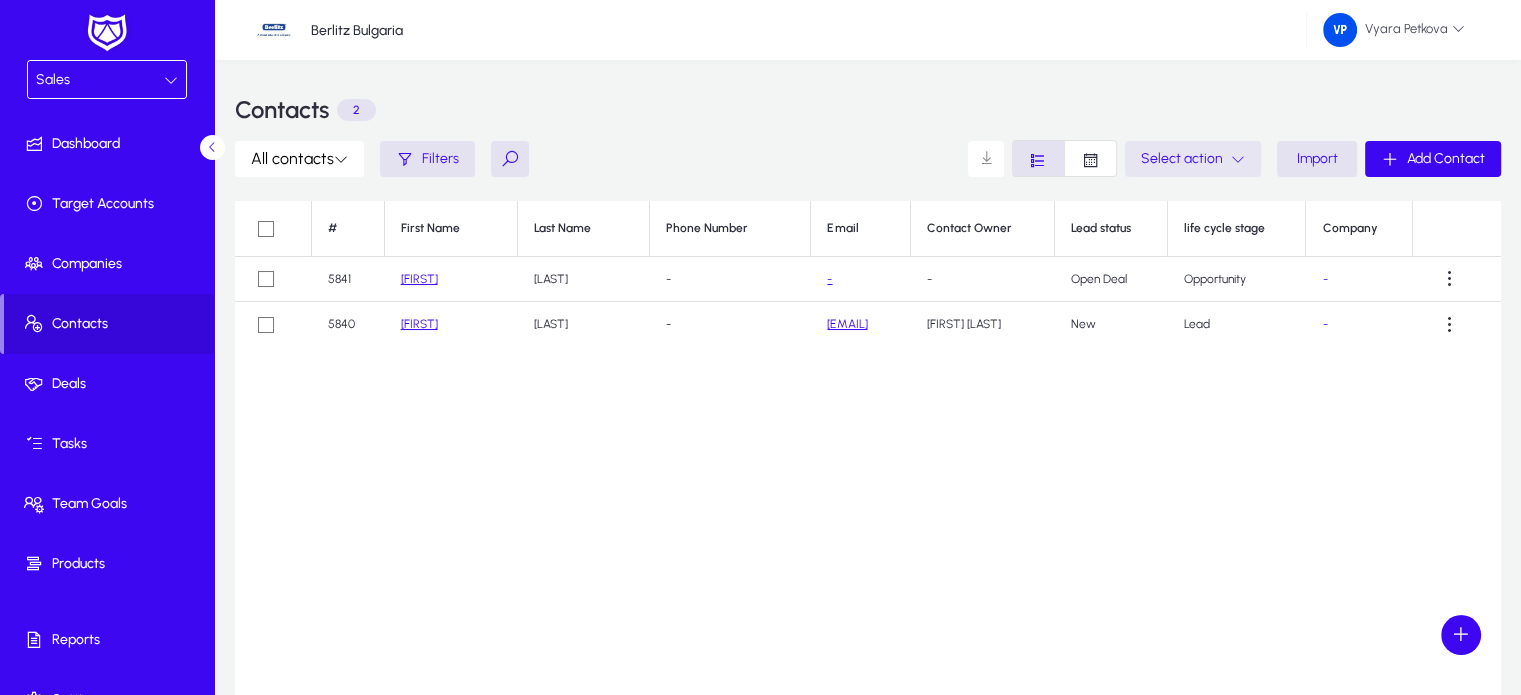 click 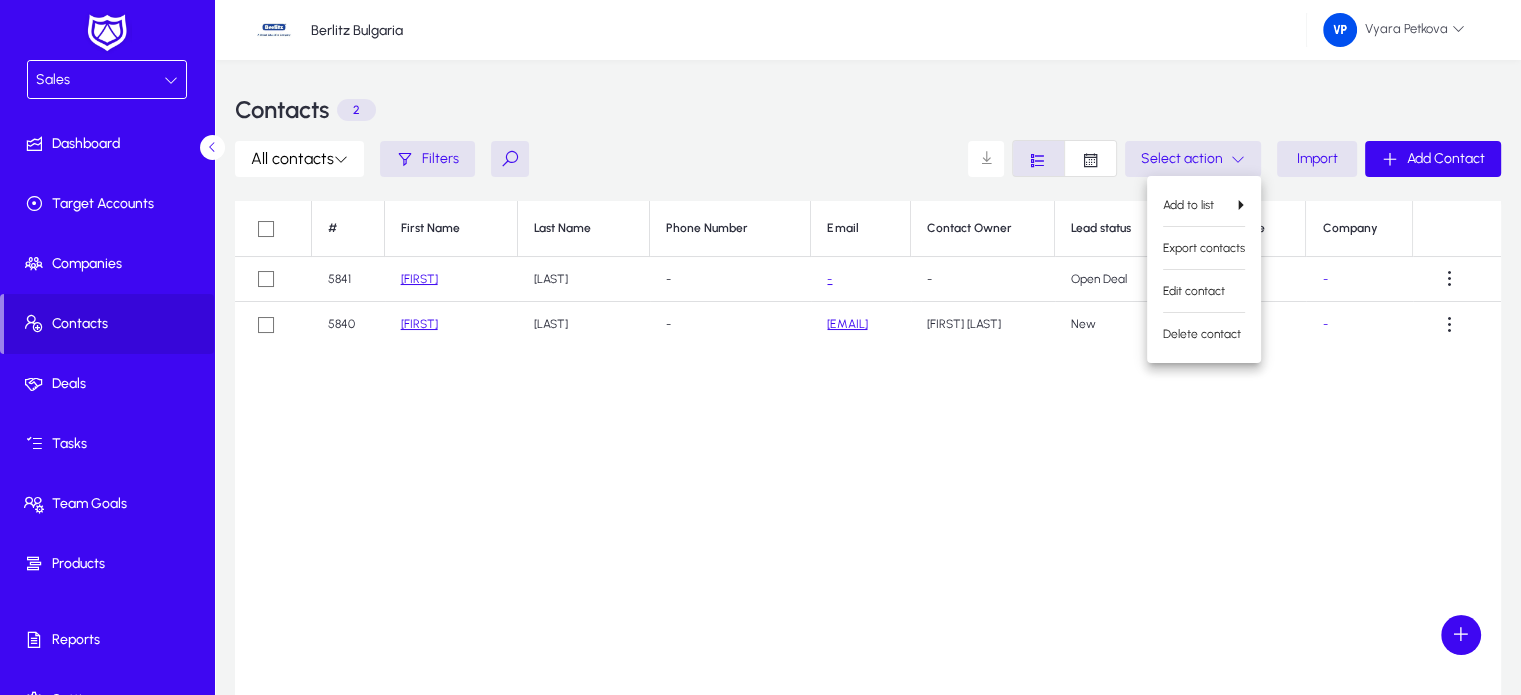click at bounding box center (760, 347) 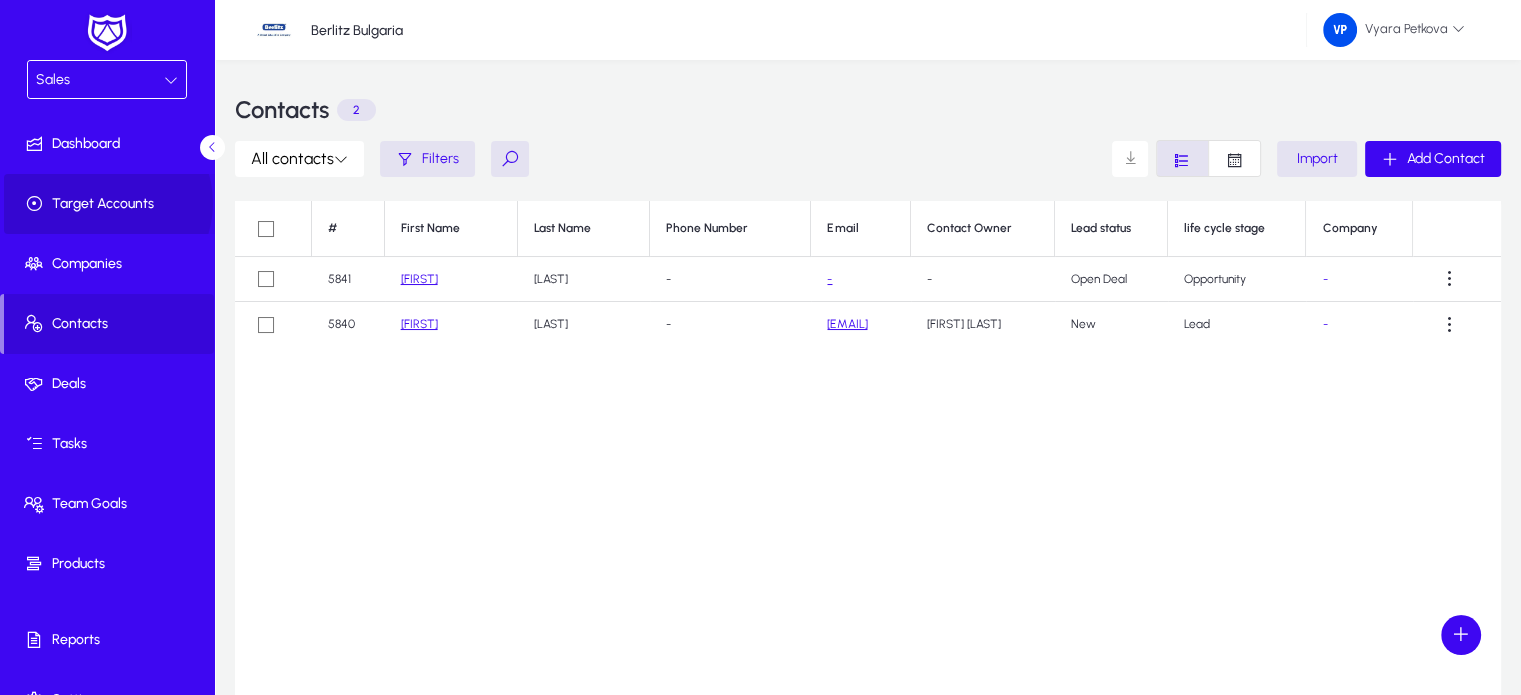click on "Target Accounts" 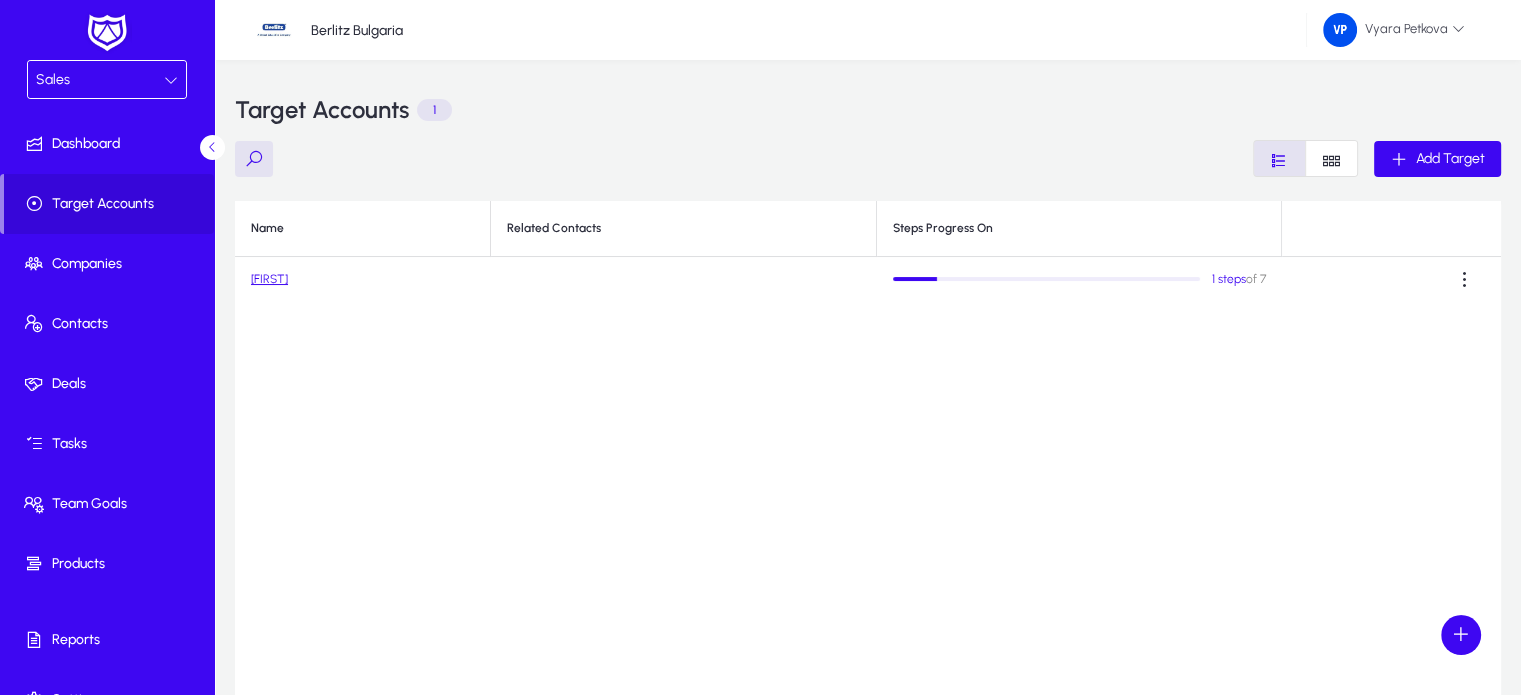 click on "[FIRST]" 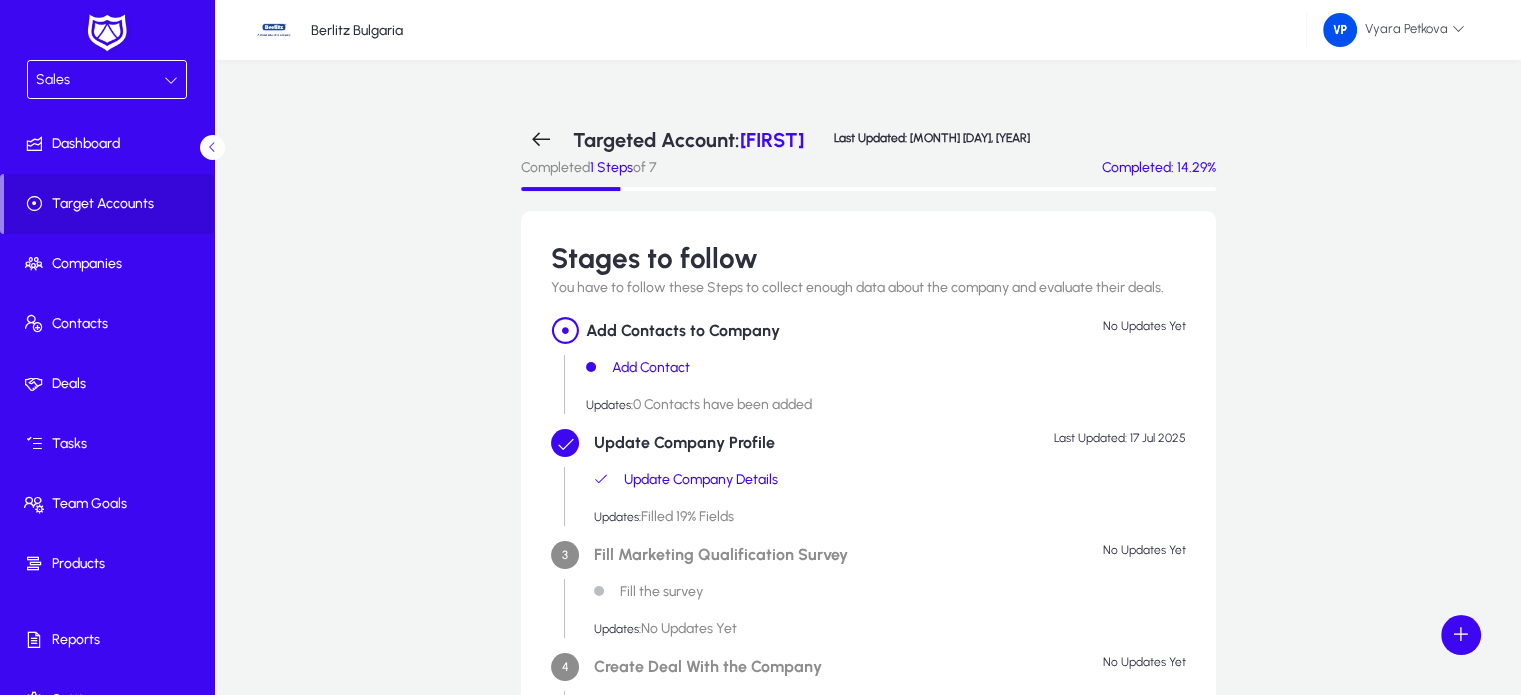 scroll, scrollTop: 477, scrollLeft: 0, axis: vertical 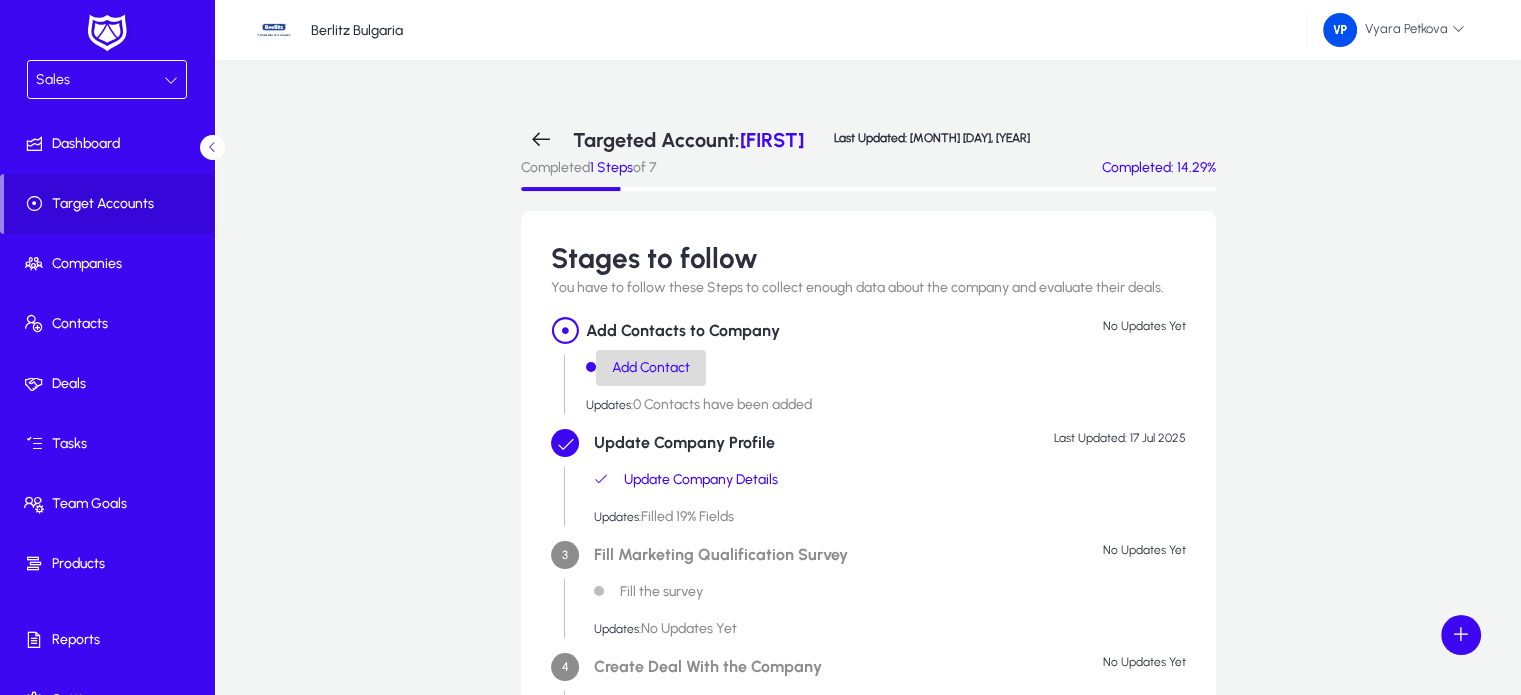 click on "Add Contact" 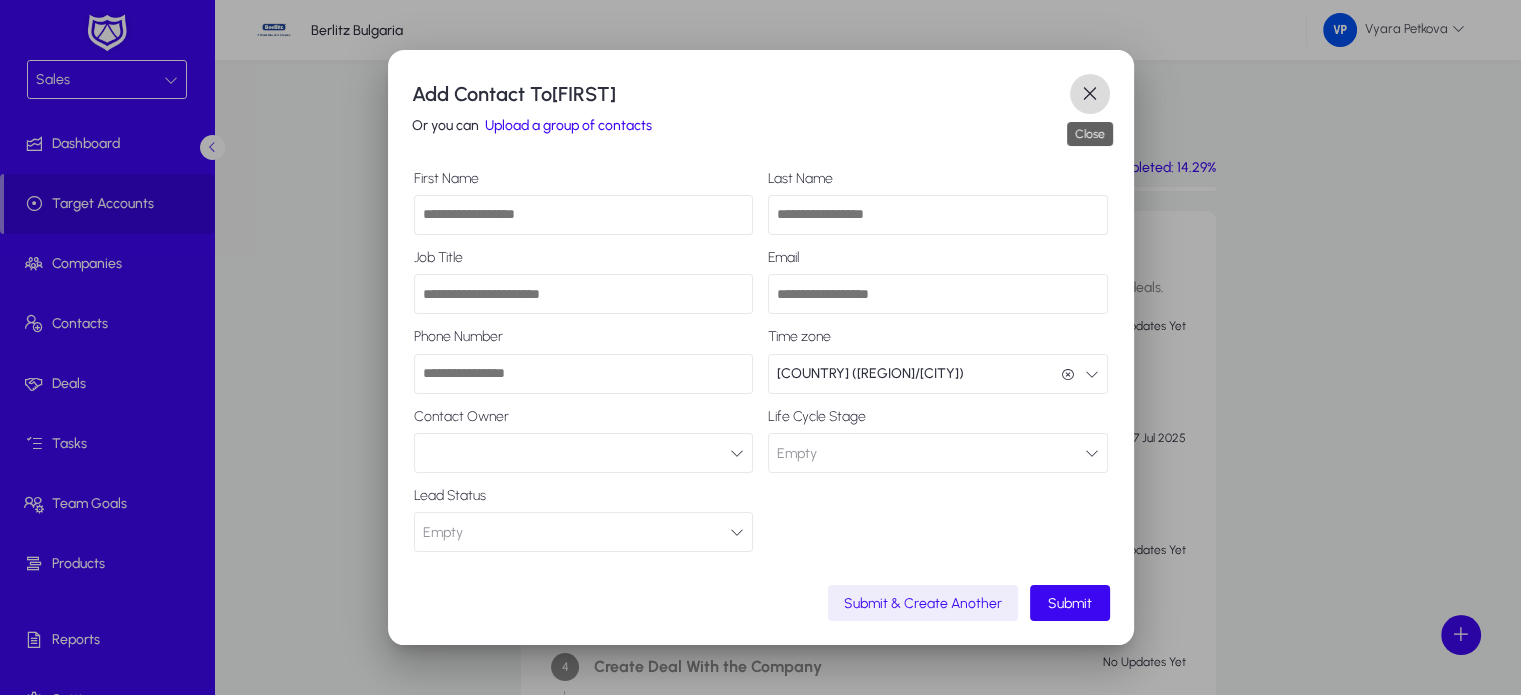 click at bounding box center [1090, 94] 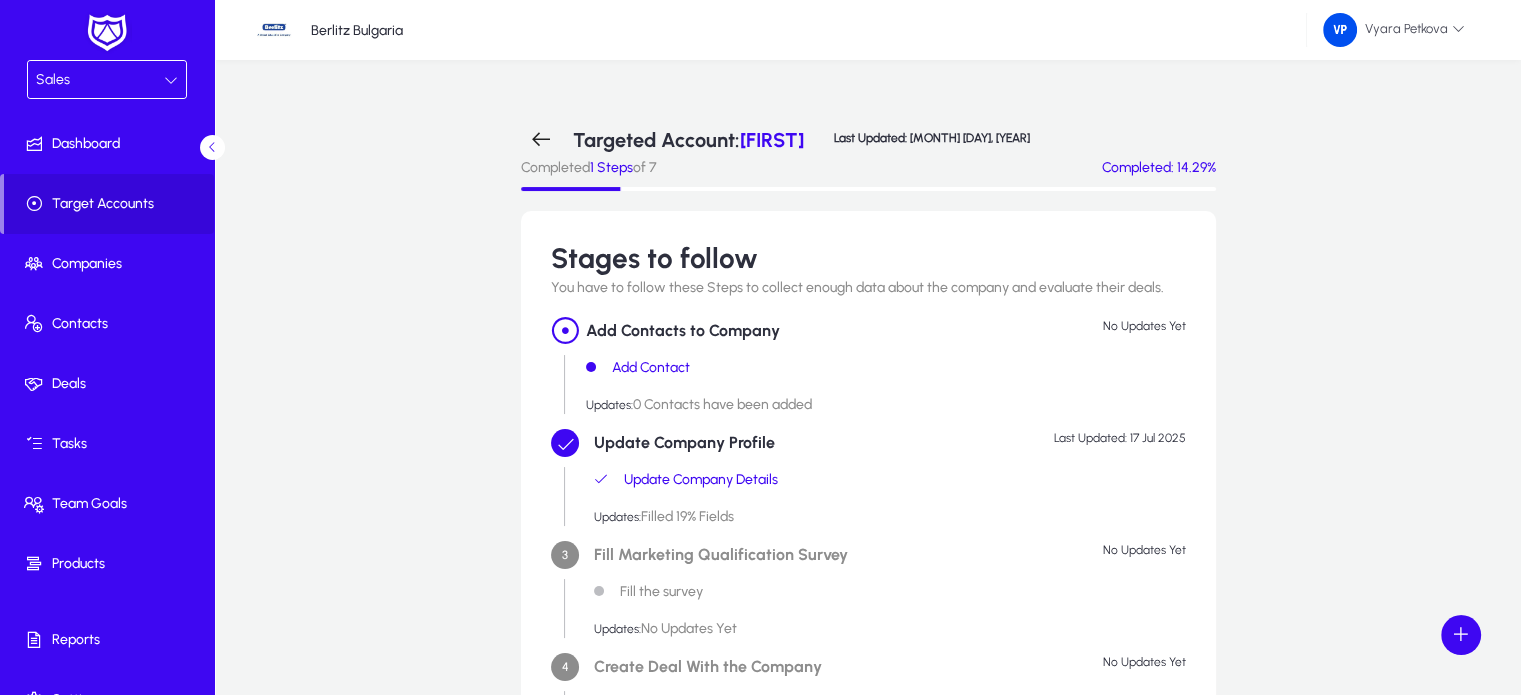 scroll, scrollTop: 477, scrollLeft: 0, axis: vertical 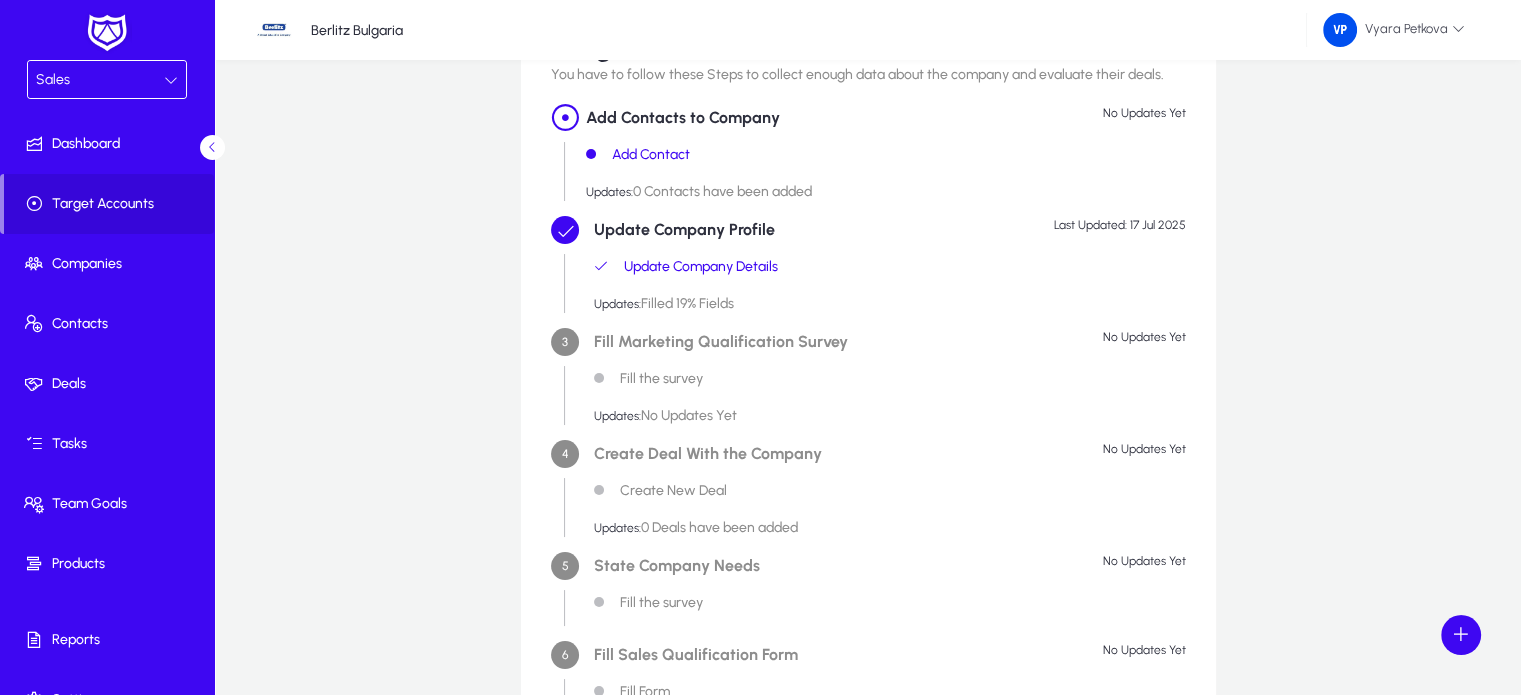 click on "Fill Marketing Qualification Survey" 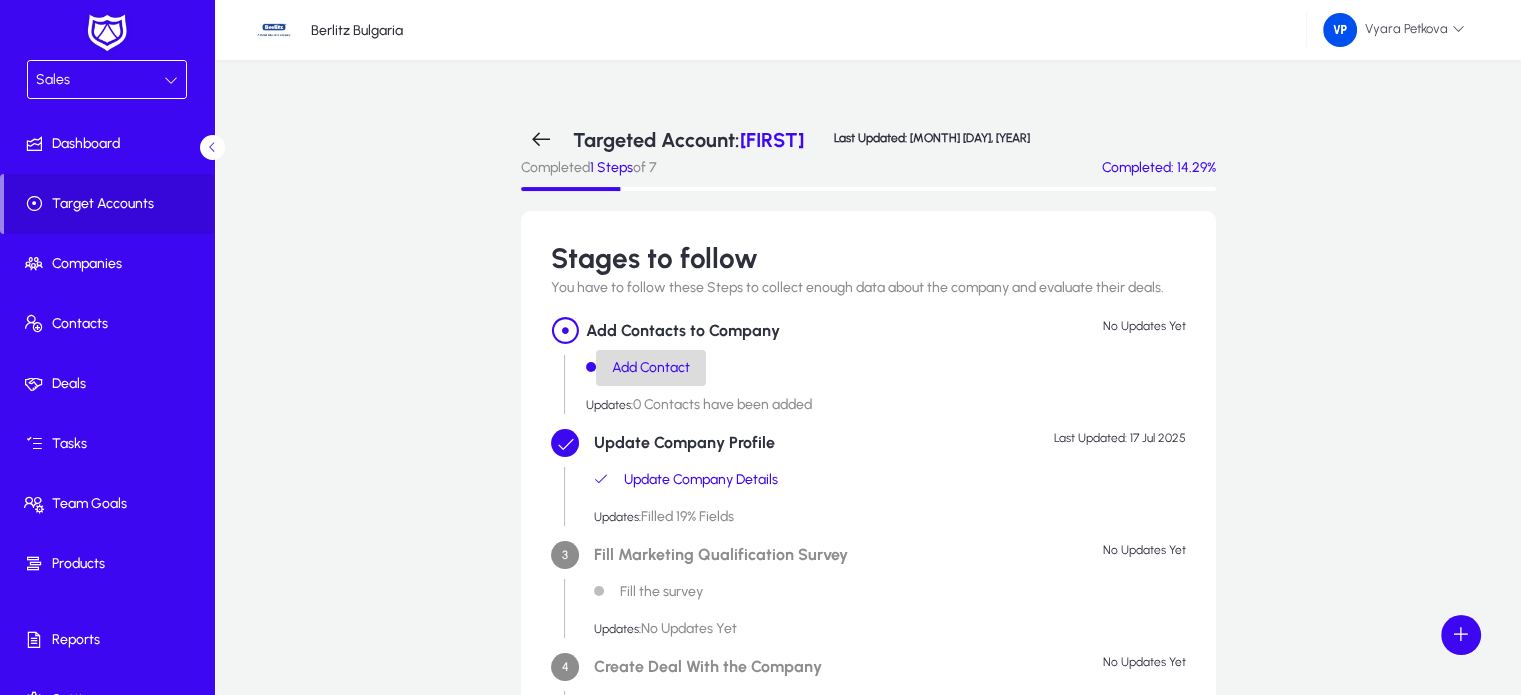 click on "Add Contact" 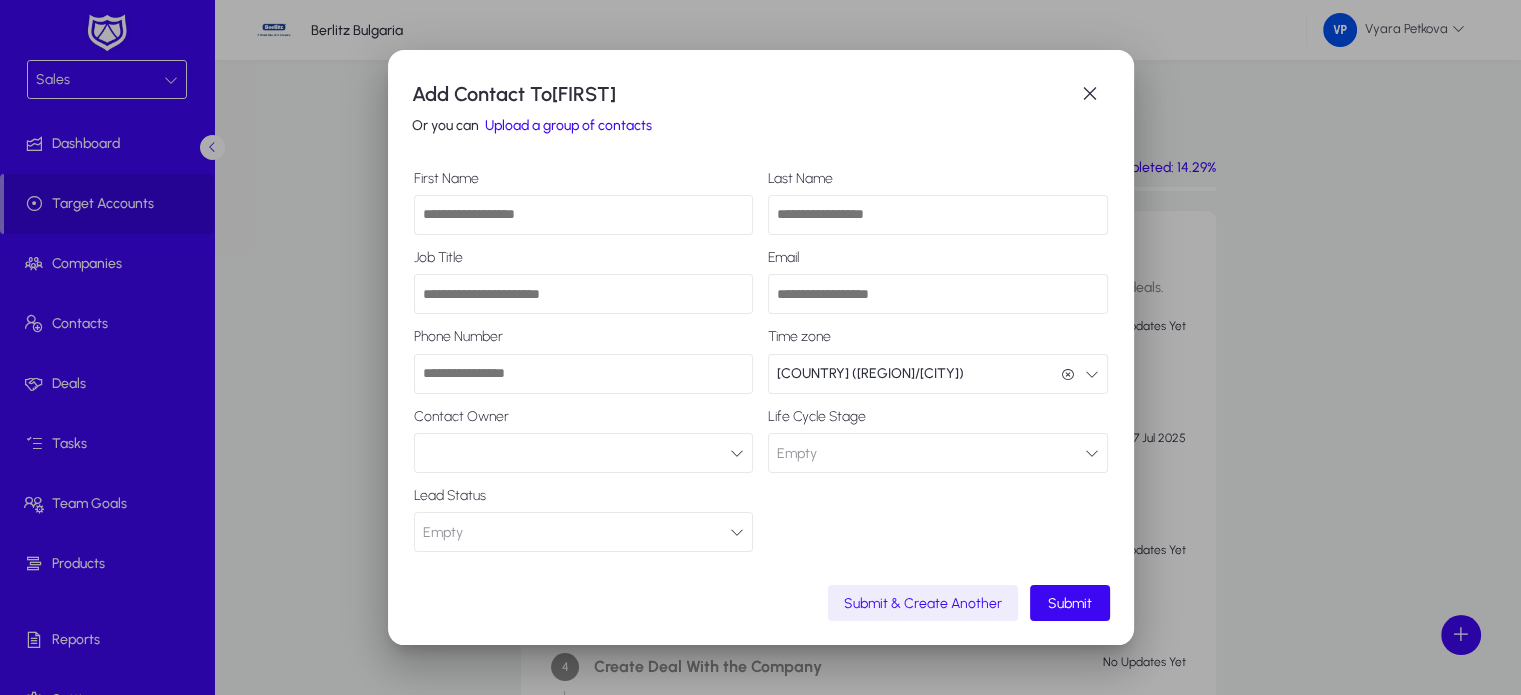 click on "First Name" at bounding box center (584, 215) 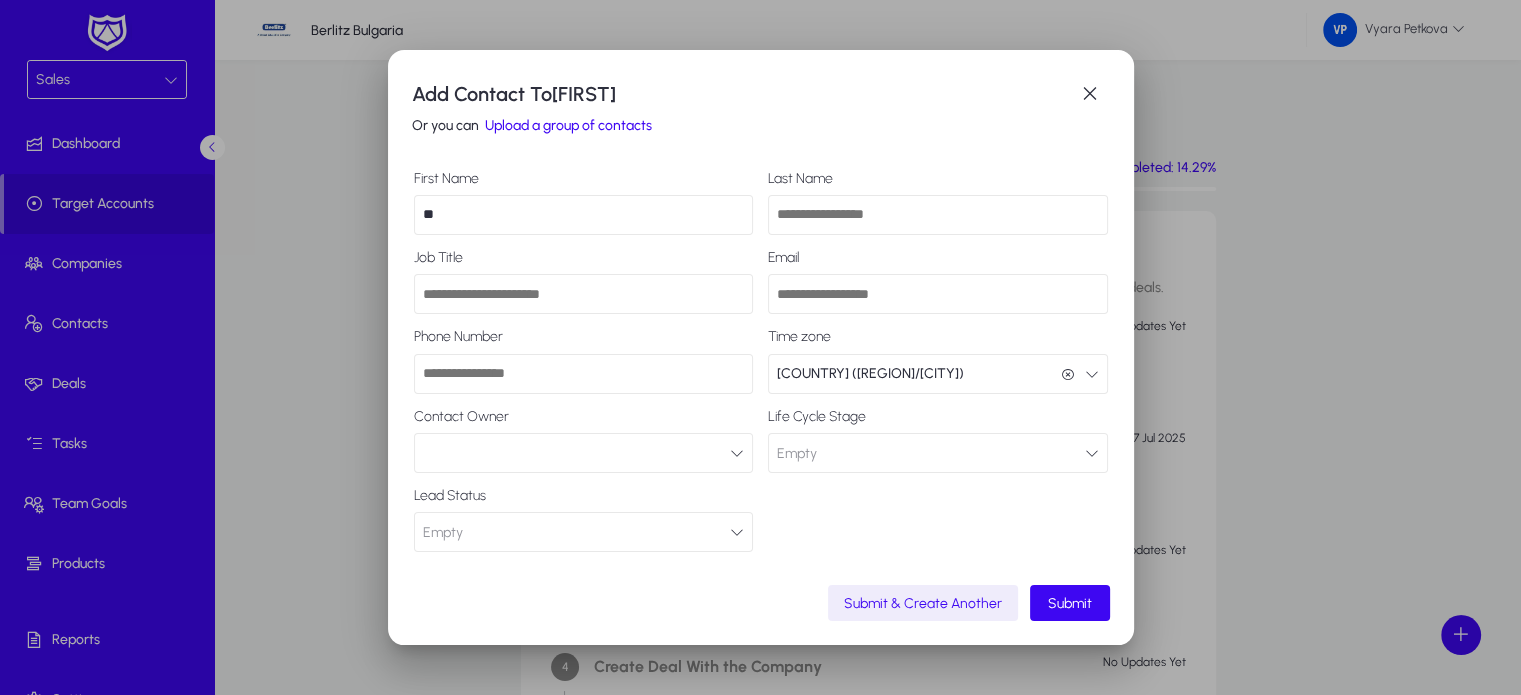 type on "*" 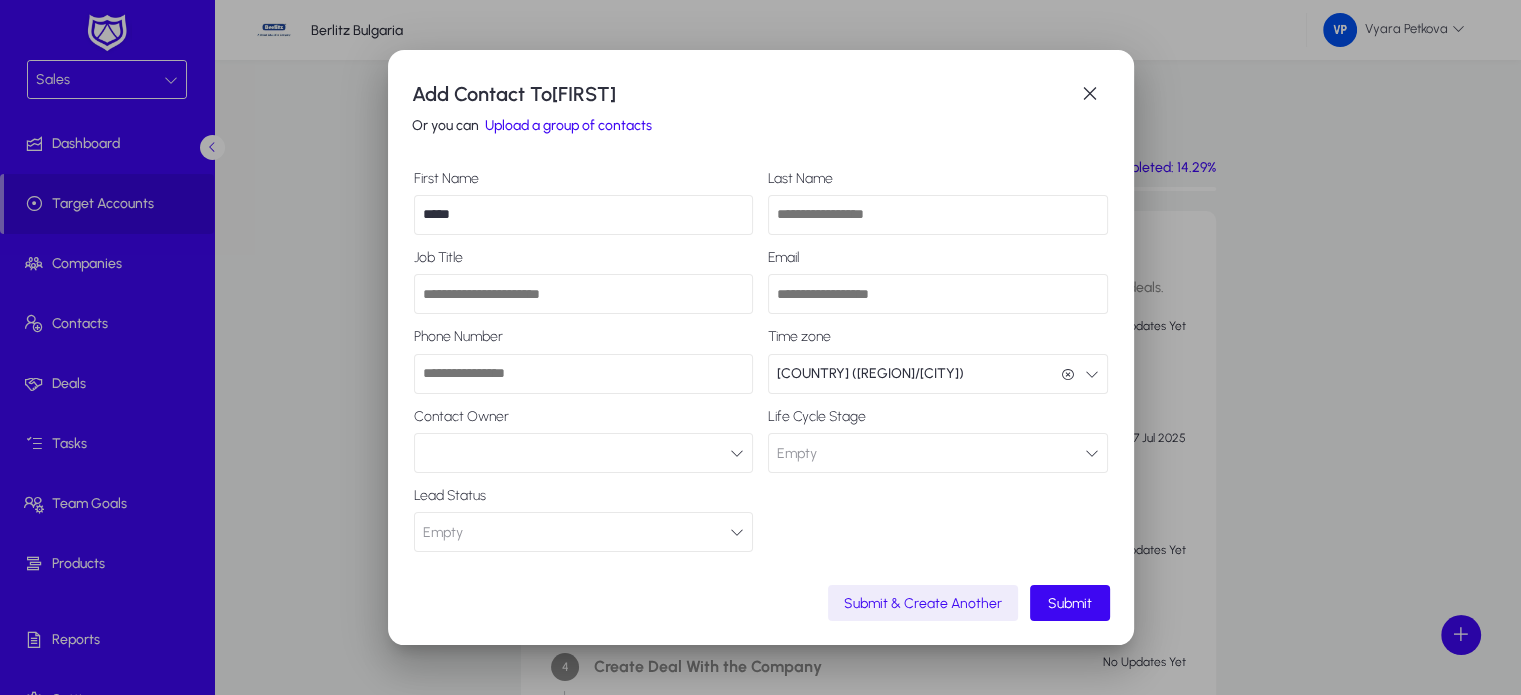 type on "*****" 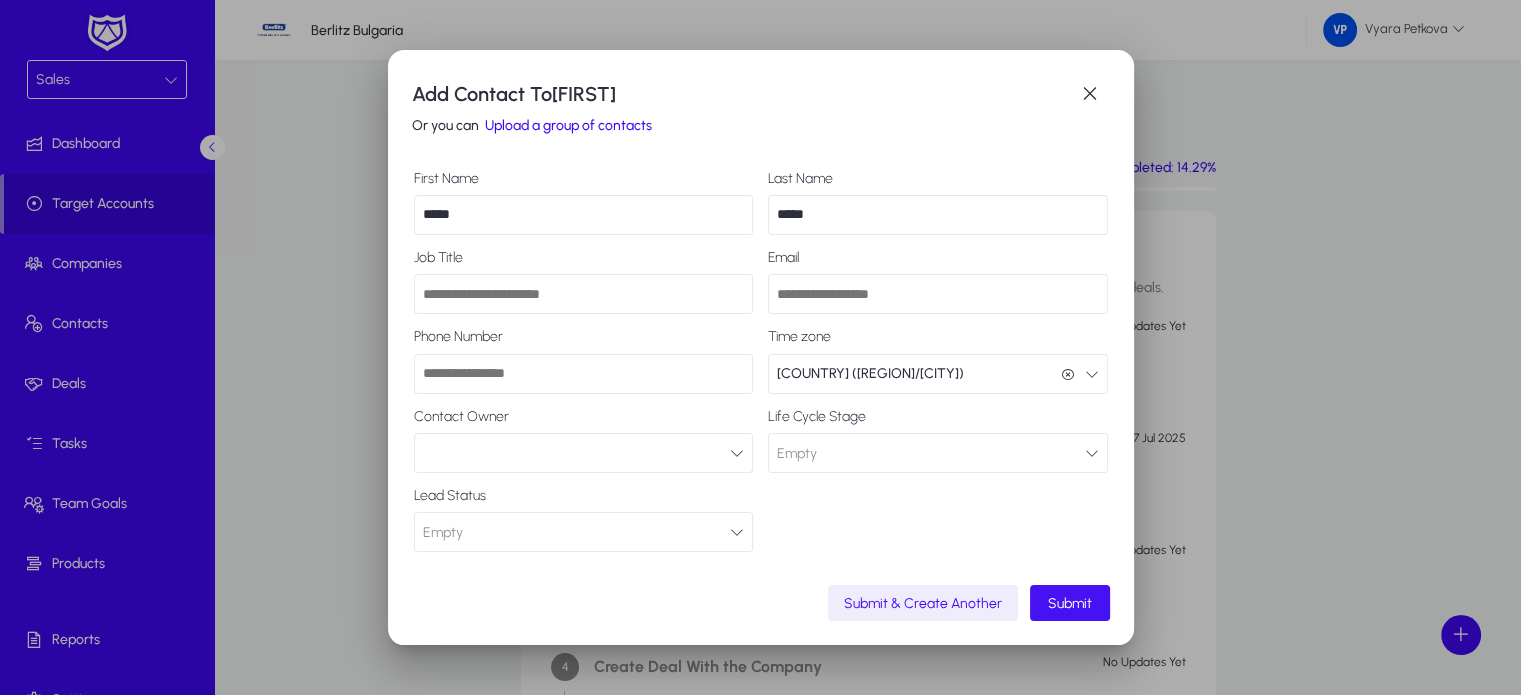 type on "*****" 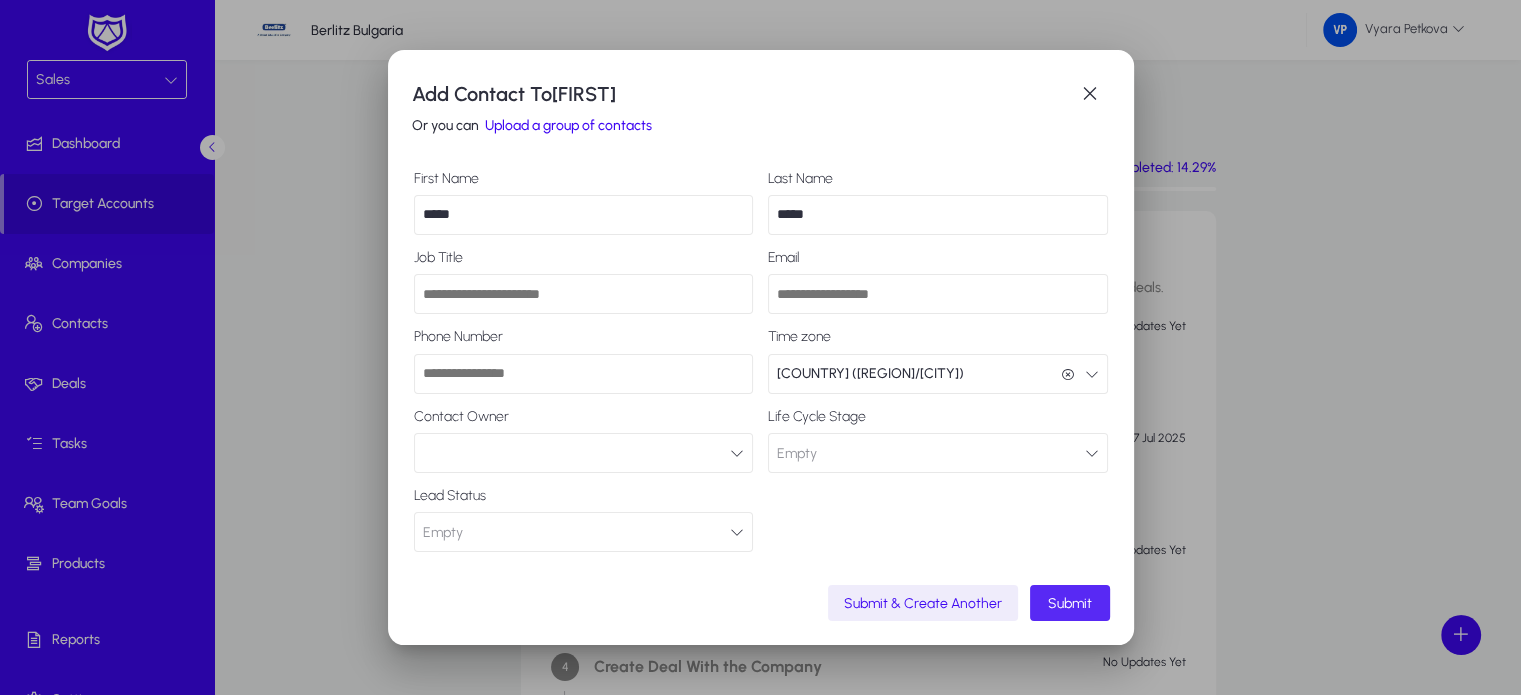 click at bounding box center [1070, 603] 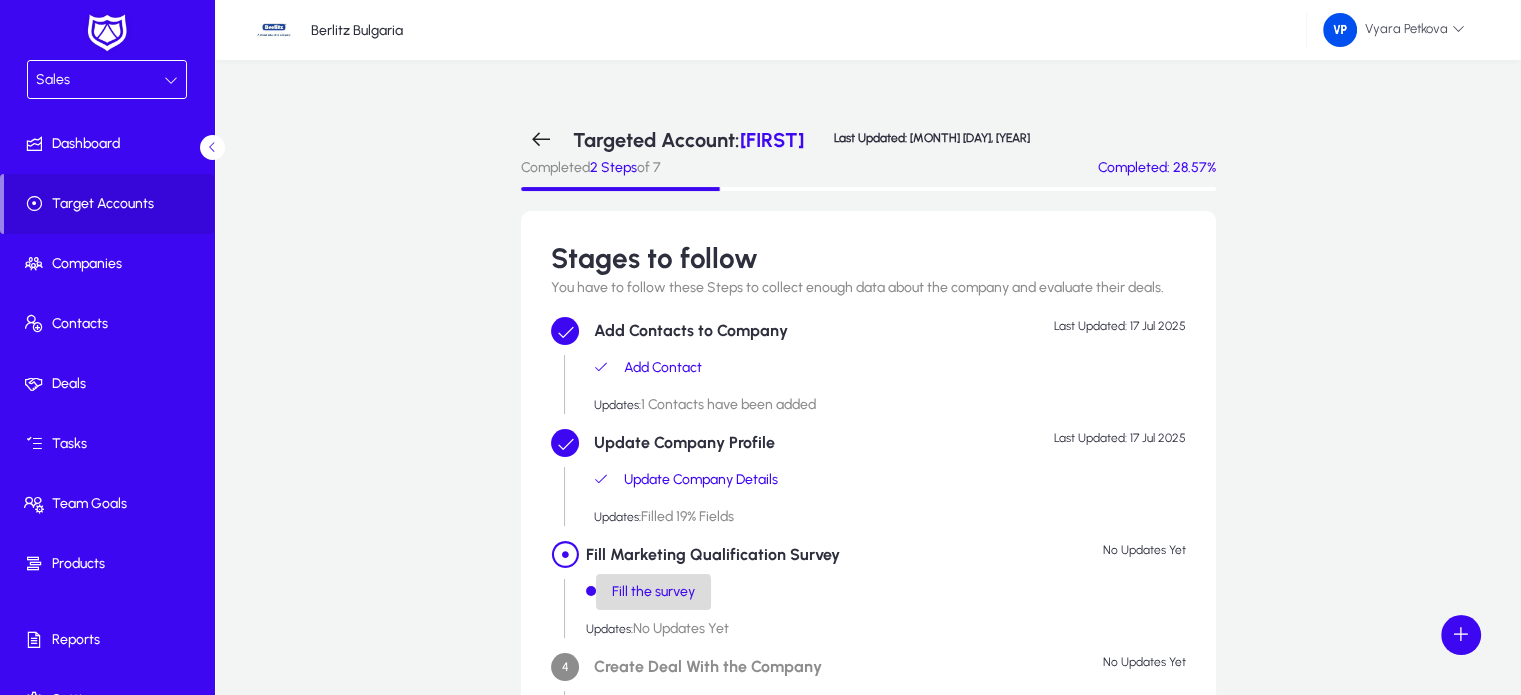 click on "Fill the survey" 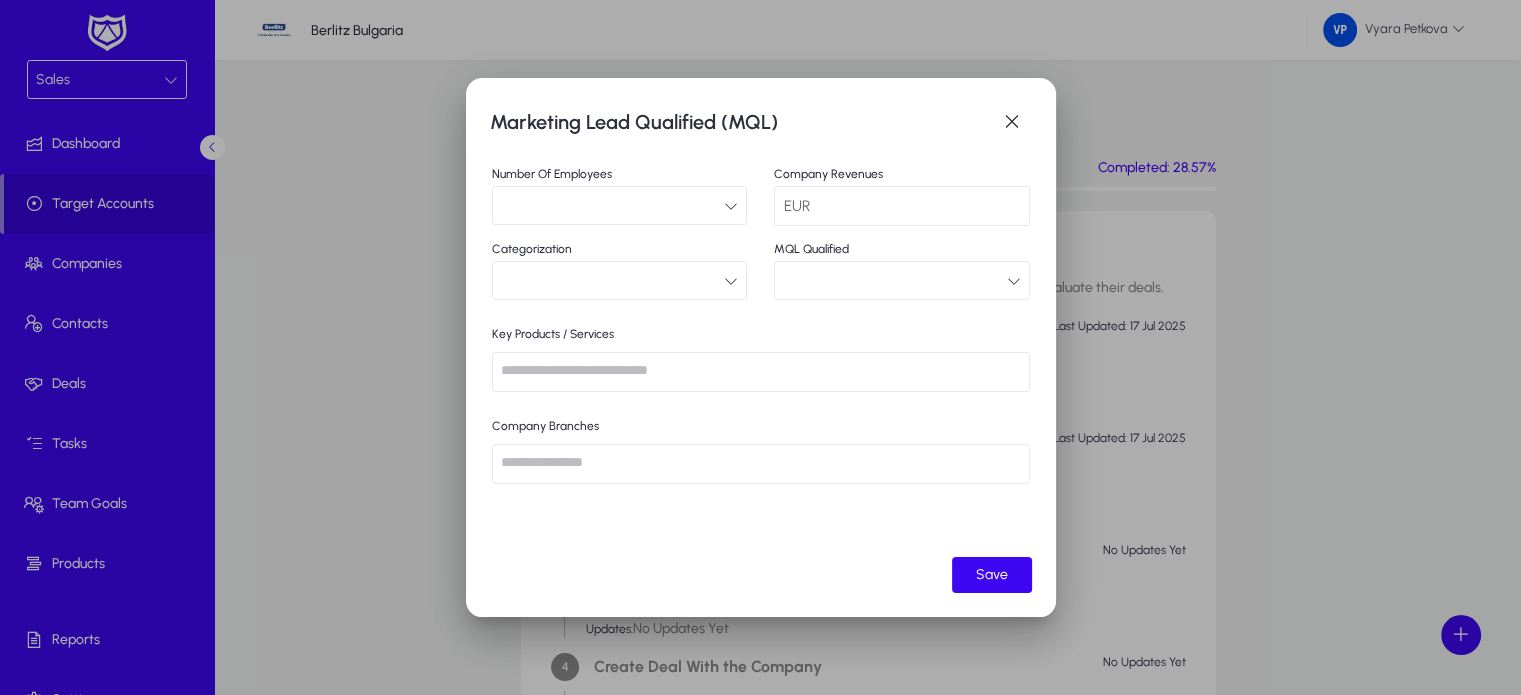 click at bounding box center (731, 206) 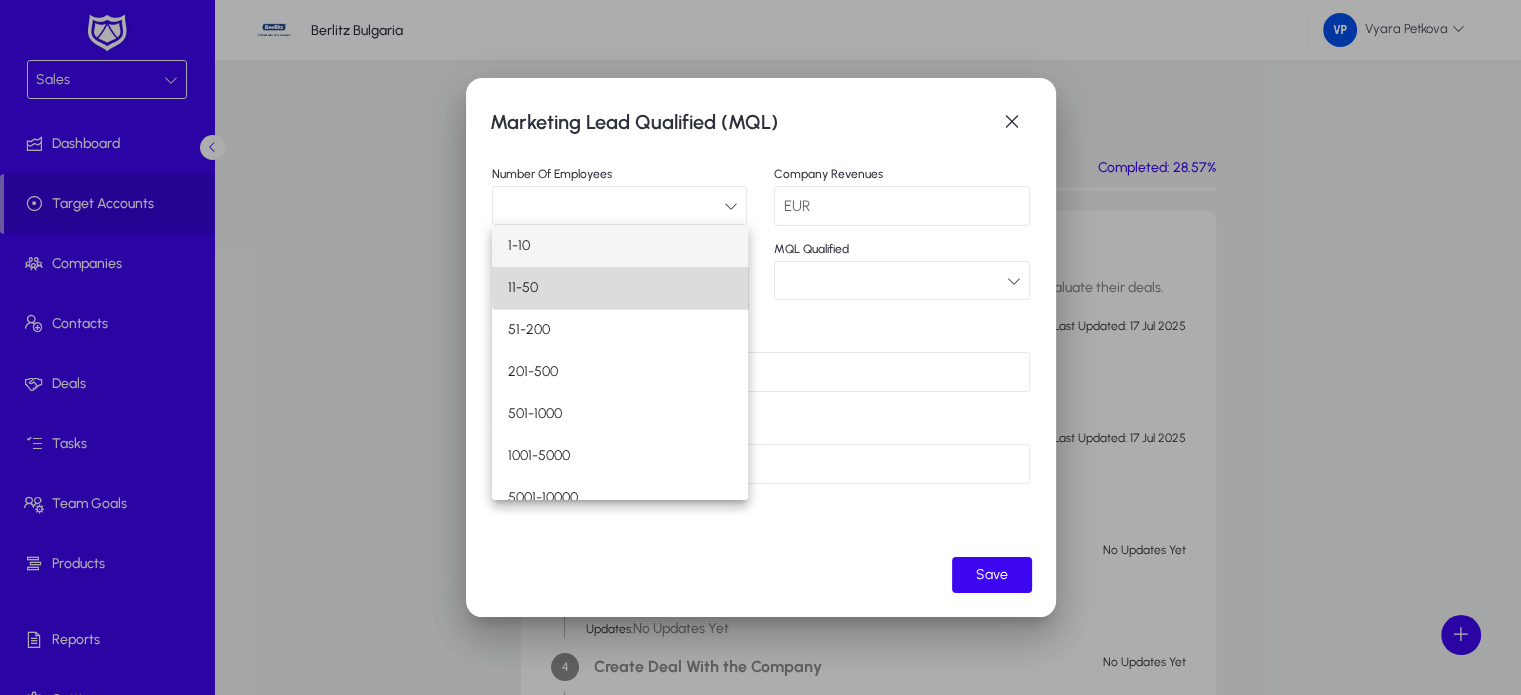 click on "11-50" at bounding box center (620, 288) 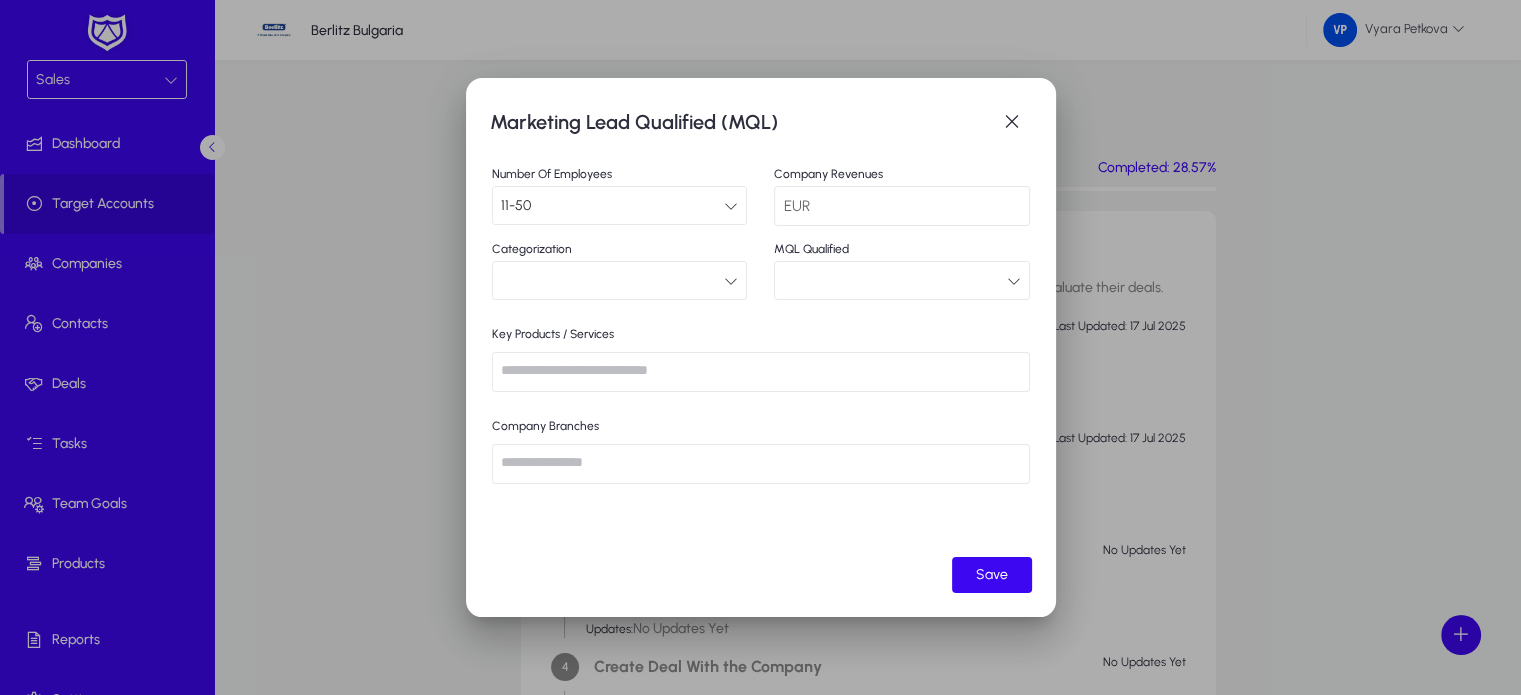 click on "*" at bounding box center (902, 206) 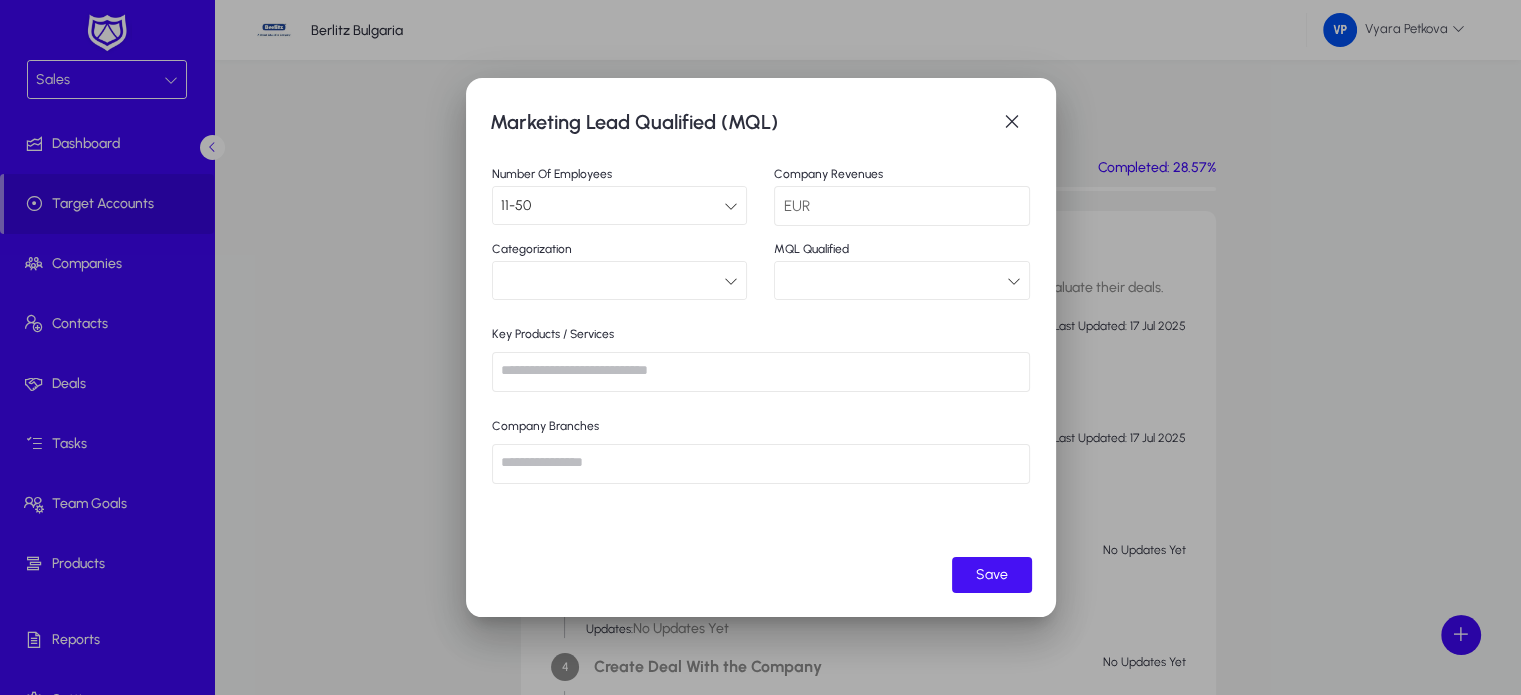type on "****" 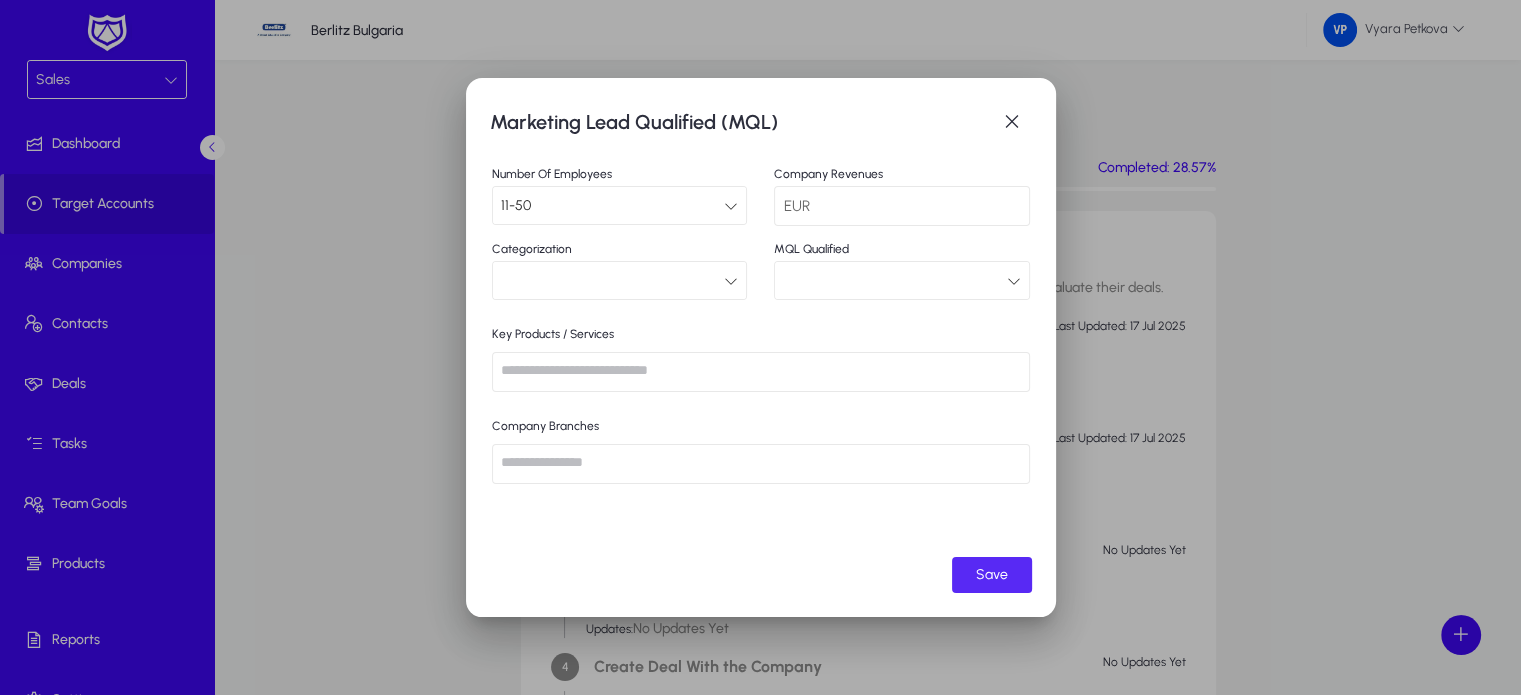 click on "Save" 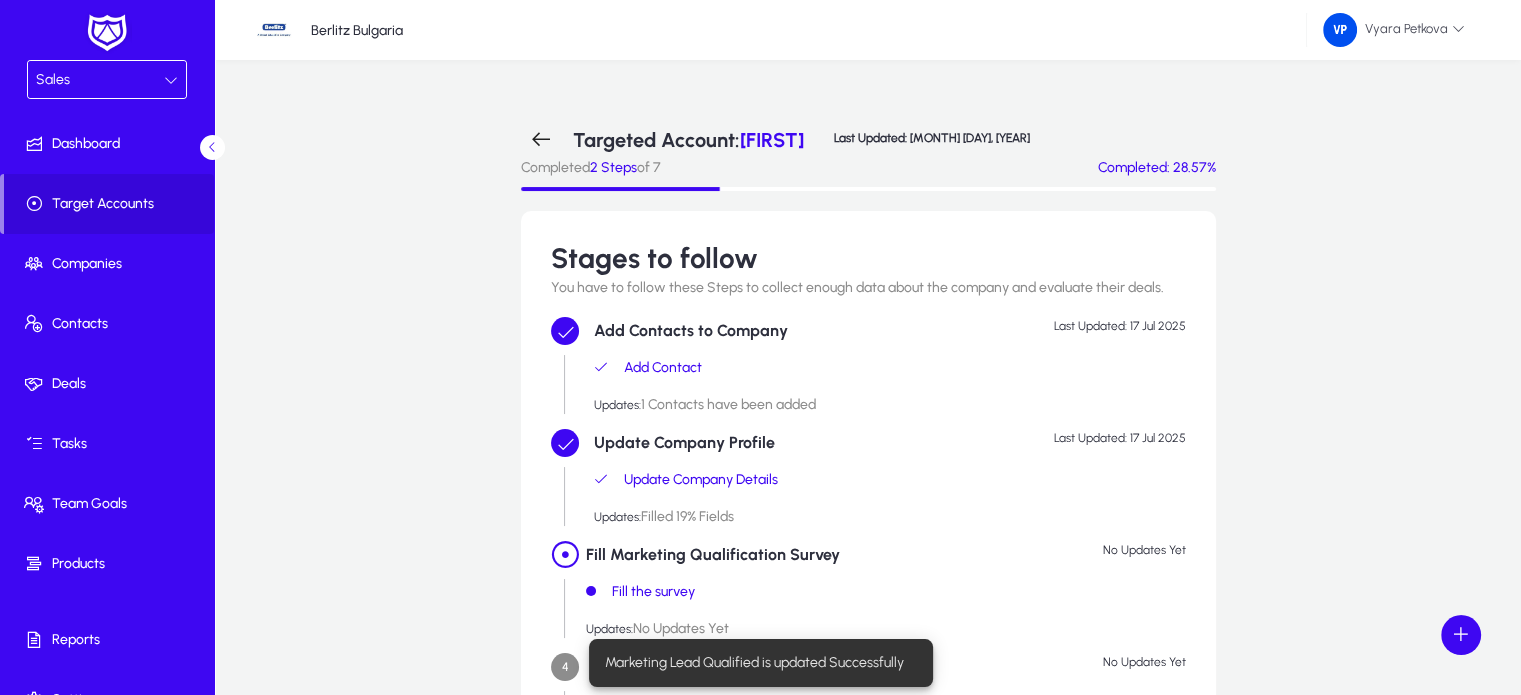 scroll, scrollTop: 477, scrollLeft: 0, axis: vertical 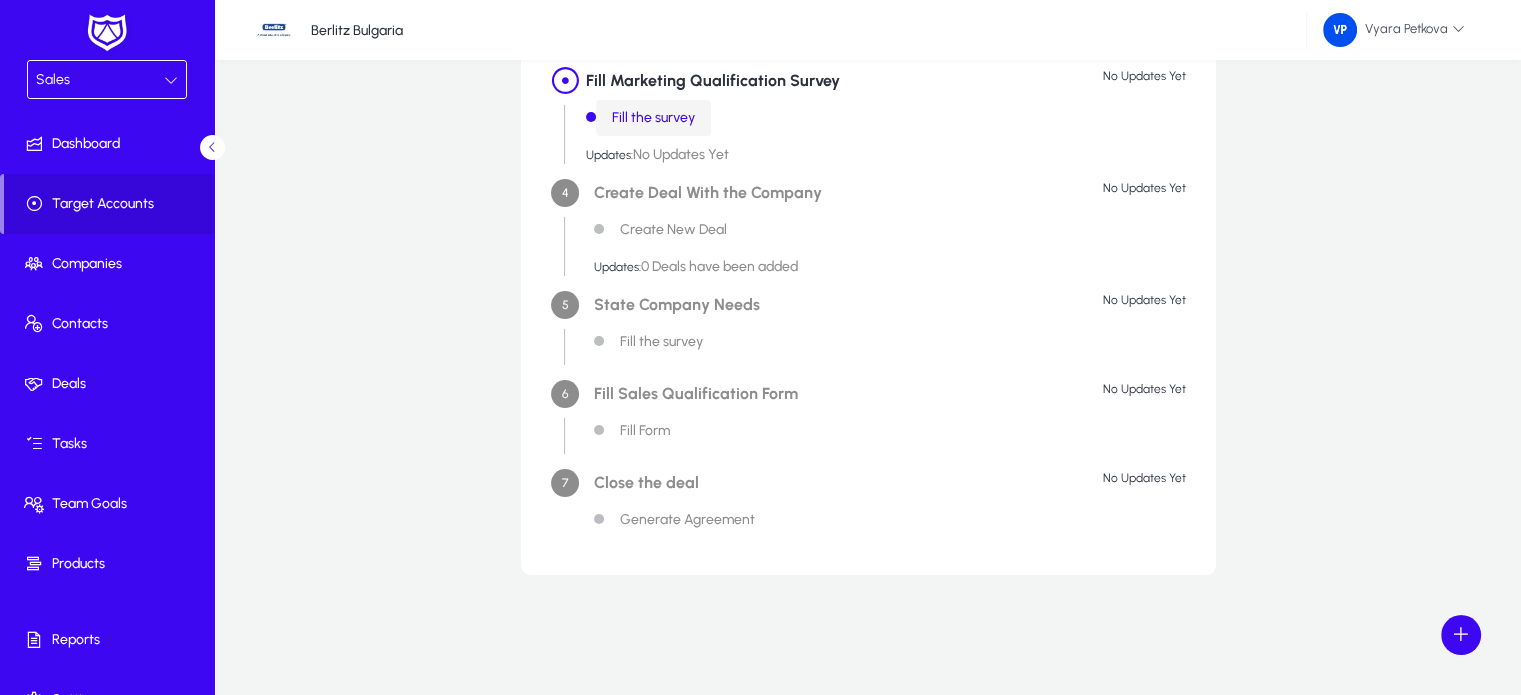 click on "Fill the survey" 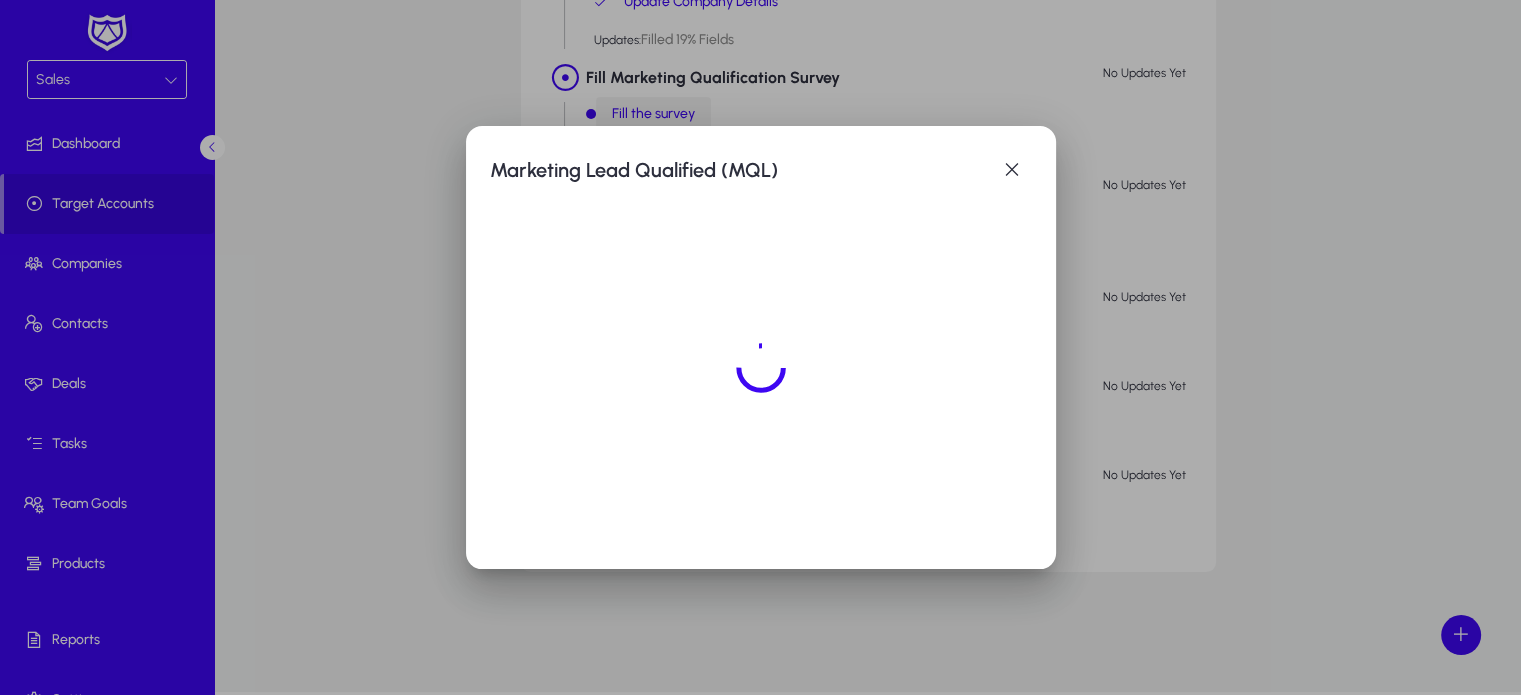 scroll, scrollTop: 0, scrollLeft: 0, axis: both 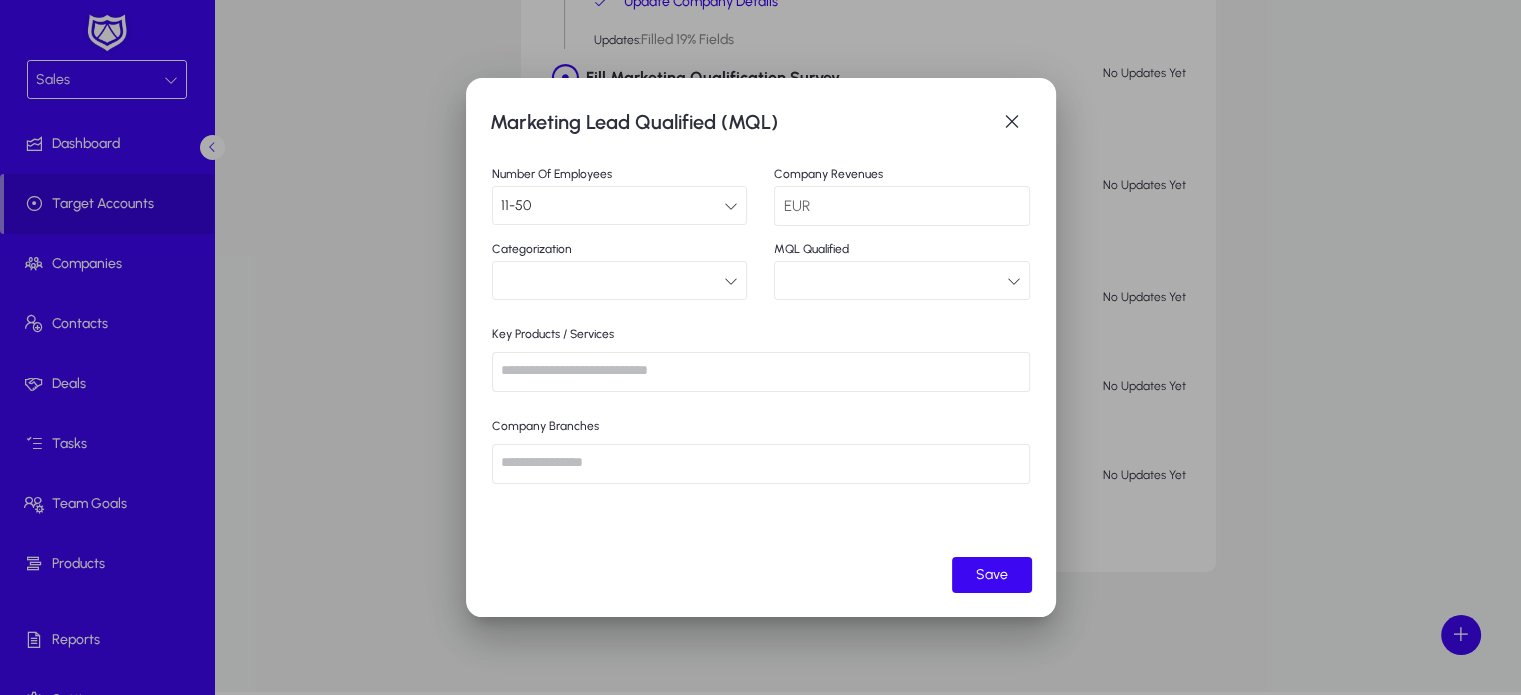click at bounding box center (731, 281) 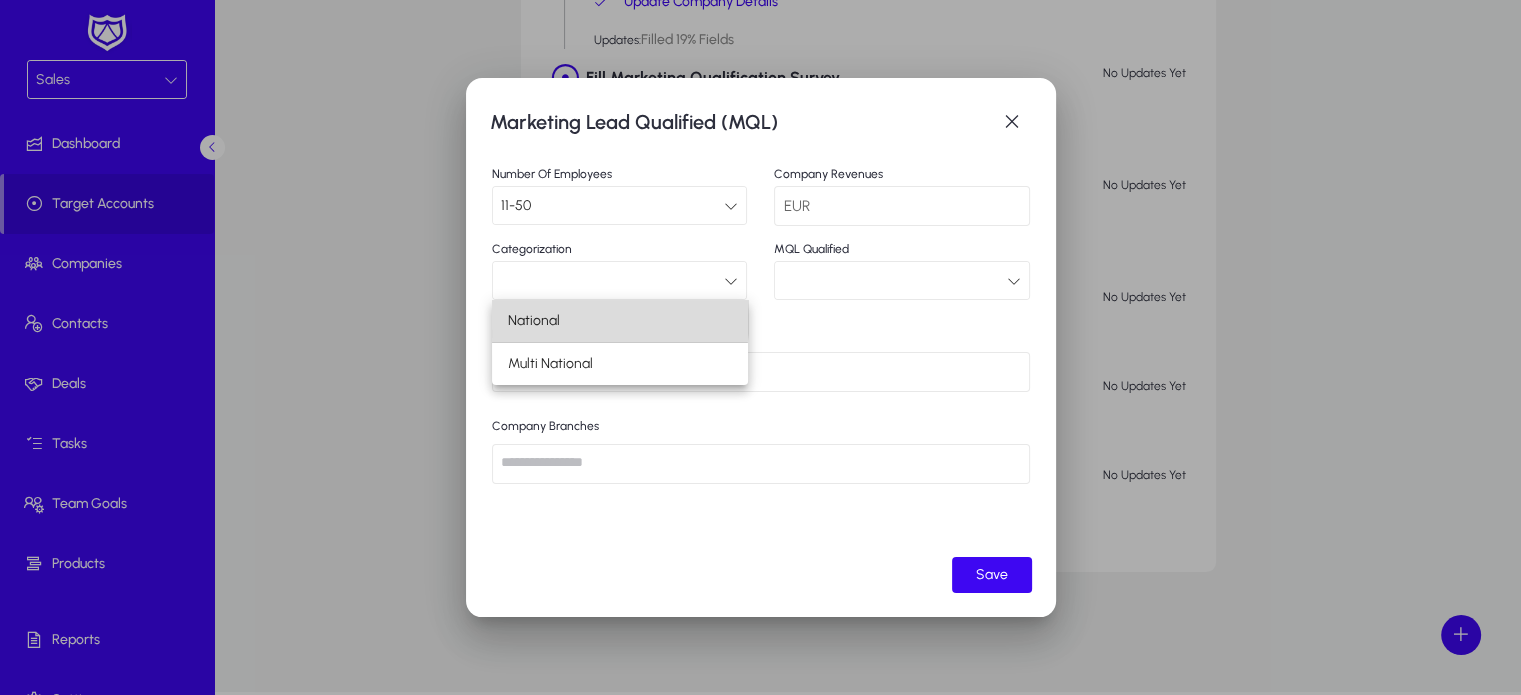 click on "National" at bounding box center [620, 321] 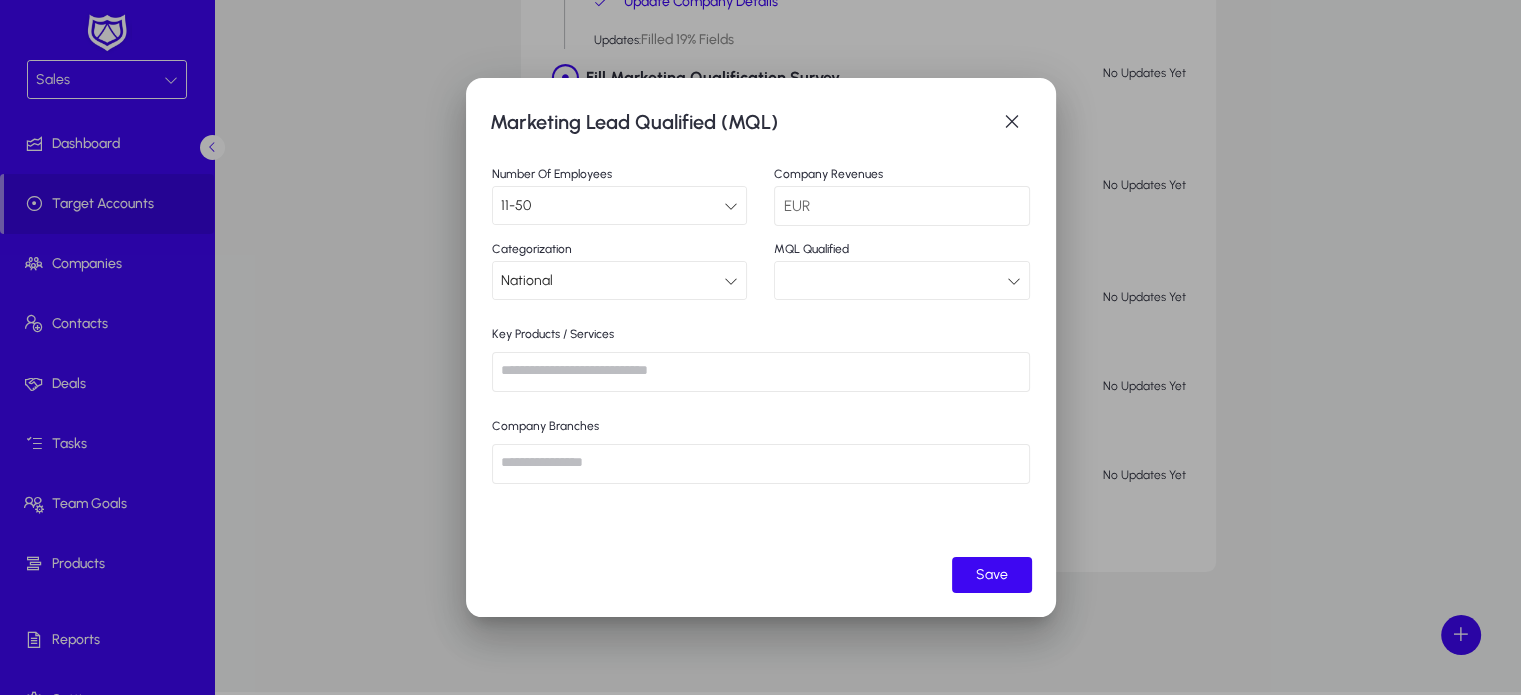 click at bounding box center [1014, 281] 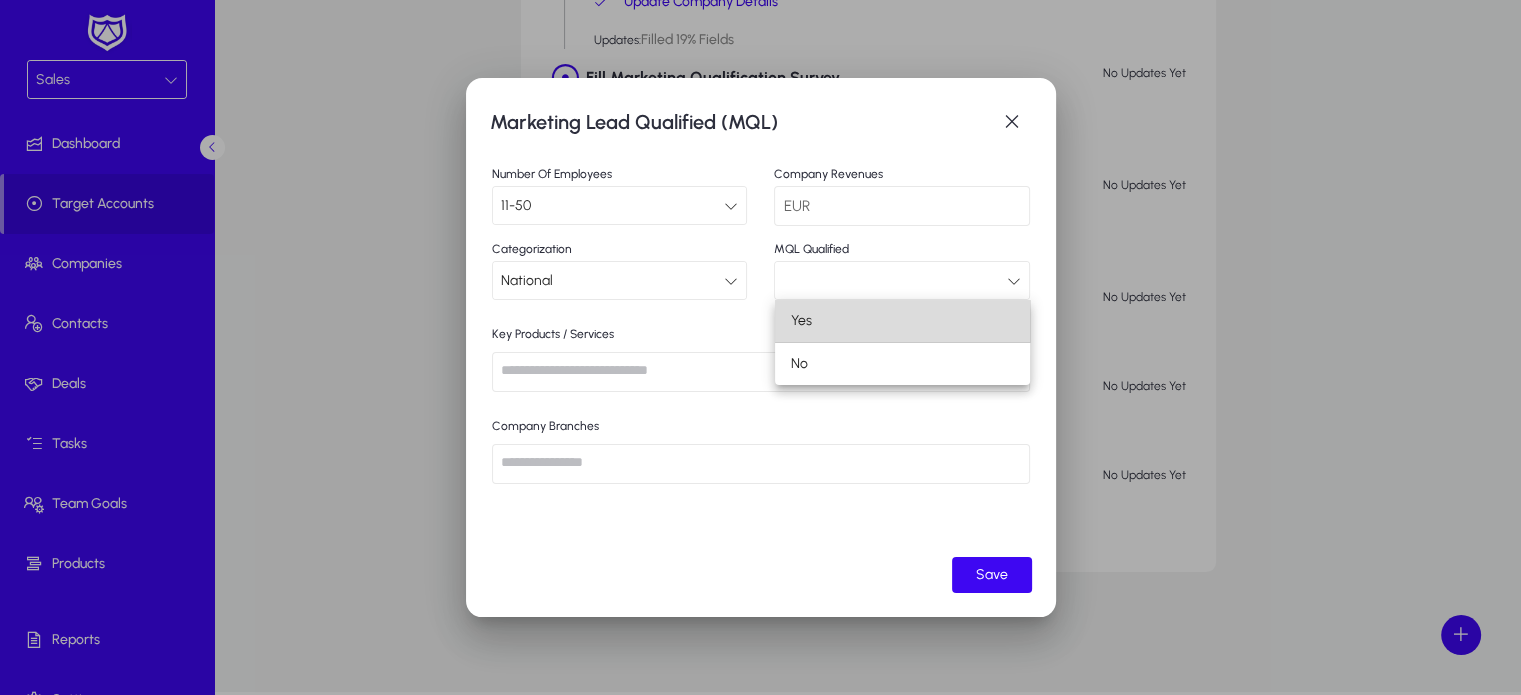 click on "Yes" at bounding box center (903, 321) 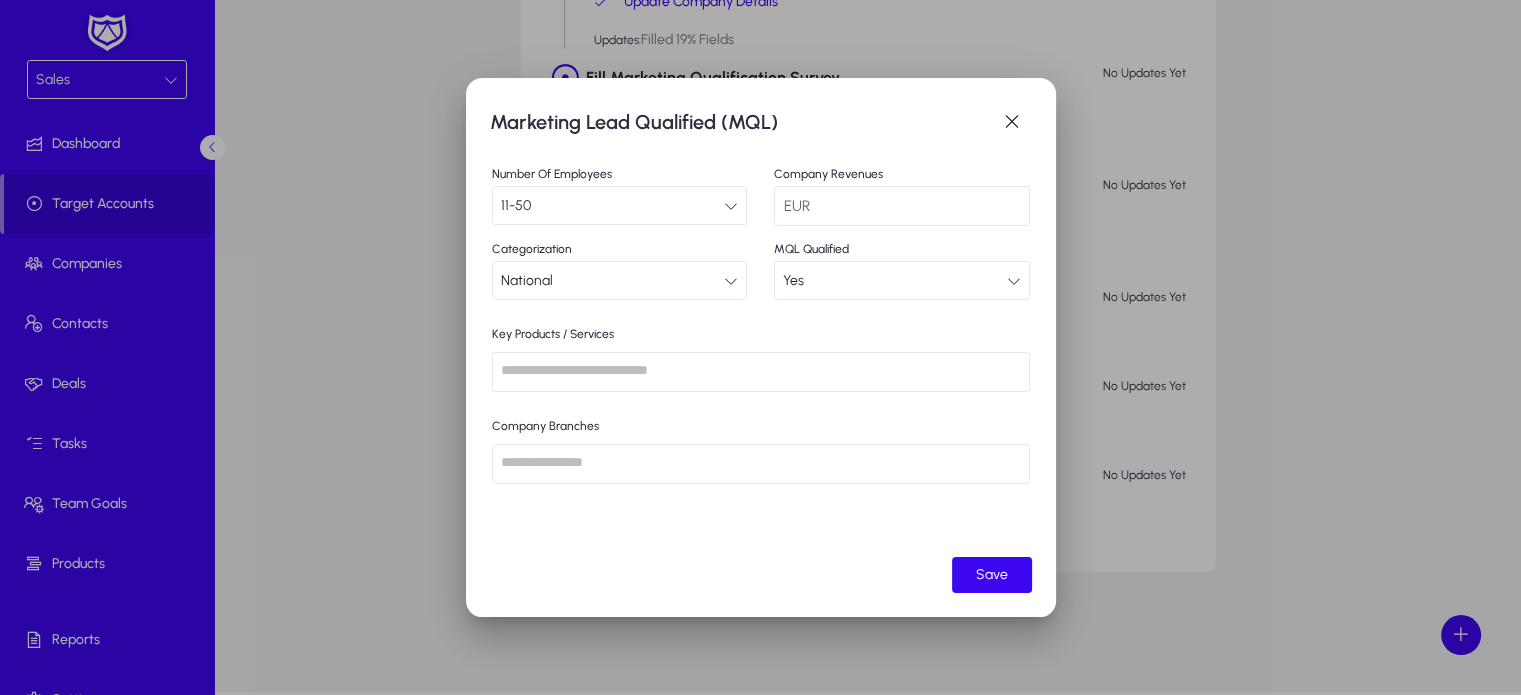 click at bounding box center (761, 372) 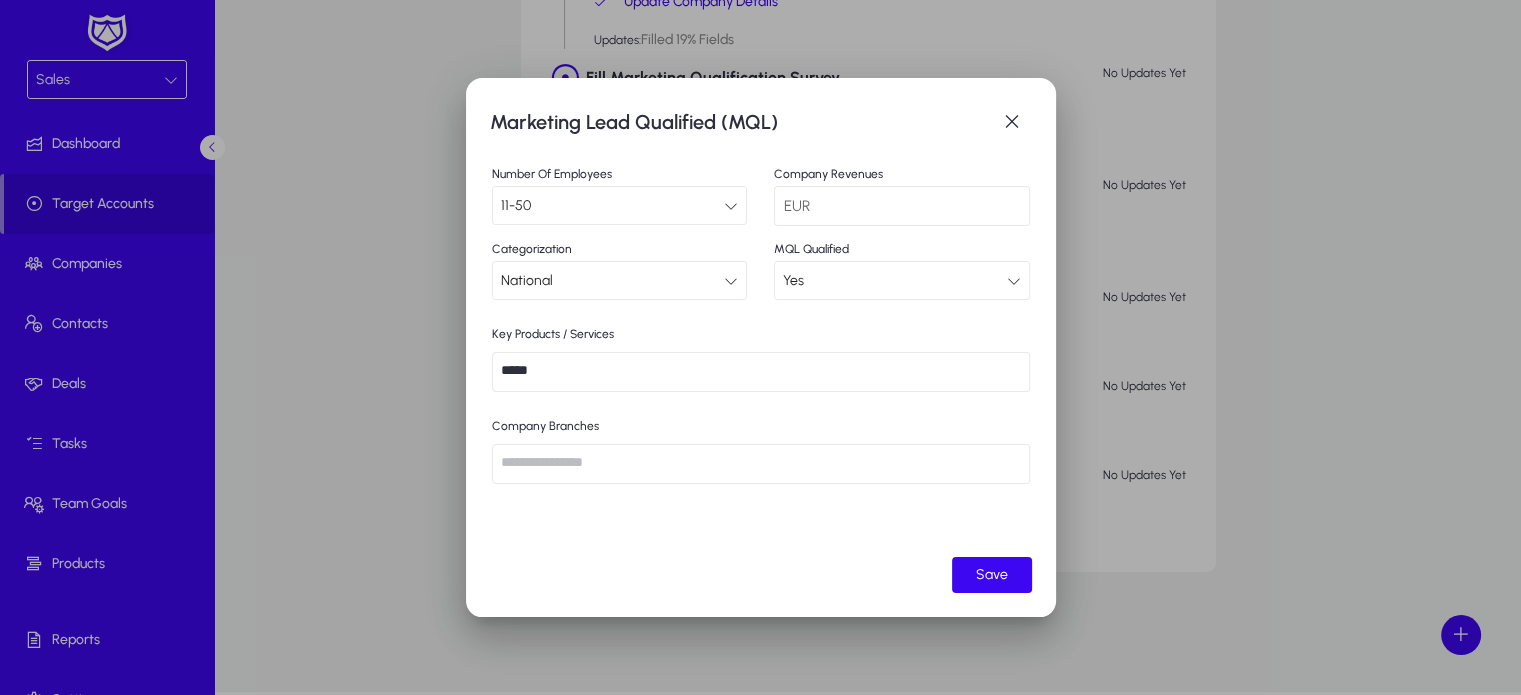 type on "*****" 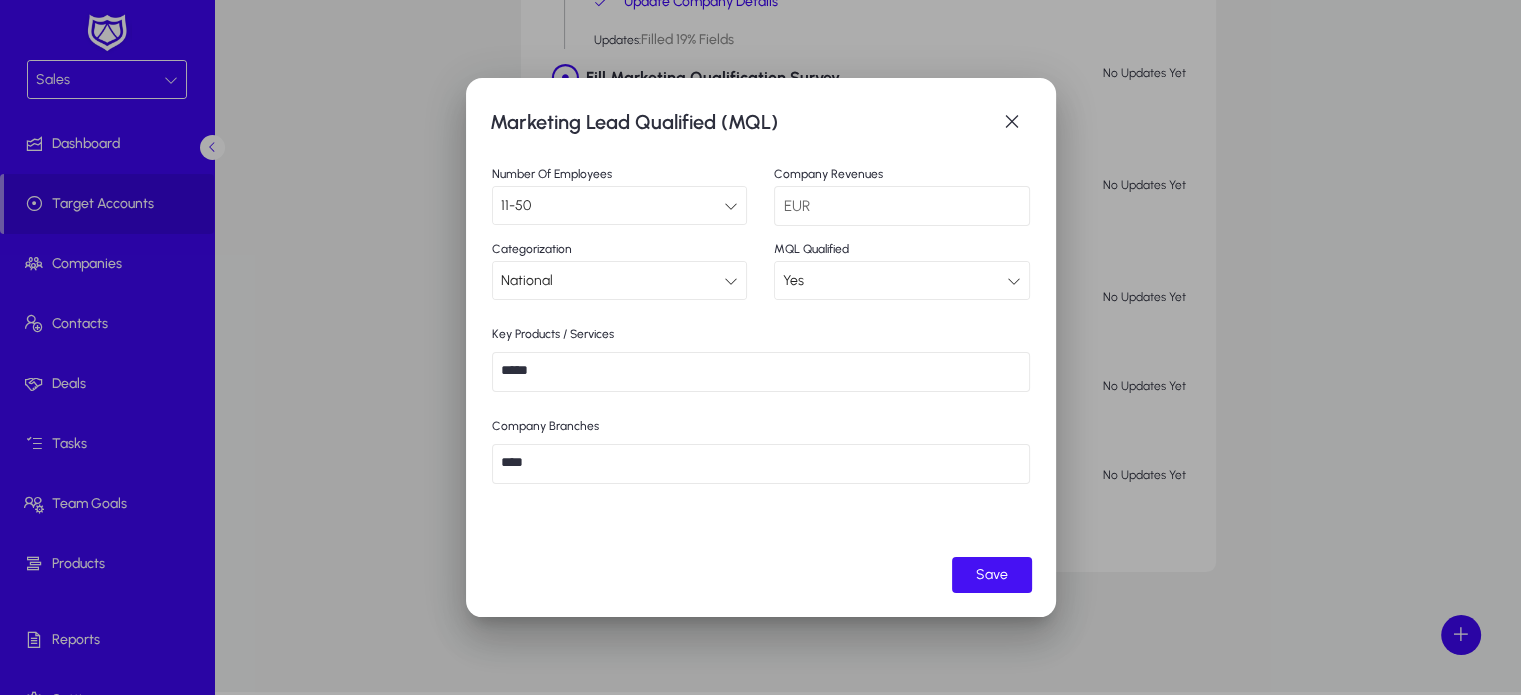 type on "****" 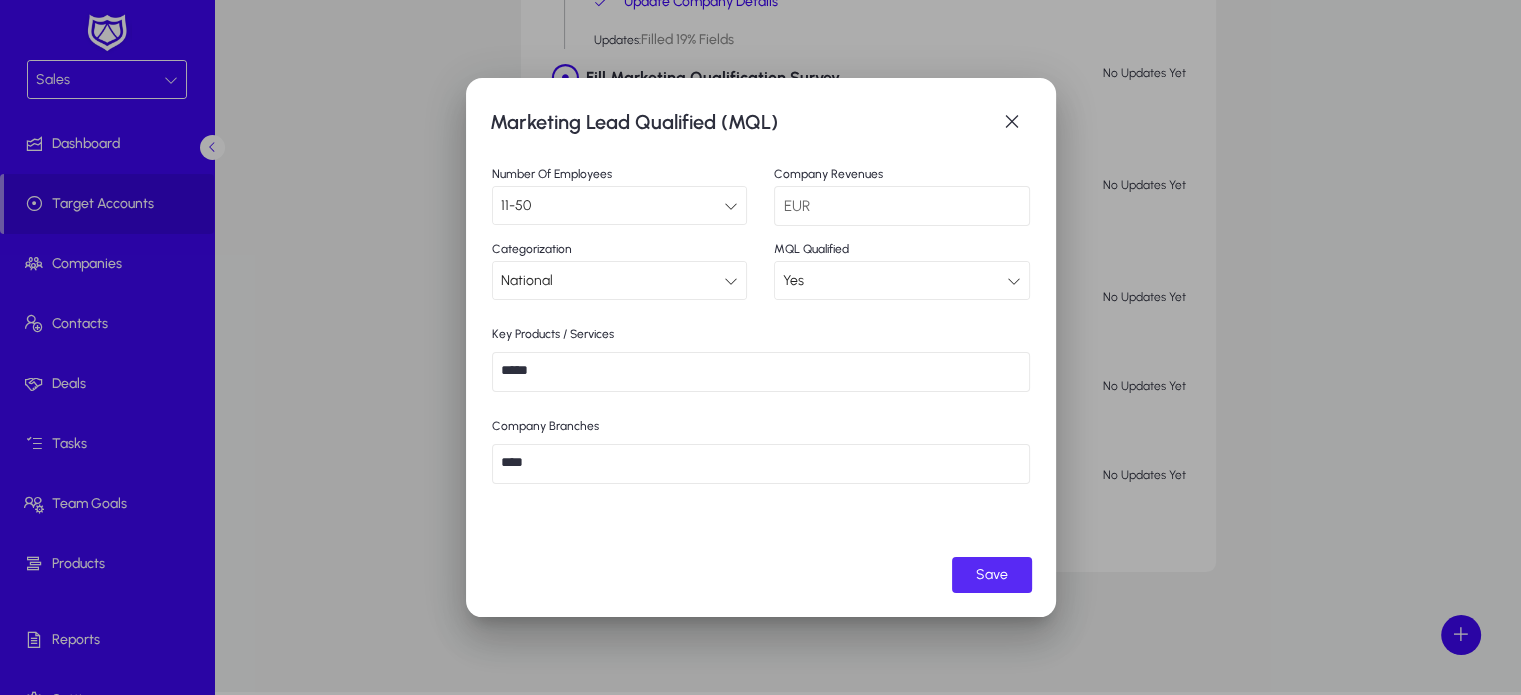 click on "Save" 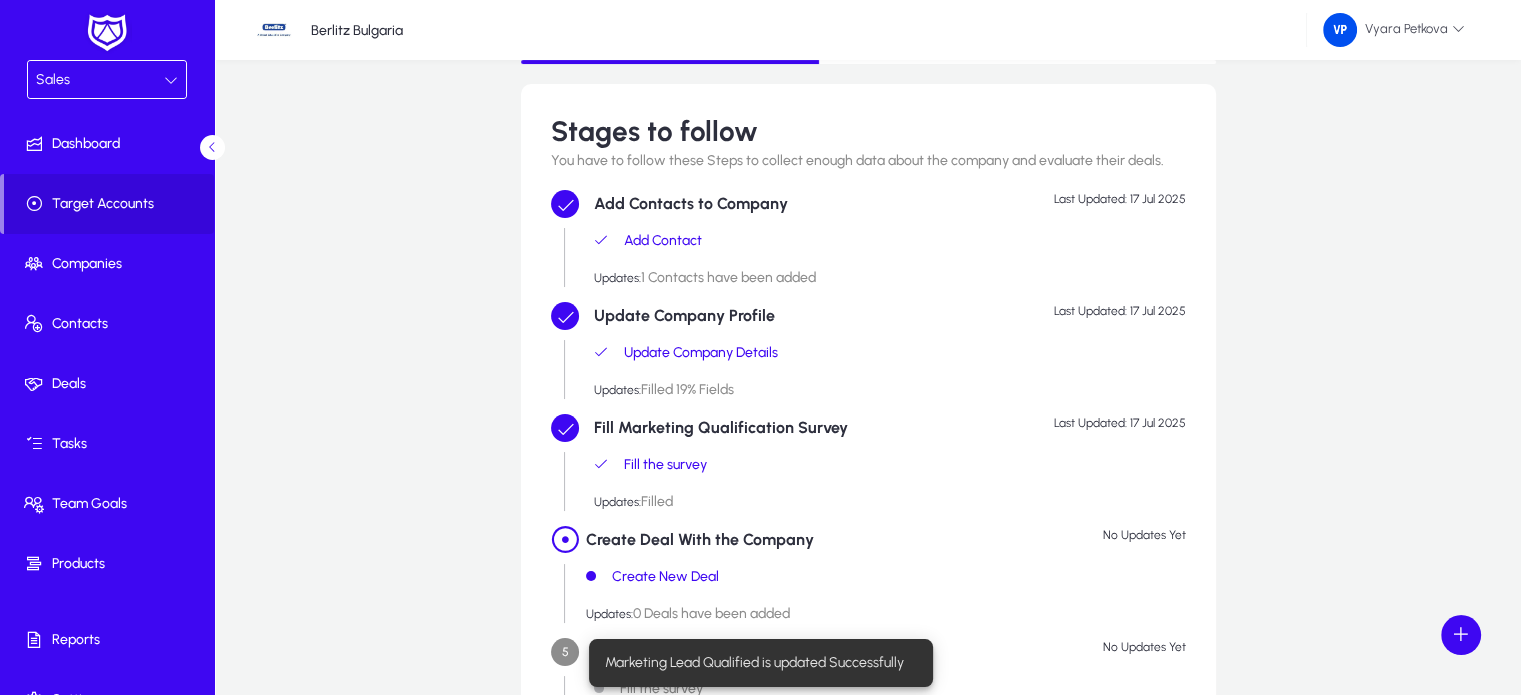scroll, scrollTop: 477, scrollLeft: 0, axis: vertical 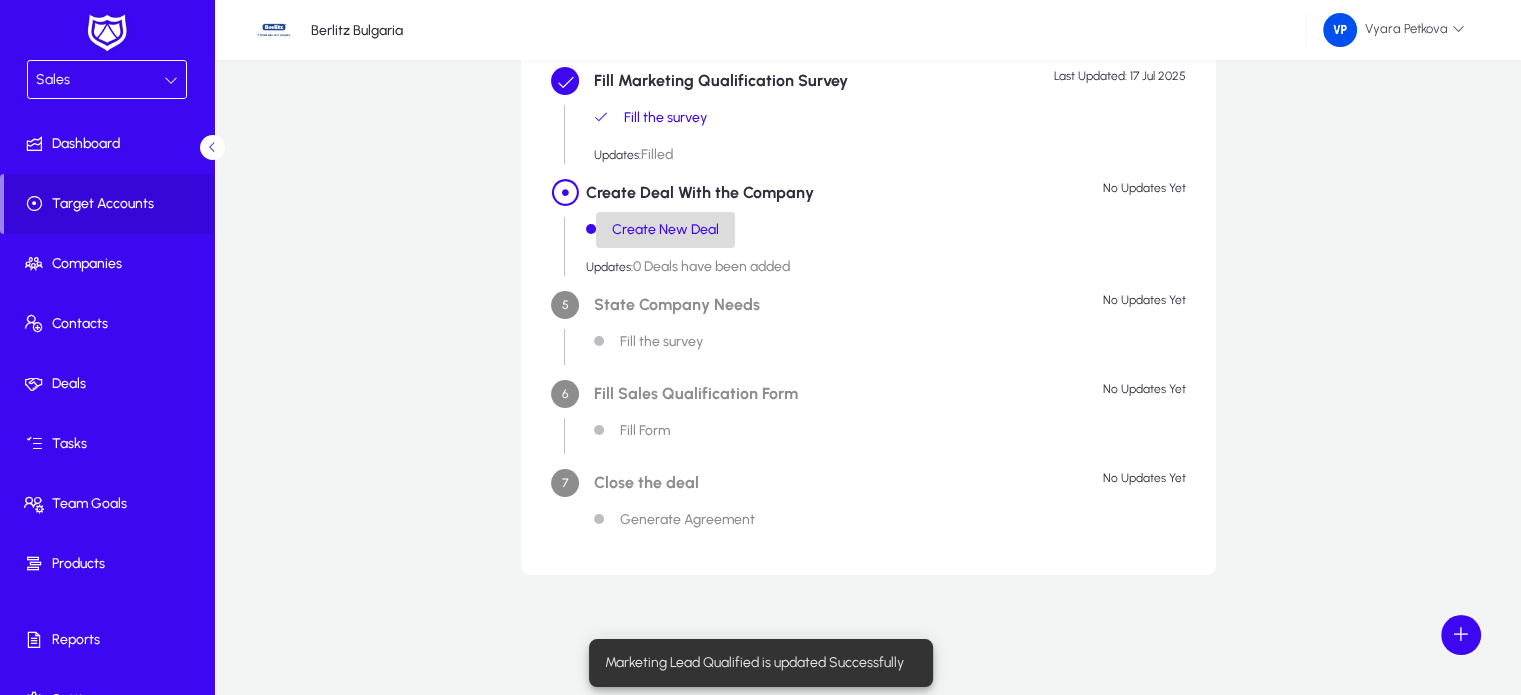 click on "Create New Deal" 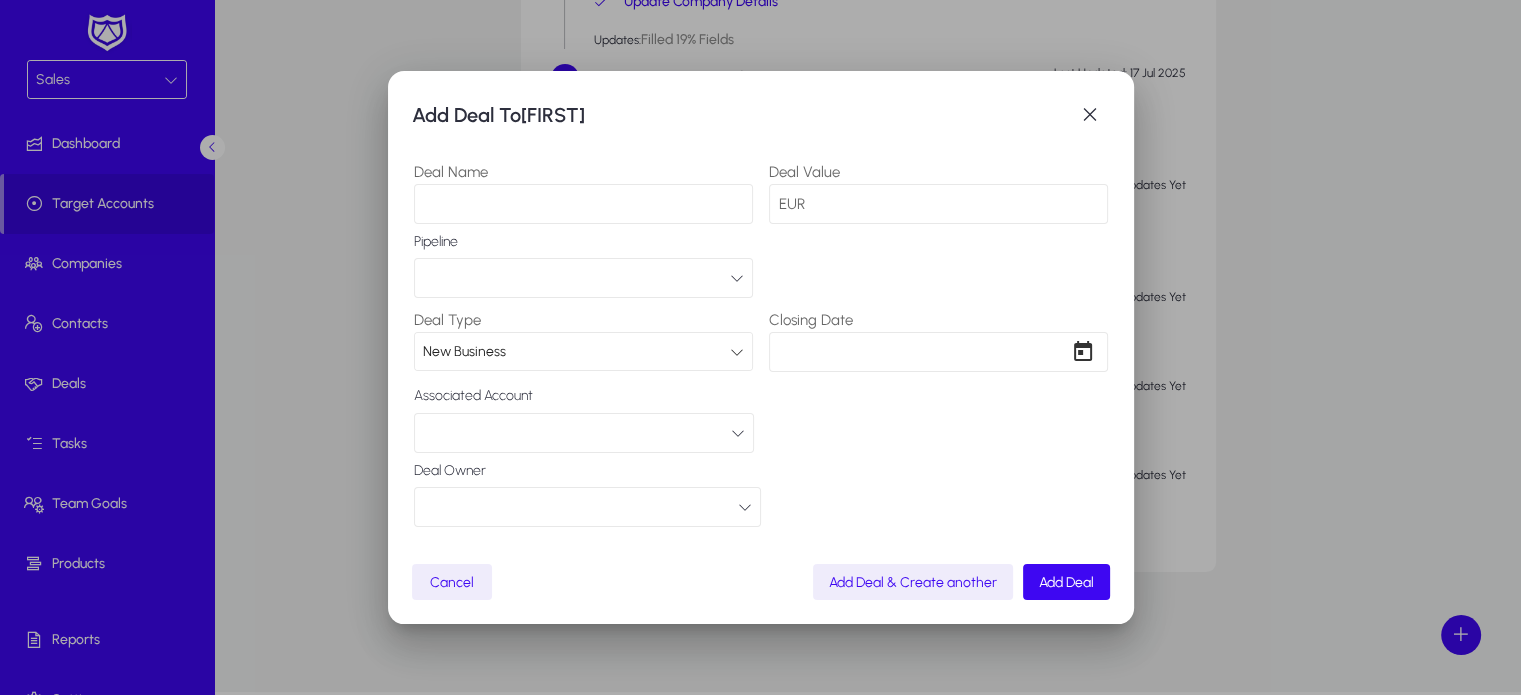 click on "Deal Name" at bounding box center [583, 204] 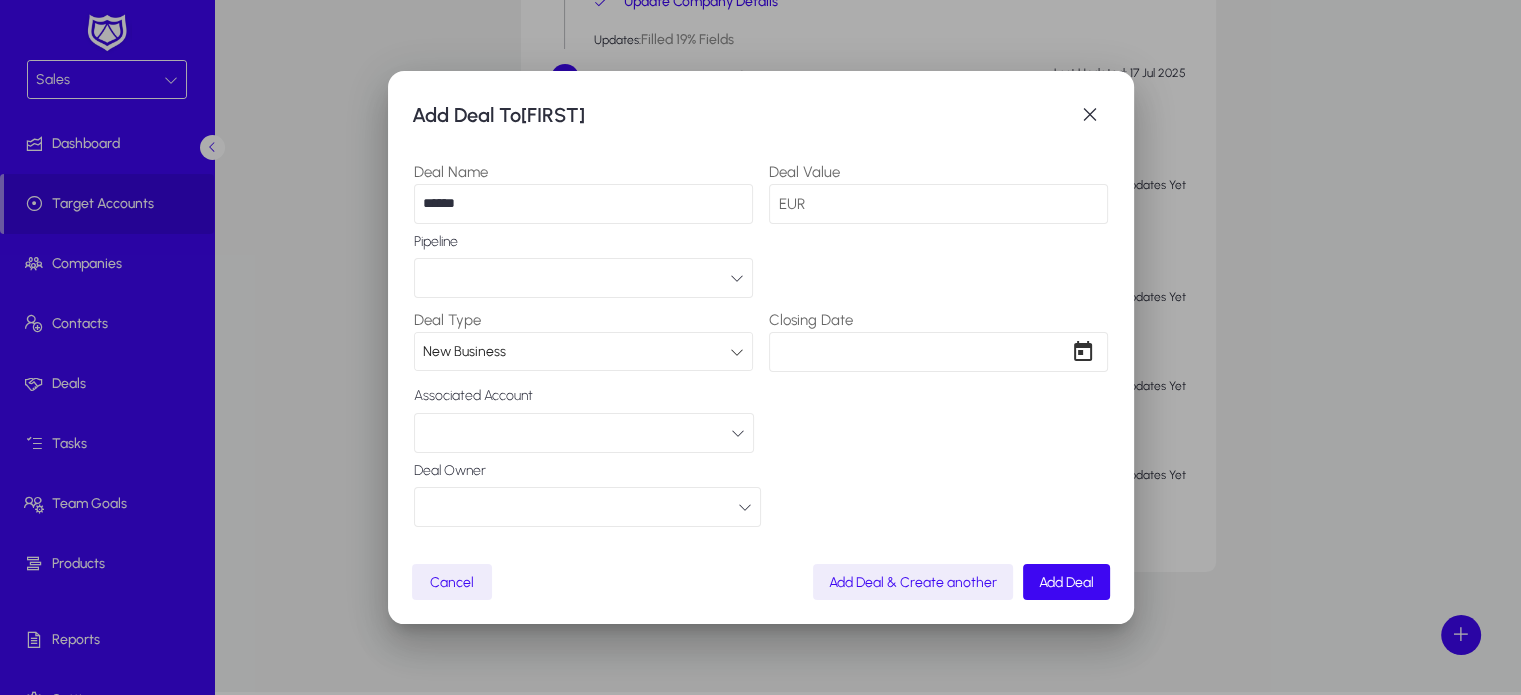 click at bounding box center (583, 278) 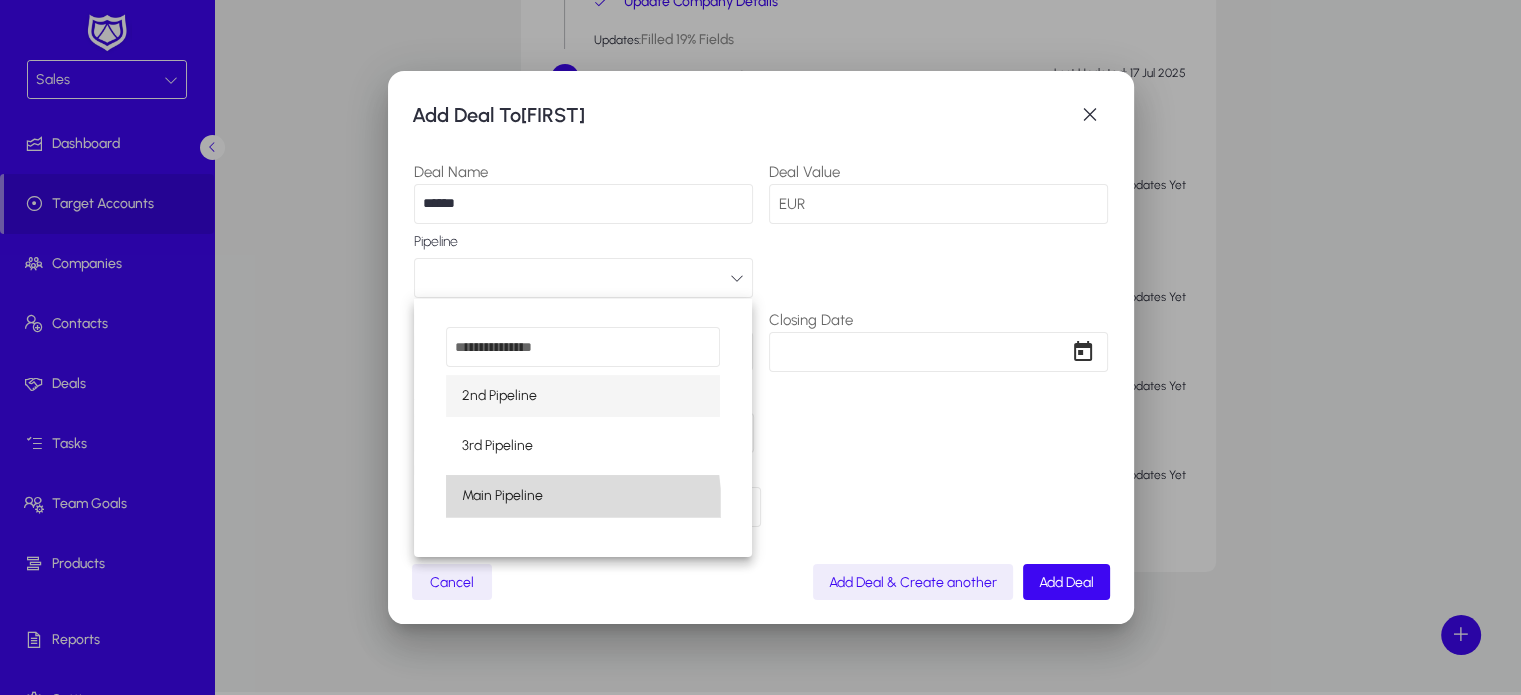 click on "Main Pipeline" at bounding box center (582, 496) 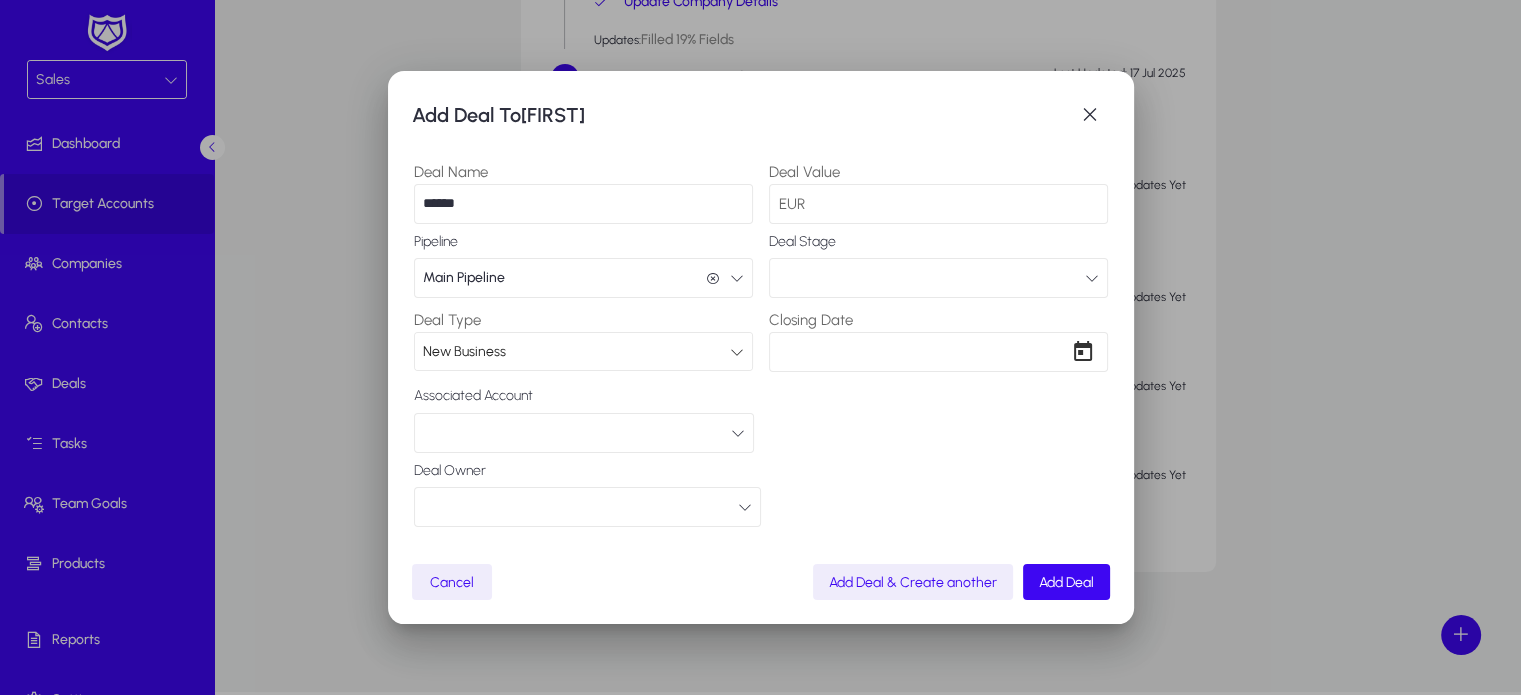 click at bounding box center (938, 278) 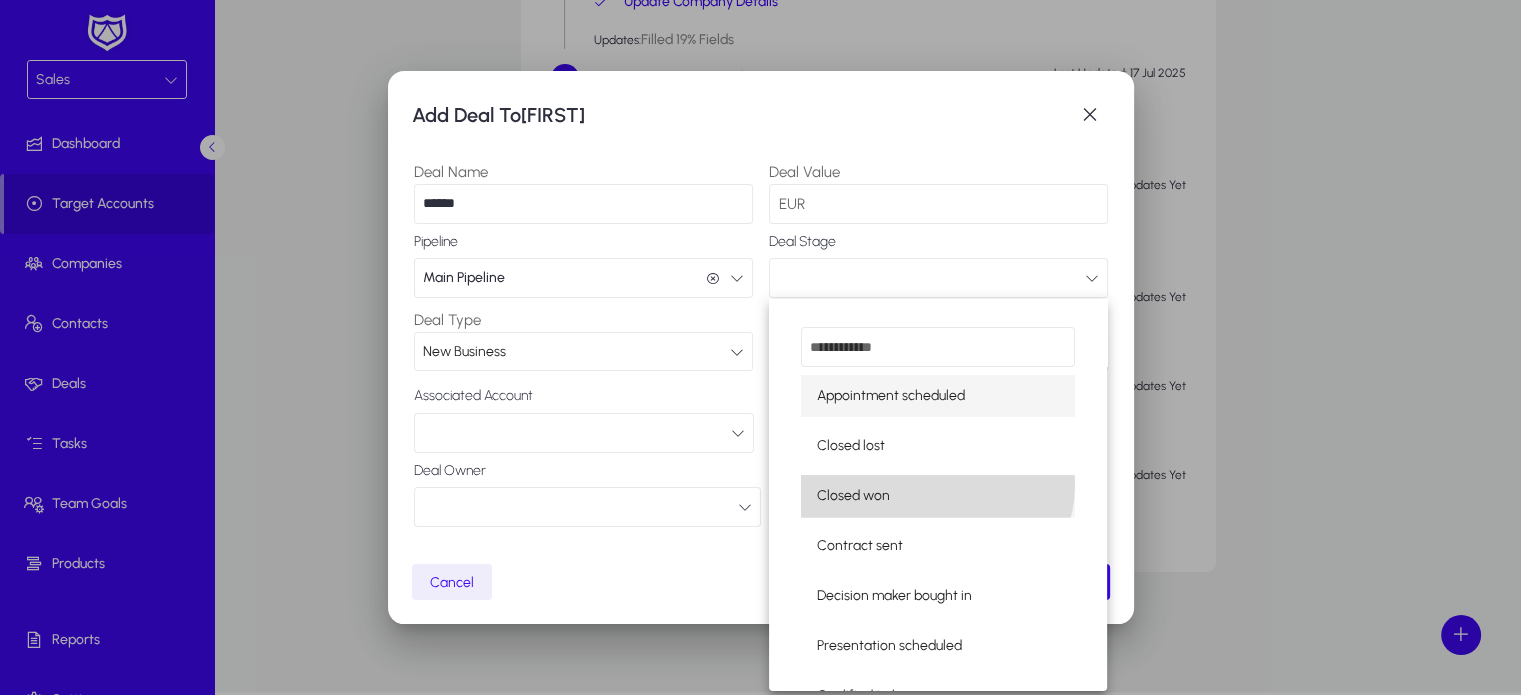 click on "Closed won" at bounding box center [937, 496] 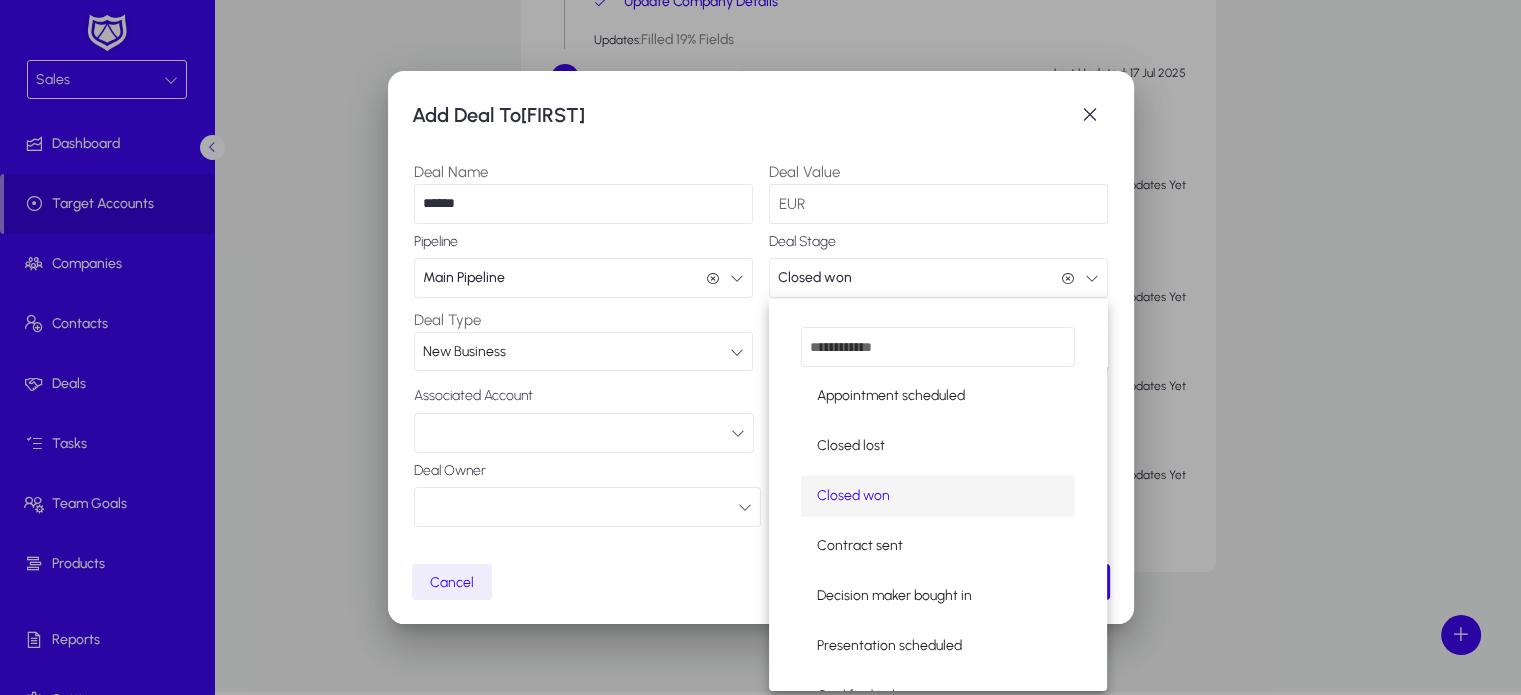 scroll, scrollTop: 0, scrollLeft: 0, axis: both 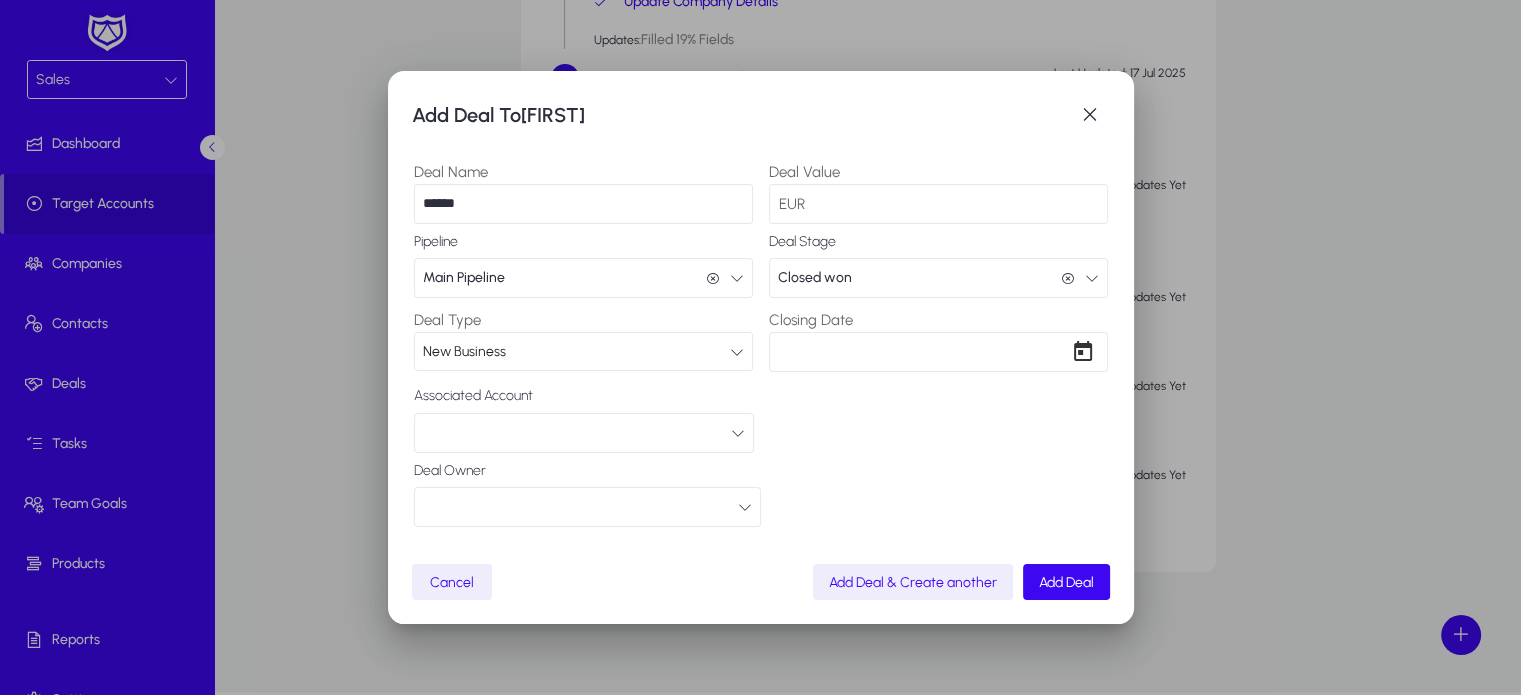 click at bounding box center (737, 352) 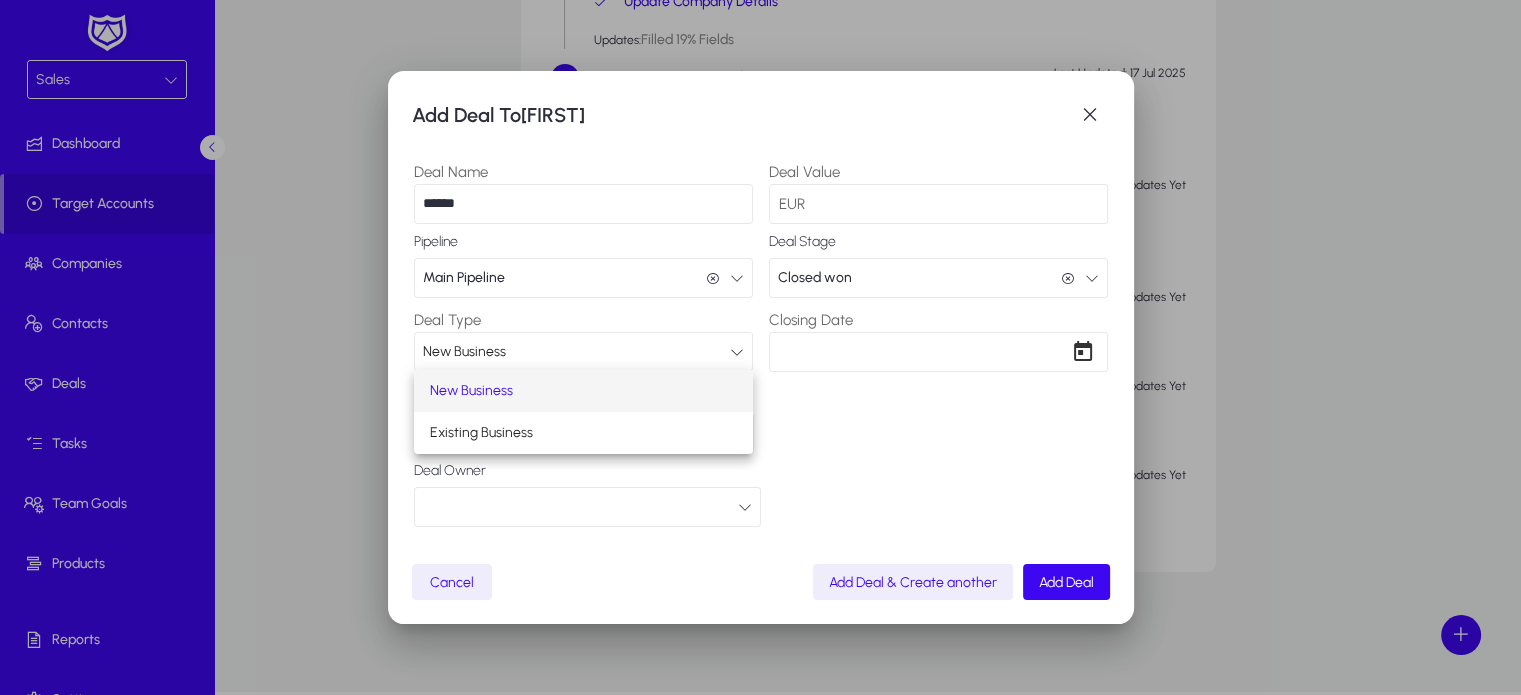 click at bounding box center [760, 347] 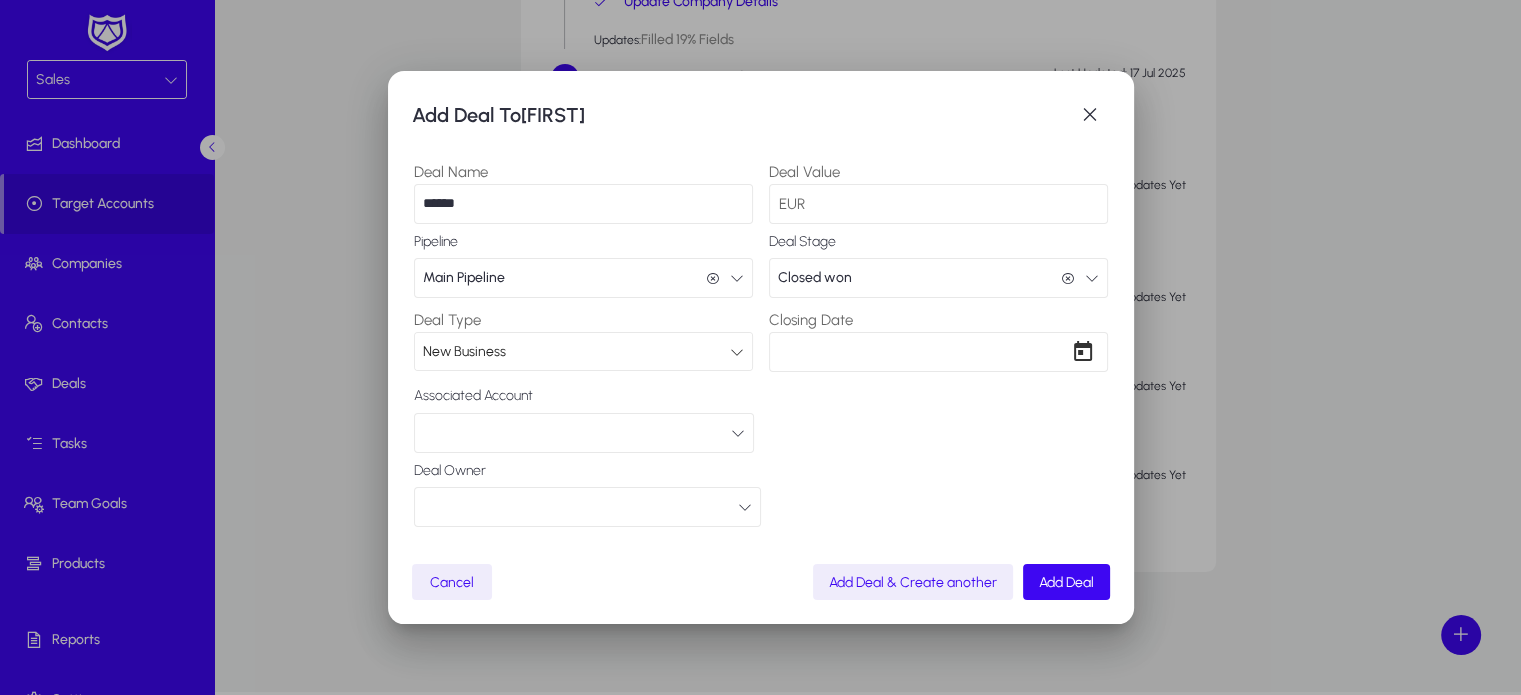 click at bounding box center [738, 433] 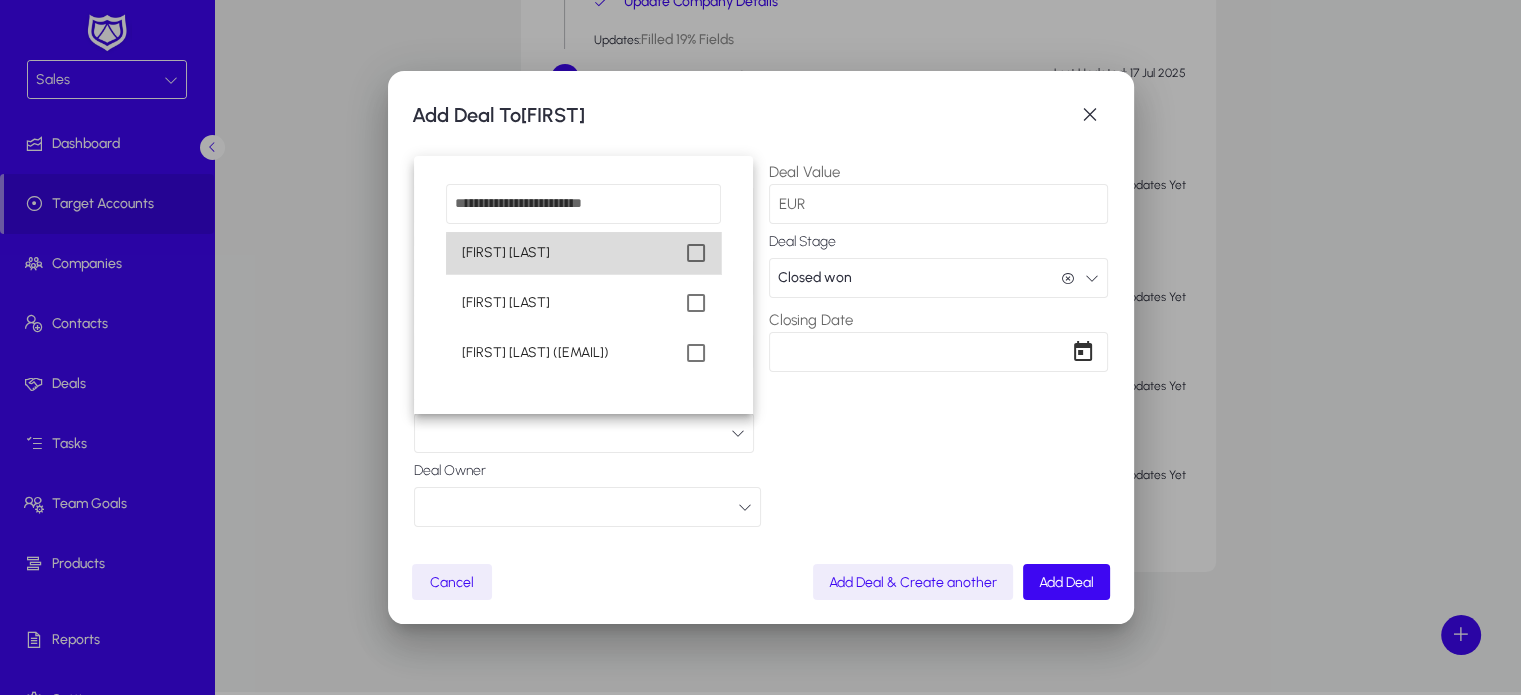 click at bounding box center (696, 253) 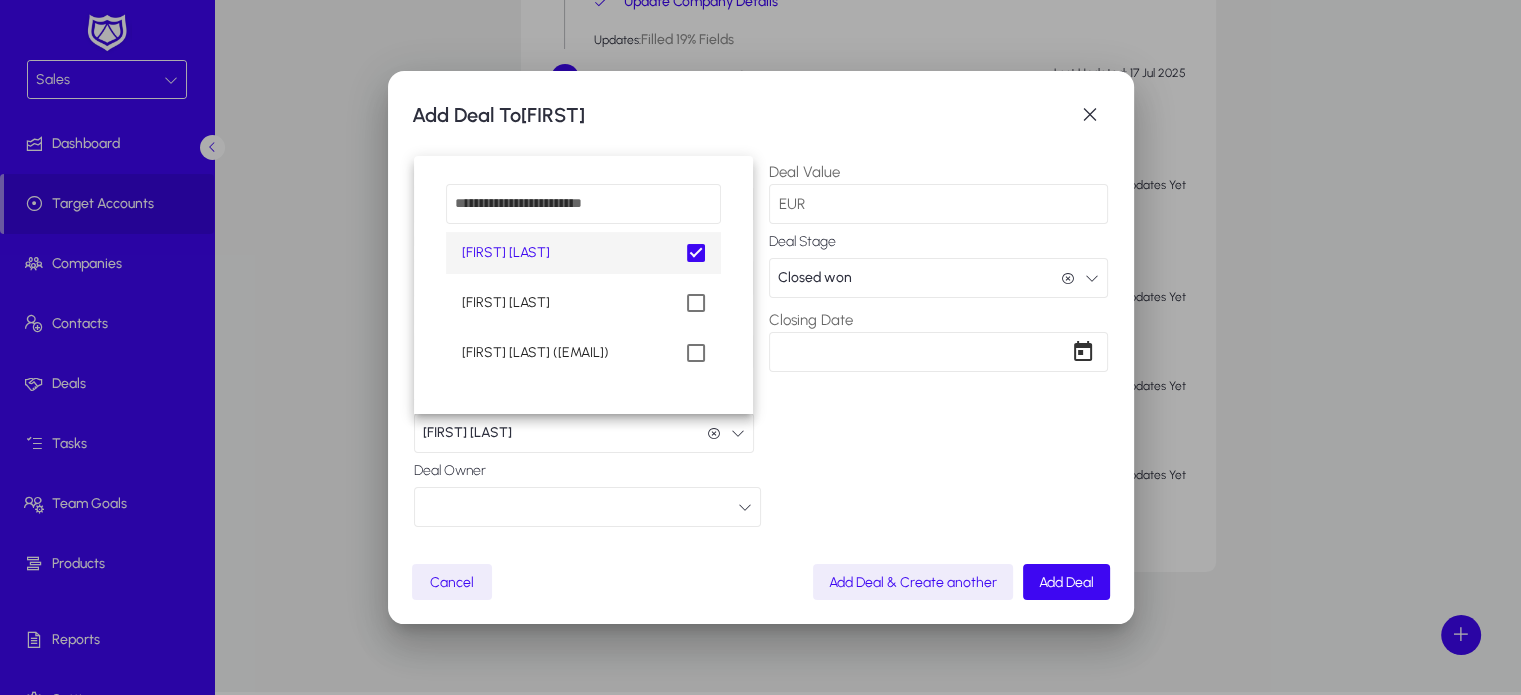 scroll, scrollTop: 0, scrollLeft: 0, axis: both 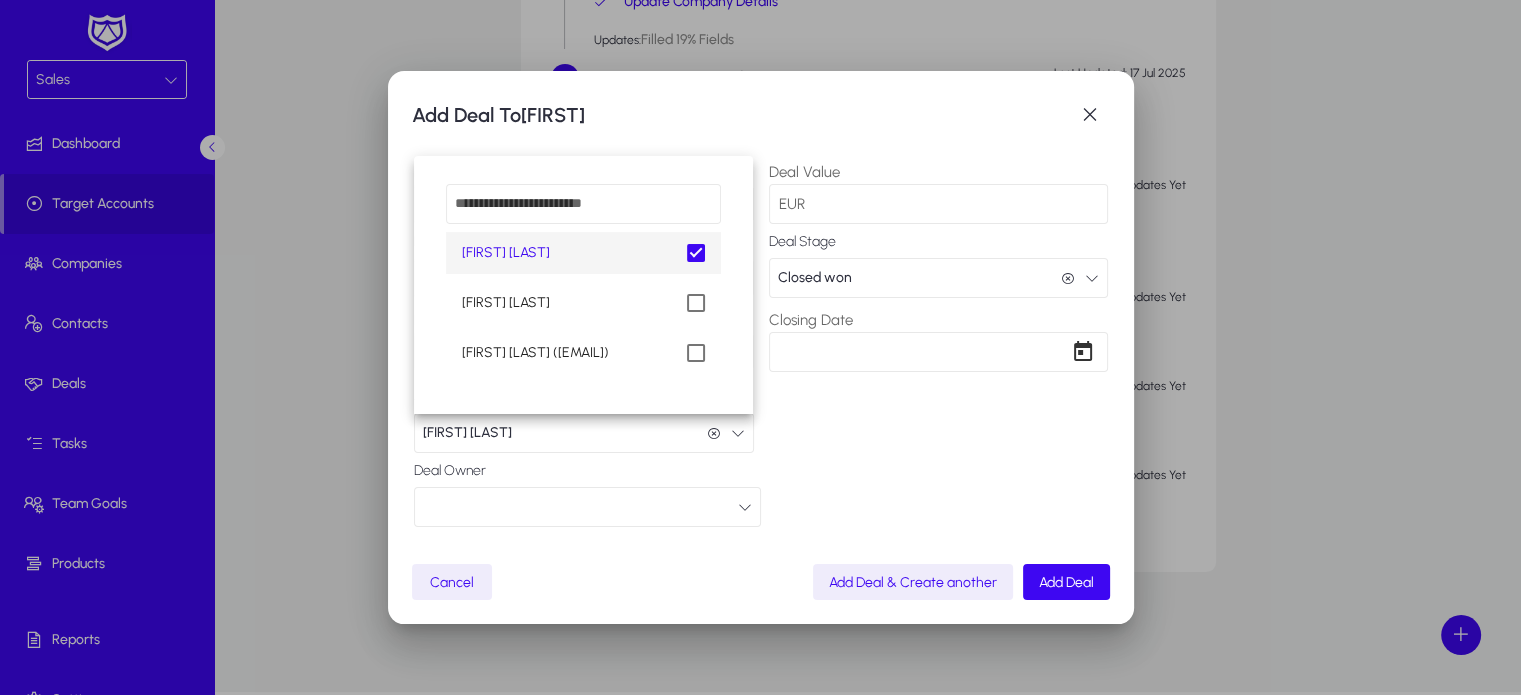 click at bounding box center [760, 347] 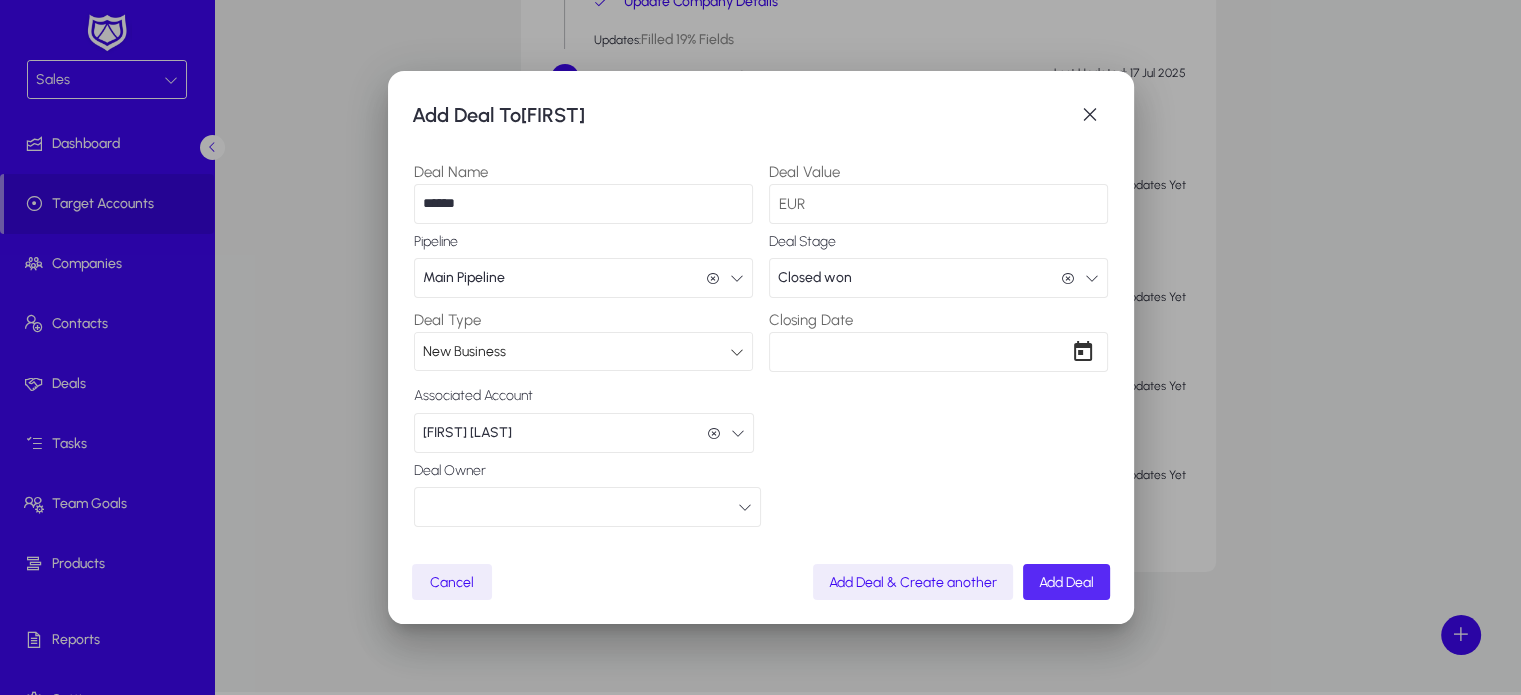 click on "Add Deal" 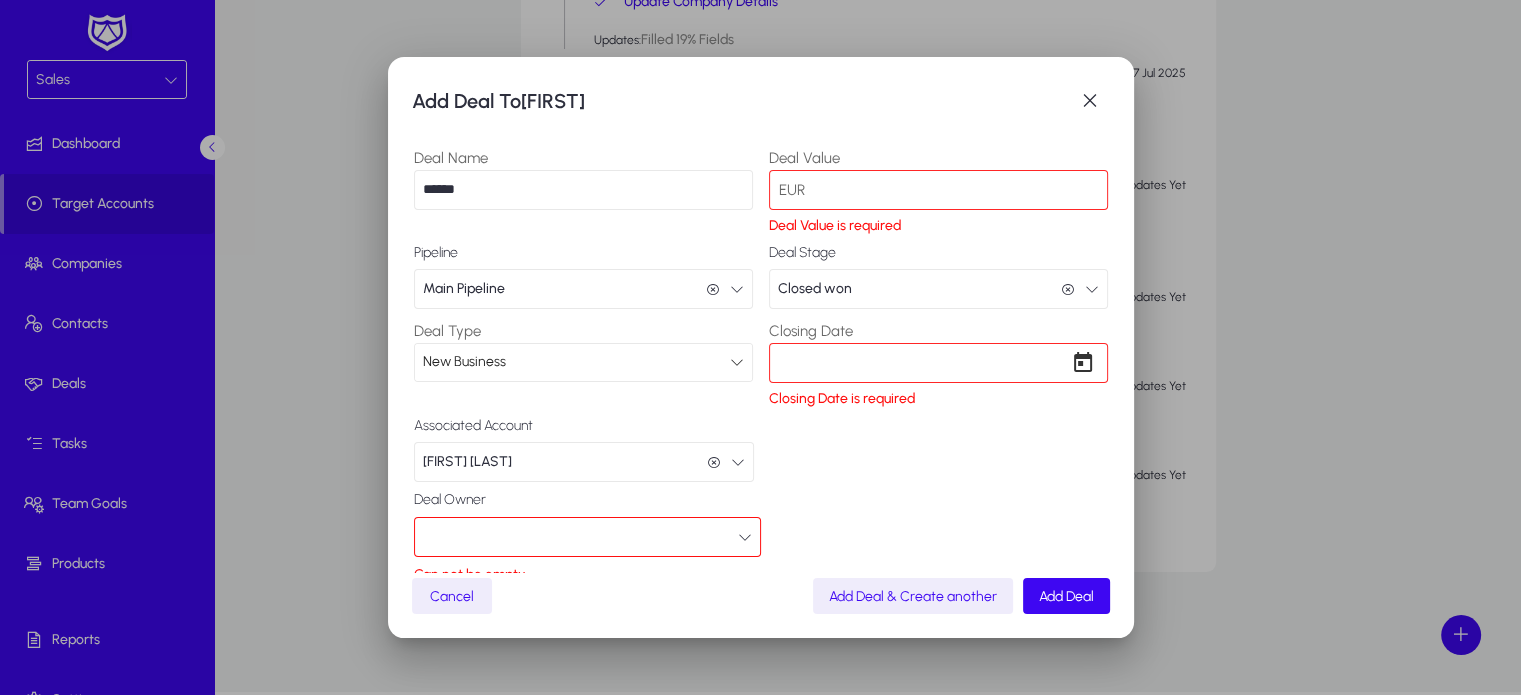 click on "Deal Value" at bounding box center [938, 190] 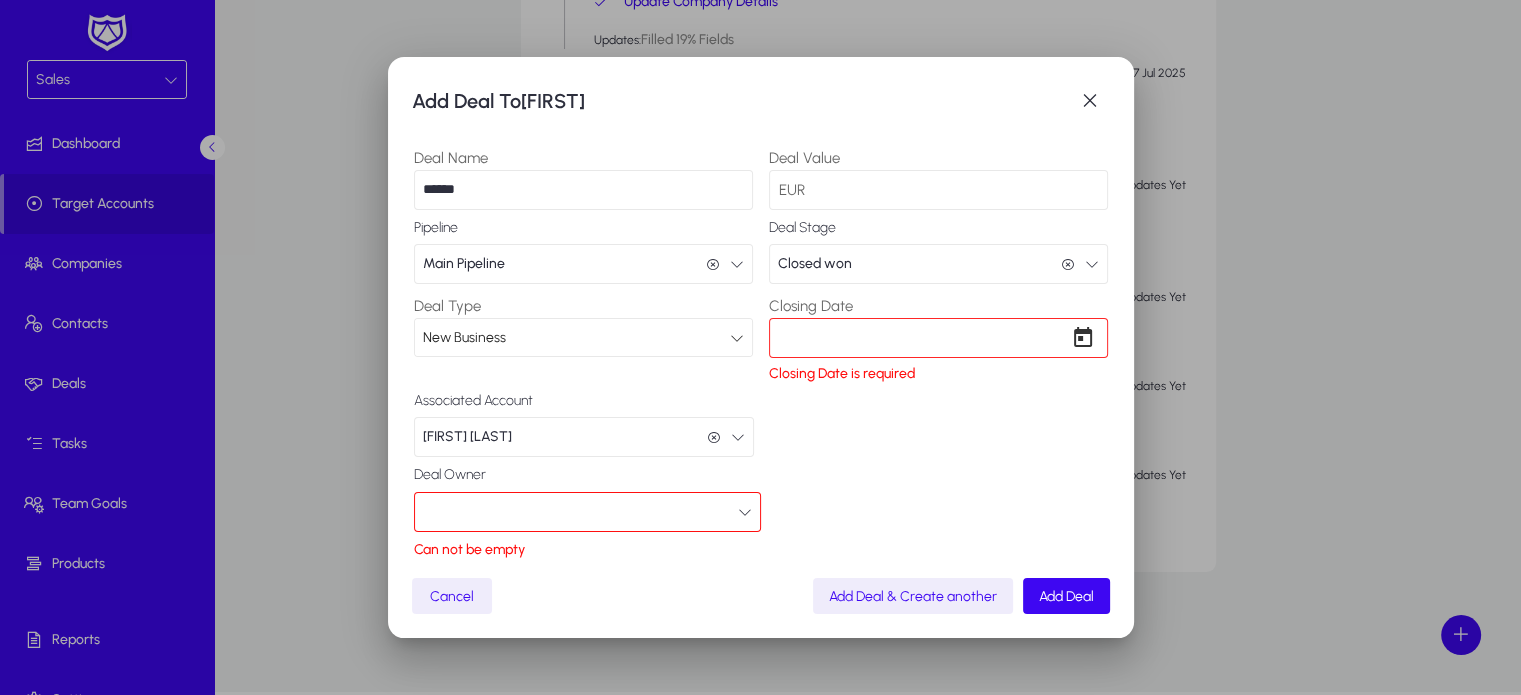 type on "*" 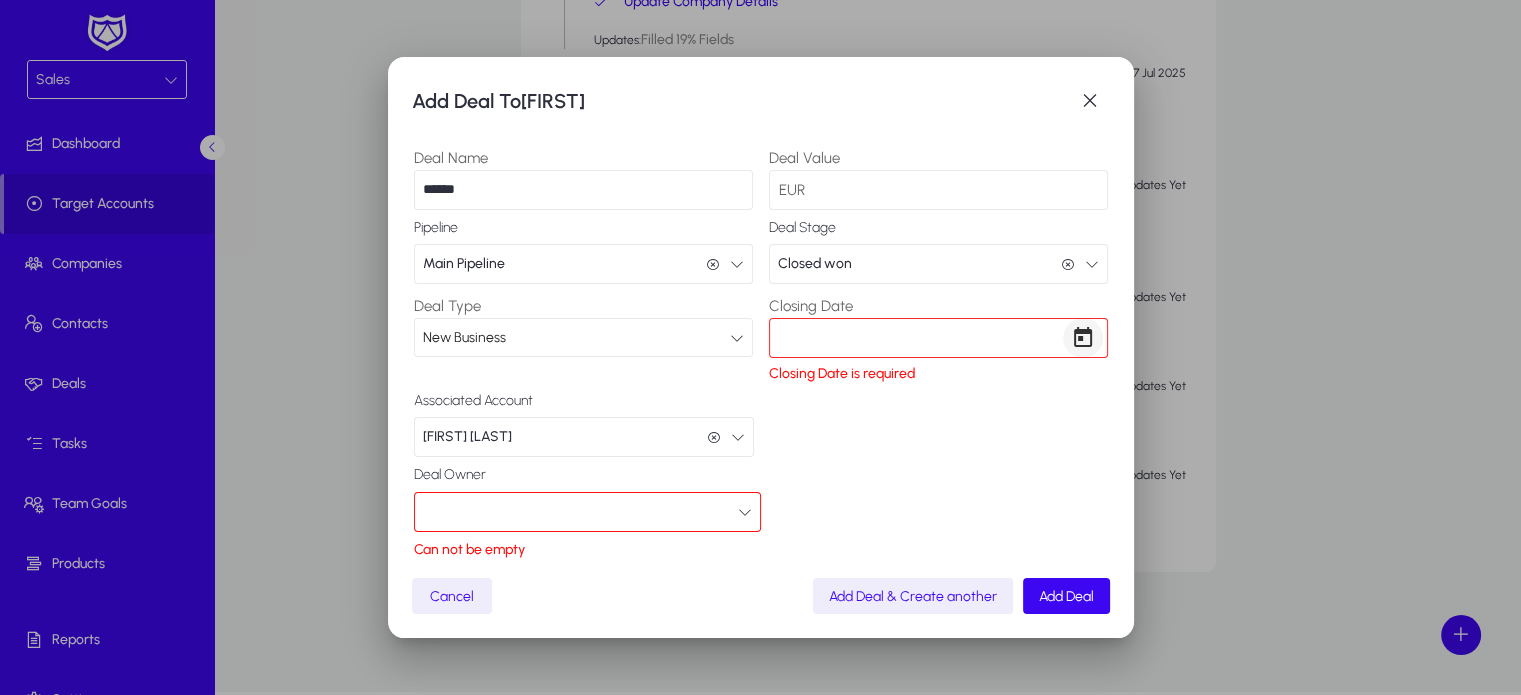 type on "****" 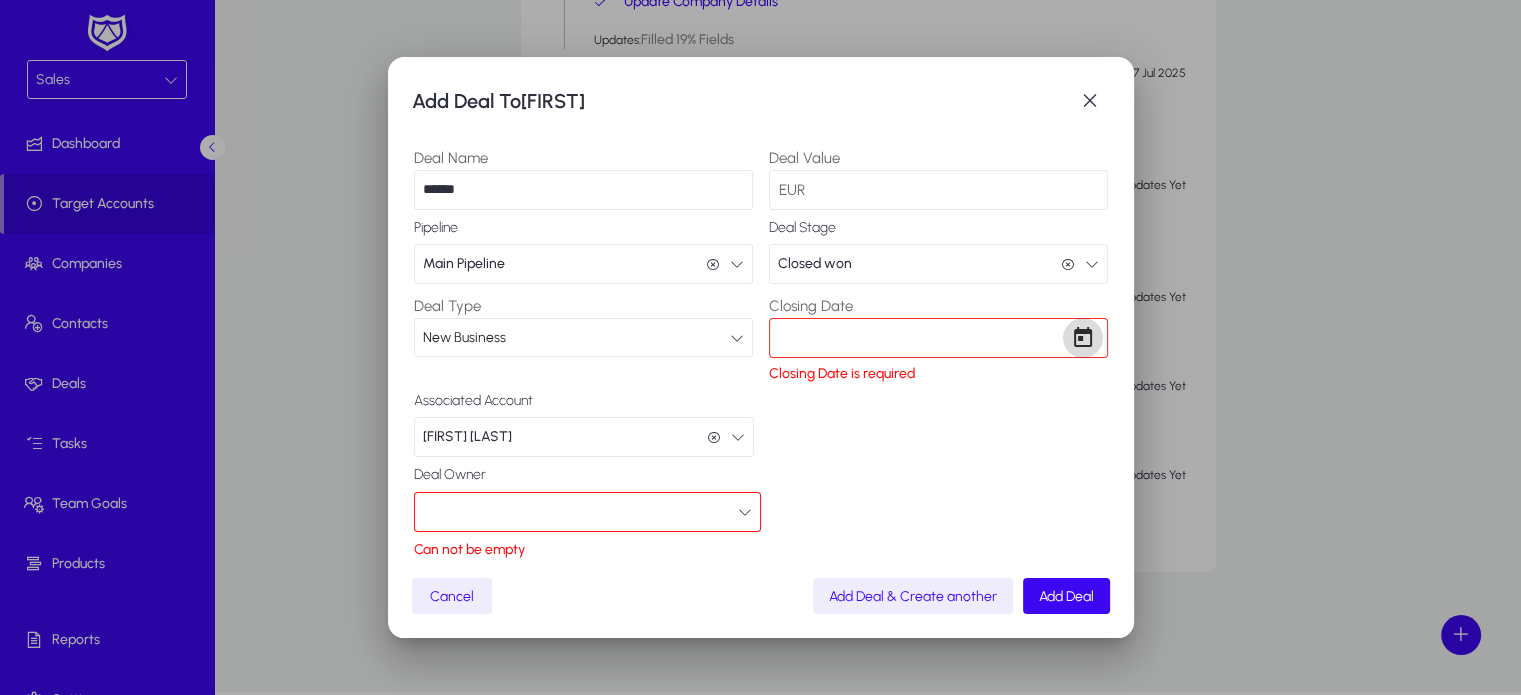 click at bounding box center [1083, 338] 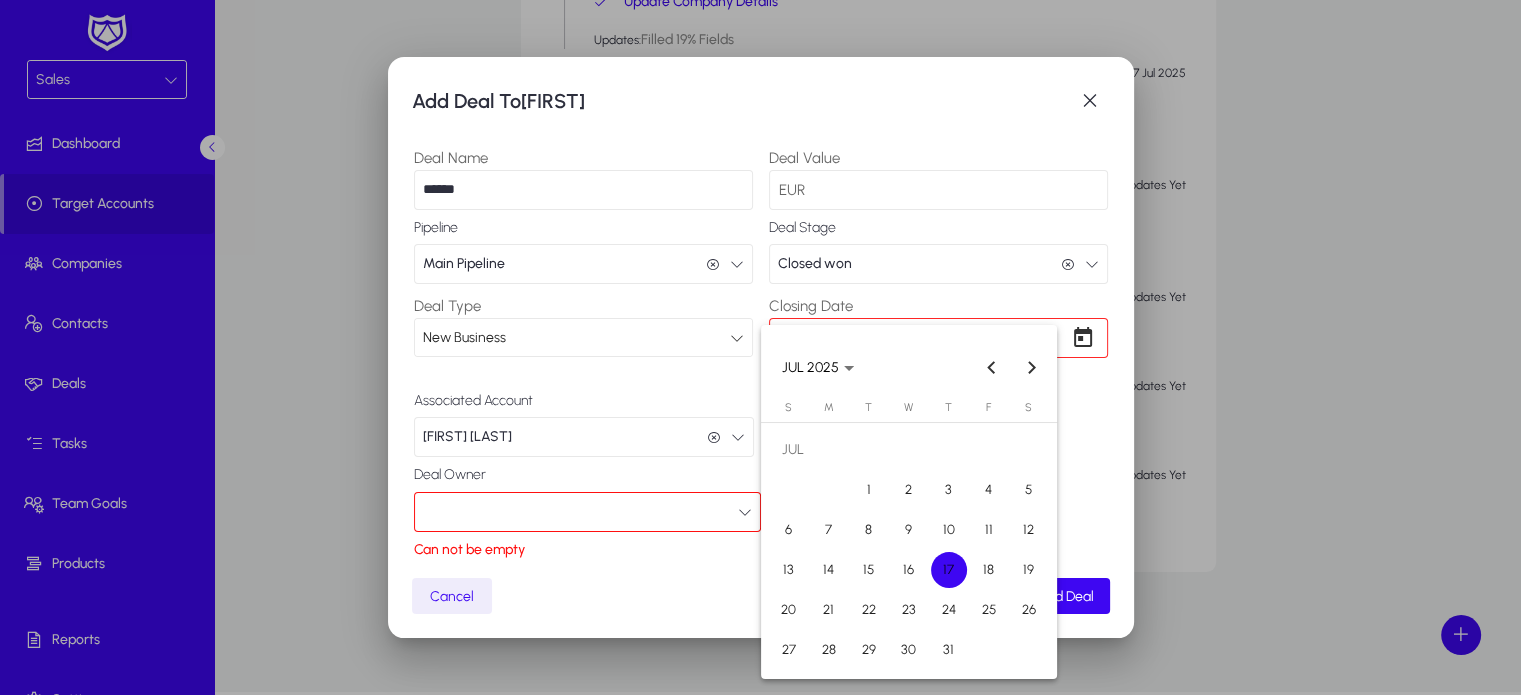 click on "17" at bounding box center [949, 570] 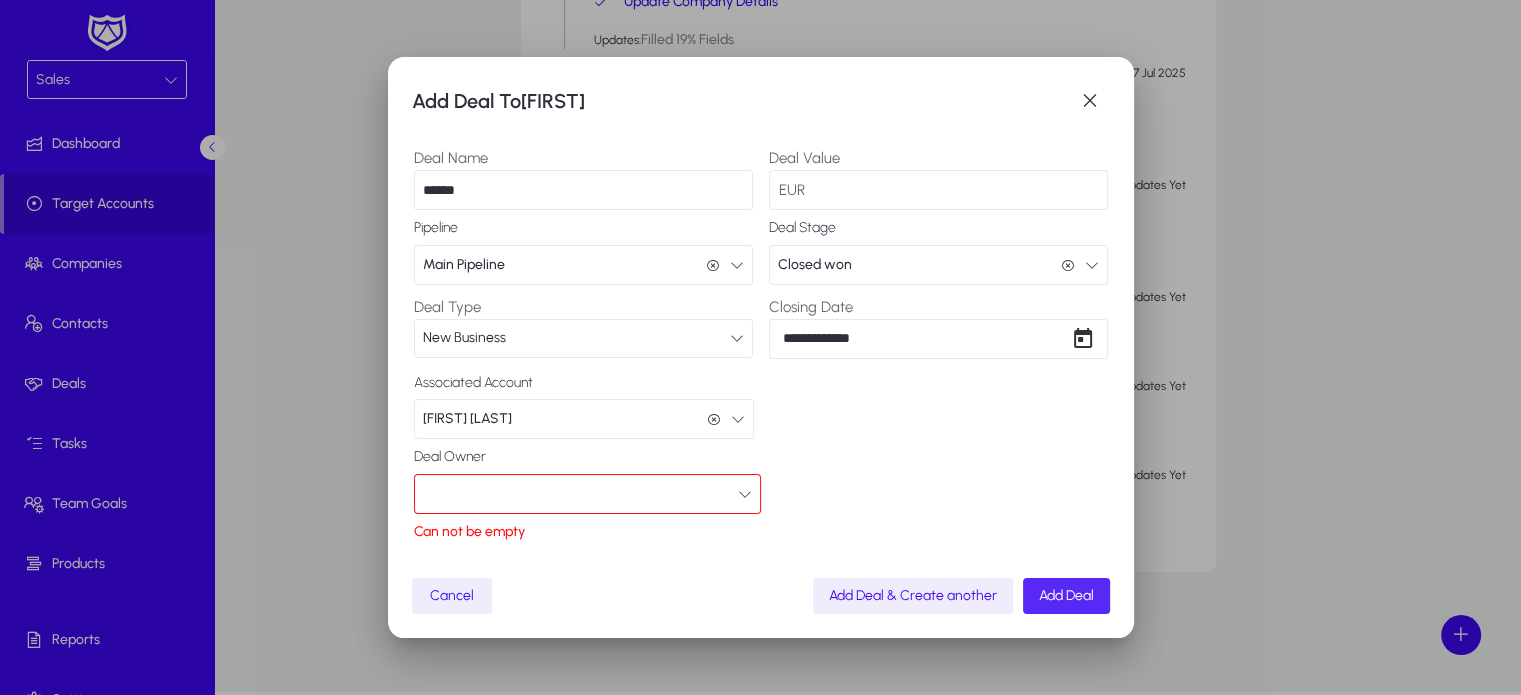 click on "Add Deal" 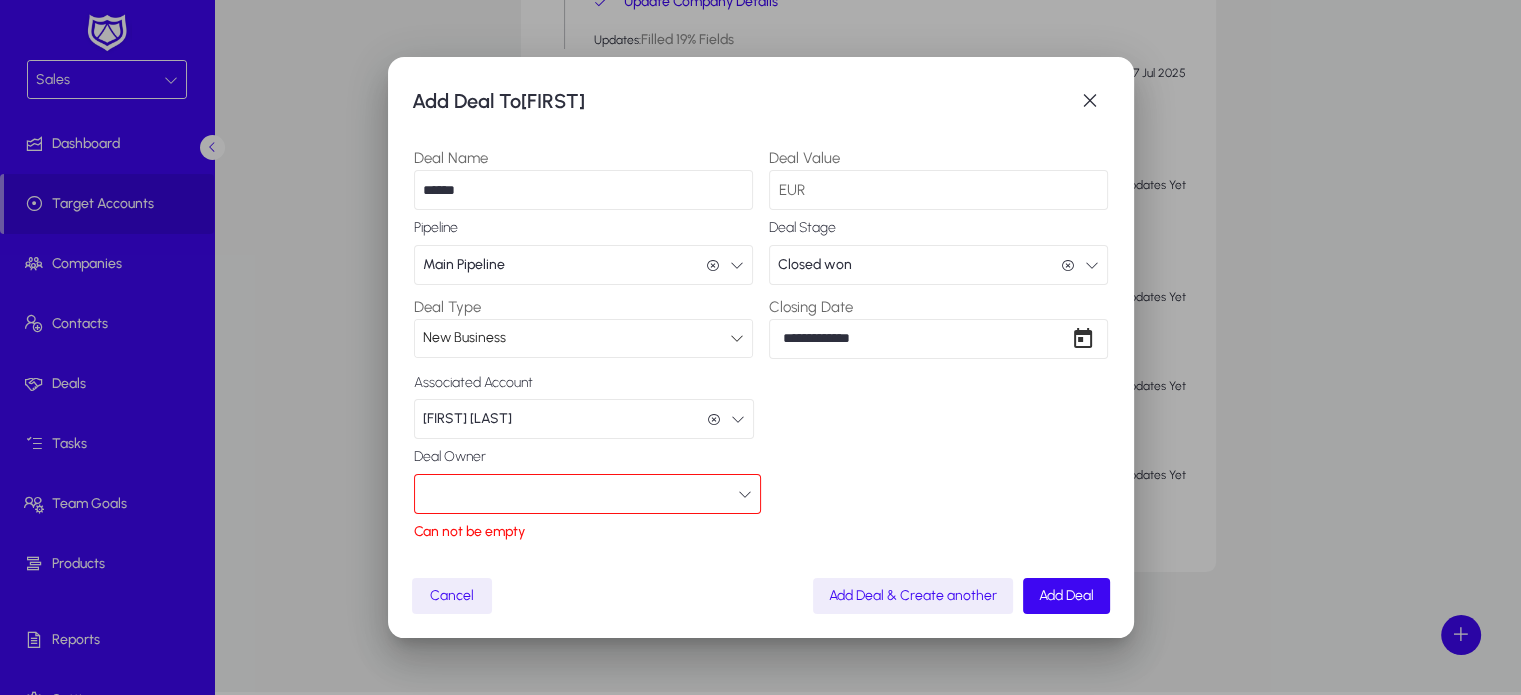 click at bounding box center (745, 494) 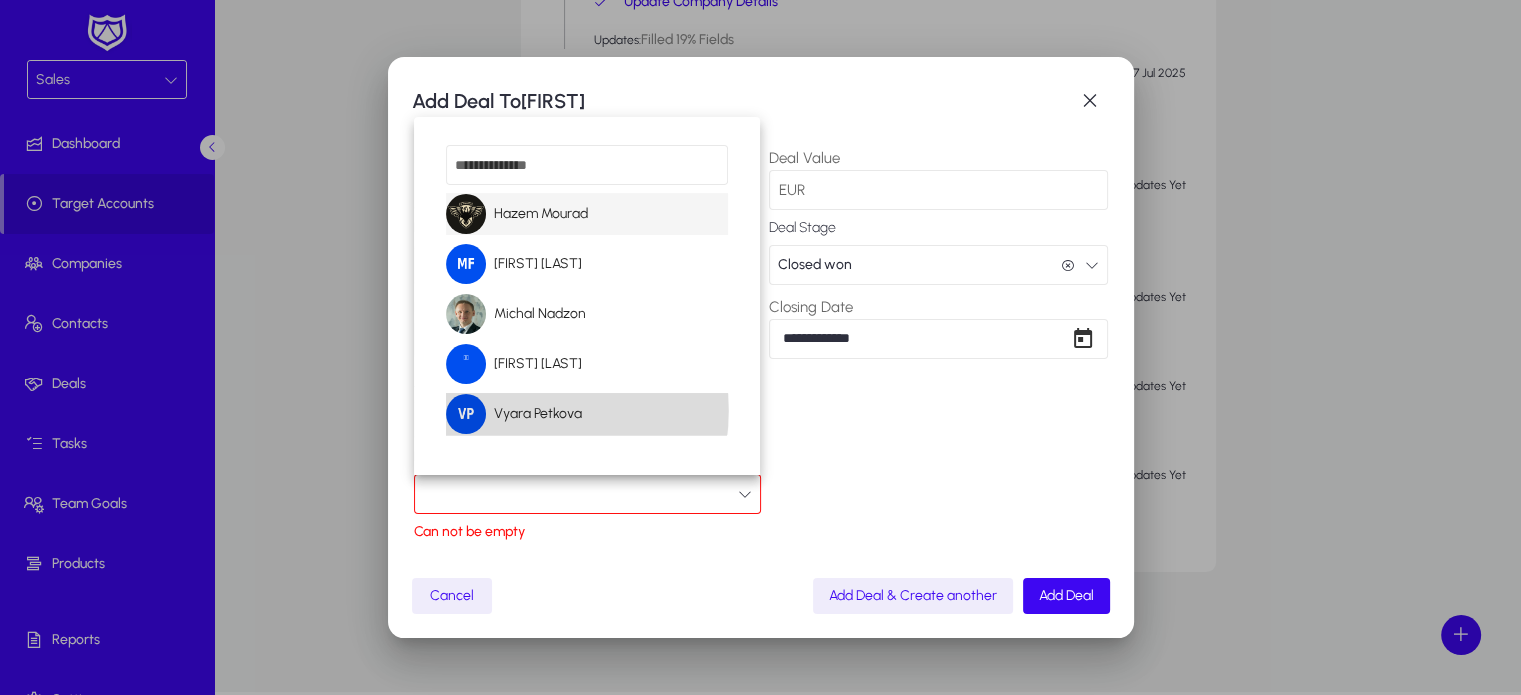 click on "Vyara Petkova" at bounding box center (514, 414) 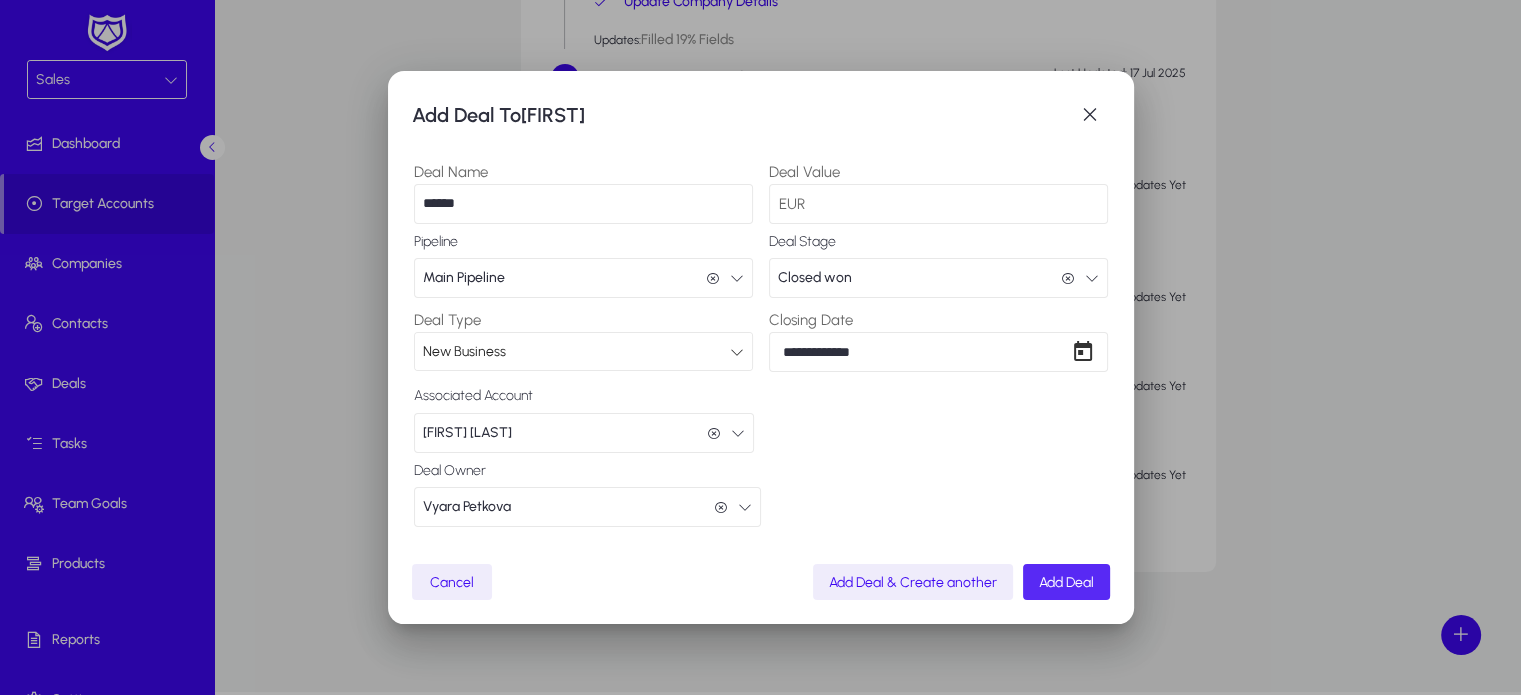 click on "Add Deal" 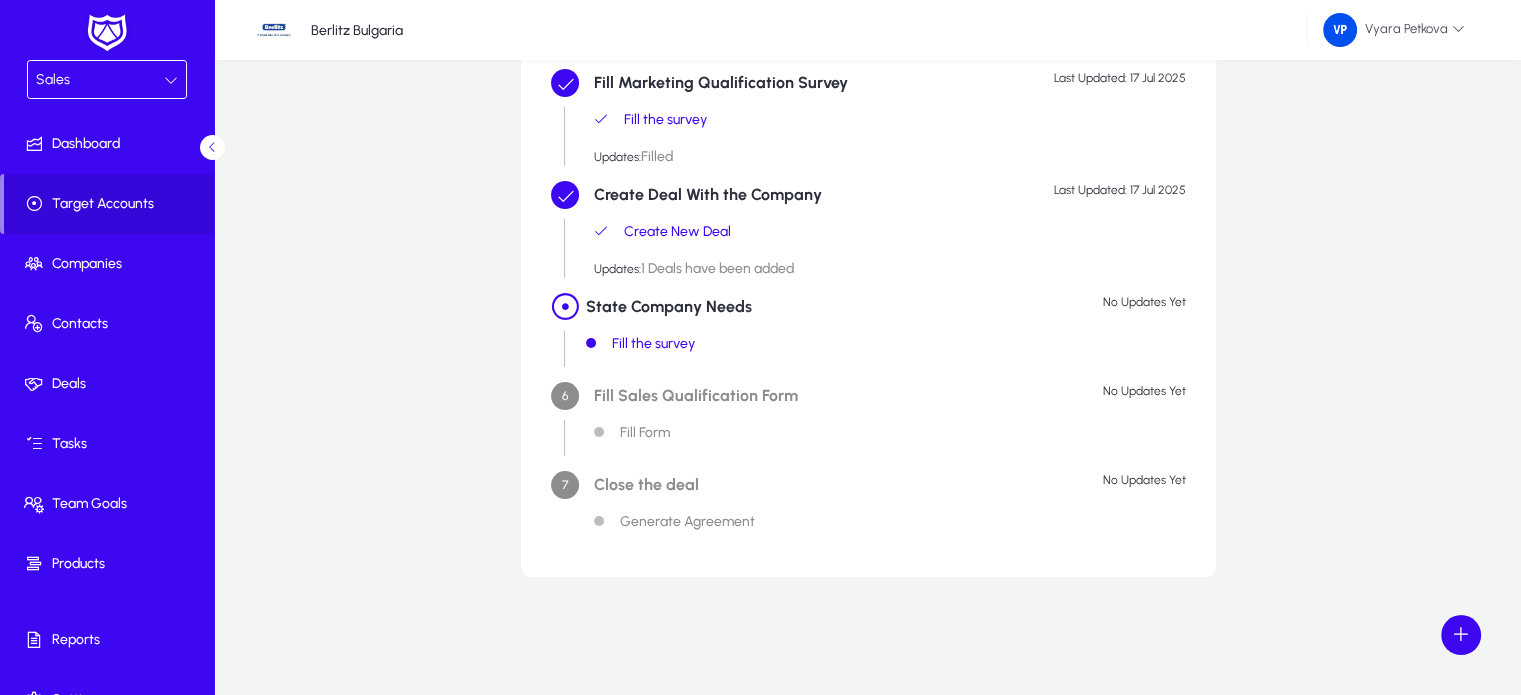 scroll, scrollTop: 477, scrollLeft: 0, axis: vertical 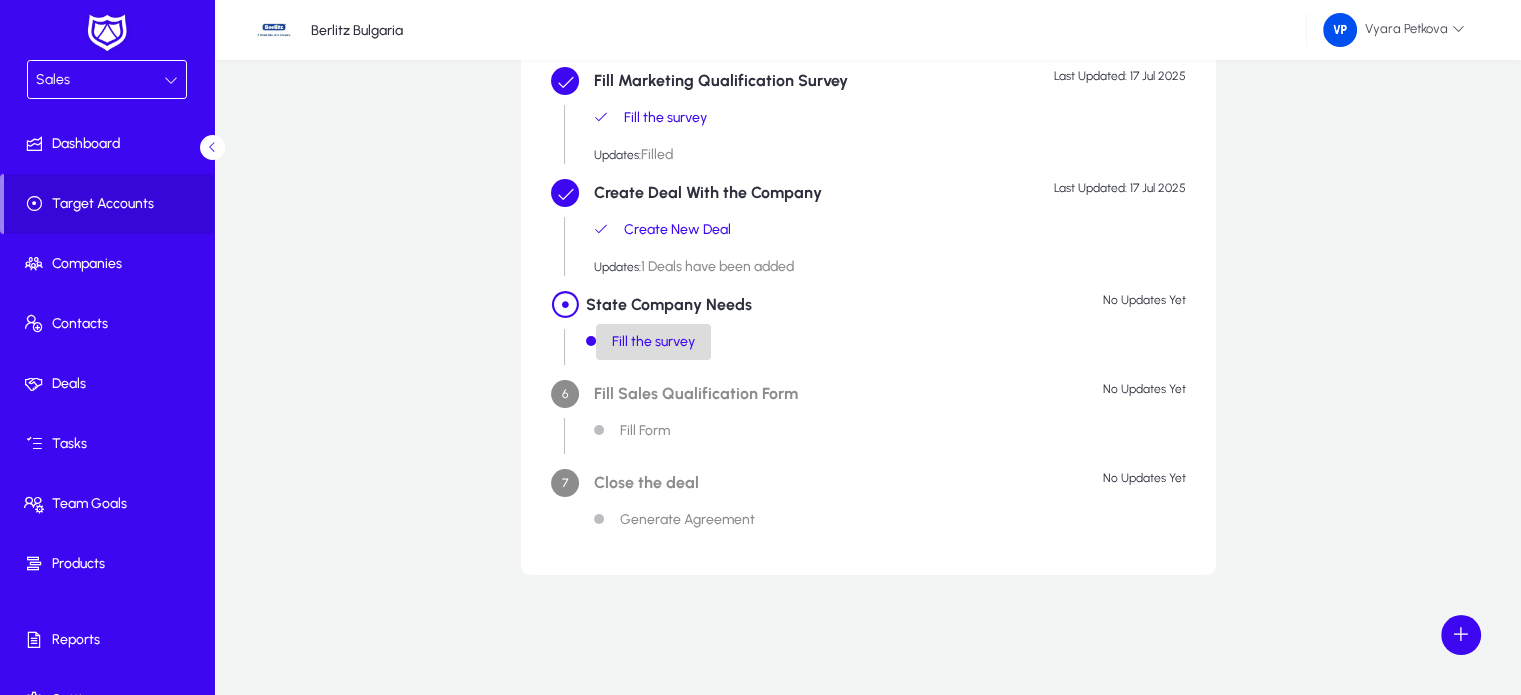 click on "Fill the survey" 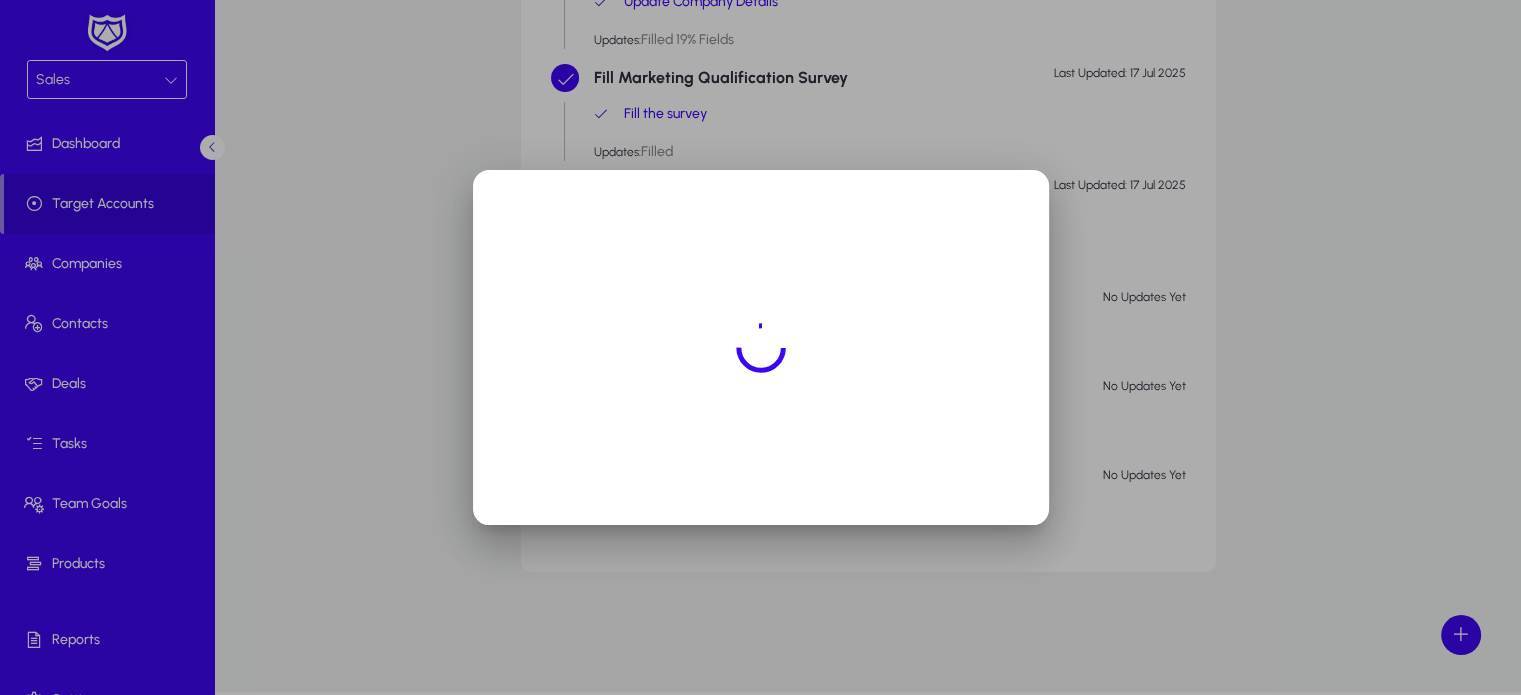 scroll, scrollTop: 0, scrollLeft: 0, axis: both 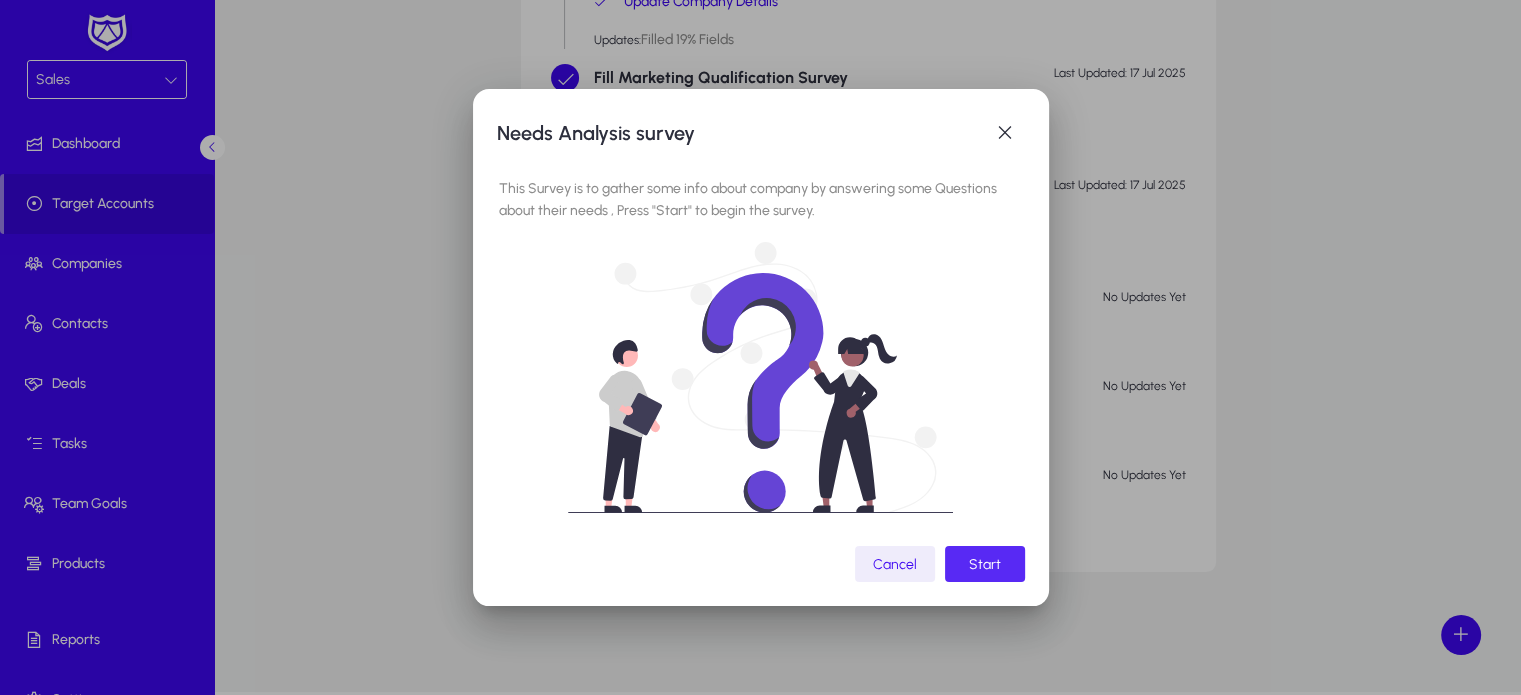 click on "Start" 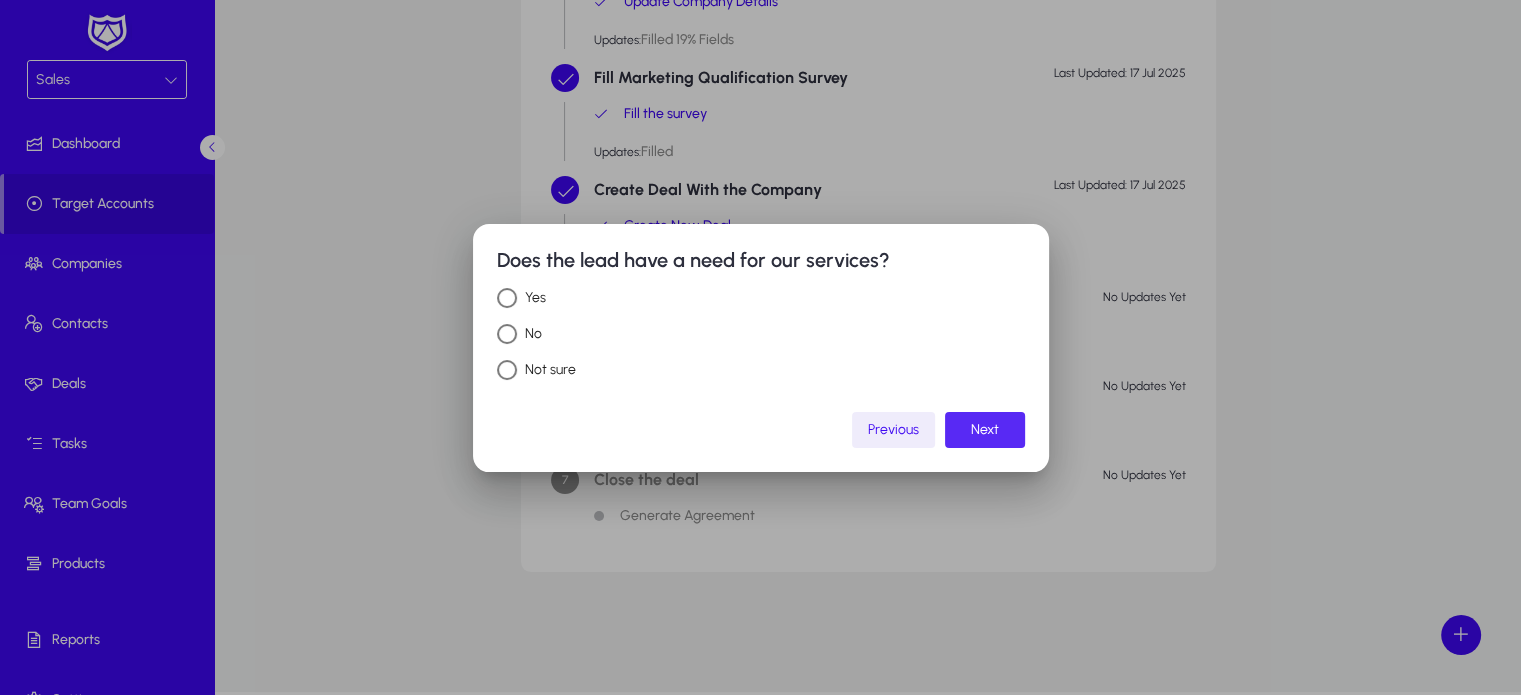 click on "Next" at bounding box center (985, 429) 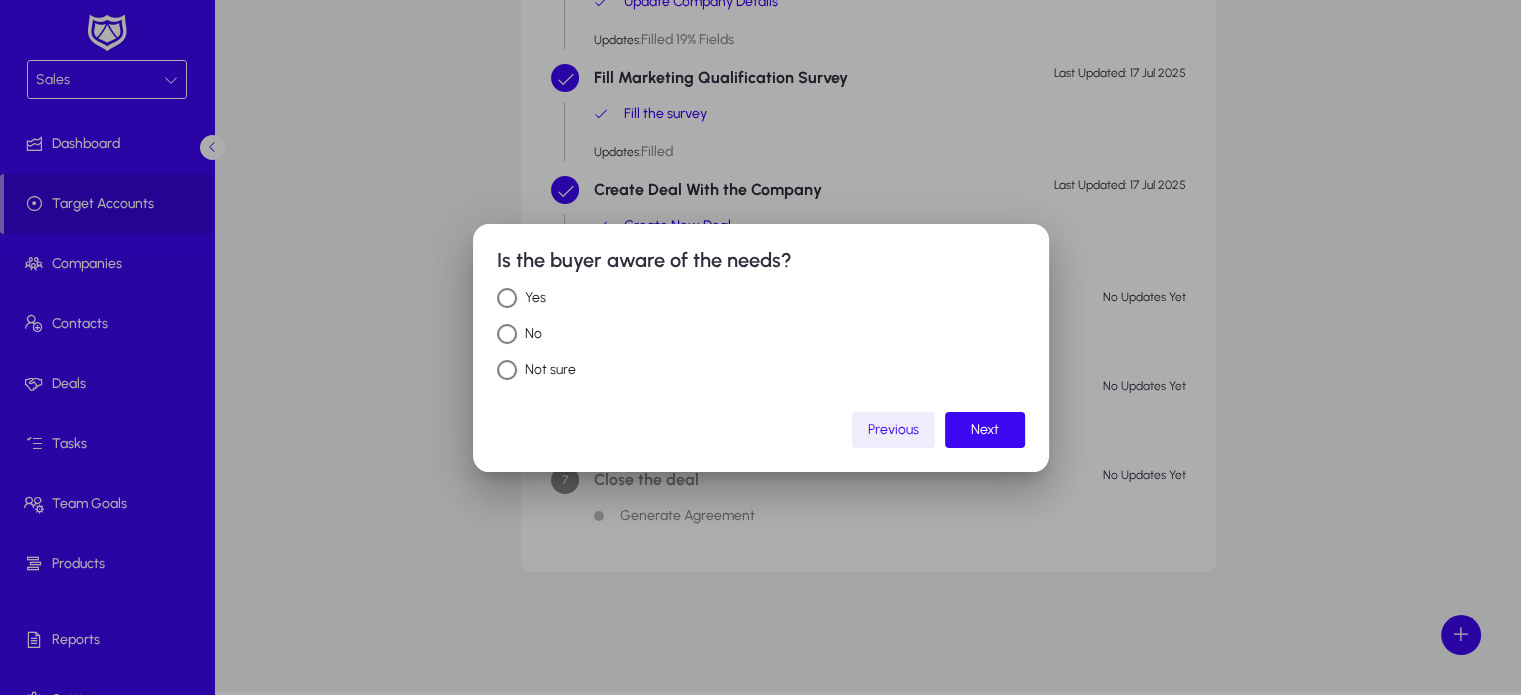 click at bounding box center [760, 347] 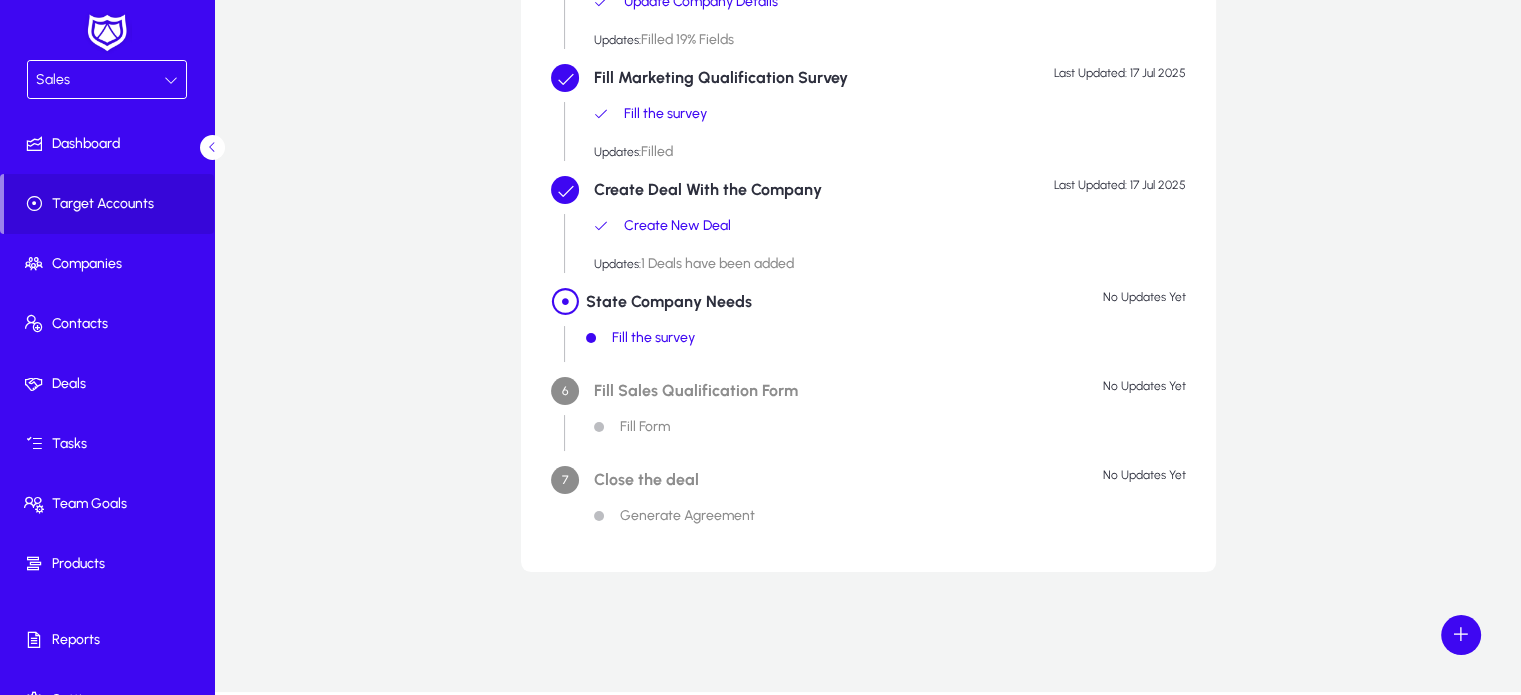 scroll, scrollTop: 477, scrollLeft: 0, axis: vertical 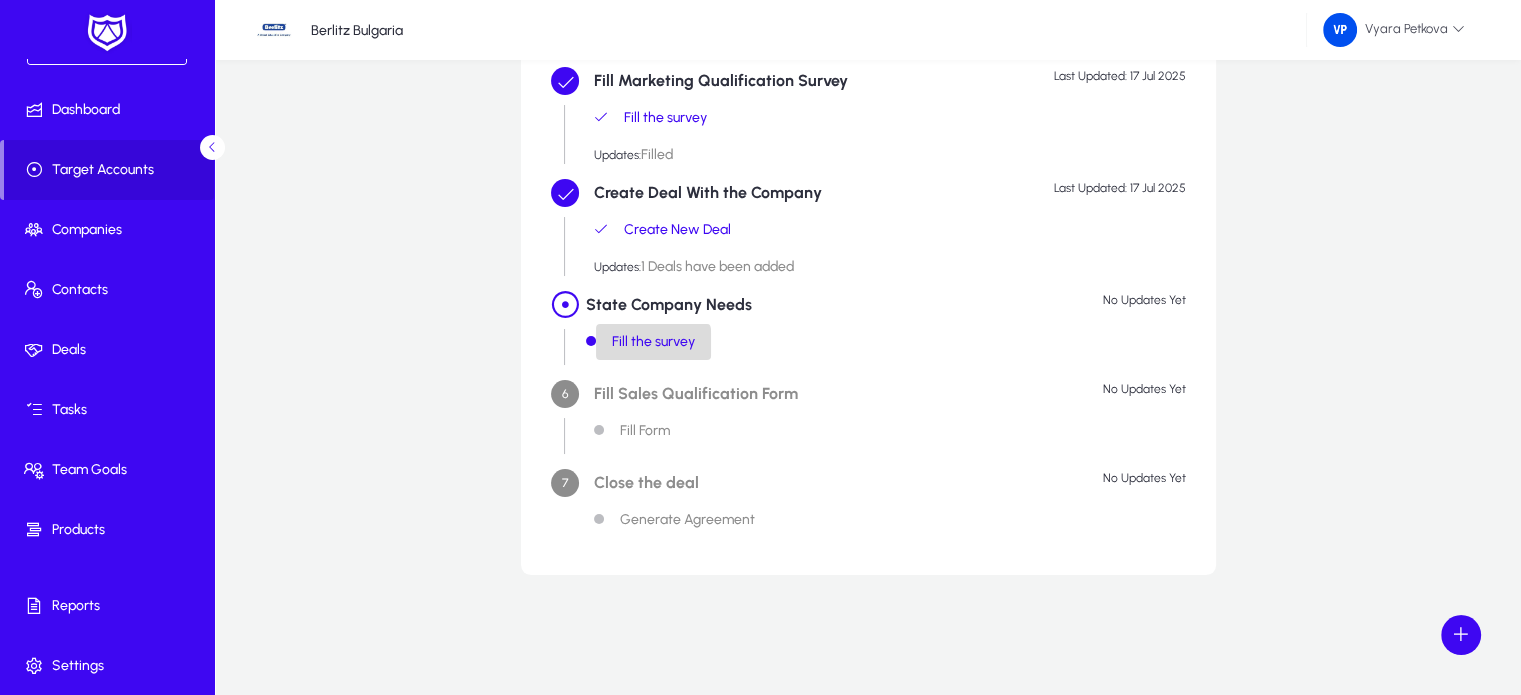 click on "Fill the survey" 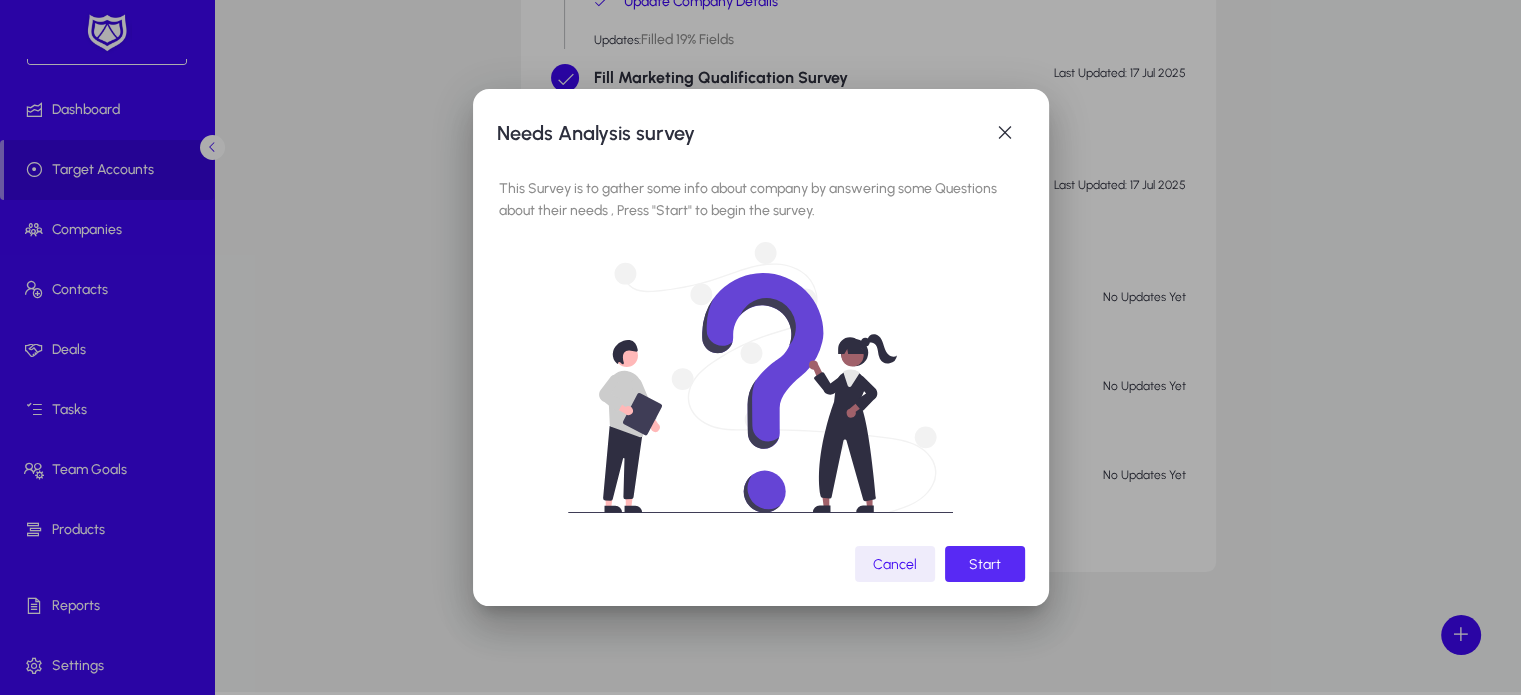 click on "Start" 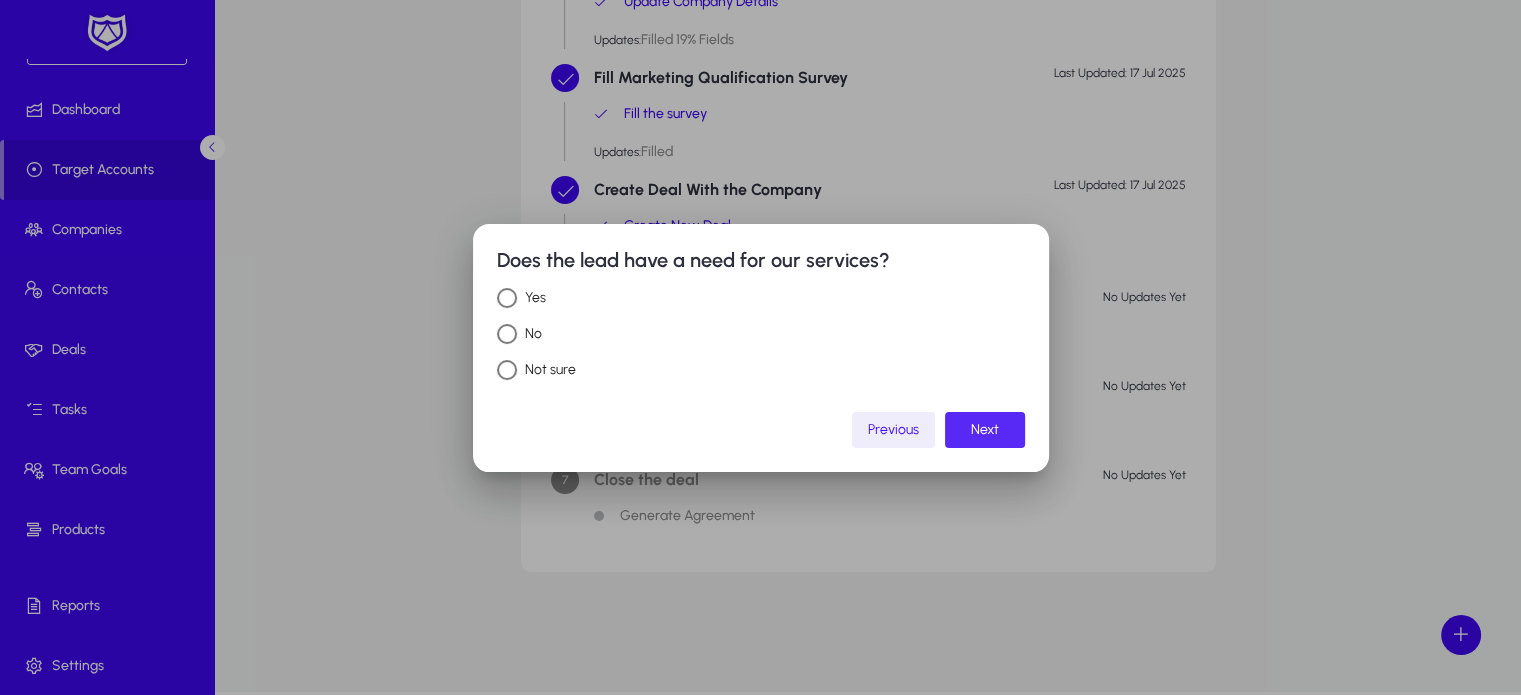 click on "Next" at bounding box center (985, 429) 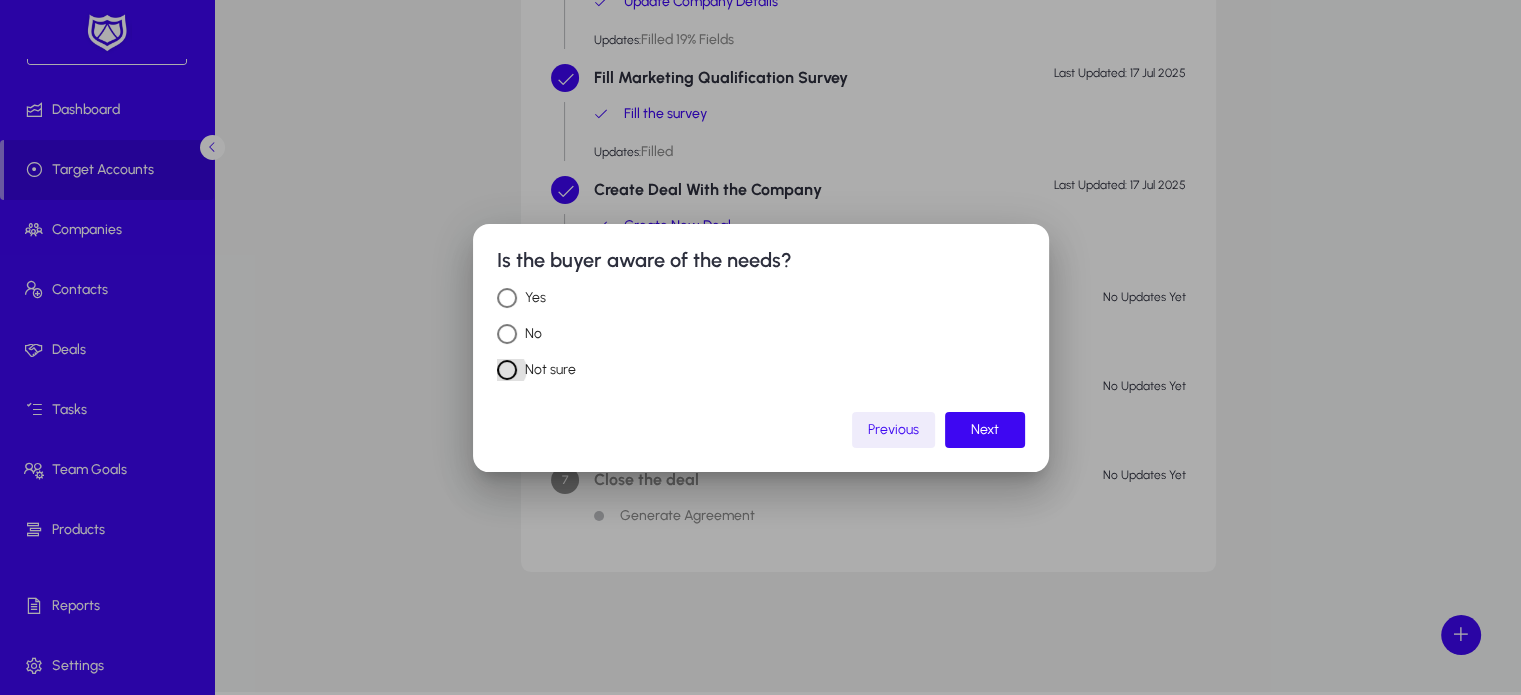click on "Not sure" at bounding box center [761, 369] 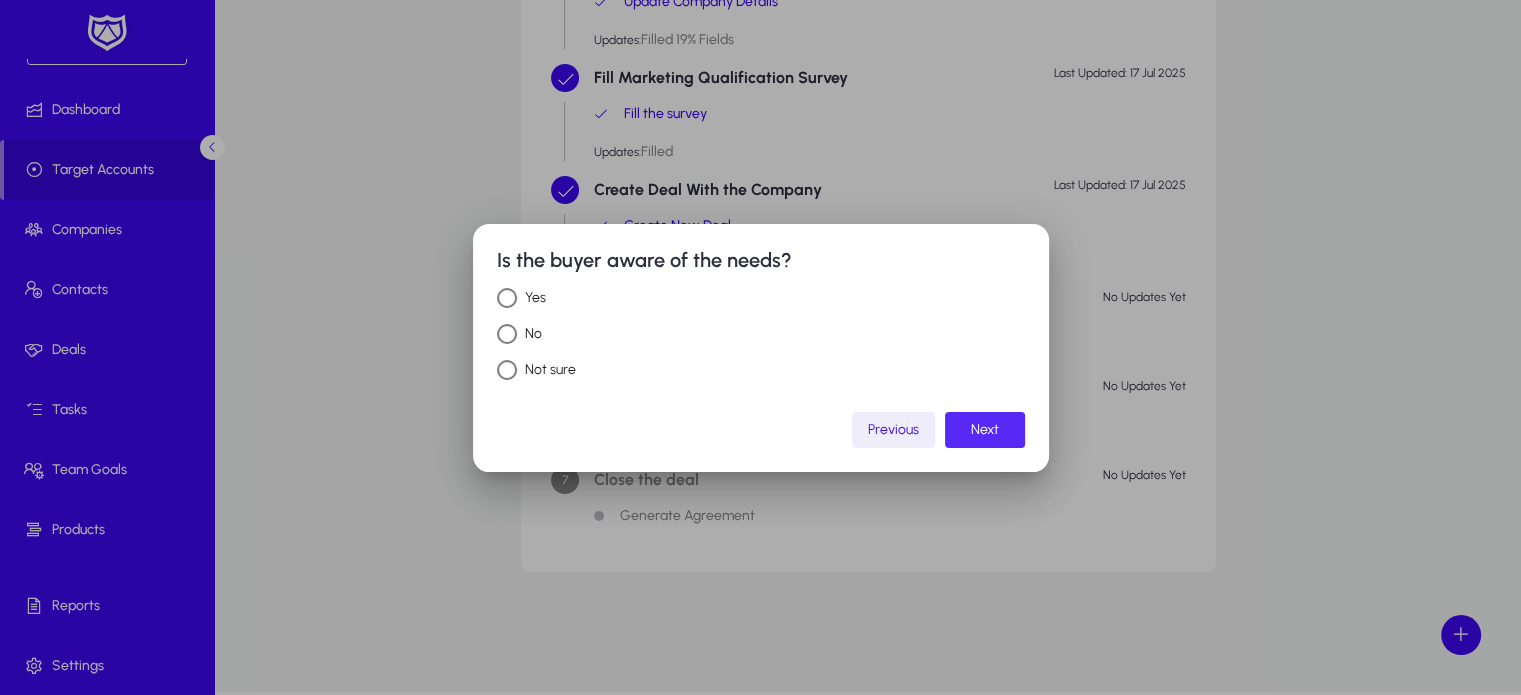 click at bounding box center (985, 430) 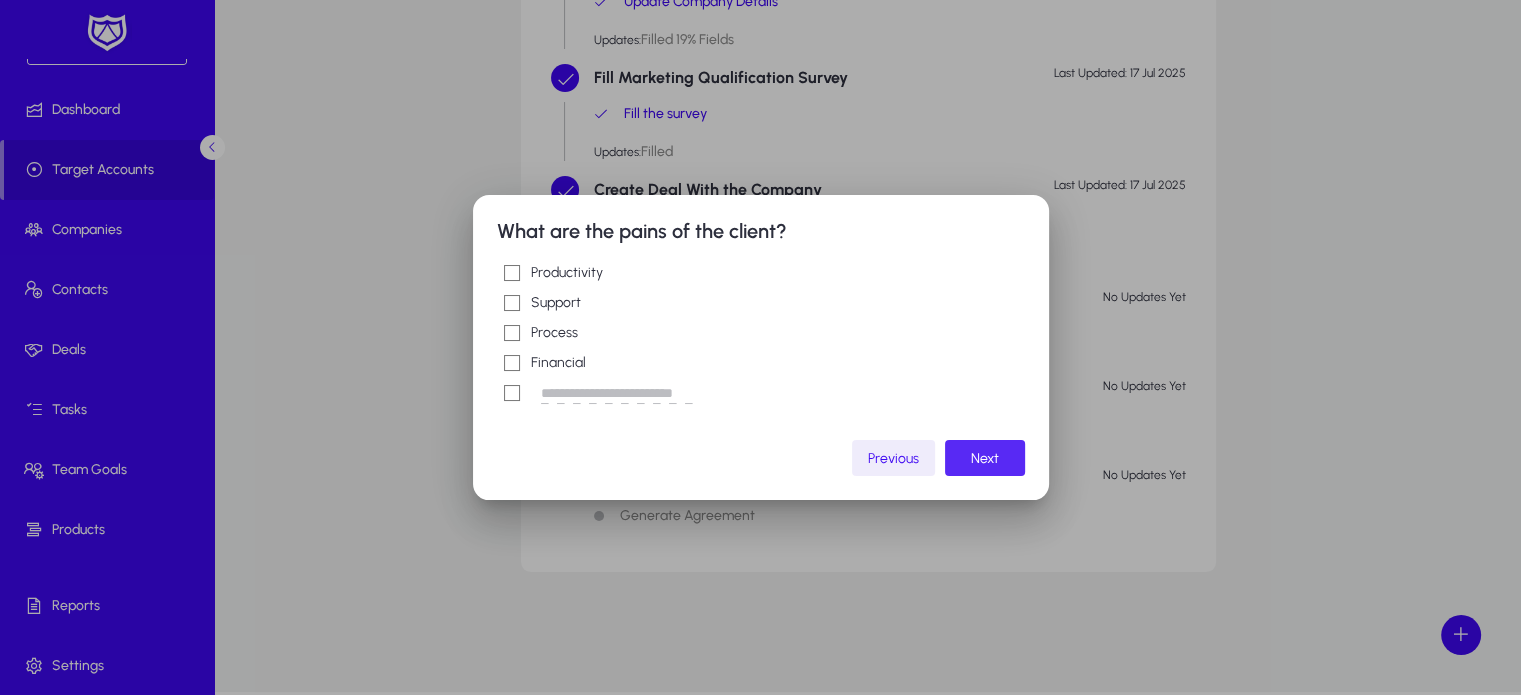 click on "Next" at bounding box center [985, 458] 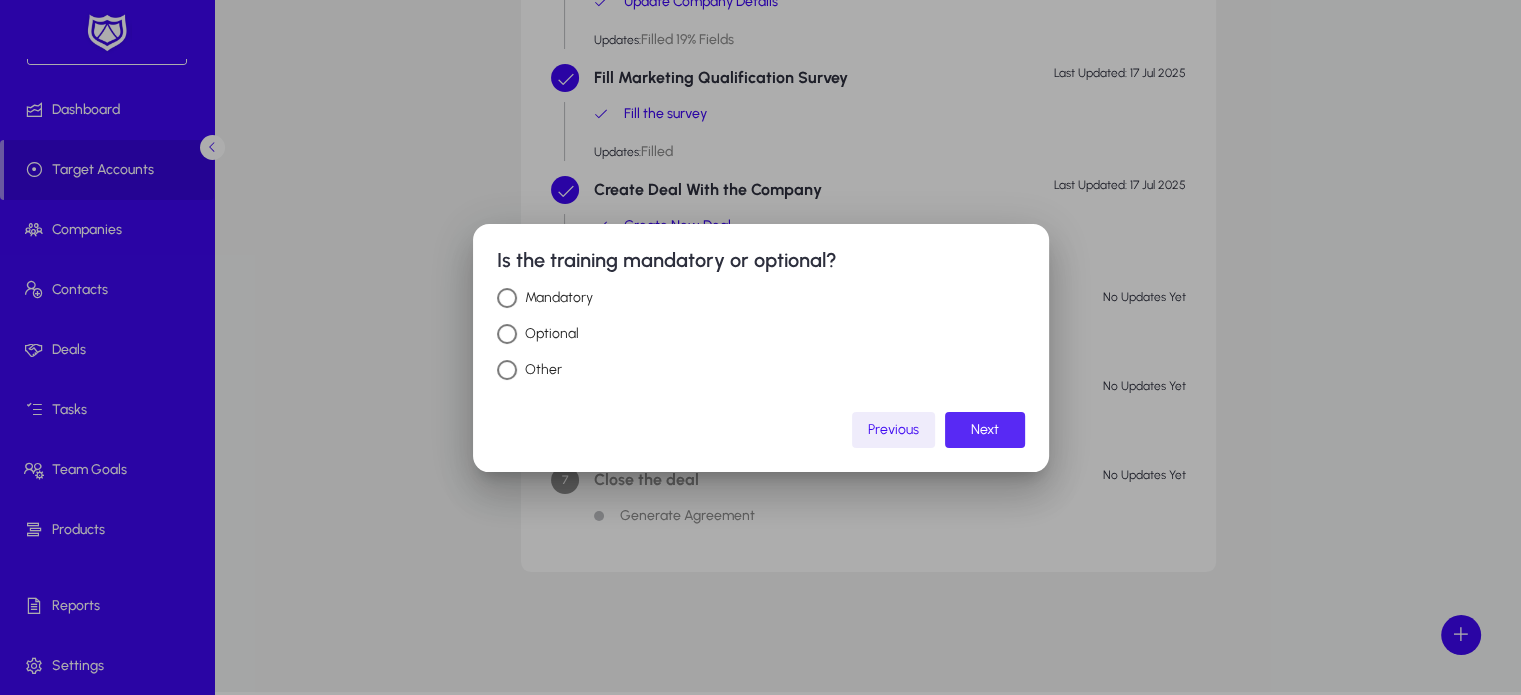 click on "Next" at bounding box center [985, 429] 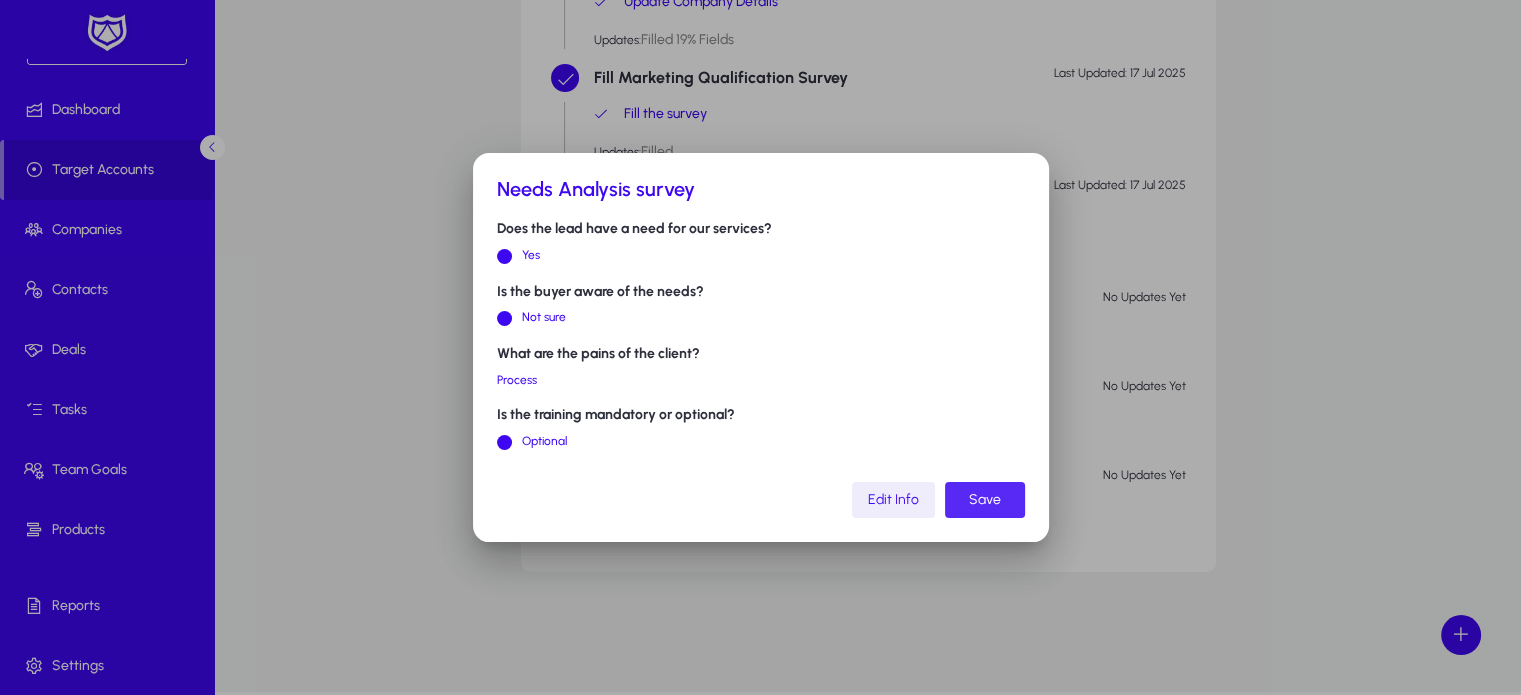 click at bounding box center (985, 500) 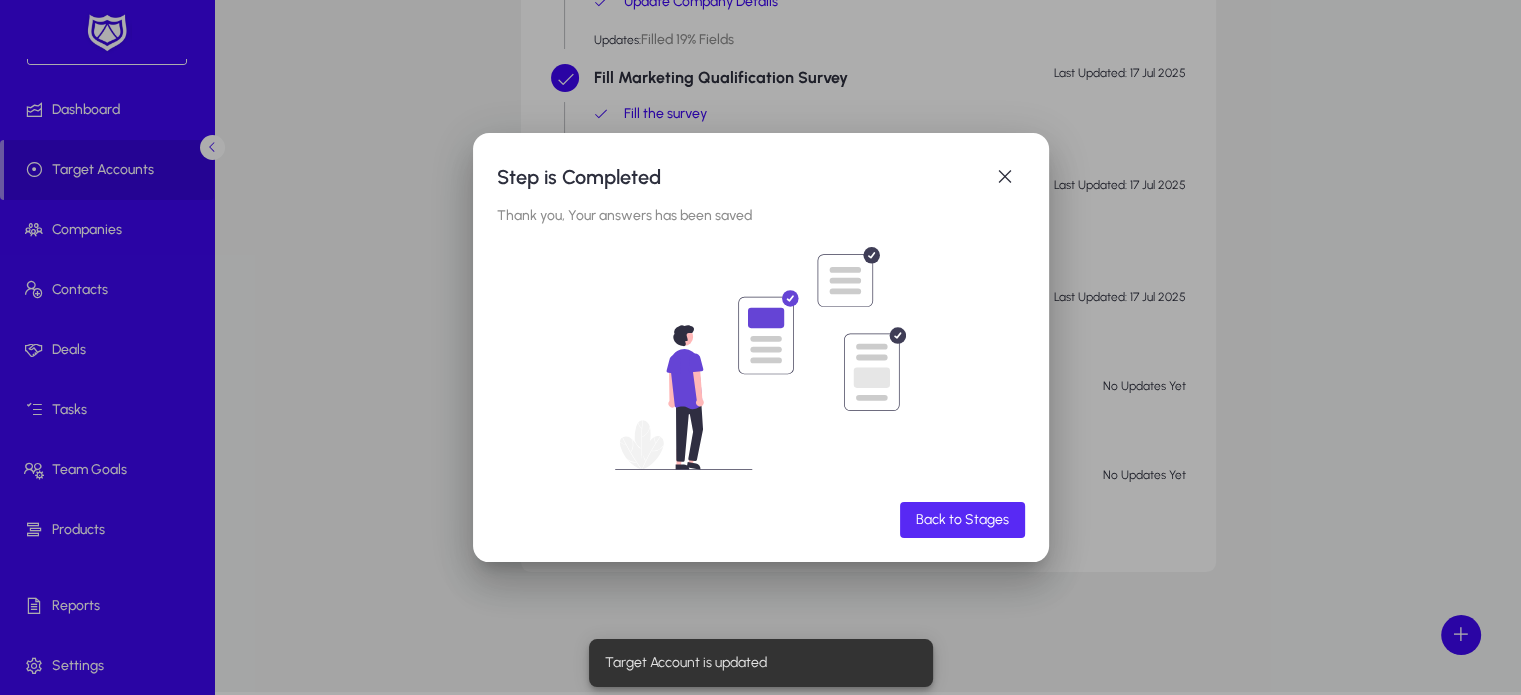 click on "Back to Stages" at bounding box center [962, 519] 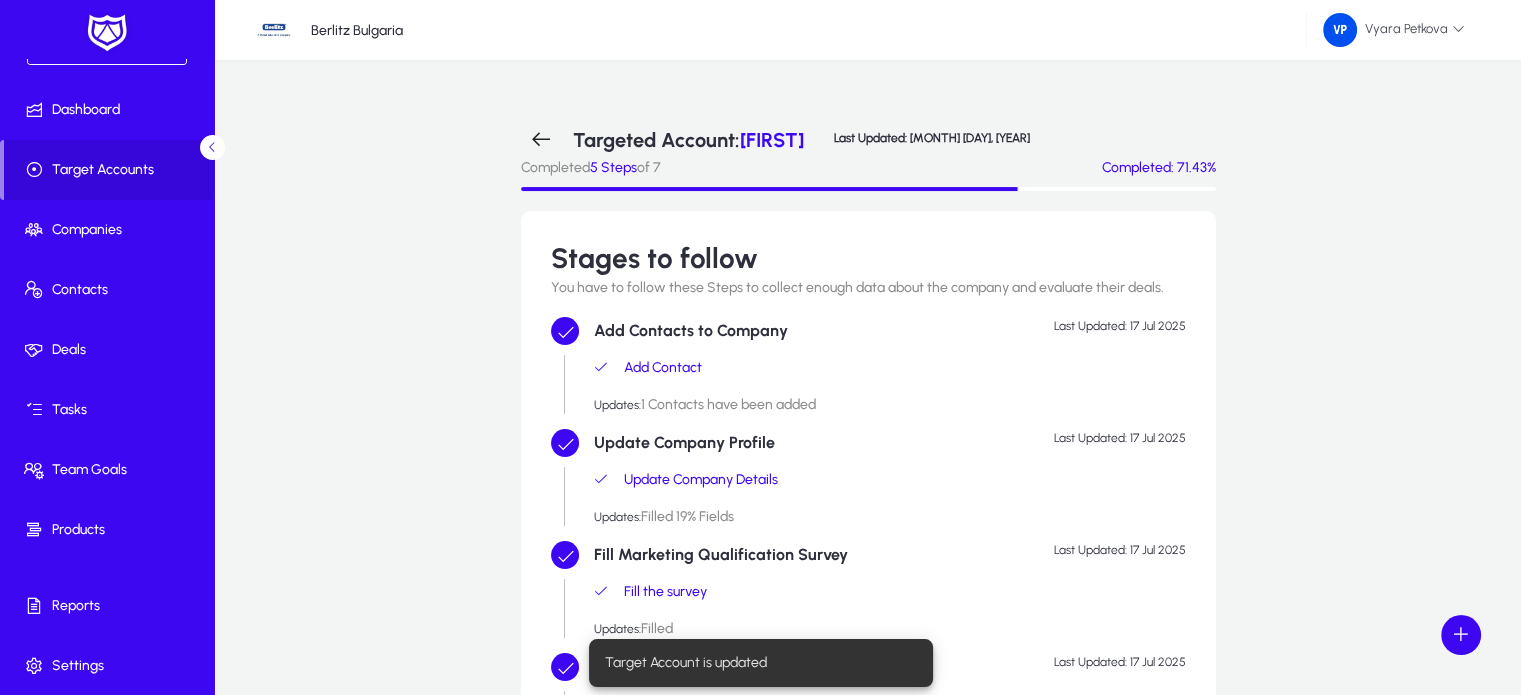 scroll, scrollTop: 477, scrollLeft: 0, axis: vertical 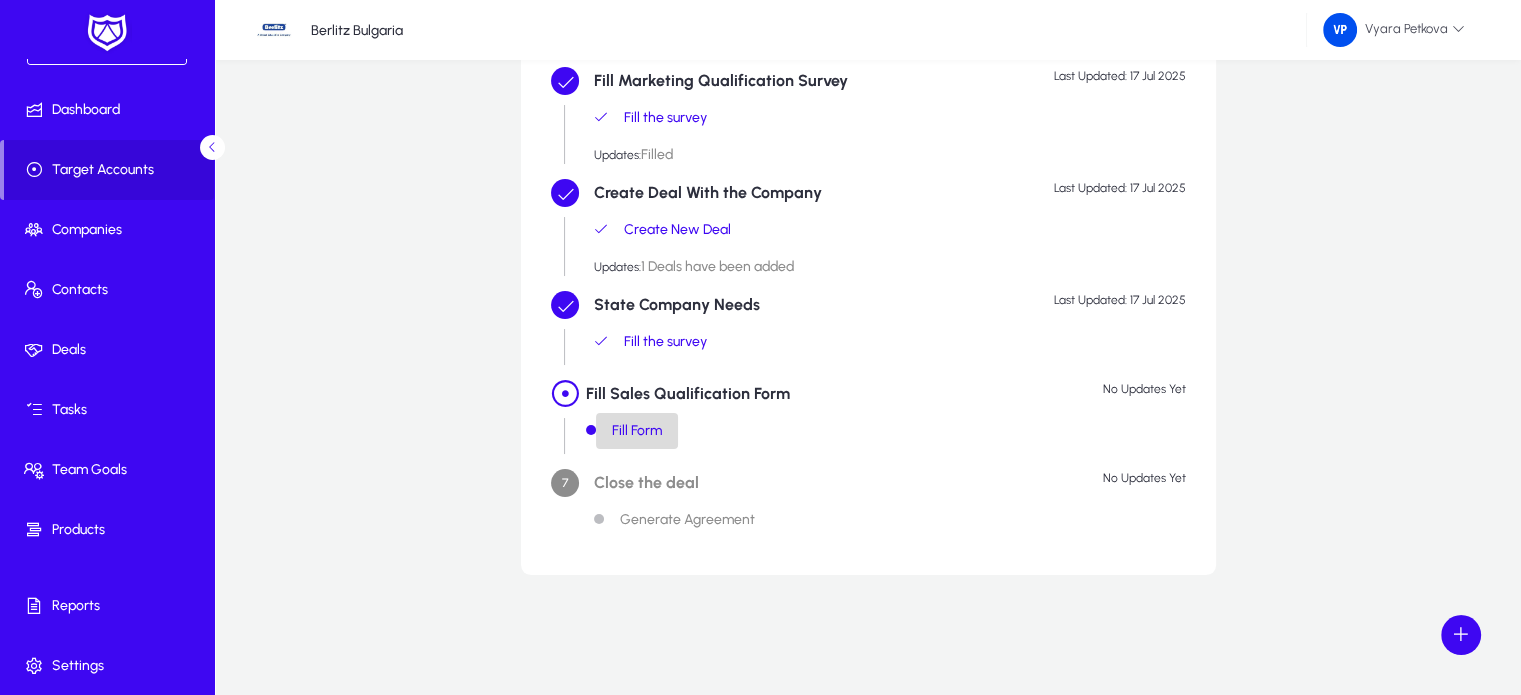 click on "Fill Form" 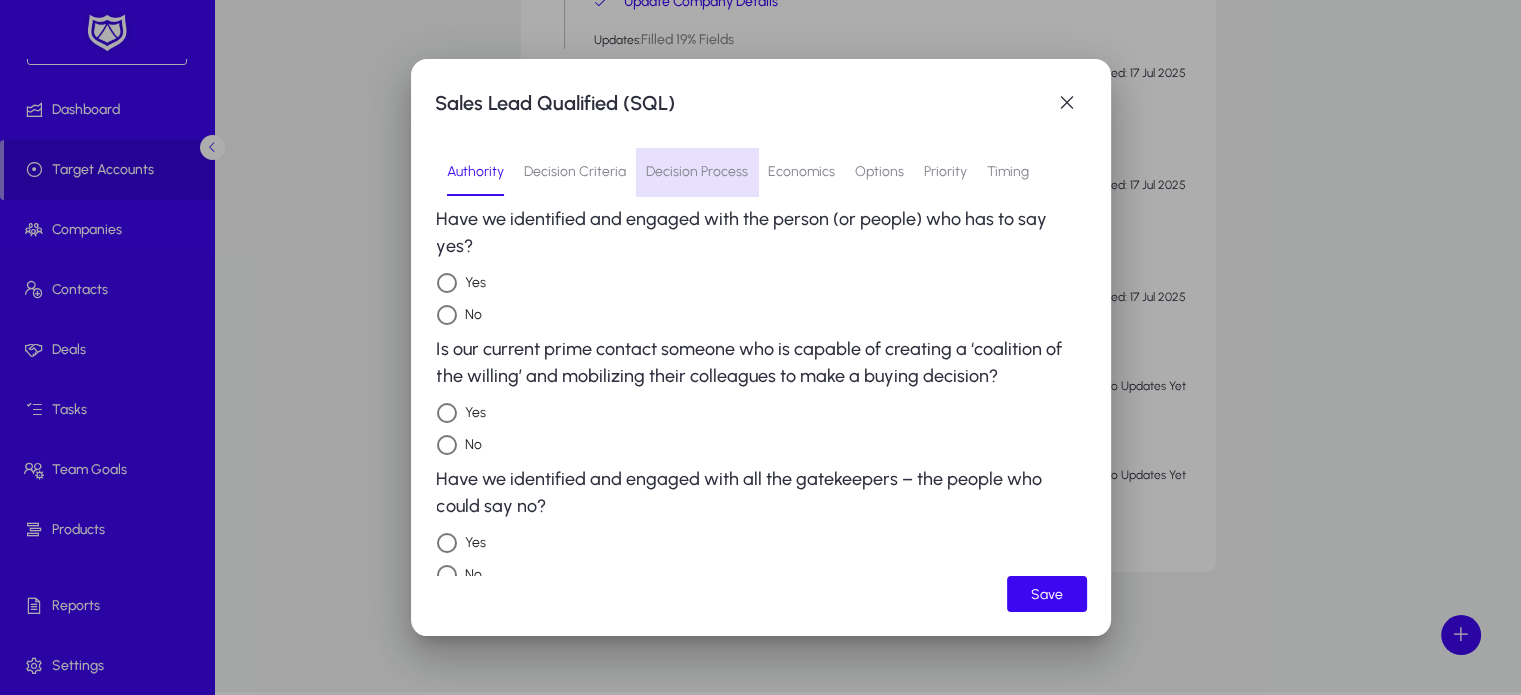click on "Decision Process" at bounding box center [697, 172] 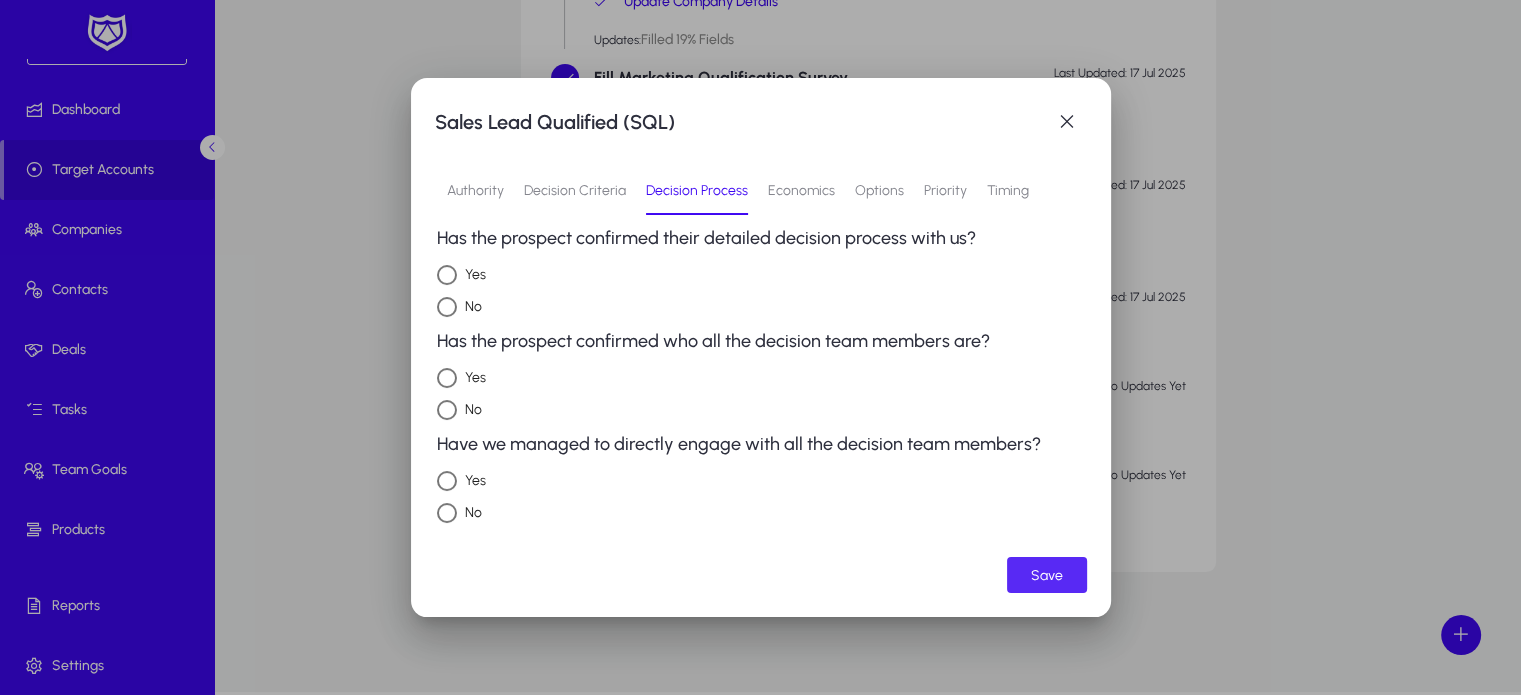 click 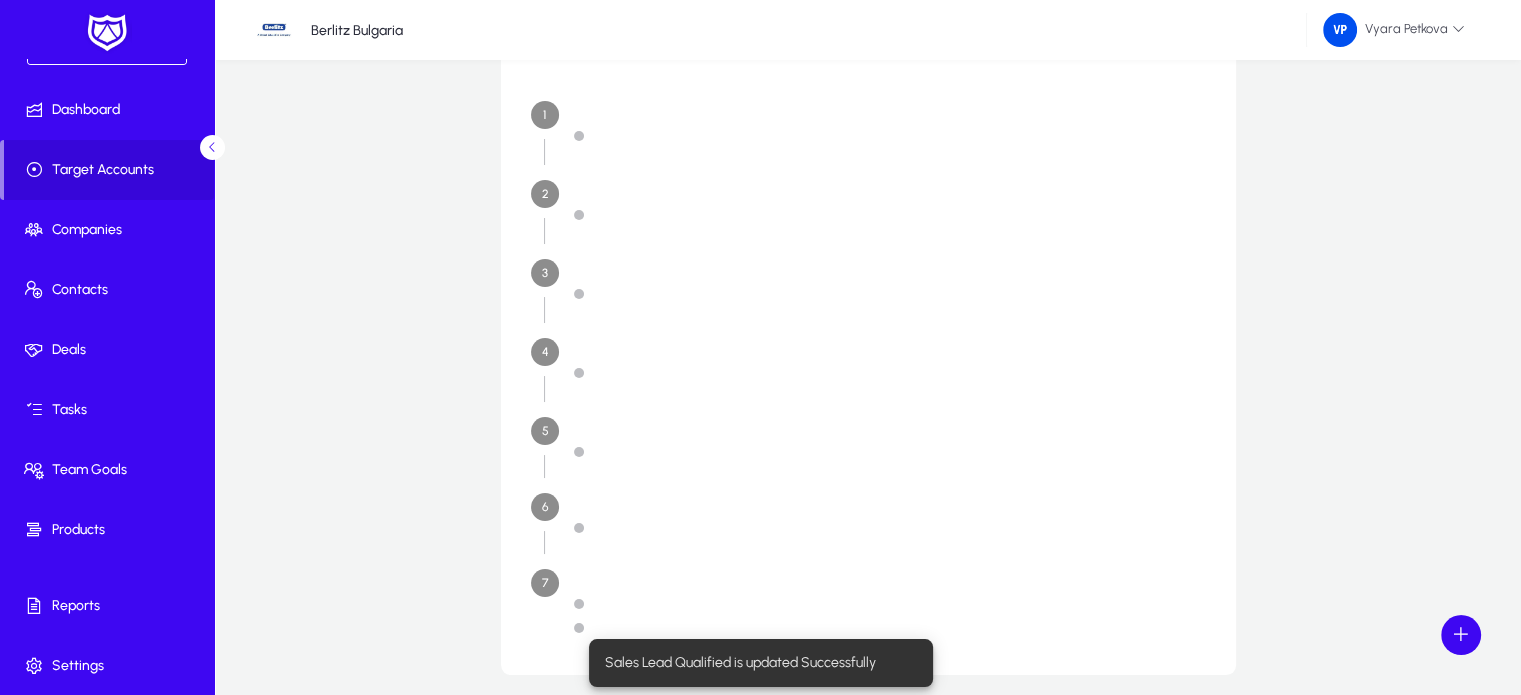 scroll, scrollTop: 477, scrollLeft: 0, axis: vertical 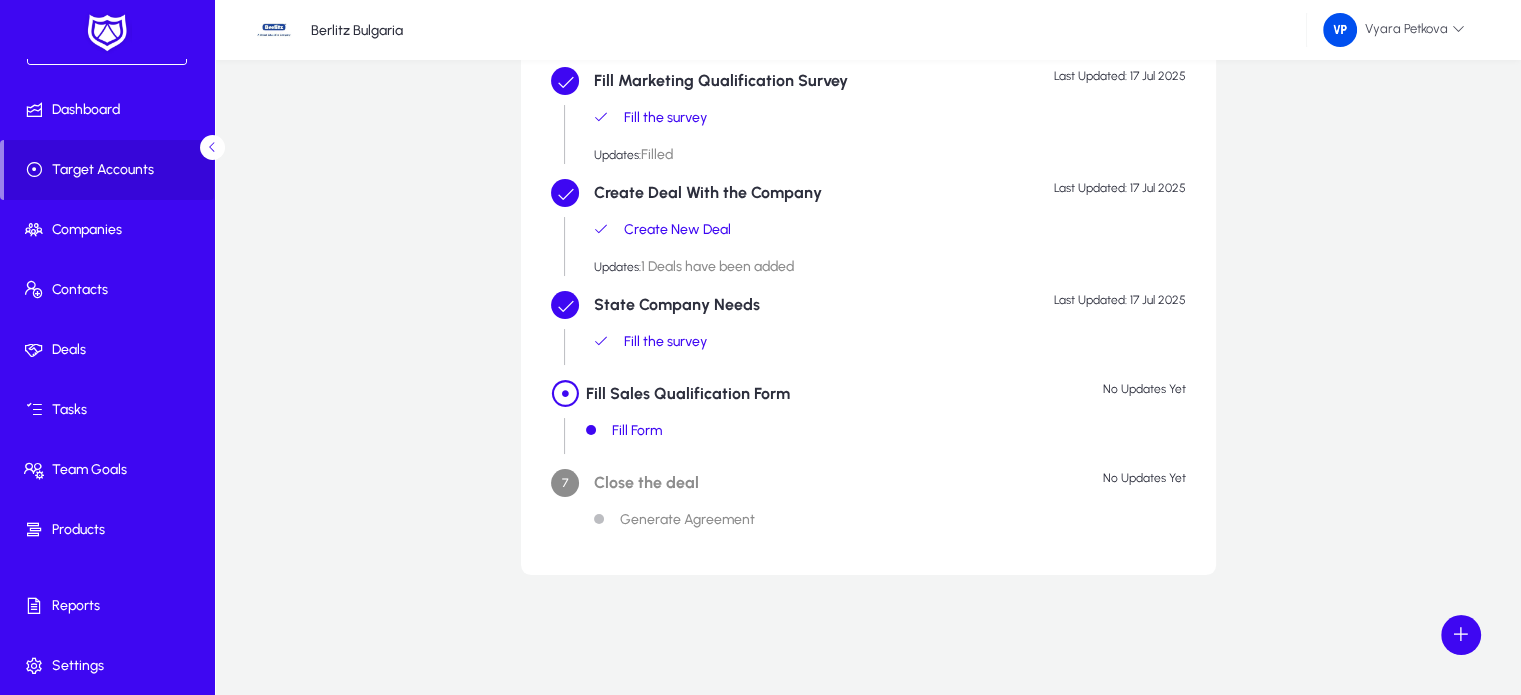 click on "Fill Sales Qualification Form No Updates Yet" 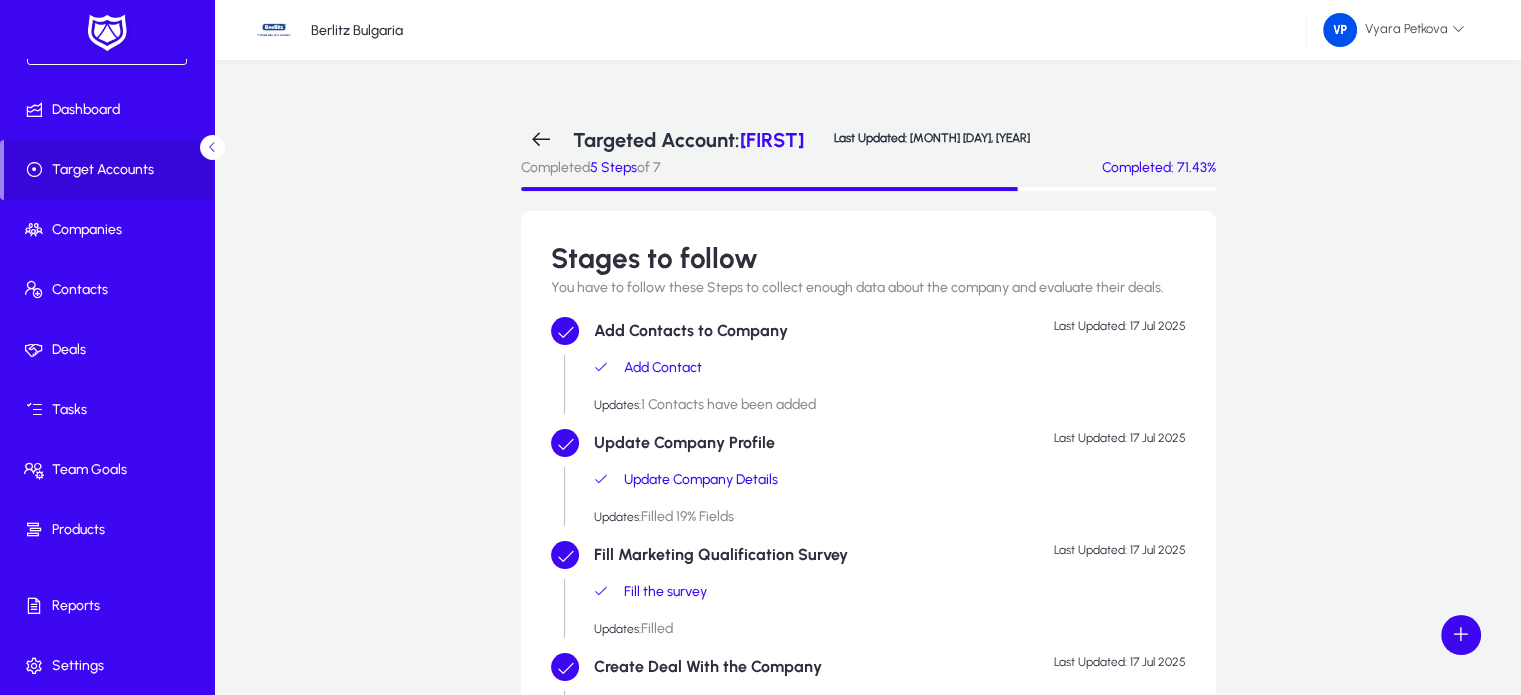 scroll, scrollTop: 477, scrollLeft: 0, axis: vertical 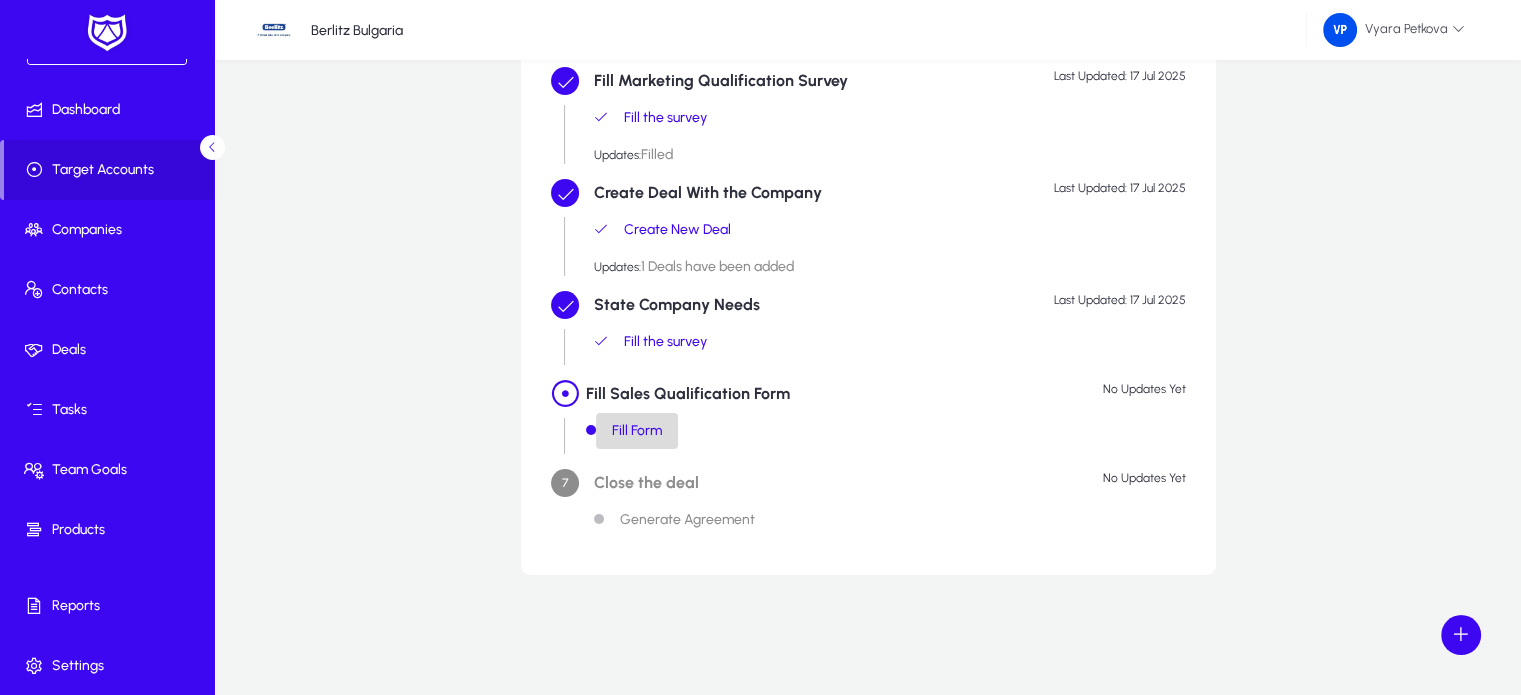 click on "Fill Form" 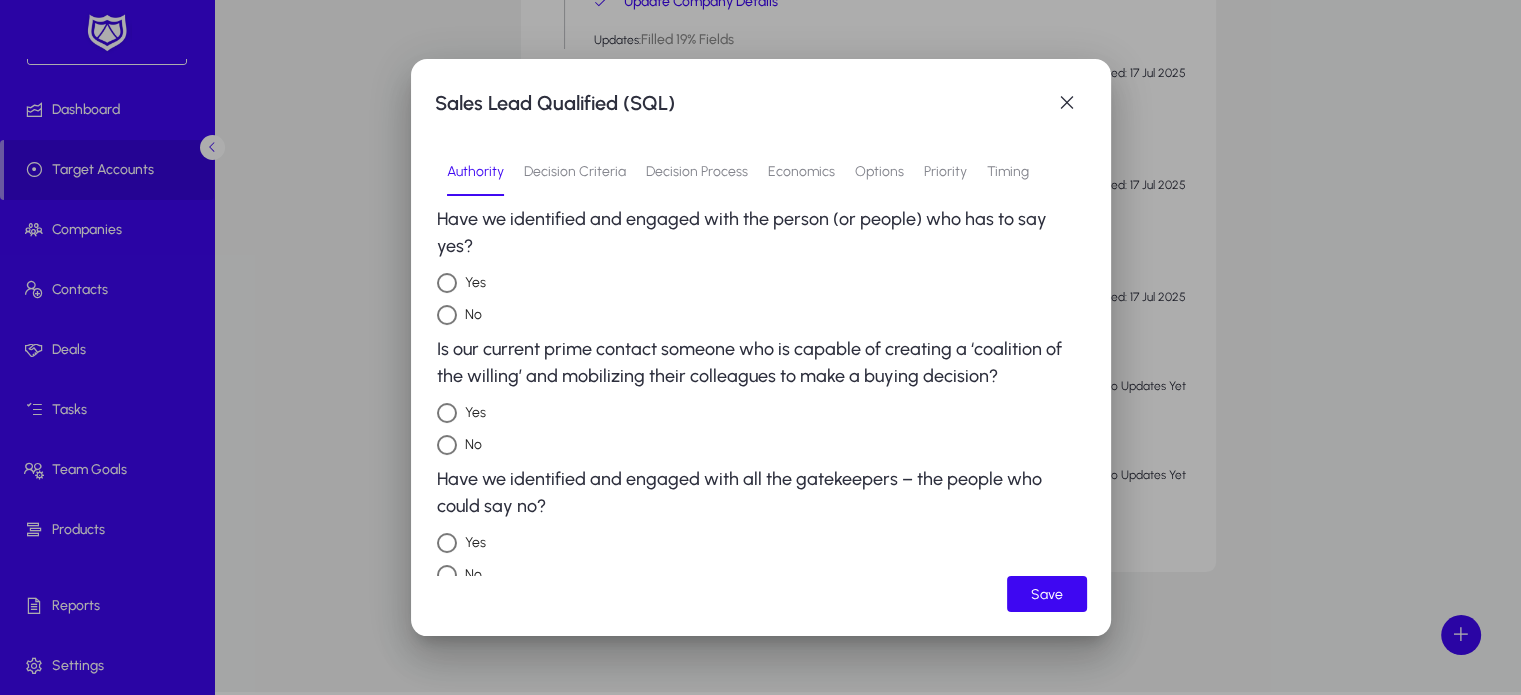 scroll, scrollTop: 41, scrollLeft: 0, axis: vertical 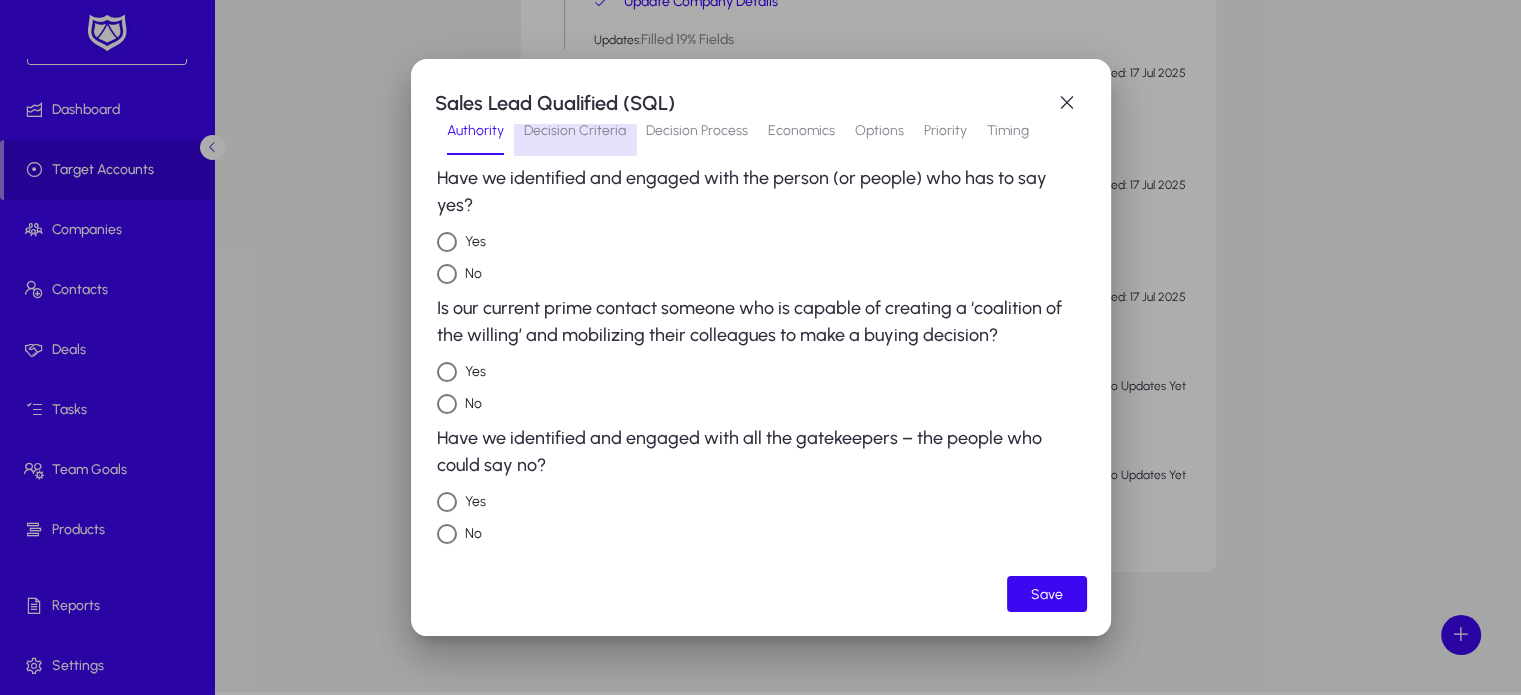 click on "Decision Criteria" at bounding box center [575, 131] 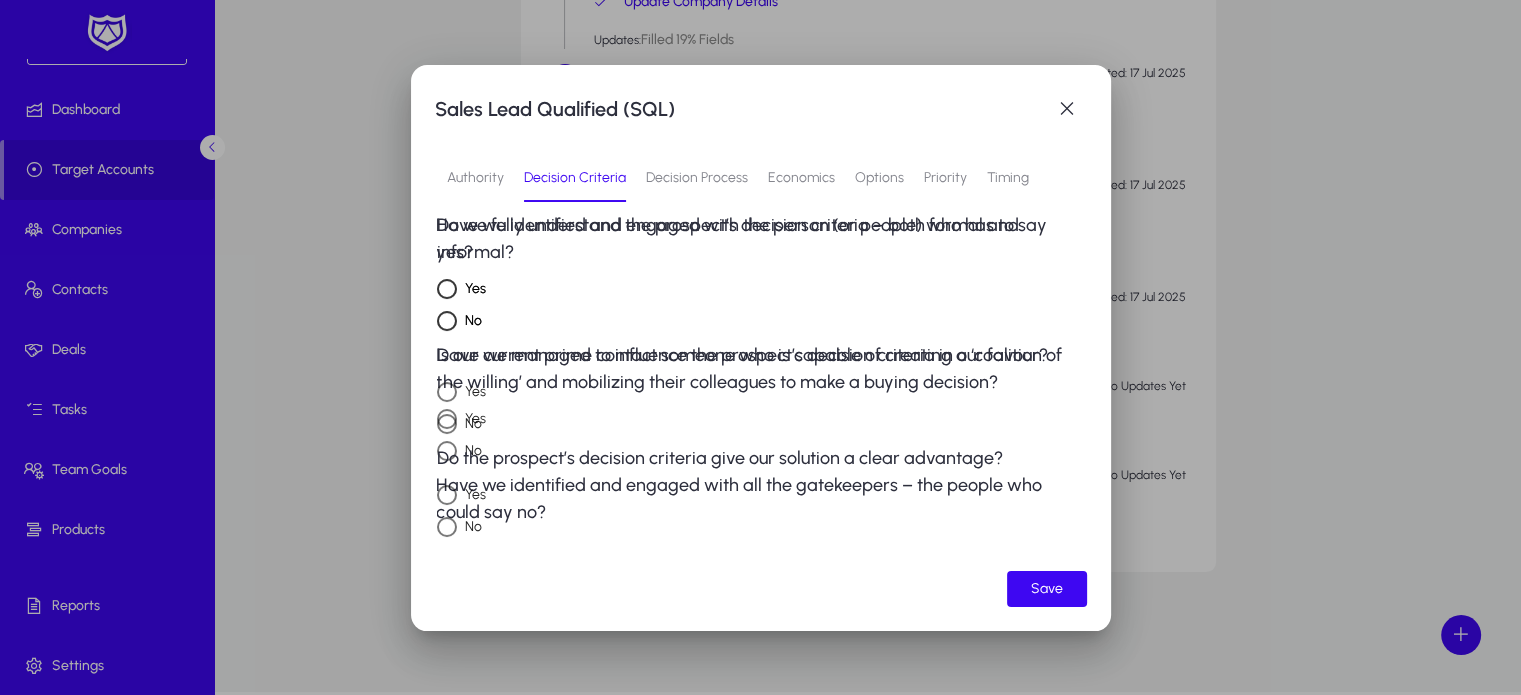 scroll, scrollTop: 0, scrollLeft: 0, axis: both 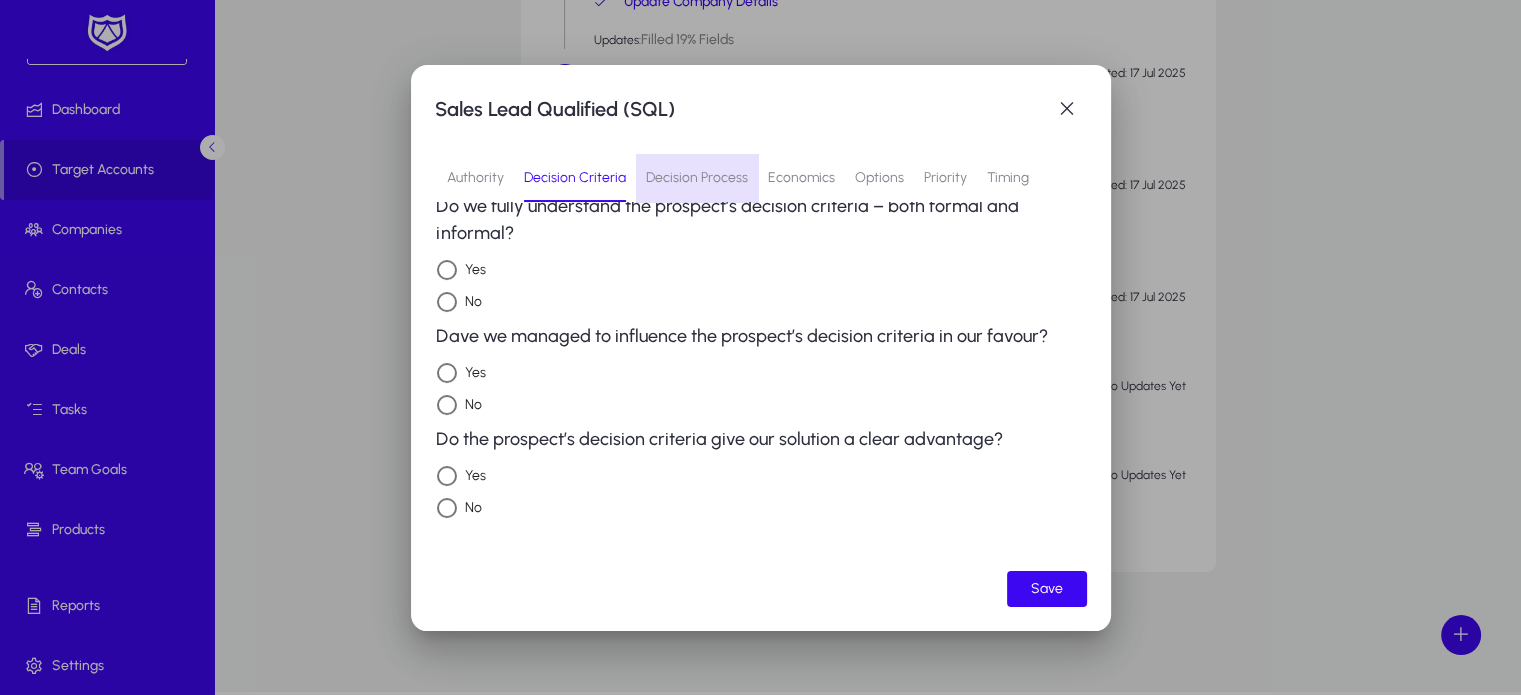 click on "Decision Process" at bounding box center [697, 178] 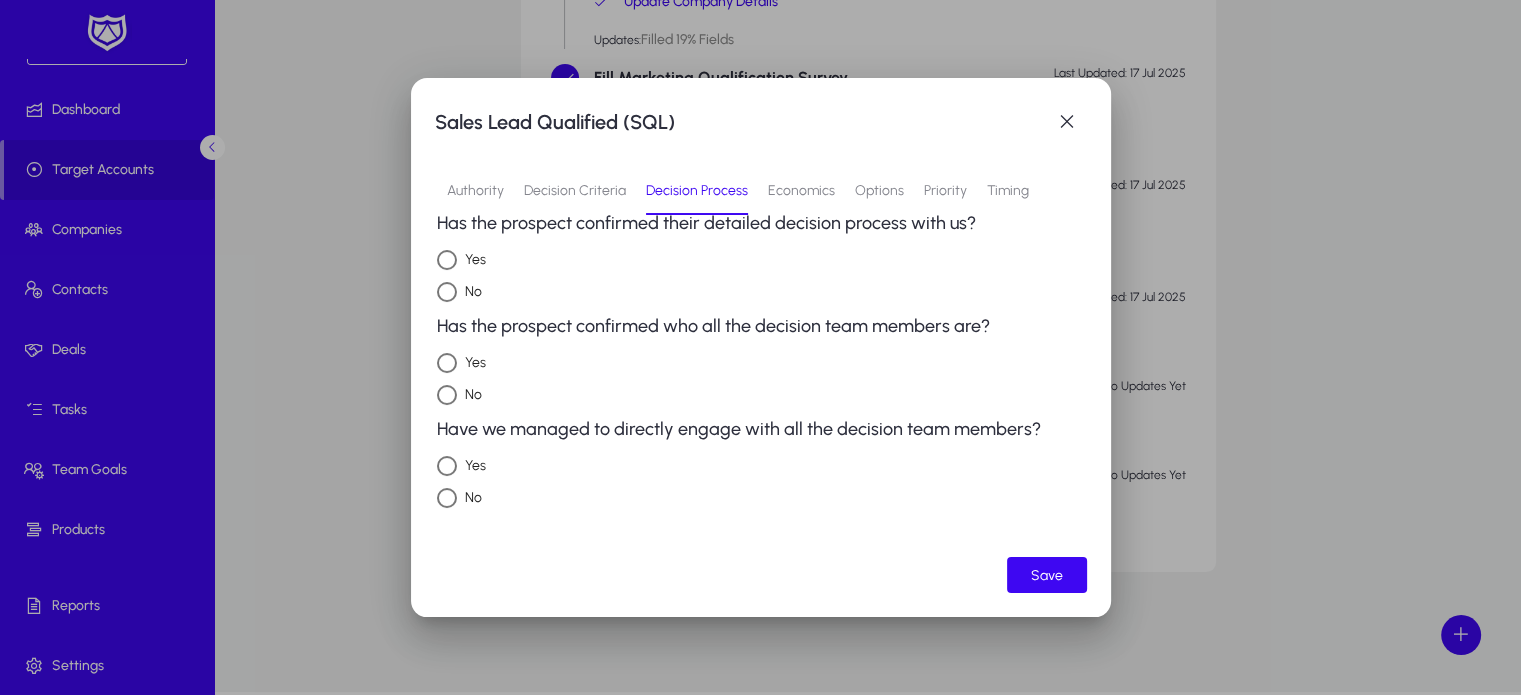 scroll, scrollTop: 19, scrollLeft: 0, axis: vertical 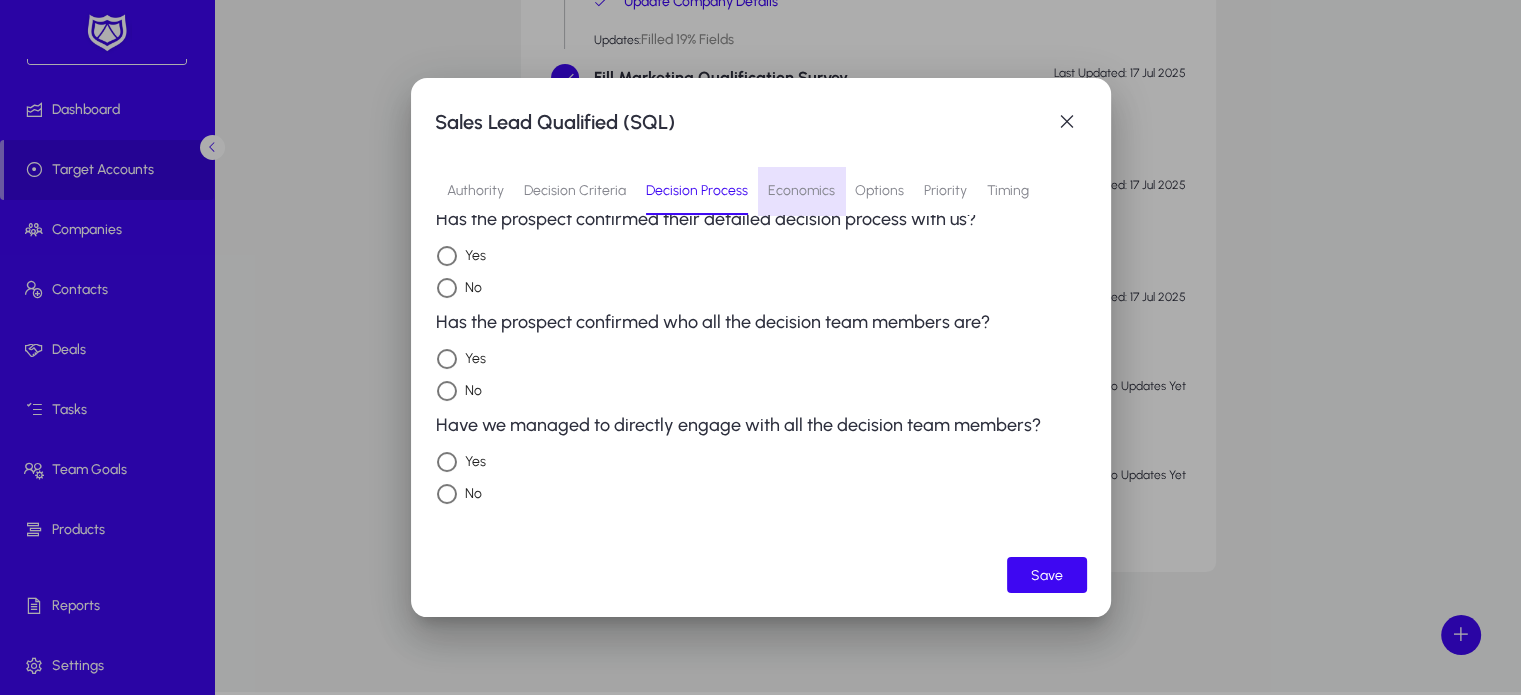 click on "Economics" at bounding box center [801, 191] 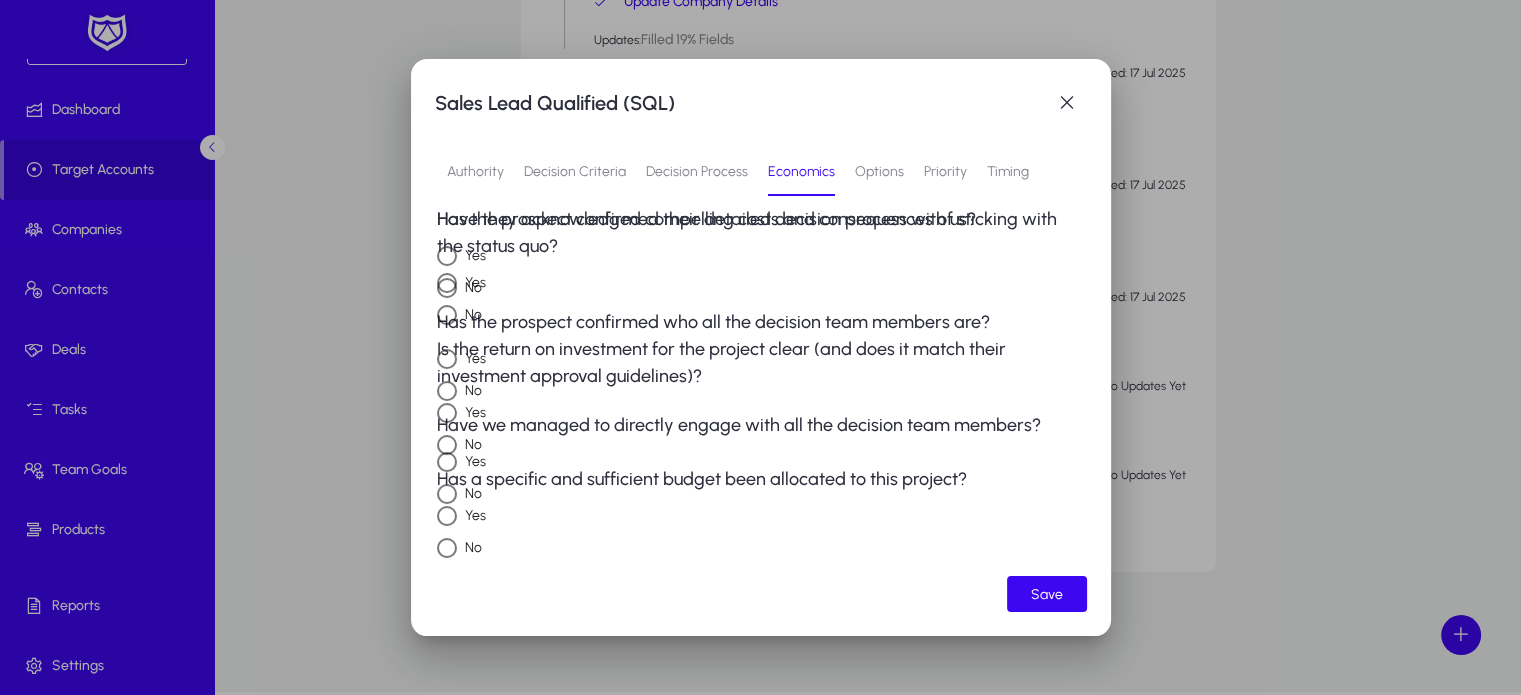 scroll, scrollTop: 0, scrollLeft: 0, axis: both 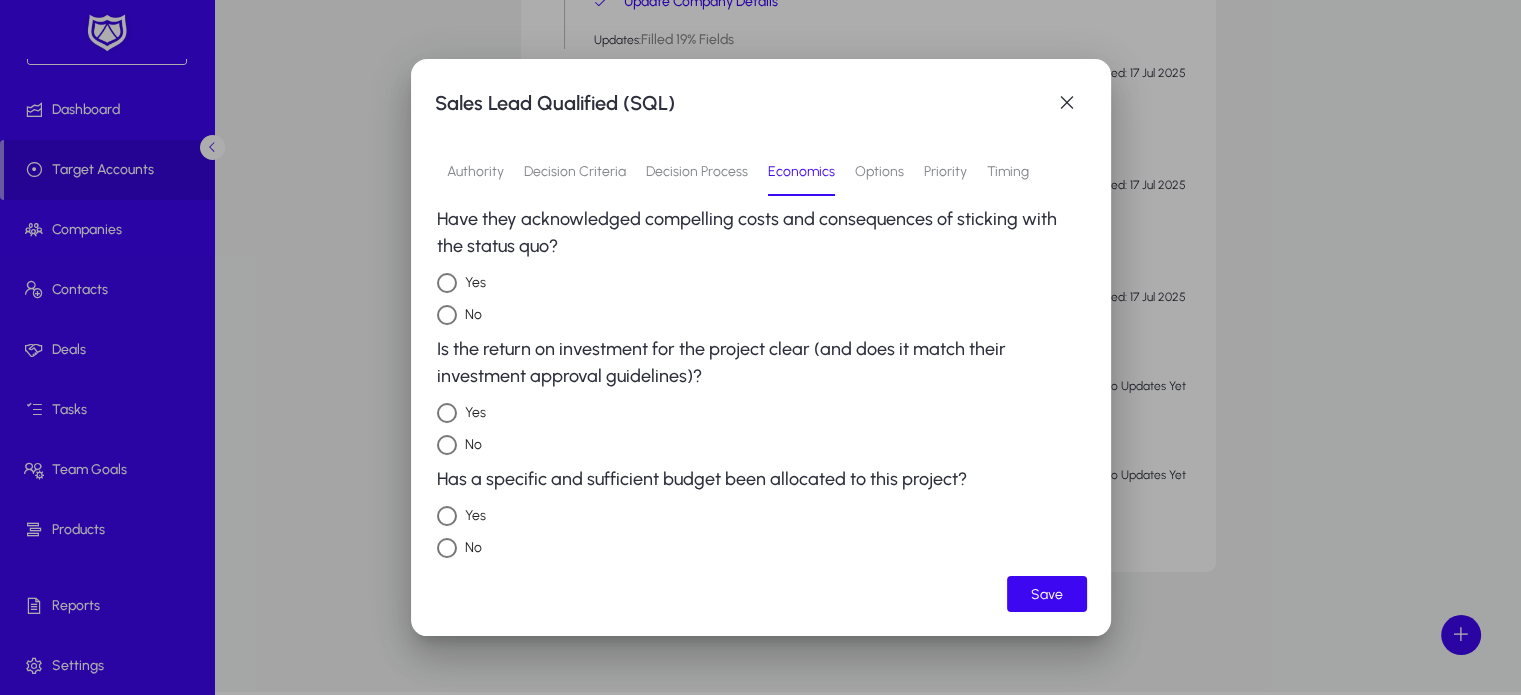 click on "Yes" at bounding box center (761, 282) 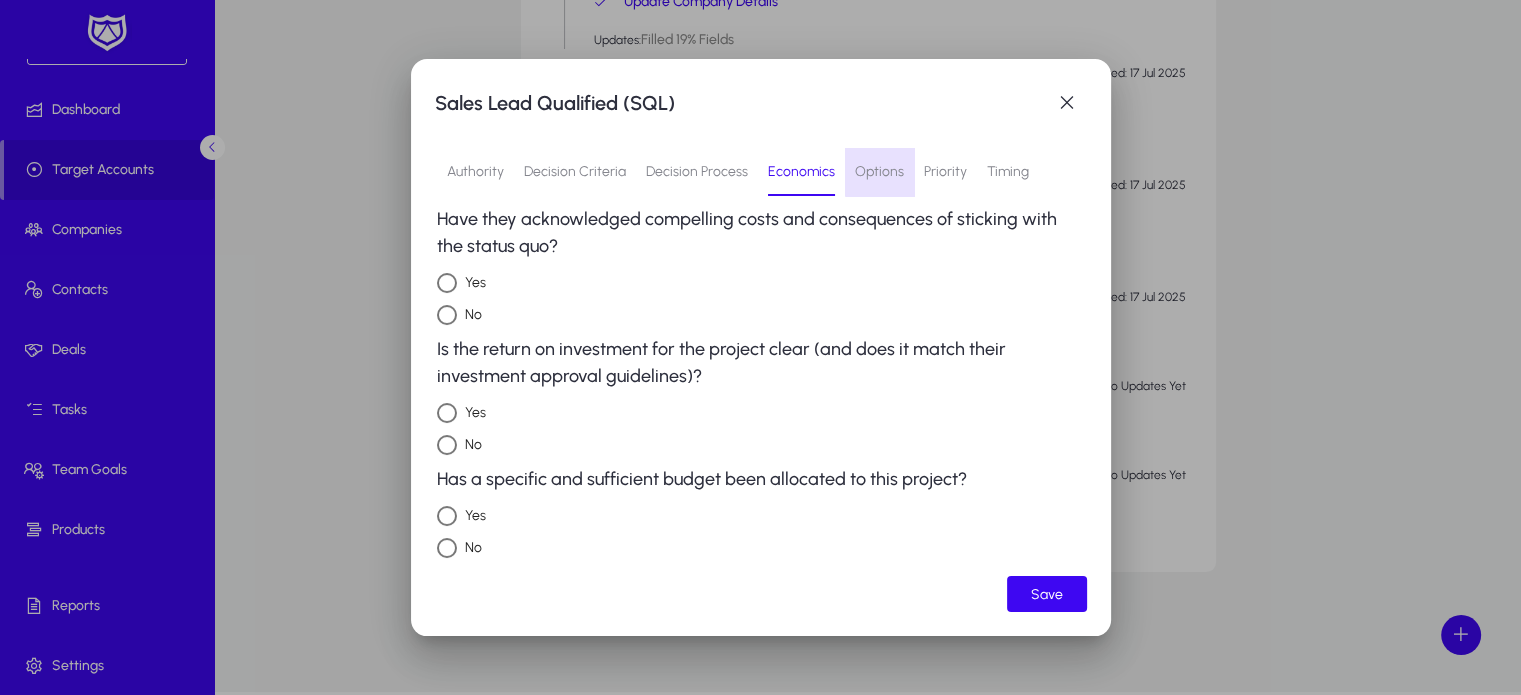 click on "Options" at bounding box center [879, 172] 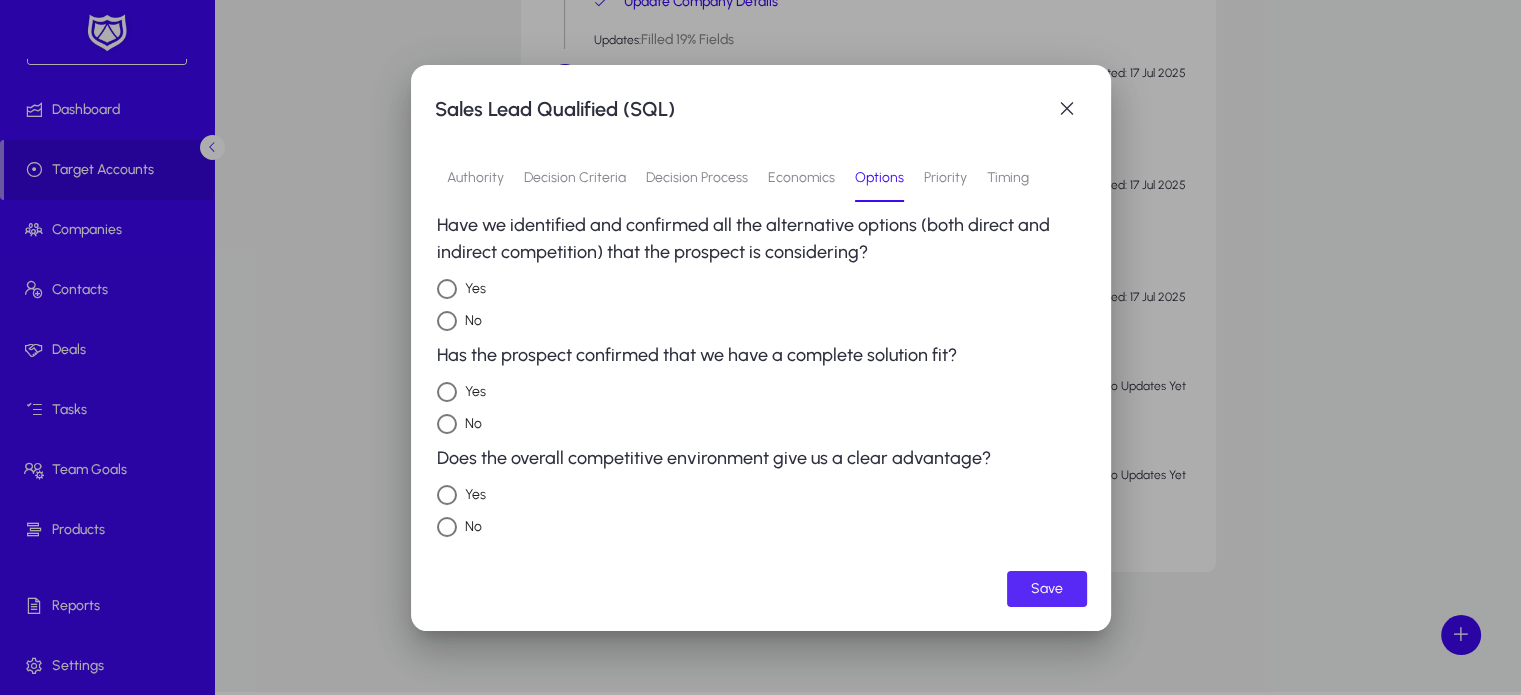 click on "Save" 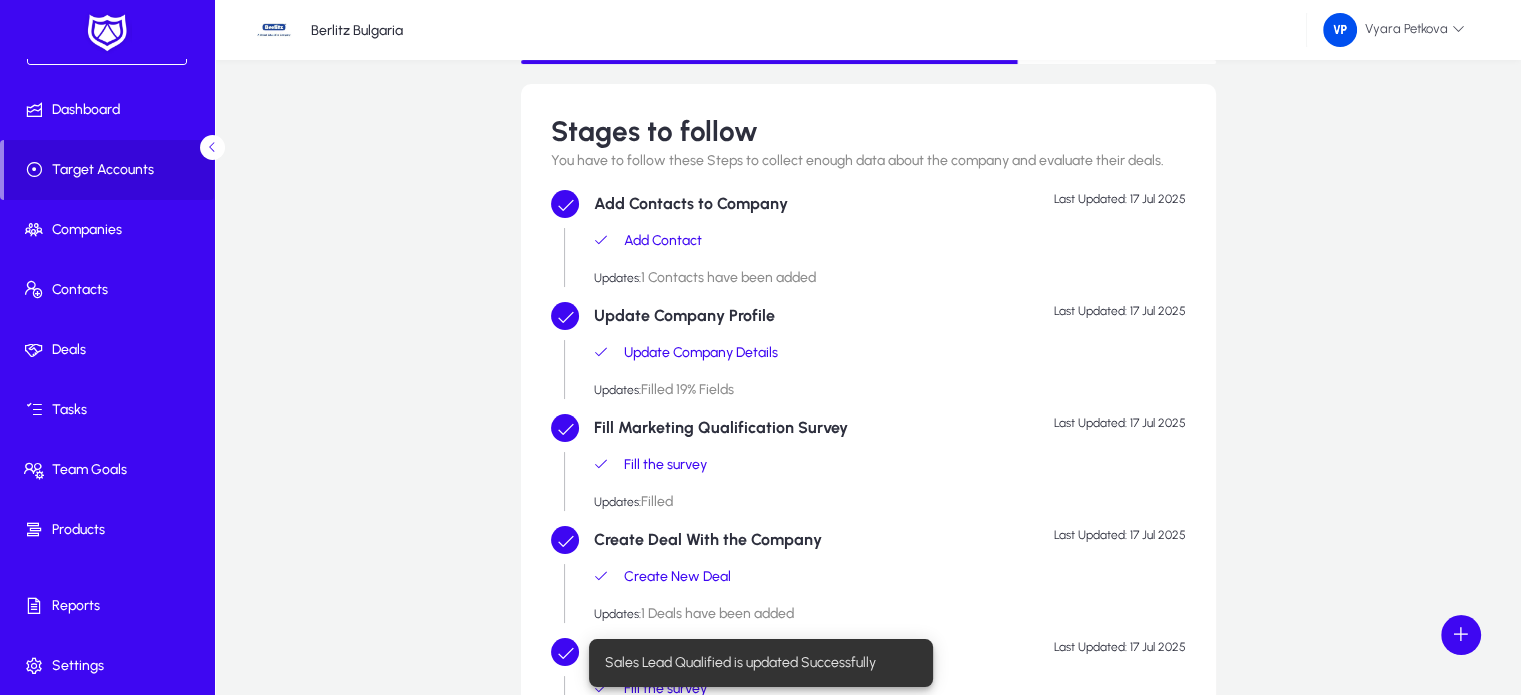 scroll, scrollTop: 477, scrollLeft: 0, axis: vertical 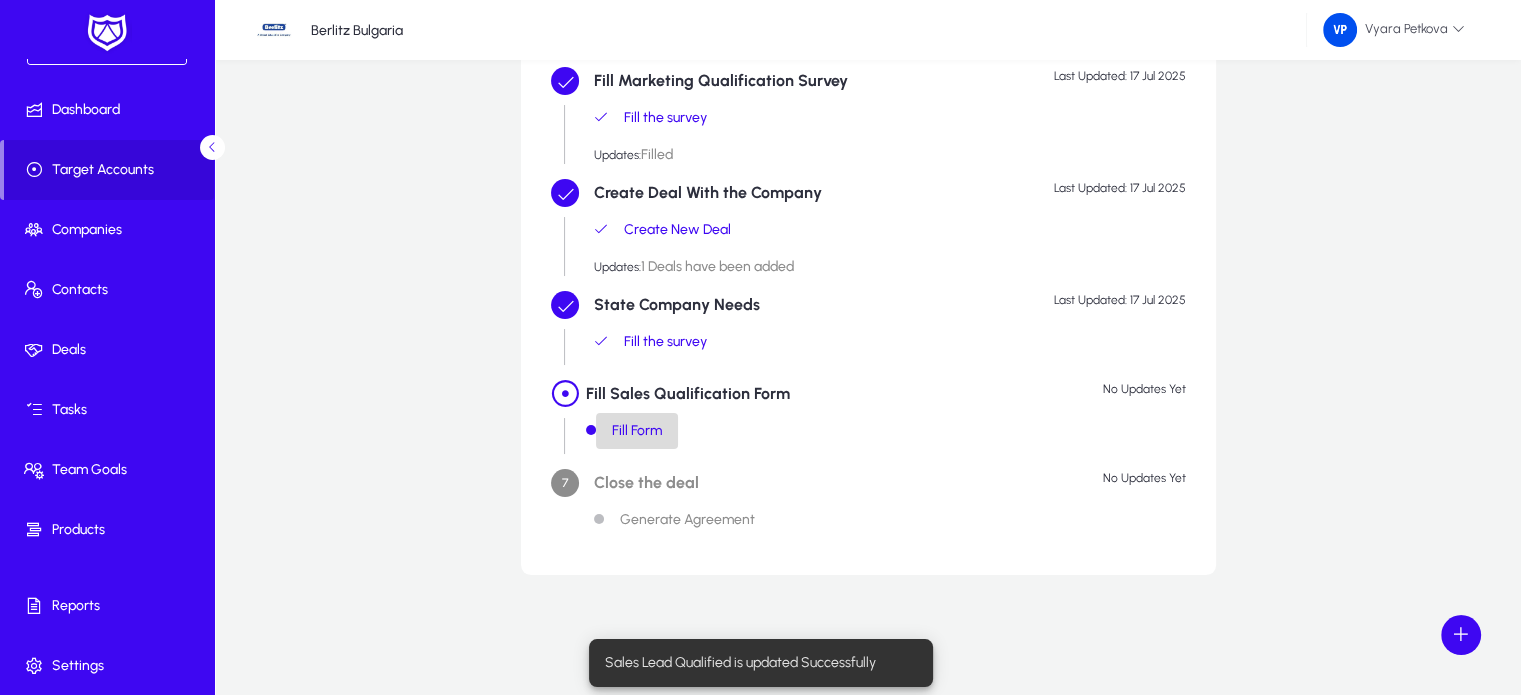 click on "Fill Form" 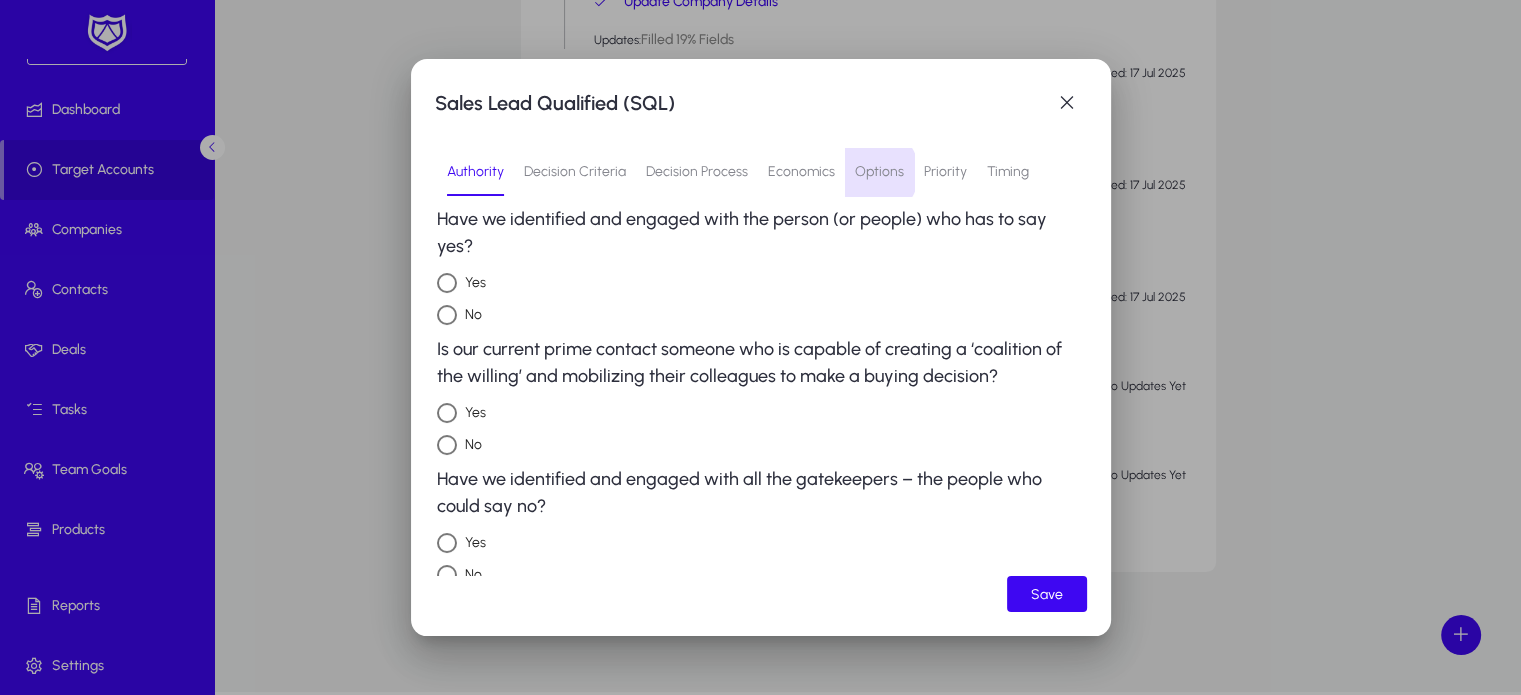 click on "Options" at bounding box center (879, 172) 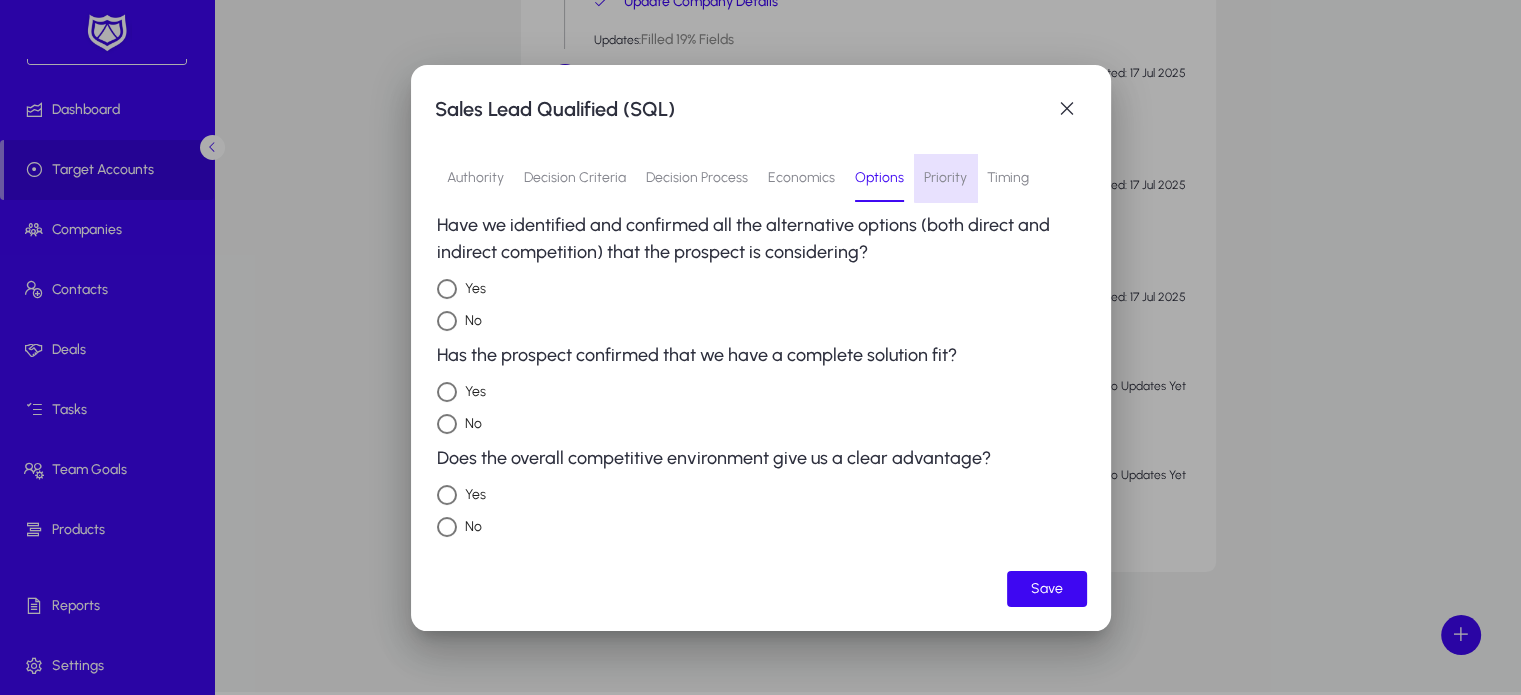 click on "Priority" at bounding box center (945, 178) 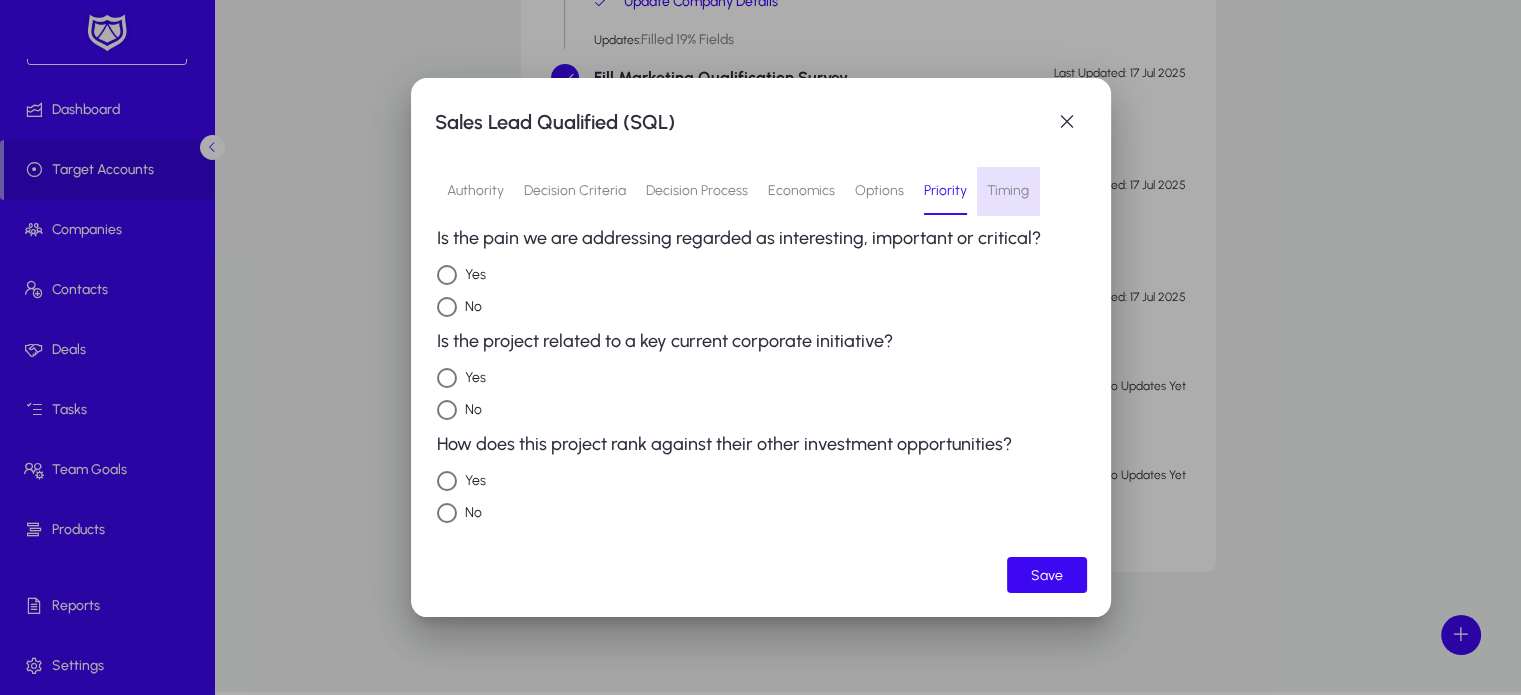 click on "Timing" at bounding box center (1008, 191) 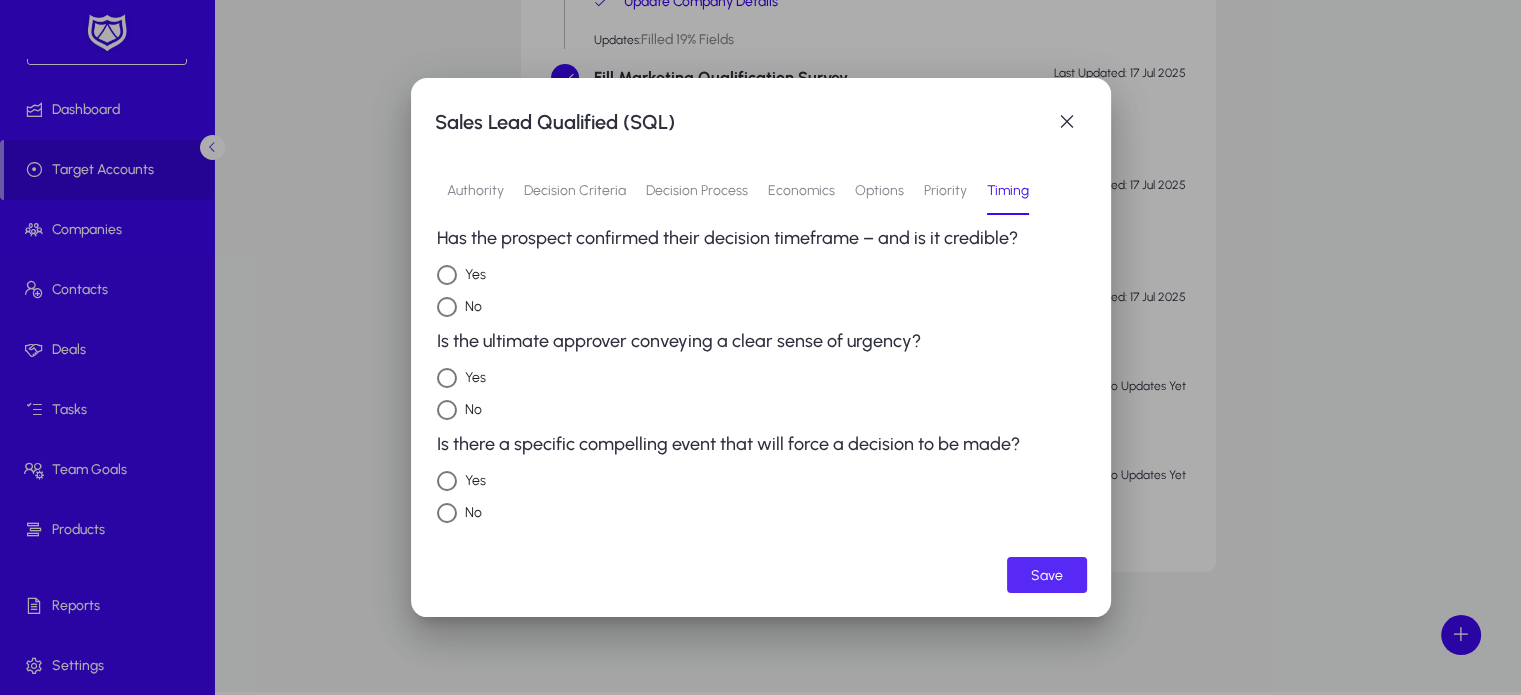 click 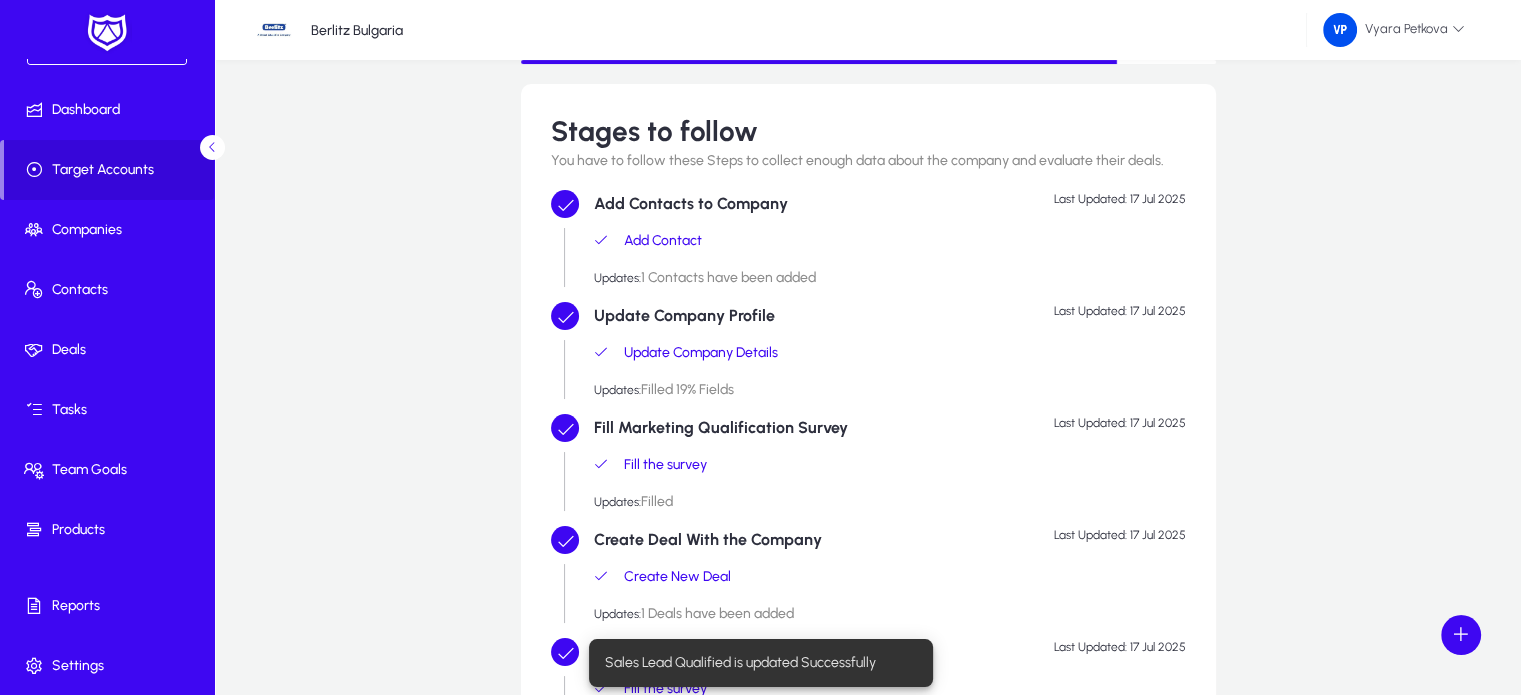 scroll, scrollTop: 477, scrollLeft: 0, axis: vertical 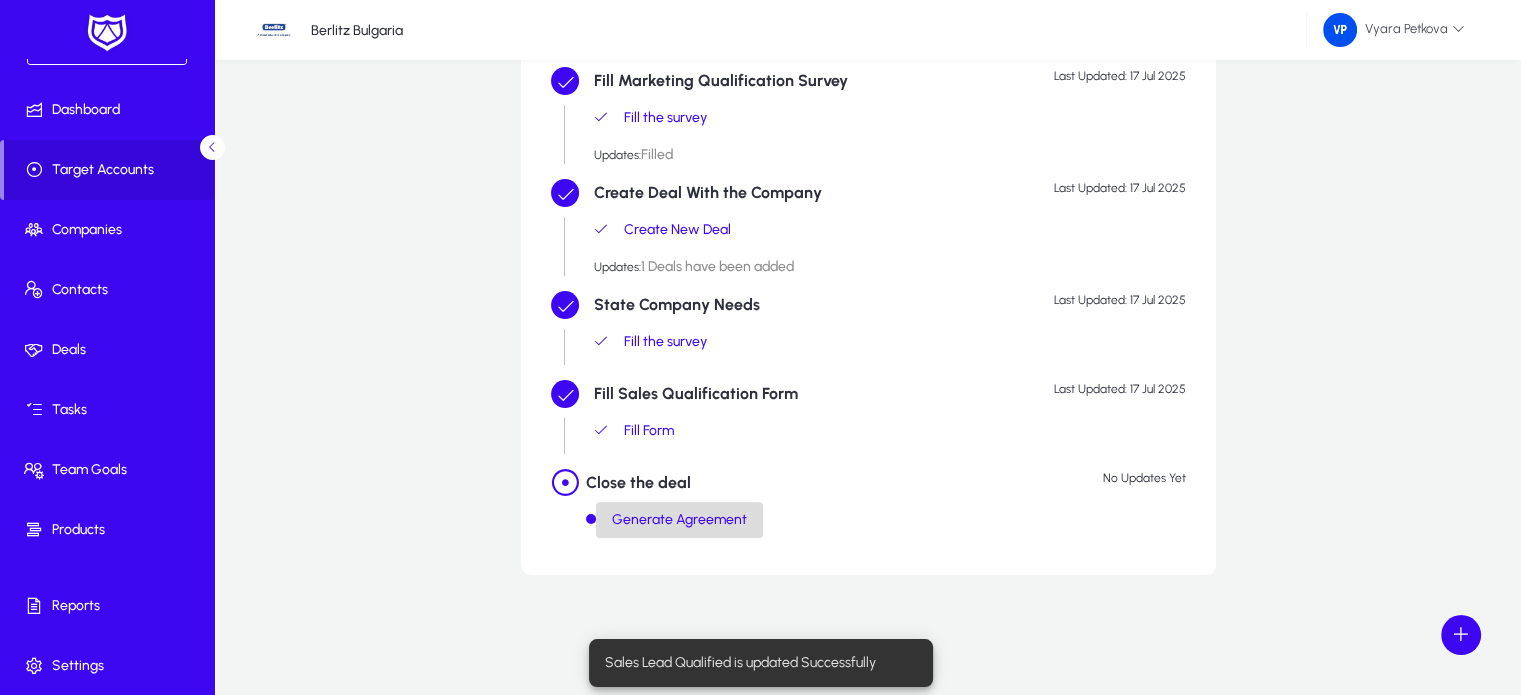 click on "Generate Agreement" 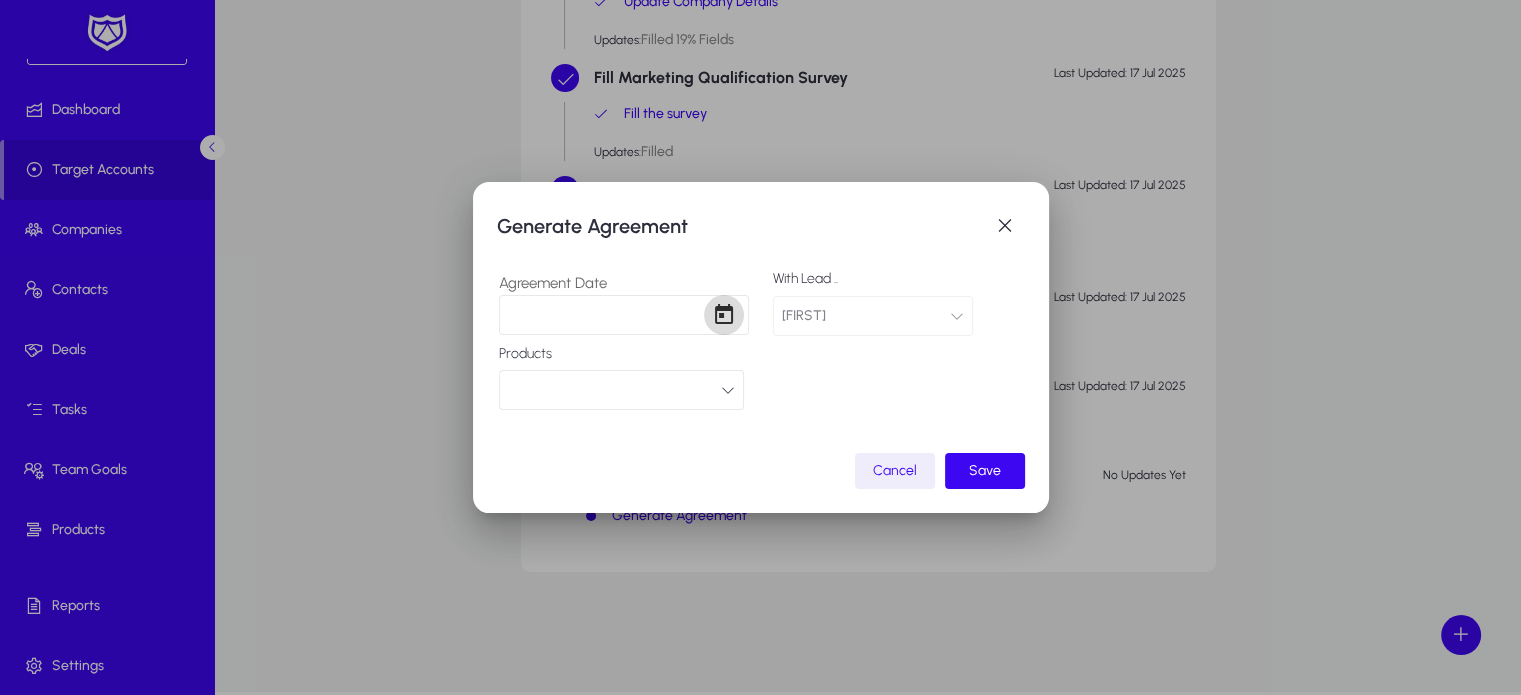 click at bounding box center [724, 315] 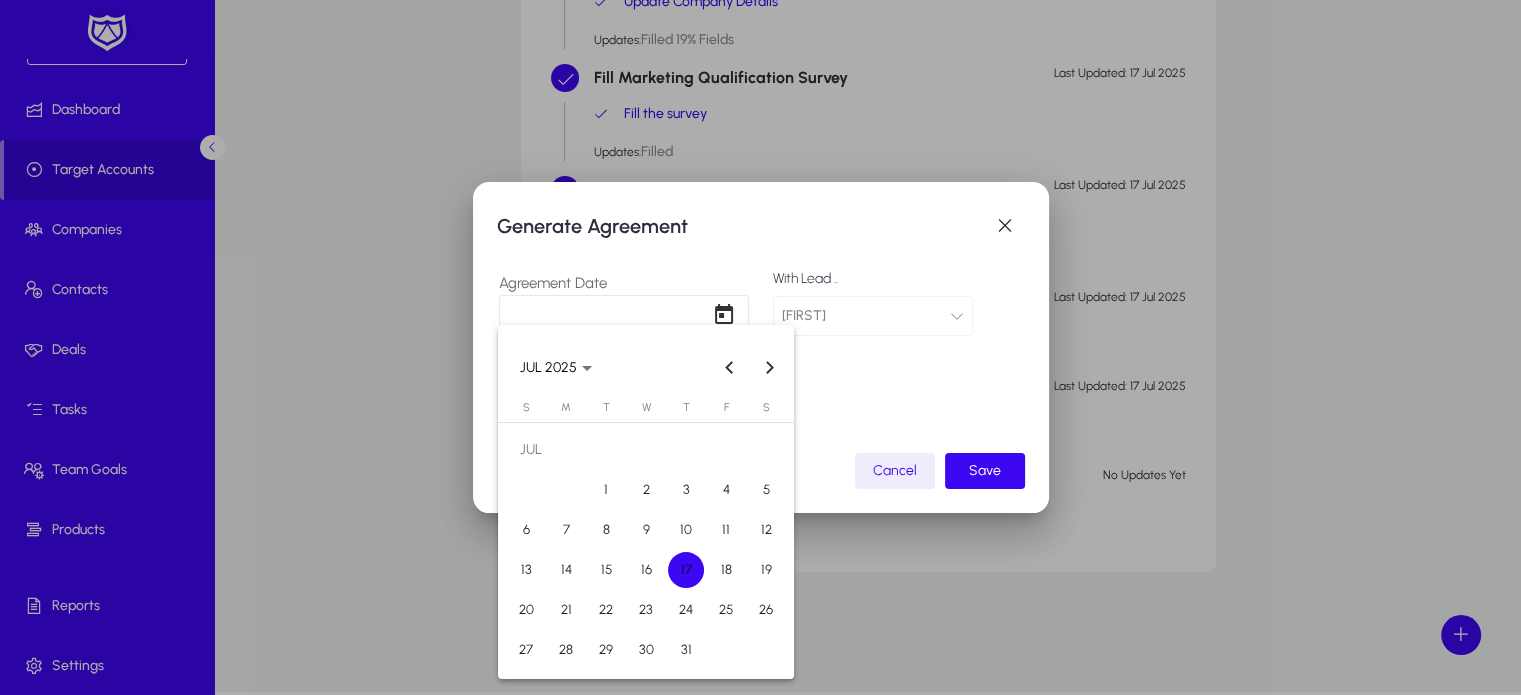 click on "17" at bounding box center (686, 570) 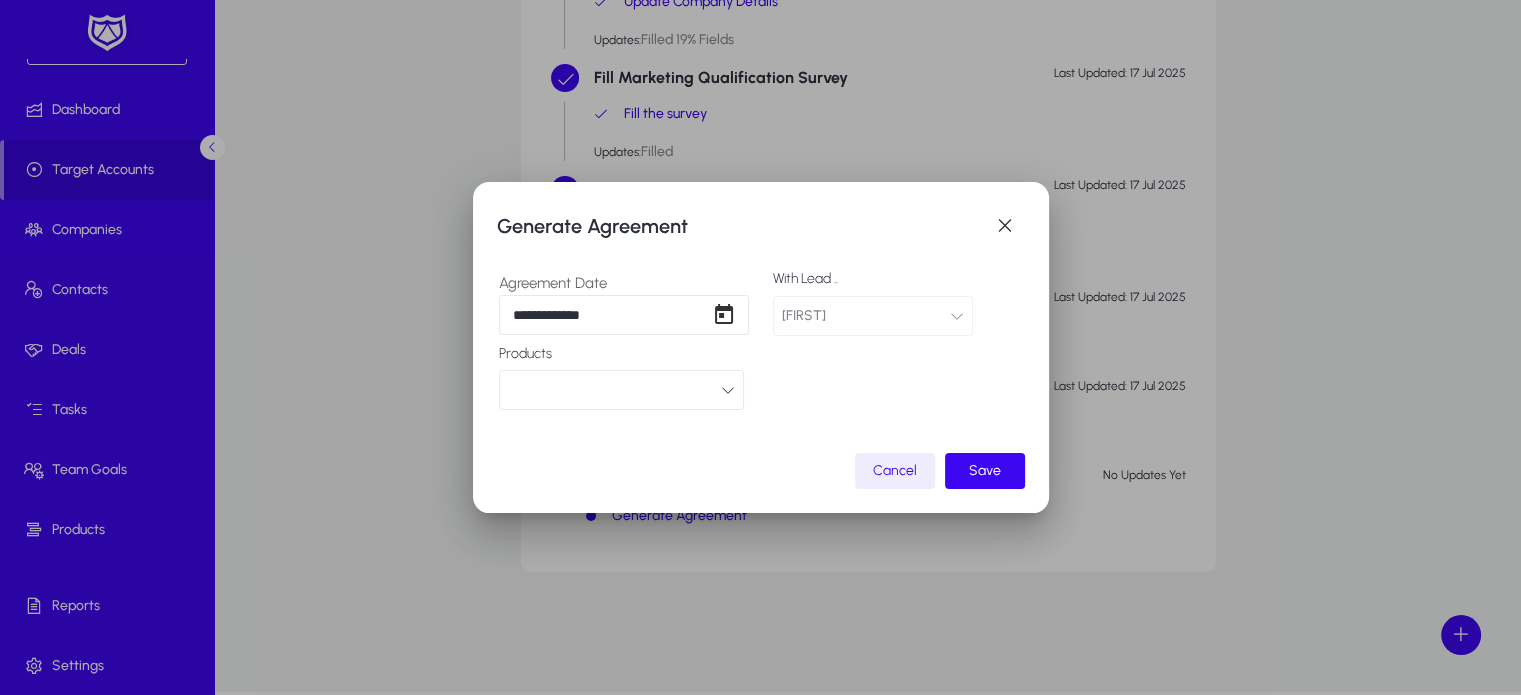 click at bounding box center (728, 390) 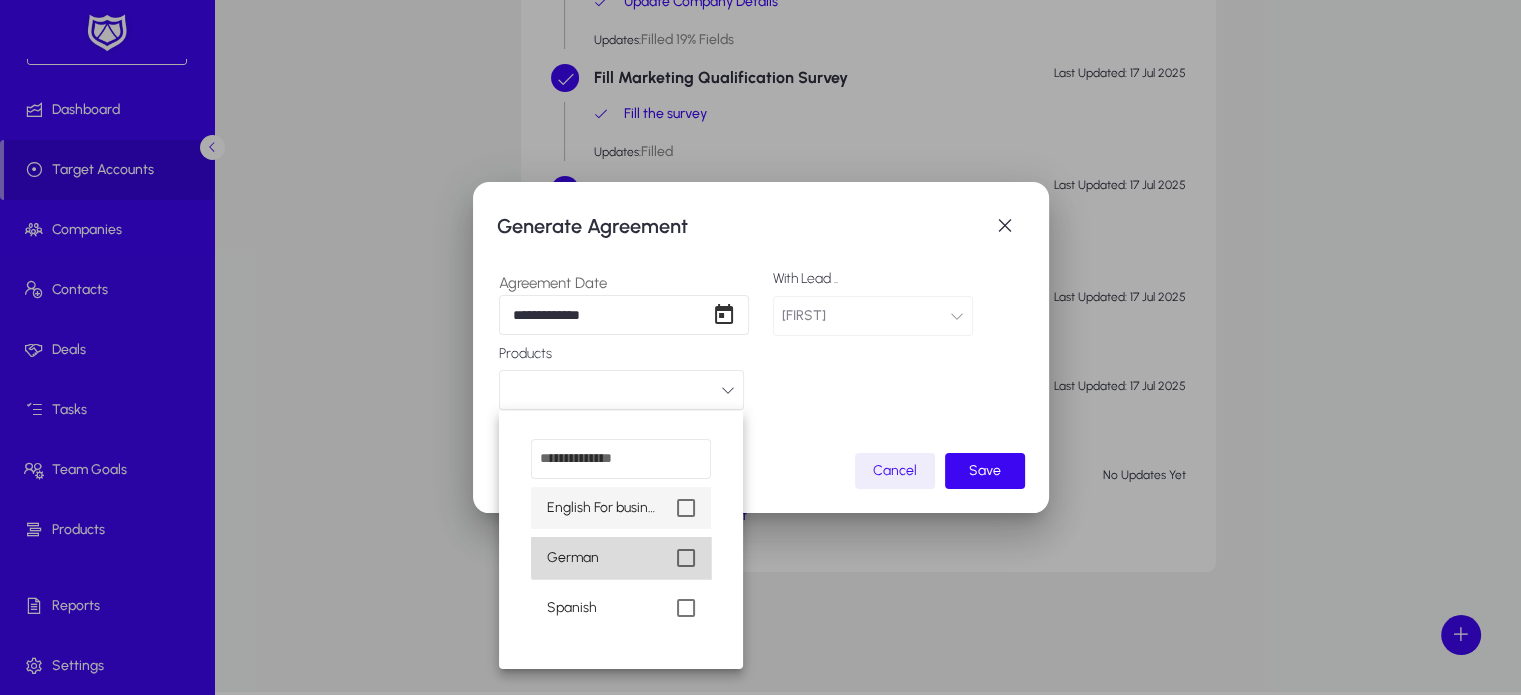 click at bounding box center [686, 558] 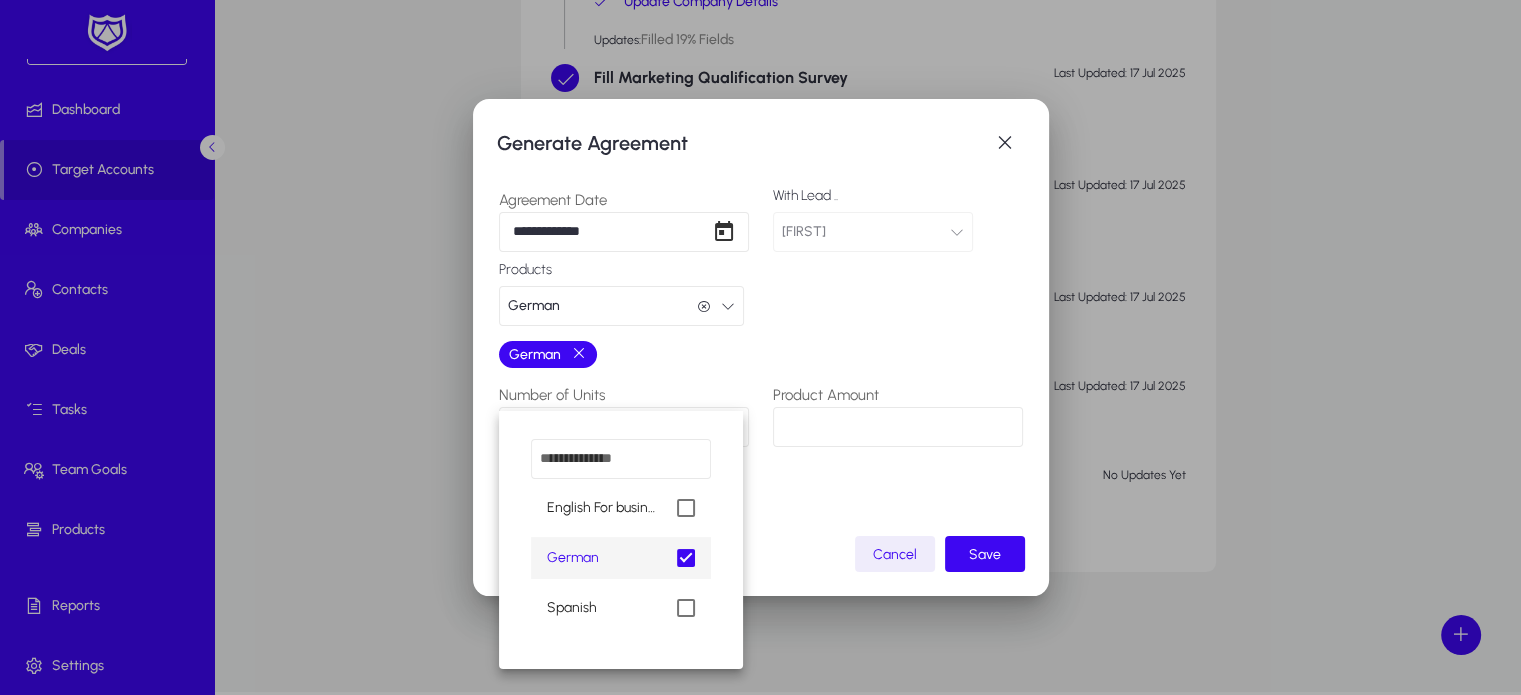 click at bounding box center [760, 347] 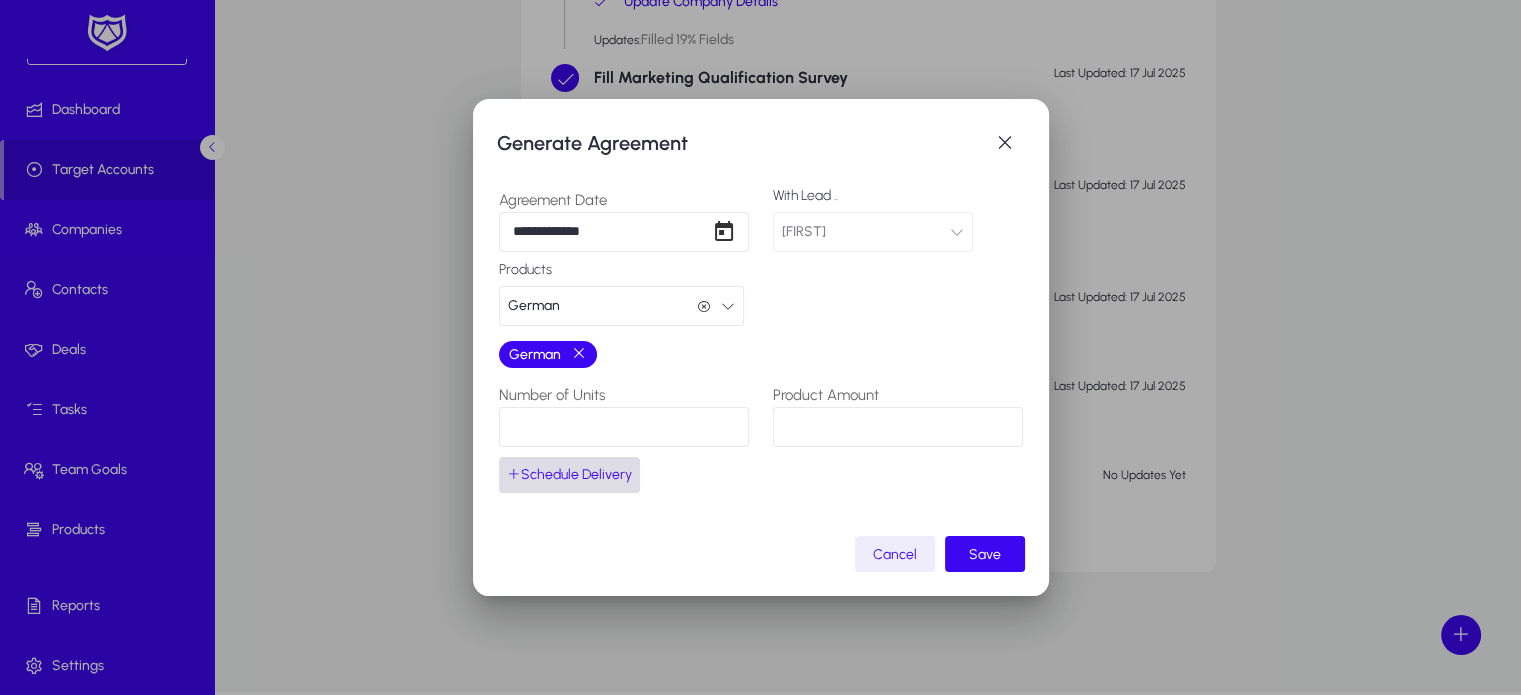 click on "Schedule Delivery" at bounding box center (569, 475) 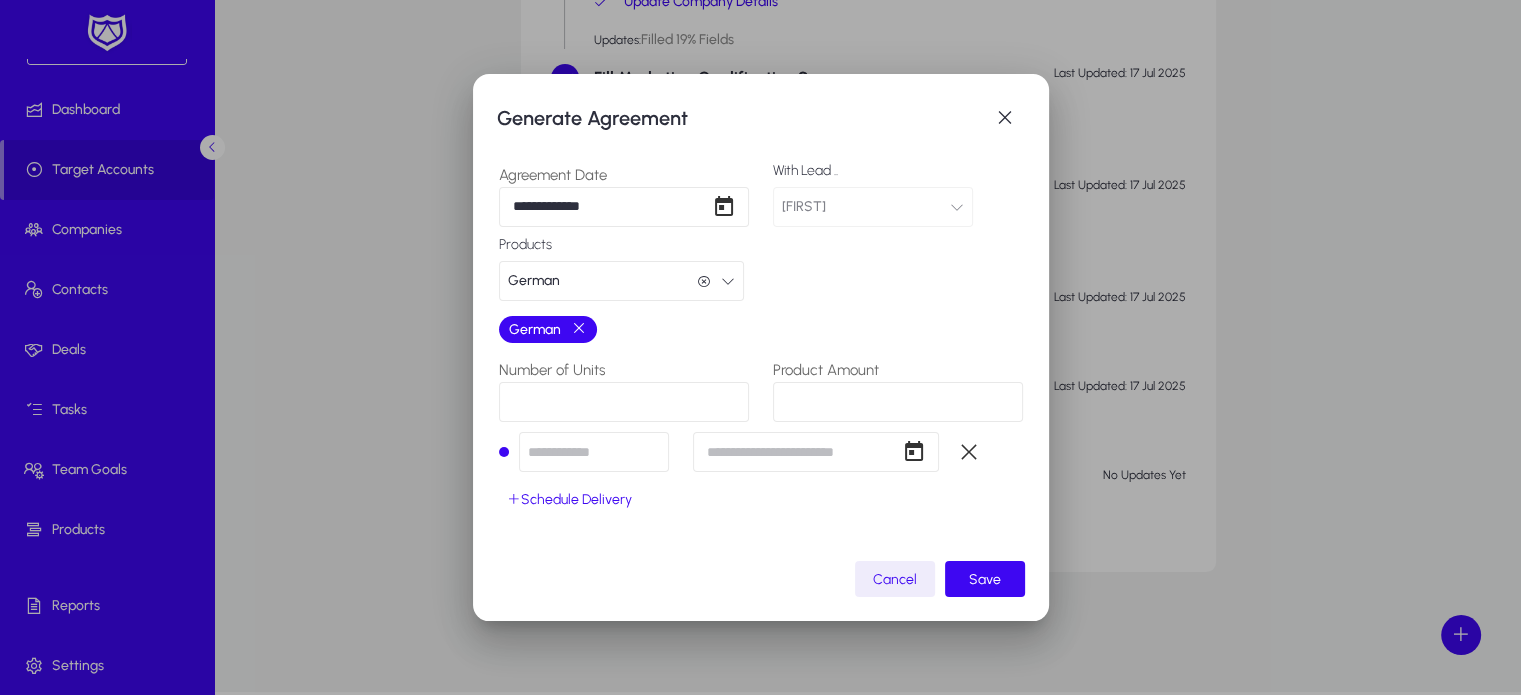 click on "*" at bounding box center [624, 402] 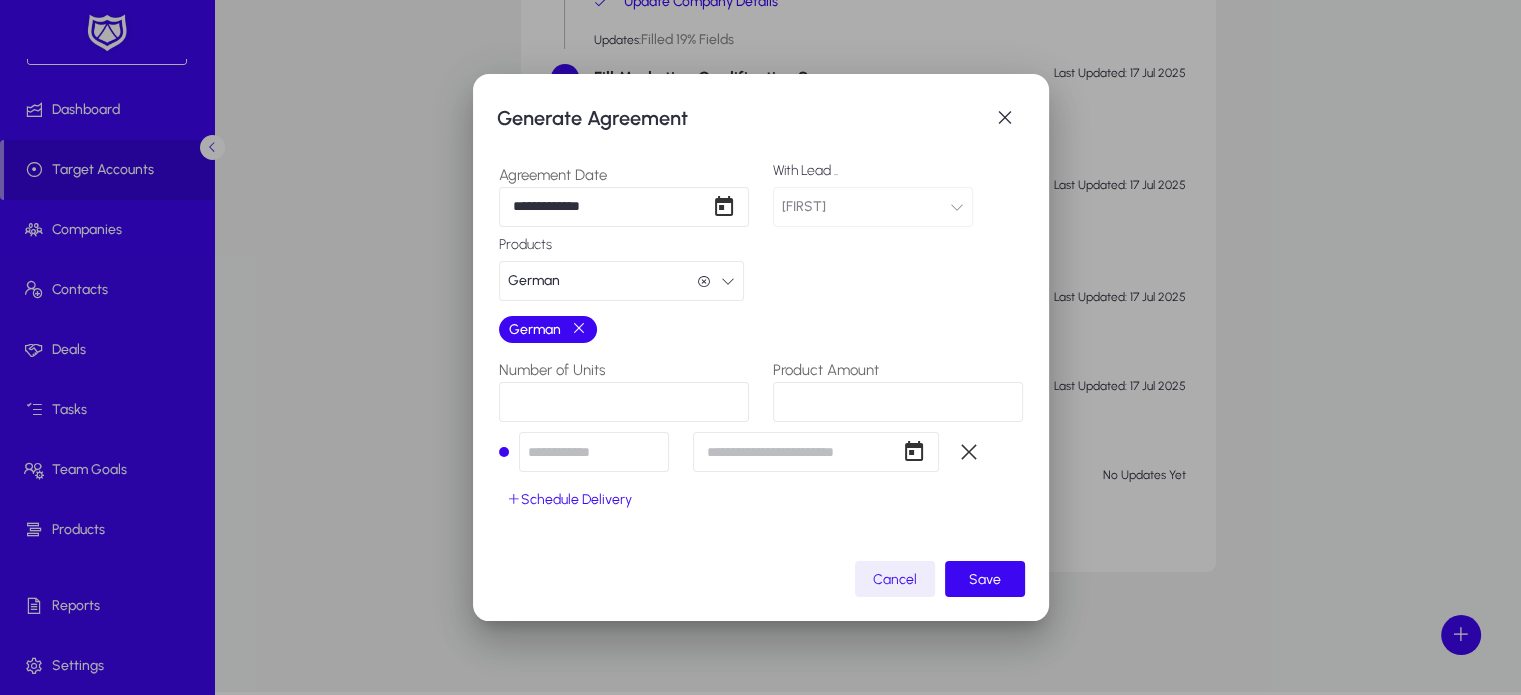 type on "**" 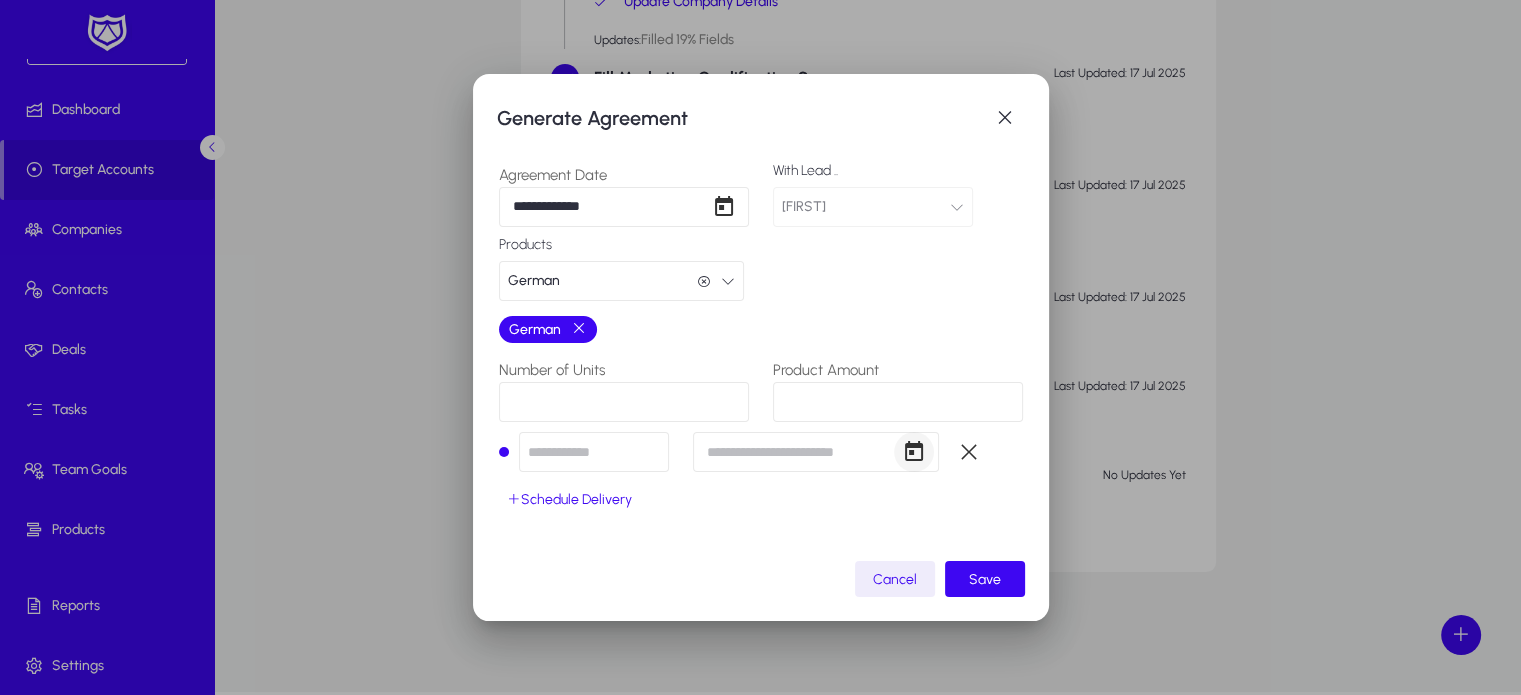 type on "***" 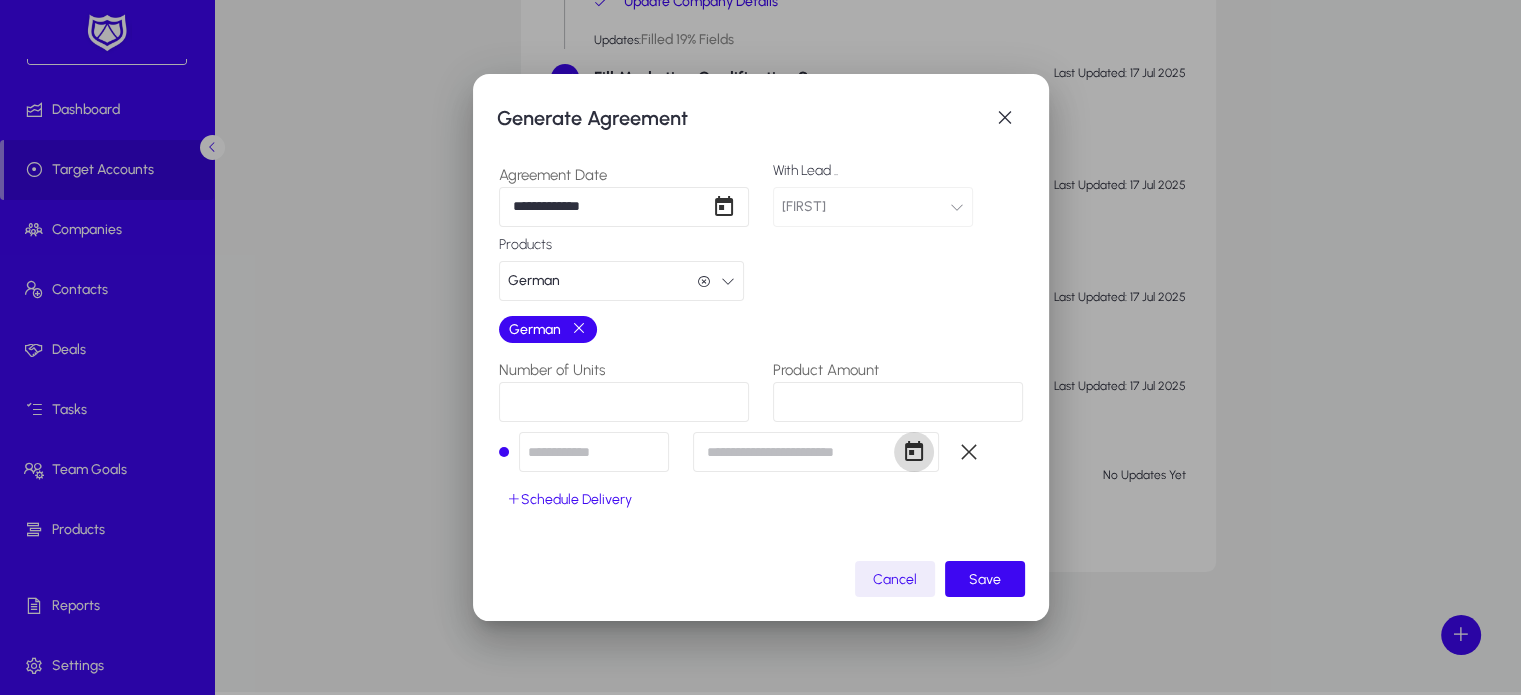 click at bounding box center [914, 452] 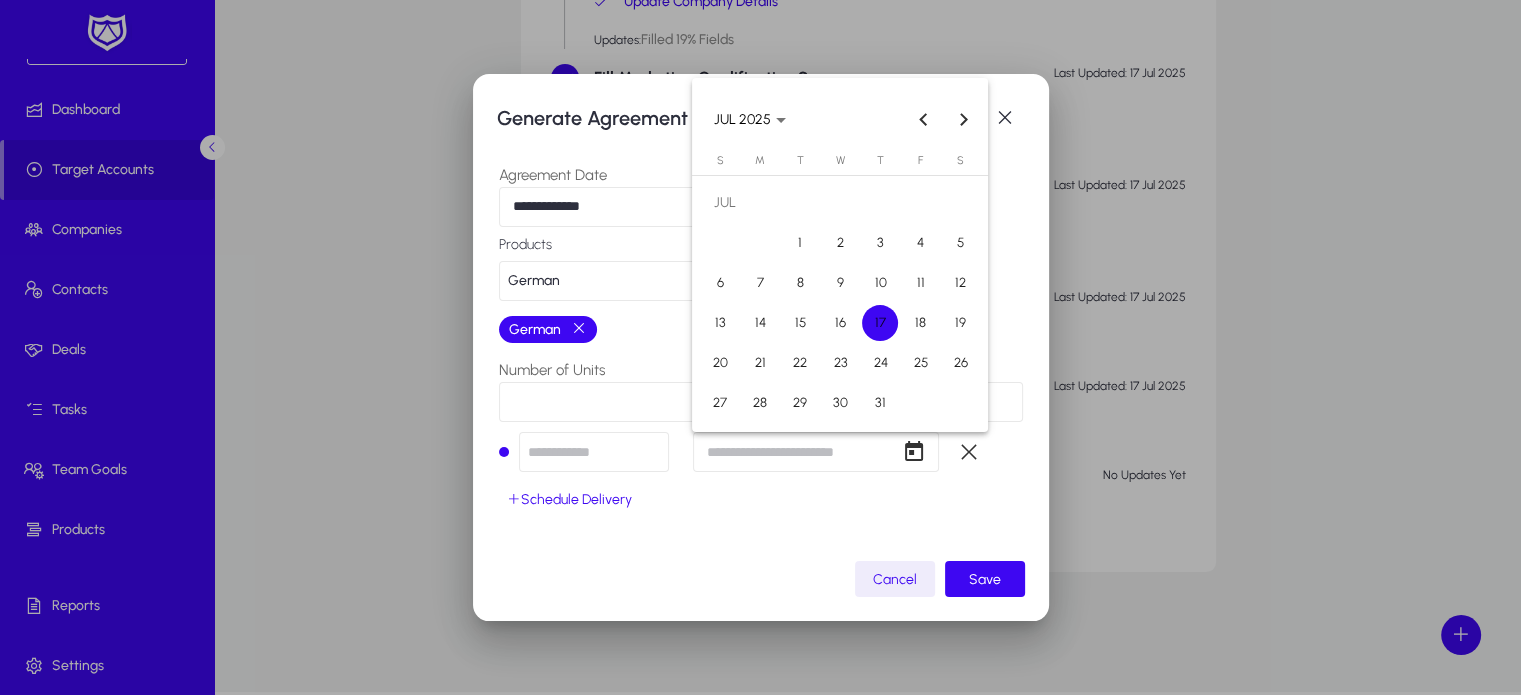 click on "17" at bounding box center (880, 323) 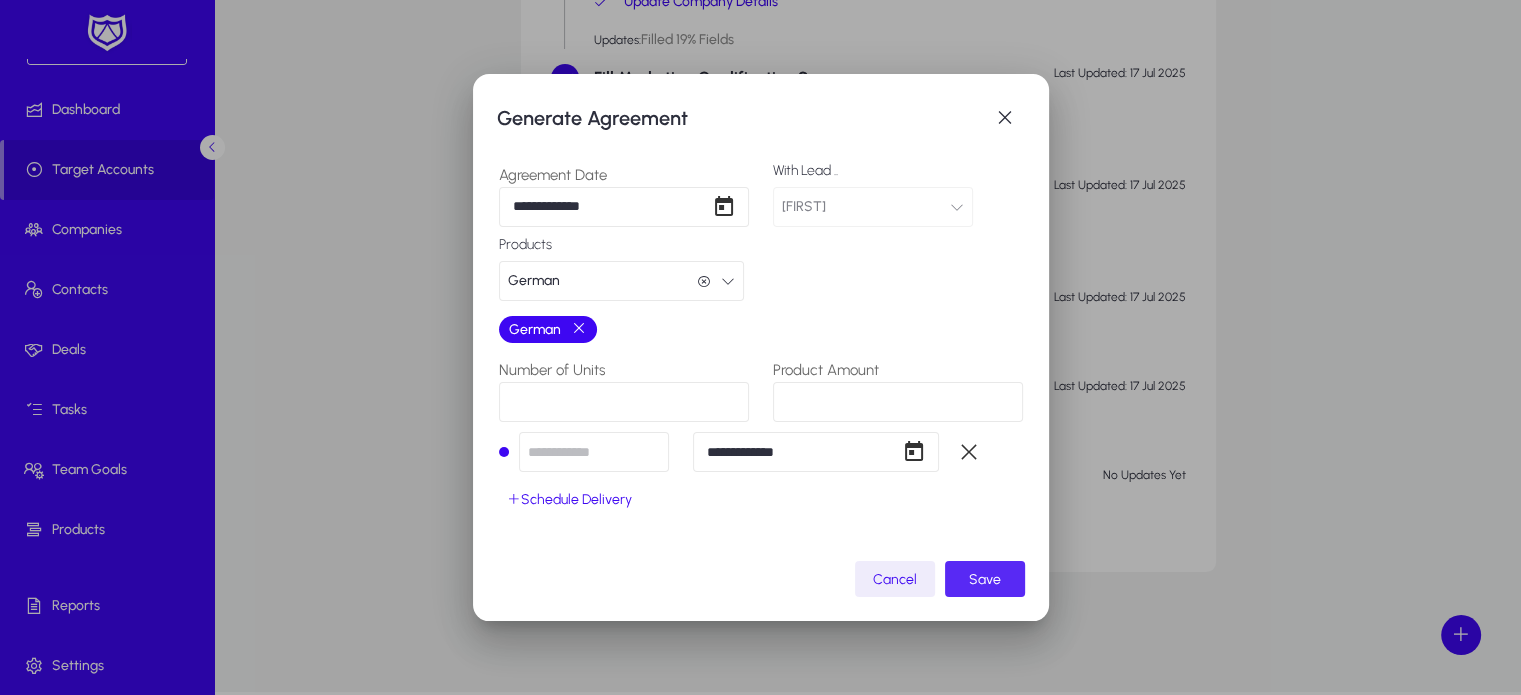 click on "Save" 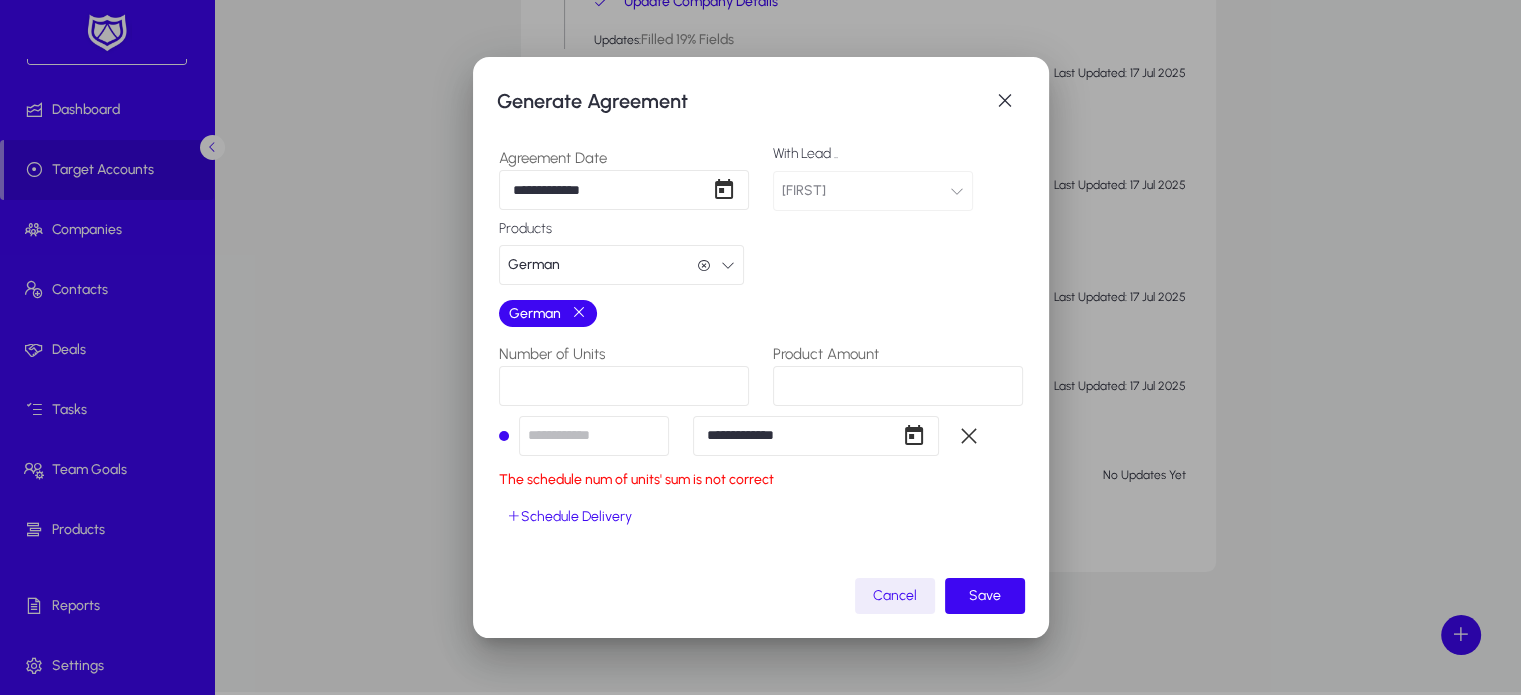 click at bounding box center (594, 436) 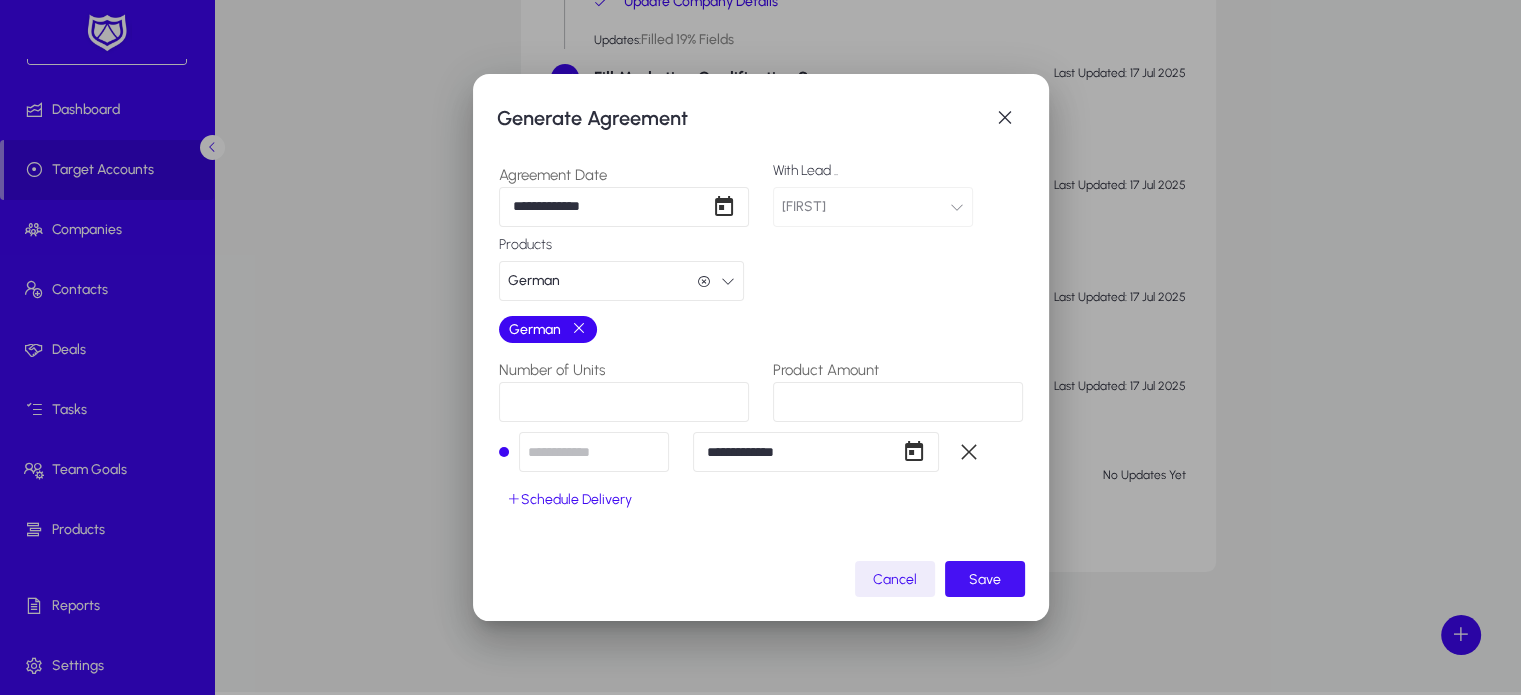 type on "**" 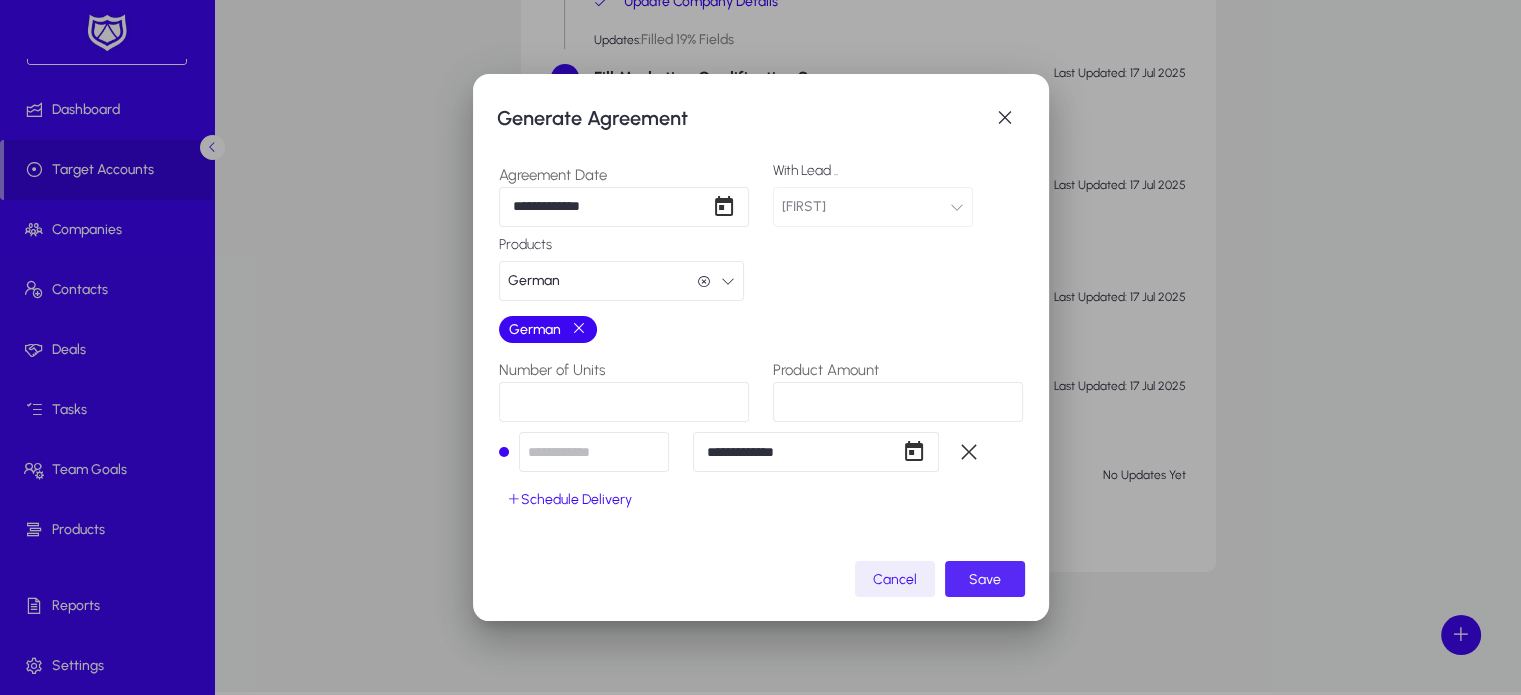 click on "Save" 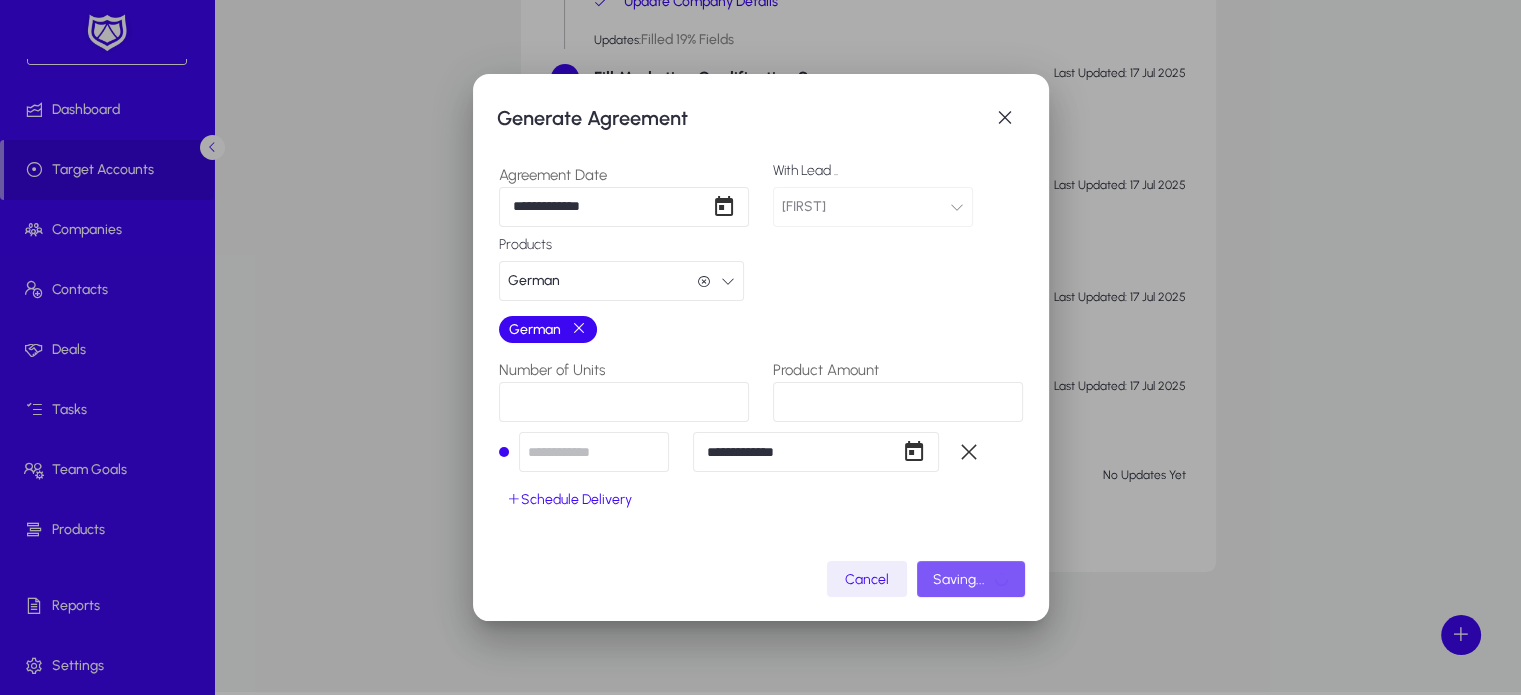 scroll, scrollTop: 127, scrollLeft: 0, axis: vertical 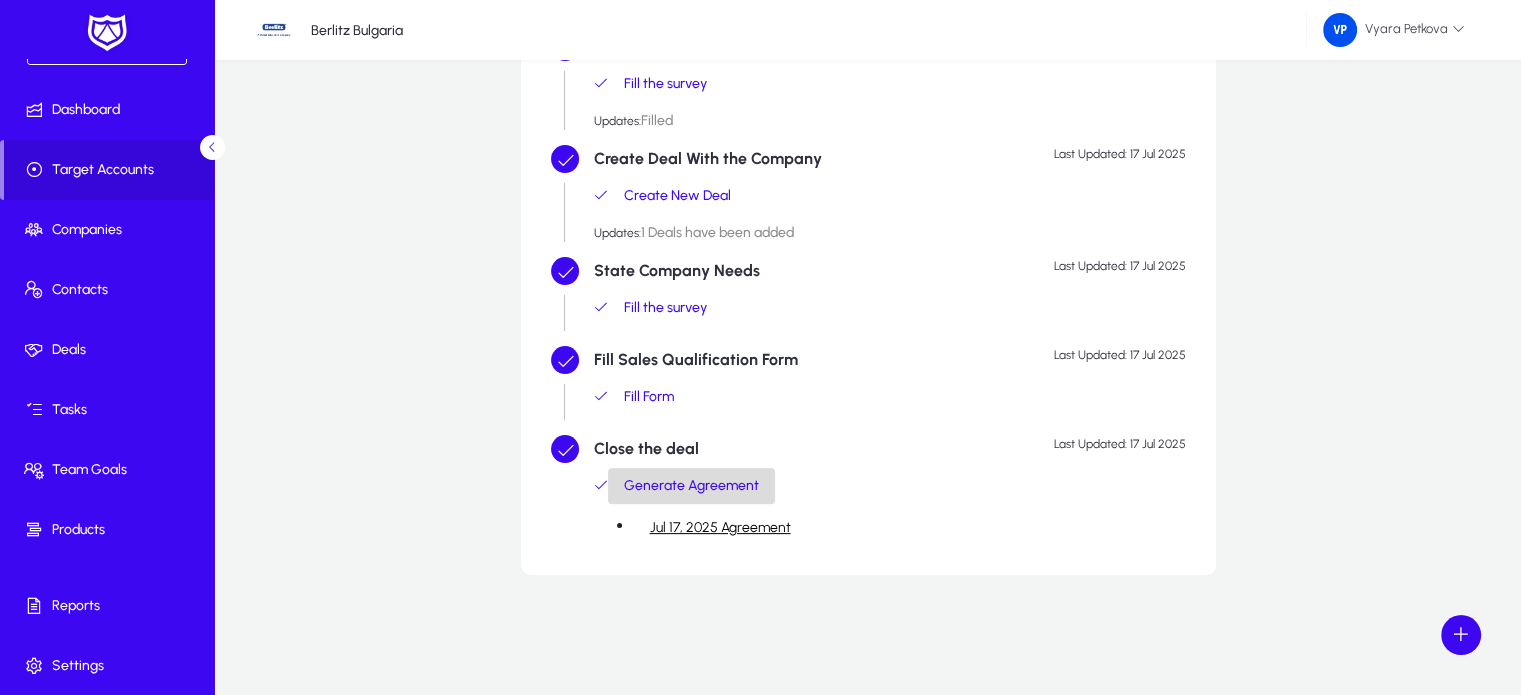 click on "Generate Agreement" 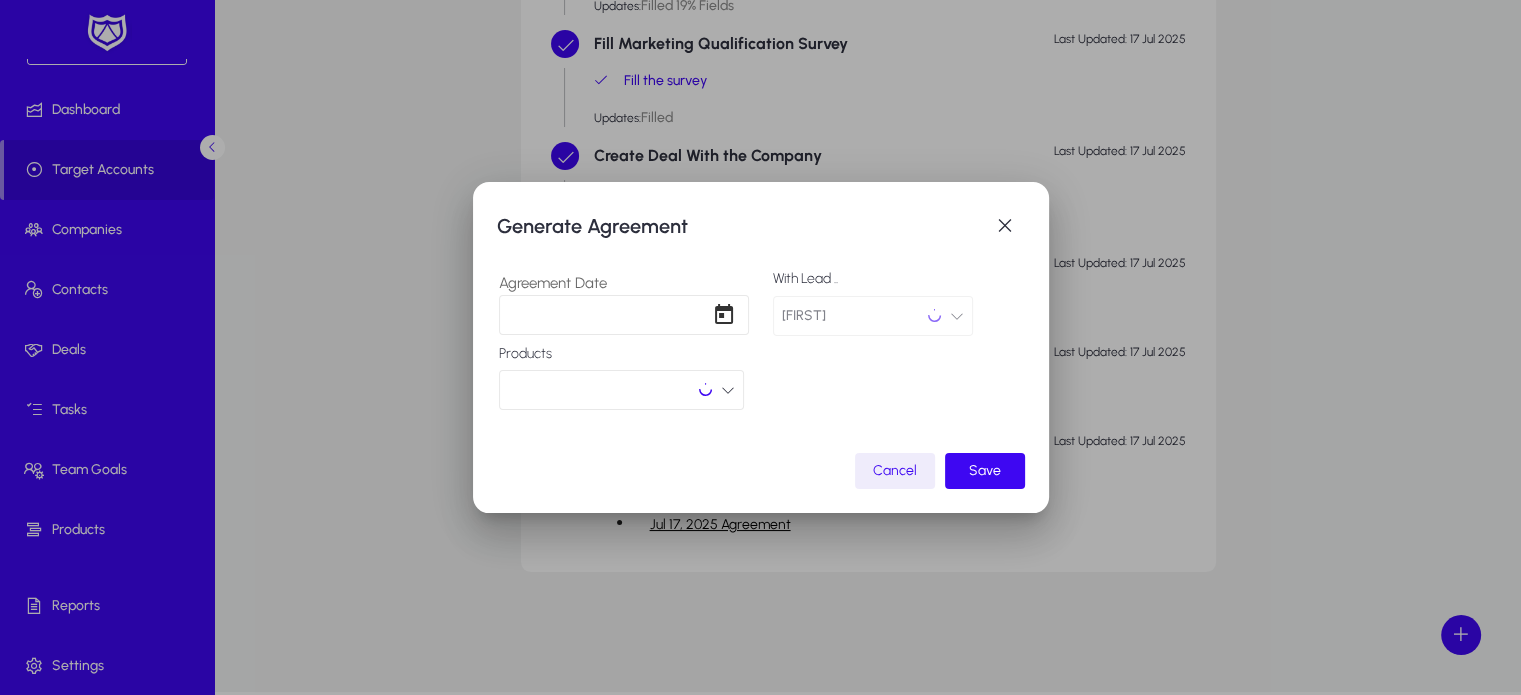 scroll, scrollTop: 0, scrollLeft: 0, axis: both 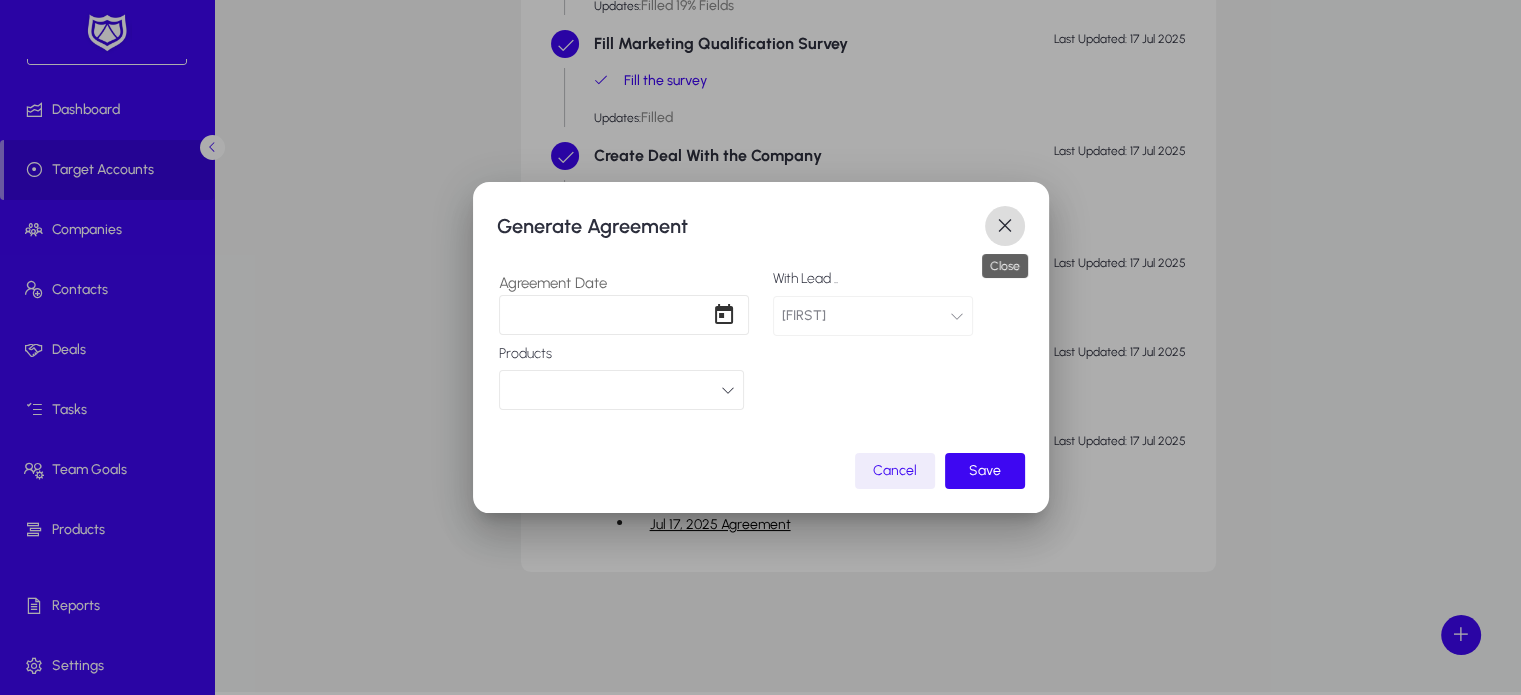 click at bounding box center (1005, 226) 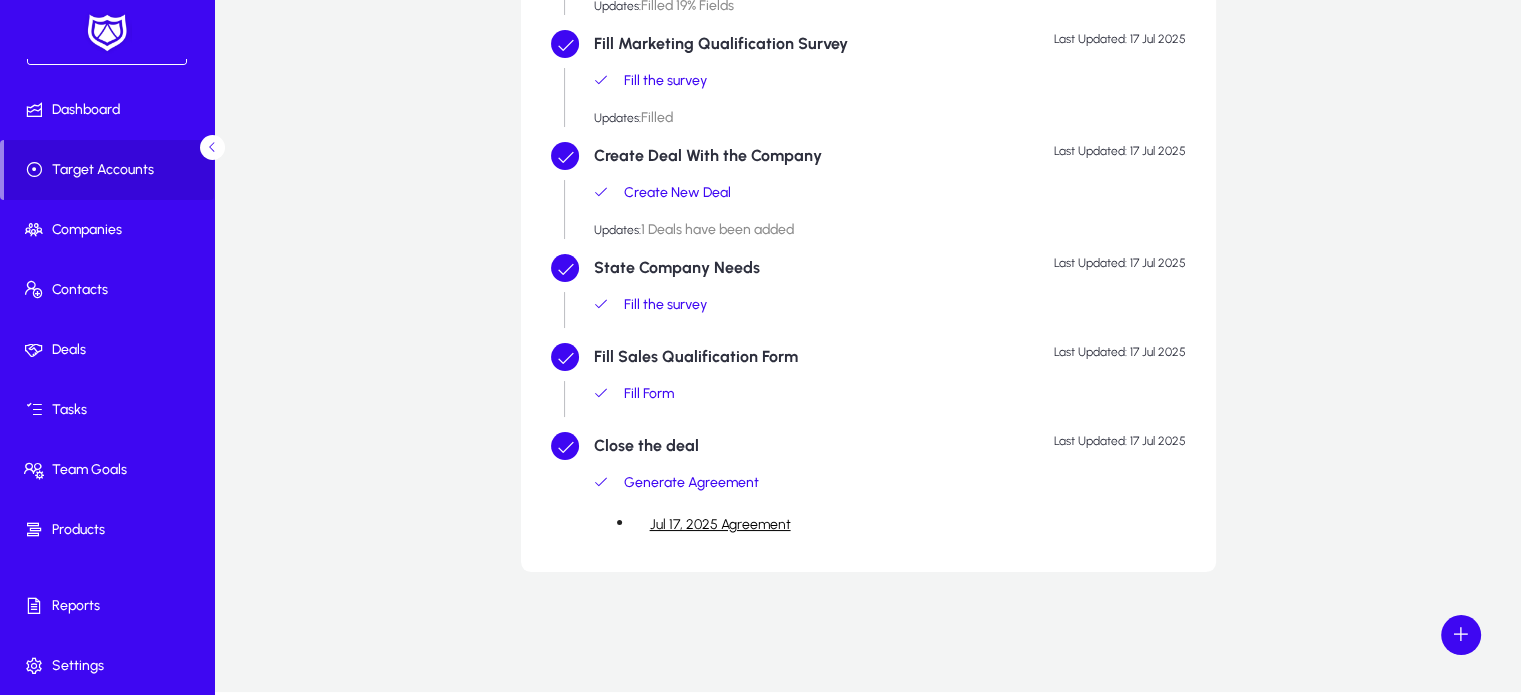 scroll, scrollTop: 511, scrollLeft: 0, axis: vertical 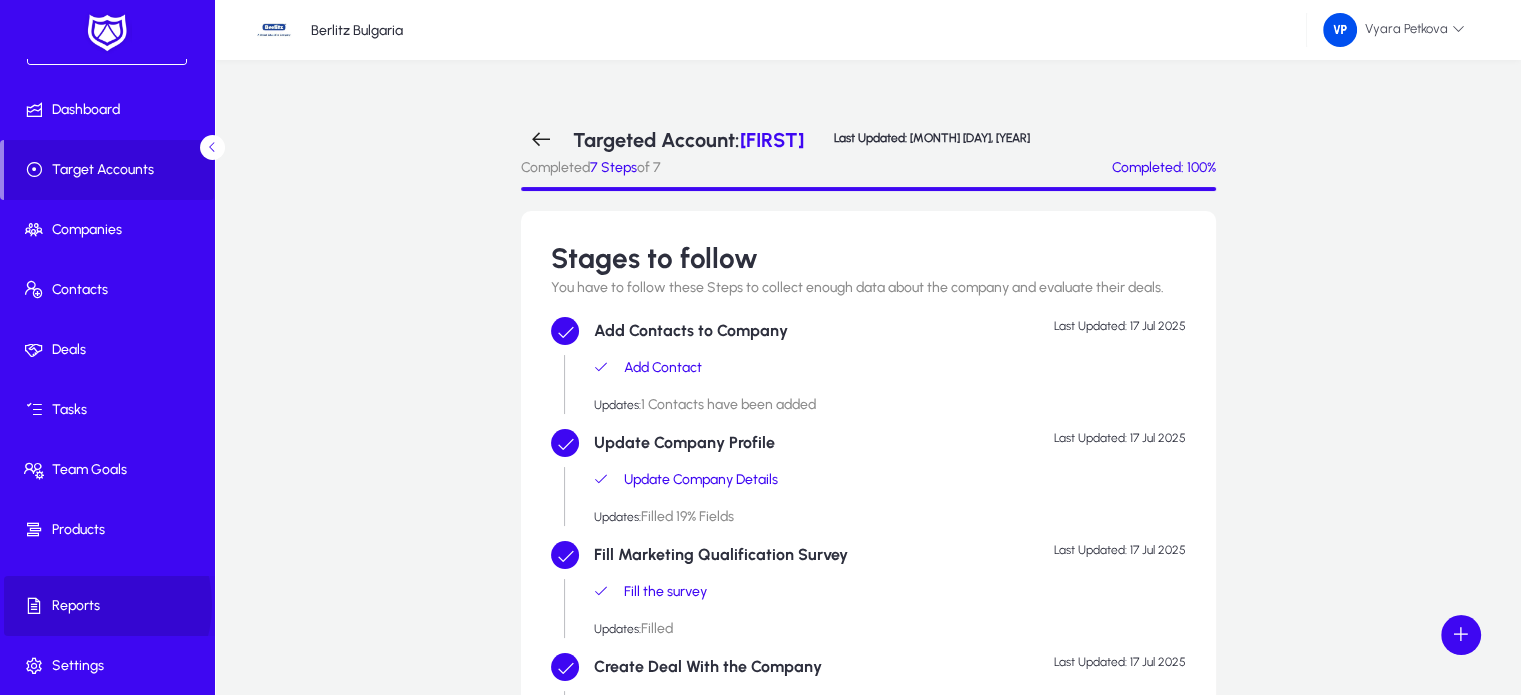 click on "Reports" 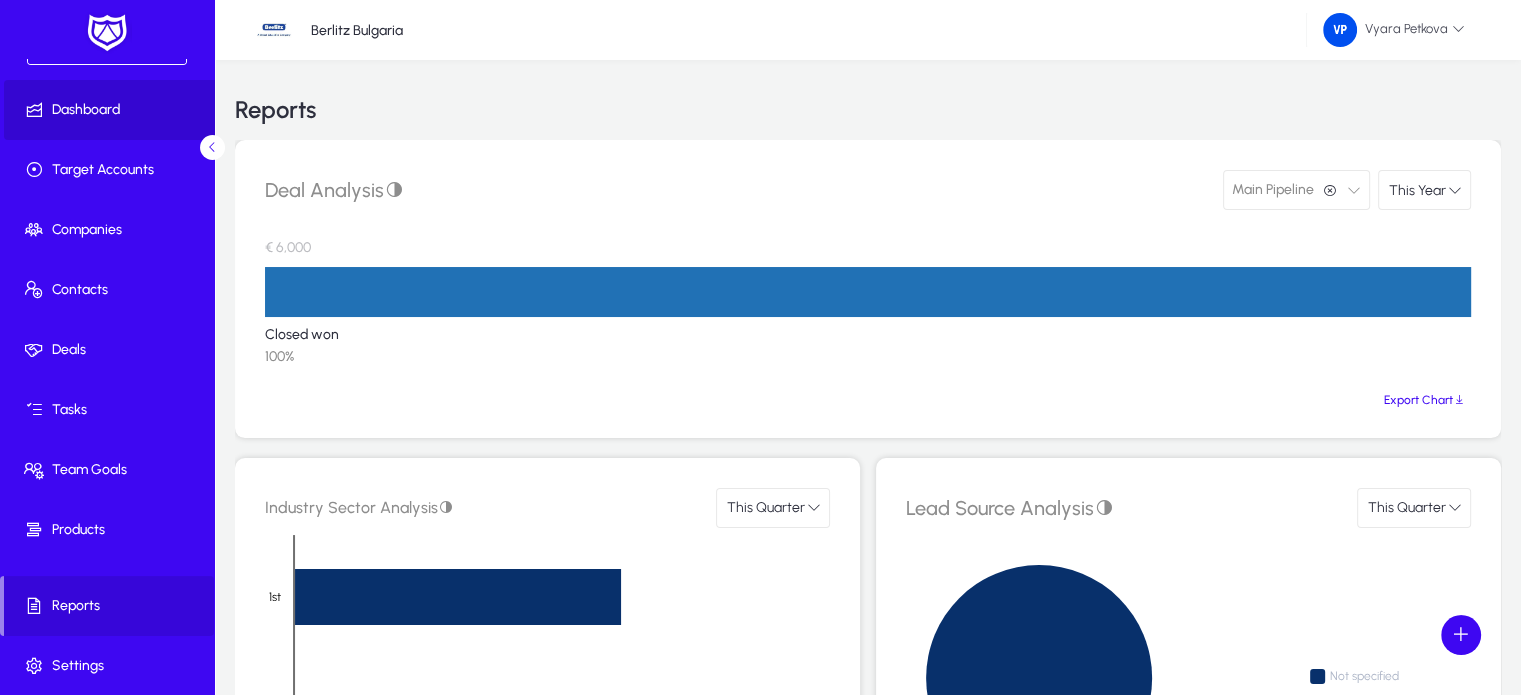 click on "Dashboard" 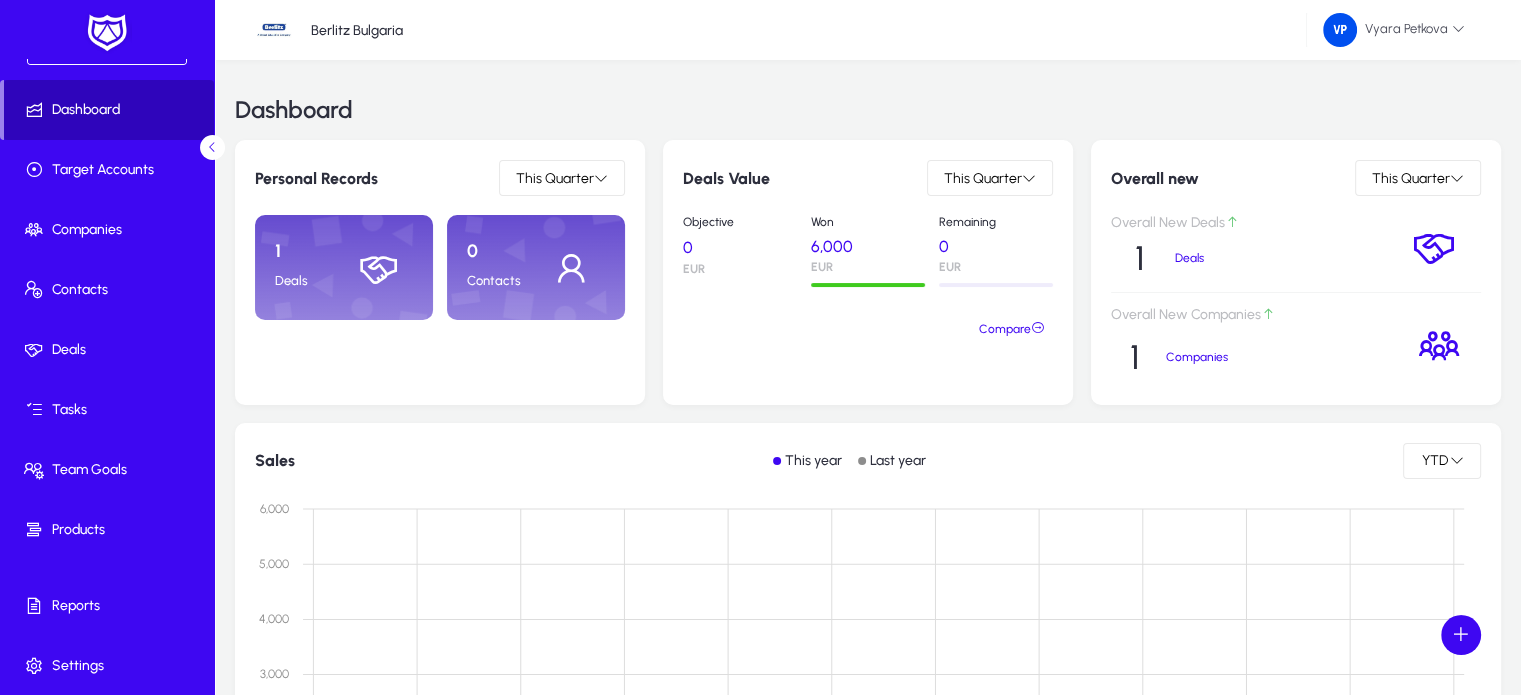 click 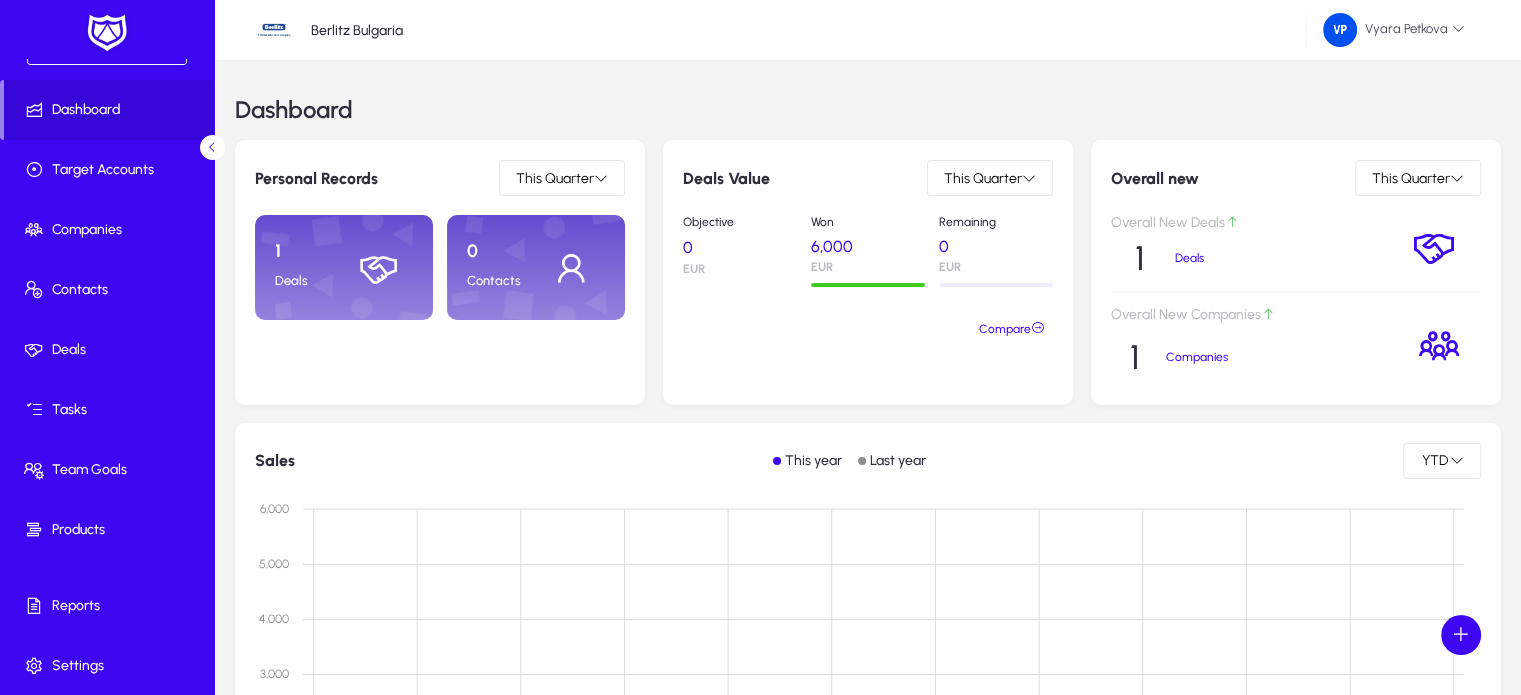 click 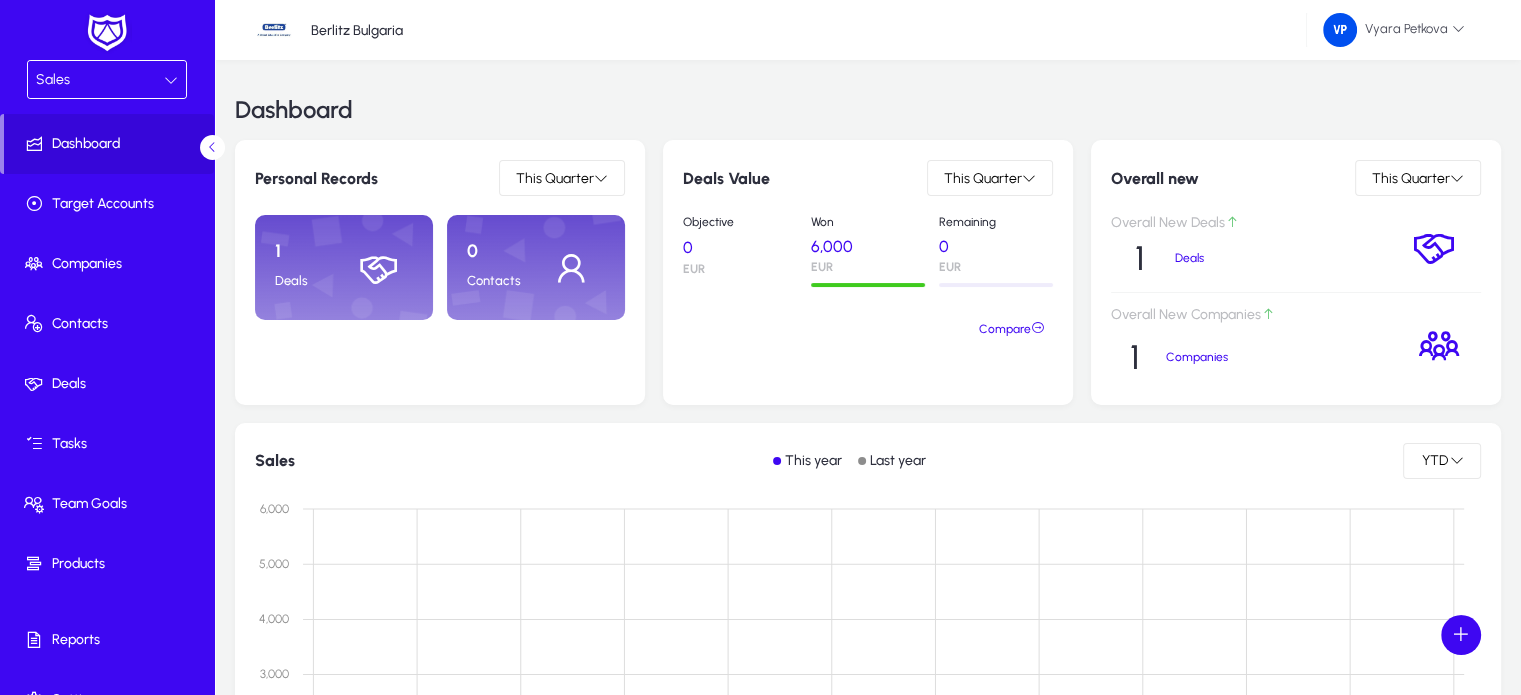 click at bounding box center [171, 80] 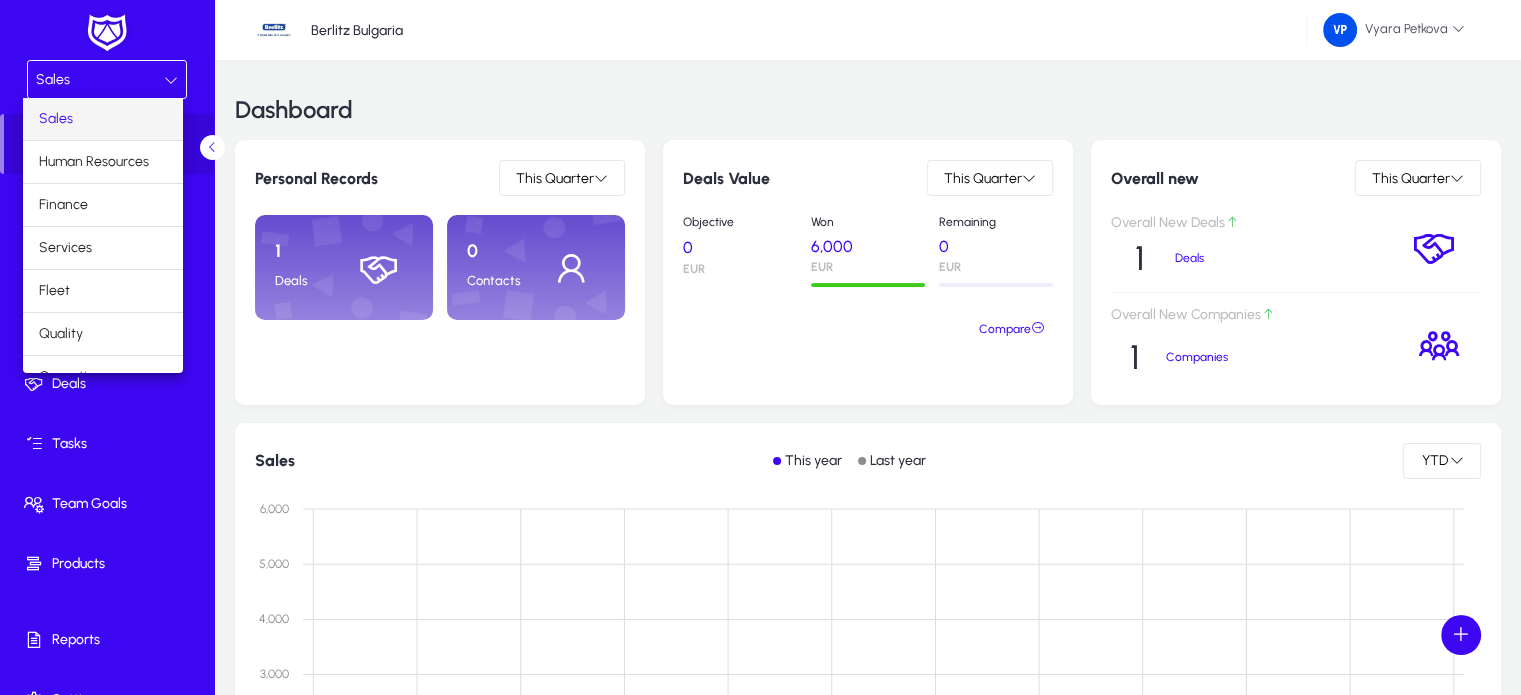 scroll, scrollTop: 66, scrollLeft: 0, axis: vertical 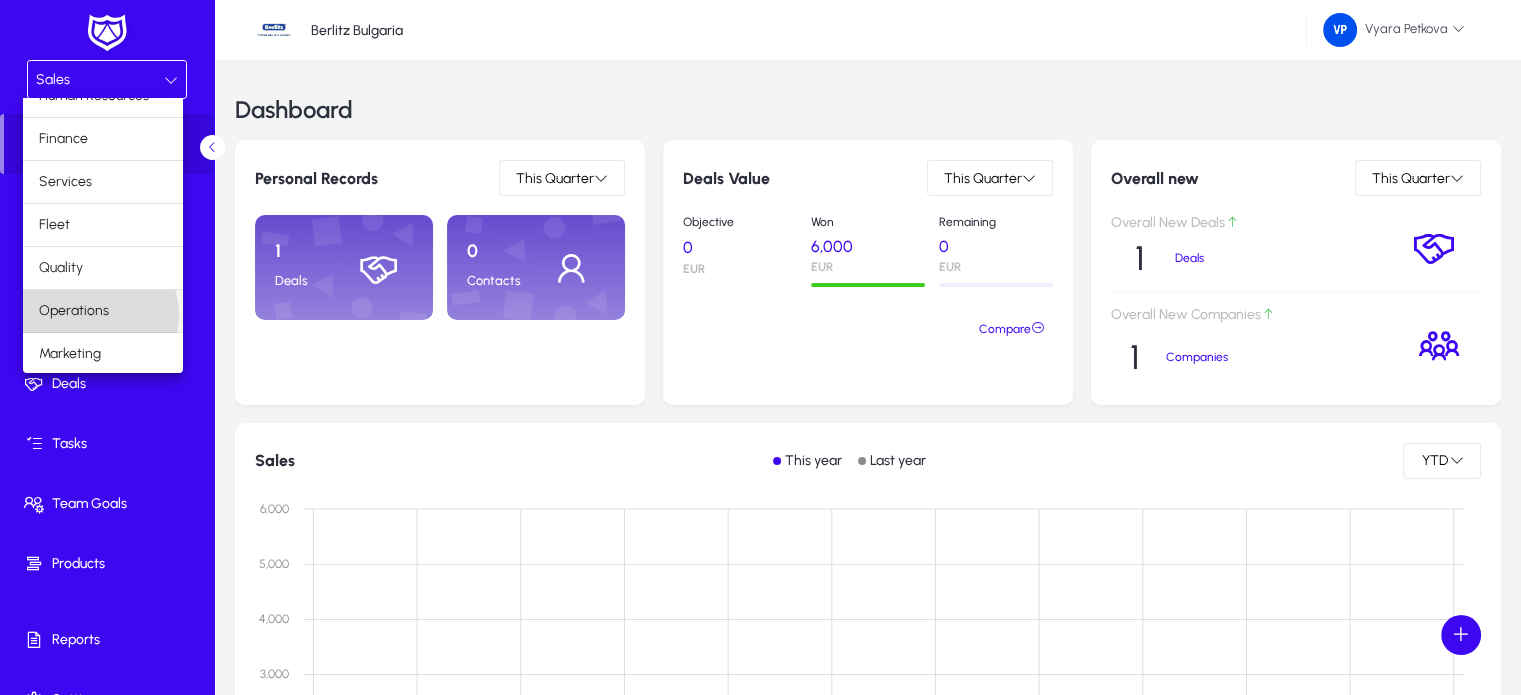 click on "Operations" at bounding box center [74, 311] 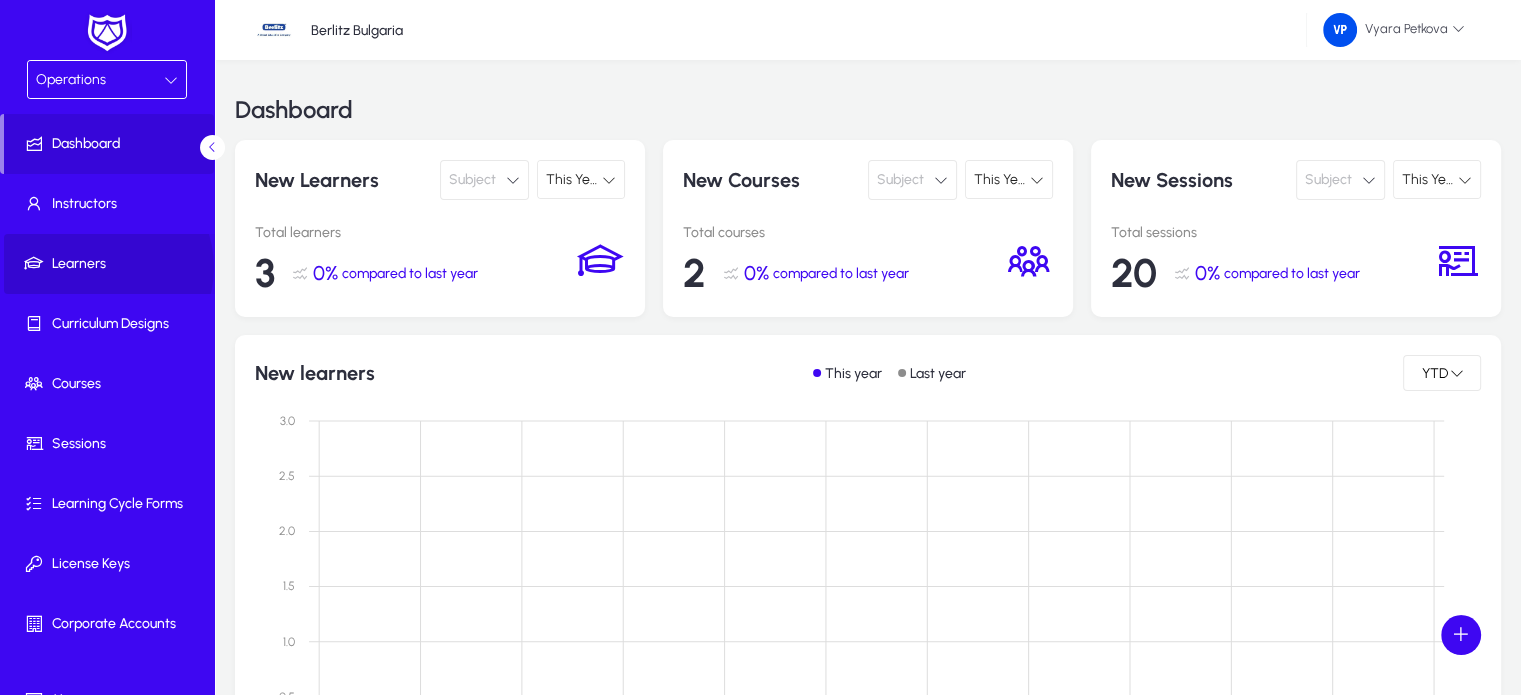 click on "Learners" 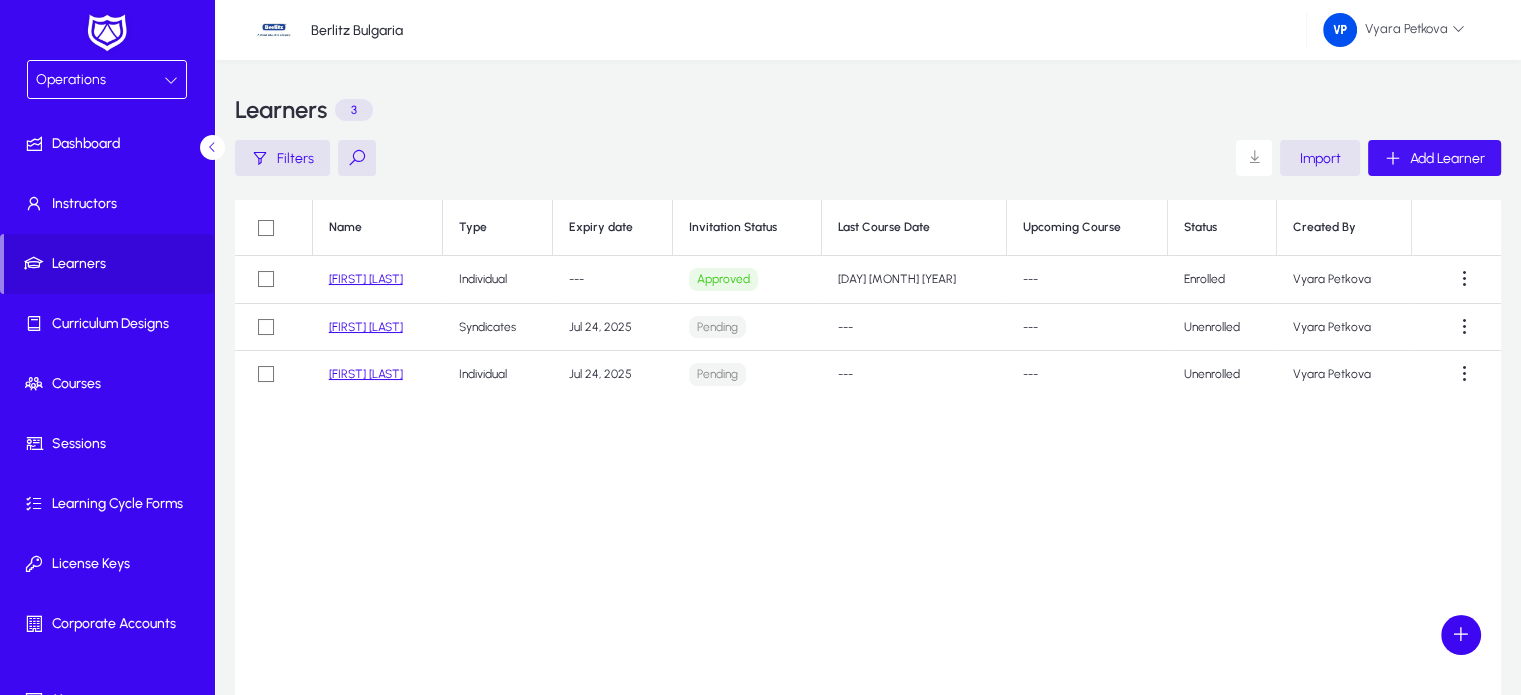 click on "Add Learner" 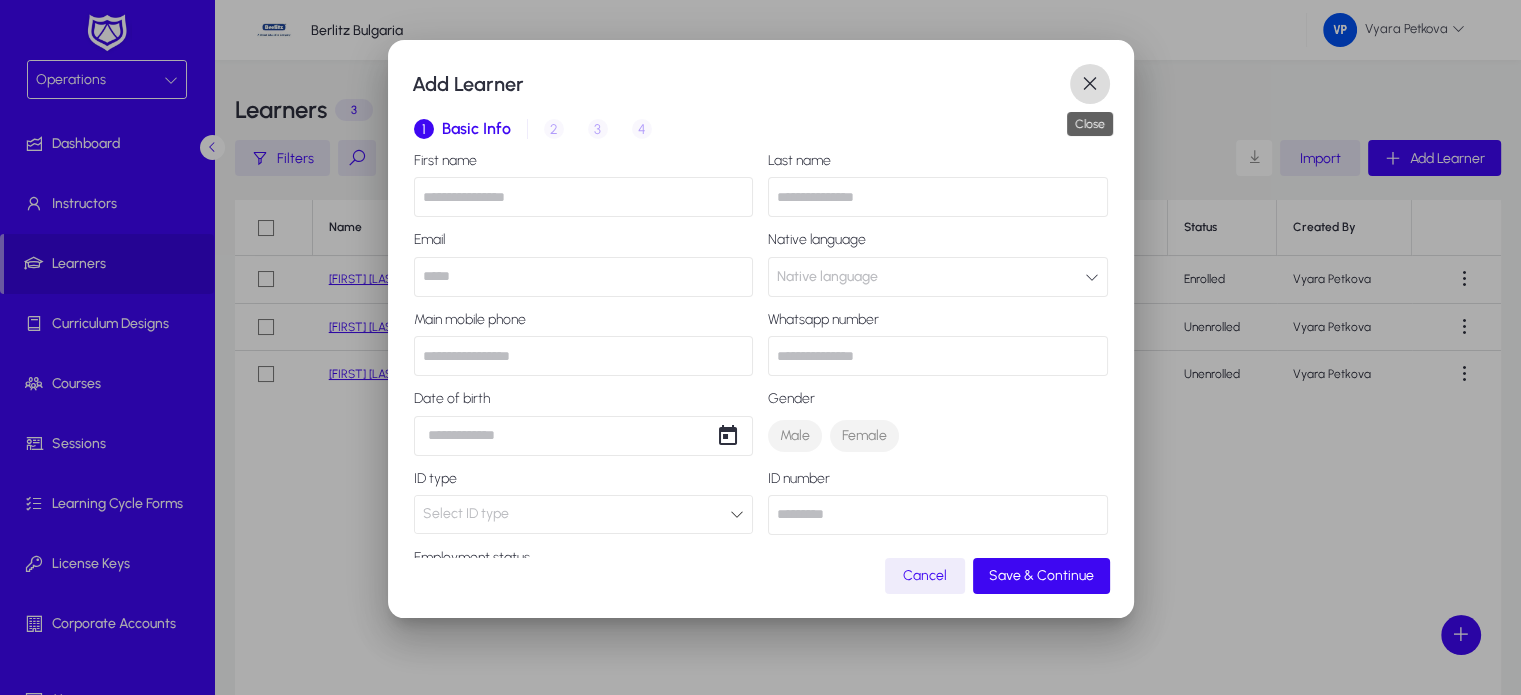 click at bounding box center (1090, 84) 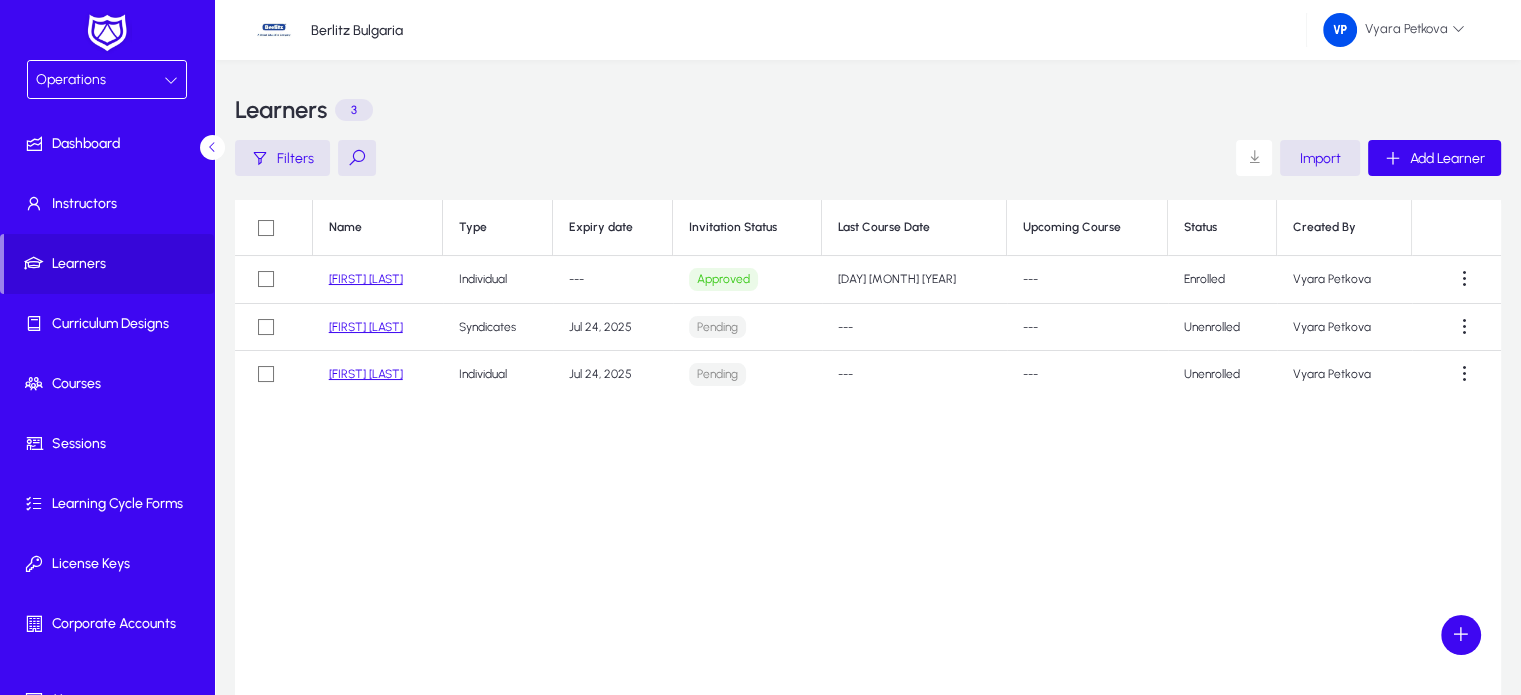 click on "Operations  Dashboard   Instructors   Learners   Curriculum Designs   Courses   Sessions   Learning Cycle Forms   License Keys   Corporate Accounts   Messages   Settings" 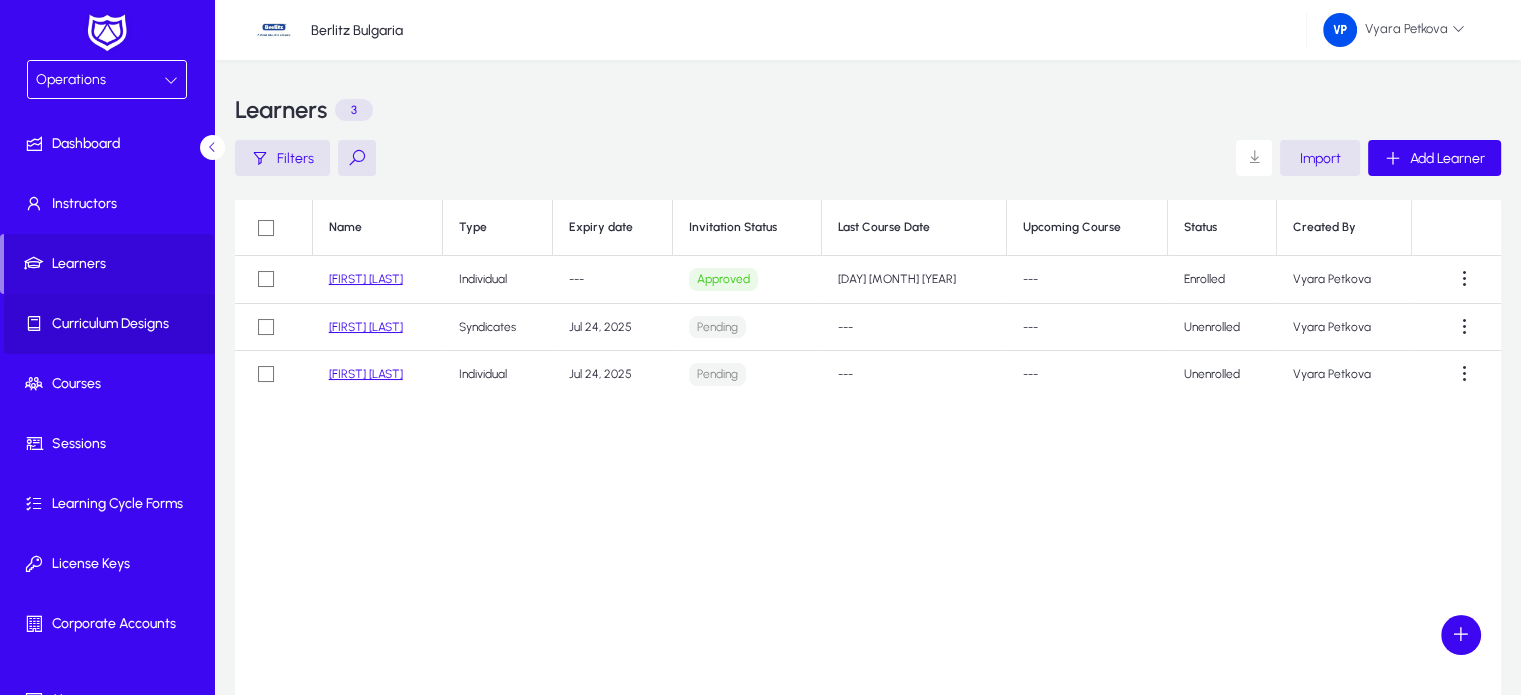 click on "Curriculum Designs" 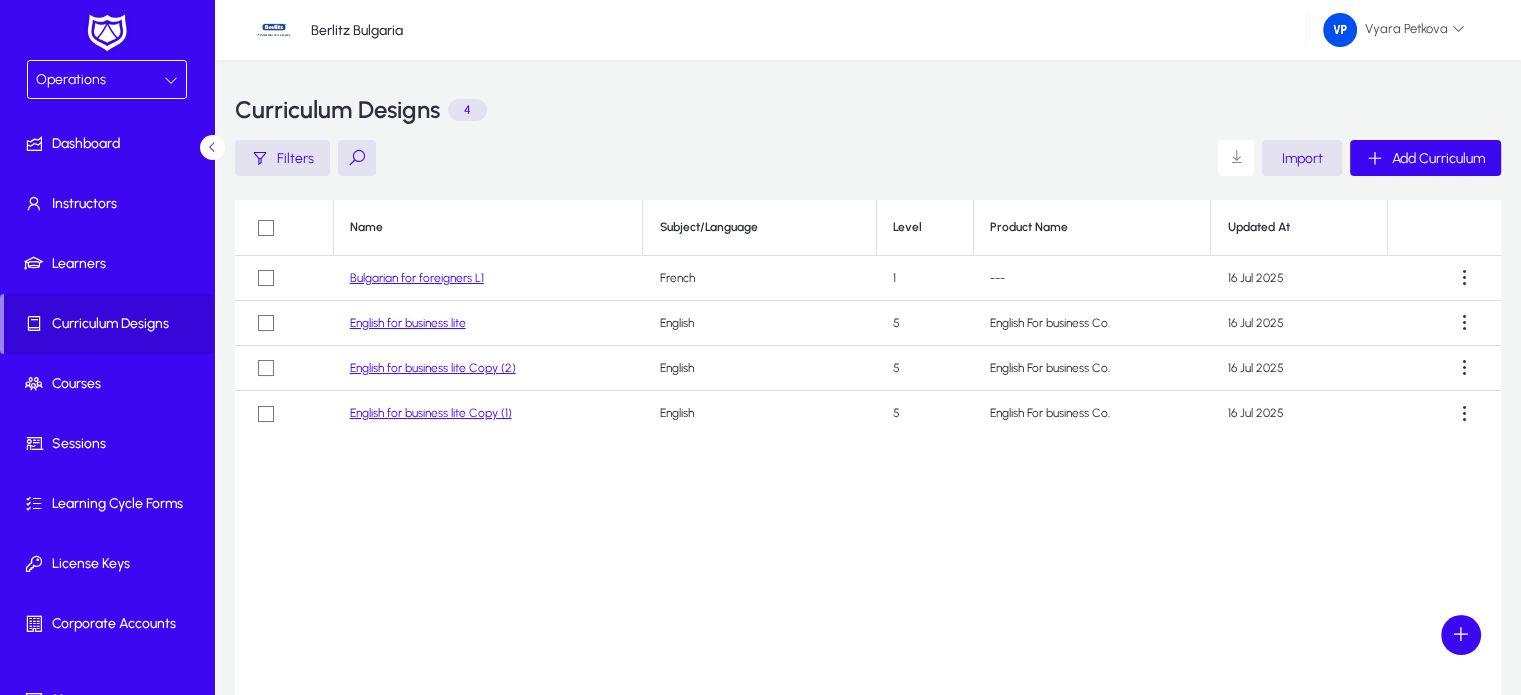 click at bounding box center [171, 80] 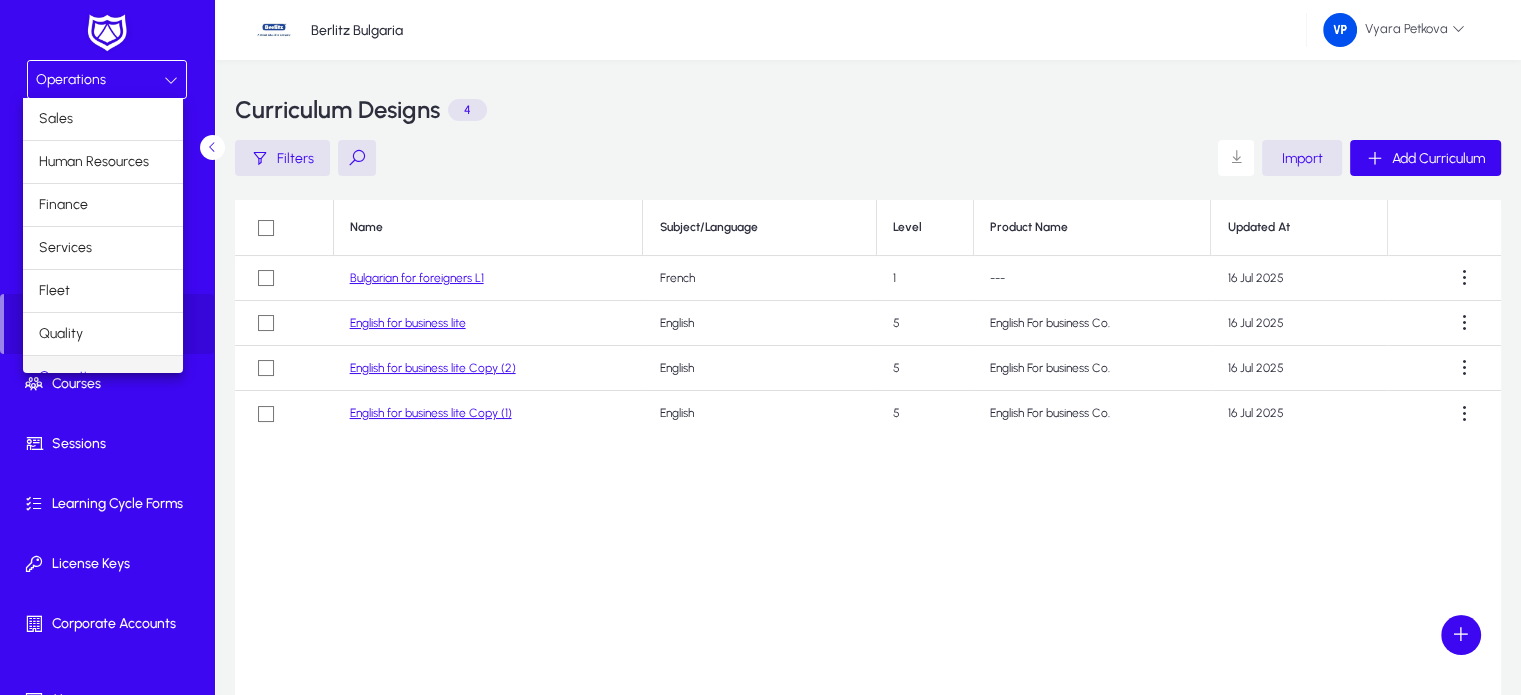 scroll, scrollTop: 24, scrollLeft: 0, axis: vertical 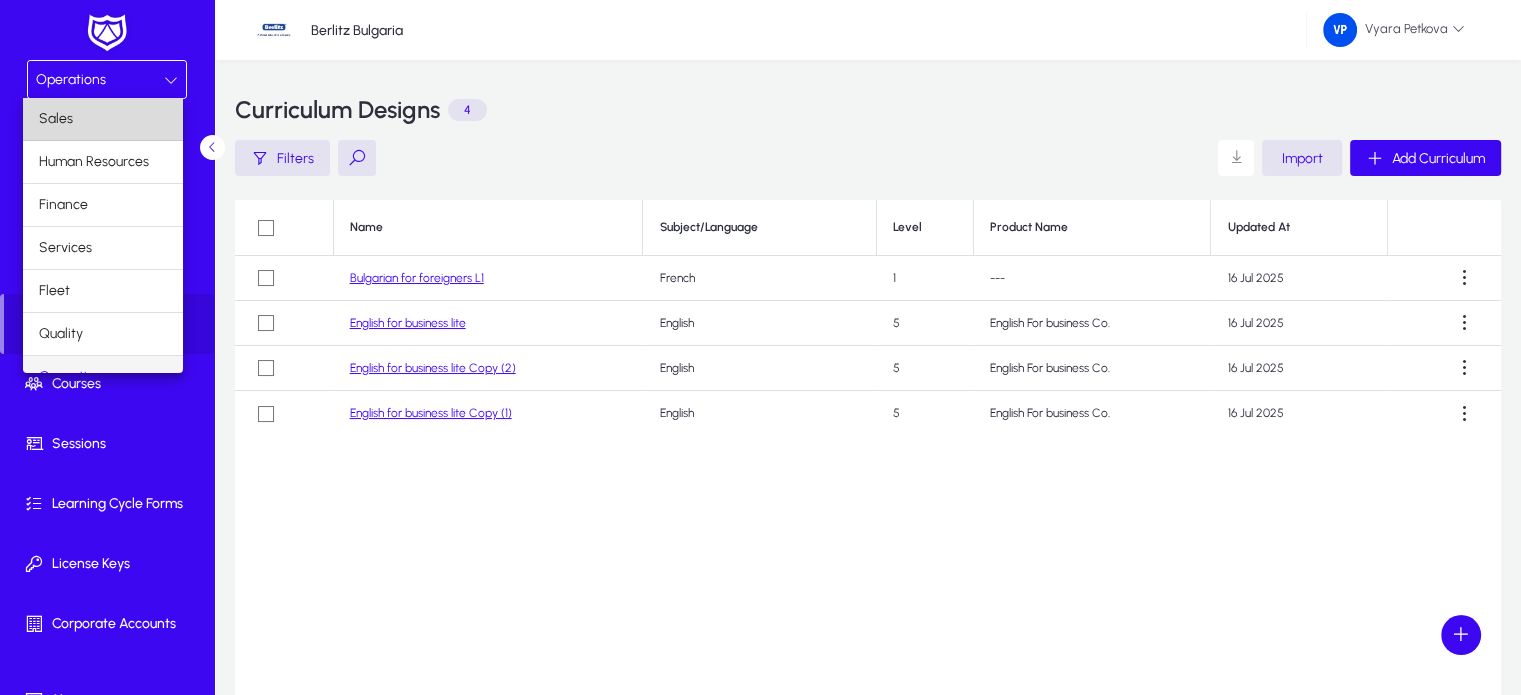 click on "Sales" at bounding box center (103, 119) 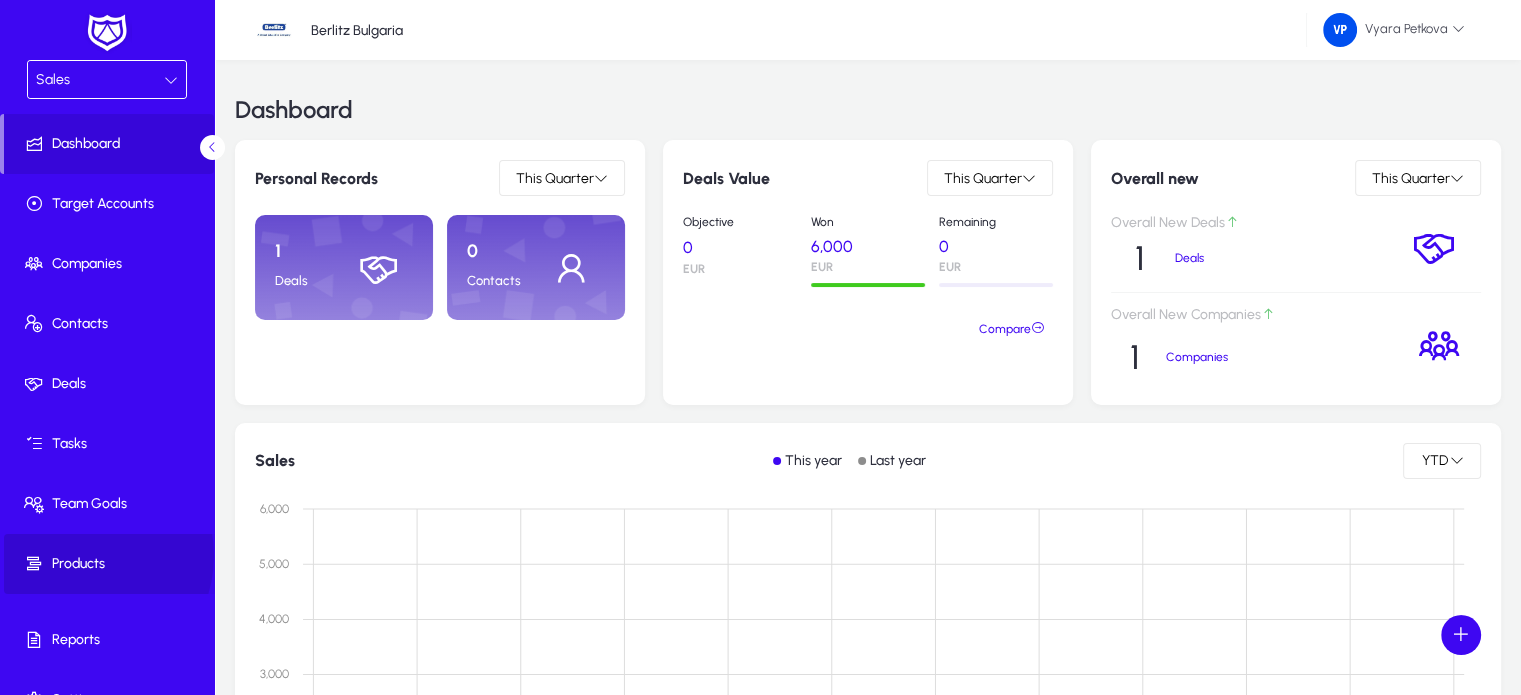 click on "Products" 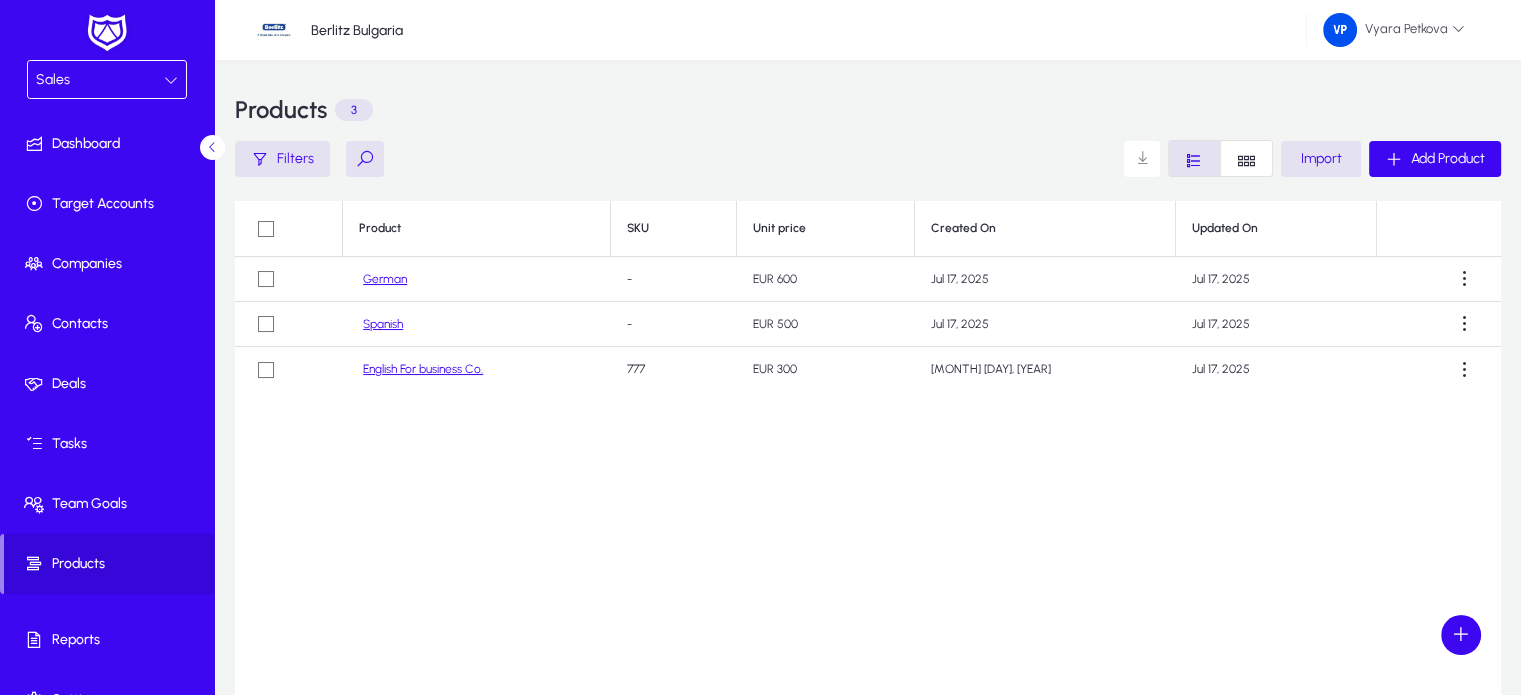 click on "German" 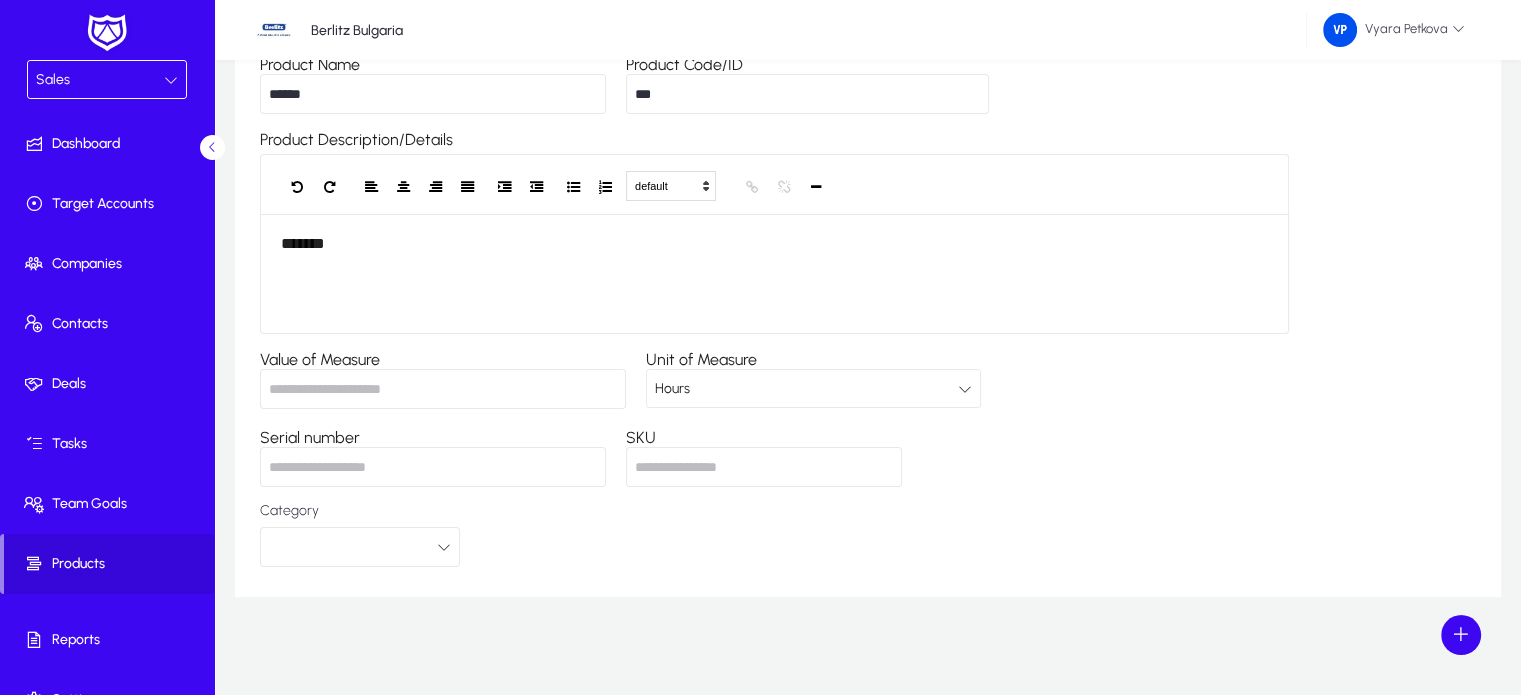 scroll, scrollTop: 281, scrollLeft: 0, axis: vertical 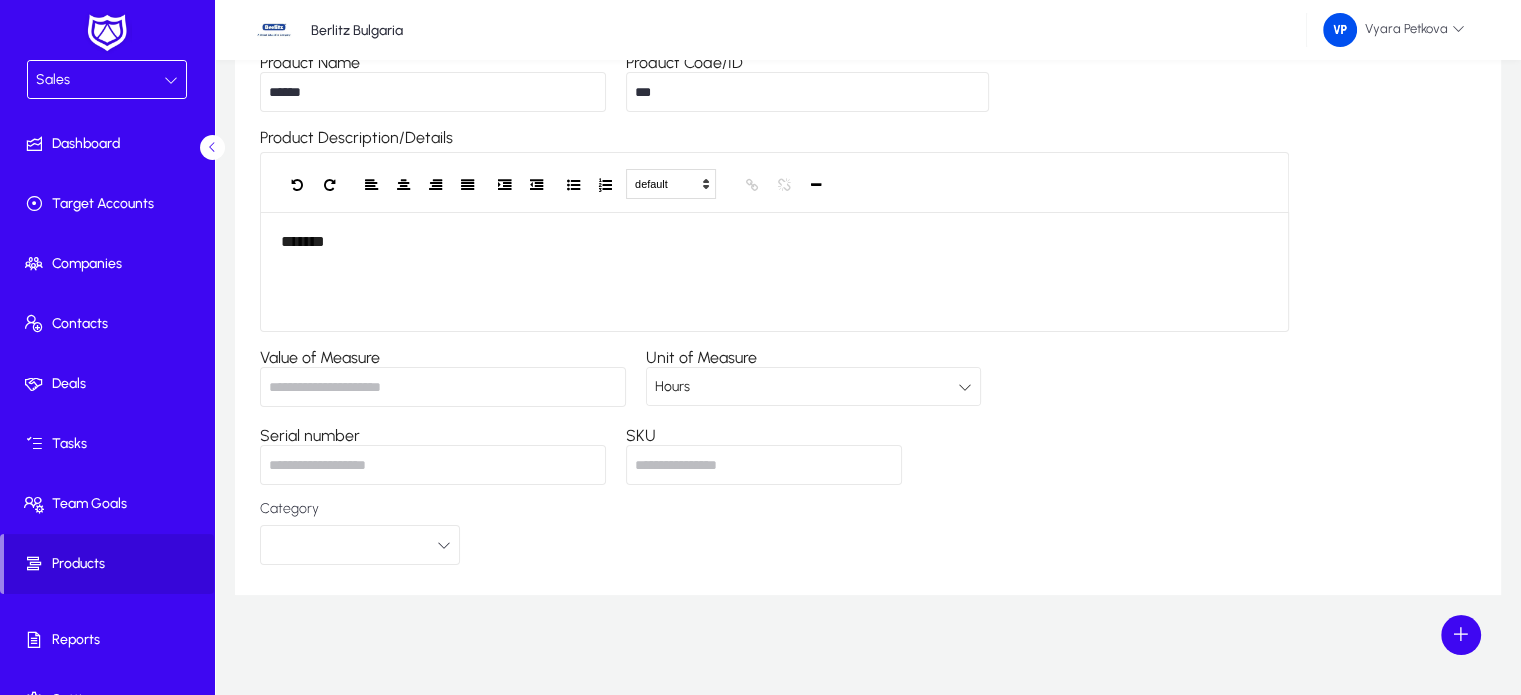 click 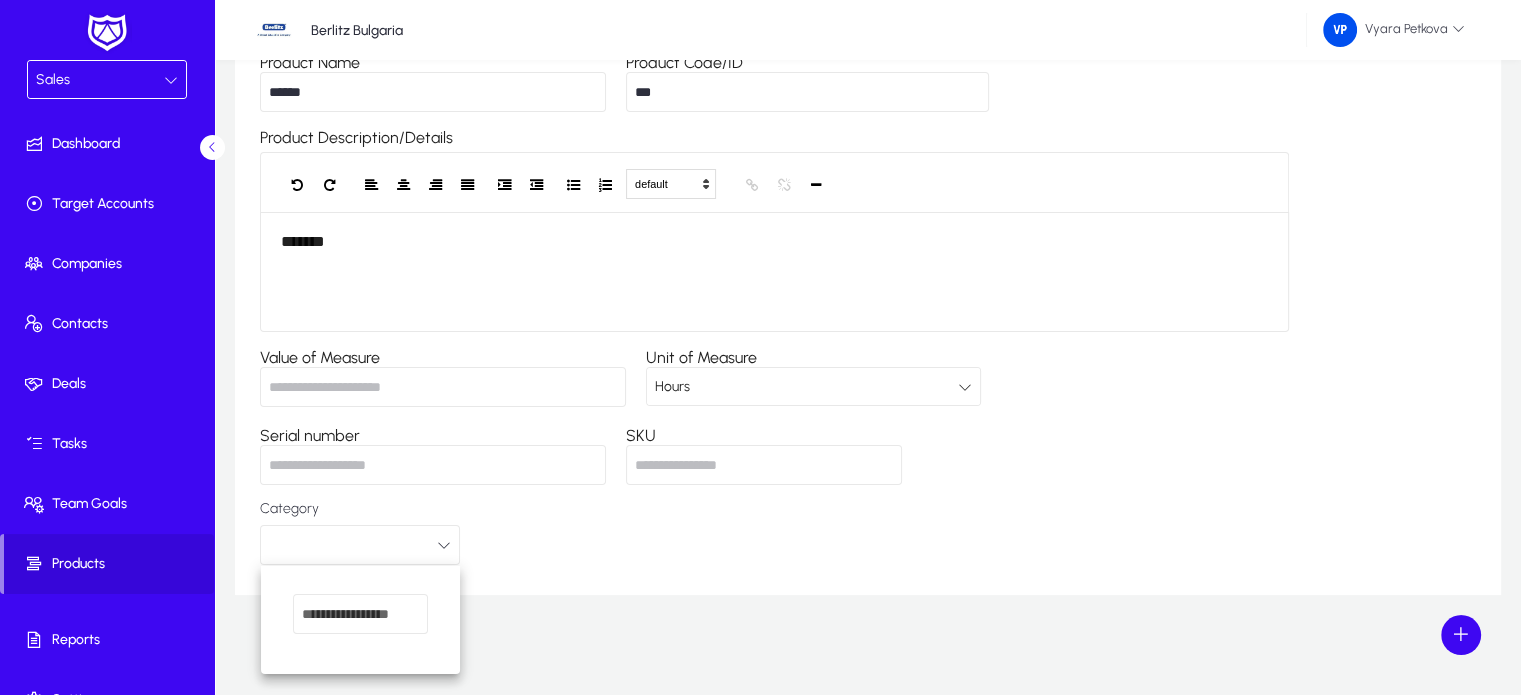 click at bounding box center [760, 347] 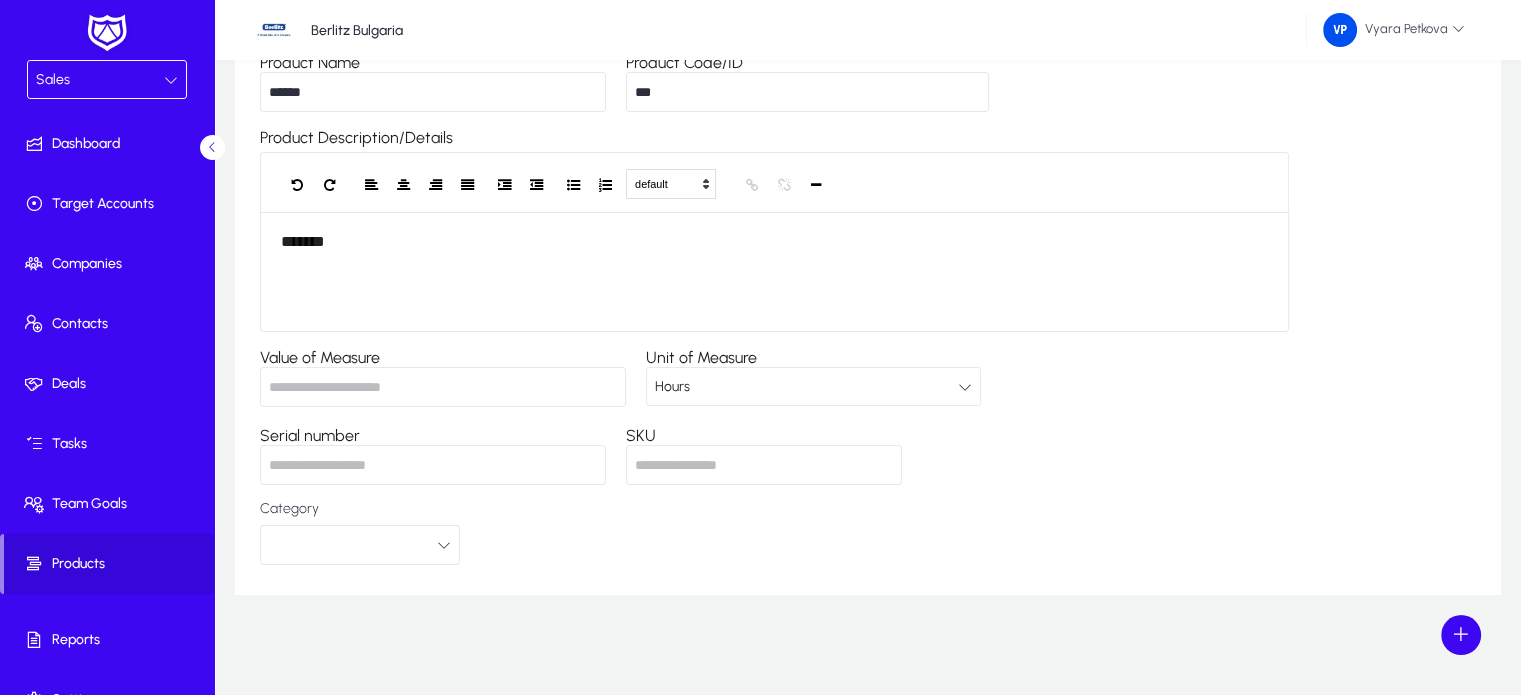 scroll, scrollTop: 0, scrollLeft: 0, axis: both 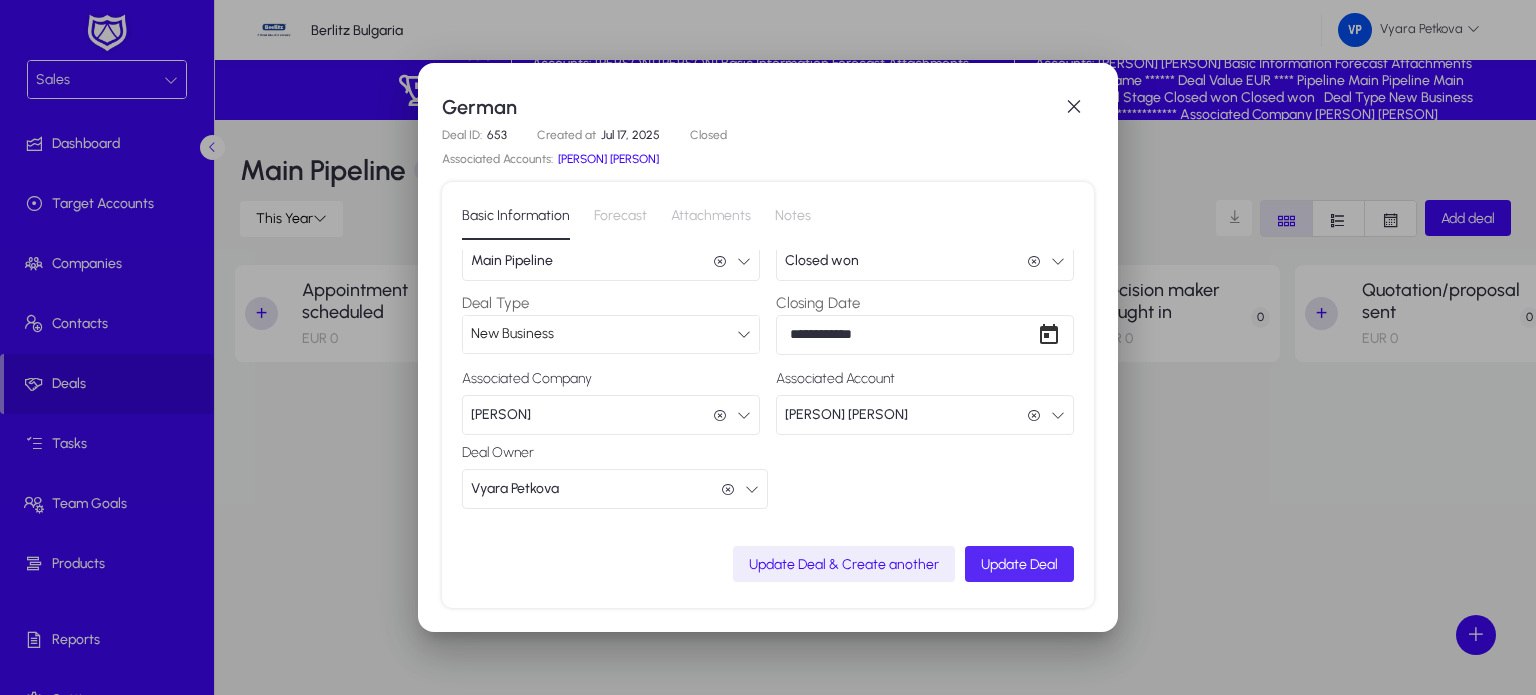 click on "Update Deal" 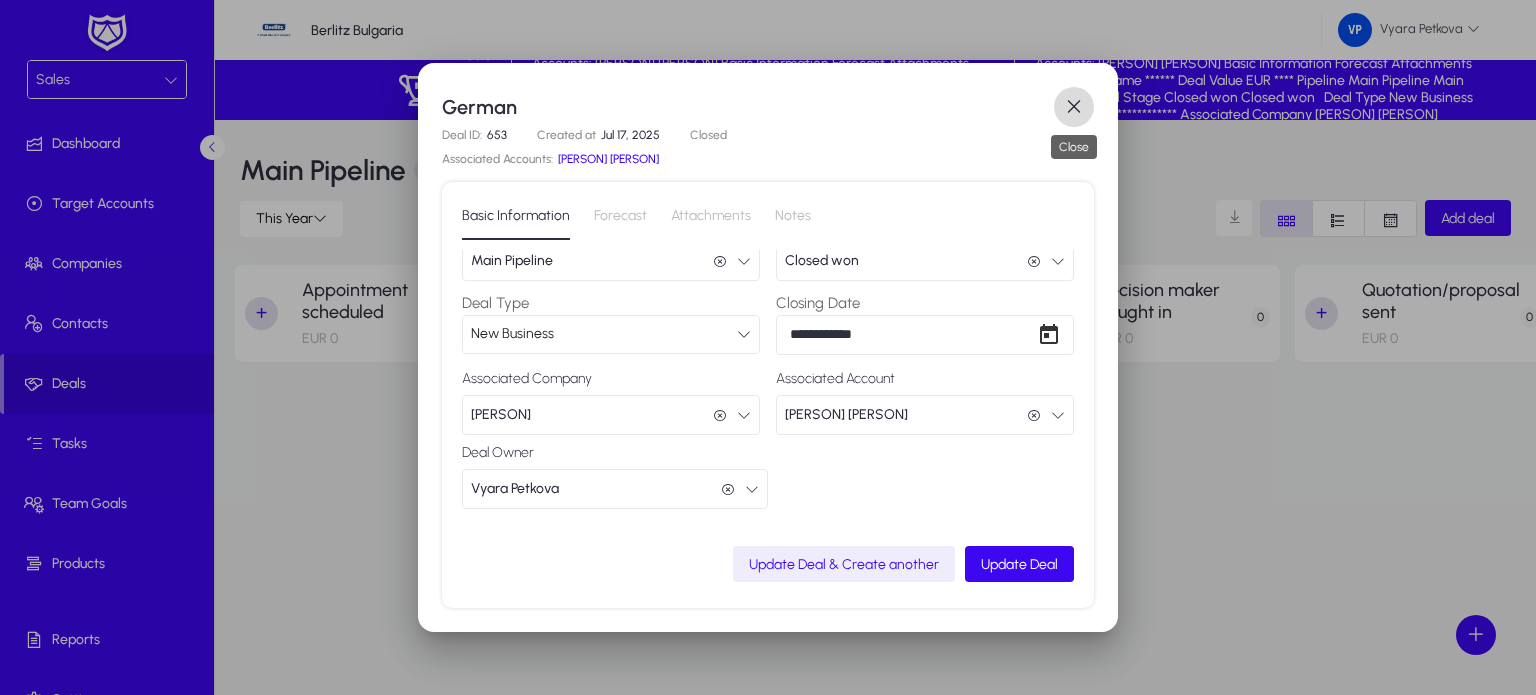 click at bounding box center (1074, 107) 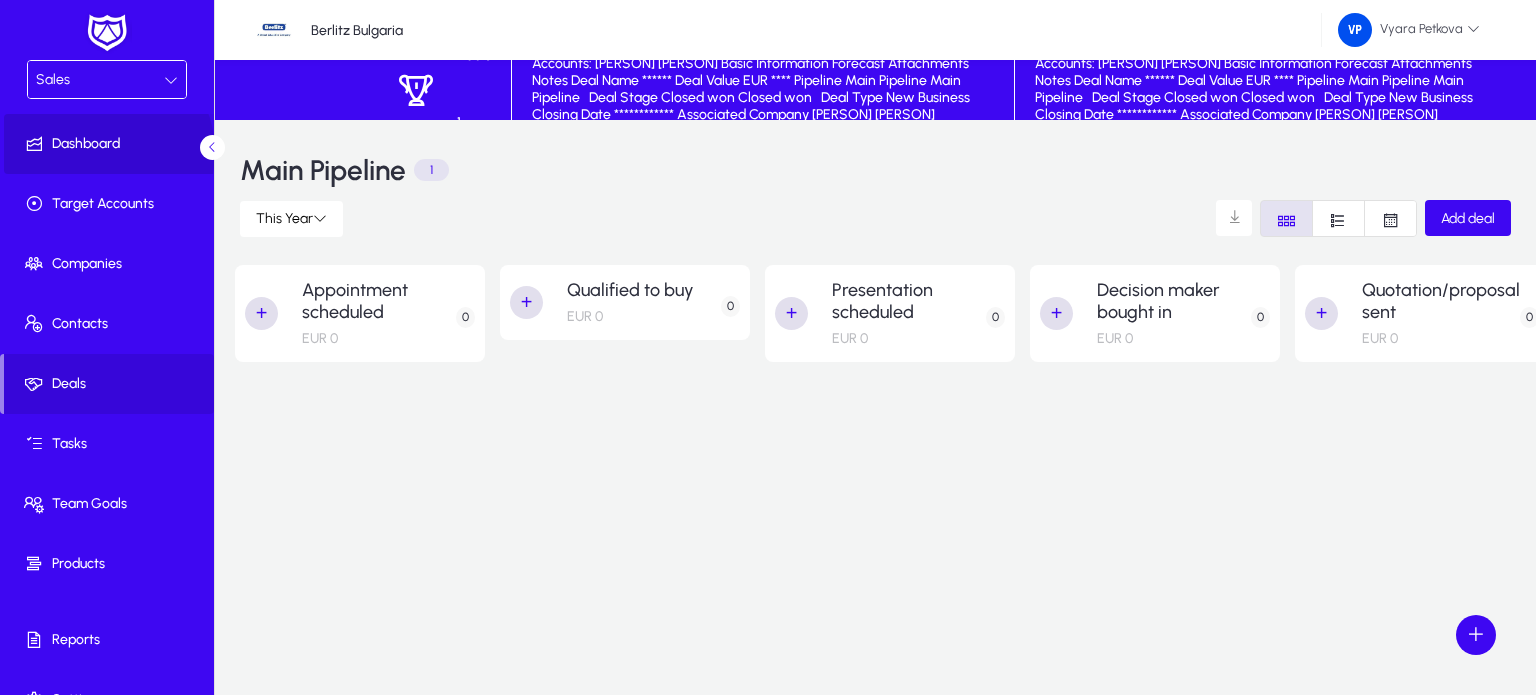 click on "Dashboard" 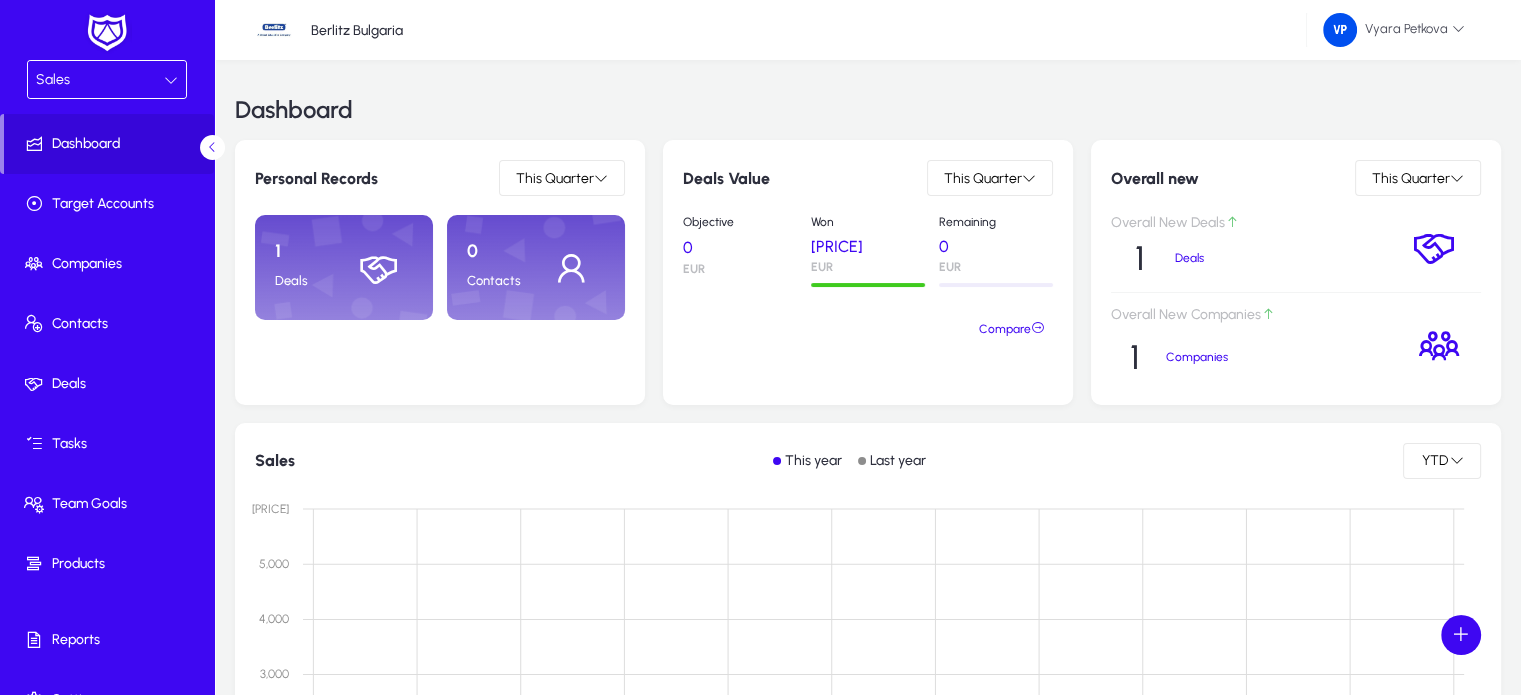 click at bounding box center (171, 80) 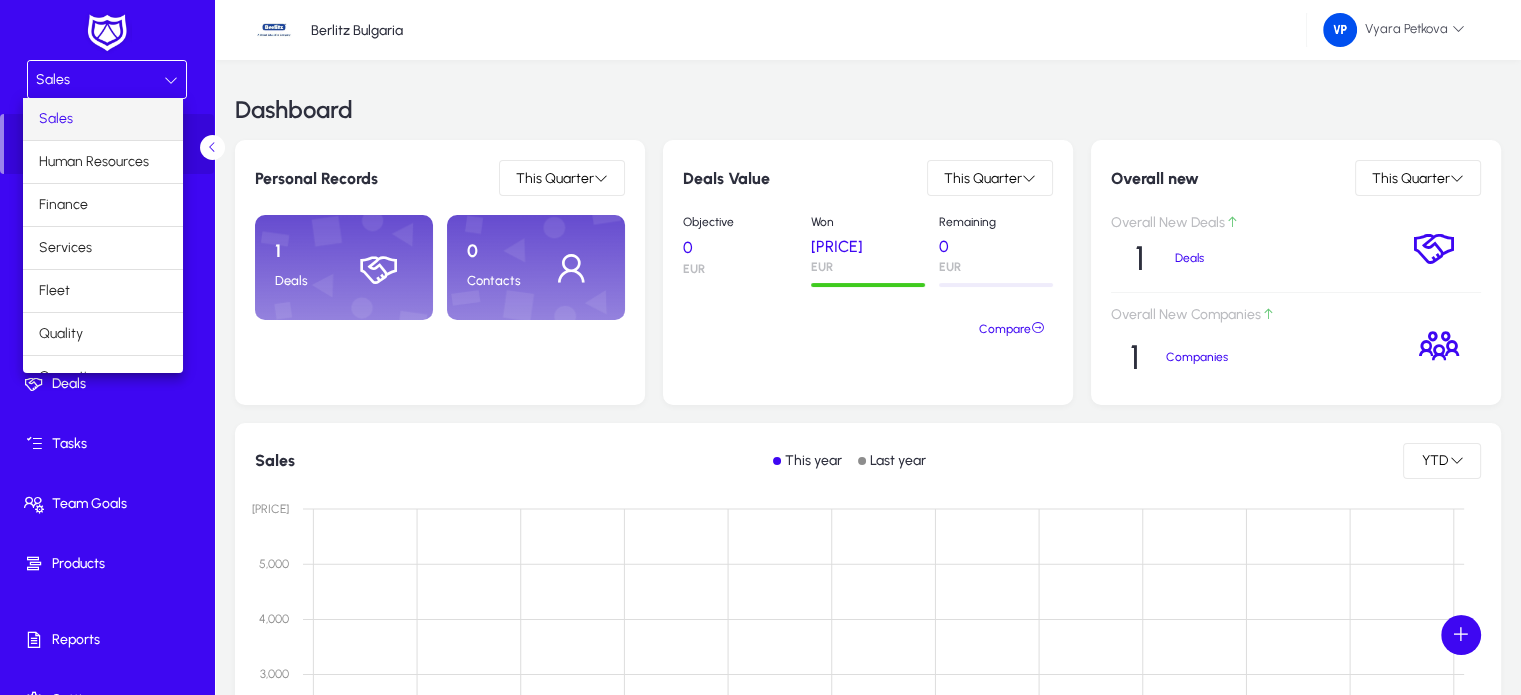scroll, scrollTop: 66, scrollLeft: 0, axis: vertical 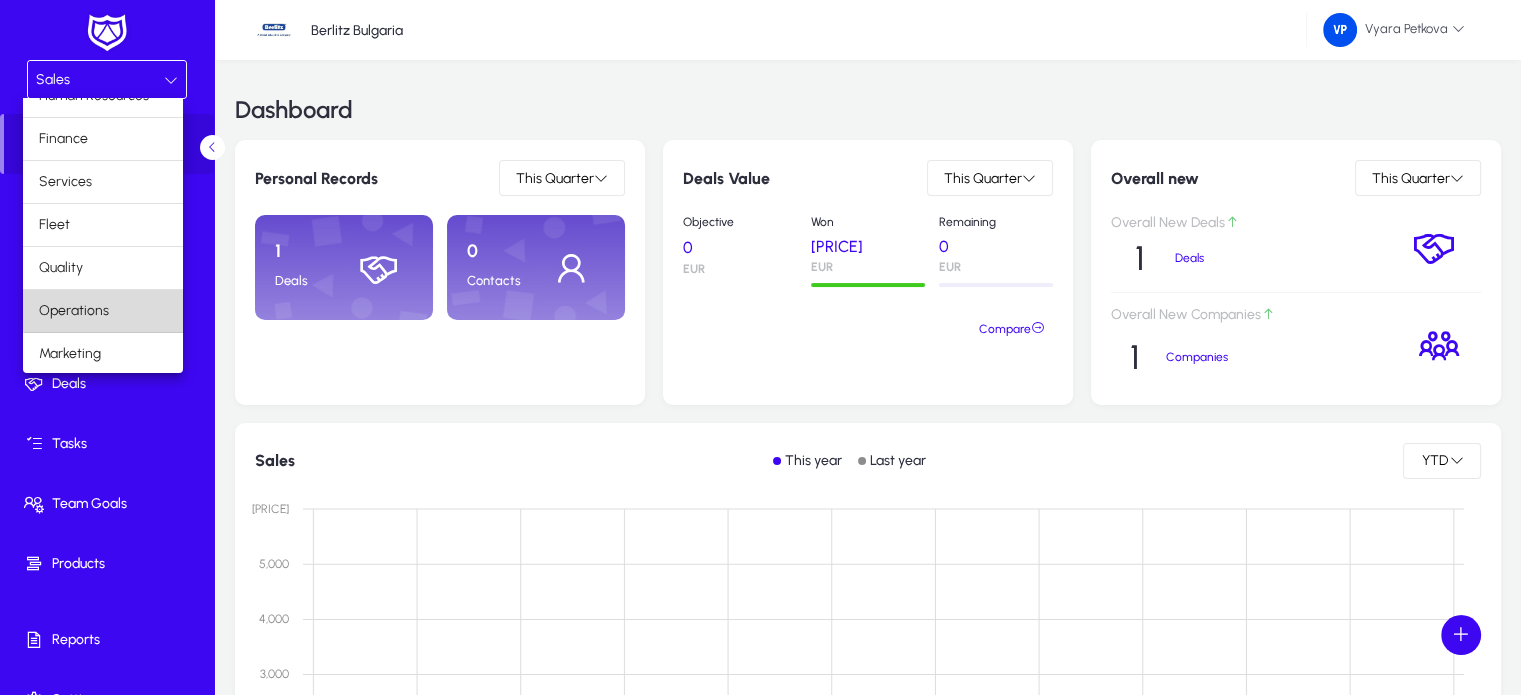 click on "Operations" at bounding box center (103, 311) 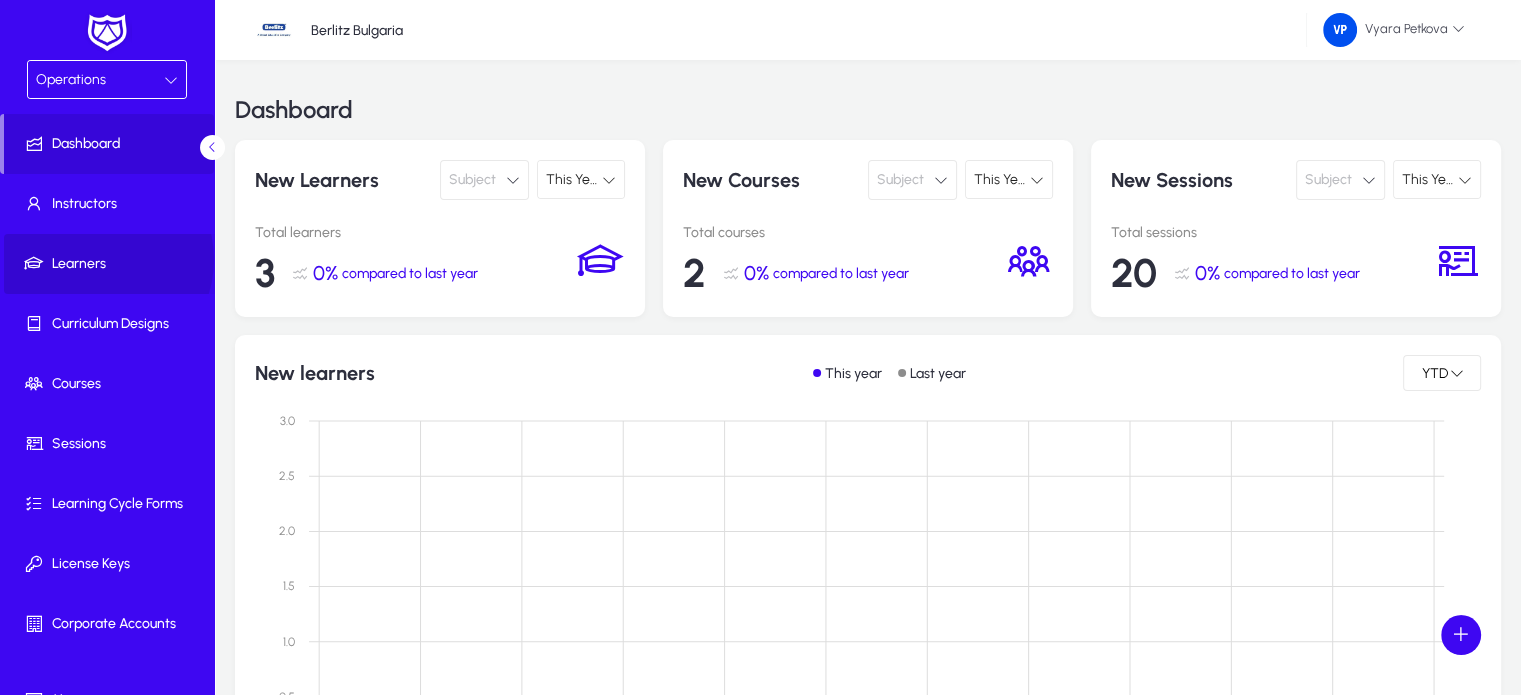 click on "Learners" 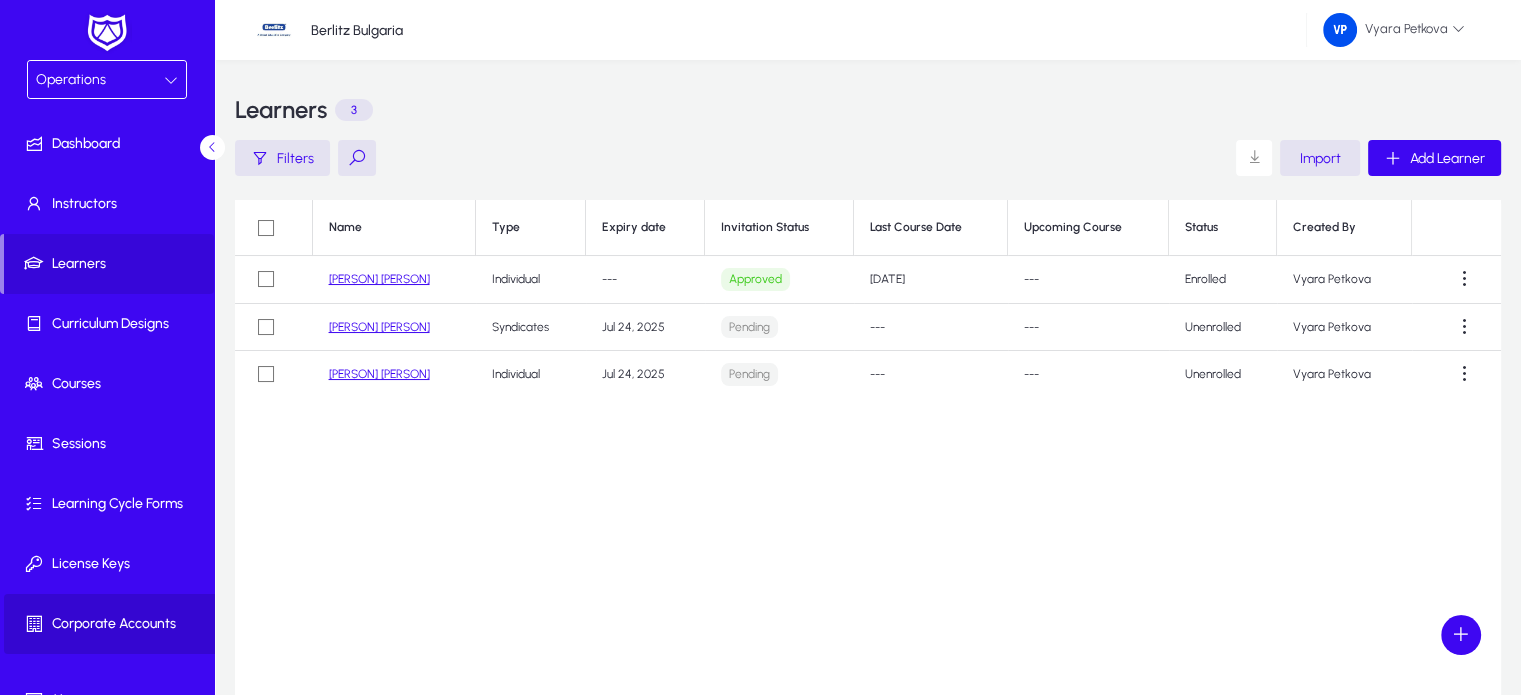 click on "Corporate Accounts" 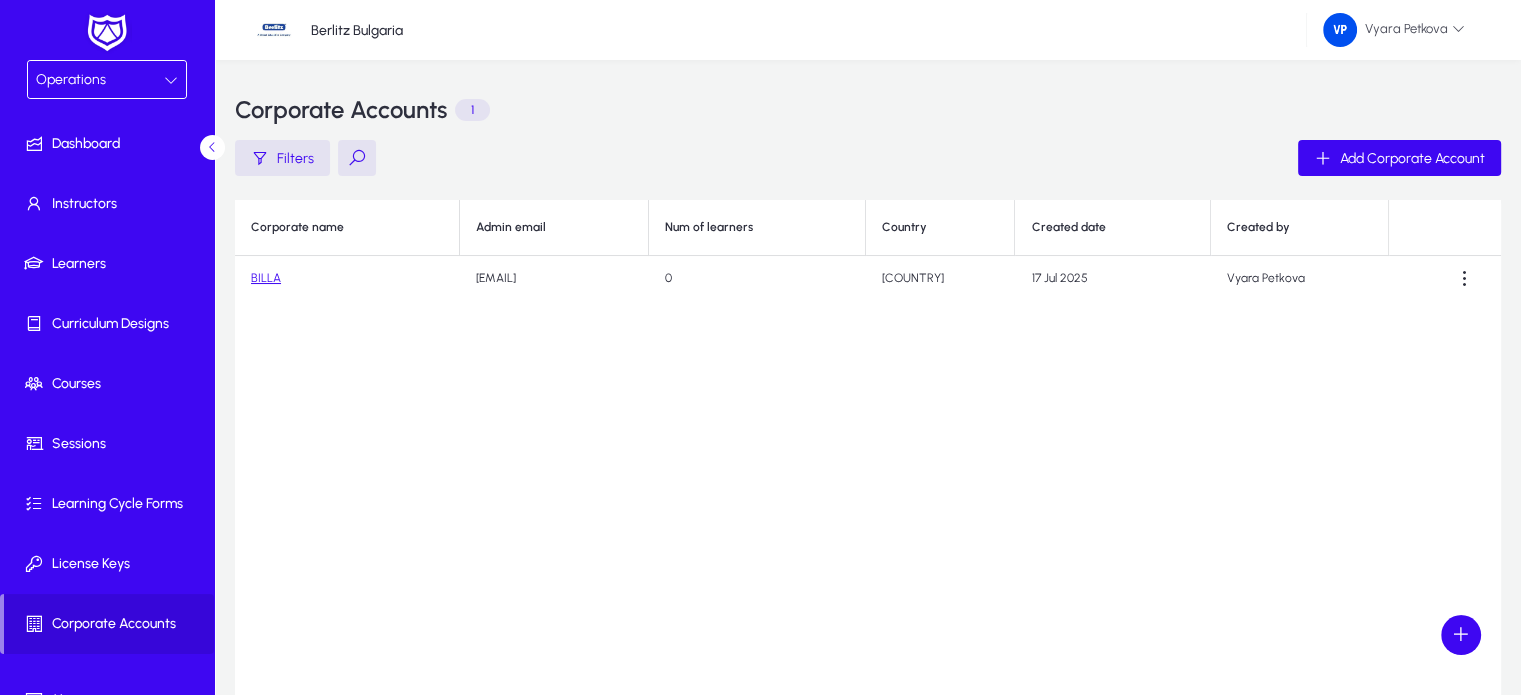 click on "BILLA" 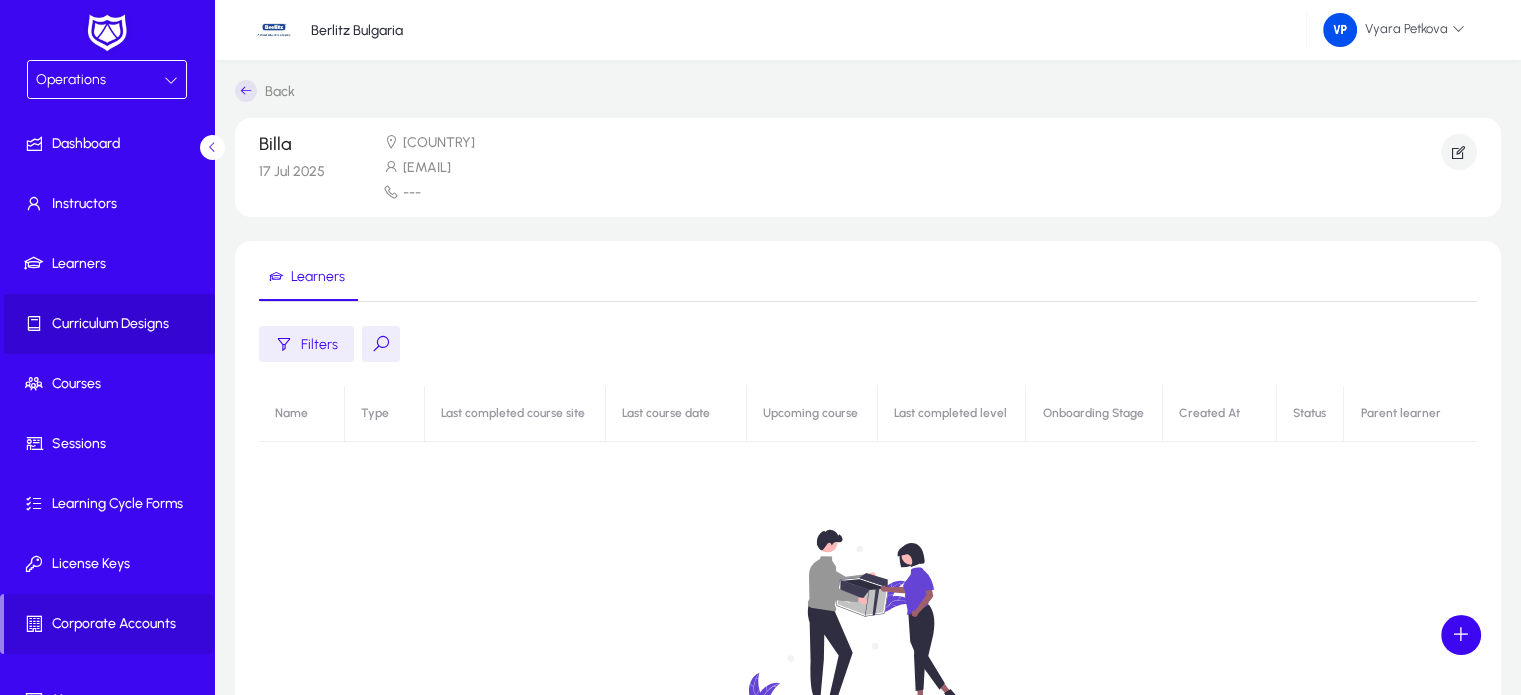click on "Curriculum Designs" 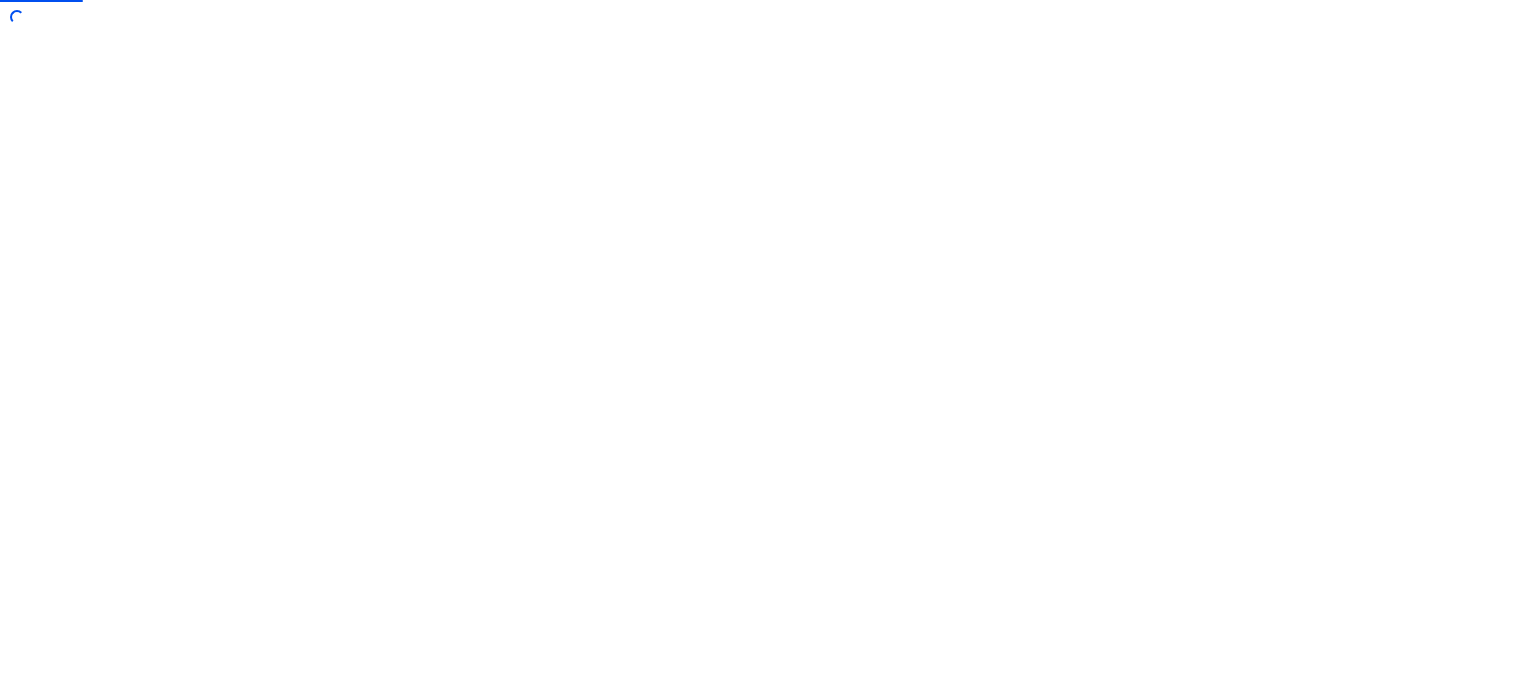 scroll, scrollTop: 0, scrollLeft: 0, axis: both 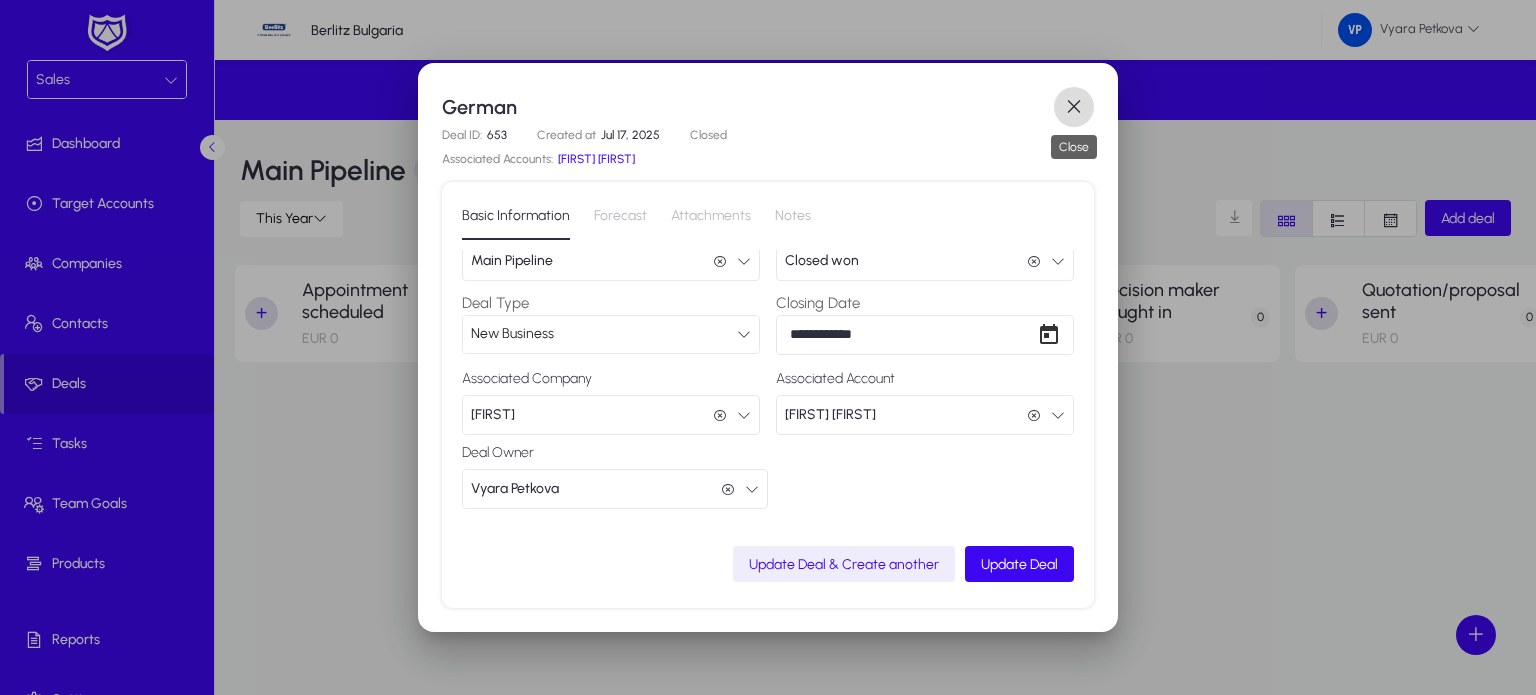 click at bounding box center (1074, 107) 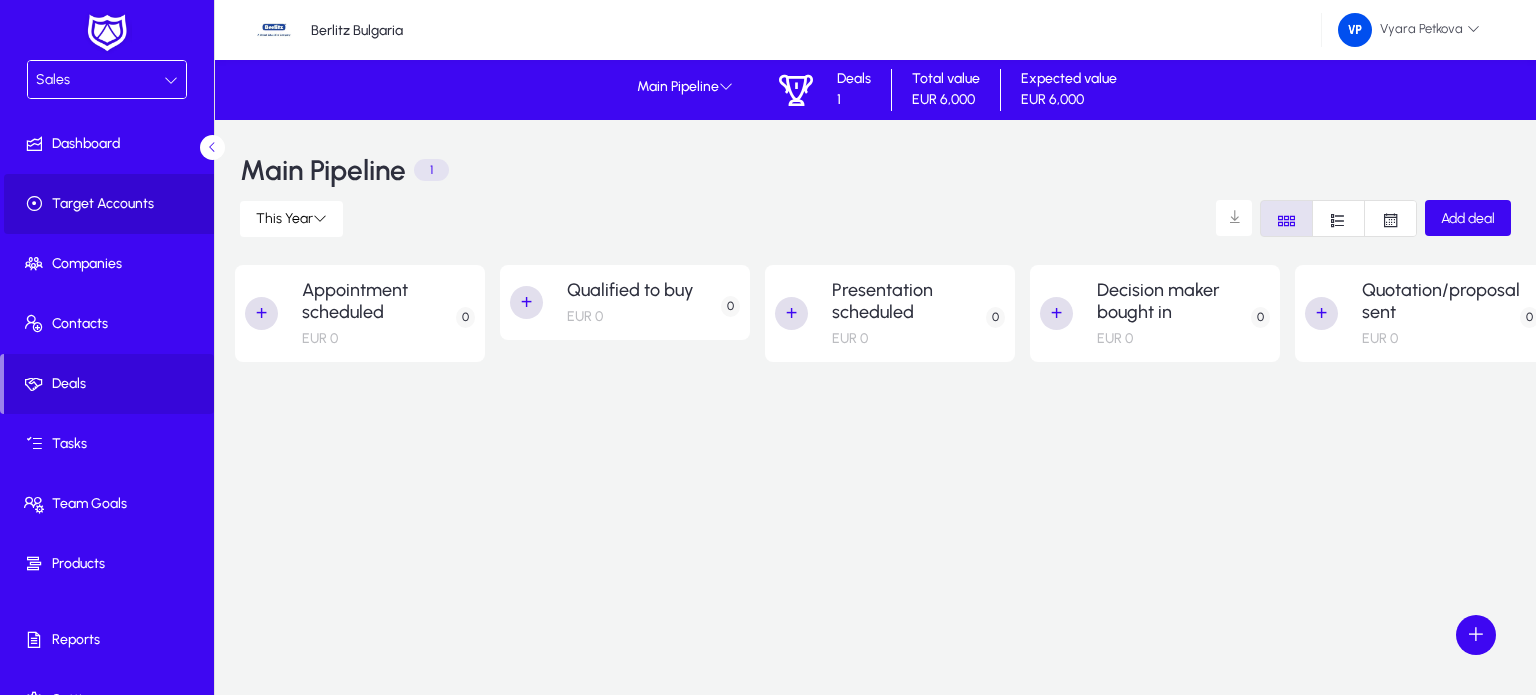 click on "Target Accounts" 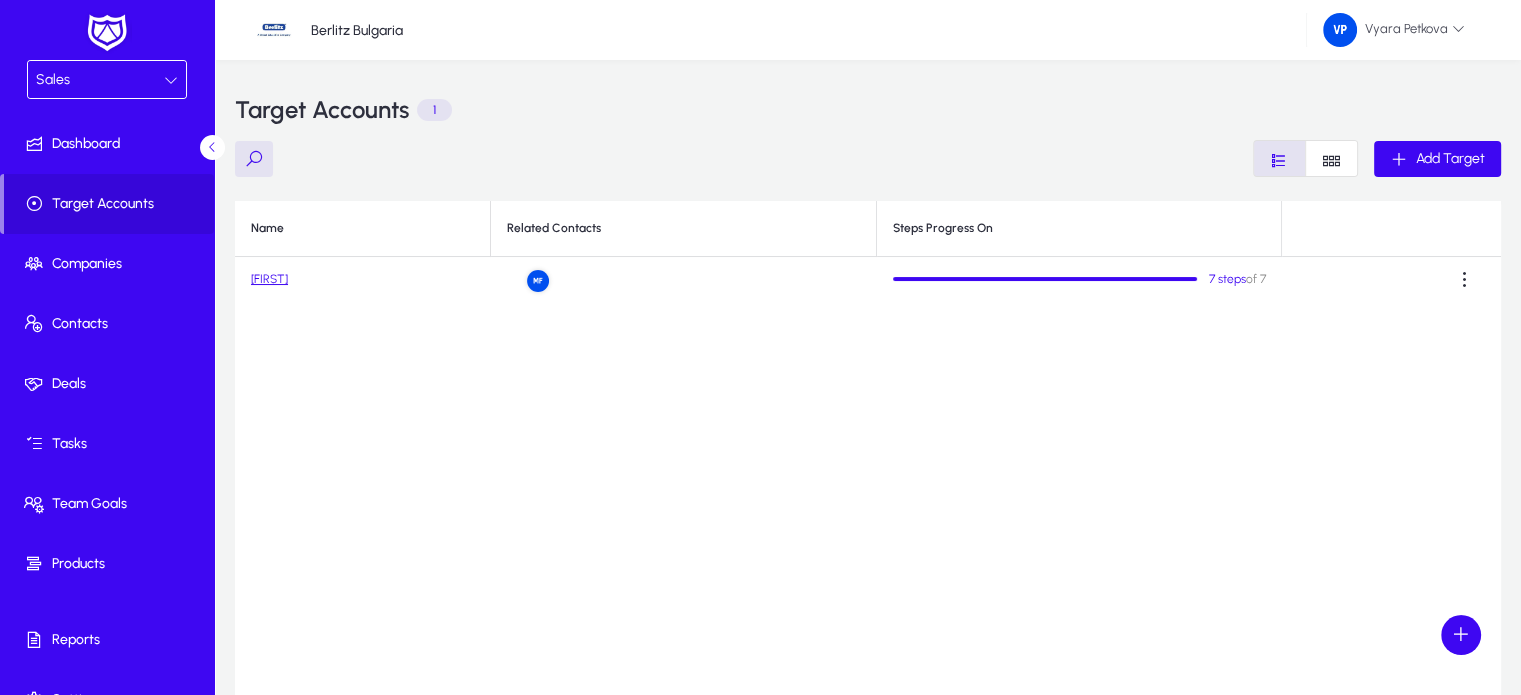 click on "[FIRST]" 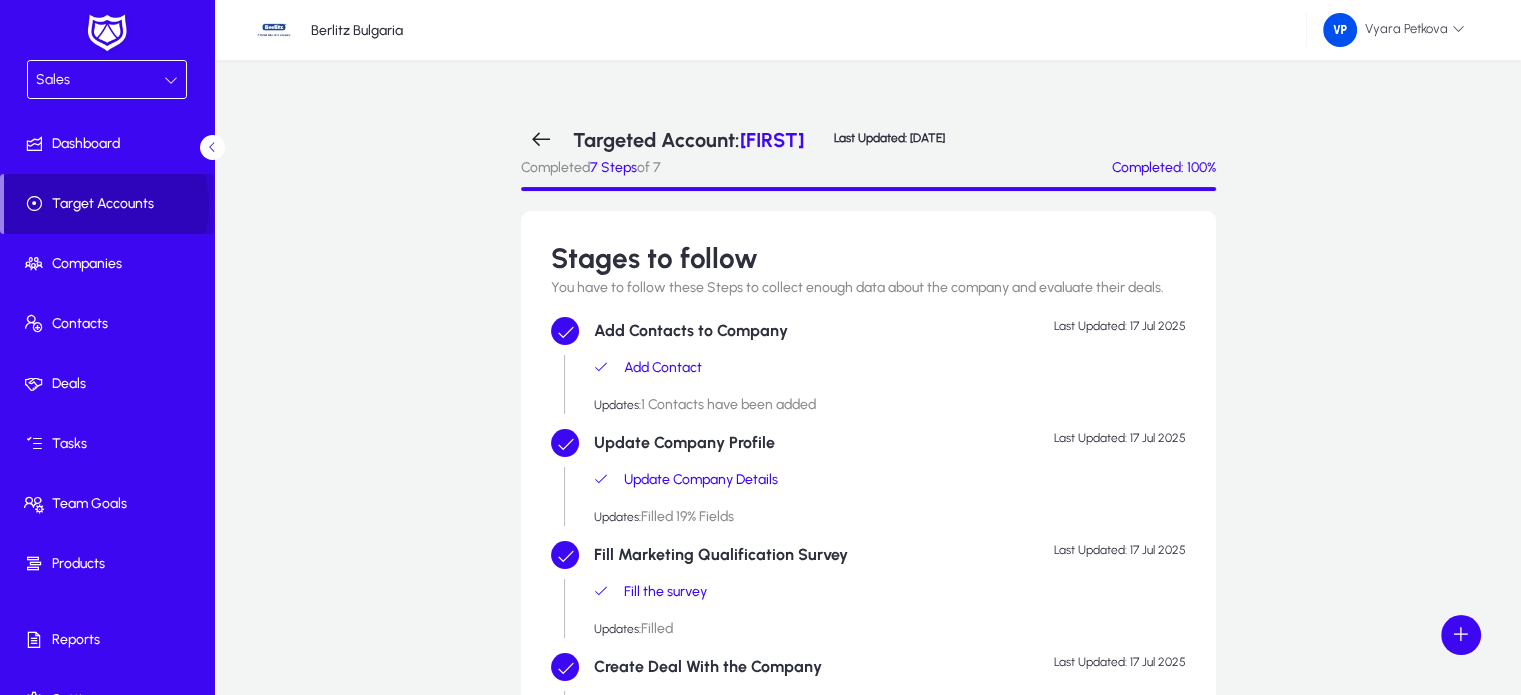 click on "Target Accounts" 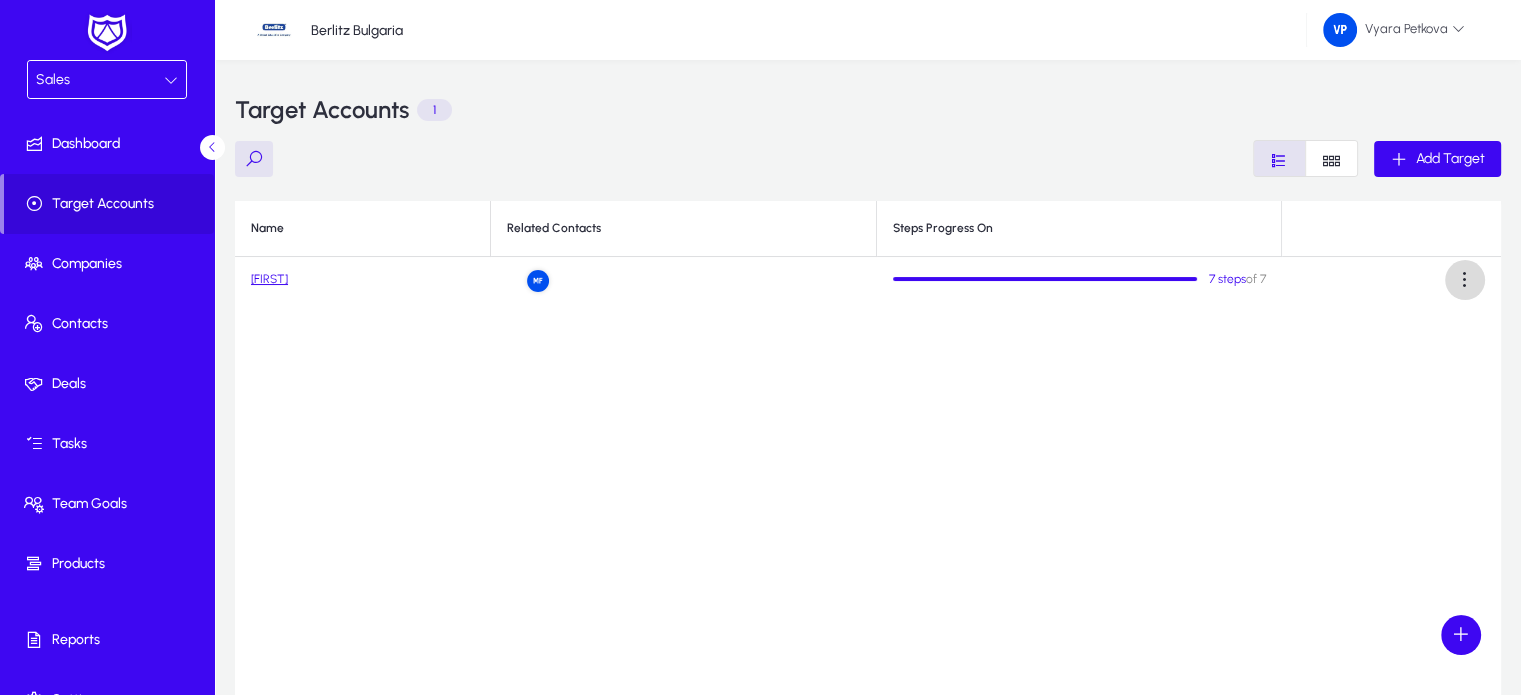 click 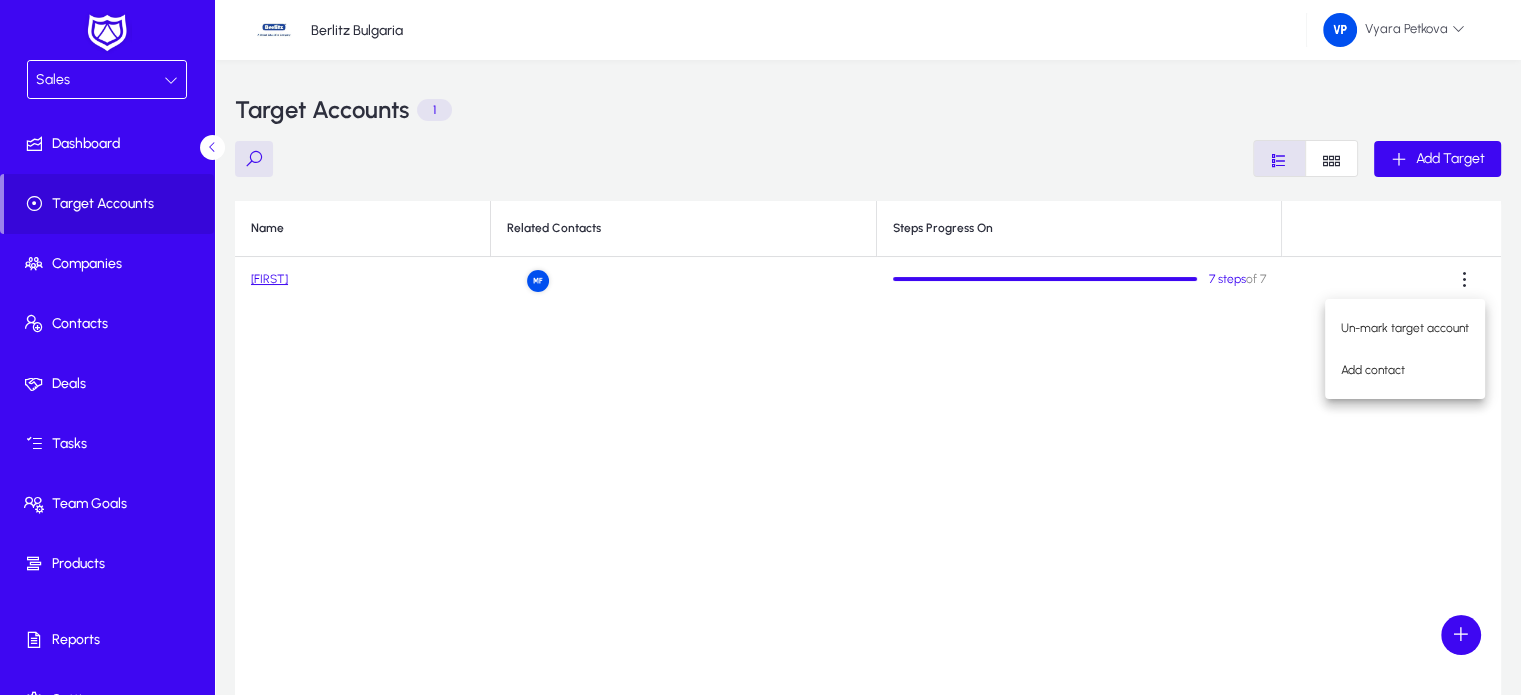 click at bounding box center (760, 347) 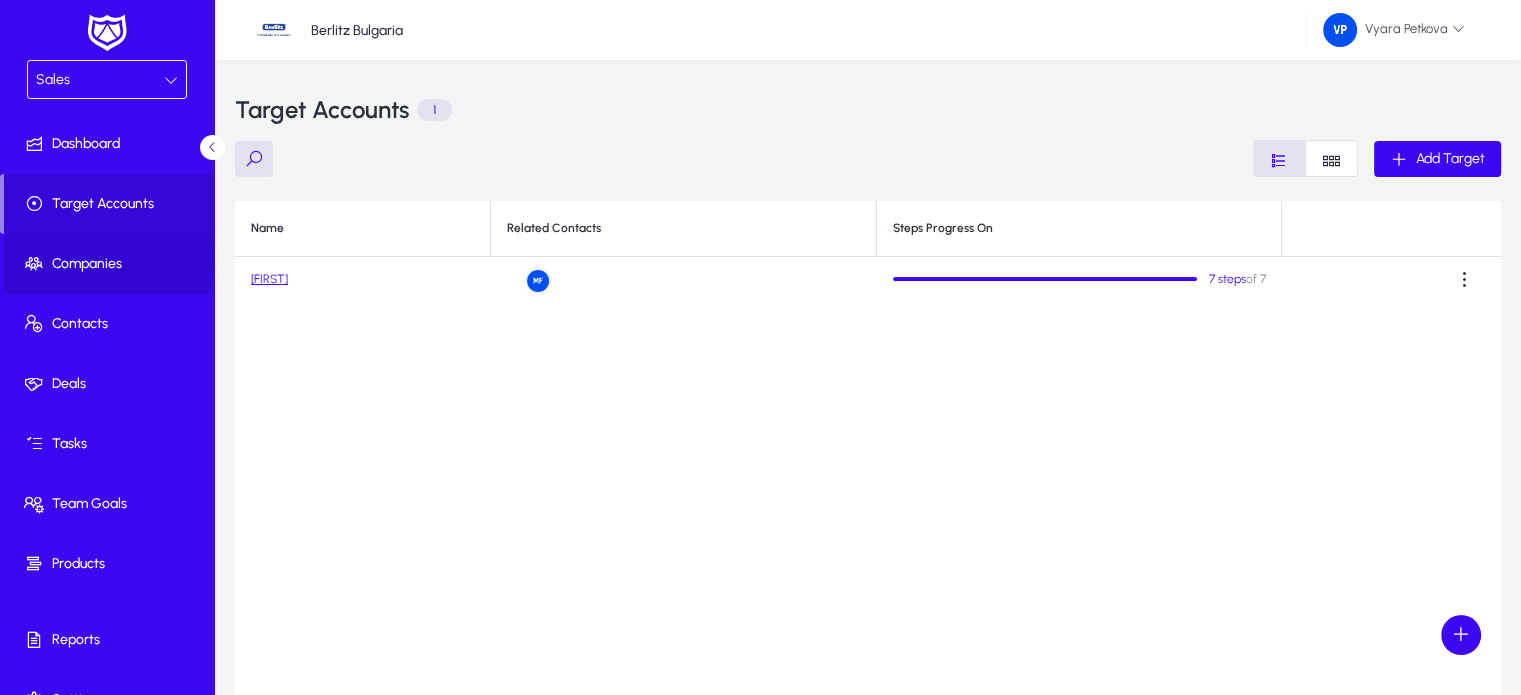 click on "Companies" 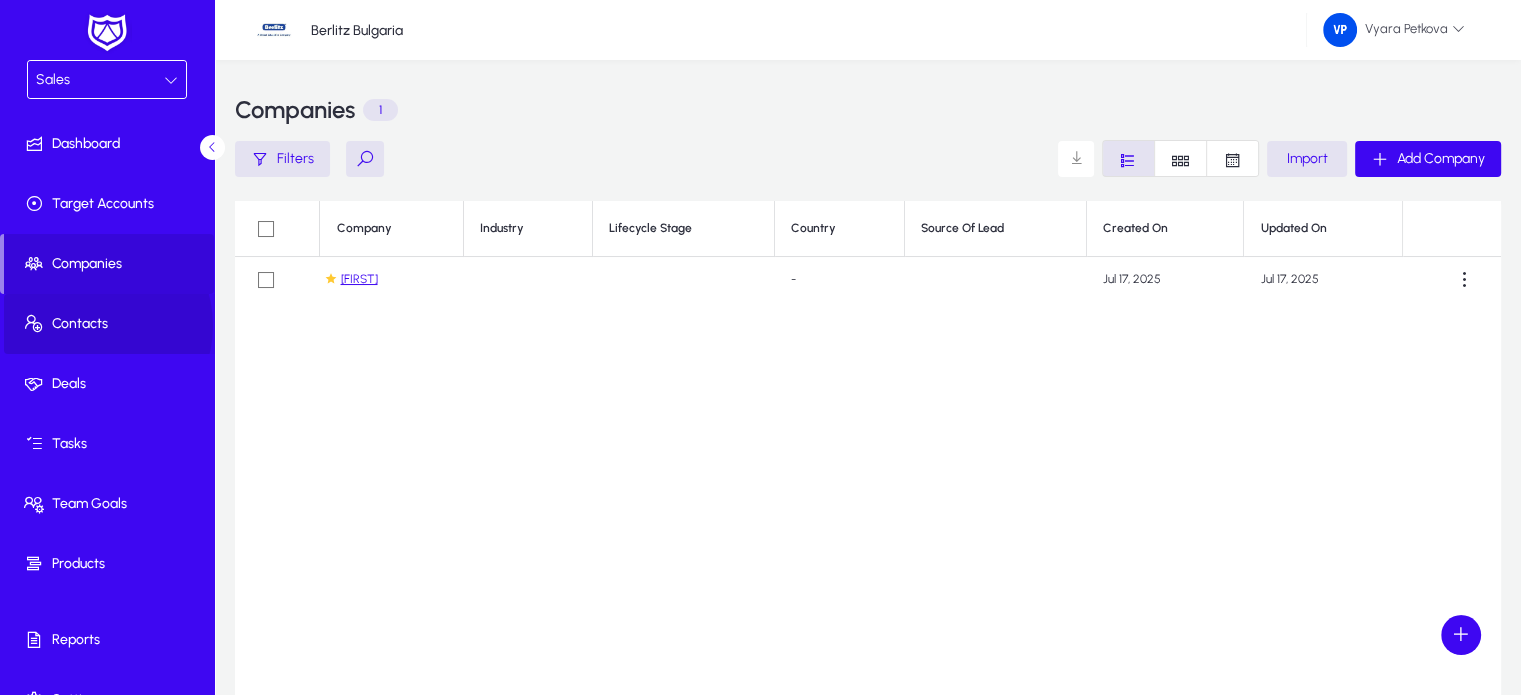 click on "Contacts" 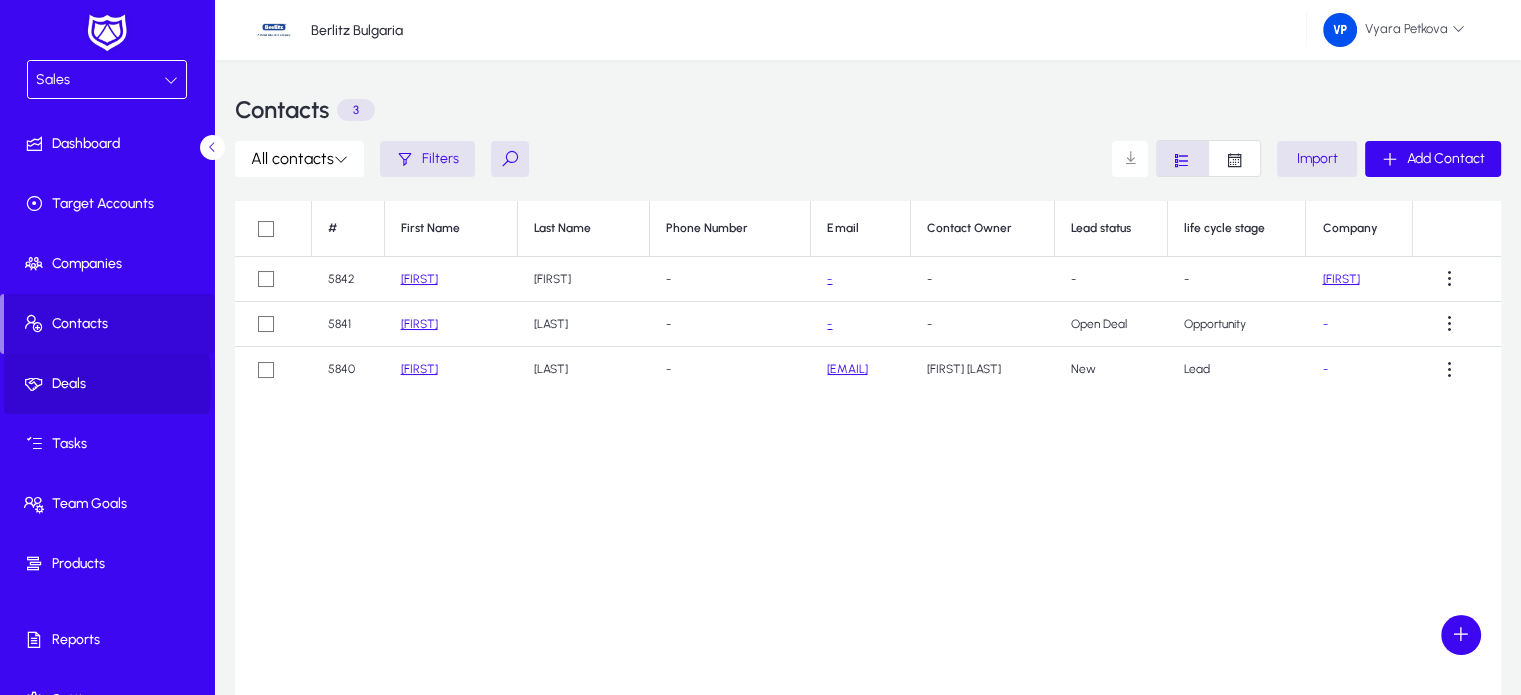 click on "Deals" 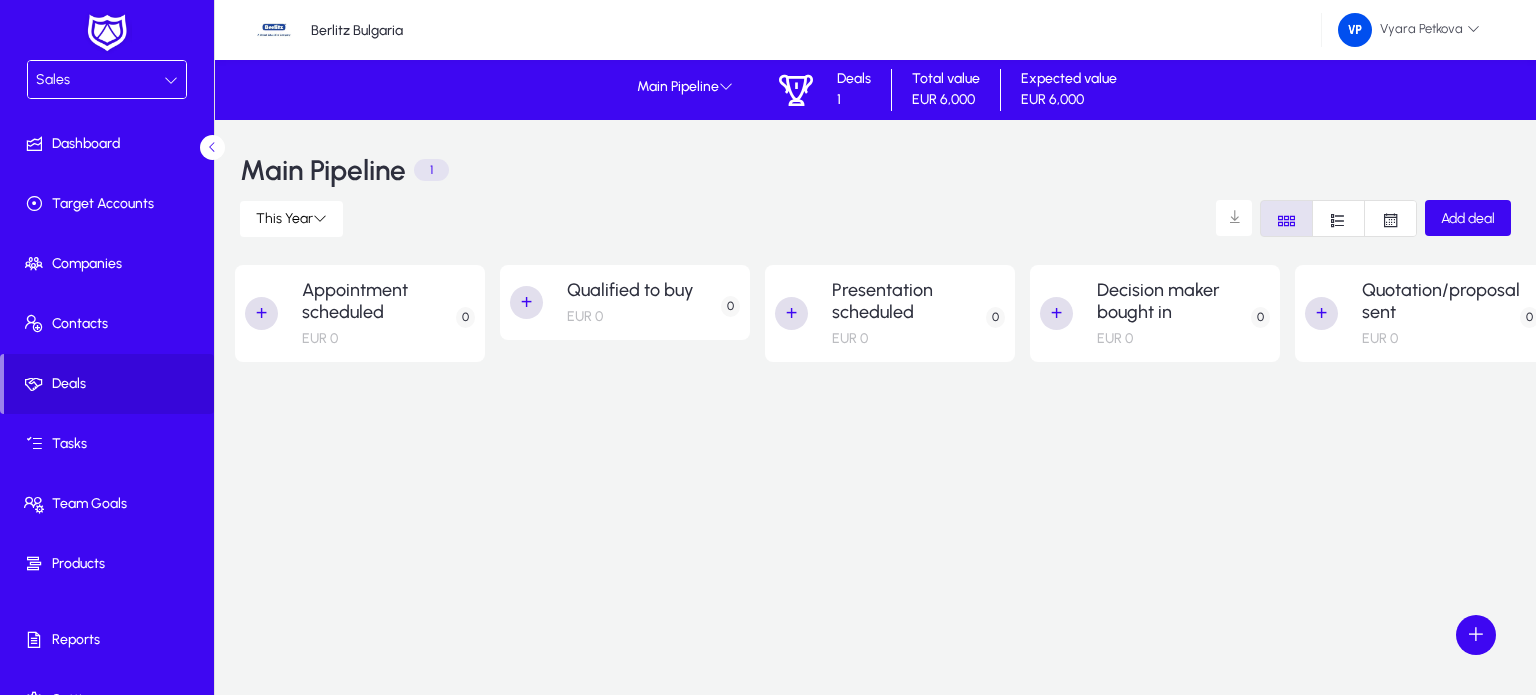 click at bounding box center [171, 80] 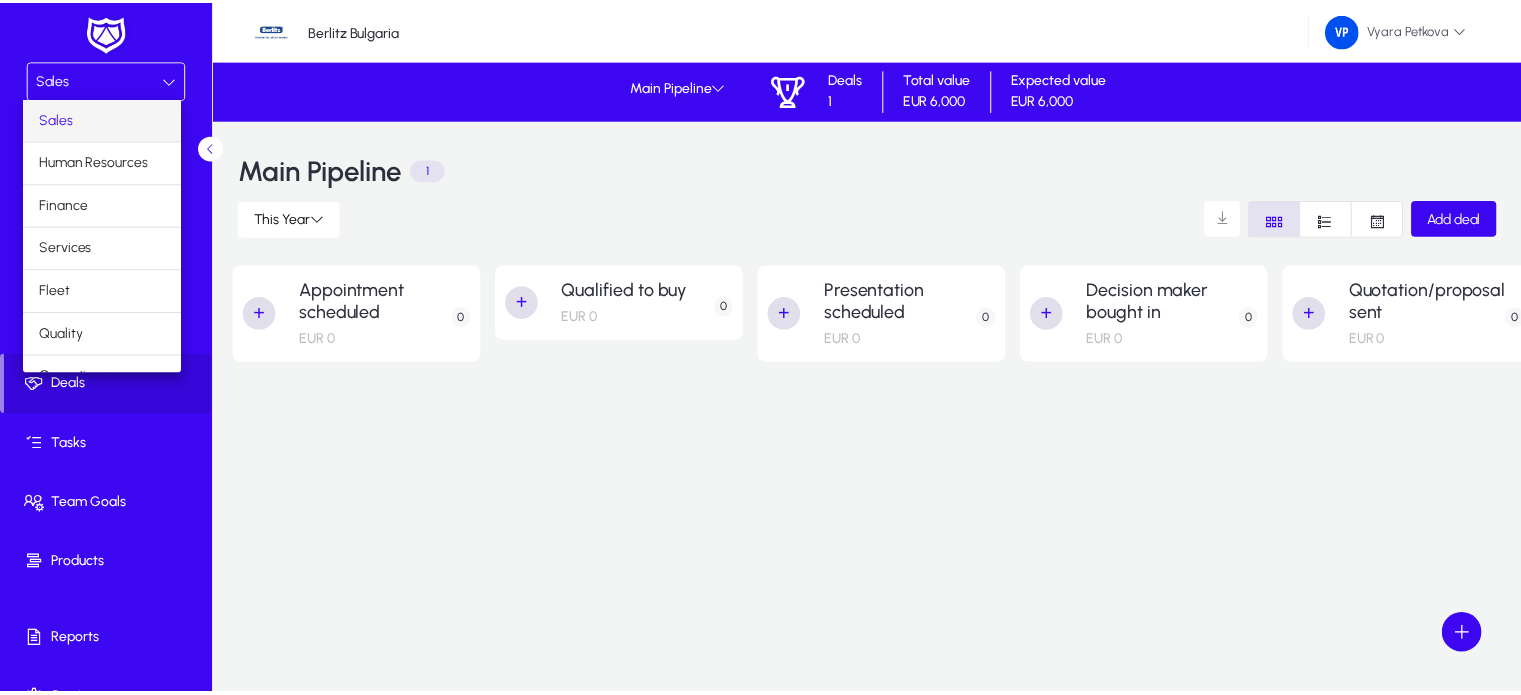 scroll, scrollTop: 66, scrollLeft: 0, axis: vertical 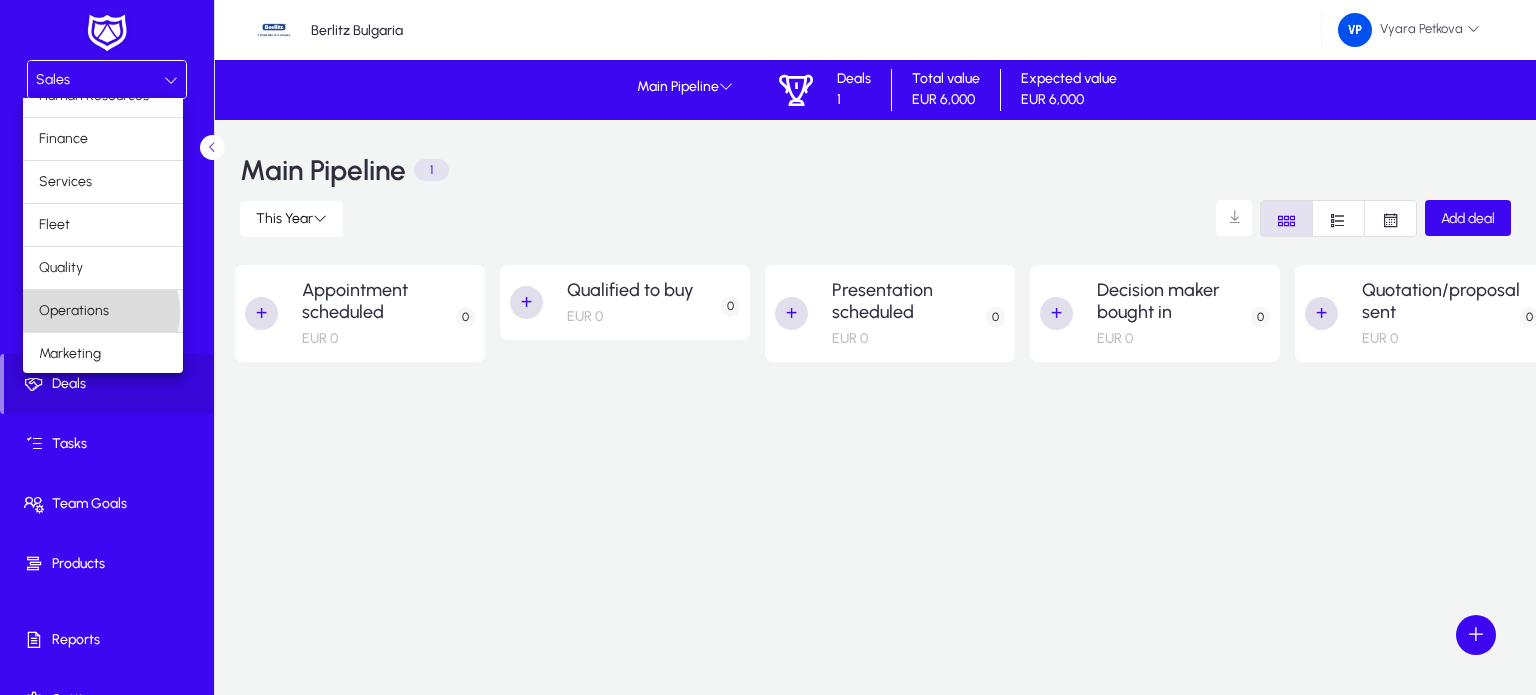 click on "Operations" at bounding box center [74, 311] 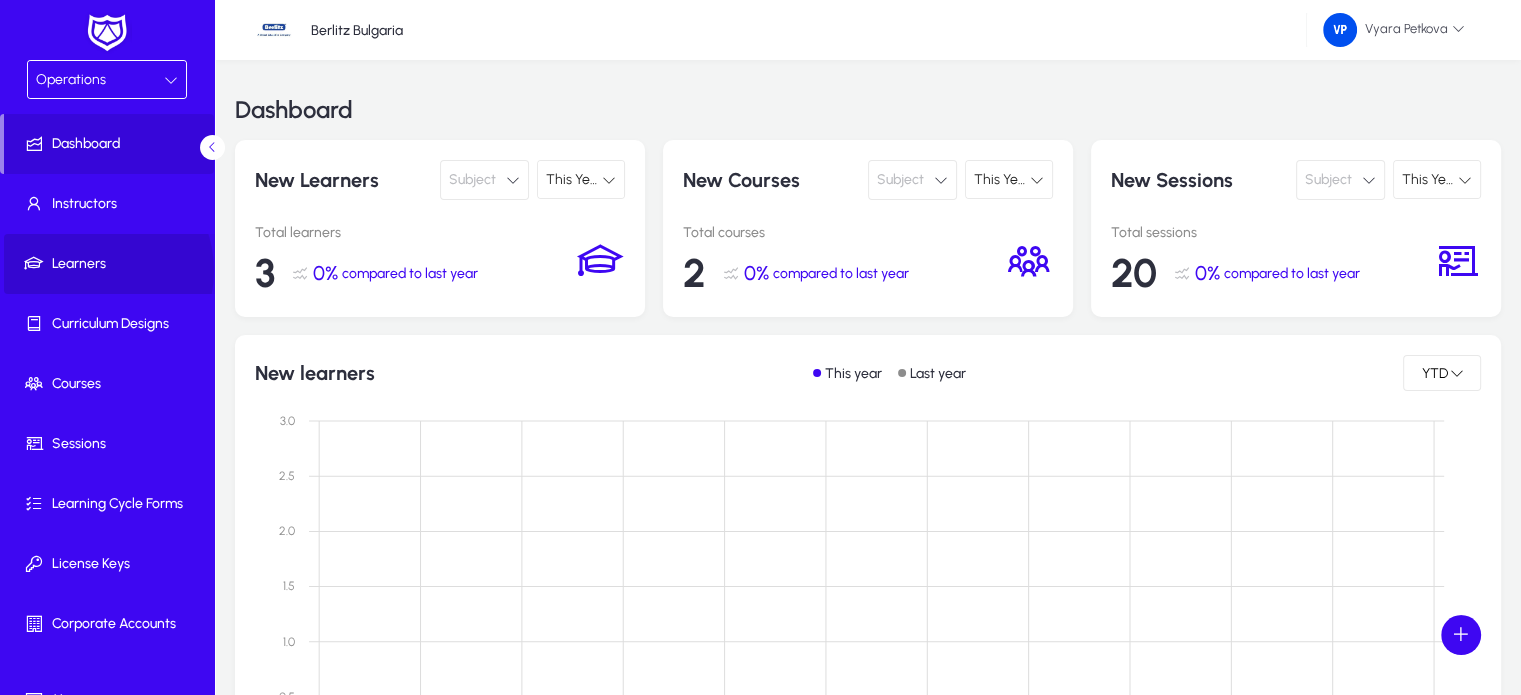 click on "Learners" 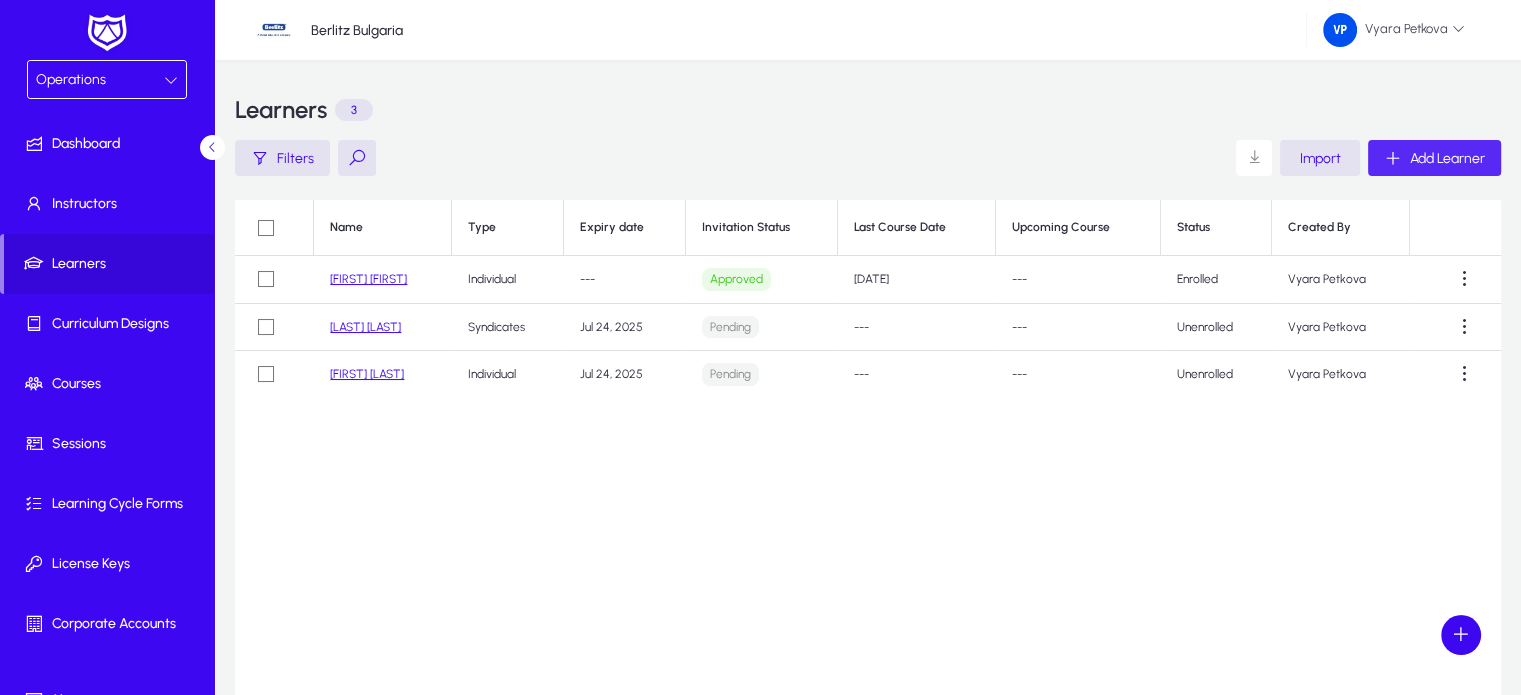 click on "Add Learner" 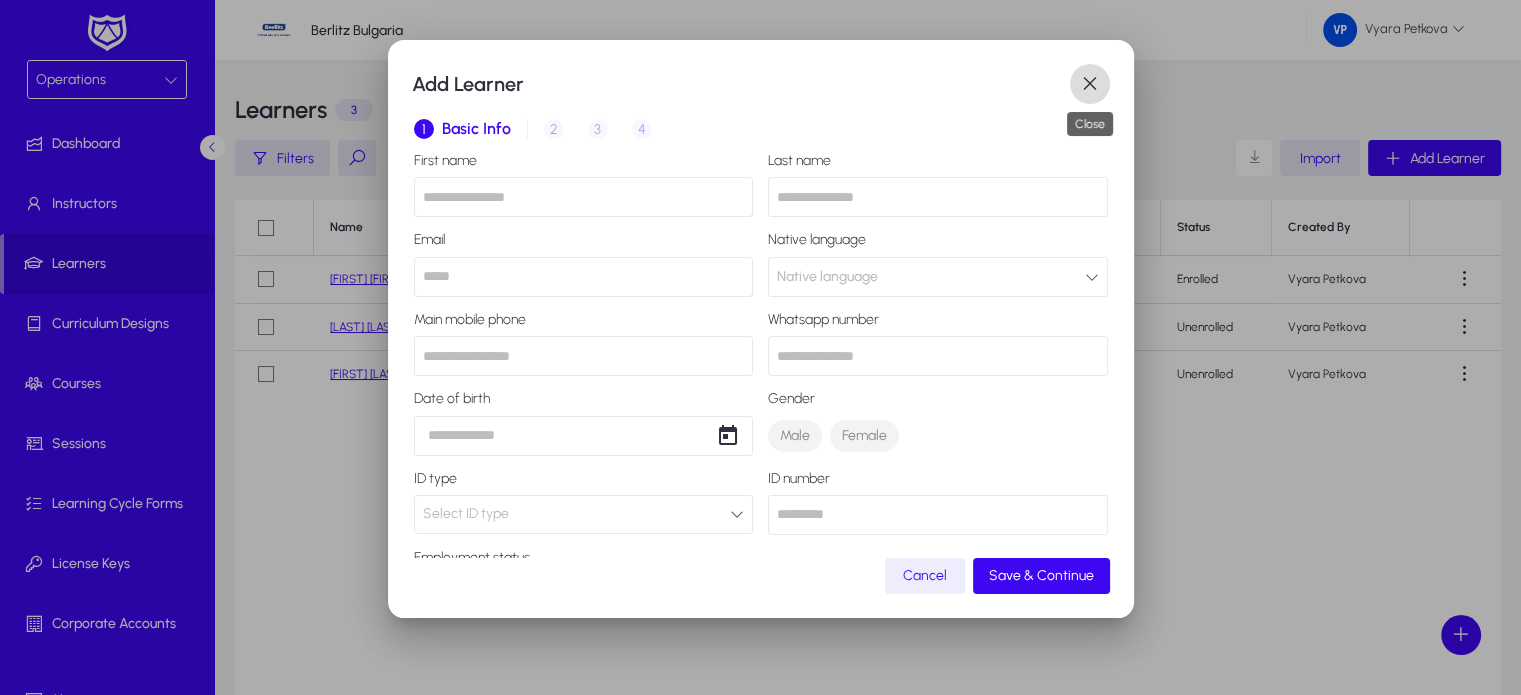 click at bounding box center [1090, 84] 